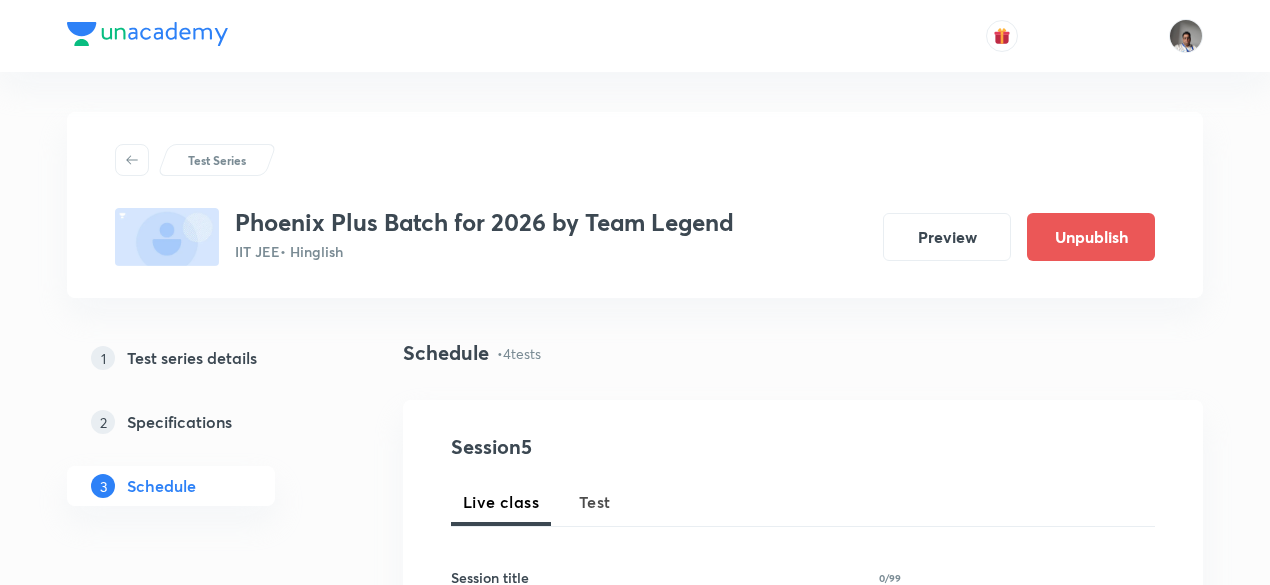 scroll, scrollTop: 0, scrollLeft: 0, axis: both 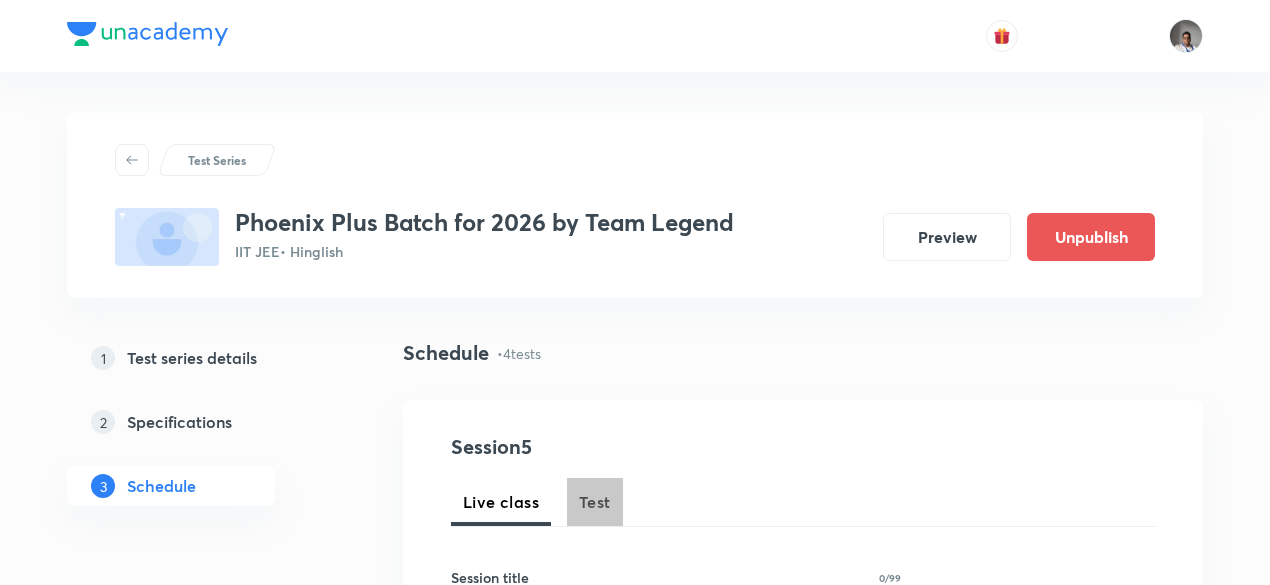 click on "Test" at bounding box center (595, 502) 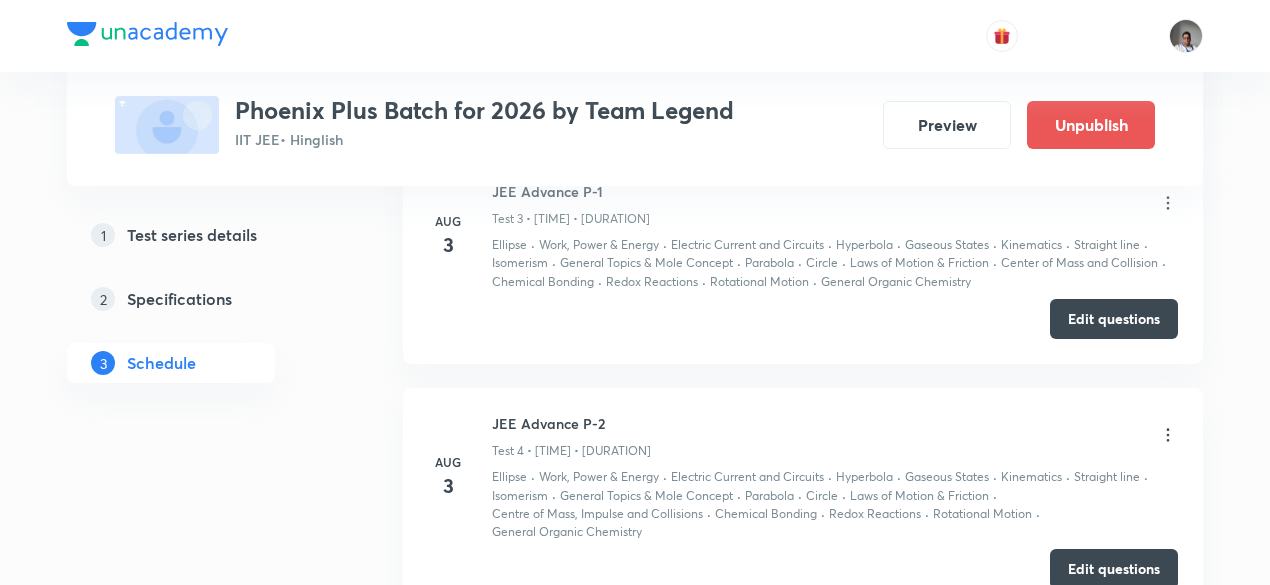 scroll, scrollTop: 1530, scrollLeft: 0, axis: vertical 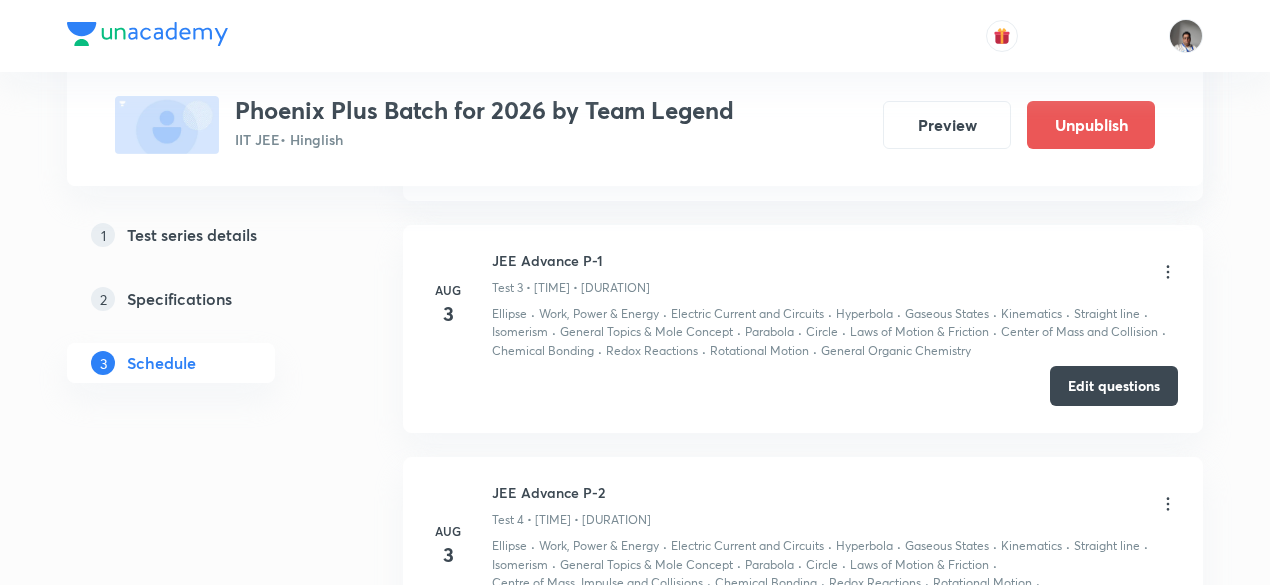 click on "Edit questions" at bounding box center [1114, 386] 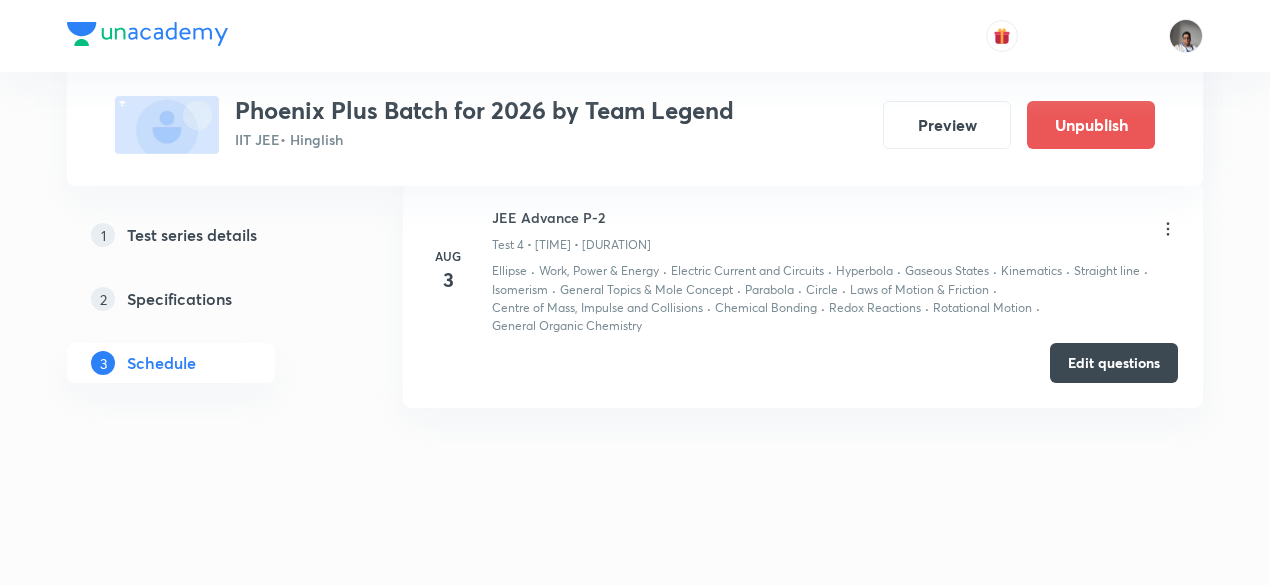 scroll, scrollTop: 1810, scrollLeft: 0, axis: vertical 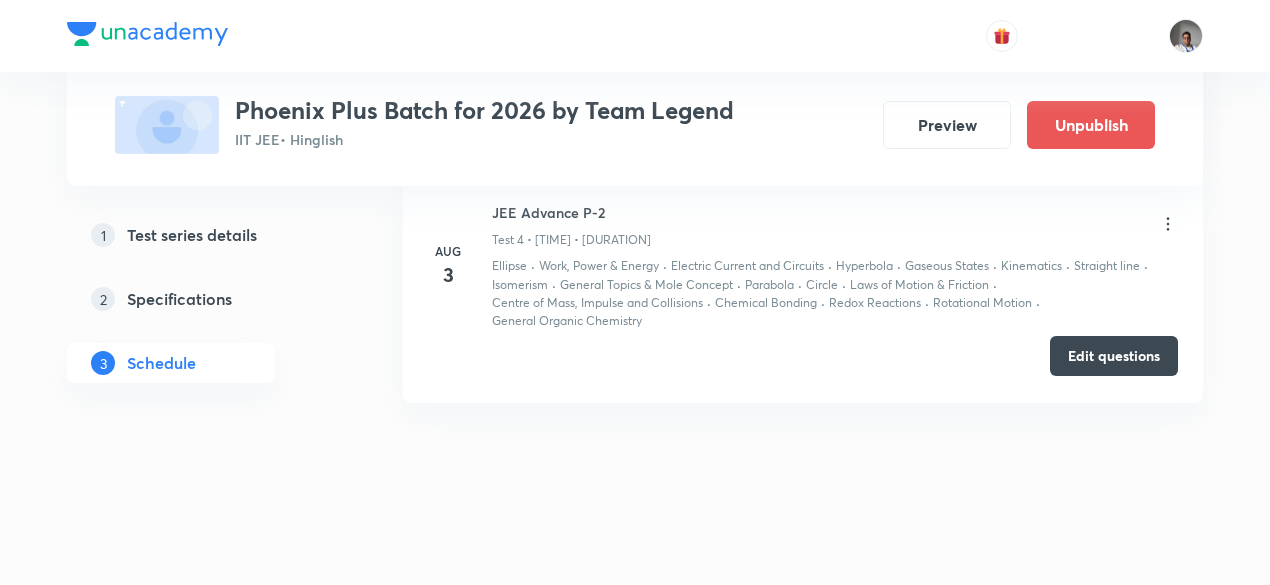 click on "Edit questions" at bounding box center [1114, 356] 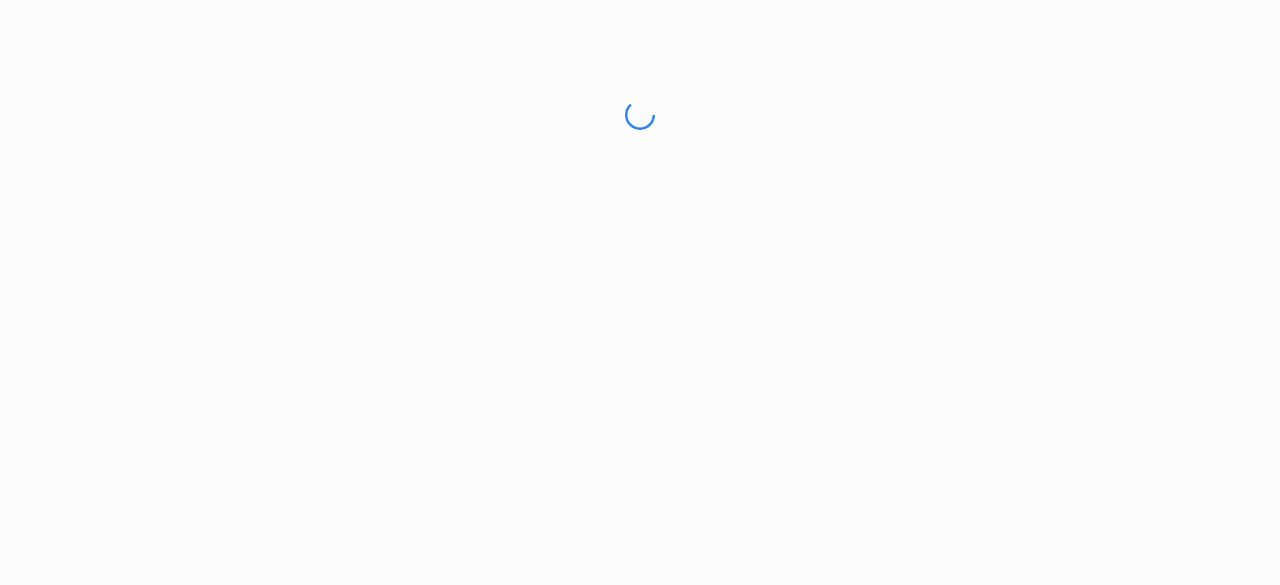 scroll, scrollTop: 0, scrollLeft: 0, axis: both 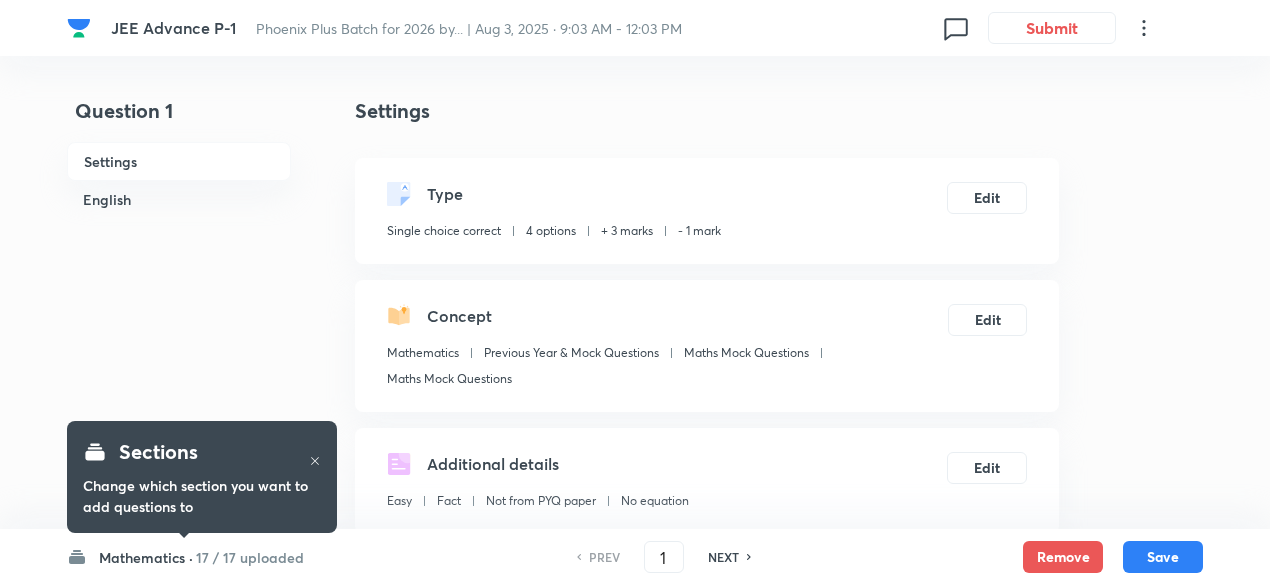 checkbox on "true" 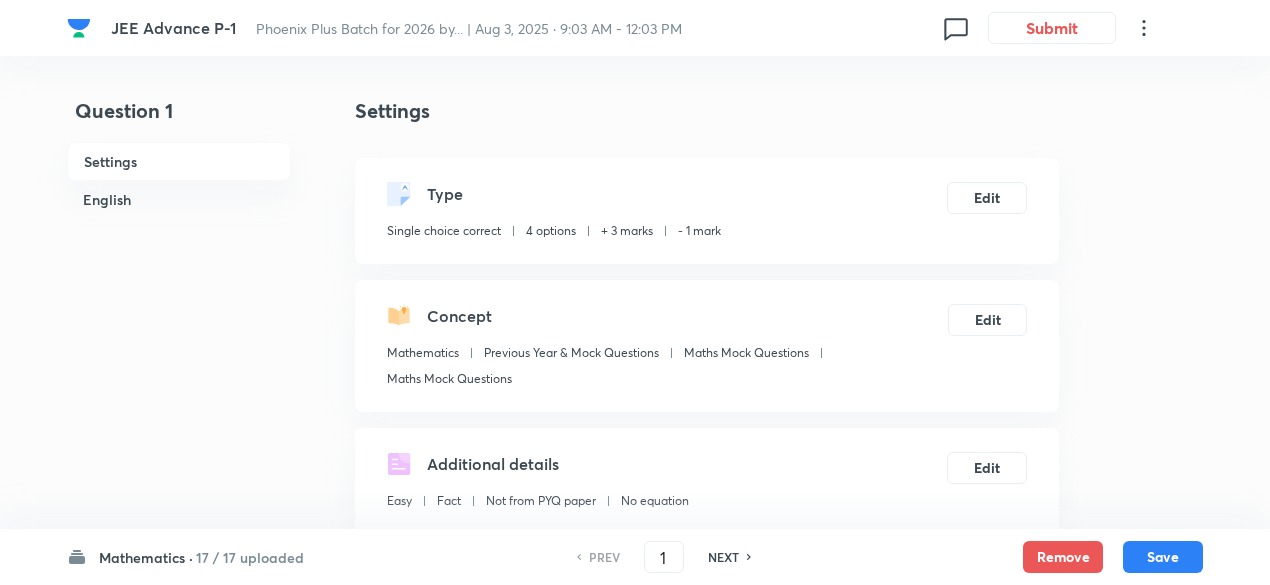 click on "17 / 17 uploaded" at bounding box center [250, 557] 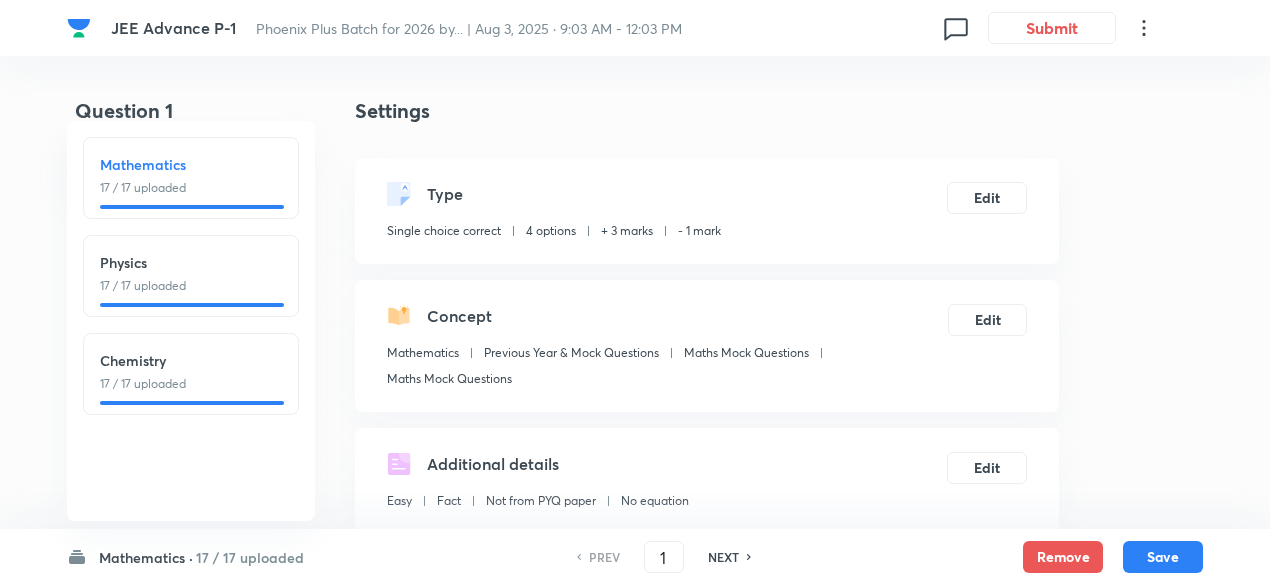 click on "Physics" at bounding box center [191, 262] 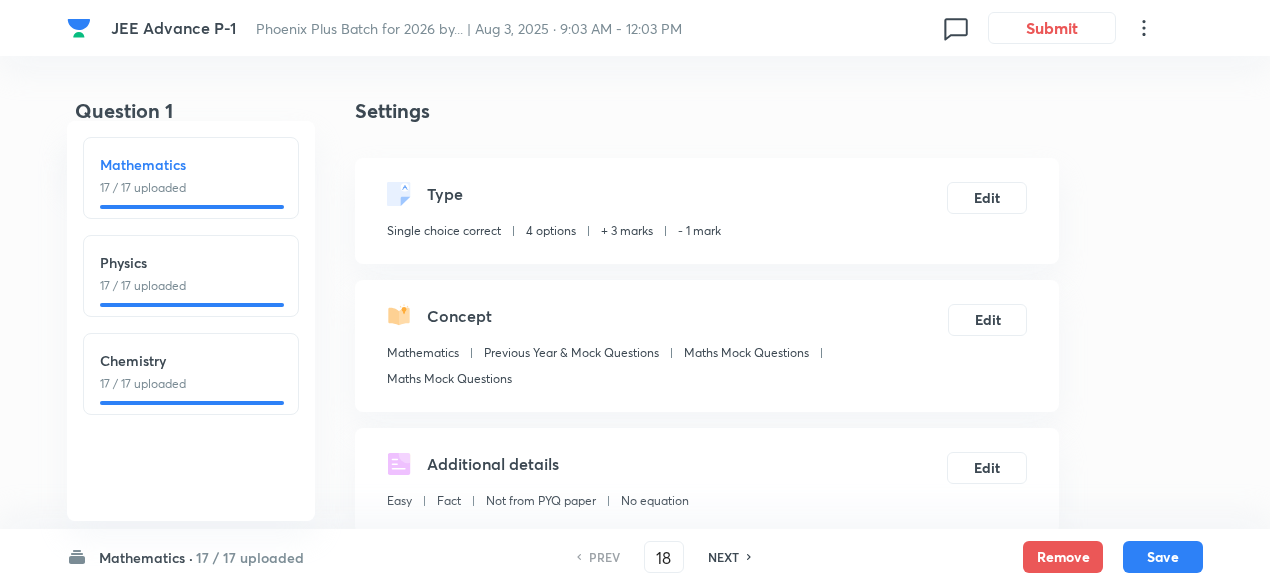 checkbox on "true" 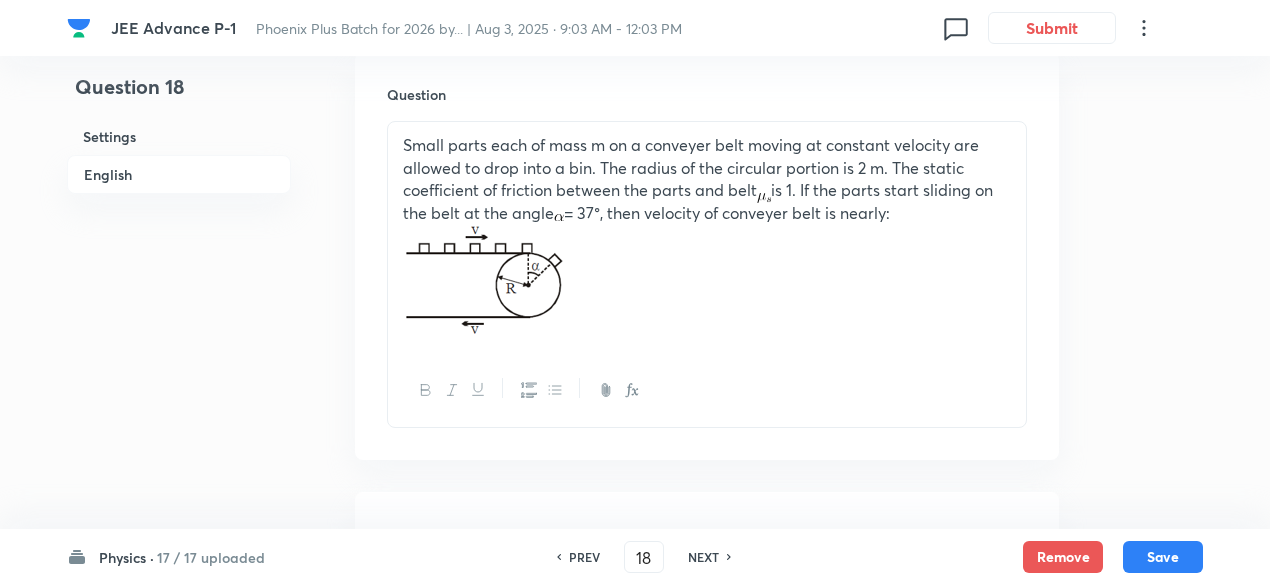 scroll, scrollTop: 600, scrollLeft: 0, axis: vertical 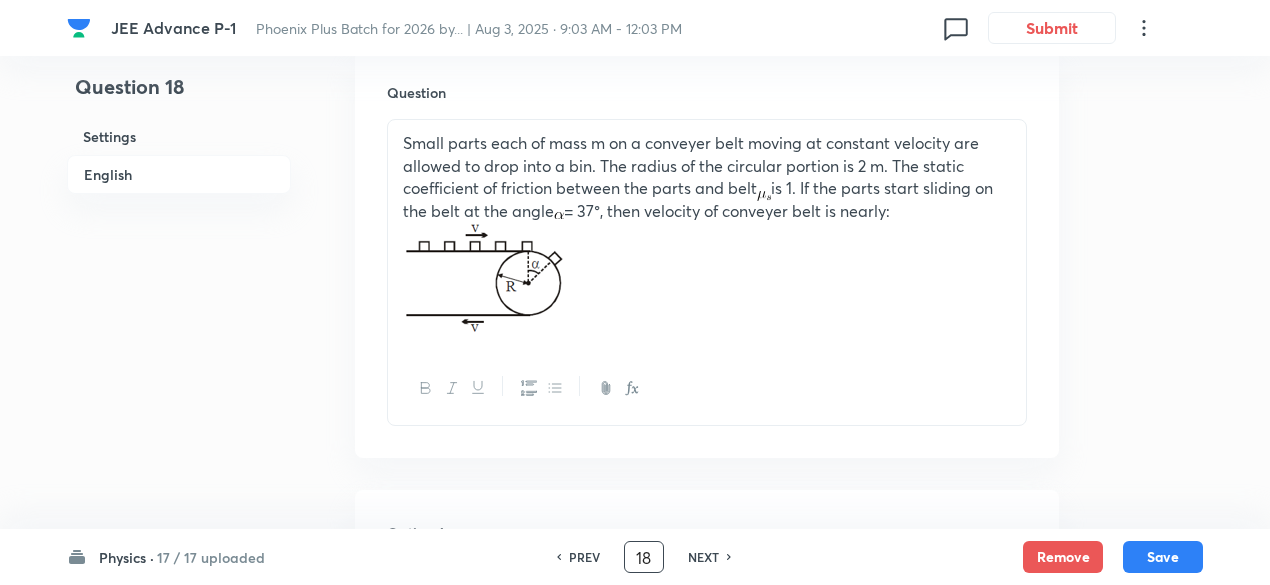 click on "18" at bounding box center [644, 557] 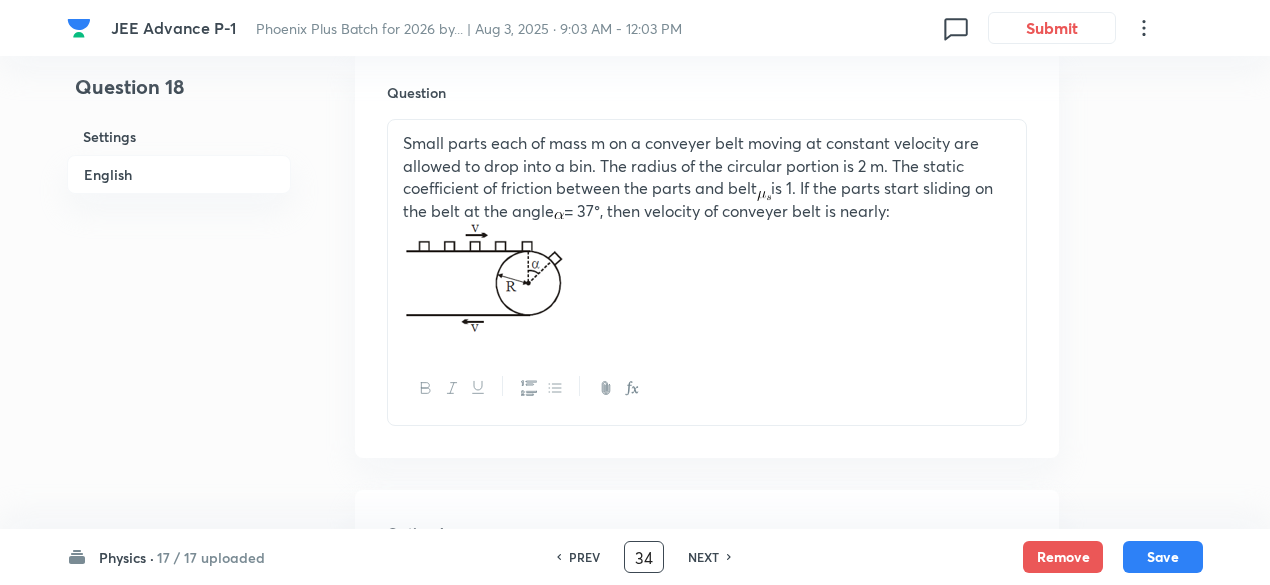 type on "34" 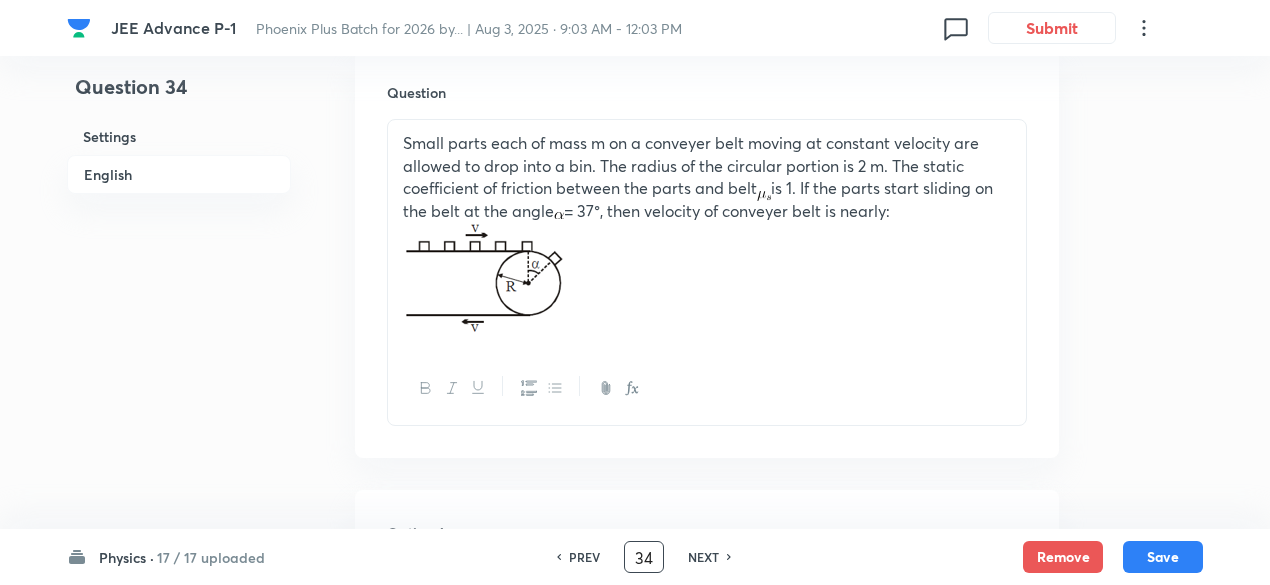 checkbox on "false" 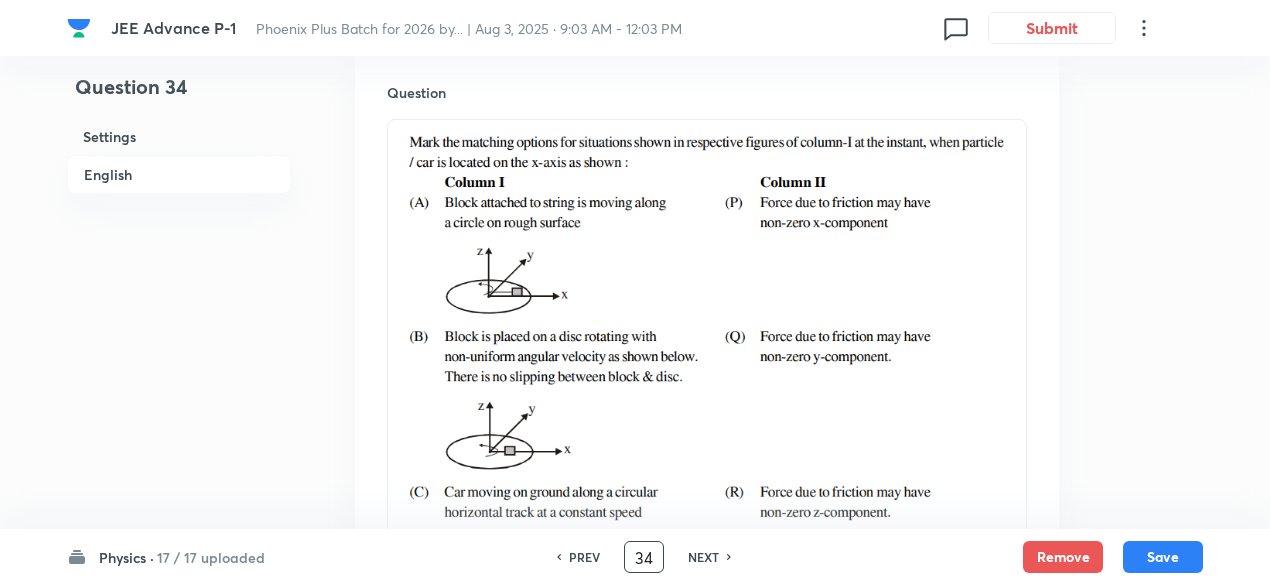 click on "34" at bounding box center (644, 557) 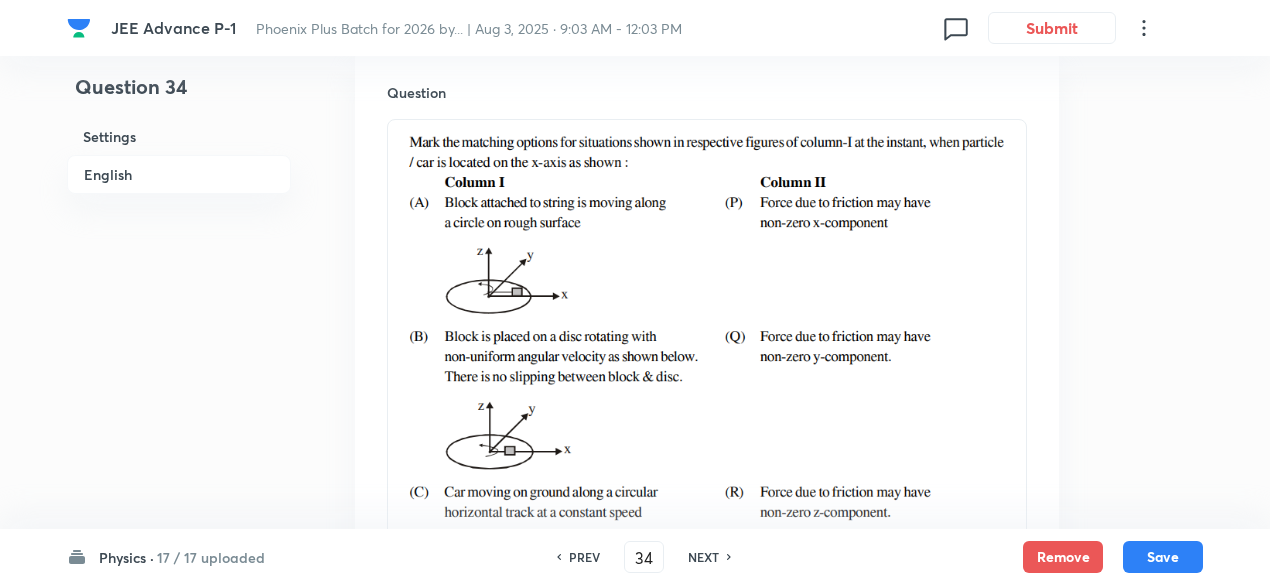 click on "NEXT" at bounding box center [703, 557] 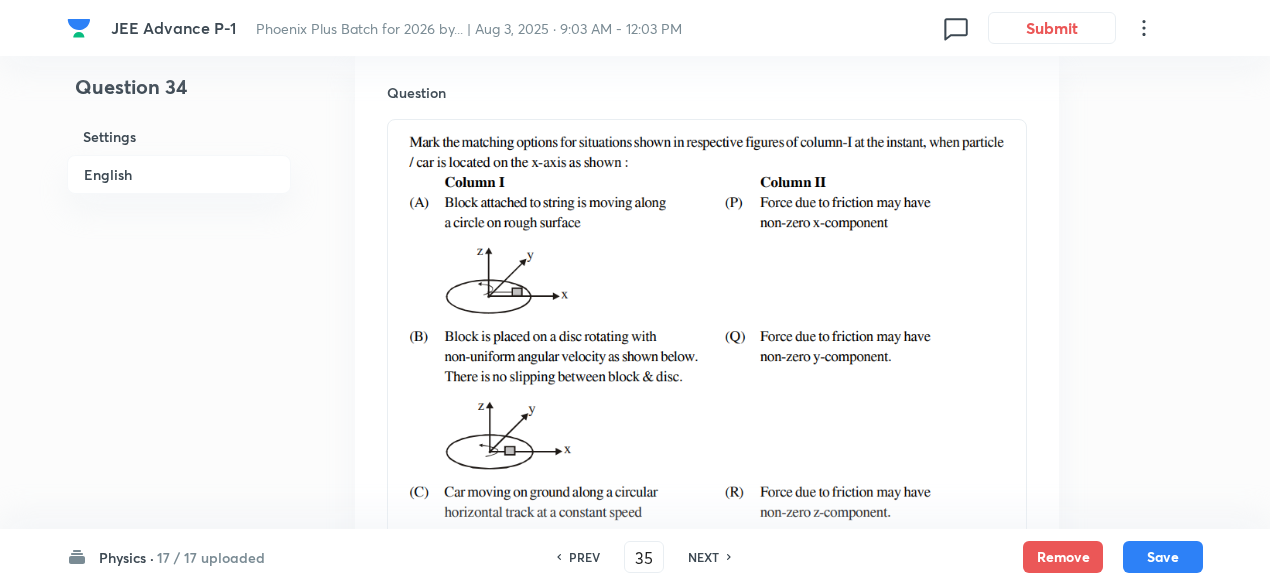 checkbox on "false" 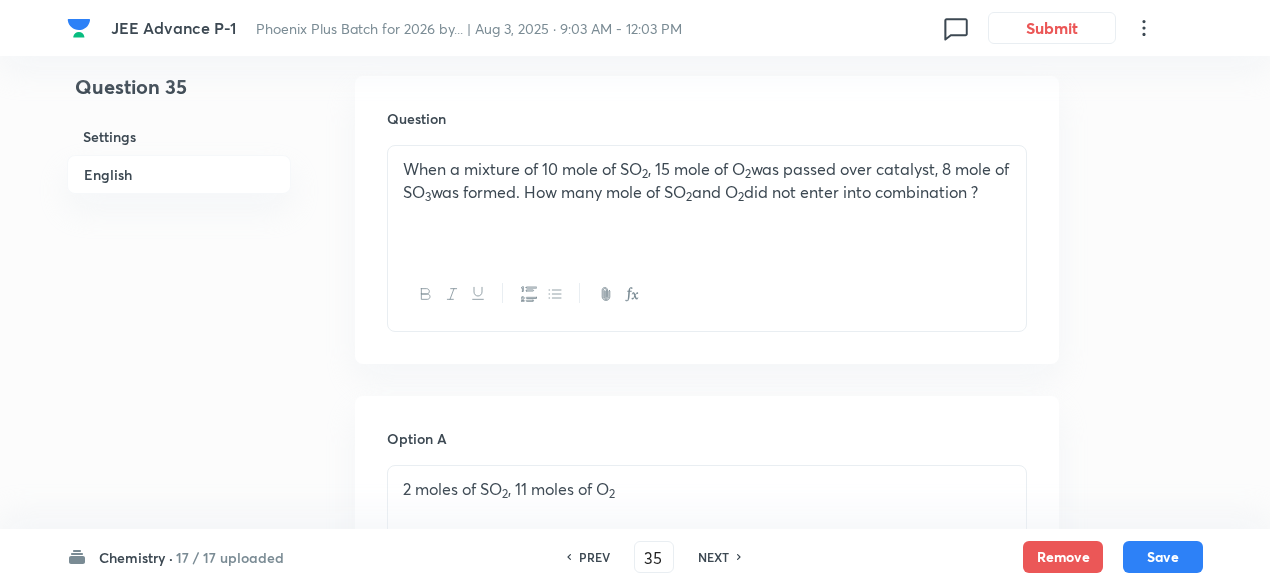 click on "PREV" at bounding box center (594, 557) 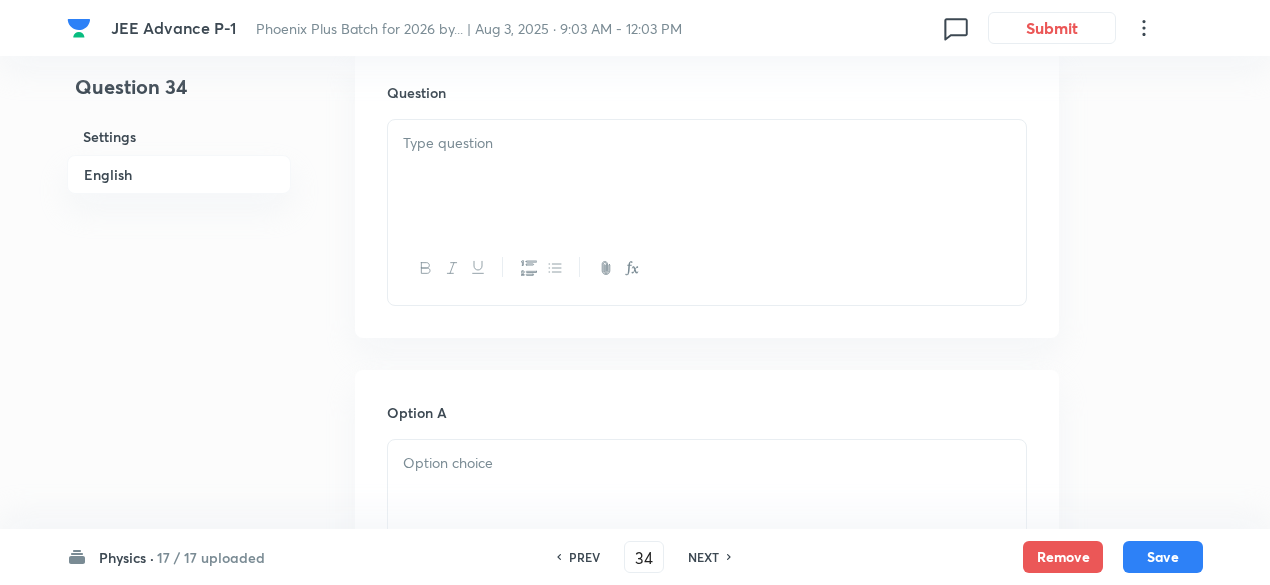 checkbox on "false" 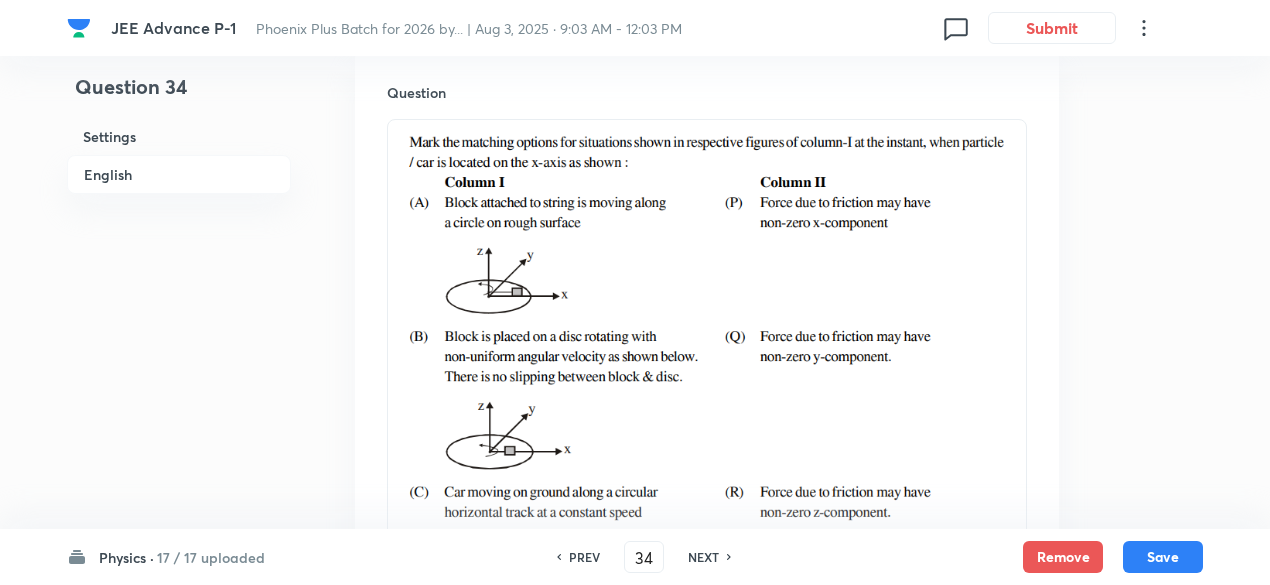 click on "PREV" at bounding box center (584, 557) 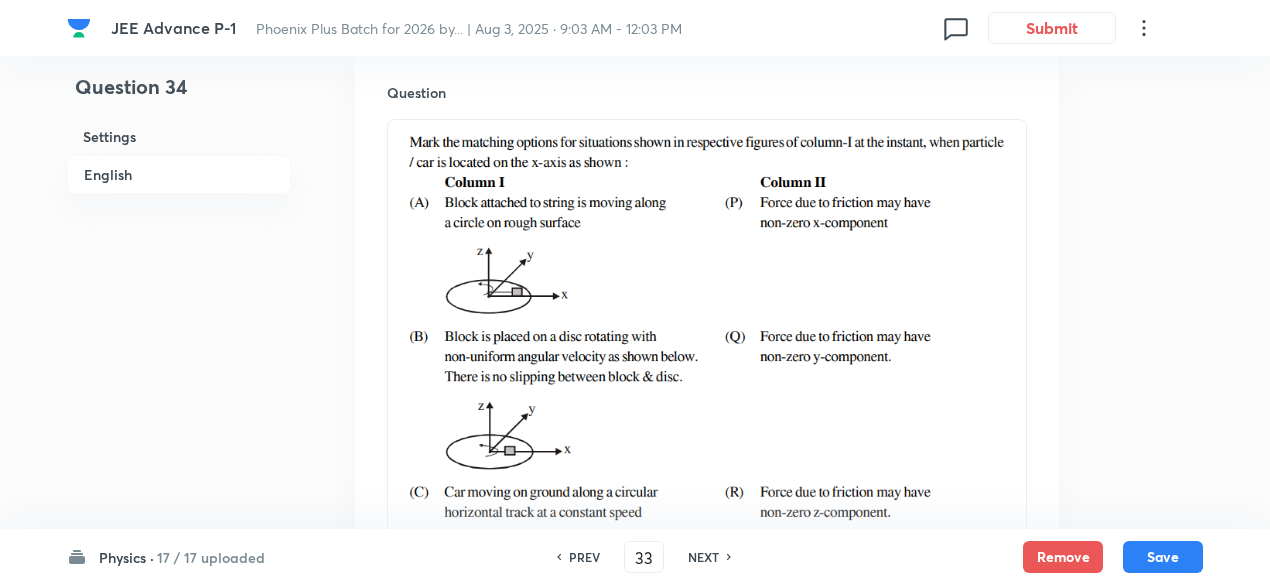 checkbox on "true" 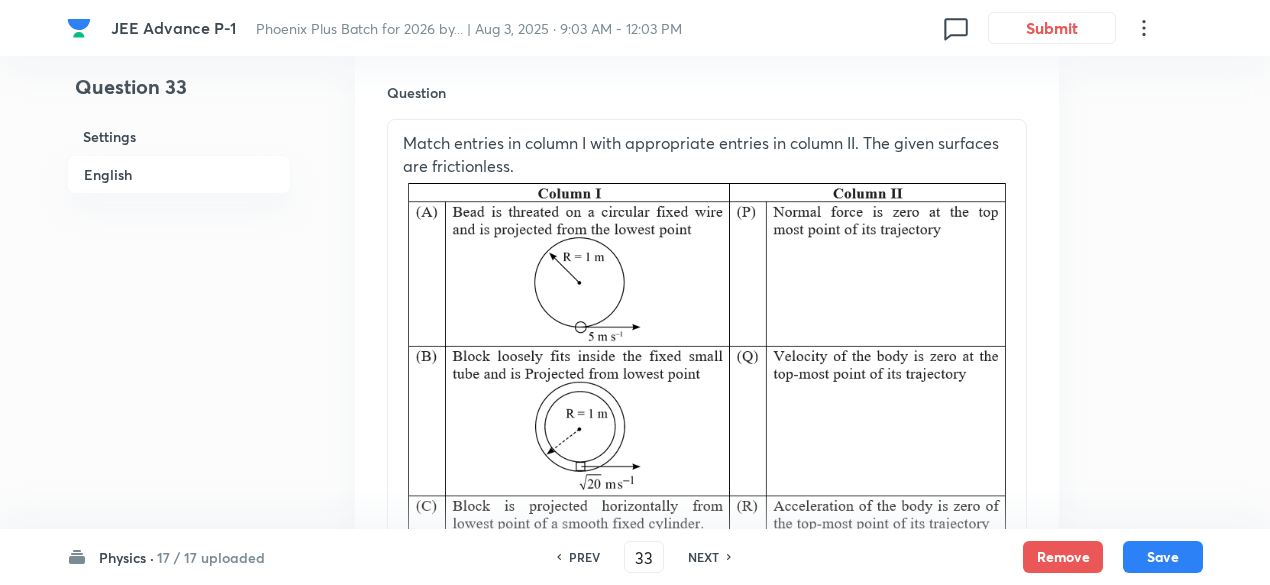 click on "PREV" at bounding box center (584, 557) 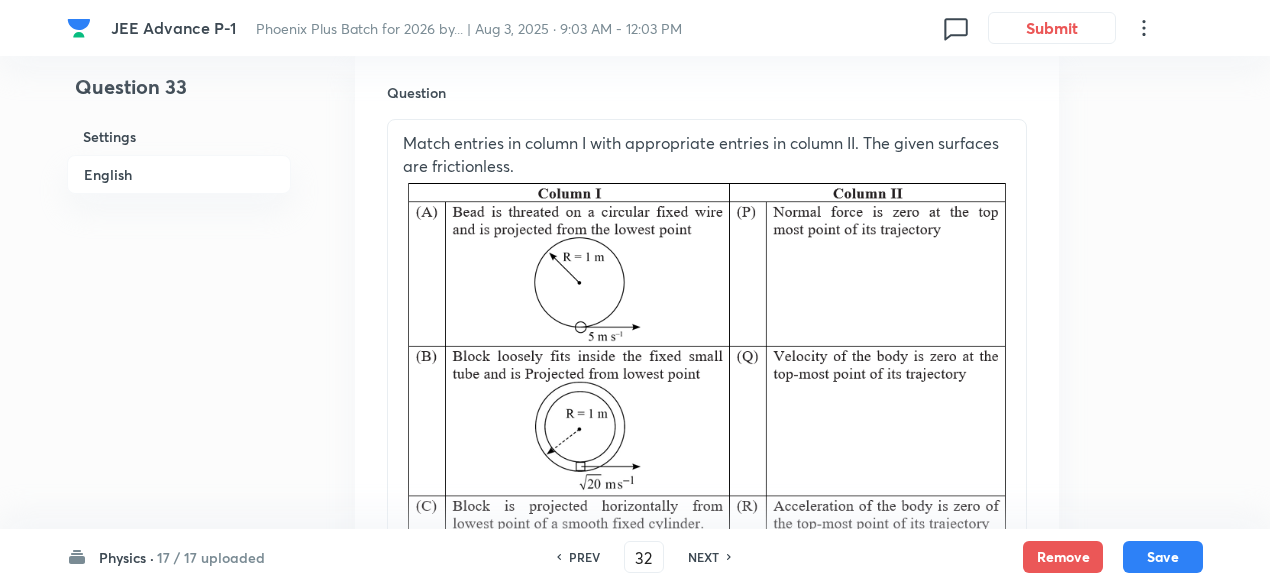 checkbox on "false" 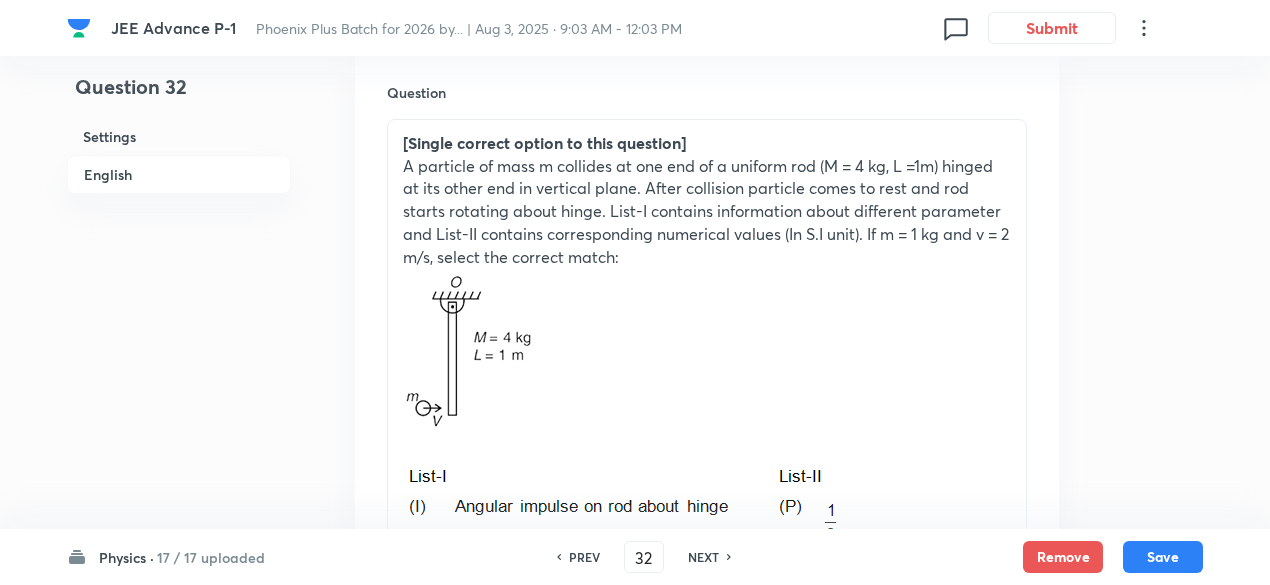 click on "PREV" at bounding box center [584, 557] 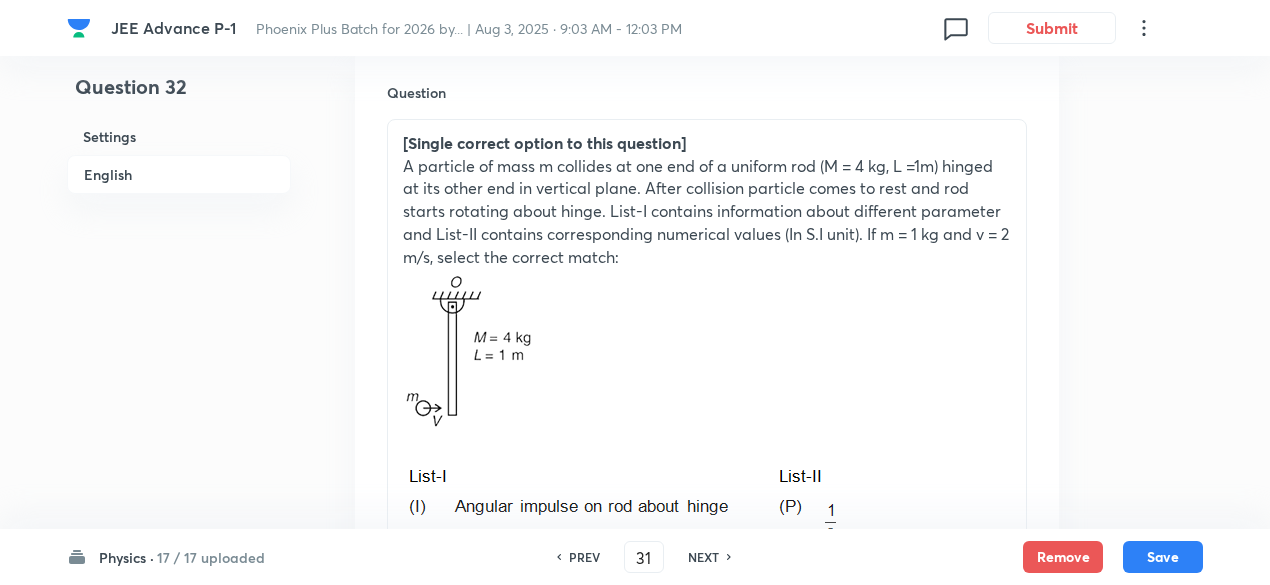 checkbox on "true" 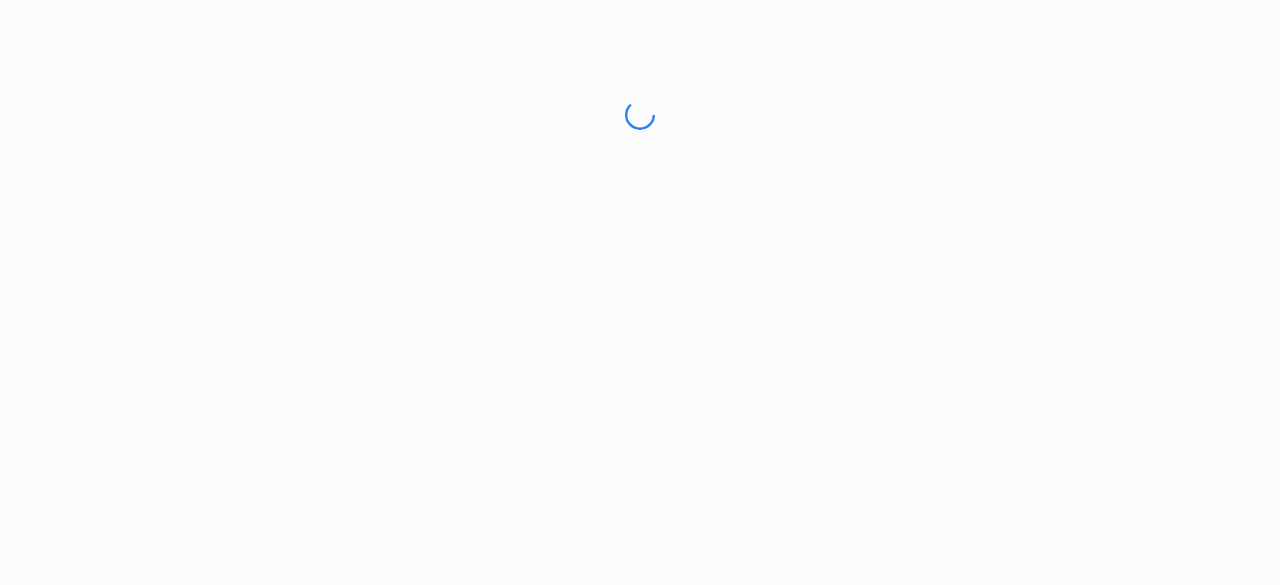 scroll, scrollTop: 0, scrollLeft: 0, axis: both 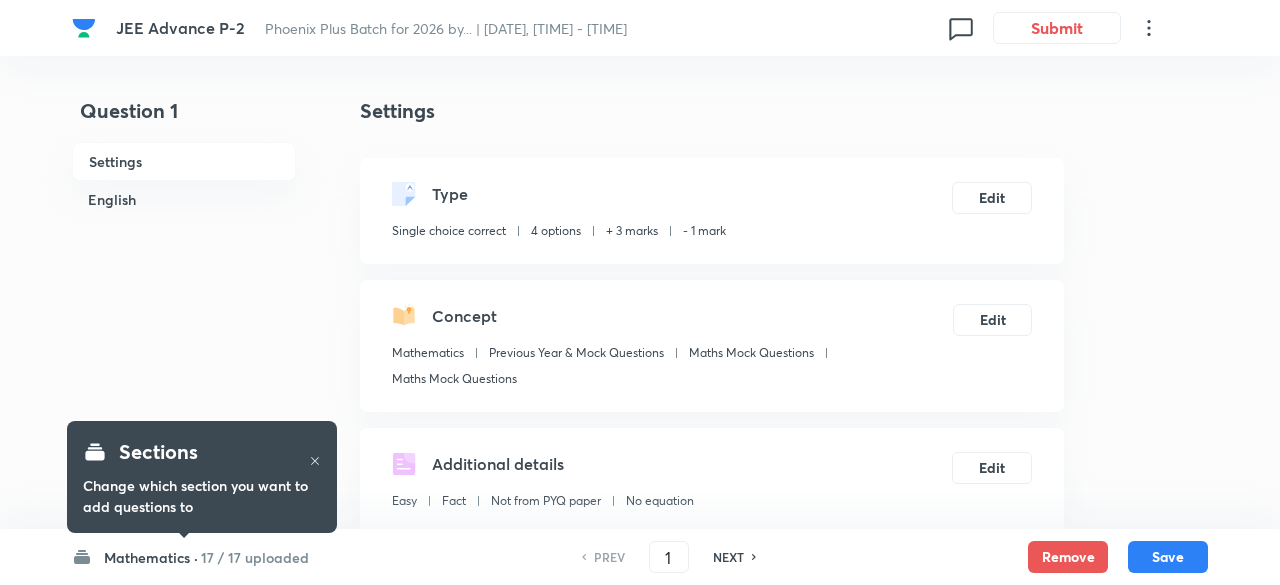 checkbox on "true" 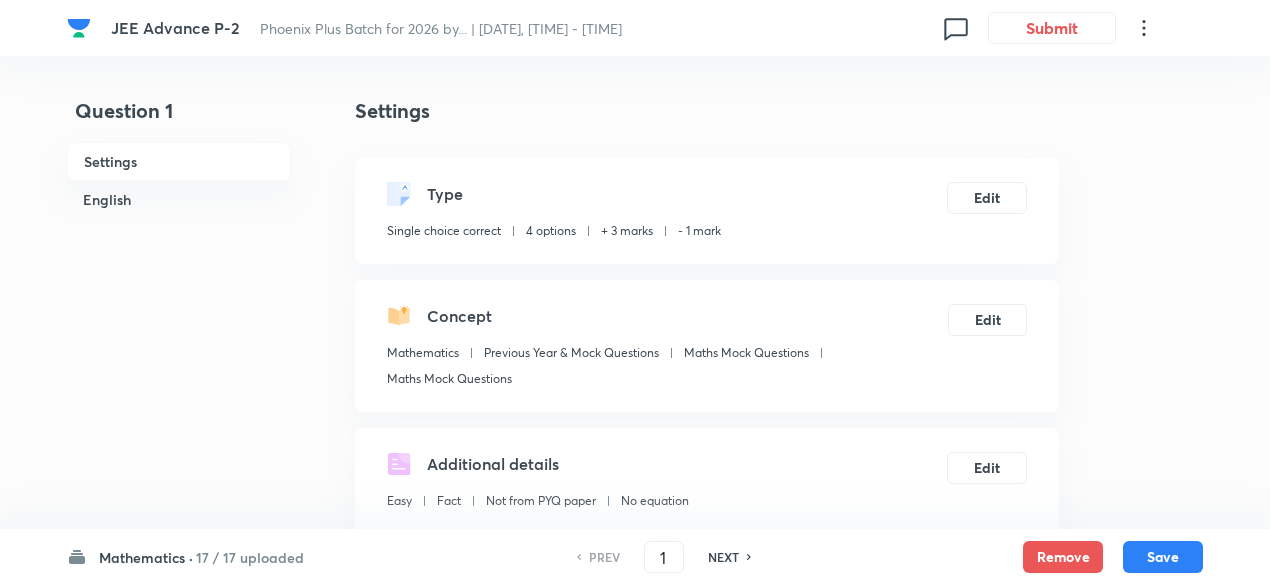 click on "17 / 17 uploaded" at bounding box center [250, 557] 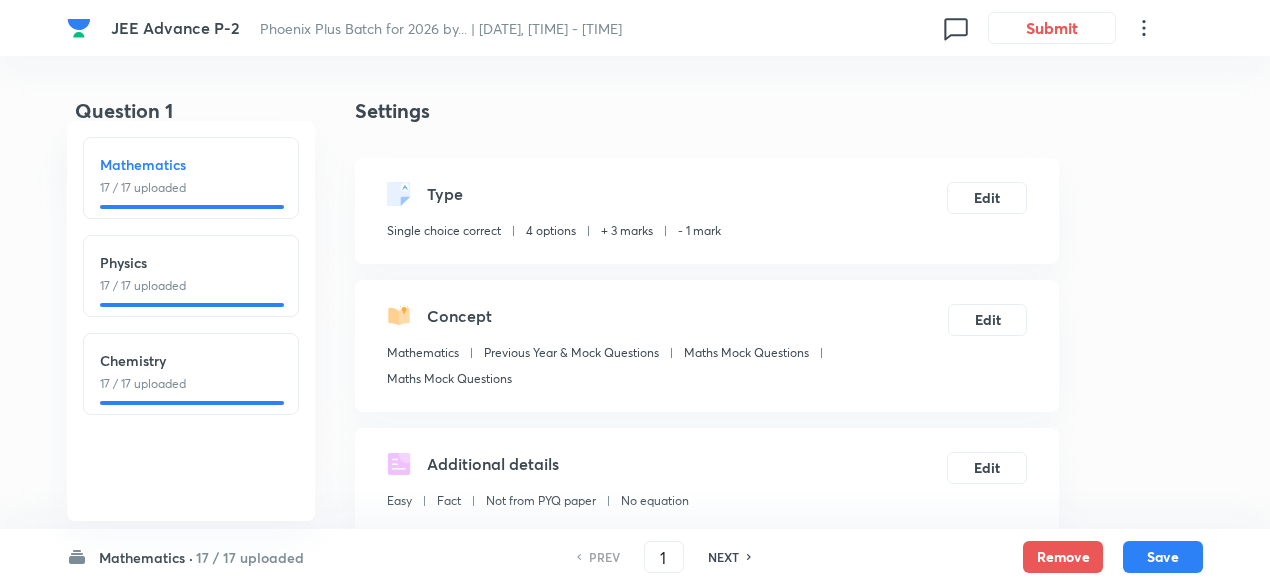 click on "Physics" at bounding box center (191, 262) 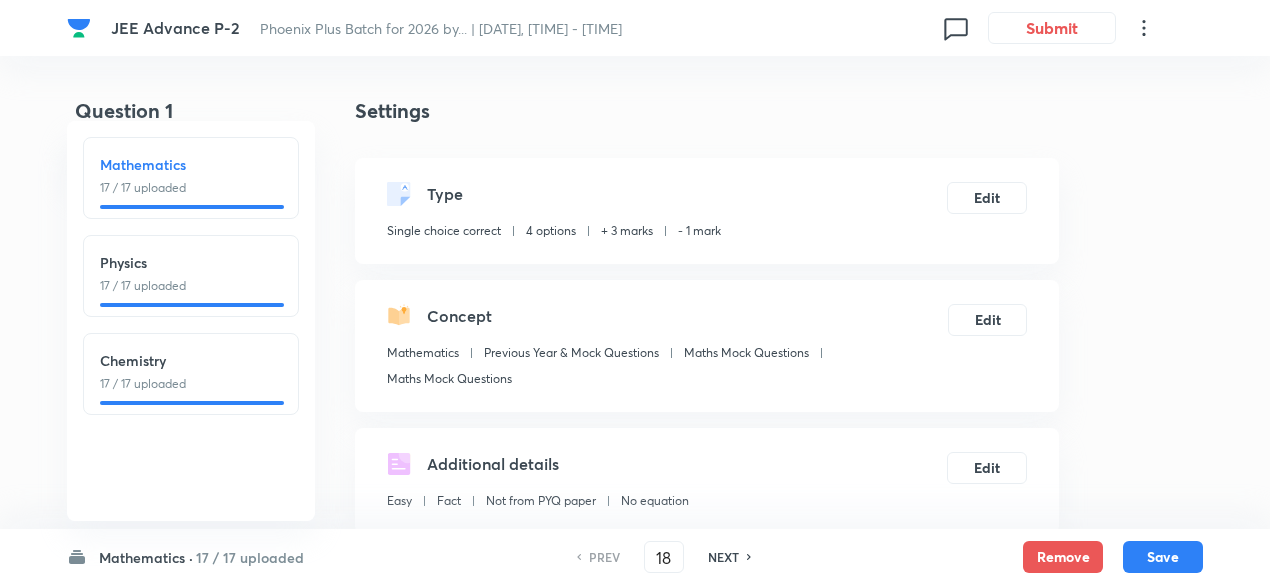 checkbox on "true" 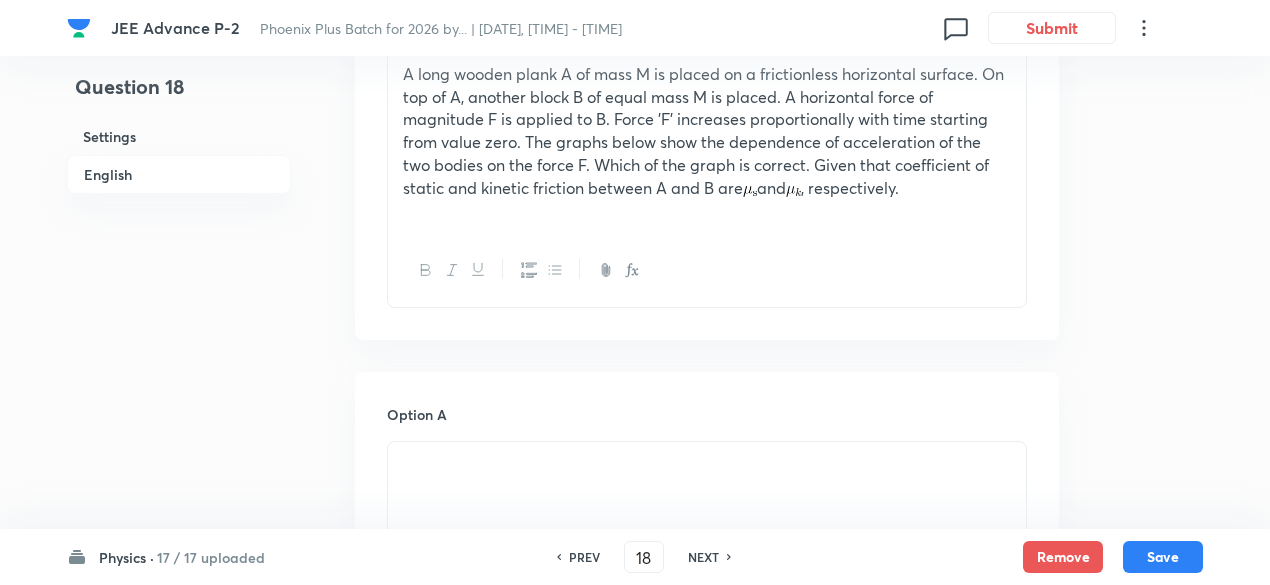 scroll, scrollTop: 670, scrollLeft: 0, axis: vertical 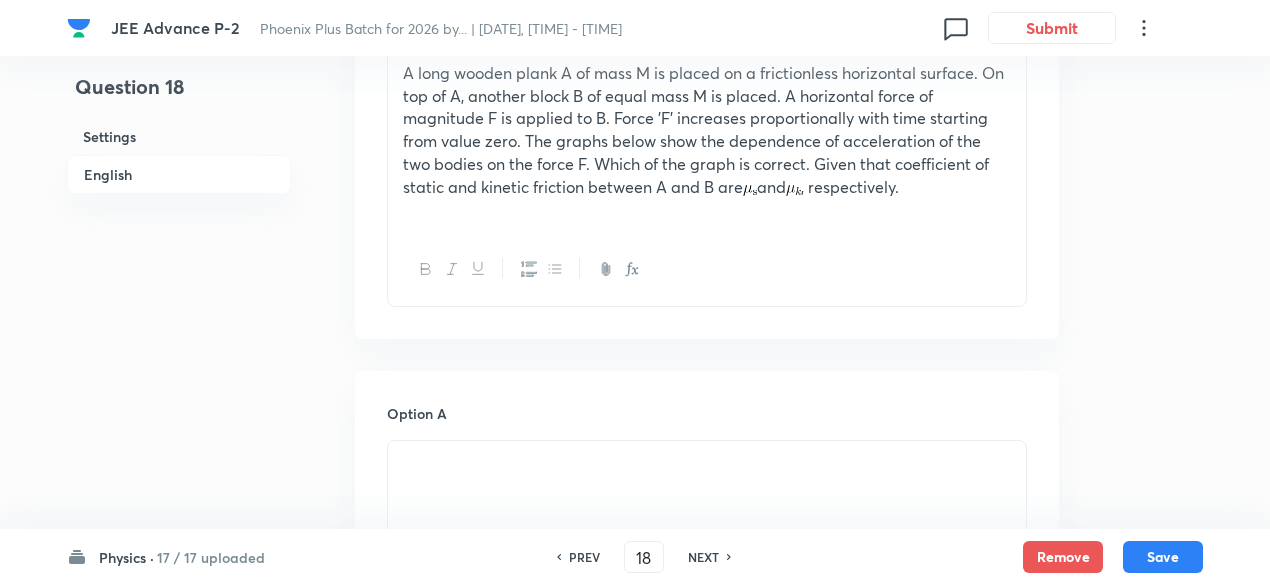 click on "NEXT" at bounding box center [703, 557] 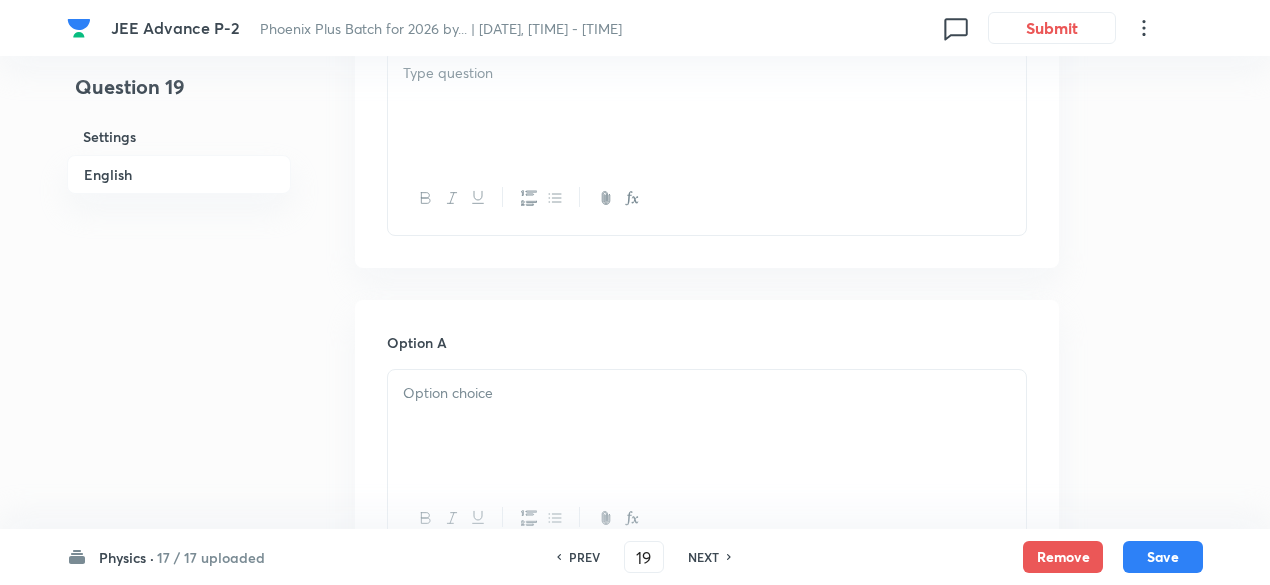 checkbox on "false" 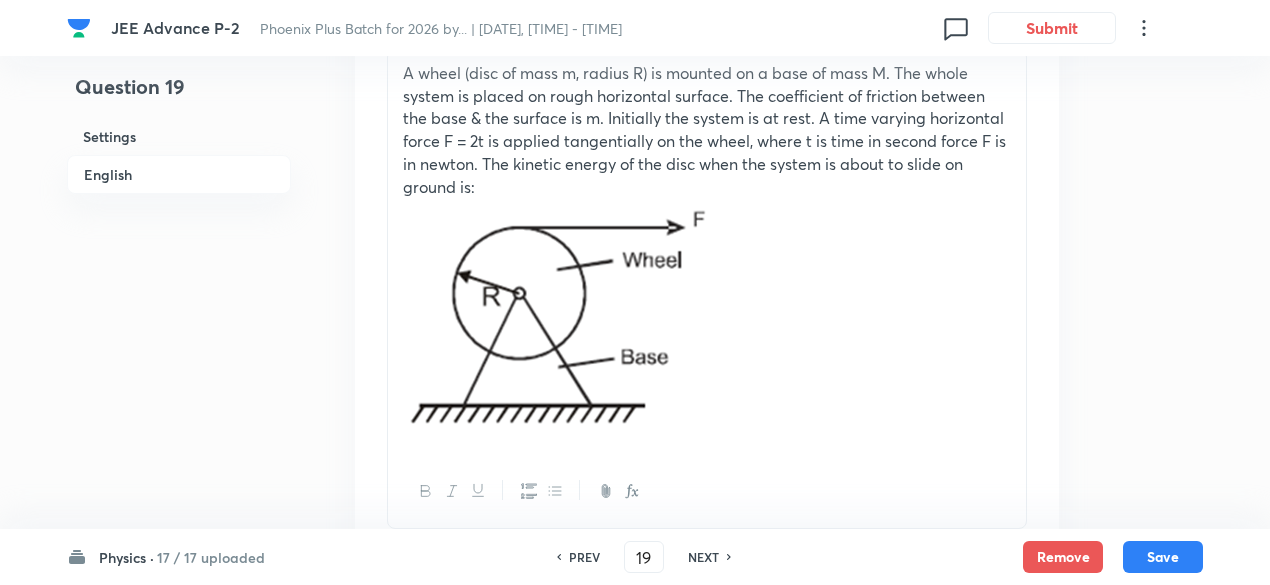 click on "NEXT" at bounding box center [703, 557] 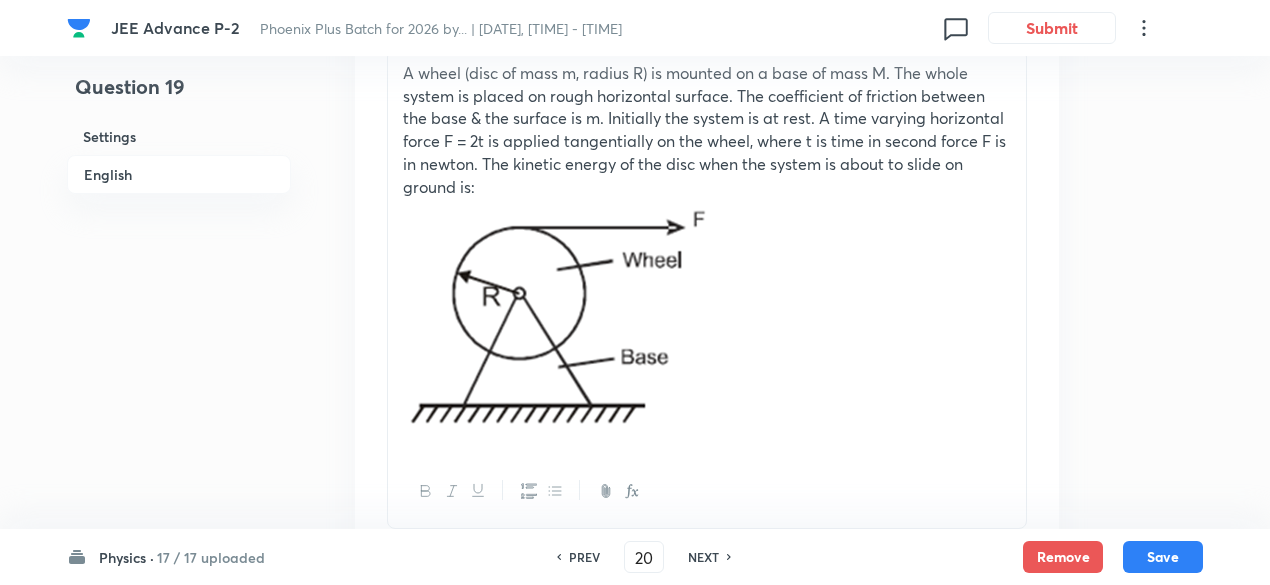 checkbox on "false" 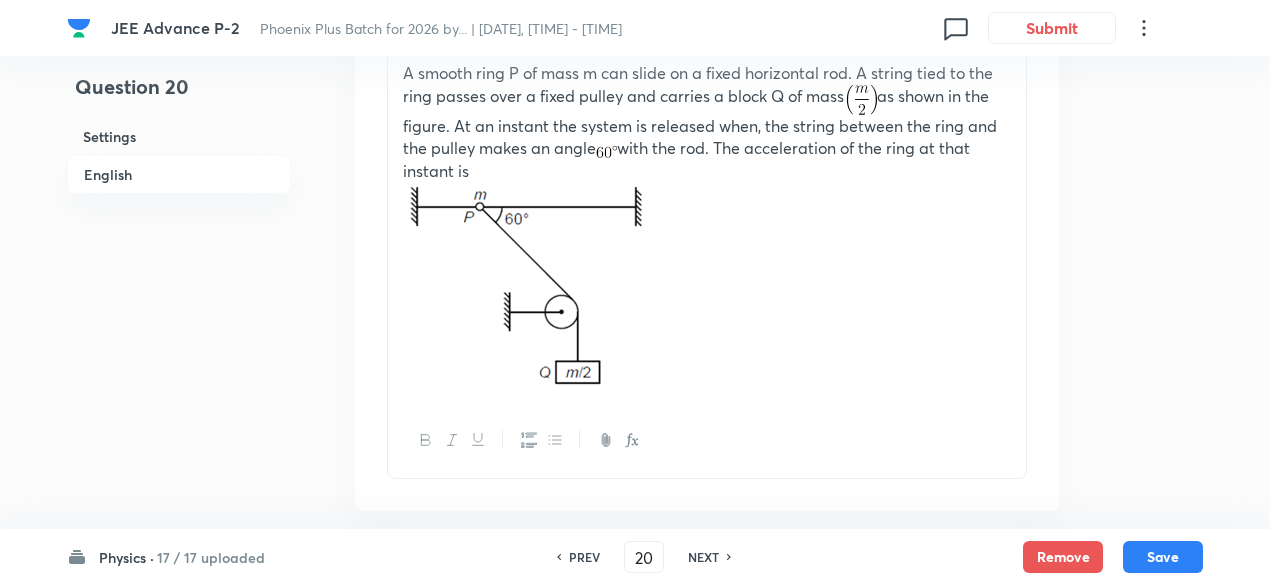 click on "NEXT" at bounding box center (703, 557) 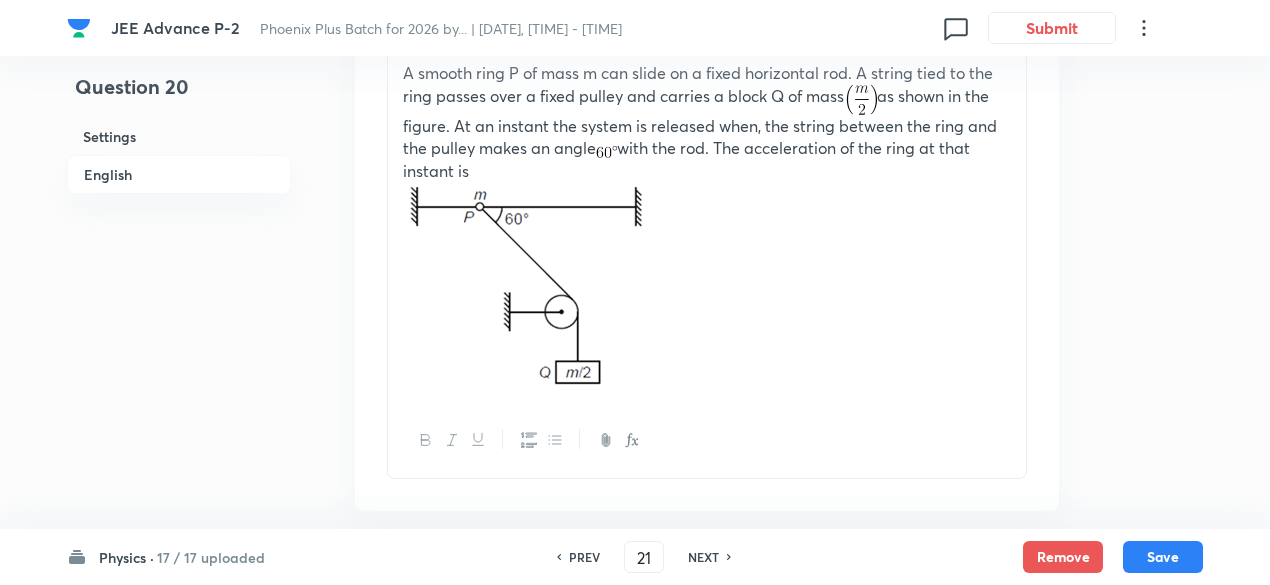 checkbox on "true" 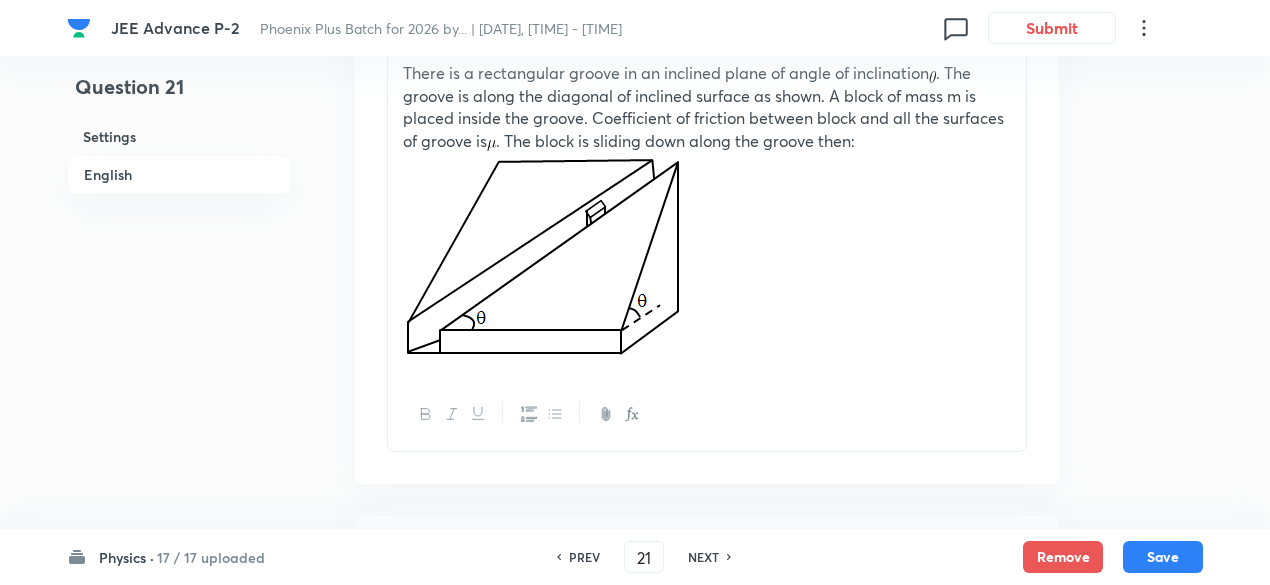 click on "NEXT" at bounding box center (703, 557) 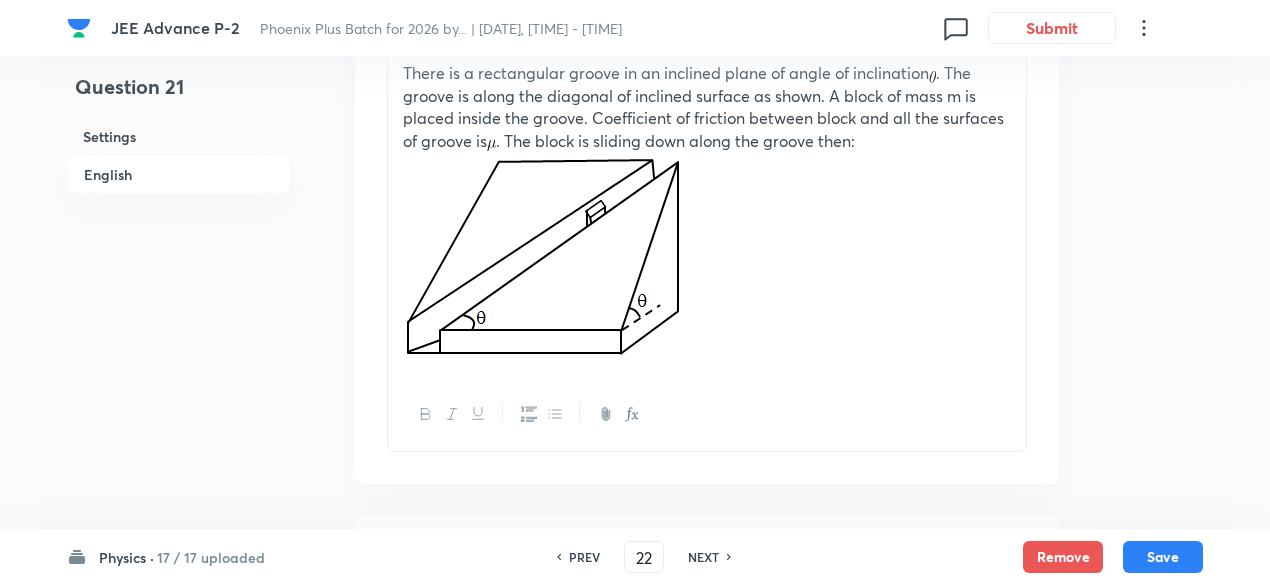 checkbox on "false" 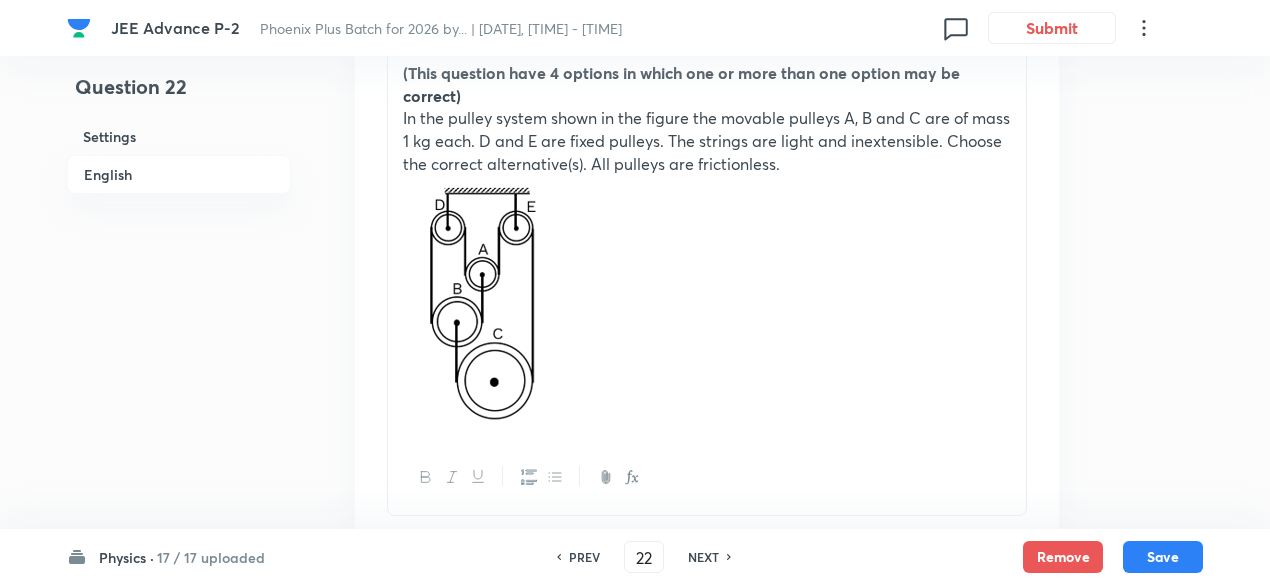 checkbox on "true" 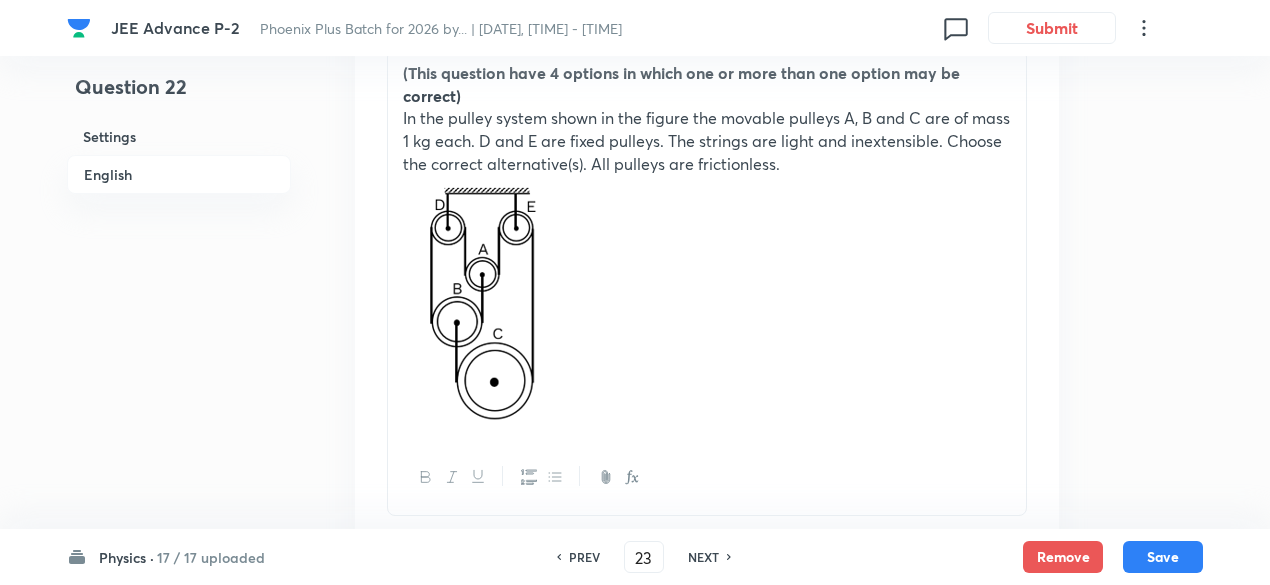 checkbox on "false" 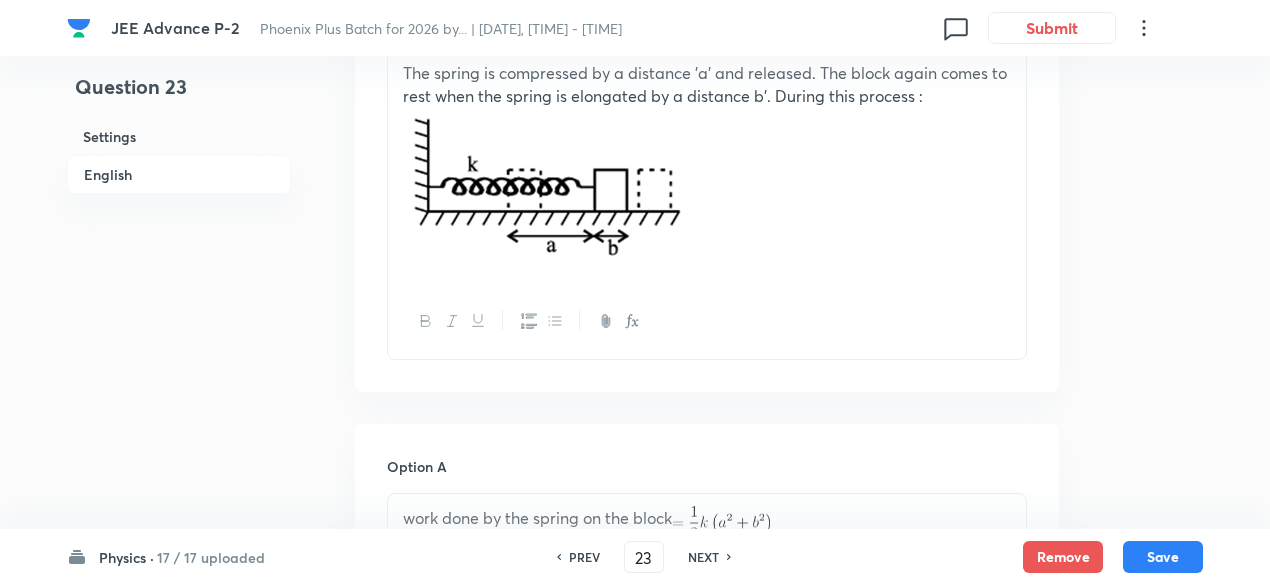 click on "NEXT" at bounding box center (703, 557) 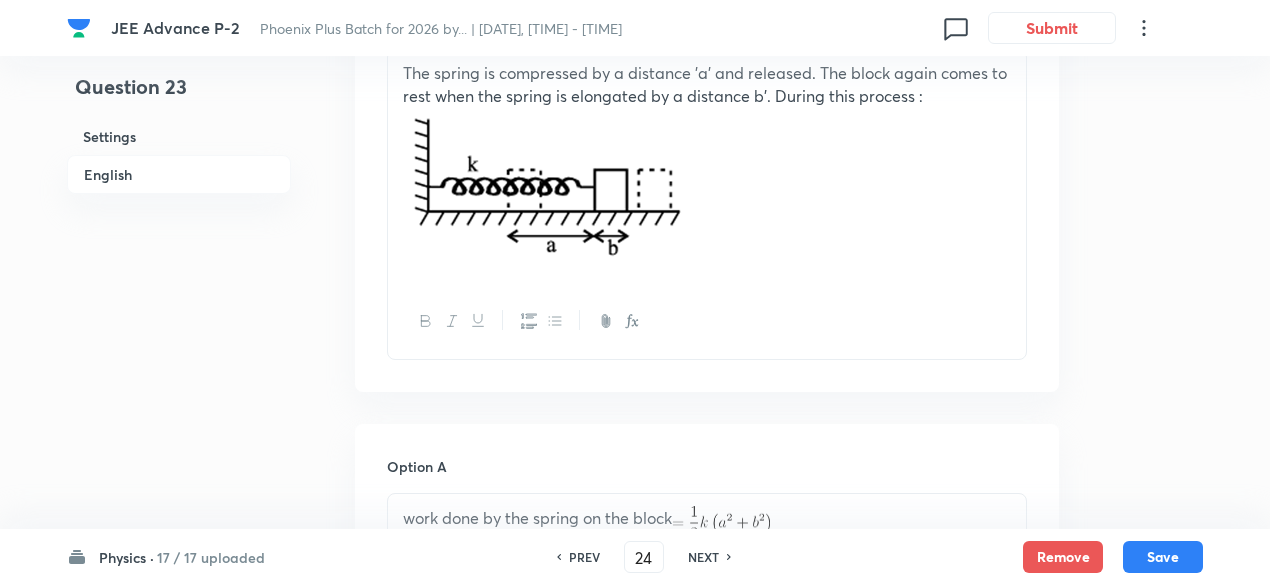 checkbox on "true" 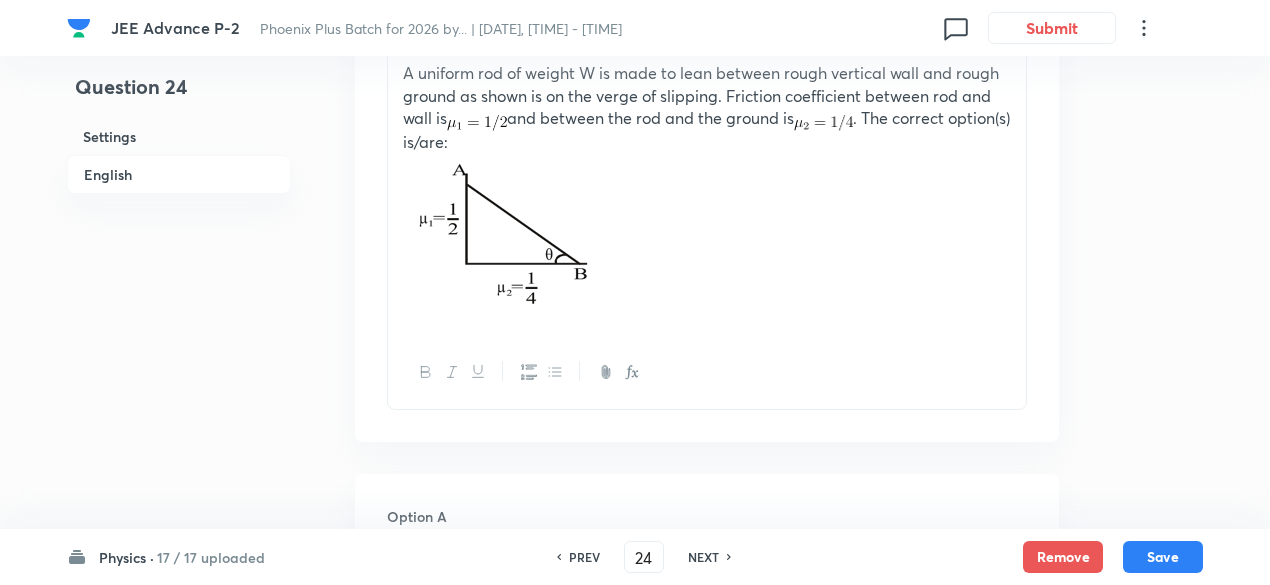 click on "NEXT" at bounding box center (703, 557) 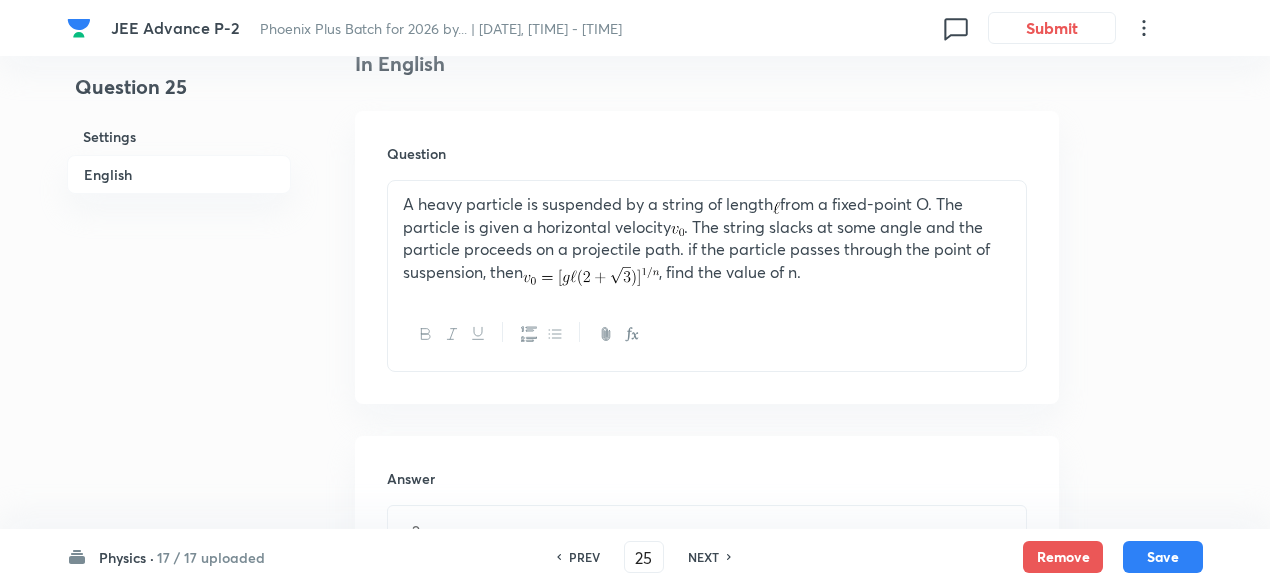 scroll, scrollTop: 538, scrollLeft: 0, axis: vertical 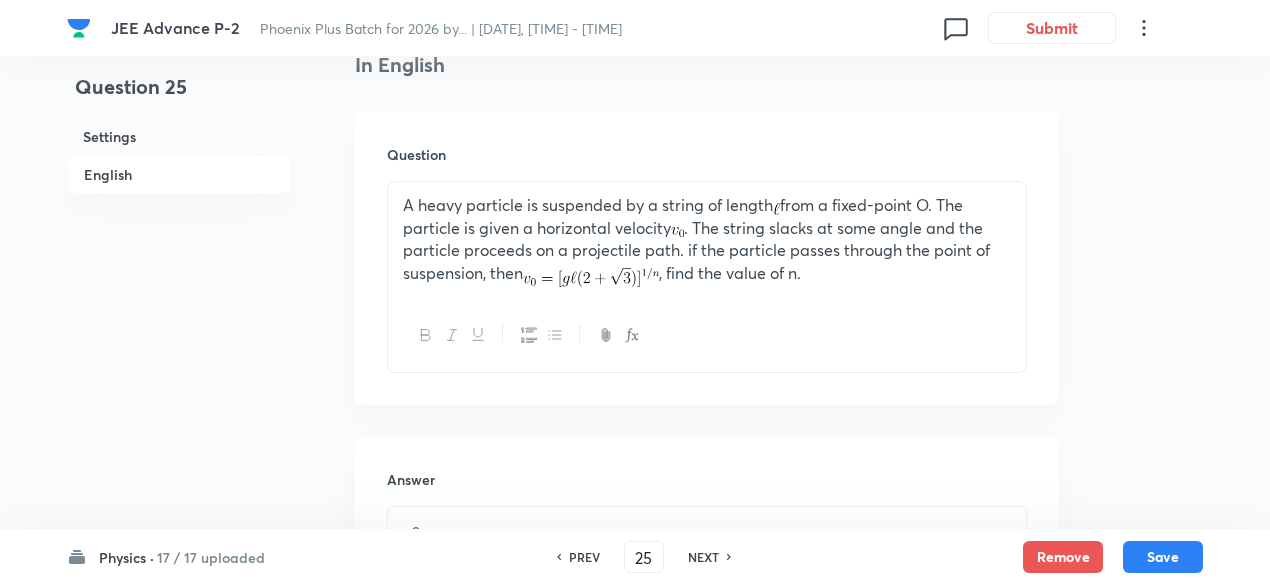 click on "NEXT" at bounding box center [703, 557] 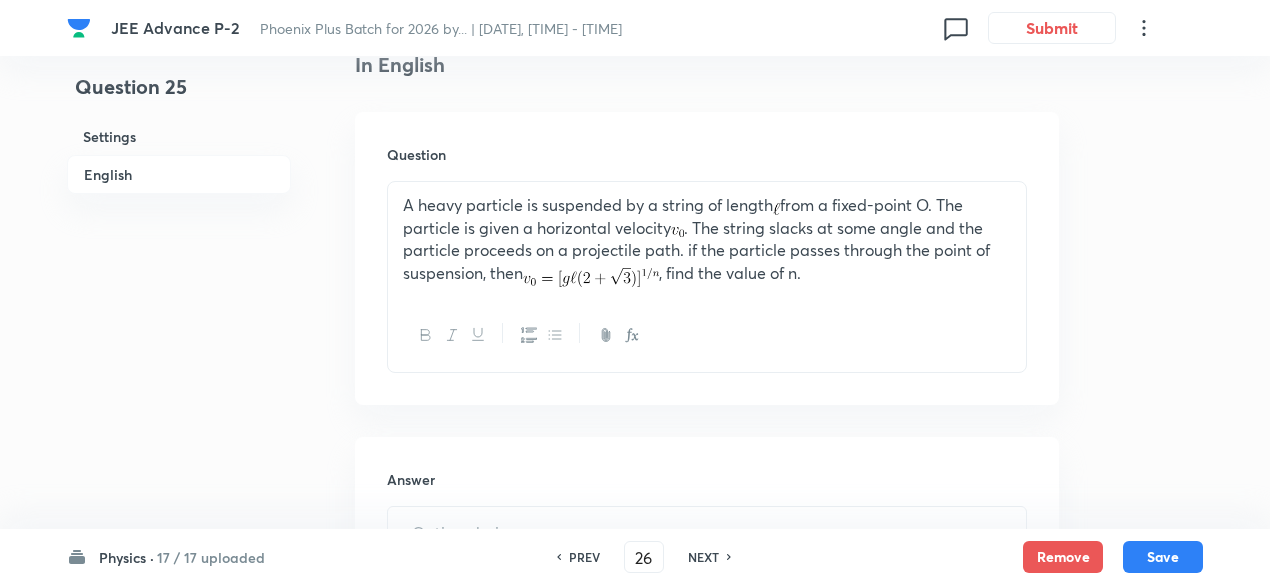 type on "18" 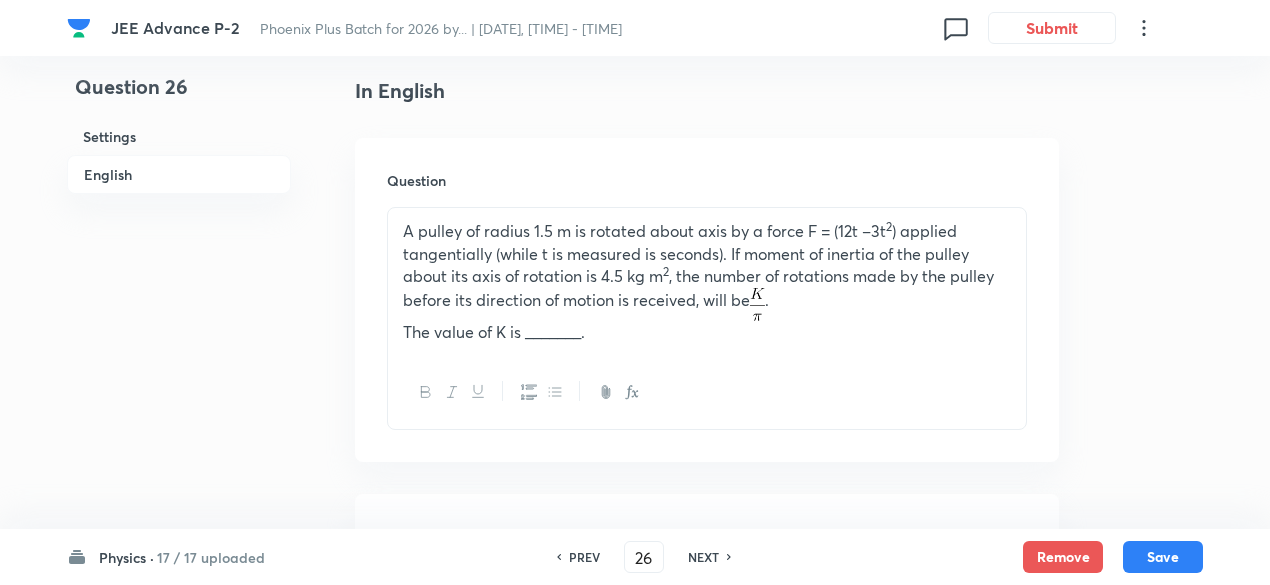 click on "NEXT" at bounding box center [703, 557] 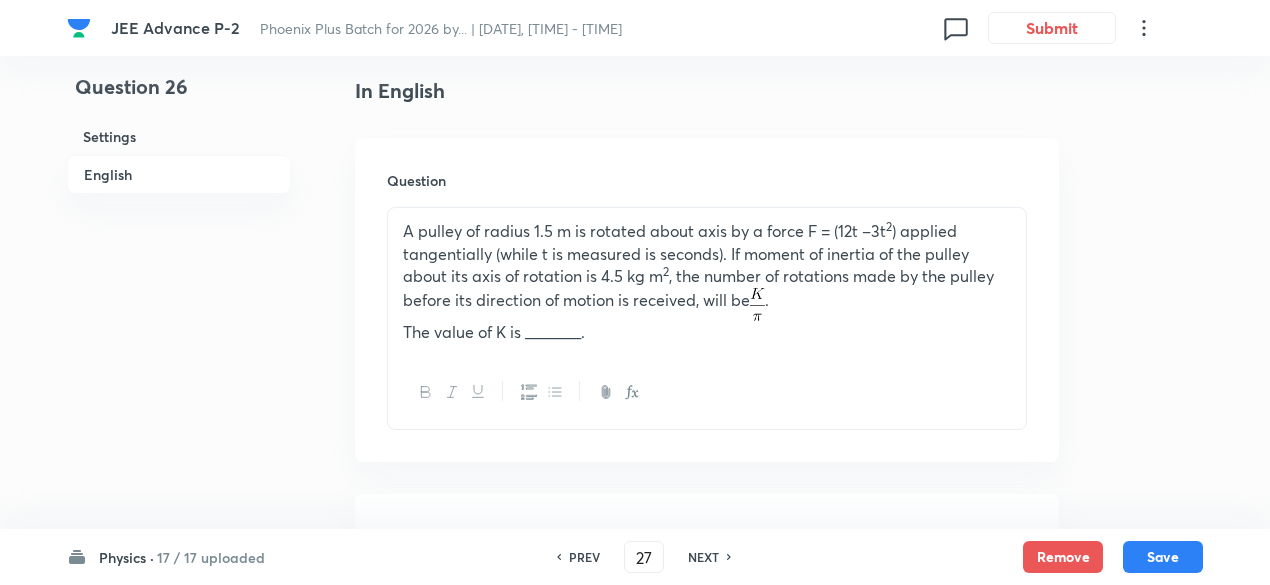 type on "3" 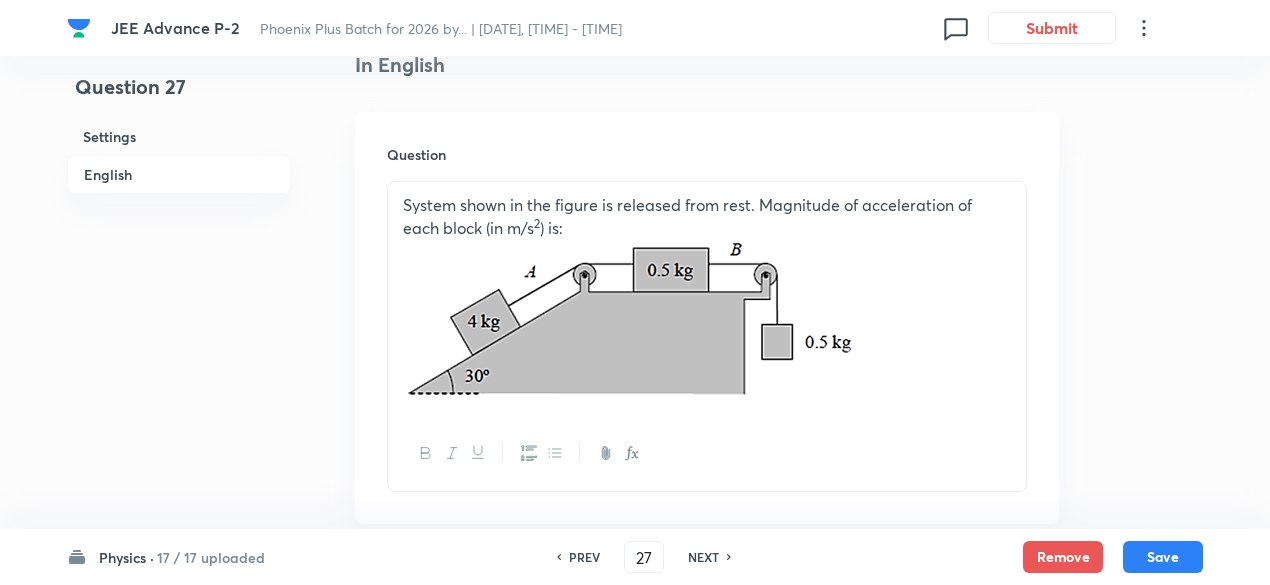 click on "NEXT" at bounding box center (703, 557) 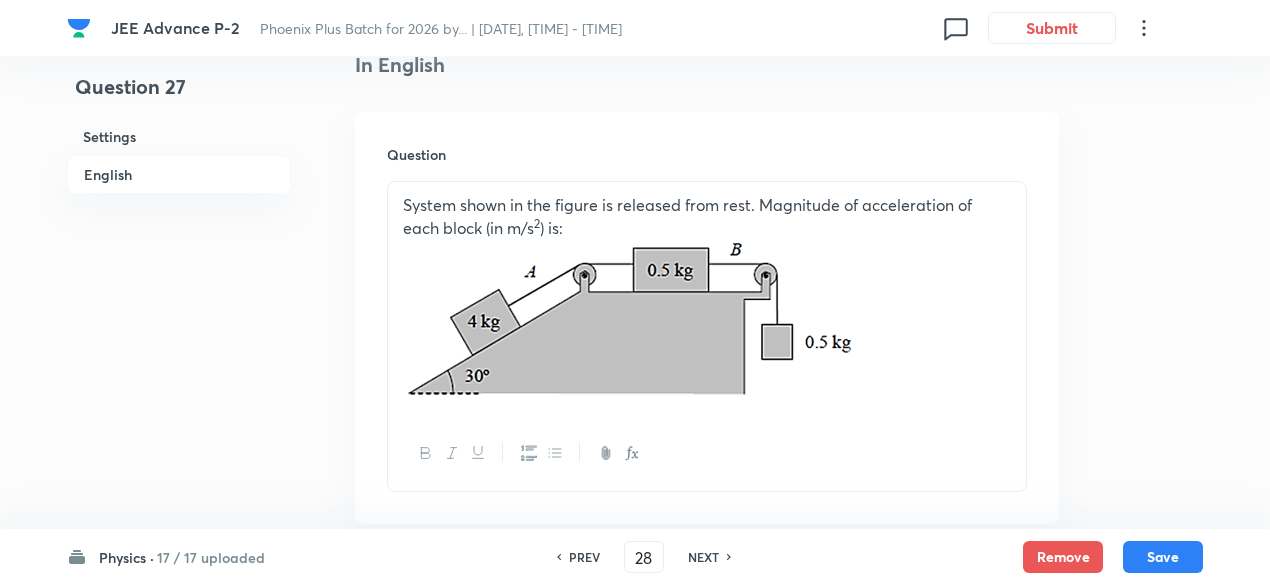type on "3" 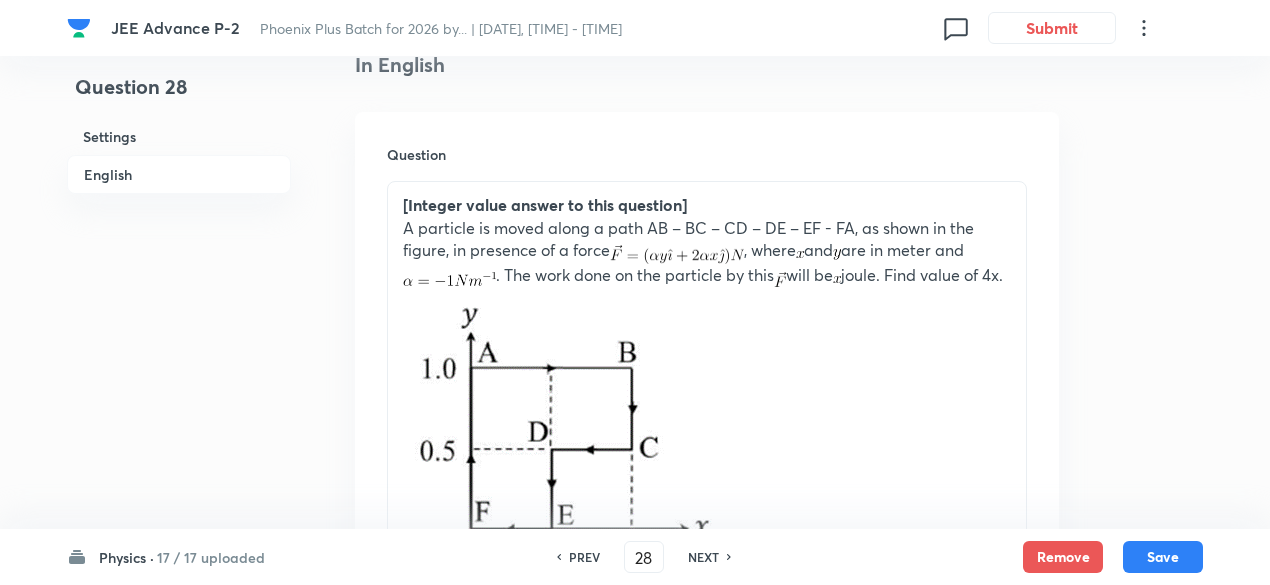 click on "NEXT" at bounding box center [703, 557] 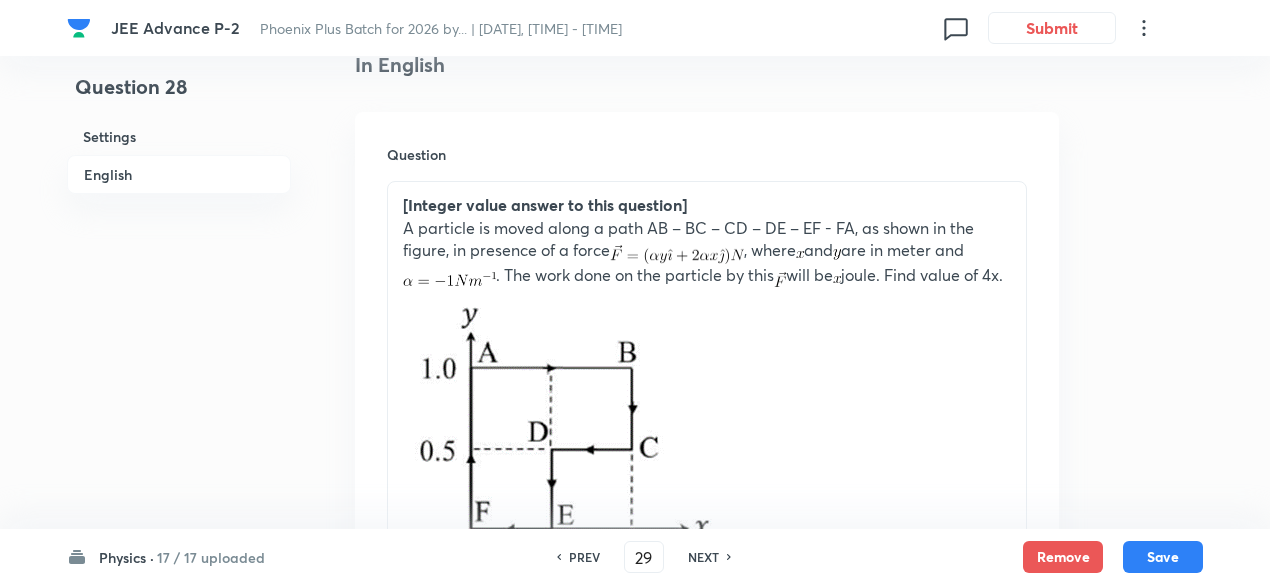 type on "1" 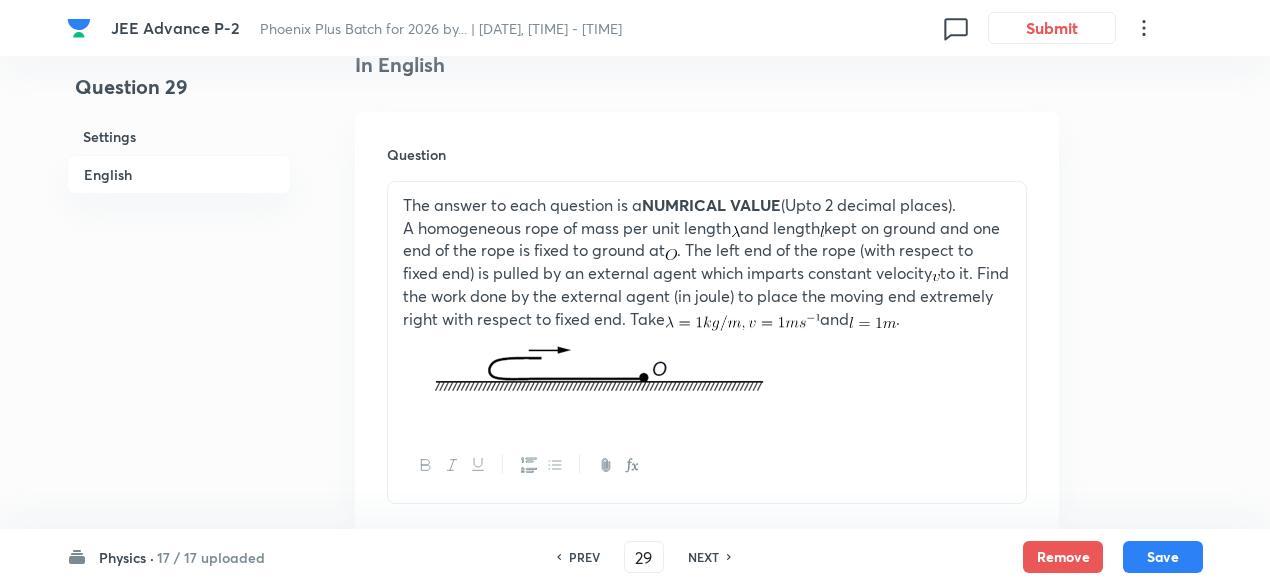 click on "NEXT" at bounding box center [703, 557] 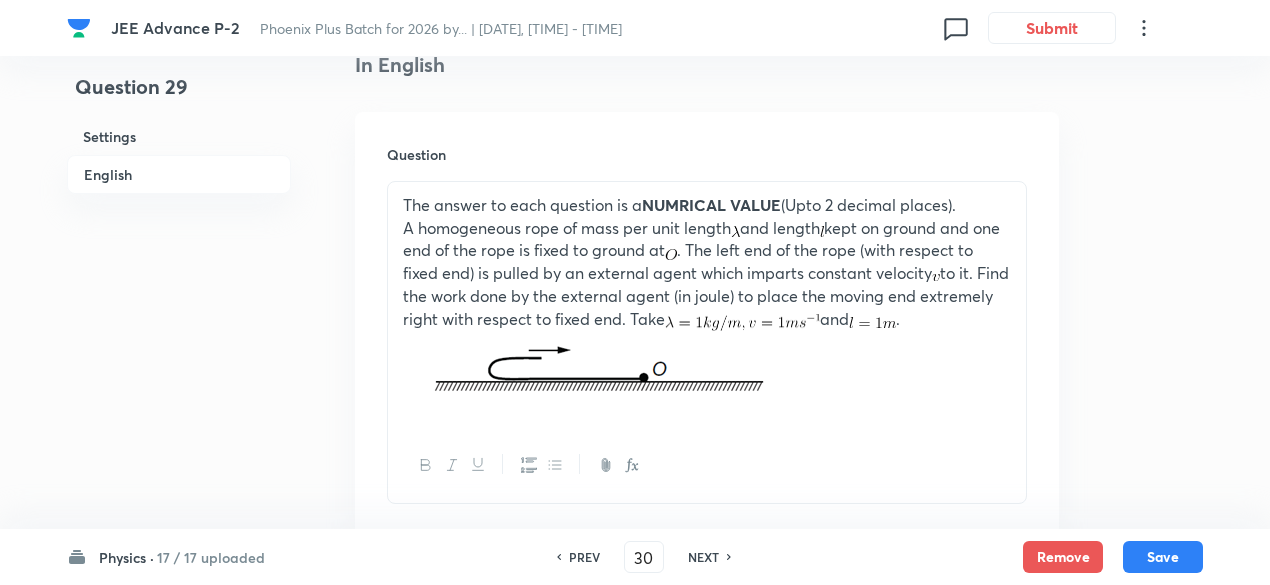 type 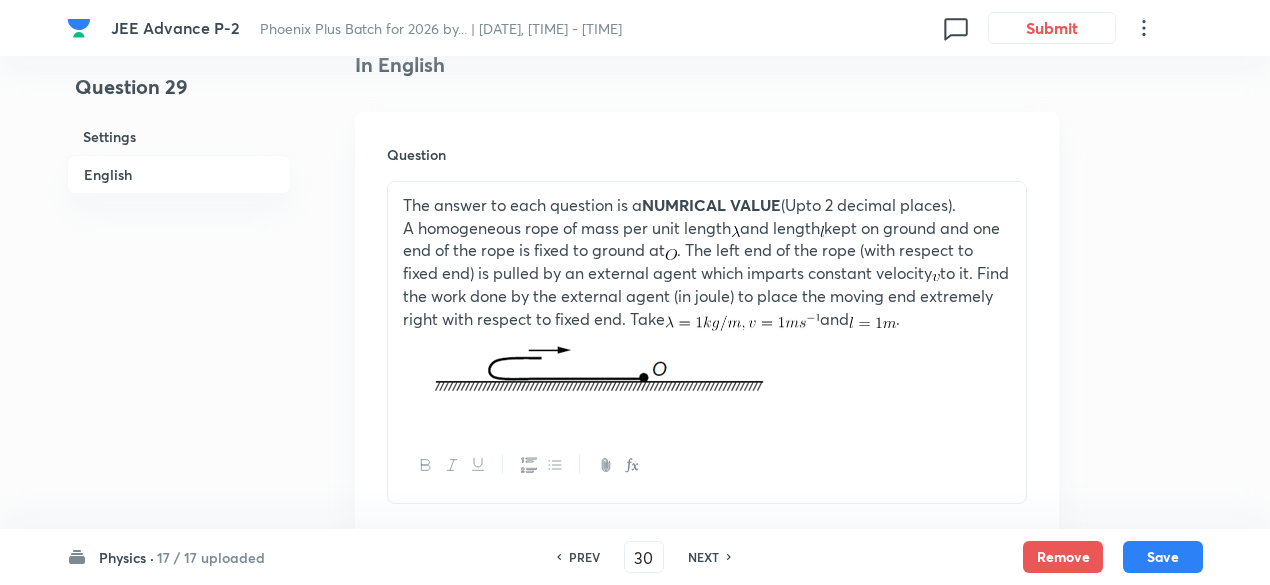 checkbox on "true" 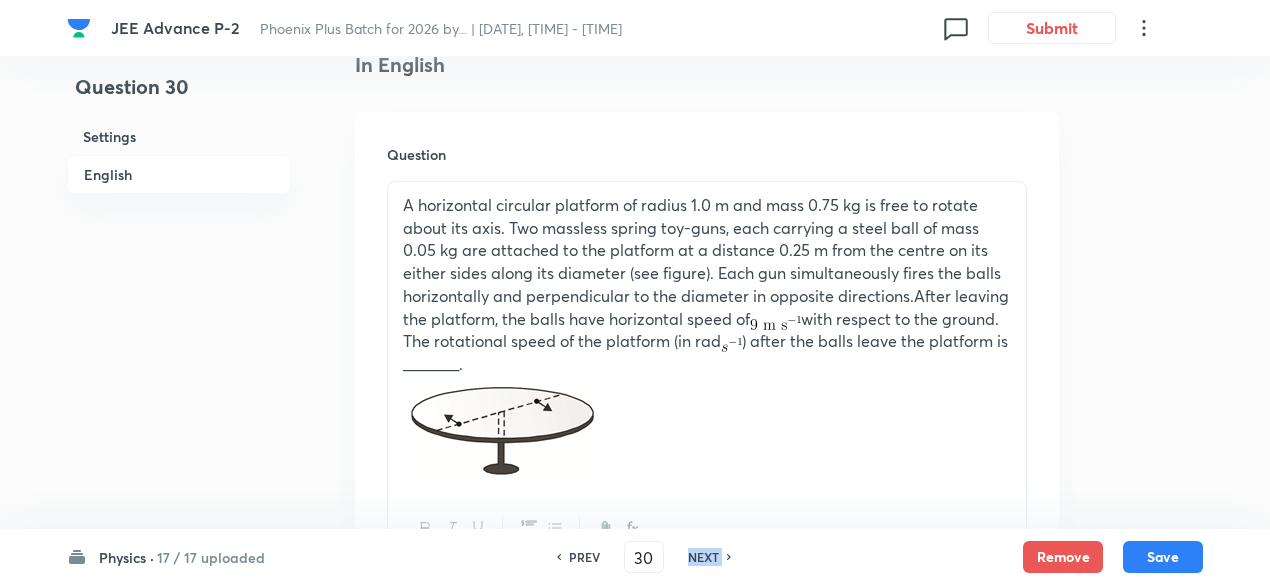 click on "NEXT" at bounding box center [703, 557] 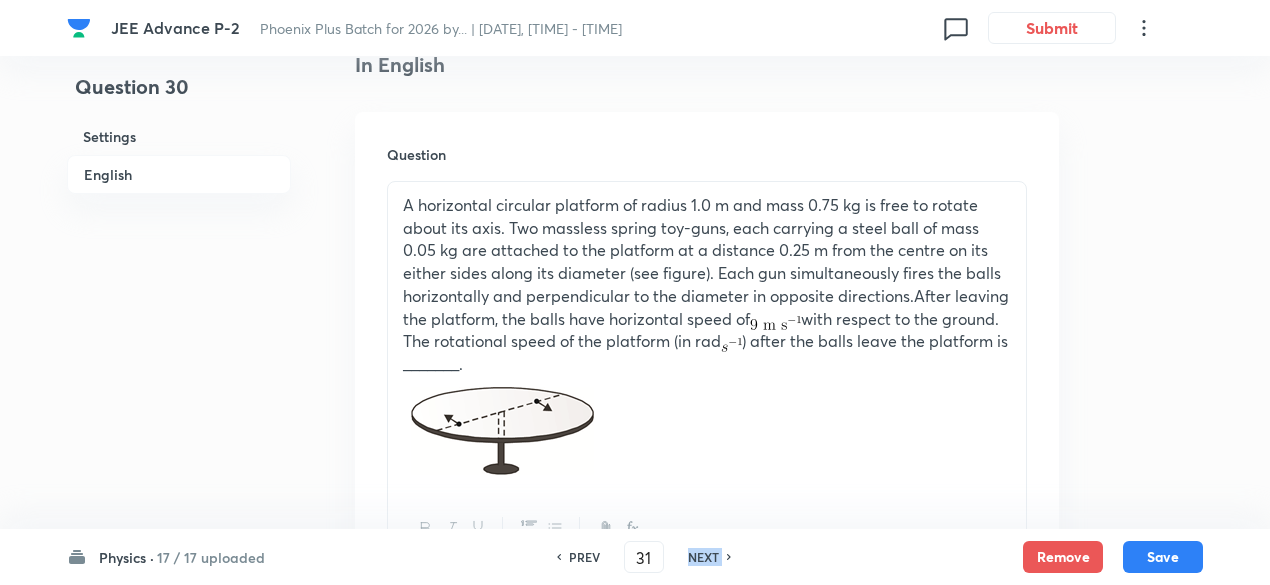 checkbox on "false" 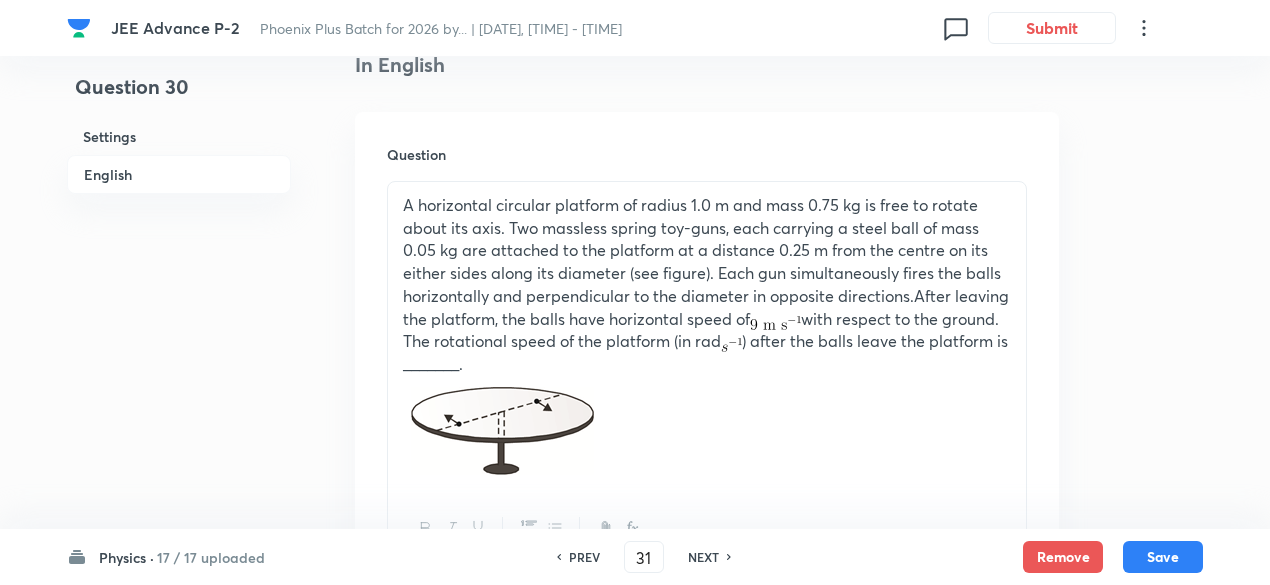 type on "0.5" 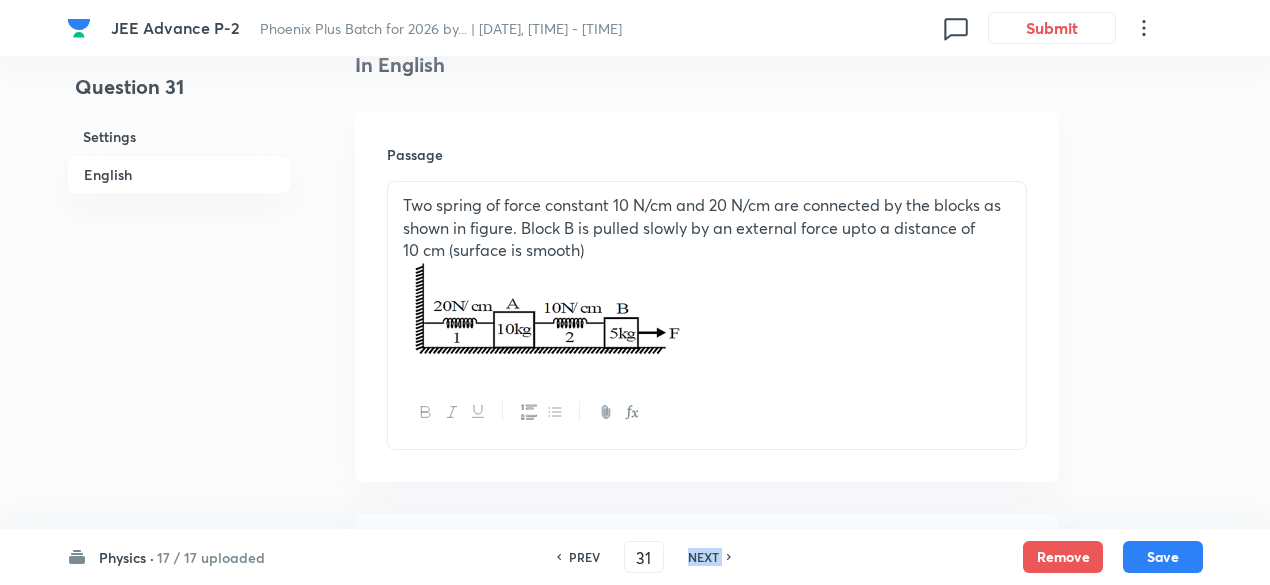 click on "NEXT" at bounding box center (703, 557) 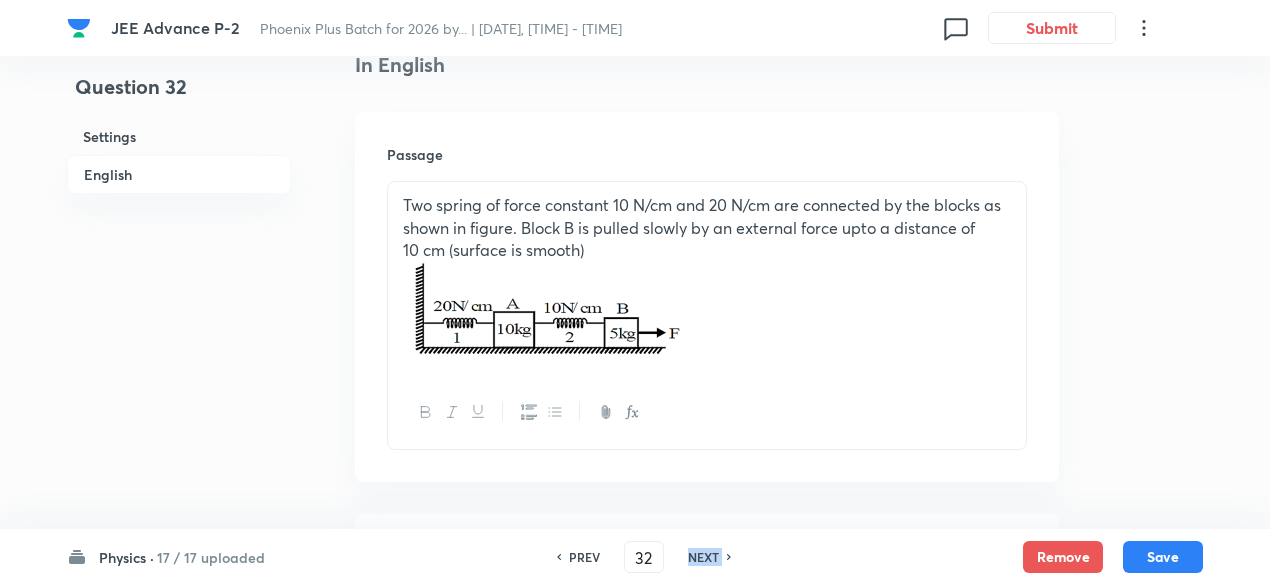 type 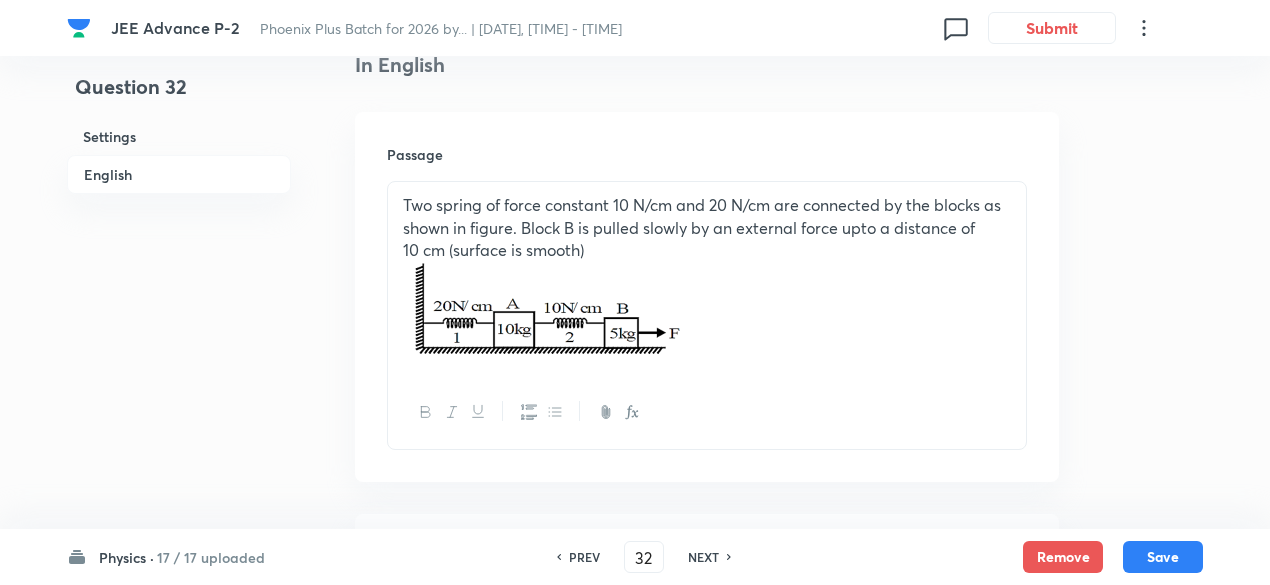 click on "NEXT" at bounding box center (703, 557) 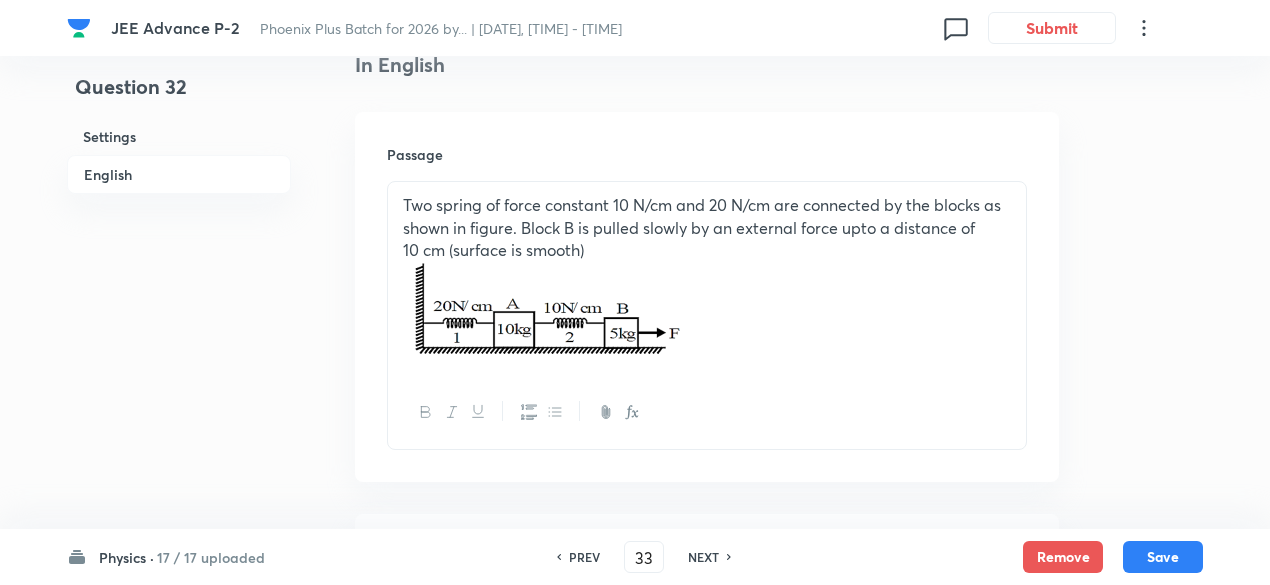 checkbox on "false" 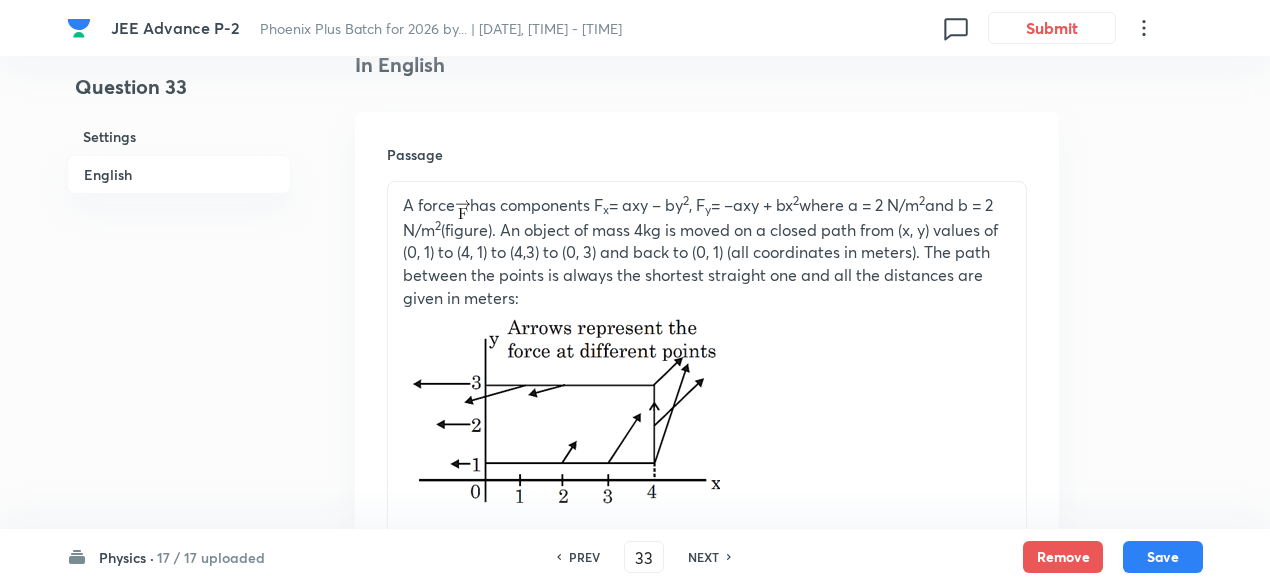 click on "NEXT" at bounding box center (703, 557) 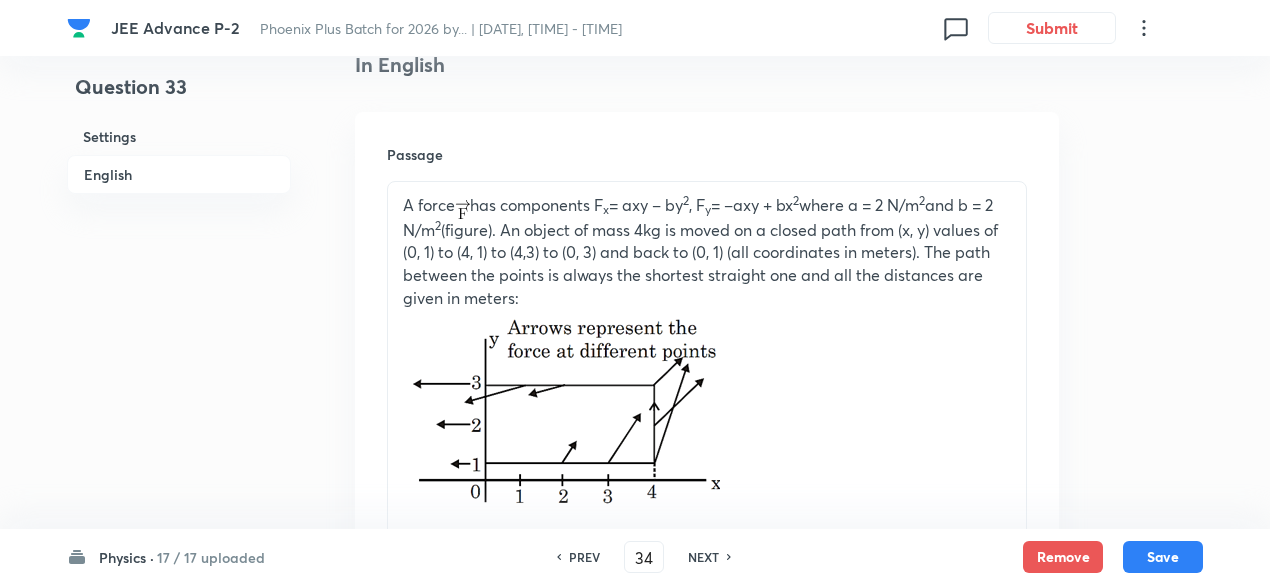 type on "8" 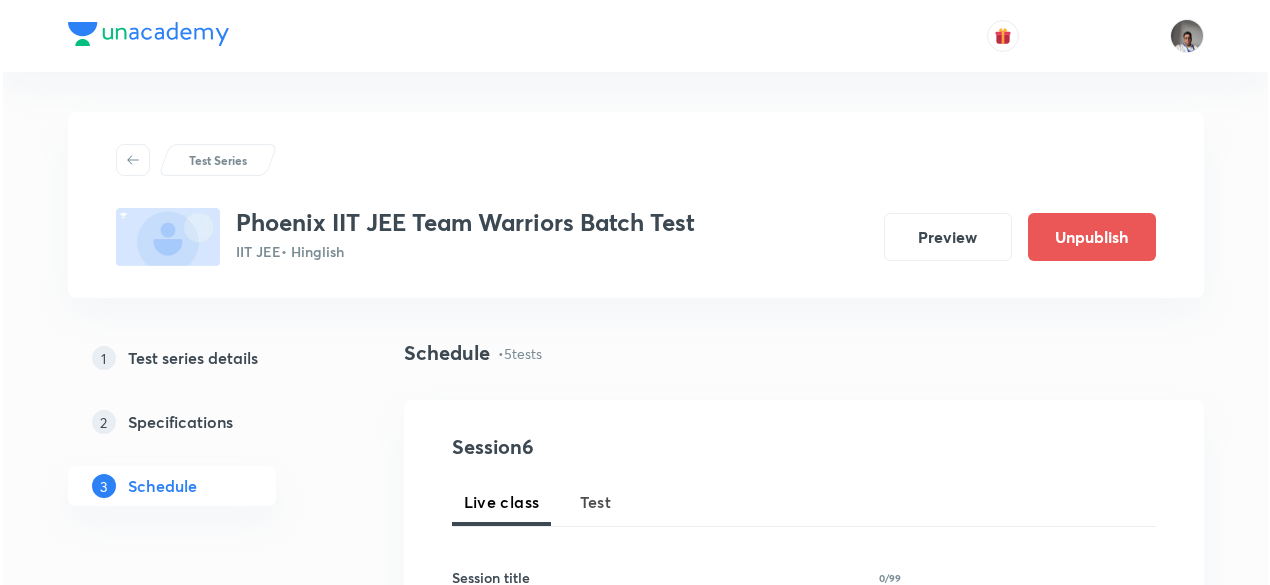 scroll, scrollTop: 0, scrollLeft: 0, axis: both 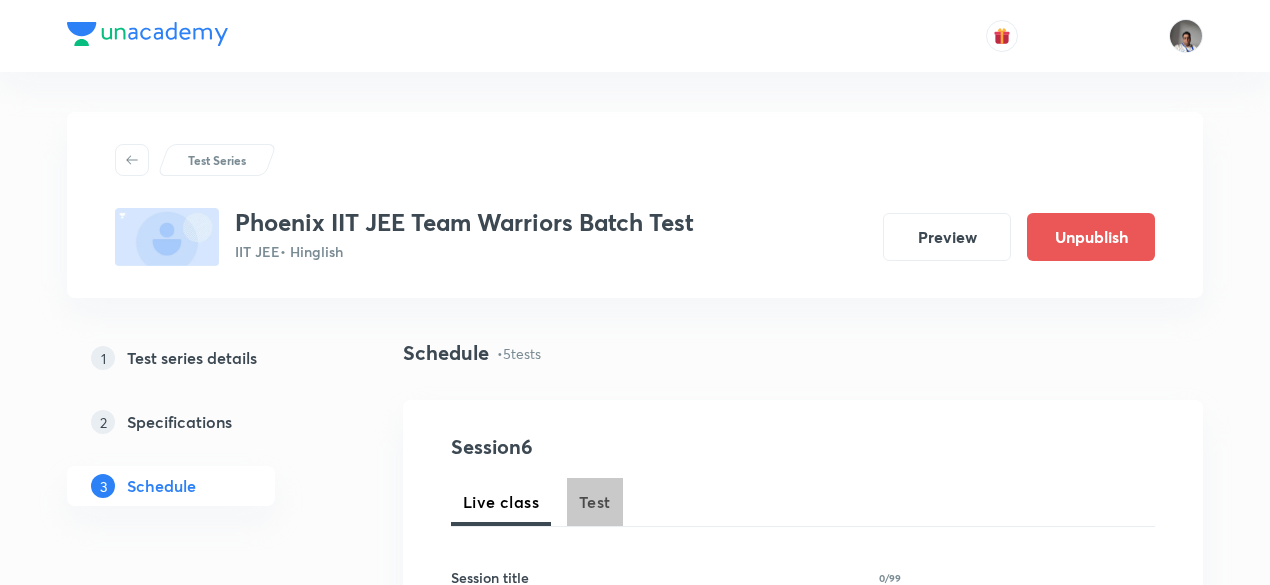 click on "Test" at bounding box center (595, 502) 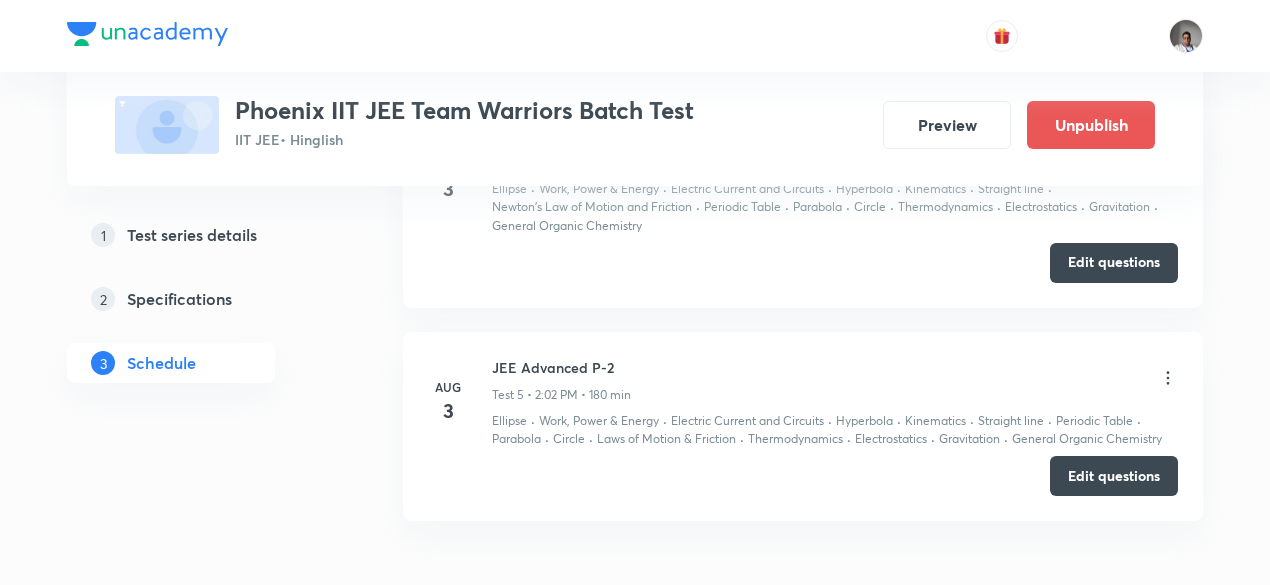 scroll, scrollTop: 1846, scrollLeft: 0, axis: vertical 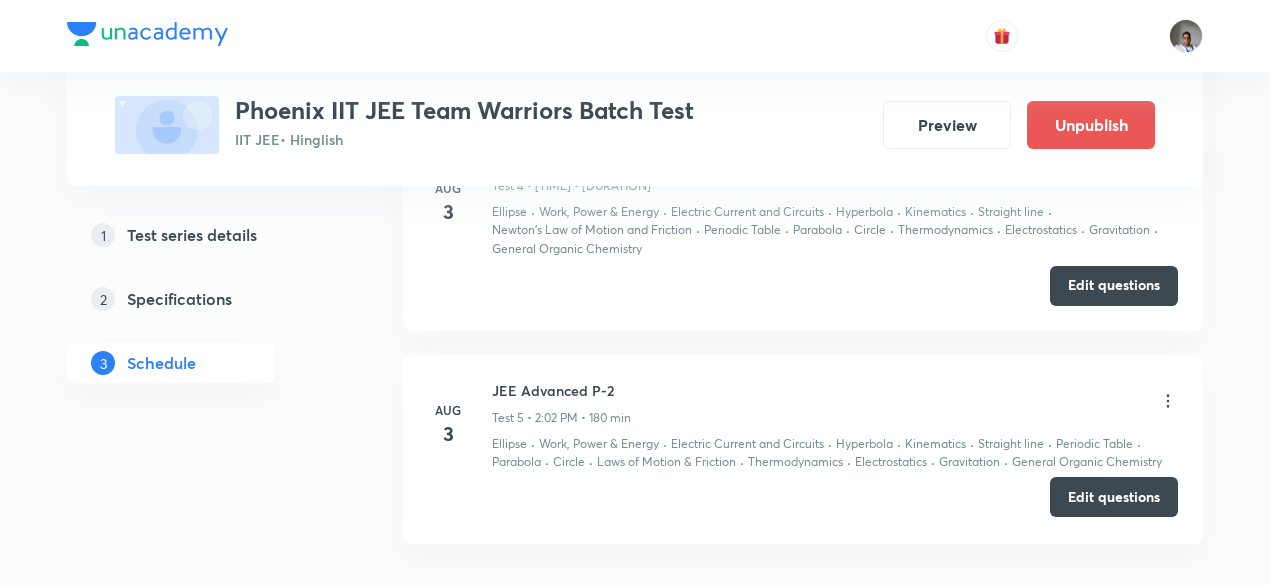 click on "Edit questions" at bounding box center (1114, 497) 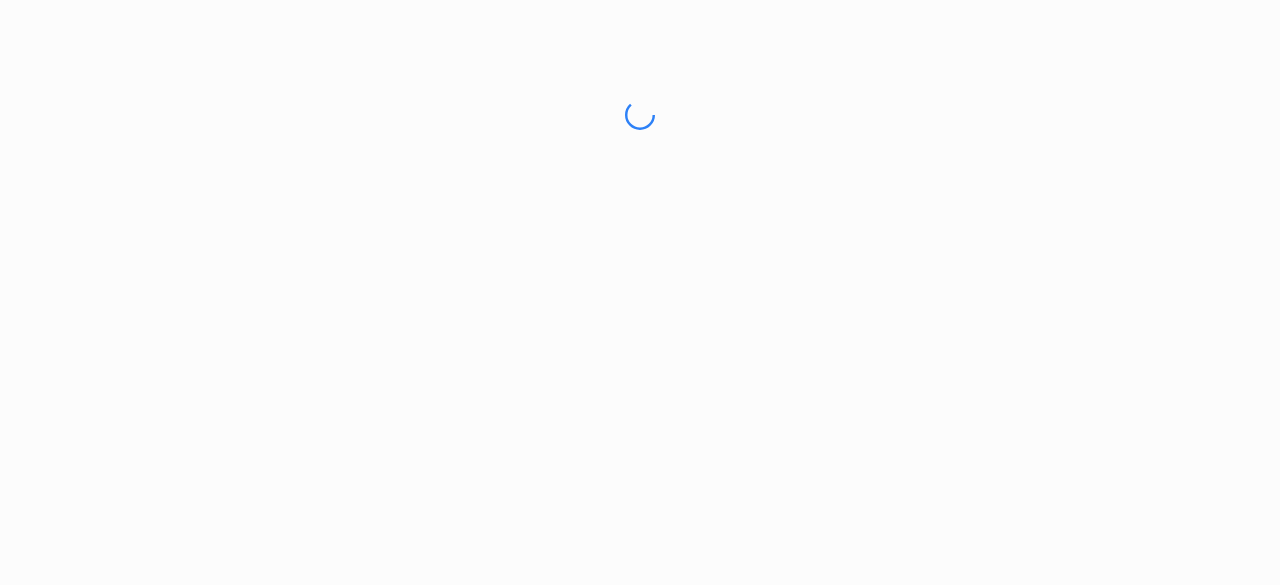 scroll, scrollTop: 0, scrollLeft: 0, axis: both 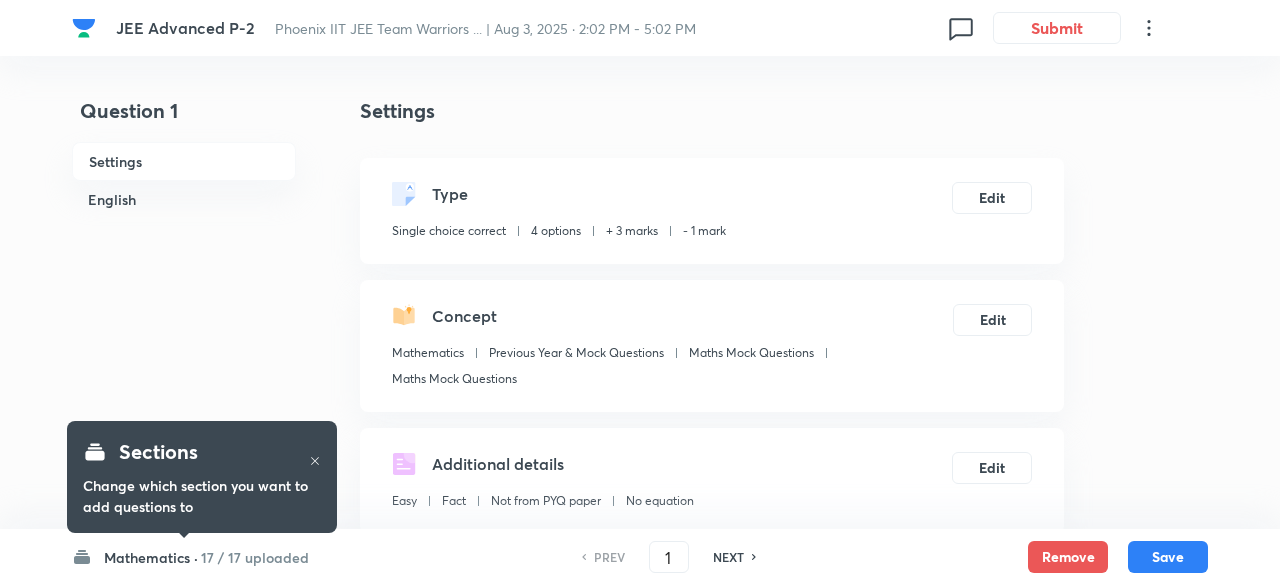 checkbox on "true" 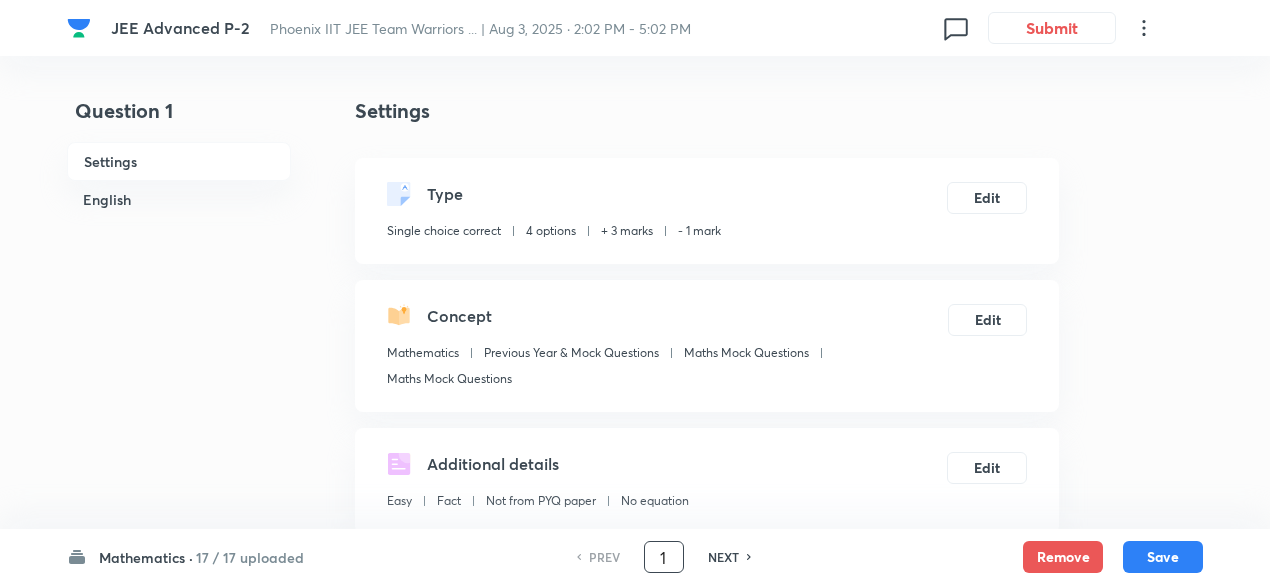 click on "1" at bounding box center (664, 557) 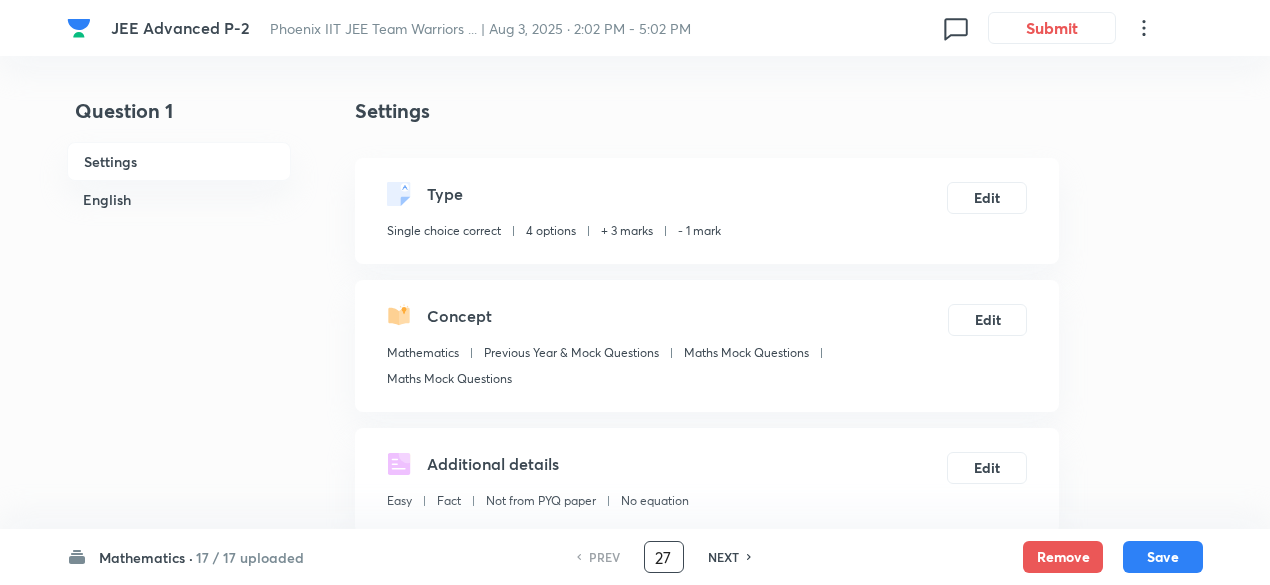 type on "27" 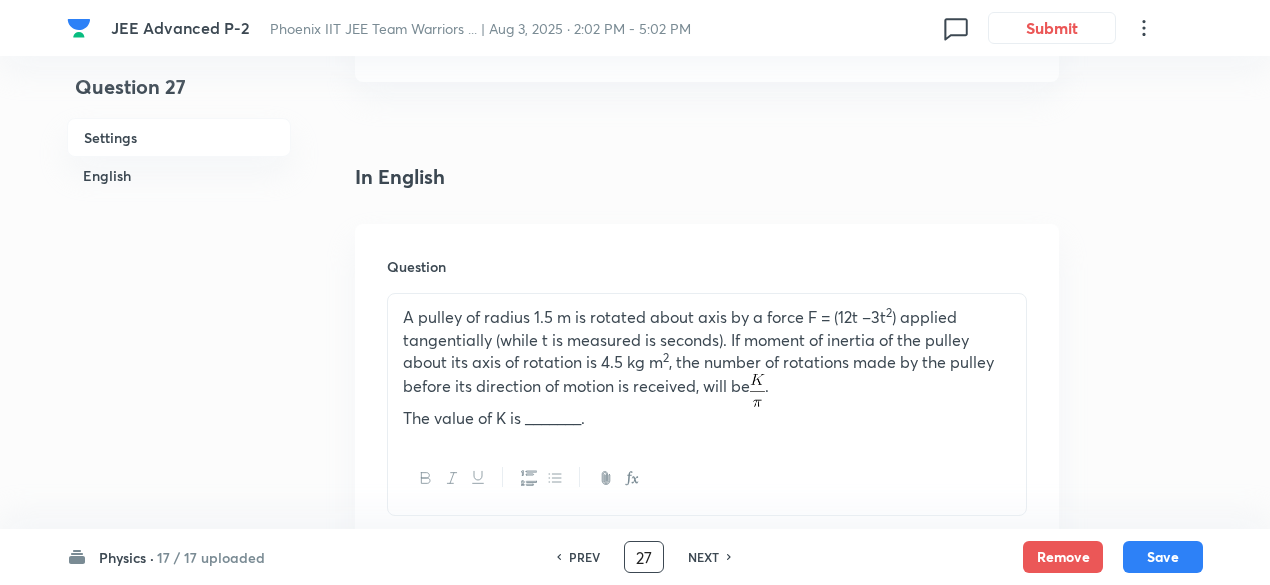 scroll, scrollTop: 455, scrollLeft: 0, axis: vertical 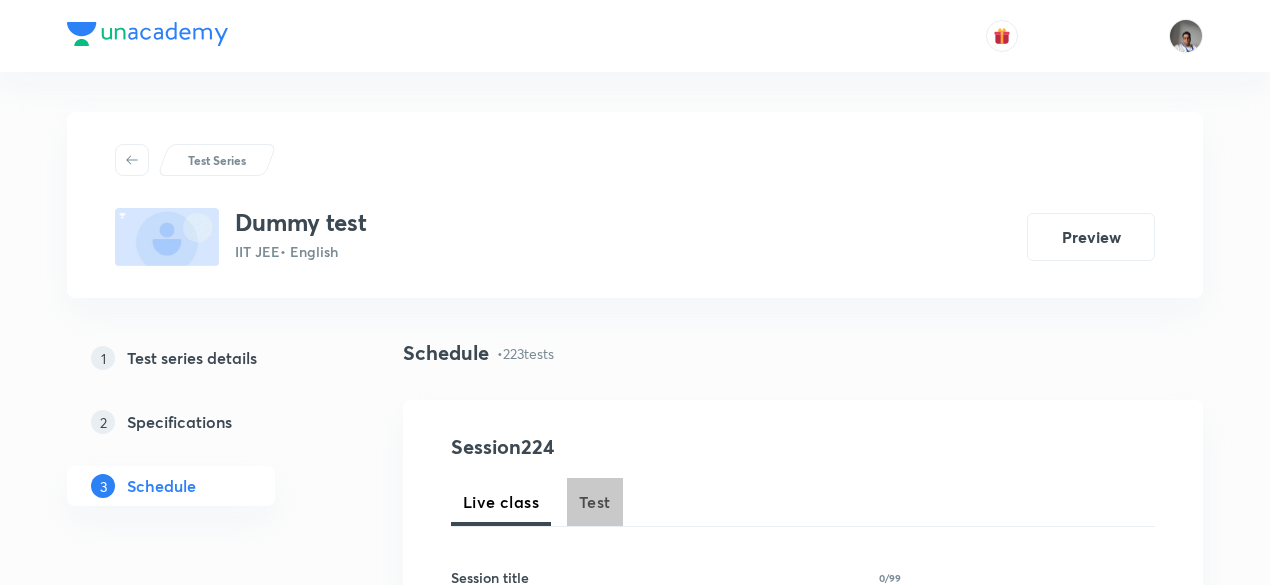 click on "Test" at bounding box center [595, 502] 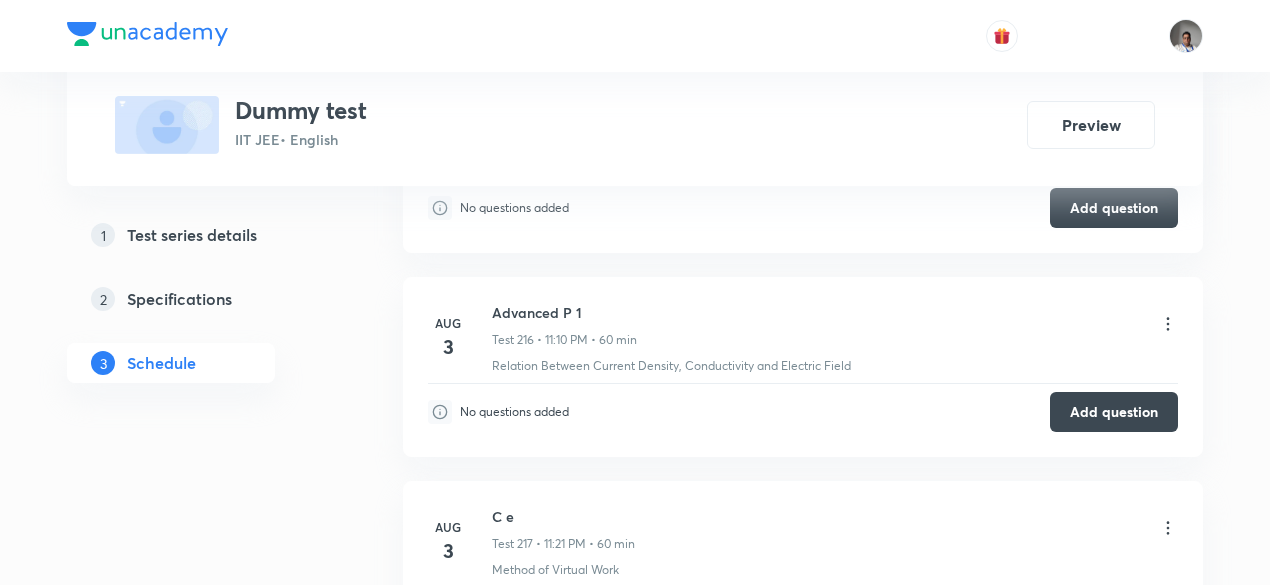 scroll, scrollTop: 43508, scrollLeft: 0, axis: vertical 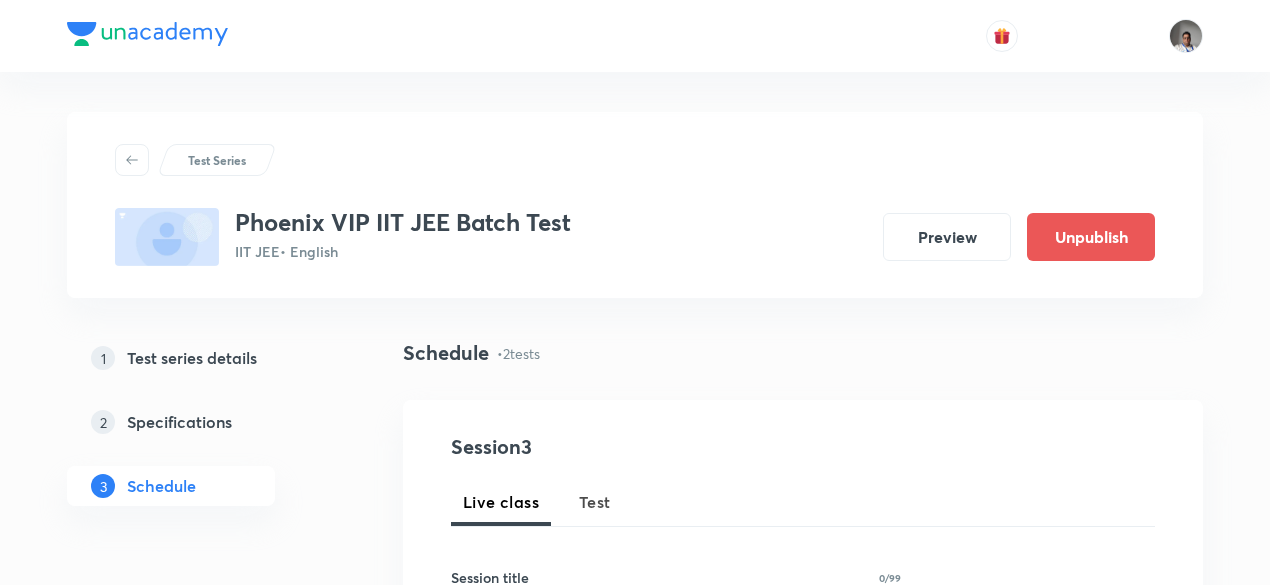 click on "Session  3 Live class Test Session title 0/99 ​ Schedule for [DATE], [TIME] ​ Duration (in minutes) ​ Sub-concepts ​ Add Cancel" at bounding box center (803, 772) 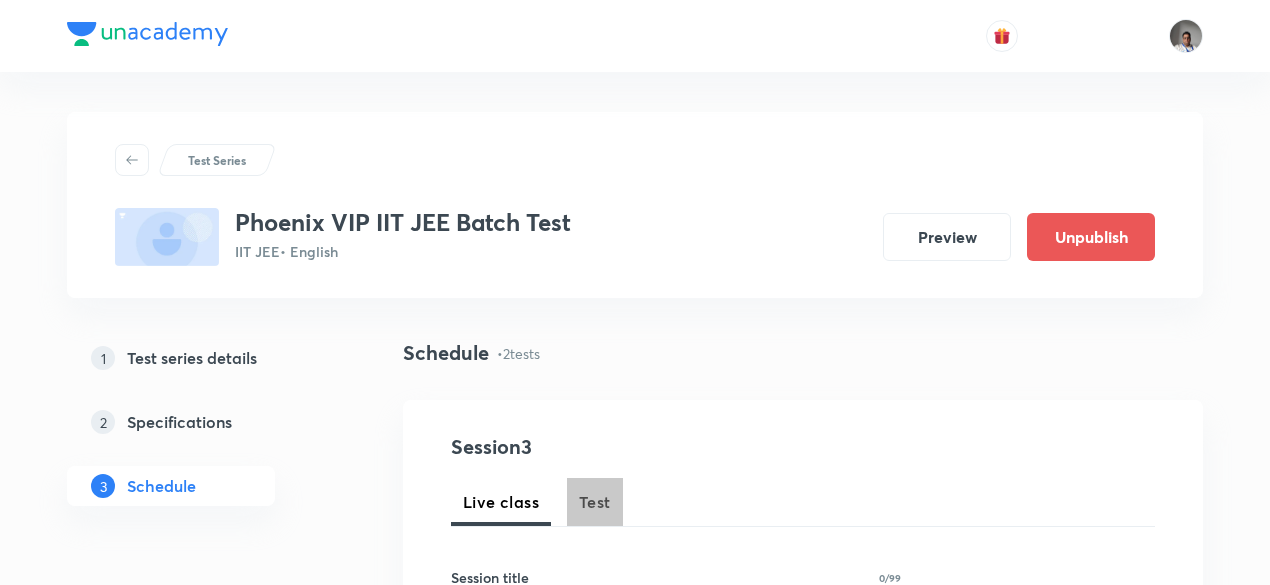 click on "Test" at bounding box center [595, 502] 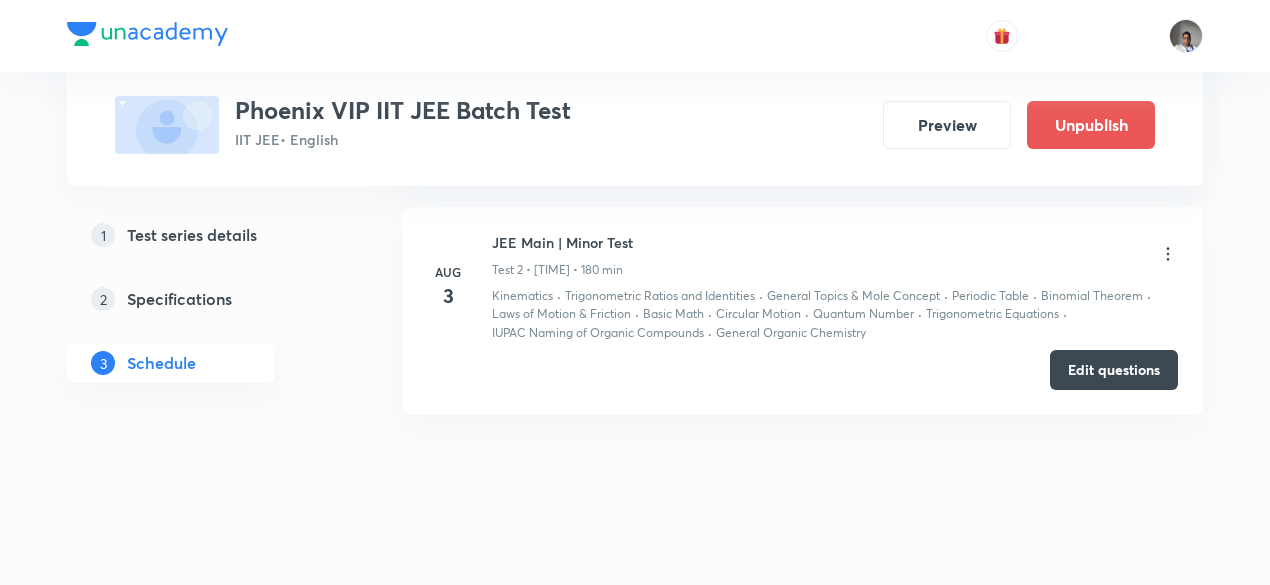 scroll, scrollTop: 1328, scrollLeft: 0, axis: vertical 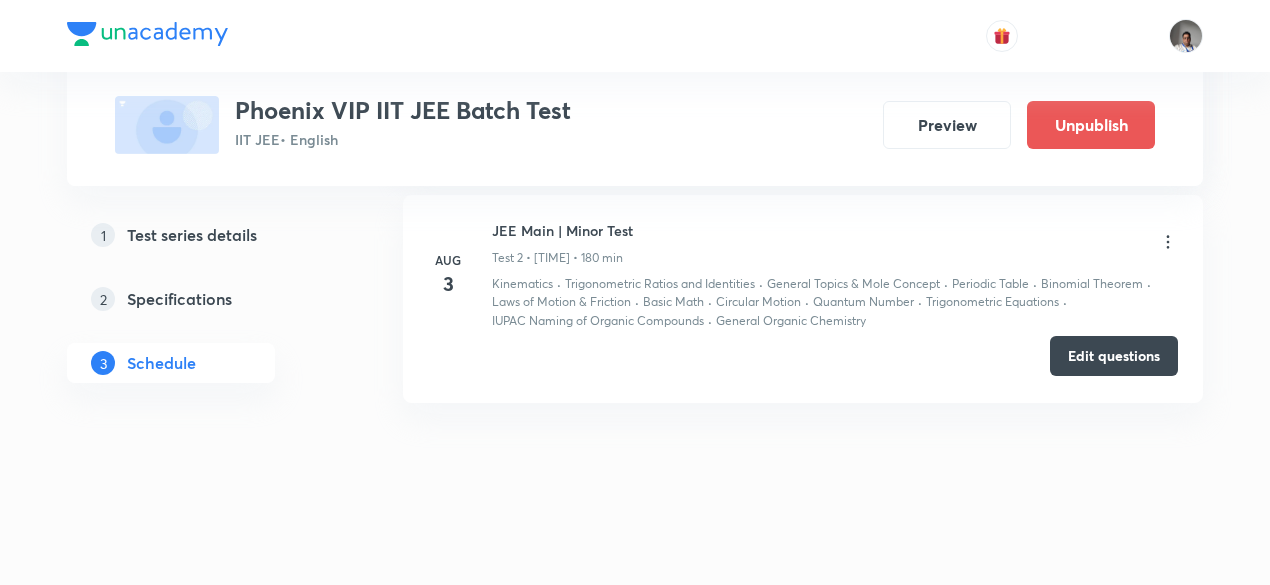 click on "Edit questions" at bounding box center (1114, 356) 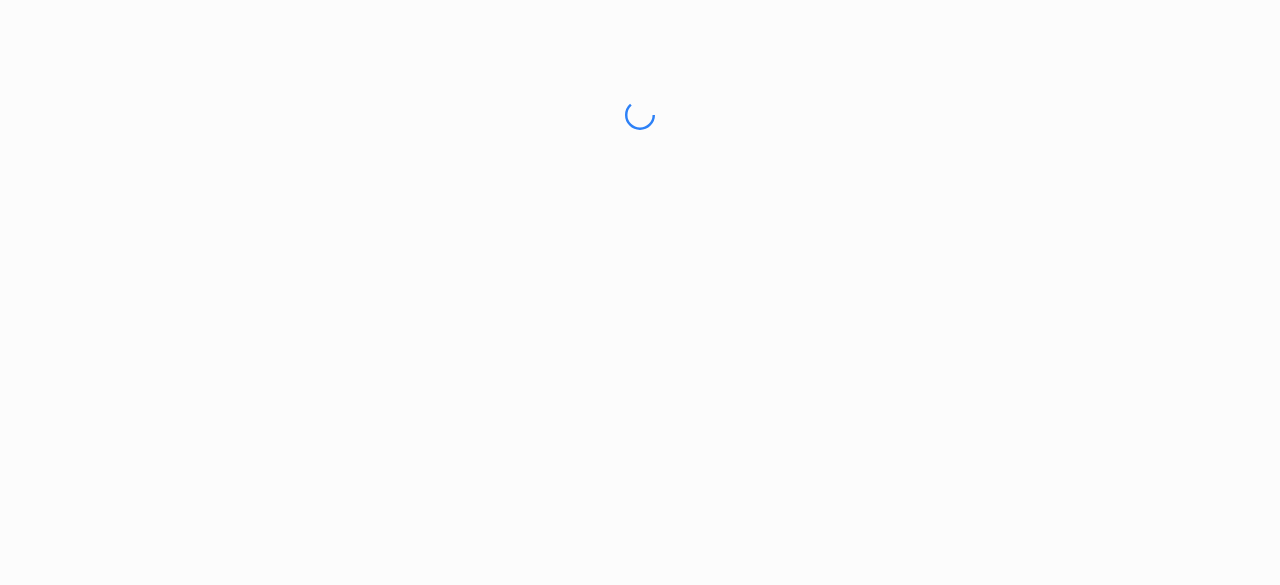 scroll, scrollTop: 0, scrollLeft: 0, axis: both 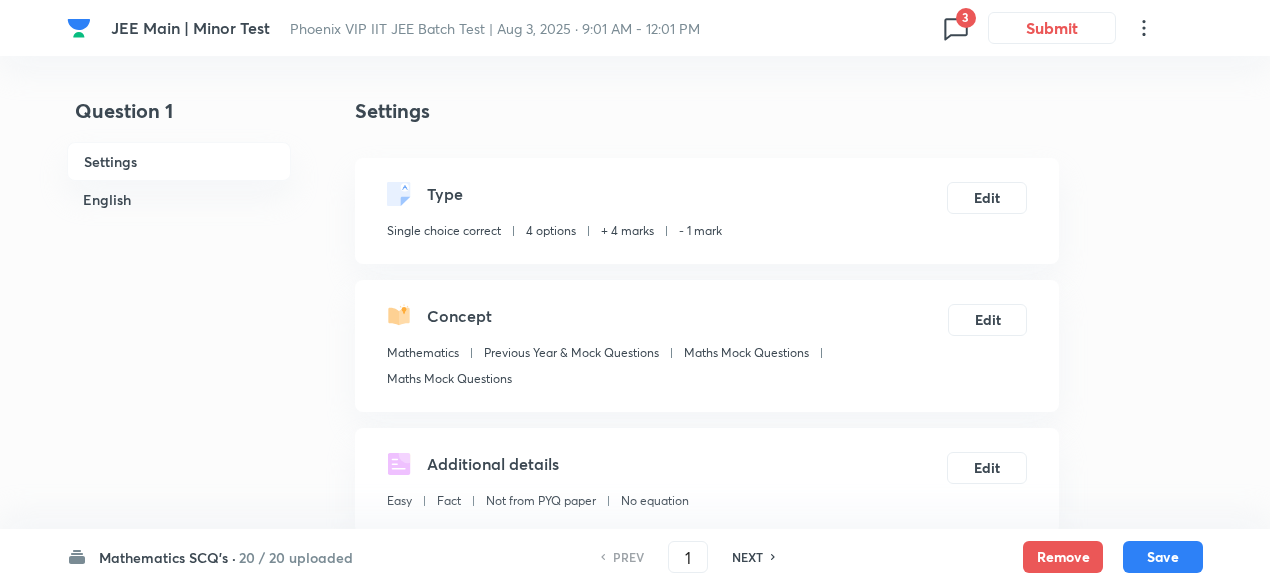 click on "3" at bounding box center [966, 18] 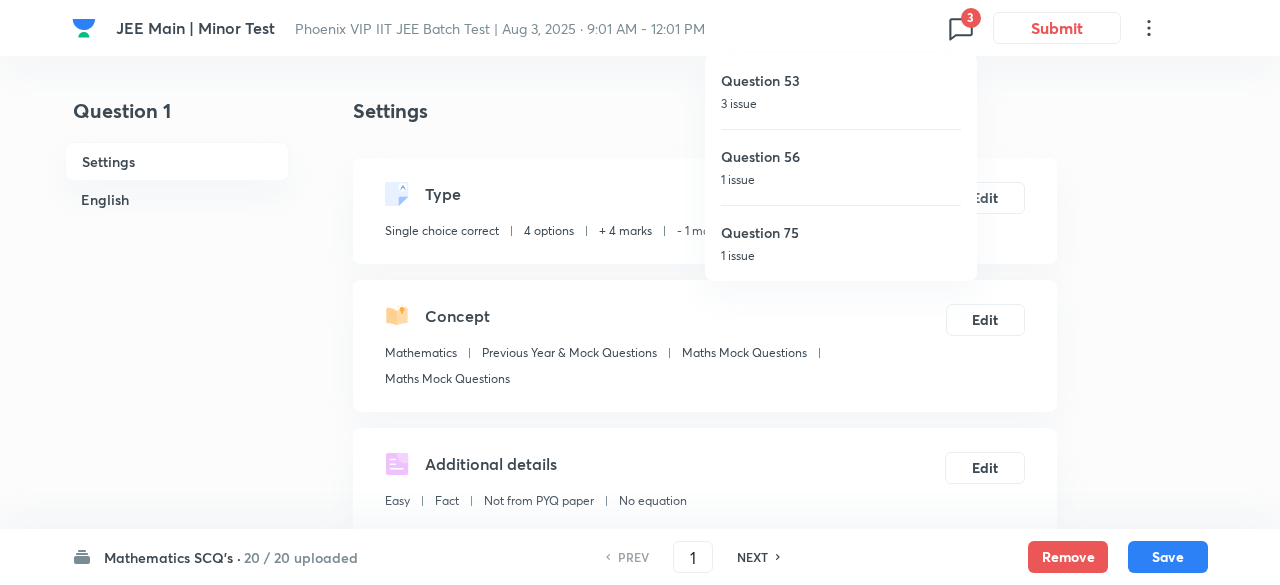 click on "Question 53" at bounding box center [841, 80] 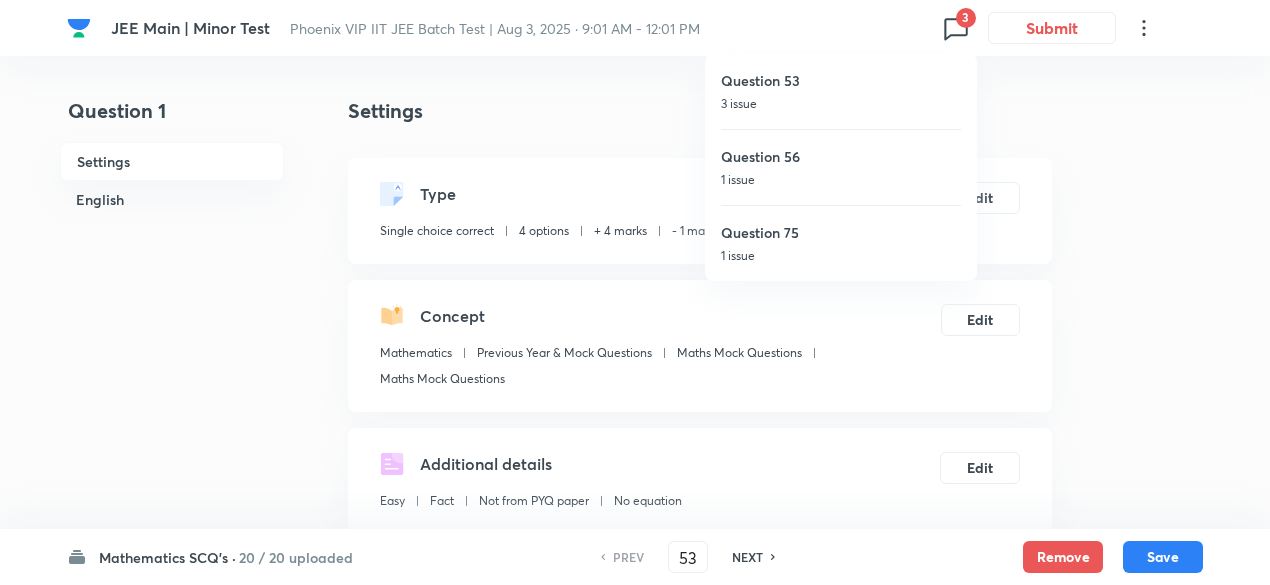 checkbox on "true" 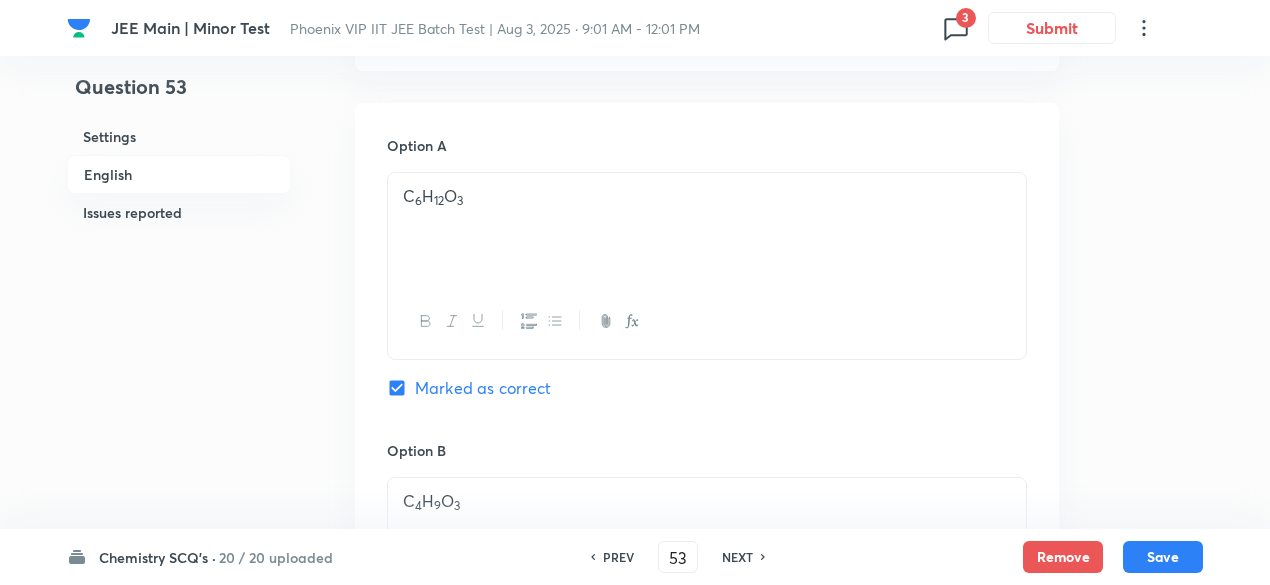 scroll, scrollTop: 829, scrollLeft: 0, axis: vertical 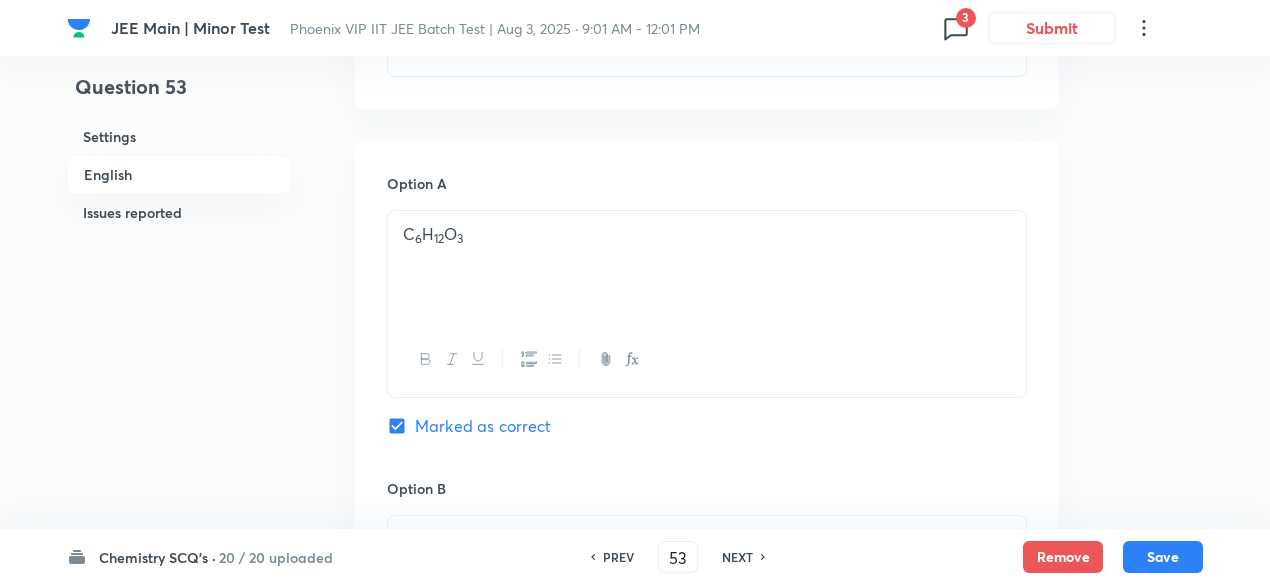 click on "C 6 H 12 O 3" at bounding box center (707, 267) 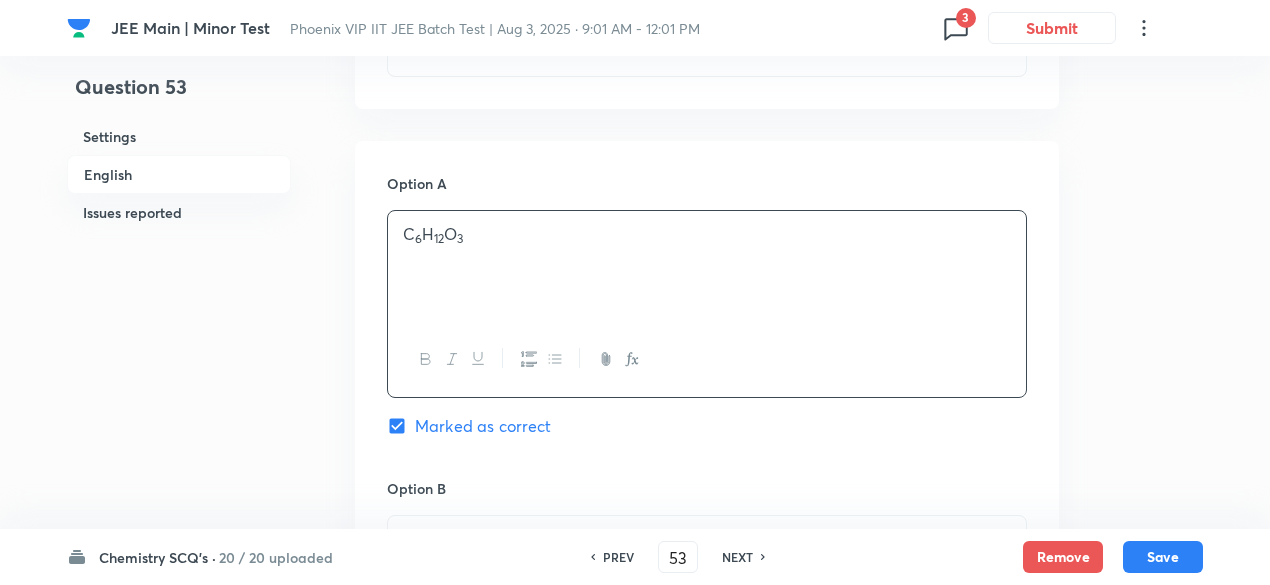 click on "3" at bounding box center (966, 18) 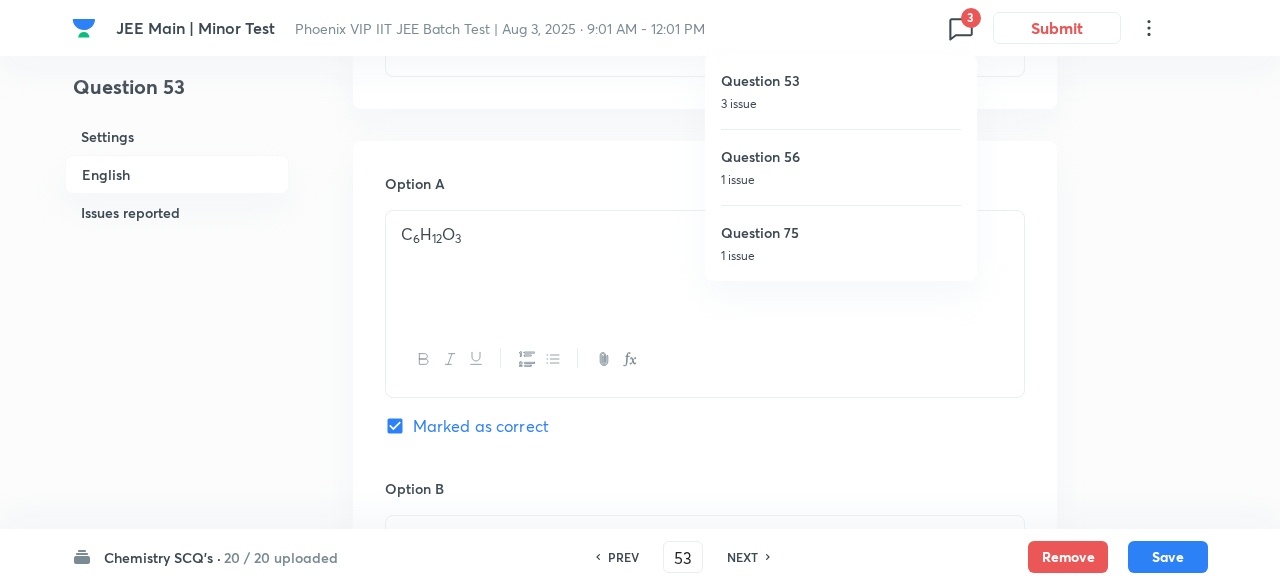 click at bounding box center [640, 292] 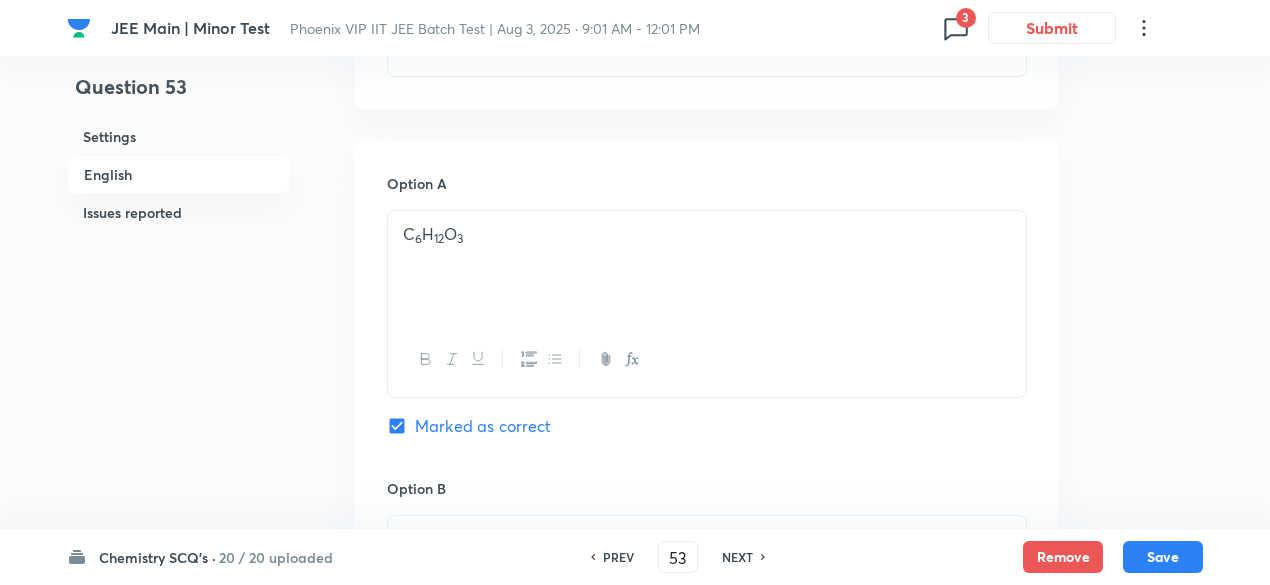 click on "20 / 20 uploaded" at bounding box center [276, 557] 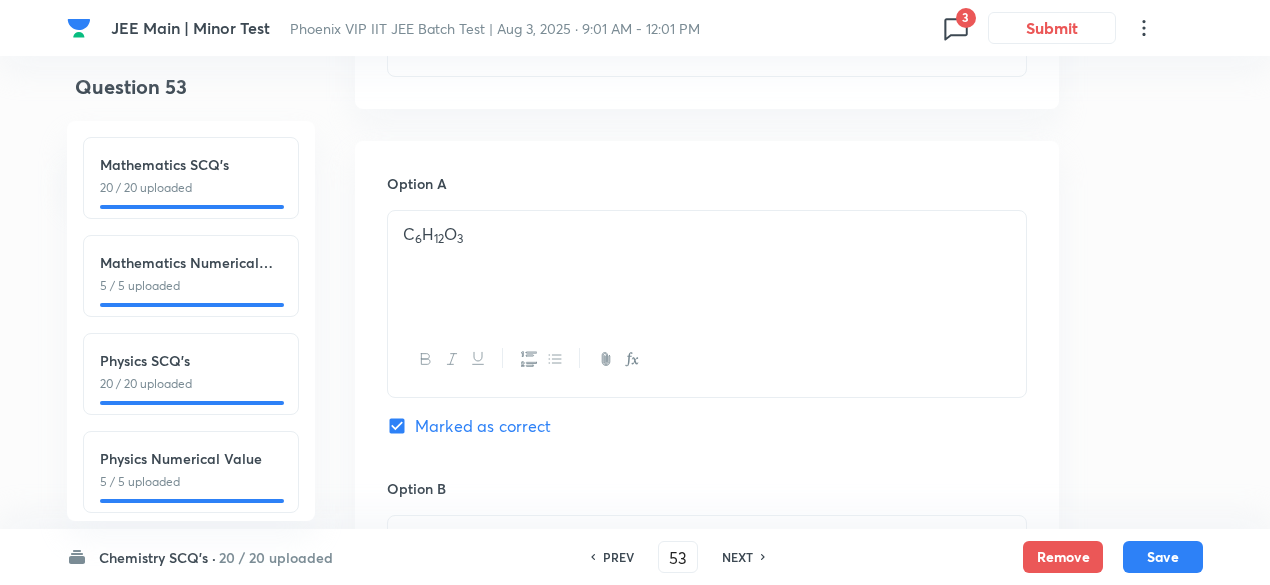 click on "Physics SCQ's" at bounding box center [191, 360] 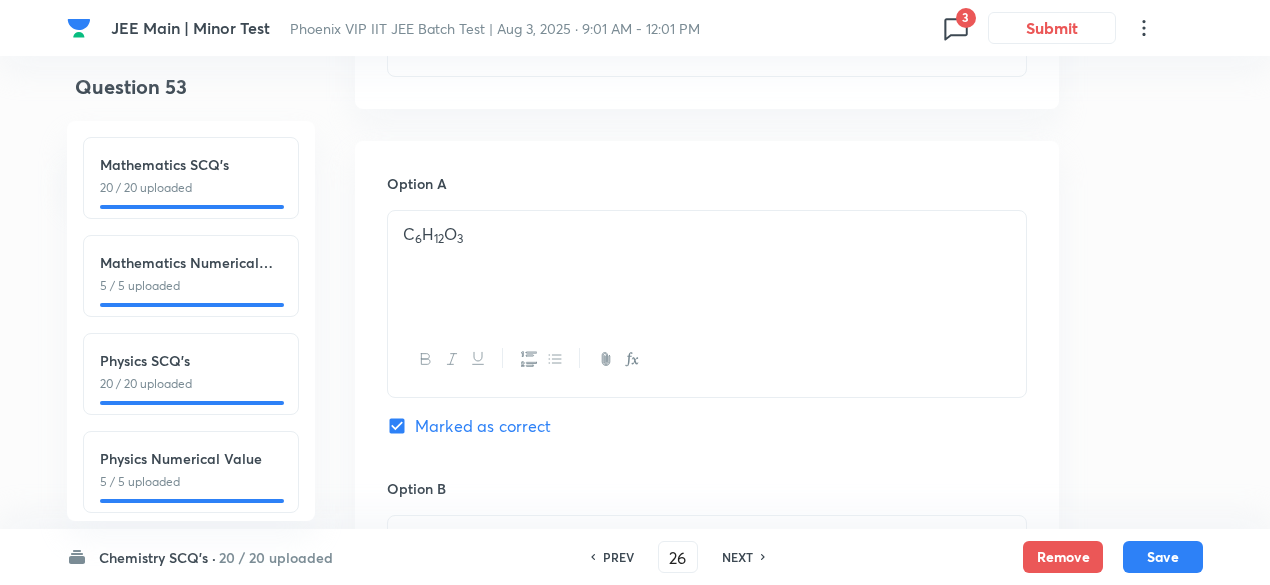 checkbox on "false" 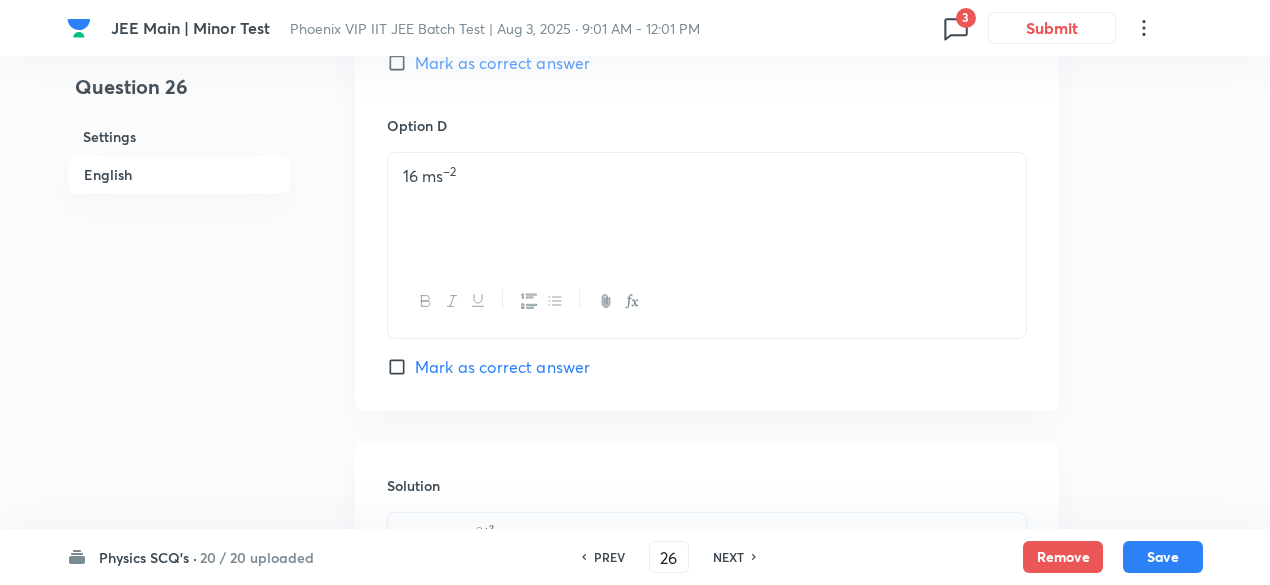 scroll, scrollTop: 2362, scrollLeft: 0, axis: vertical 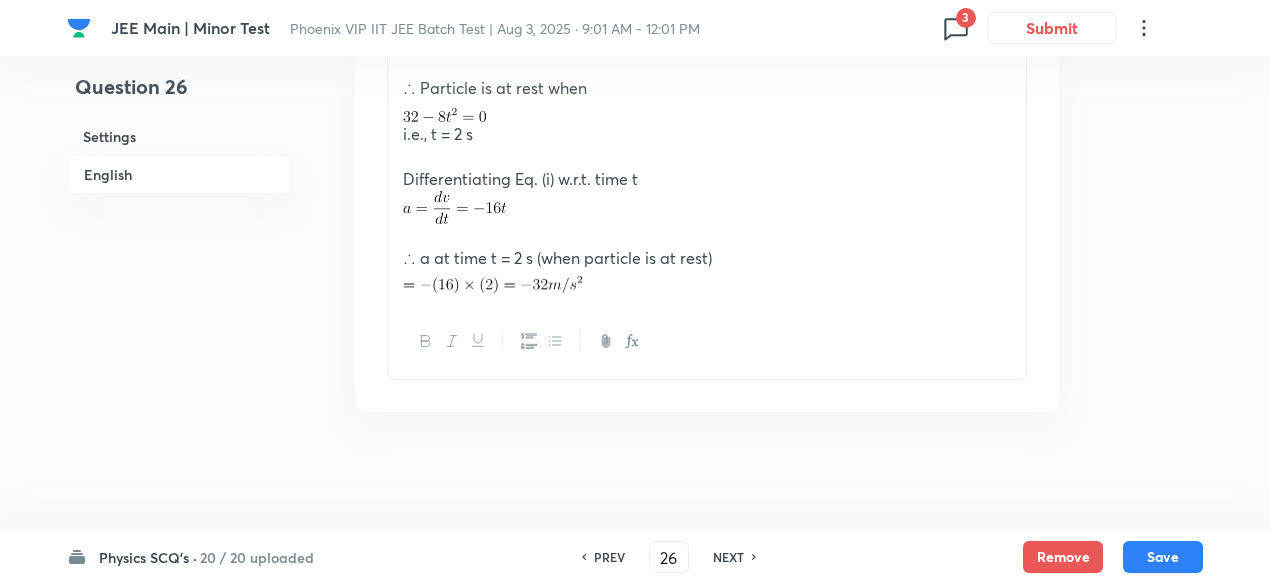 click on "NEXT" at bounding box center (731, 557) 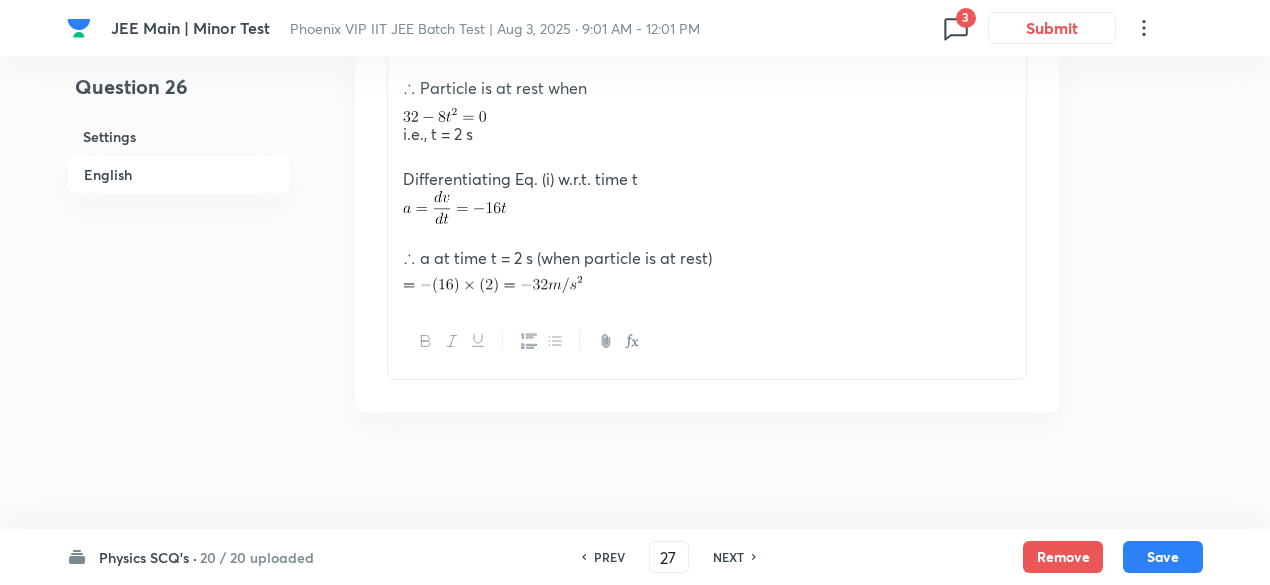 checkbox on "false" 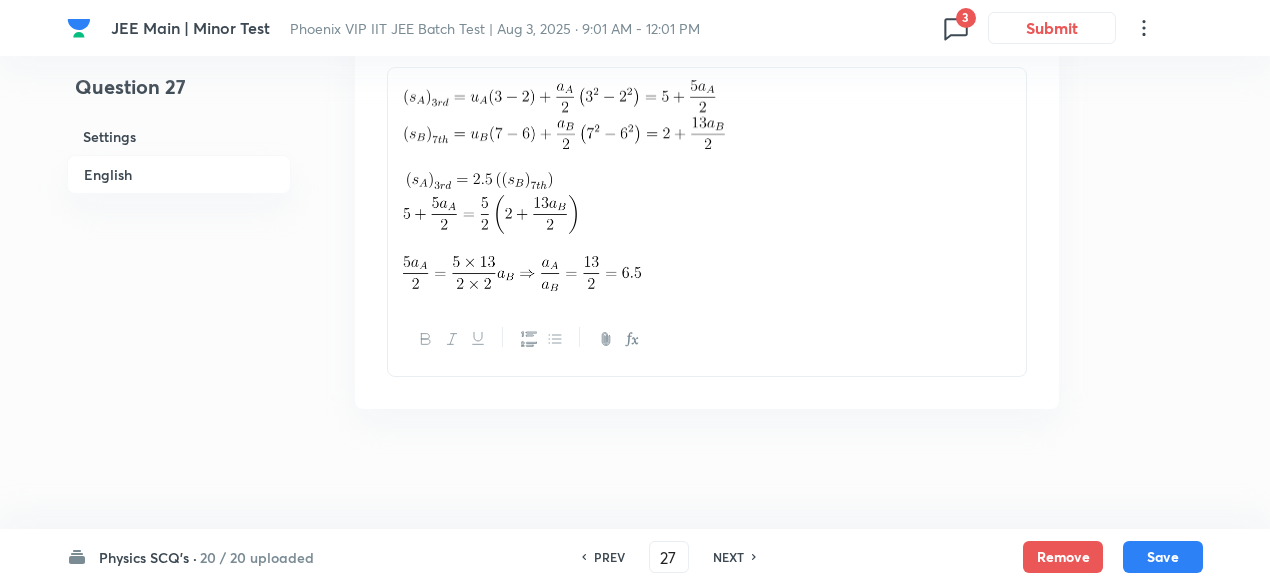 scroll, scrollTop: 2246, scrollLeft: 0, axis: vertical 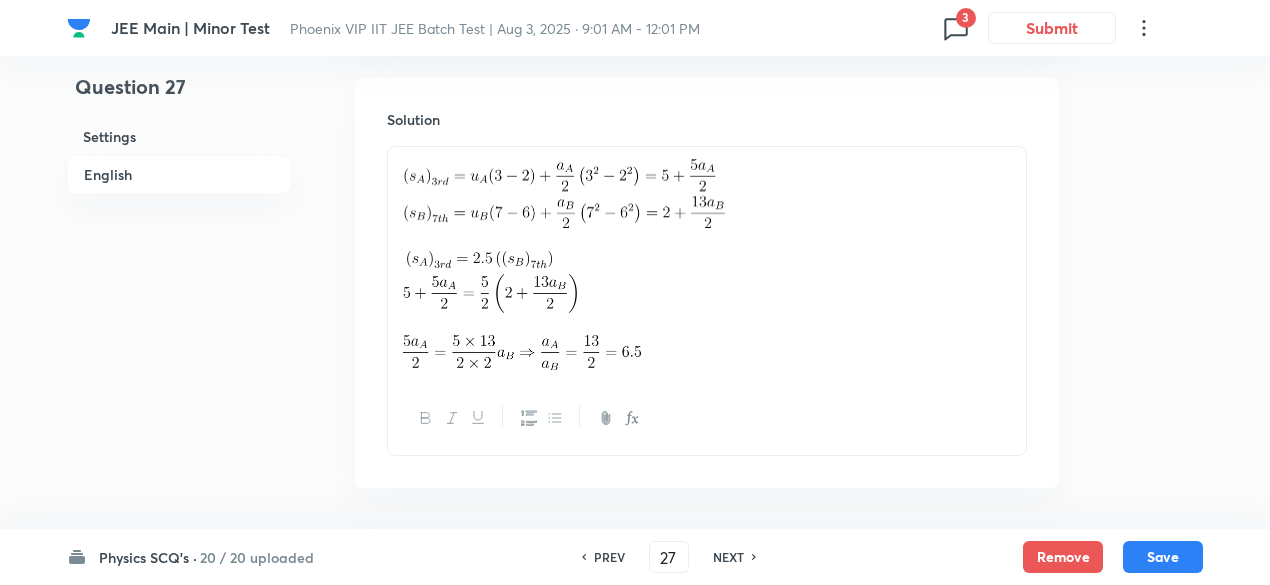 click on "NEXT" at bounding box center (731, 557) 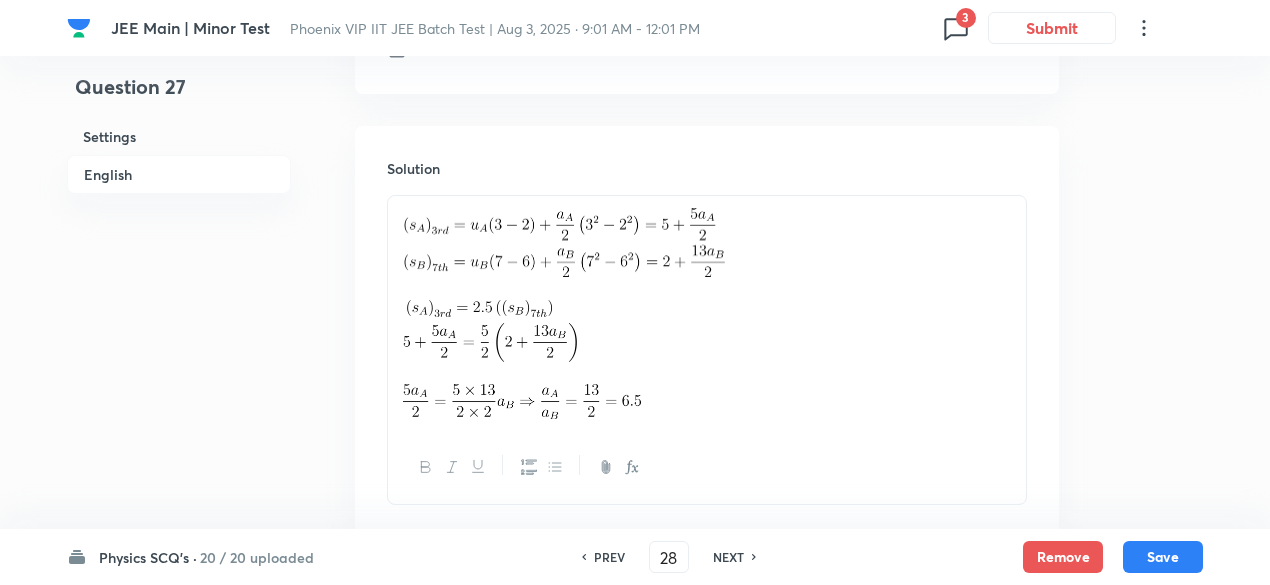 checkbox on "false" 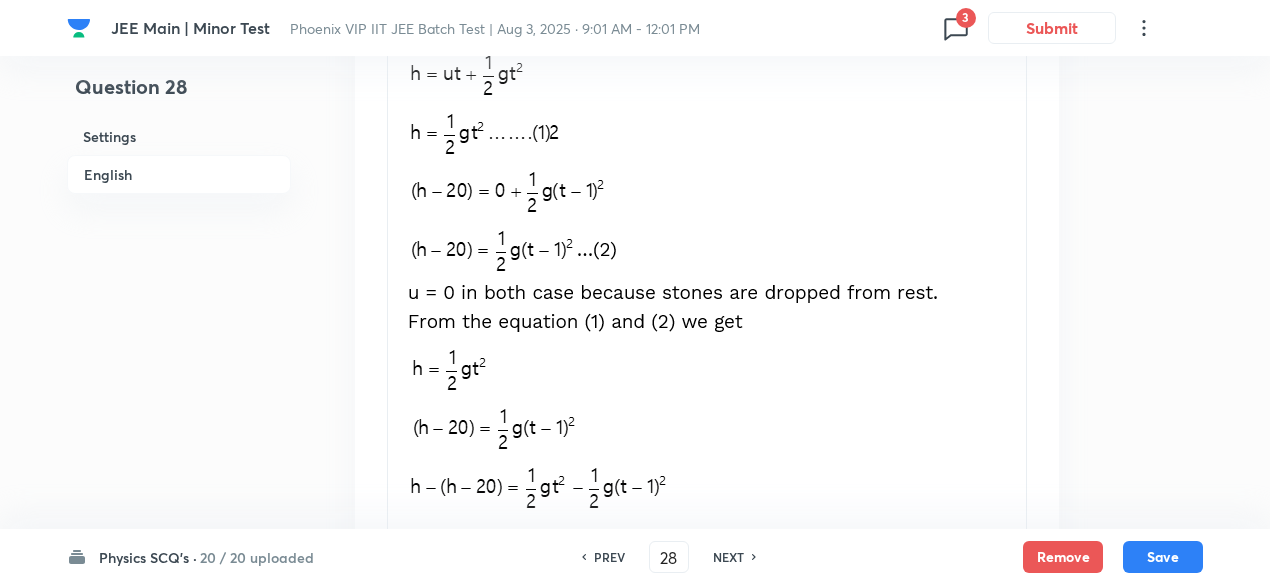 click on "NEXT" at bounding box center [731, 557] 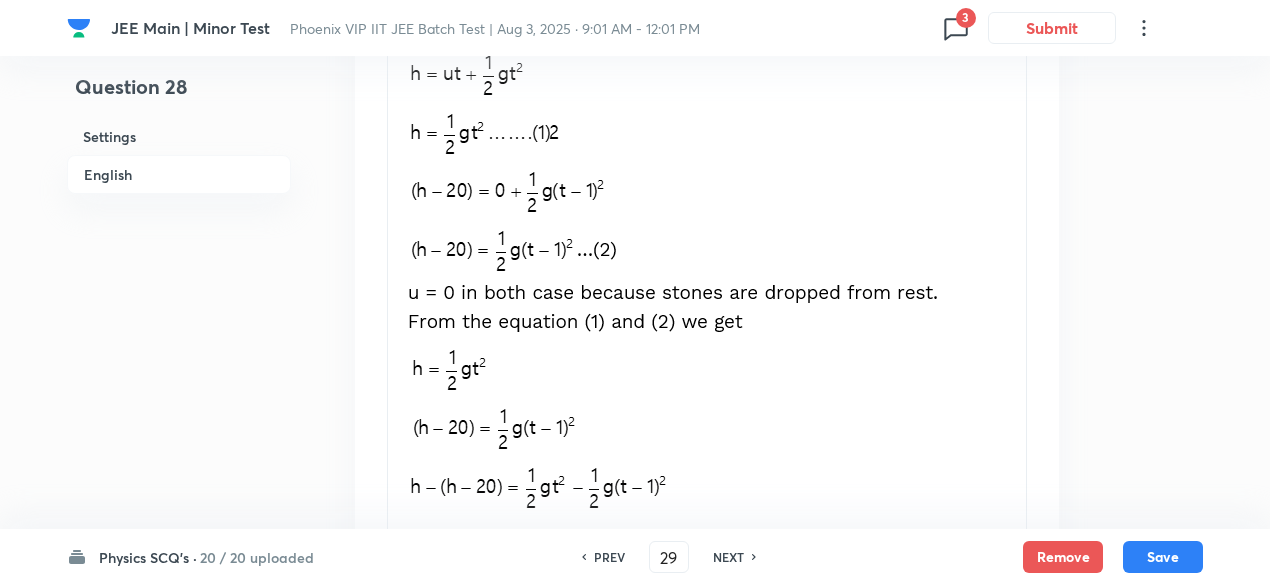 checkbox on "false" 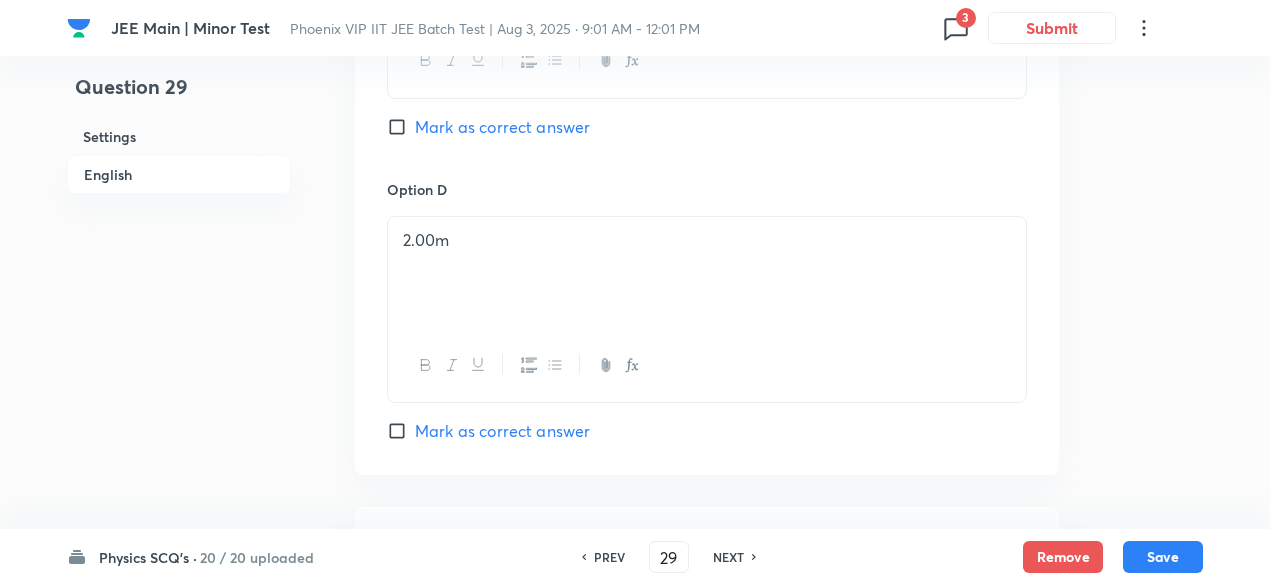 scroll, scrollTop: 2803, scrollLeft: 0, axis: vertical 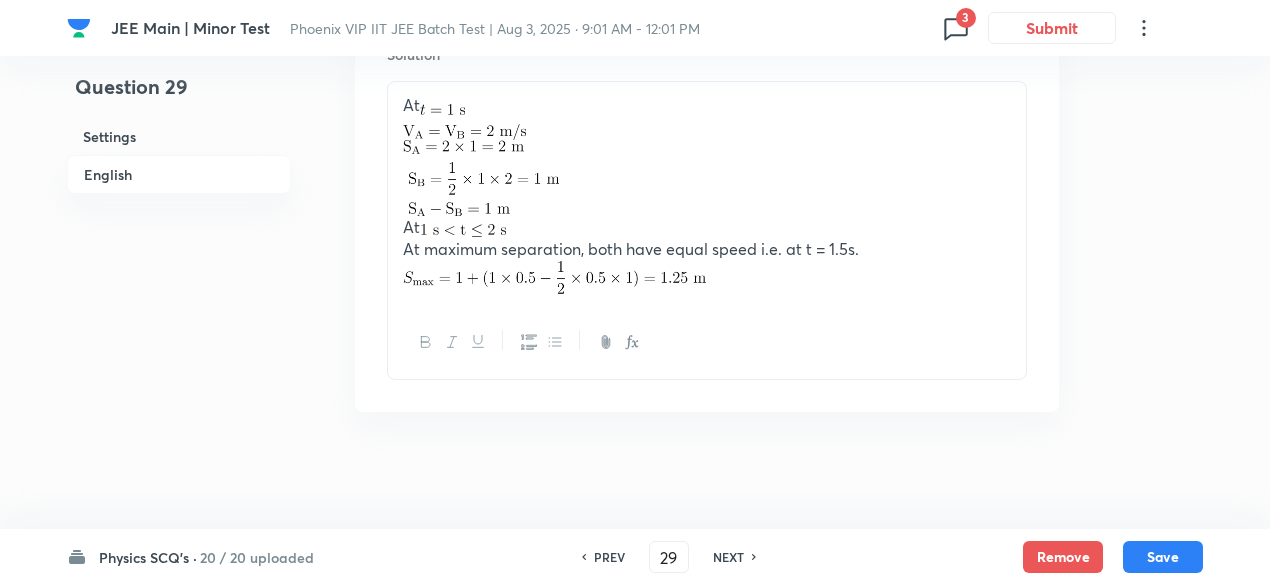 click on "NEXT" at bounding box center [728, 557] 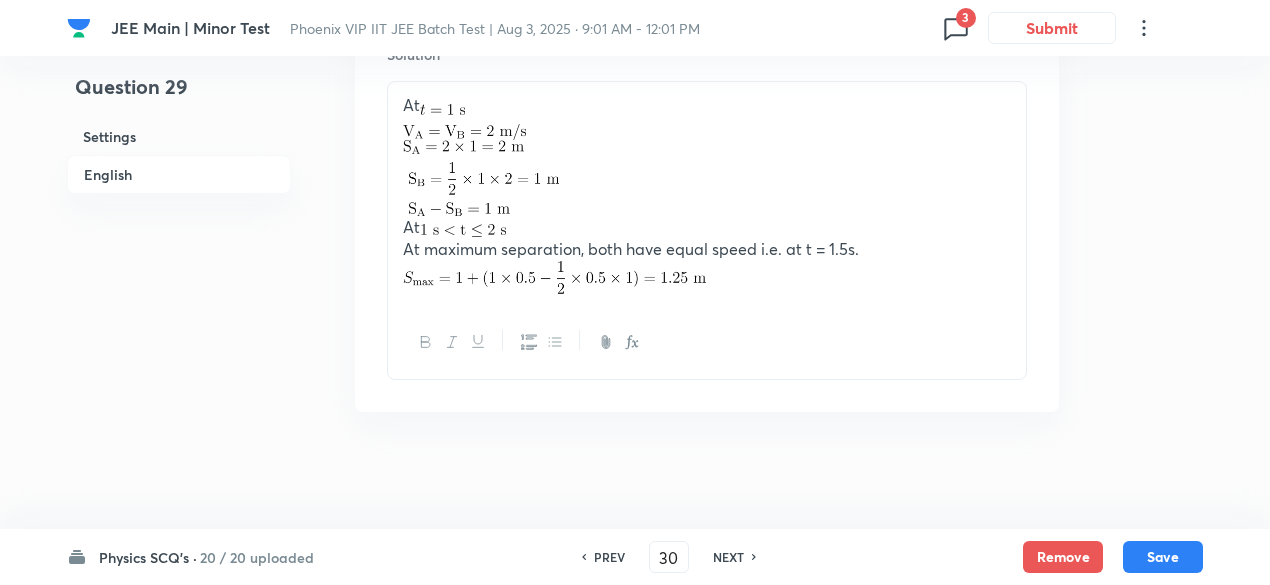 checkbox on "true" 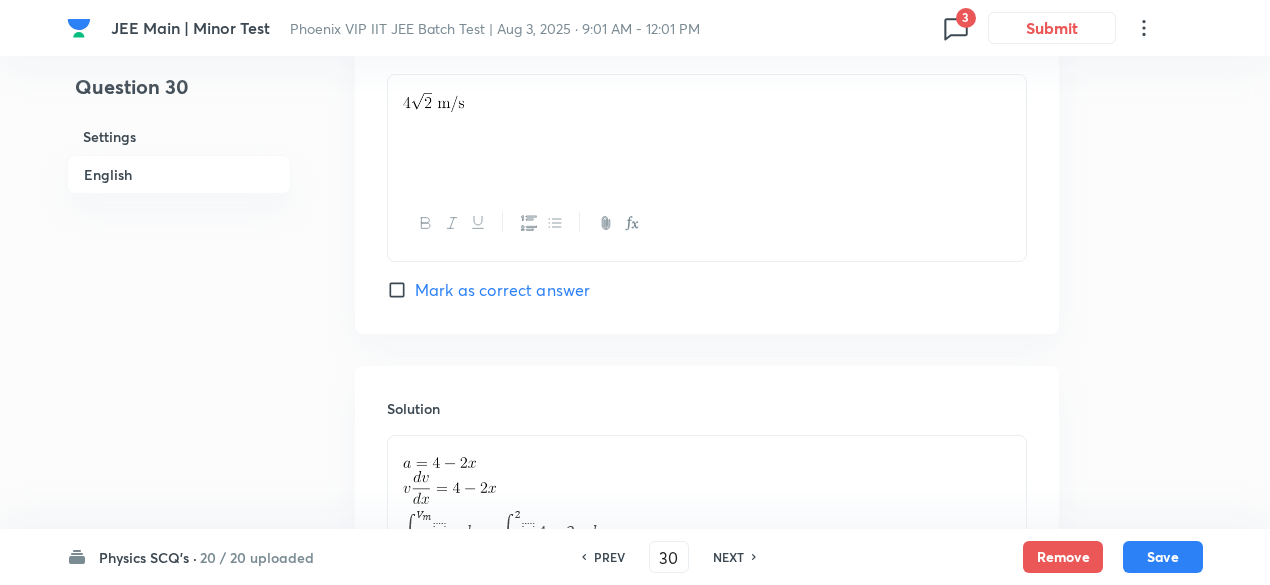 scroll, scrollTop: 2501, scrollLeft: 0, axis: vertical 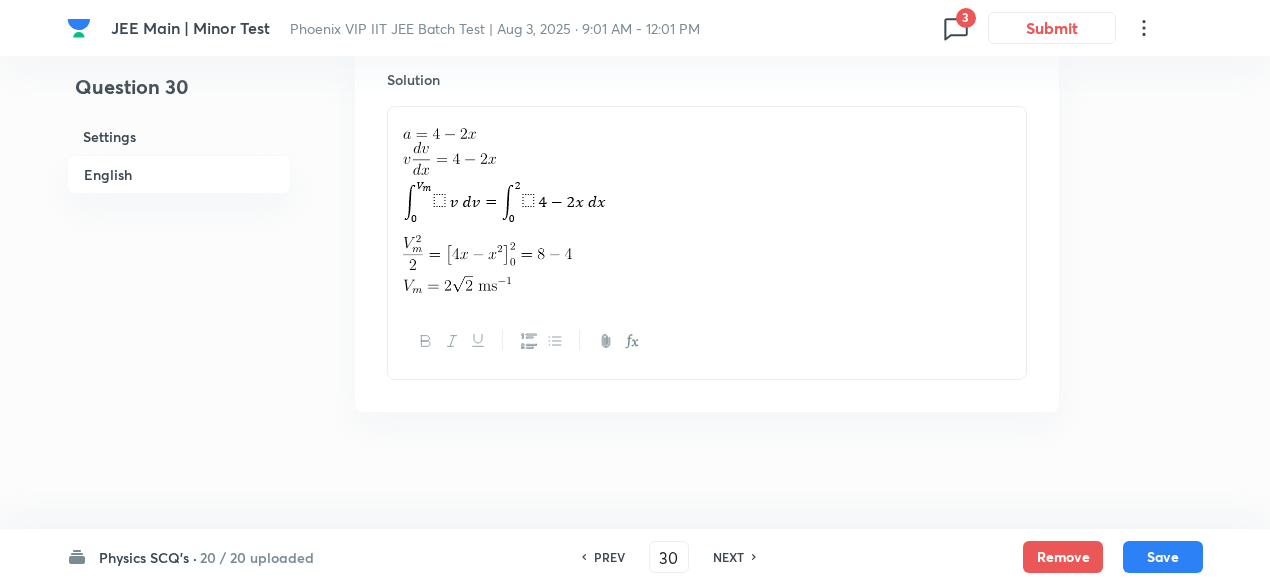 click on "NEXT" at bounding box center [728, 557] 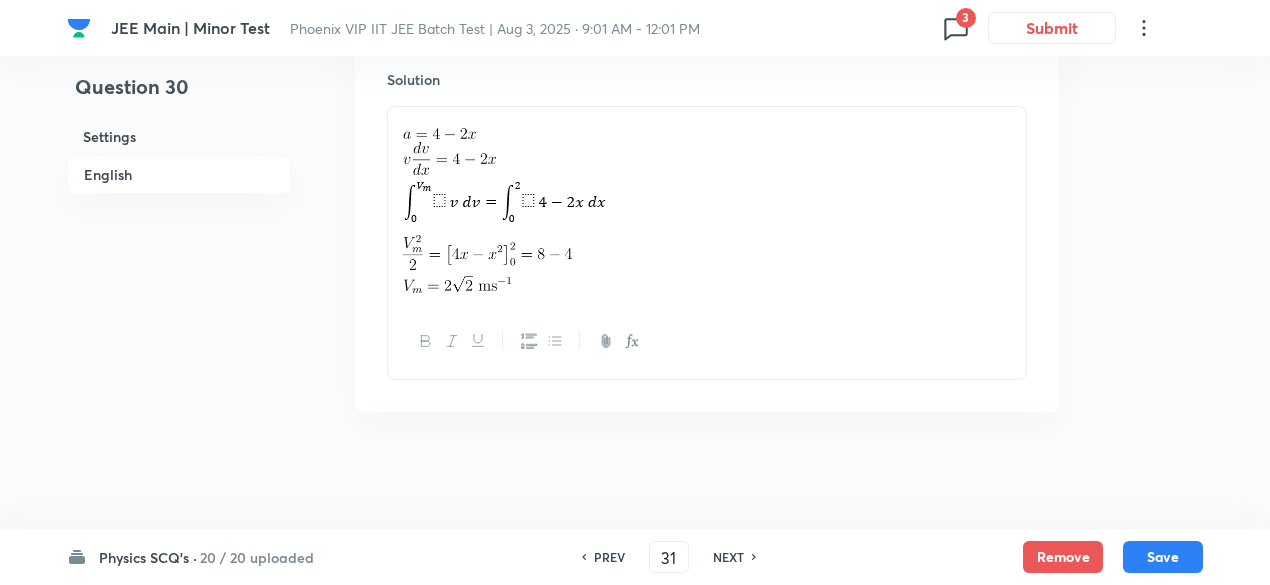 checkbox on "false" 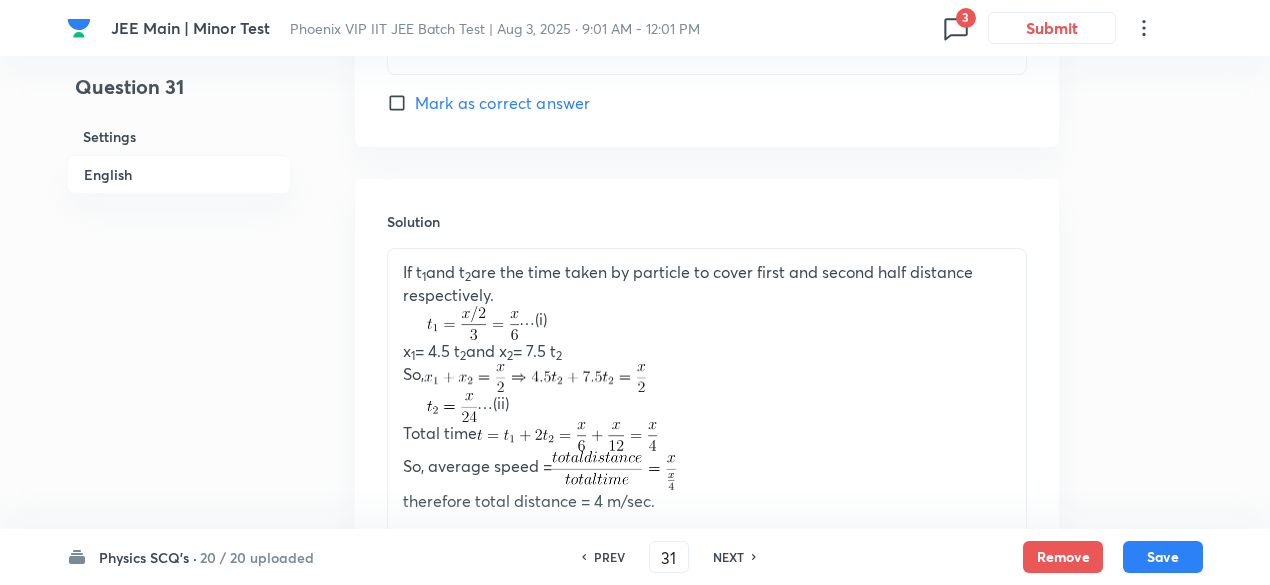 scroll, scrollTop: 2110, scrollLeft: 0, axis: vertical 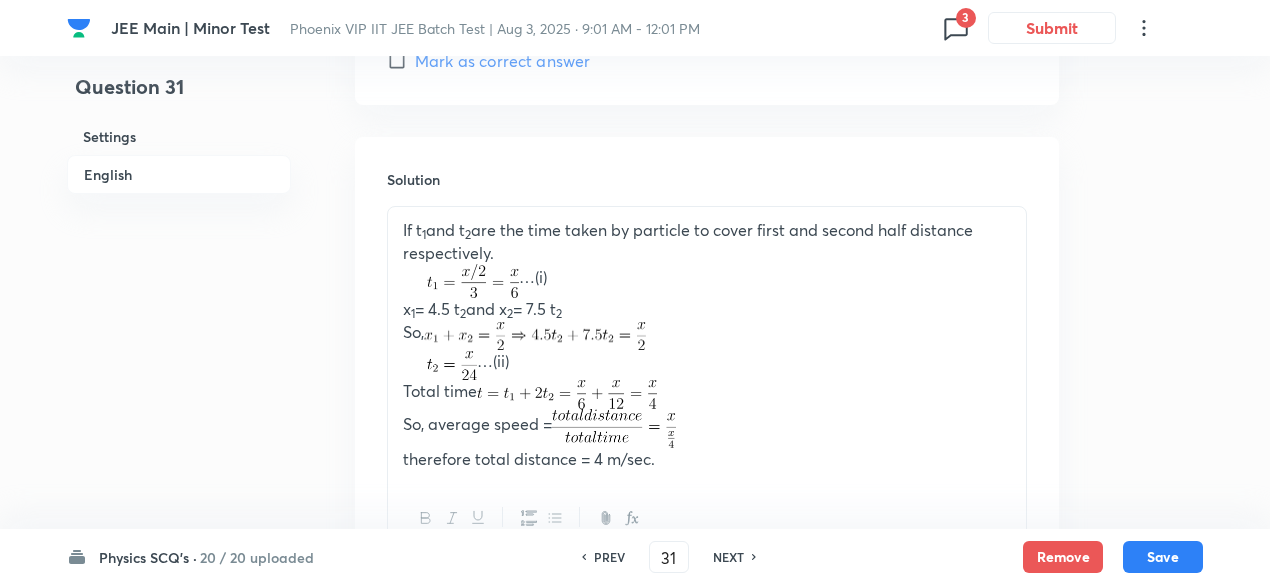 click on "NEXT" at bounding box center [728, 557] 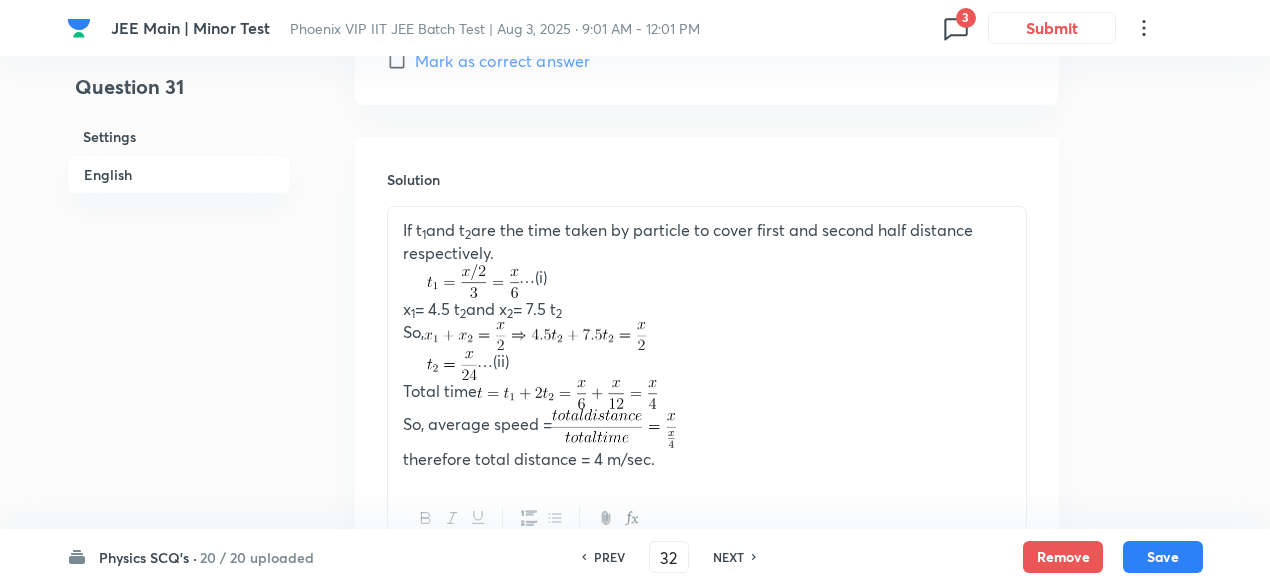 checkbox on "false" 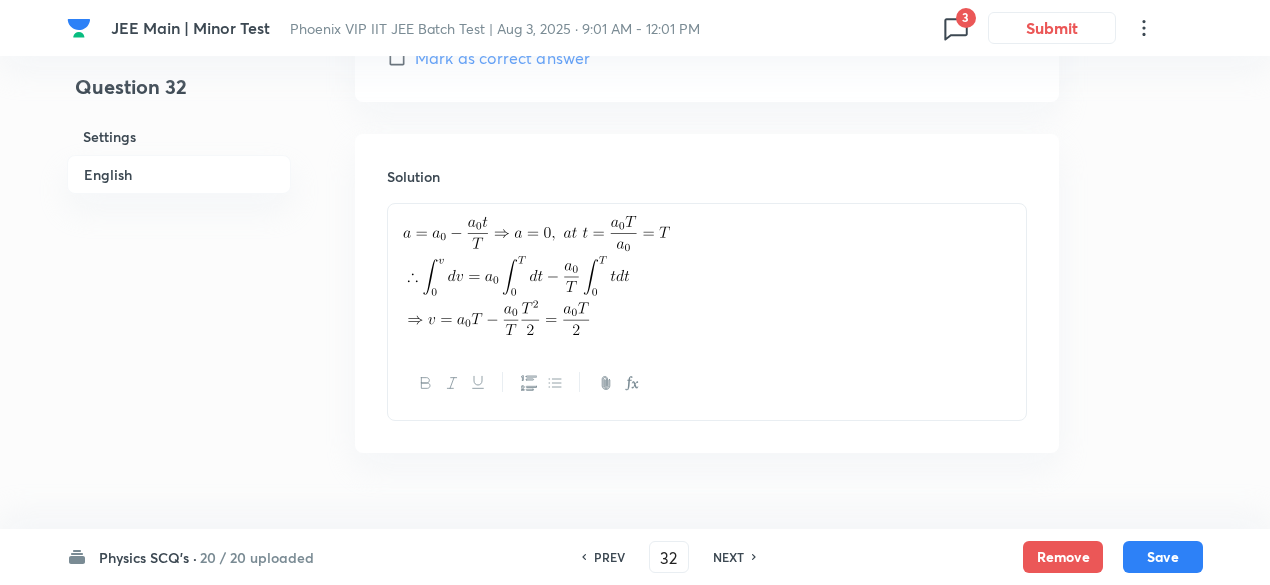 click on "NEXT" at bounding box center (728, 557) 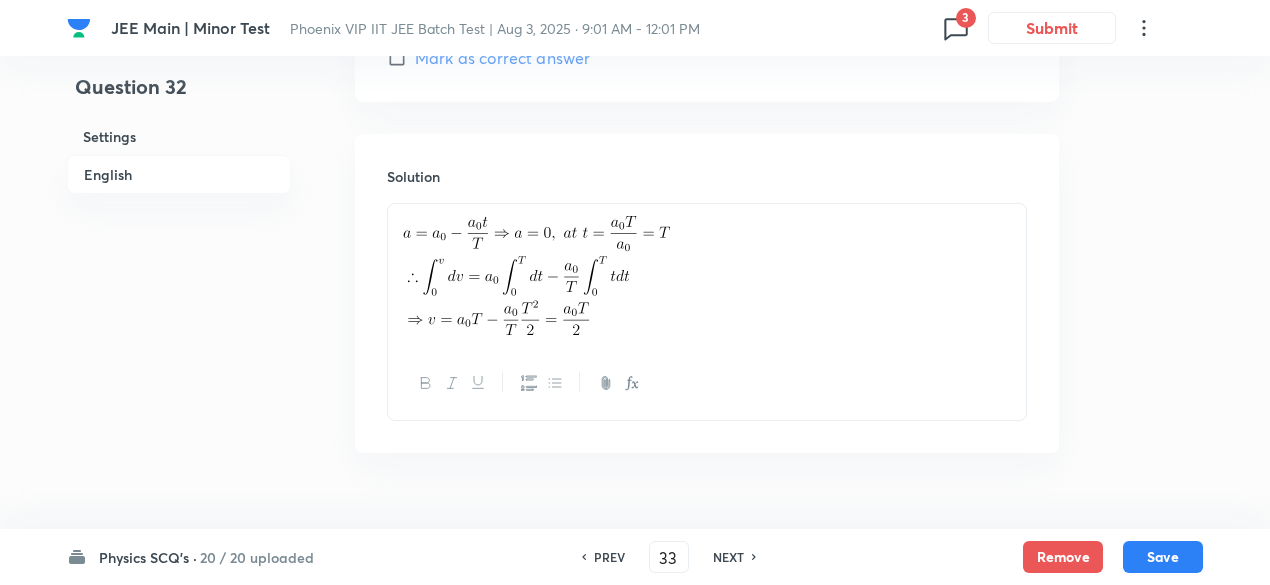checkbox on "false" 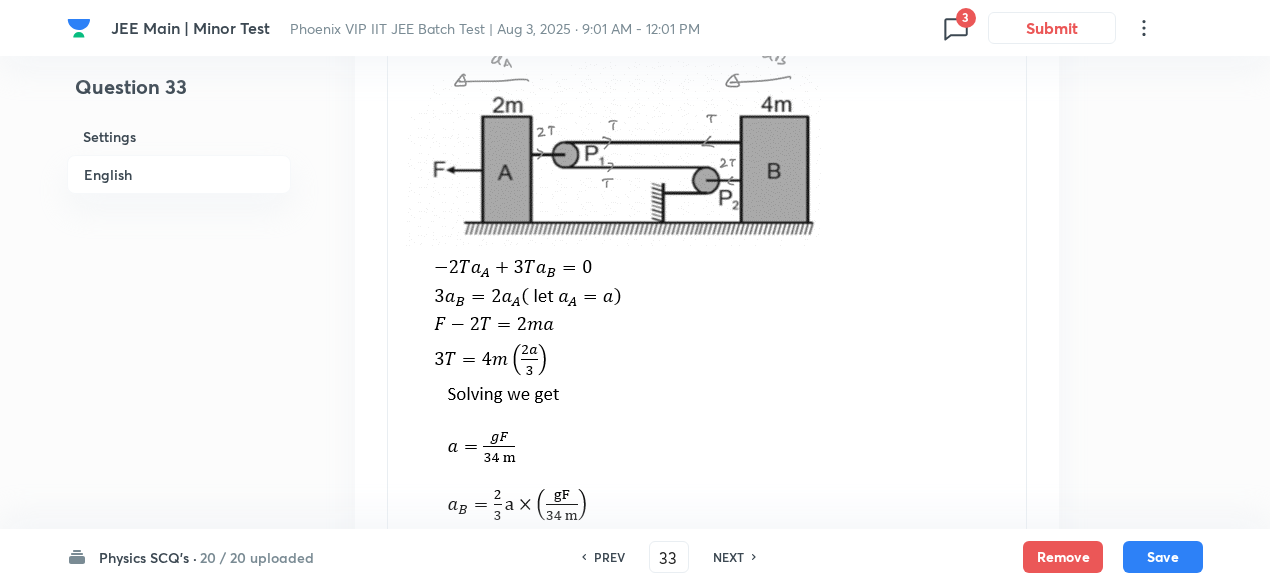 scroll, scrollTop: 2466, scrollLeft: 0, axis: vertical 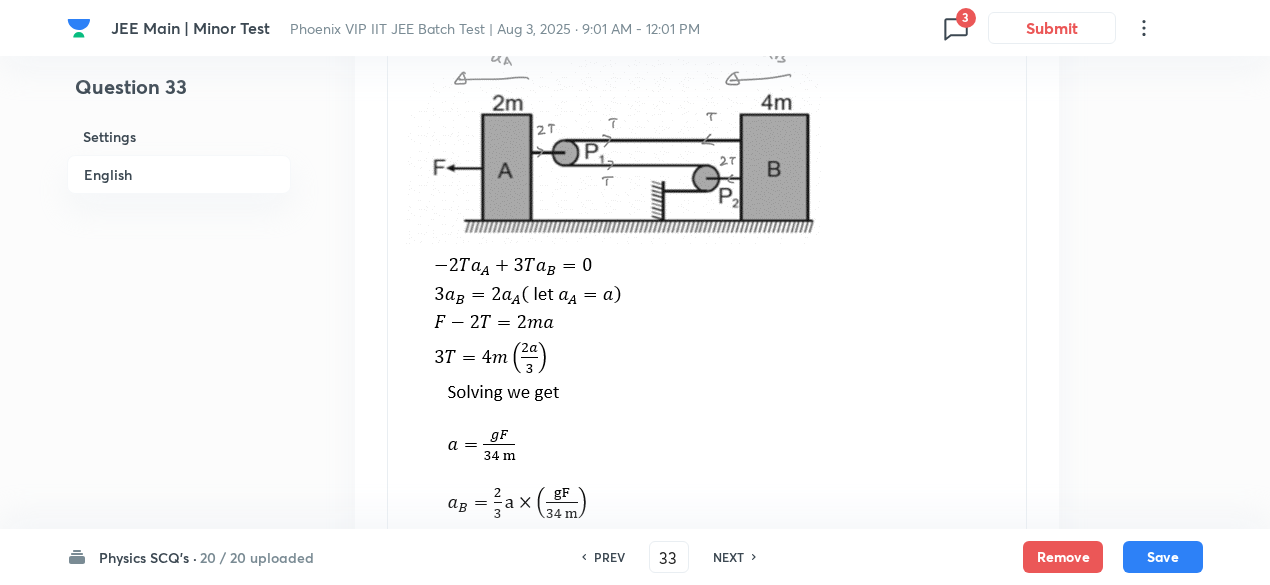 click on "NEXT" at bounding box center (728, 557) 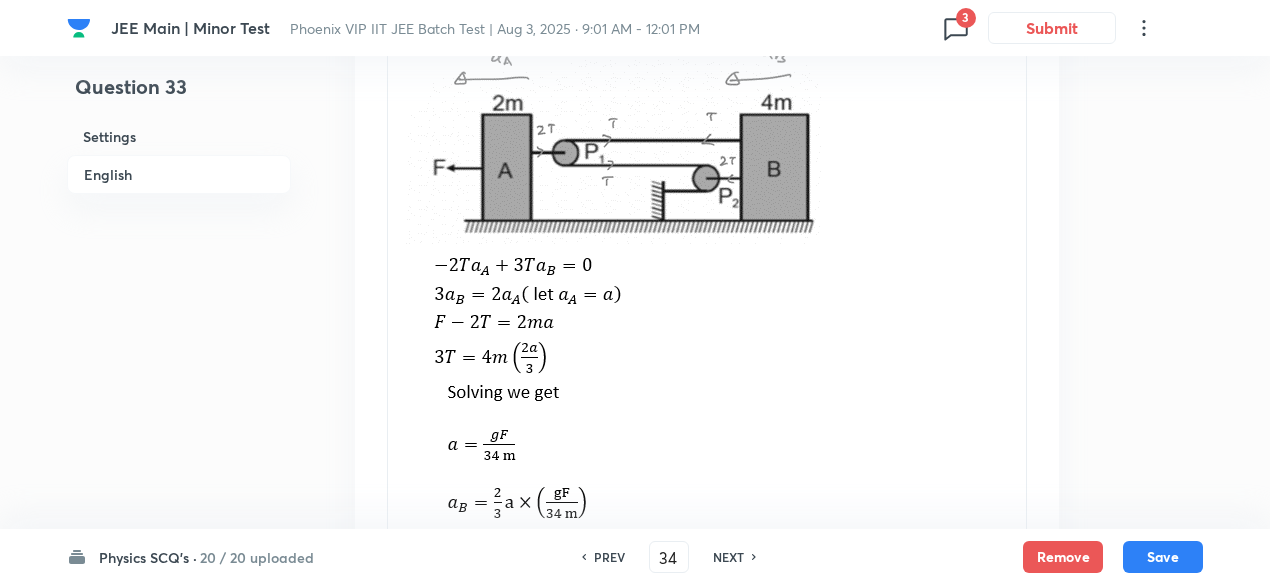 checkbox on "false" 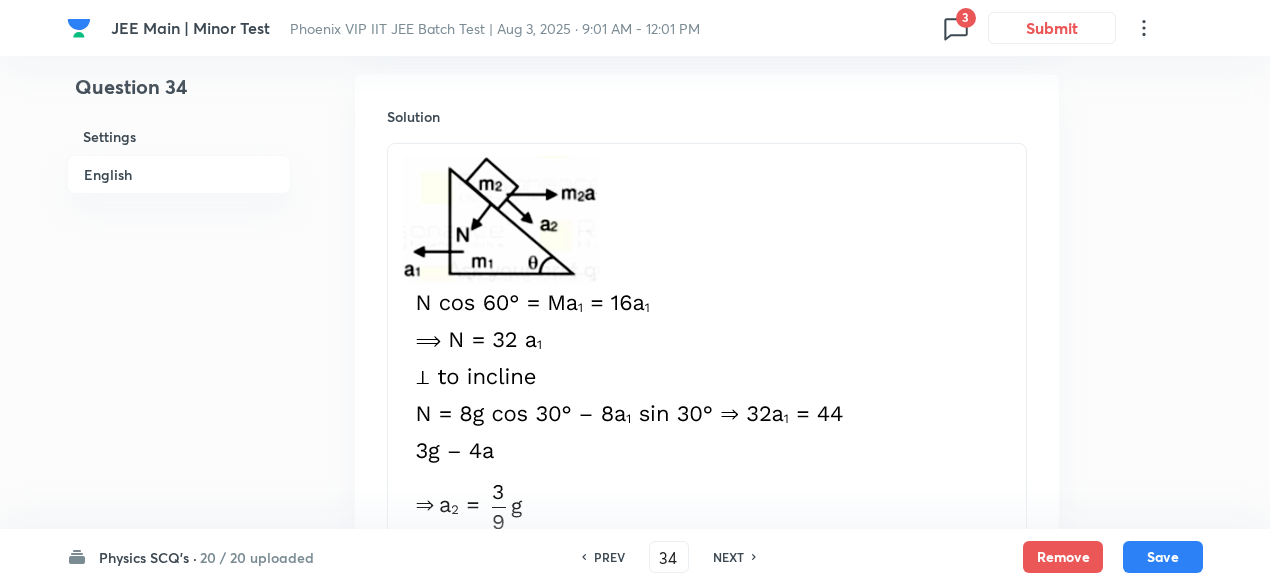 scroll, scrollTop: 2734, scrollLeft: 0, axis: vertical 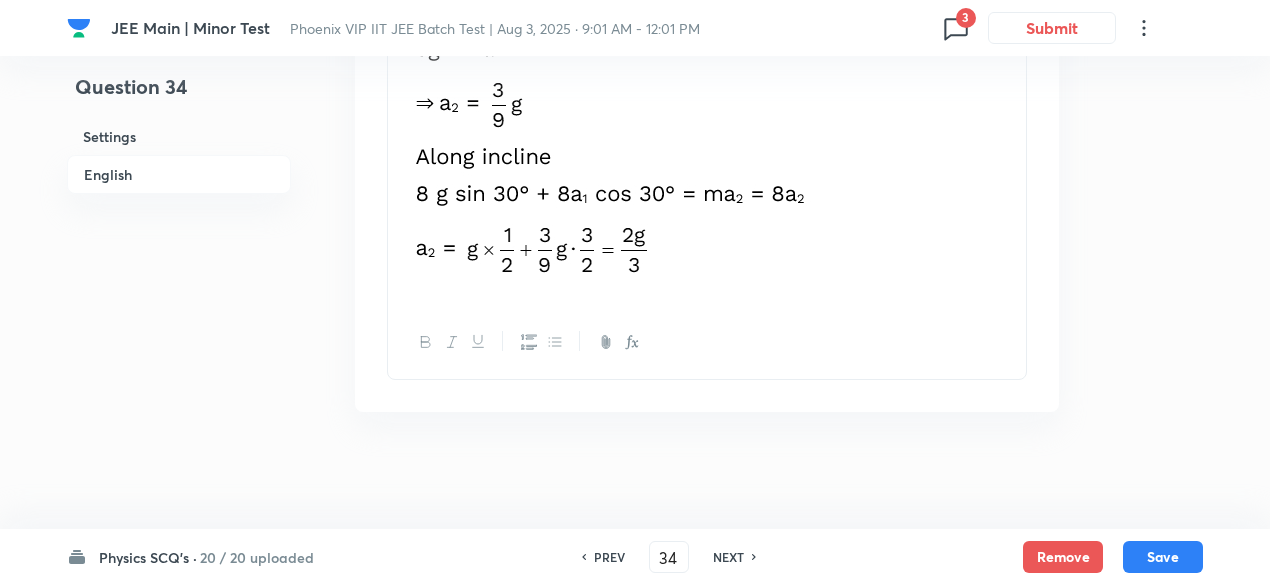 click on "NEXT" at bounding box center (728, 557) 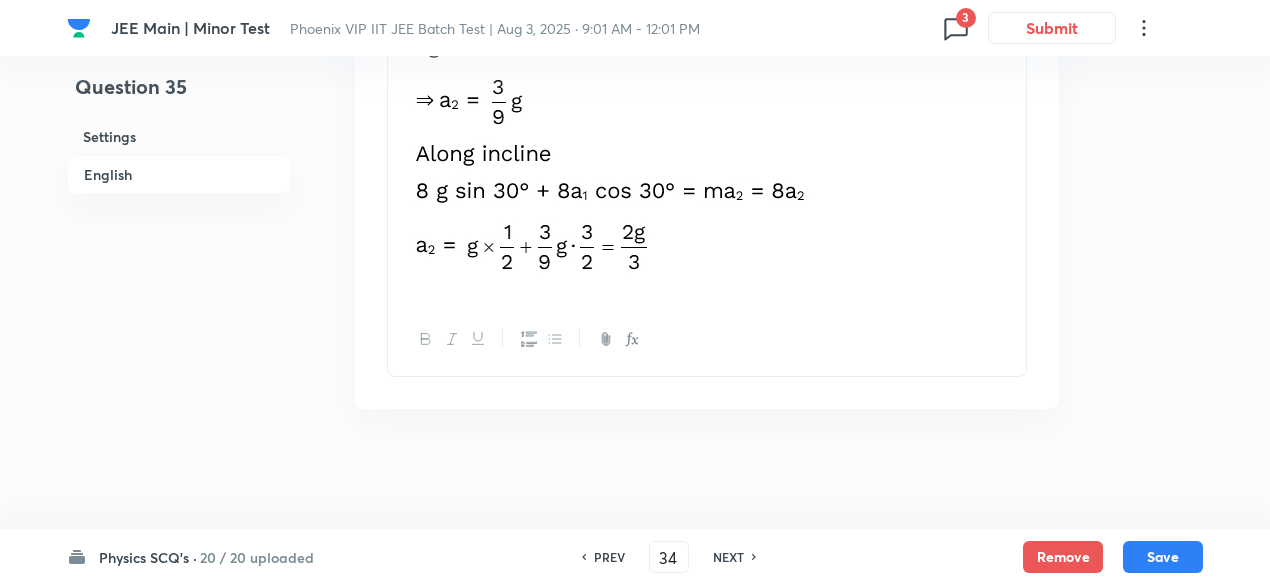 type on "35" 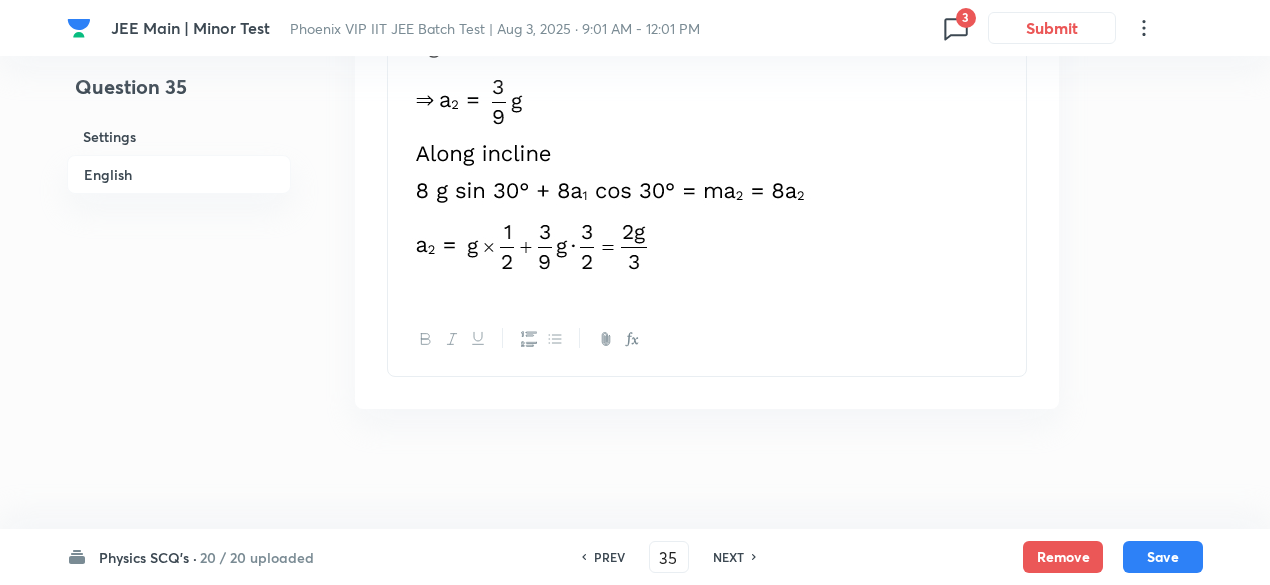 checkbox on "false" 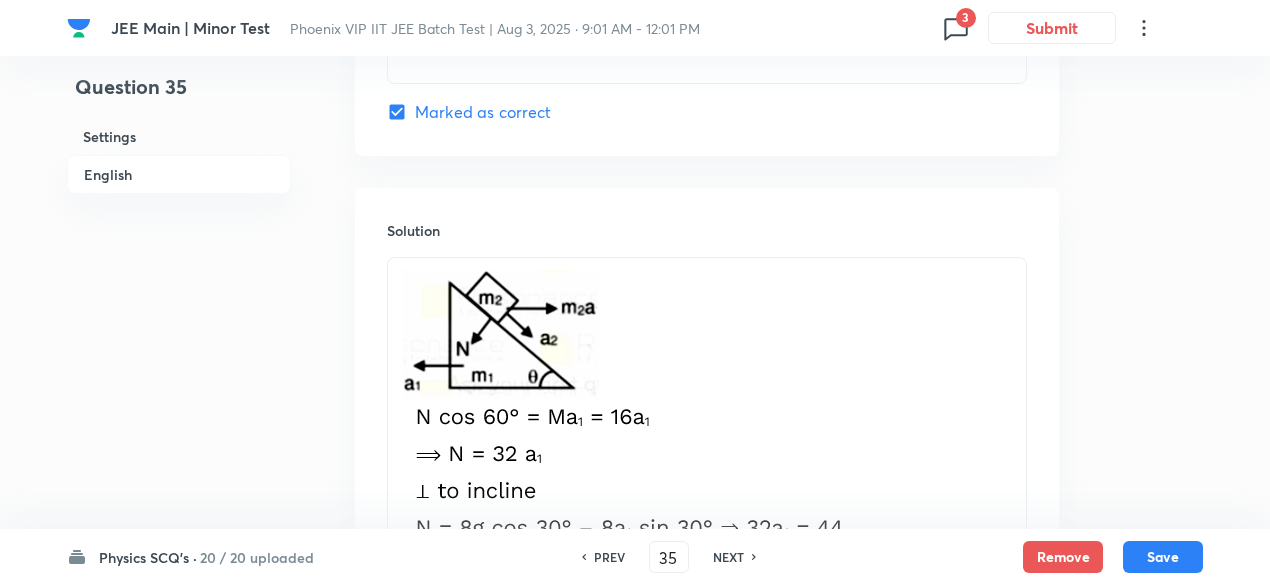 checkbox on "true" 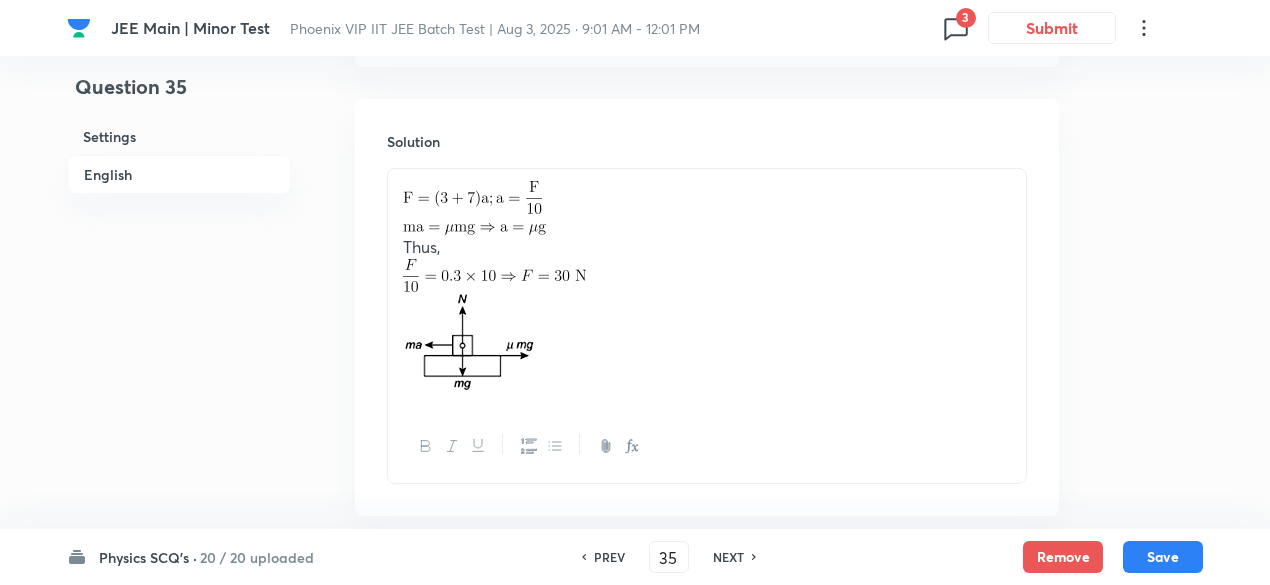 click on "NEXT" at bounding box center [728, 557] 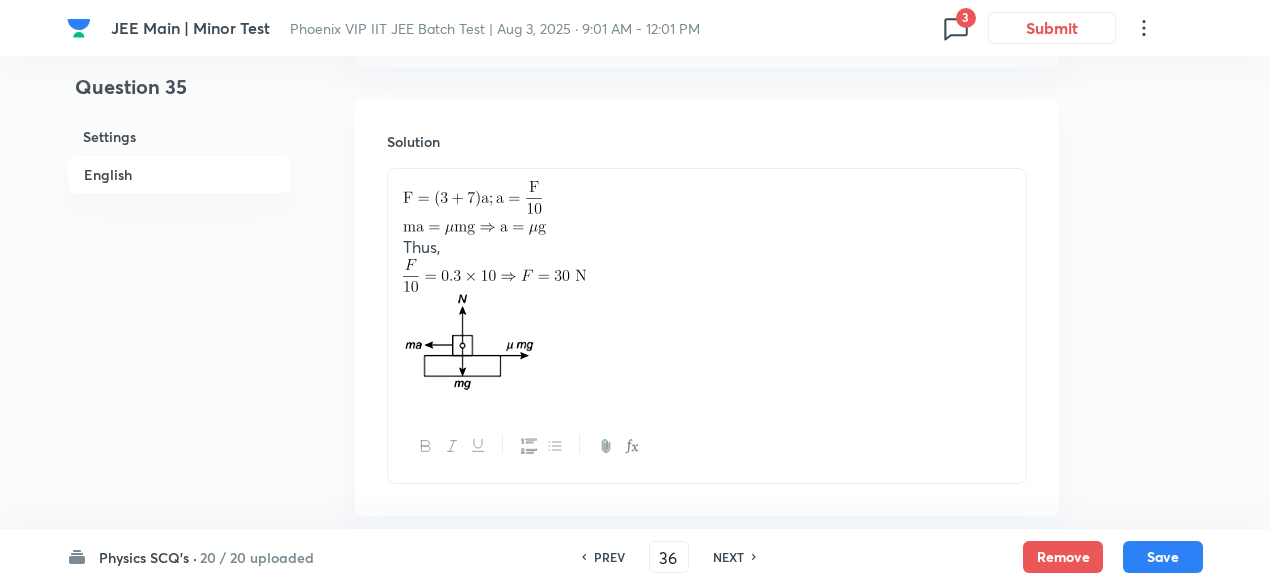 checkbox on "false" 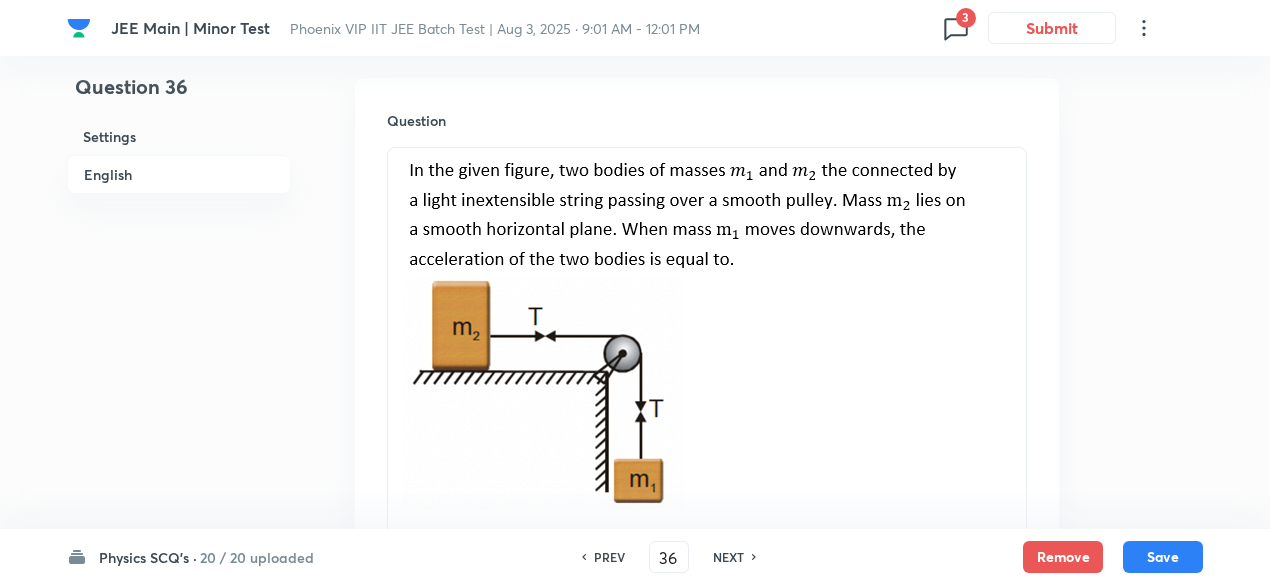 scroll, scrollTop: 570, scrollLeft: 0, axis: vertical 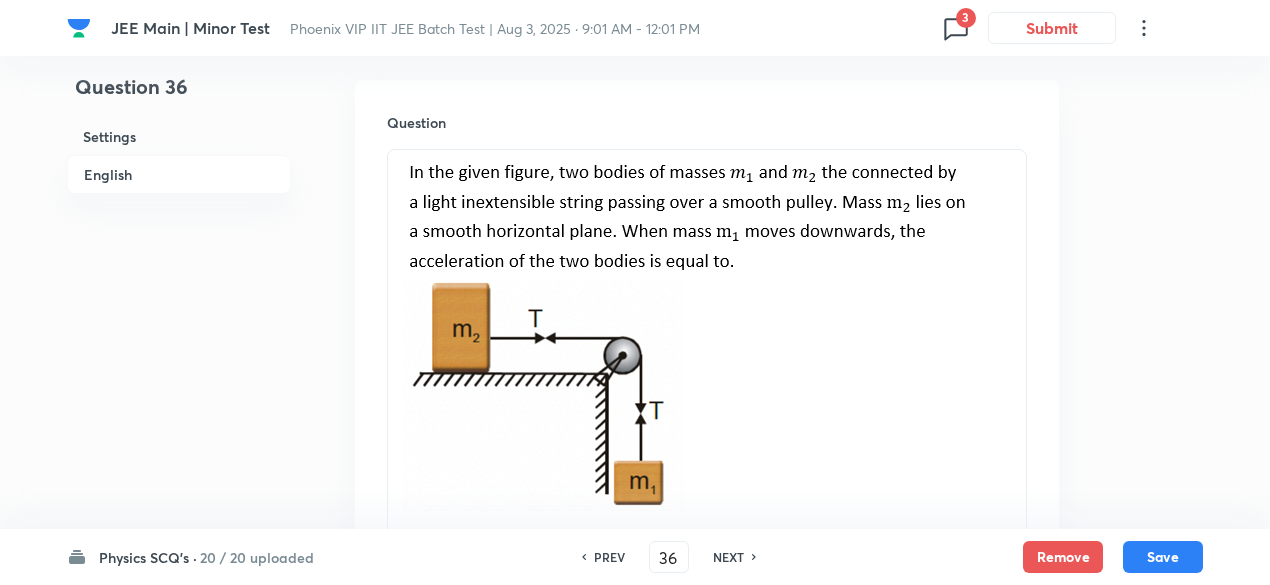 click on "NEXT" at bounding box center [728, 557] 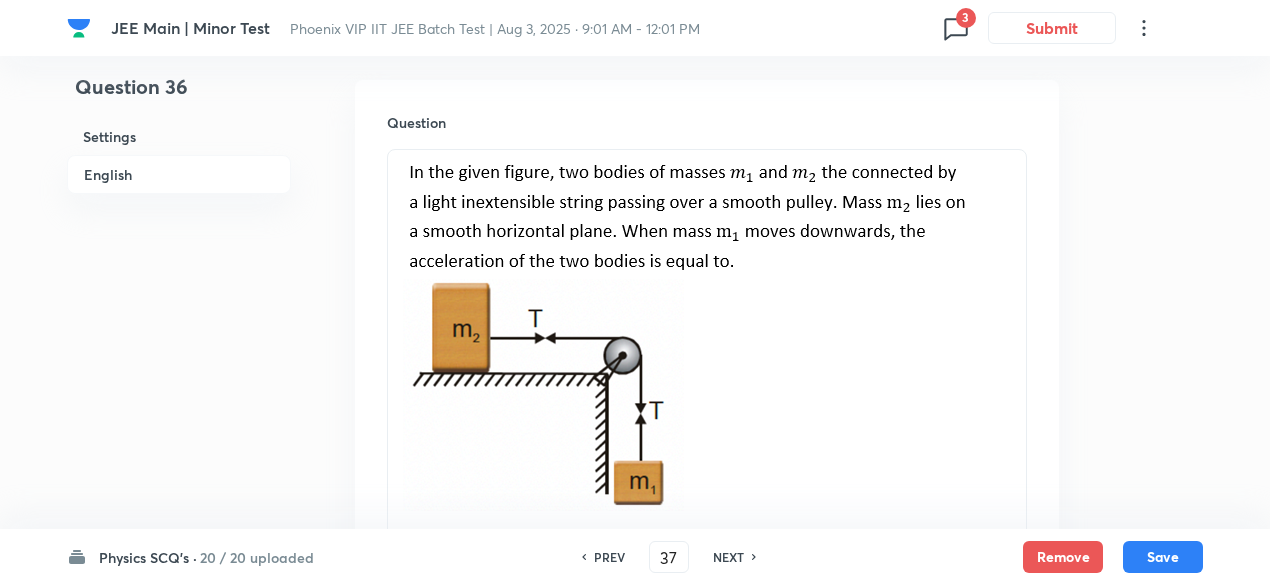checkbox on "true" 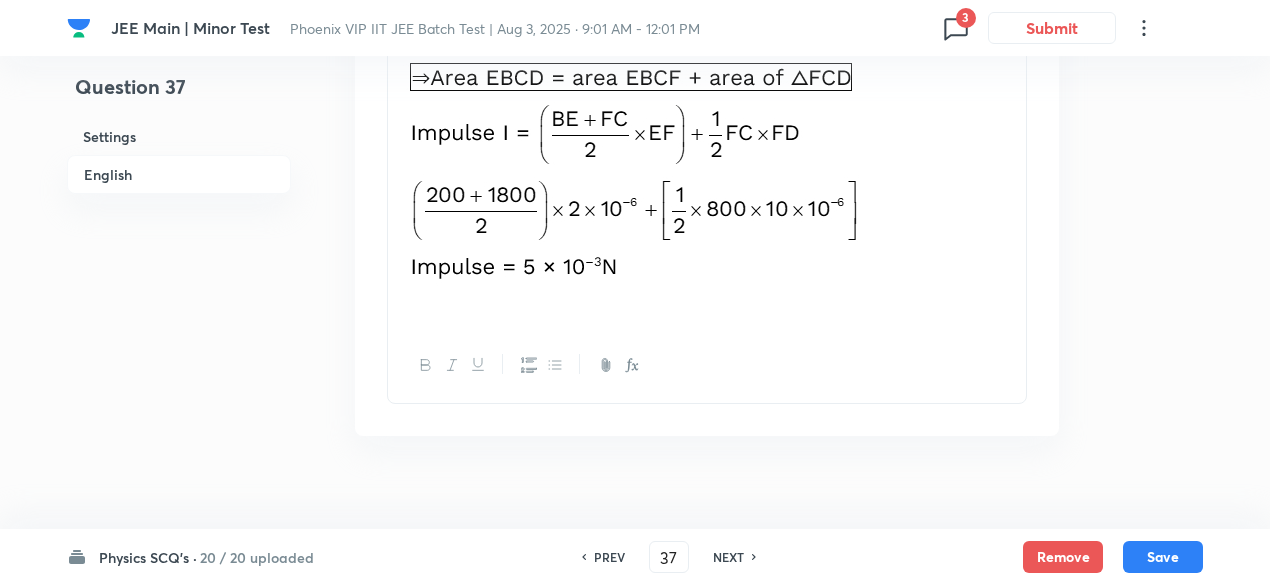 scroll, scrollTop: 2742, scrollLeft: 0, axis: vertical 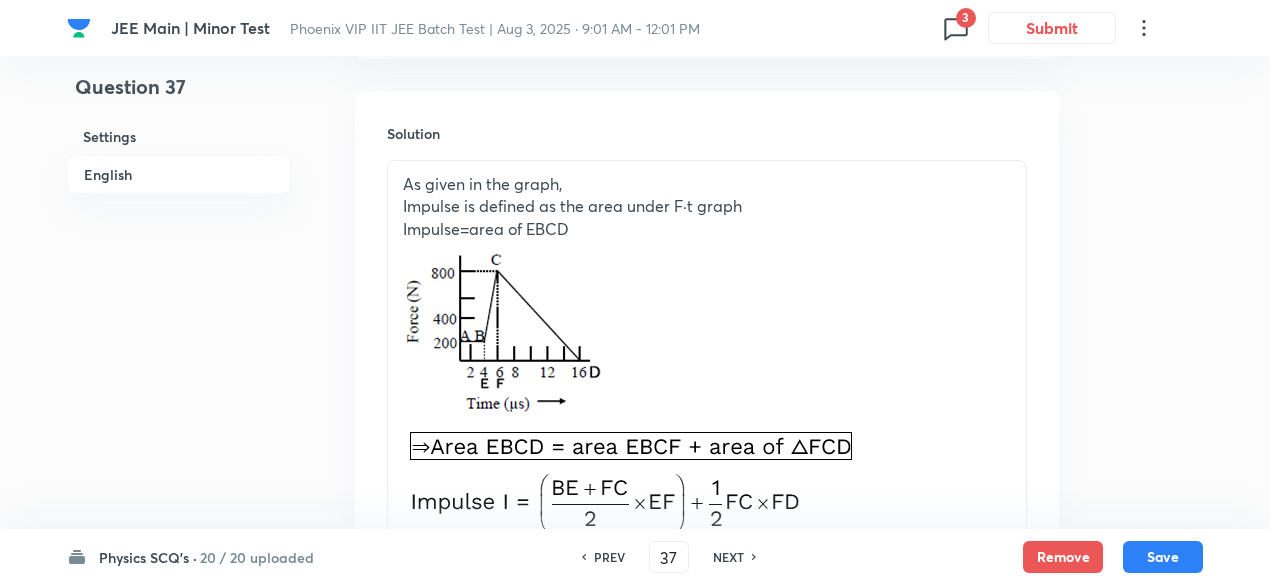 click on "NEXT" at bounding box center (728, 557) 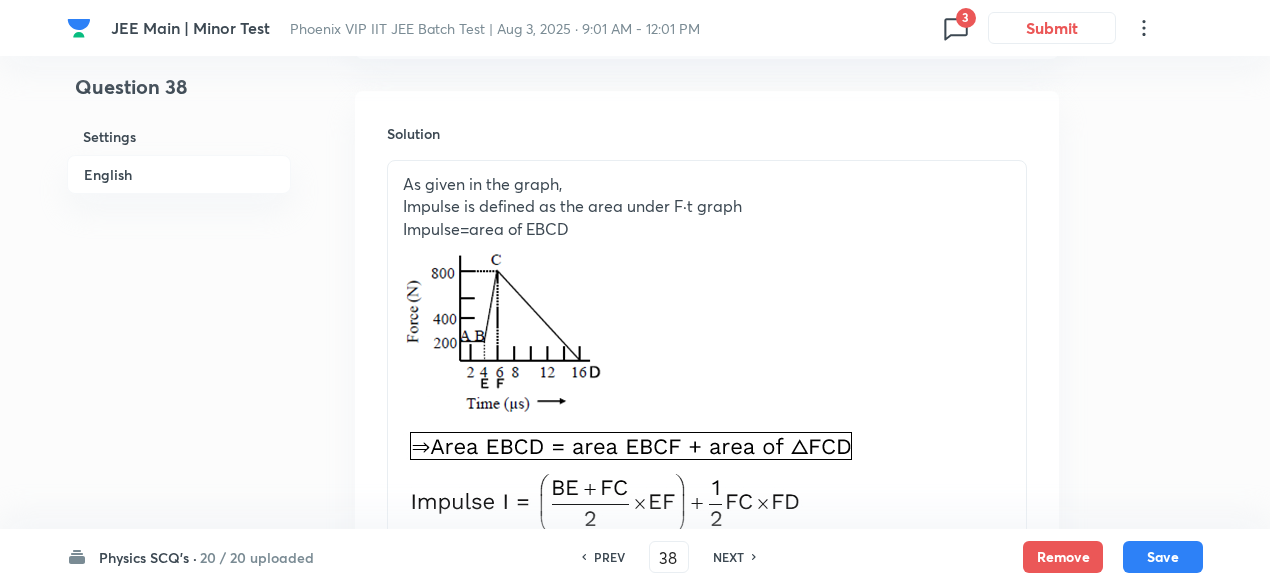checkbox on "false" 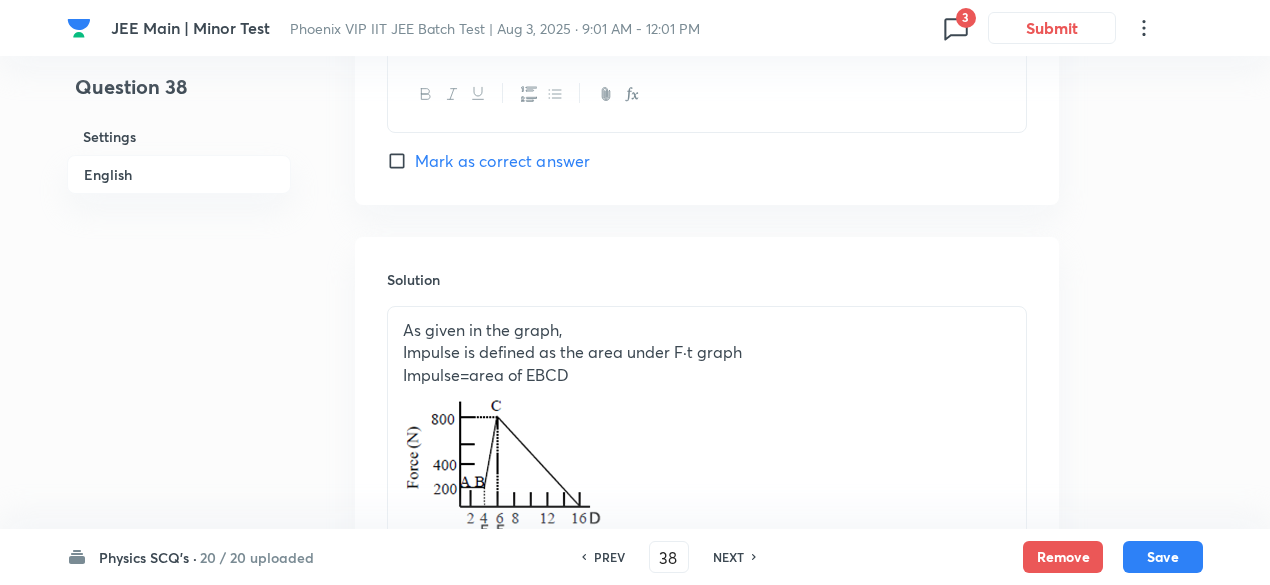 checkbox on "true" 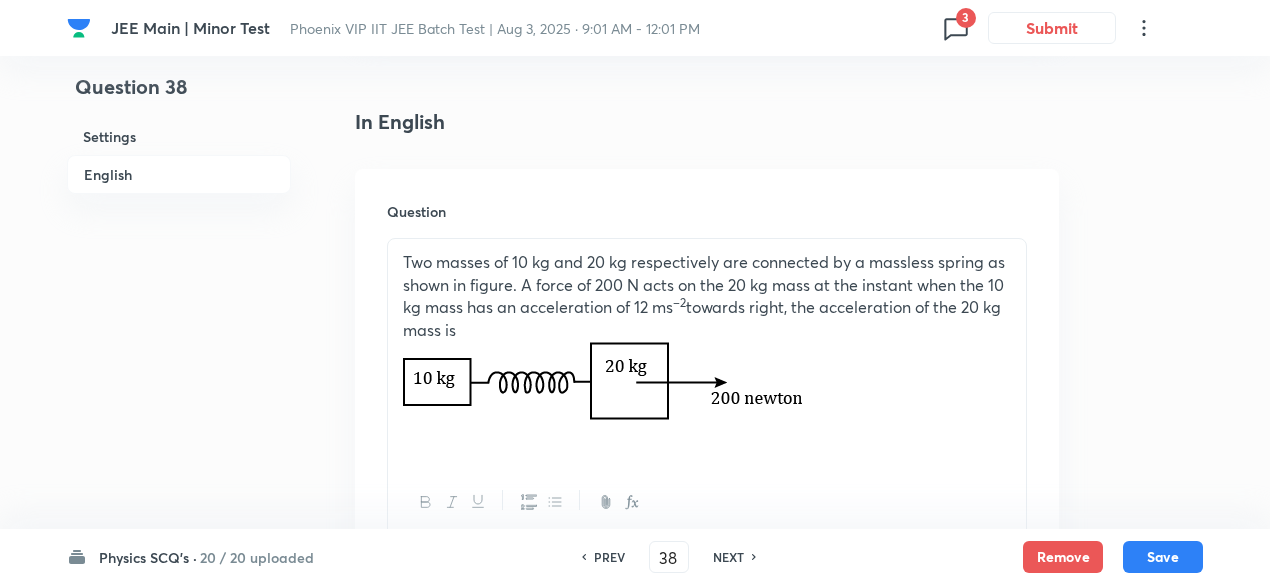 scroll, scrollTop: 482, scrollLeft: 0, axis: vertical 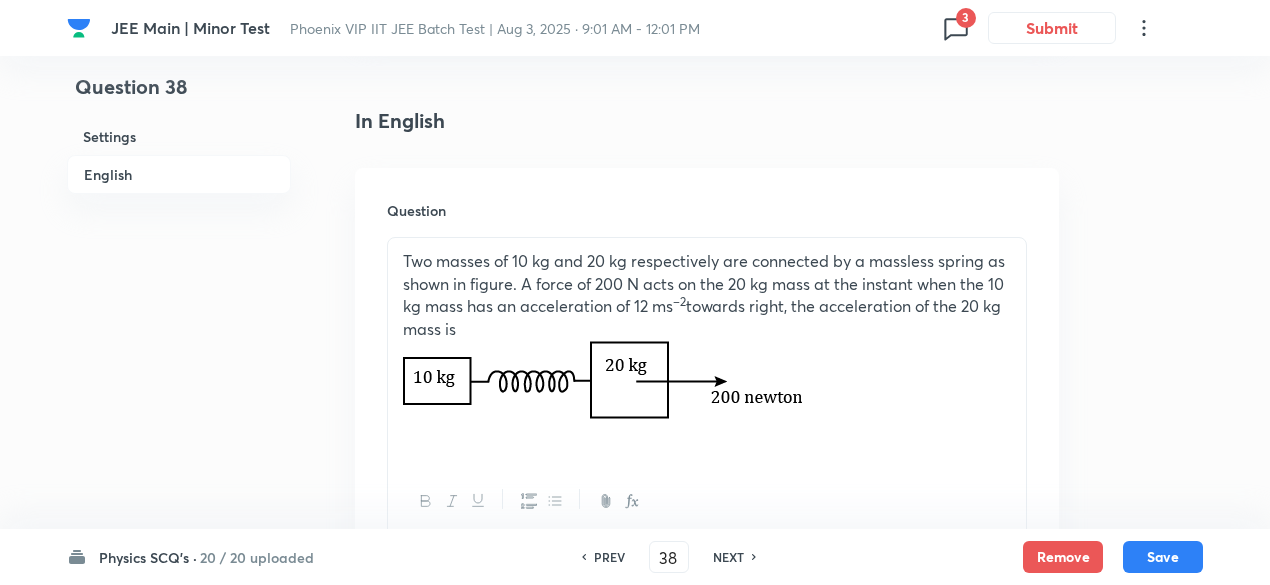 click on "NEXT" at bounding box center (728, 557) 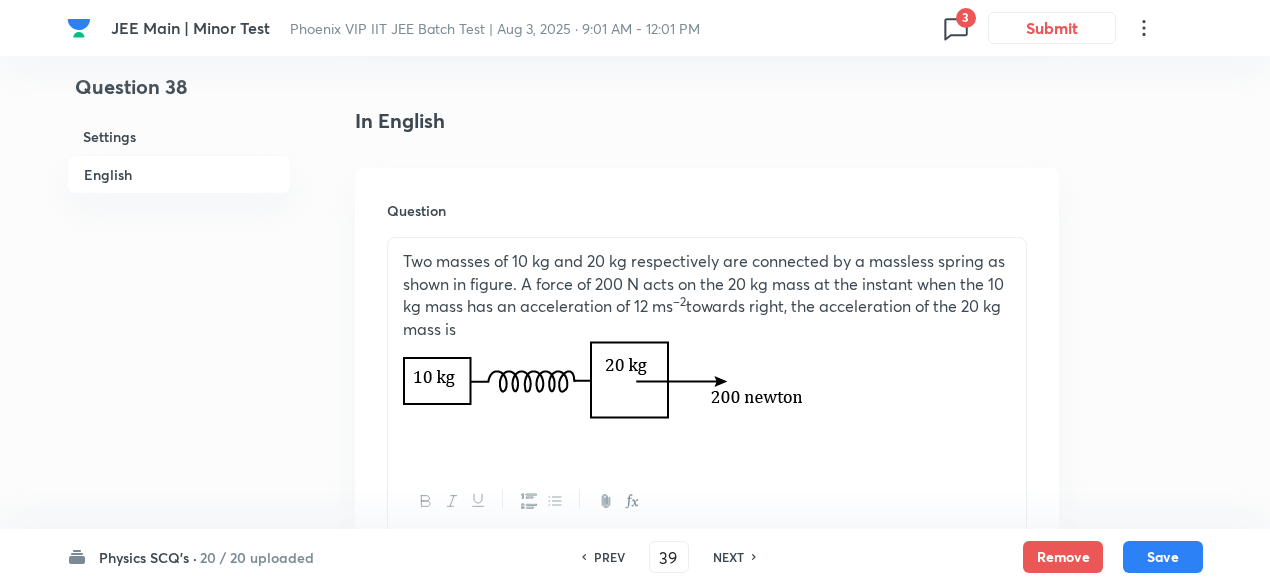 checkbox on "false" 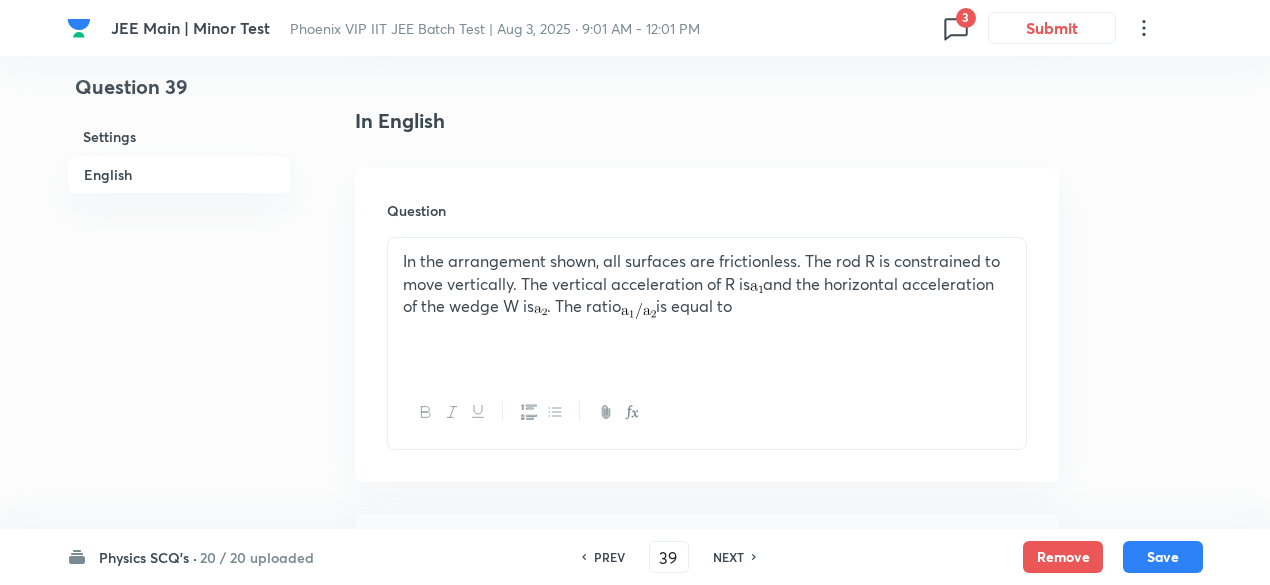 click on "NEXT" at bounding box center (728, 557) 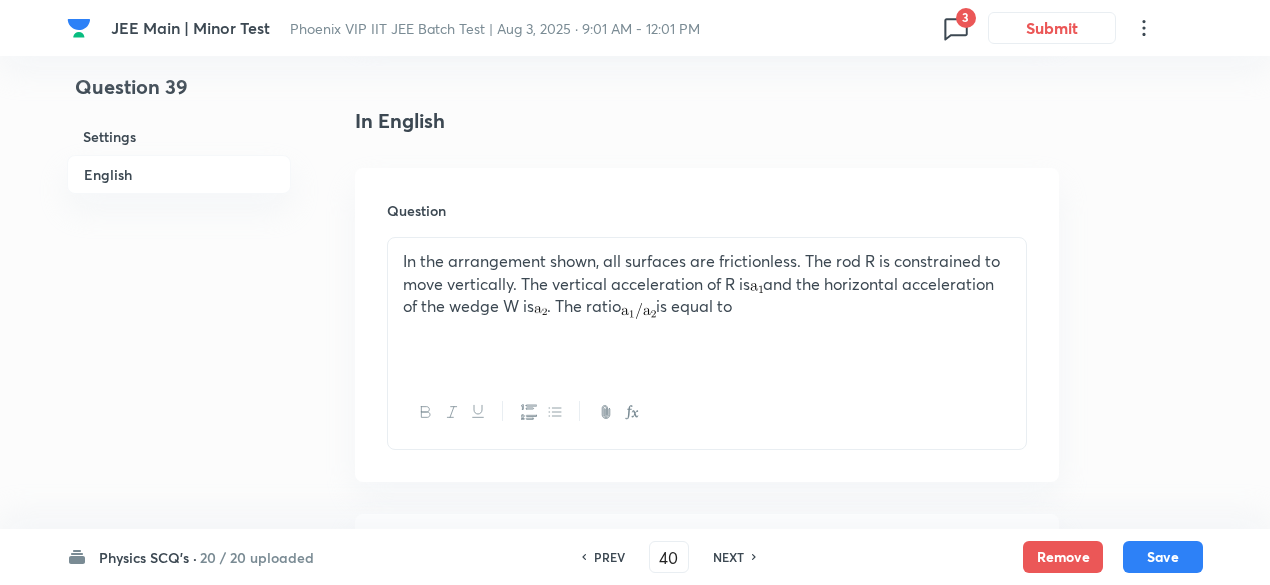 checkbox on "true" 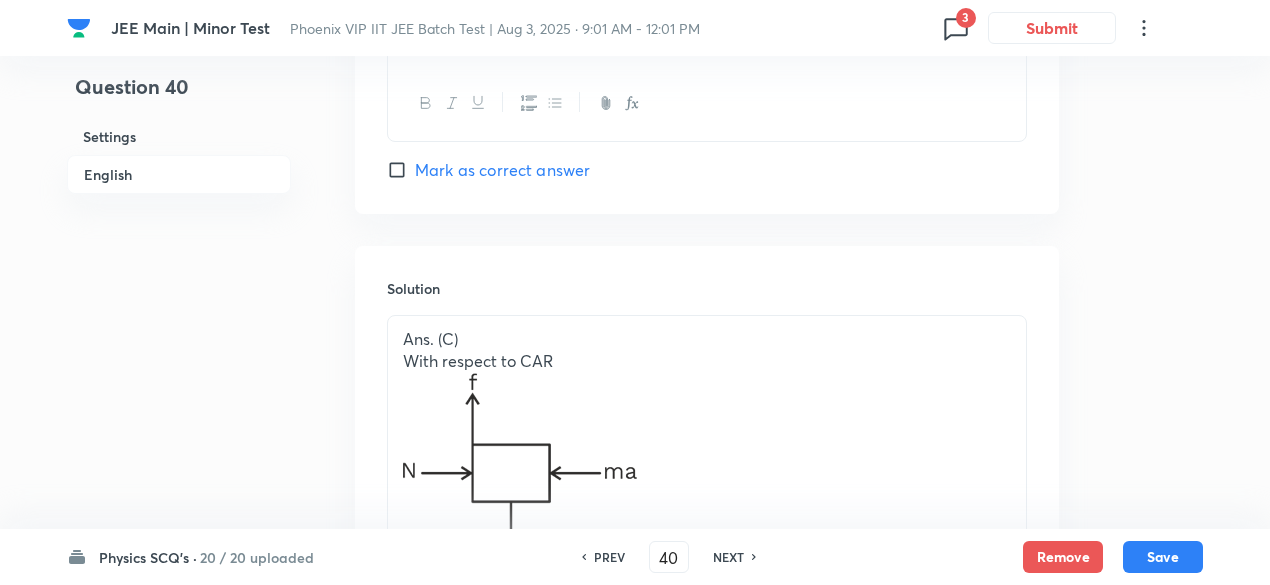 scroll, scrollTop: 2714, scrollLeft: 0, axis: vertical 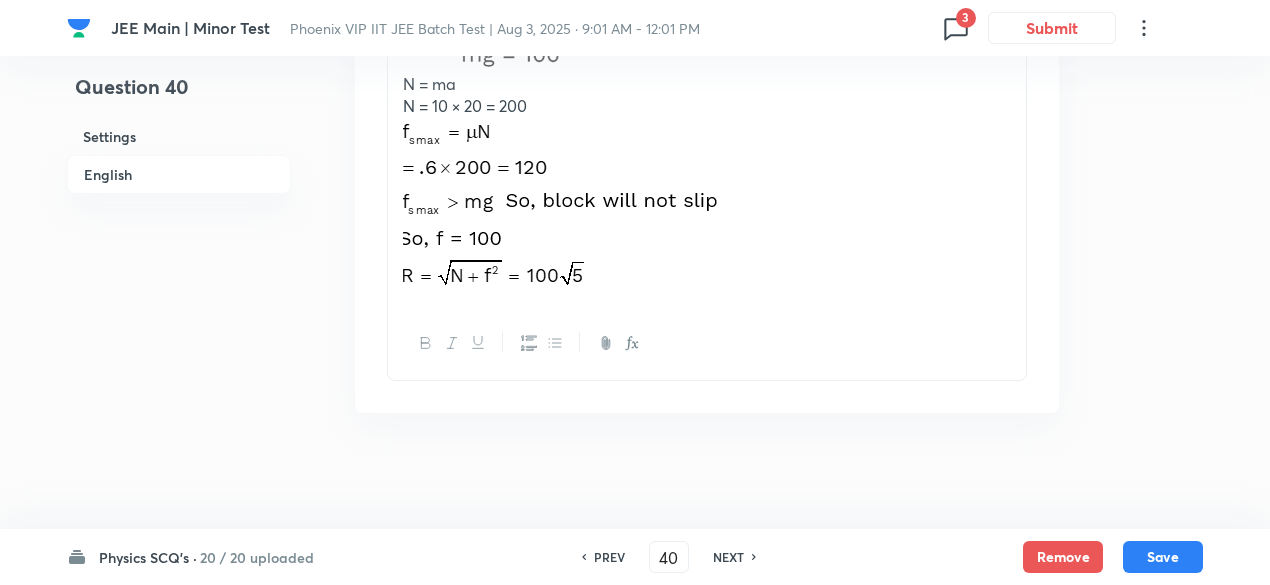 click on "NEXT" at bounding box center (728, 557) 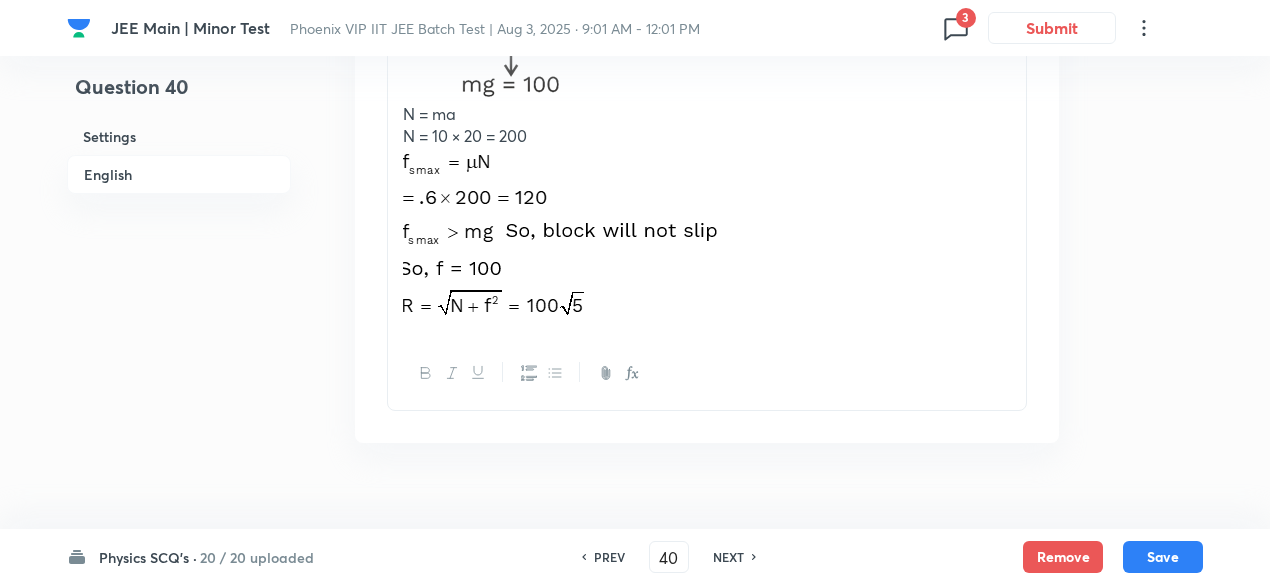 type on "41" 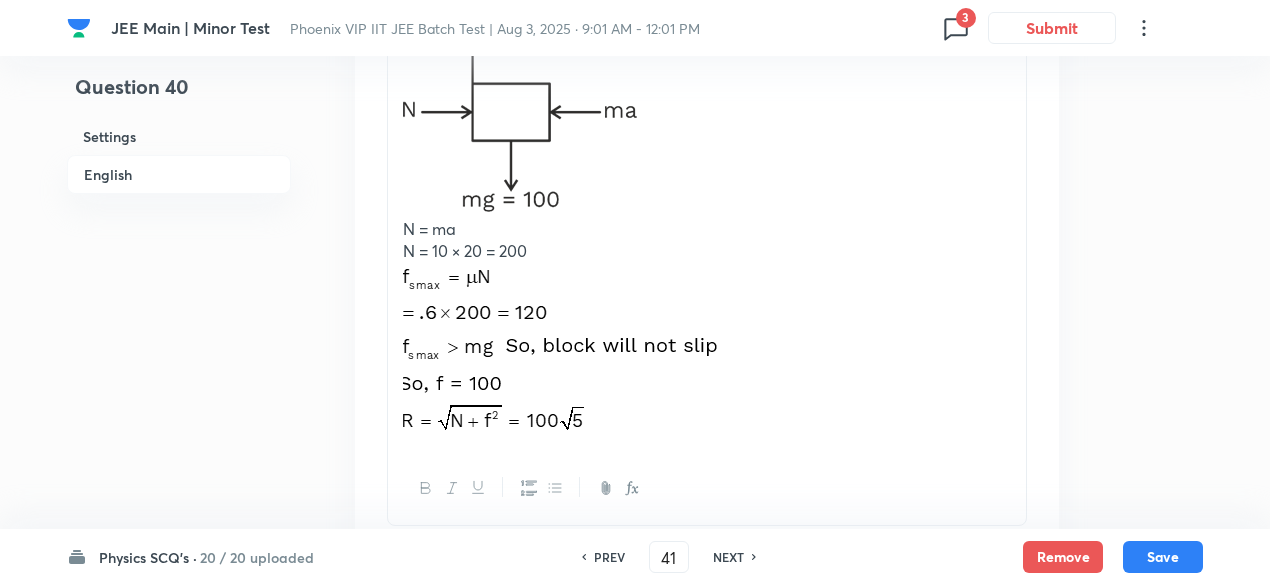 checkbox on "false" 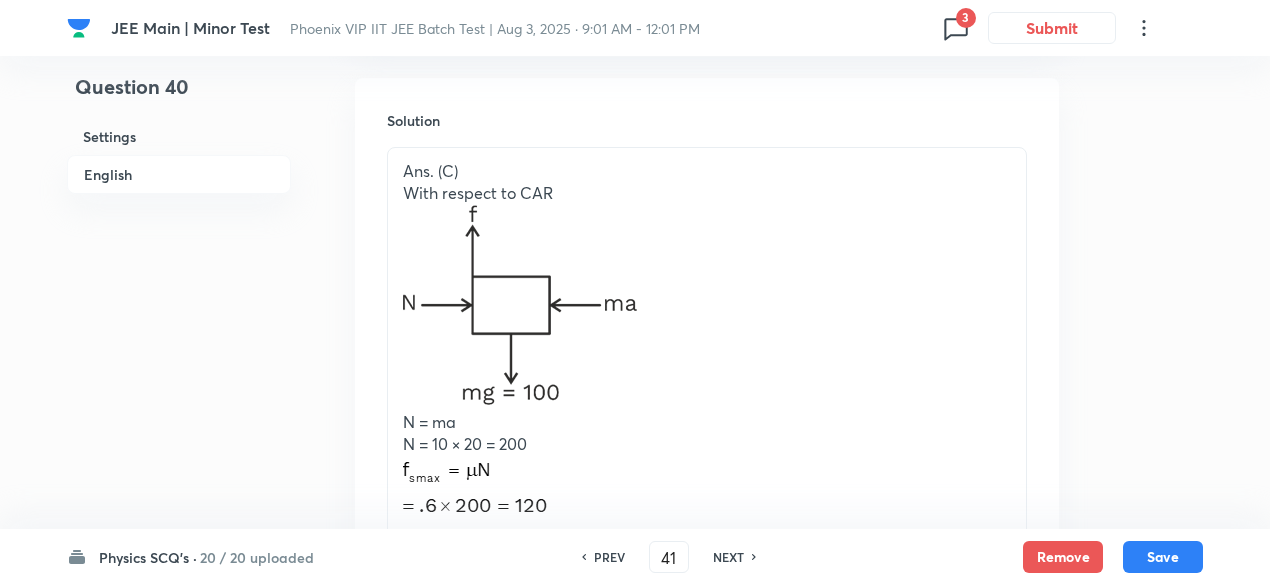 checkbox on "true" 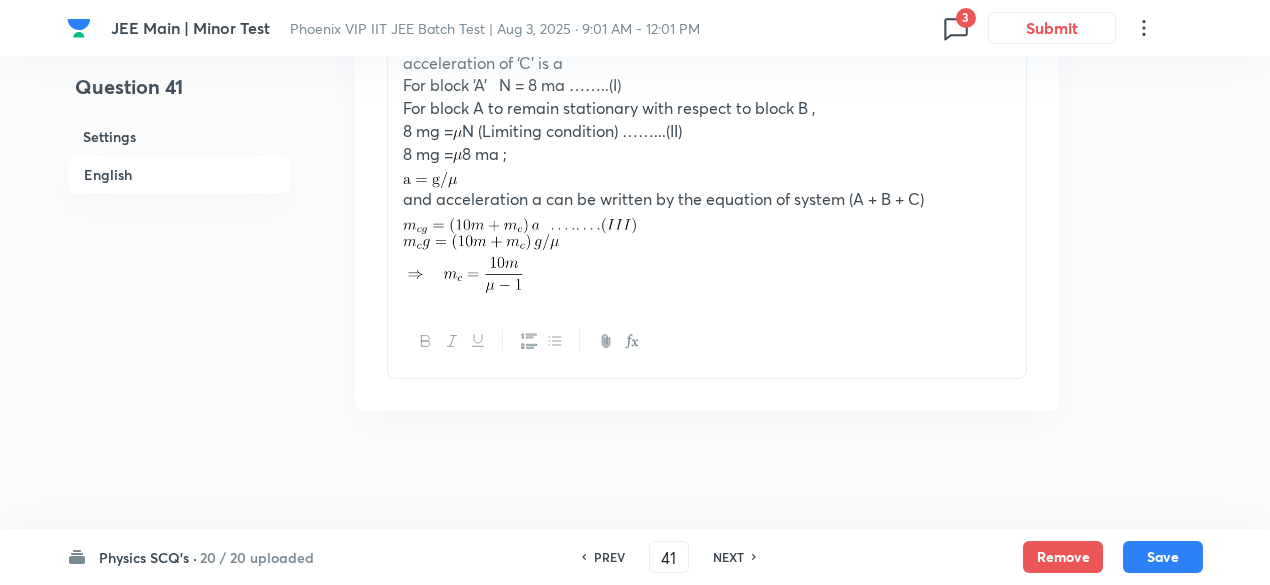 click on "NEXT" at bounding box center (728, 557) 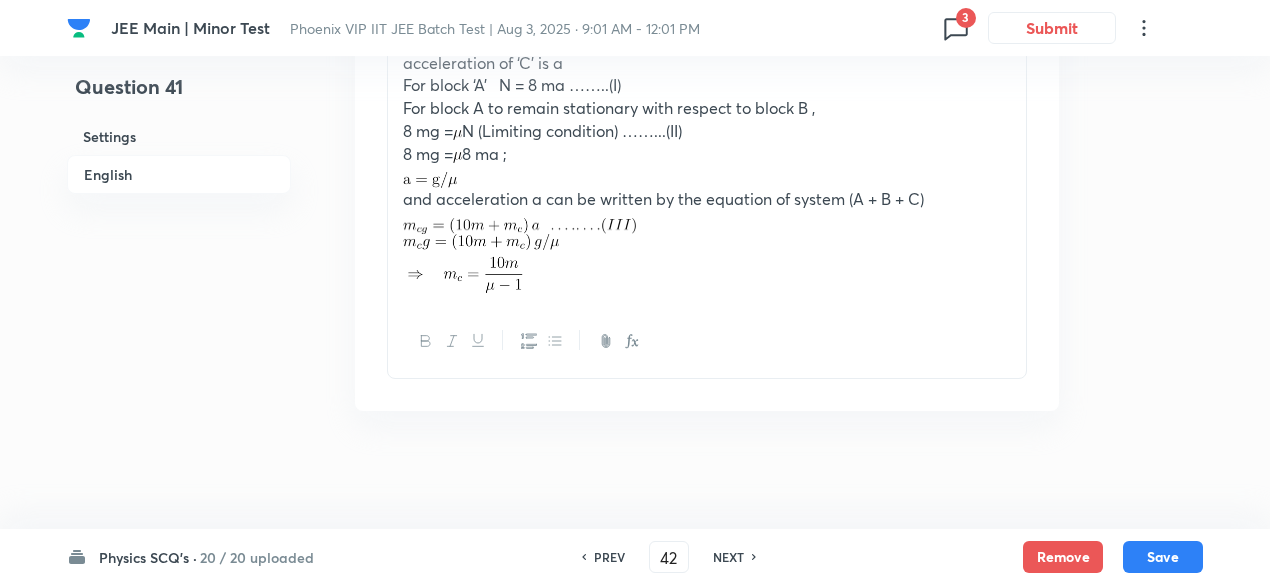 checkbox on "false" 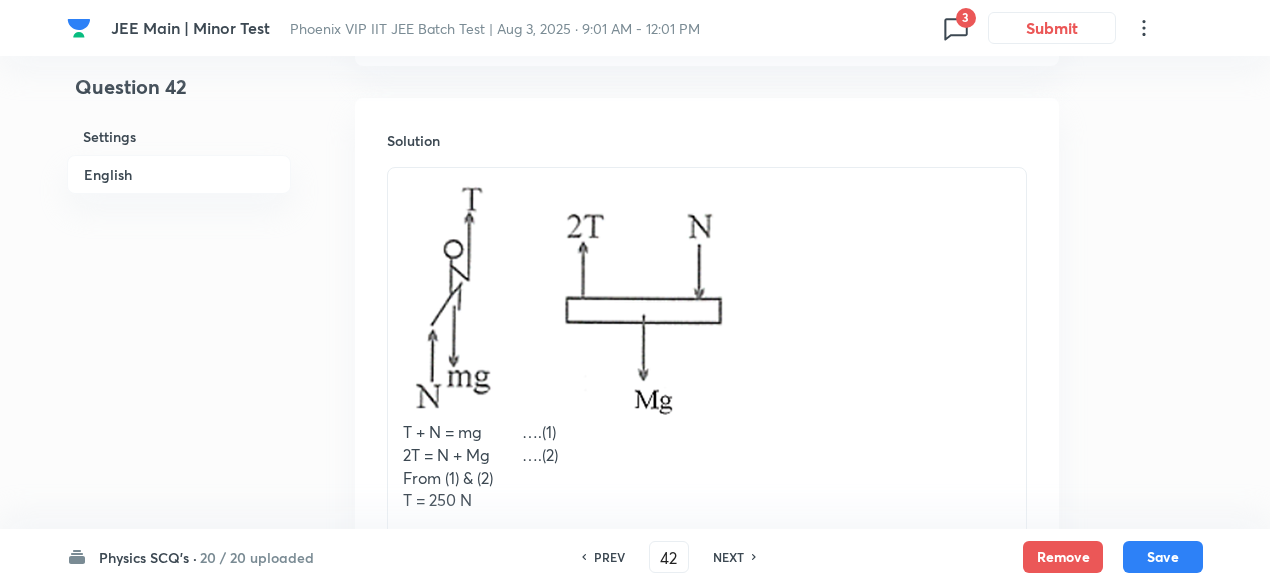 scroll, scrollTop: 2526, scrollLeft: 0, axis: vertical 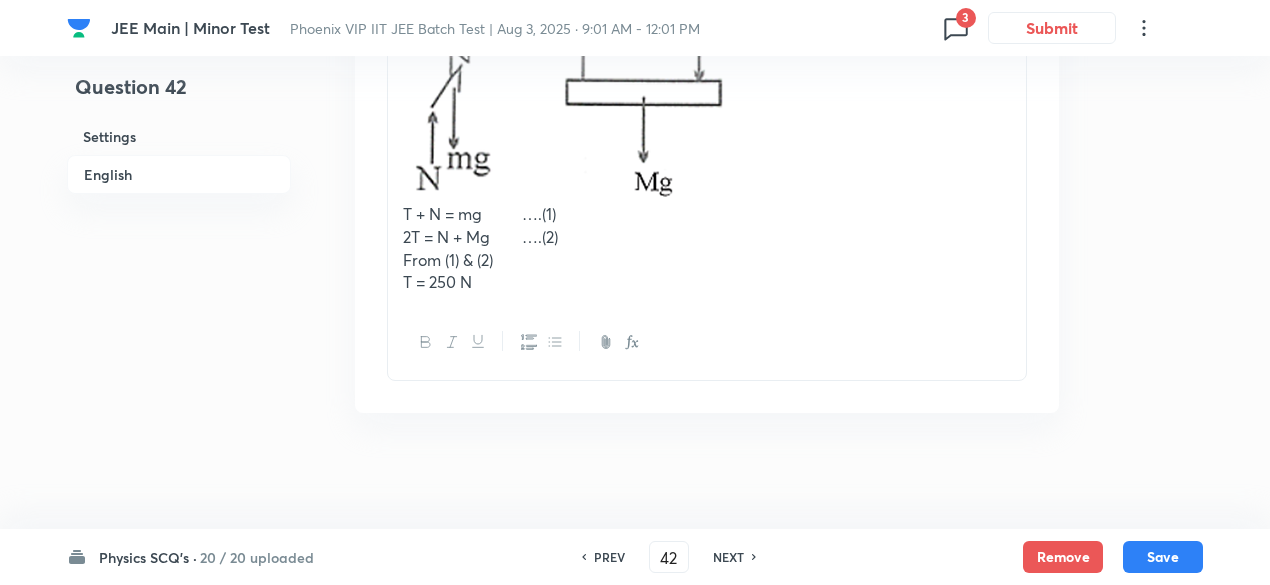 click on "NEXT" at bounding box center [728, 557] 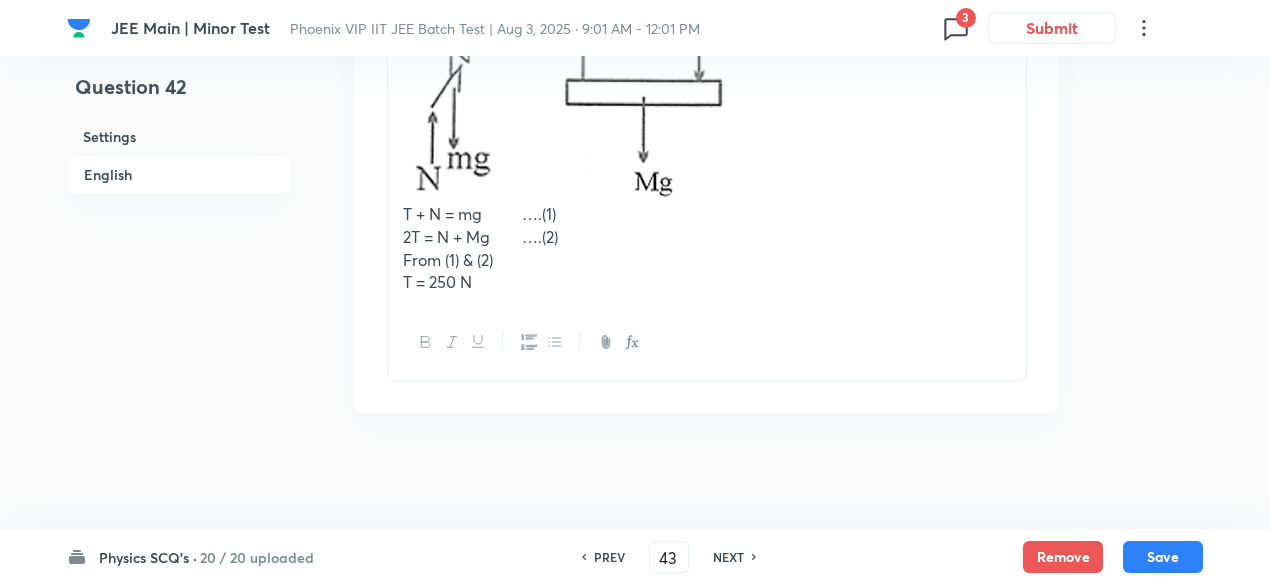 checkbox on "false" 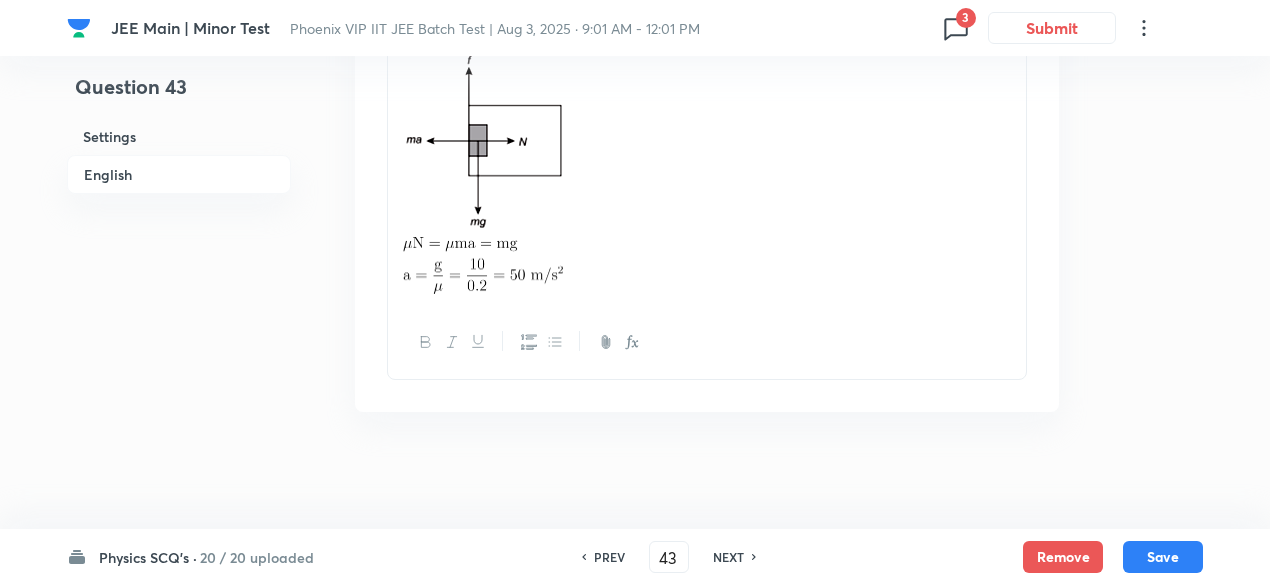 click on "NEXT" at bounding box center (728, 557) 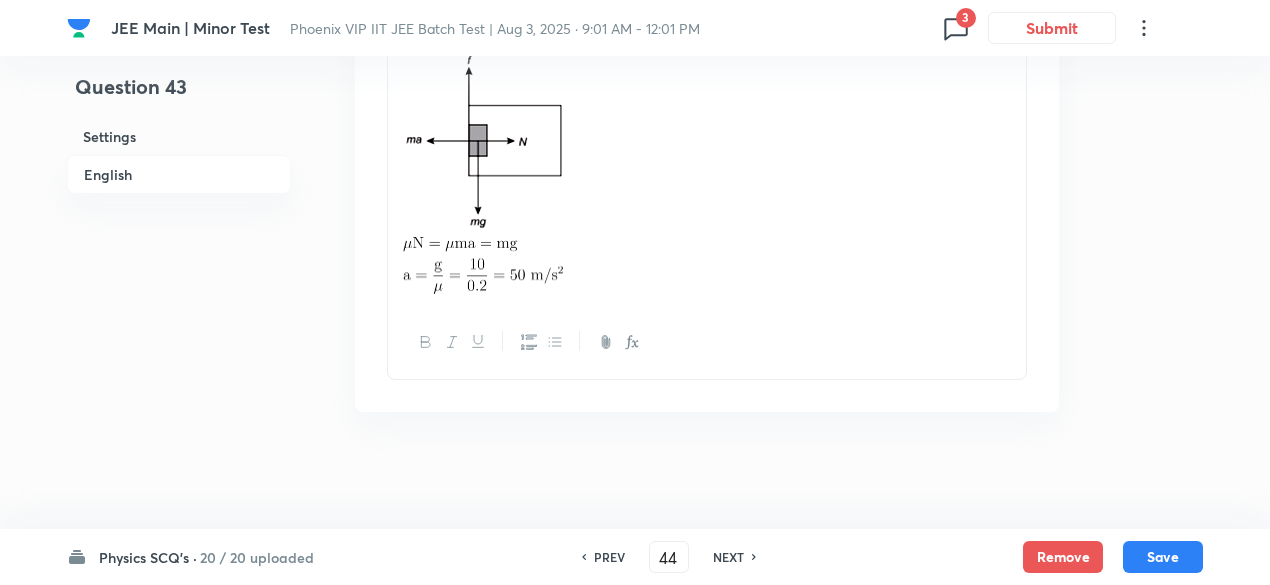 checkbox on "false" 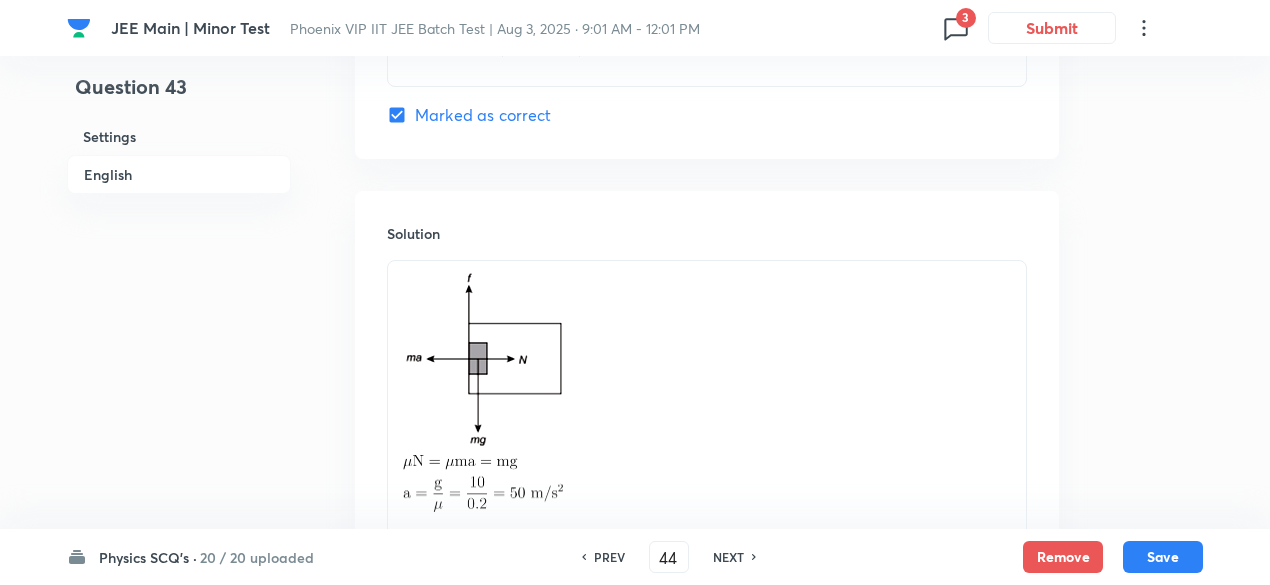 checkbox on "true" 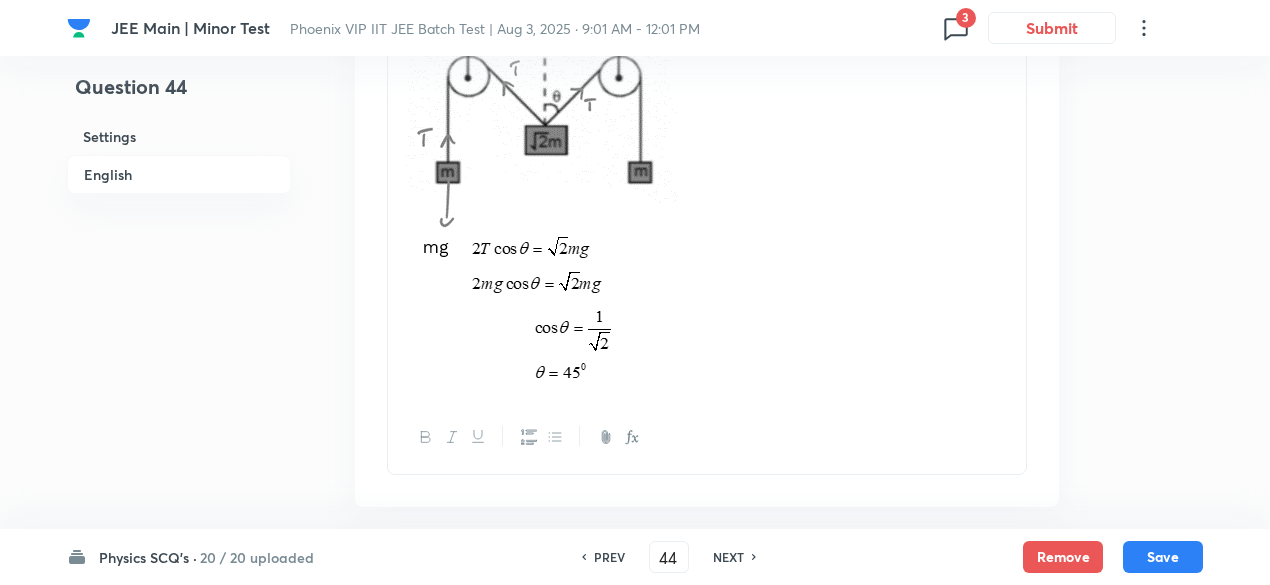 scroll, scrollTop: 2573, scrollLeft: 0, axis: vertical 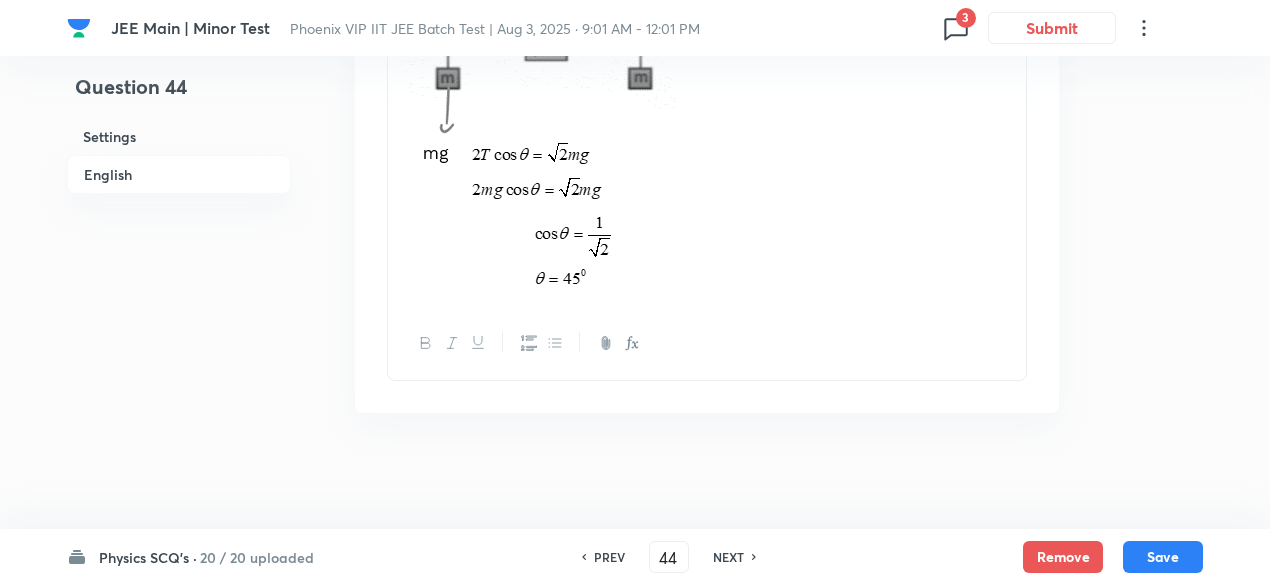 click on "NEXT" at bounding box center (728, 557) 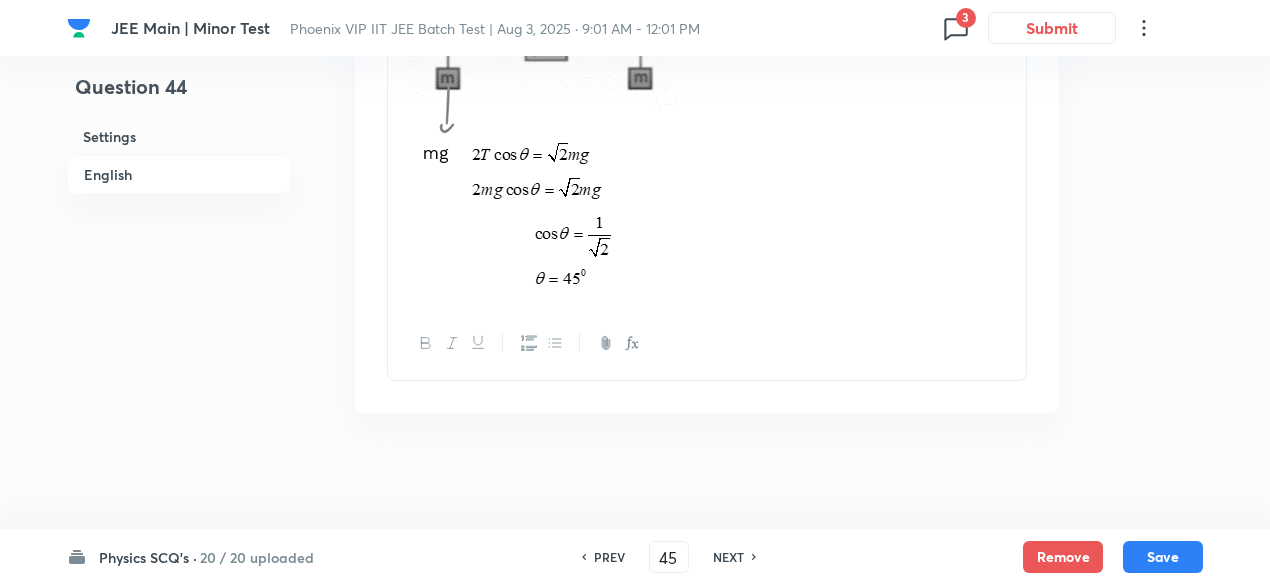 checkbox on "false" 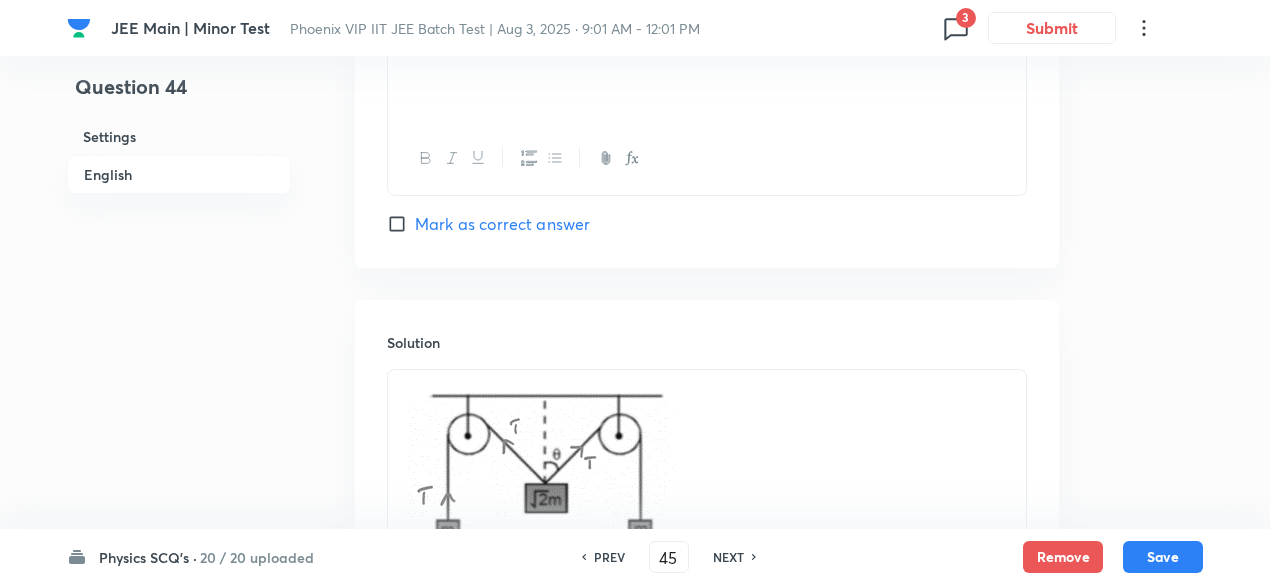 checkbox on "true" 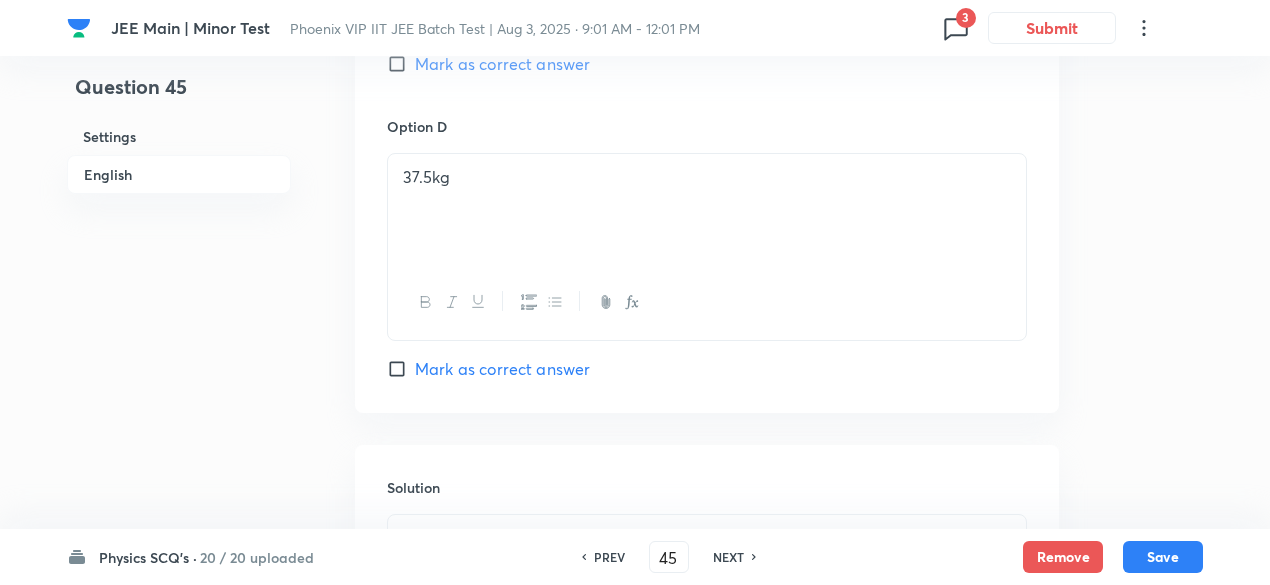 scroll, scrollTop: 2496, scrollLeft: 0, axis: vertical 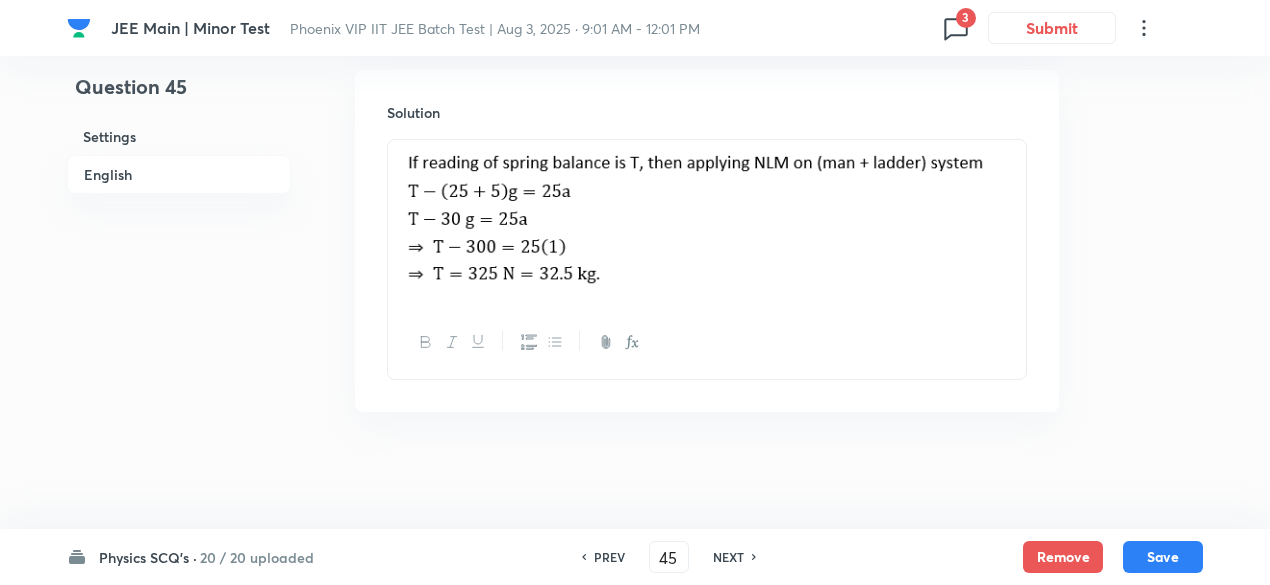 click on "NEXT" at bounding box center [728, 557] 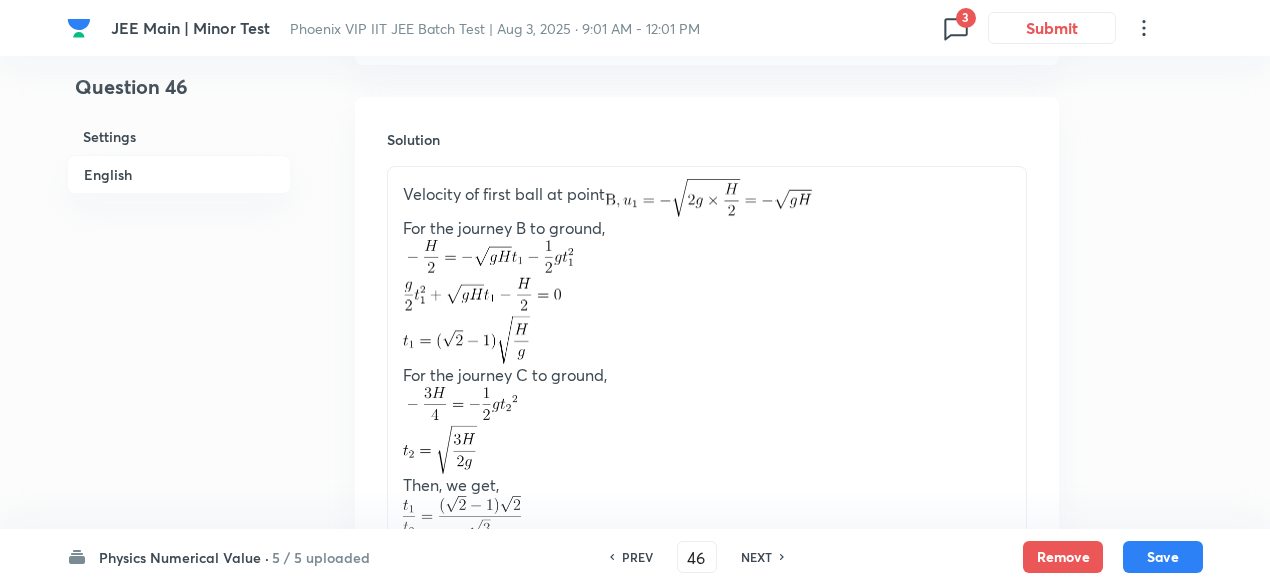 scroll, scrollTop: 1173, scrollLeft: 0, axis: vertical 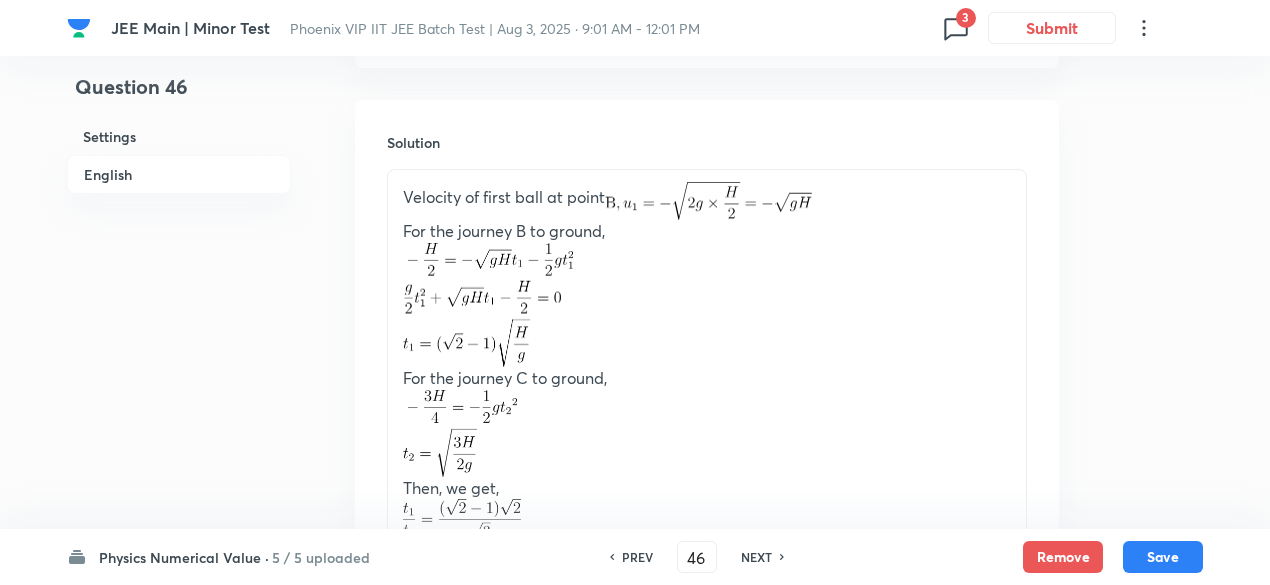 click on "PREV 46 ​ NEXT" at bounding box center (697, 557) 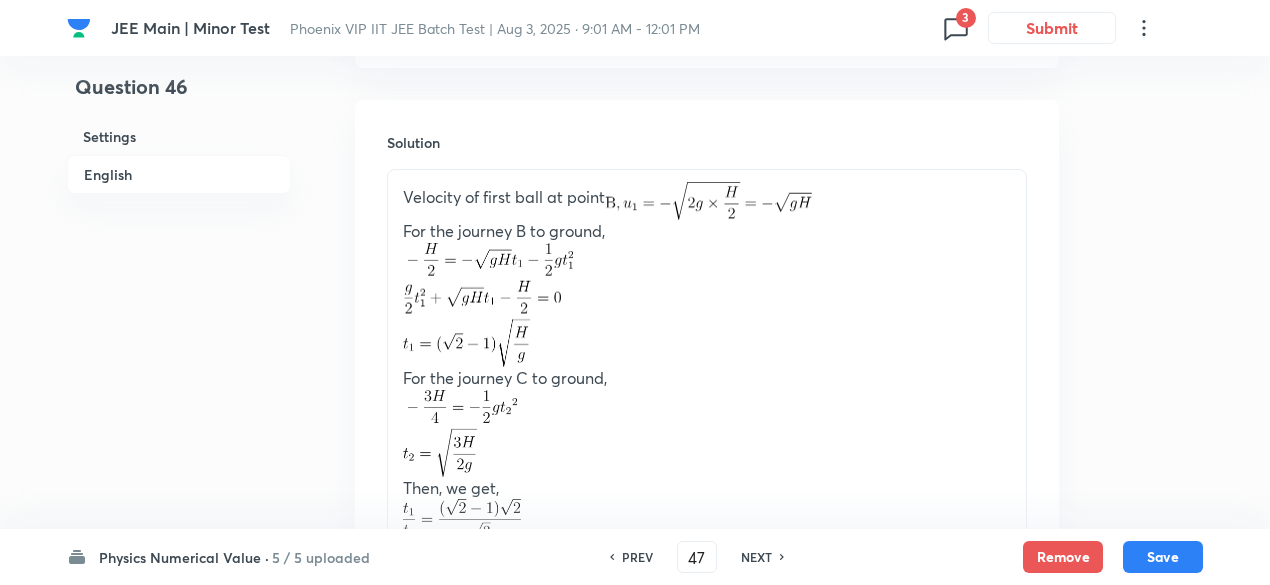 scroll, scrollTop: 1173, scrollLeft: 0, axis: vertical 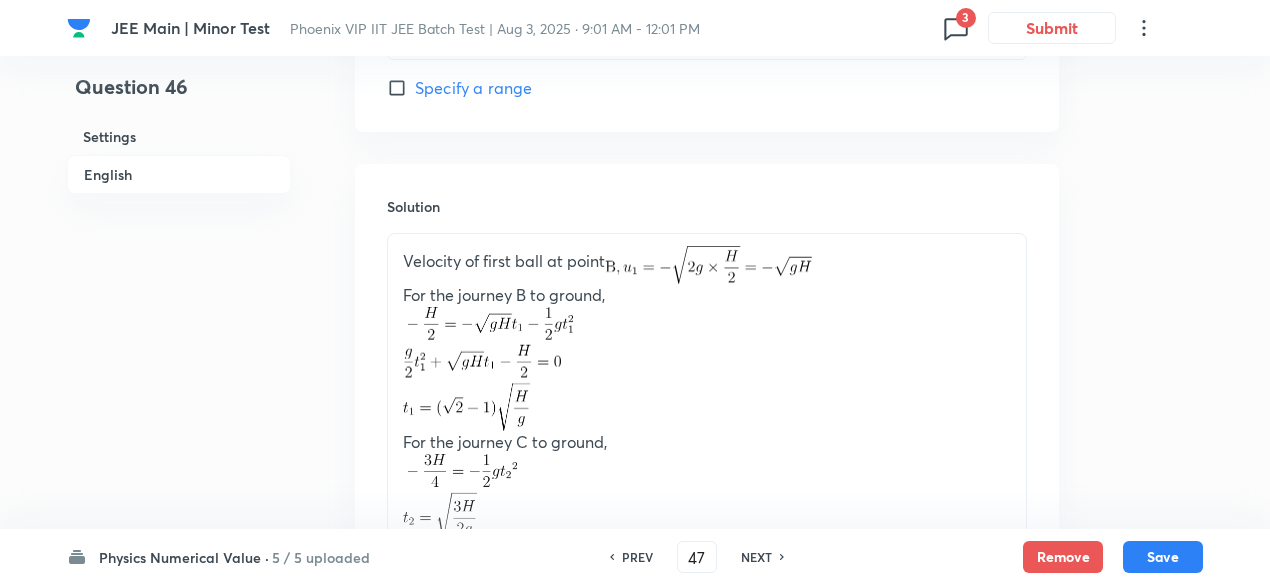 type on "3" 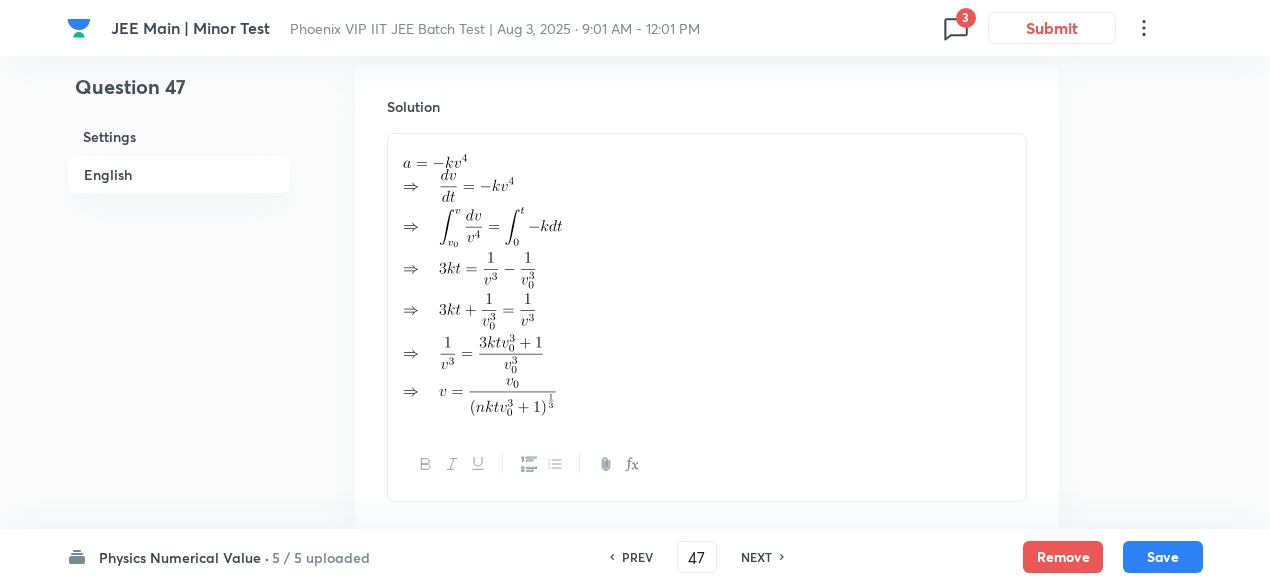 click on "NEXT" at bounding box center [756, 557] 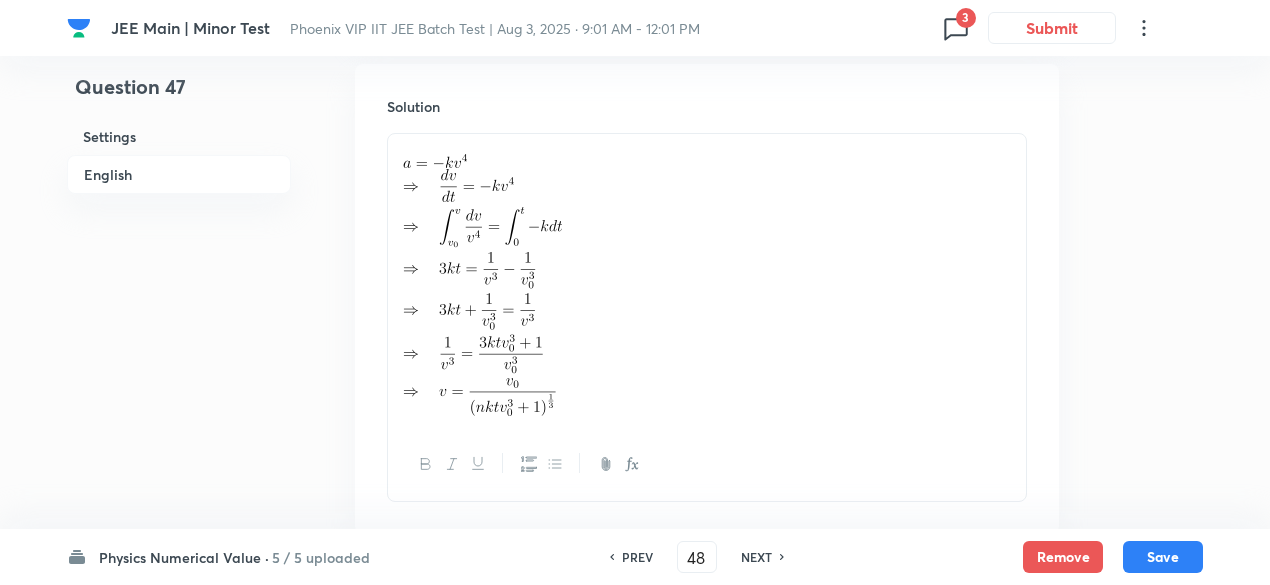 type on "6.4" 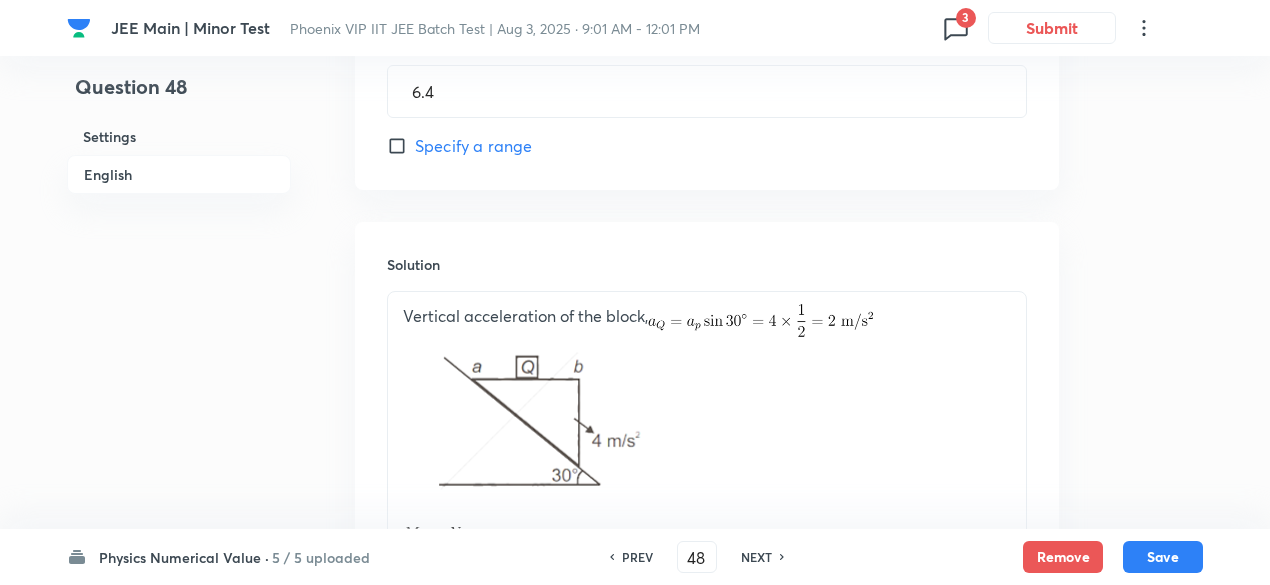 click on "NEXT" at bounding box center (756, 557) 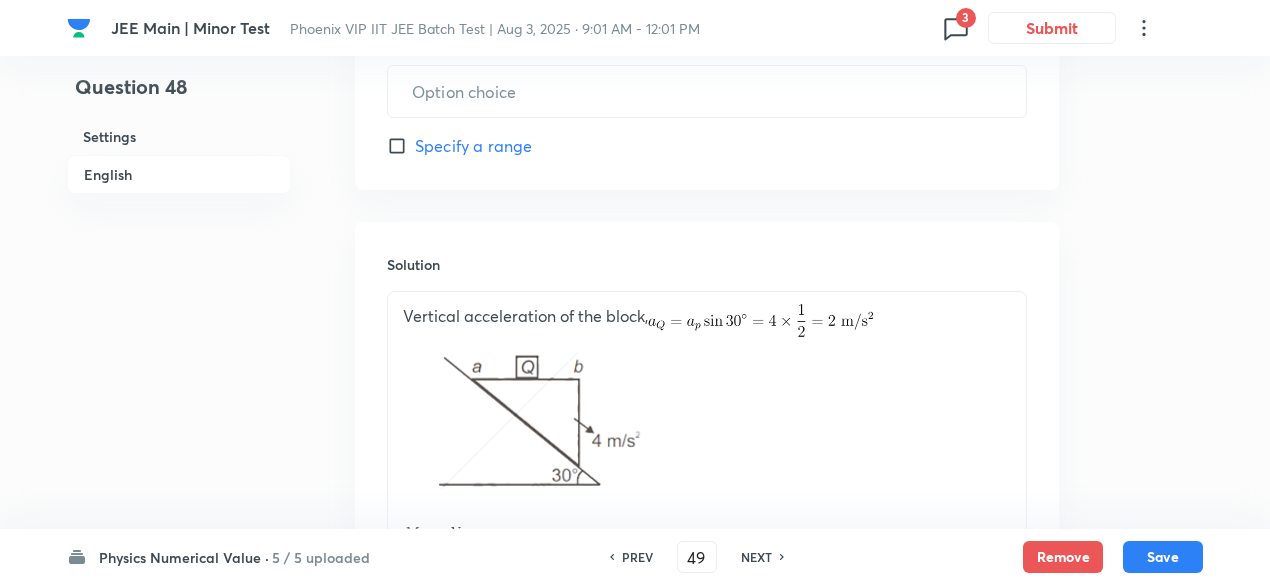 type on "0" 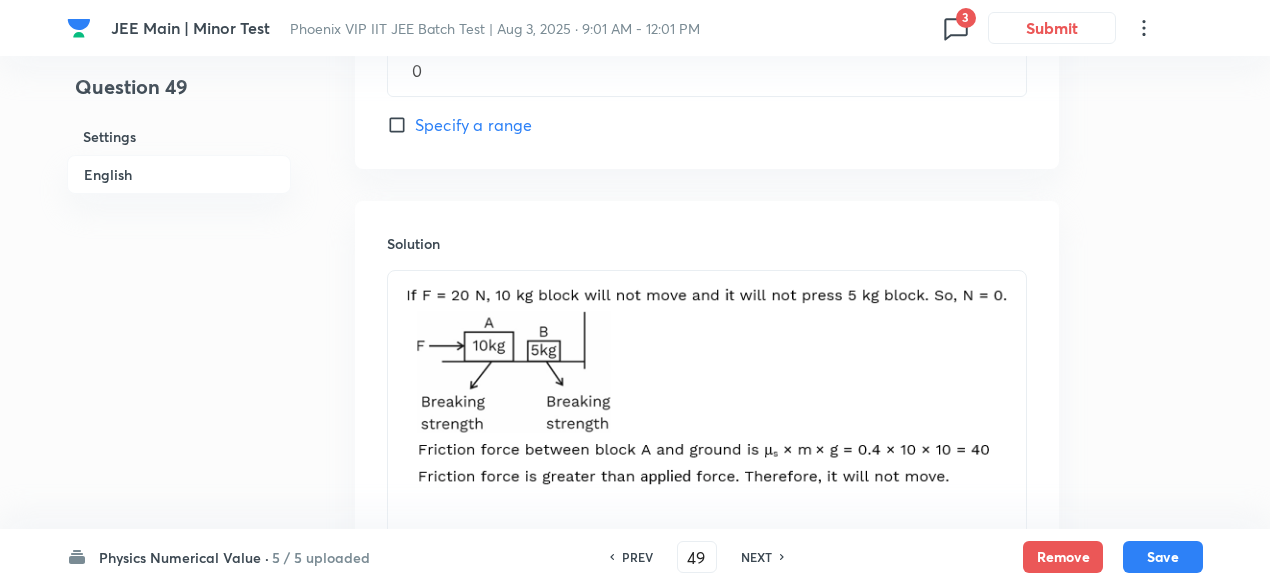 click on "NEXT" at bounding box center (756, 557) 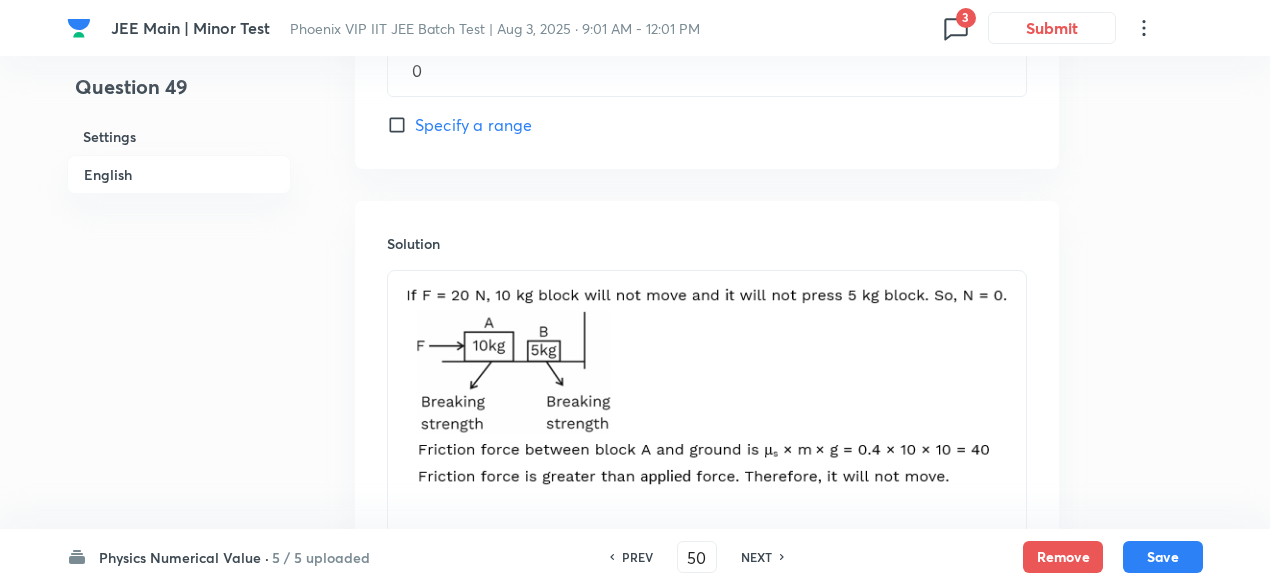 type on "2" 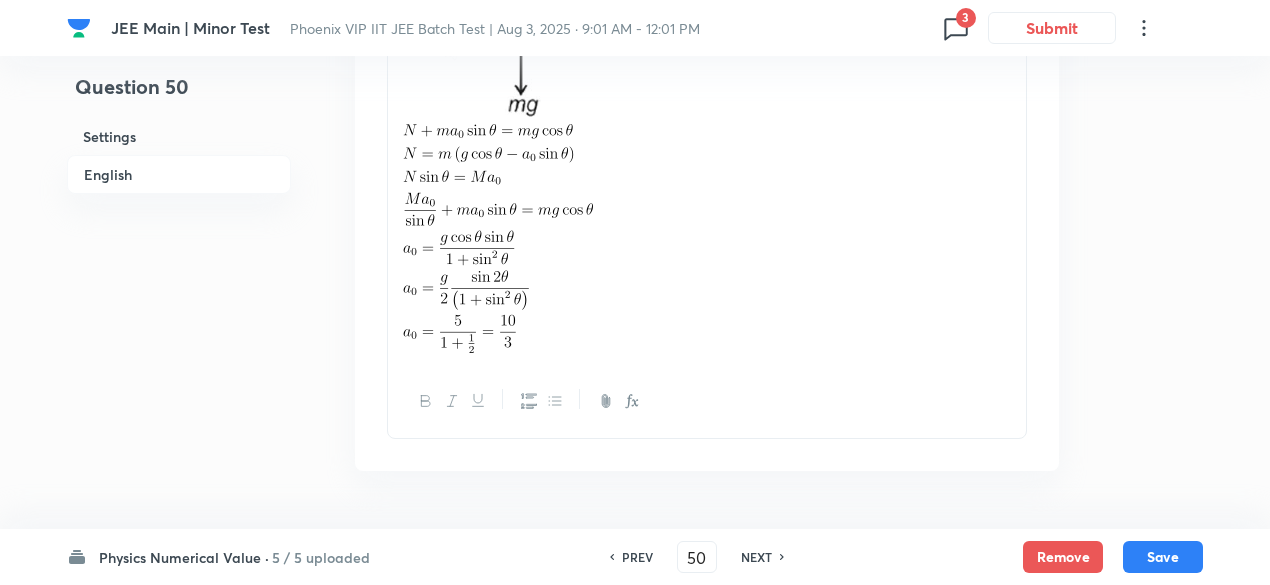 scroll, scrollTop: 1472, scrollLeft: 0, axis: vertical 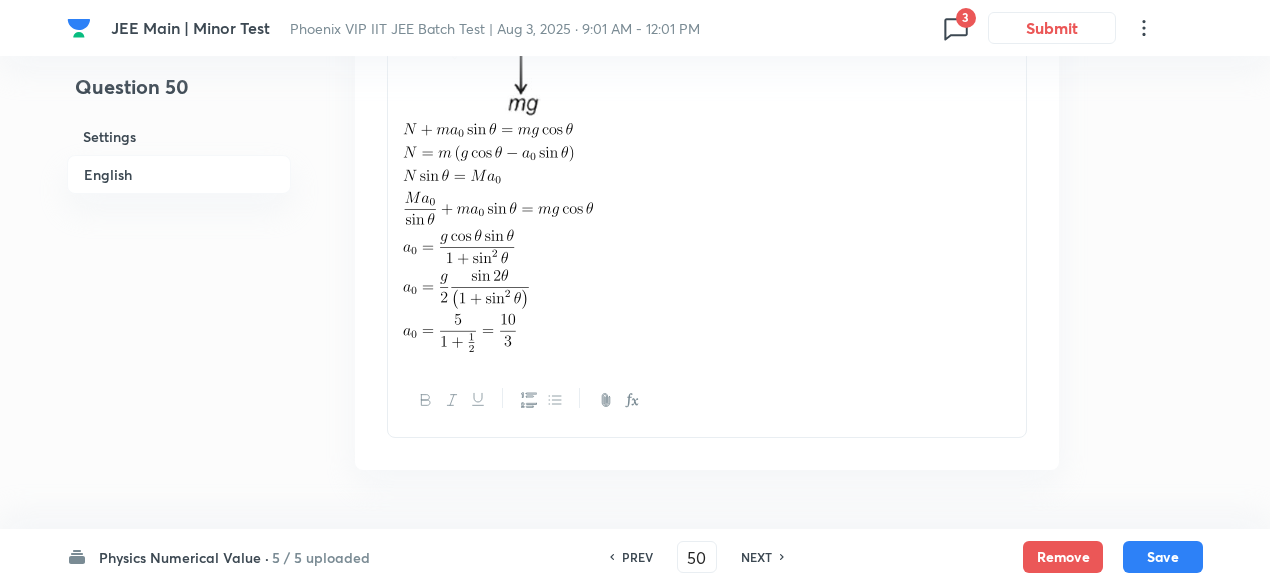 click on "NEXT" at bounding box center (756, 557) 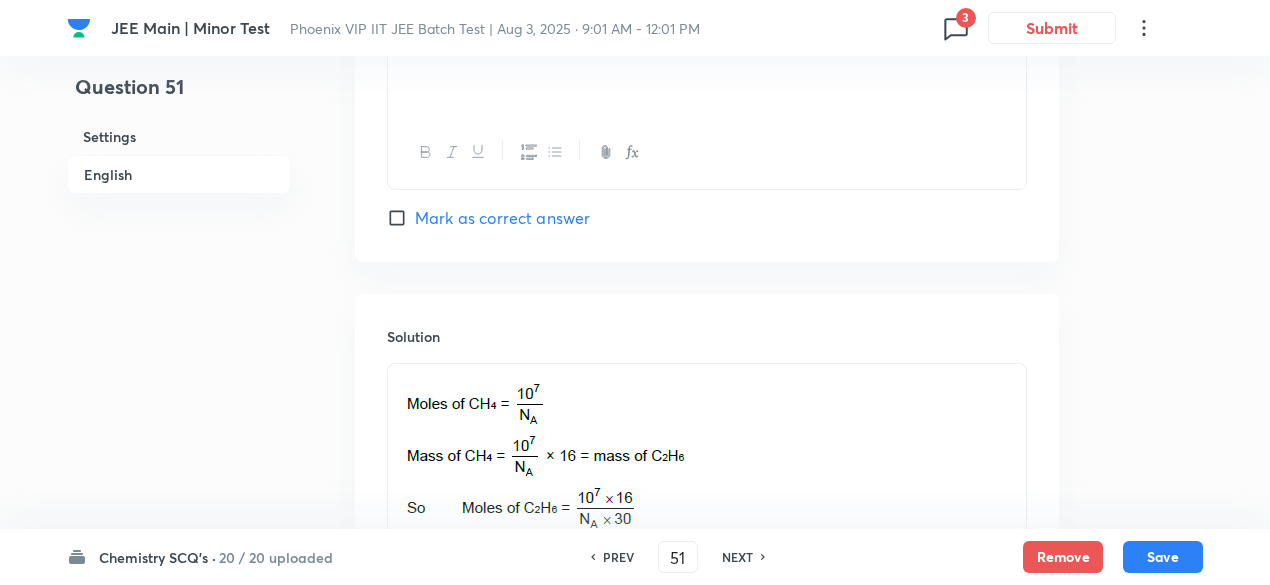 scroll, scrollTop: 2258, scrollLeft: 0, axis: vertical 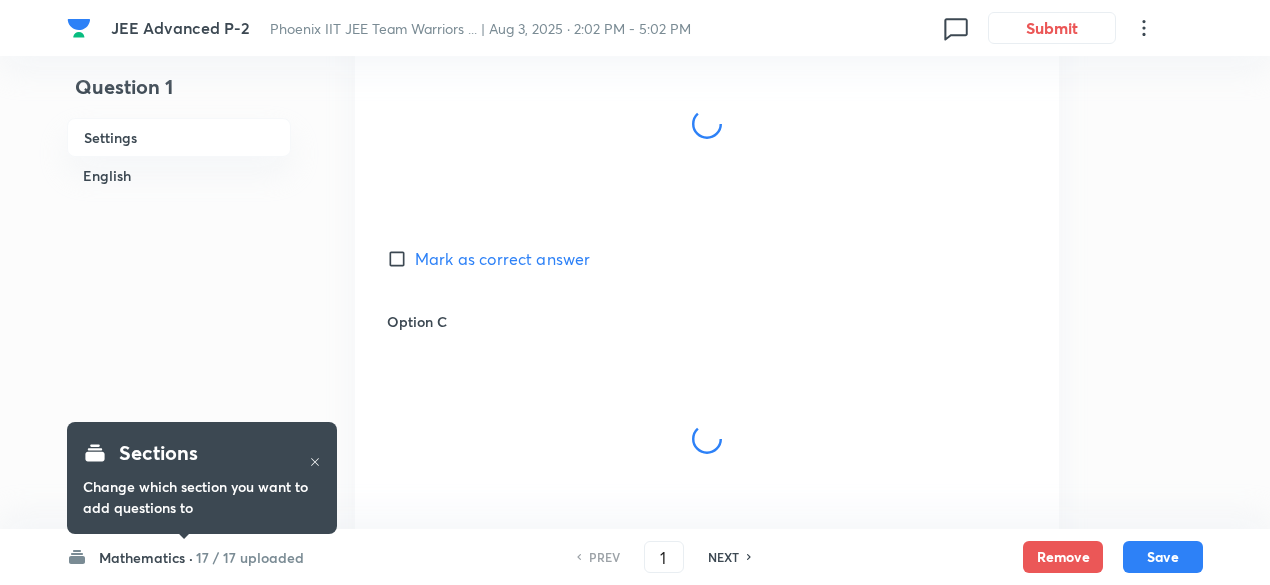 checkbox on "true" 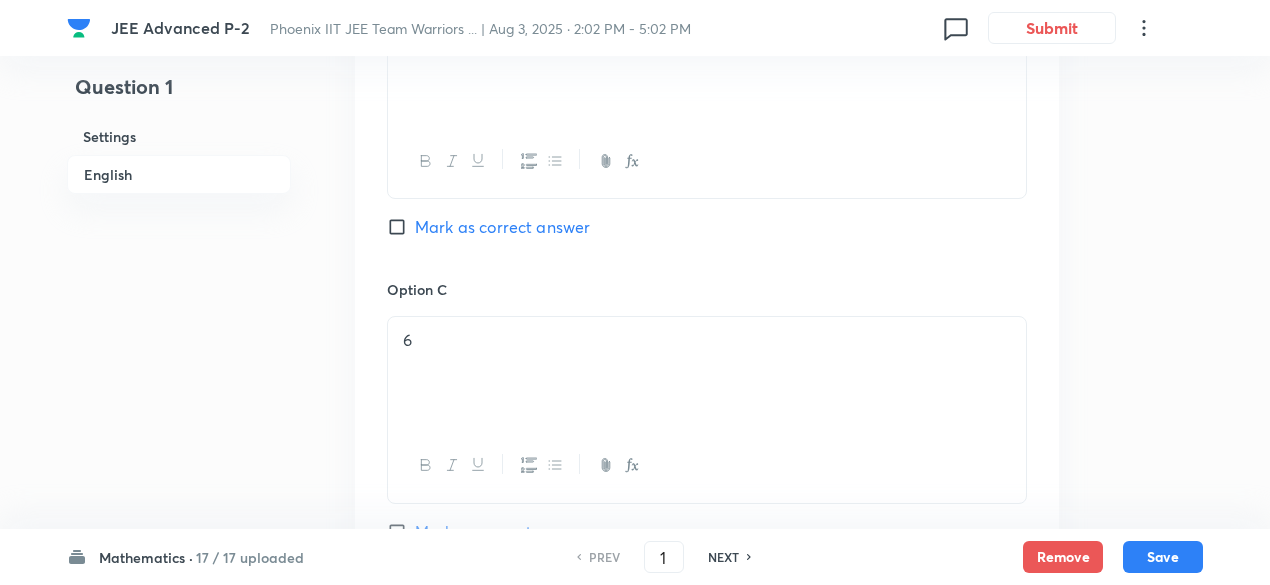 click on "17 / 17 uploaded" at bounding box center (250, 557) 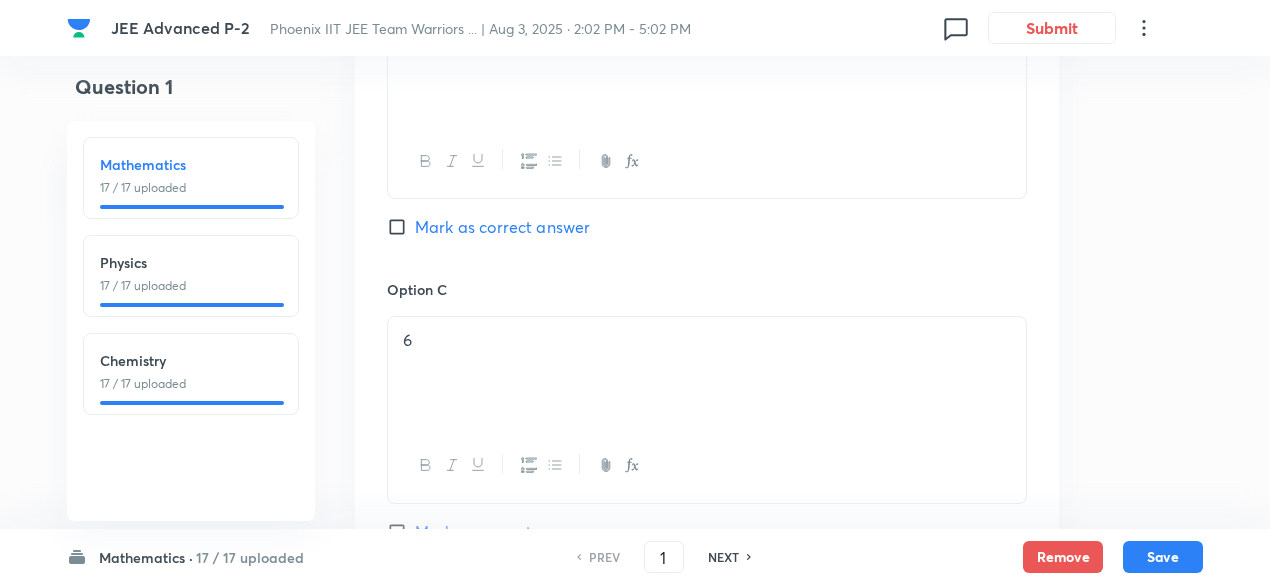 click on "17 / 17 uploaded" at bounding box center (191, 286) 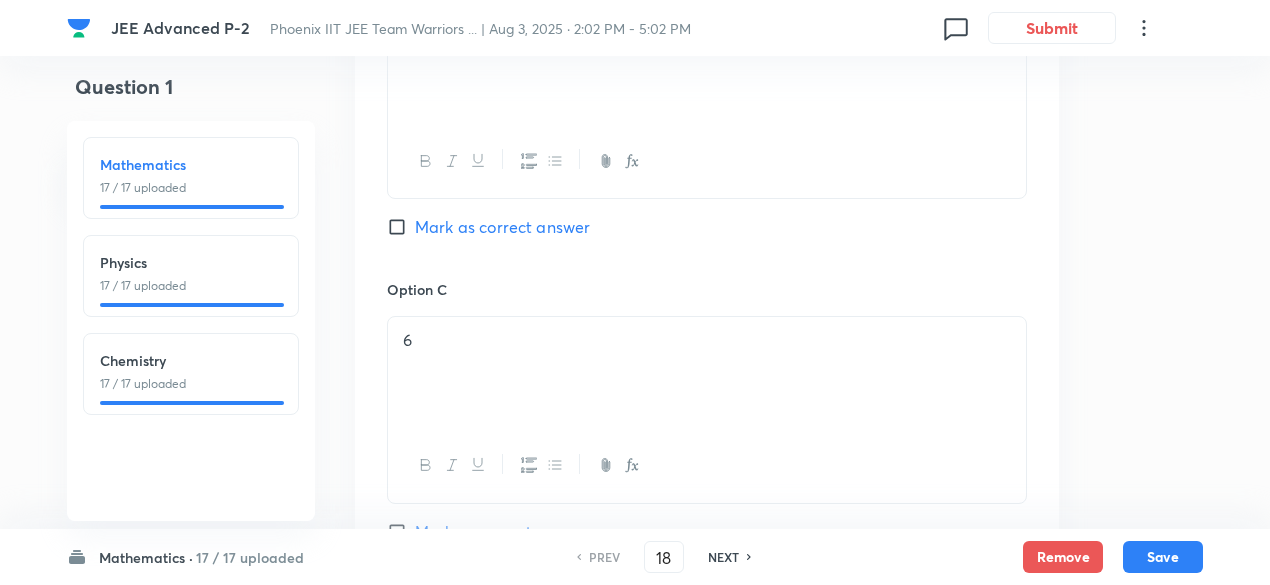 checkbox on "false" 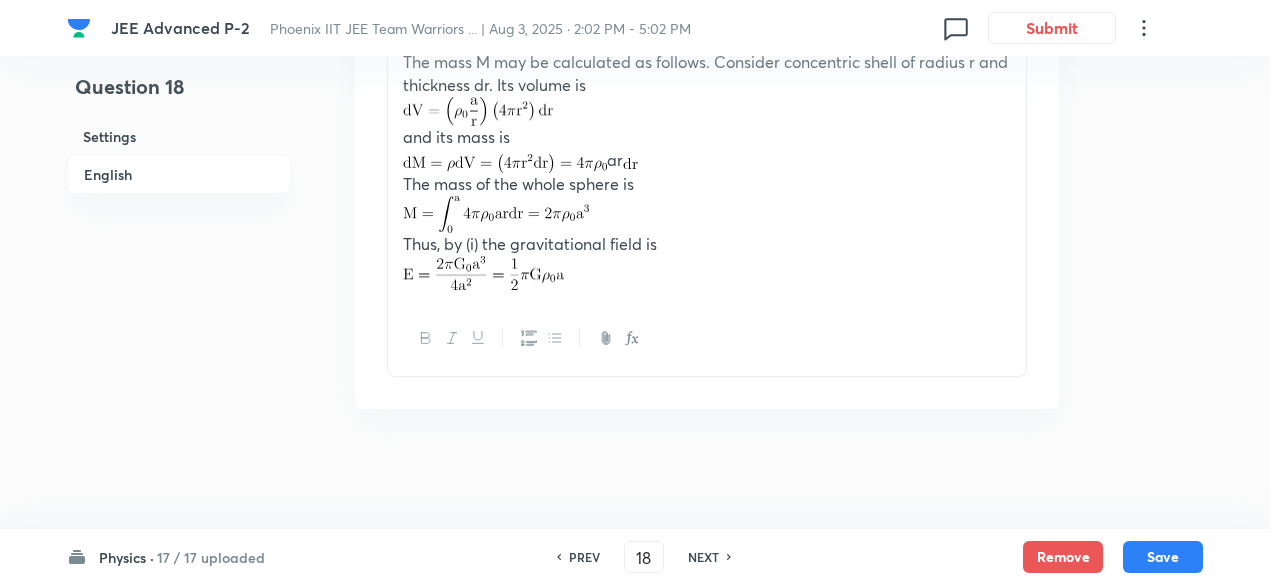 scroll, scrollTop: 2450, scrollLeft: 0, axis: vertical 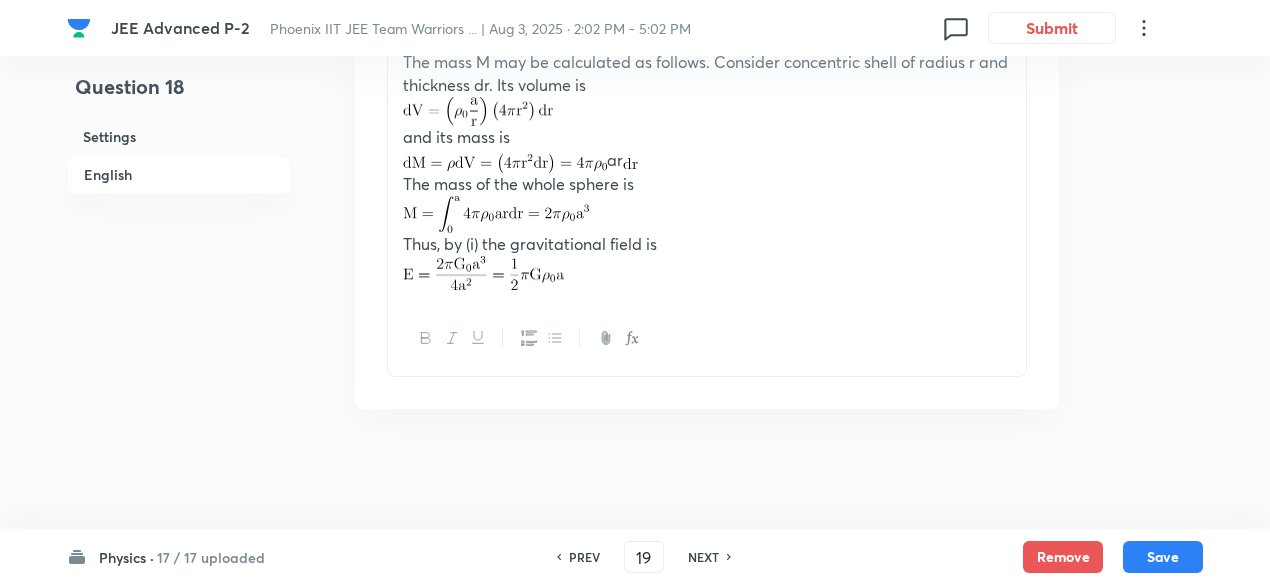 checkbox on "false" 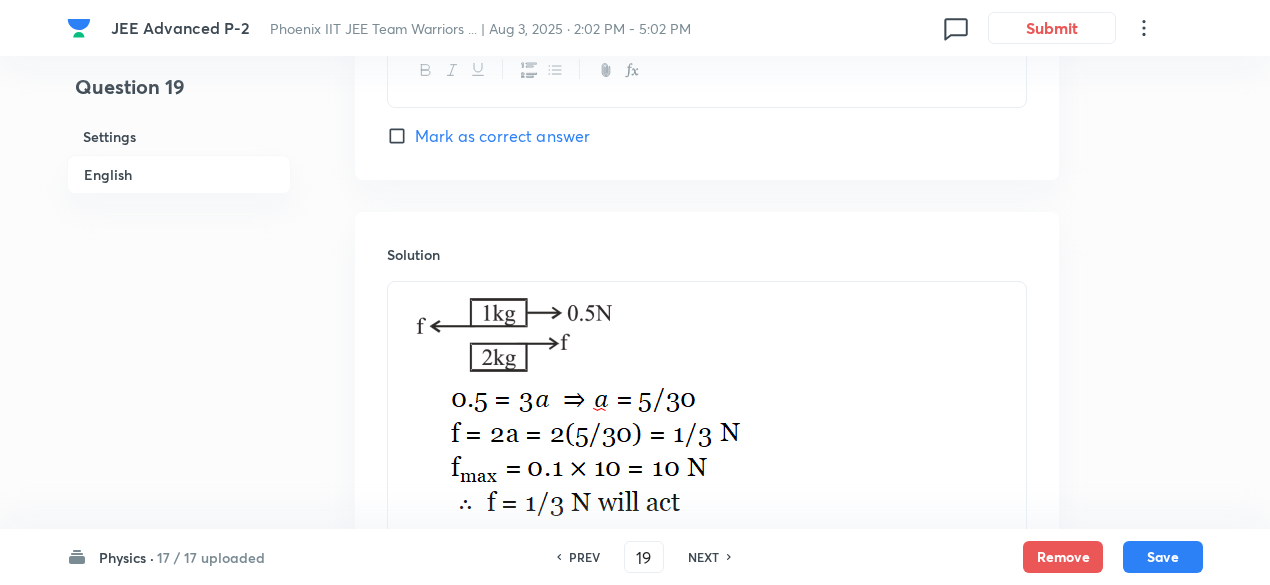 scroll, scrollTop: 2450, scrollLeft: 0, axis: vertical 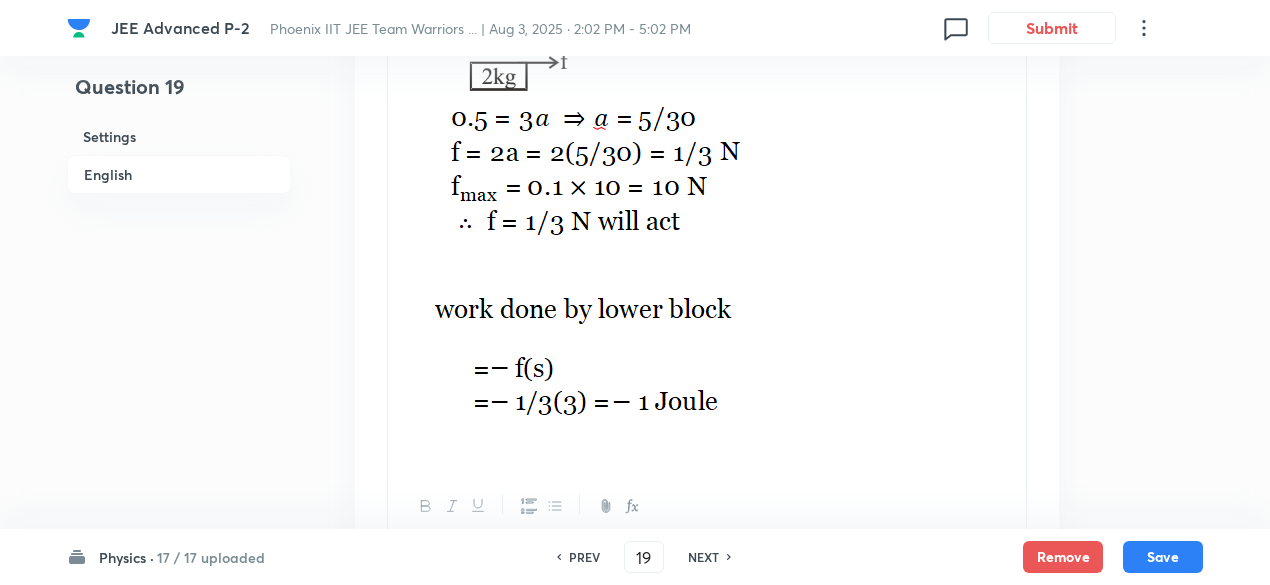 click on "NEXT" at bounding box center [703, 557] 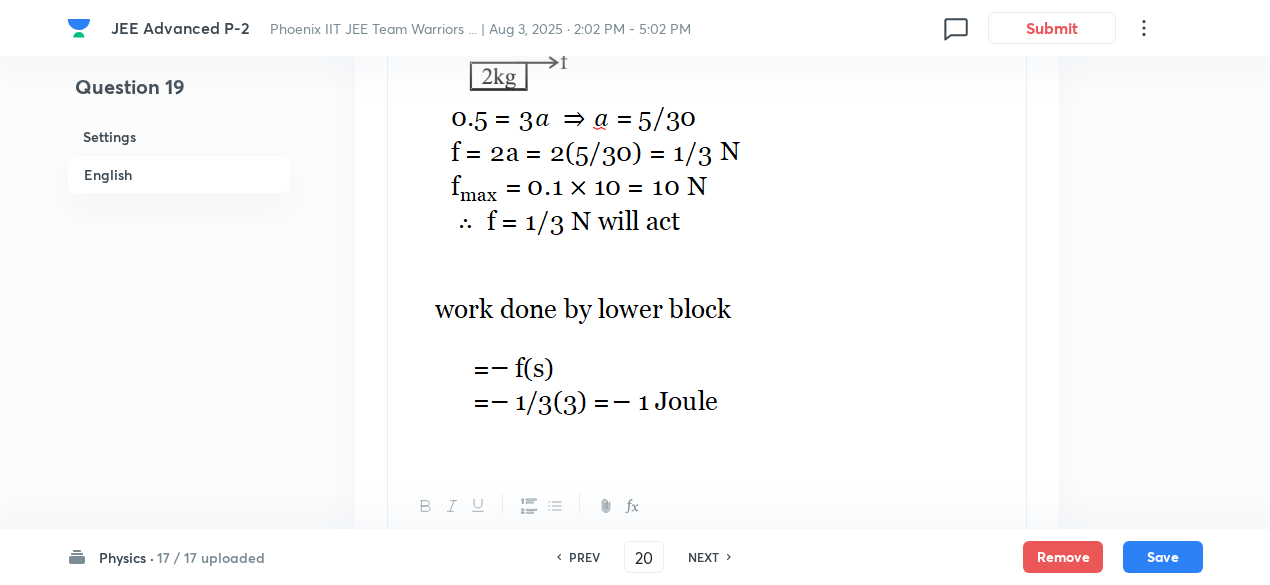 checkbox on "false" 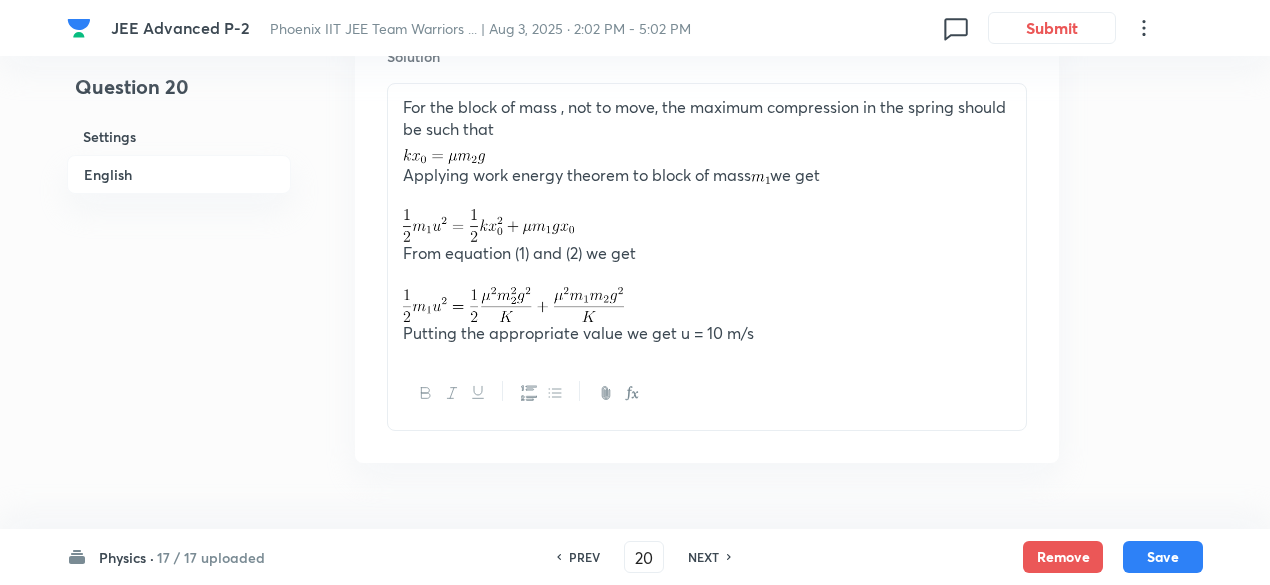 click on "NEXT" at bounding box center [703, 557] 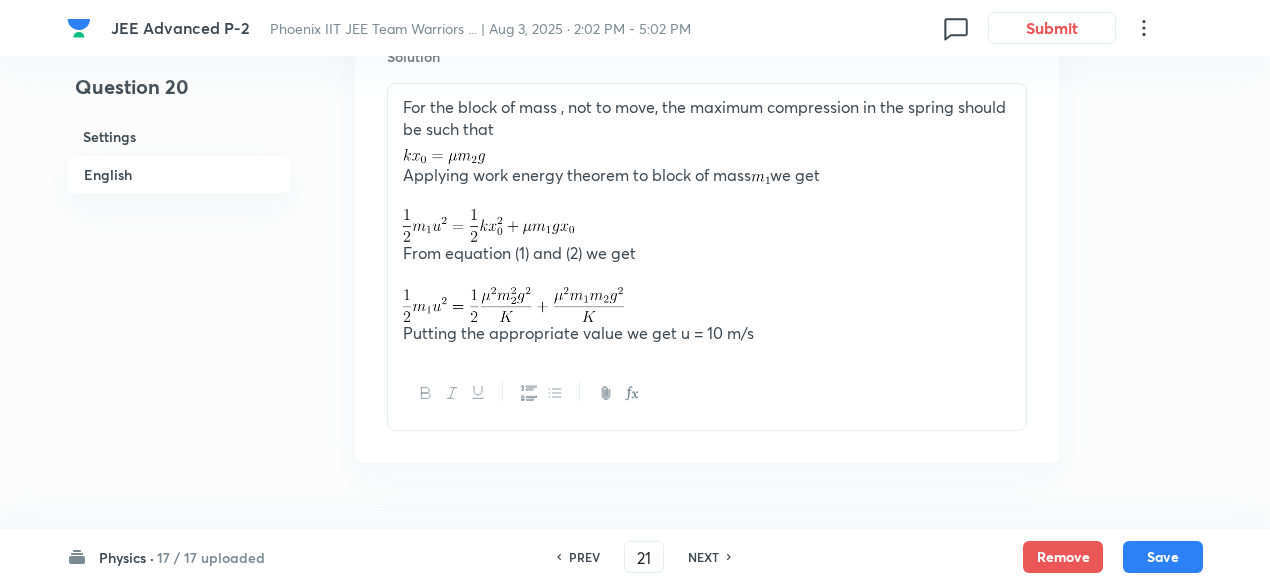 checkbox on "false" 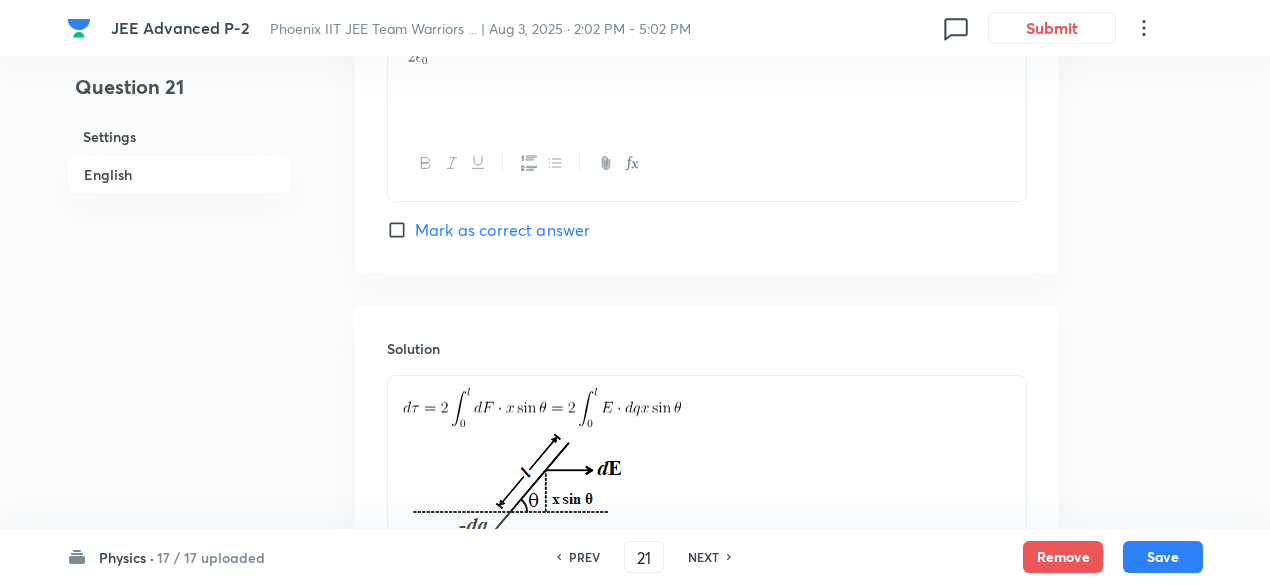 scroll, scrollTop: 2450, scrollLeft: 0, axis: vertical 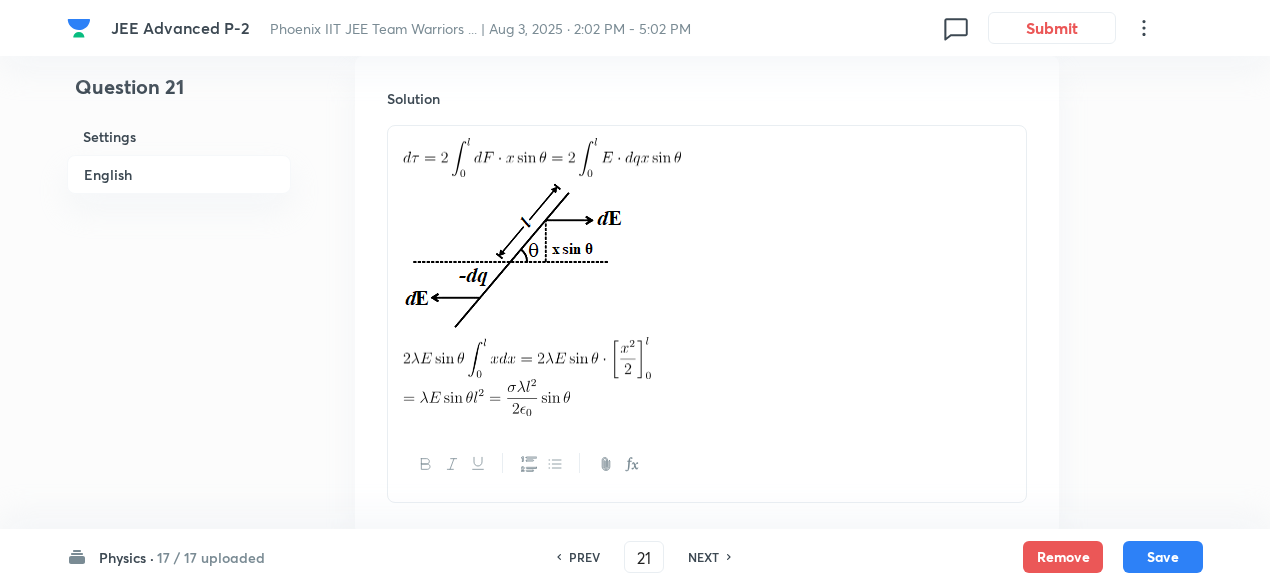 click on "NEXT" at bounding box center [703, 557] 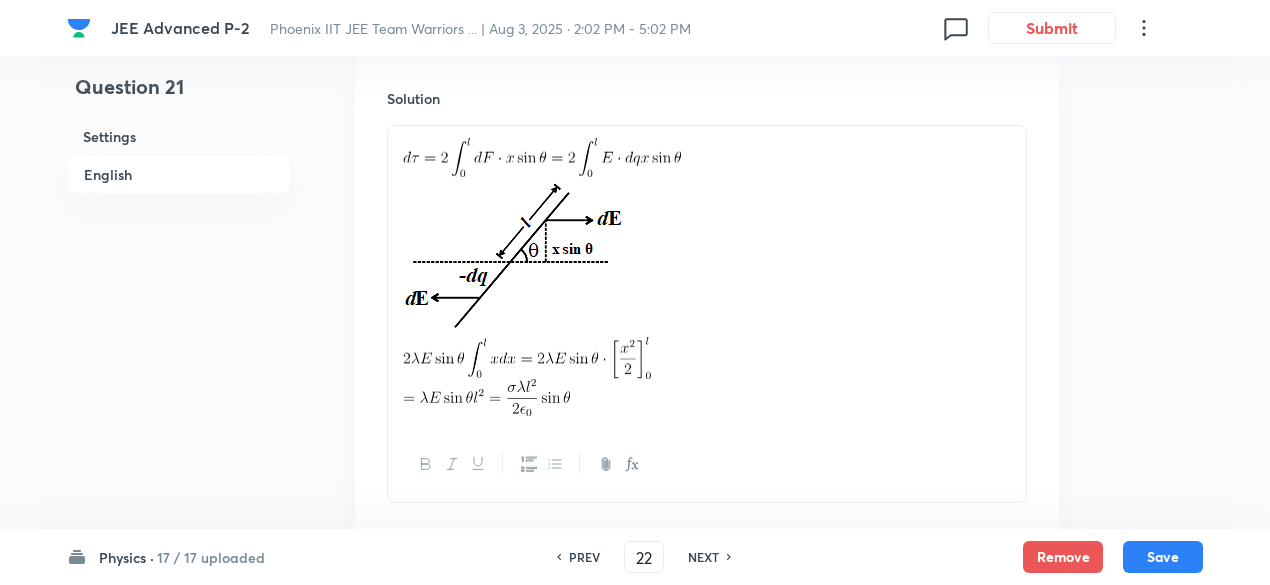 checkbox on "false" 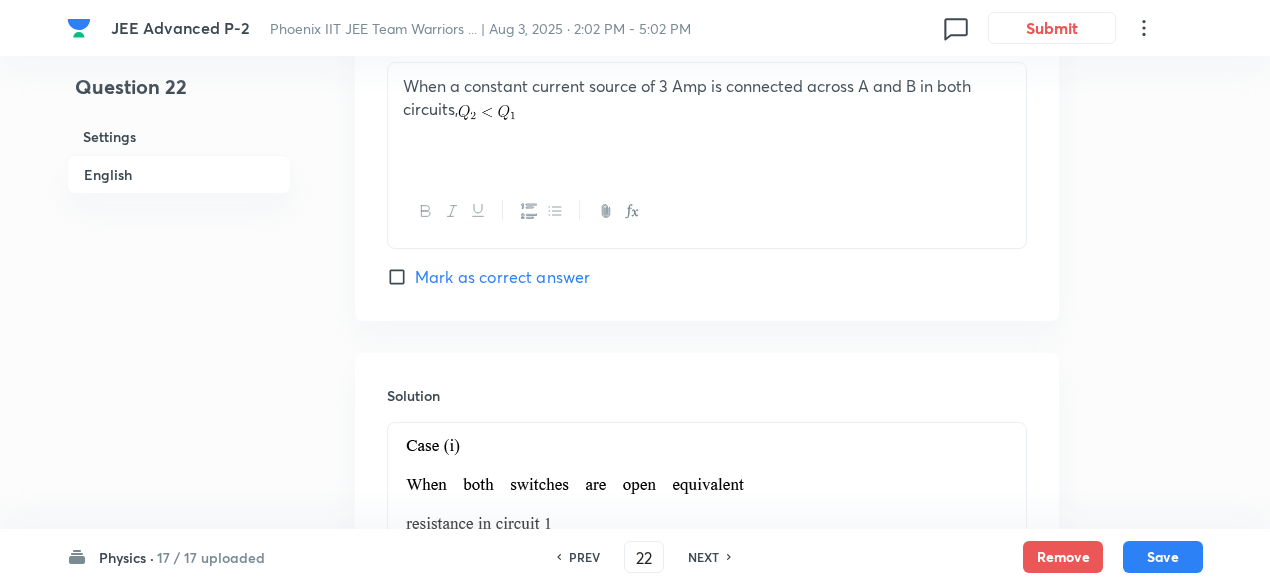 scroll, scrollTop: 2450, scrollLeft: 0, axis: vertical 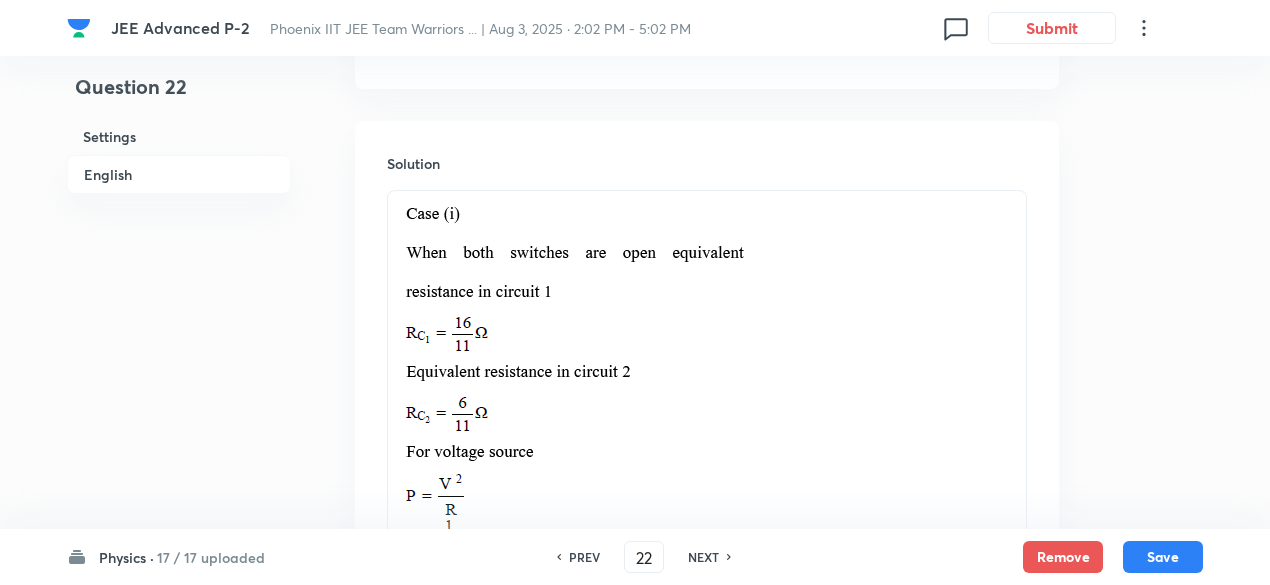 click on "NEXT" at bounding box center (703, 557) 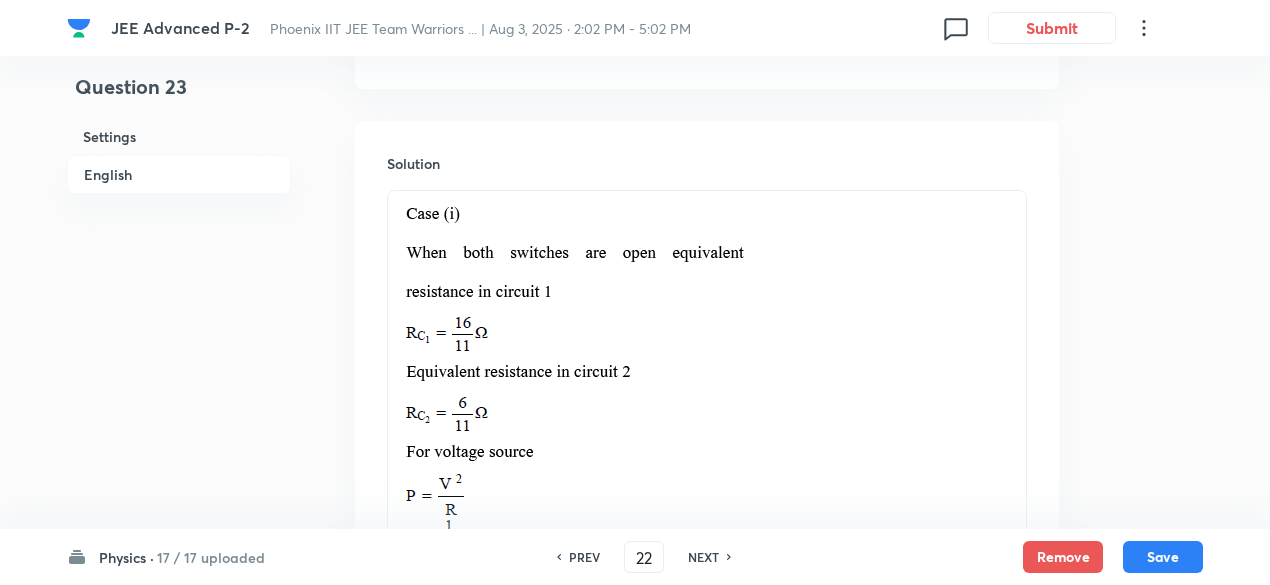 type on "23" 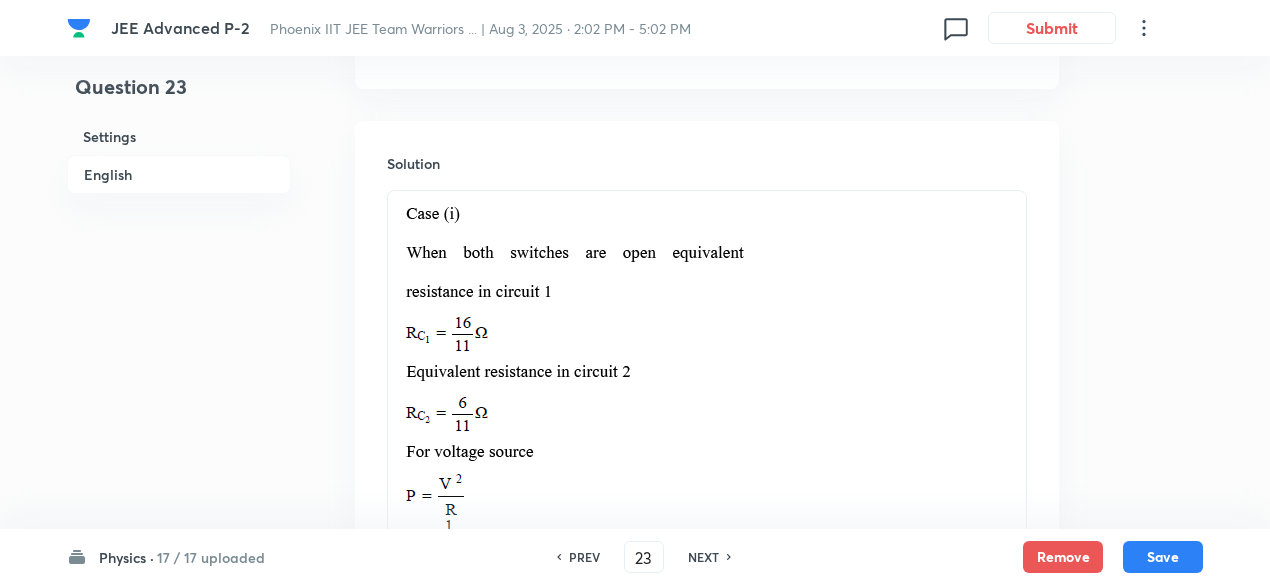 checkbox on "false" 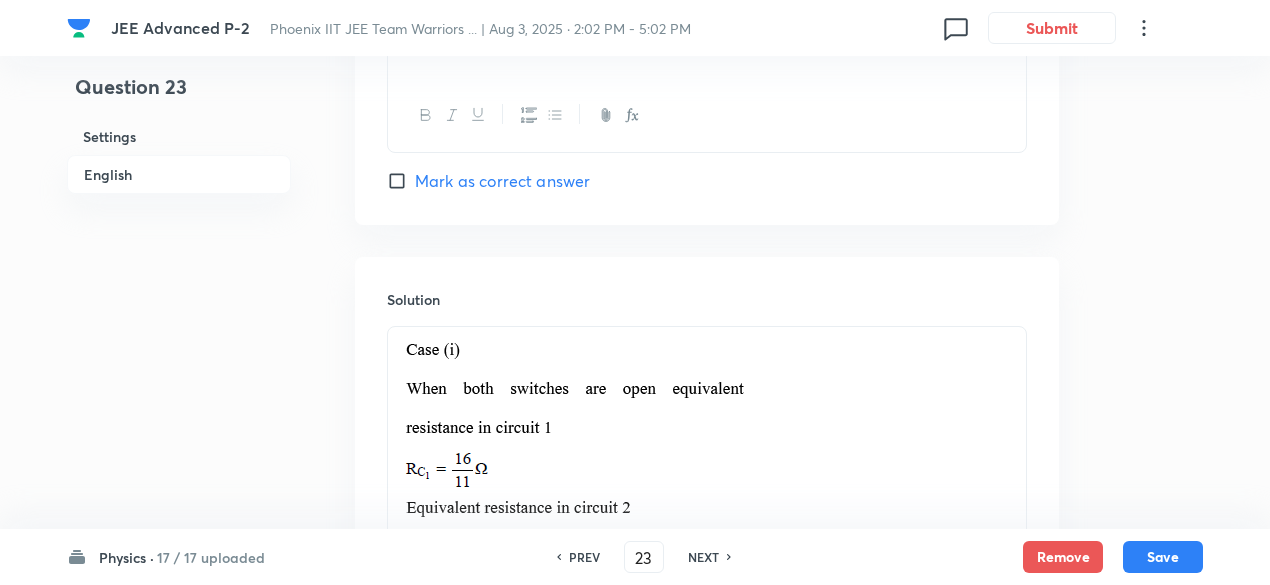 checkbox on "true" 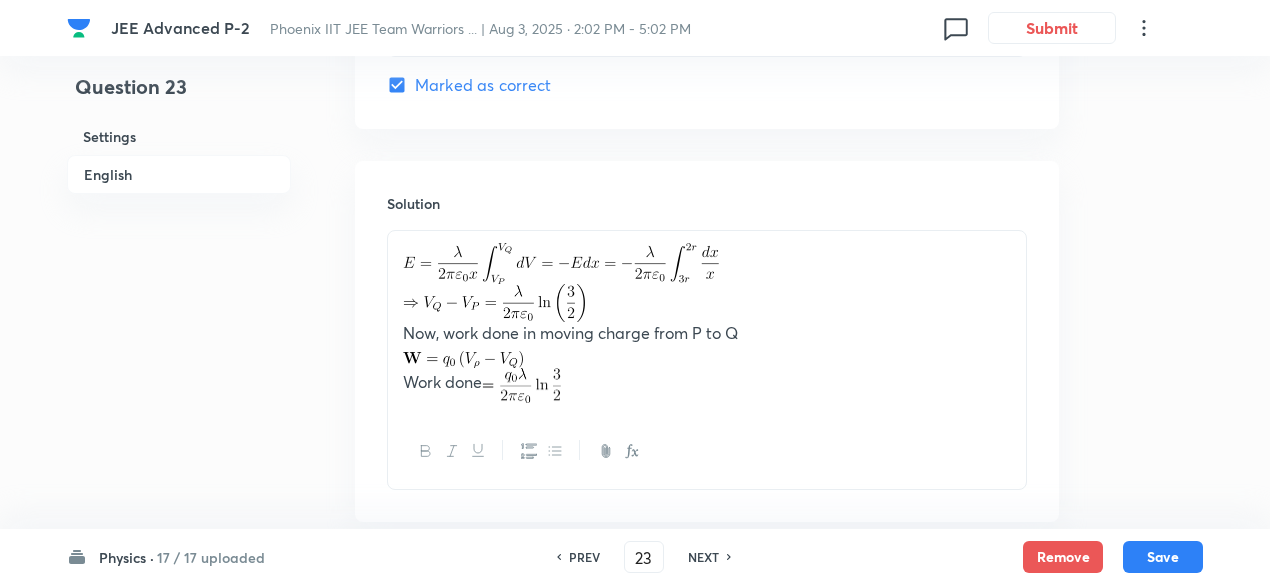 scroll, scrollTop: 2424, scrollLeft: 0, axis: vertical 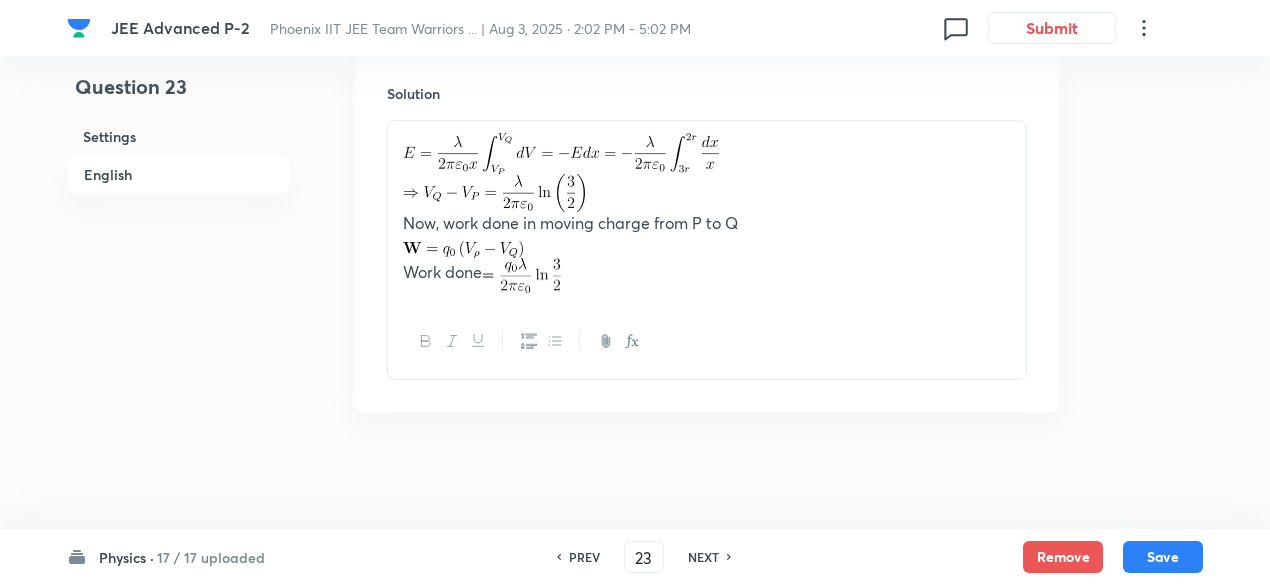 click on "NEXT" at bounding box center (703, 557) 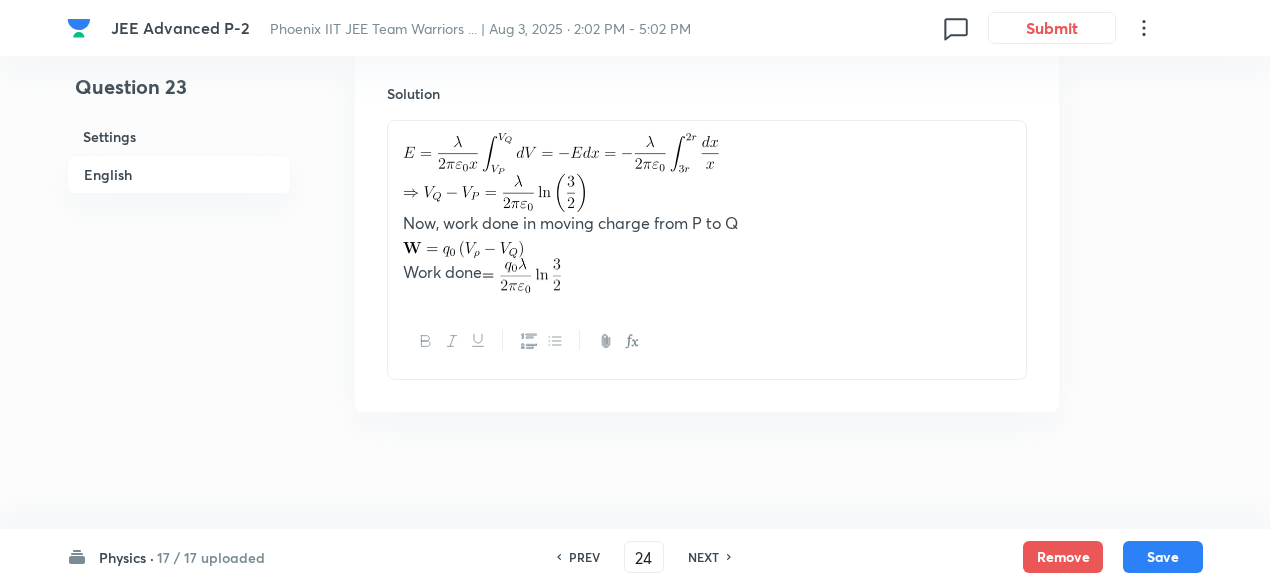 checkbox on "false" 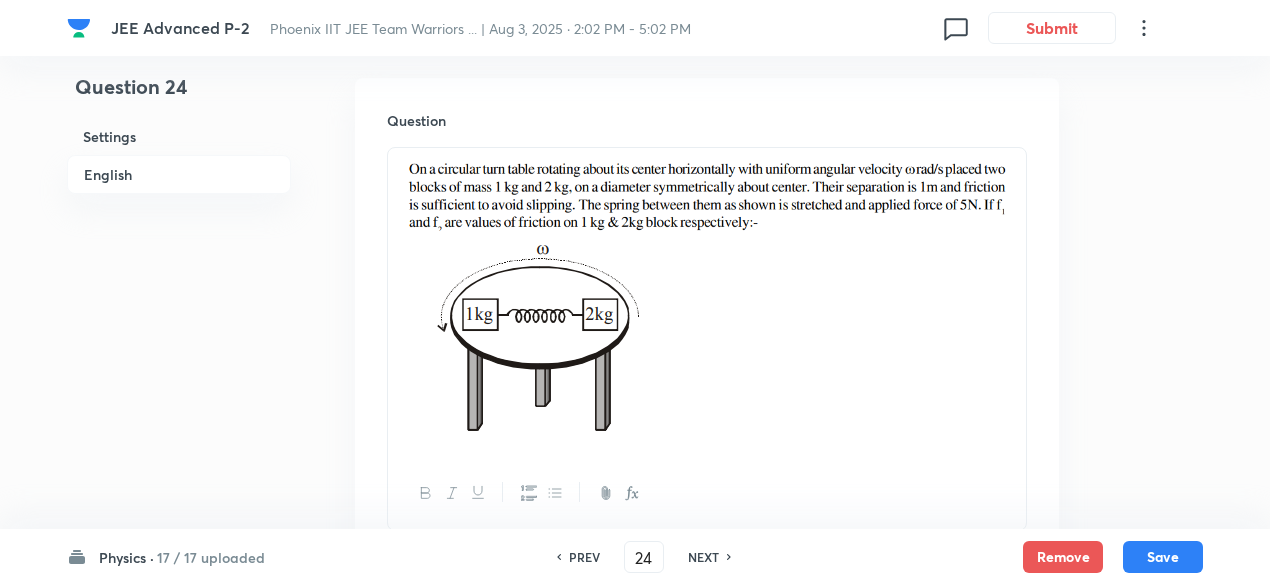 scroll, scrollTop: 596, scrollLeft: 0, axis: vertical 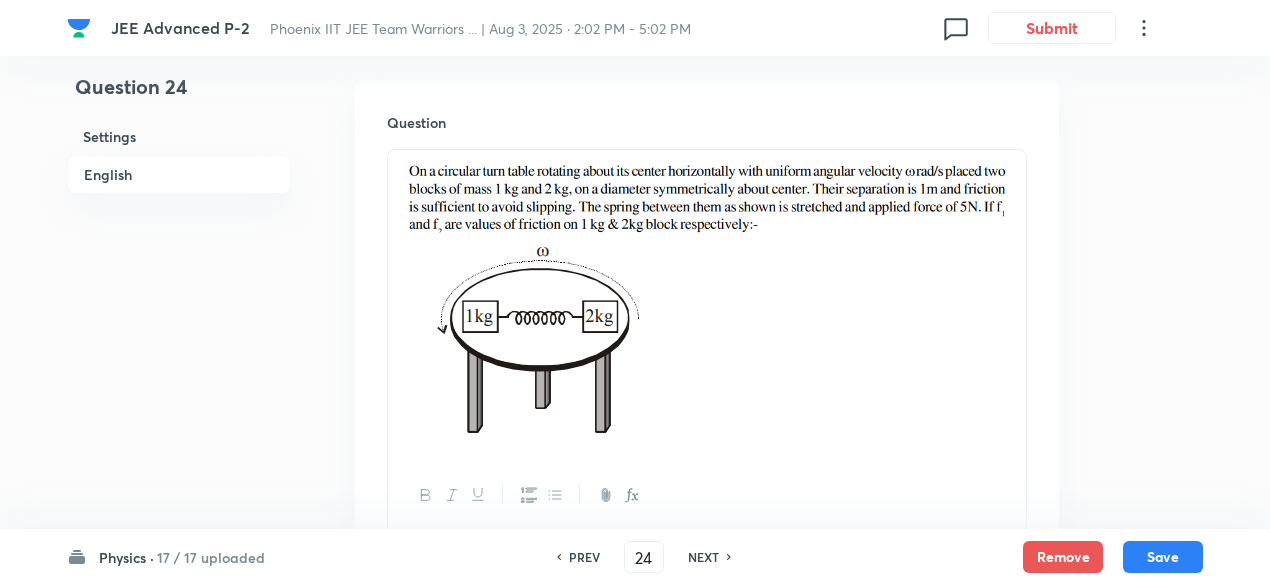 click on "NEXT" at bounding box center [706, 557] 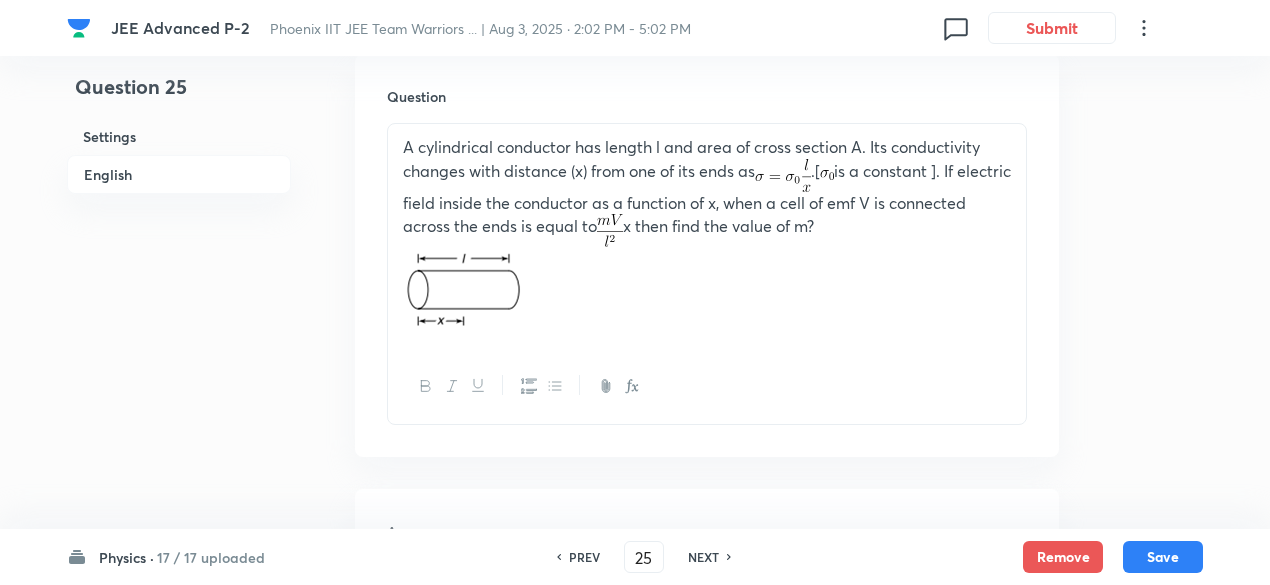 click on "NEXT" at bounding box center [703, 557] 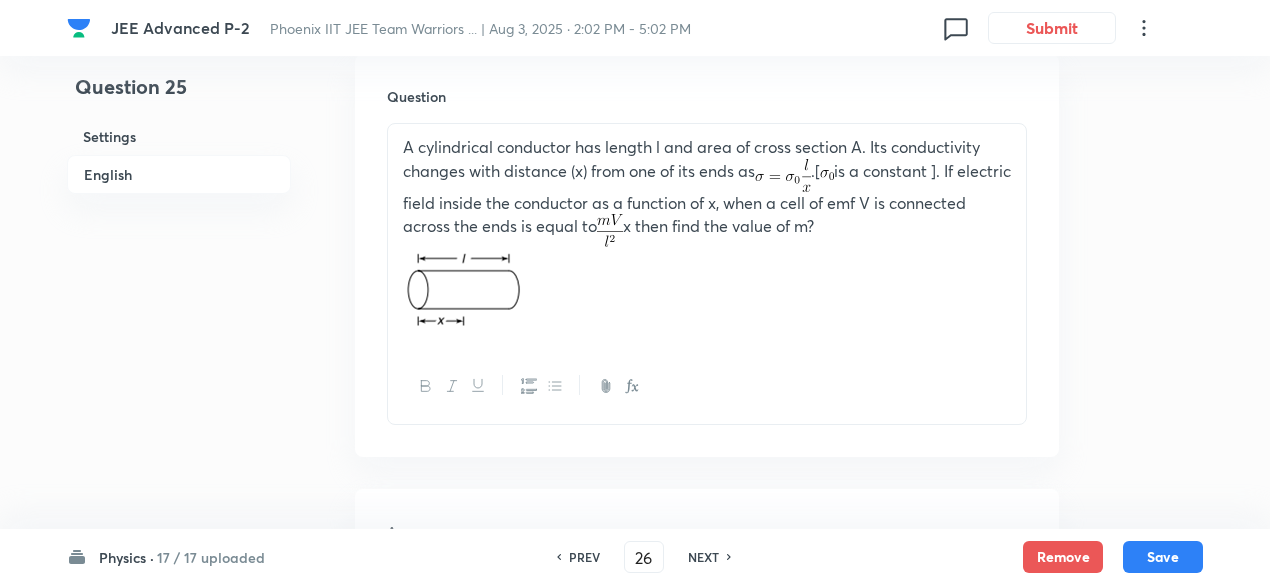 type on "2" 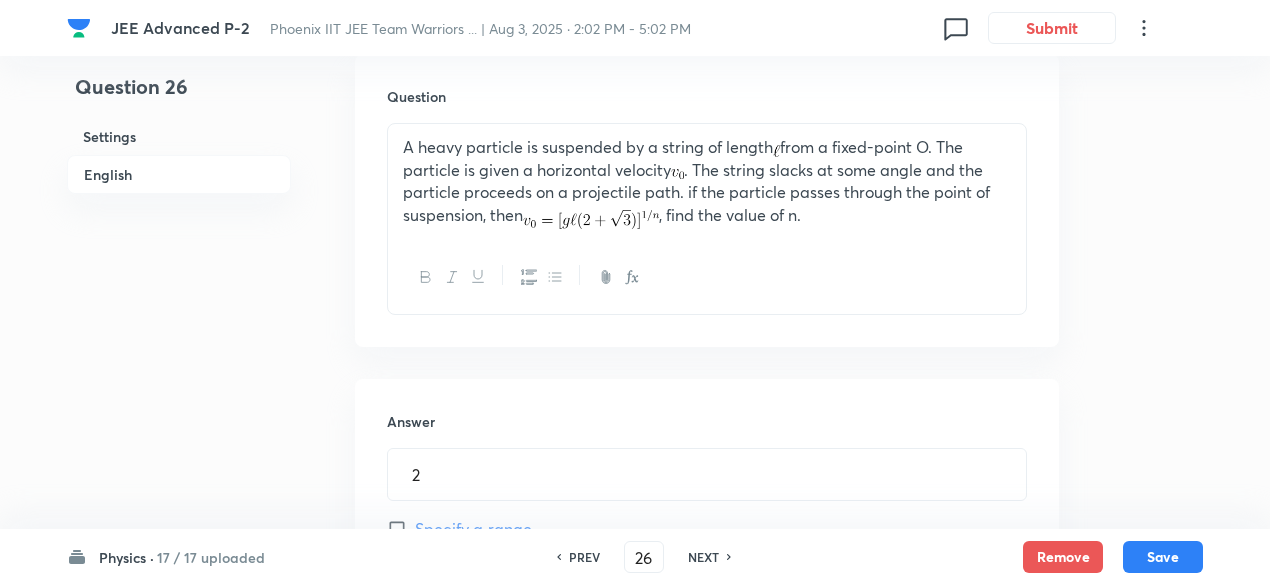 click on "NEXT" at bounding box center (703, 557) 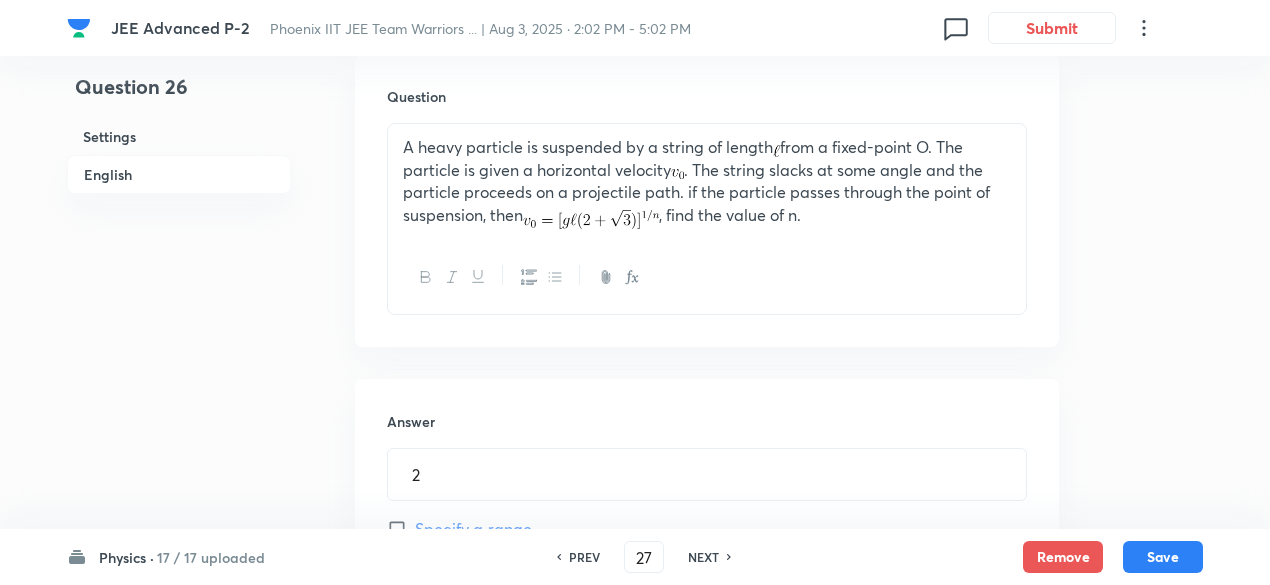 type on "18" 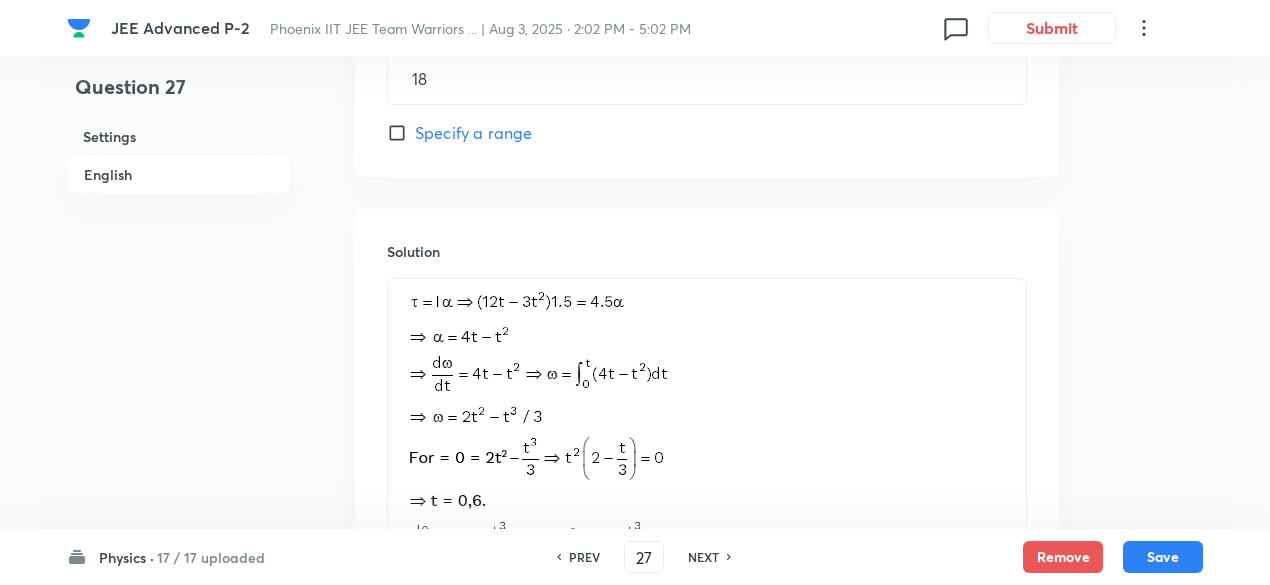 scroll, scrollTop: 1535, scrollLeft: 0, axis: vertical 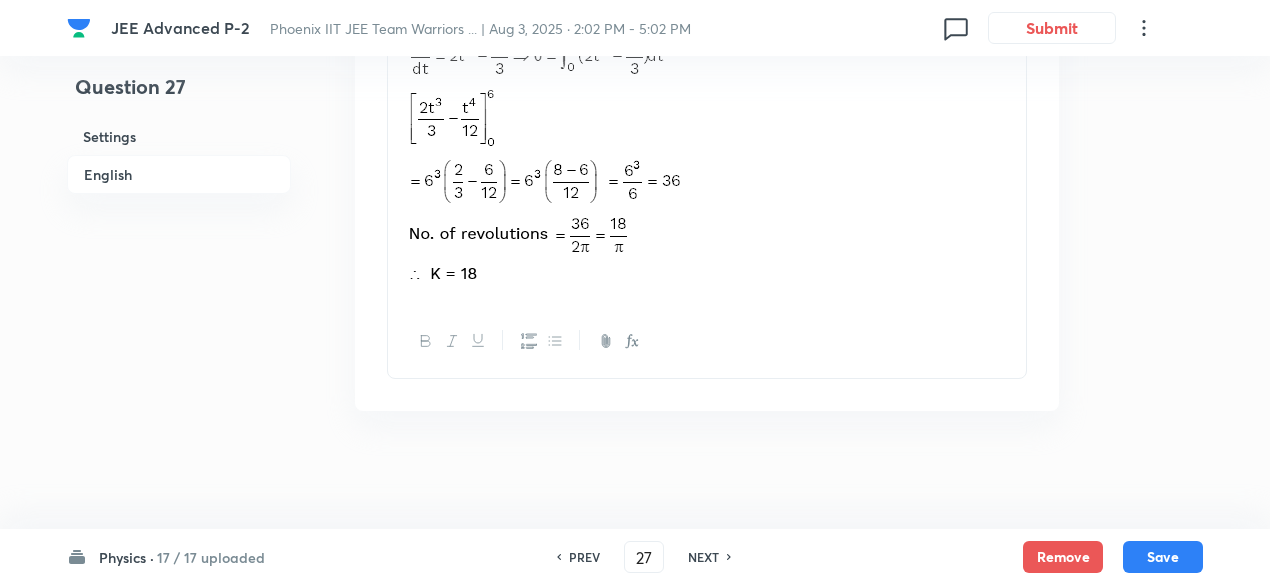 click on "PREV" at bounding box center [584, 557] 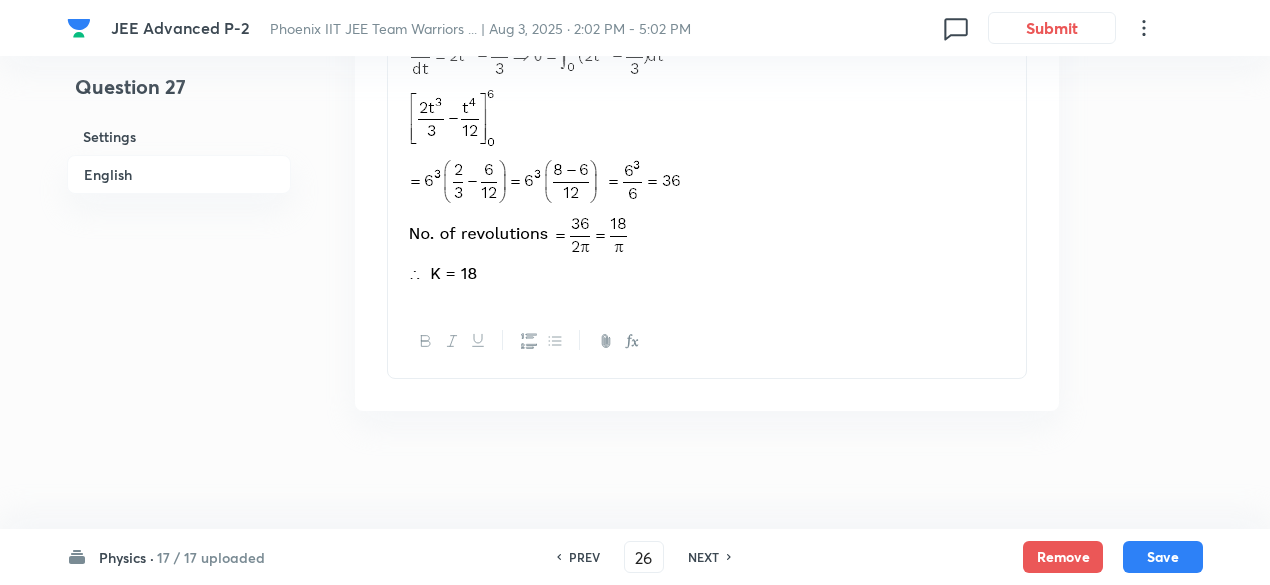 type on "2" 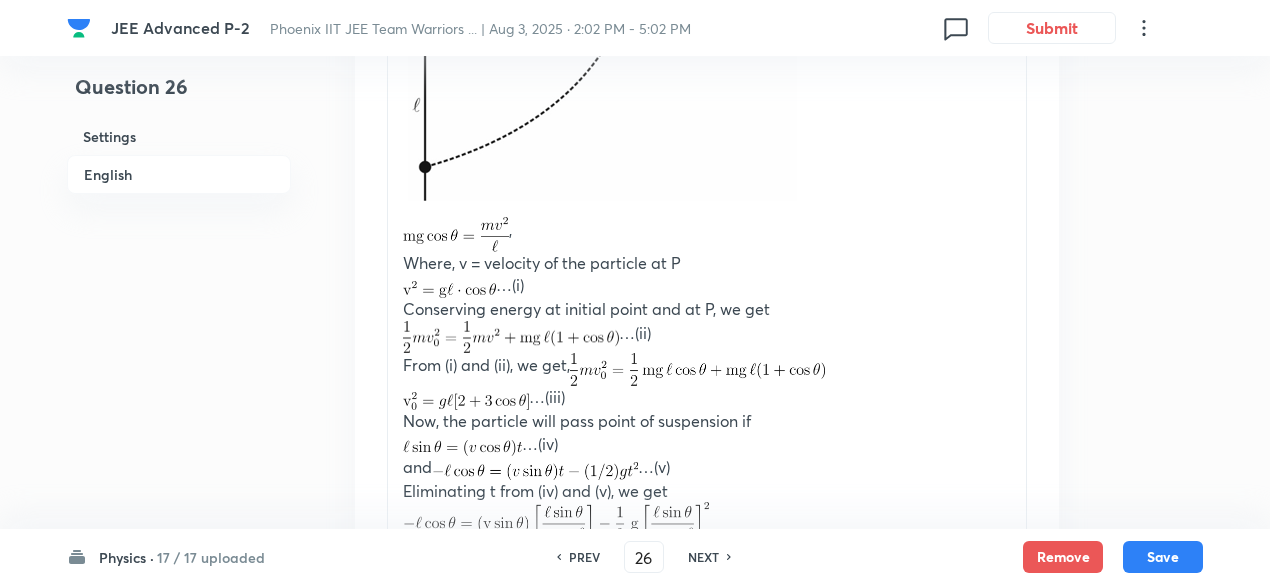 click on "PREV" at bounding box center [584, 557] 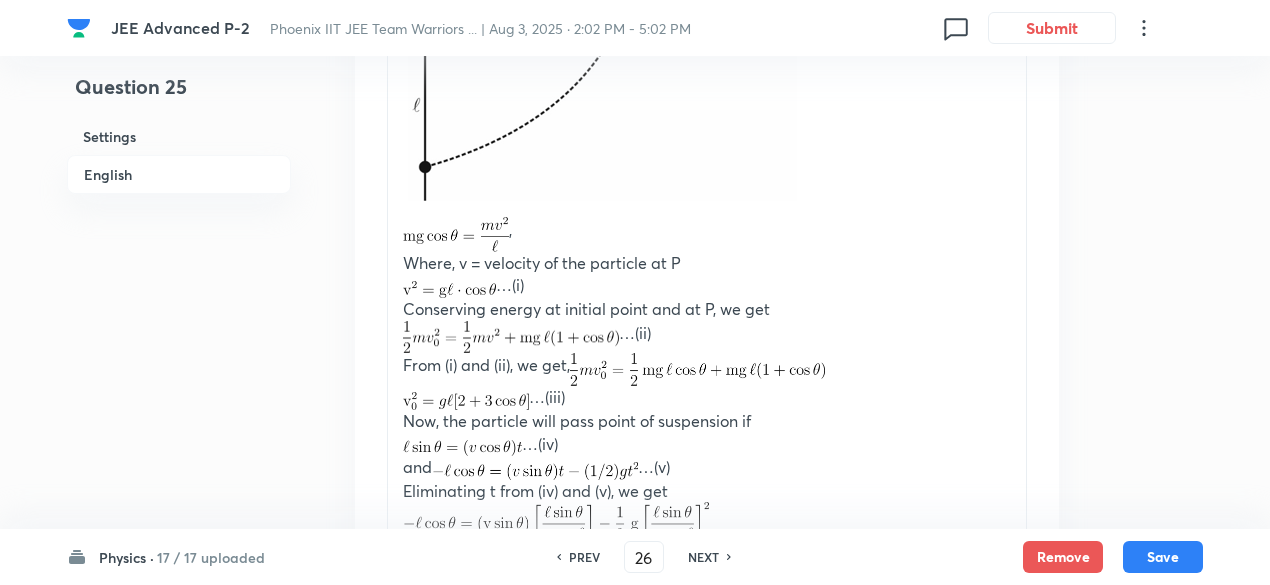 type on "25" 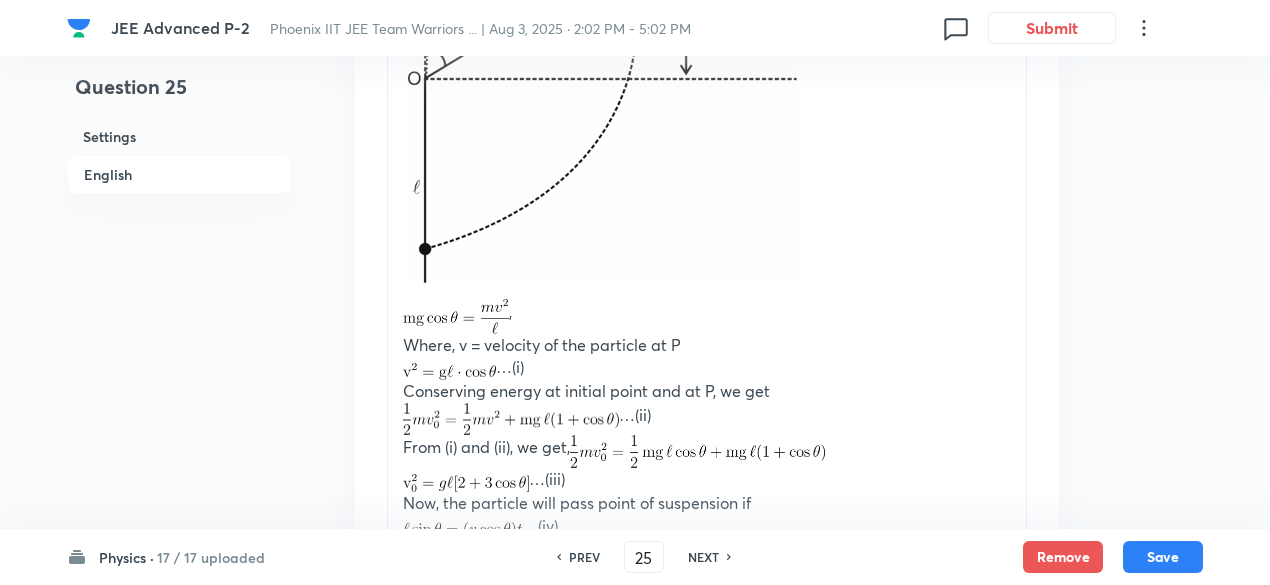 type on "2" 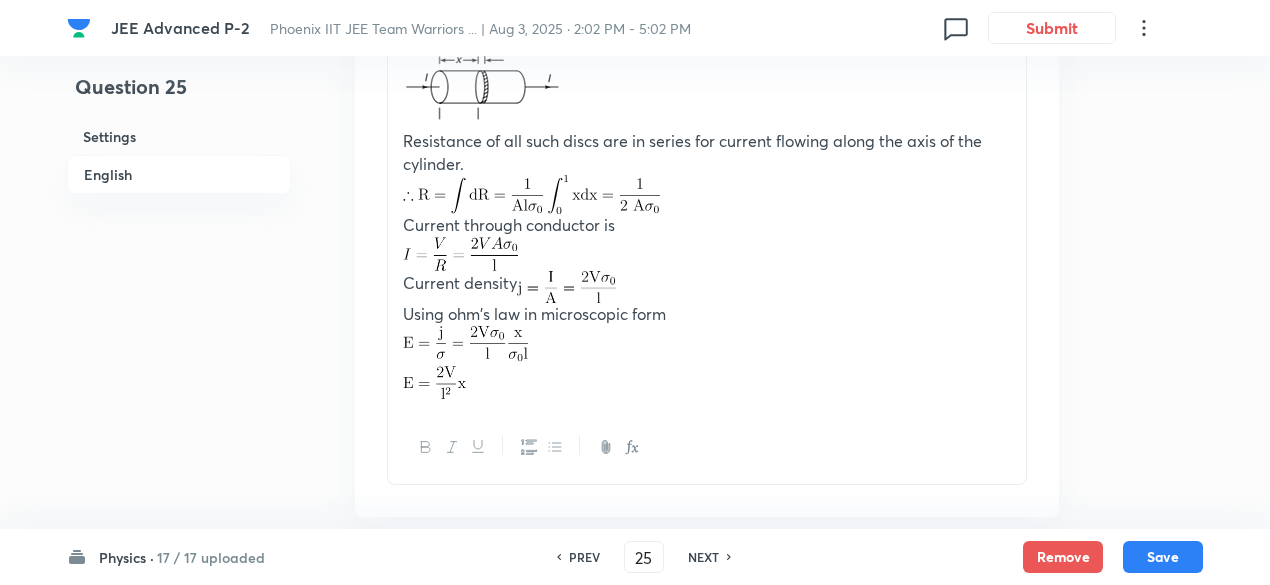scroll, scrollTop: 1535, scrollLeft: 0, axis: vertical 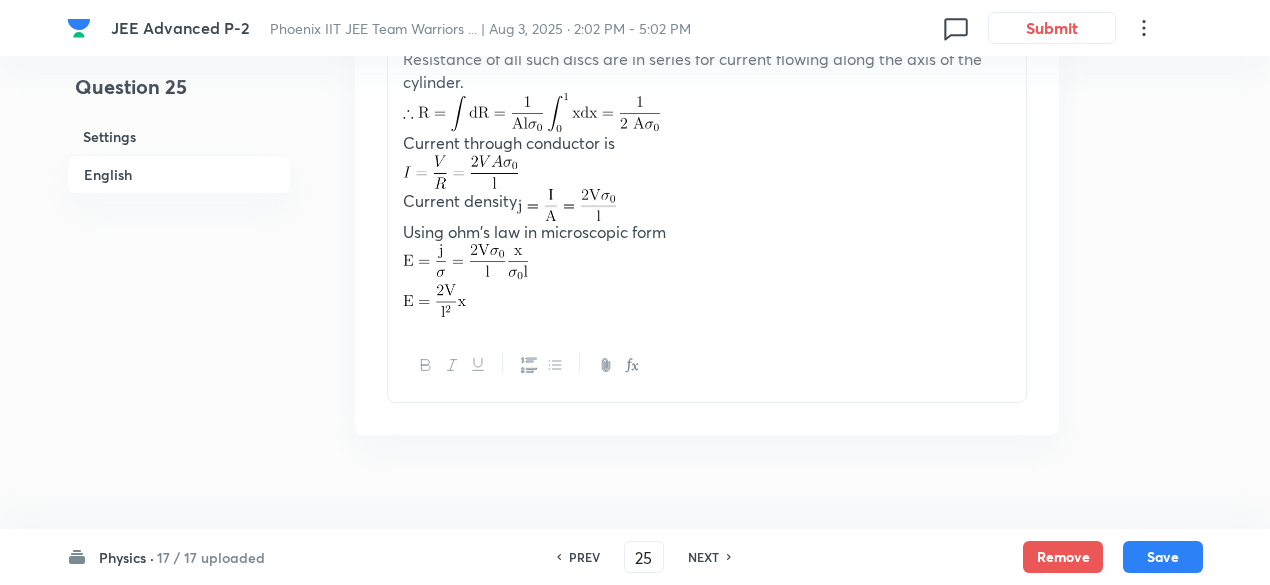 click on "PREV" at bounding box center [584, 557] 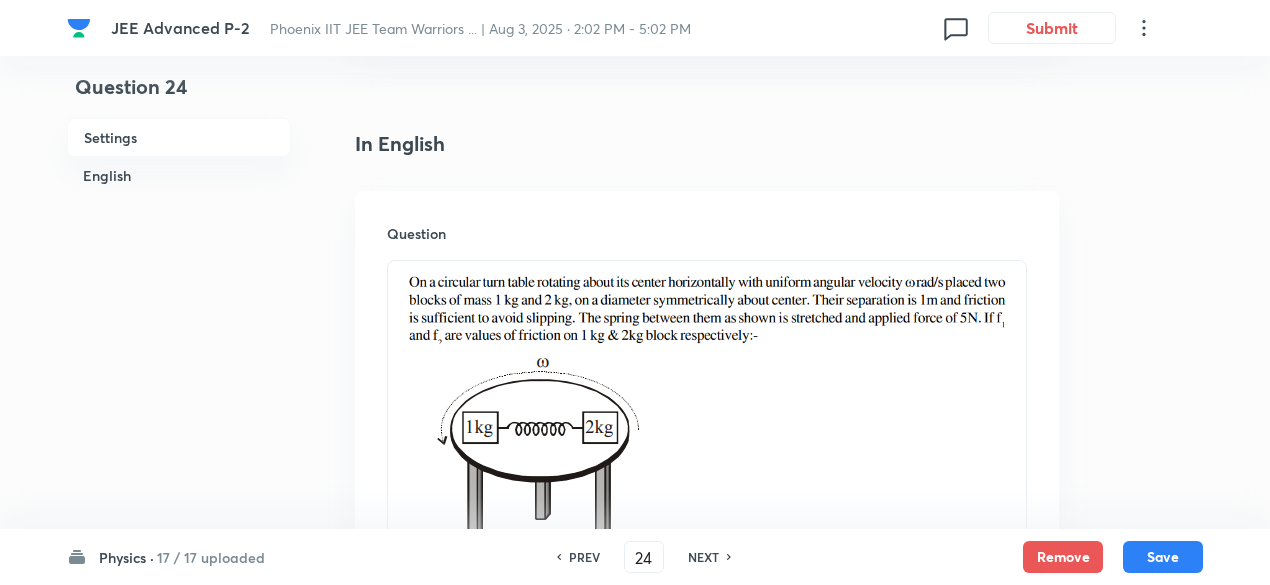 scroll, scrollTop: 484, scrollLeft: 0, axis: vertical 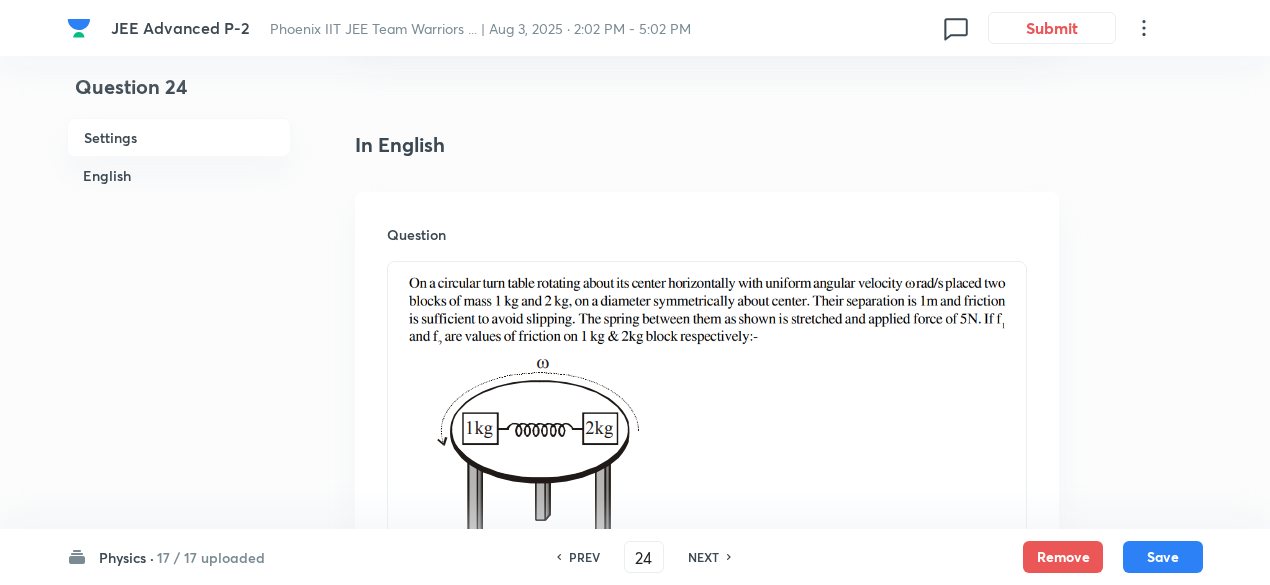 click at bounding box center (707, 455) 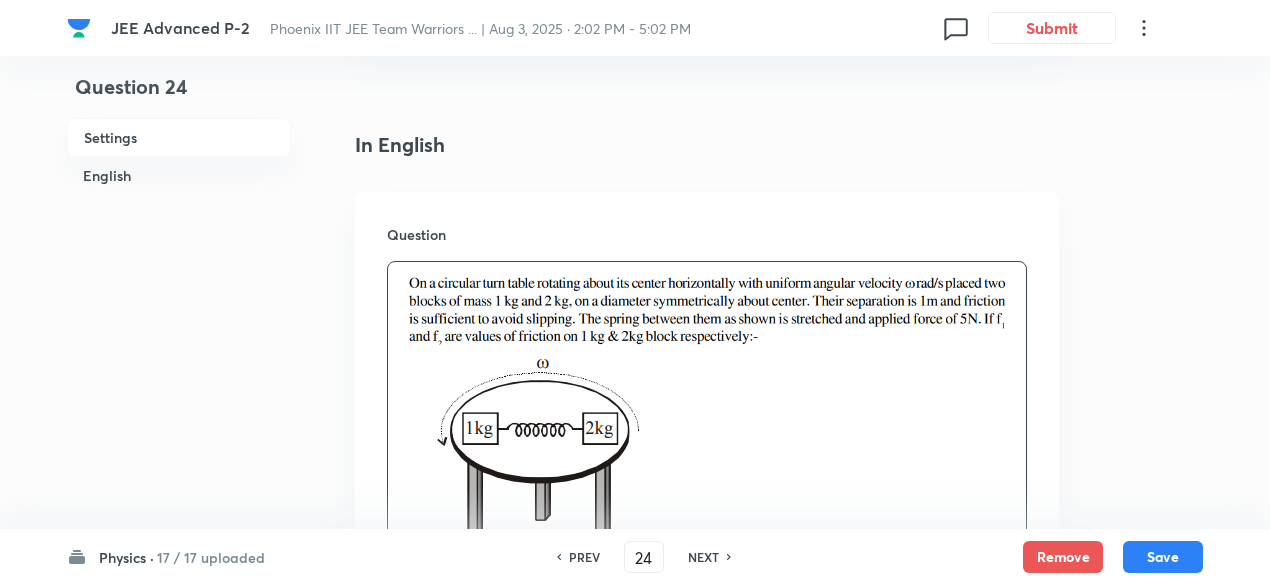 click on "NEXT" at bounding box center (703, 557) 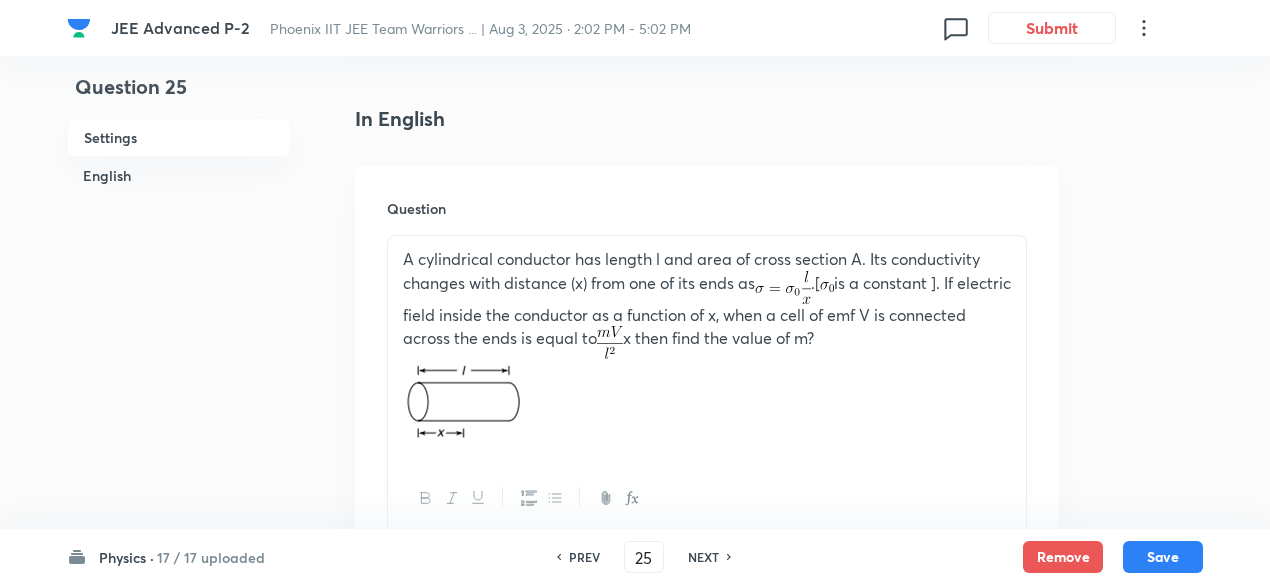 click on "NEXT" at bounding box center (703, 557) 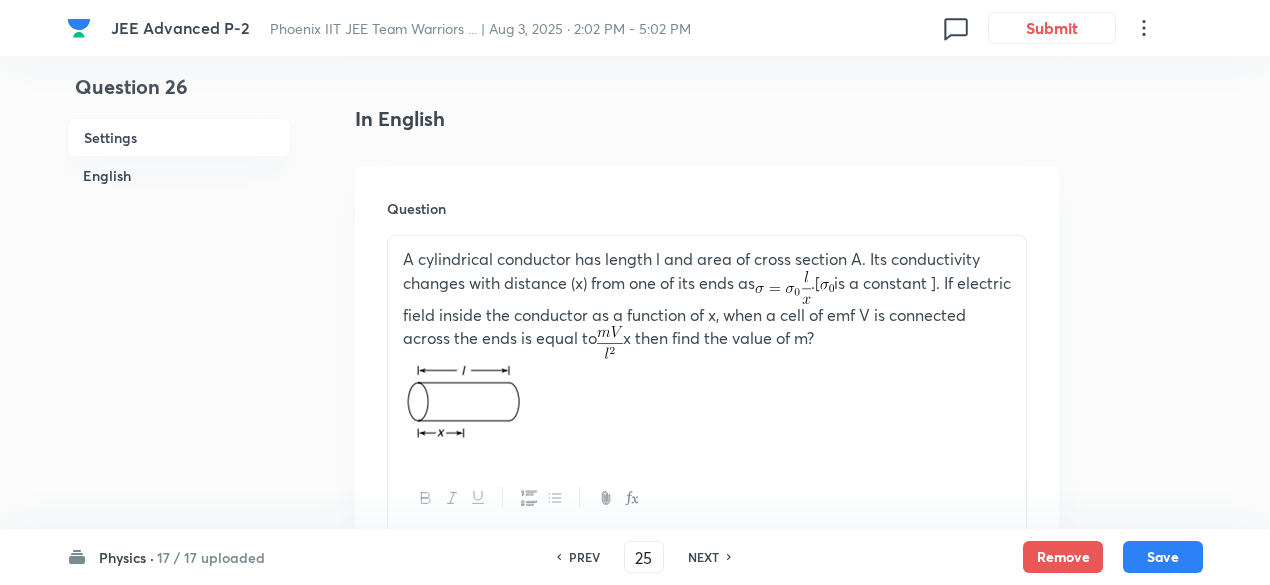 type on "26" 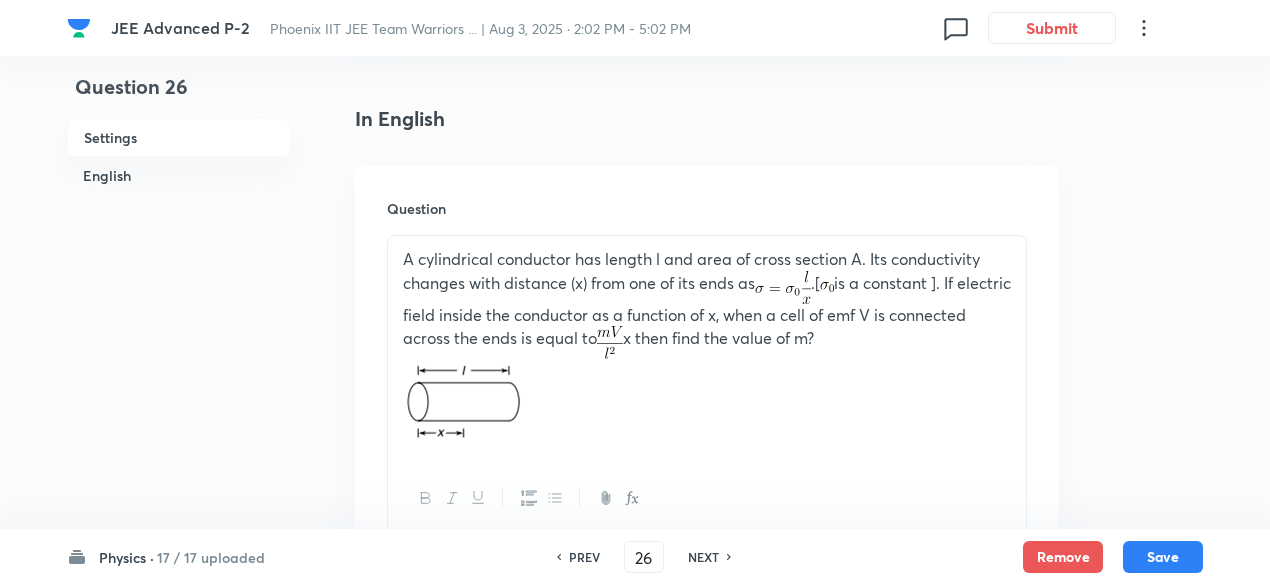 type on "2" 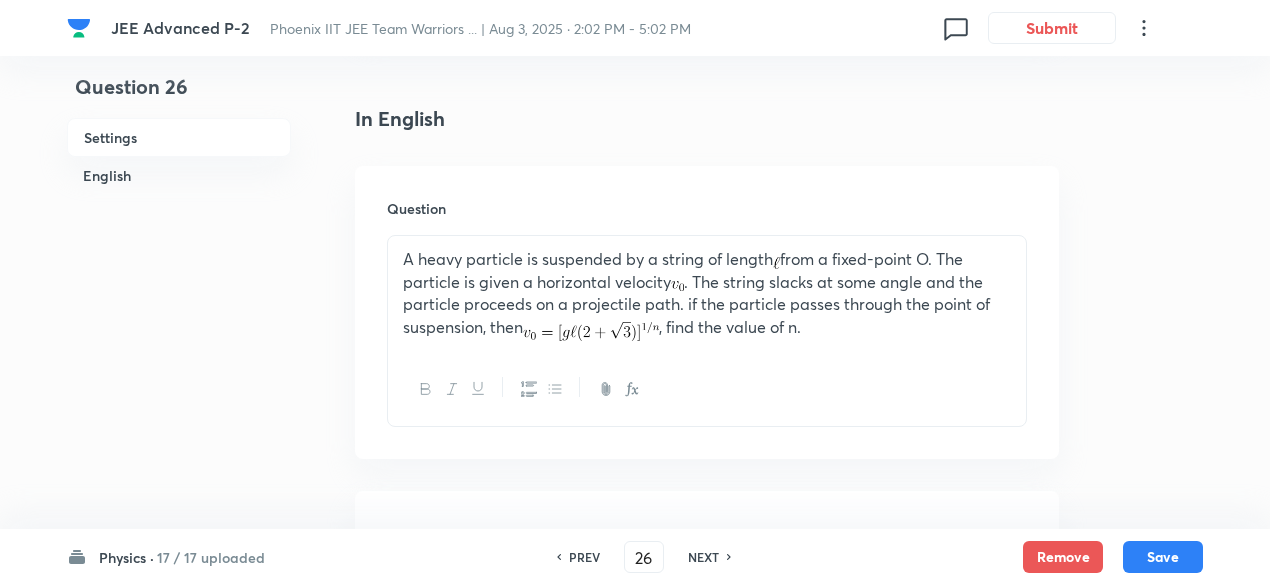 click on "PREV" at bounding box center (584, 557) 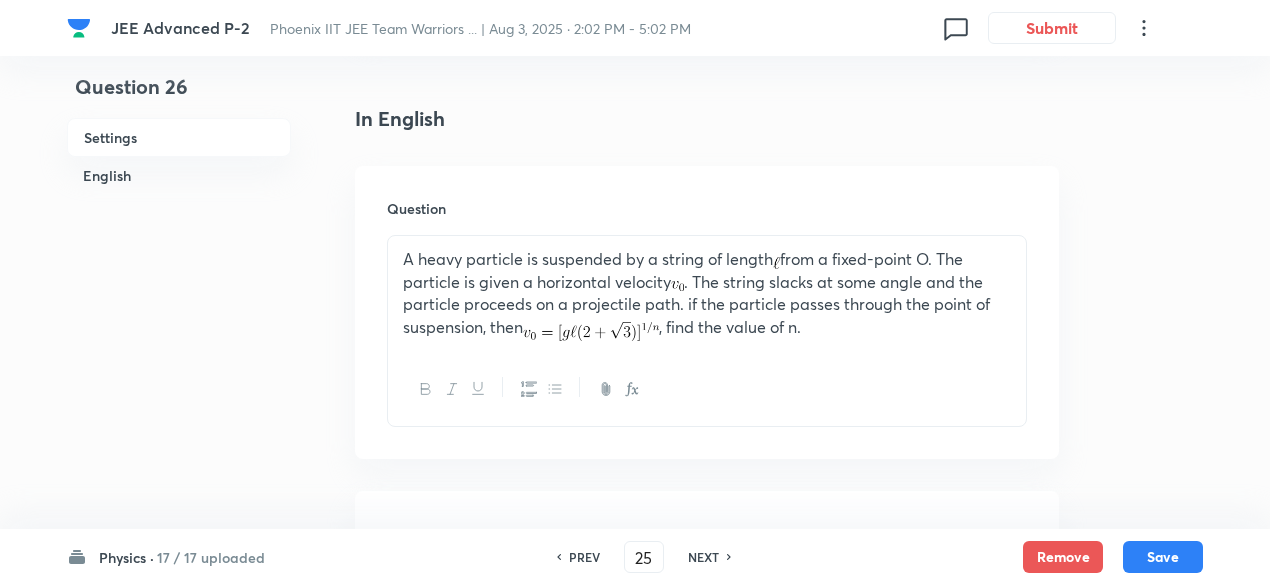 type on "2" 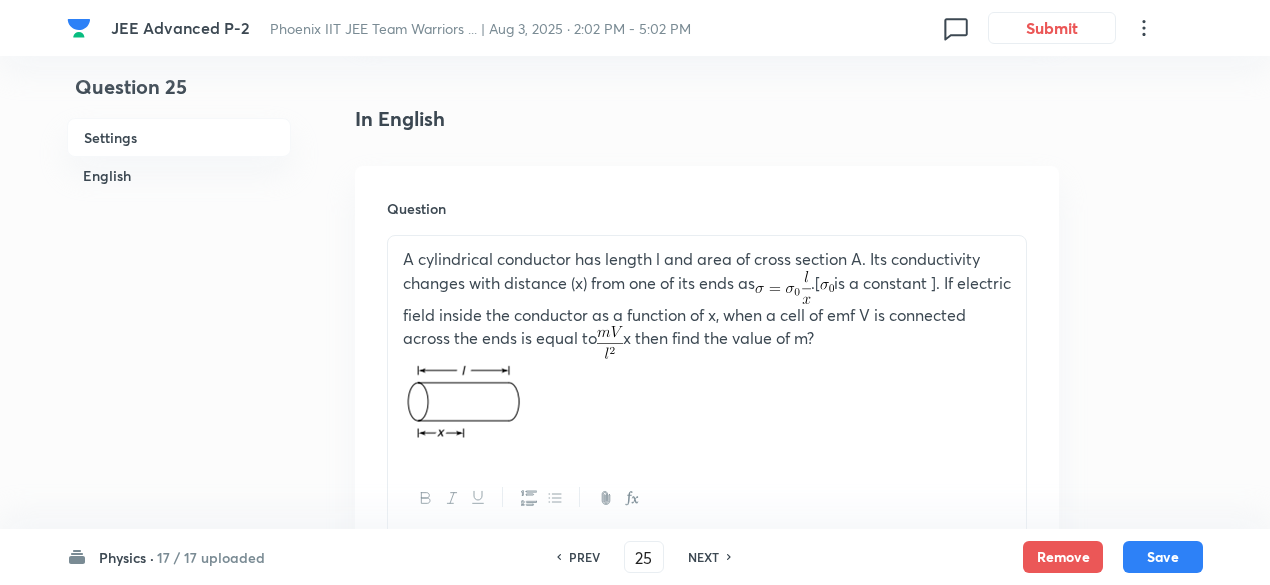 click on "NEXT" at bounding box center (703, 557) 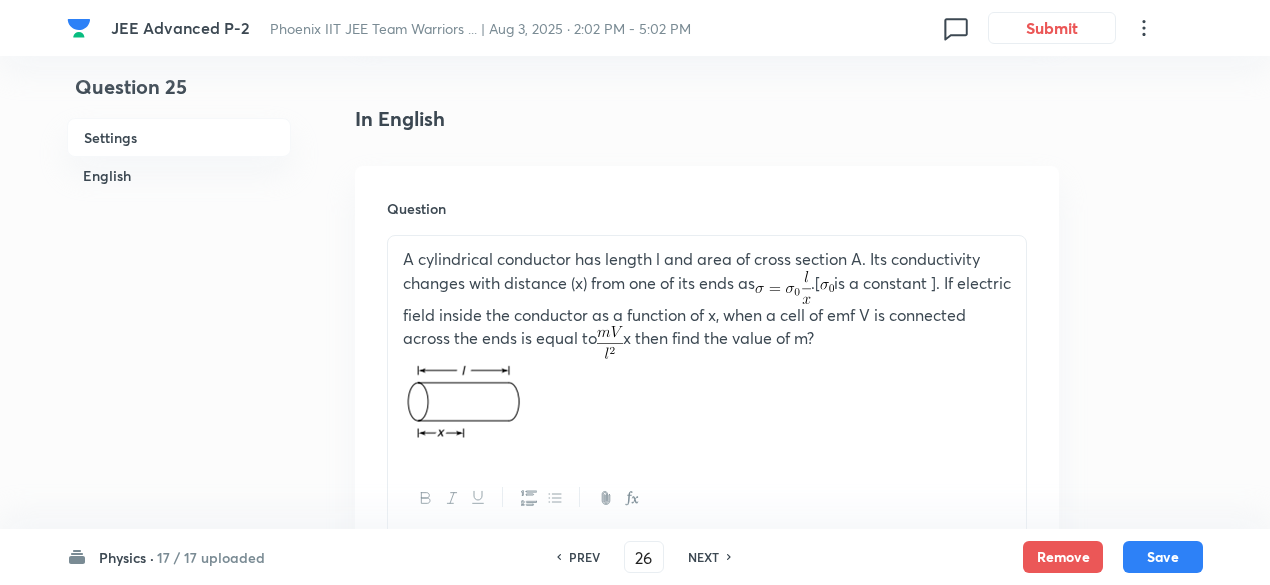 type on "2" 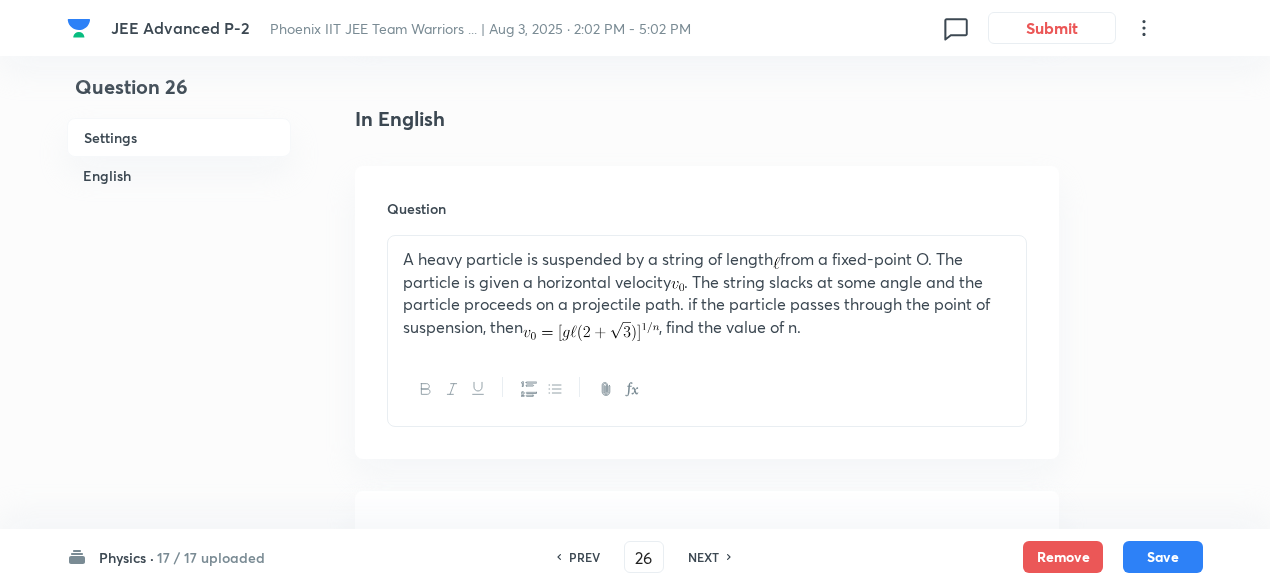 click on "NEXT" at bounding box center [703, 557] 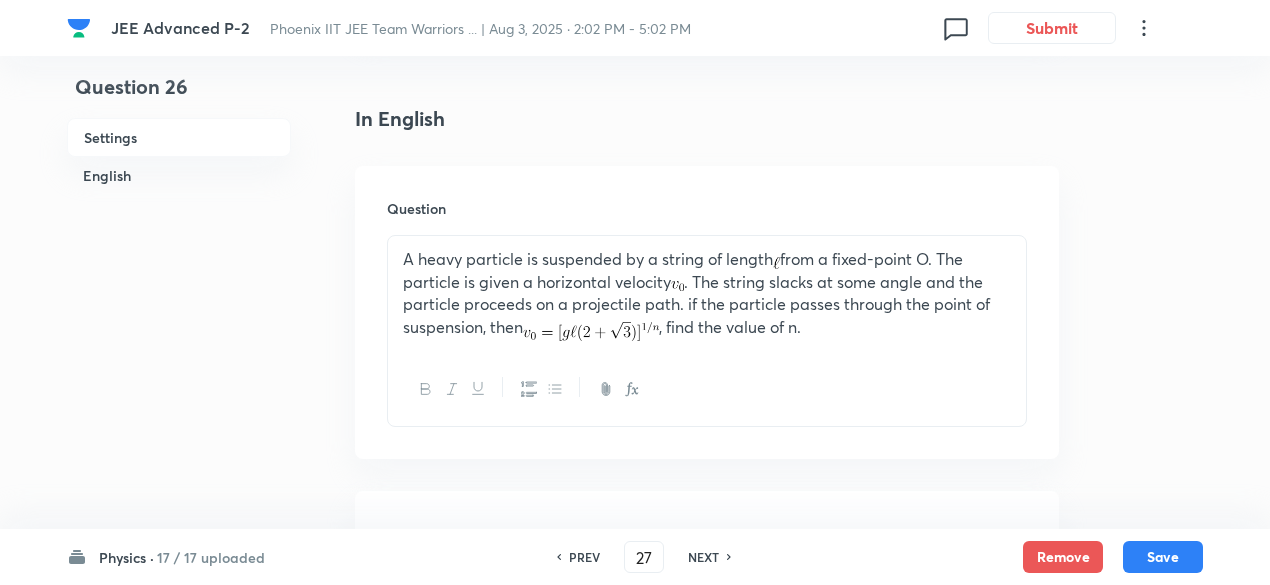 type on "18" 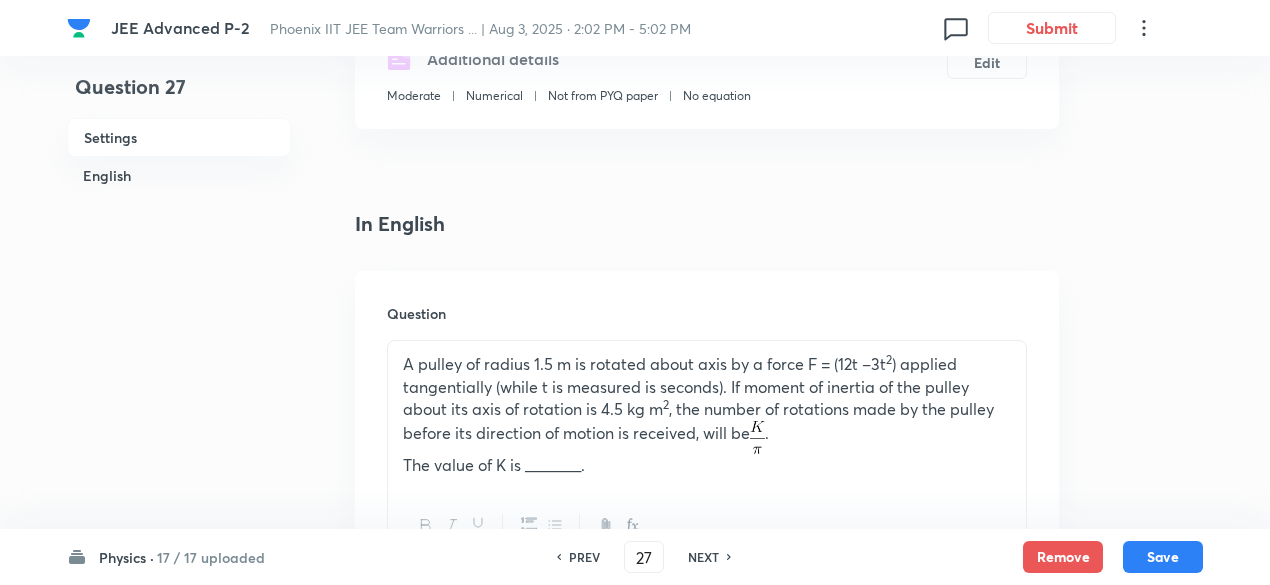 scroll, scrollTop: 404, scrollLeft: 0, axis: vertical 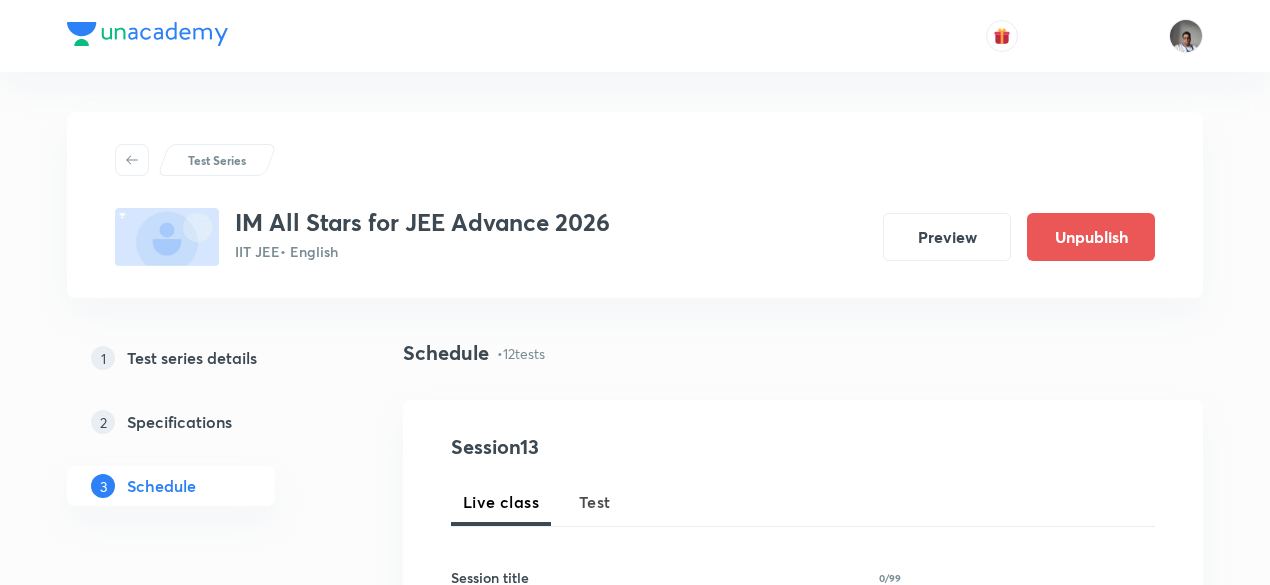 click on "Test" at bounding box center (595, 502) 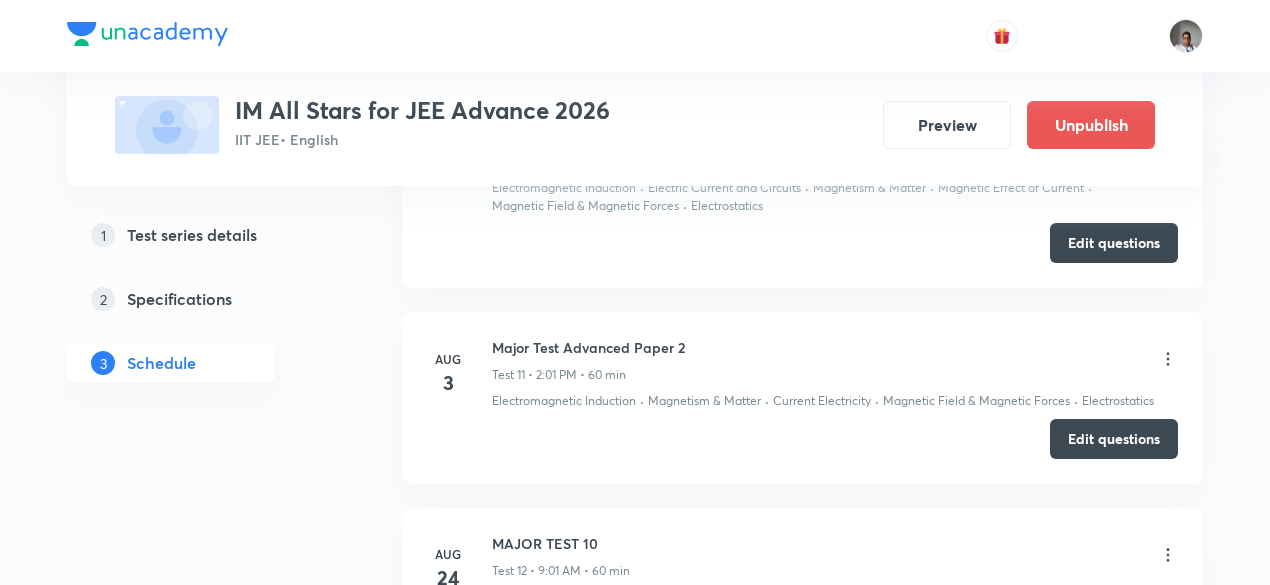 scroll, scrollTop: 3039, scrollLeft: 0, axis: vertical 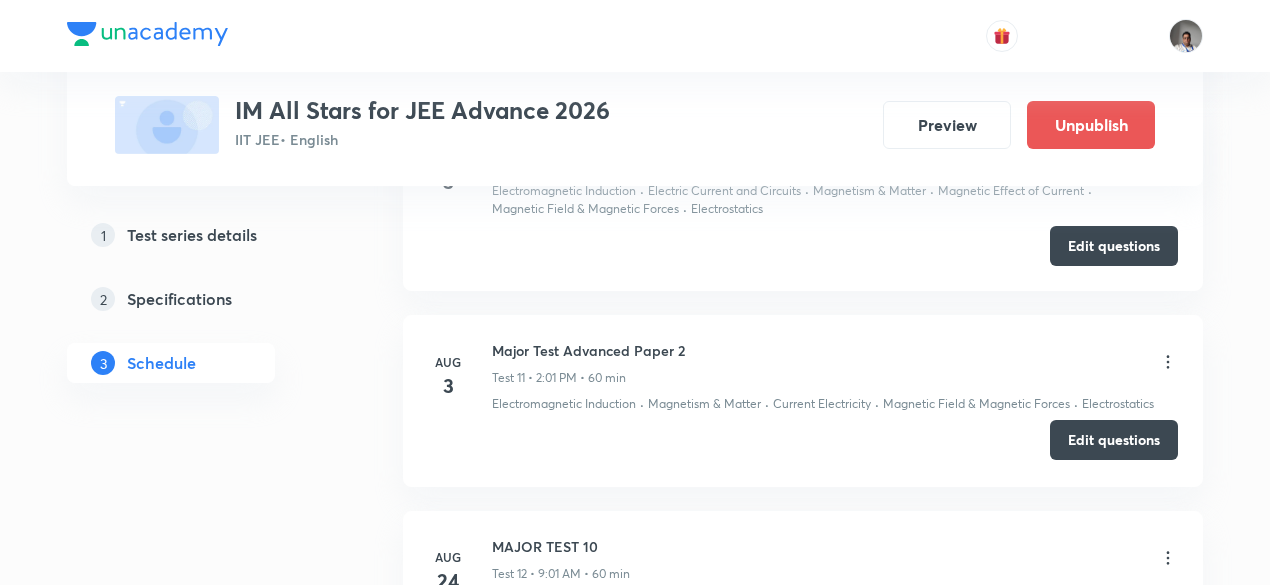 click on "Edit questions" at bounding box center (1114, 440) 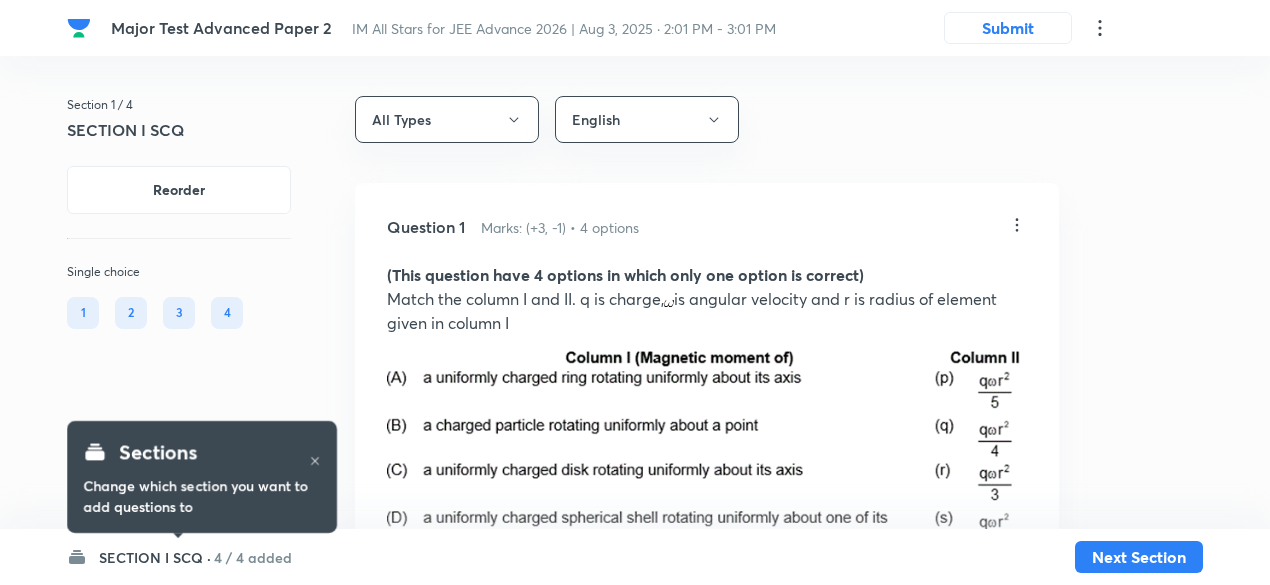 scroll, scrollTop: 0, scrollLeft: 0, axis: both 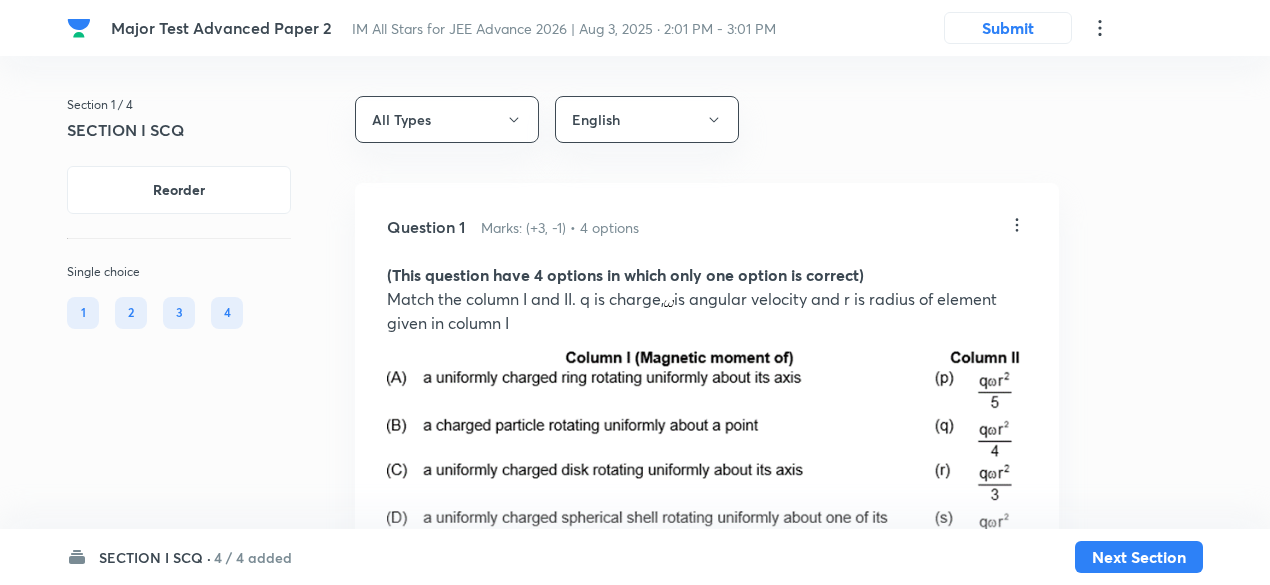 click on "4 / 4 added" at bounding box center (253, 557) 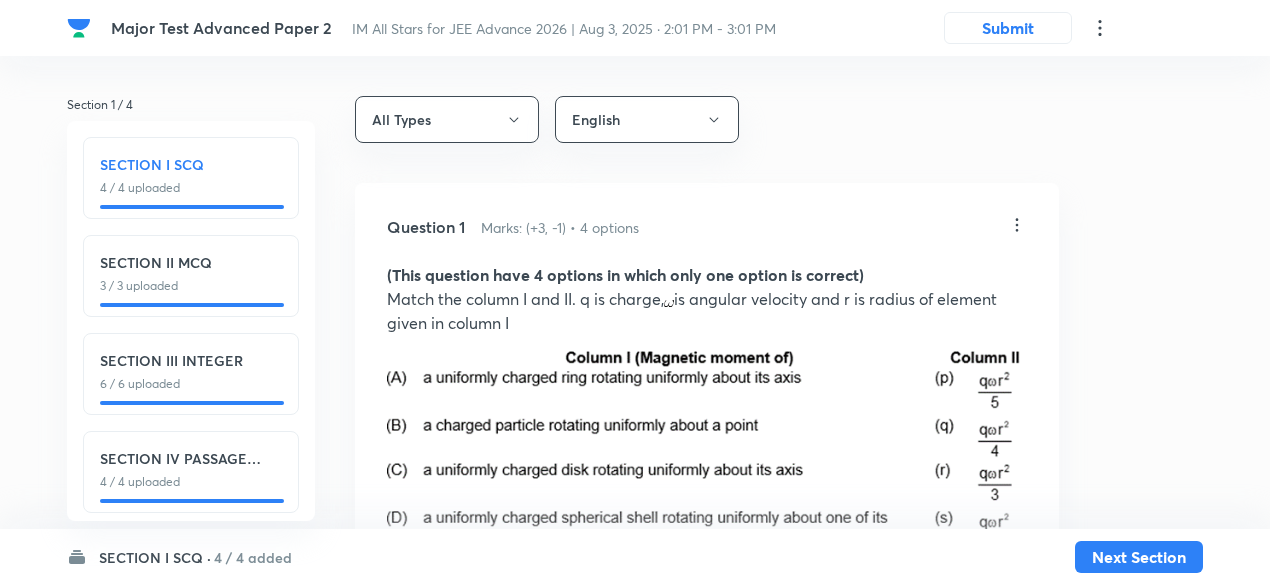 click on "SECTION I SCQ" at bounding box center [191, 164] 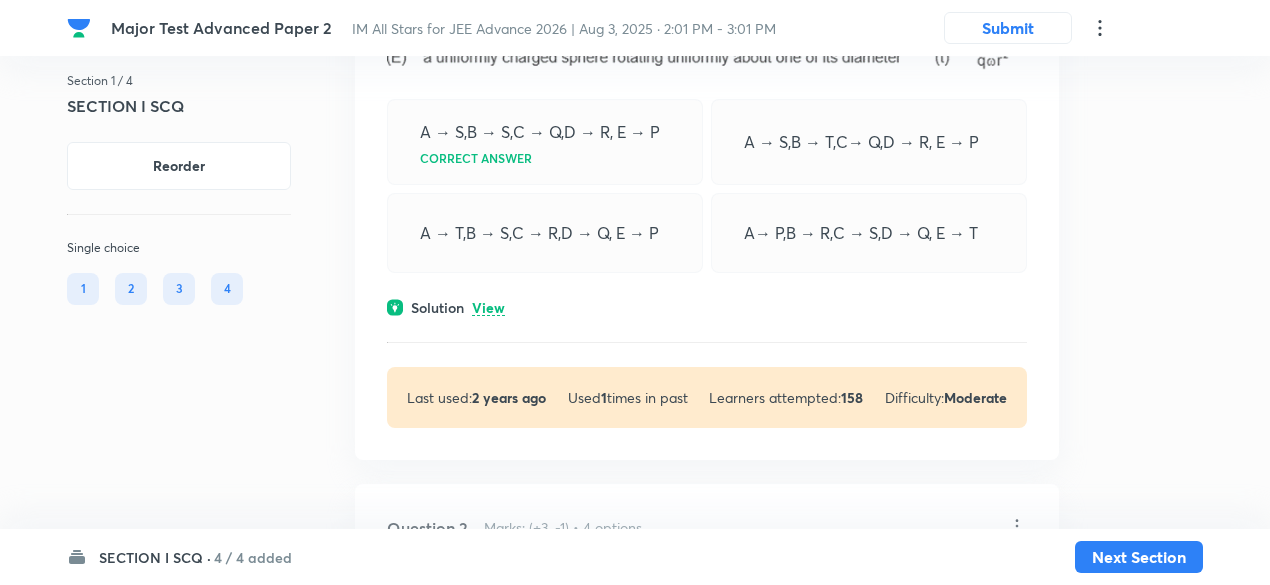 scroll, scrollTop: 512, scrollLeft: 0, axis: vertical 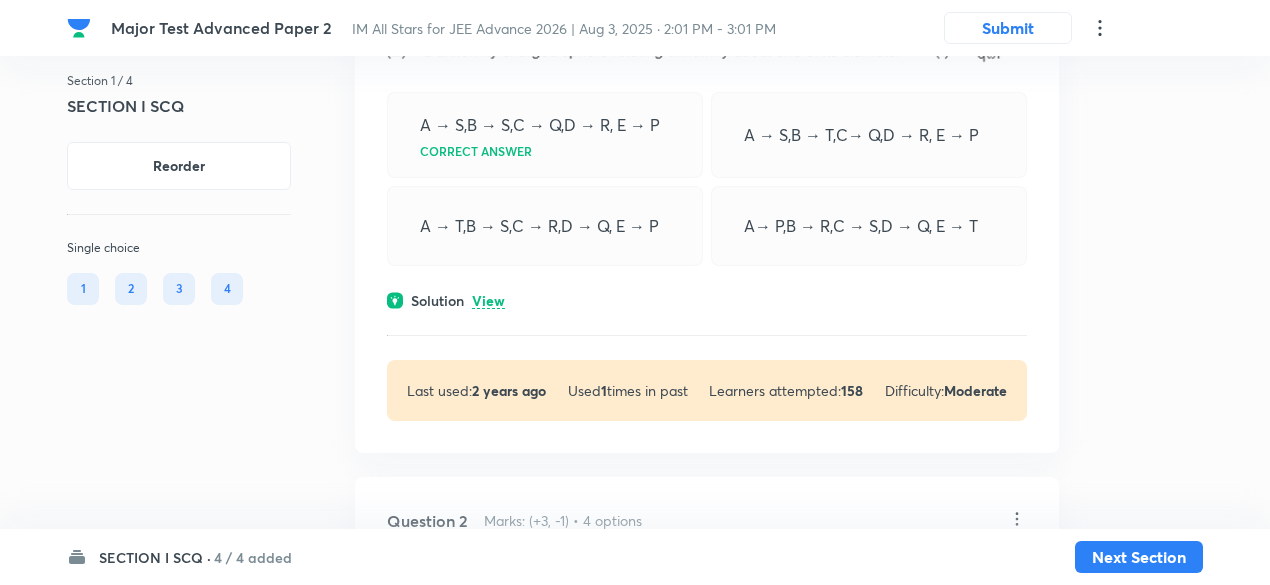 click on "View" at bounding box center [488, 301] 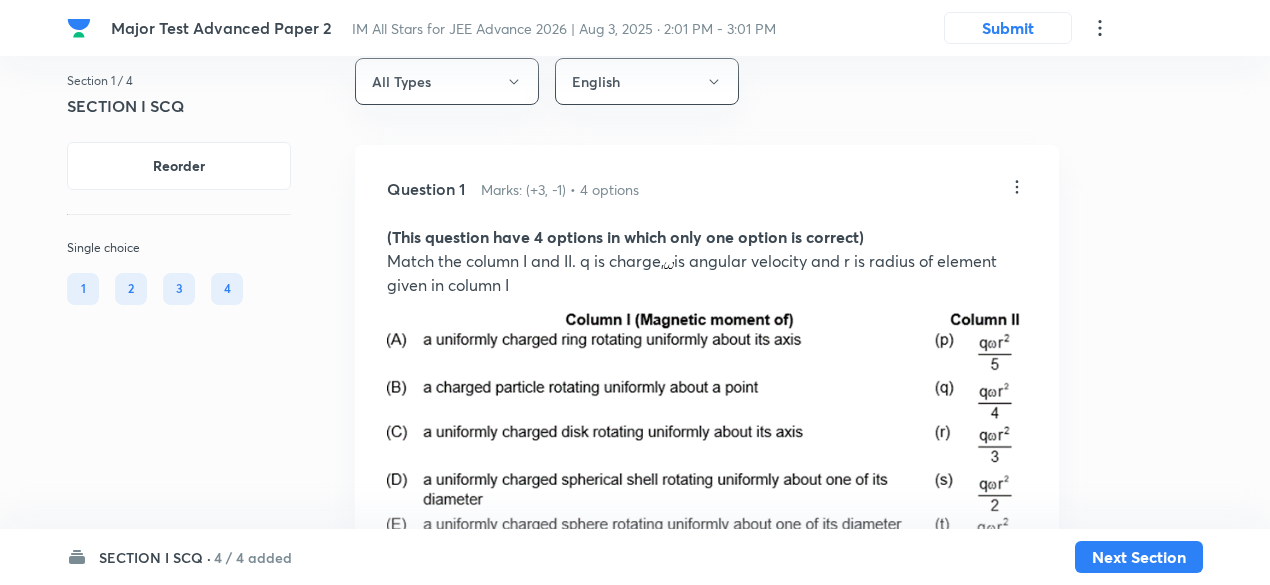 scroll, scrollTop: 0, scrollLeft: 0, axis: both 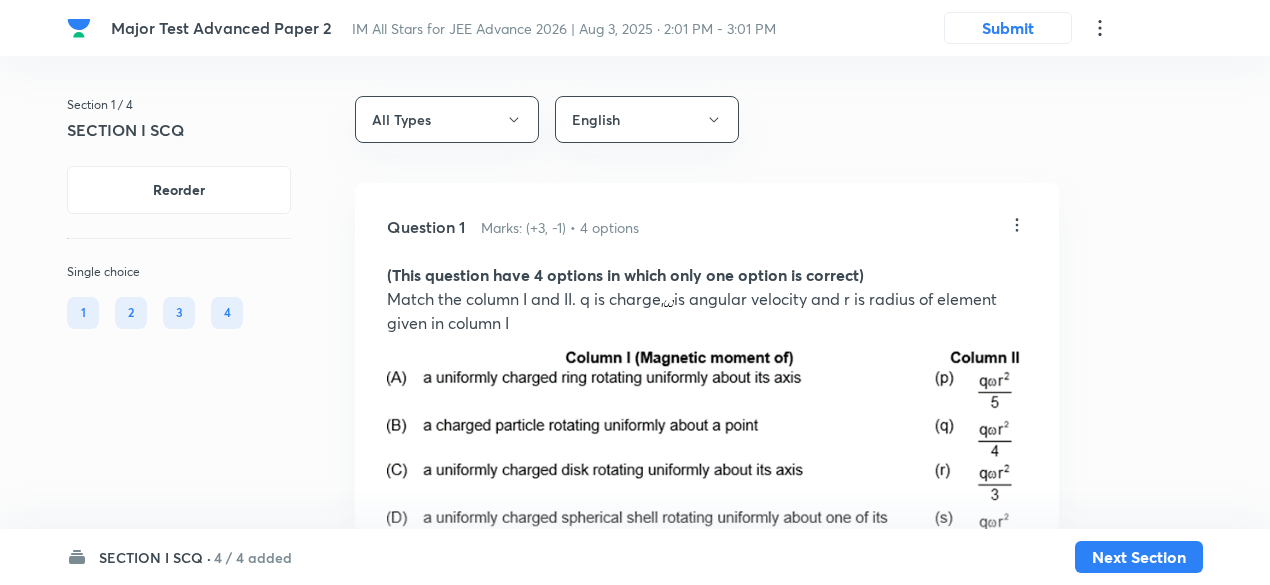 click 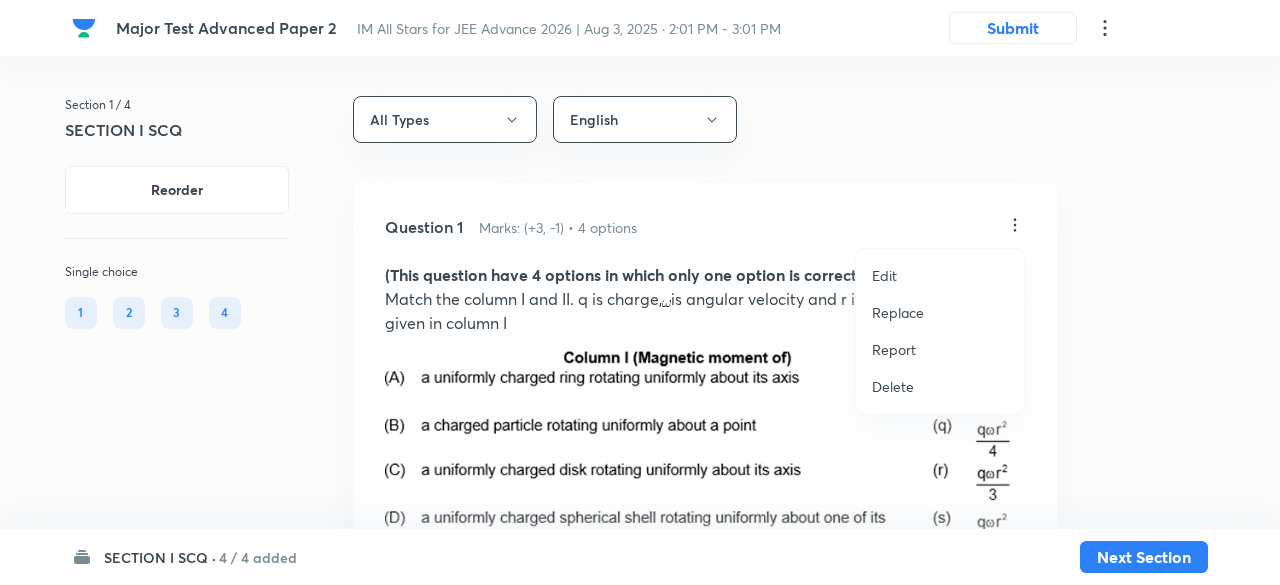 click at bounding box center (640, 292) 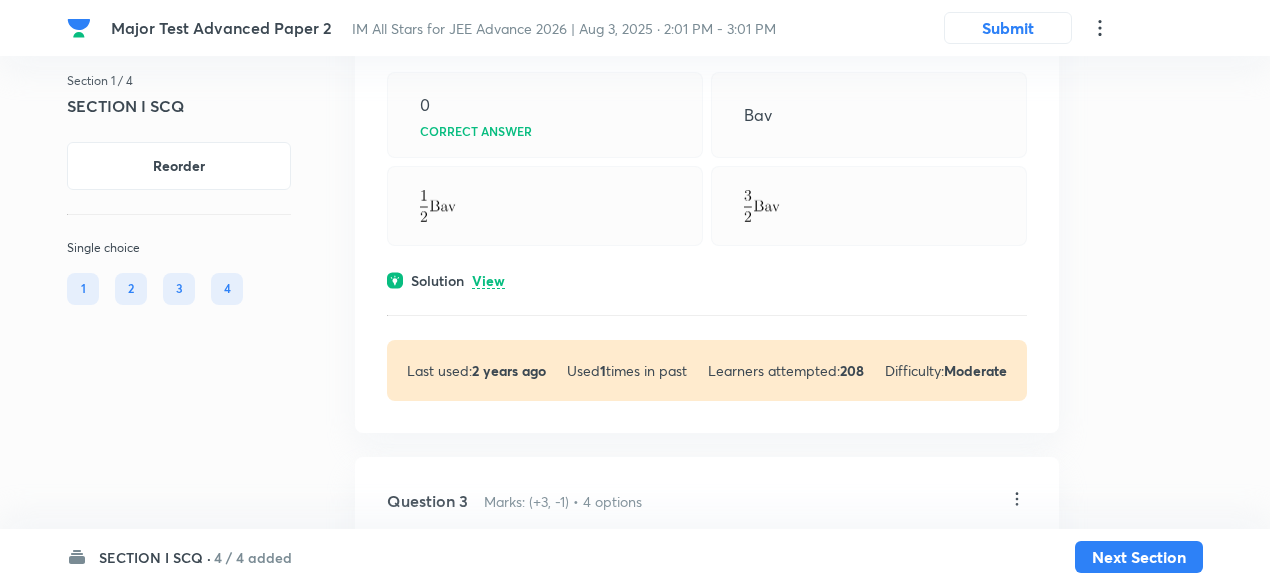 scroll, scrollTop: 1426, scrollLeft: 0, axis: vertical 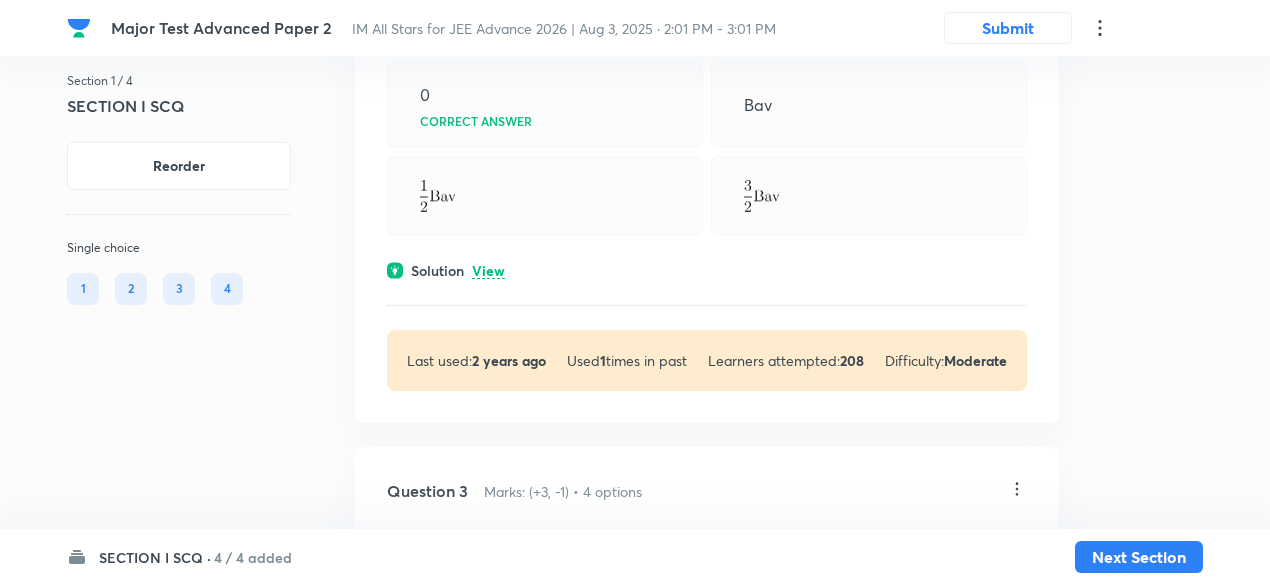 click on "View" at bounding box center [488, 271] 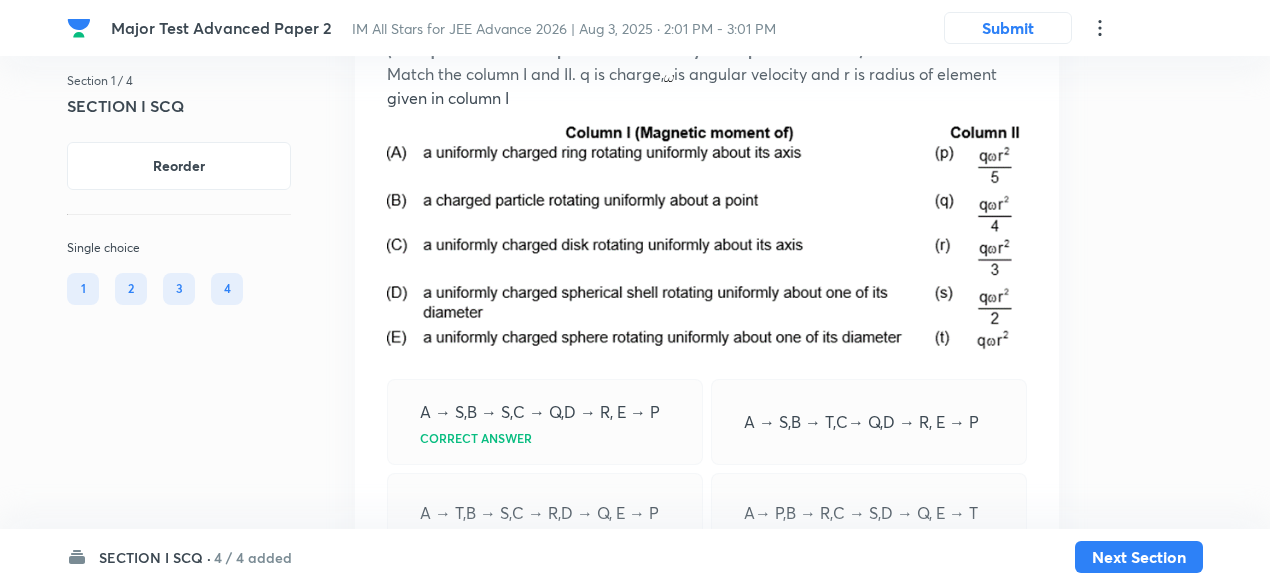 scroll, scrollTop: 0, scrollLeft: 0, axis: both 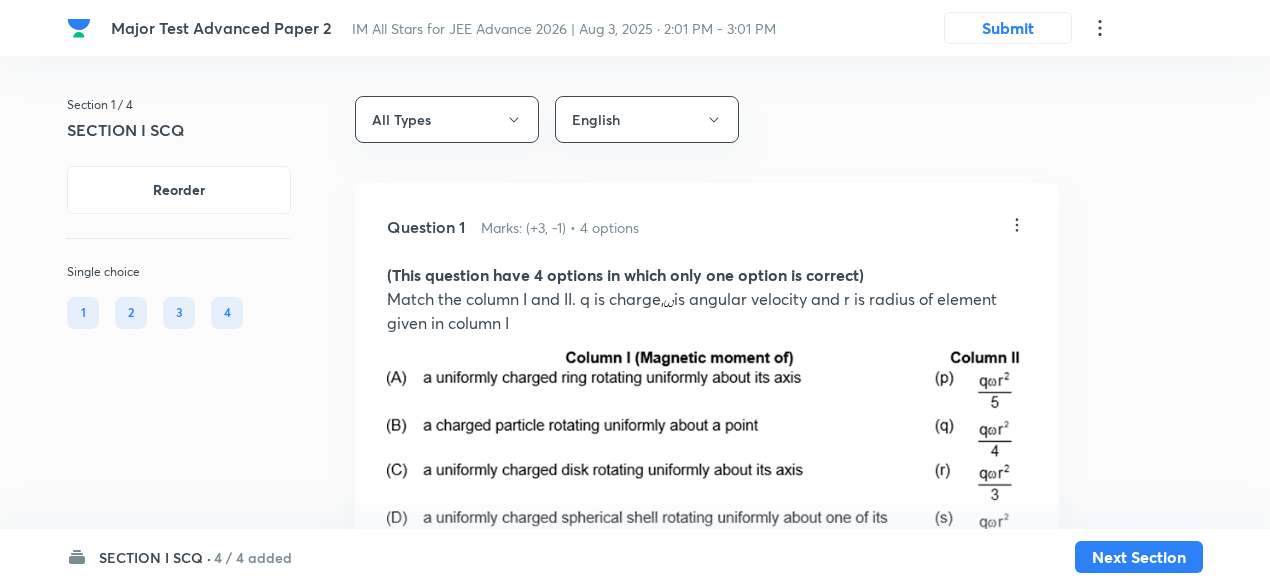 click 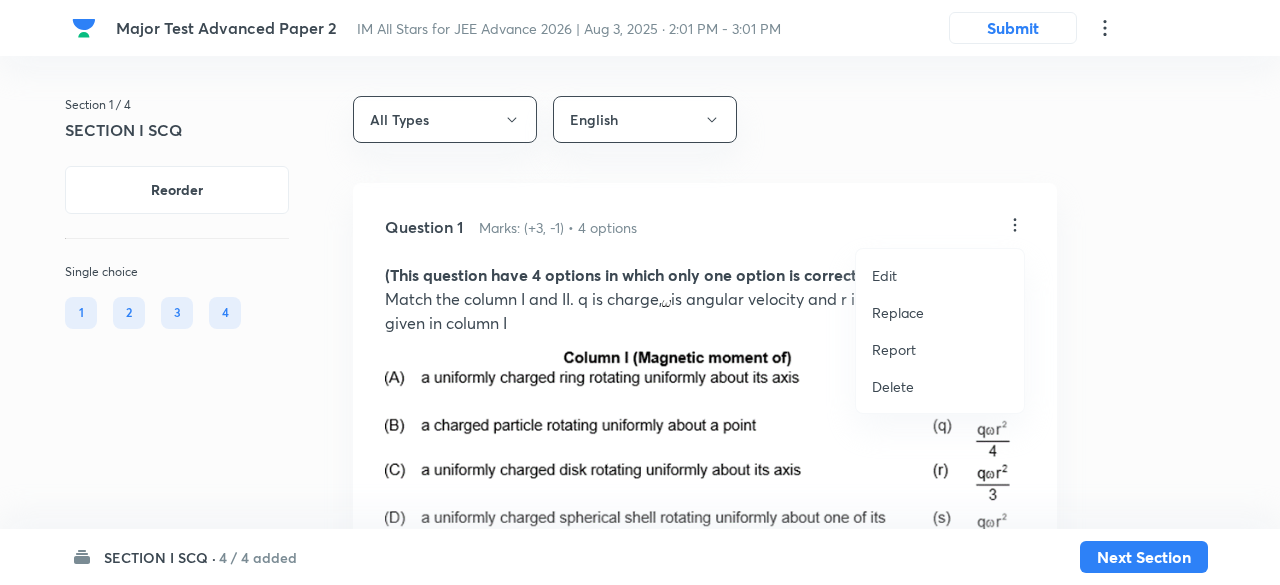 click on "Replace" at bounding box center [898, 312] 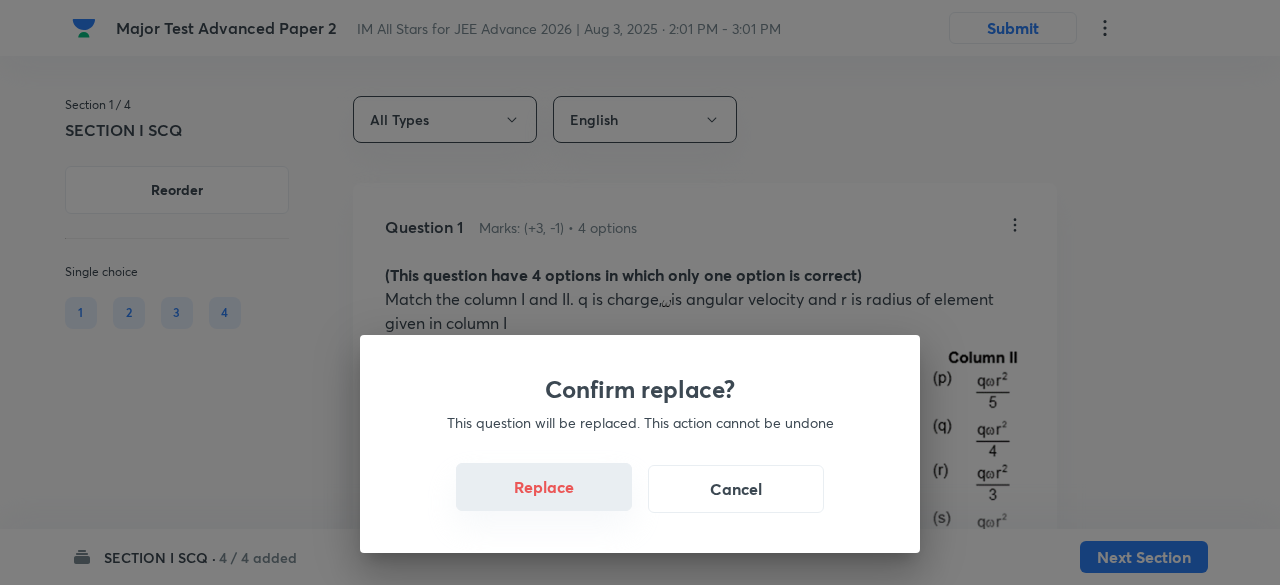 click on "Replace" at bounding box center [544, 487] 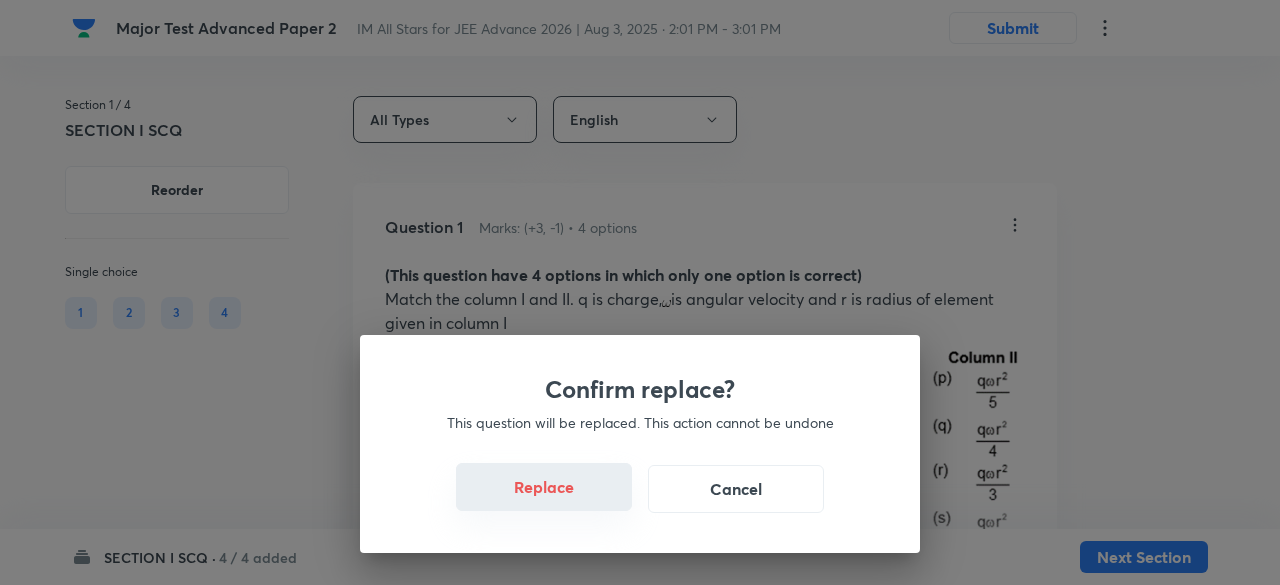 click on "Replace" at bounding box center (544, 487) 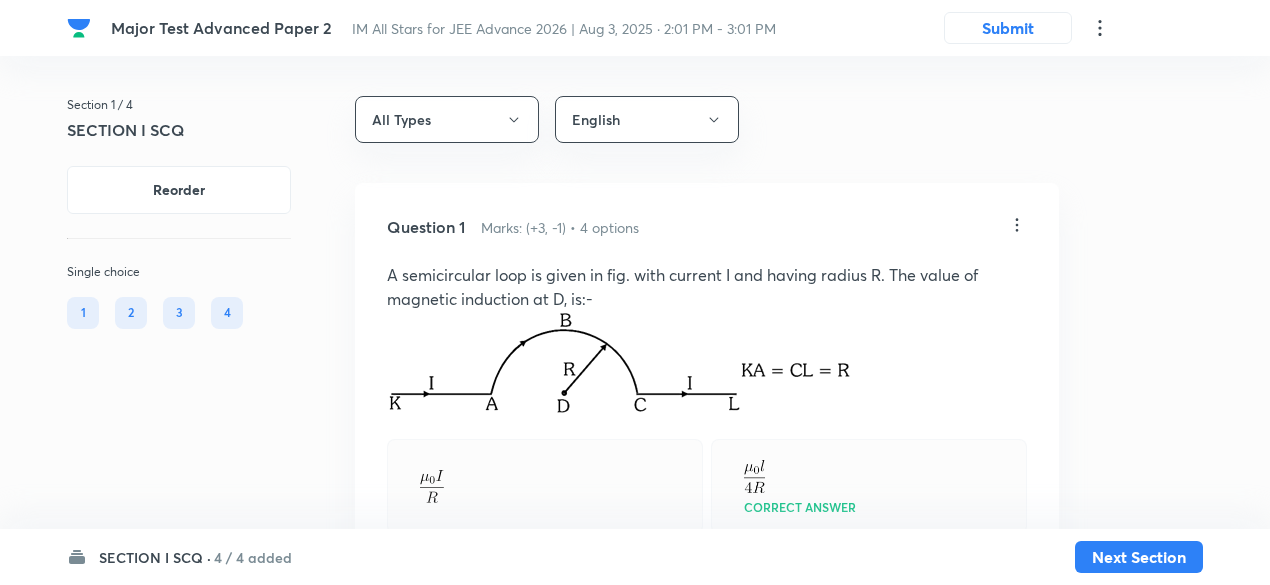 click 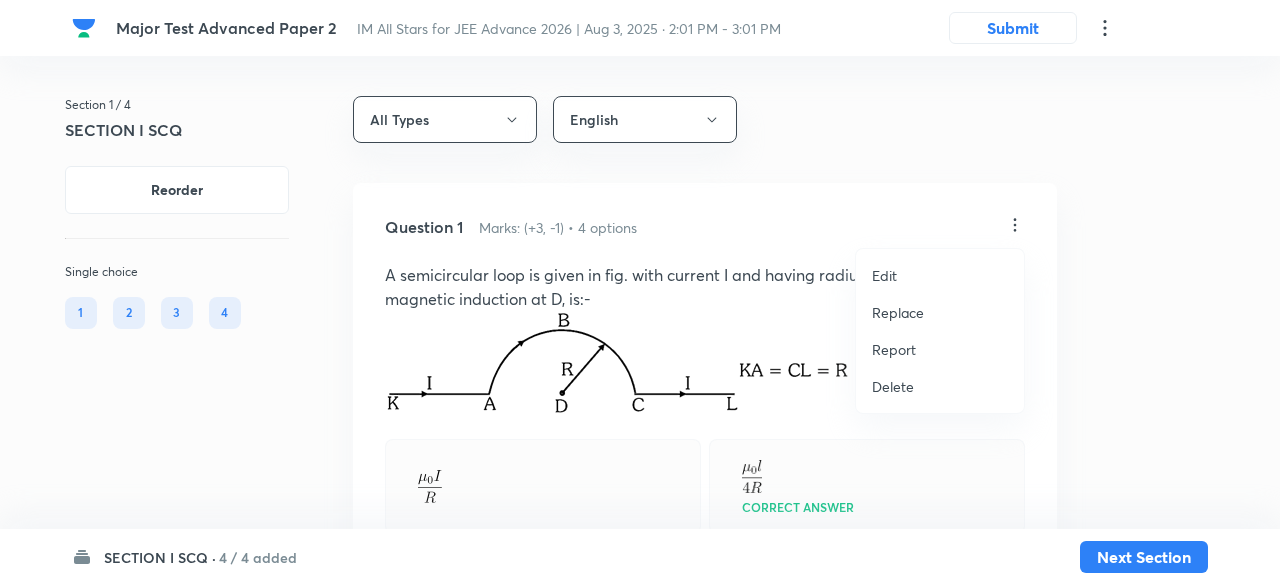 click on "Replace" at bounding box center (898, 312) 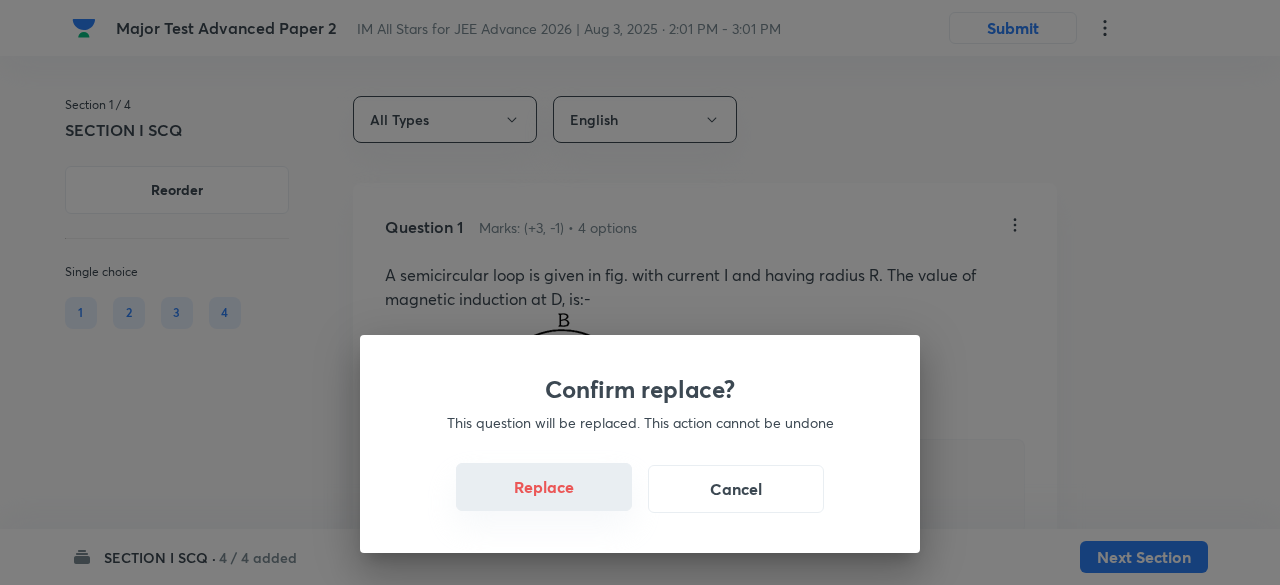 click on "Replace" at bounding box center [544, 487] 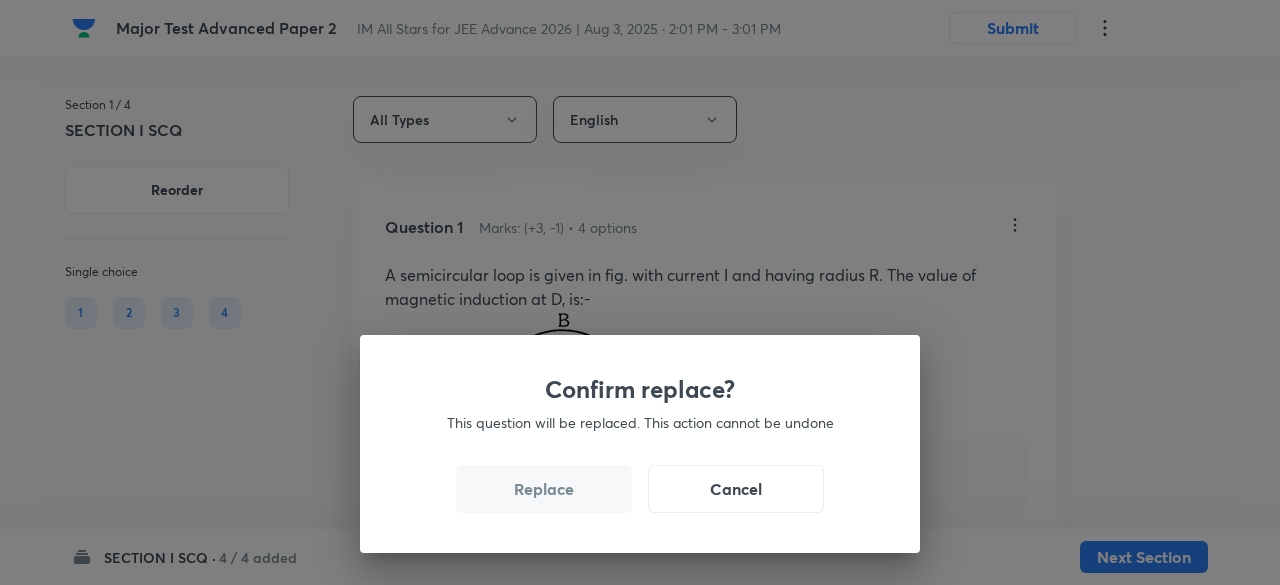 click on "Replace" at bounding box center [544, 489] 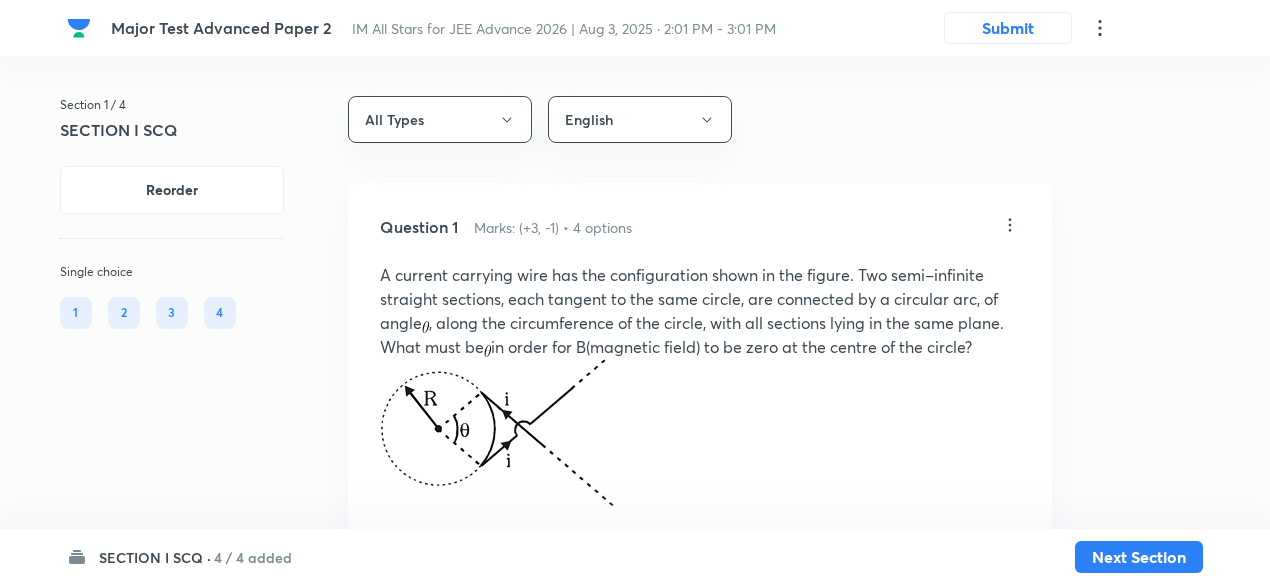 click at bounding box center [538, 663] 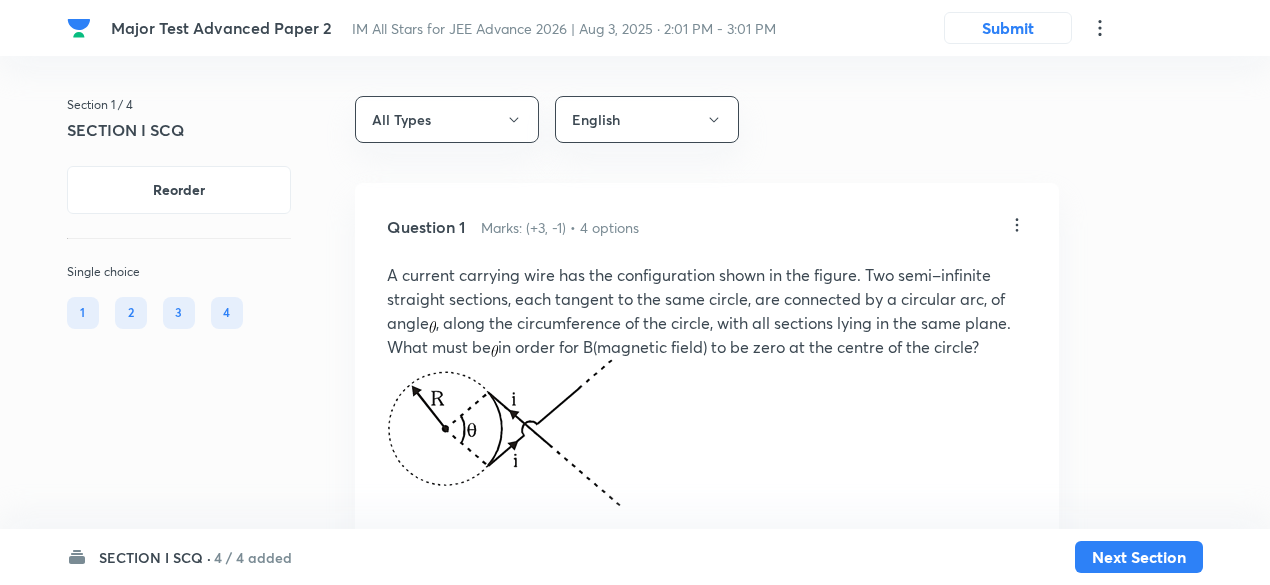 click at bounding box center (545, 663) 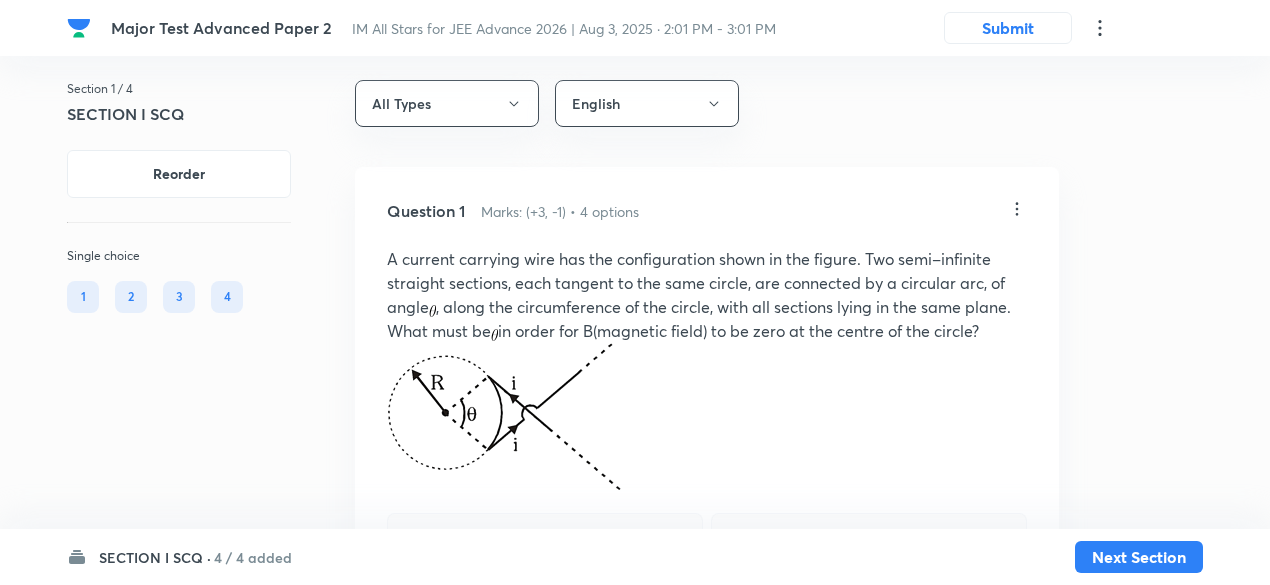 scroll, scrollTop: 0, scrollLeft: 0, axis: both 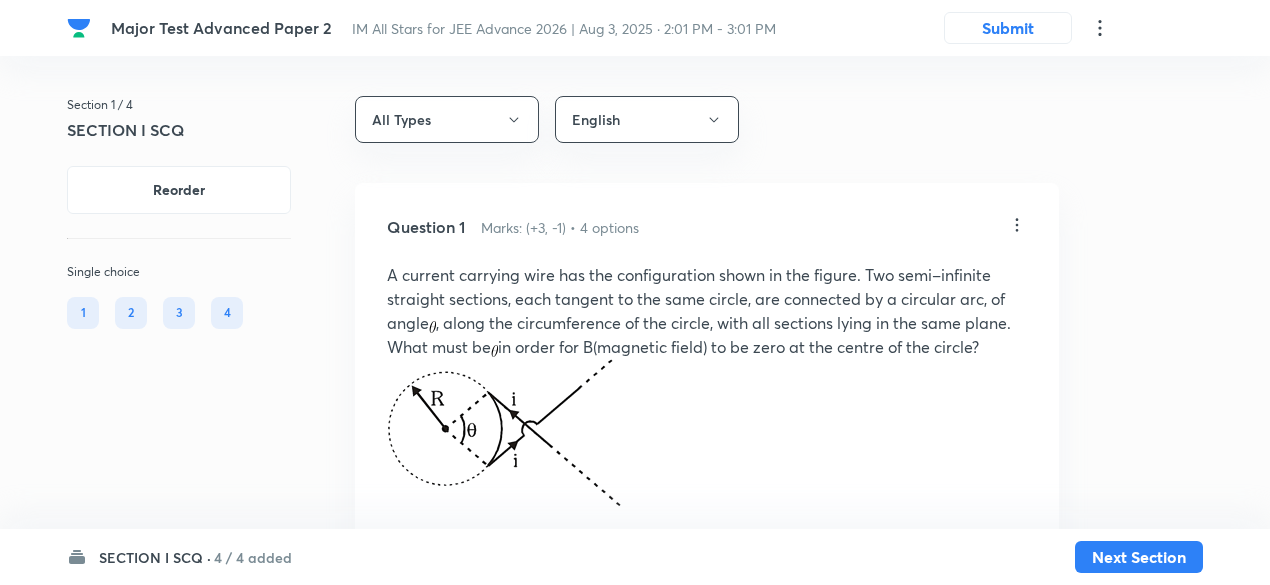 click 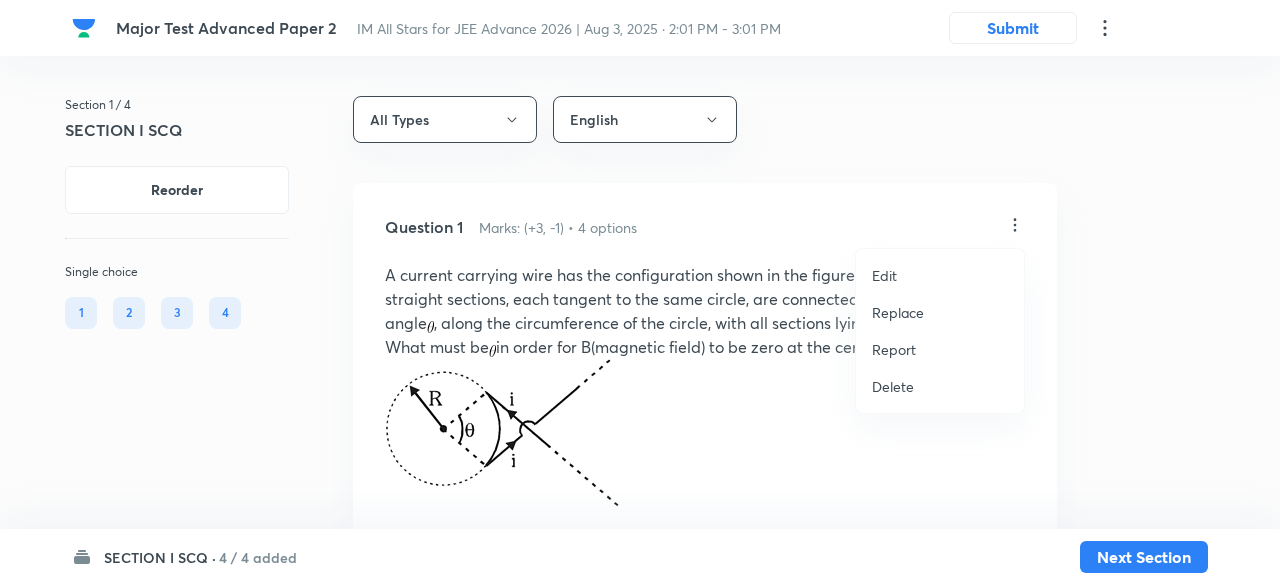 click on "Replace" at bounding box center [898, 312] 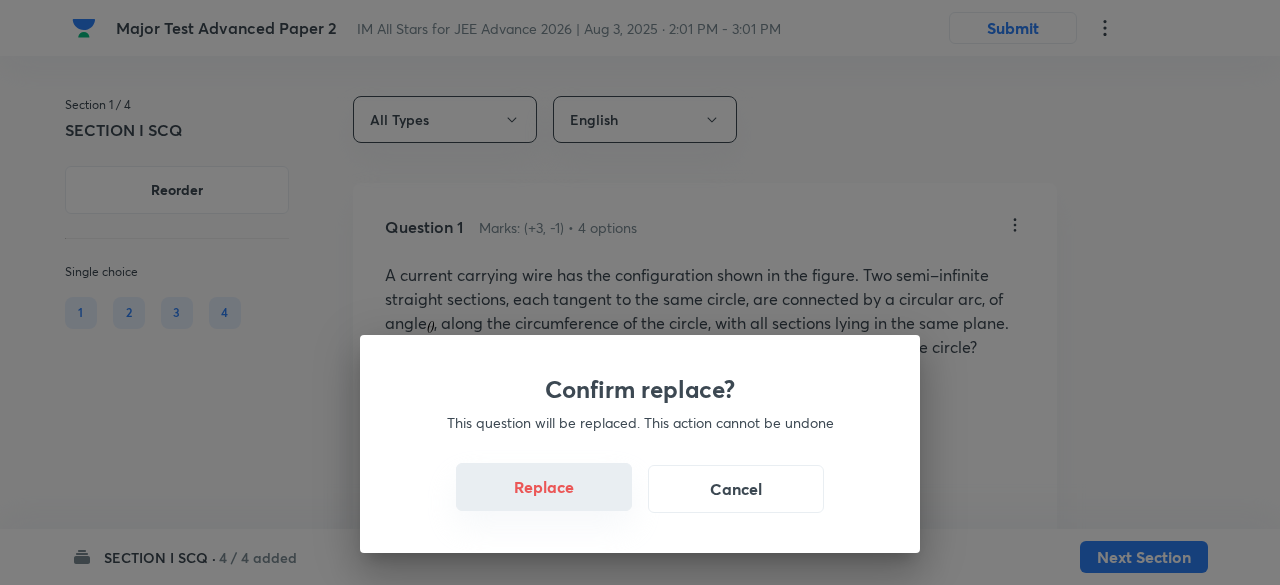 click on "Replace" at bounding box center [544, 487] 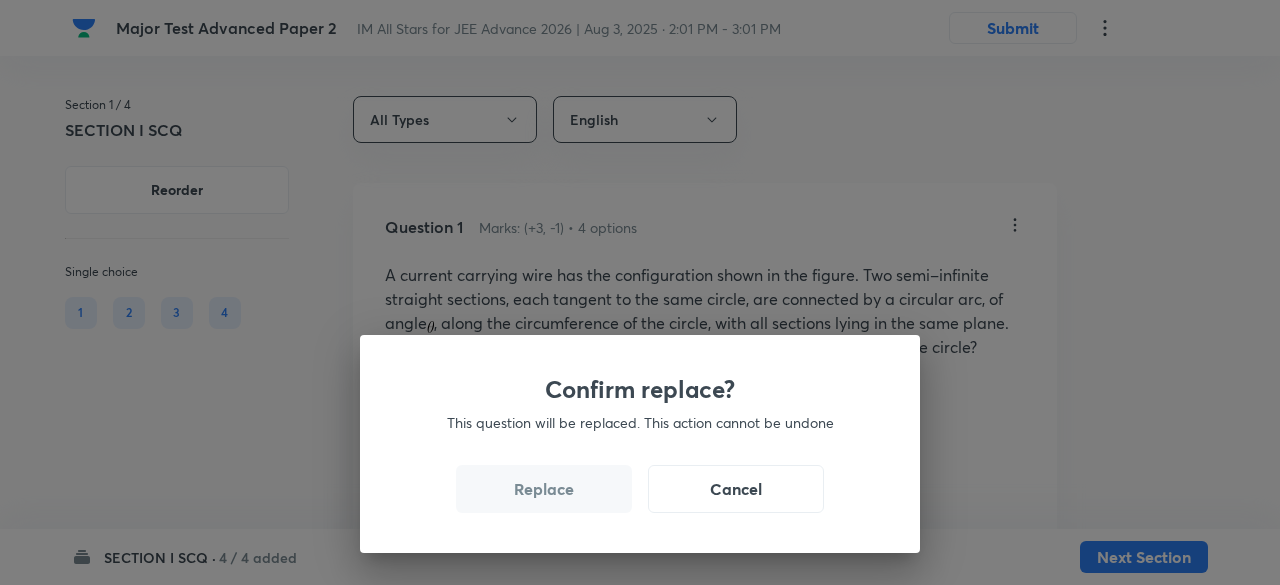 click on "Replace" at bounding box center (544, 489) 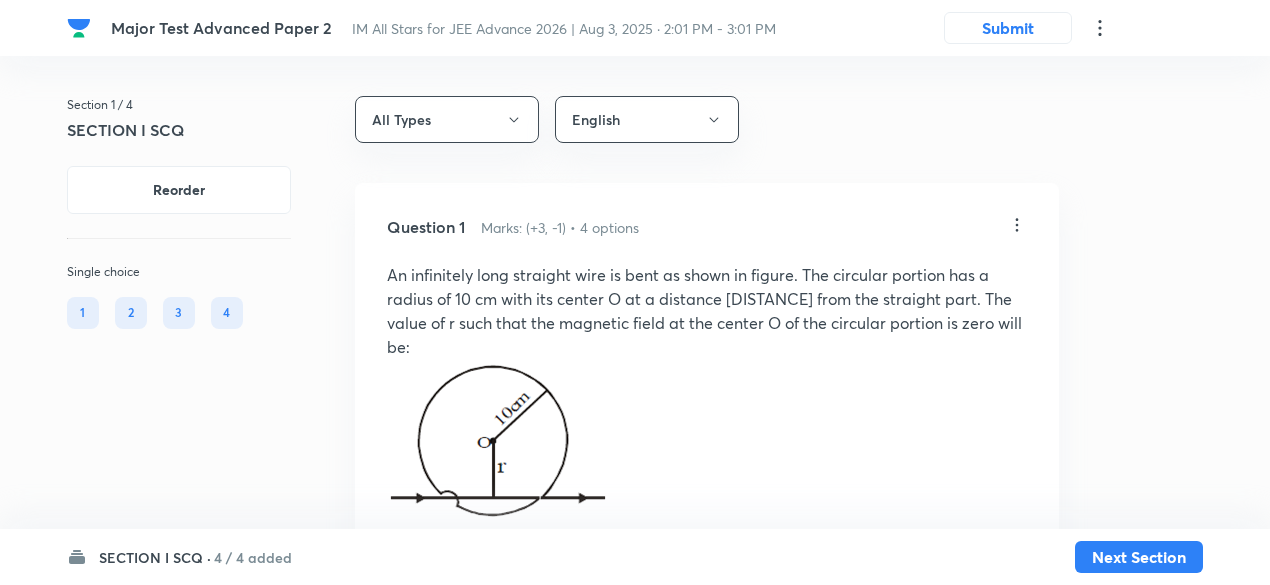 click at bounding box center (545, 686) 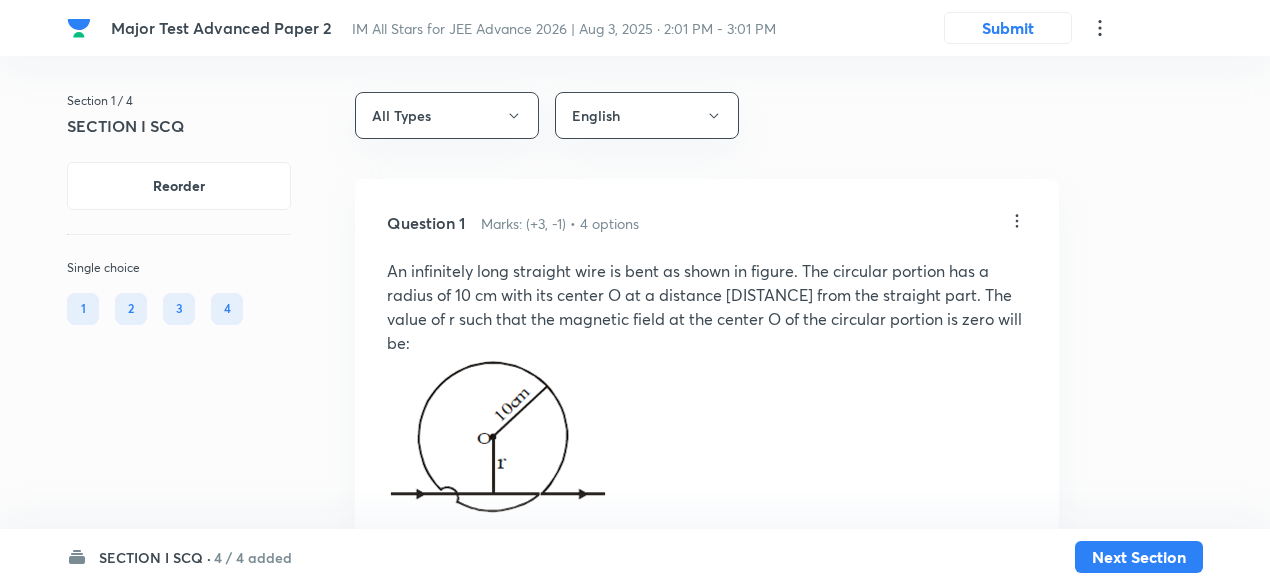 scroll, scrollTop: 0, scrollLeft: 0, axis: both 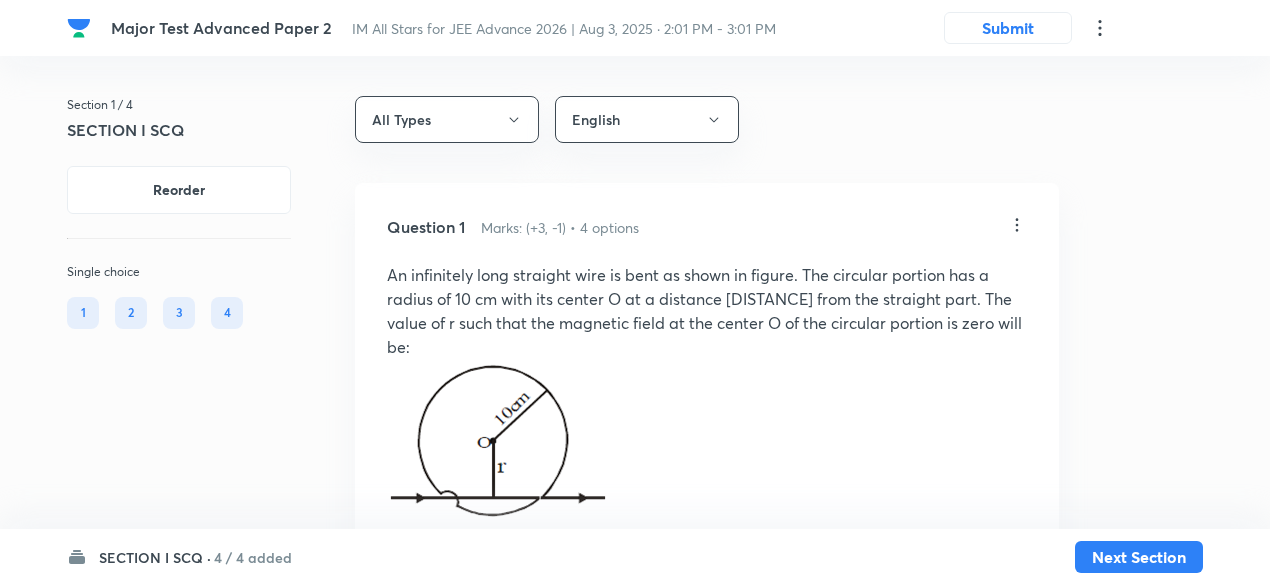 click 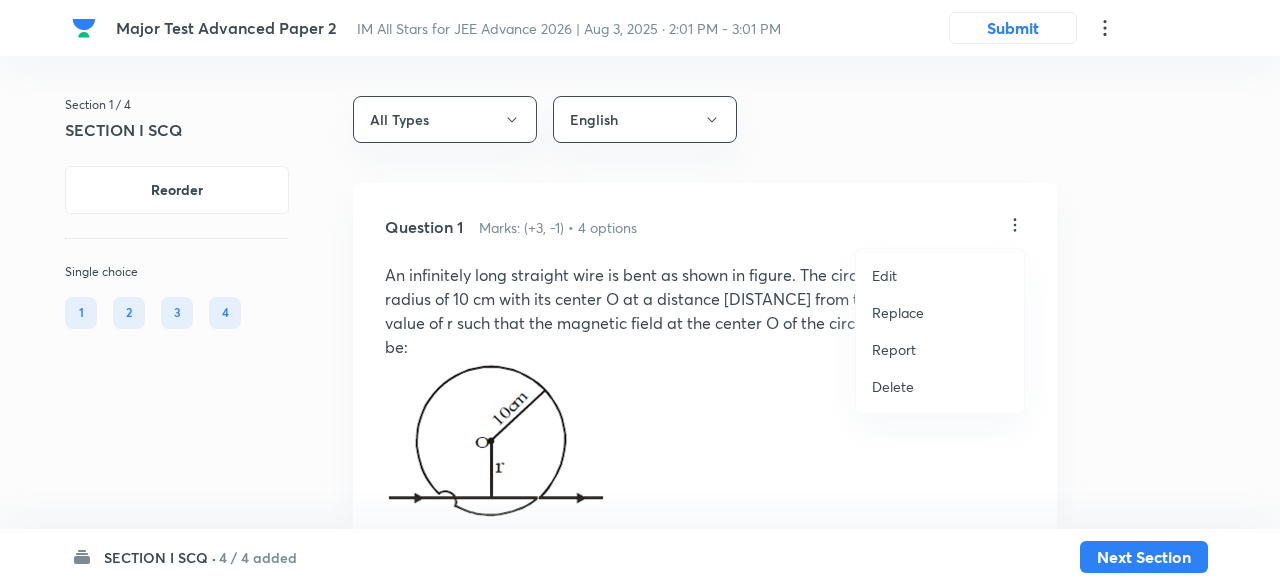 click on "Replace" at bounding box center (940, 312) 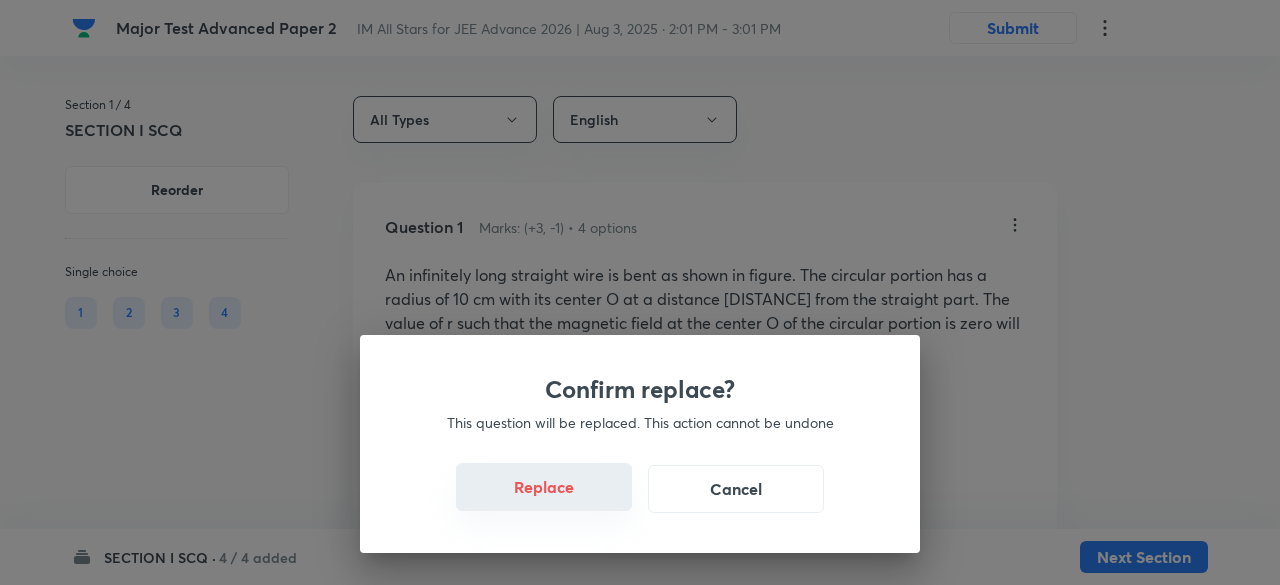 click on "Replace" at bounding box center [544, 487] 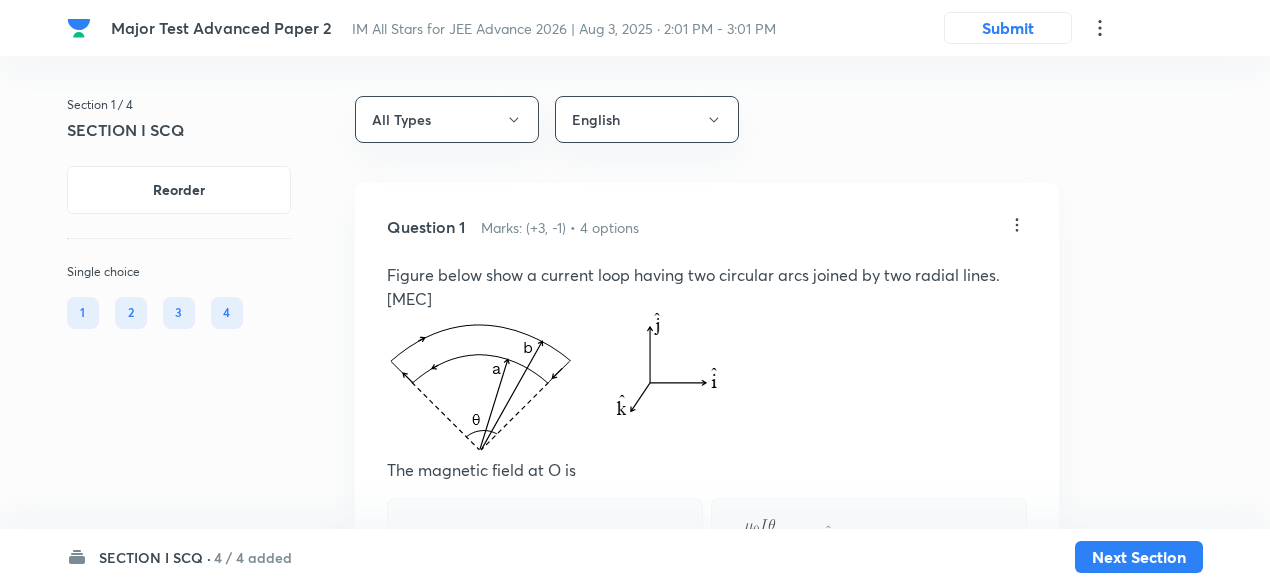 click on "Zero" at bounding box center [545, 641] 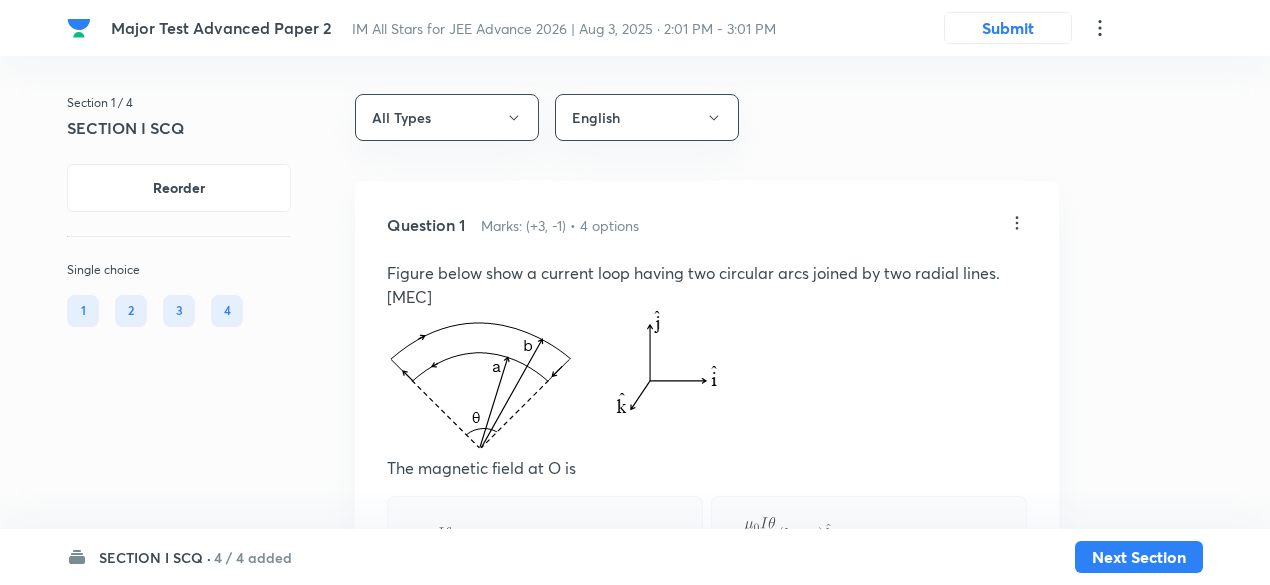 scroll, scrollTop: 0, scrollLeft: 0, axis: both 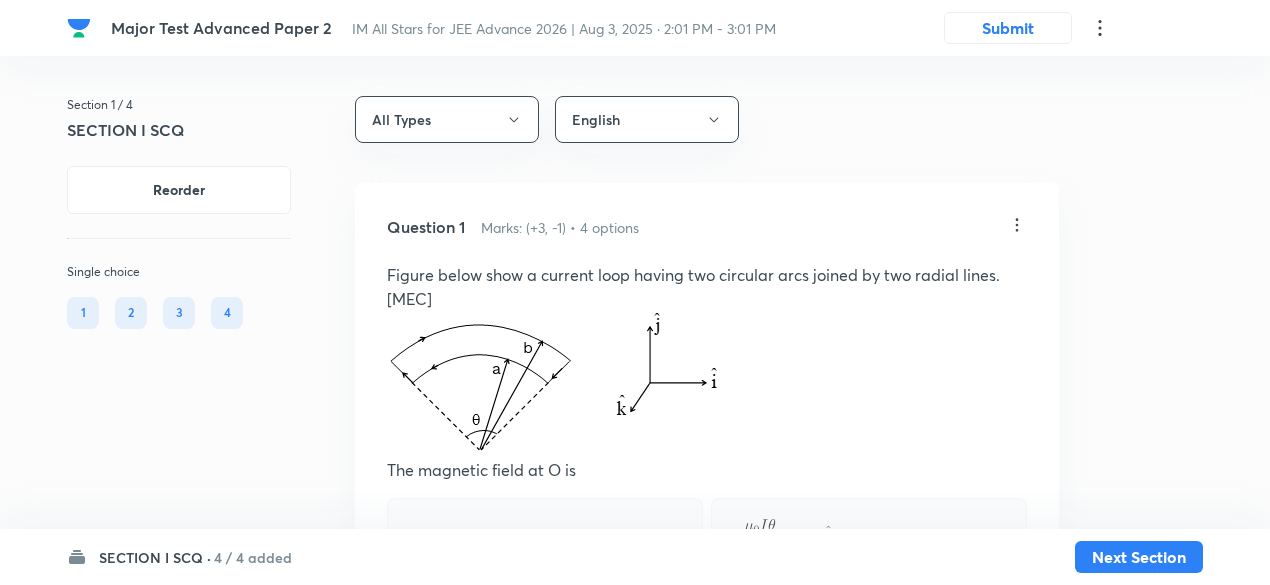 click 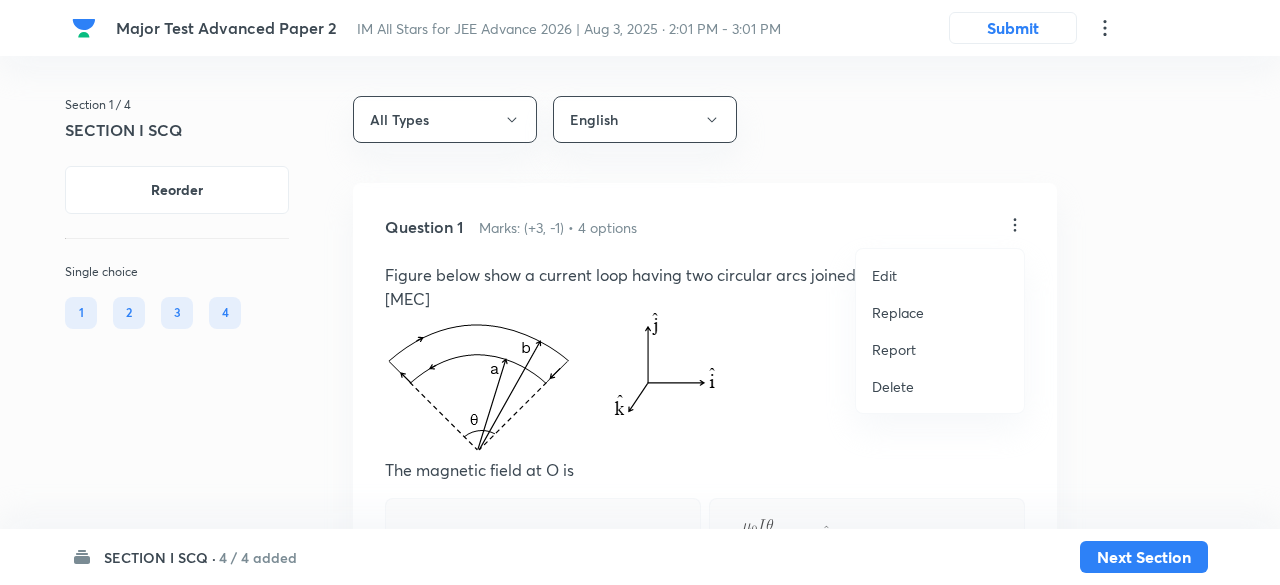 click on "Replace" at bounding box center [898, 312] 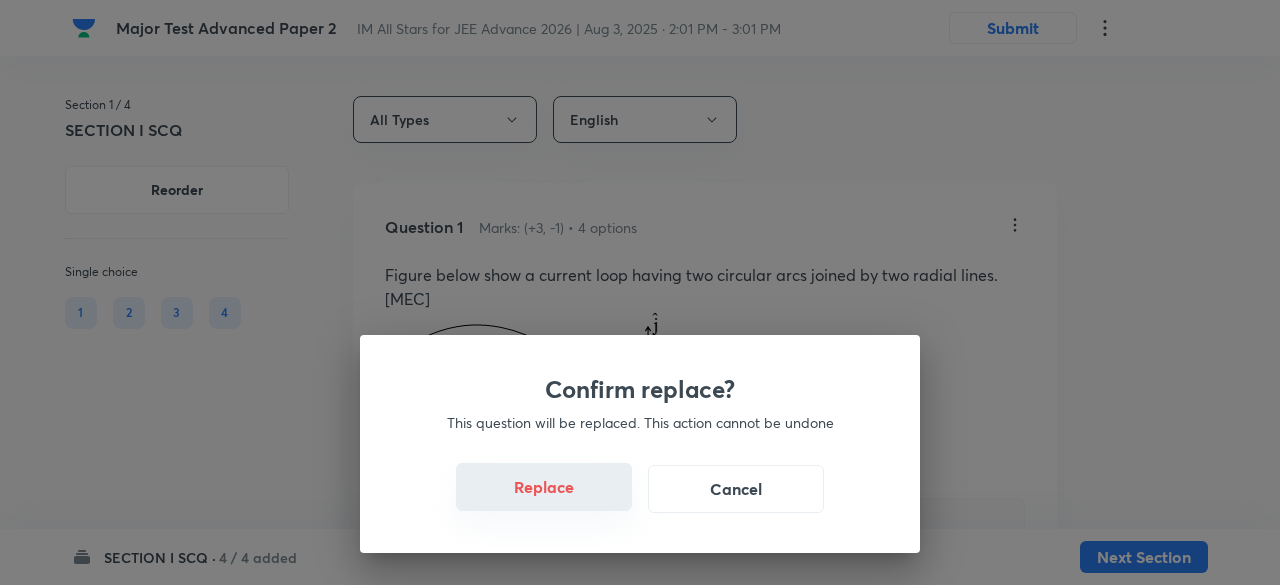 click on "Replace" at bounding box center [544, 487] 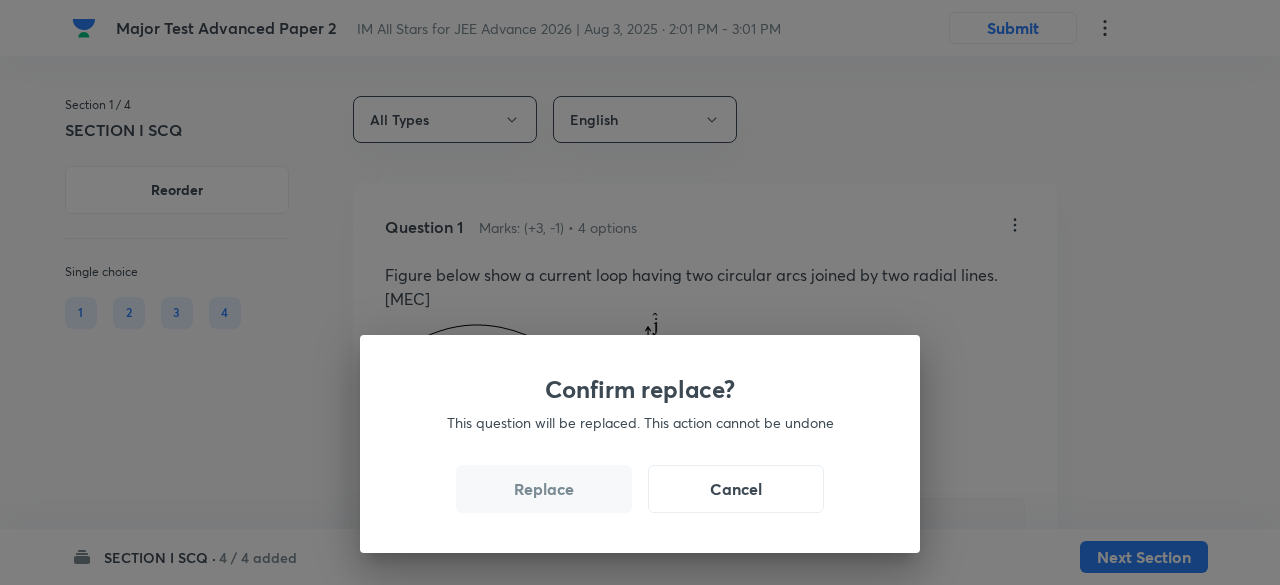 click on "Replace" at bounding box center (544, 489) 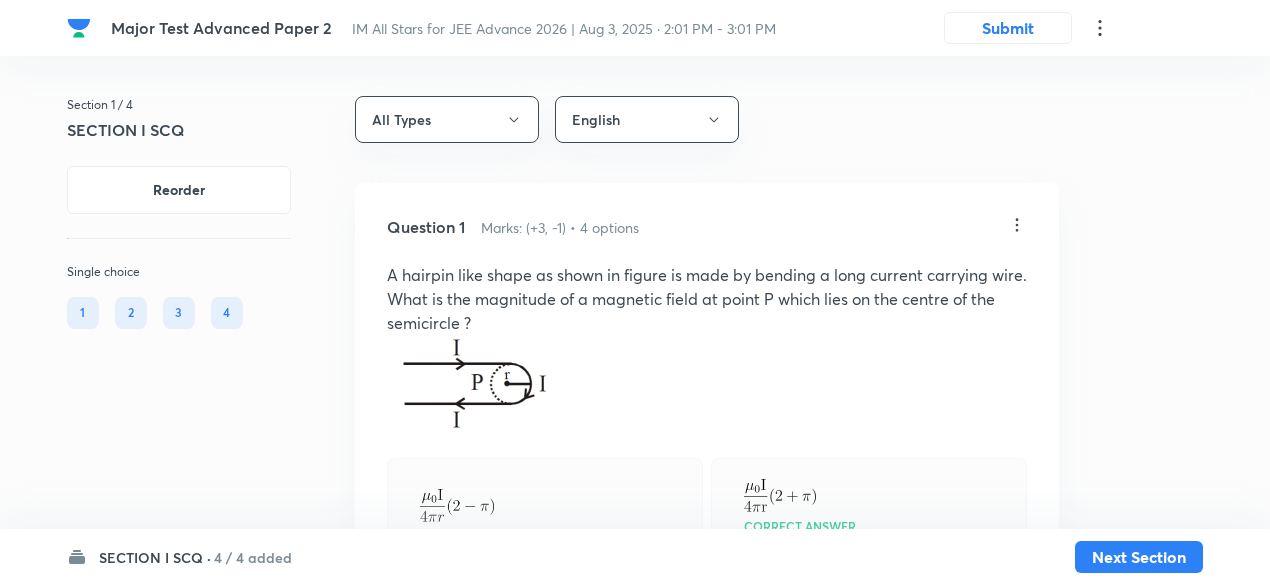 click at bounding box center [545, 601] 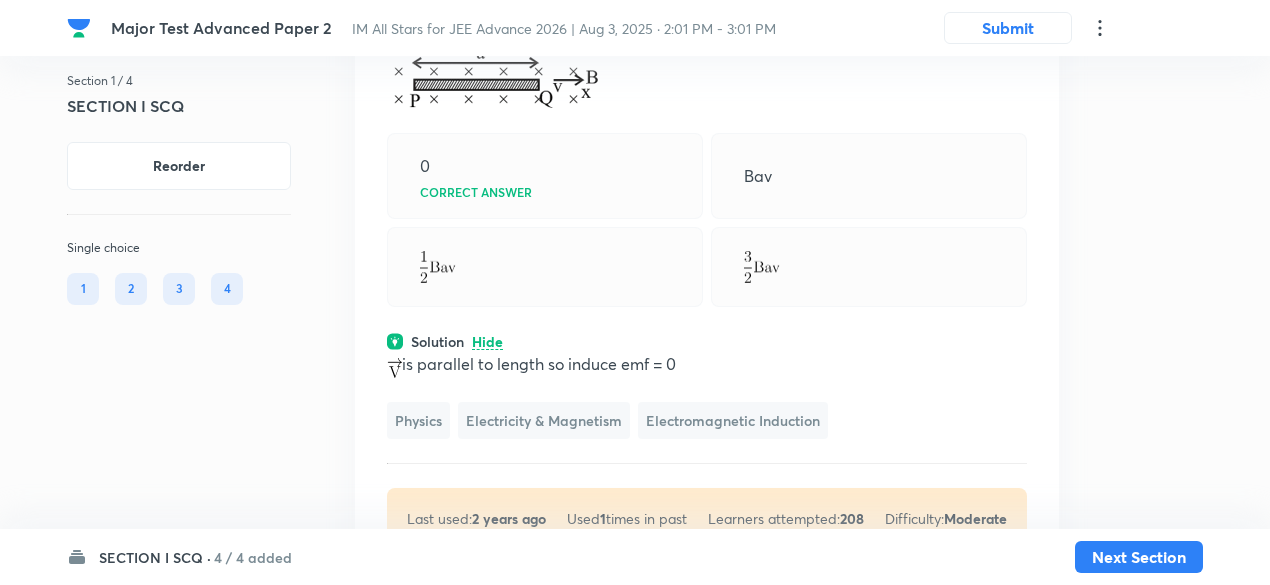 click at bounding box center [545, 267] 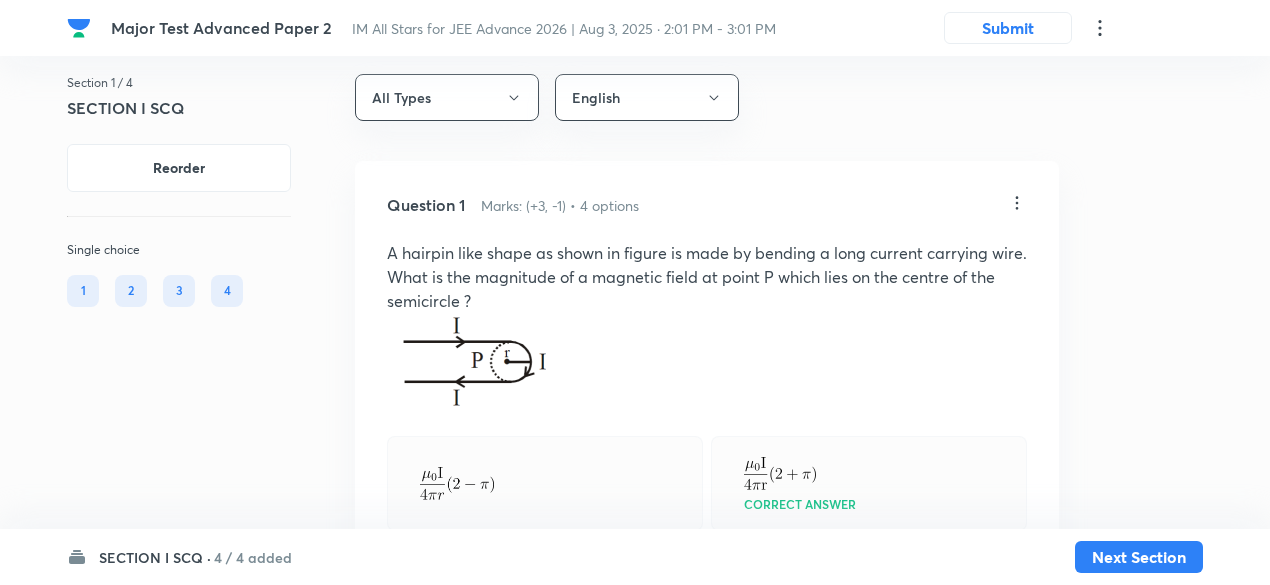 scroll, scrollTop: 9, scrollLeft: 0, axis: vertical 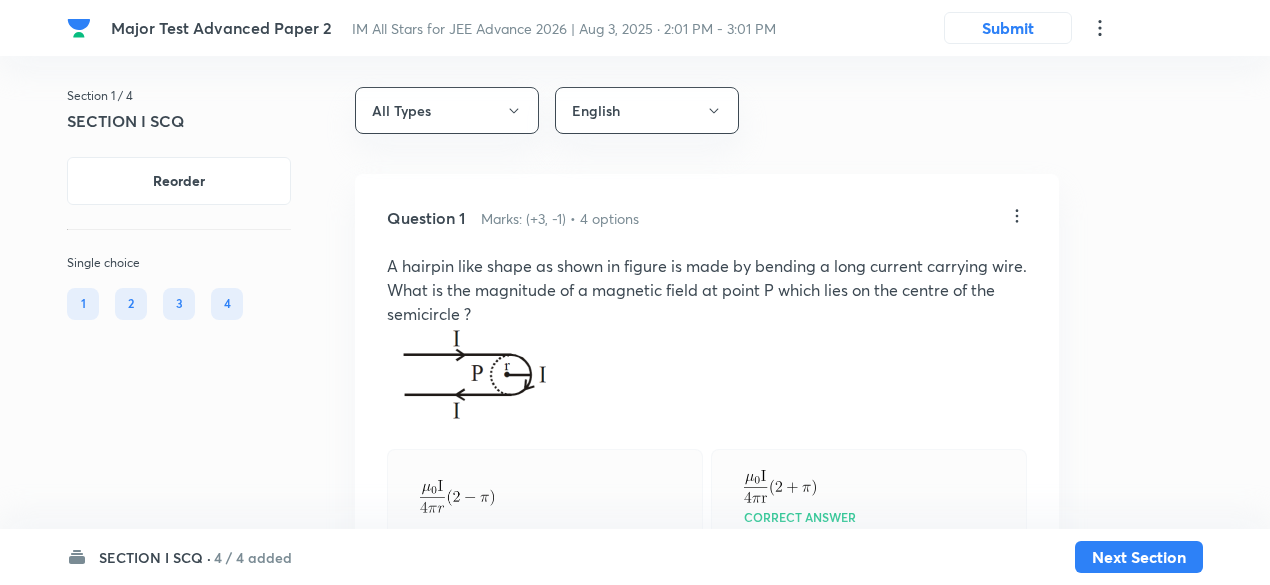 click 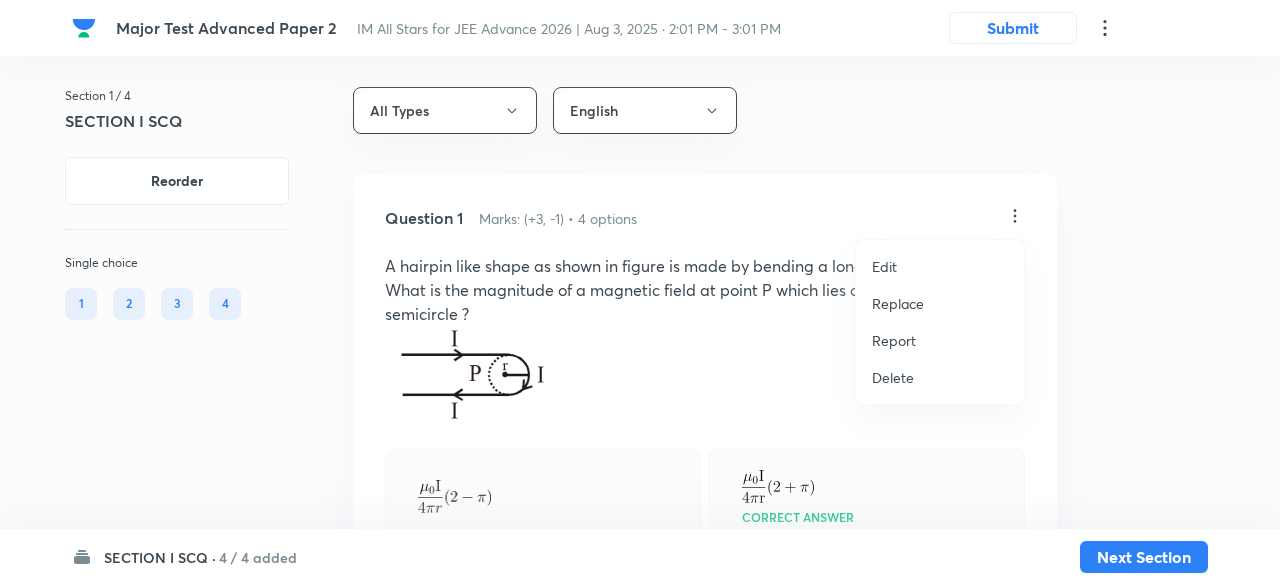 click on "Replace" at bounding box center [898, 303] 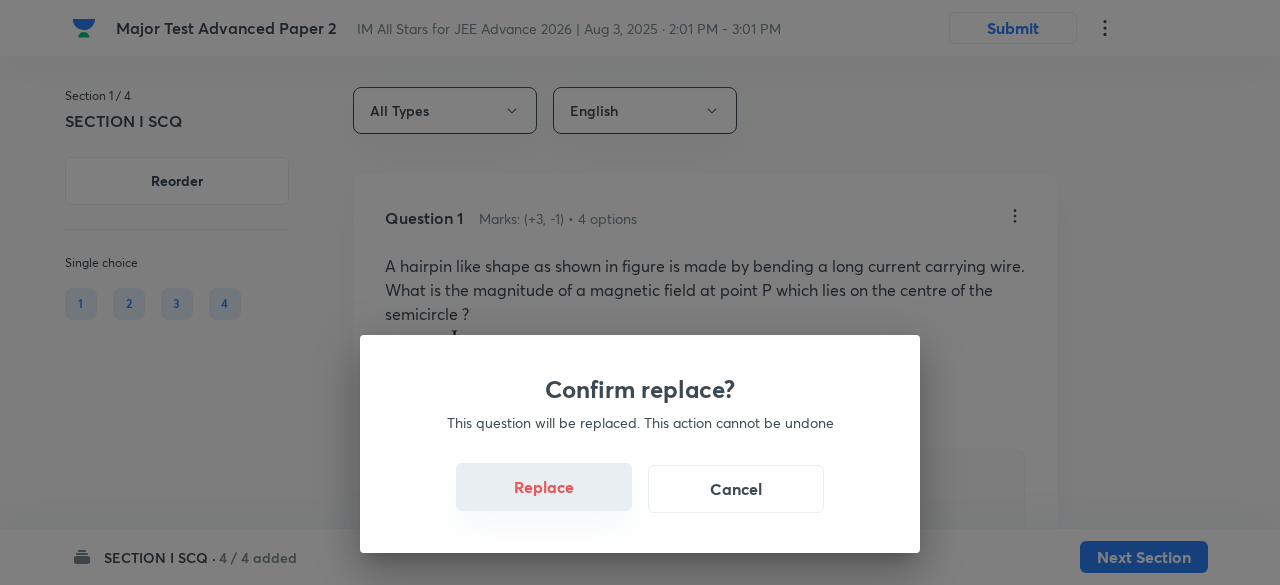 click on "Replace" at bounding box center [544, 487] 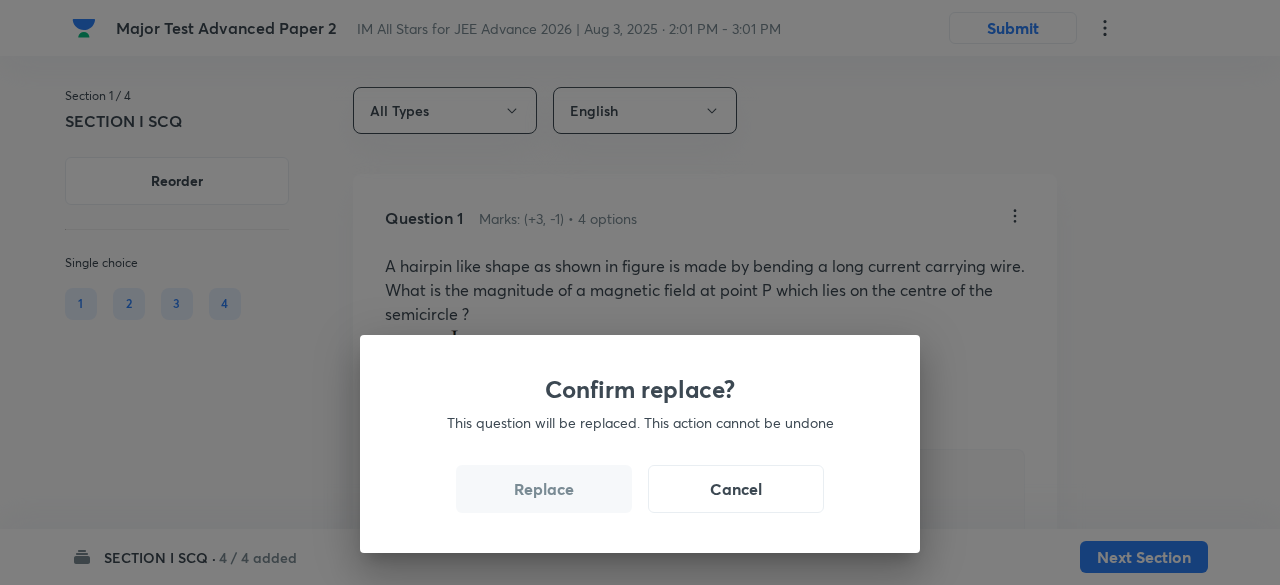 click on "Replace" at bounding box center [544, 489] 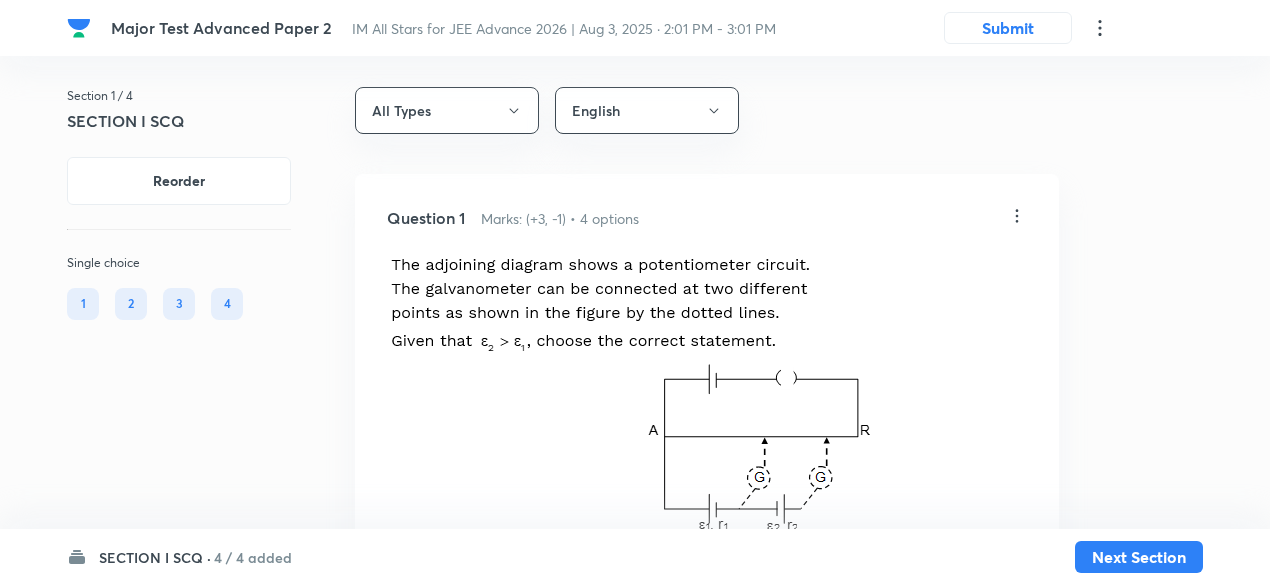 click on "Solution Hide" at bounding box center (707, 768) 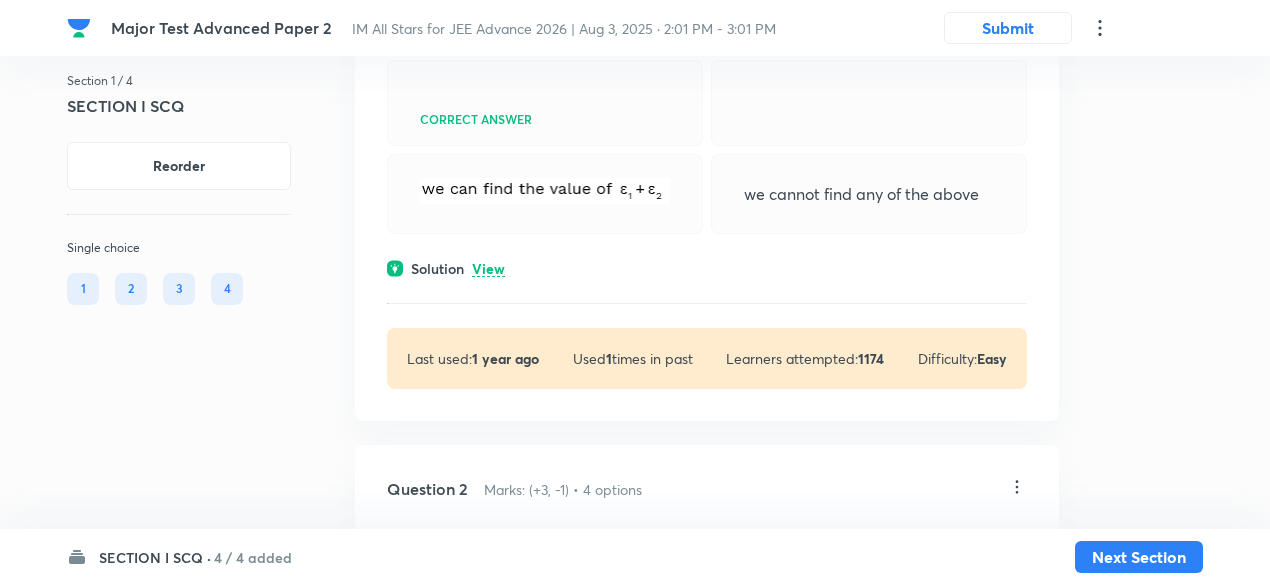 scroll, scrollTop: 525, scrollLeft: 0, axis: vertical 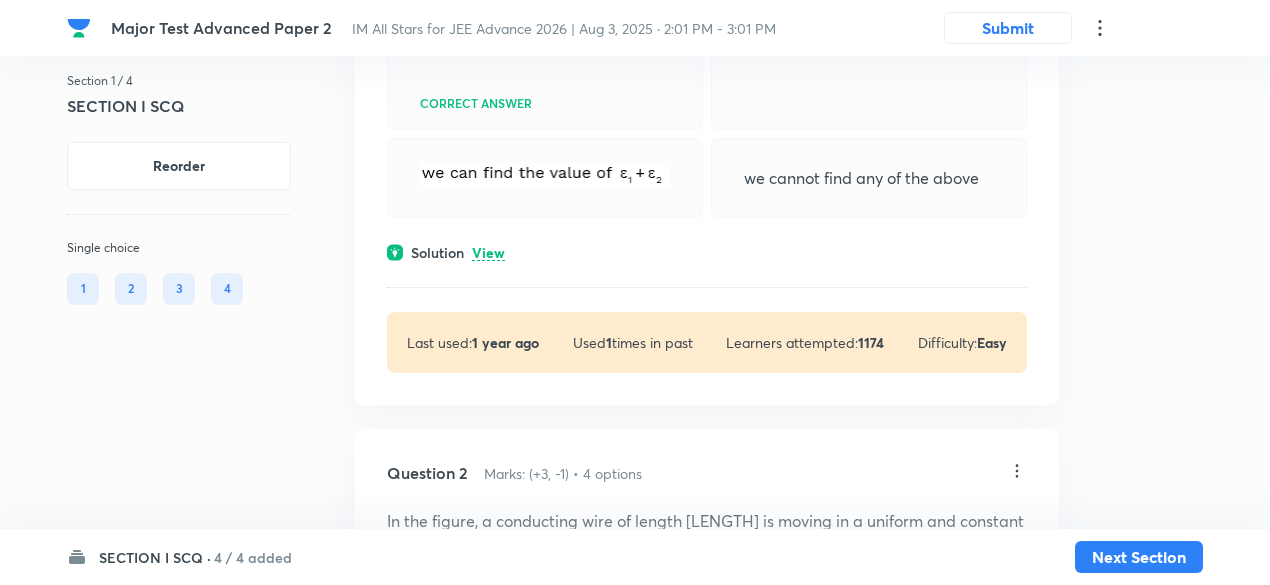 click on "View" at bounding box center (488, 253) 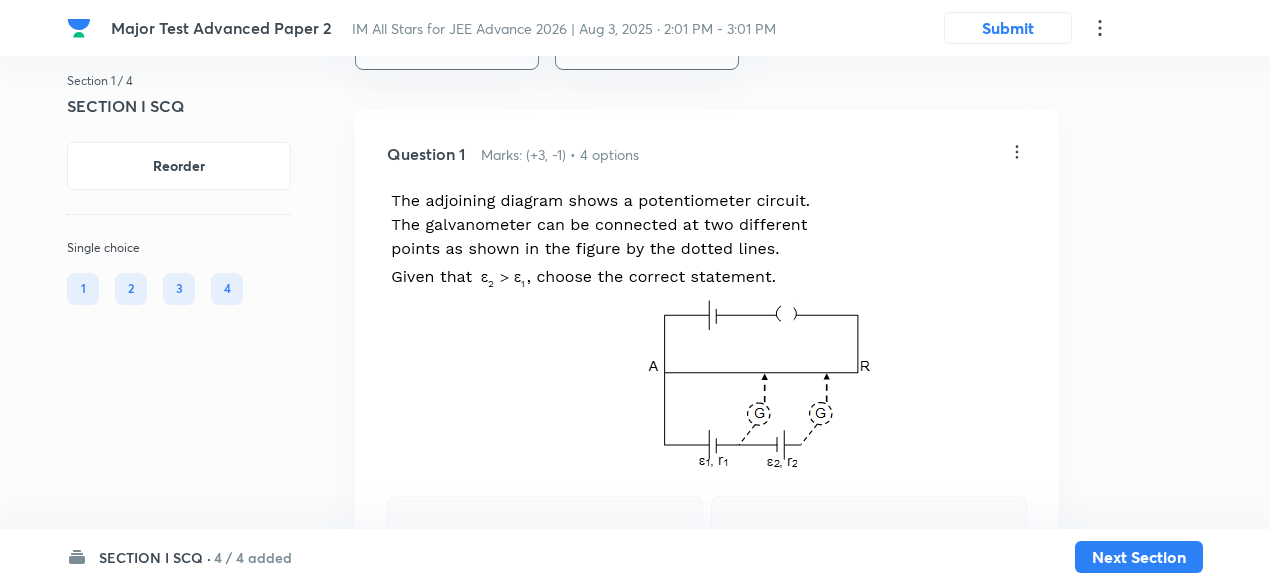 scroll, scrollTop: 71, scrollLeft: 0, axis: vertical 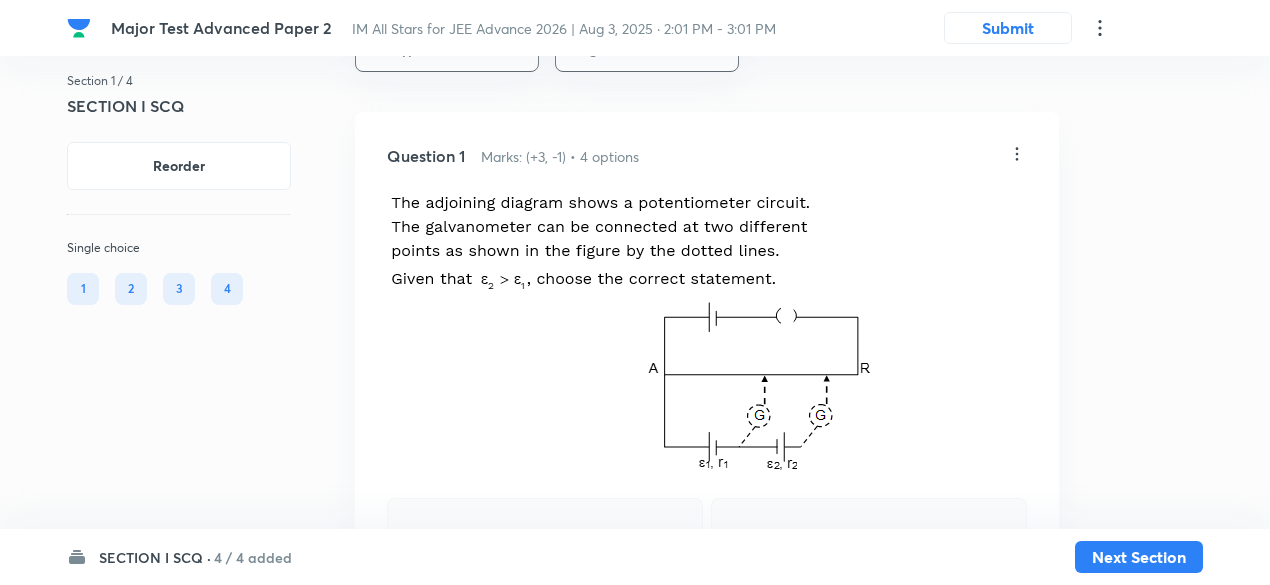 click 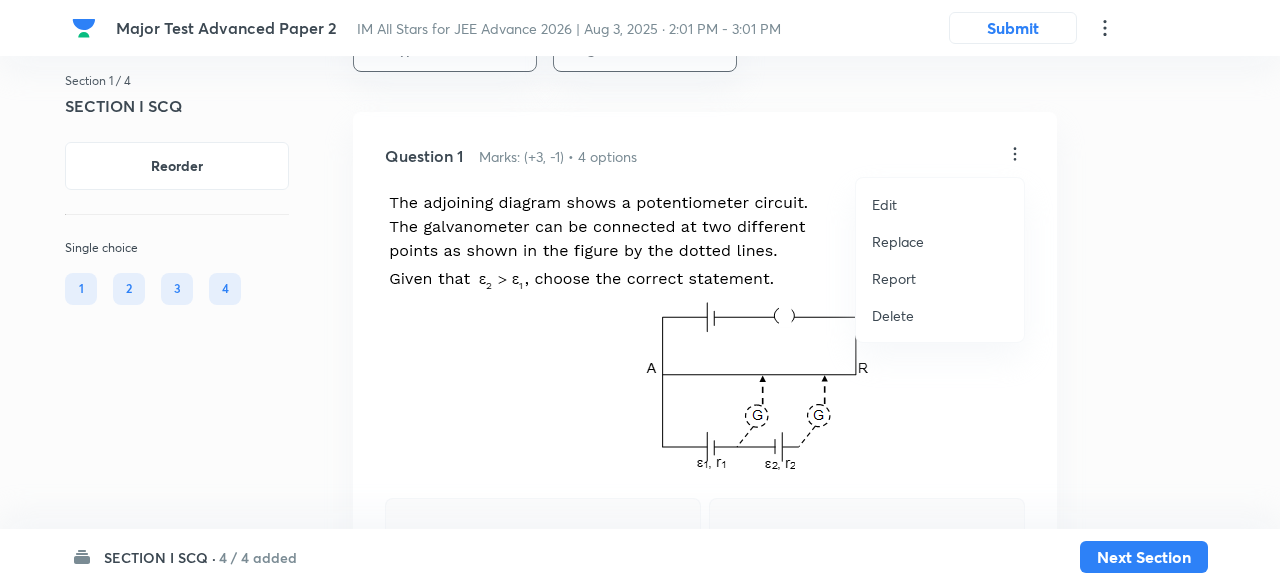 click on "Replace" at bounding box center [898, 241] 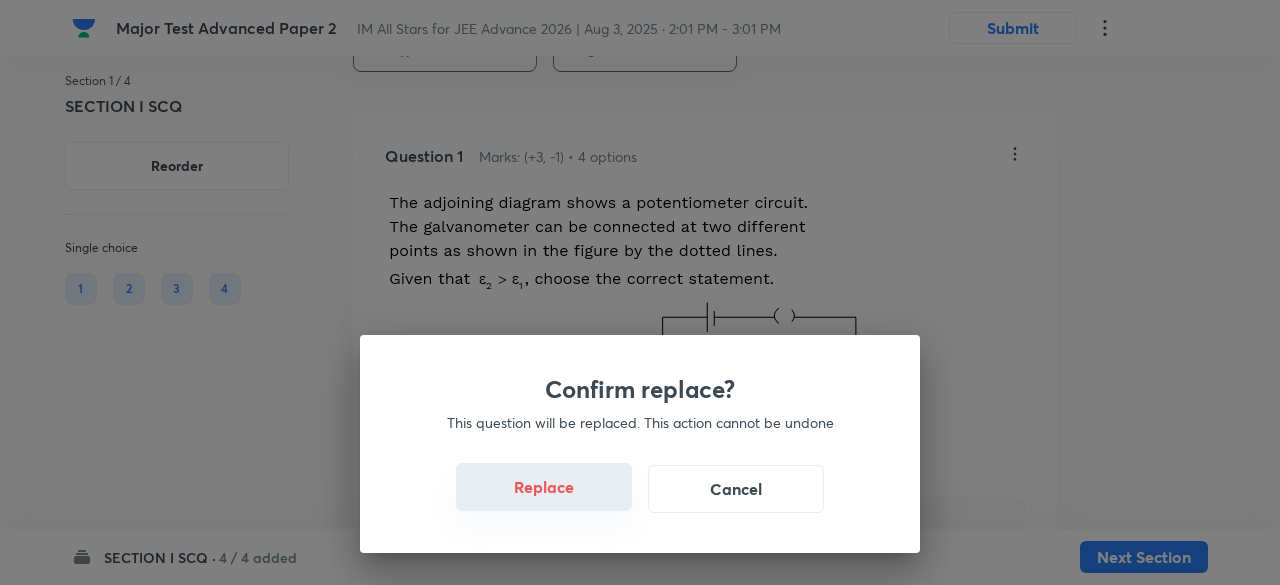 click on "Replace" at bounding box center (544, 487) 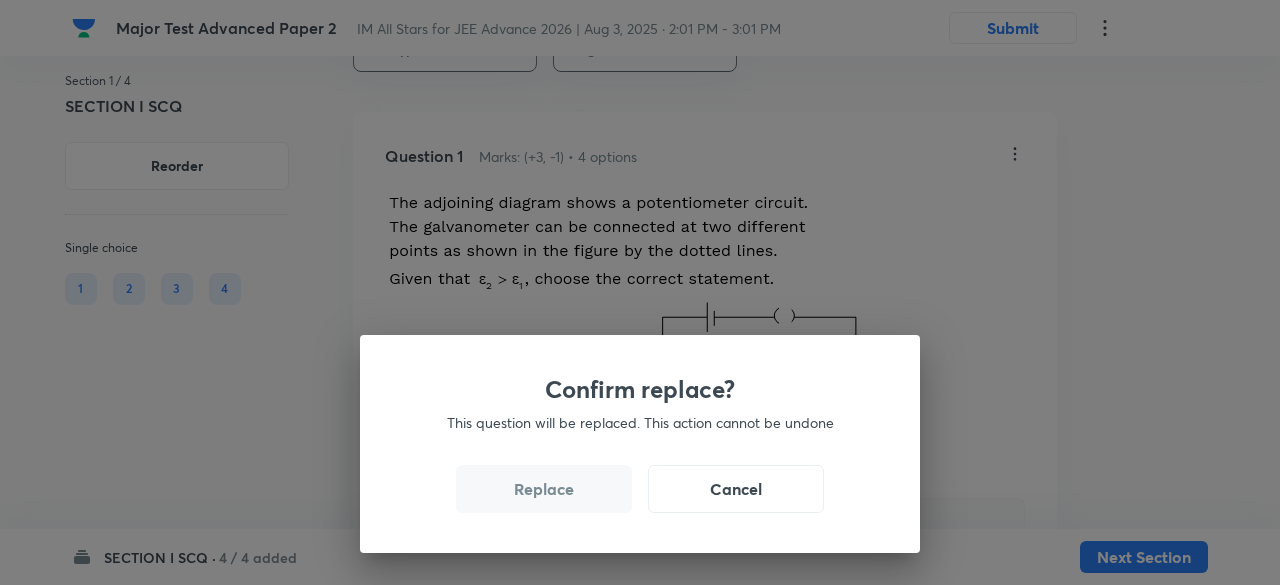 click on "Replace" at bounding box center [544, 489] 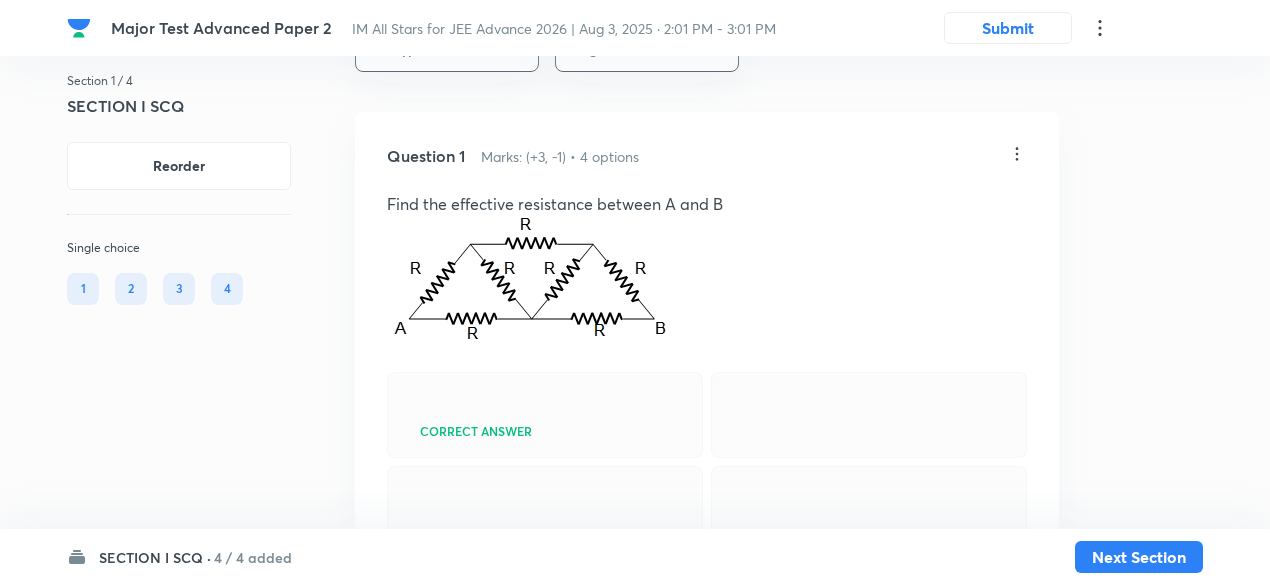 click on "Because of symmetry, wire can be disjoined from the centre Physics Electricity & Magnetism Magnetic Field & Magnetic Forces" at bounding box center (707, 633) 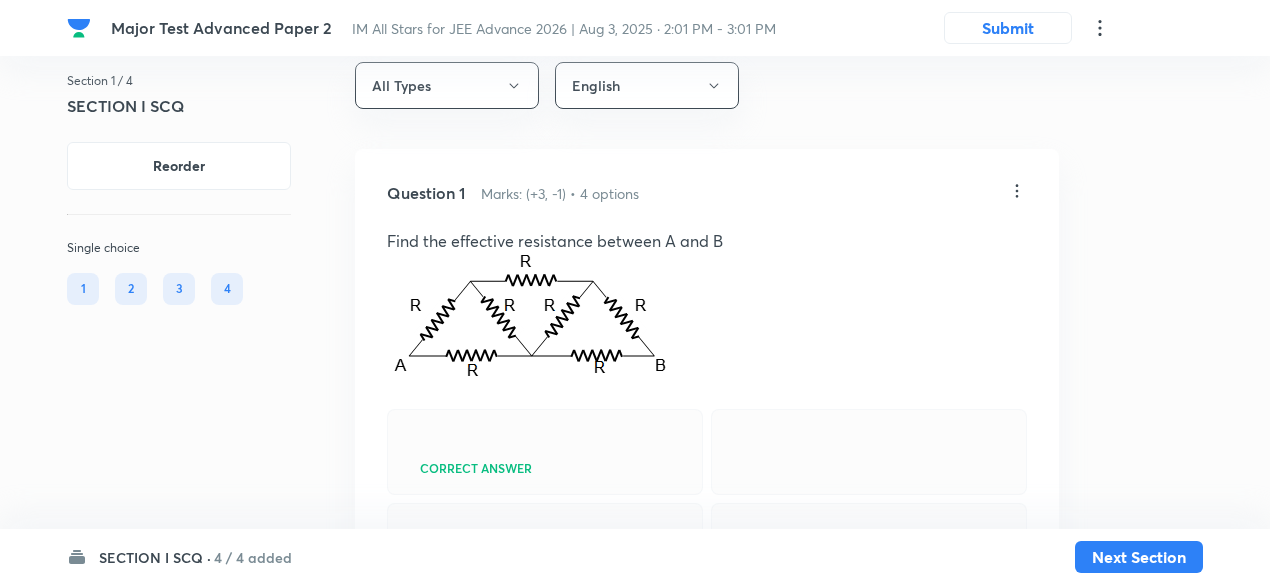 scroll, scrollTop: 31, scrollLeft: 0, axis: vertical 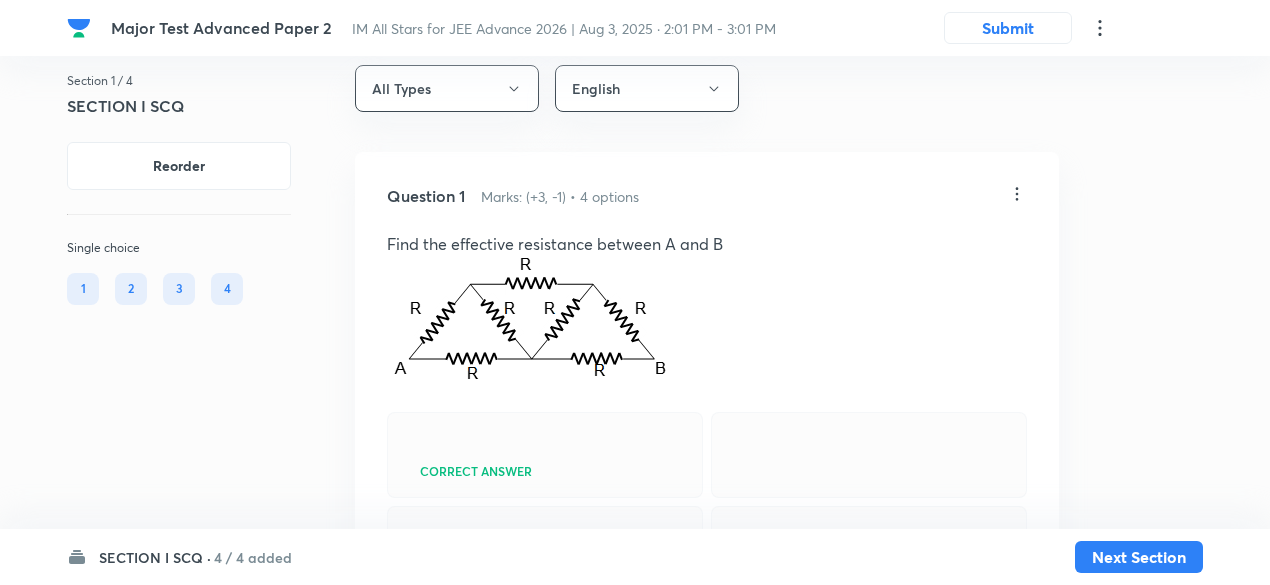 click 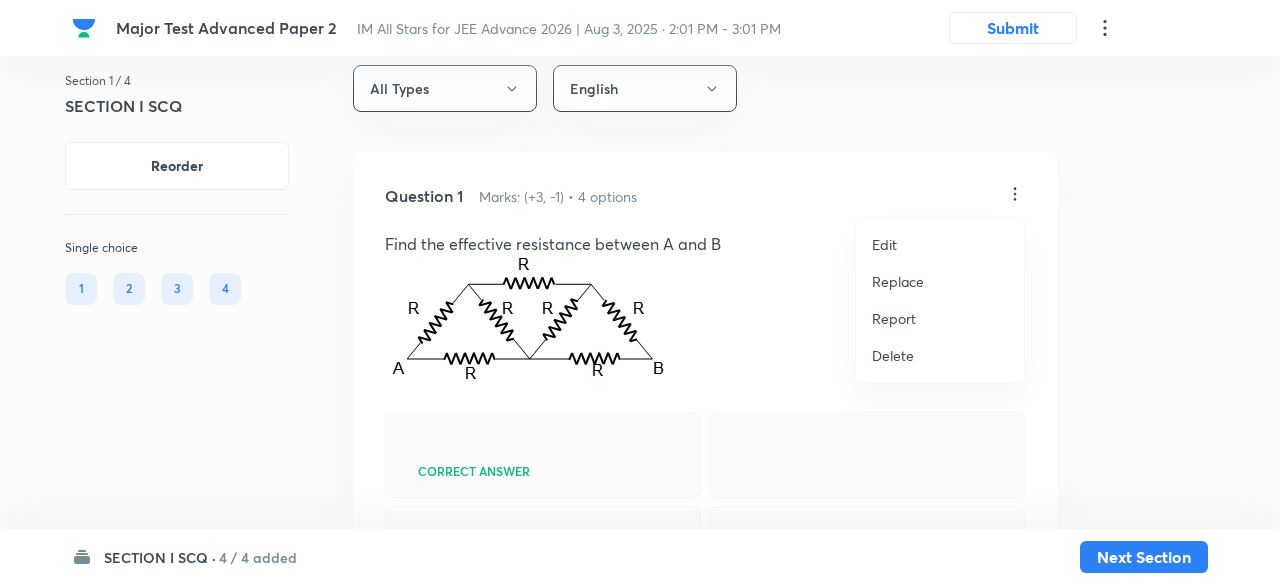 click on "Replace" at bounding box center (898, 281) 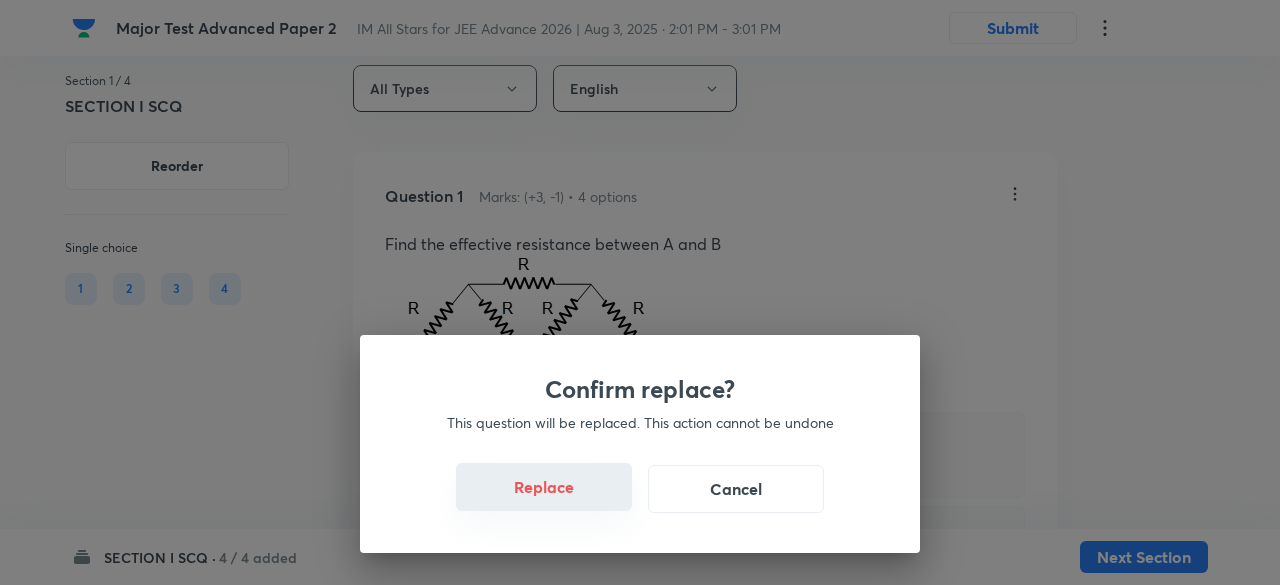 click on "Replace" at bounding box center [544, 487] 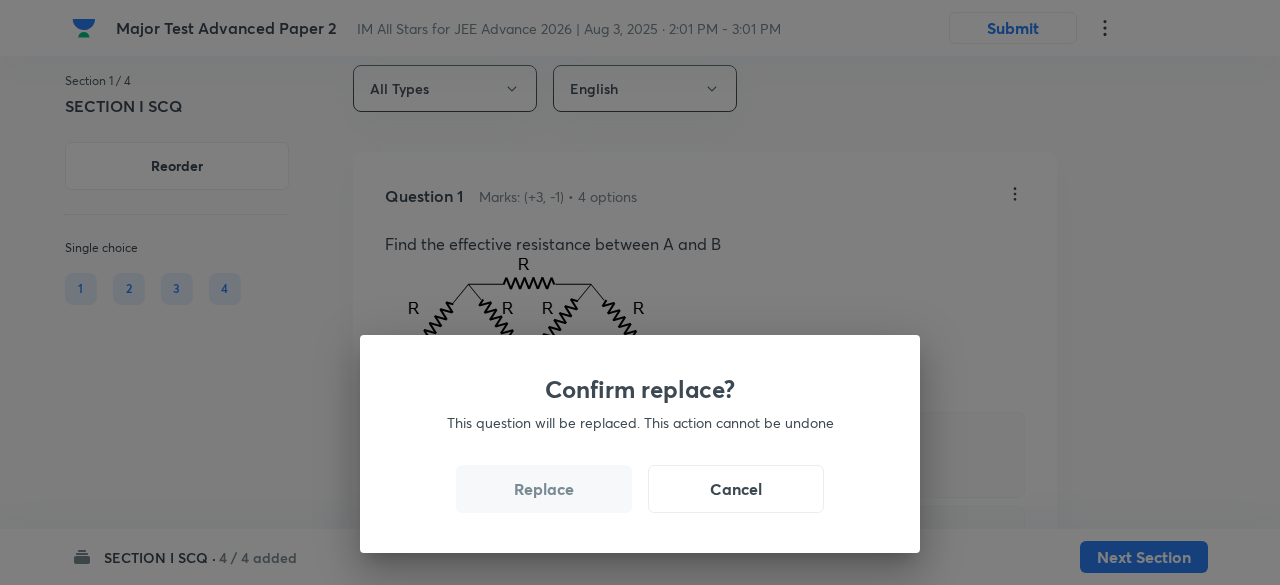 click on "Replace" at bounding box center [544, 489] 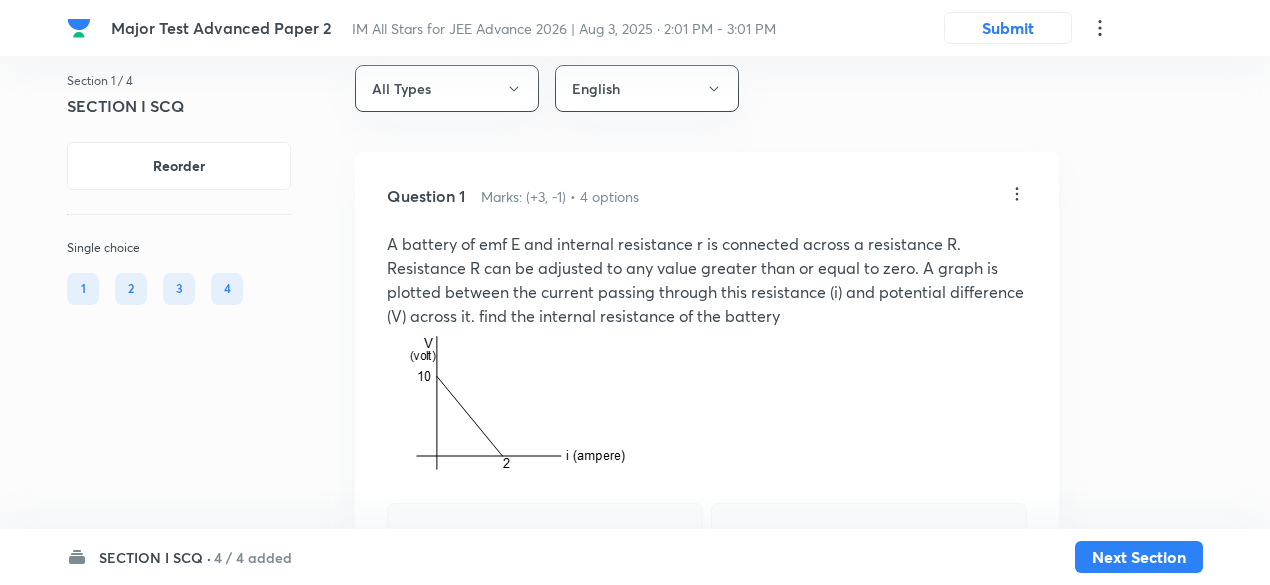 click at bounding box center [545, 634] 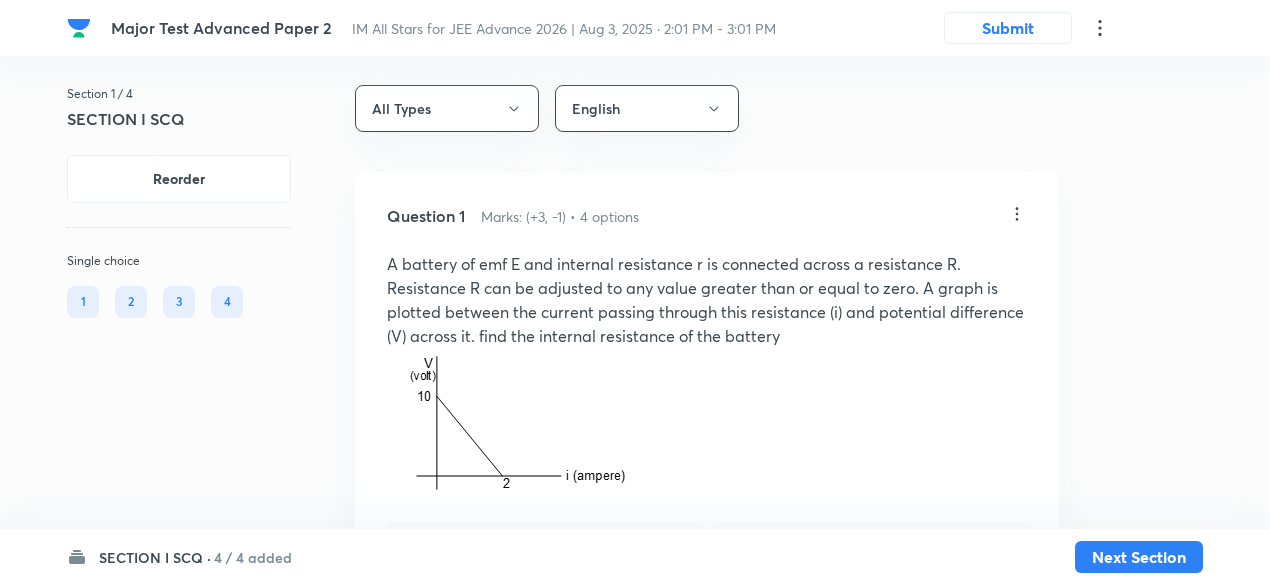 scroll, scrollTop: 0, scrollLeft: 0, axis: both 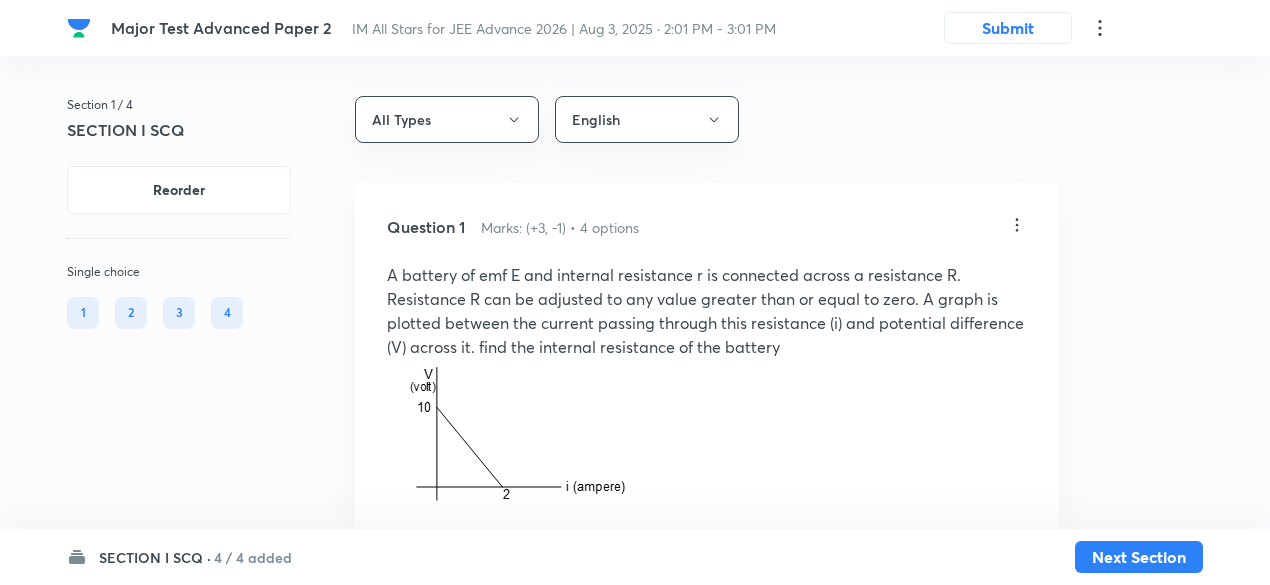 click 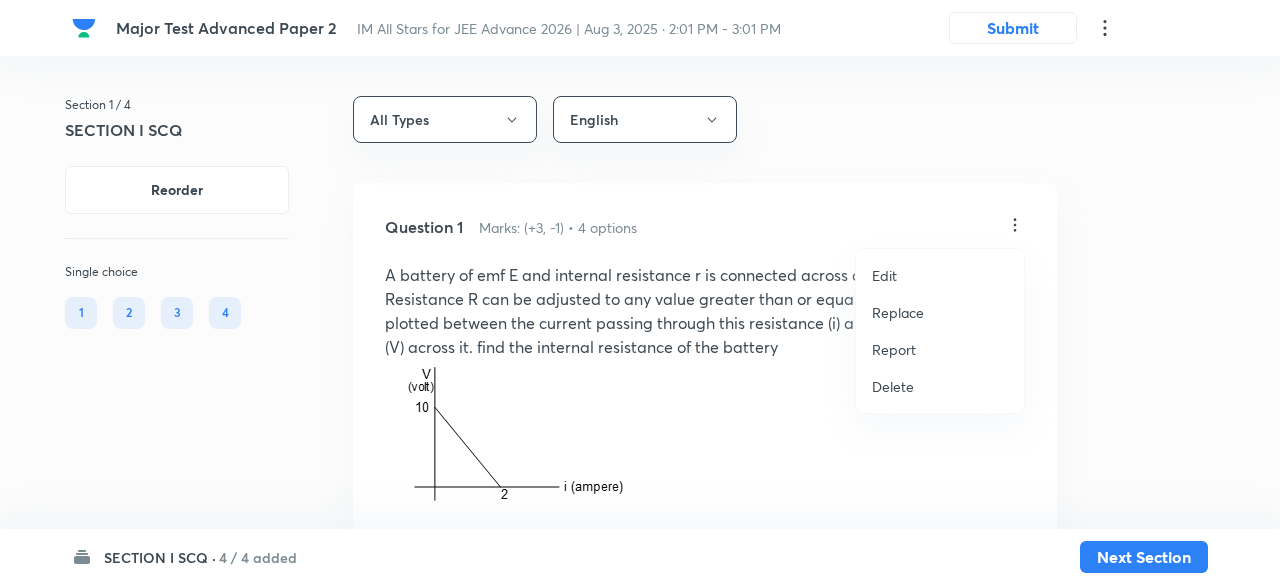 click on "Replace" at bounding box center [898, 312] 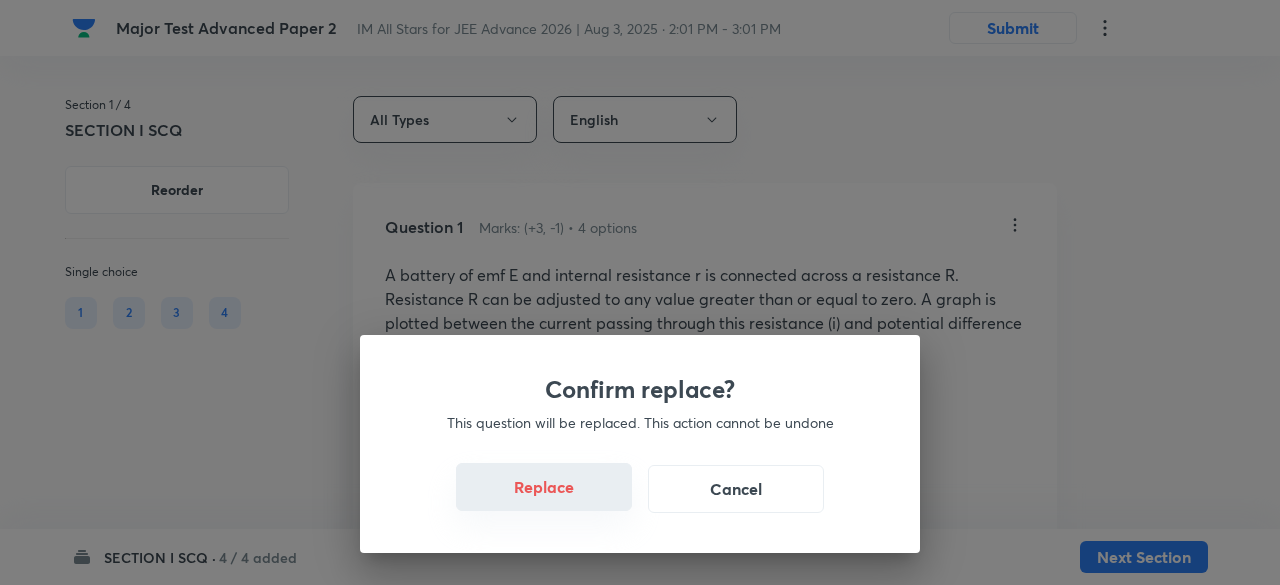 click on "Replace" at bounding box center [544, 487] 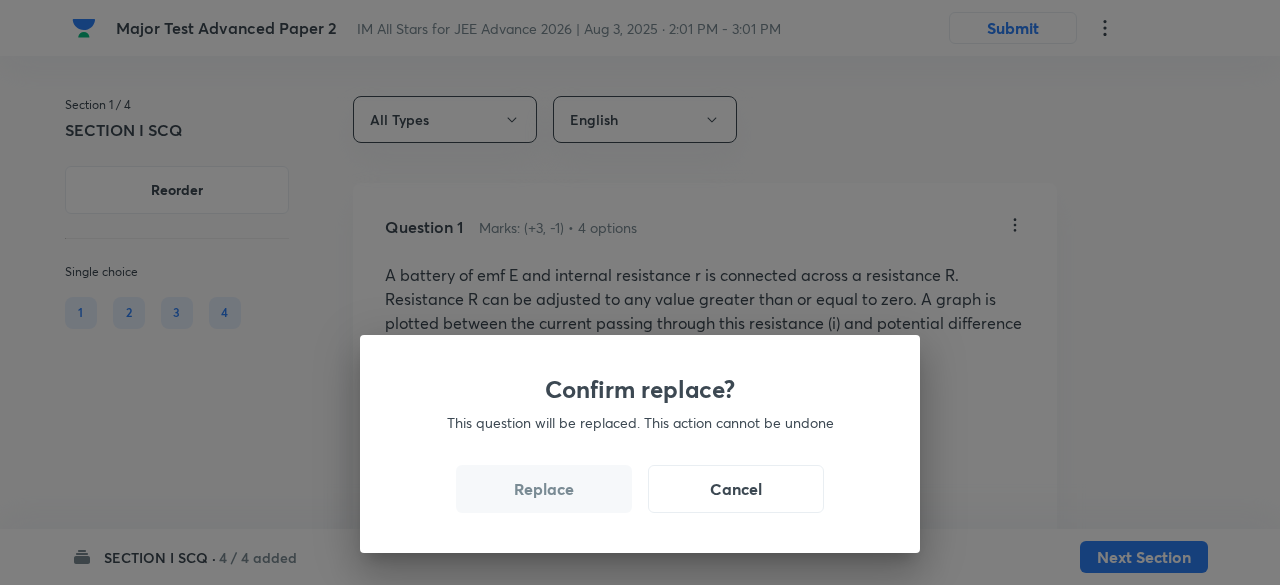 click on "Replace" at bounding box center [544, 489] 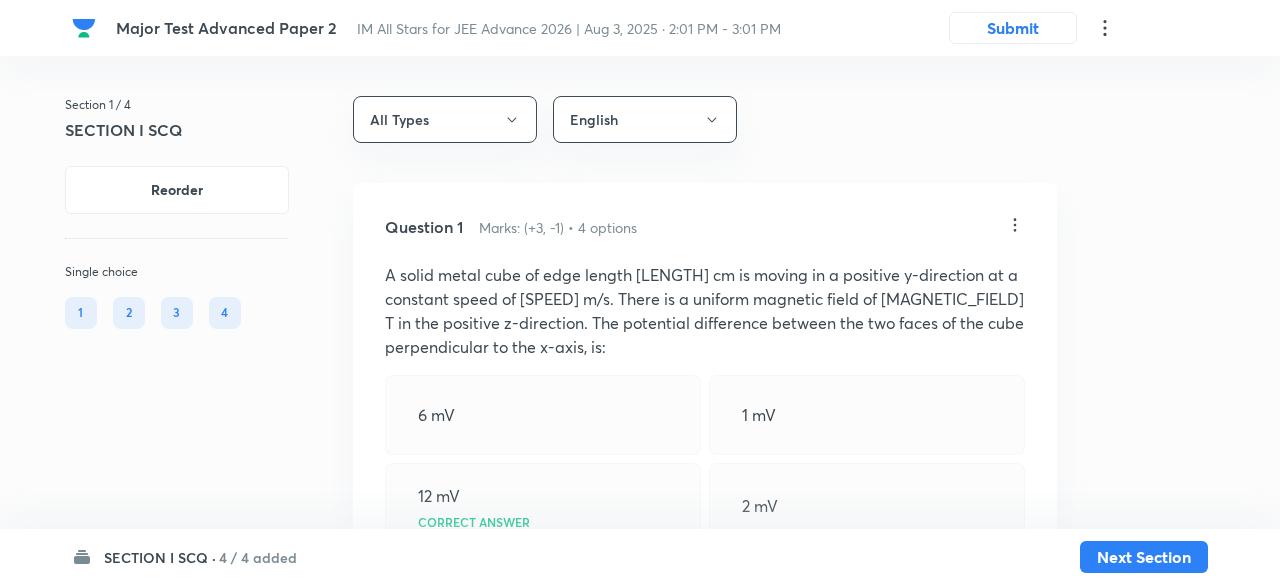 click on "Confirm replace? This question will be replaced. This action cannot be undone Replace Cancel" at bounding box center (640, 292) 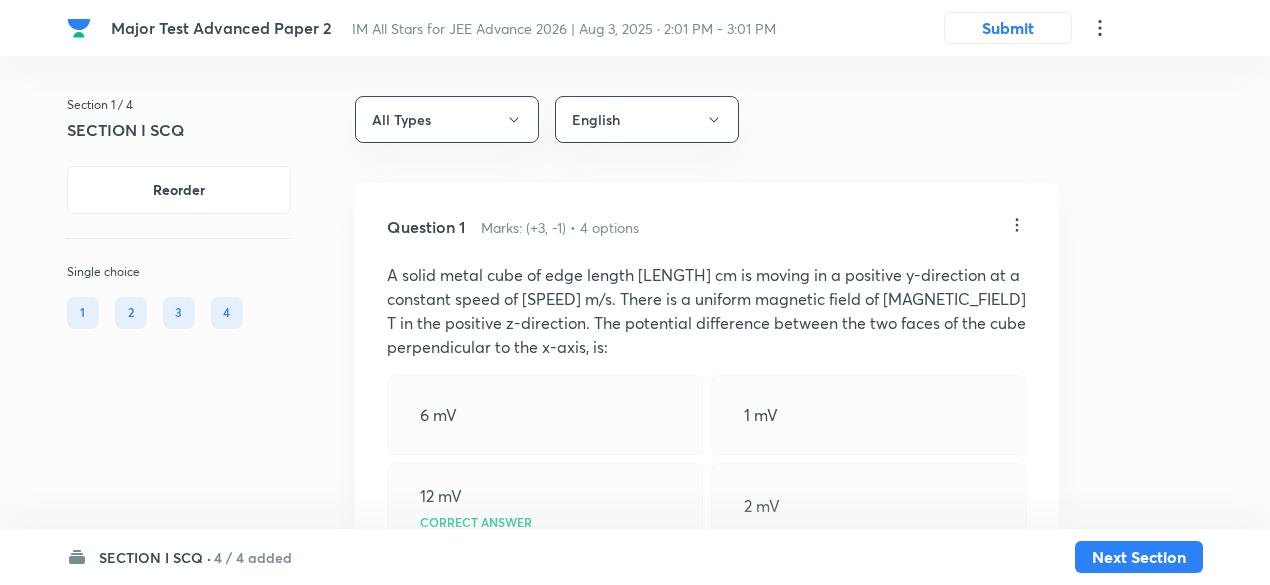 click on "12 mV  Correct answer" at bounding box center (545, 506) 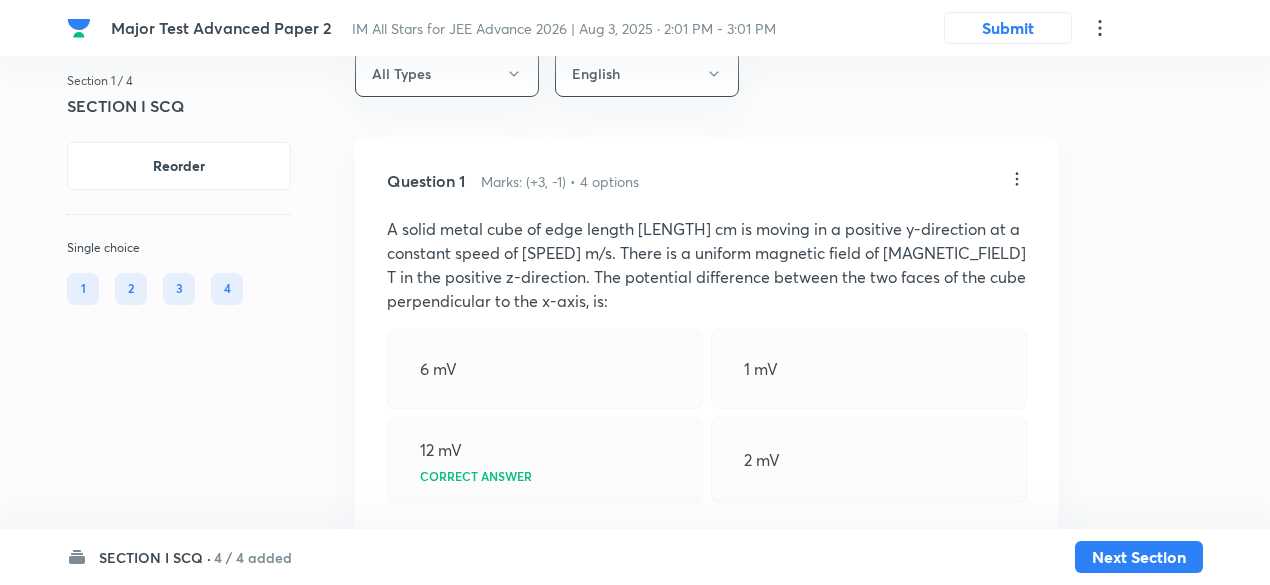 scroll, scrollTop: 42, scrollLeft: 0, axis: vertical 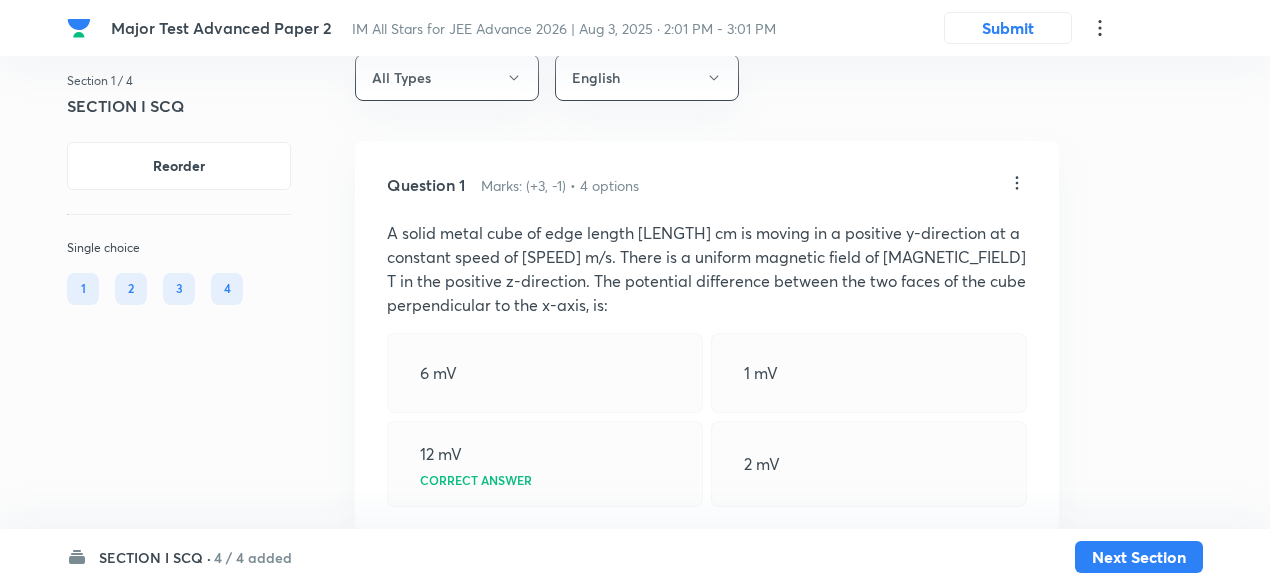 click 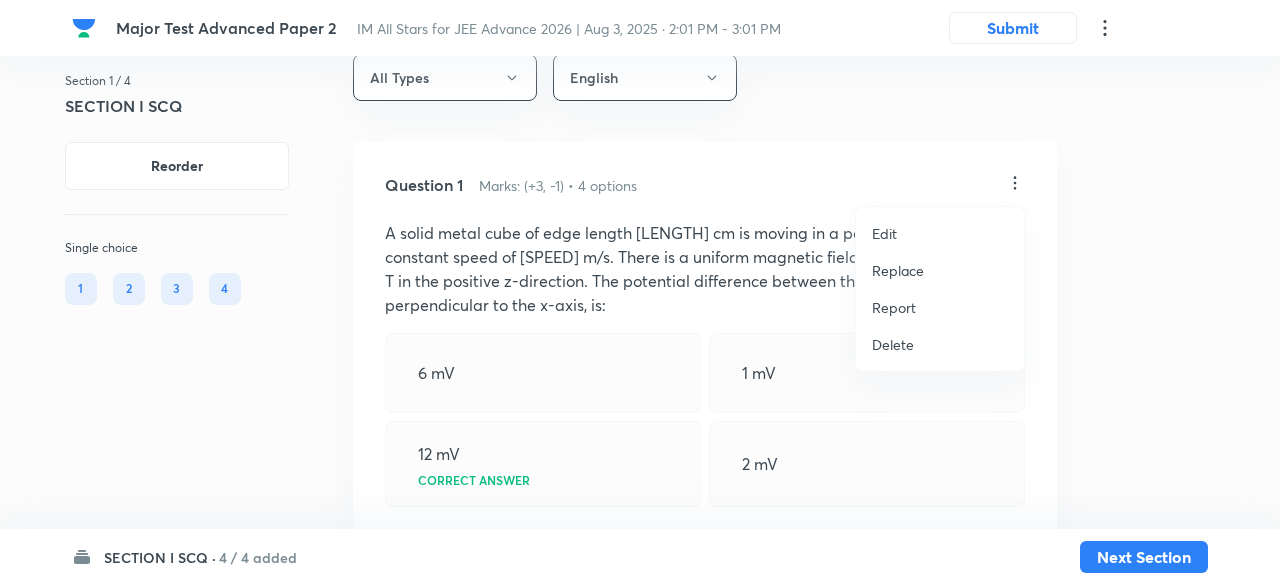 click on "Replace" at bounding box center (898, 270) 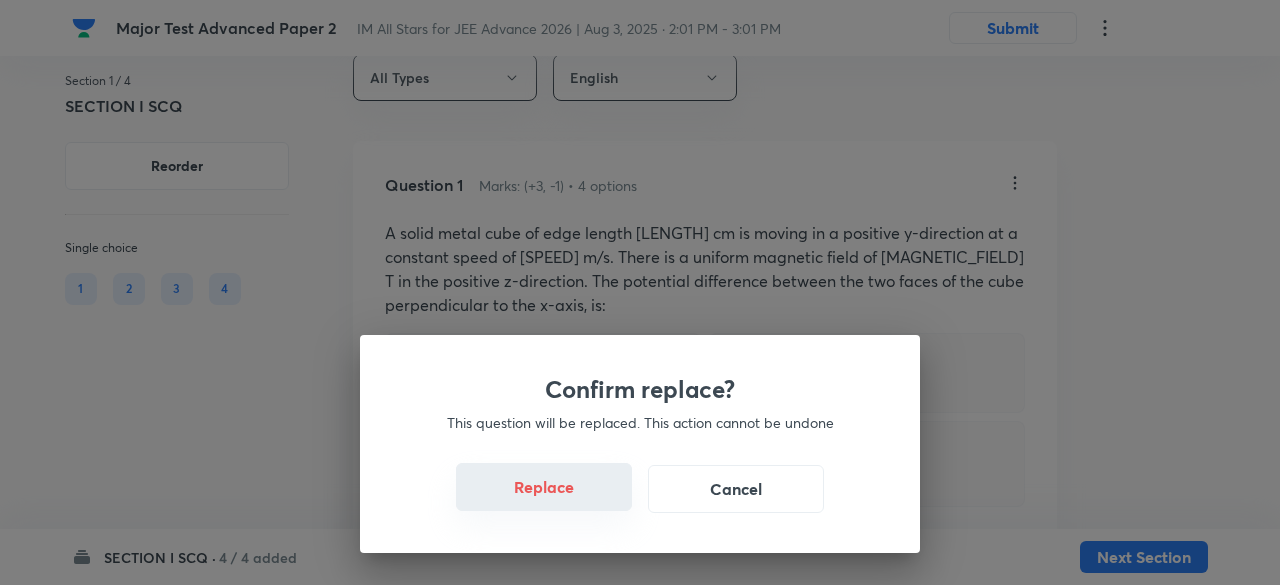 click on "Replace" at bounding box center (544, 487) 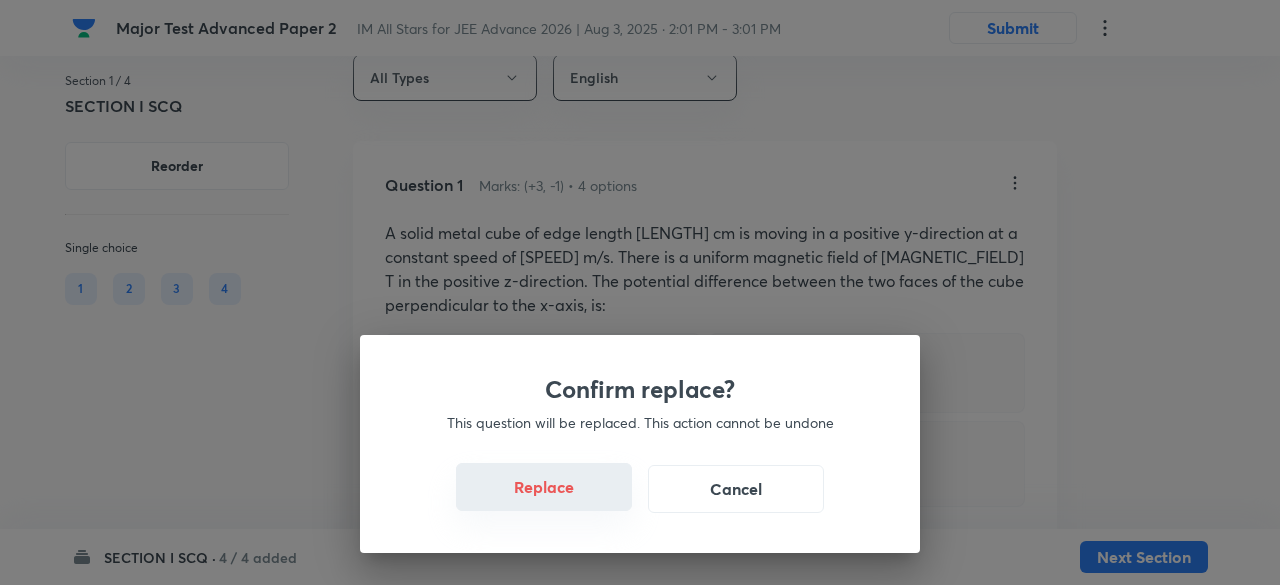 click on "Confirm replace? This question will be replaced. This action cannot be undone Replace Cancel" at bounding box center [640, 444] 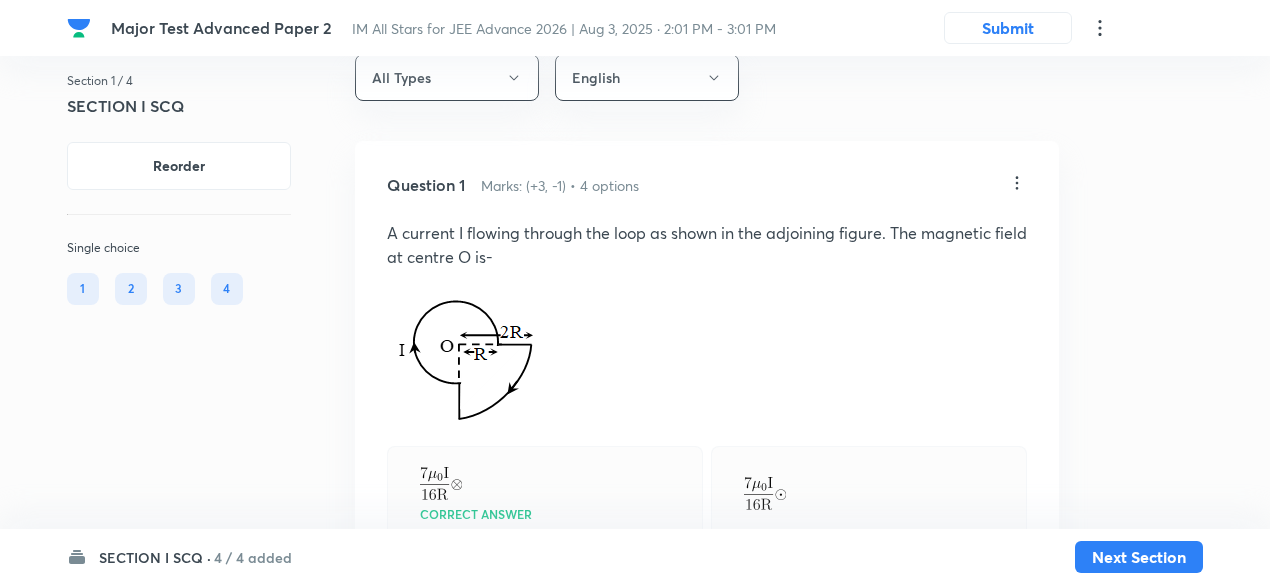 click at bounding box center [545, 589] 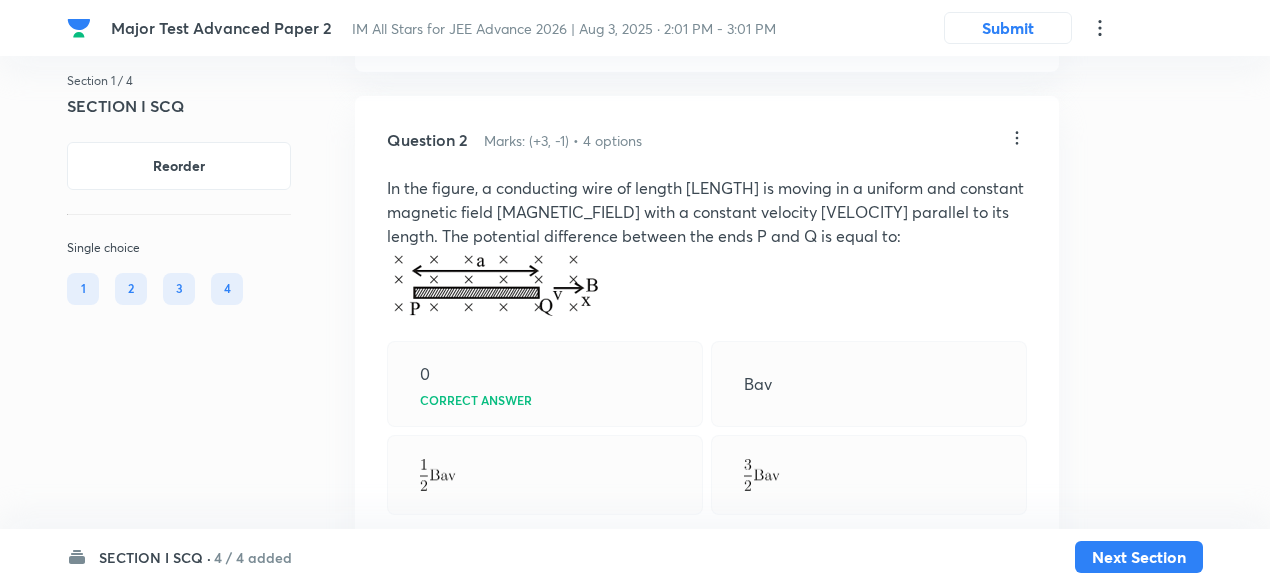 scroll, scrollTop: 1309, scrollLeft: 0, axis: vertical 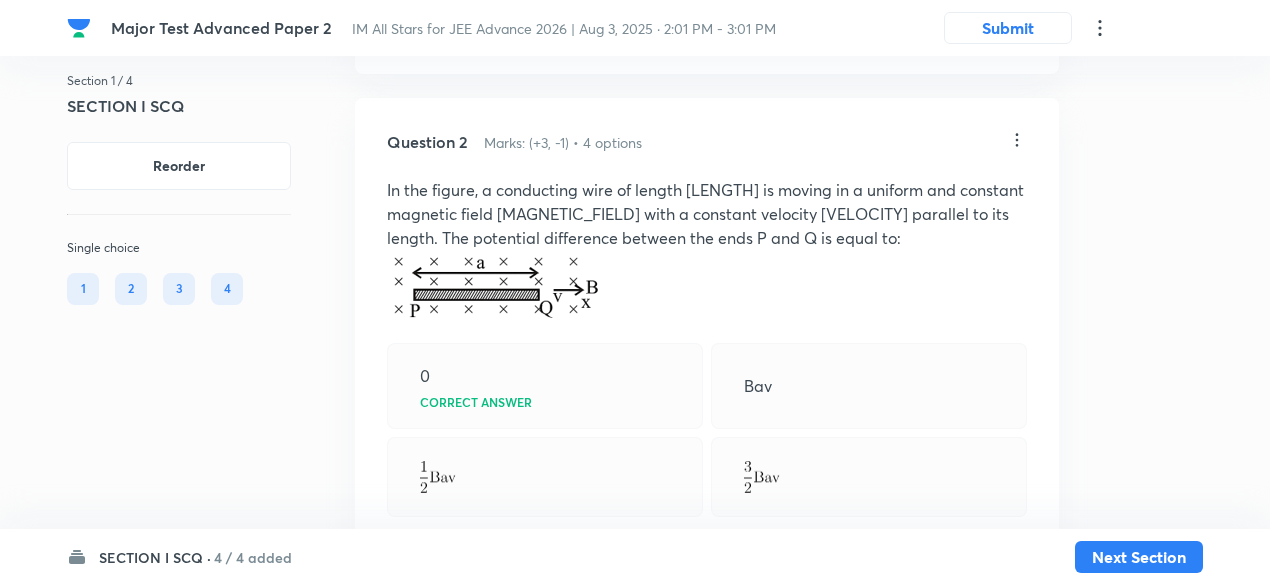 click 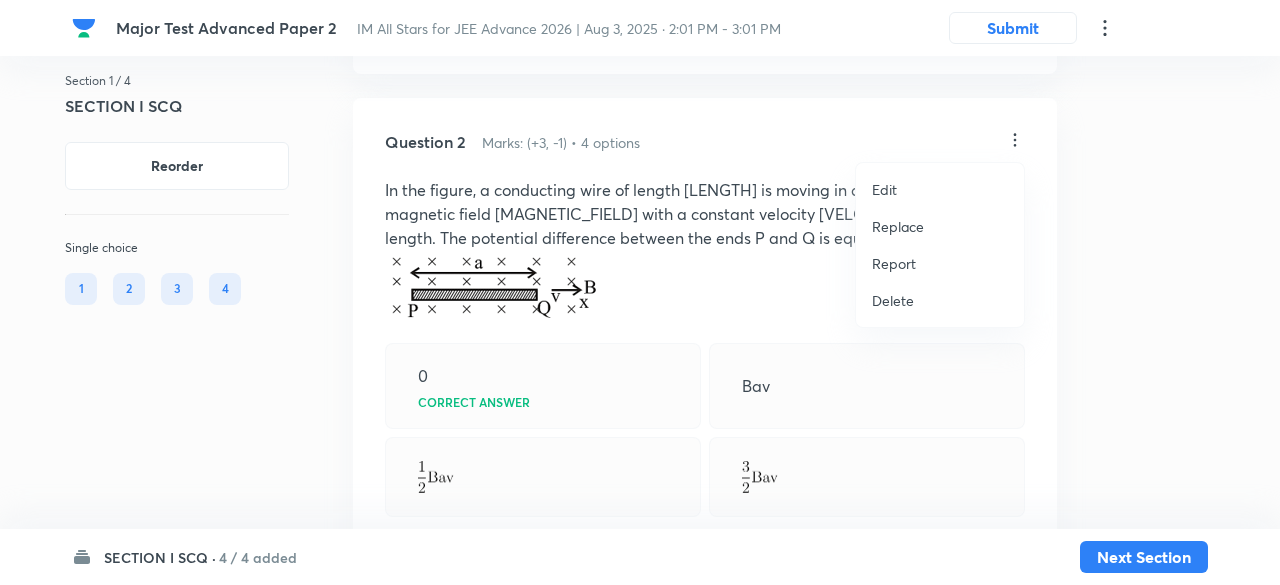 click on "Replace" at bounding box center [898, 226] 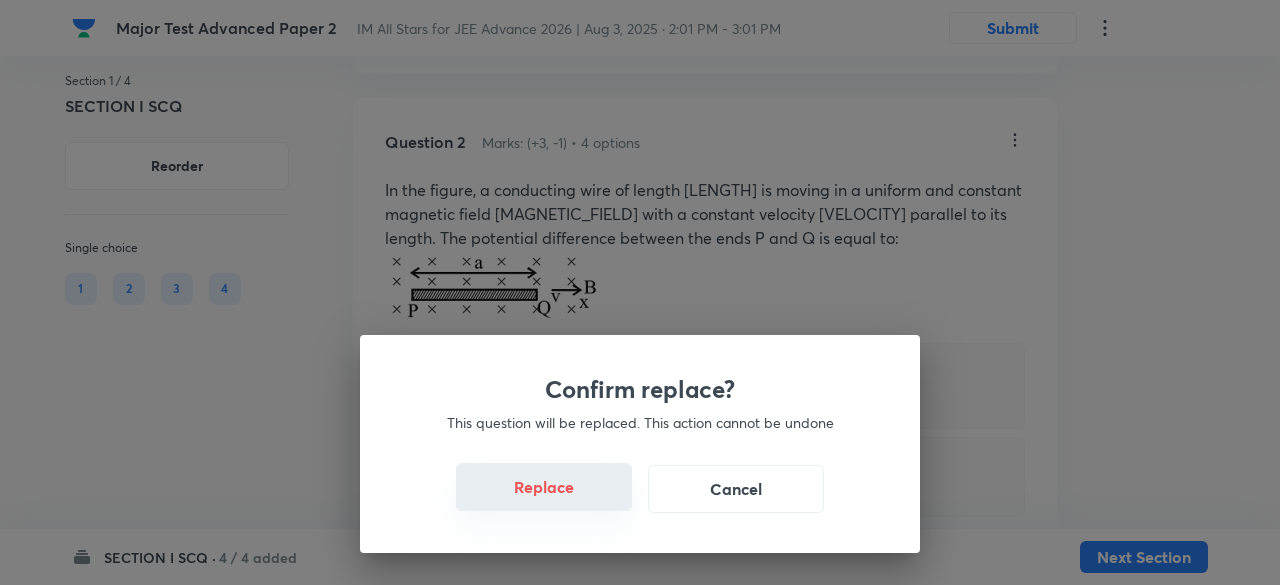 click on "Replace" at bounding box center [544, 487] 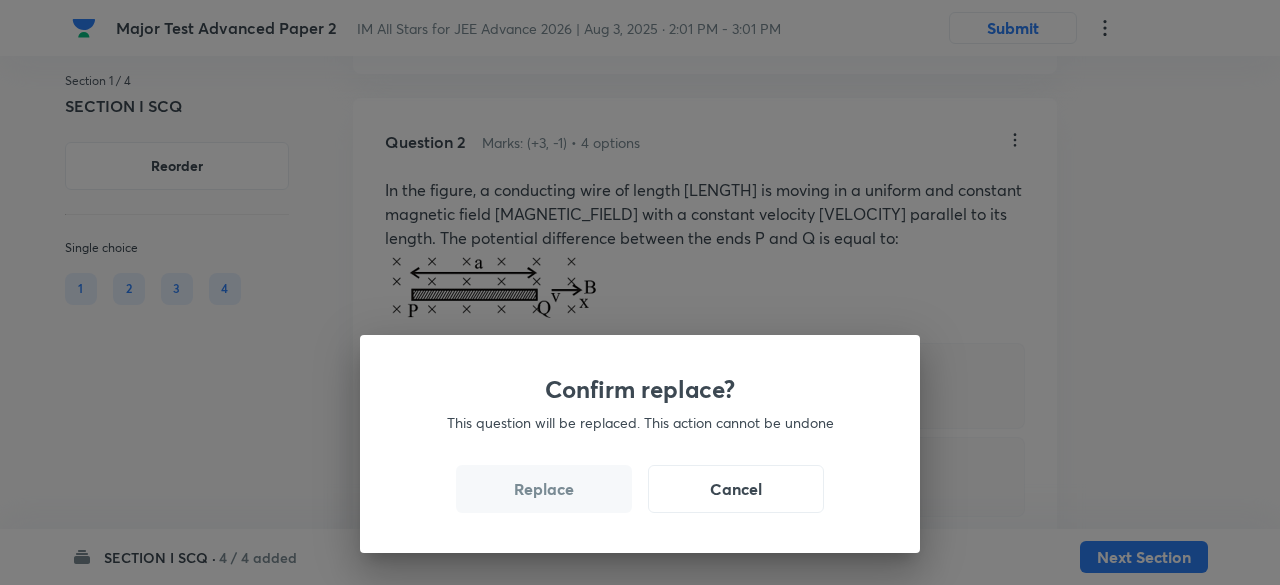 click on "Replace" at bounding box center (544, 489) 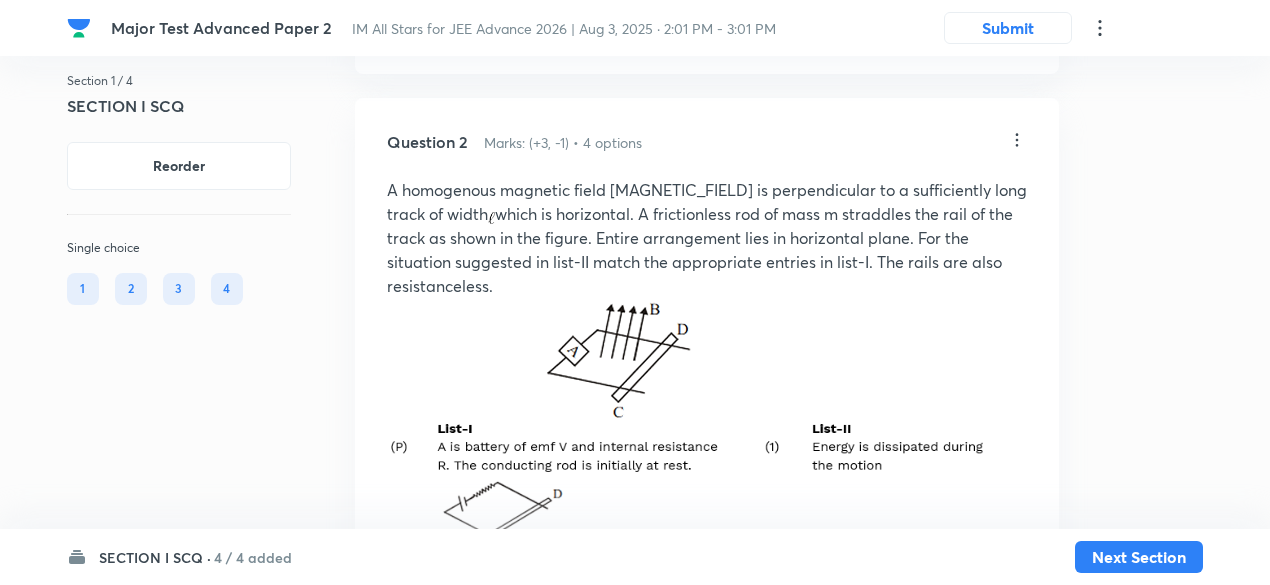 click on "(P) - (1,3); (Q) - (1,2); (R) - (3); (S) - (1,4)" at bounding box center [545, 1100] 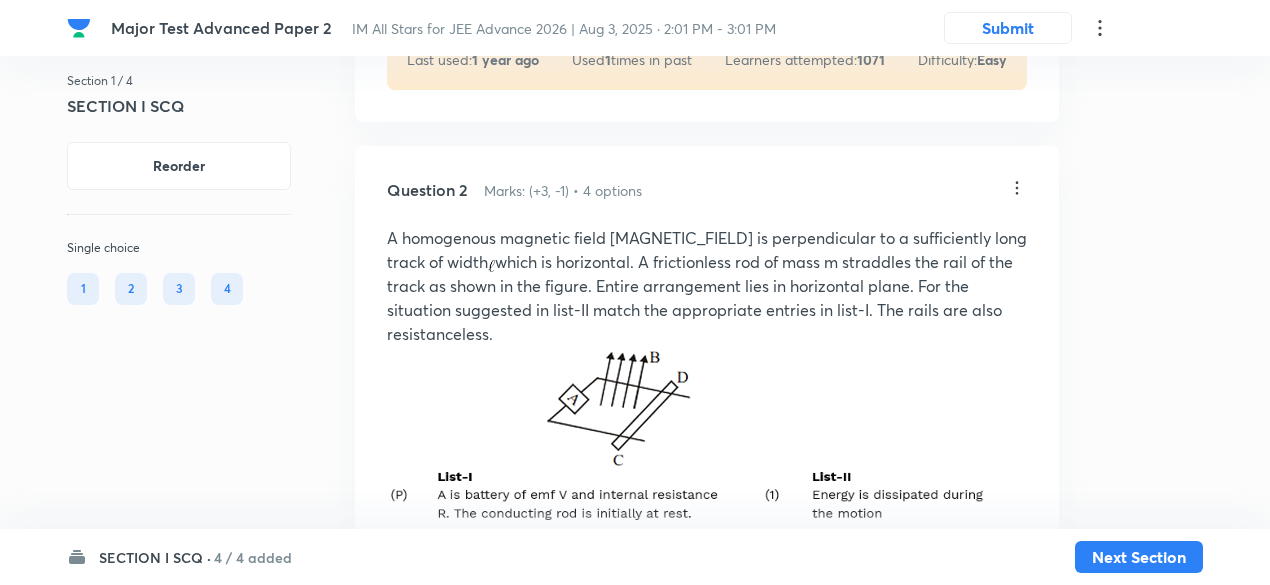 scroll, scrollTop: 1256, scrollLeft: 0, axis: vertical 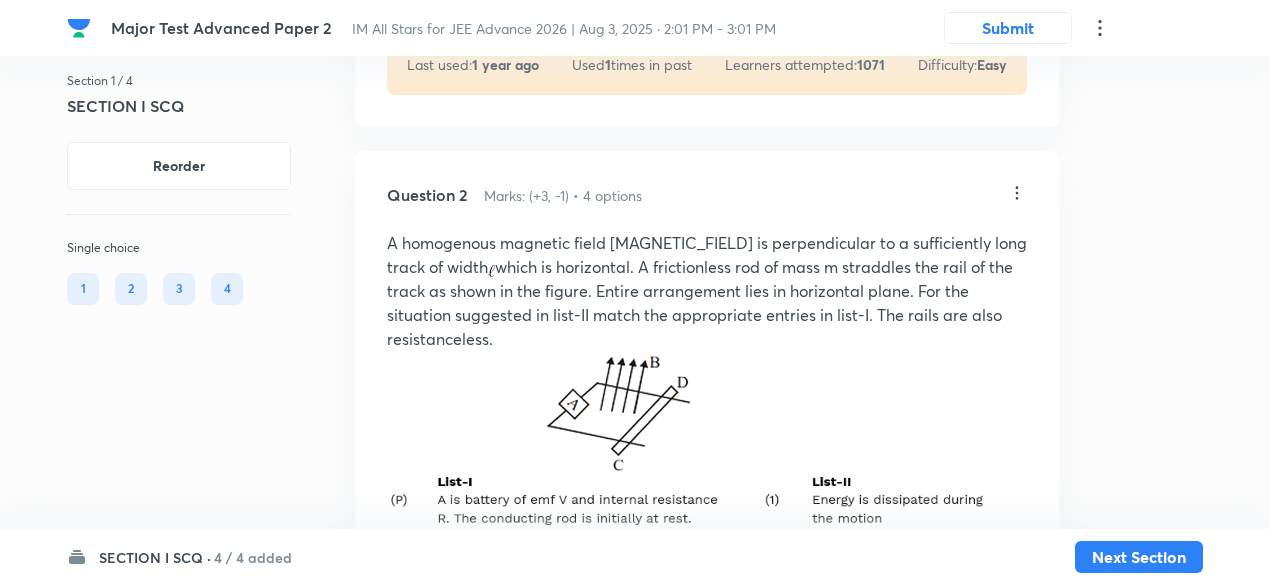 click 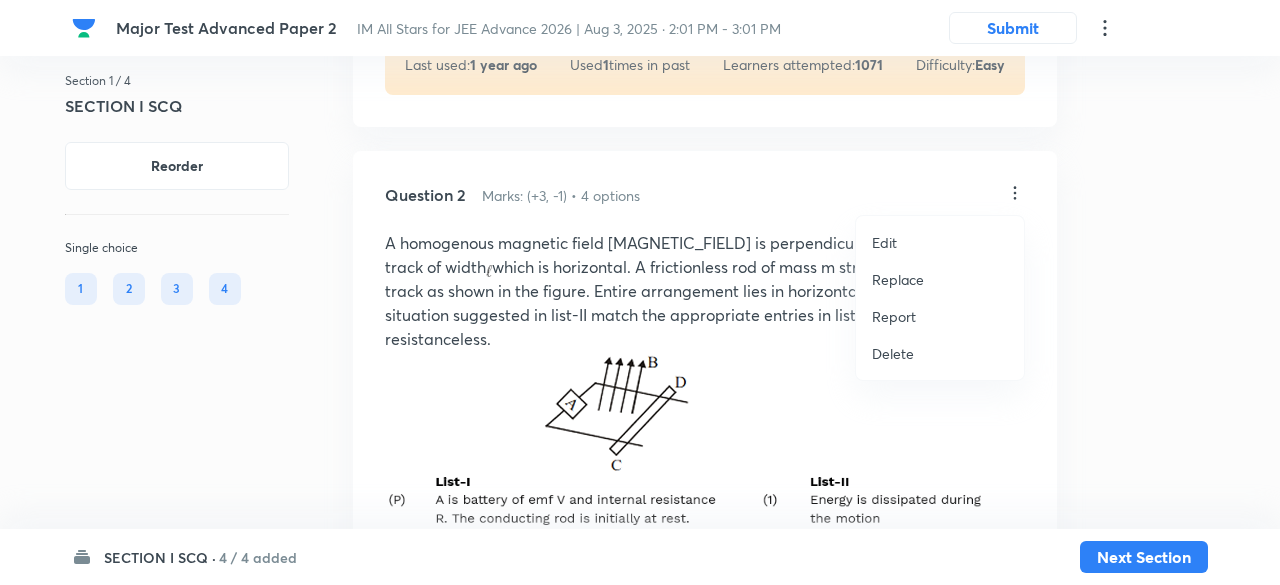 click on "Replace" at bounding box center (898, 279) 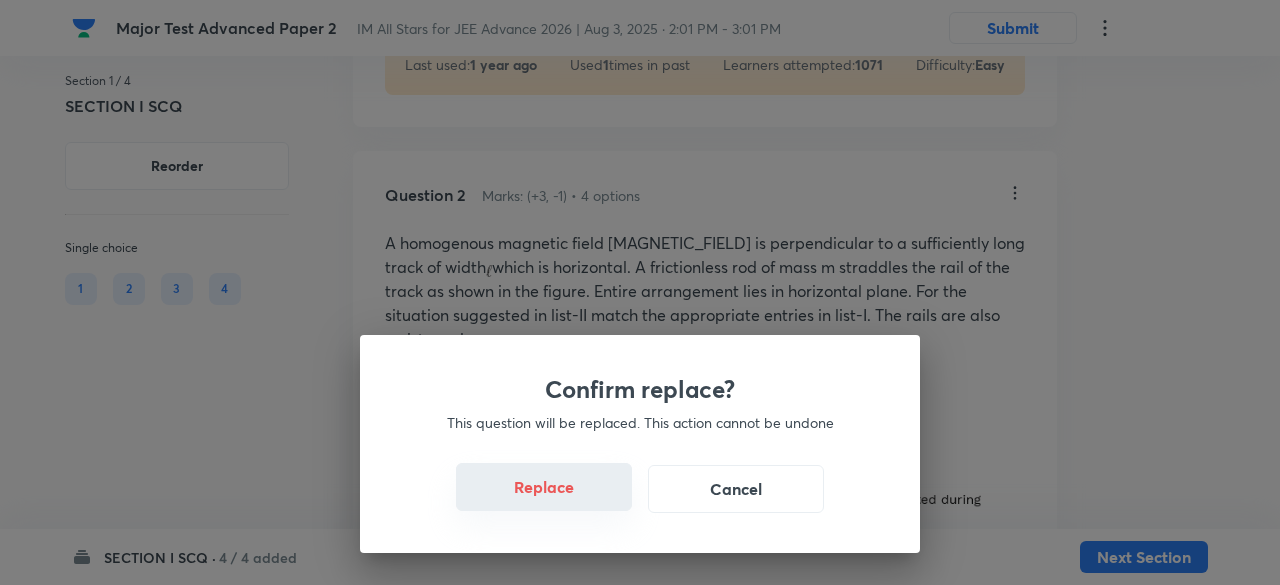 click on "Replace" at bounding box center (544, 487) 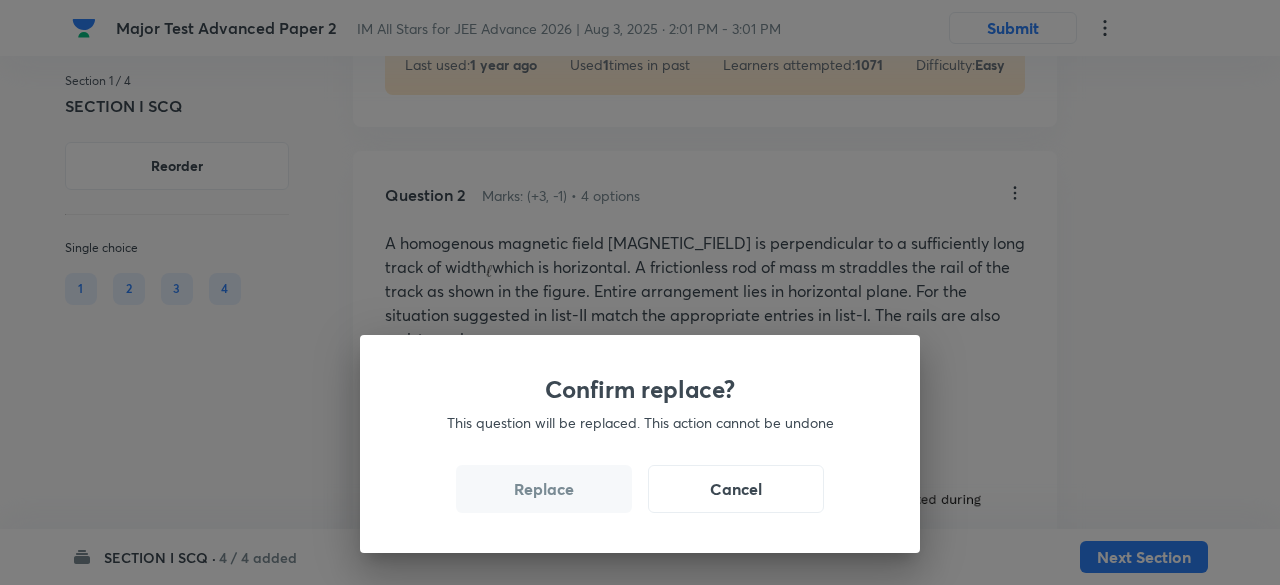 click on "Replace" at bounding box center (544, 489) 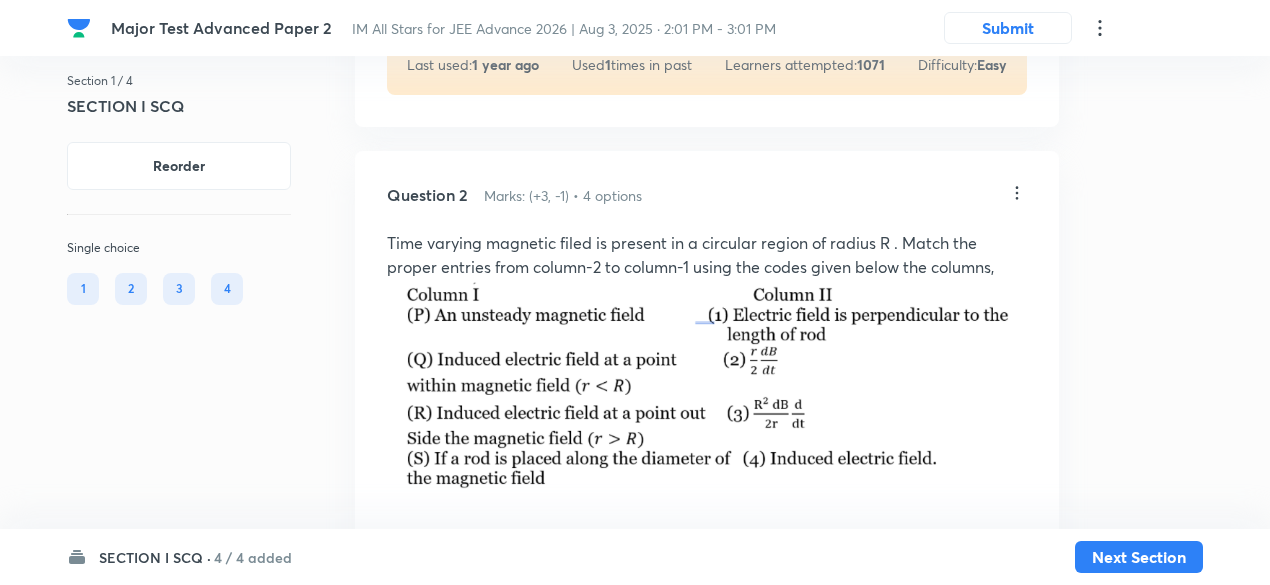 click at bounding box center [545, 666] 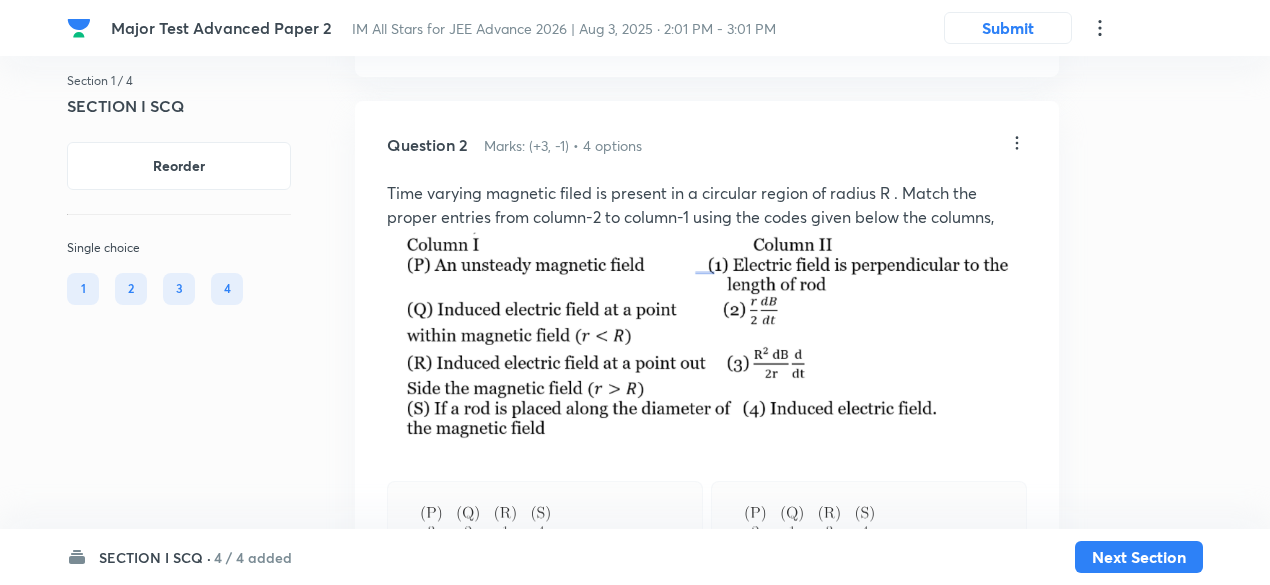 scroll, scrollTop: 1305, scrollLeft: 0, axis: vertical 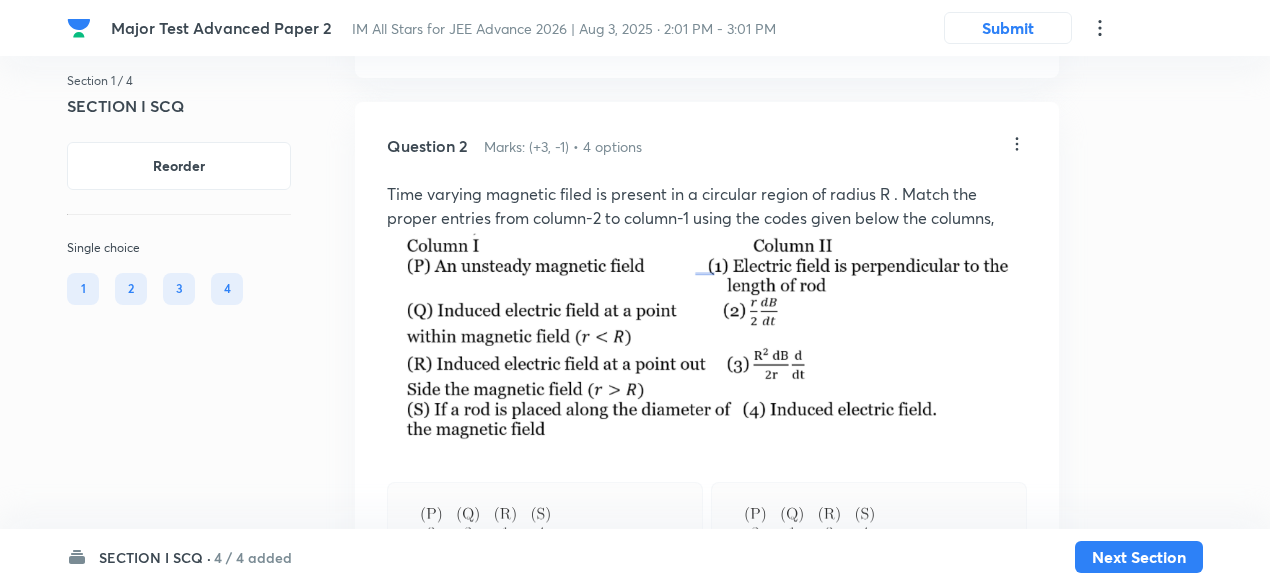 click 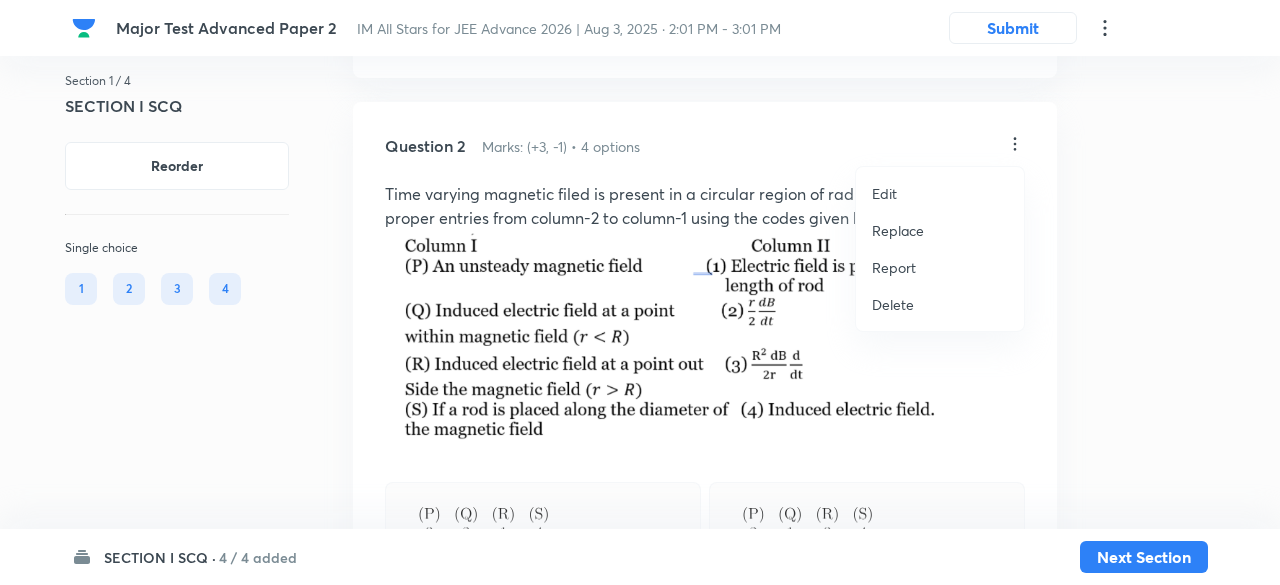 click on "Replace" at bounding box center (898, 230) 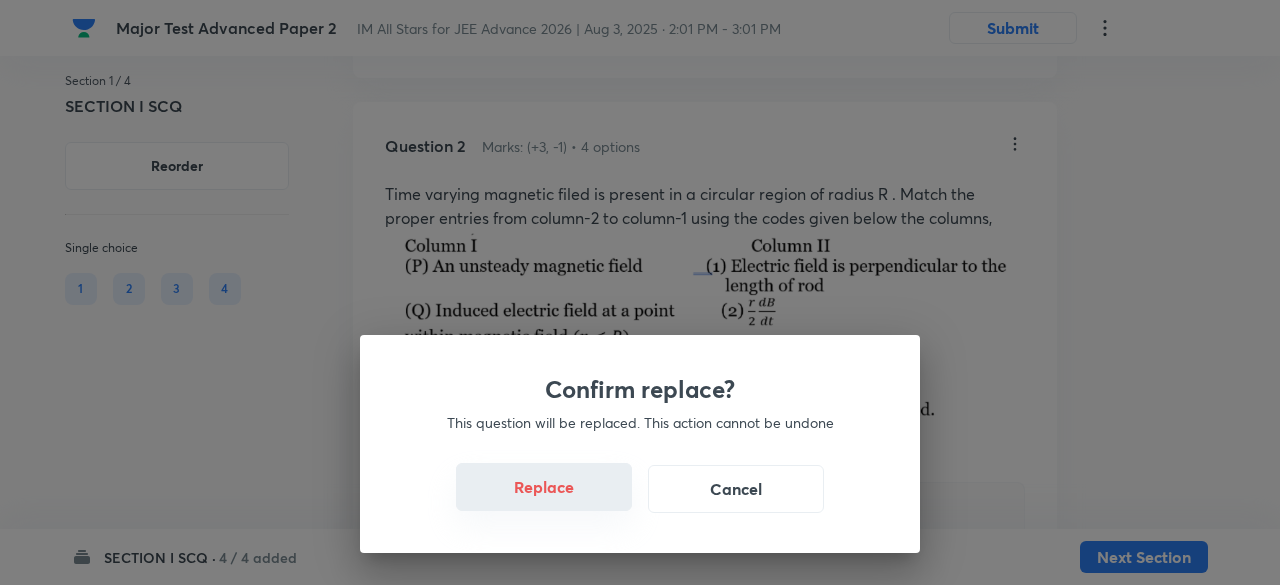 click on "Replace" at bounding box center [544, 487] 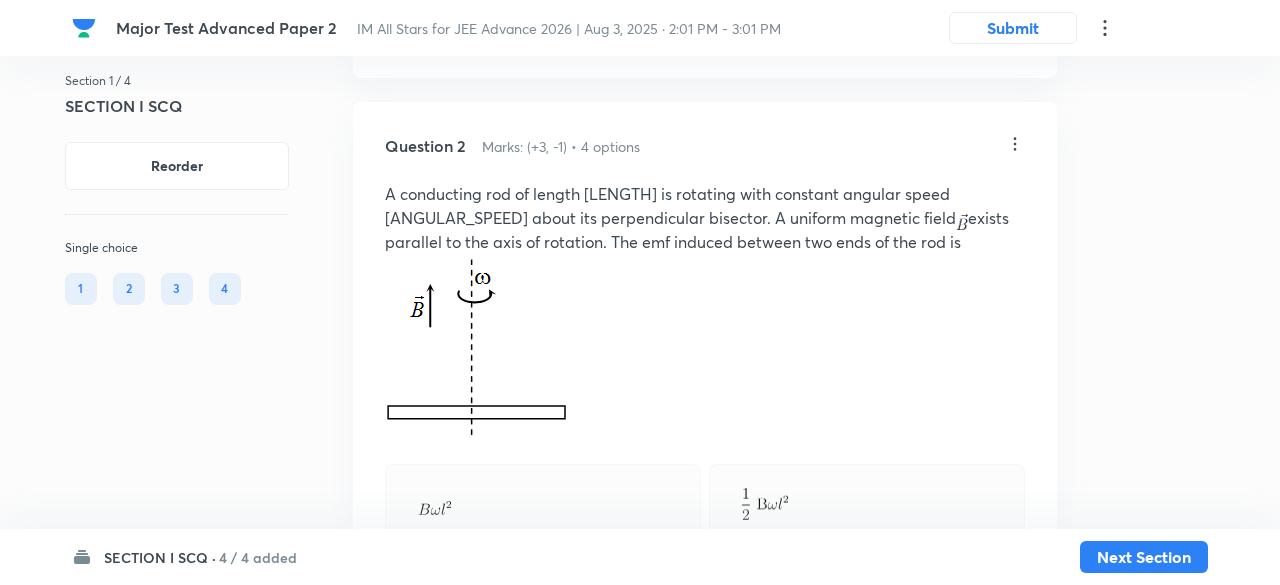 click on "Confirm replace? This question will be replaced. This action cannot be undone Replace Cancel" at bounding box center (640, 1029) 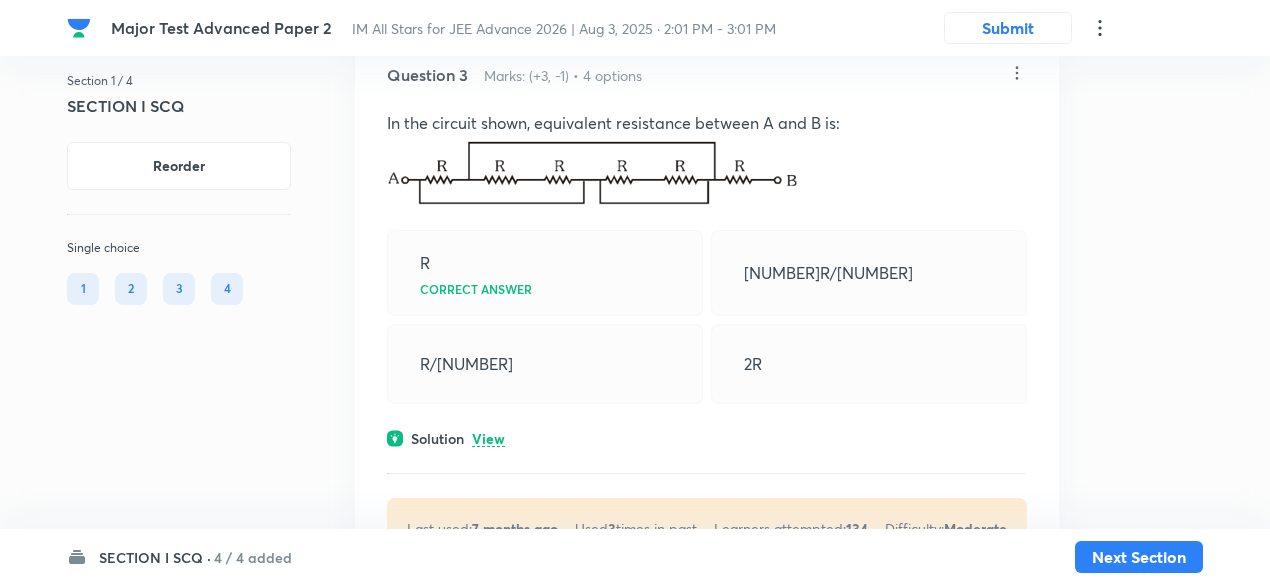 scroll, scrollTop: 2506, scrollLeft: 0, axis: vertical 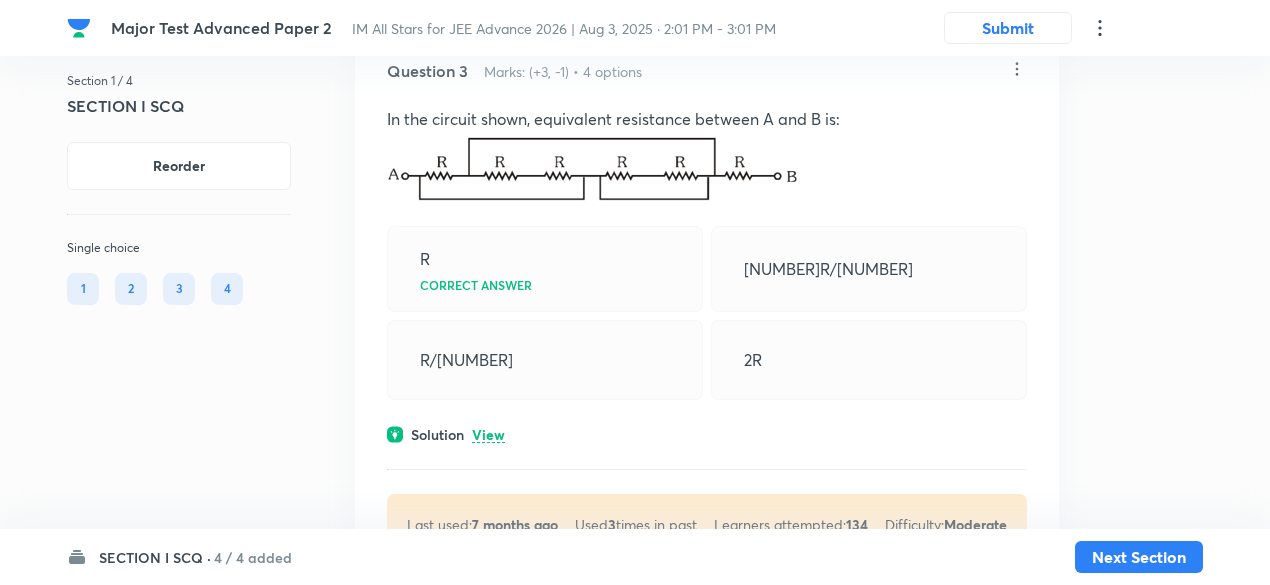 click on "View" at bounding box center [488, 435] 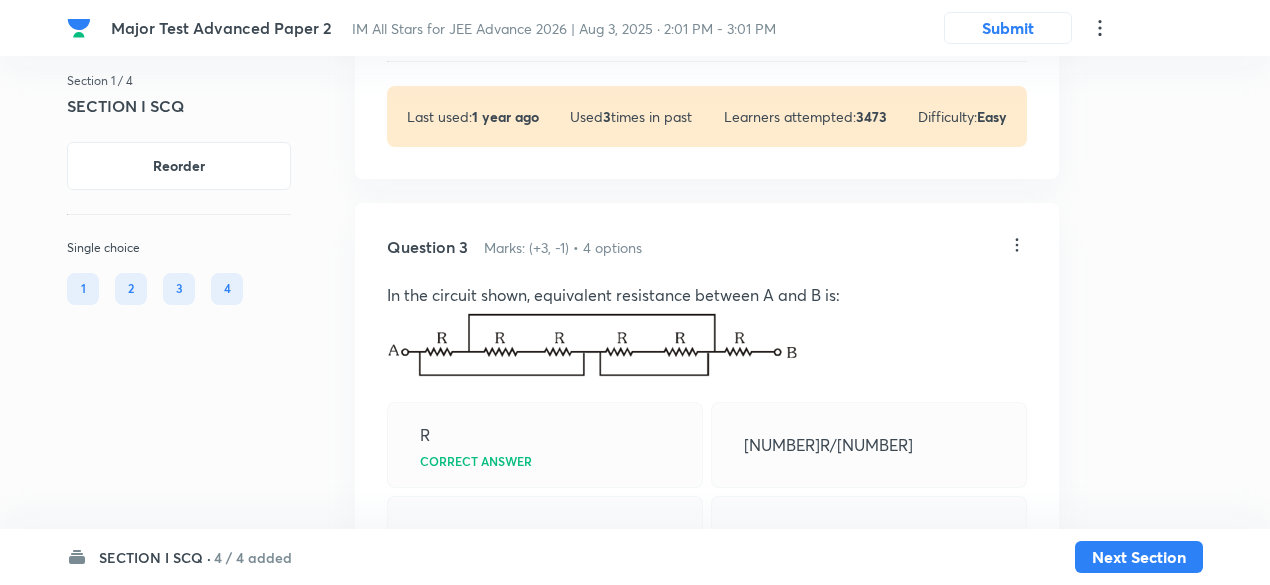 scroll, scrollTop: 2324, scrollLeft: 0, axis: vertical 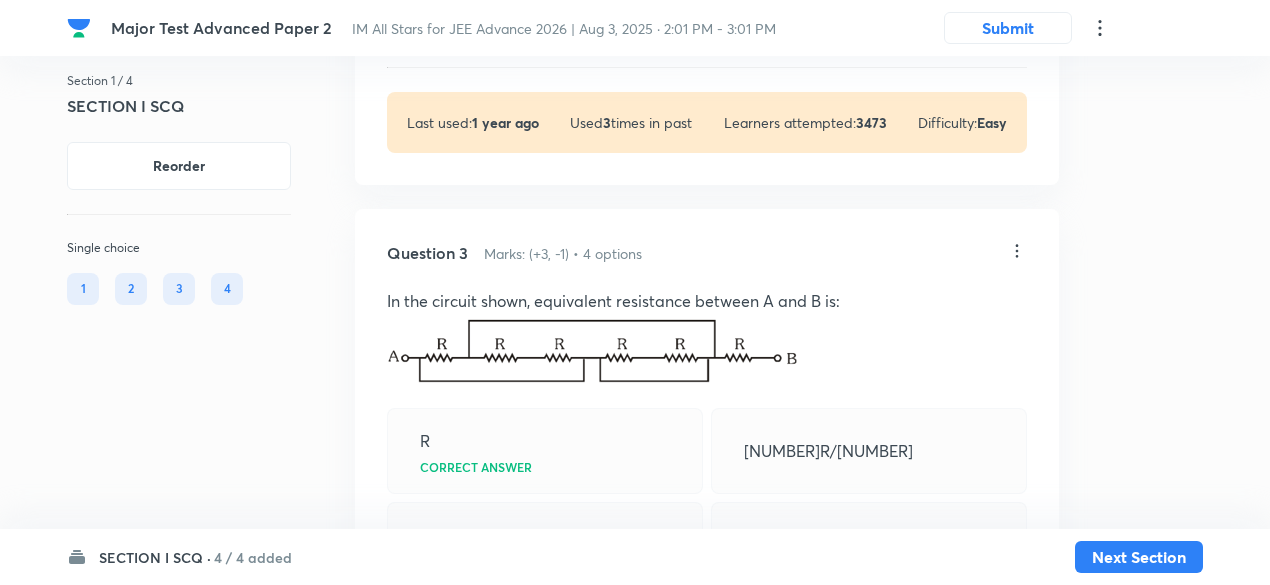 click 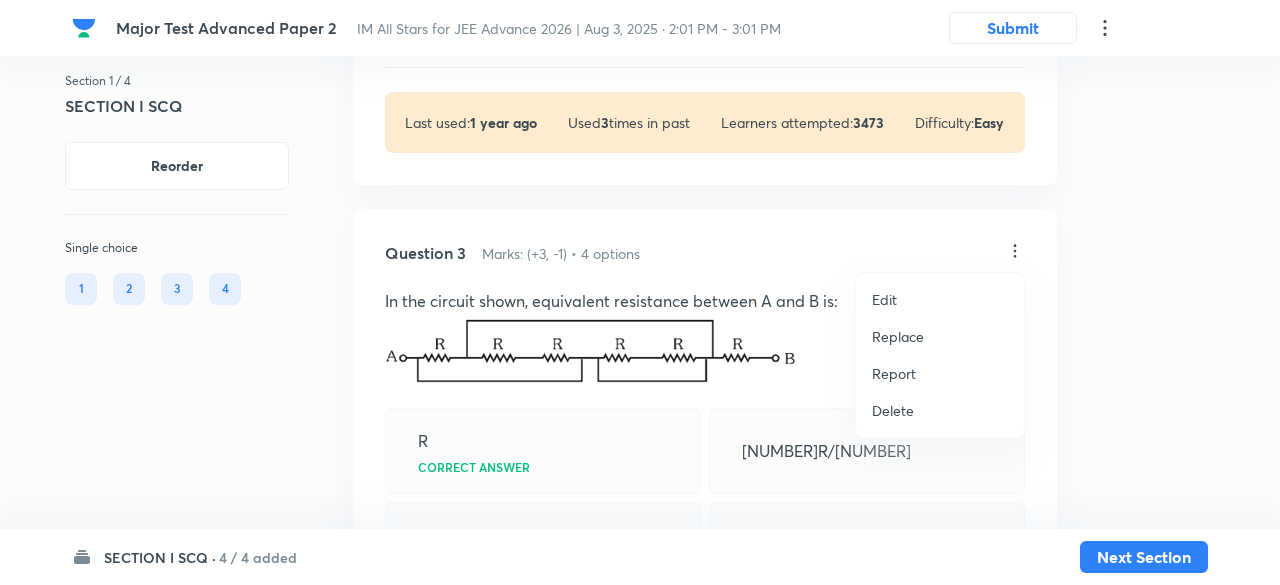 click on "Replace" at bounding box center (898, 336) 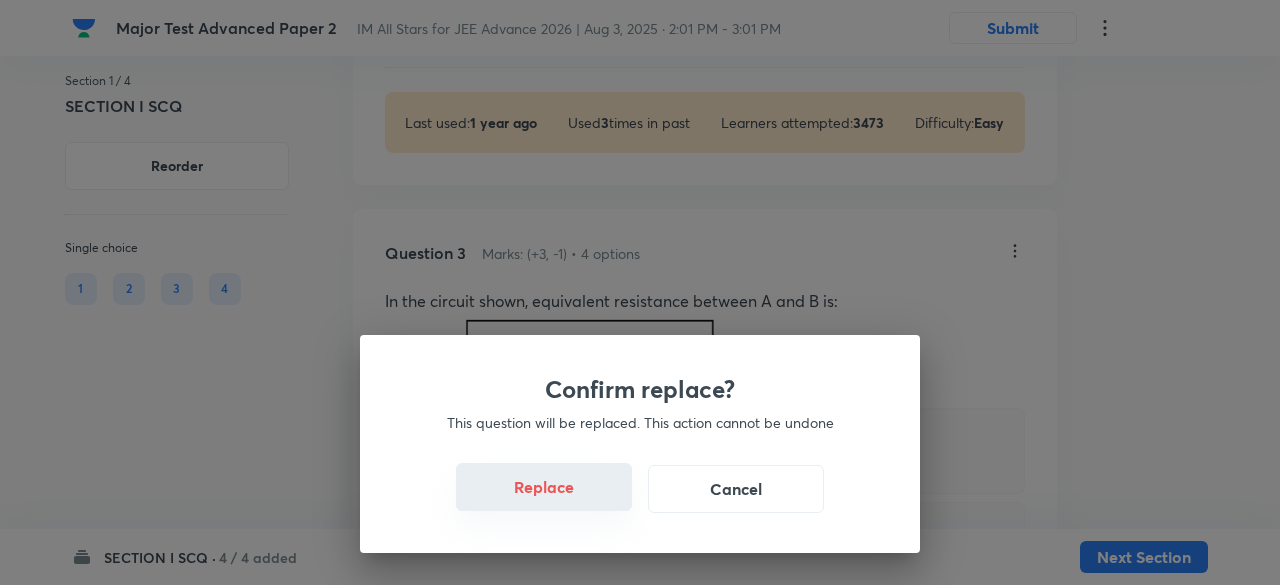 click on "Replace" at bounding box center (544, 487) 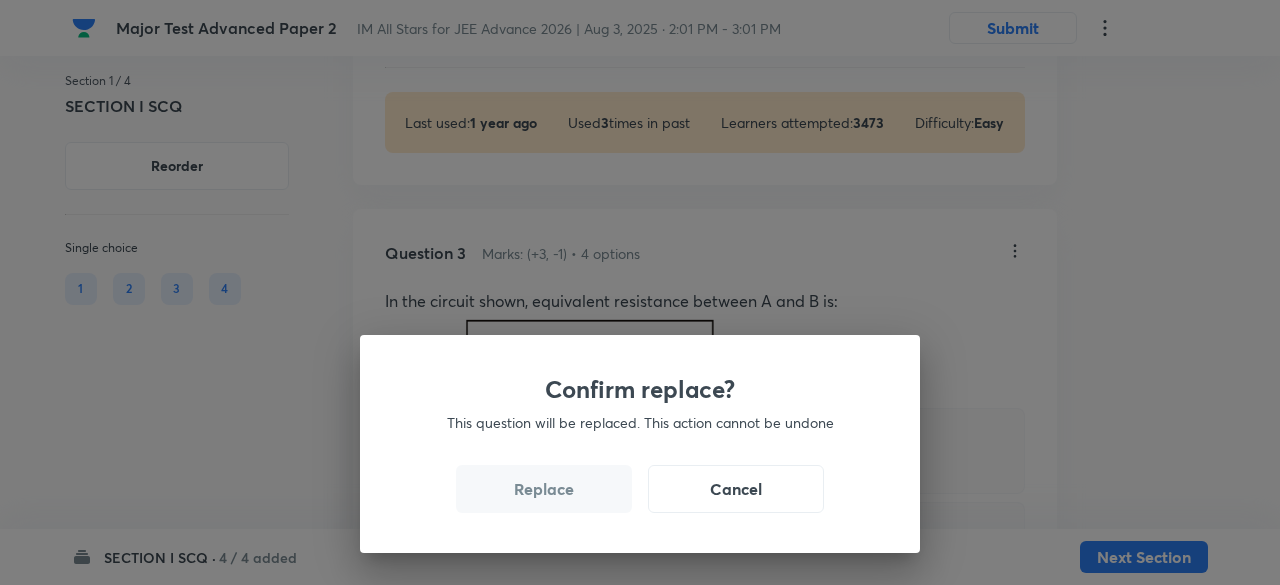 click on "Replace" at bounding box center [544, 489] 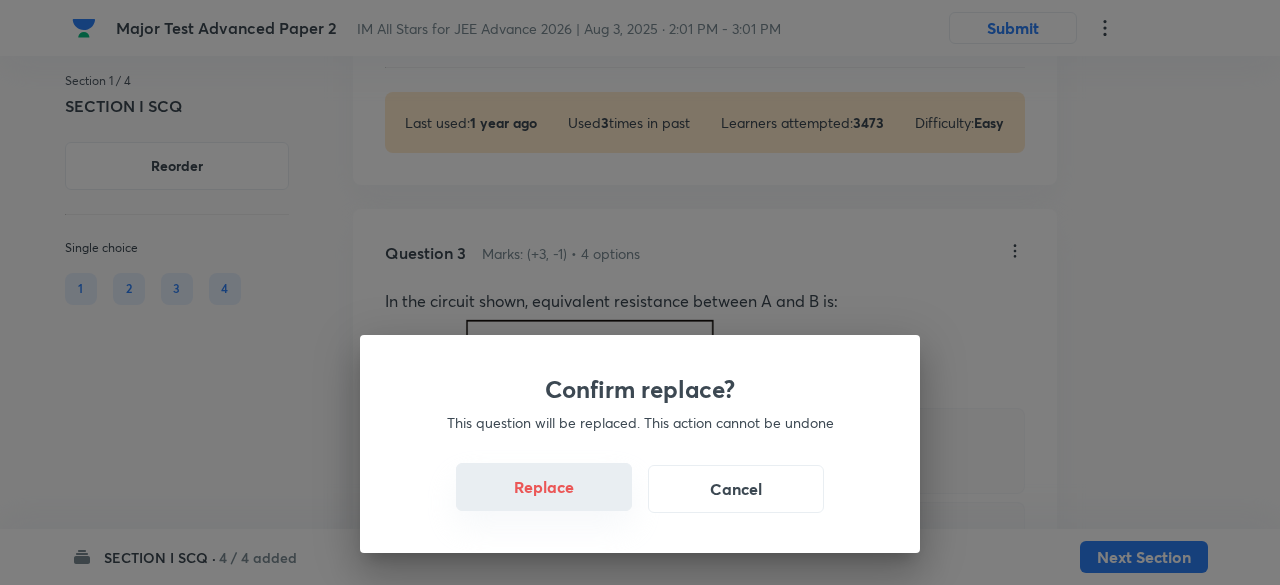 click on "Replace" at bounding box center (544, 487) 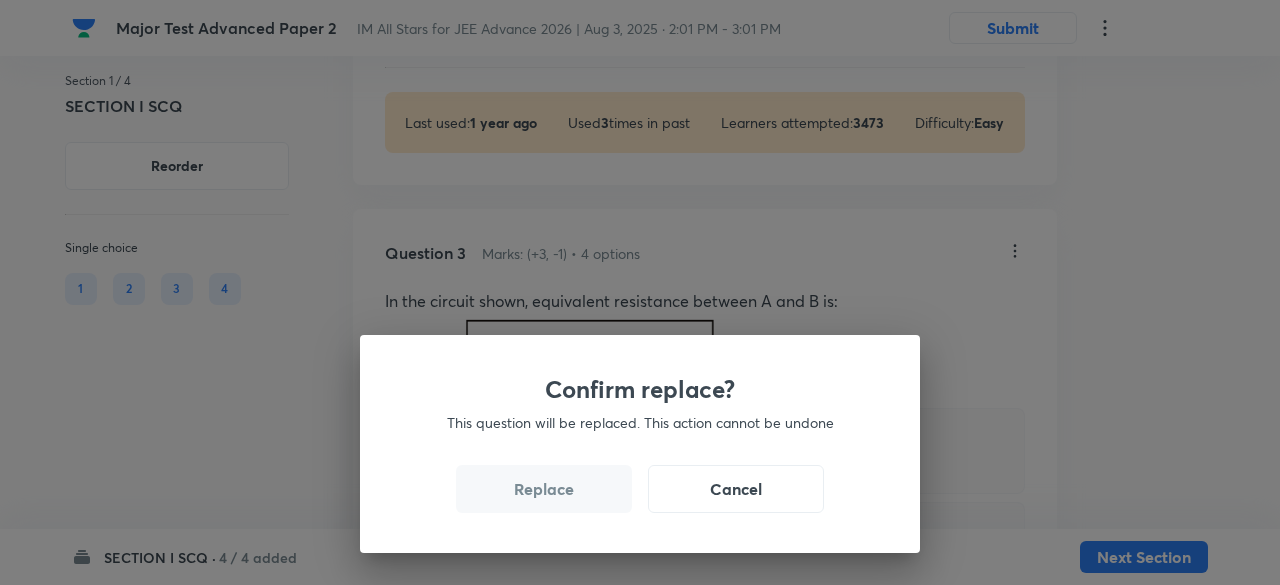 click on "Replace" at bounding box center [544, 489] 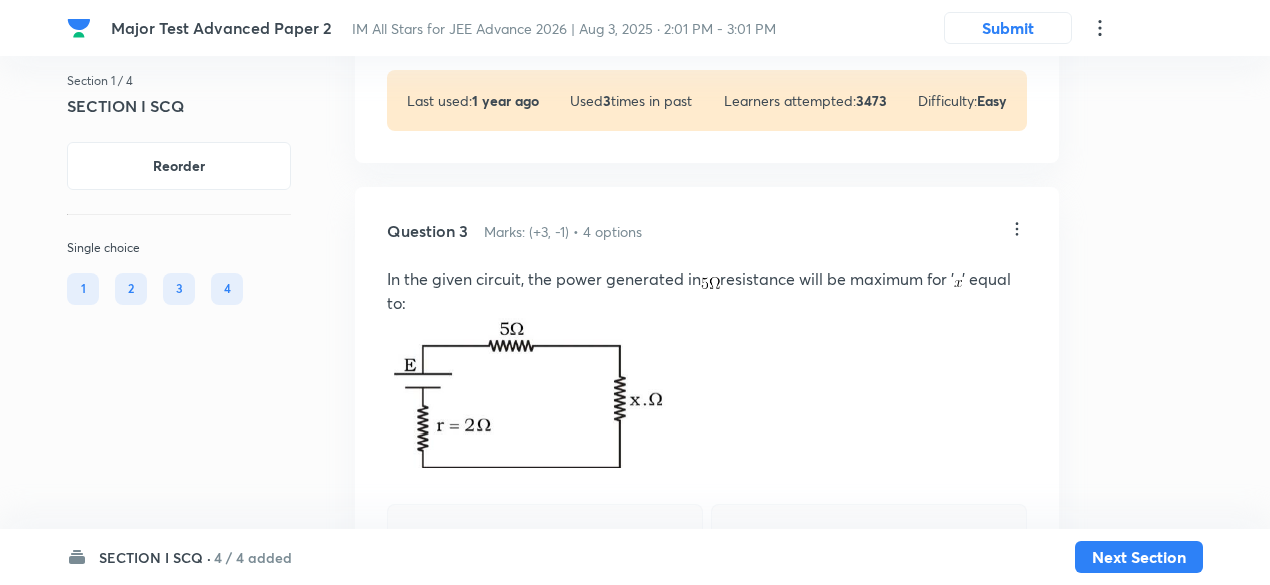 scroll, scrollTop: 2326, scrollLeft: 0, axis: vertical 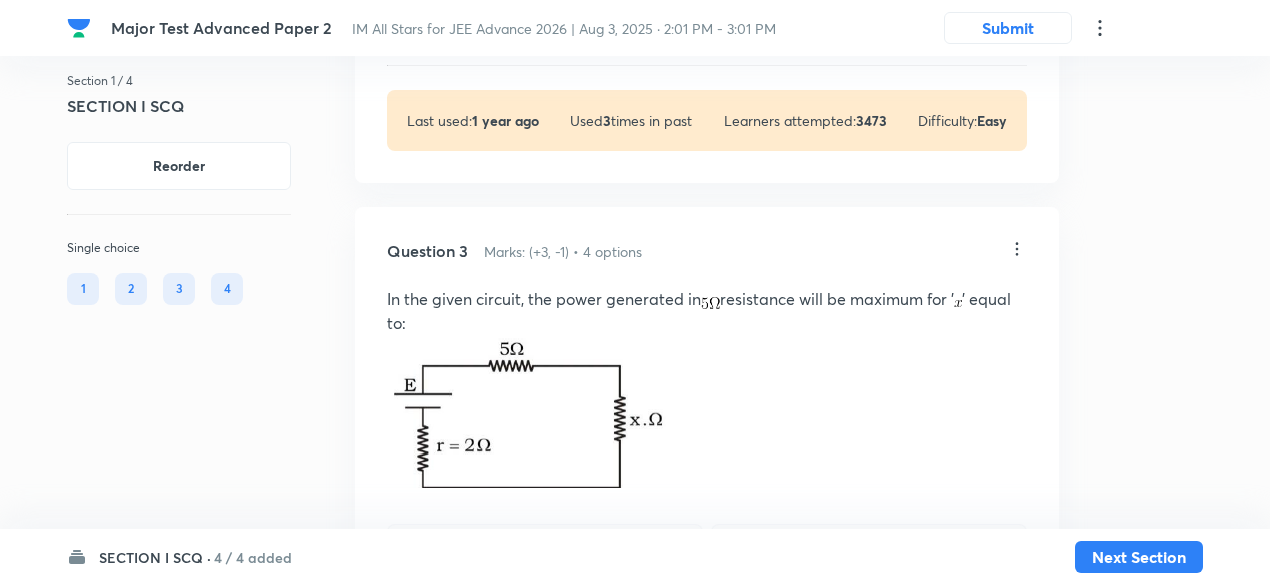 click on "Question 3 Marks: (+3, -1) • 4 options In the given circuit, the power generated in   resistance will be maximum for '   ' equal to: Correct answer Solution Hide Current in the circuit is given by  Power generated in  , Power will be maximum when   is minimum i.e., for  Physics Electricity & Magnetism Electric Current and Circuits Last used:  1 year ago Used  7  times in past Learners attempted:  2100 Difficulty: Easy" at bounding box center (707, 636) 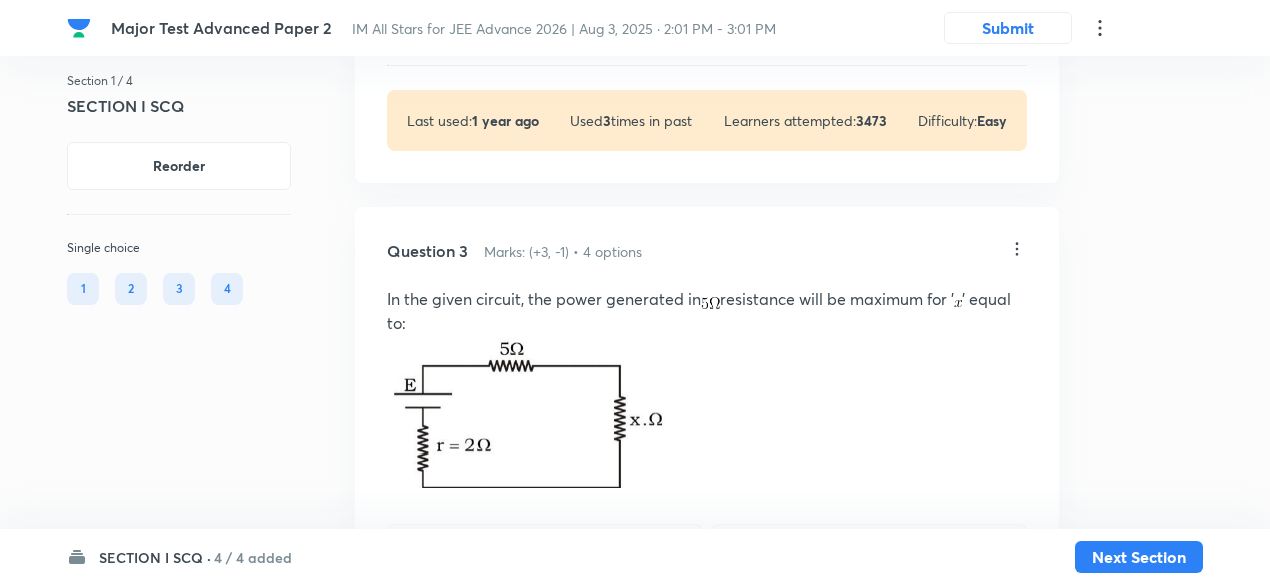 click 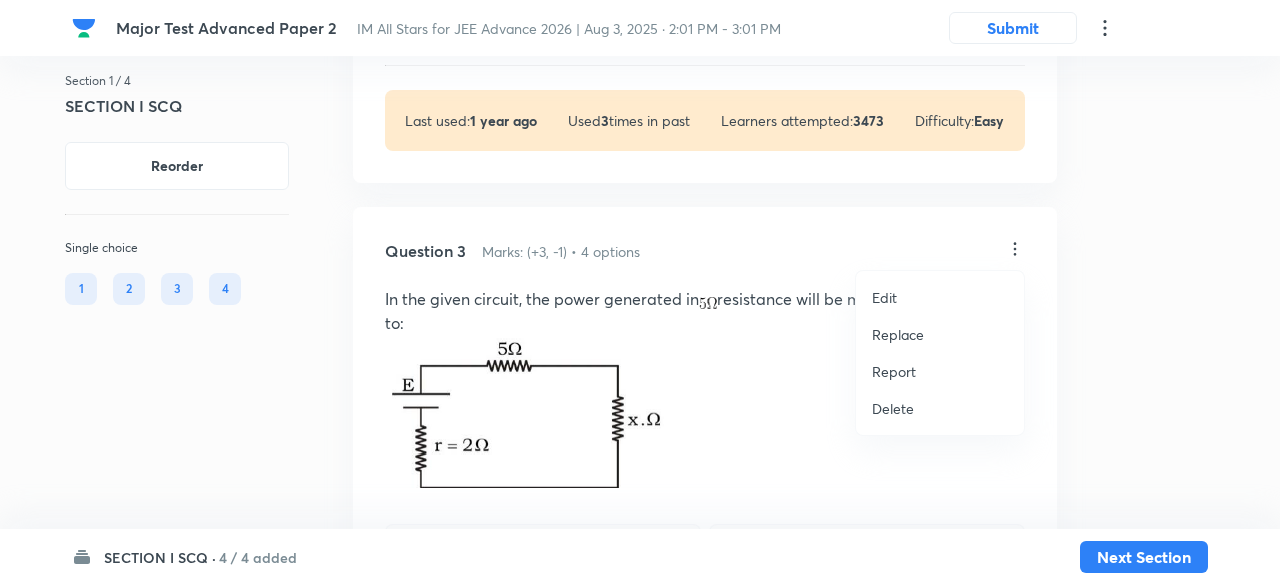 click on "Replace" at bounding box center [898, 334] 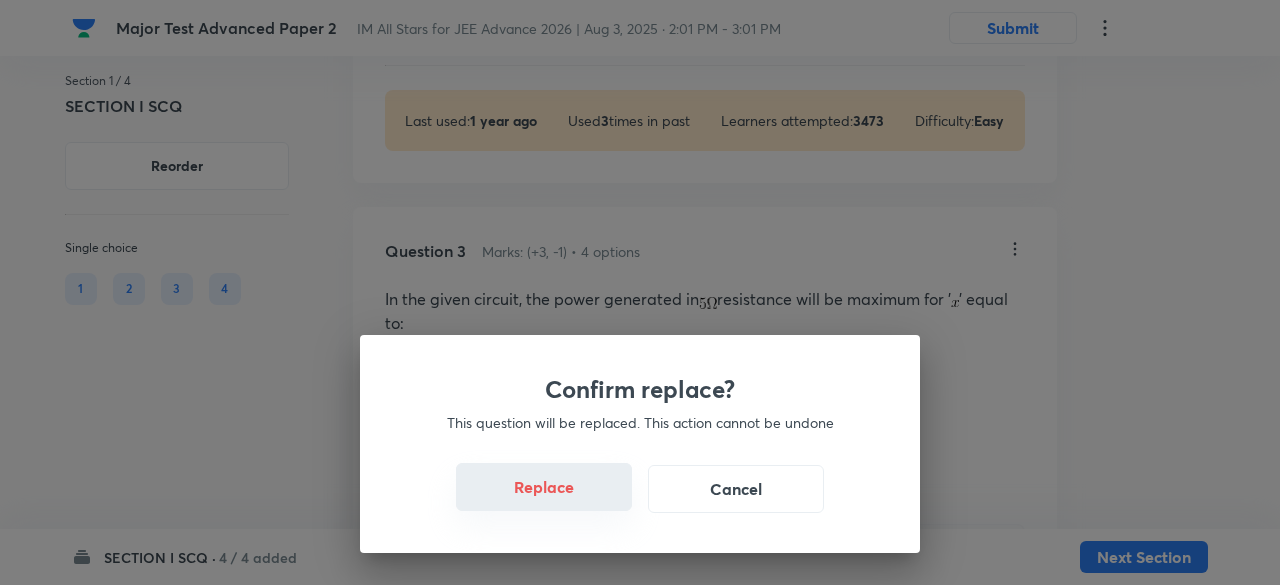 click on "Replace" at bounding box center (544, 487) 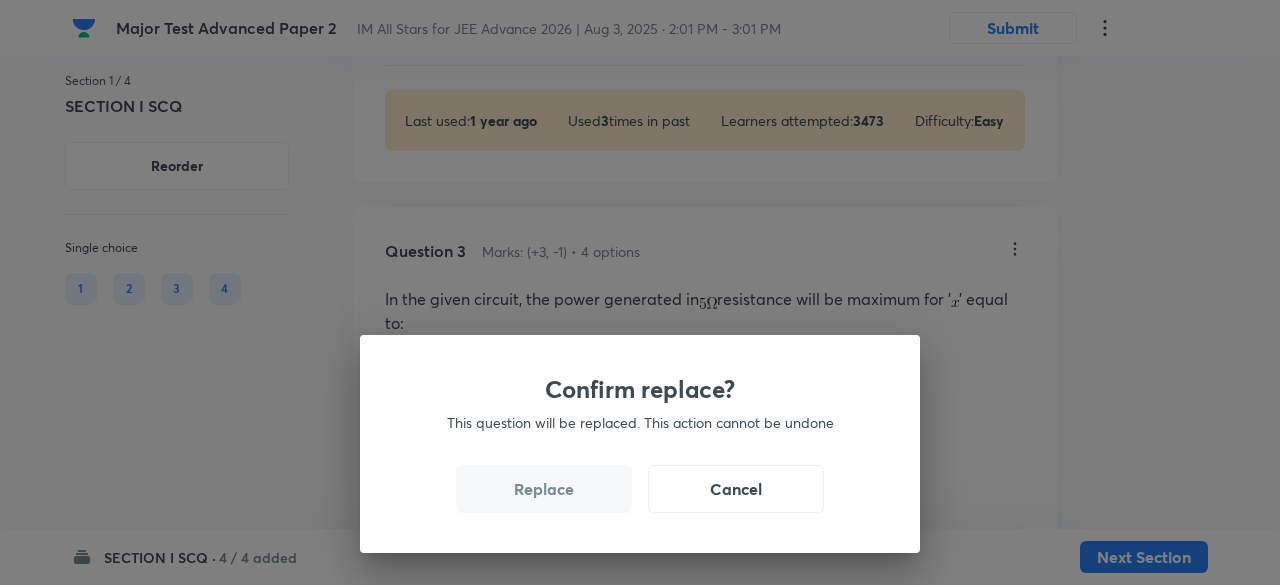 click on "Replace" at bounding box center (544, 489) 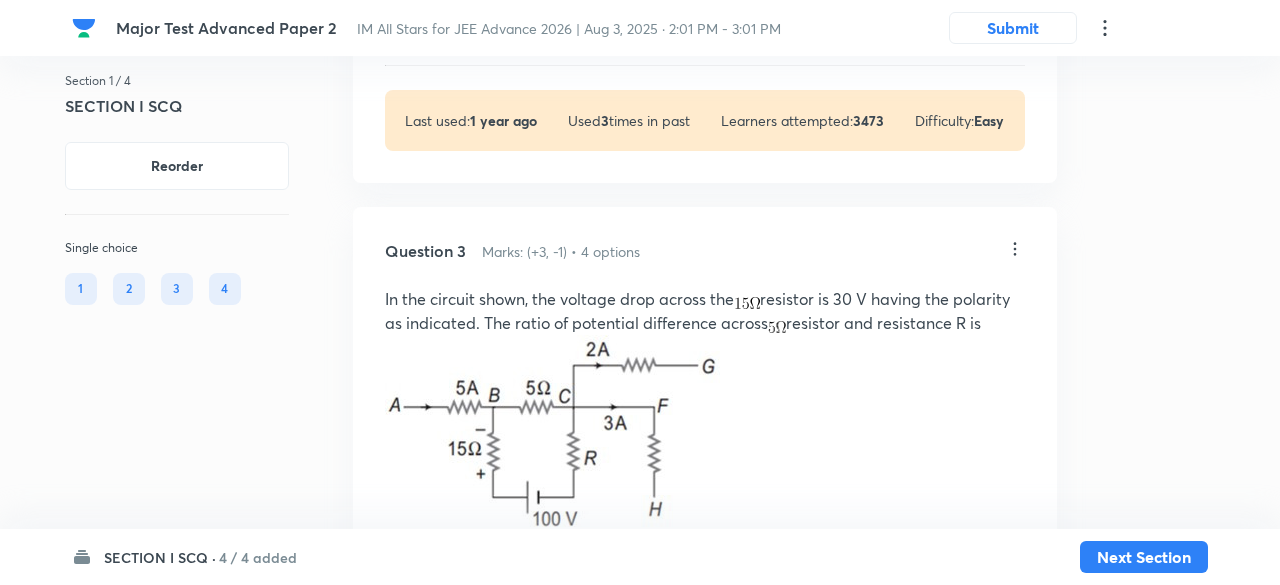 click on "Confirm replace? This question will be replaced. This action cannot be undone Replace Cancel" at bounding box center [640, 877] 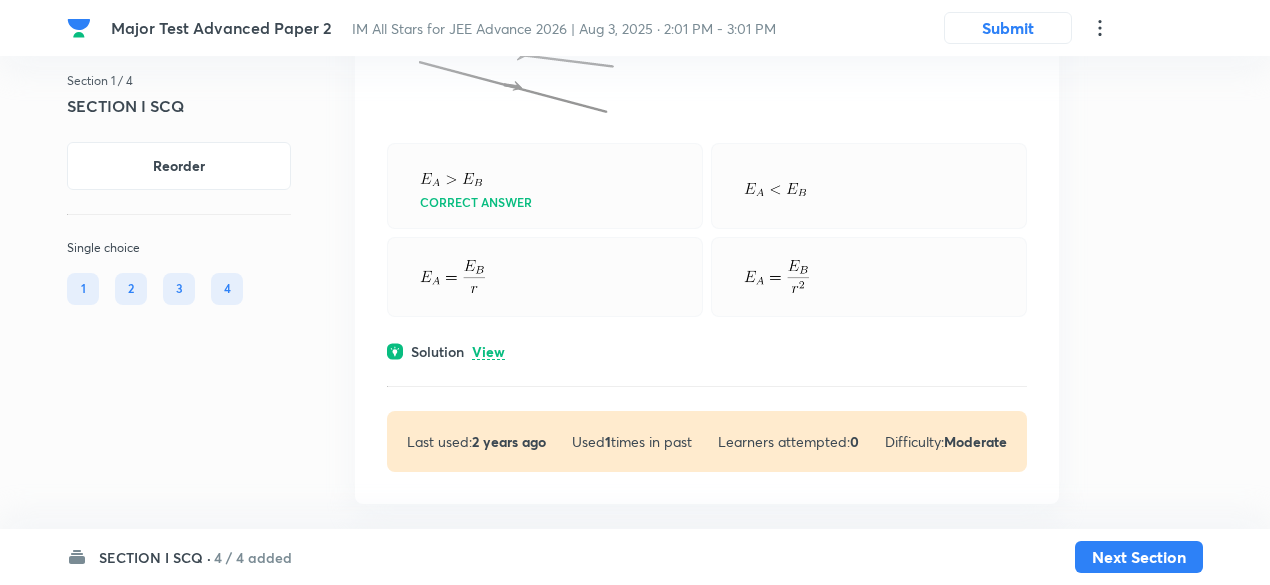 scroll, scrollTop: 3888, scrollLeft: 0, axis: vertical 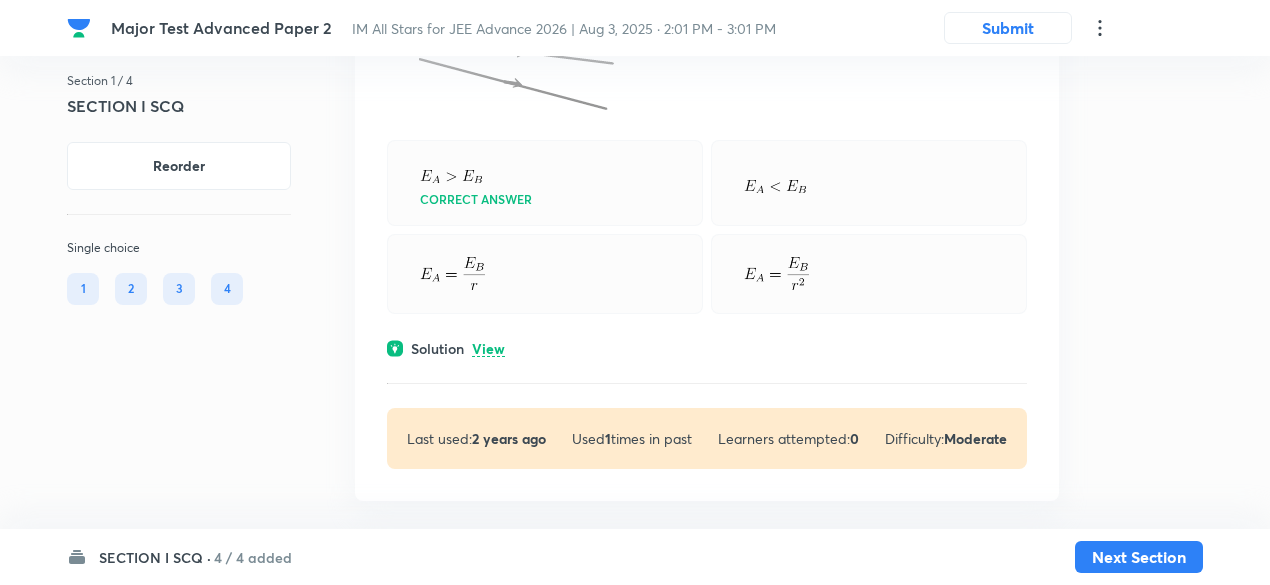 click on "Solution View" at bounding box center [707, 348] 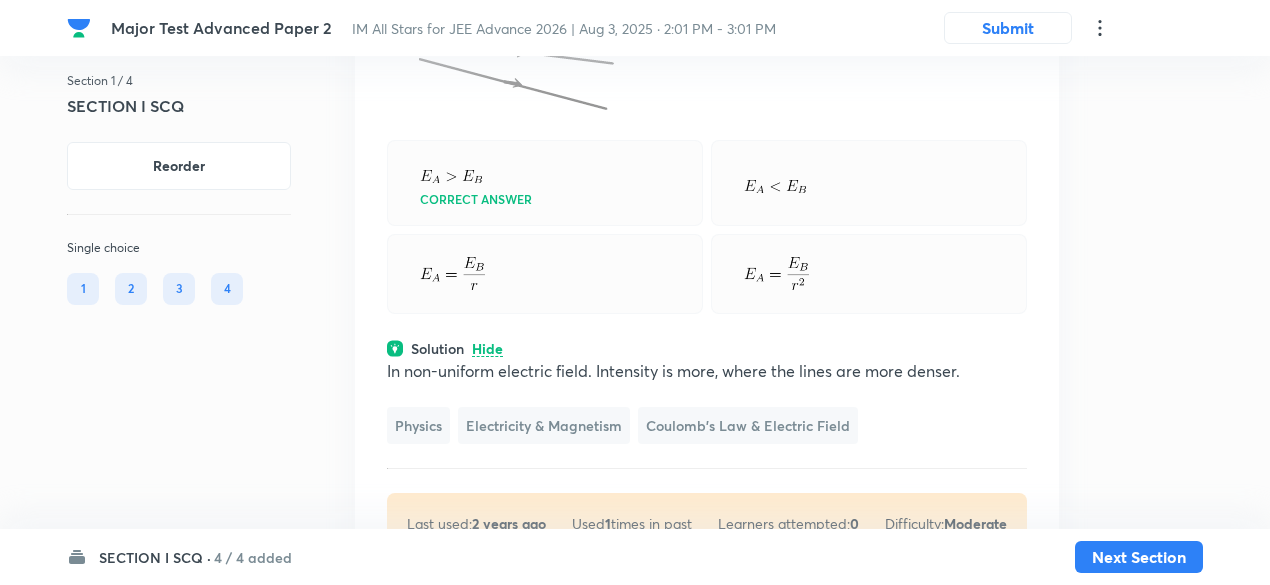 click on "Hide" at bounding box center [487, 349] 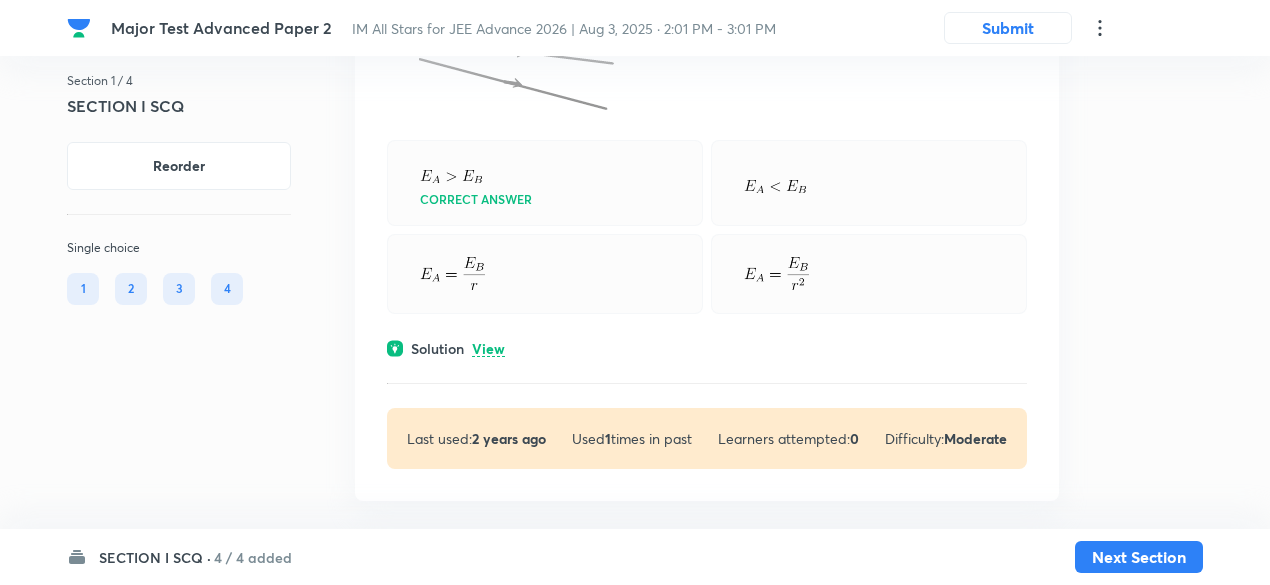 click on "View" at bounding box center [488, 349] 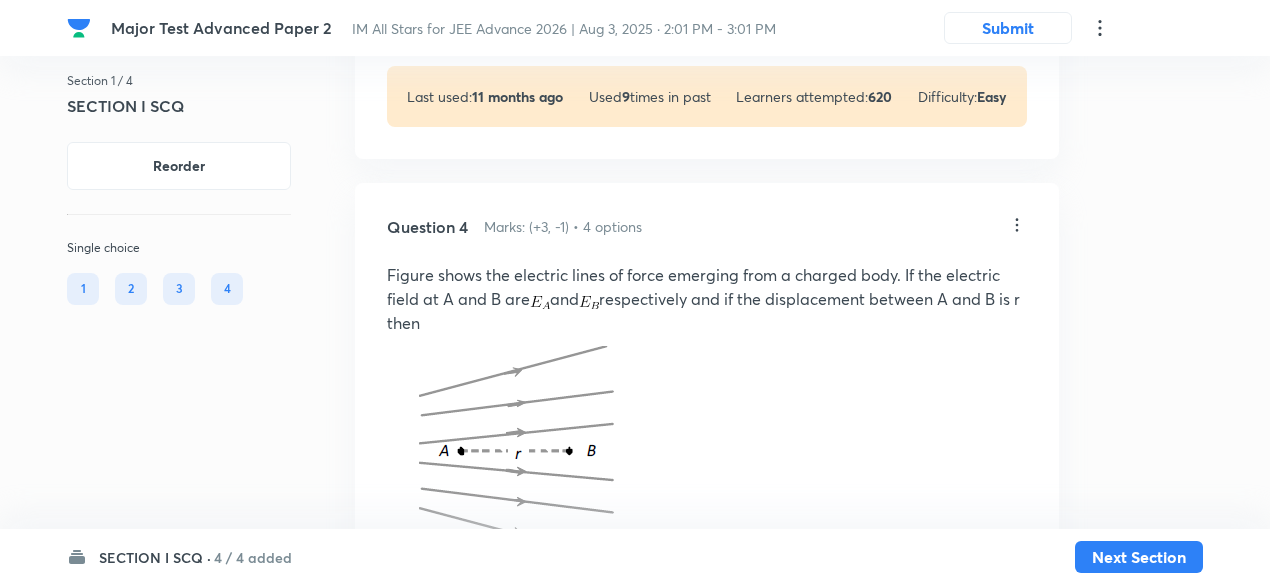 scroll, scrollTop: 3428, scrollLeft: 0, axis: vertical 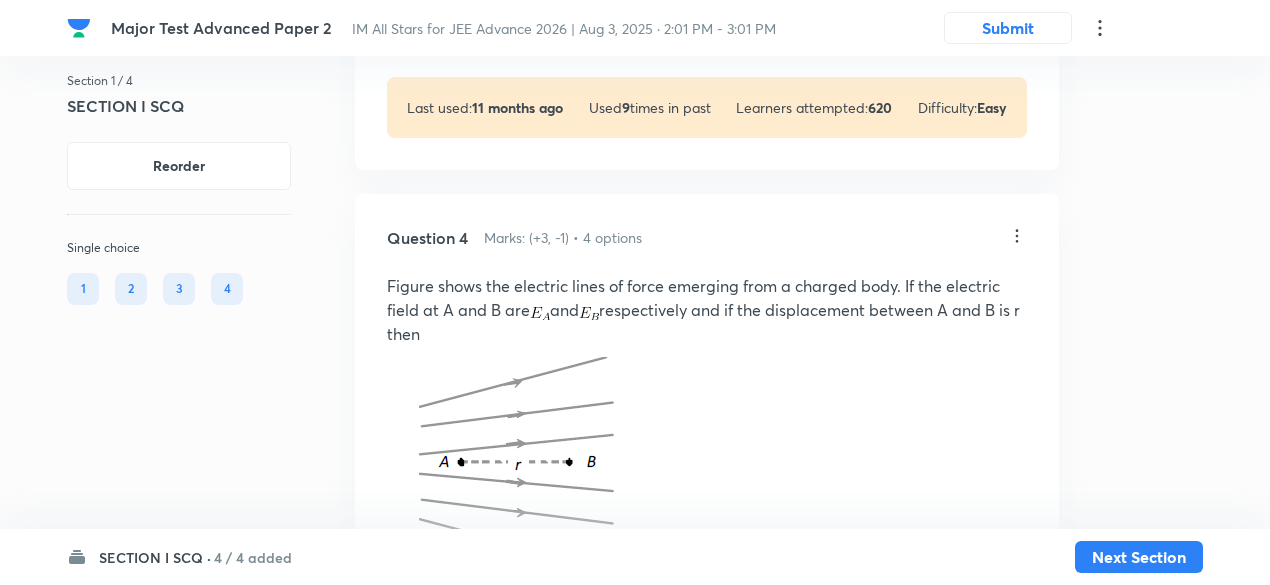 click 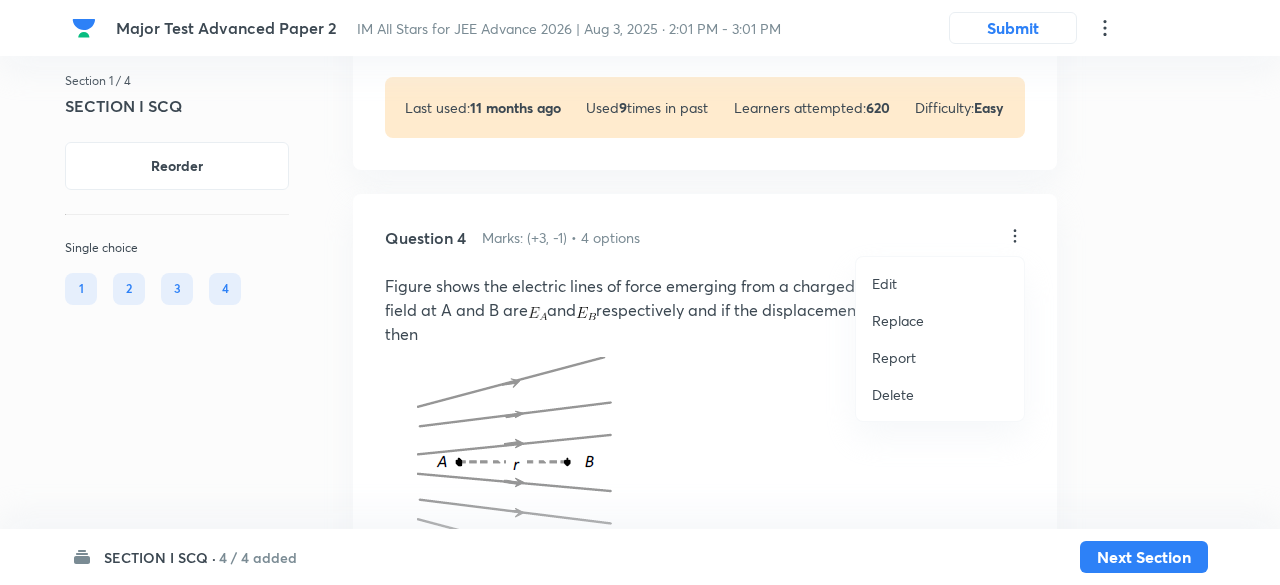 click on "Replace" at bounding box center [898, 320] 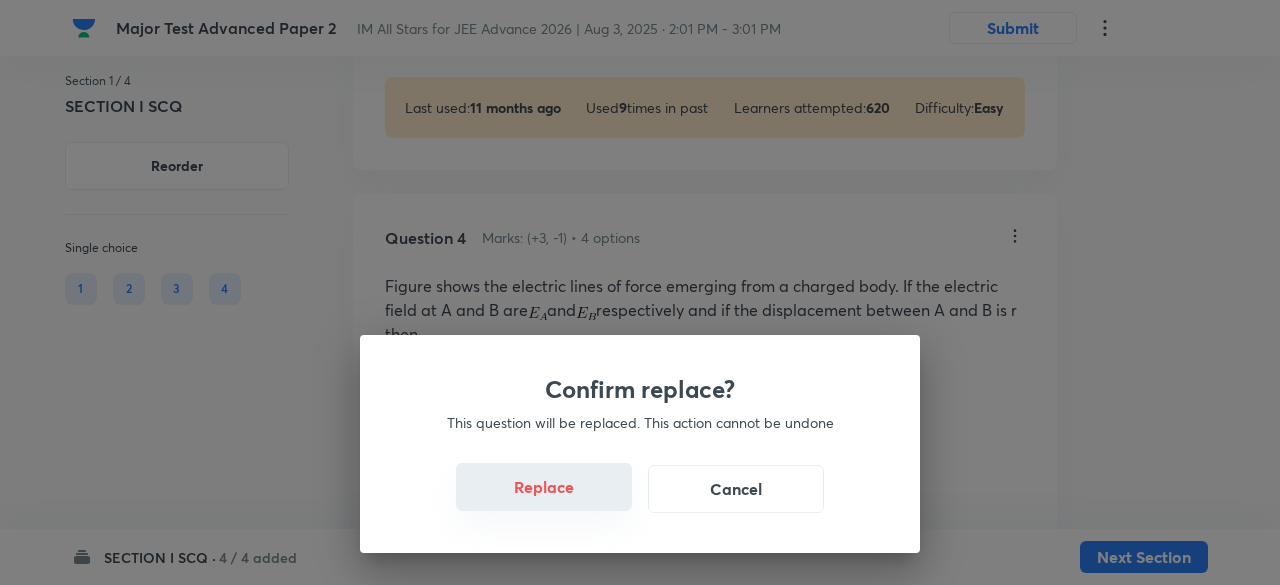 click on "Replace" at bounding box center (544, 487) 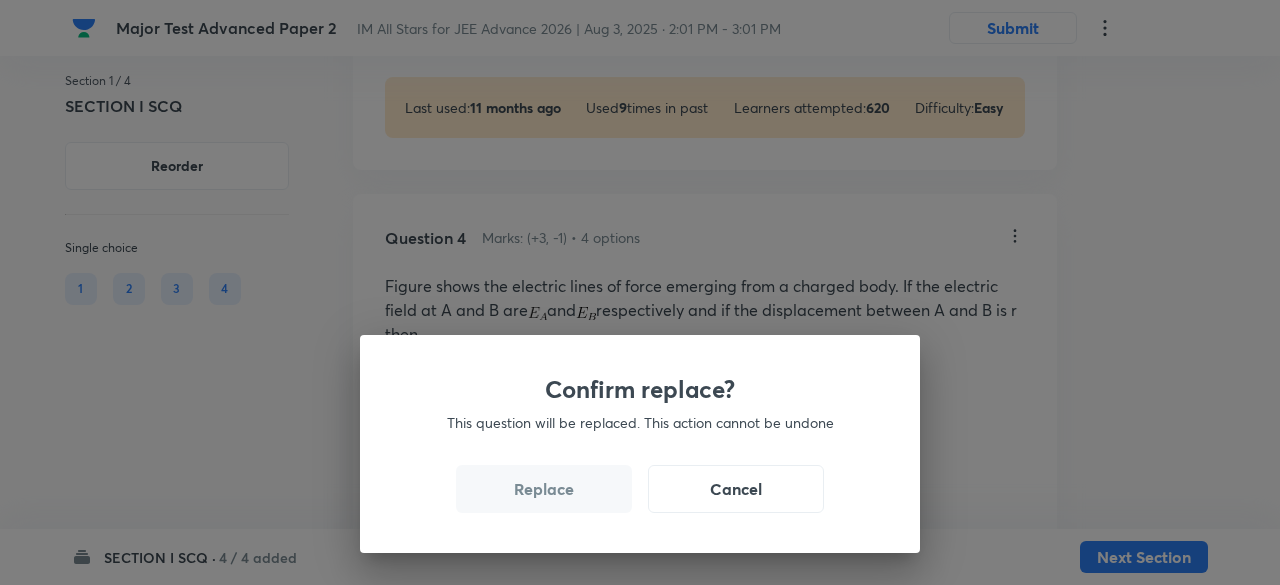 click on "Replace" at bounding box center [544, 489] 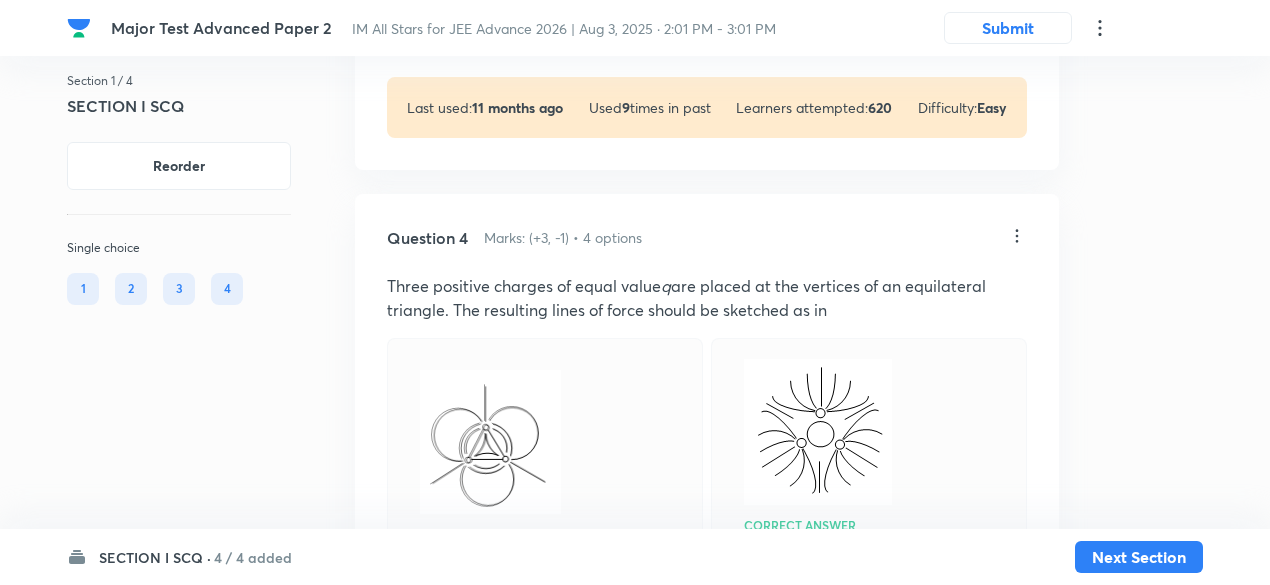 click at bounding box center (545, 657) 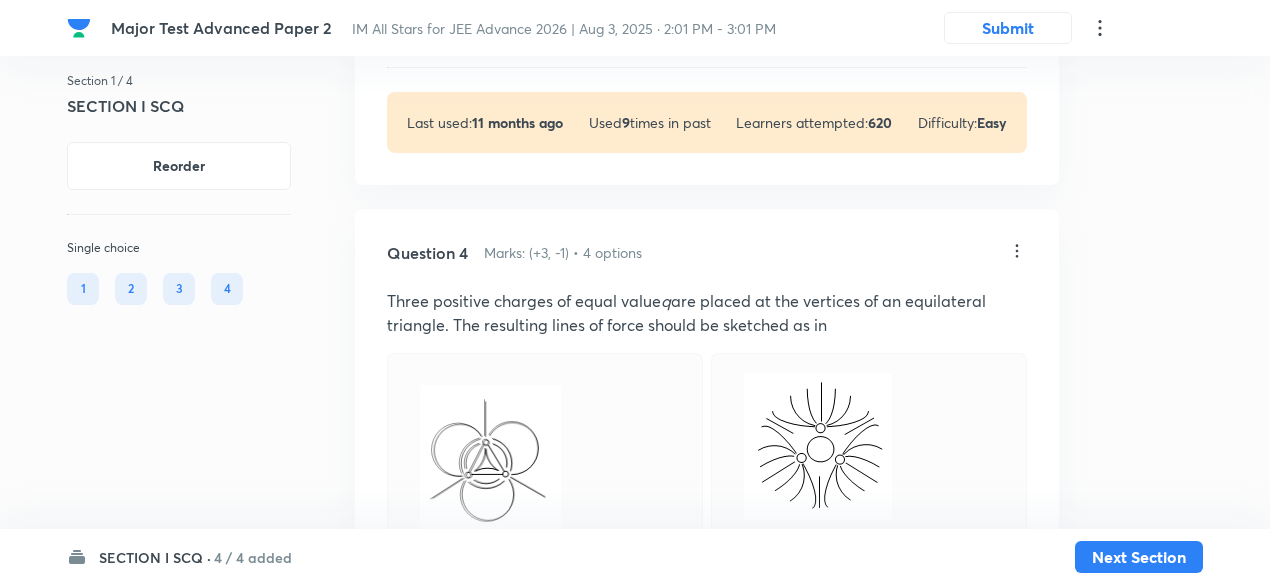 scroll, scrollTop: 3398, scrollLeft: 0, axis: vertical 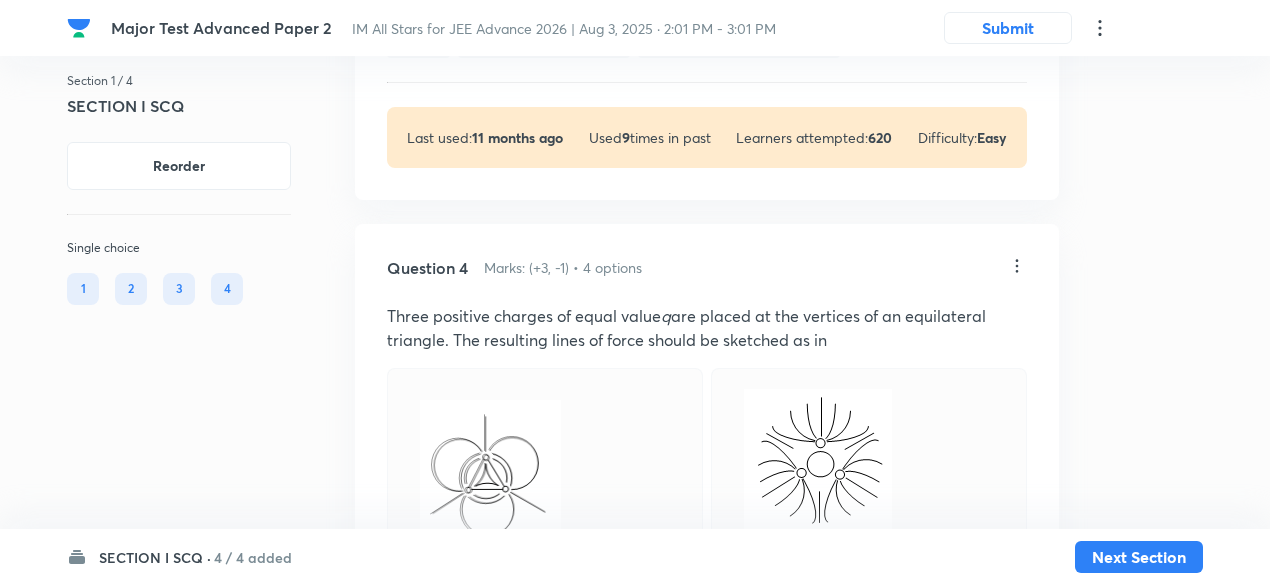 click 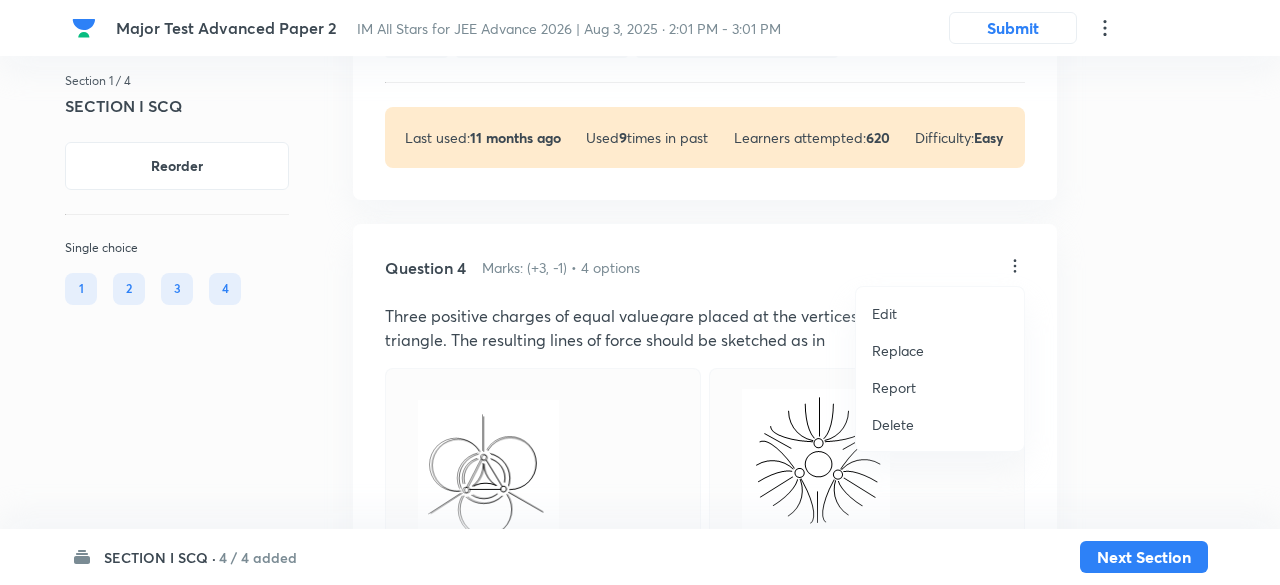 click on "Replace" at bounding box center (940, 350) 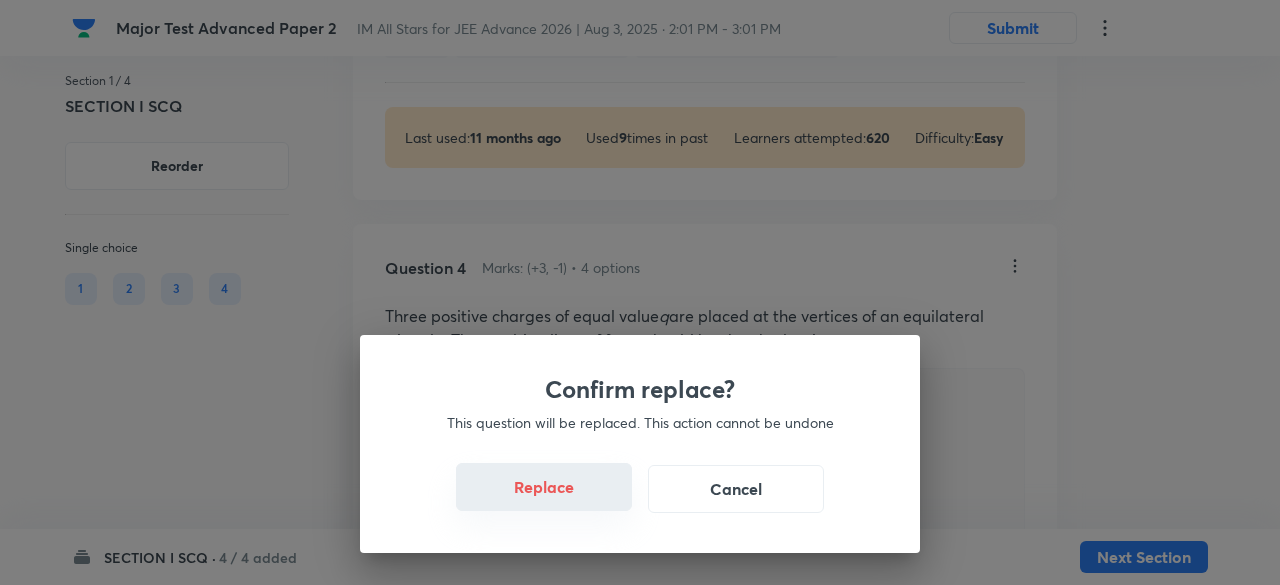 click on "Replace" at bounding box center [544, 487] 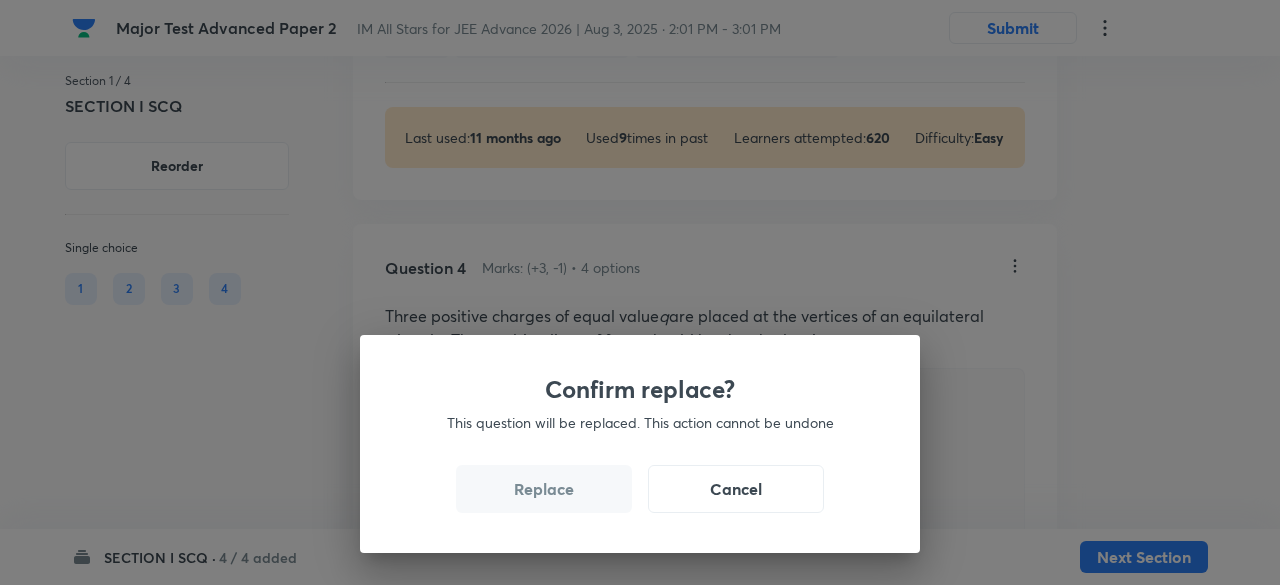 click on "Replace" at bounding box center [544, 489] 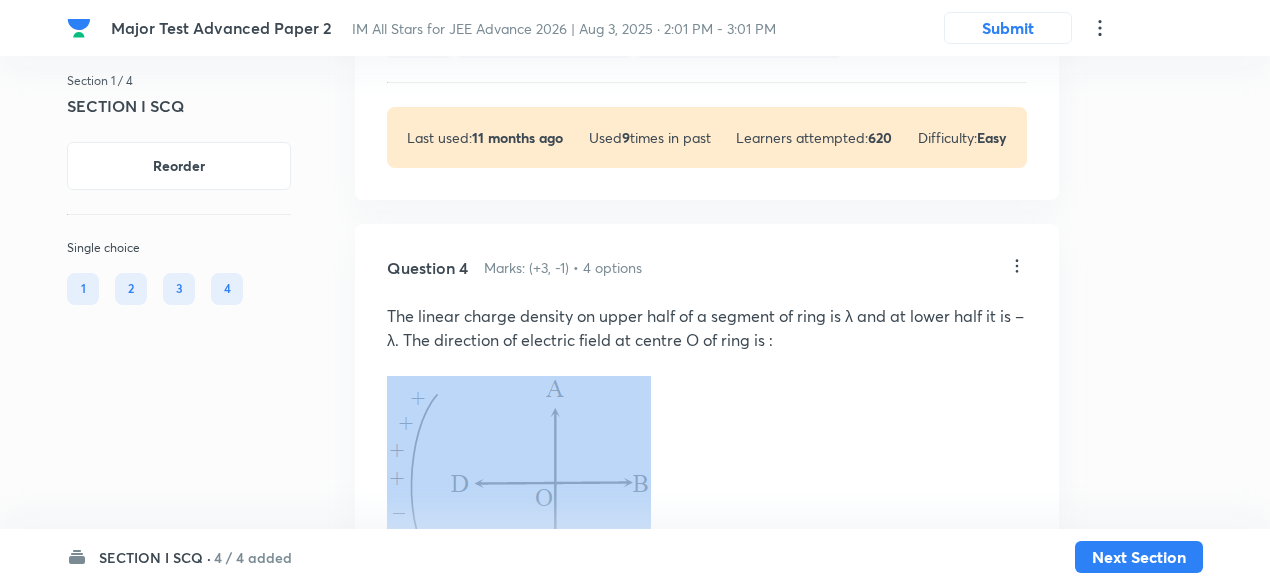 click on "Question 4 Marks: (+3, -1) • 4 options The linear charge density on upper half of a segment of ring is λ and at lower half it is –λ. The direction of electric field at centre O of ring is : along OA along OB along OC Correct answer along OD Solution Hide  Take   as the   -axis and   as the   -axis. Consider two elements   and   of width   at  angular distance   above and below OB respectively. The magnitude of the field at   due to either element is – Physics Electricity & Magnetism Coulomb's Law & Electric Field Last used:  2 years ago Used  2  times in past Learners attempted:  424 Difficulty: Easy" at bounding box center [707, 828] 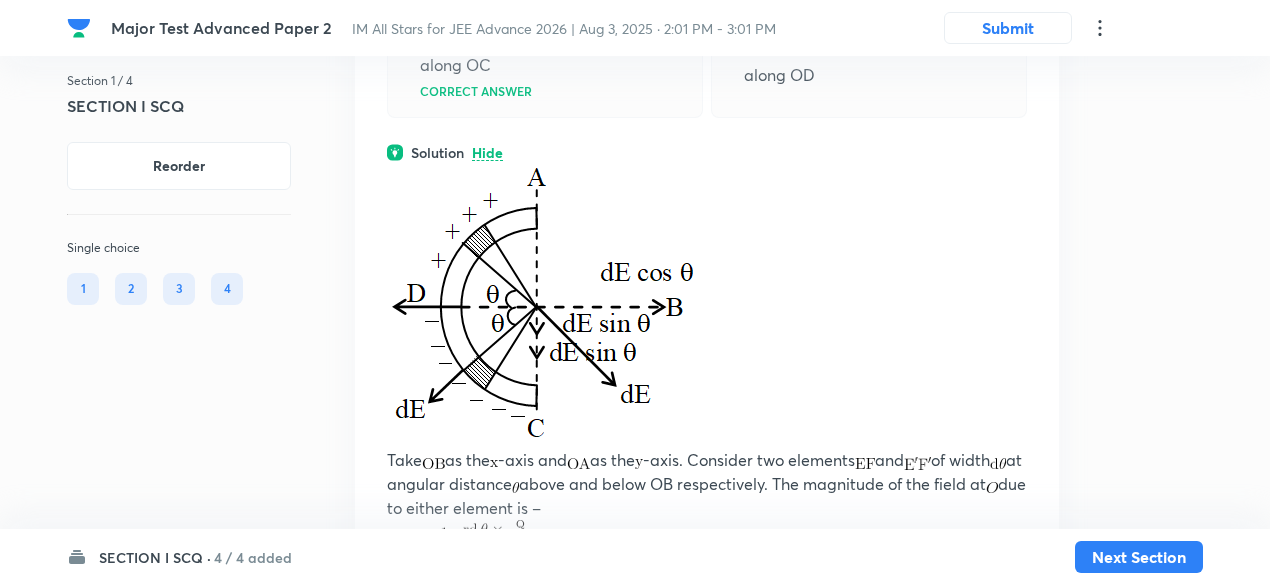 click at bounding box center (541, 302) 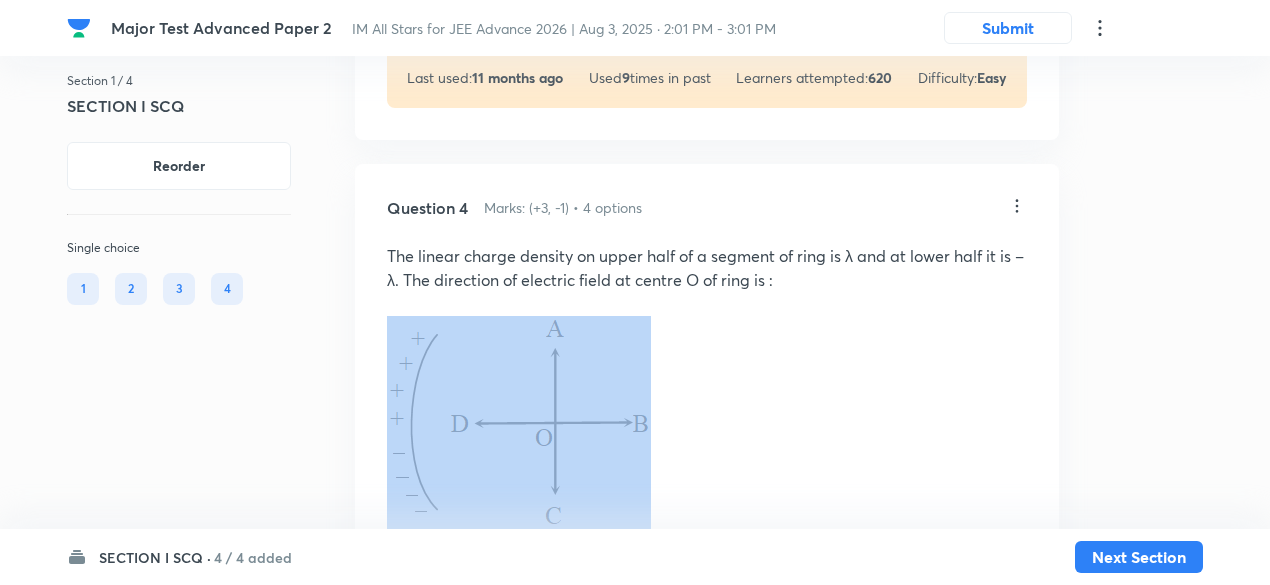 scroll, scrollTop: 3457, scrollLeft: 0, axis: vertical 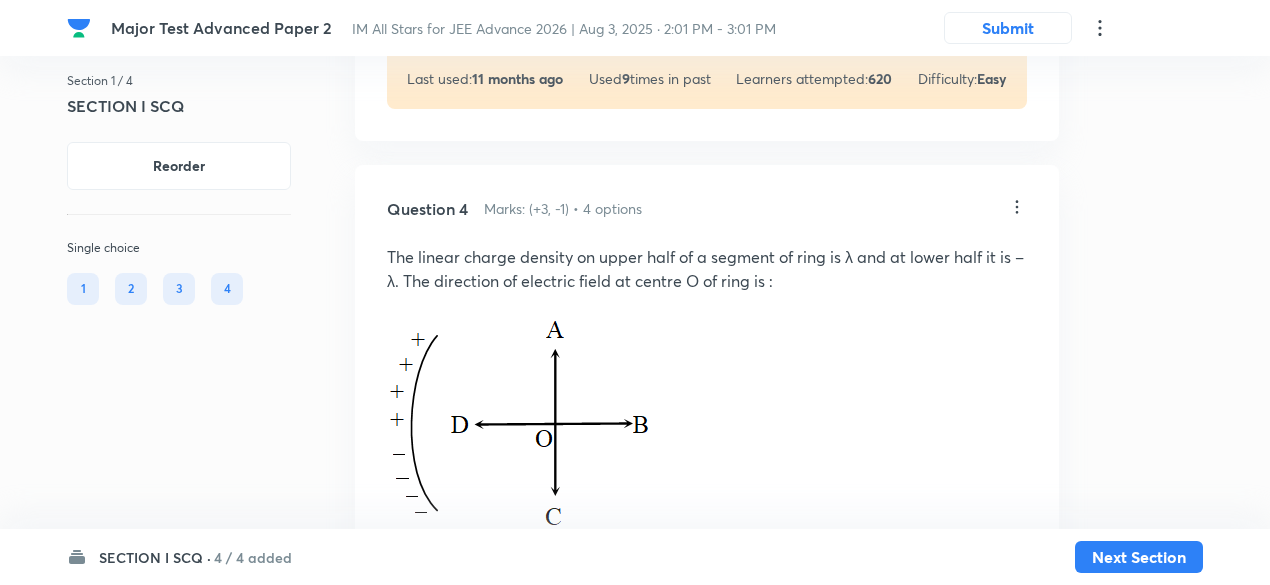click 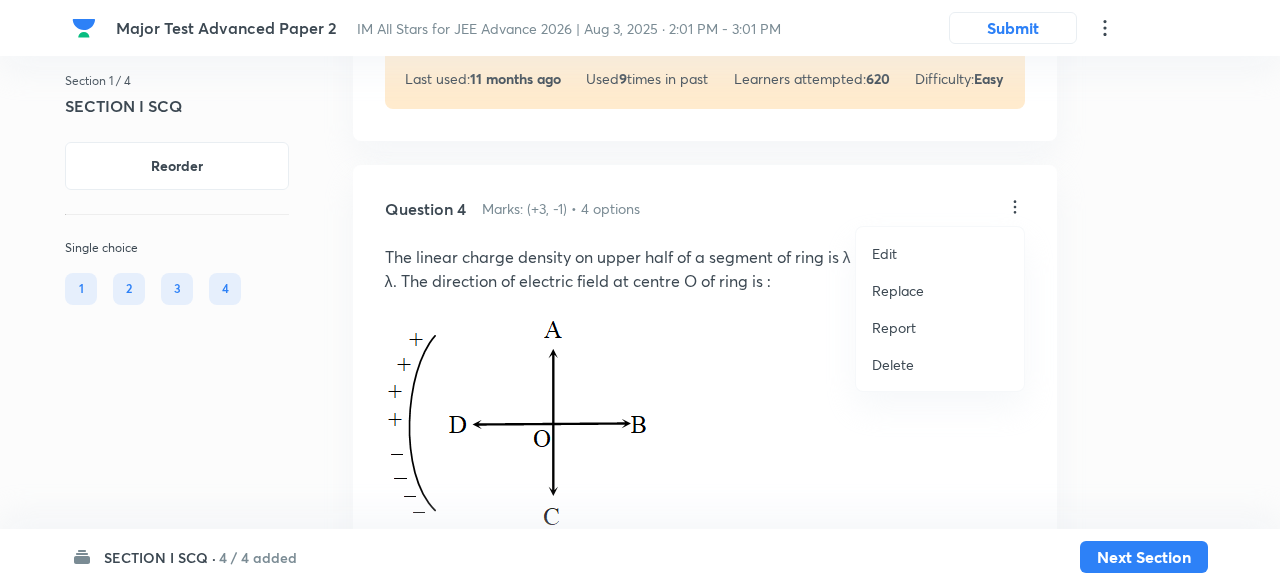click on "Replace" at bounding box center [898, 290] 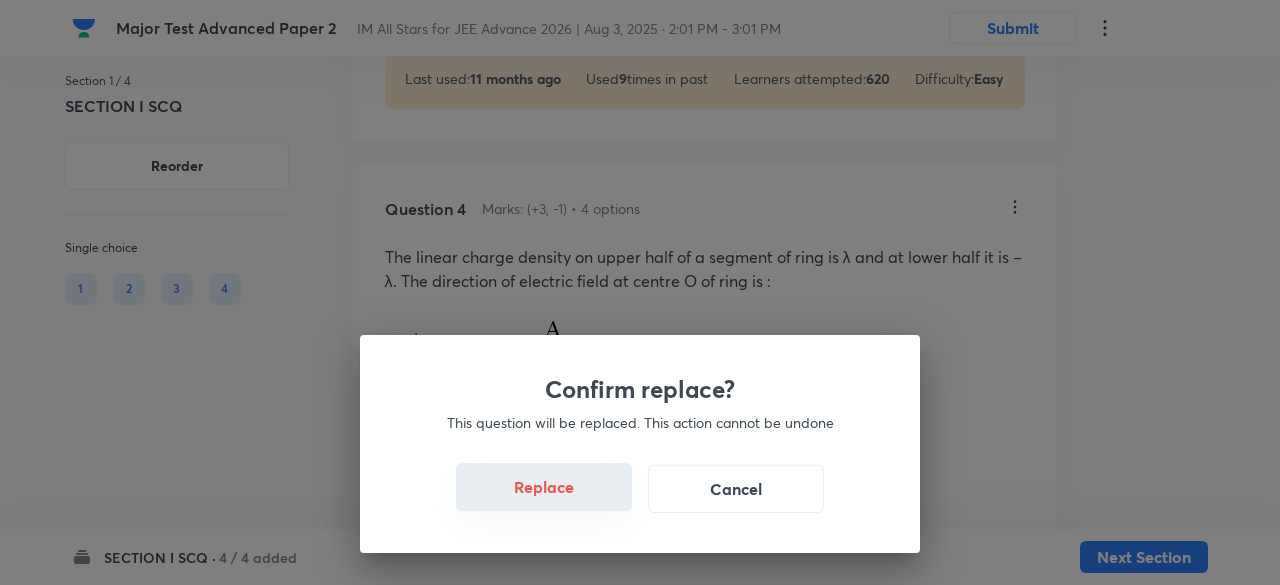 click on "Replace" at bounding box center [544, 487] 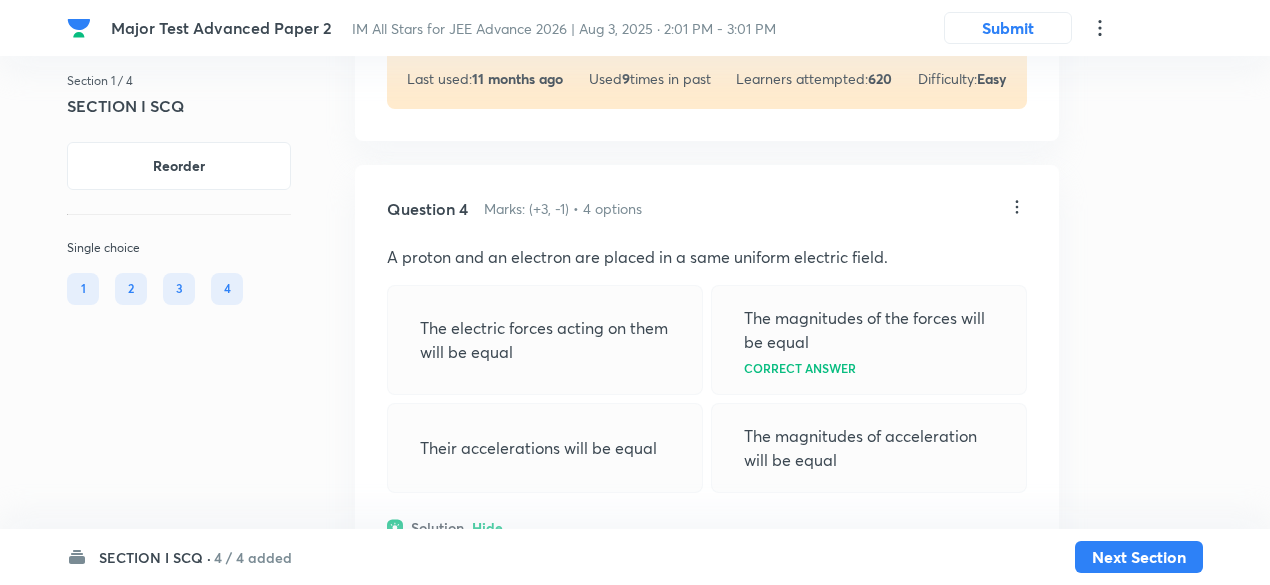 click 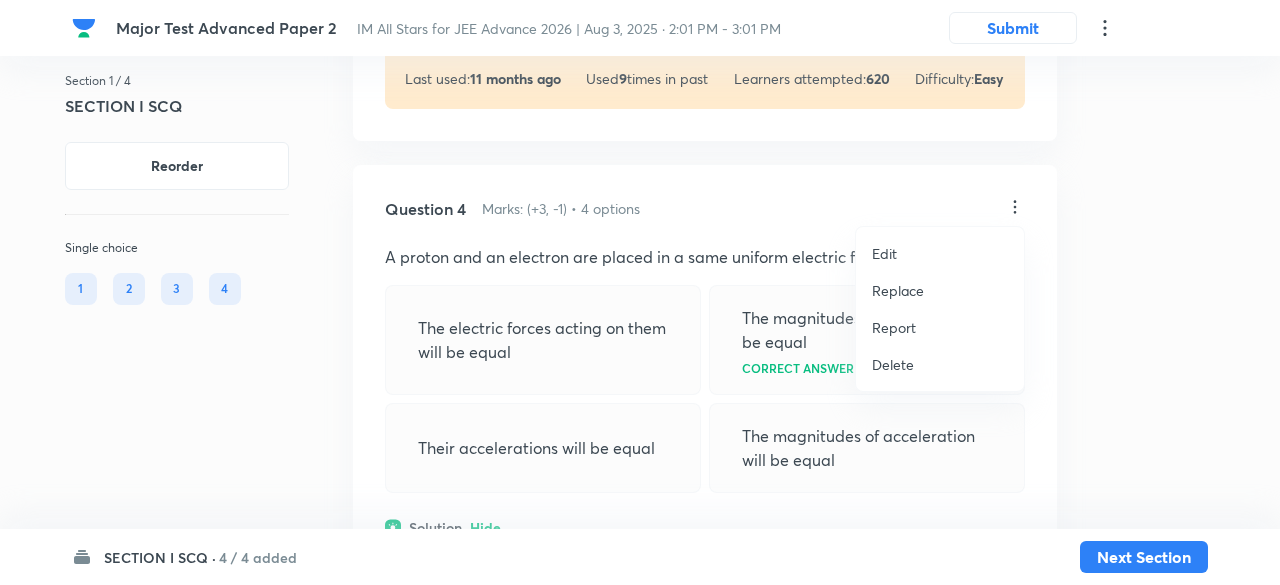 click on "Replace" at bounding box center [940, 290] 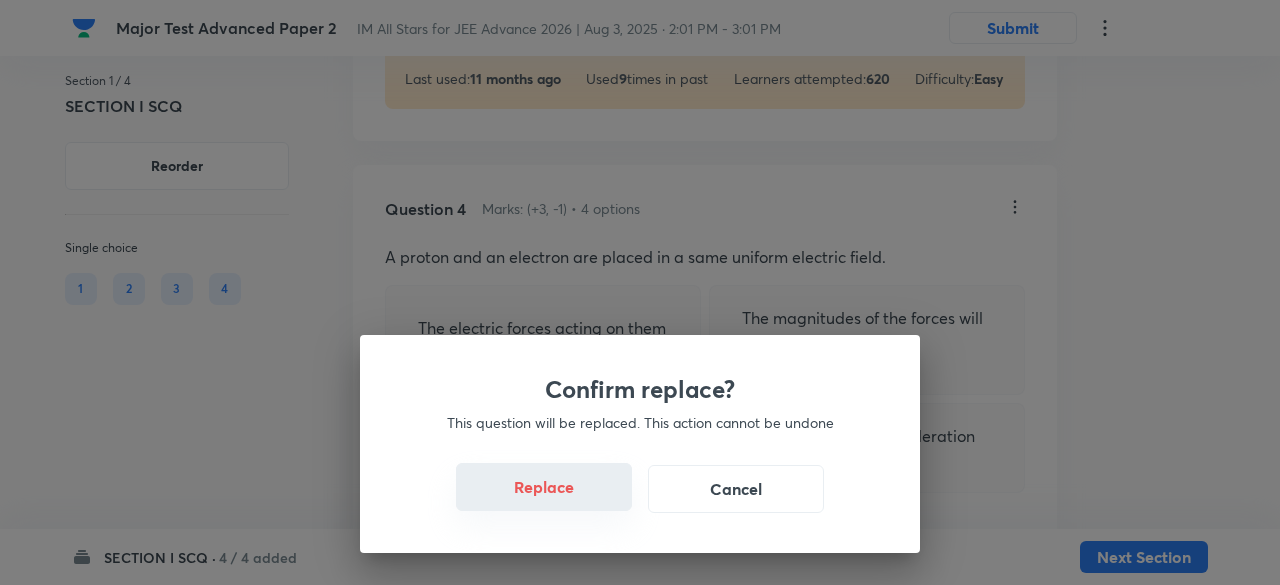 click on "Replace" at bounding box center [544, 487] 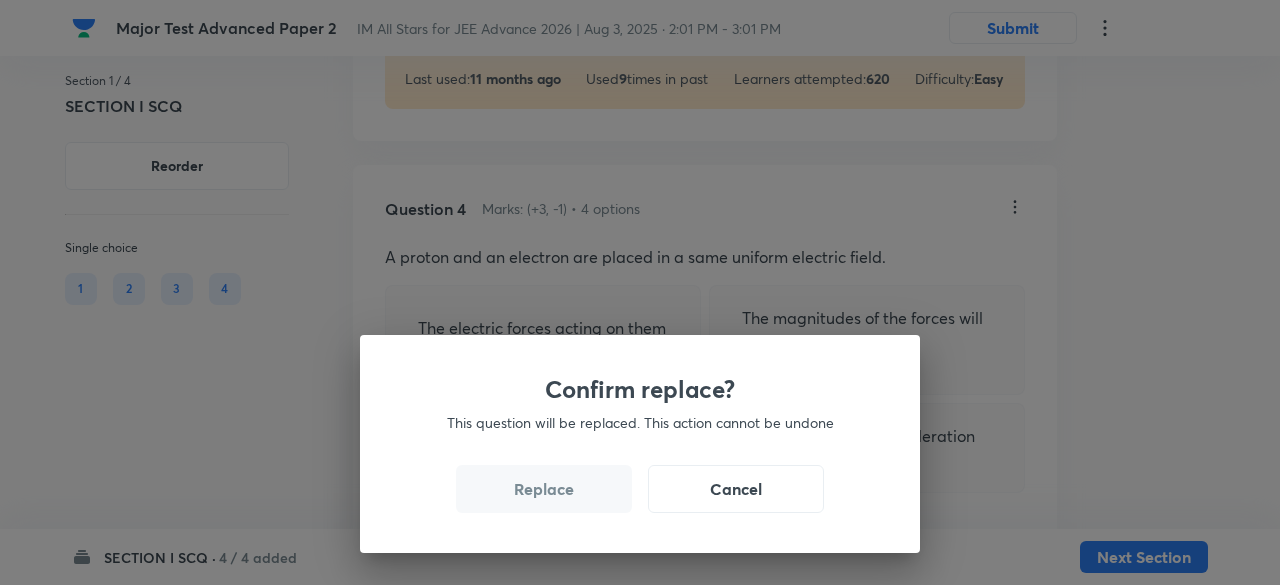 click on "Replace" at bounding box center (544, 489) 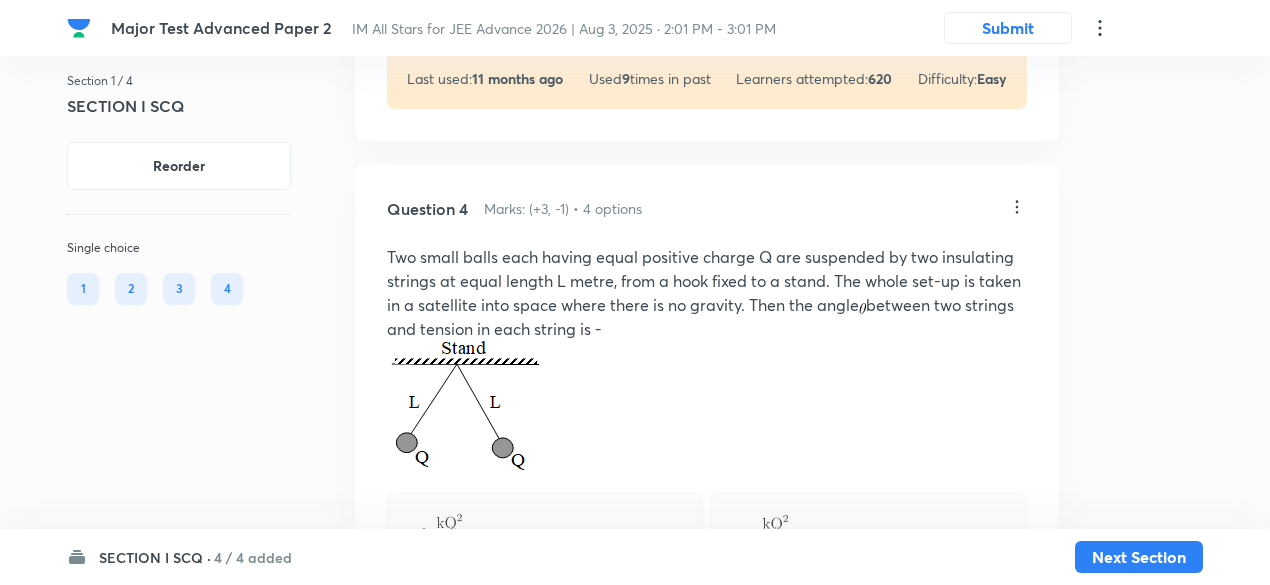 click at bounding box center (545, 533) 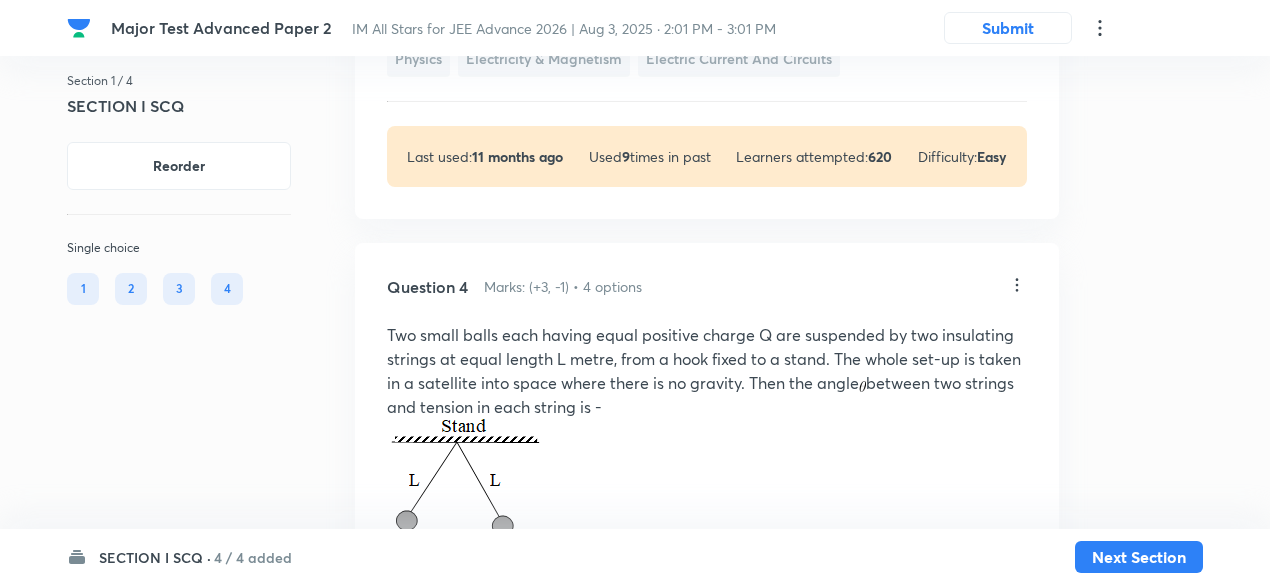 scroll, scrollTop: 3383, scrollLeft: 0, axis: vertical 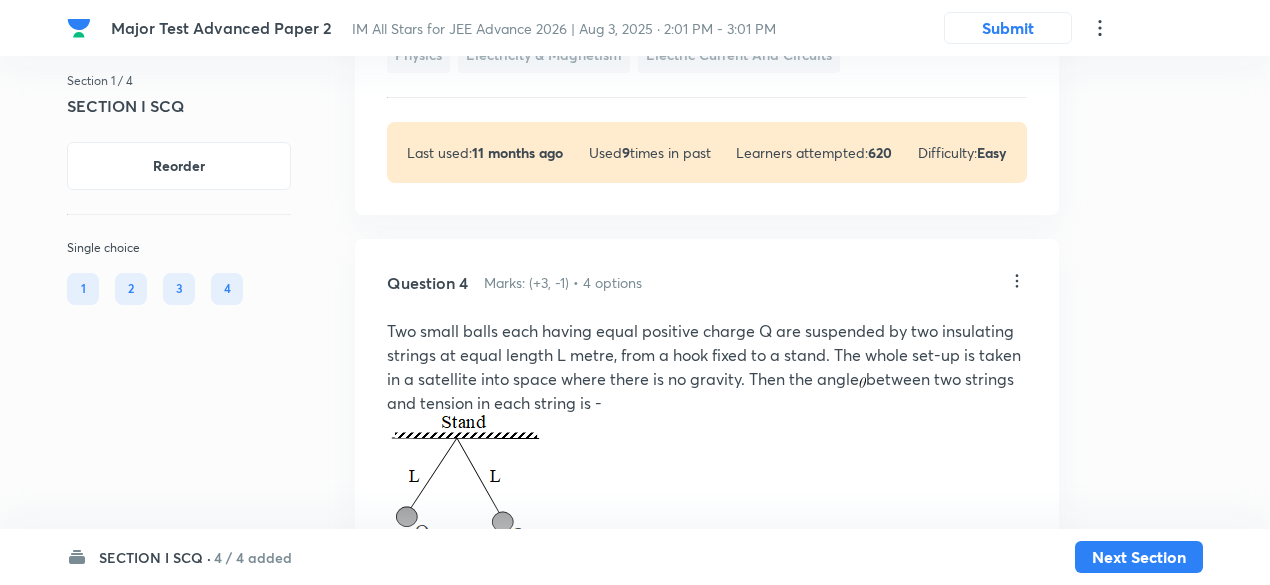 click 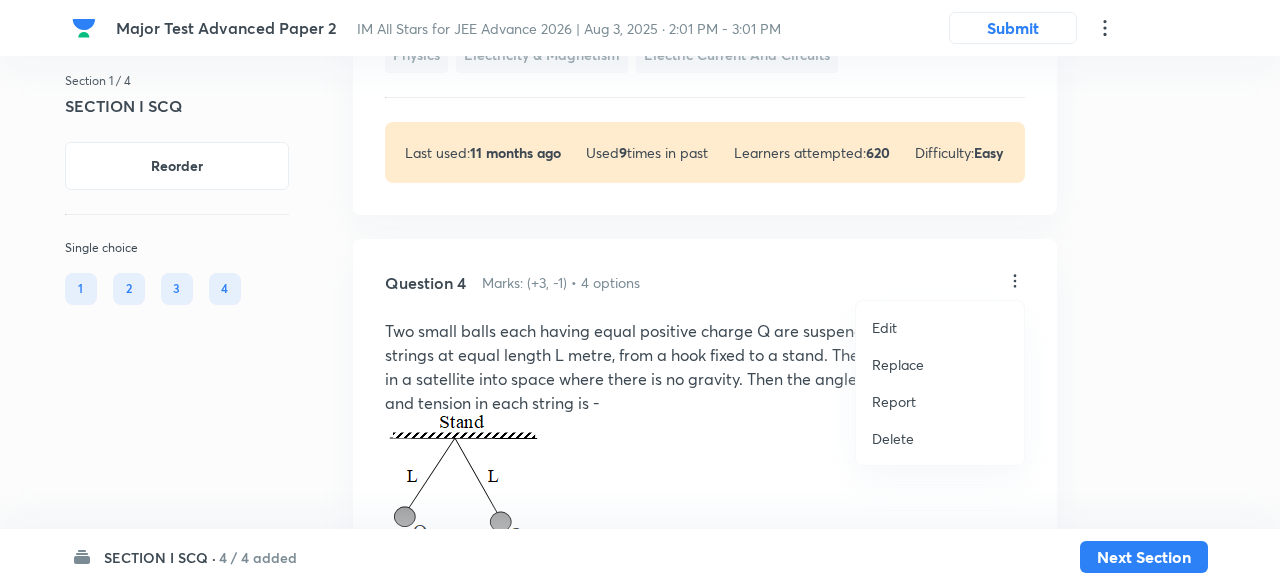click on "Replace" at bounding box center [898, 364] 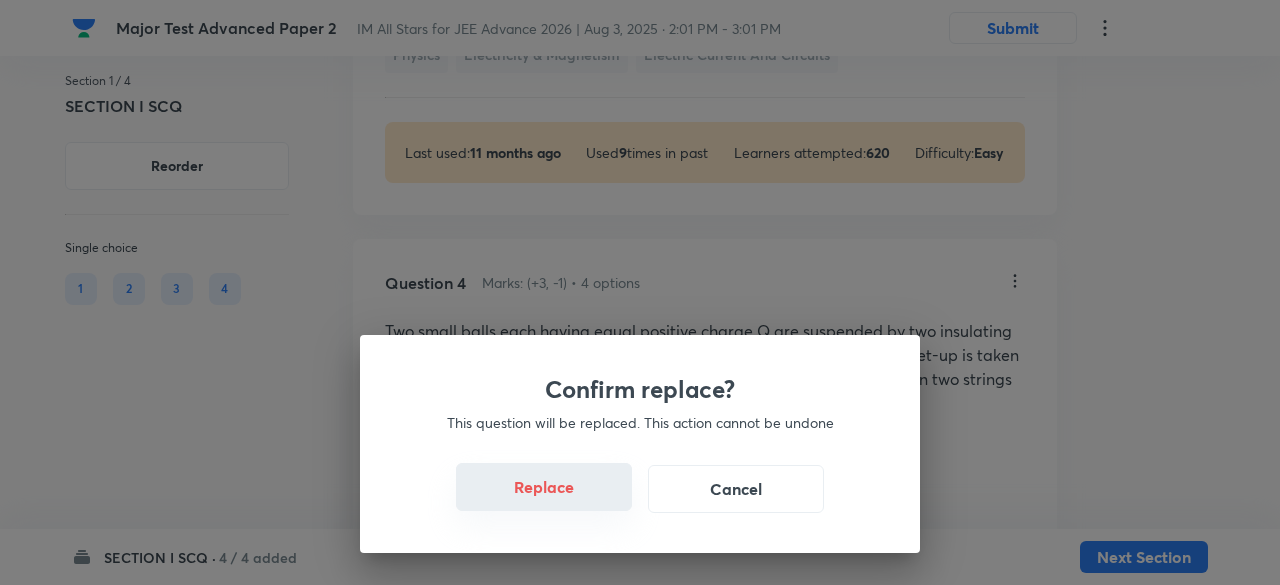click on "Replace" at bounding box center (544, 487) 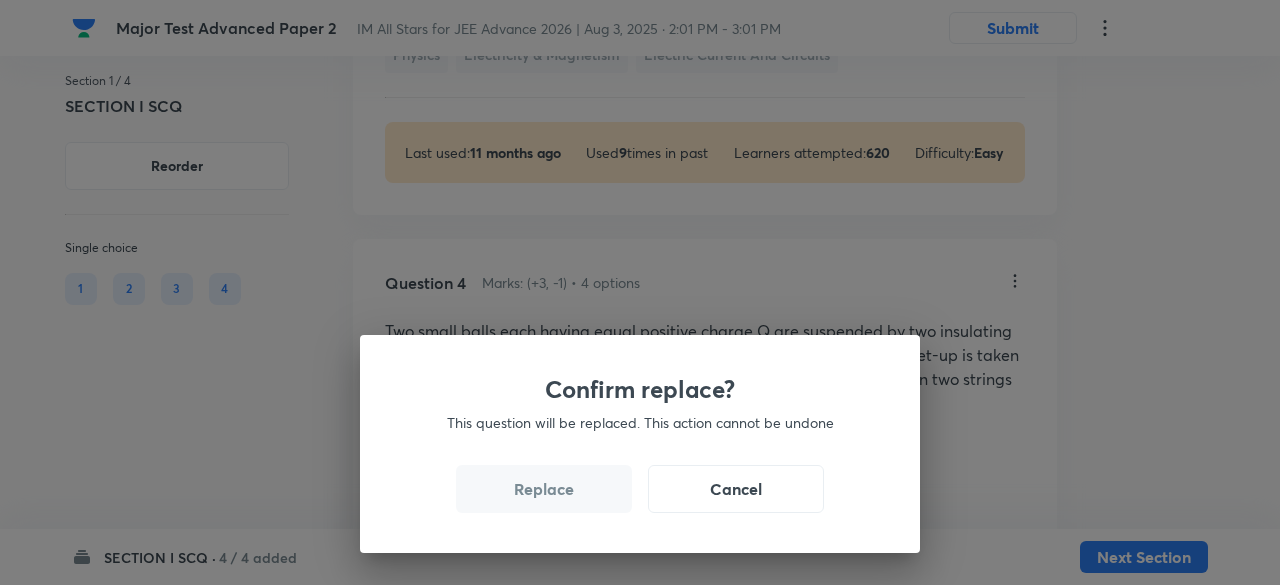 click on "Replace" at bounding box center [544, 489] 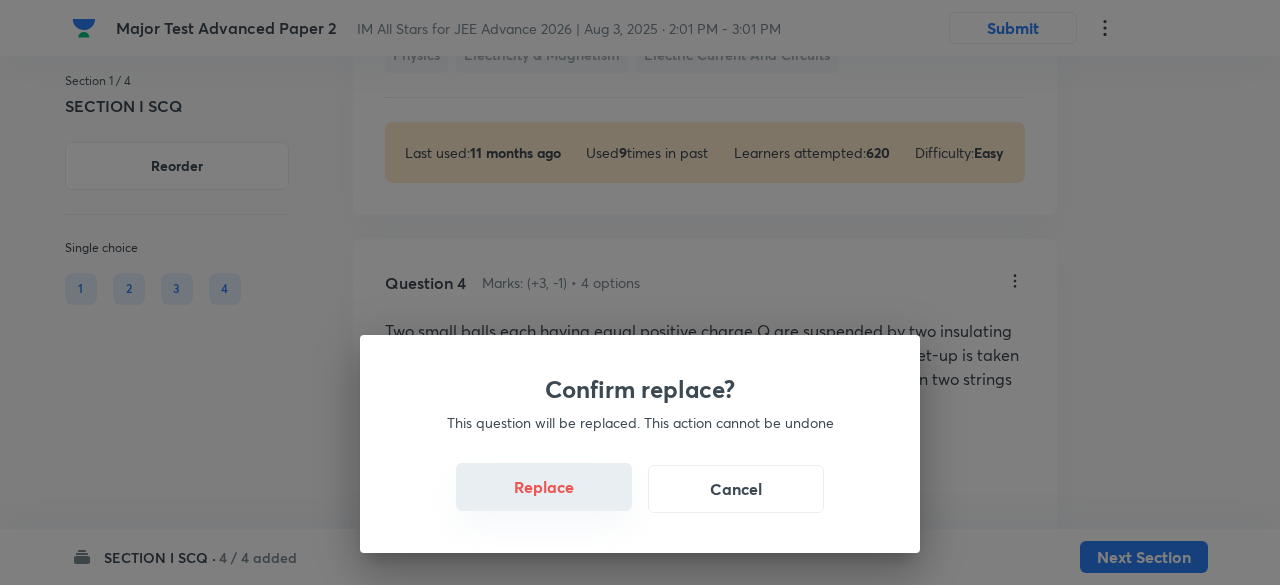 click on "Replace" at bounding box center (544, 487) 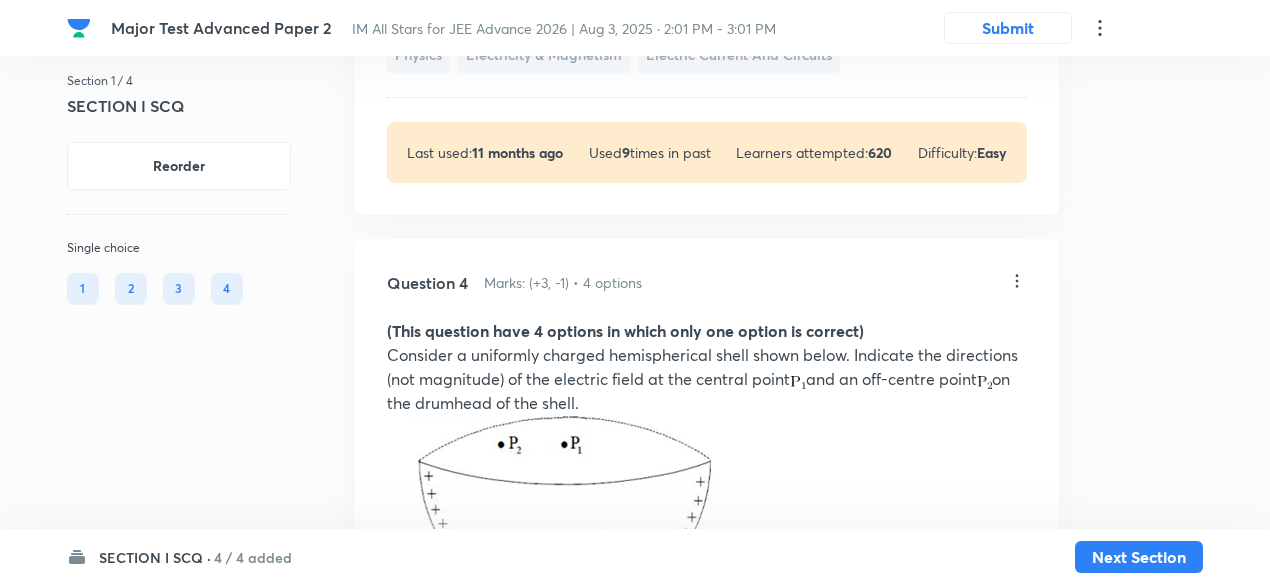 click at bounding box center [545, 728] 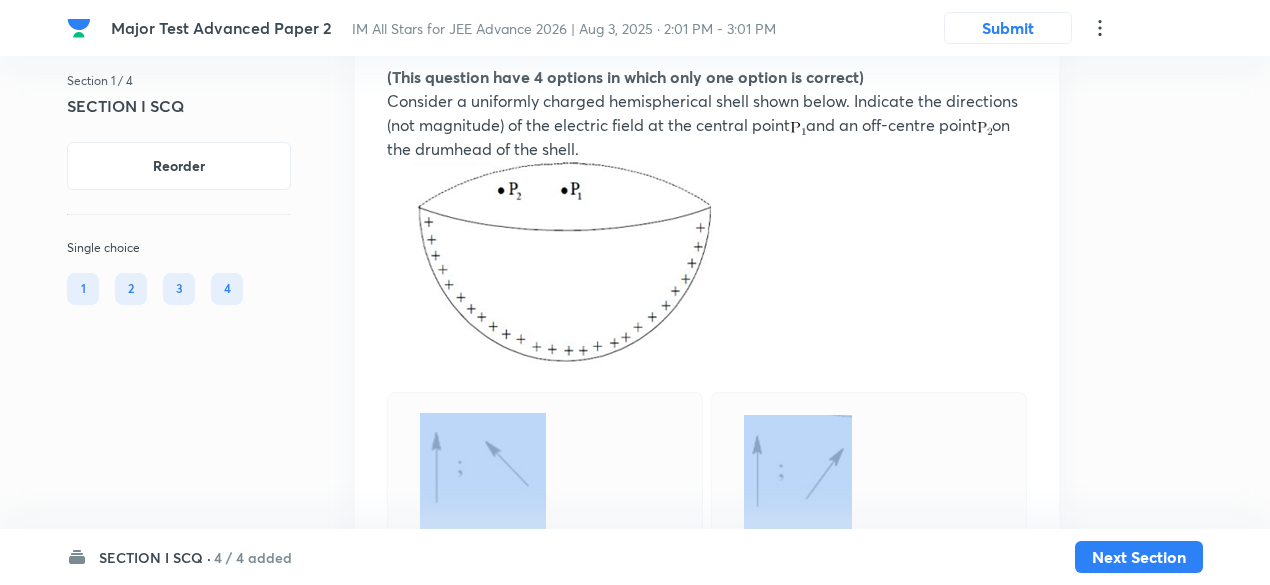 scroll, scrollTop: 3638, scrollLeft: 0, axis: vertical 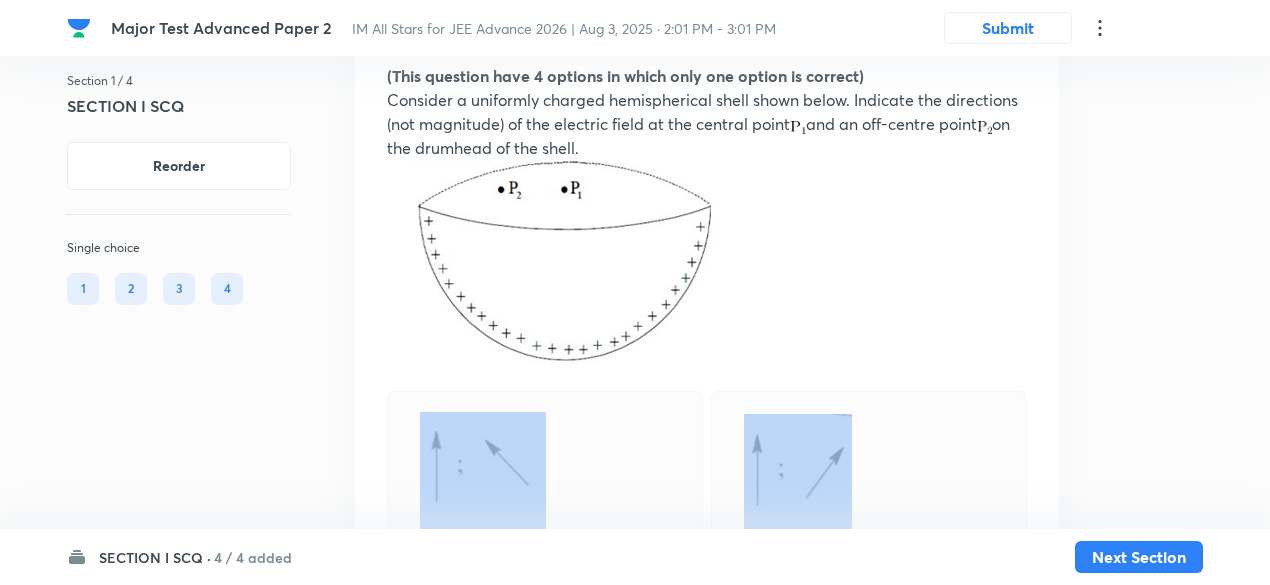 click at bounding box center [483, 470] 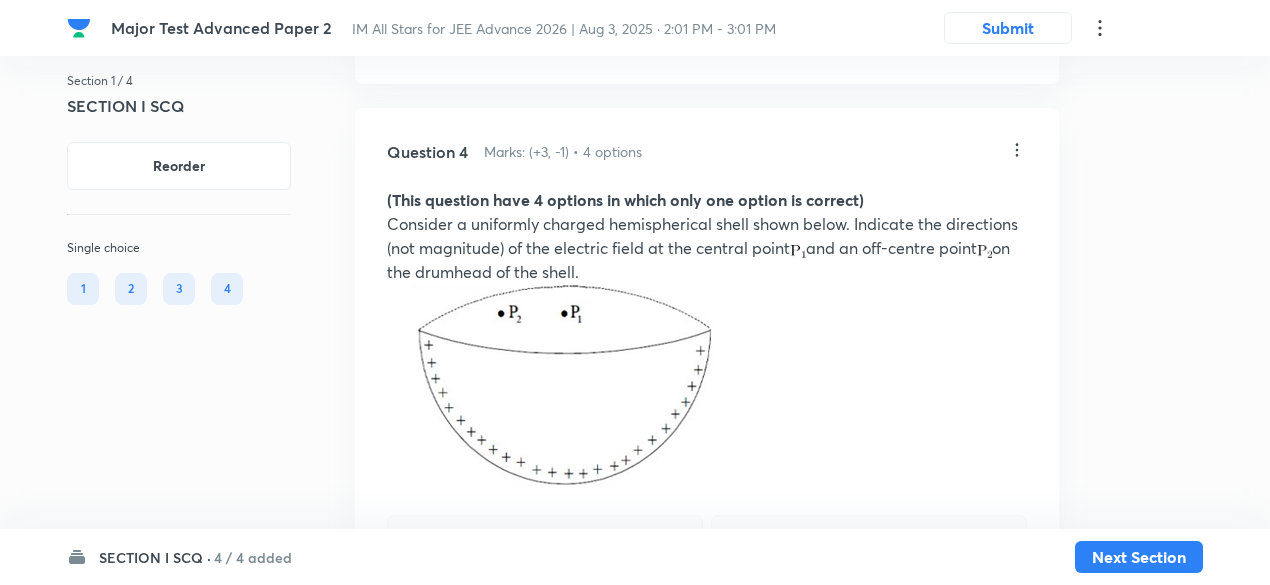 scroll, scrollTop: 3385, scrollLeft: 0, axis: vertical 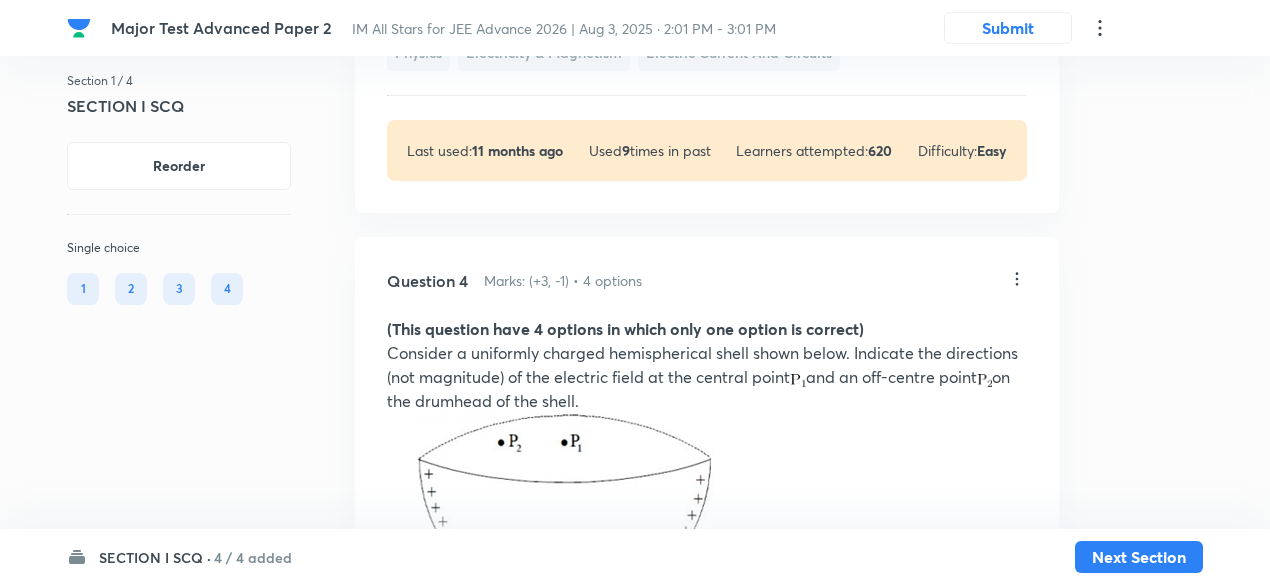 click 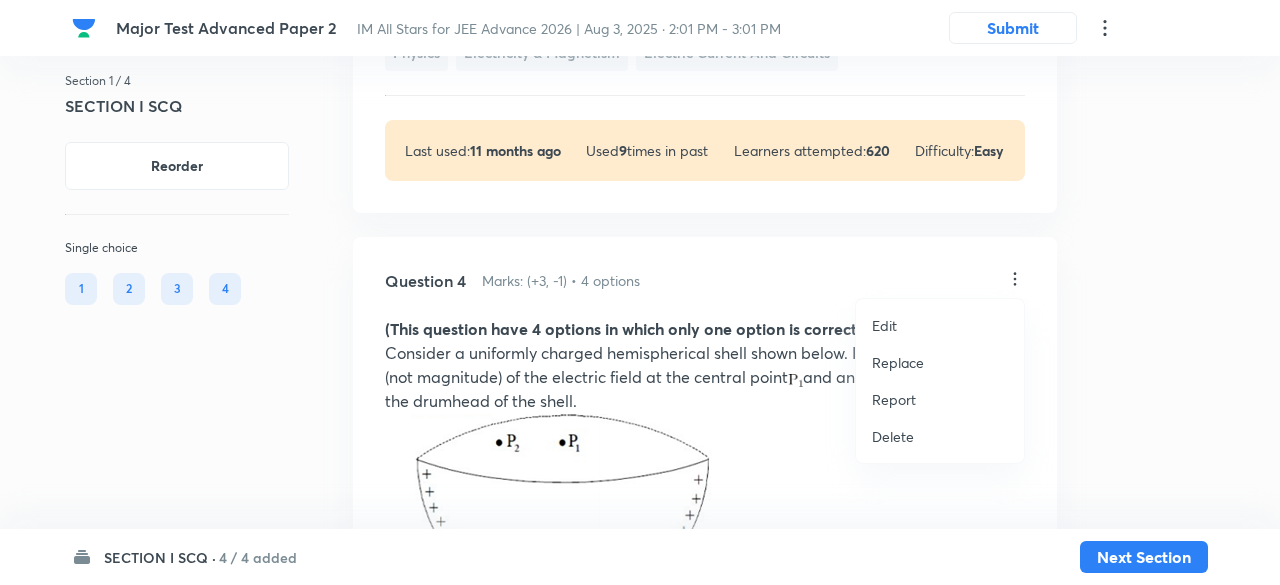 click on "Replace" at bounding box center [898, 362] 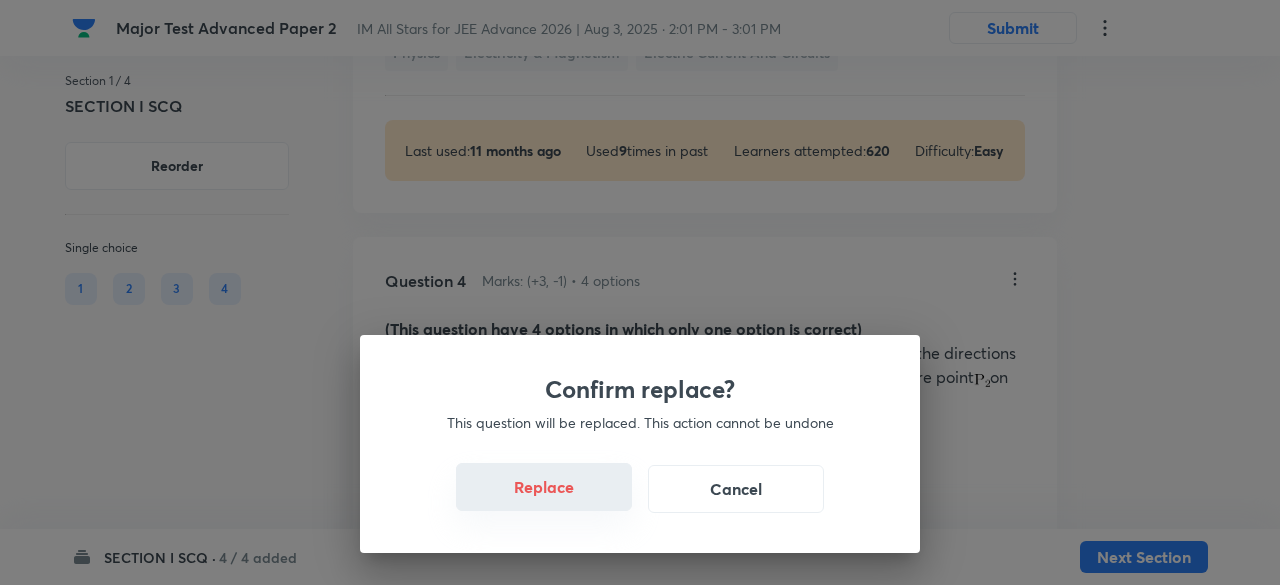 click on "Replace" at bounding box center (544, 487) 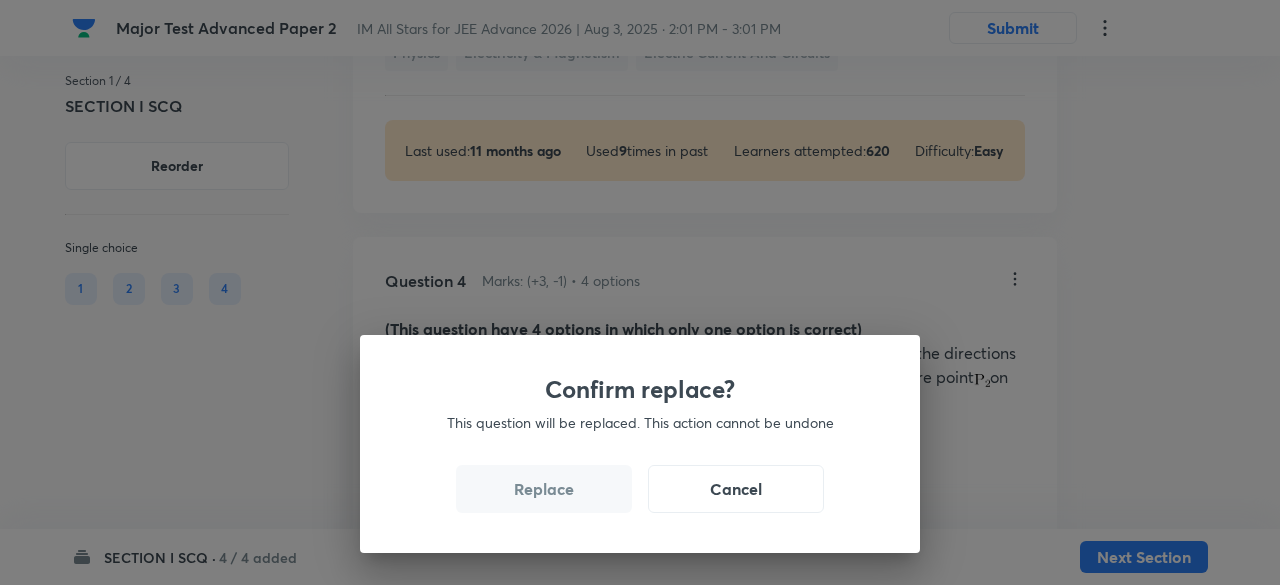 click on "Replace" at bounding box center (544, 489) 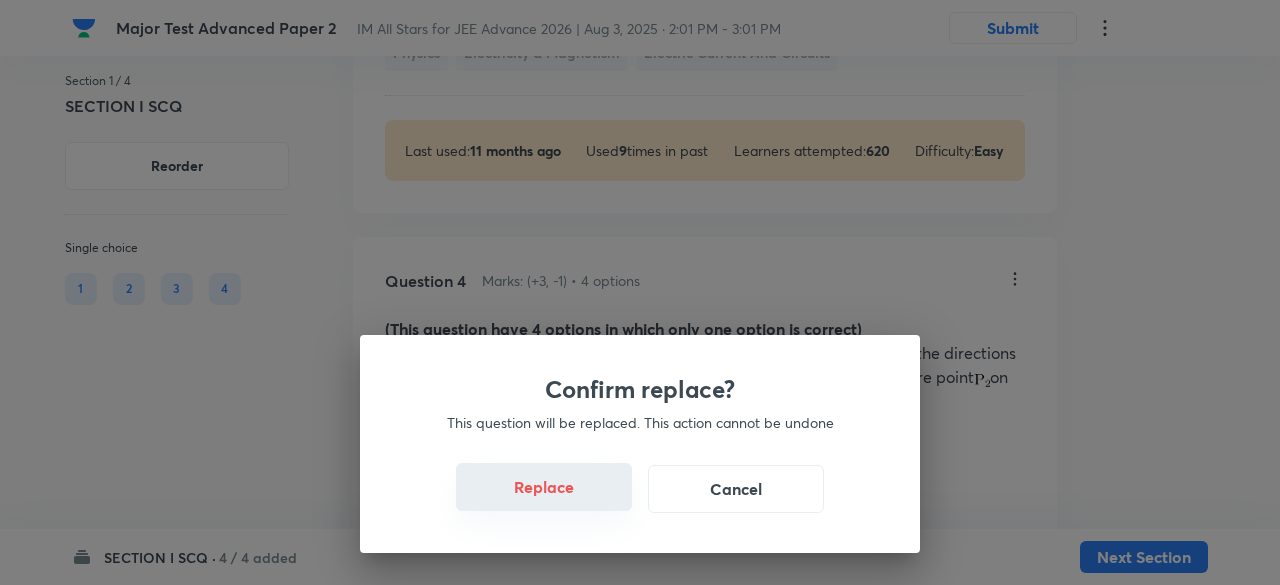 click on "Replace" at bounding box center (544, 487) 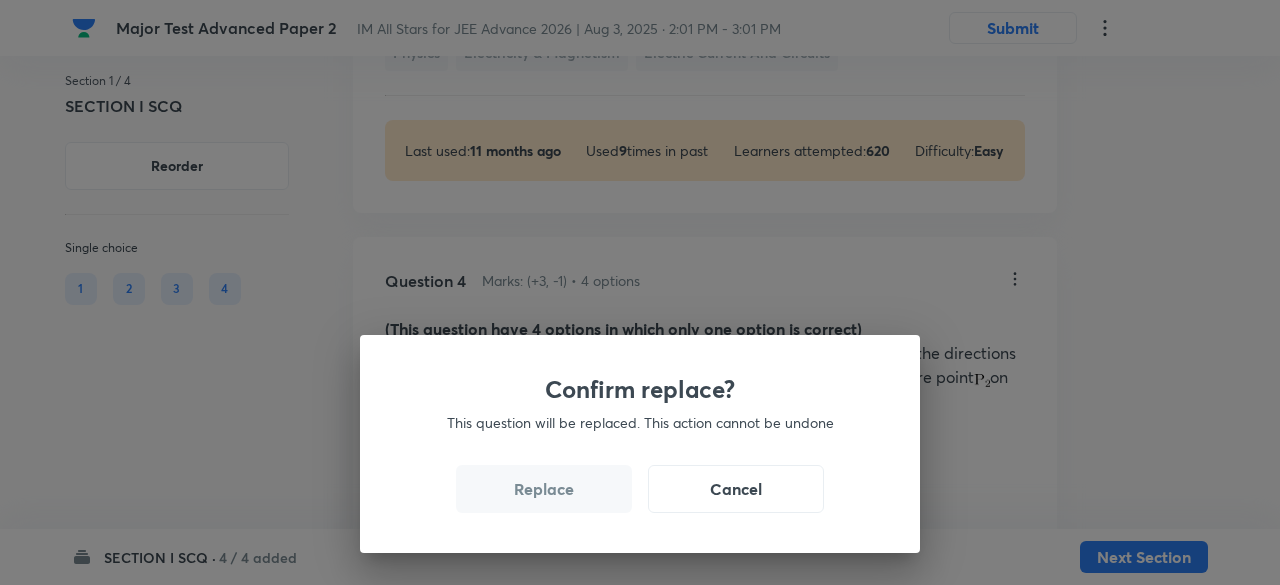click on "Replace" at bounding box center [544, 489] 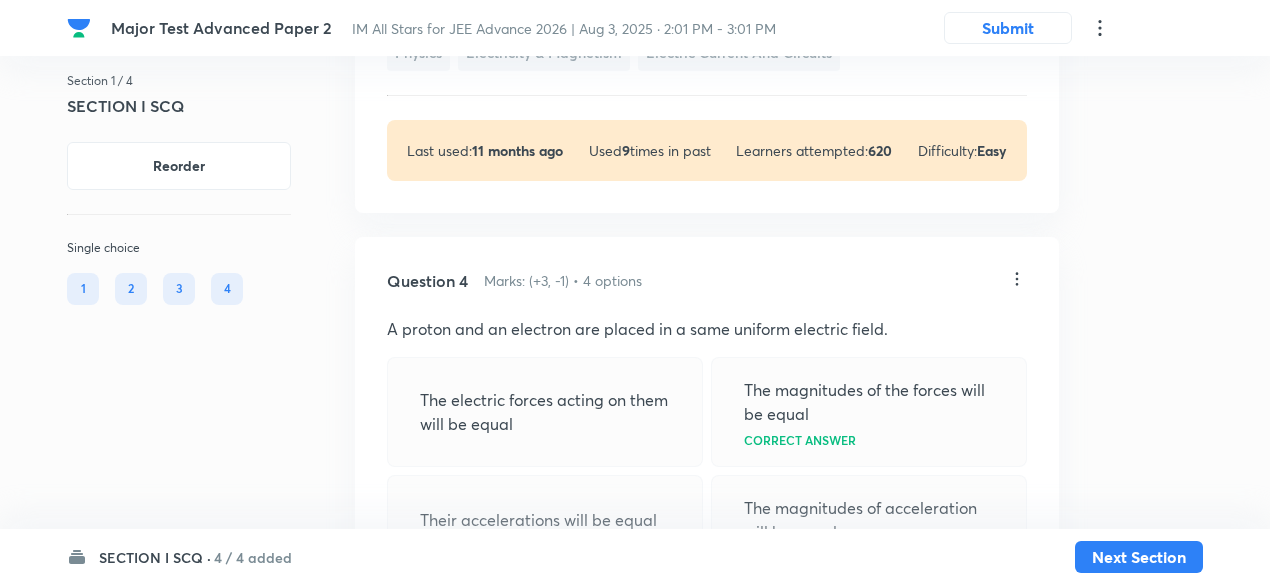 click on "Their accelerations will be equal" at bounding box center [545, 520] 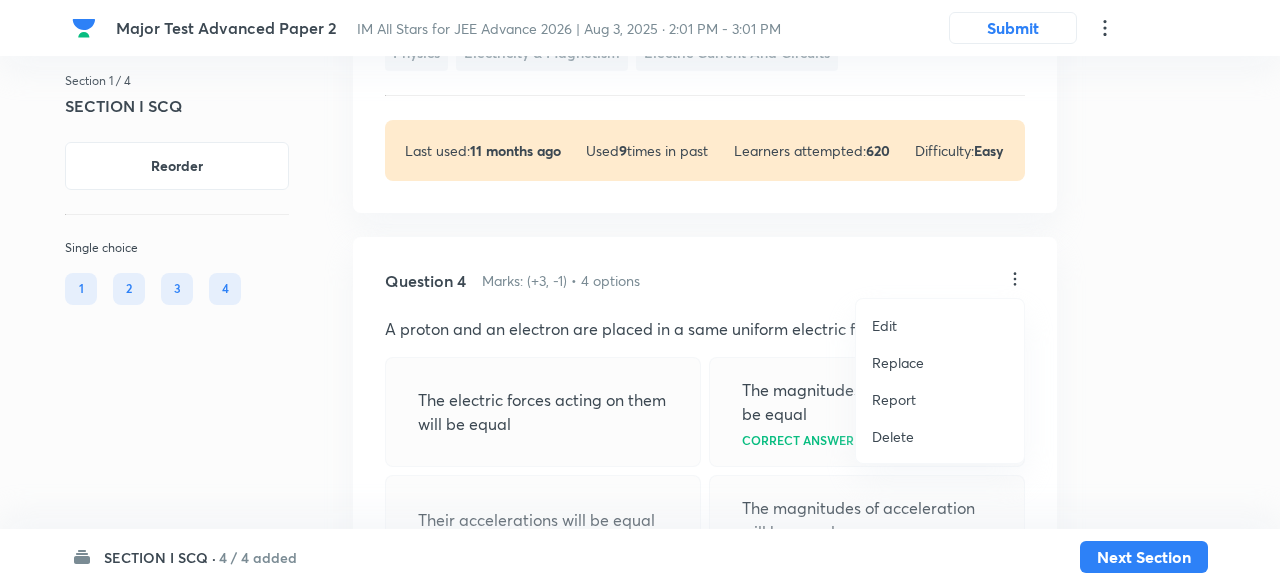 click on "Replace" at bounding box center [898, 362] 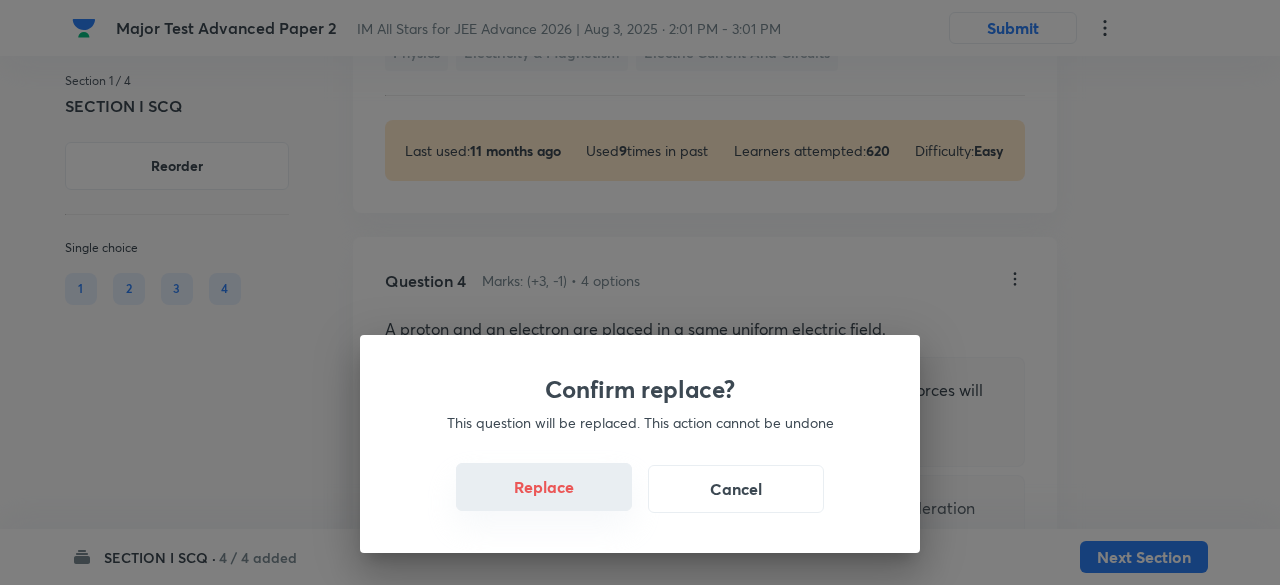 click on "Replace" at bounding box center [544, 487] 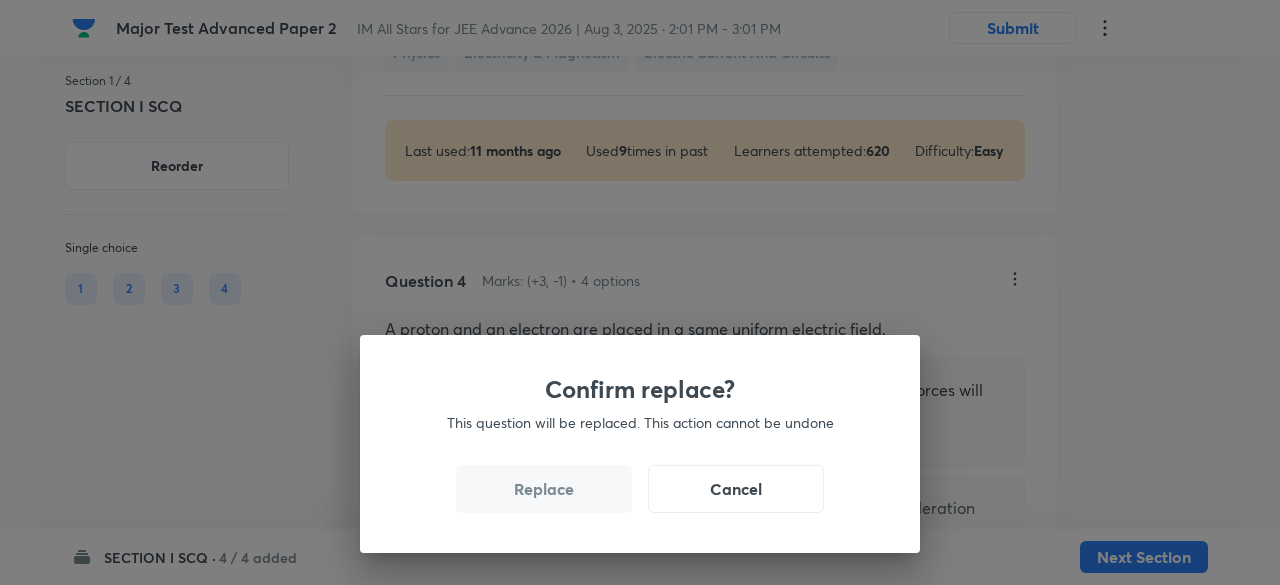 click on "Replace" at bounding box center [544, 489] 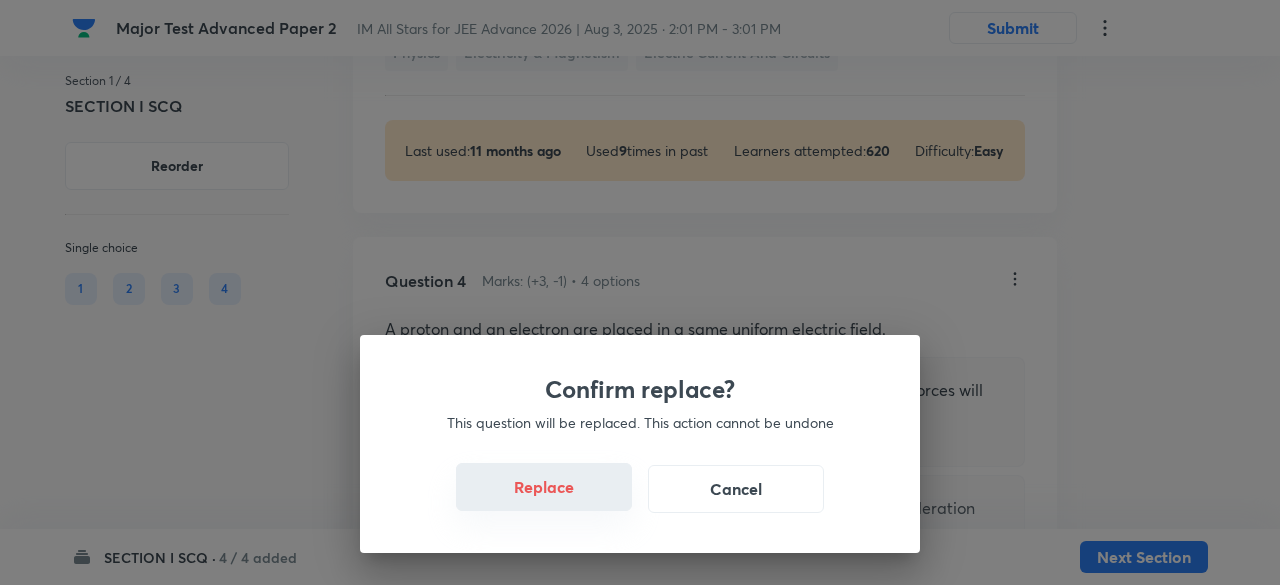 click on "Confirm replace? This question will be replaced. This action cannot be undone Replace Cancel" at bounding box center [640, 292] 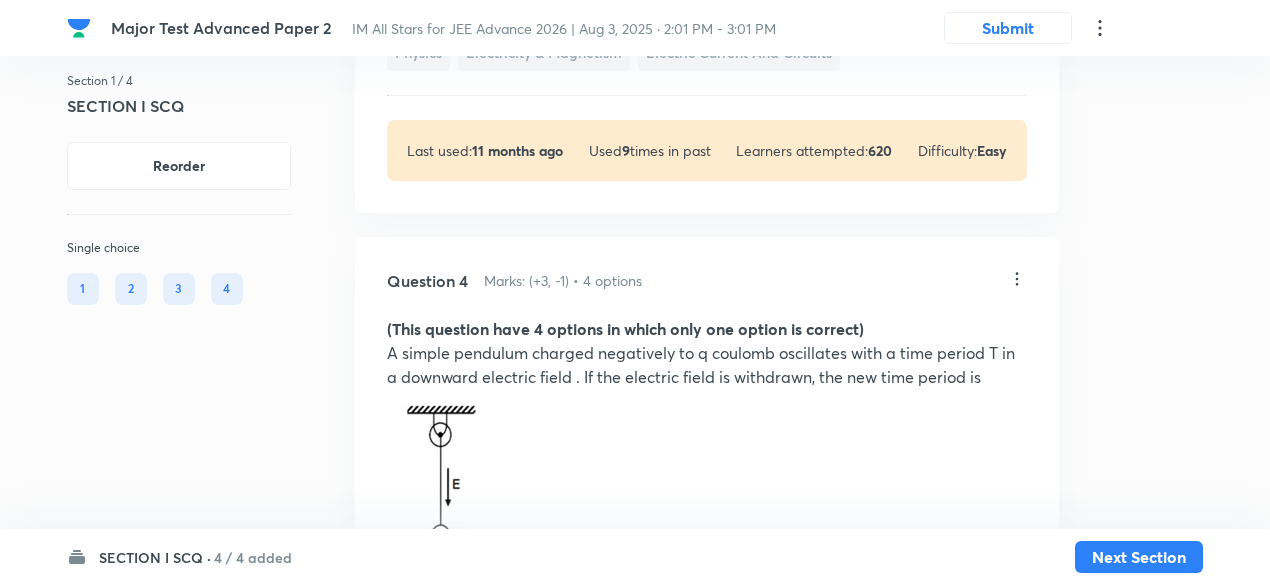 click on "=T" at bounding box center (545, 631) 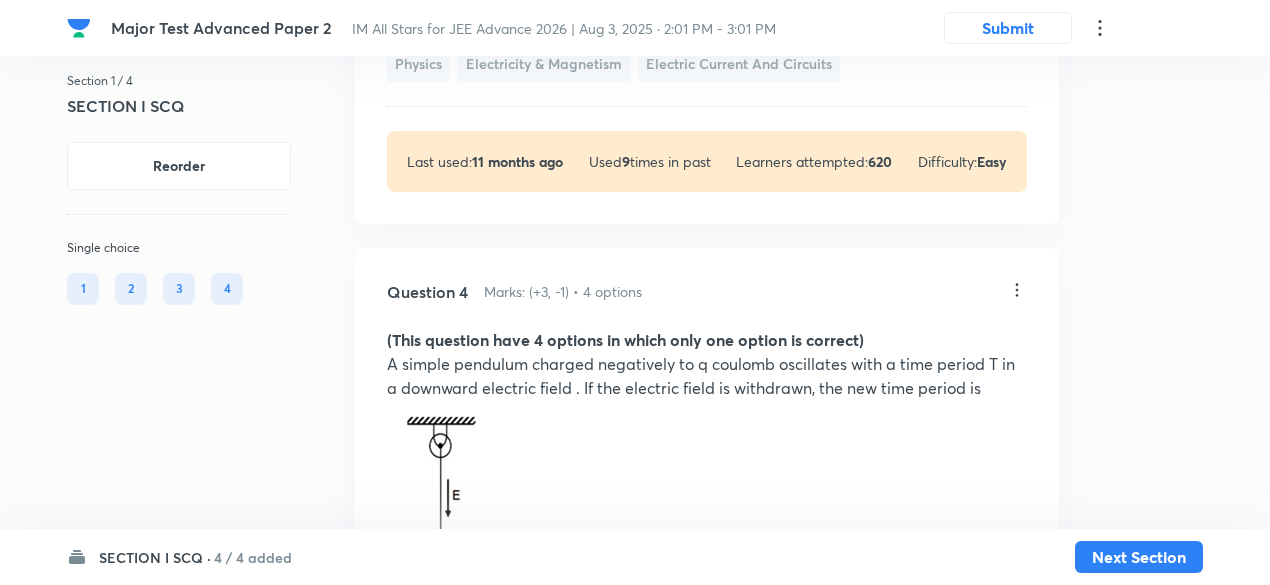 scroll, scrollTop: 3373, scrollLeft: 0, axis: vertical 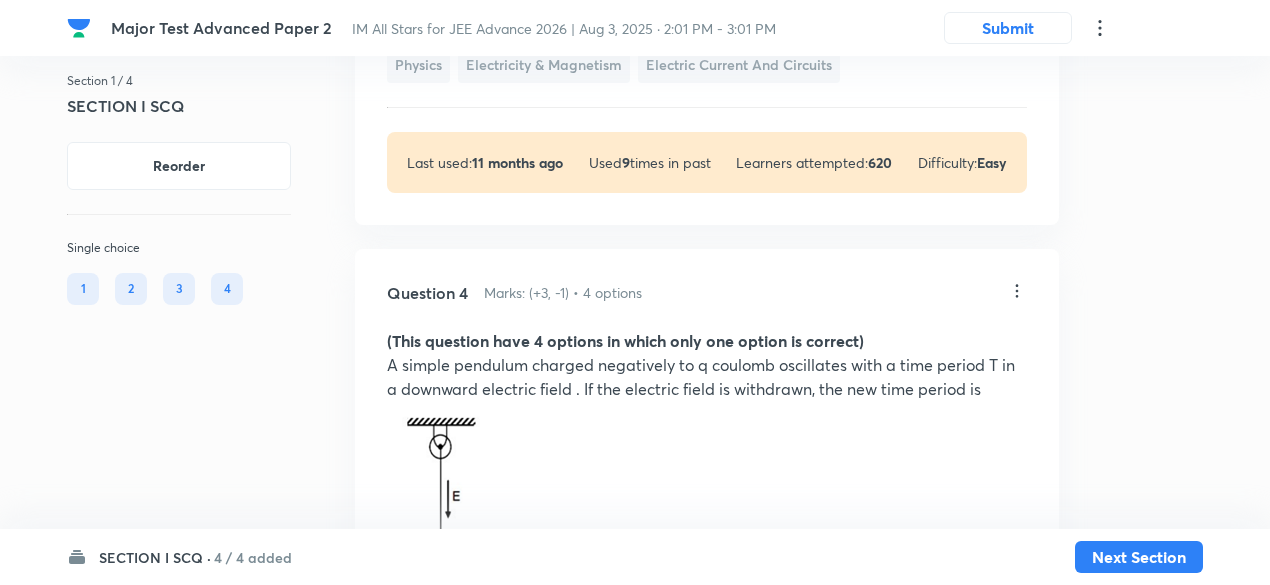 click on "Question 4 Marks: (+3, -1) • 4 options (This question have 4 options in which only one option is correct) A simple pendulum charged negatively to q coulomb oscillates with a time period T in a downward electric field . If the electric field is withdrawn, the new time period is =T >T <T Correct answer None  Solution Hide Physics Electricity & Magnetism Coulomb's Law & Electric Field Last used:  2 years ago Used  3  times in past Learners attempted:  194 Difficulty: Moderate" at bounding box center (707, 661) 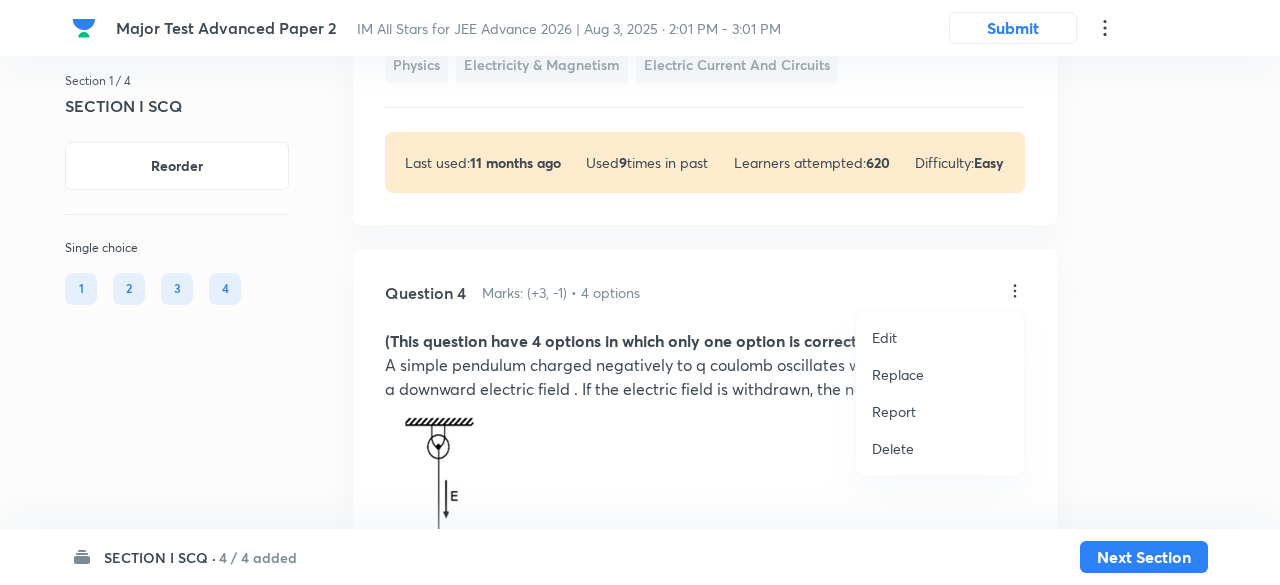 click on "Replace" at bounding box center (898, 374) 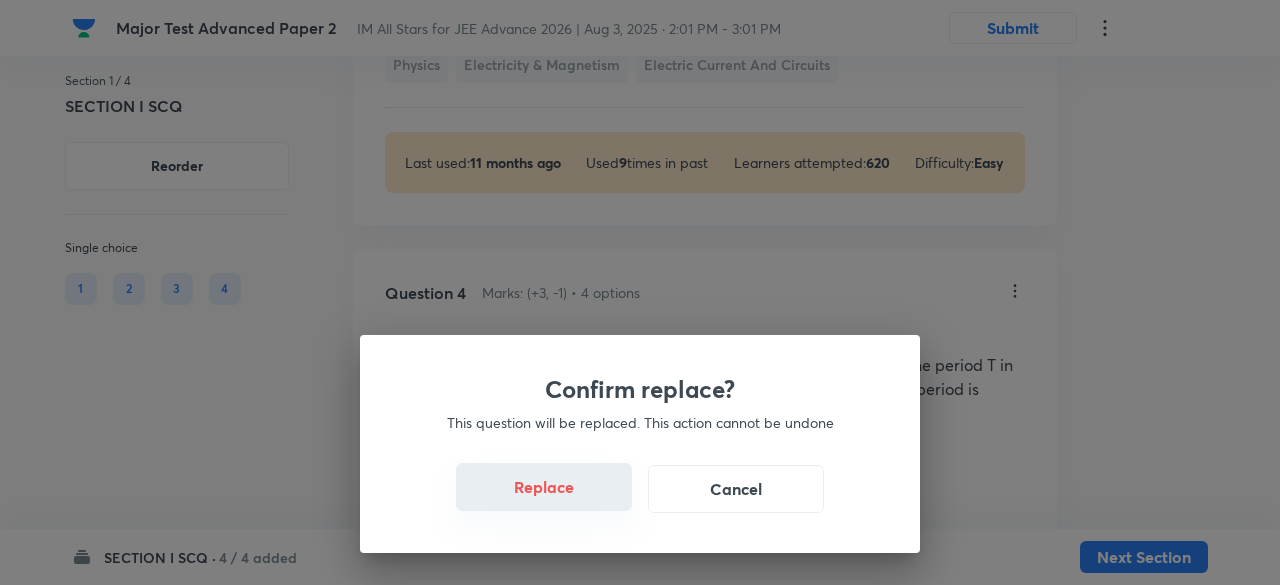 click on "Replace" at bounding box center (544, 487) 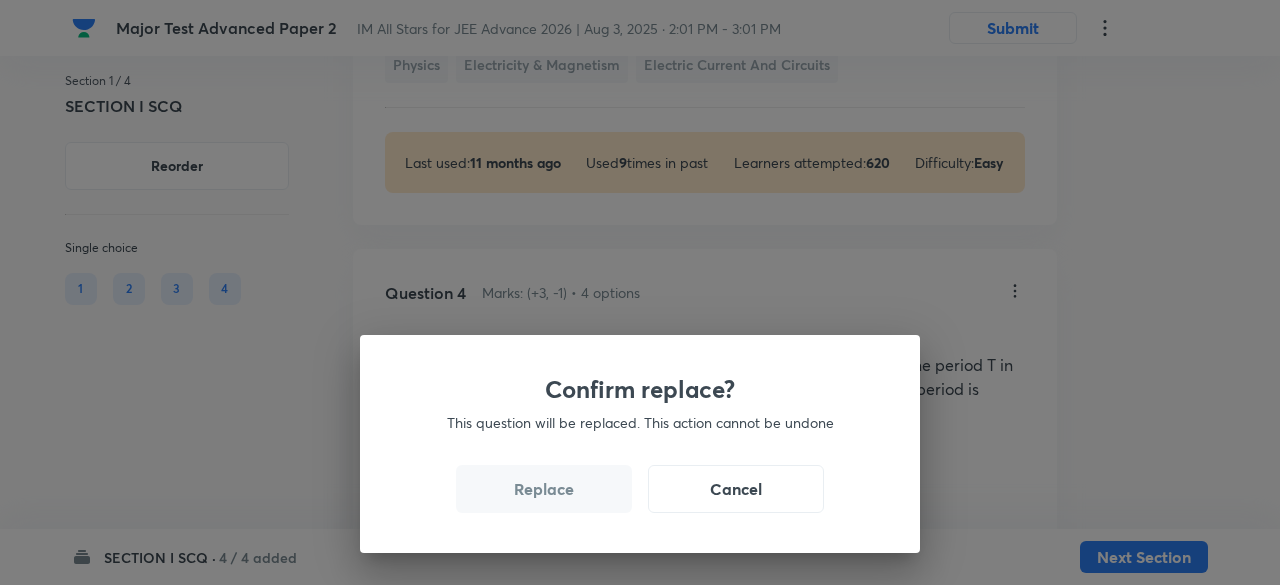 click on "Replace" at bounding box center (544, 489) 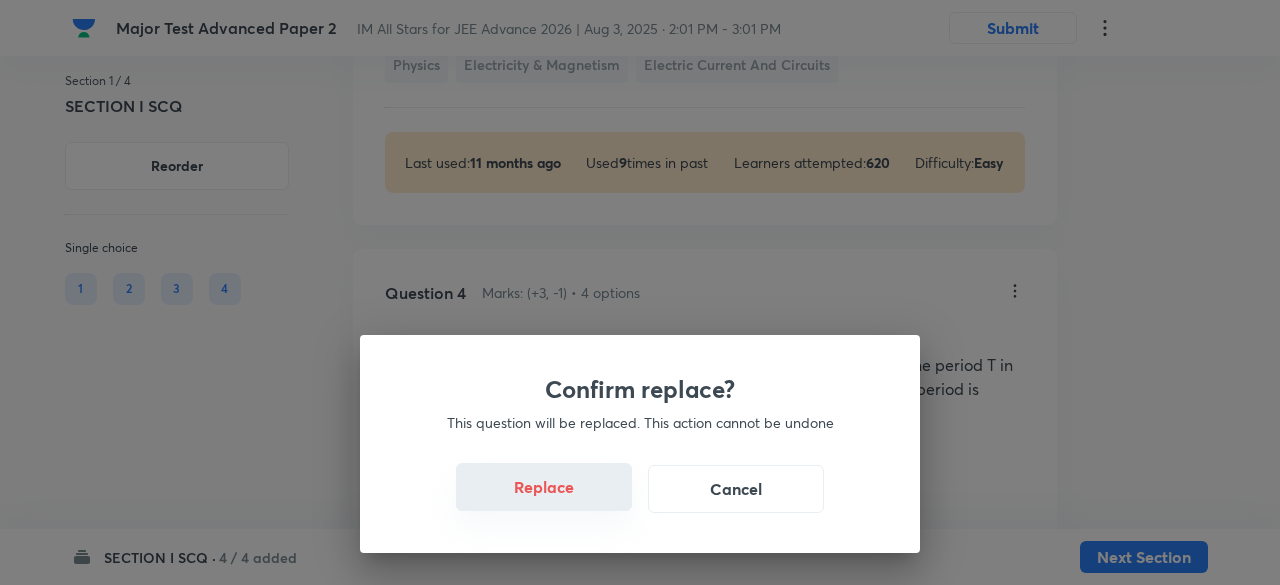 click on "Replace" at bounding box center (544, 487) 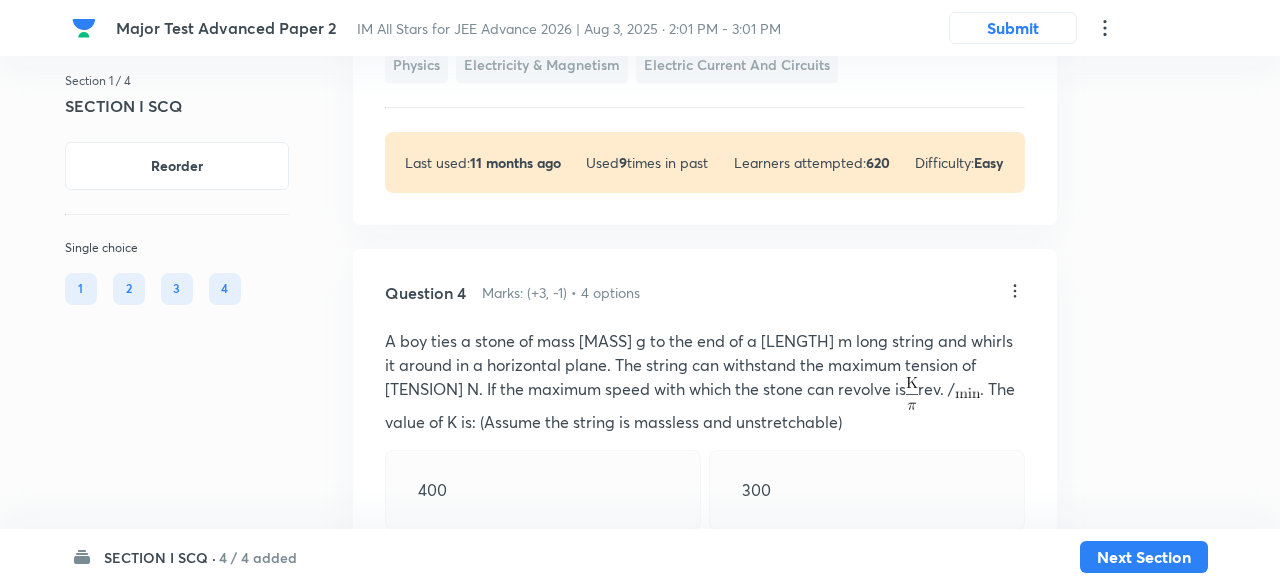 click on "Confirm replace? This question will be replaced. This action cannot be undone Replace Cancel" at bounding box center (640, 877) 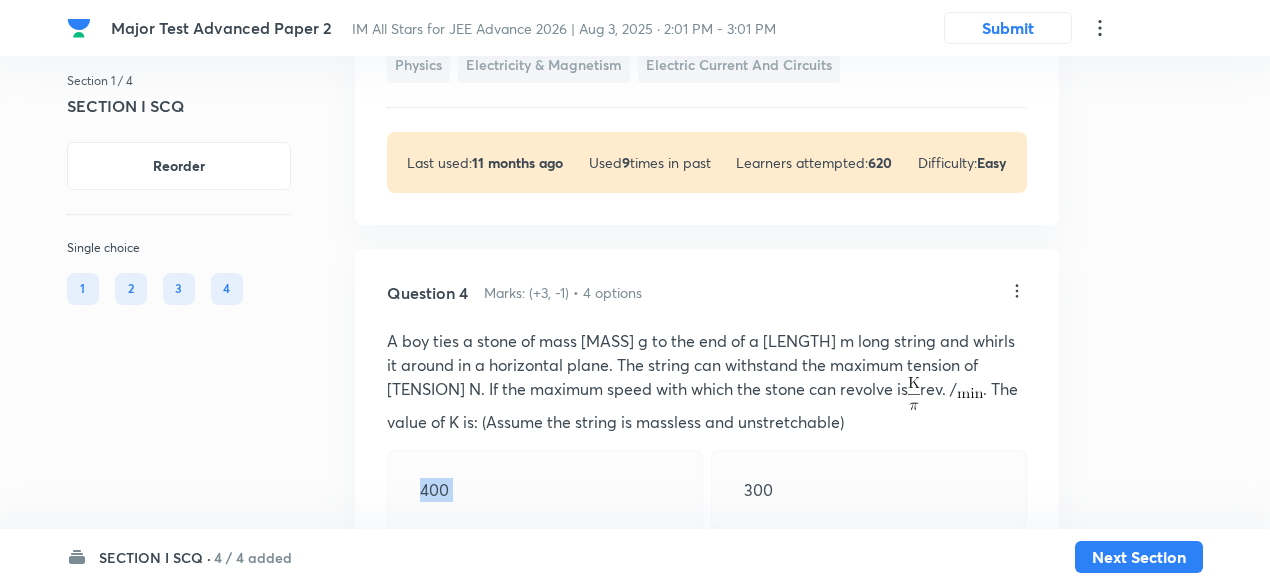 click on "400" at bounding box center [545, 490] 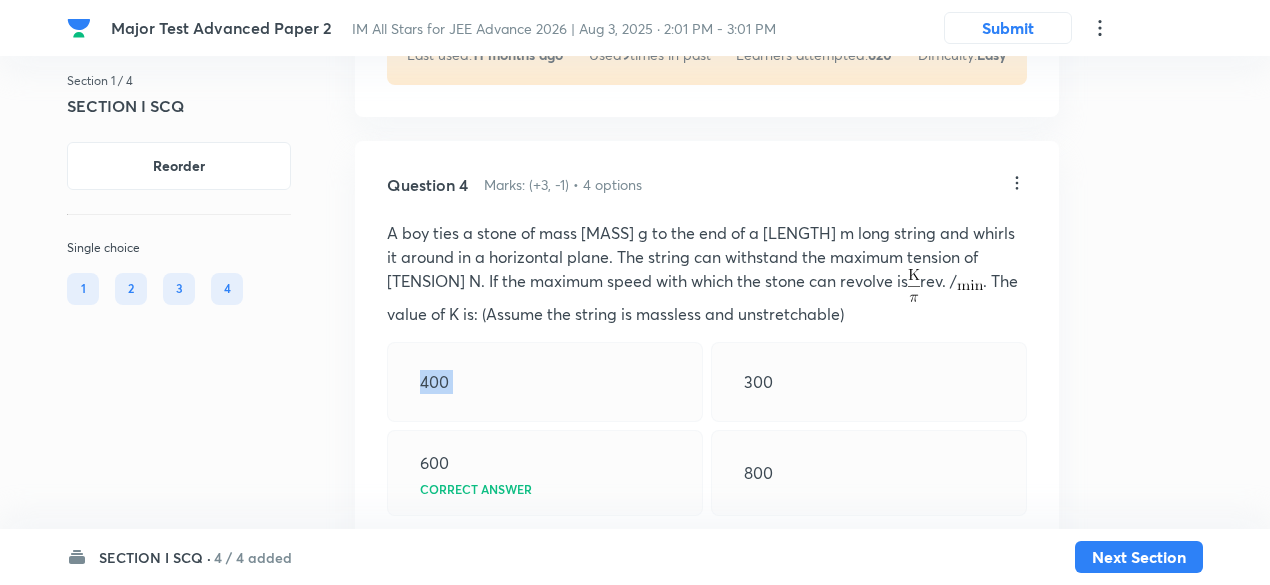 scroll, scrollTop: 3473, scrollLeft: 0, axis: vertical 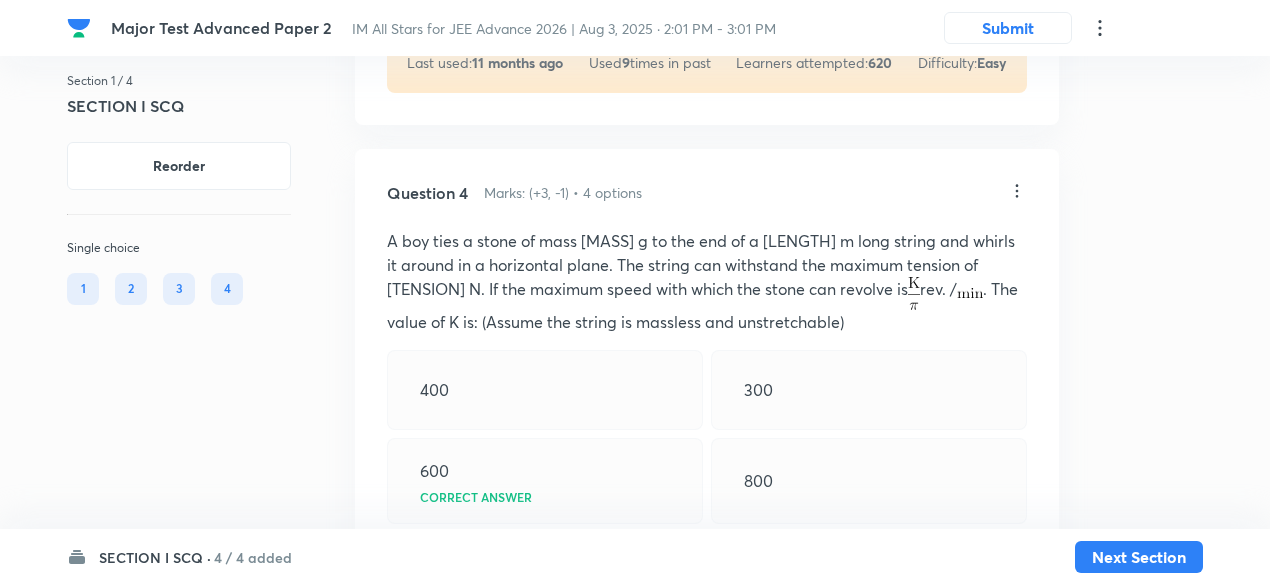 click 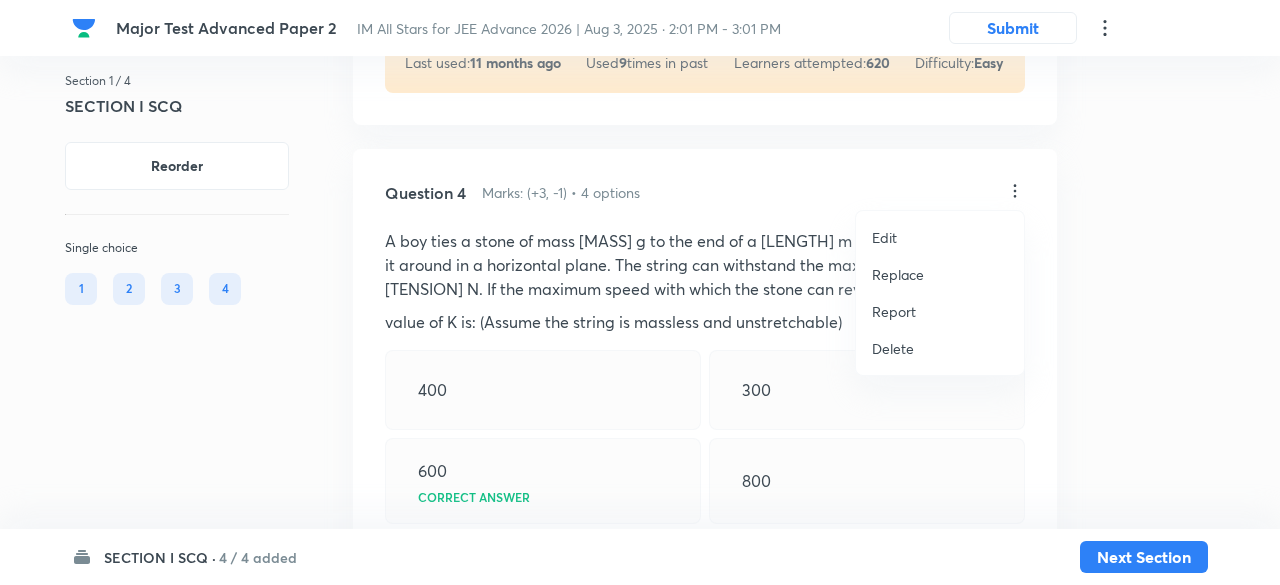 click on "Replace" at bounding box center [898, 274] 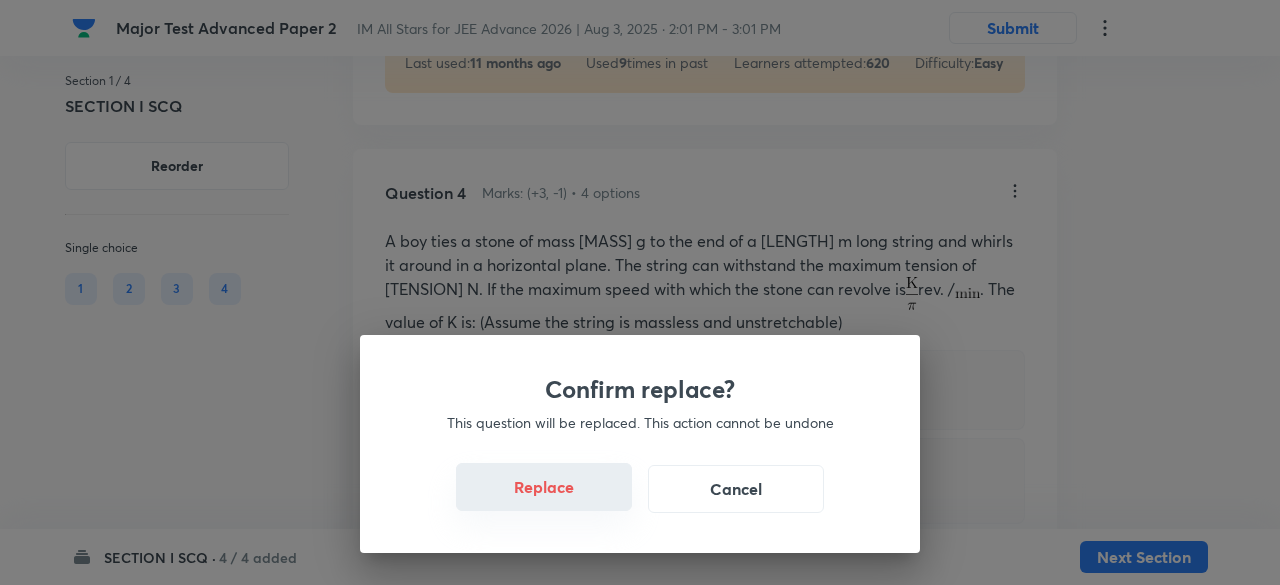 click on "Replace" at bounding box center (544, 487) 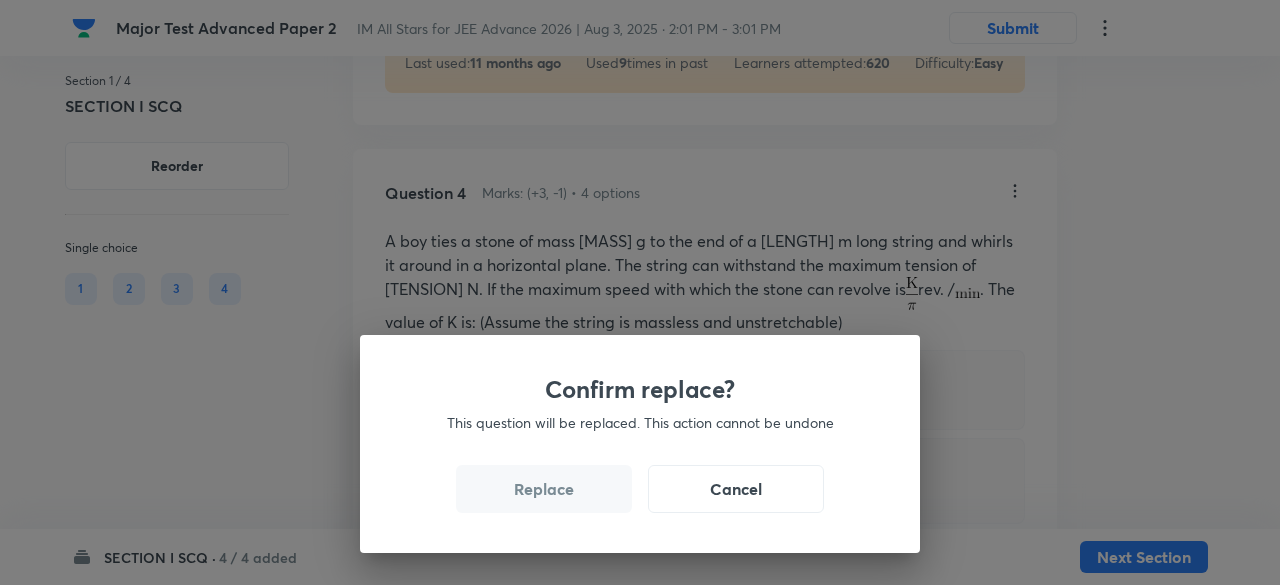 click on "Replace" at bounding box center [544, 489] 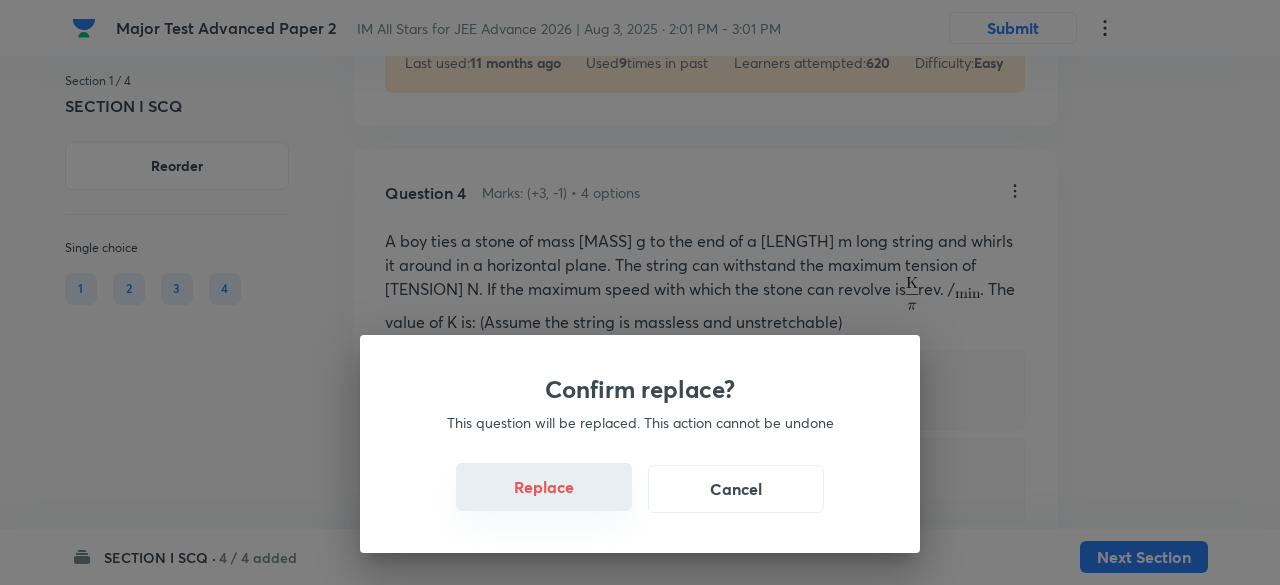 click on "Confirm replace? This question will be replaced. This action cannot be undone Replace Cancel" at bounding box center [640, 444] 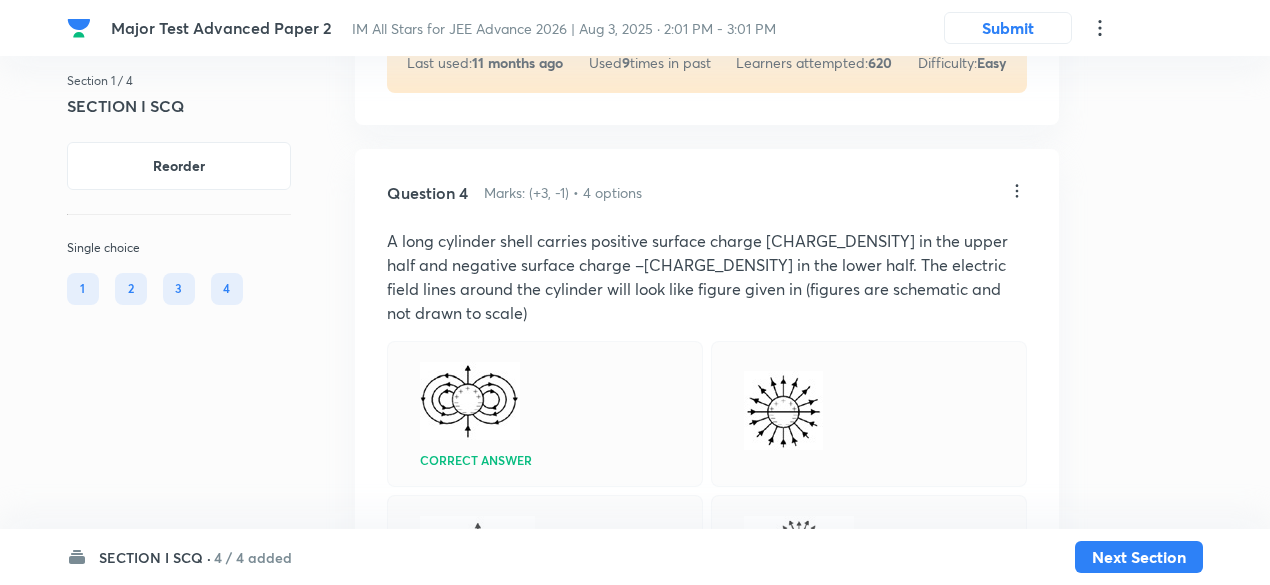 click on "Question 4 Marks: (+3, -1) • 4 options A long cylinder shell carries positive surface charge σ in the upper half and negative surface charge –σ in the lower half. The electric field lines around the cylinder will look like figure given in (figures are schematic and not drawn to scale) Correct answer Solution Hide Field lines should originate from positive charge and terminate to negative charge. Thus, (B) and (C) are not possible. Electric field lines cannot form corners as shown in (D) Thus. correct option is (A). Physics Electricity & Magnetism Coulomb's Law & Electric Field Last used:  2 years ago Used  1  times in past Learners attempted:  8 Difficulty: Easy" at bounding box center [707, 543] 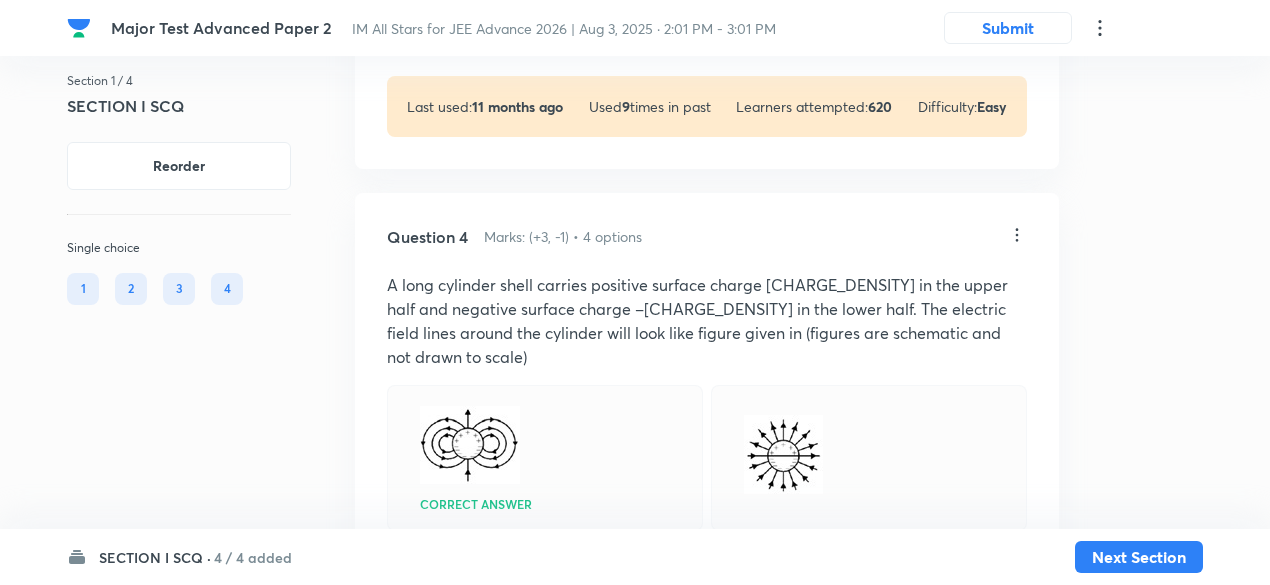scroll, scrollTop: 3393, scrollLeft: 0, axis: vertical 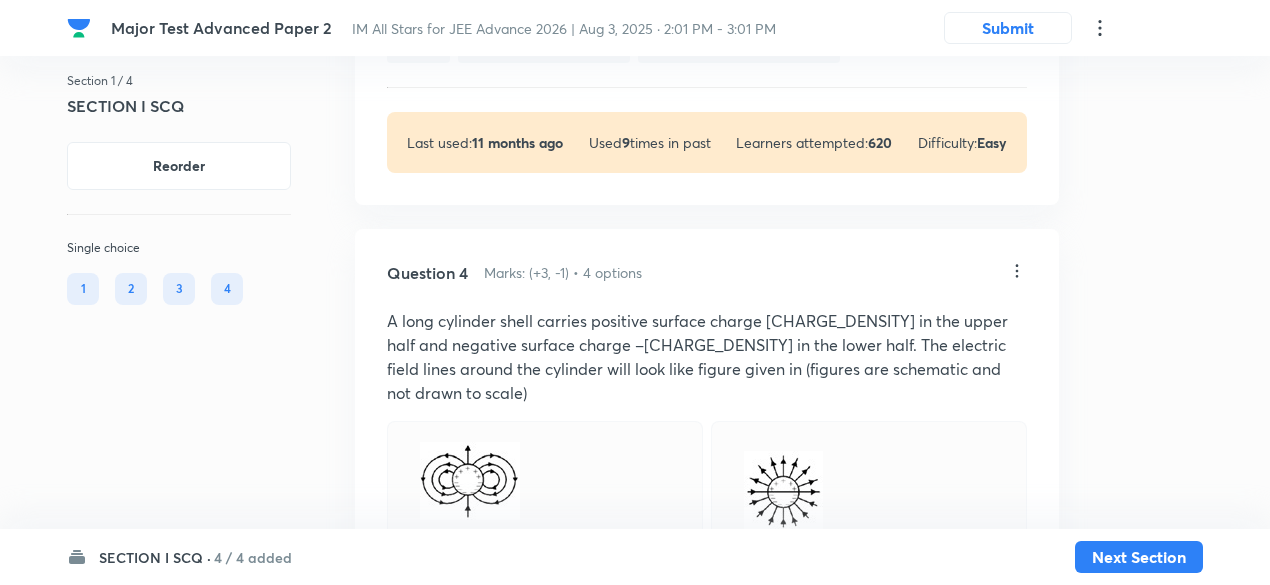 click 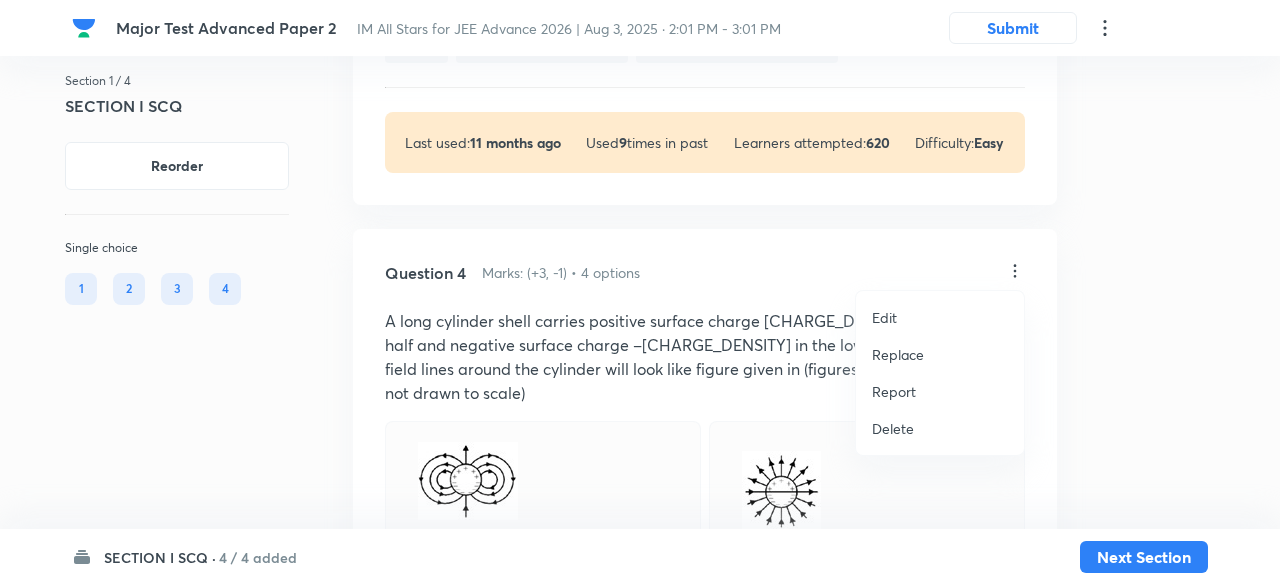 click on "Replace" at bounding box center [898, 354] 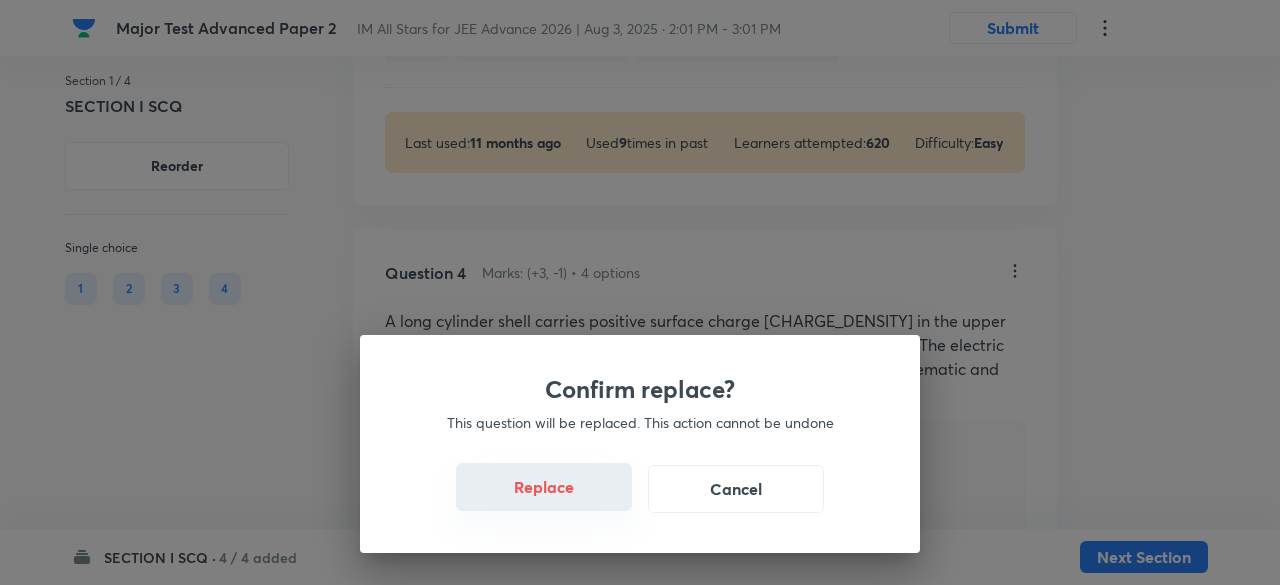 click on "Replace" at bounding box center [544, 487] 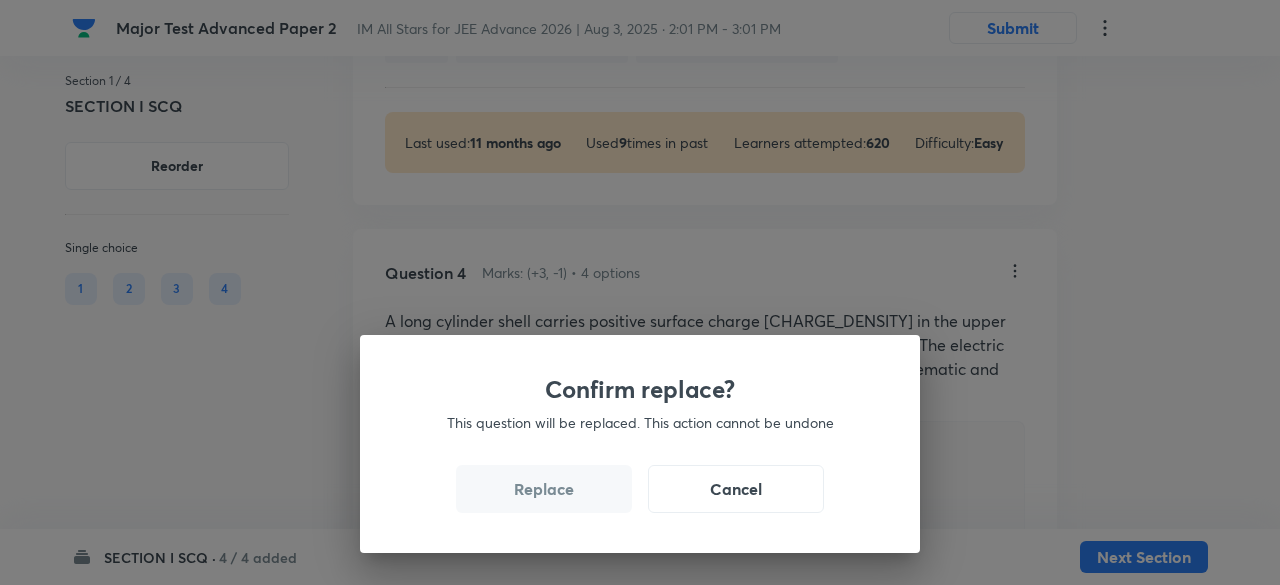 click on "Replace" at bounding box center [544, 489] 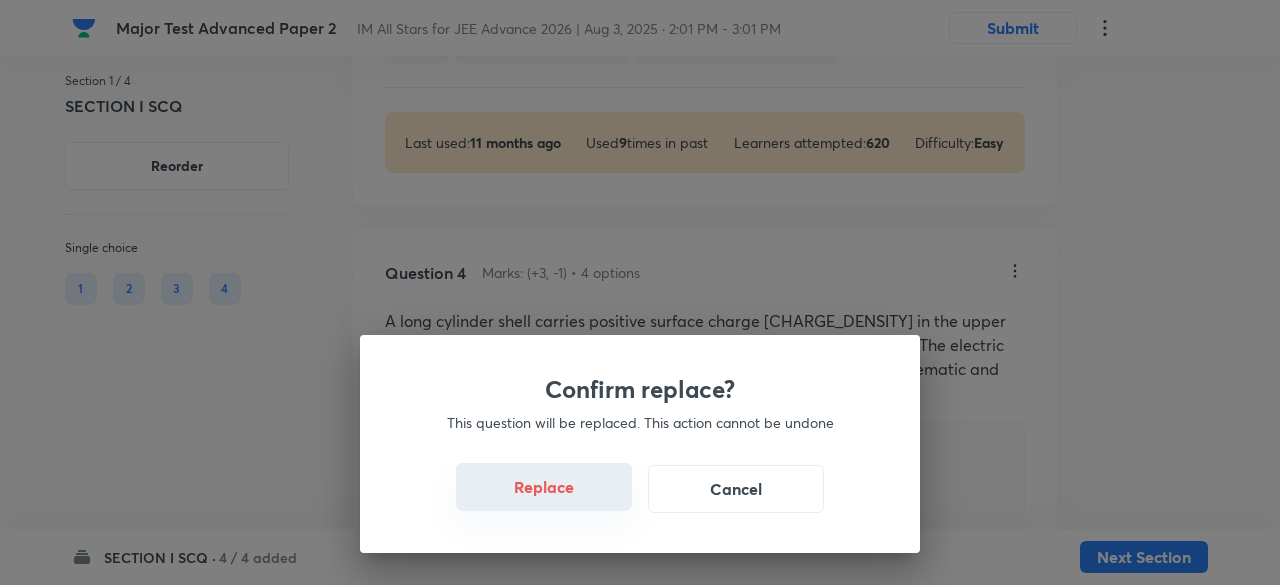 click on "Replace" at bounding box center [544, 487] 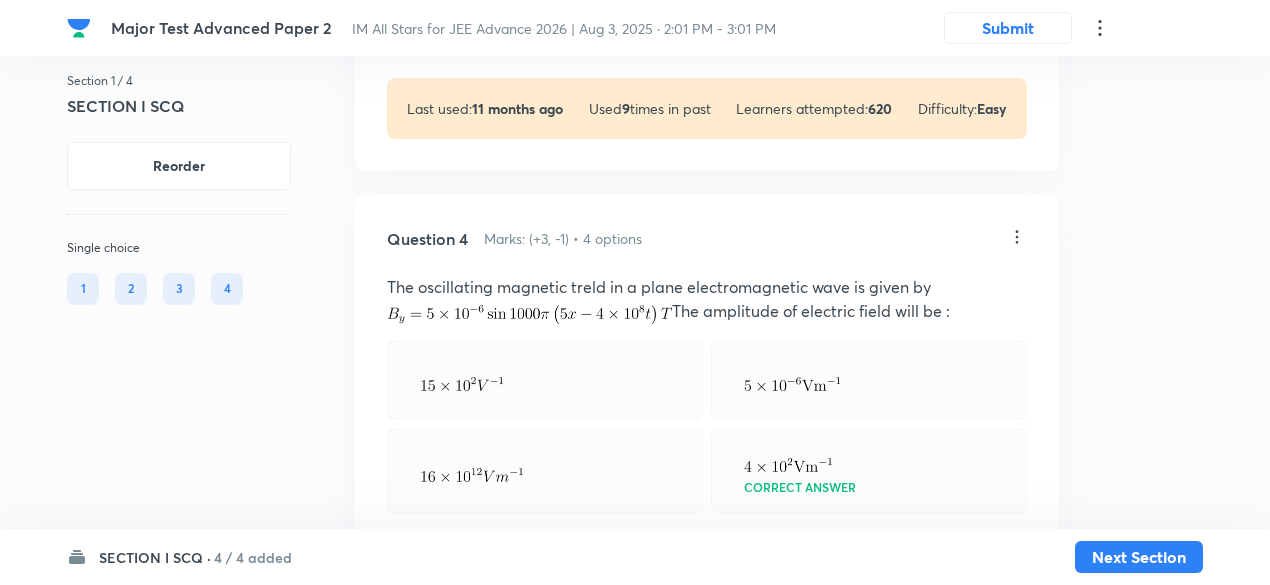 scroll, scrollTop: 3418, scrollLeft: 0, axis: vertical 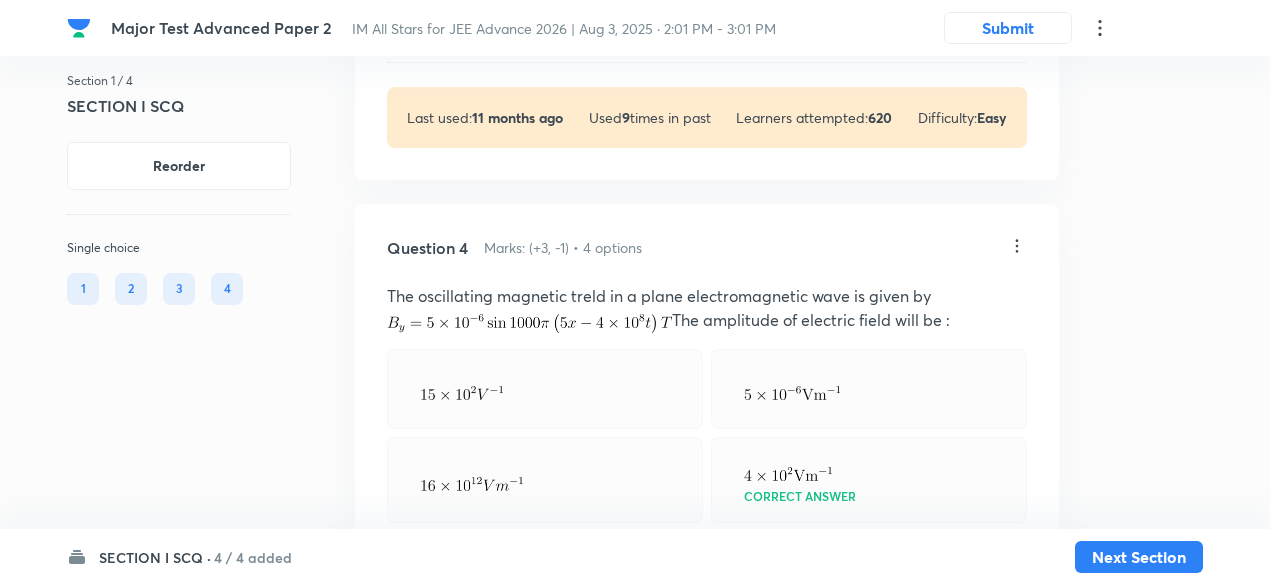 click 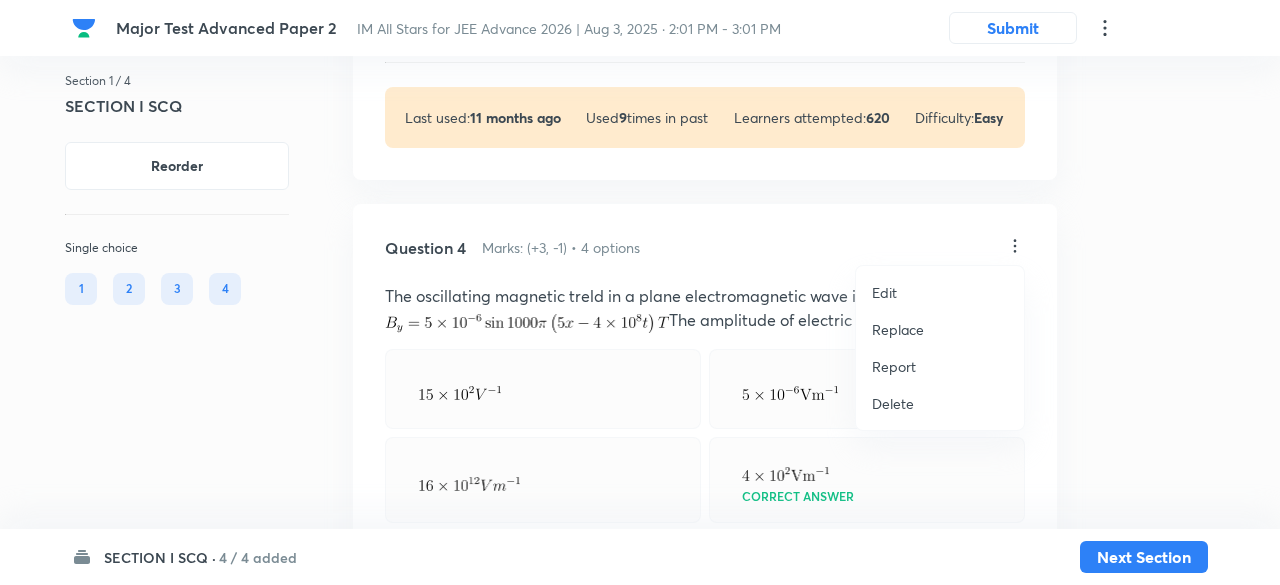 click on "Replace" at bounding box center [898, 329] 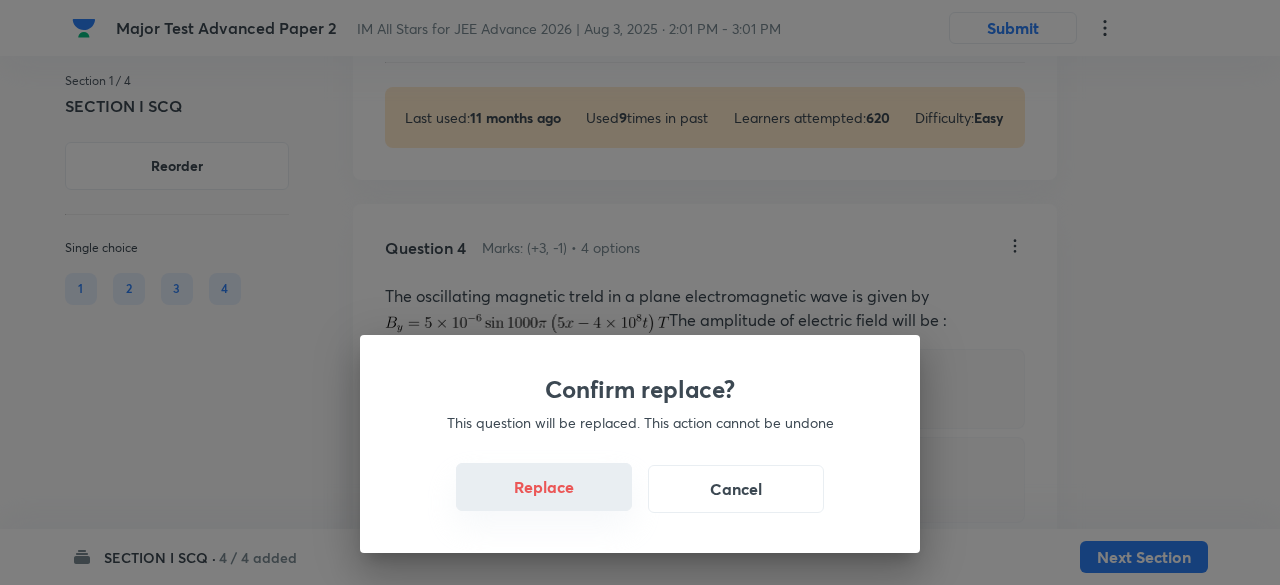 click on "Replace" at bounding box center (544, 487) 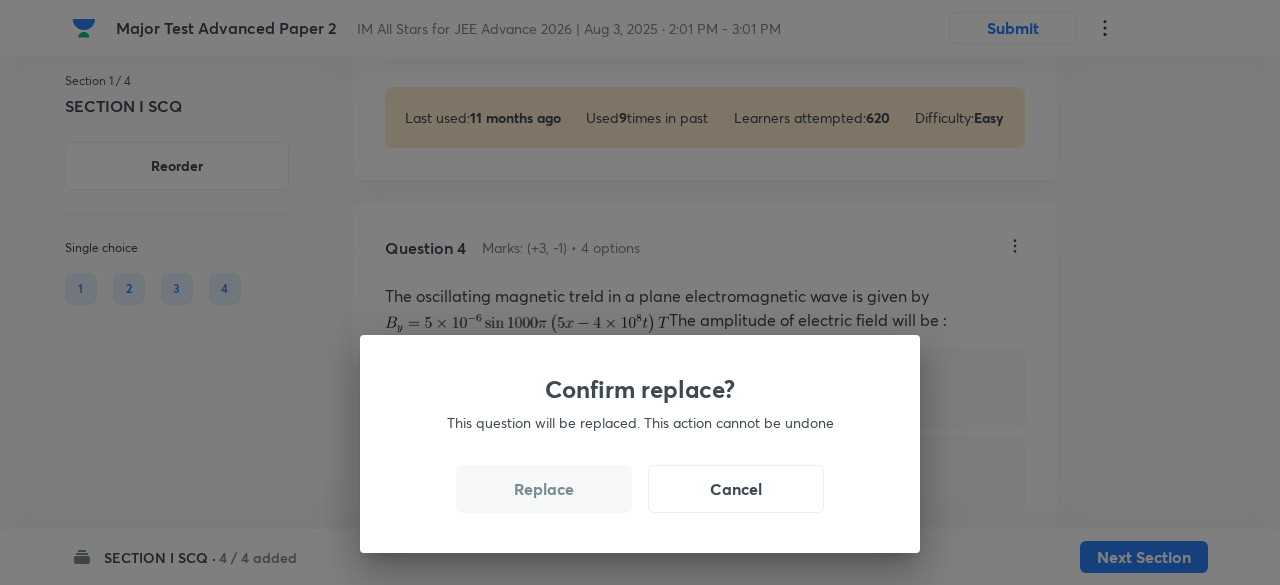 click on "Replace" at bounding box center (544, 489) 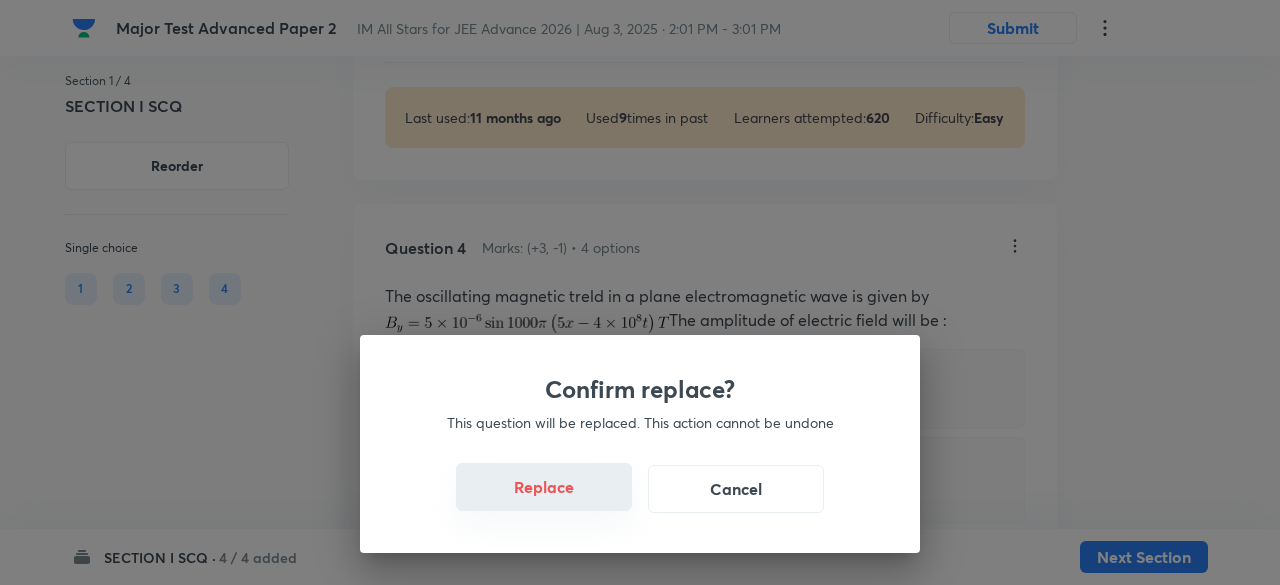 click on "Replace" at bounding box center [544, 487] 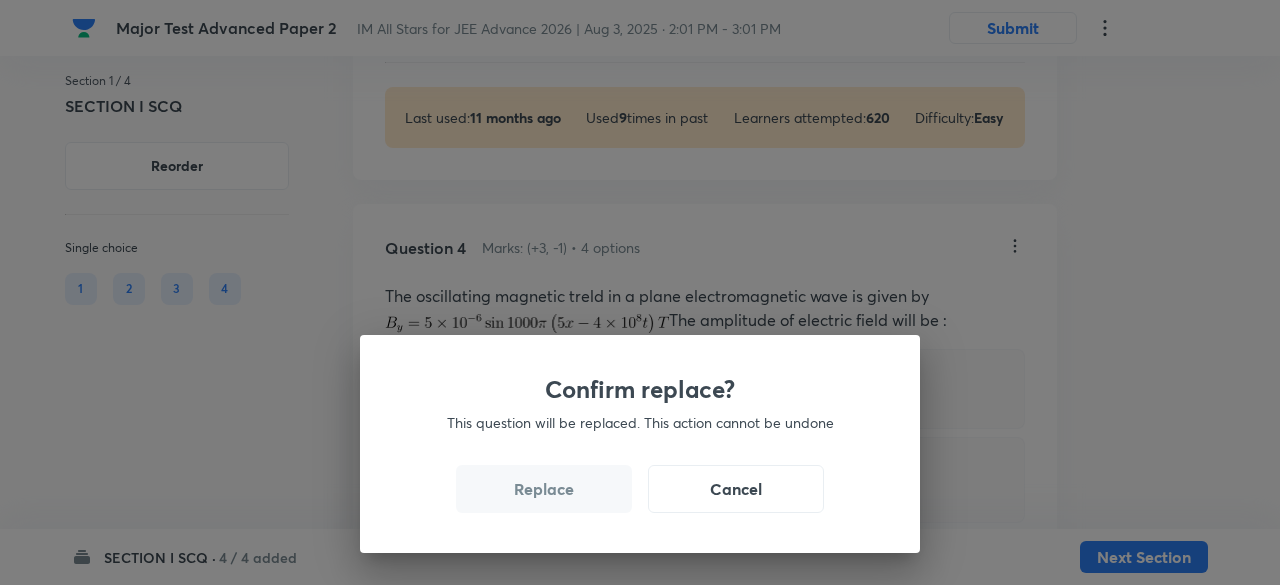 click on "Replace" at bounding box center (544, 489) 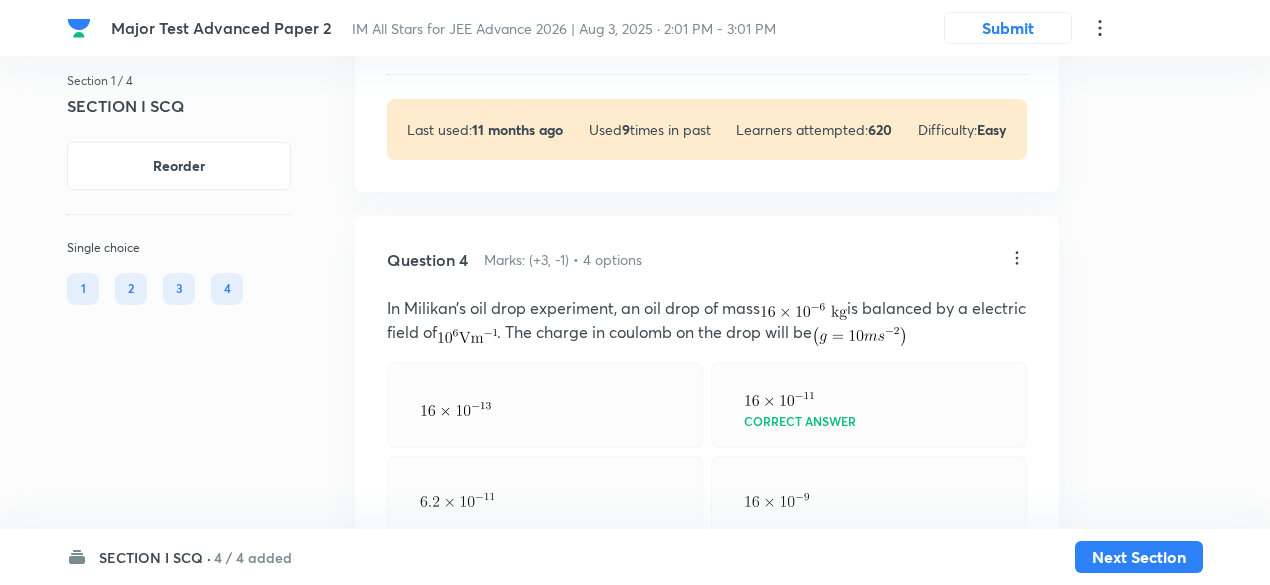 scroll, scrollTop: 3385, scrollLeft: 0, axis: vertical 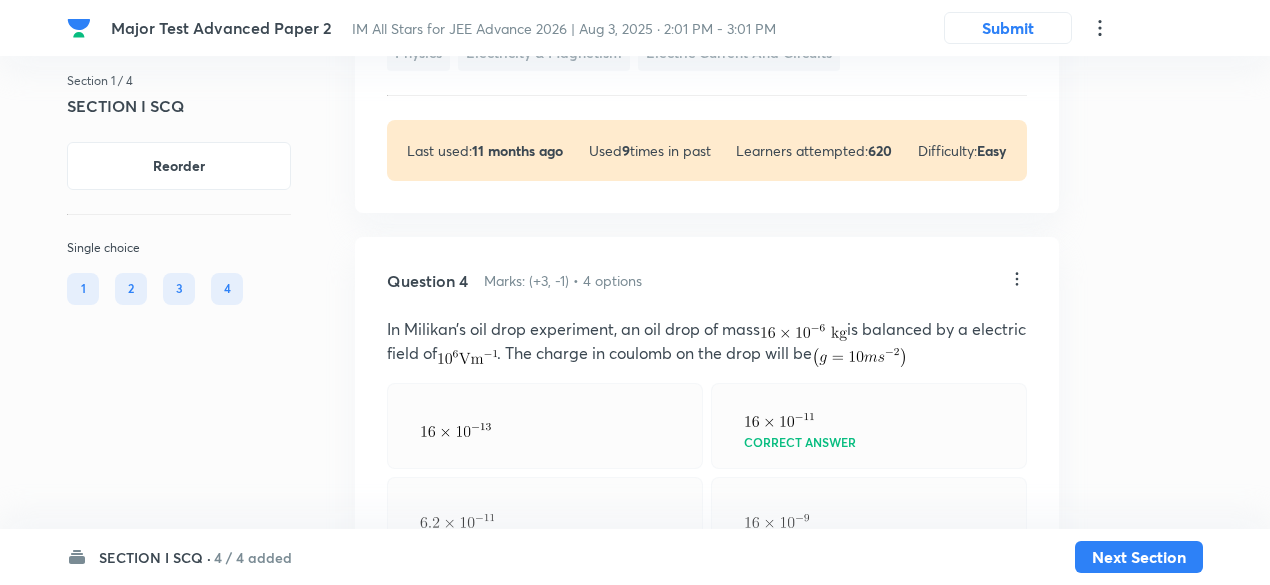 click 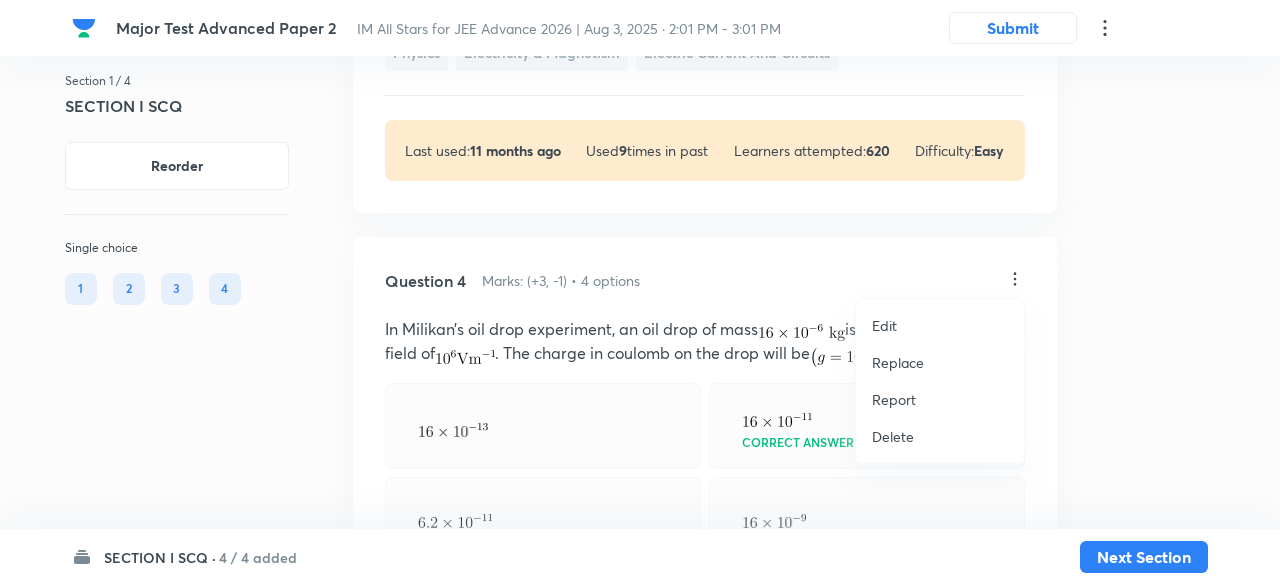 click on "Replace" at bounding box center [898, 362] 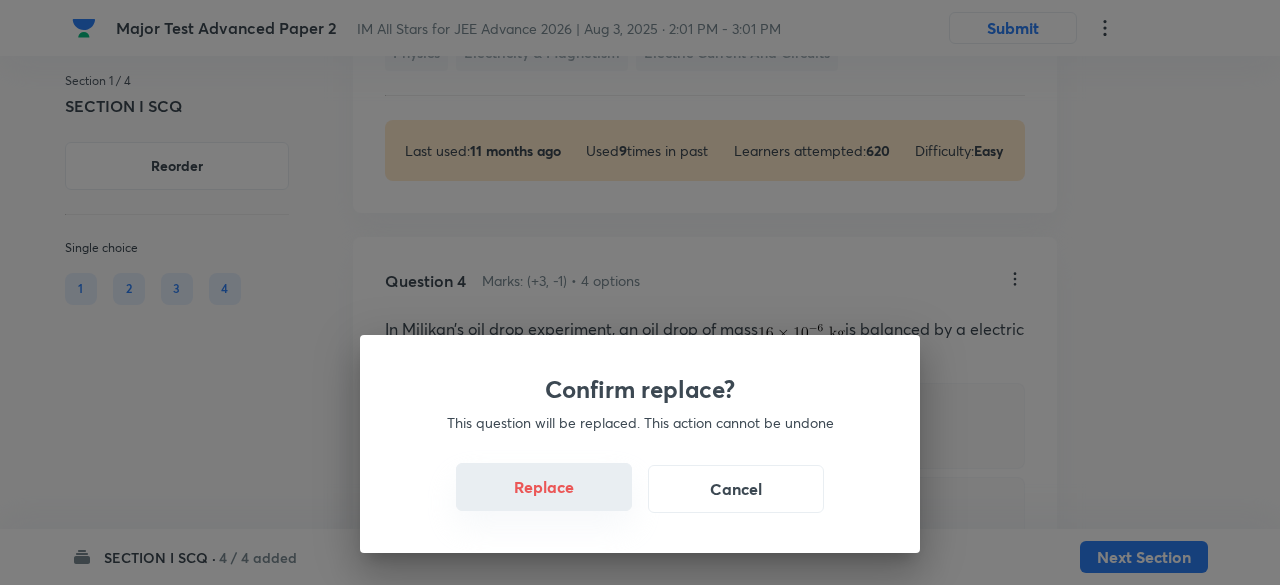 click on "Replace" at bounding box center (544, 487) 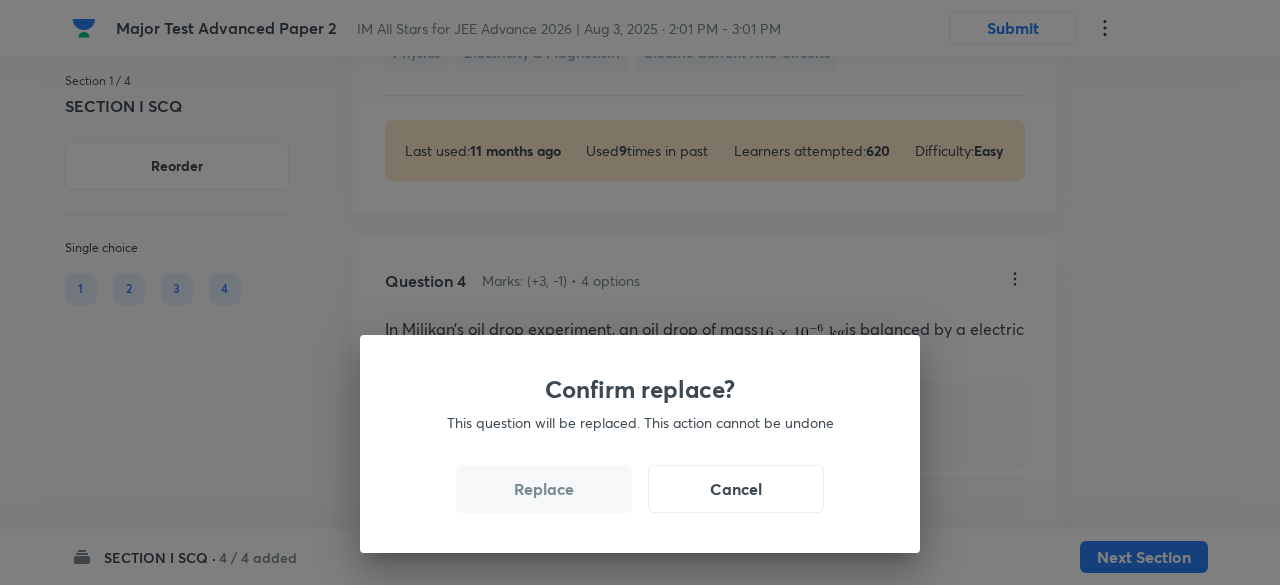 click on "Replace" at bounding box center (544, 489) 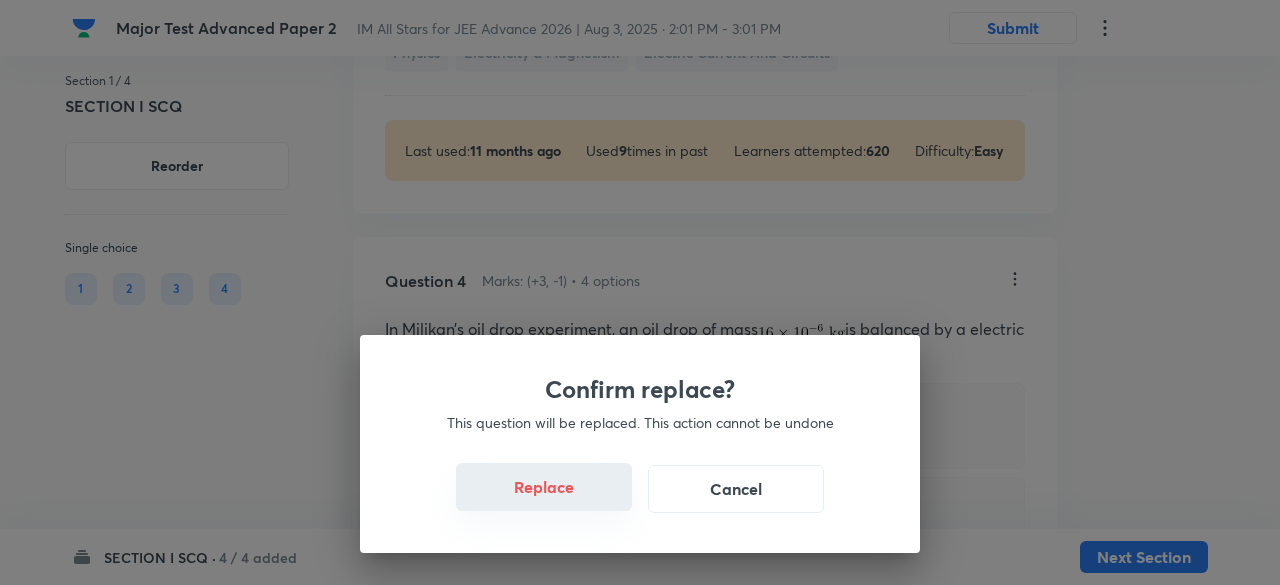 click on "Replace" at bounding box center [544, 487] 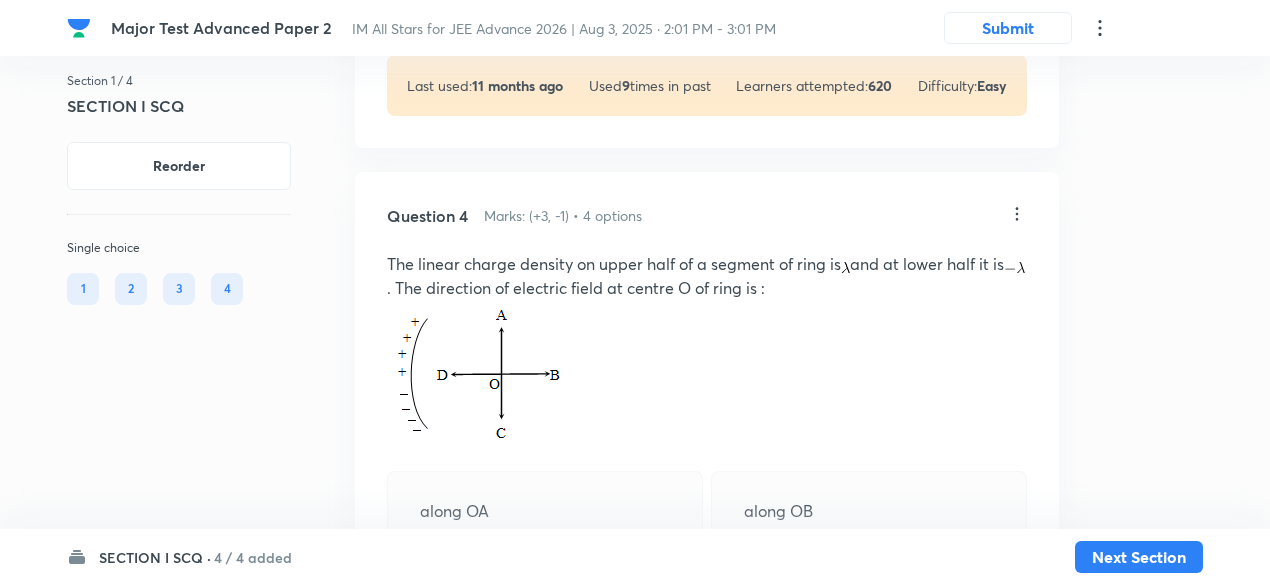 scroll, scrollTop: 3453, scrollLeft: 0, axis: vertical 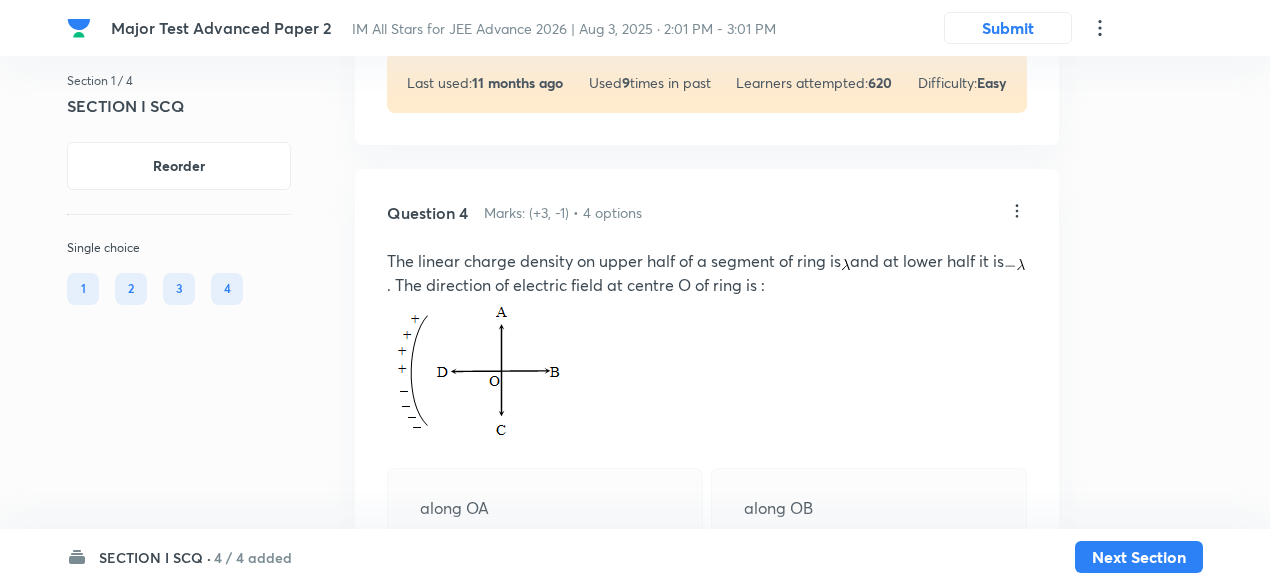 click 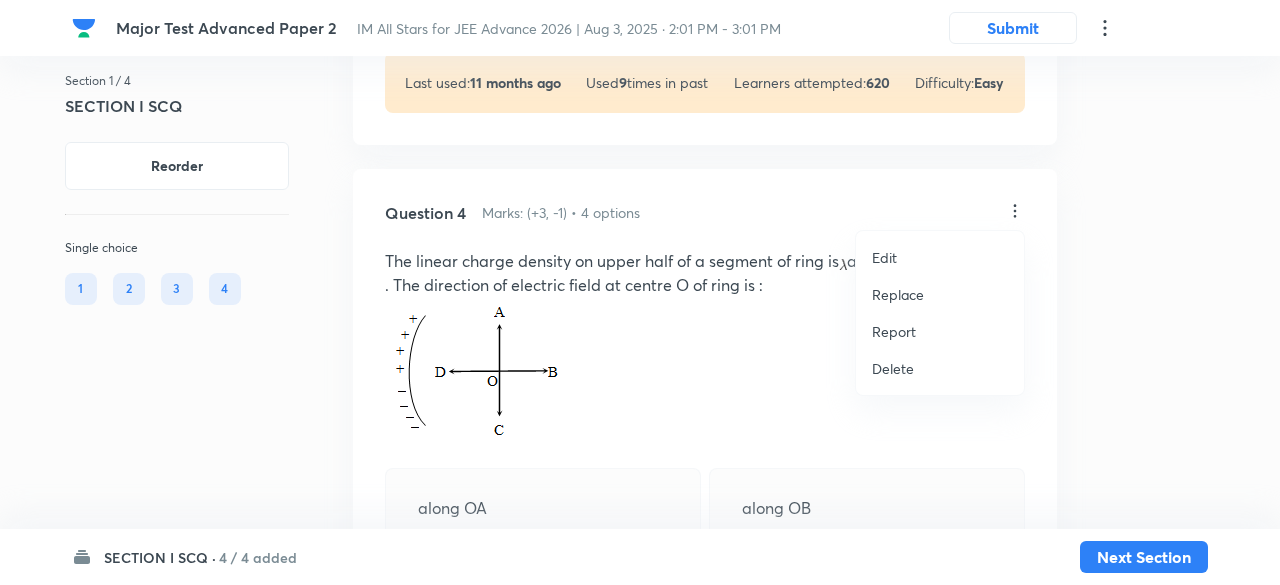 click on "Replace" at bounding box center (898, 294) 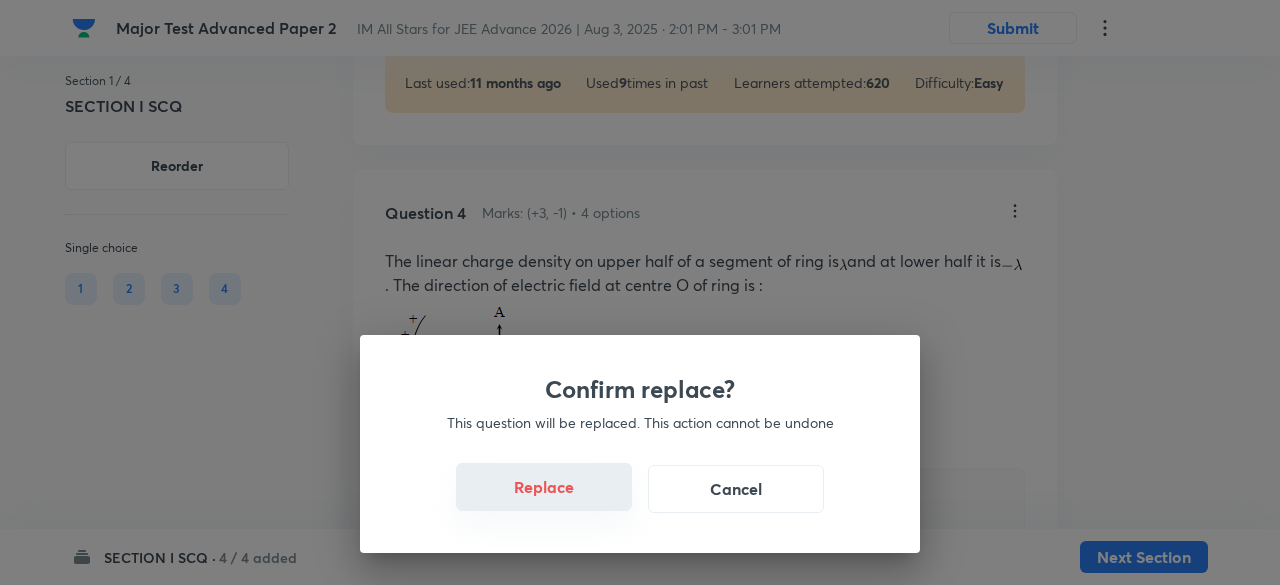 click on "Replace" at bounding box center [544, 487] 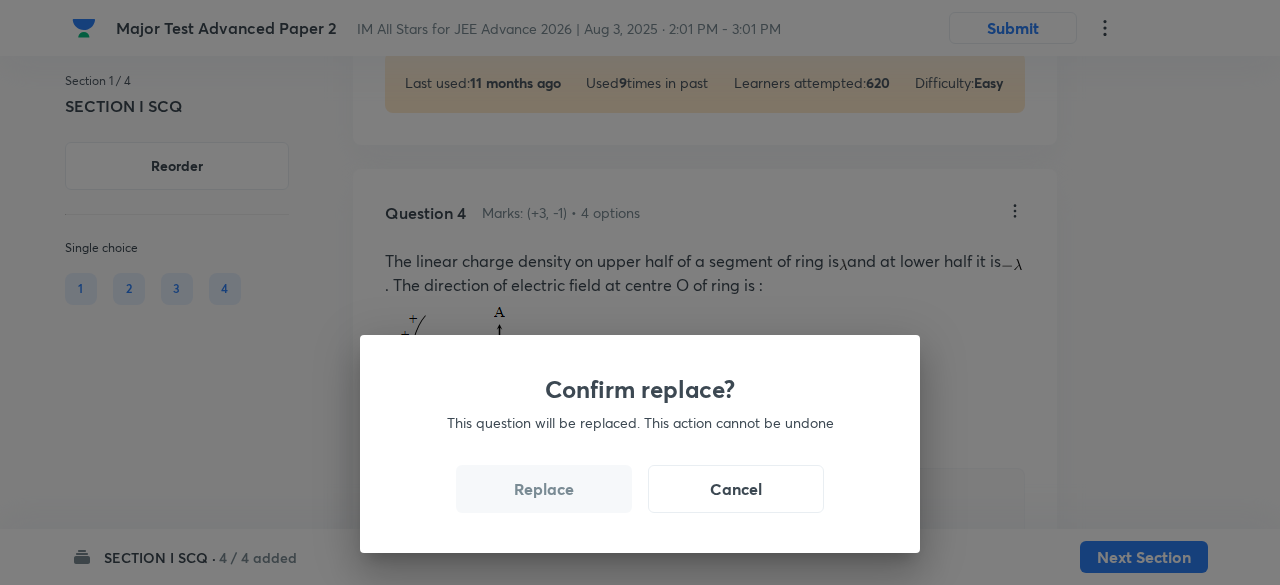 click on "Replace" at bounding box center (544, 489) 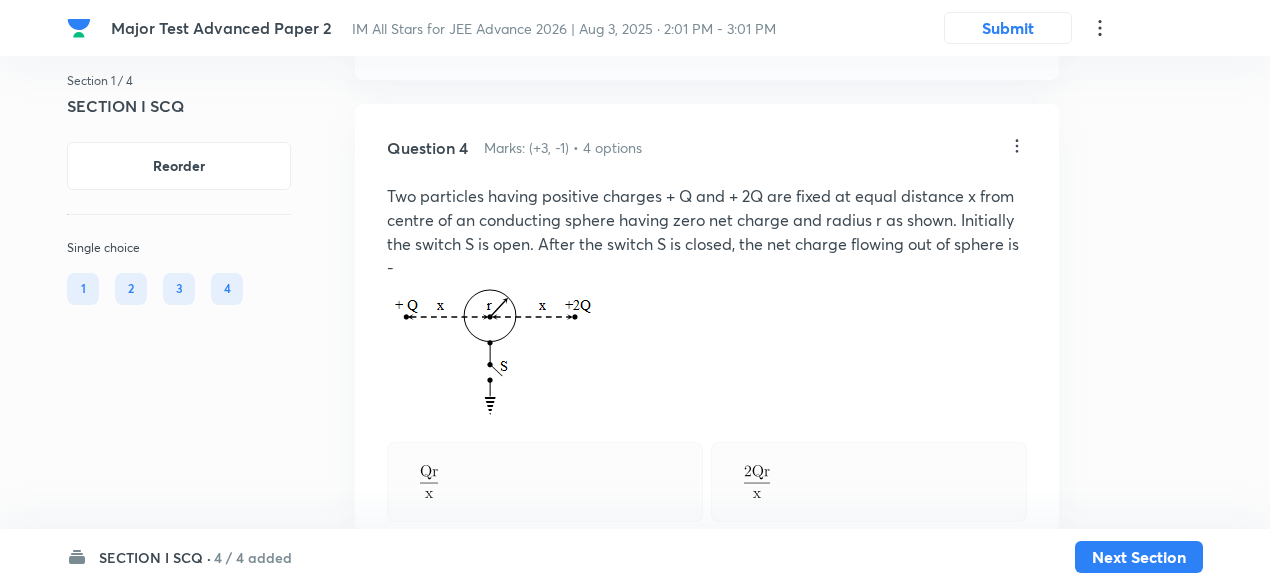 scroll, scrollTop: 3517, scrollLeft: 0, axis: vertical 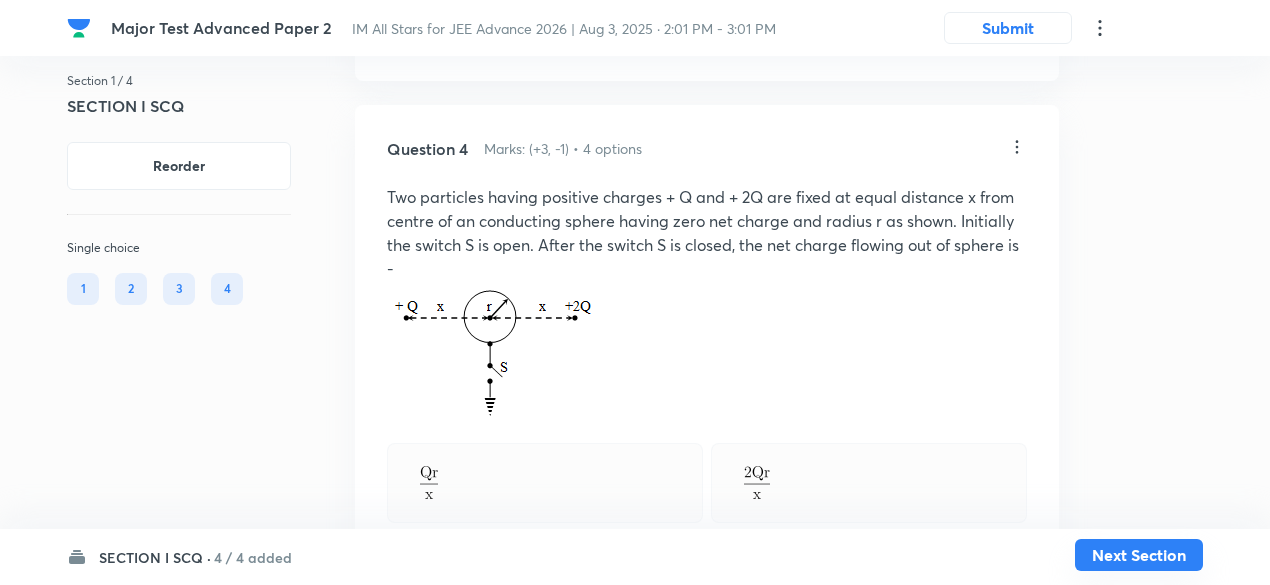 click on "Next Section" at bounding box center (1139, 555) 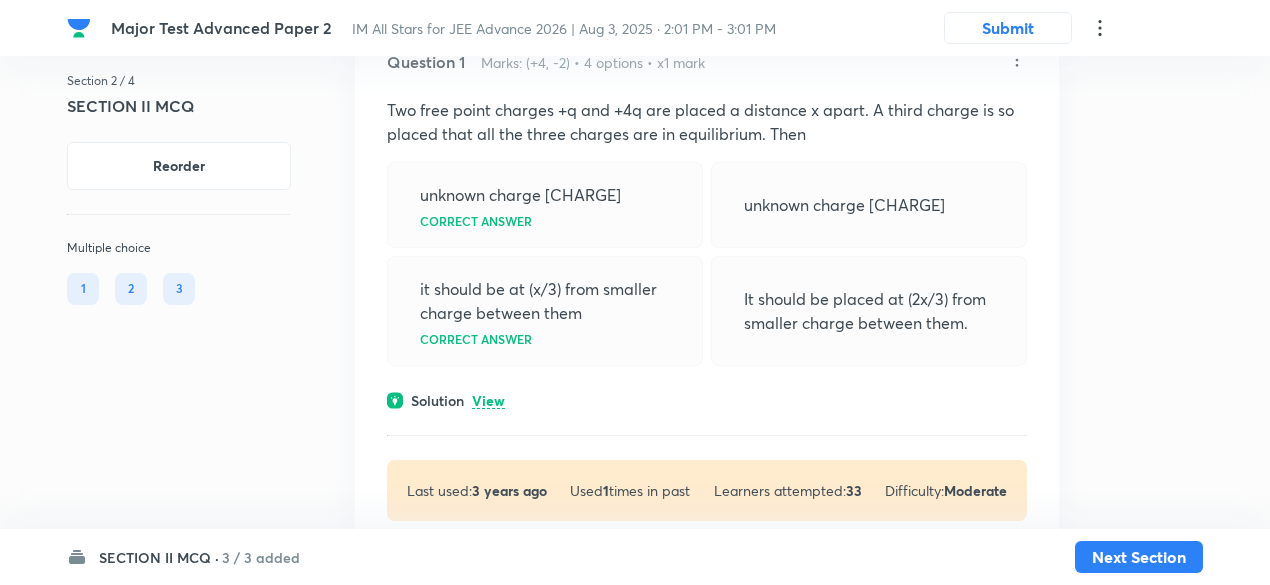 scroll, scrollTop: 226, scrollLeft: 0, axis: vertical 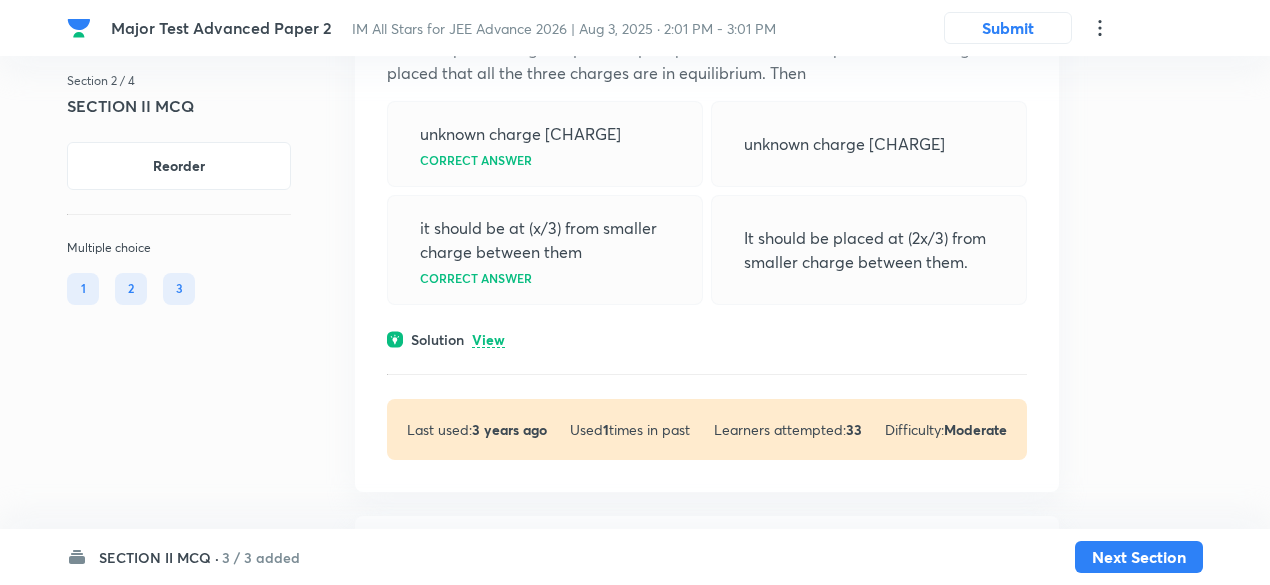 click on "View" at bounding box center (488, 340) 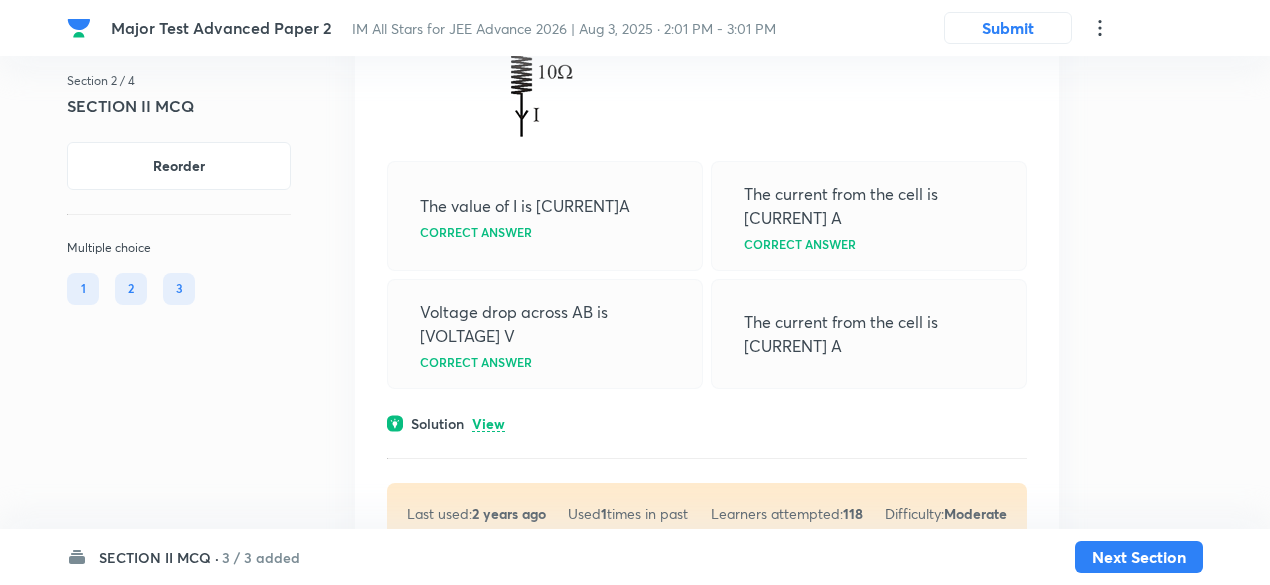 scroll, scrollTop: 1265, scrollLeft: 0, axis: vertical 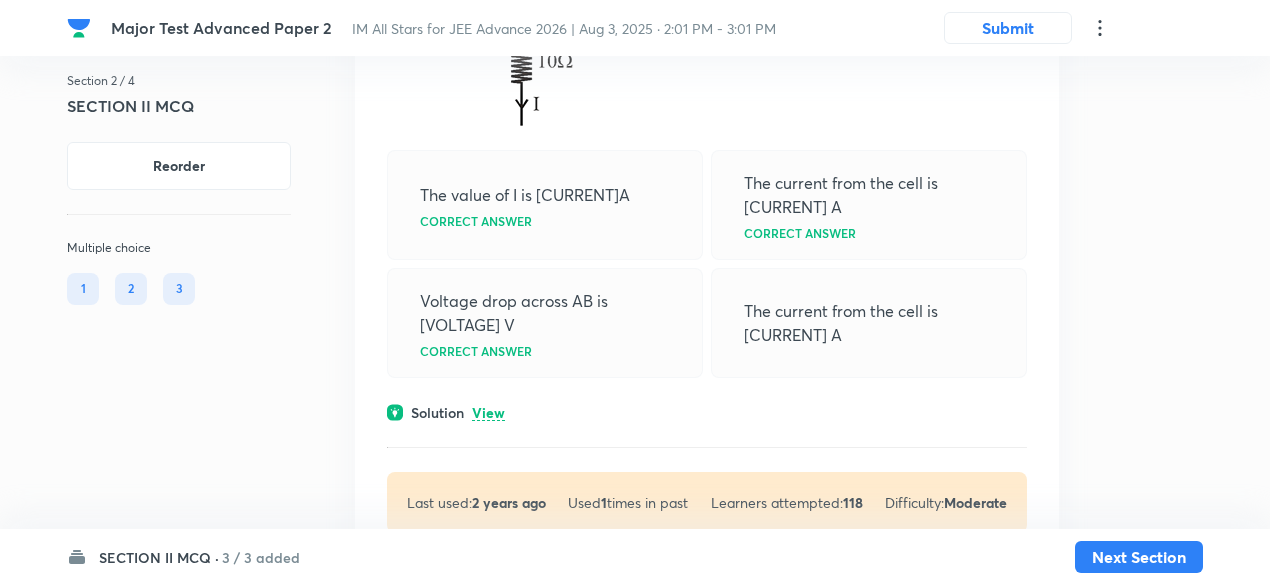 click on "View" at bounding box center (488, 413) 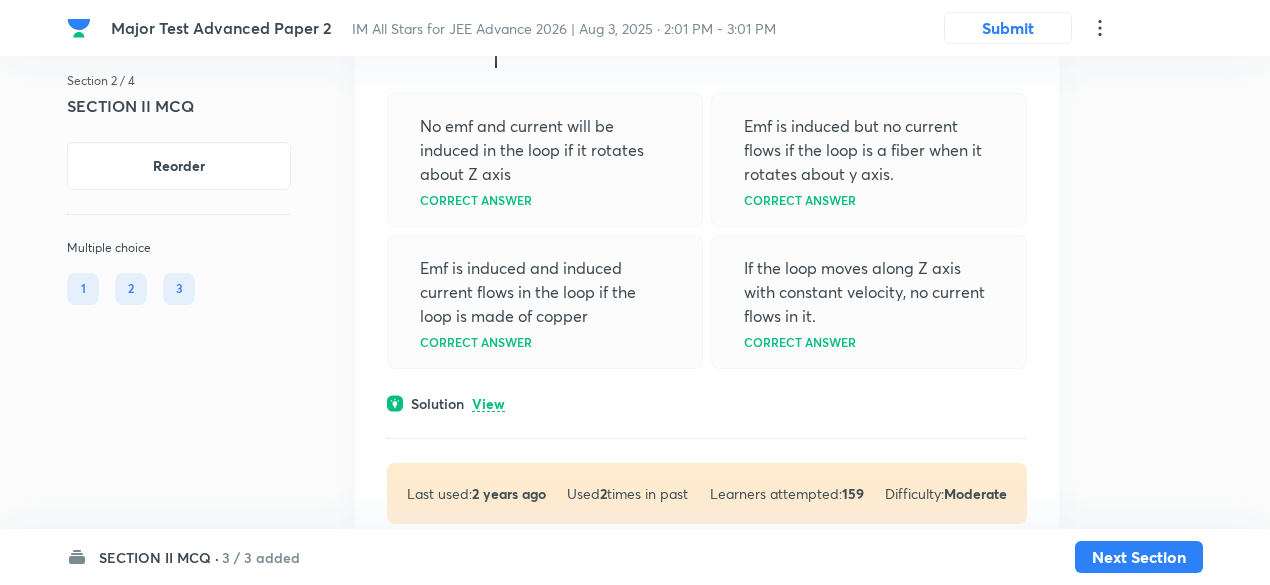scroll, scrollTop: 2572, scrollLeft: 0, axis: vertical 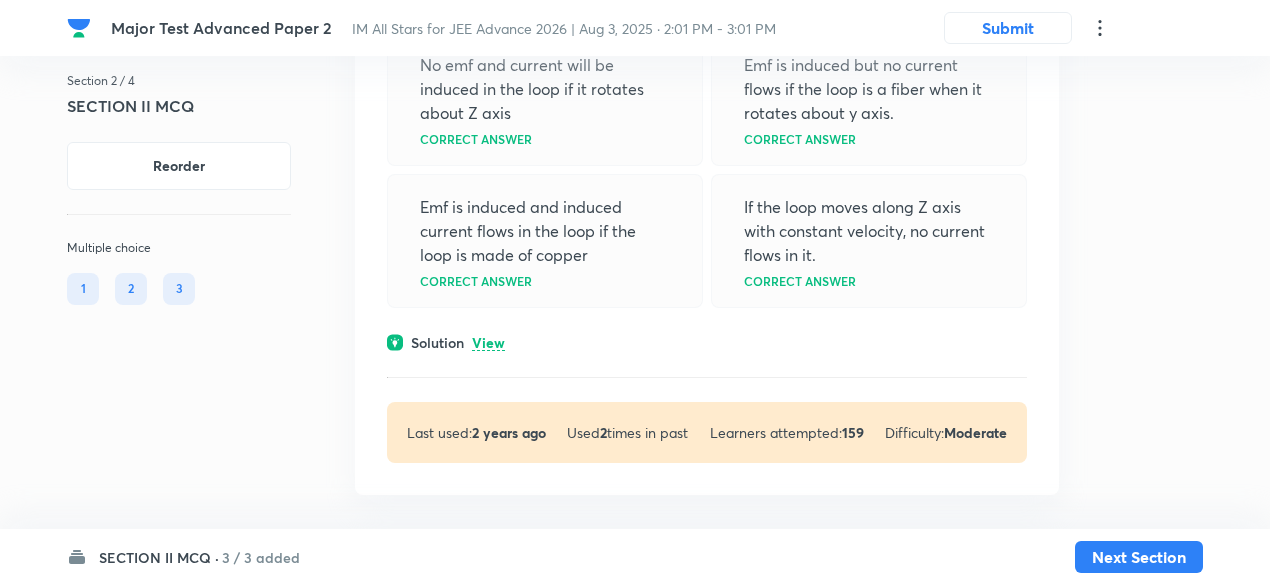 click on "View" at bounding box center (488, 343) 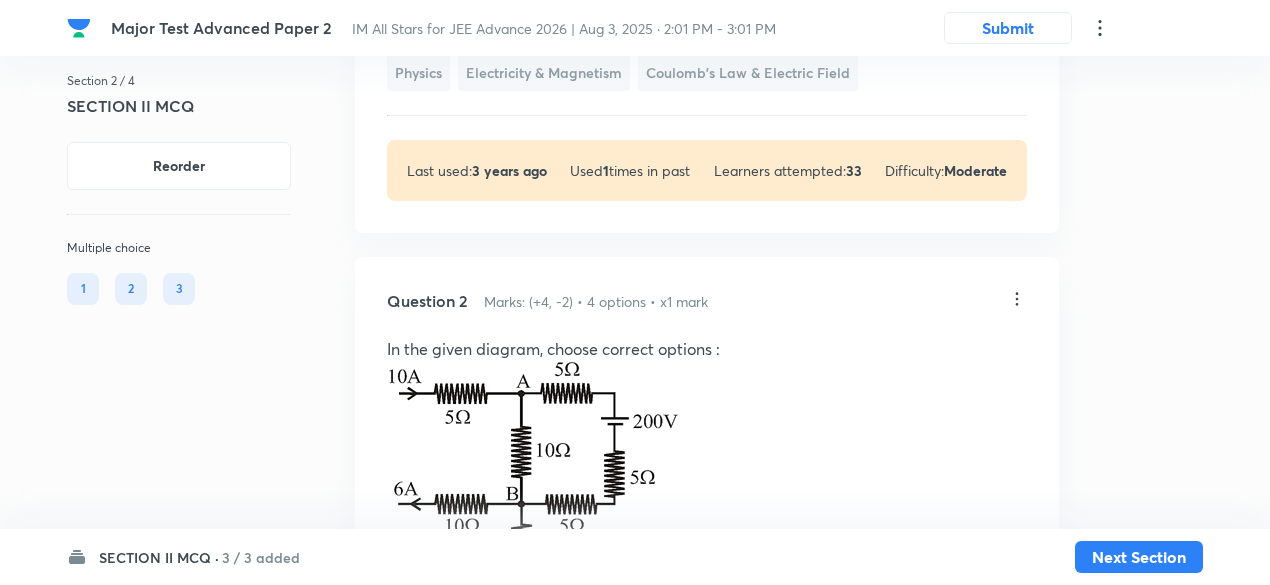 scroll, scrollTop: 0, scrollLeft: 0, axis: both 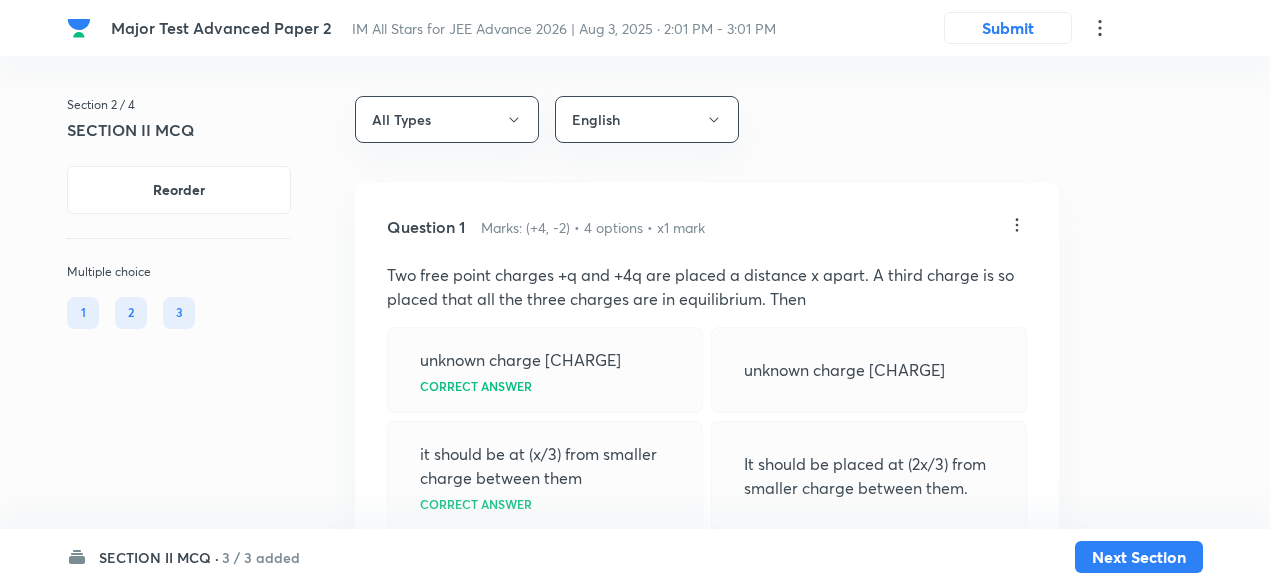 click 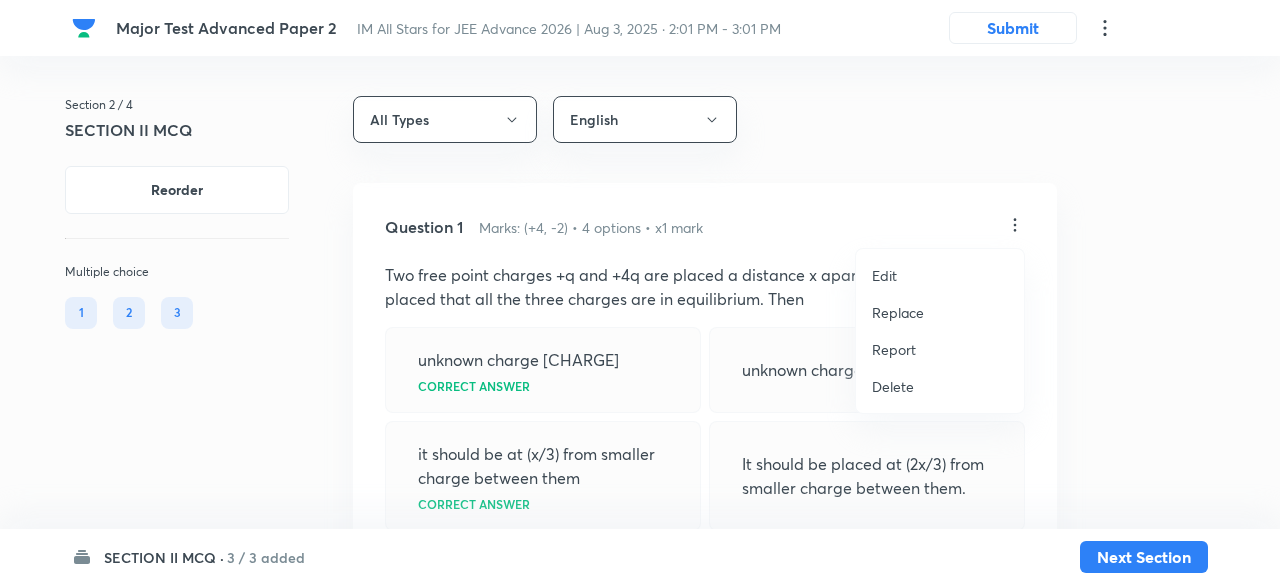click on "Replace" at bounding box center (898, 312) 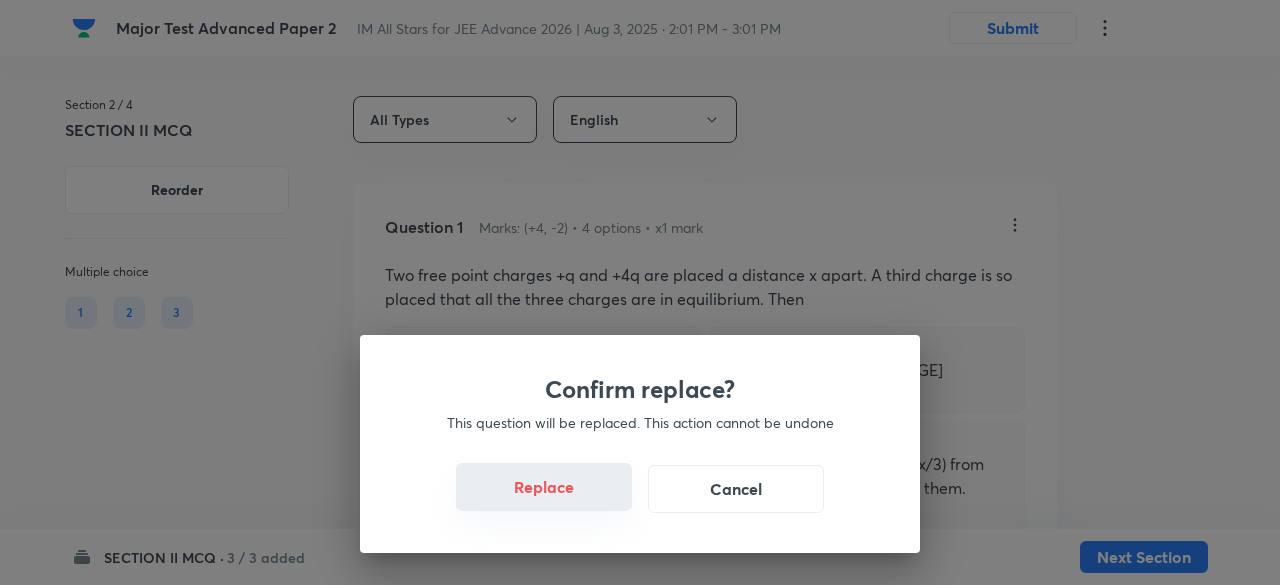 click on "Replace" at bounding box center [544, 487] 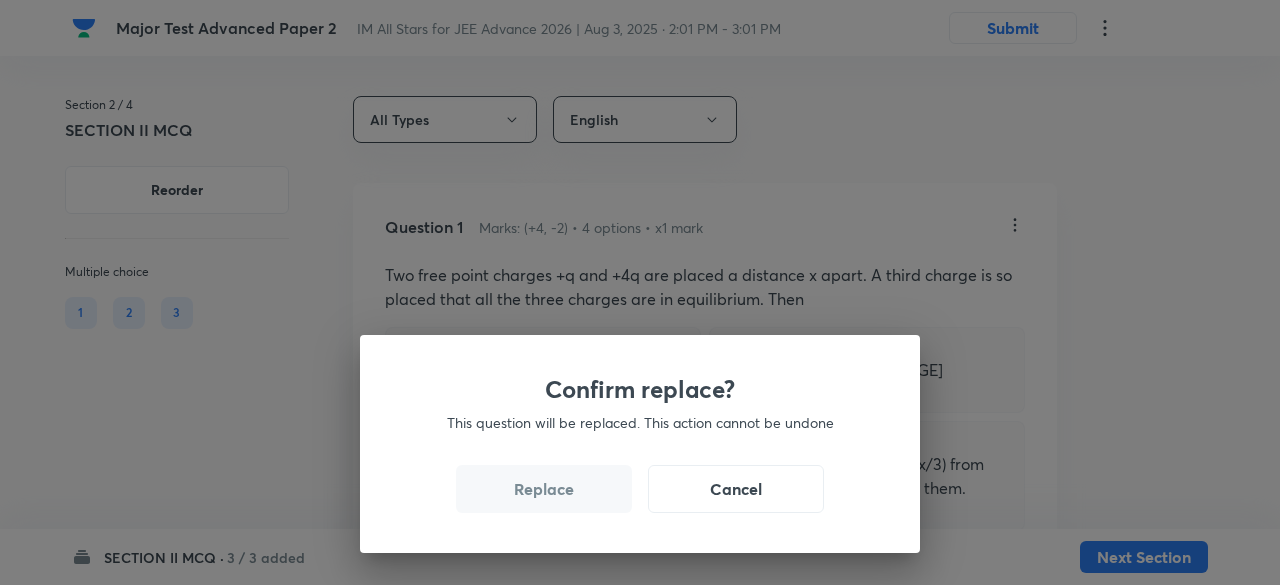 click on "Replace" at bounding box center [544, 489] 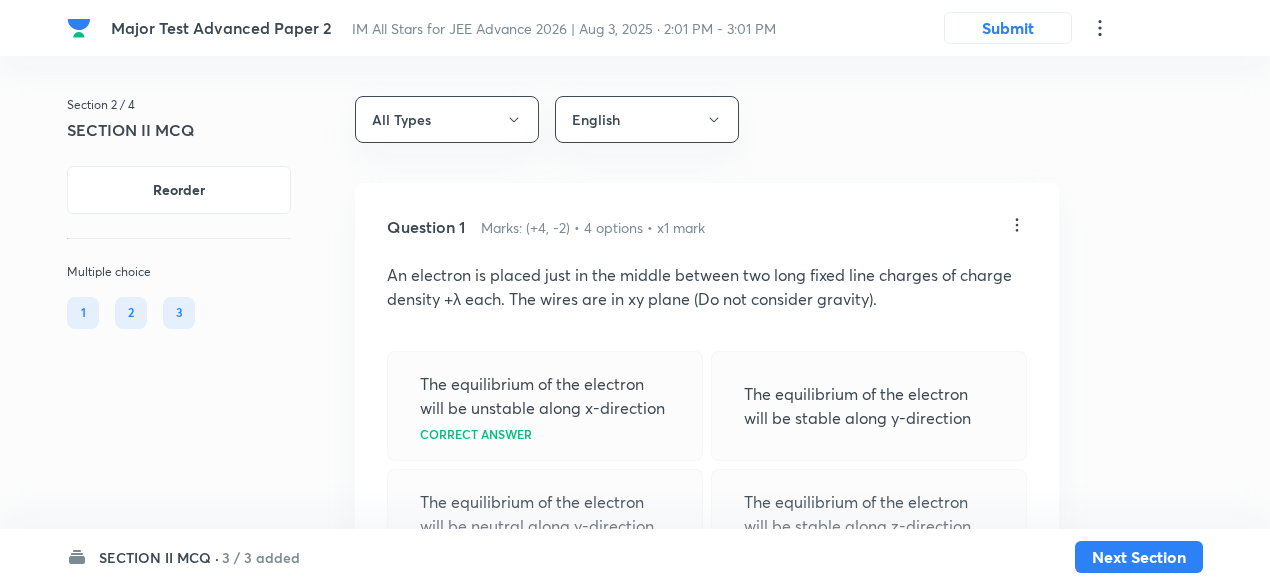click on "The equilibrium of the electron will be neutral along y-direction" at bounding box center (545, 514) 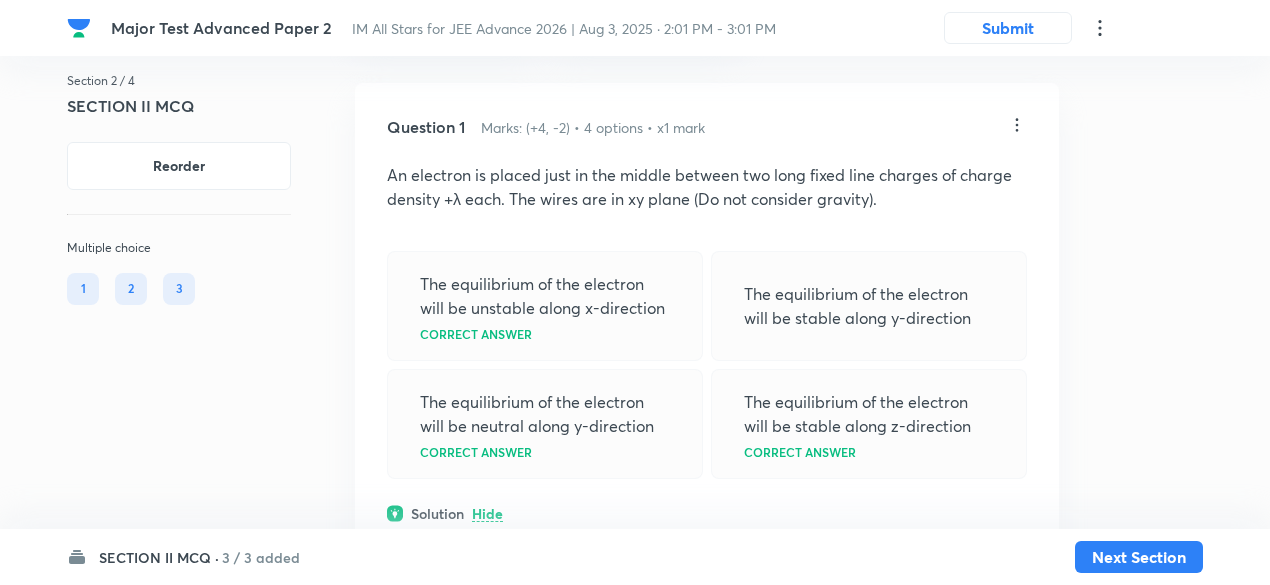 scroll, scrollTop: 0, scrollLeft: 0, axis: both 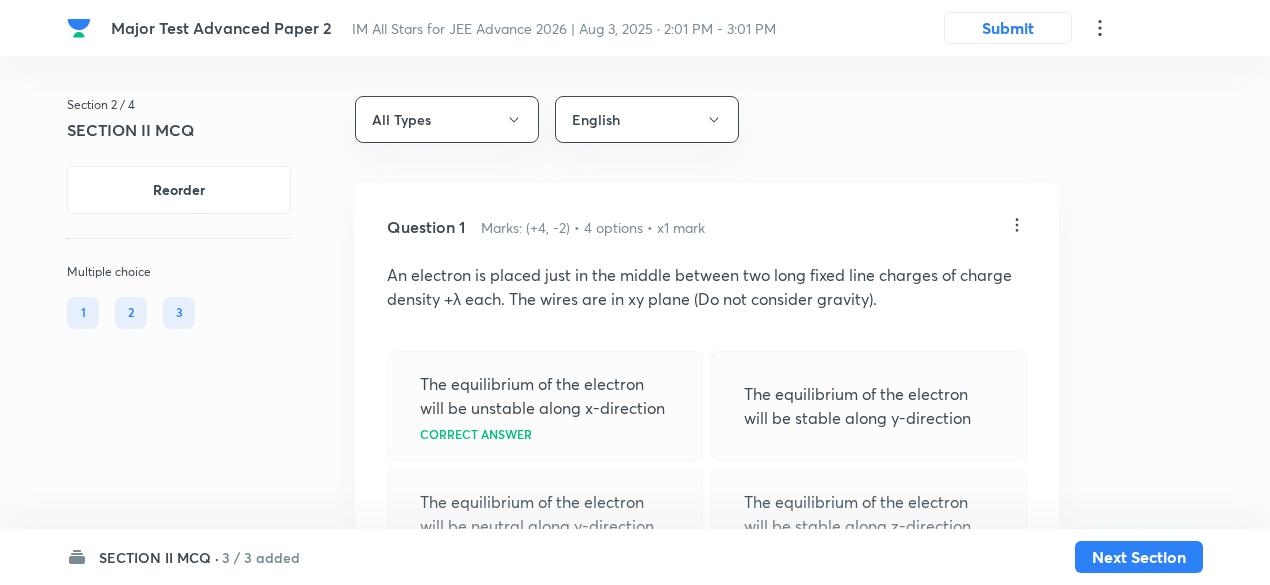 click 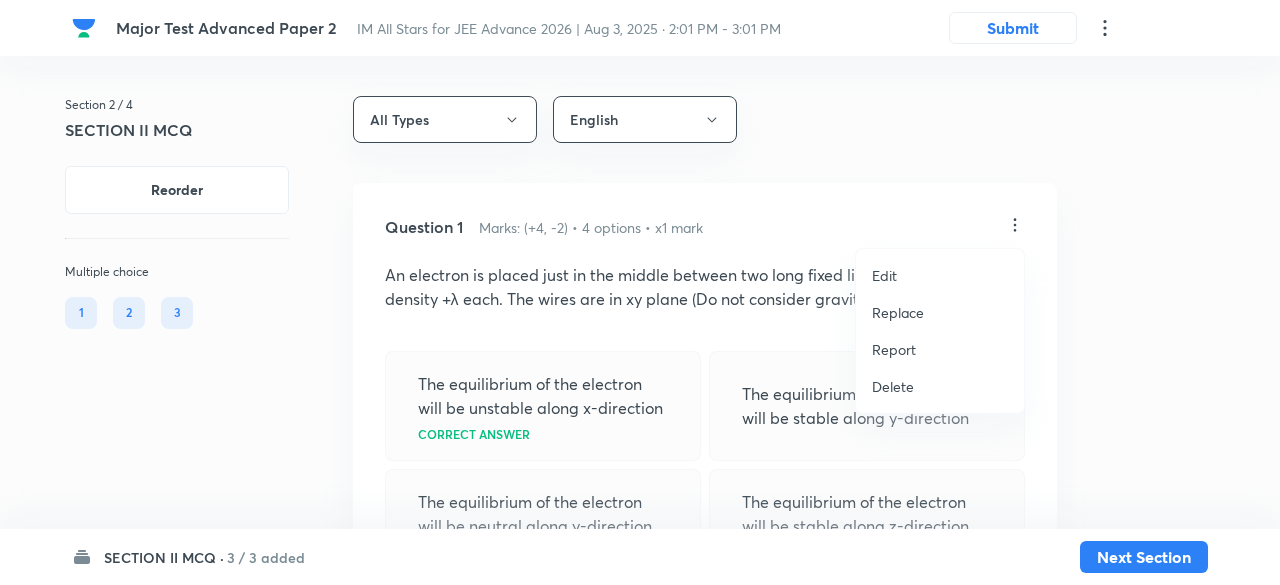 click on "Replace" at bounding box center (898, 312) 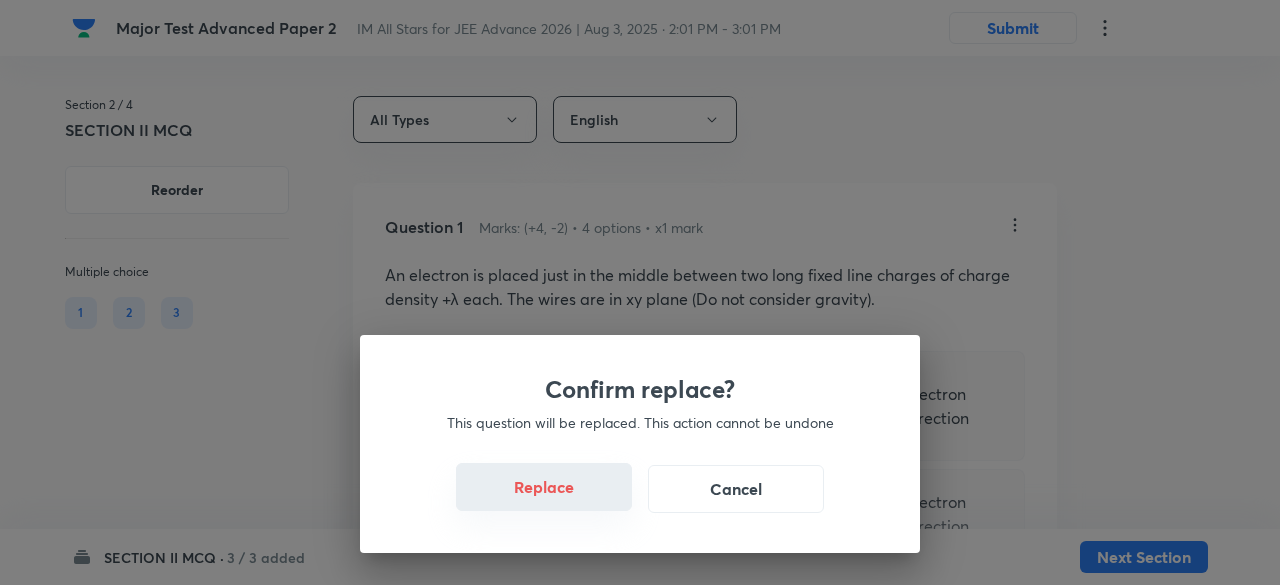 click on "Replace" at bounding box center (544, 487) 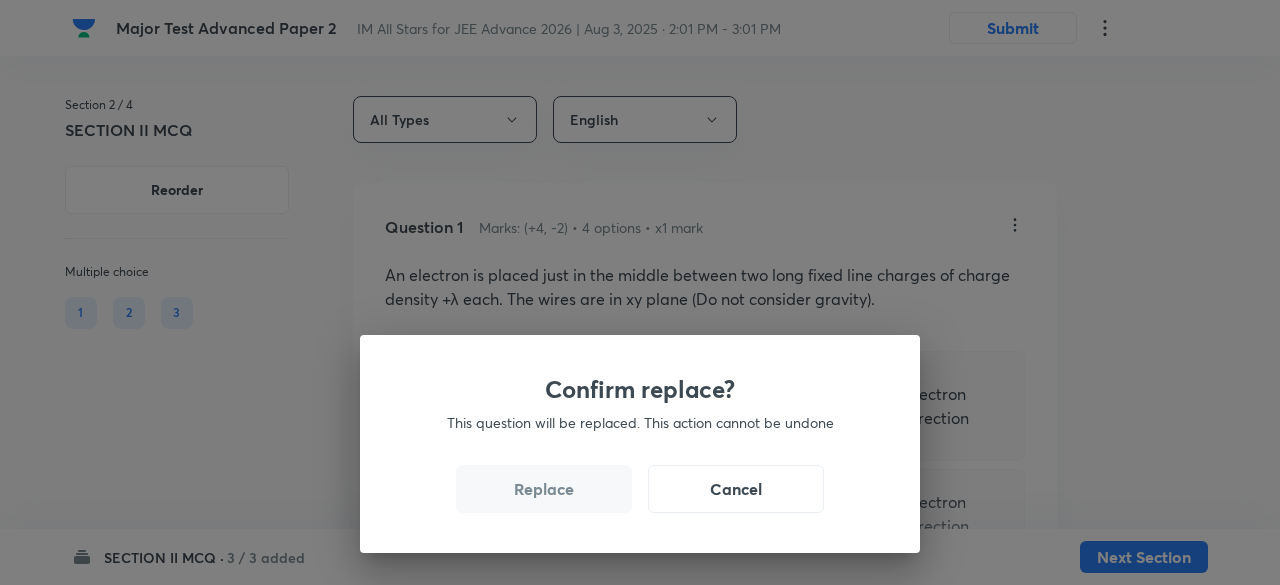 click on "Replace" at bounding box center [544, 489] 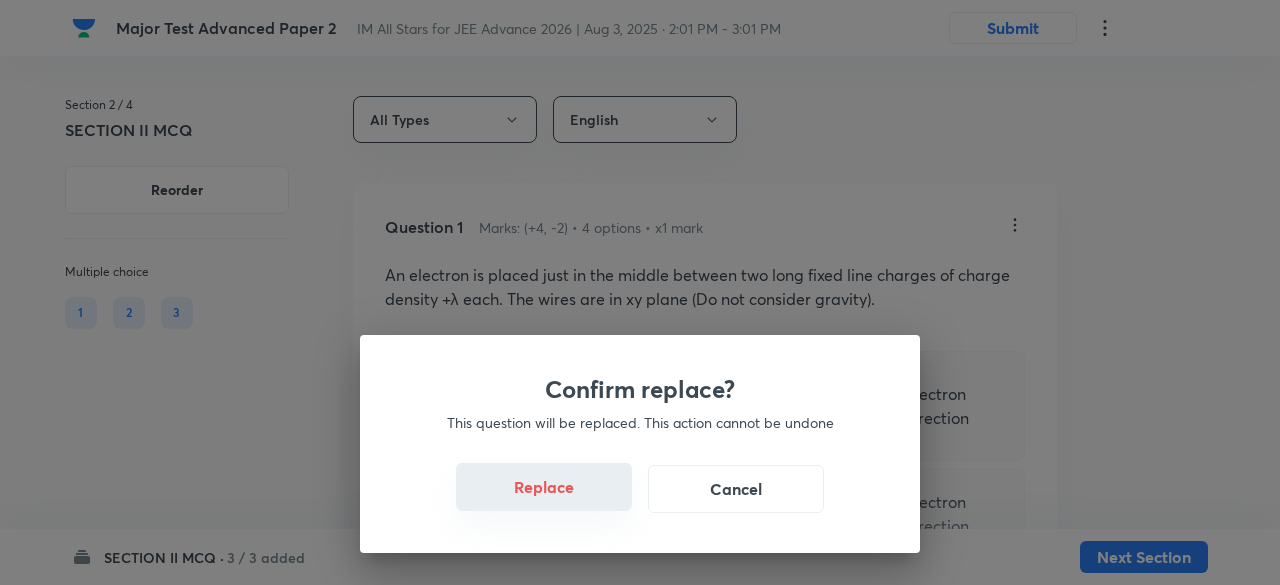 click on "Replace" at bounding box center [544, 487] 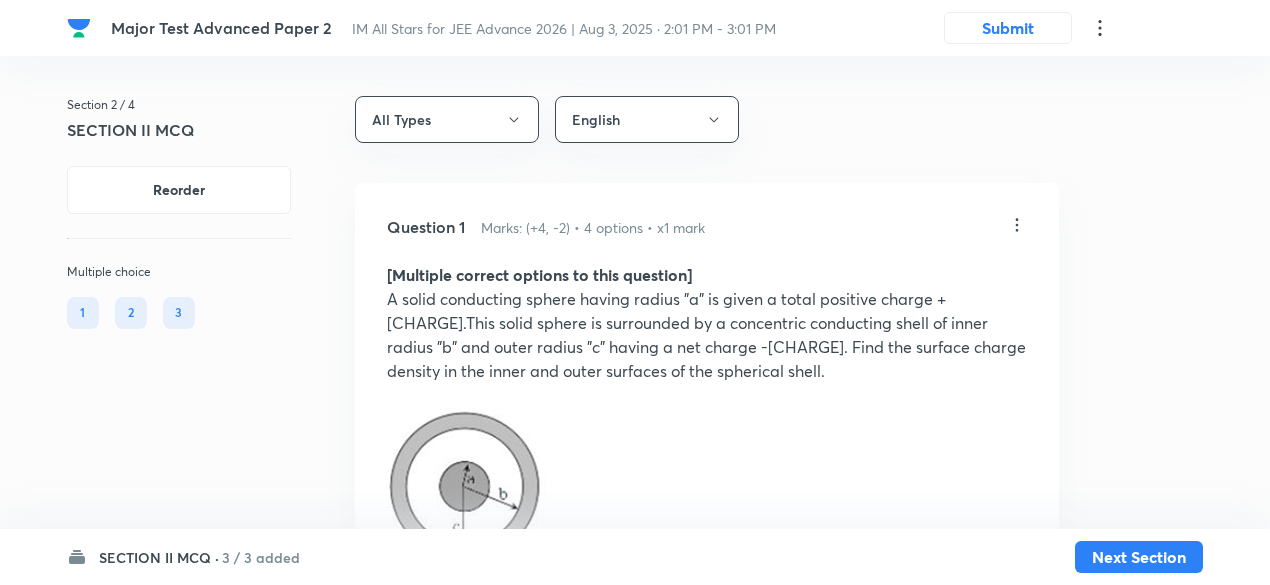 click on "The surface charge density on the inner surface of the shell is  Correct answer" at bounding box center (545, 653) 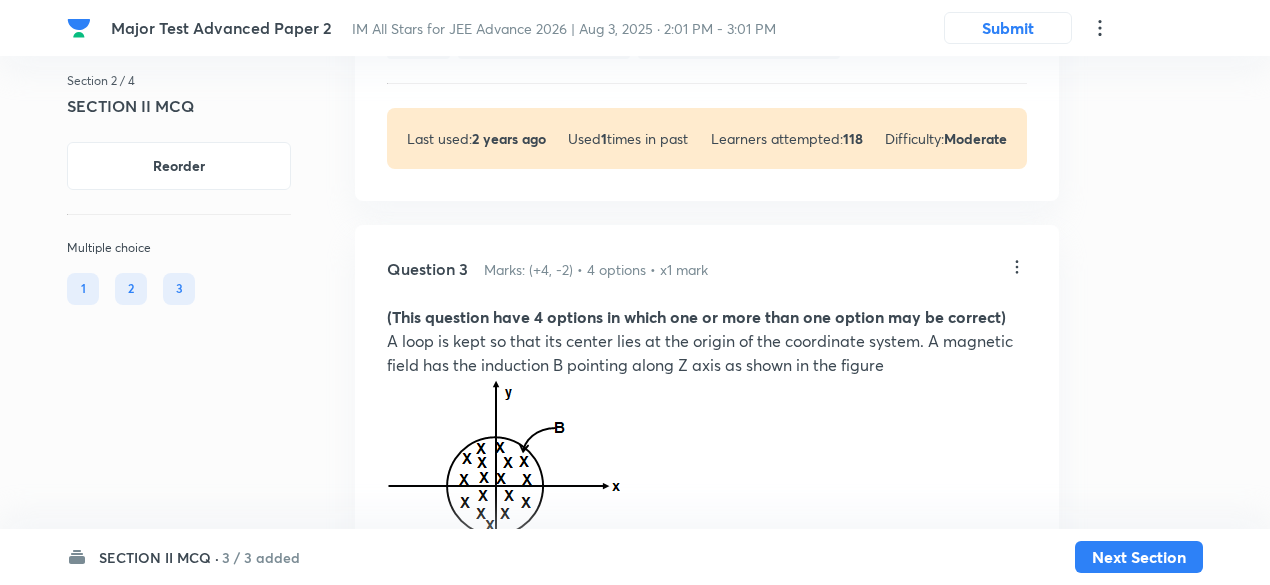 scroll, scrollTop: 2313, scrollLeft: 0, axis: vertical 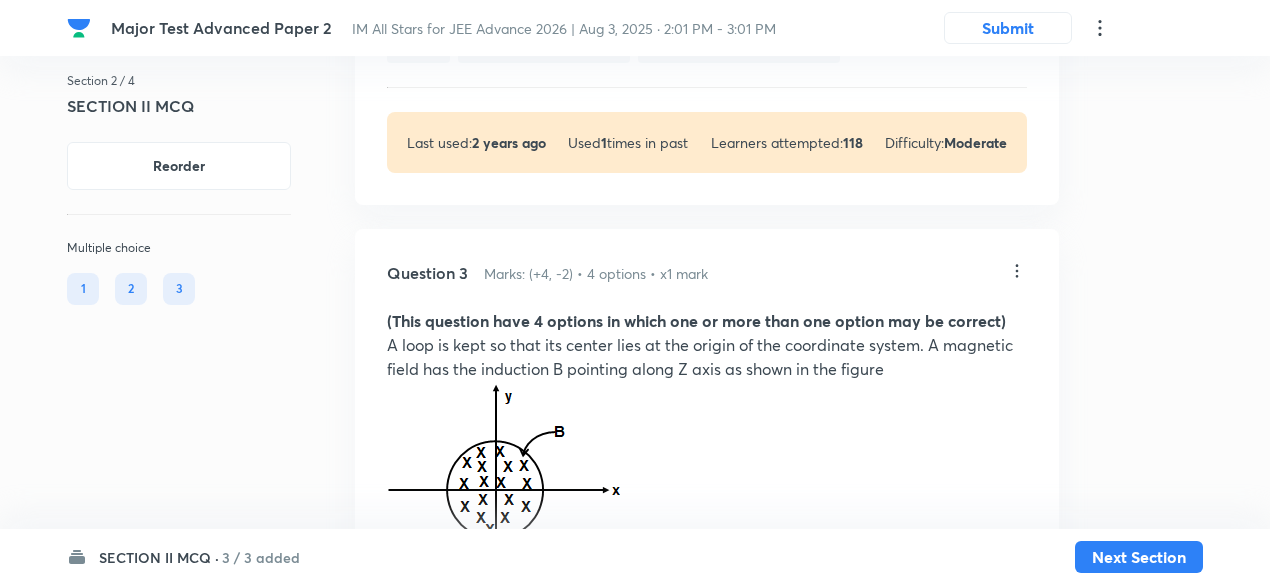 click 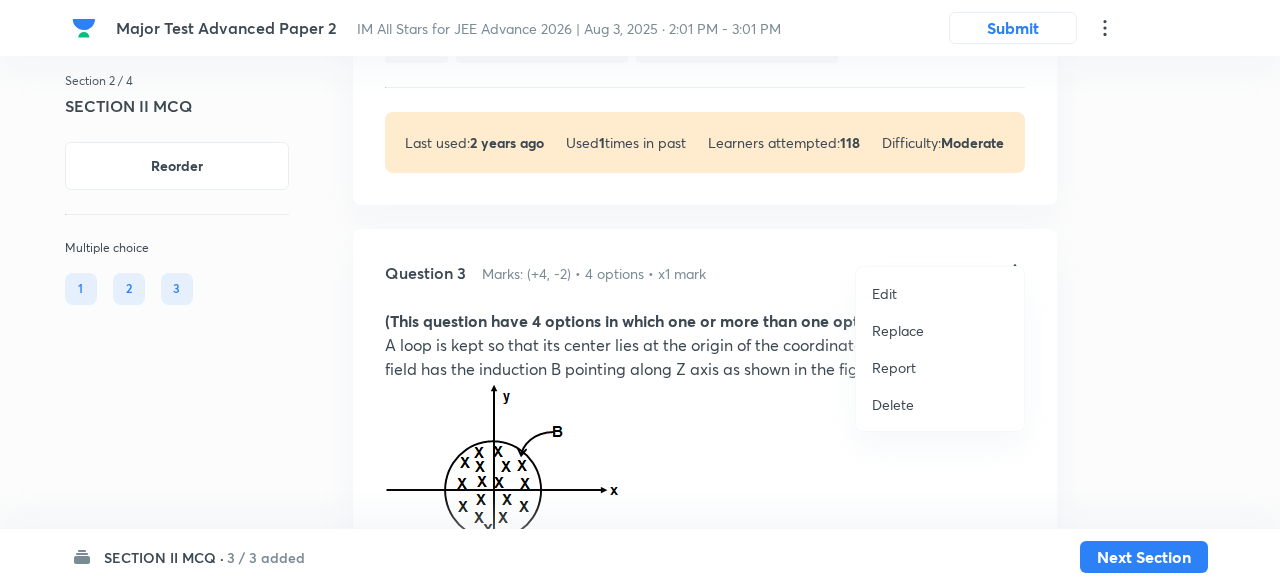 click on "Replace" at bounding box center (898, 330) 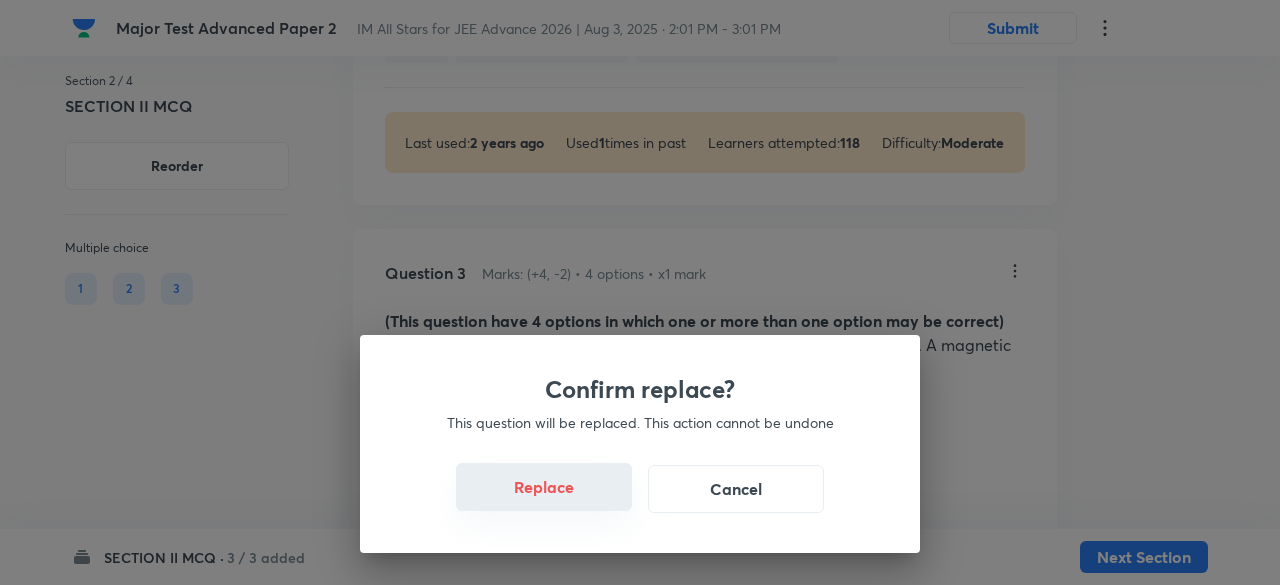 click on "Replace" at bounding box center [544, 487] 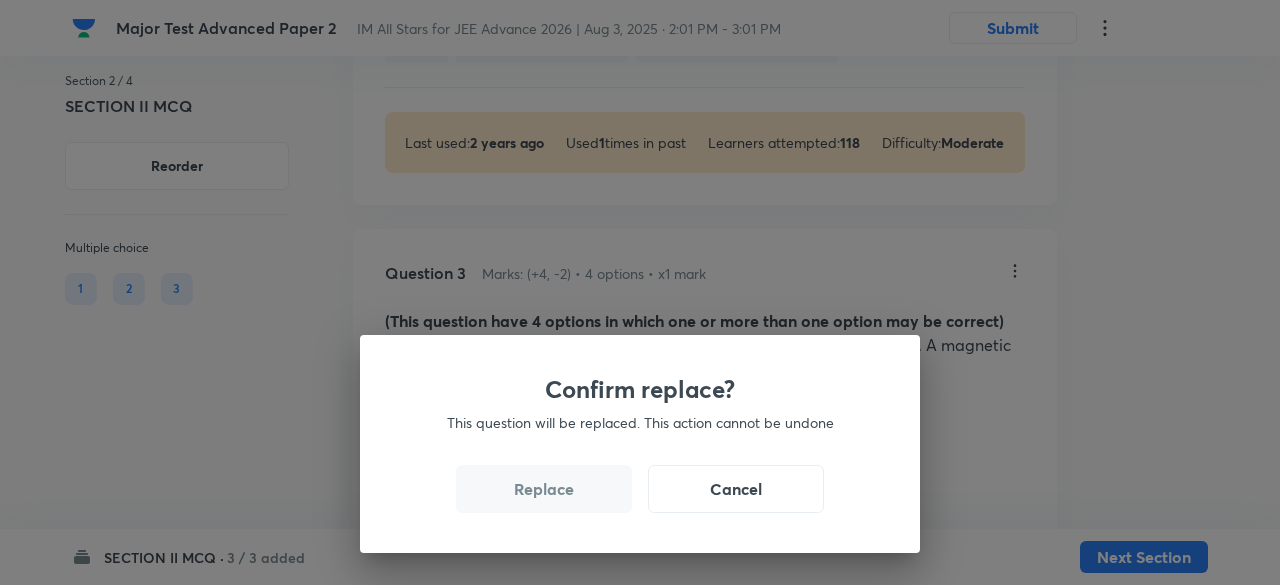 click on "Replace" at bounding box center [544, 489] 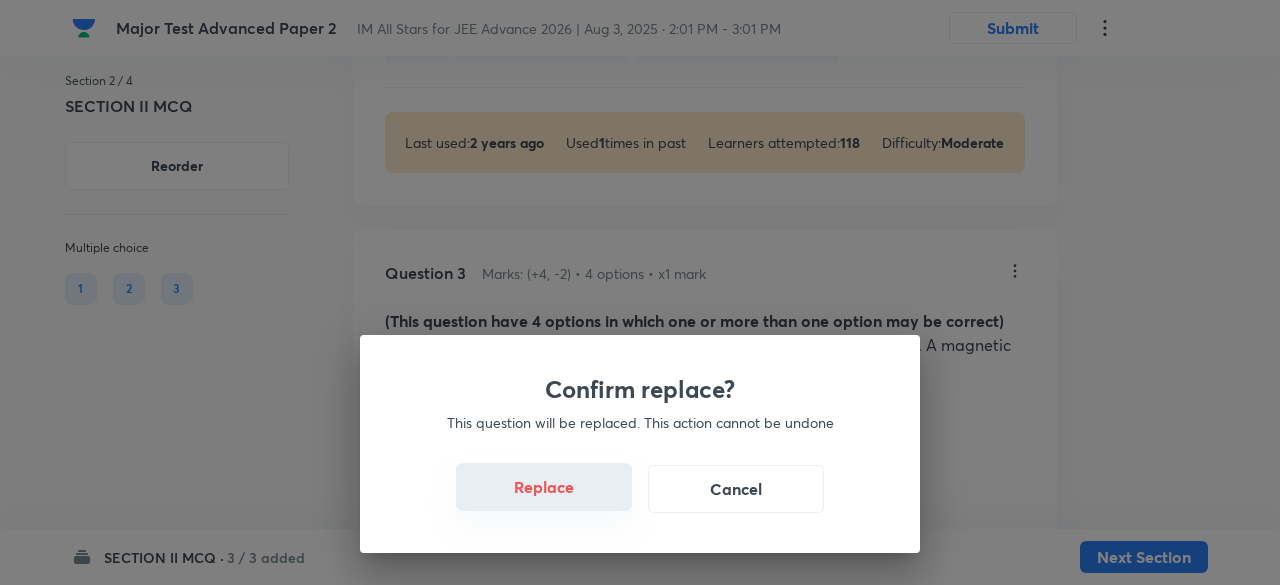 click on "Replace" at bounding box center [544, 487] 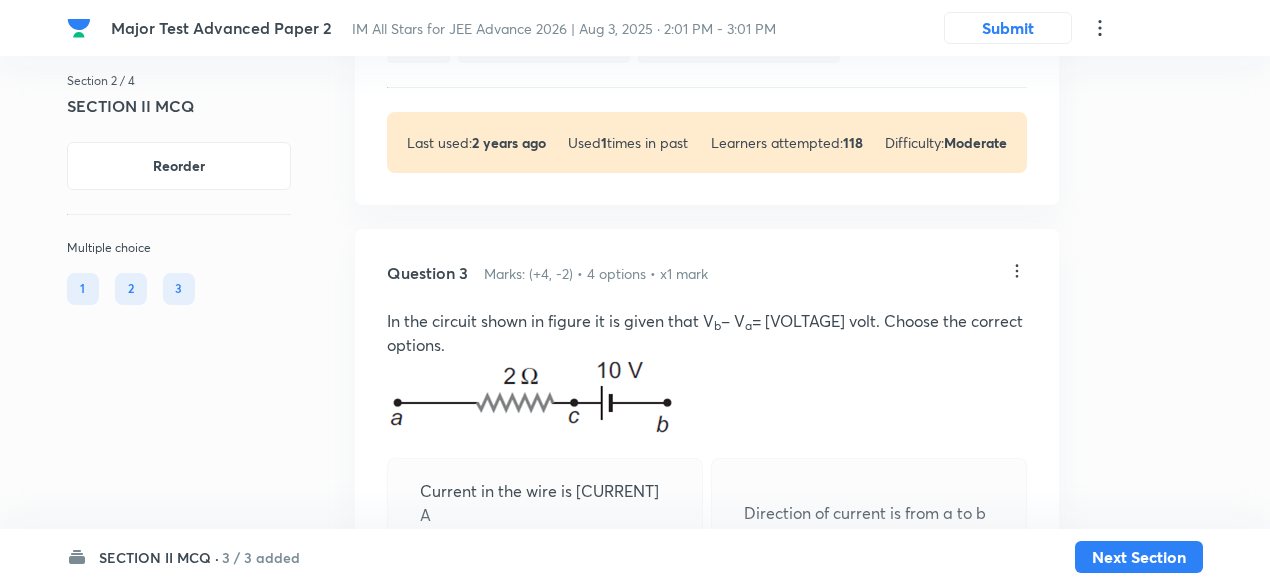 click on "V a  – V c  = 12 volt" at bounding box center [545, 619] 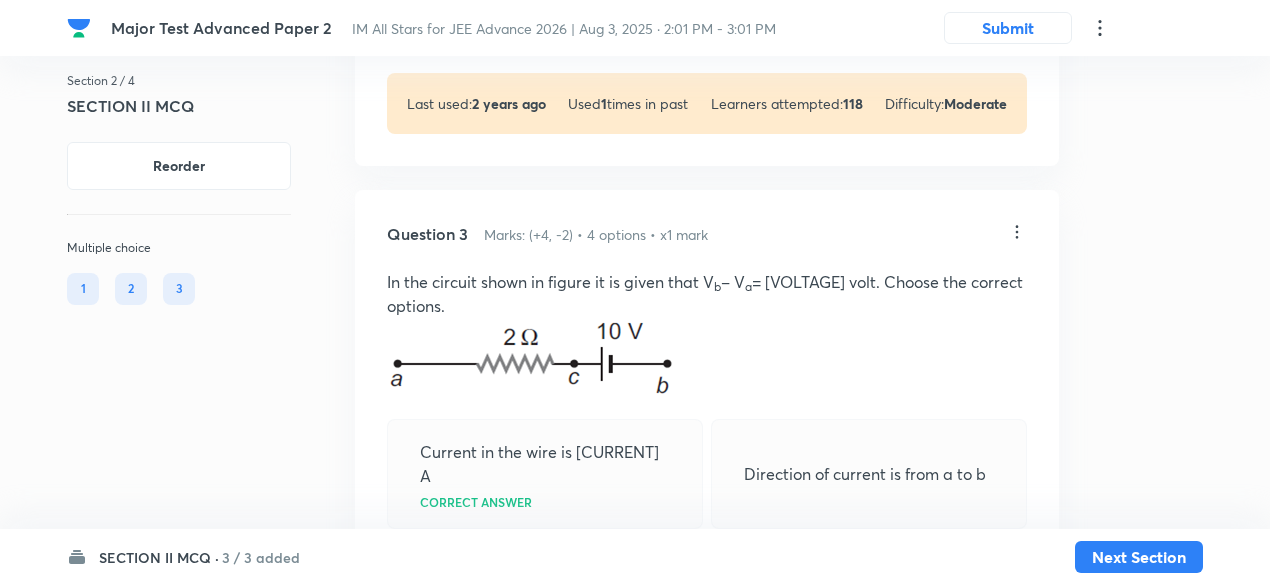 scroll, scrollTop: 2337, scrollLeft: 0, axis: vertical 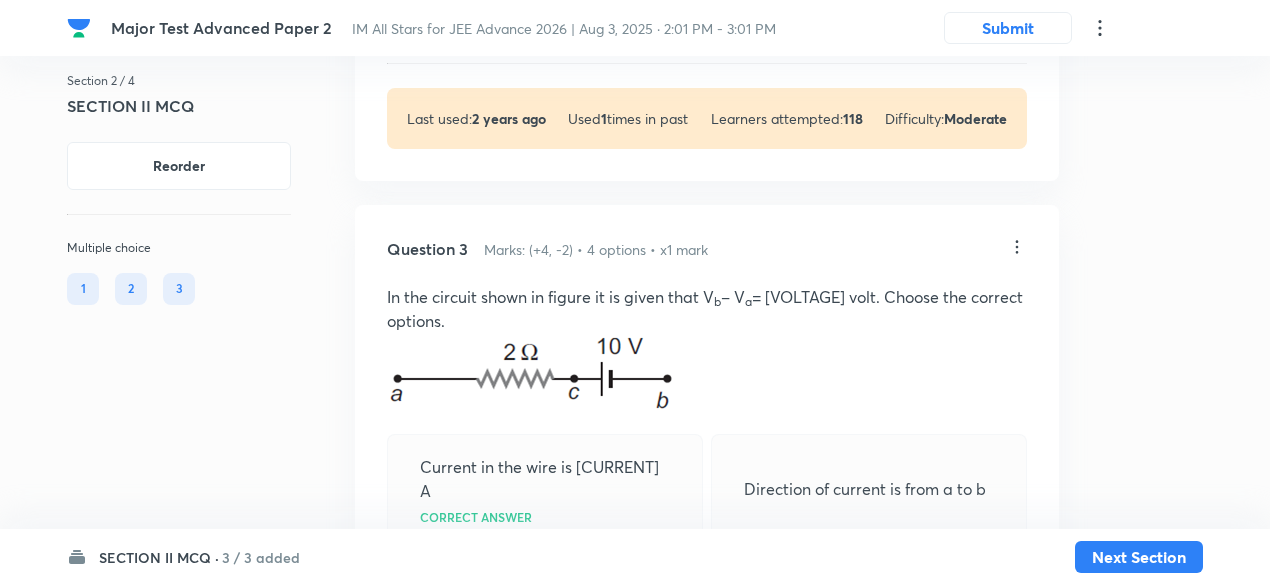 click 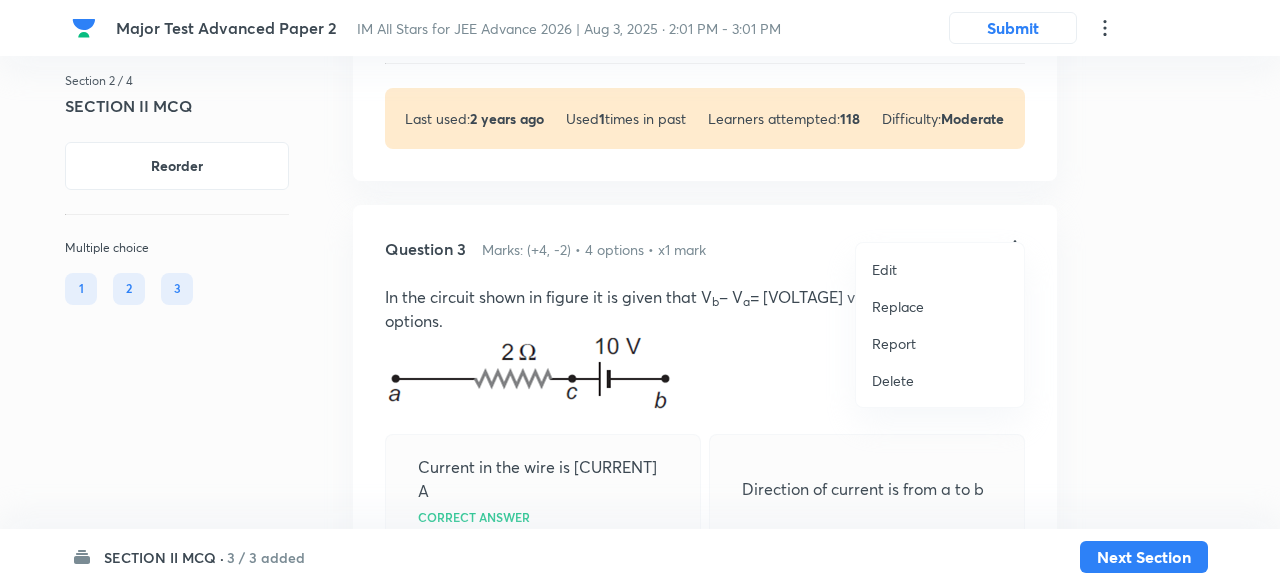 click on "Replace" at bounding box center [898, 306] 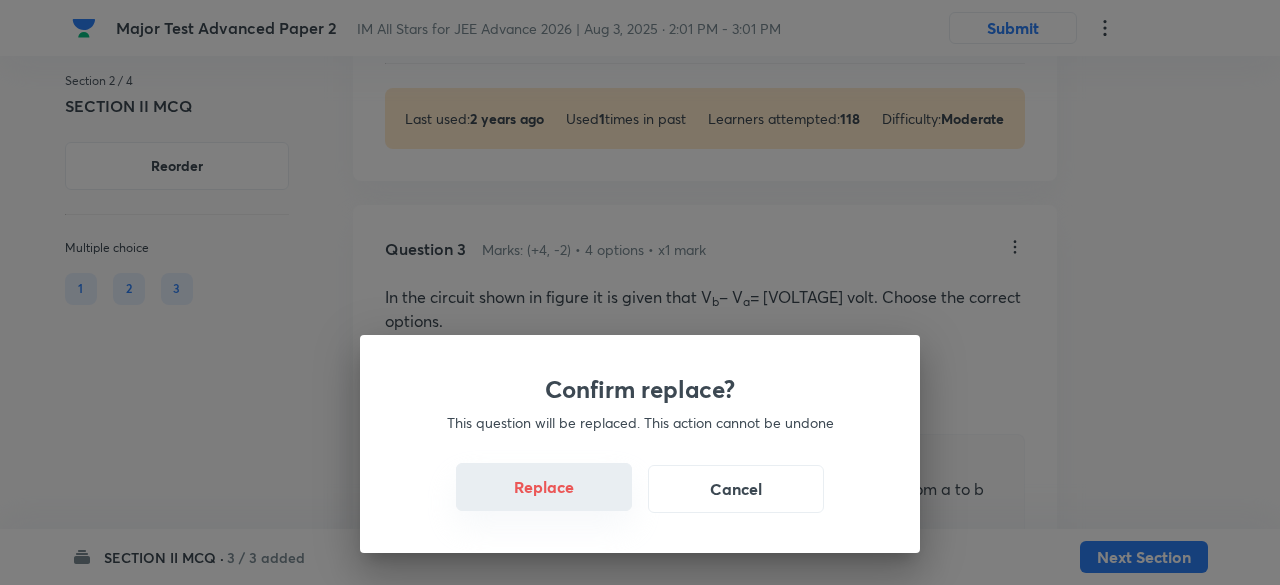 click on "Replace" at bounding box center (544, 487) 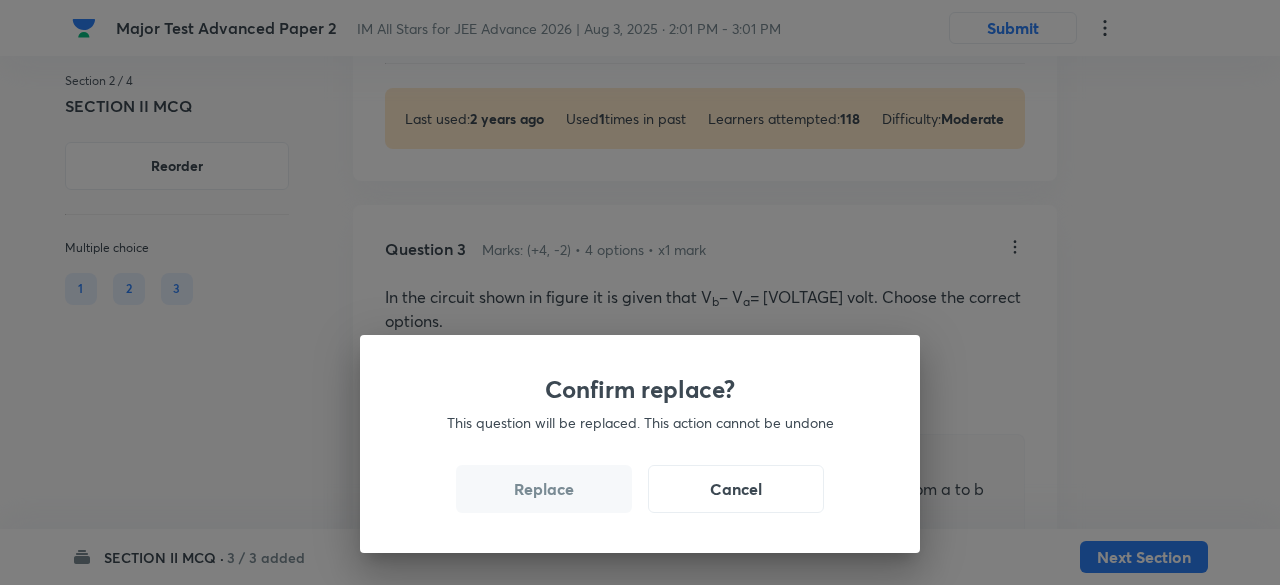 click on "Replace" at bounding box center [544, 489] 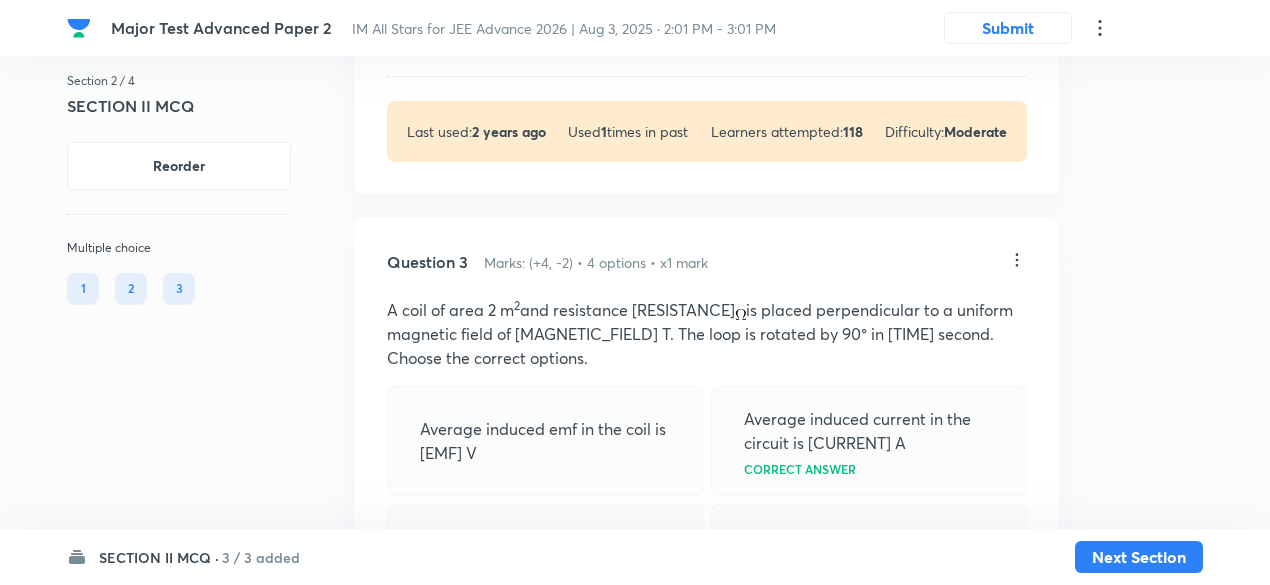 scroll, scrollTop: 2323, scrollLeft: 0, axis: vertical 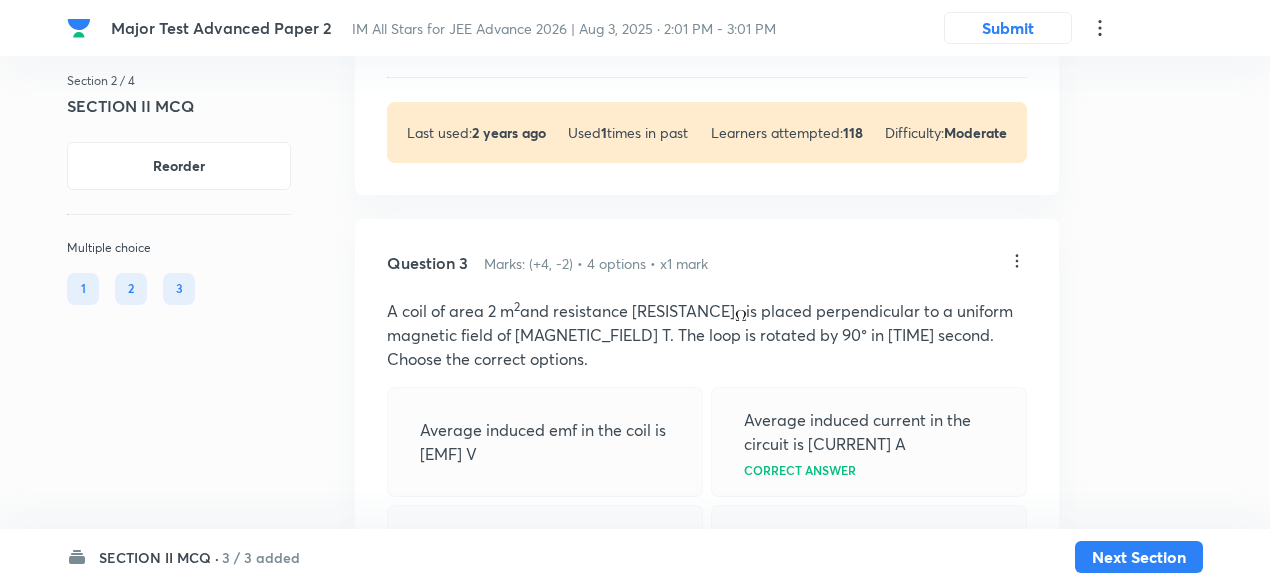 click 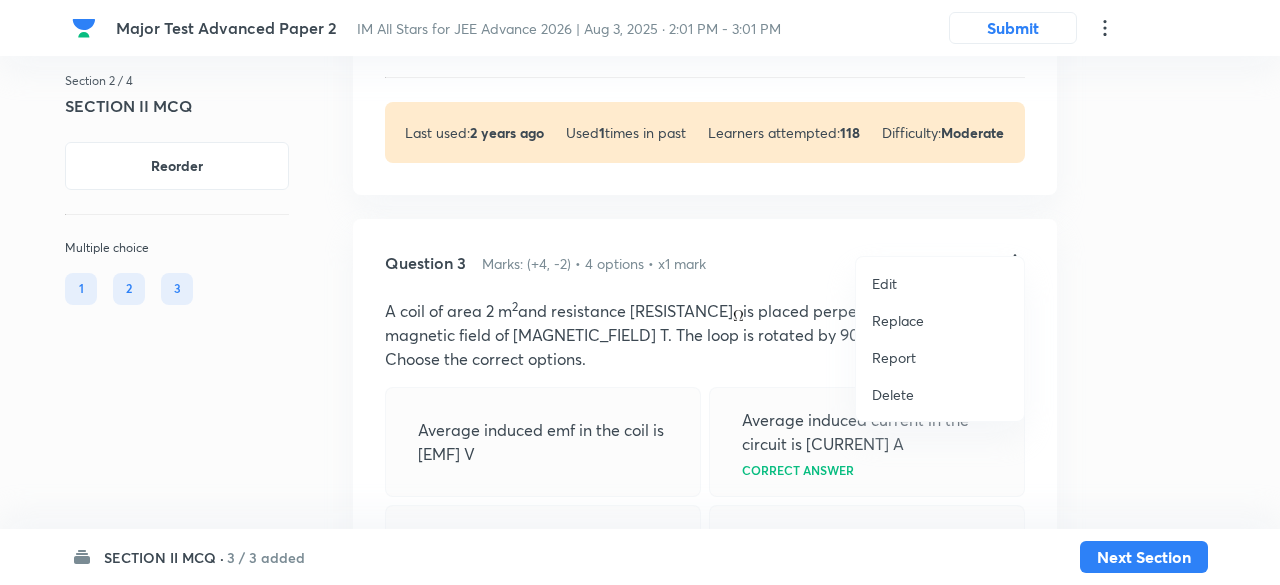 click on "Replace" at bounding box center [898, 320] 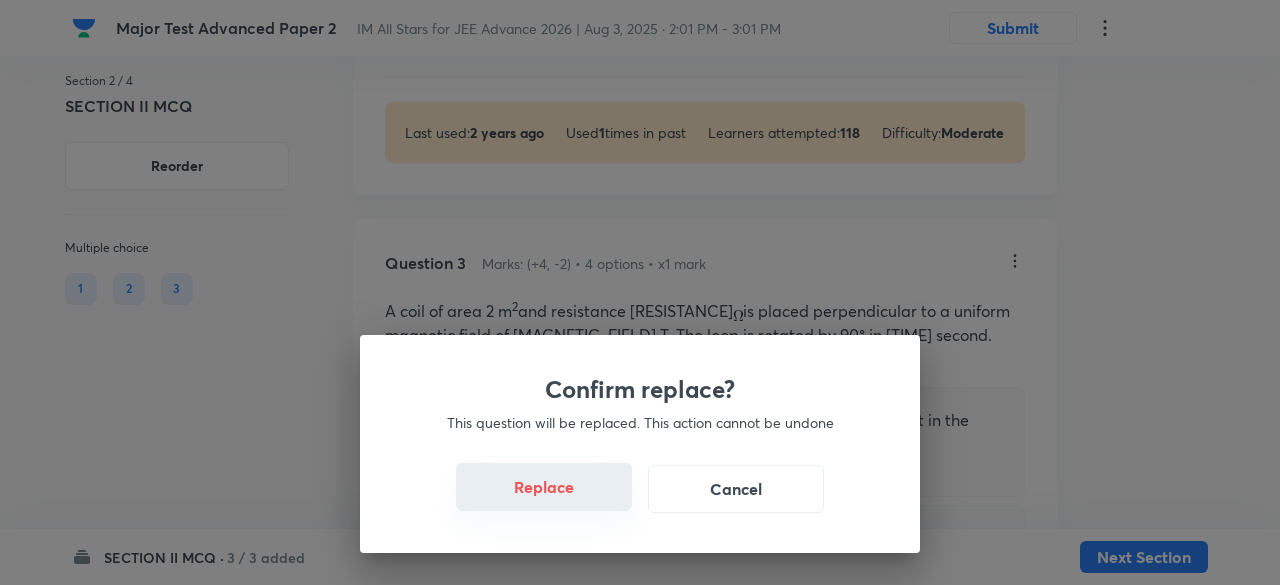 click on "Replace" at bounding box center [544, 487] 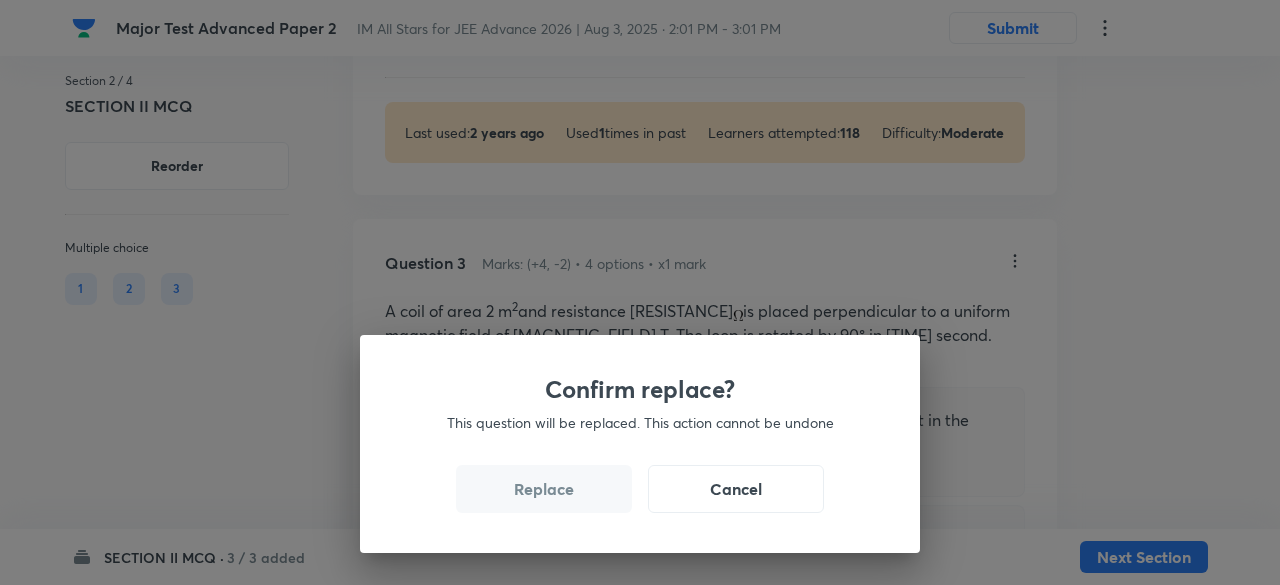 click on "Replace" at bounding box center [544, 489] 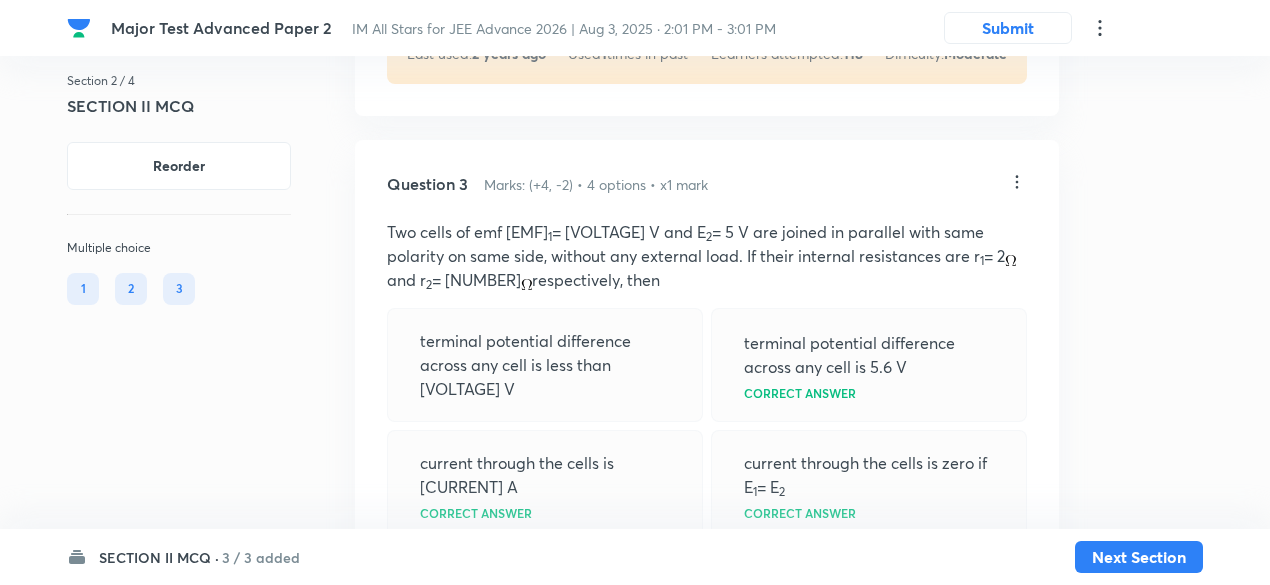 scroll, scrollTop: 2401, scrollLeft: 0, axis: vertical 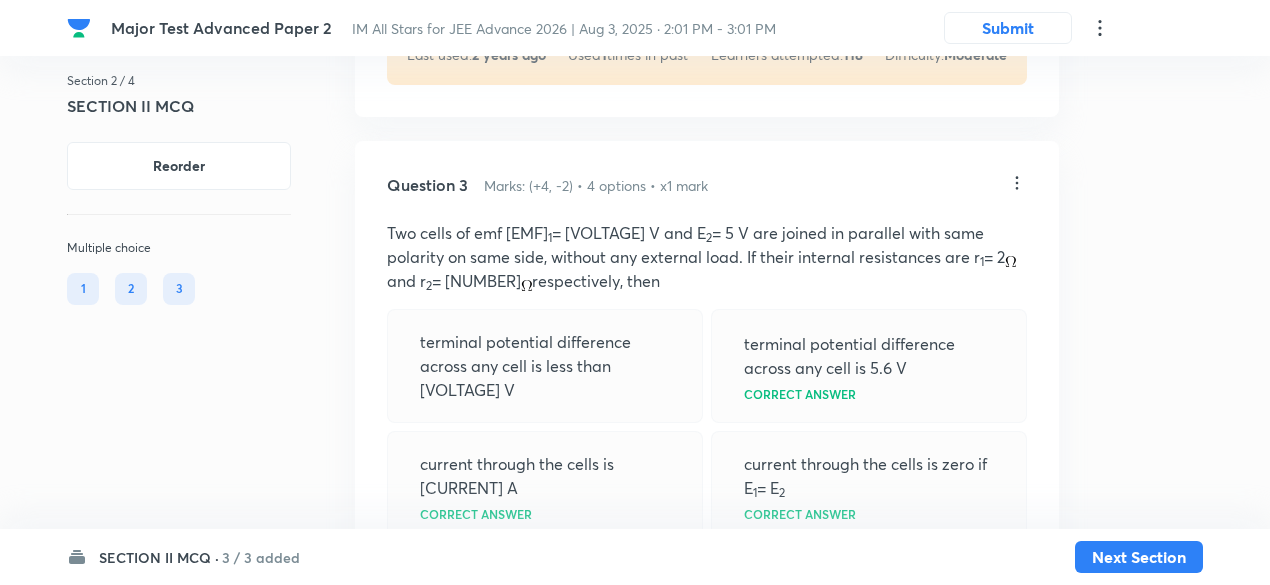 click 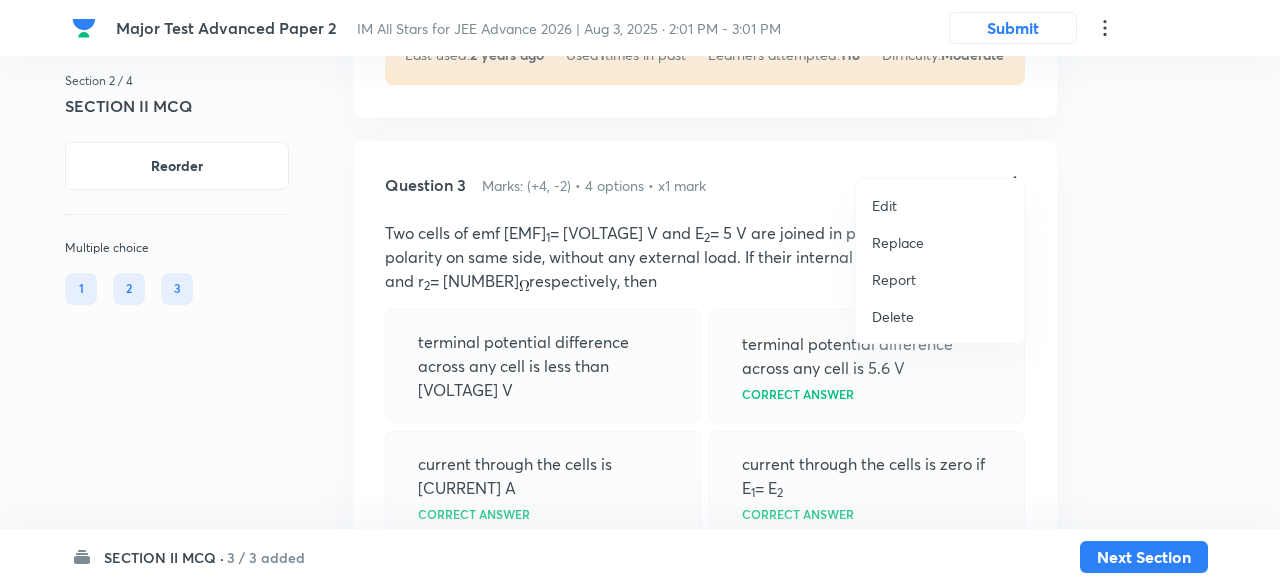 click on "Replace" at bounding box center (898, 242) 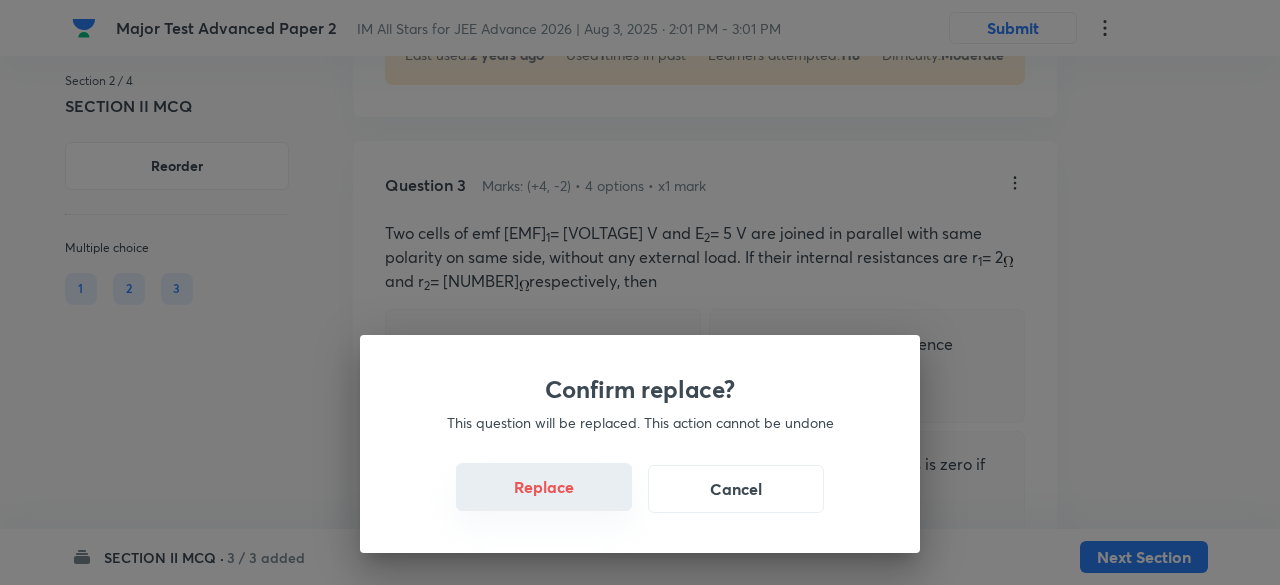 click on "Replace" at bounding box center (544, 487) 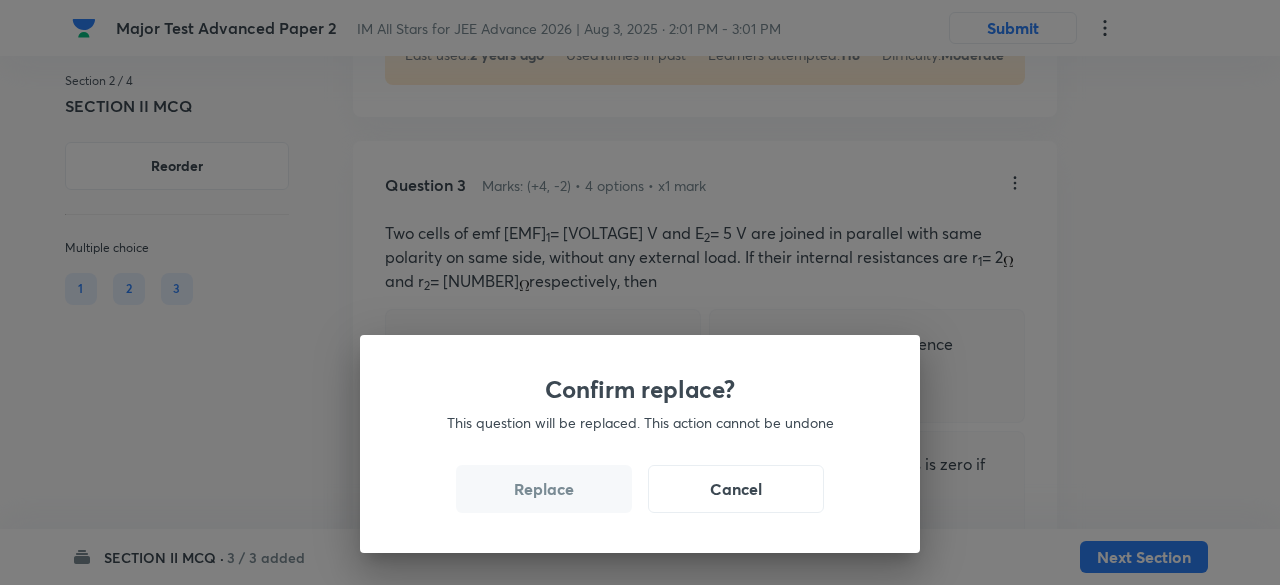 click on "Replace" at bounding box center [544, 489] 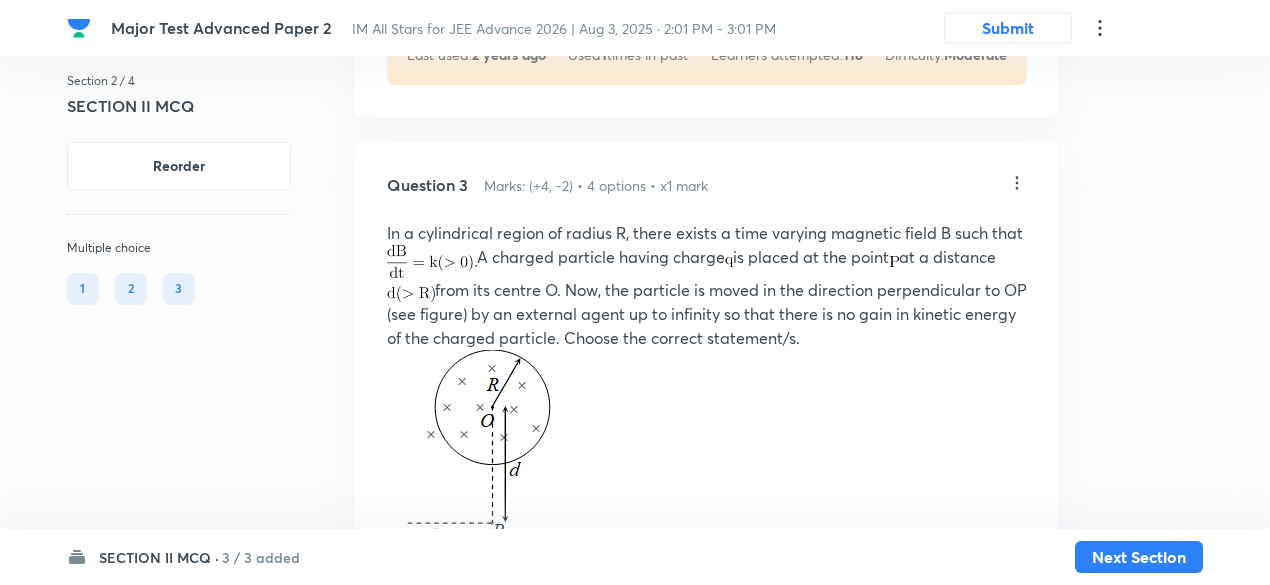 click on "Work done by external agent is   if  Correct answer" at bounding box center (545, 754) 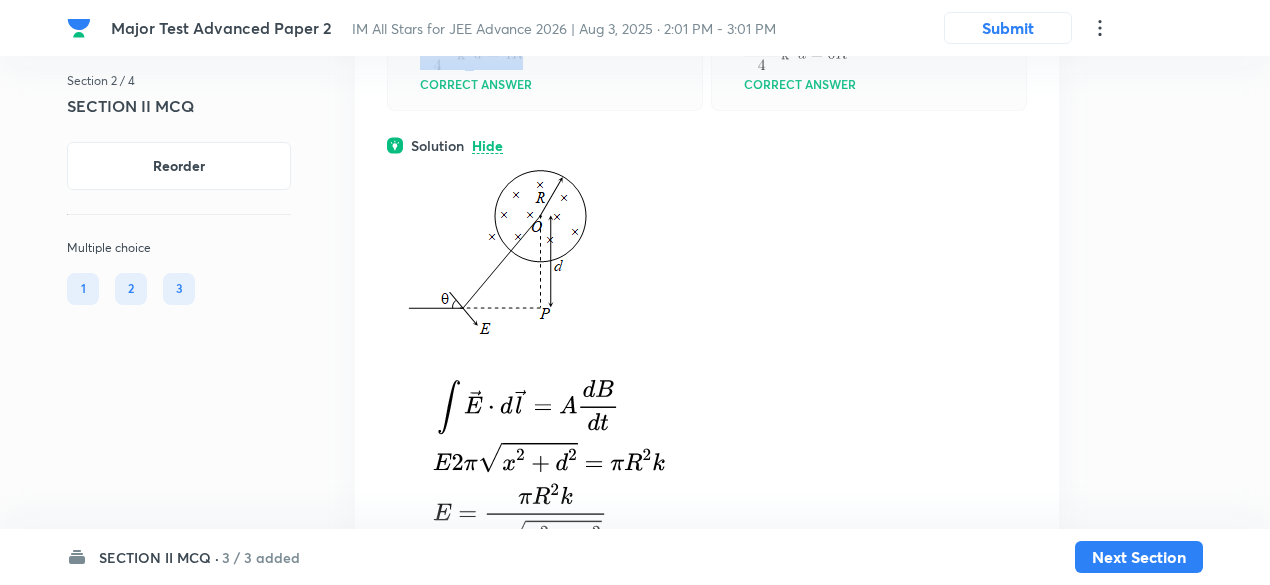 scroll, scrollTop: 3437, scrollLeft: 0, axis: vertical 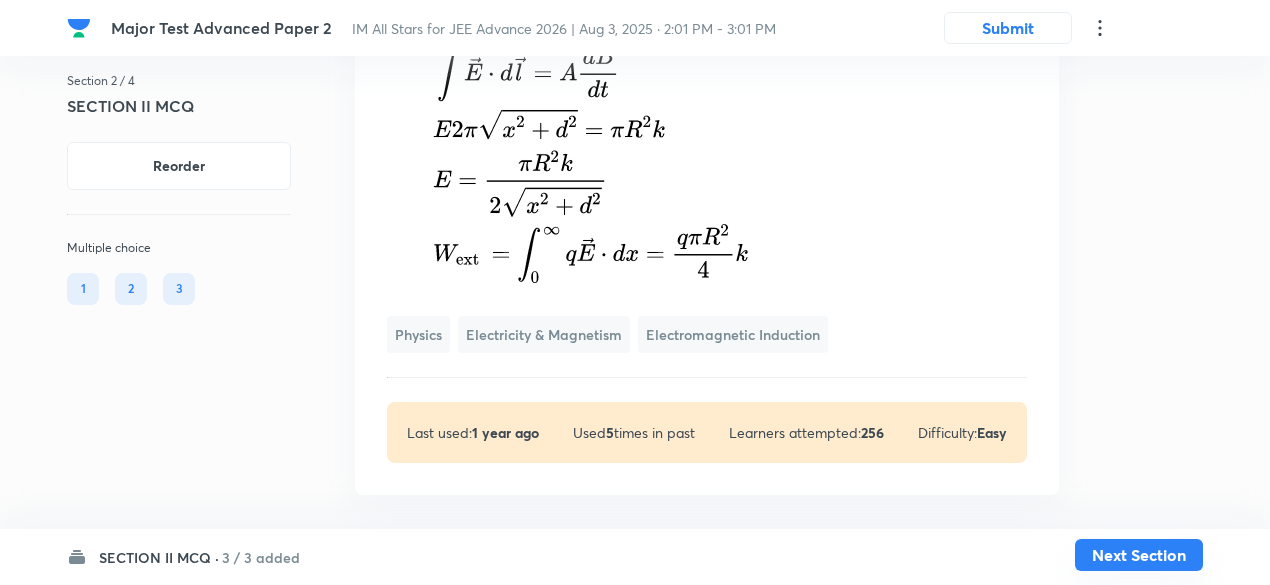 click on "Next Section" at bounding box center [1139, 555] 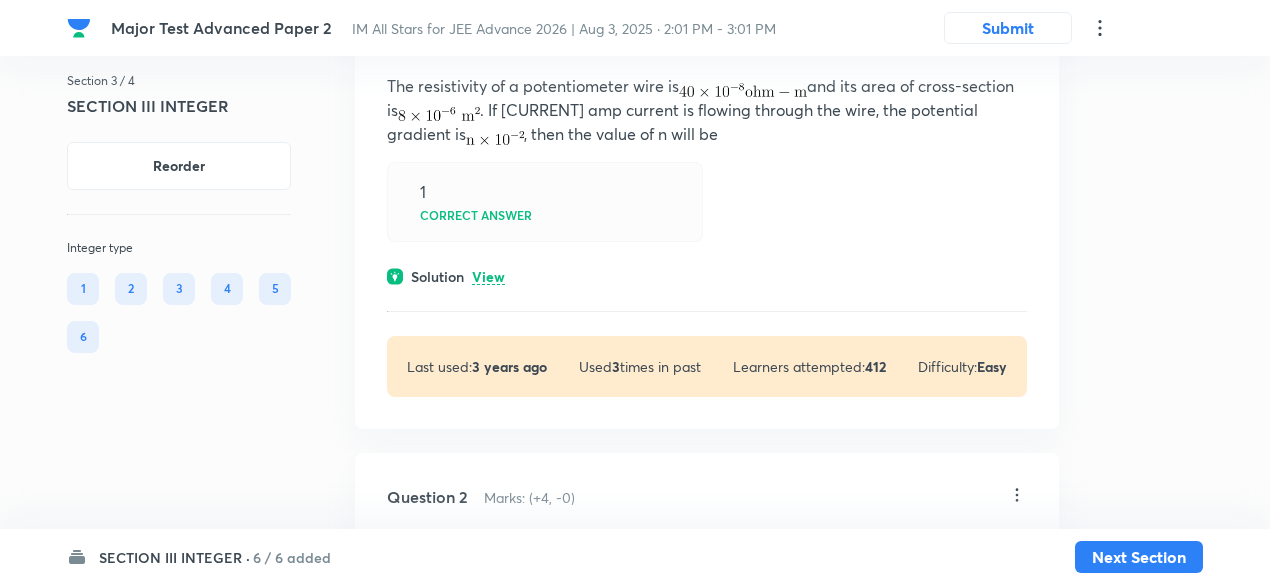 scroll, scrollTop: 199, scrollLeft: 0, axis: vertical 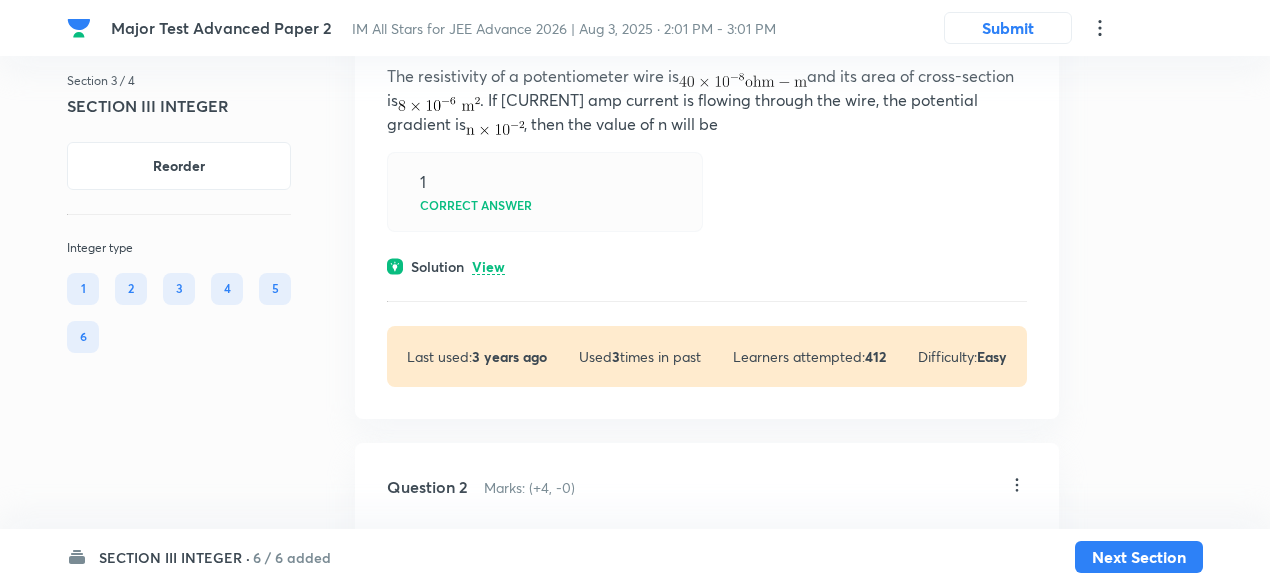 click on "View" at bounding box center (488, 267) 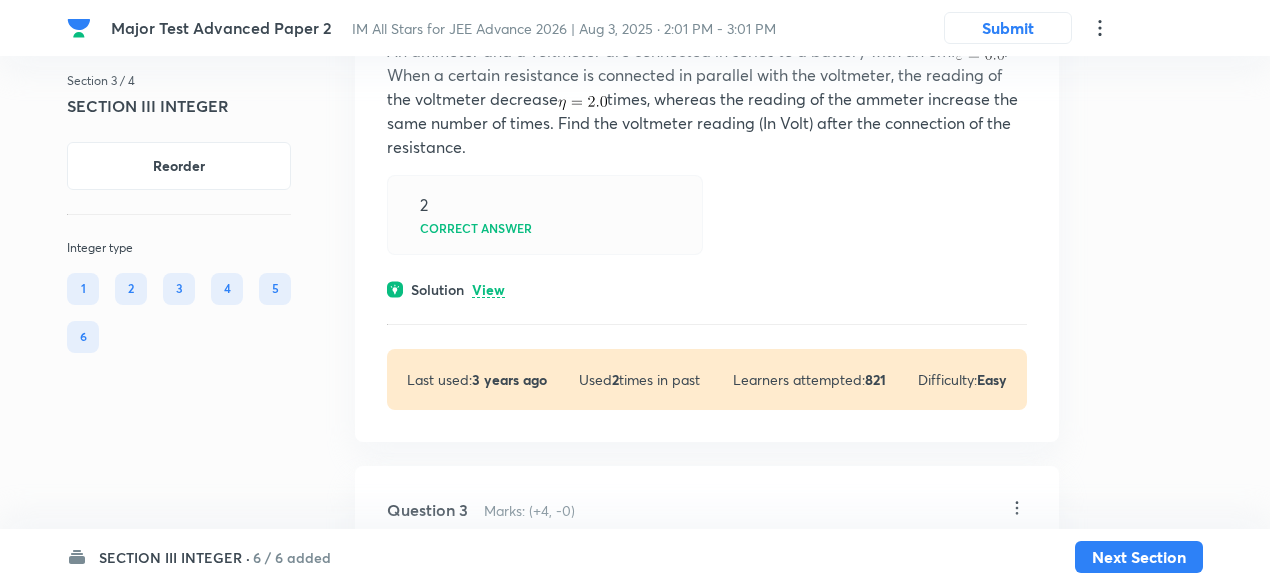 scroll, scrollTop: 822, scrollLeft: 0, axis: vertical 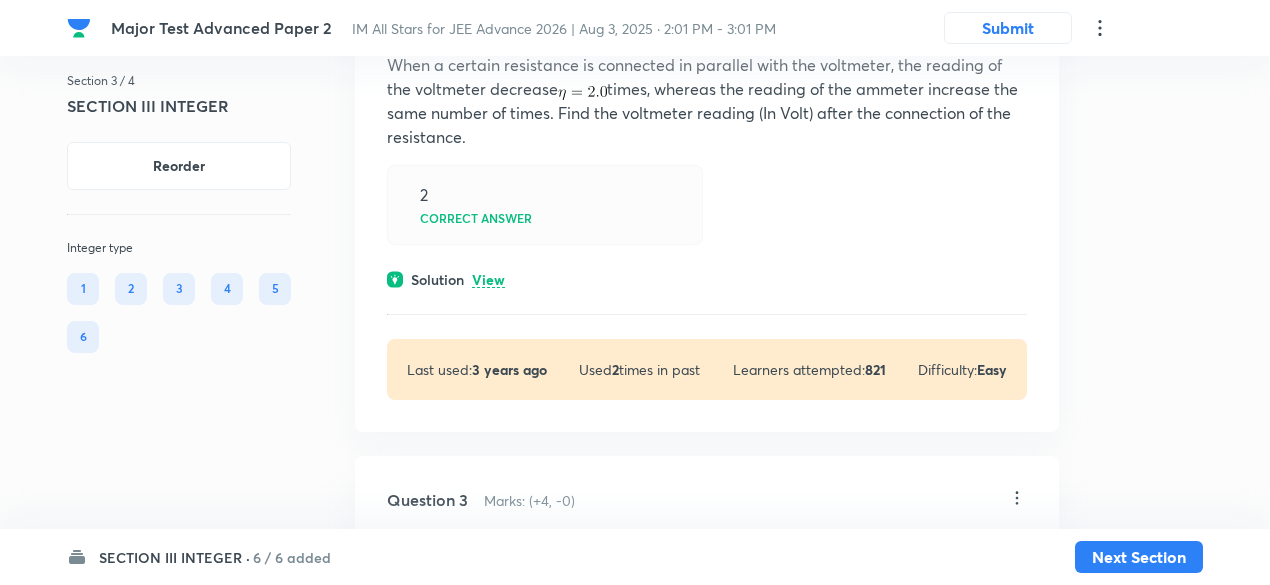 click on "View" at bounding box center (488, 280) 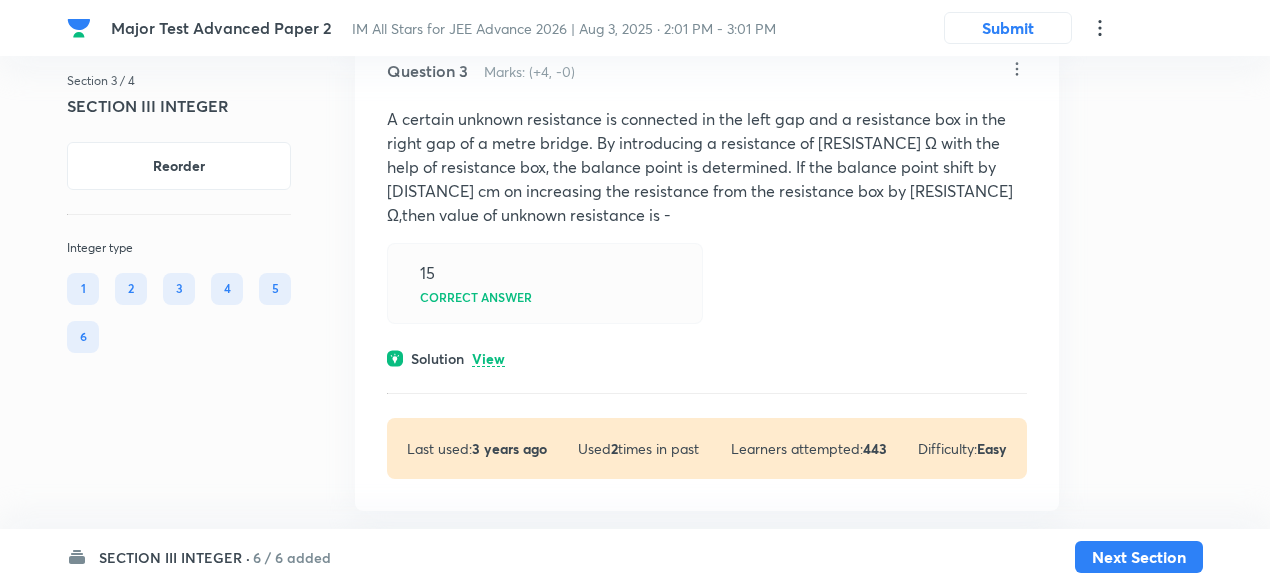 scroll, scrollTop: 1593, scrollLeft: 0, axis: vertical 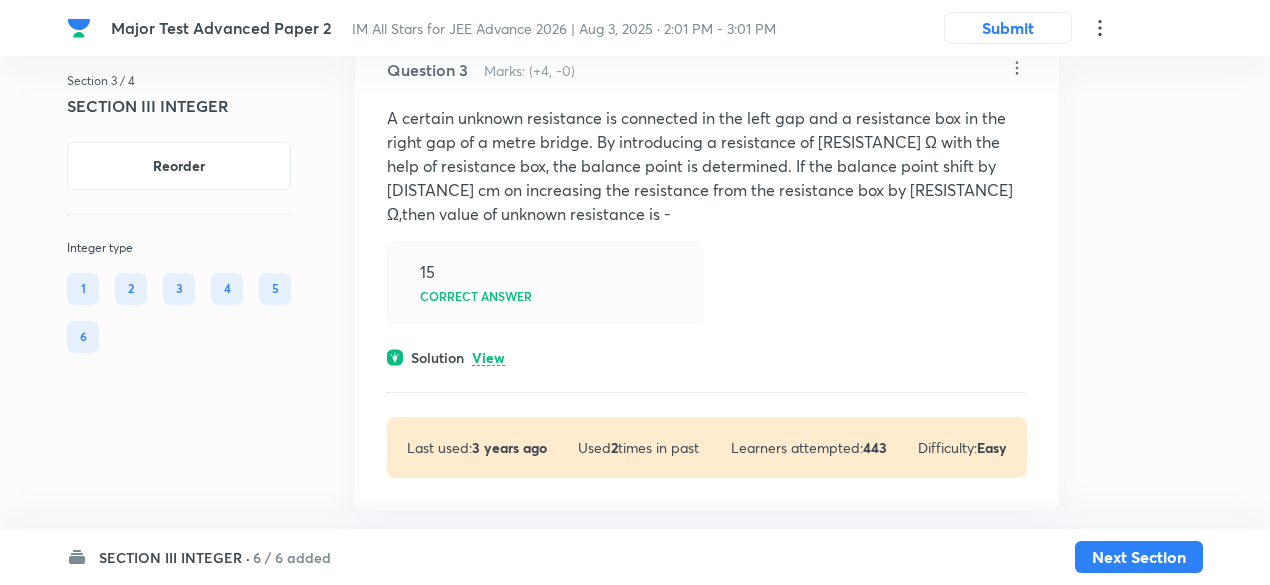 click on "View" at bounding box center [488, 358] 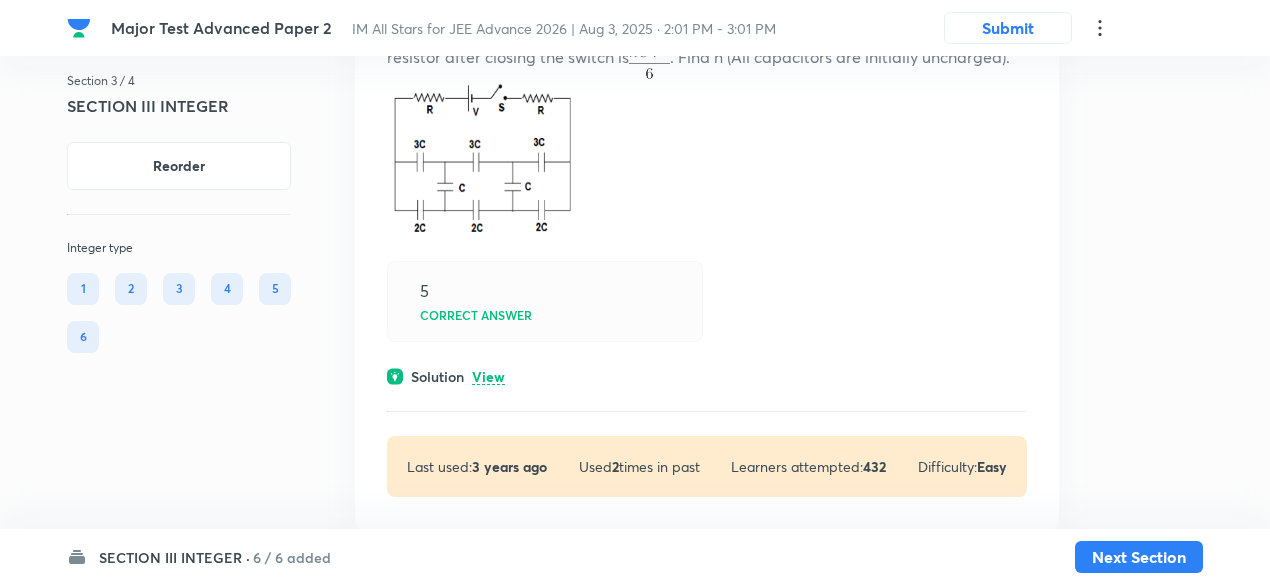 scroll, scrollTop: 2489, scrollLeft: 0, axis: vertical 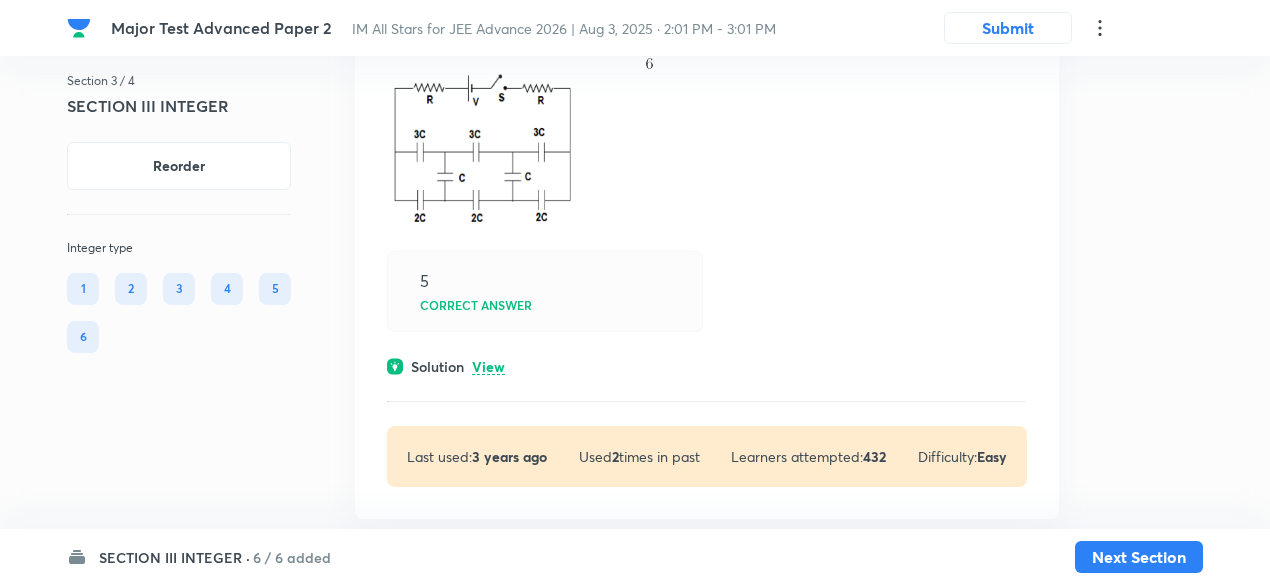 click on "View" at bounding box center [488, 367] 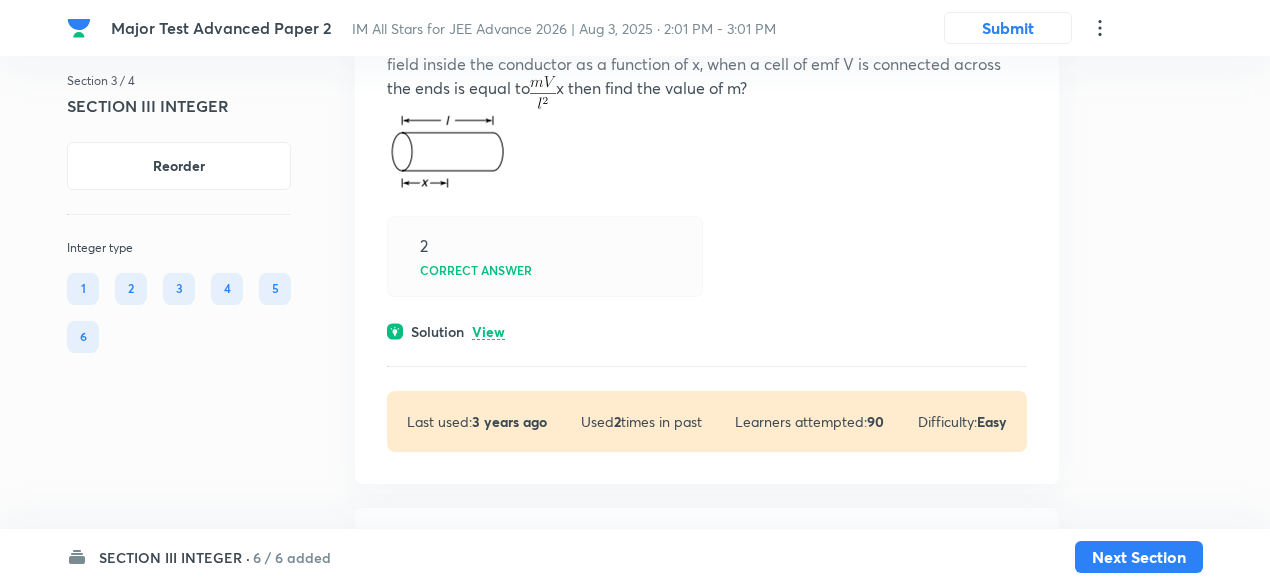 scroll, scrollTop: 3259, scrollLeft: 0, axis: vertical 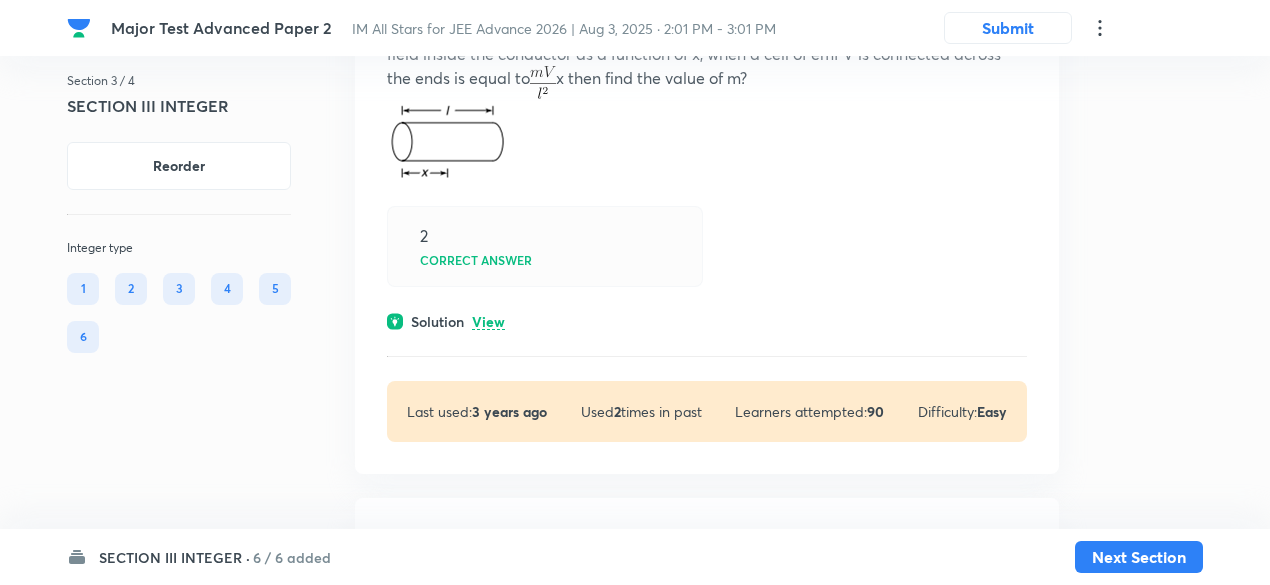 click on "Solution View" at bounding box center (707, 321) 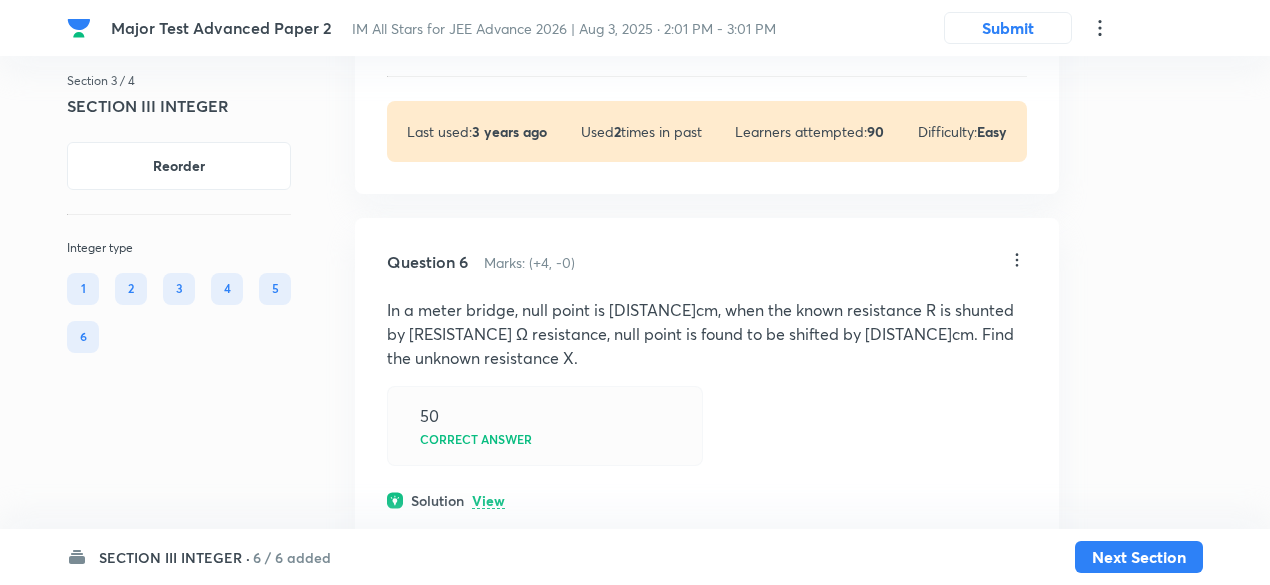 scroll, scrollTop: 4203, scrollLeft: 0, axis: vertical 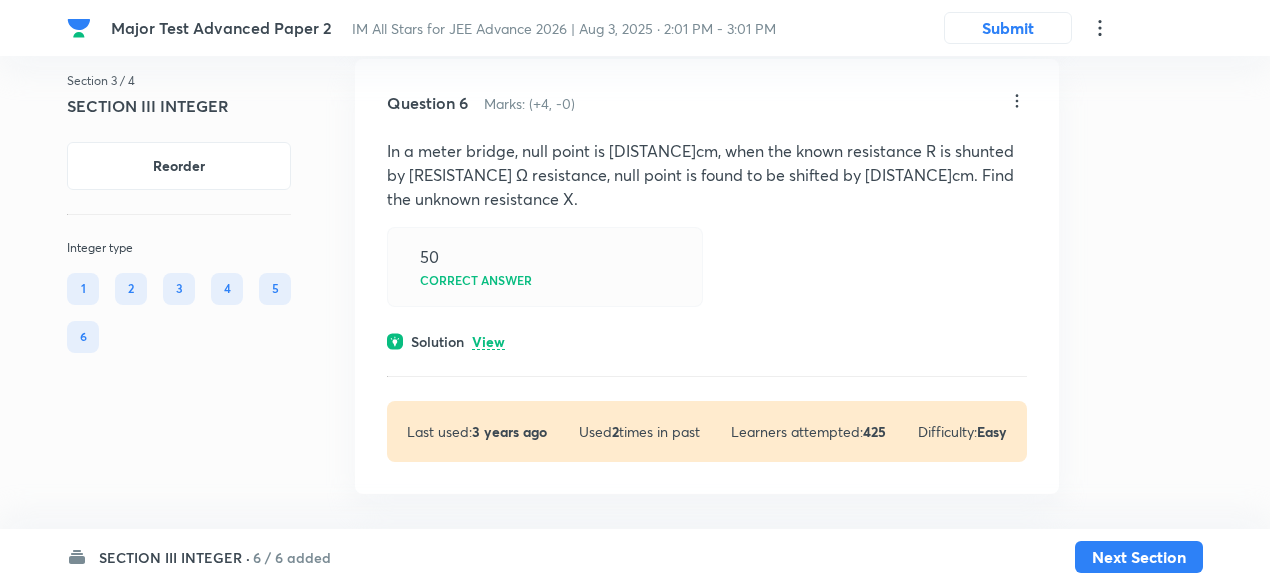 click on "View" at bounding box center (488, 342) 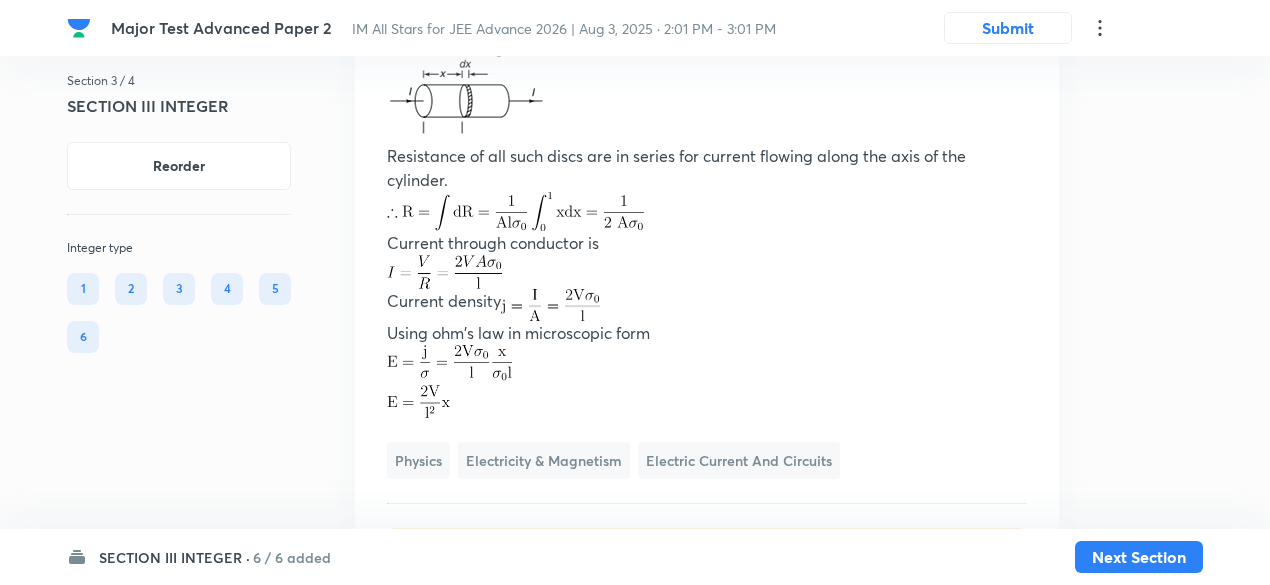 scroll, scrollTop: 3602, scrollLeft: 0, axis: vertical 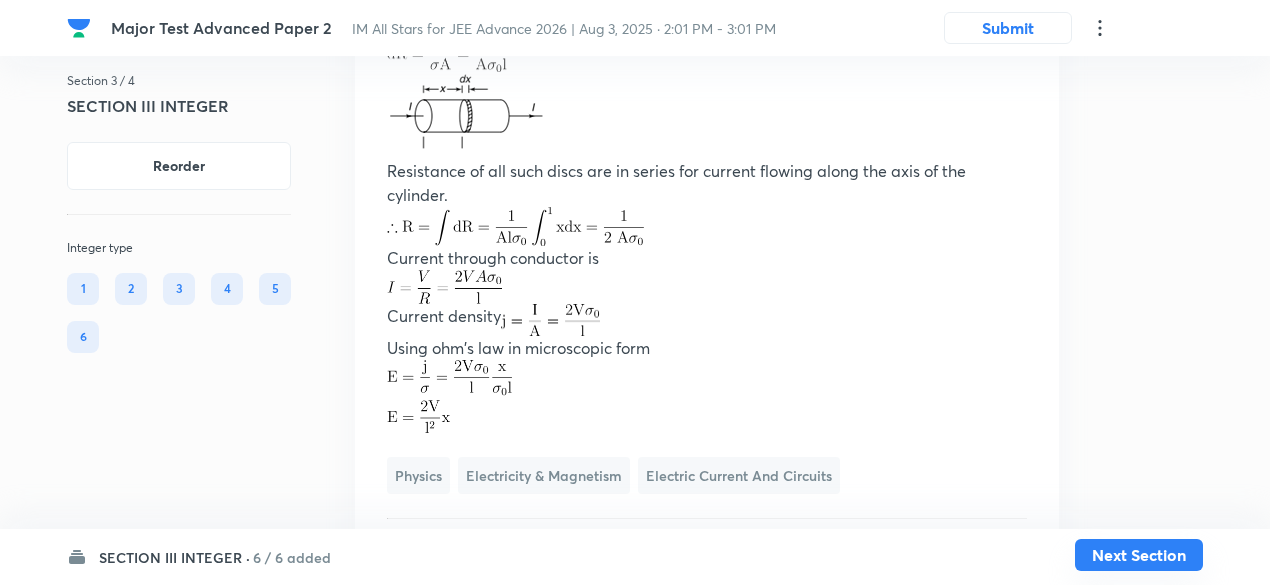 click on "Next Section" at bounding box center (1139, 555) 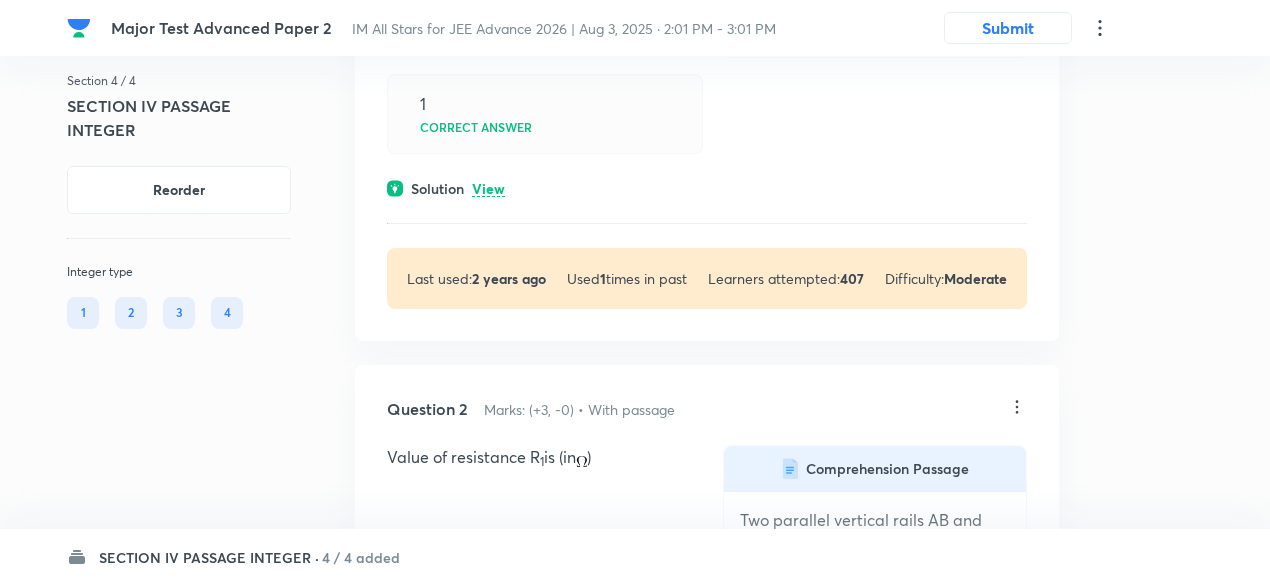 scroll, scrollTop: 846, scrollLeft: 0, axis: vertical 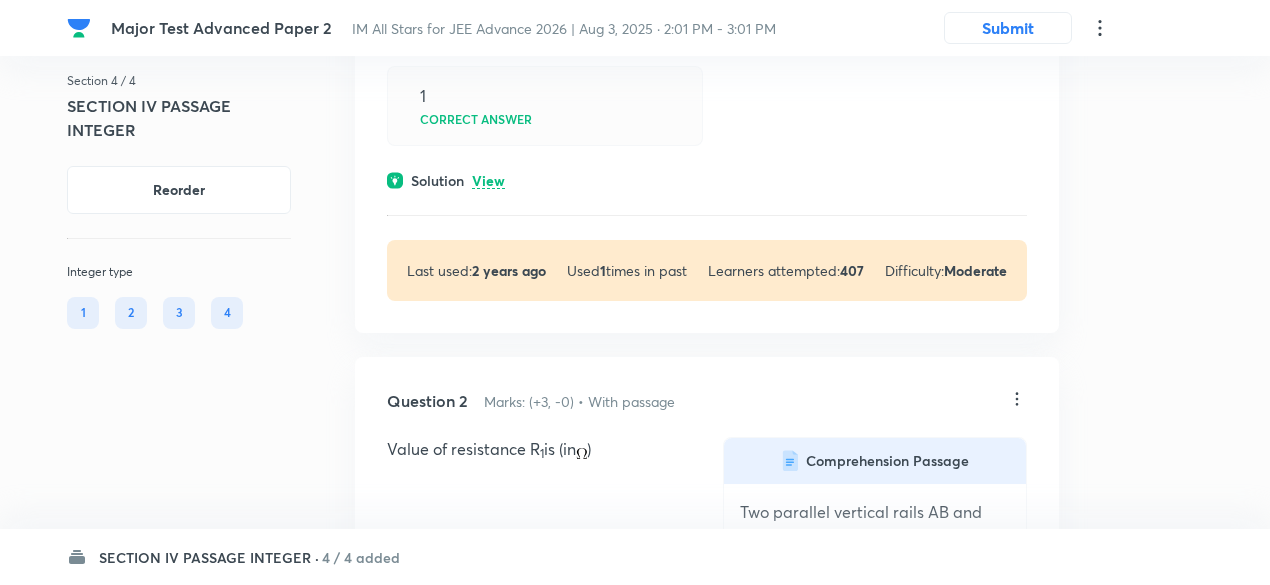 click on "View" at bounding box center (488, 181) 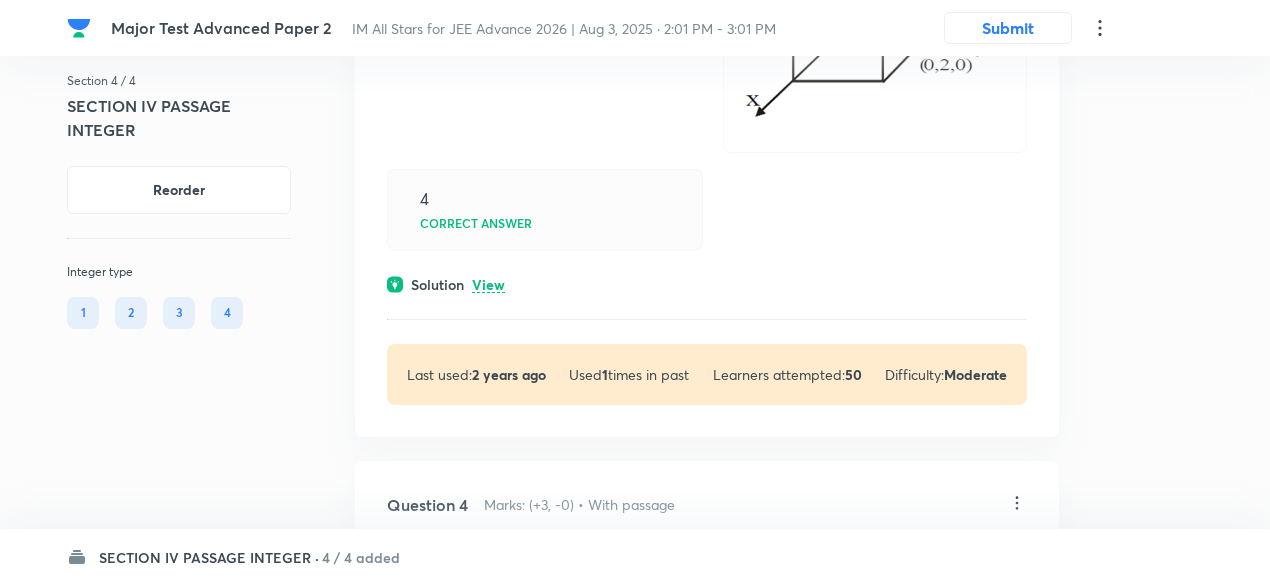 scroll, scrollTop: 2725, scrollLeft: 0, axis: vertical 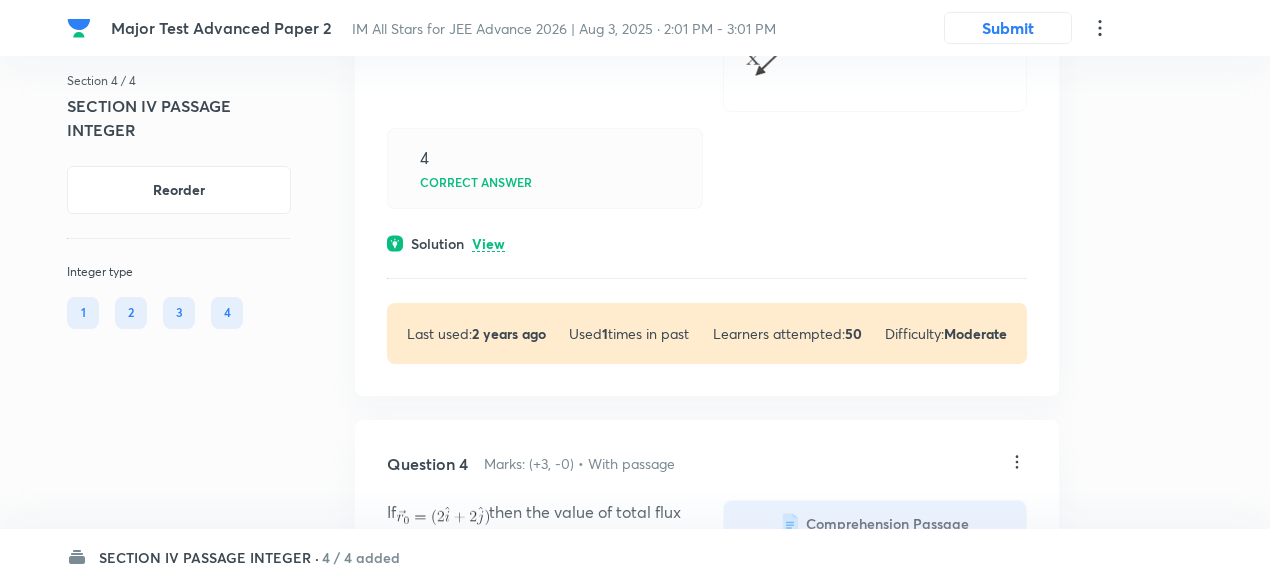 click on "View" at bounding box center (488, 244) 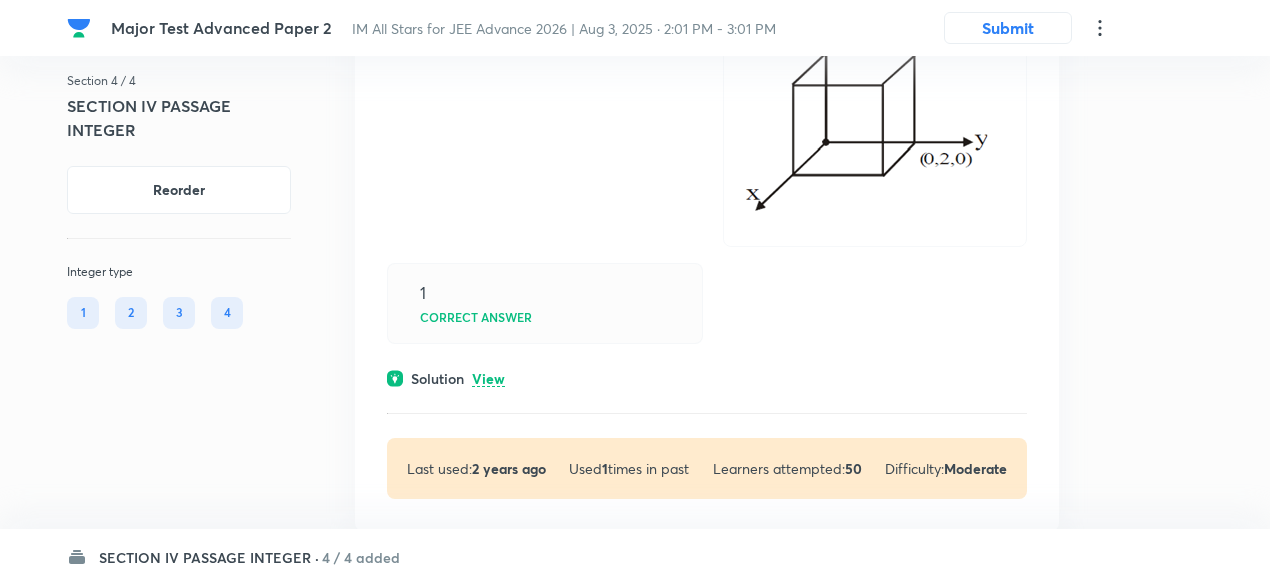 scroll, scrollTop: 3585, scrollLeft: 0, axis: vertical 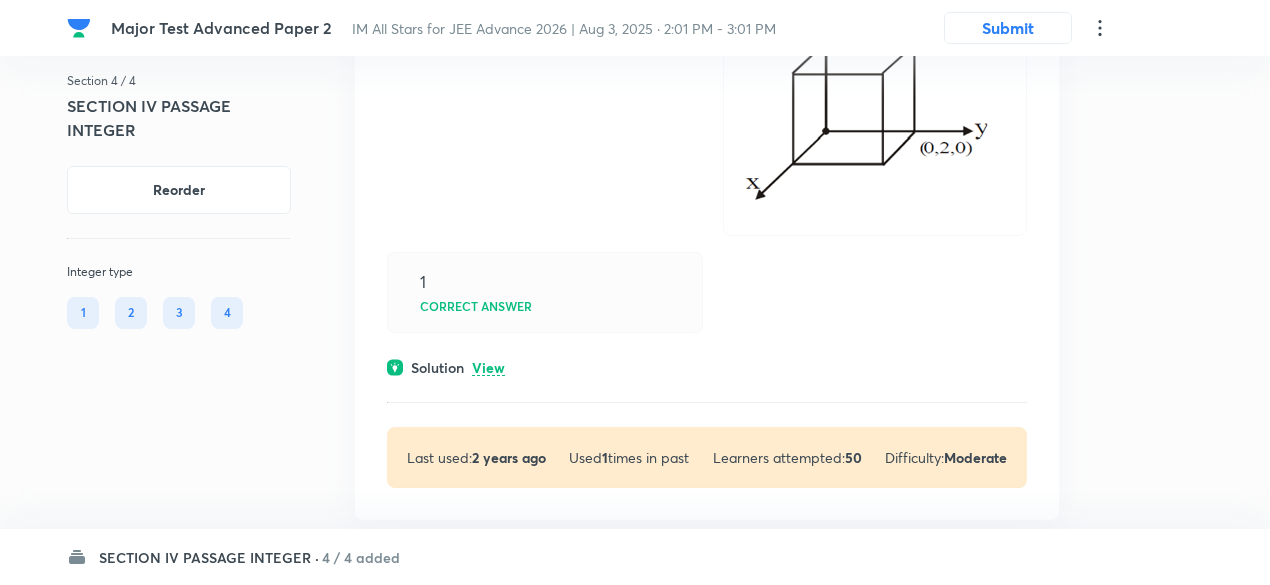 click on "View" at bounding box center [488, 368] 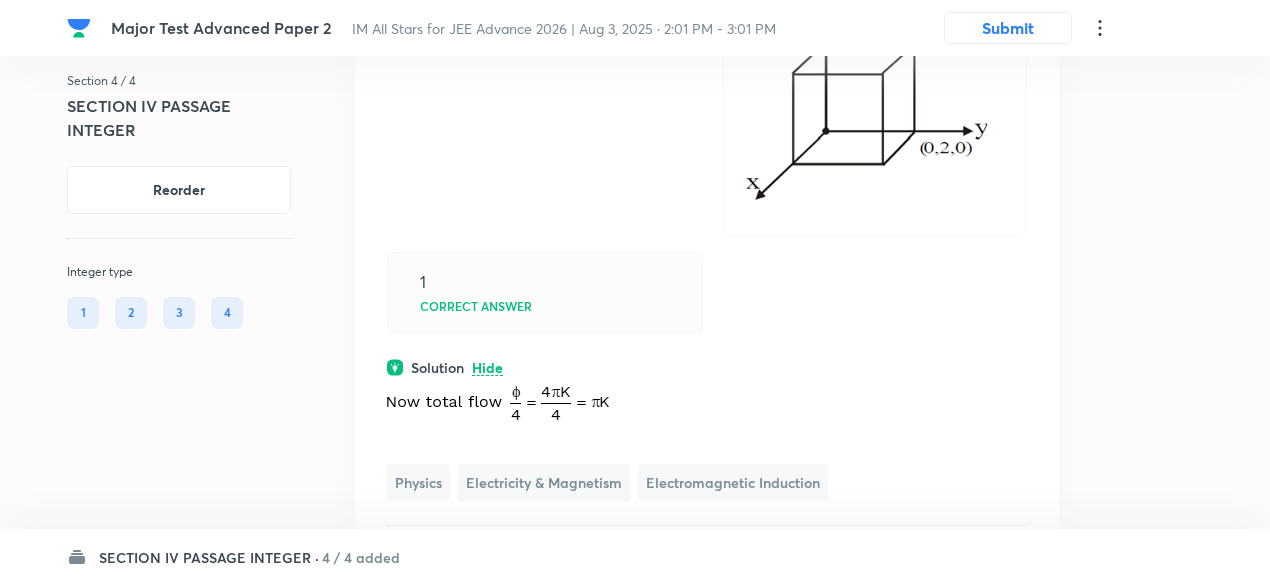 scroll, scrollTop: 3708, scrollLeft: 0, axis: vertical 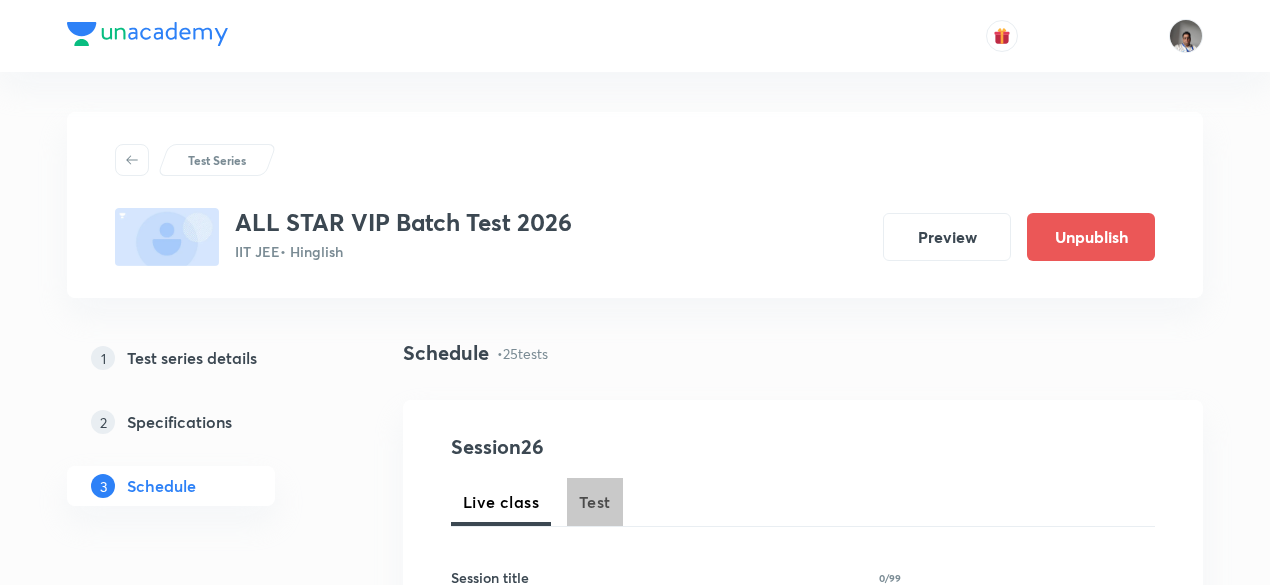 click on "Test" at bounding box center (595, 502) 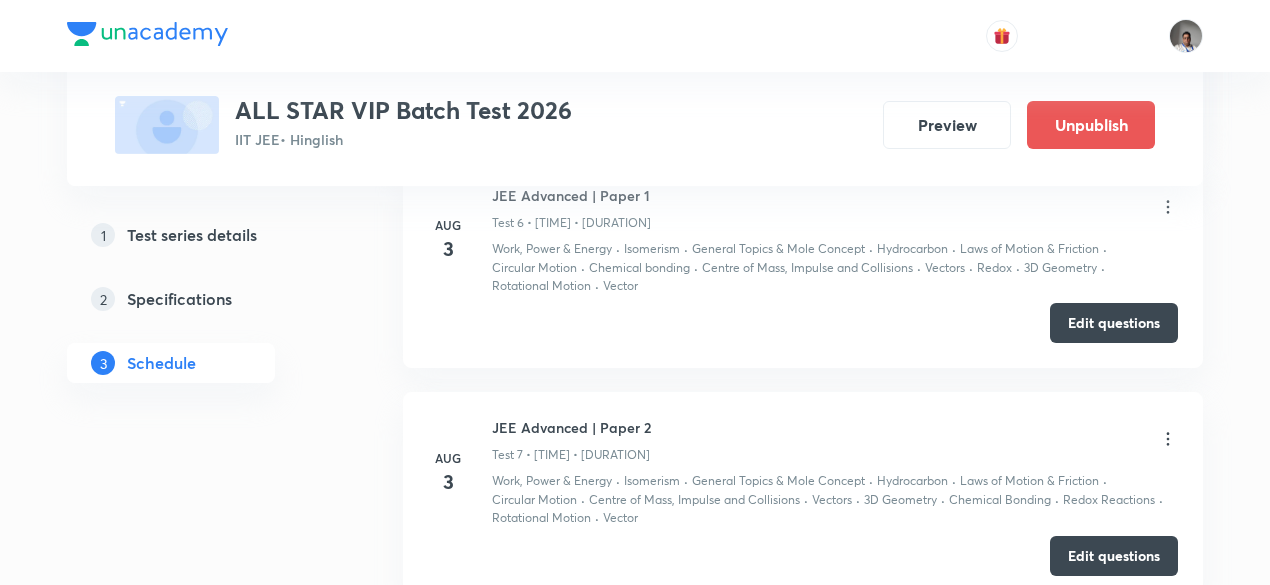 scroll, scrollTop: 2176, scrollLeft: 0, axis: vertical 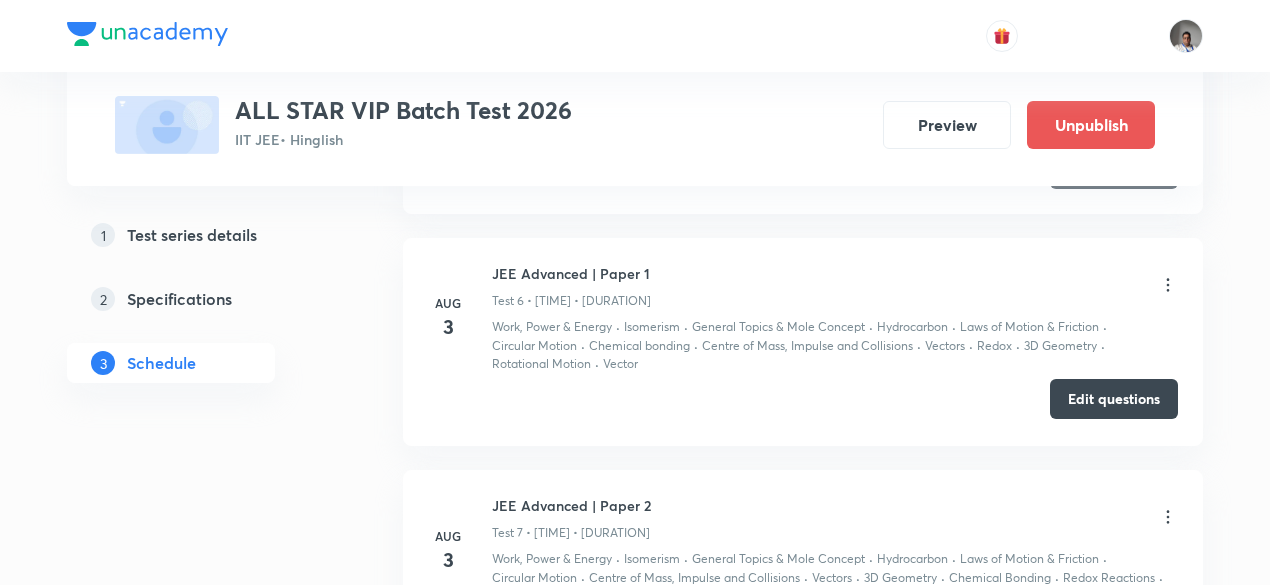 click on "Edit questions" at bounding box center [1114, 399] 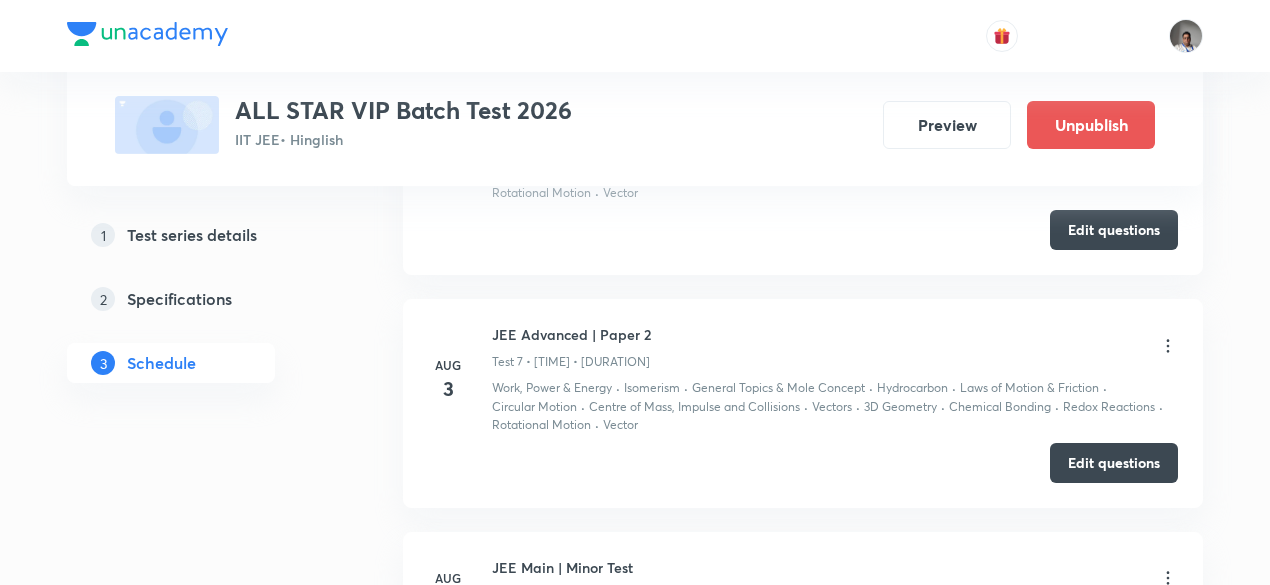 scroll, scrollTop: 2348, scrollLeft: 0, axis: vertical 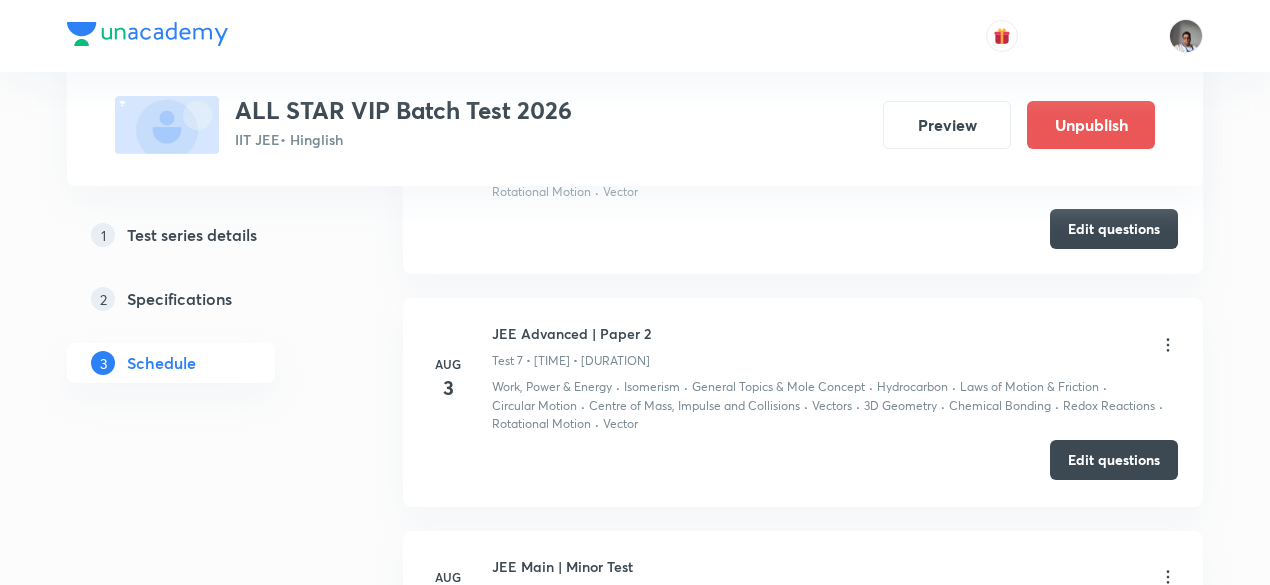 click on "Edit questions" at bounding box center (1114, 460) 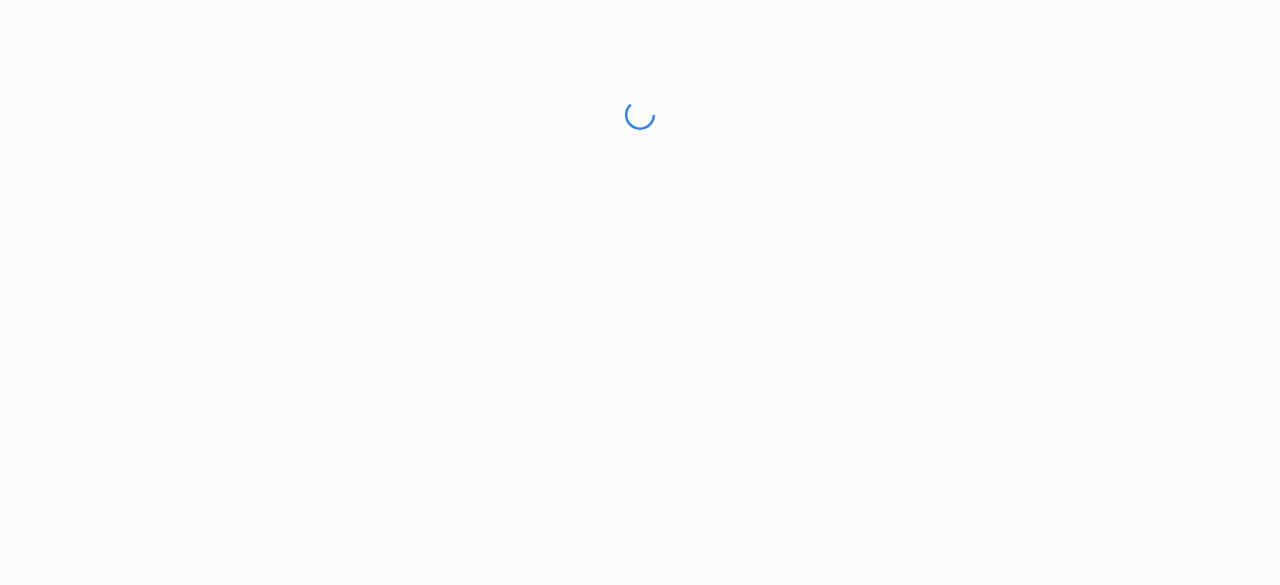scroll, scrollTop: 0, scrollLeft: 0, axis: both 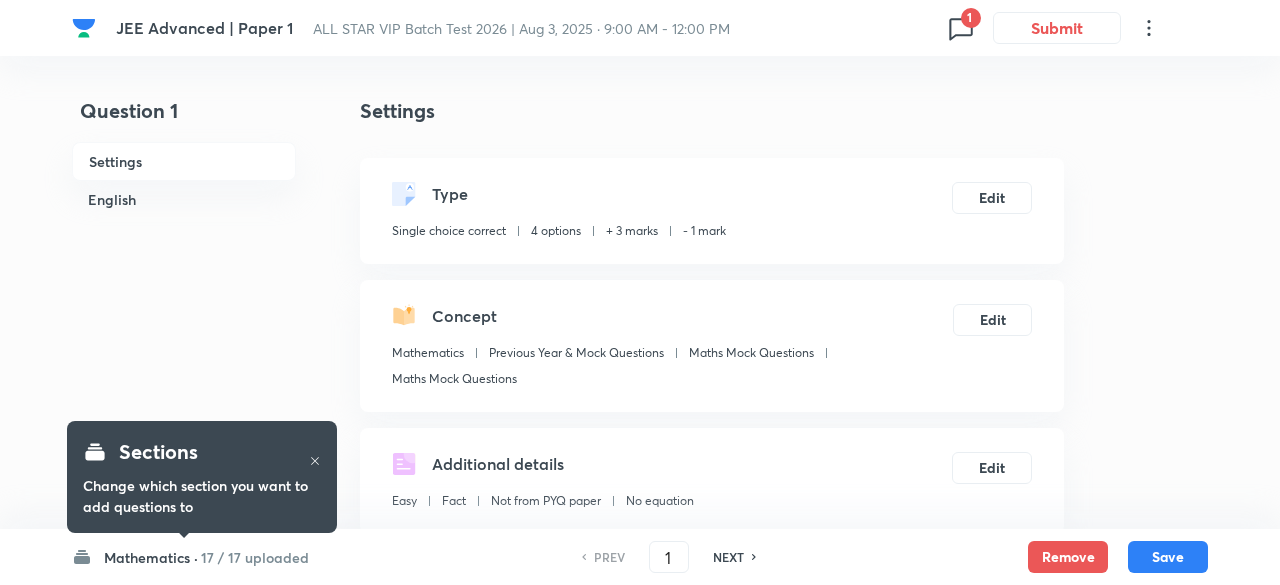 checkbox on "true" 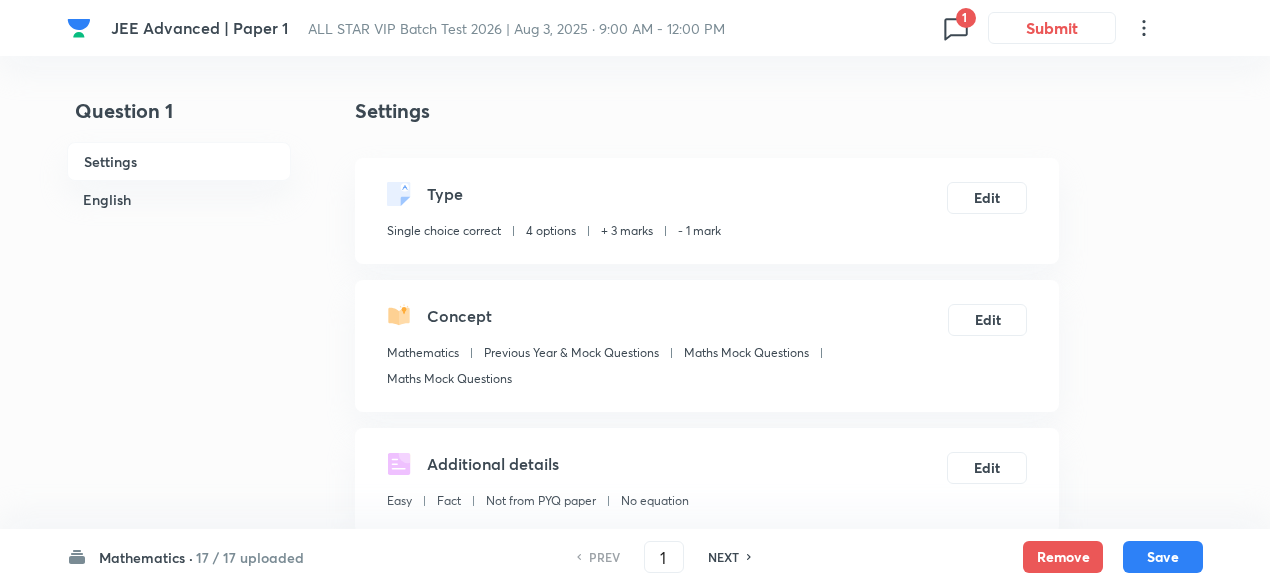 click 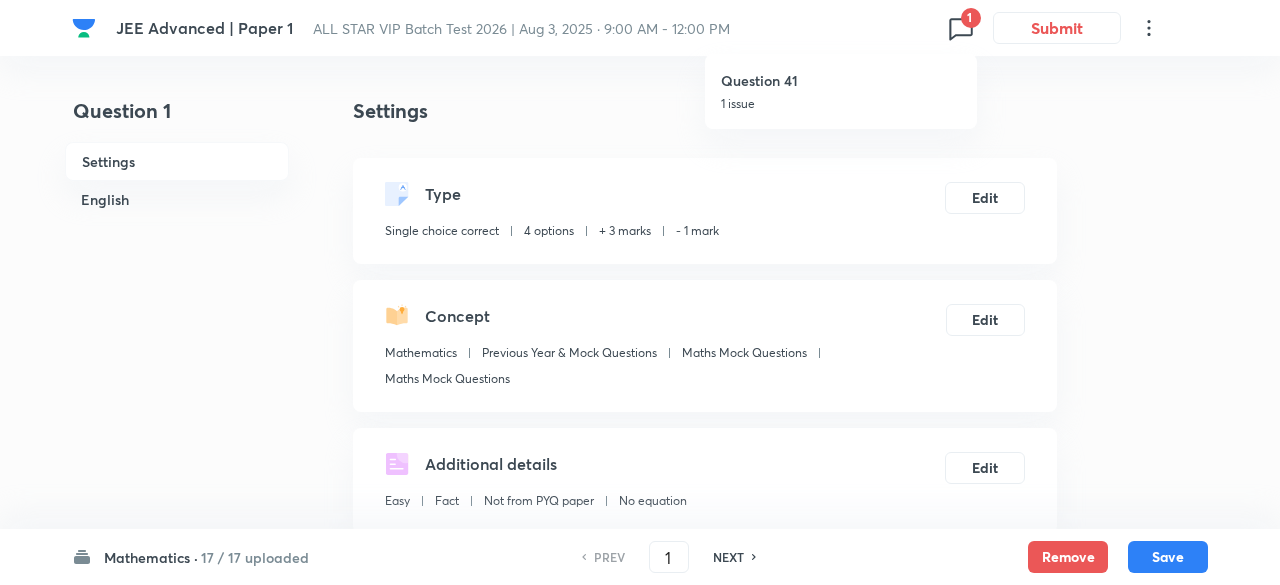 click on "1 issue" at bounding box center [841, 104] 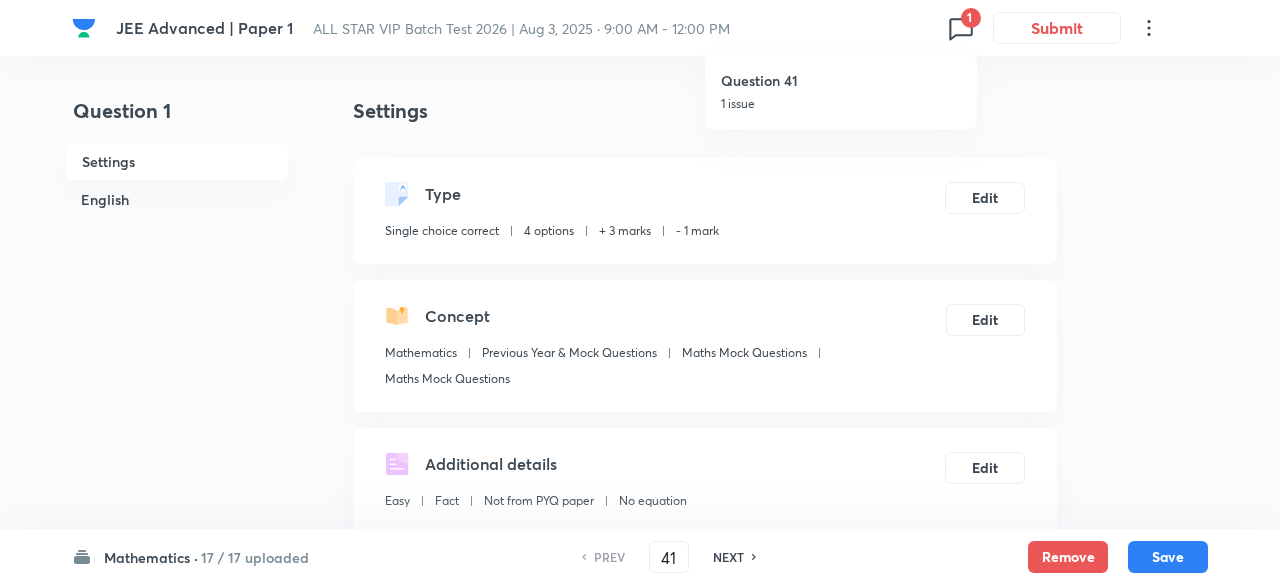 checkbox on "false" 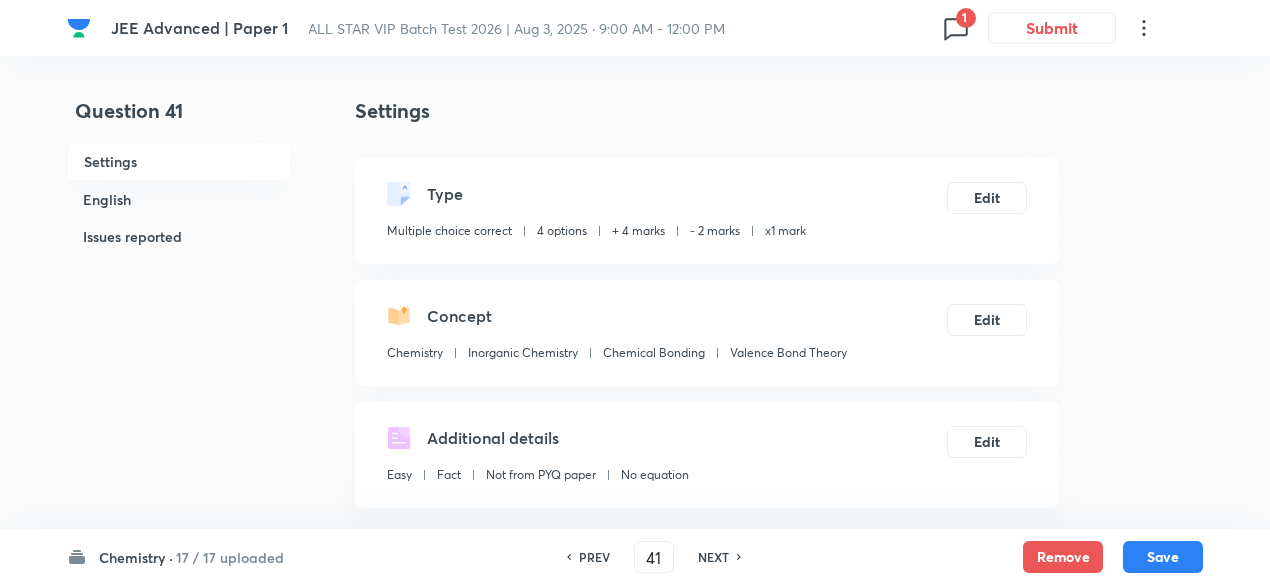 click on "17 / 17 uploaded" at bounding box center (230, 557) 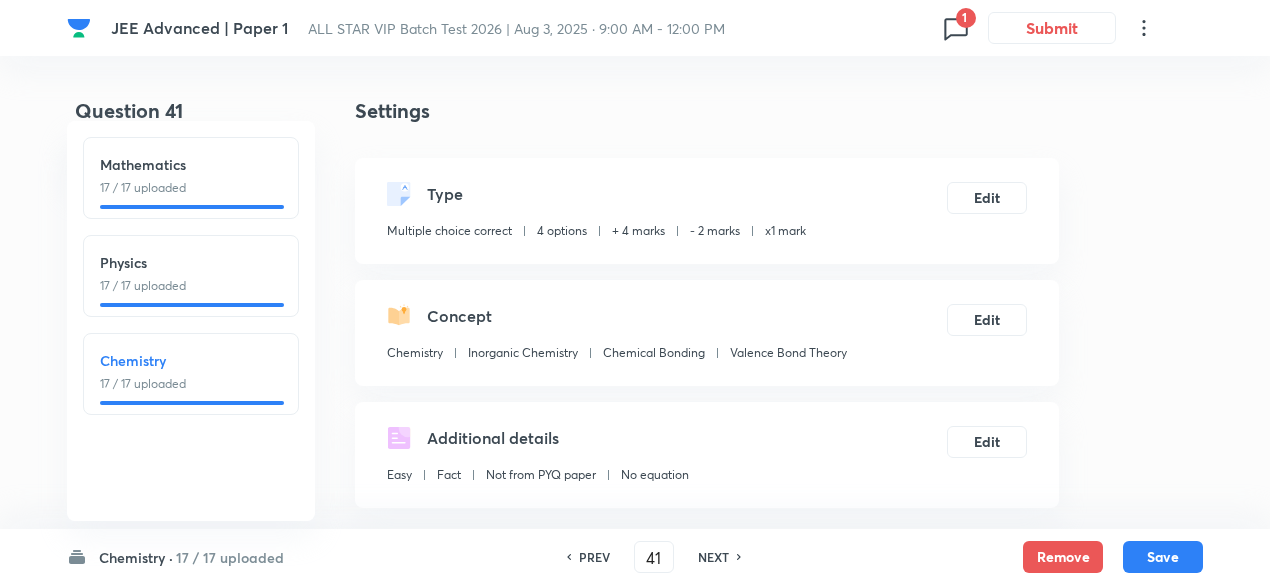 click on "17 / 17 uploaded" at bounding box center (191, 286) 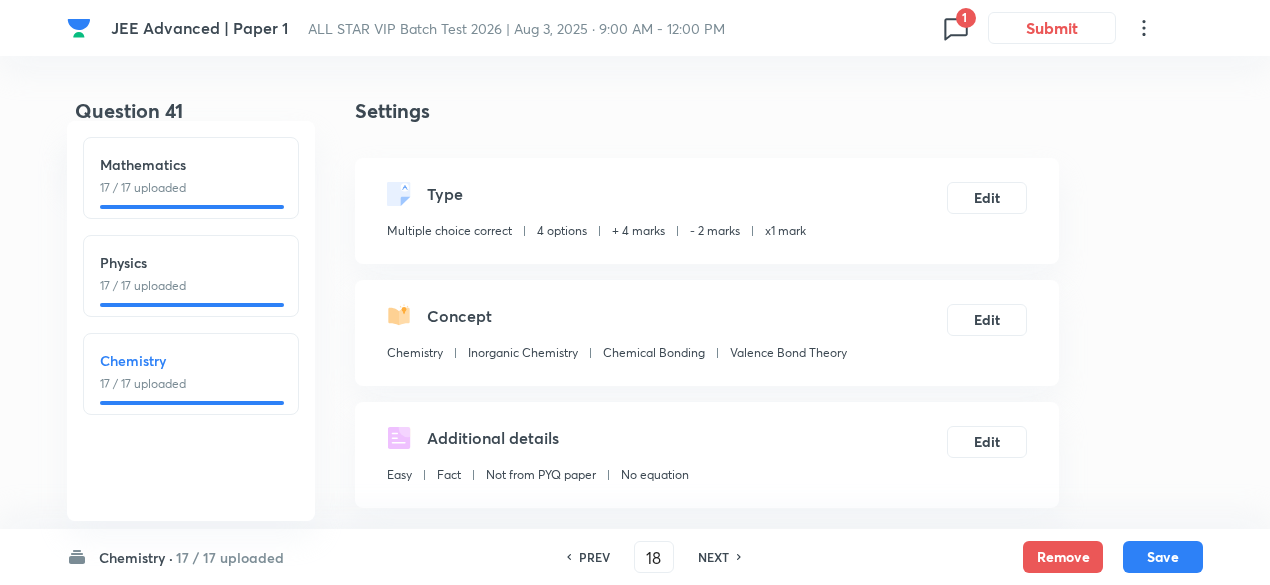 checkbox on "true" 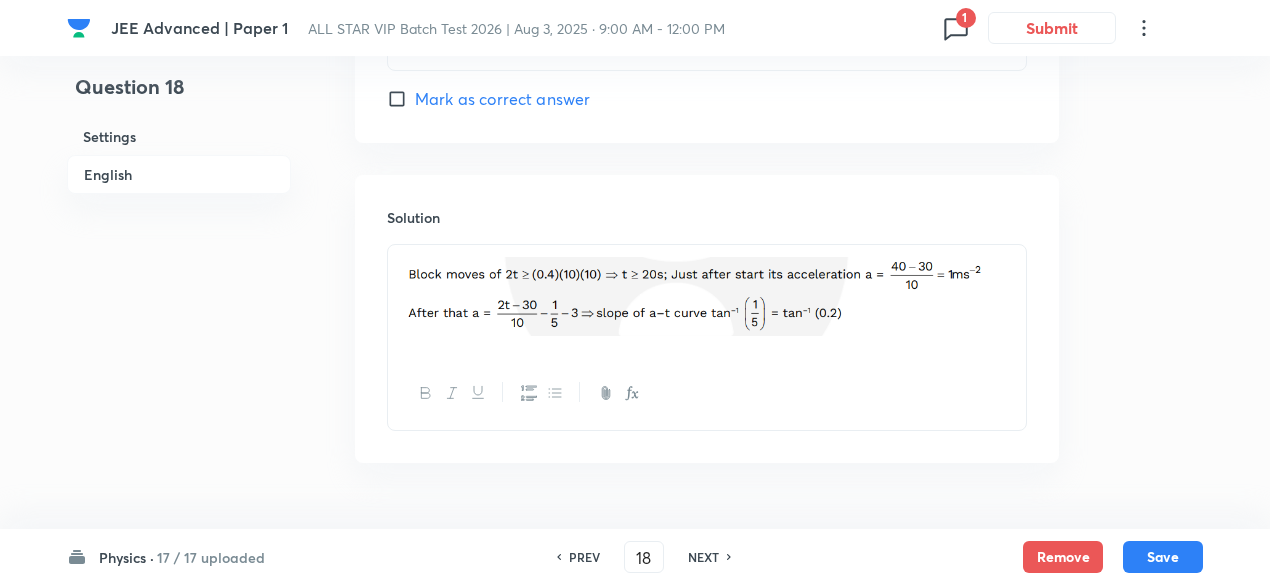 scroll, scrollTop: 2436, scrollLeft: 0, axis: vertical 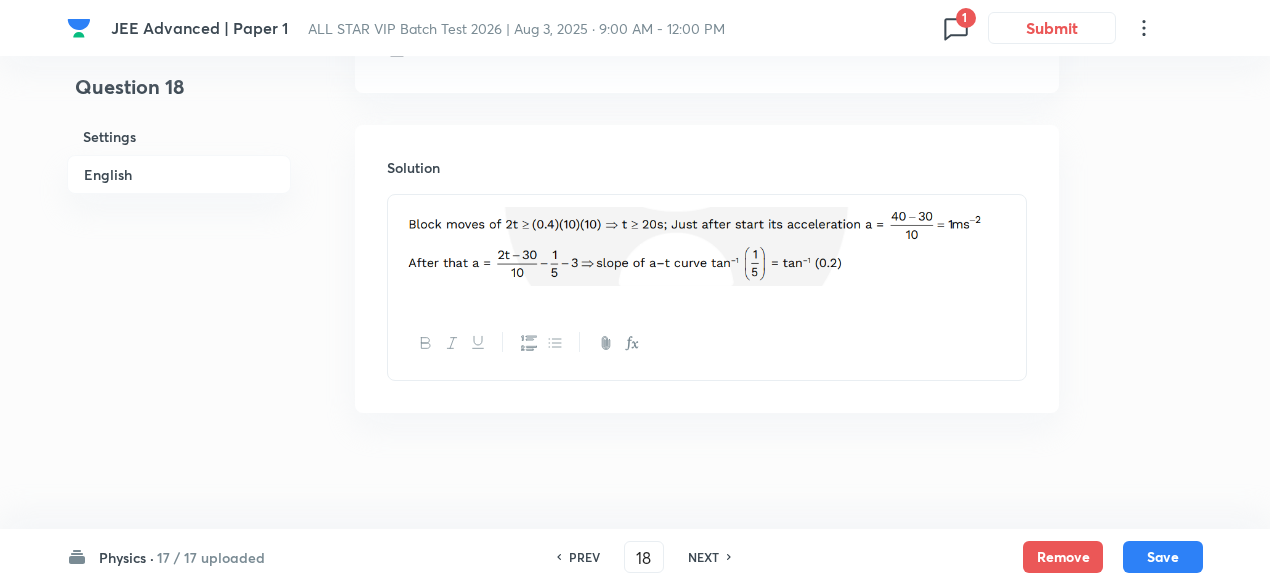 click on "NEXT" at bounding box center [703, 557] 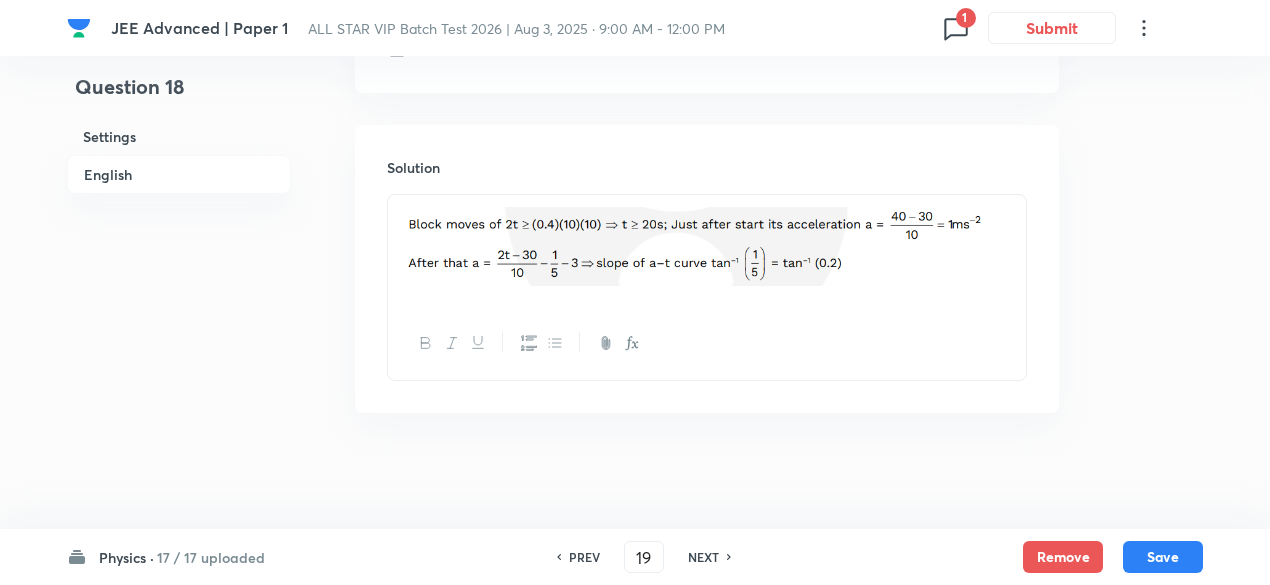 checkbox on "false" 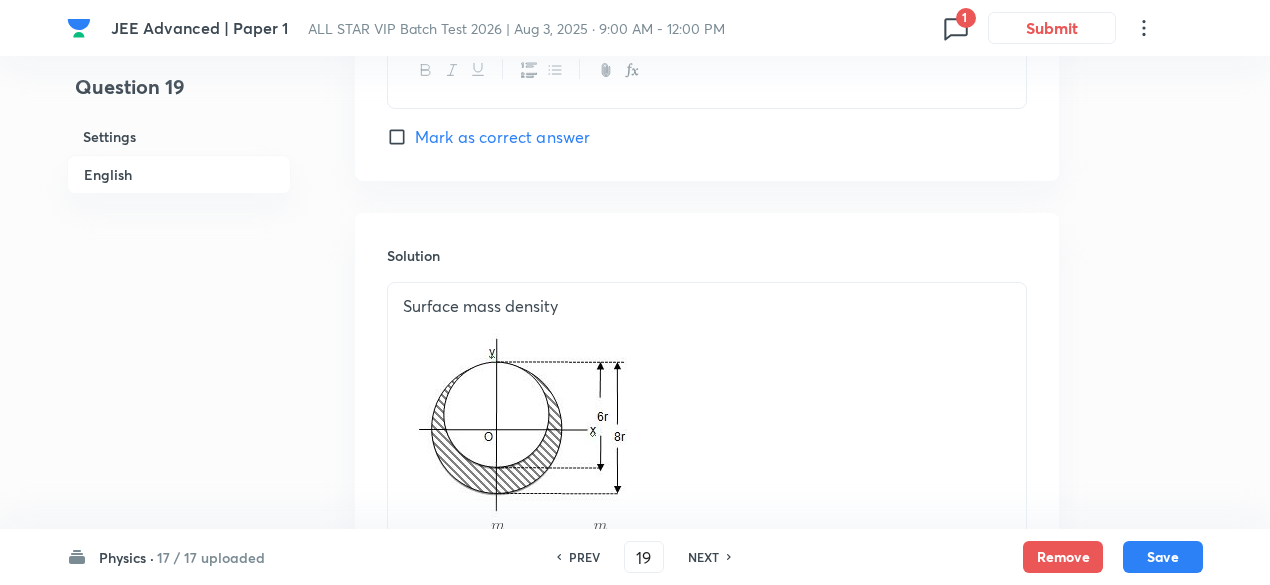 scroll, scrollTop: 2218, scrollLeft: 0, axis: vertical 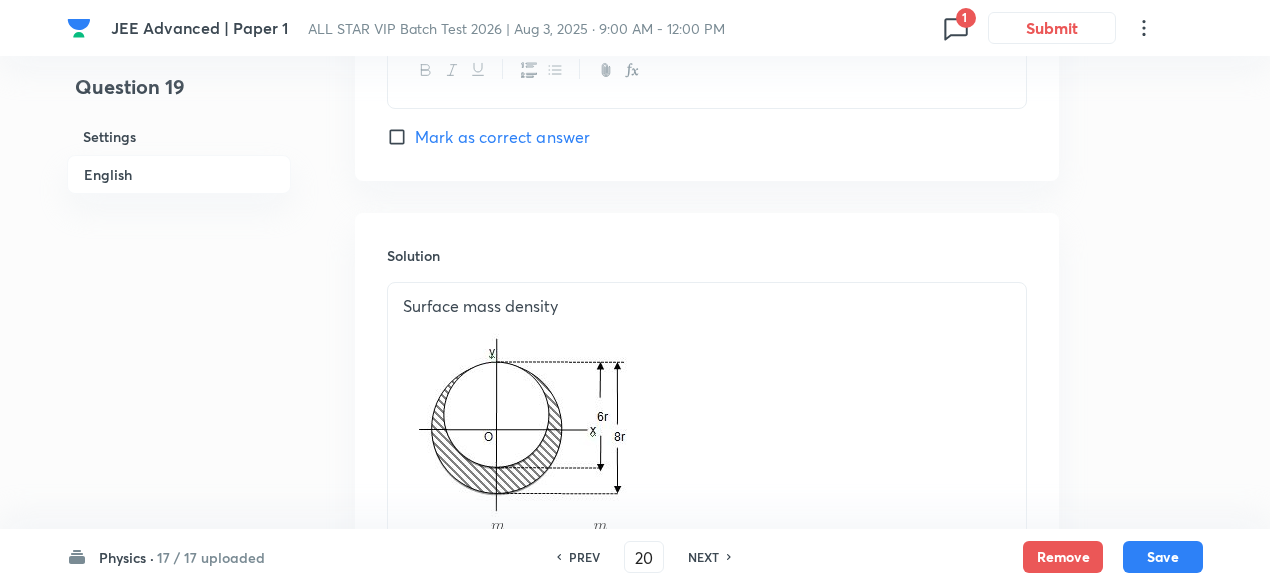 checkbox on "false" 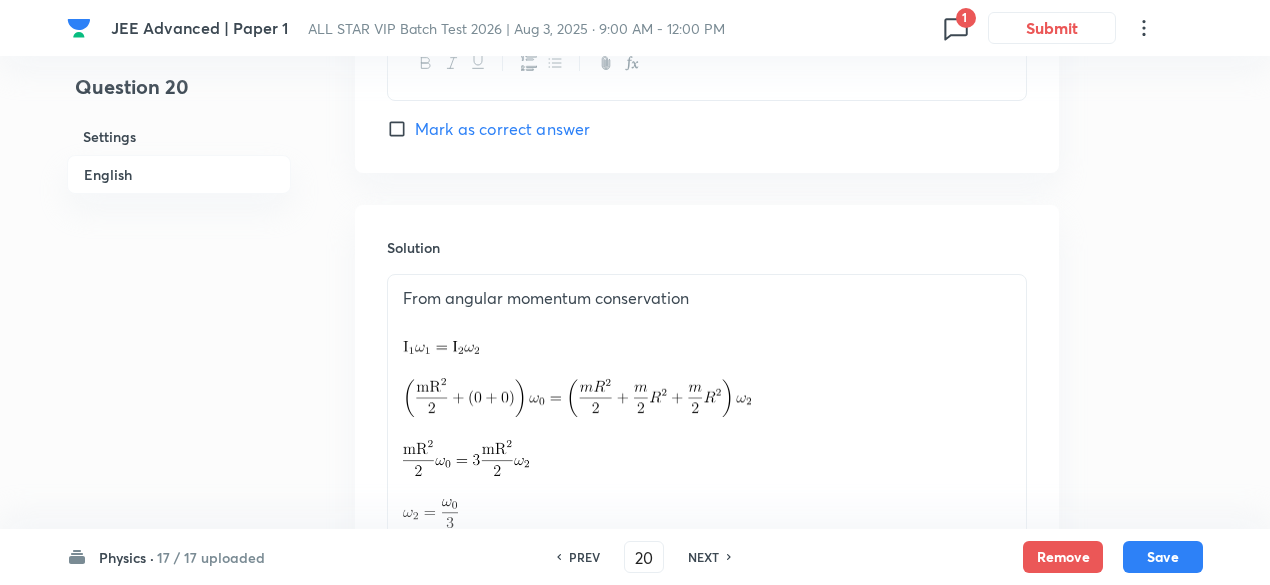 click on "NEXT" at bounding box center [703, 557] 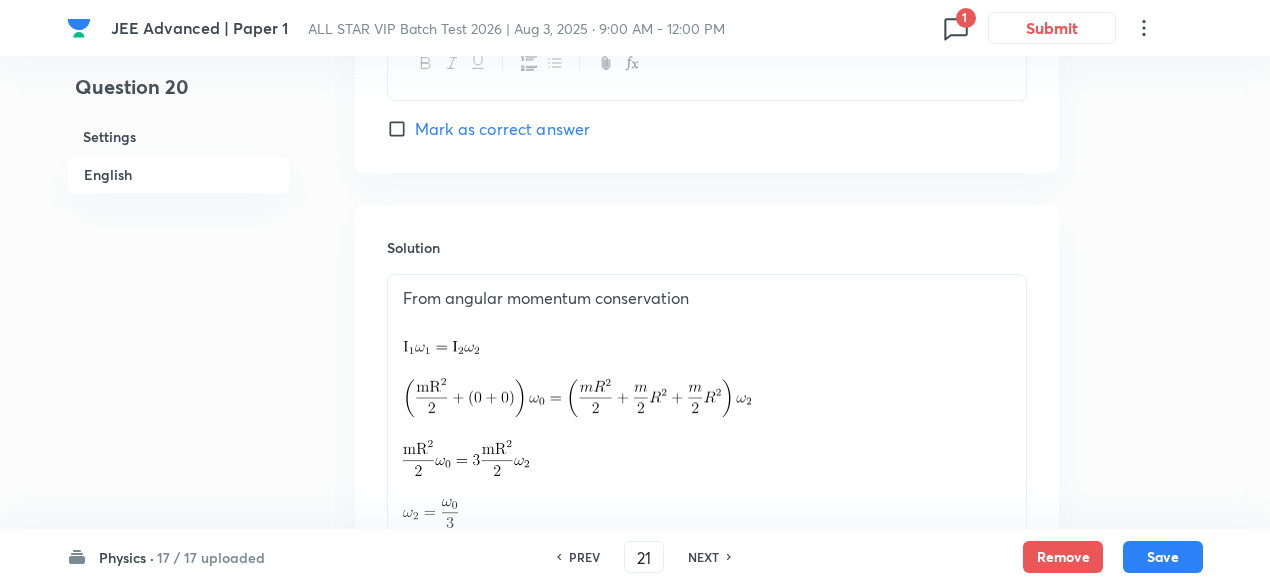 checkbox on "false" 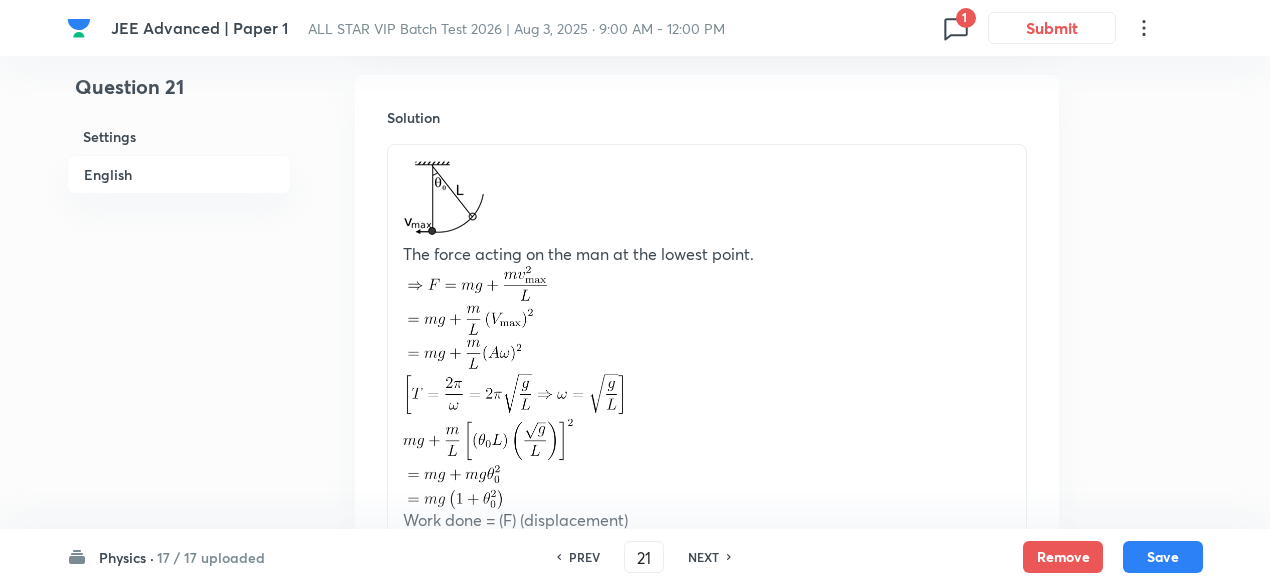 click on "NEXT" at bounding box center [703, 557] 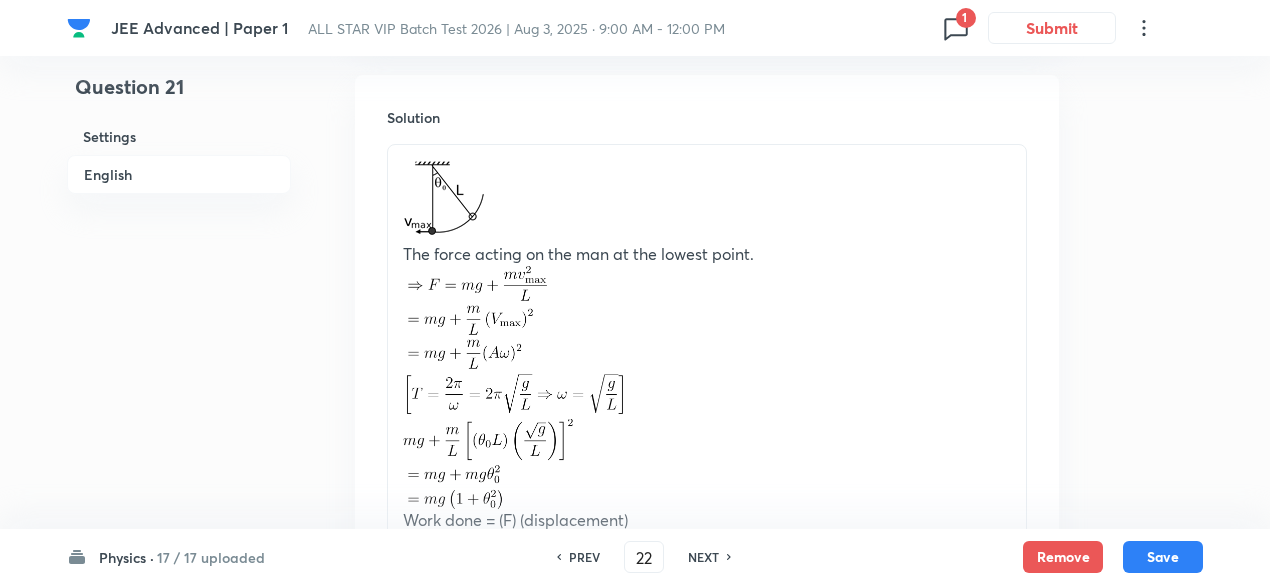 checkbox on "true" 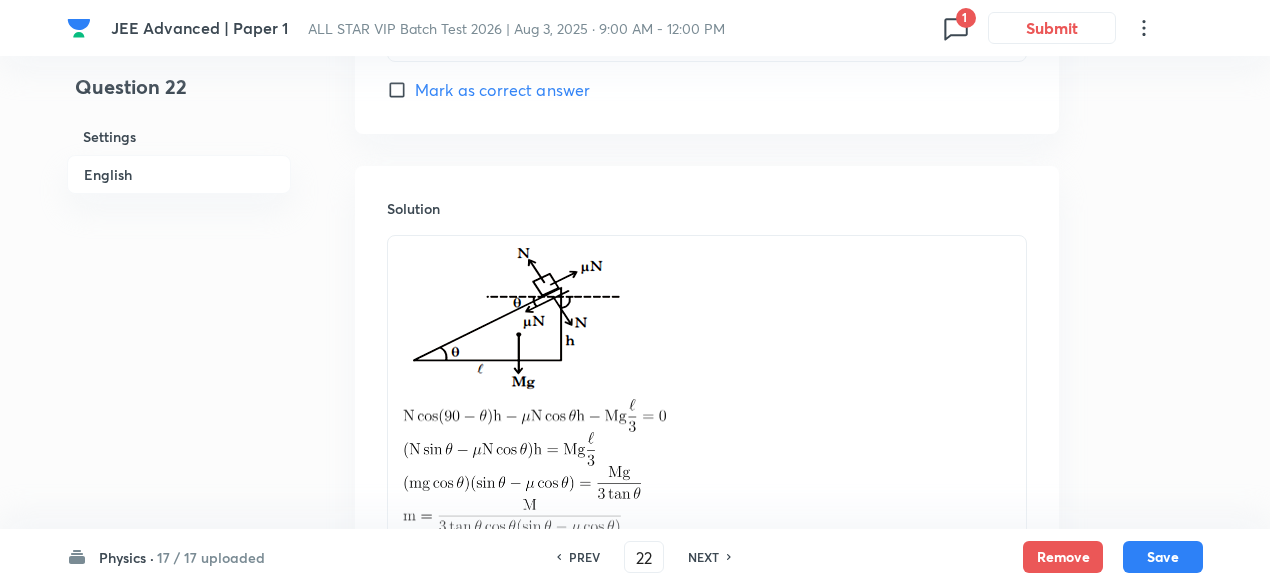 click on "NEXT" at bounding box center (703, 557) 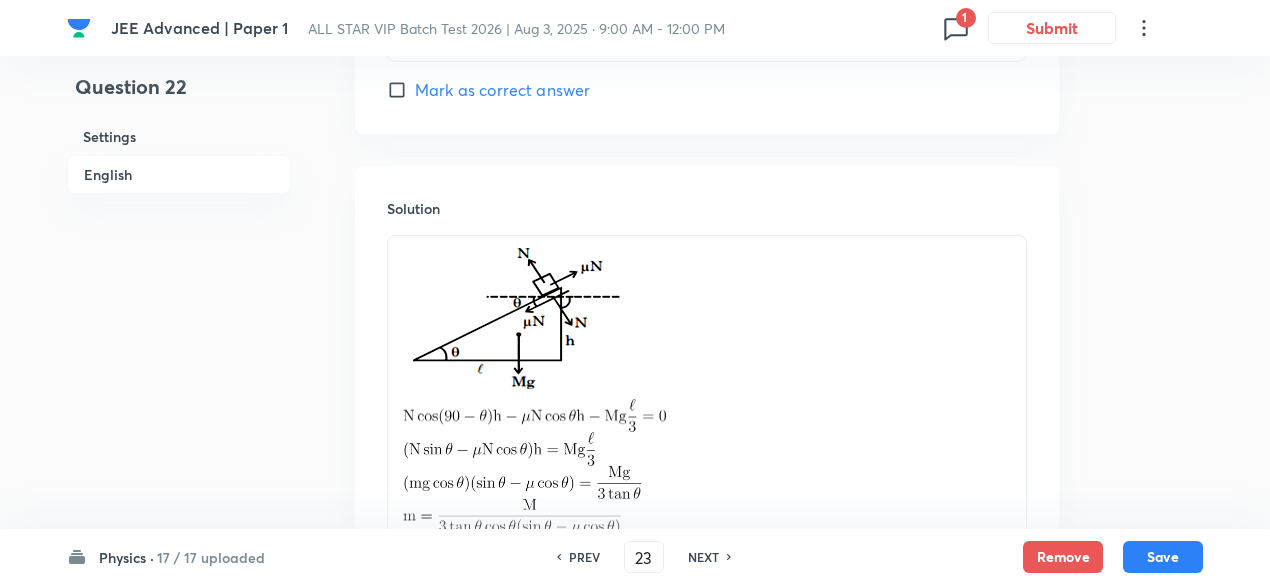 checkbox on "false" 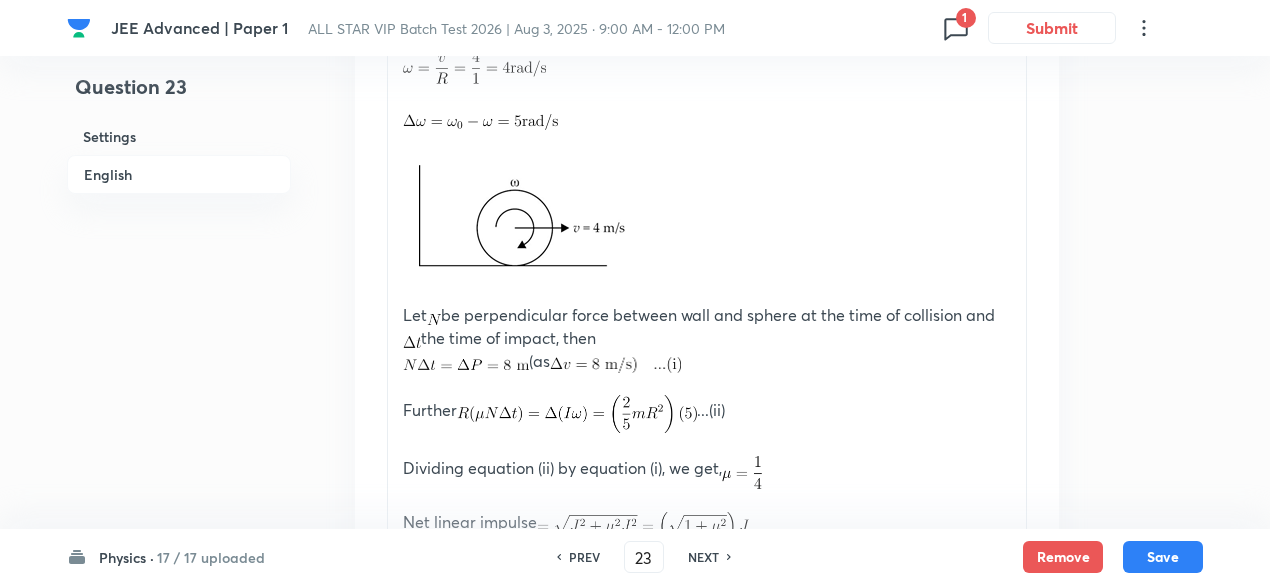 click on "NEXT" at bounding box center [703, 557] 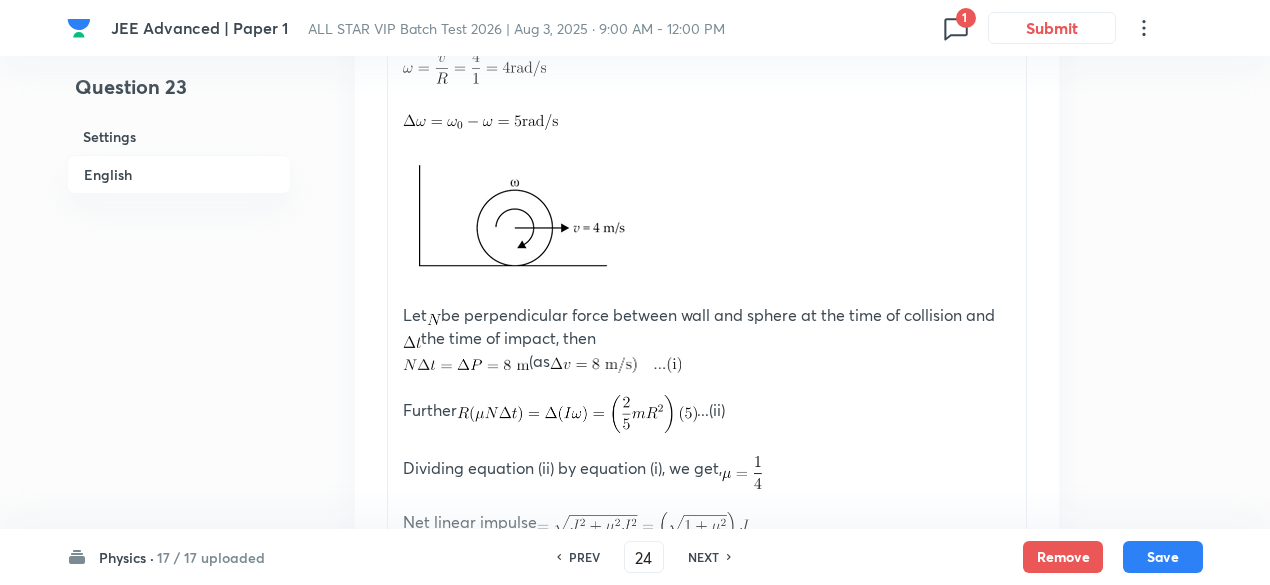 checkbox on "false" 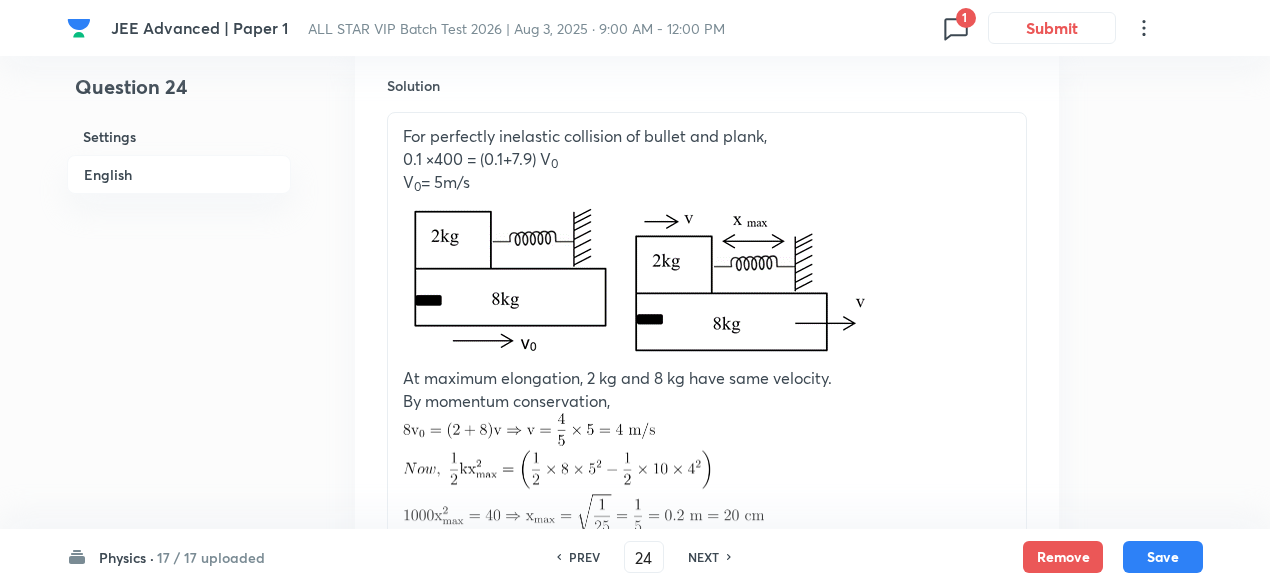 click on "NEXT" at bounding box center [703, 557] 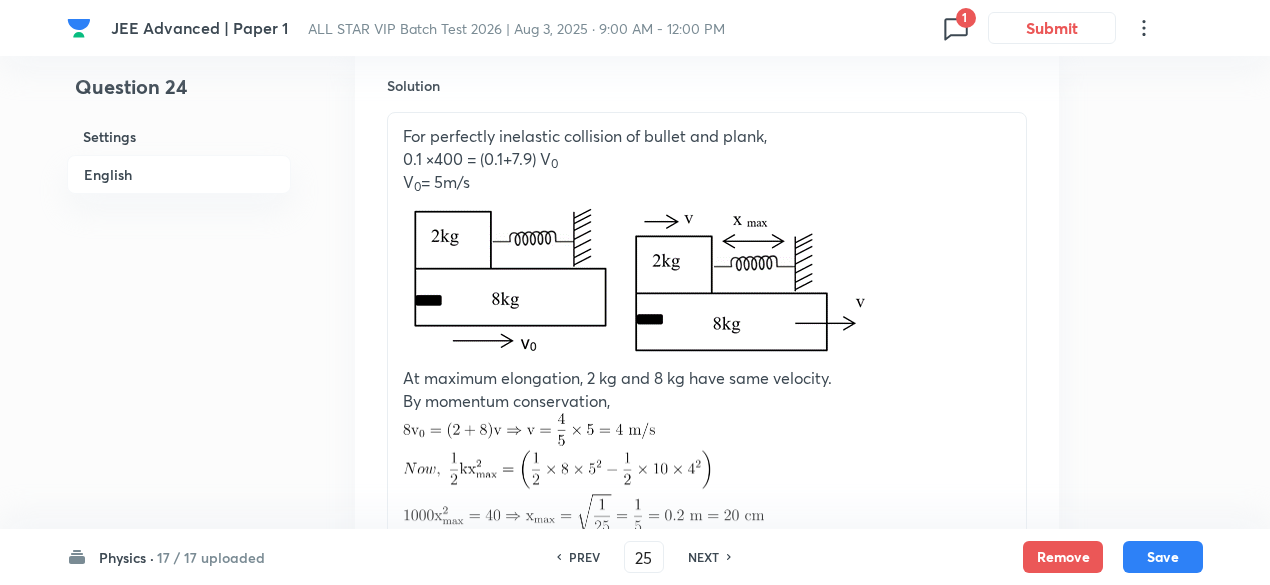 scroll, scrollTop: 1356, scrollLeft: 0, axis: vertical 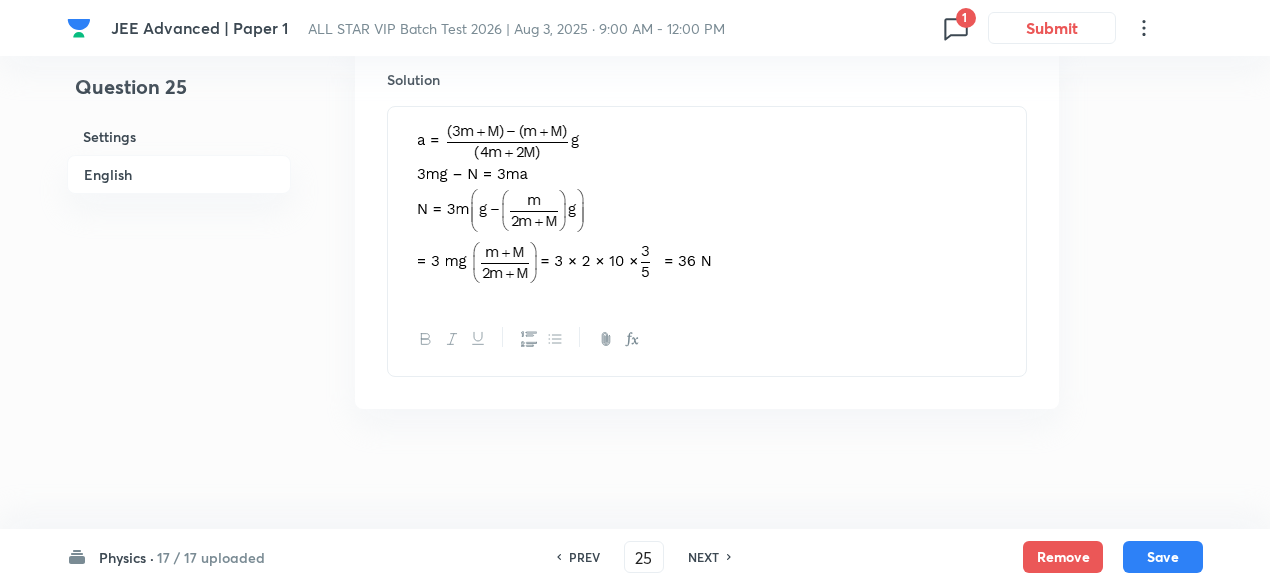 click on "NEXT" at bounding box center [703, 557] 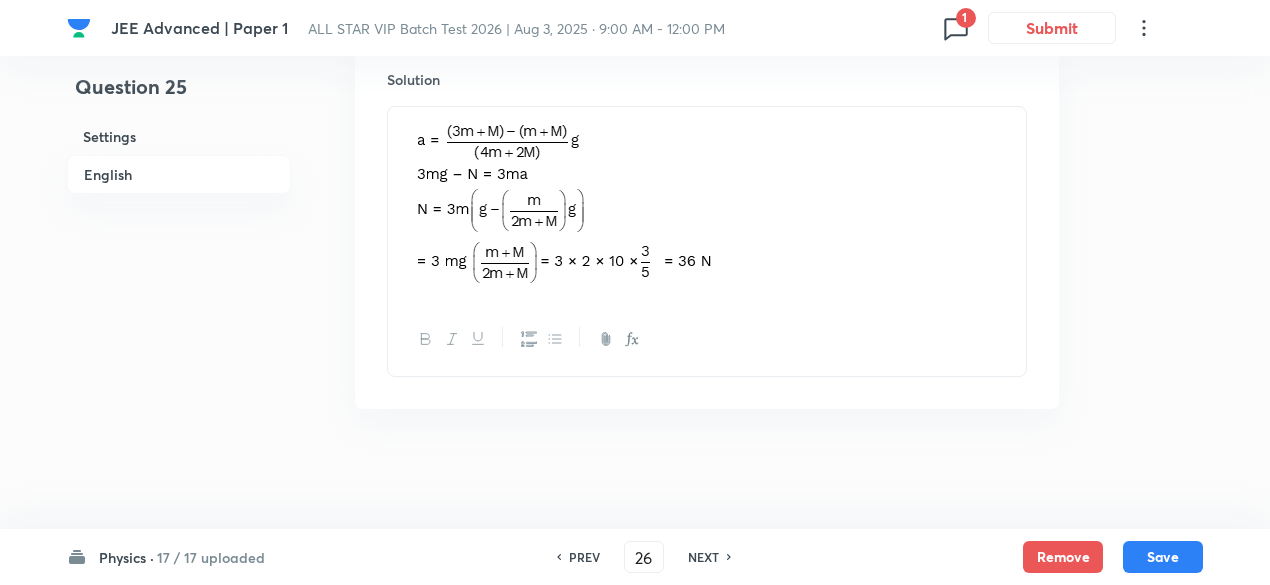 type on "1" 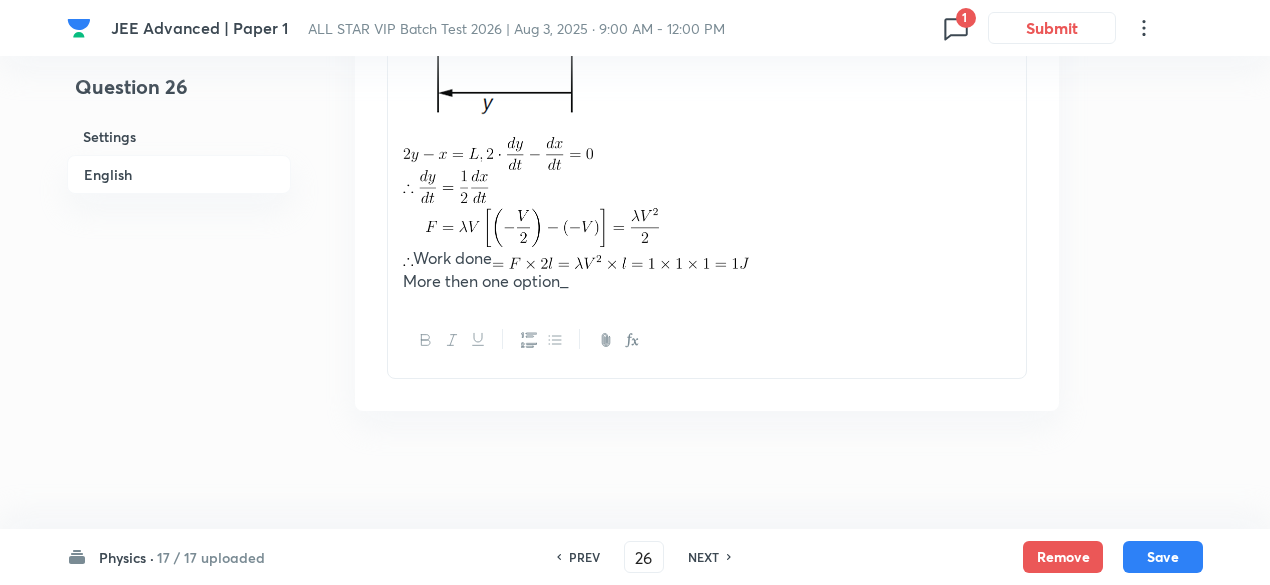 click on "NEXT" at bounding box center [703, 557] 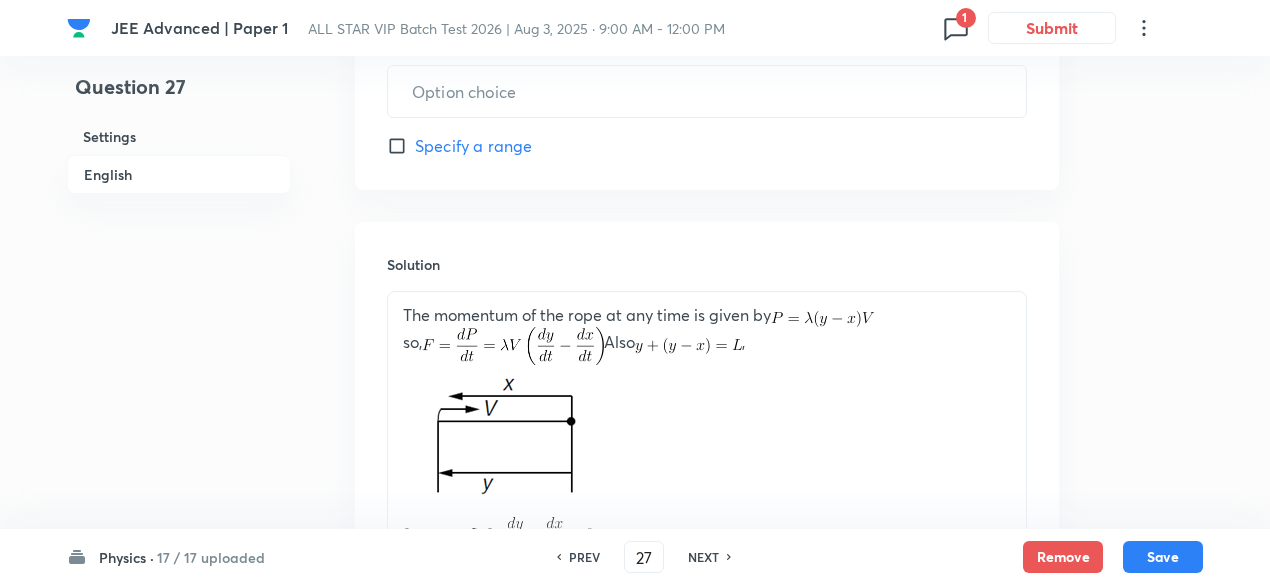 type on "18" 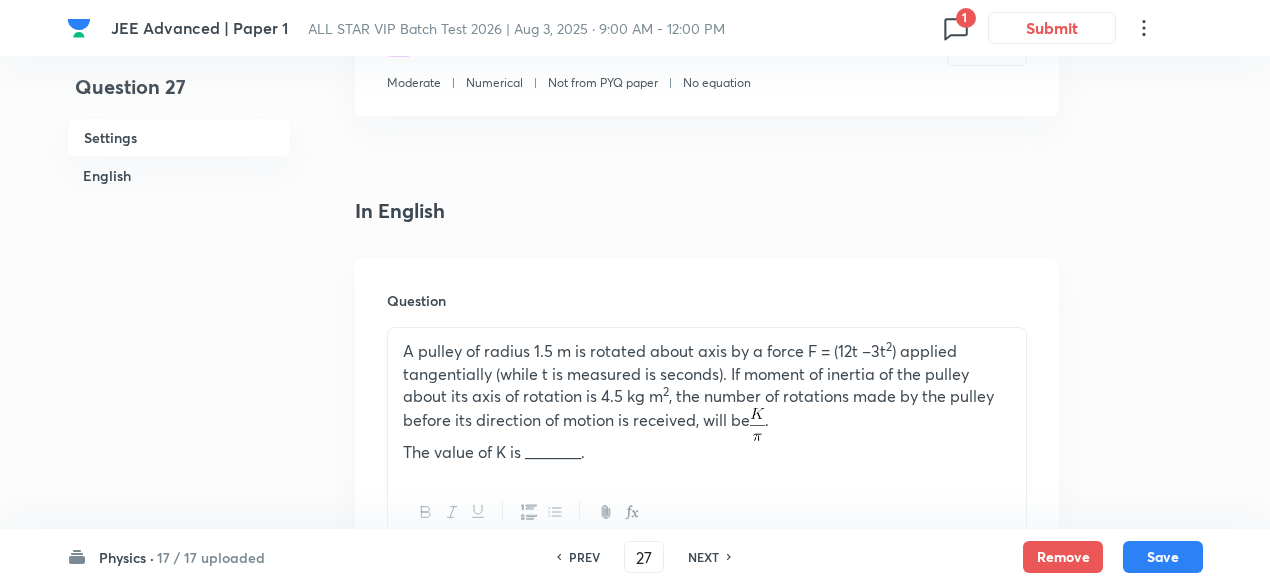scroll, scrollTop: 449, scrollLeft: 0, axis: vertical 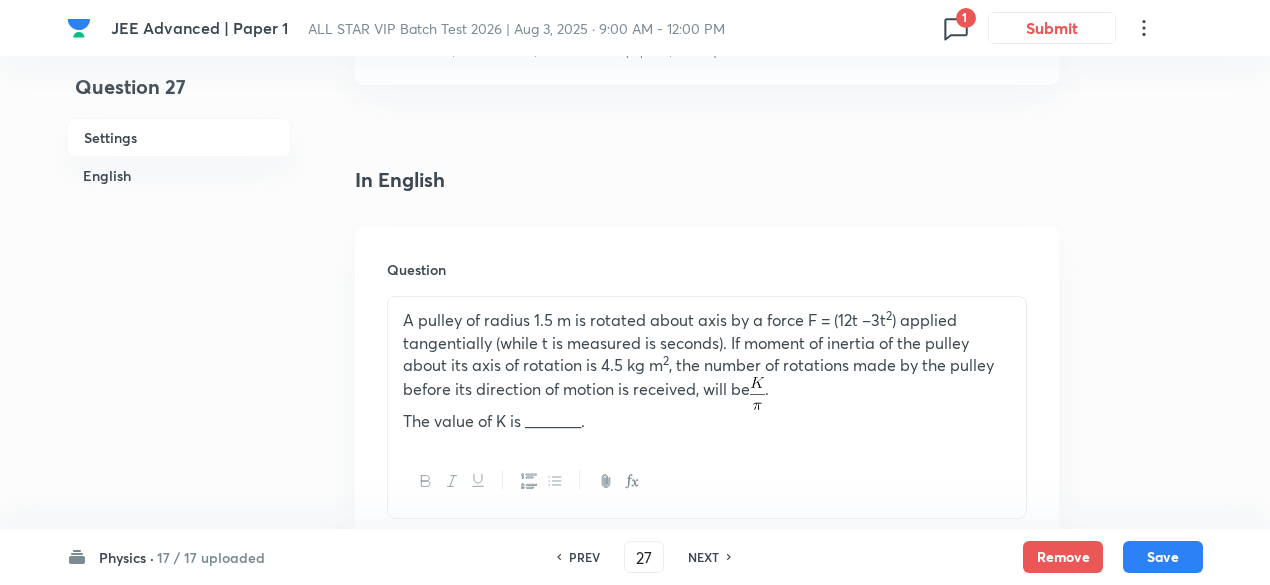 click on "NEXT" at bounding box center (703, 557) 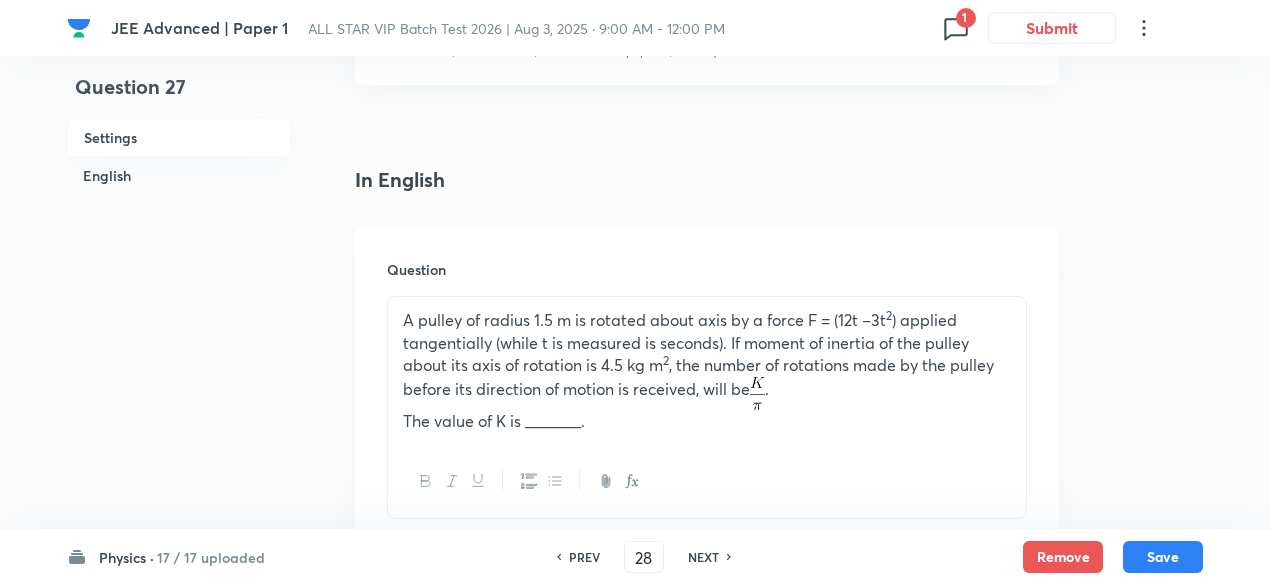 type on "4.5" 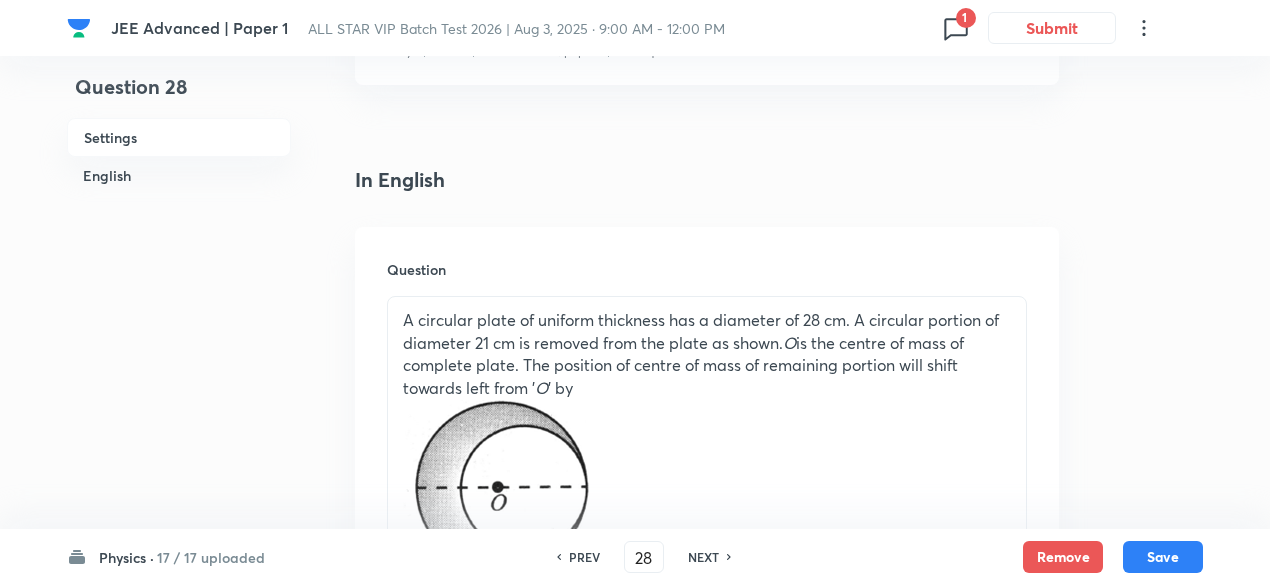 click on "PREV" at bounding box center (584, 557) 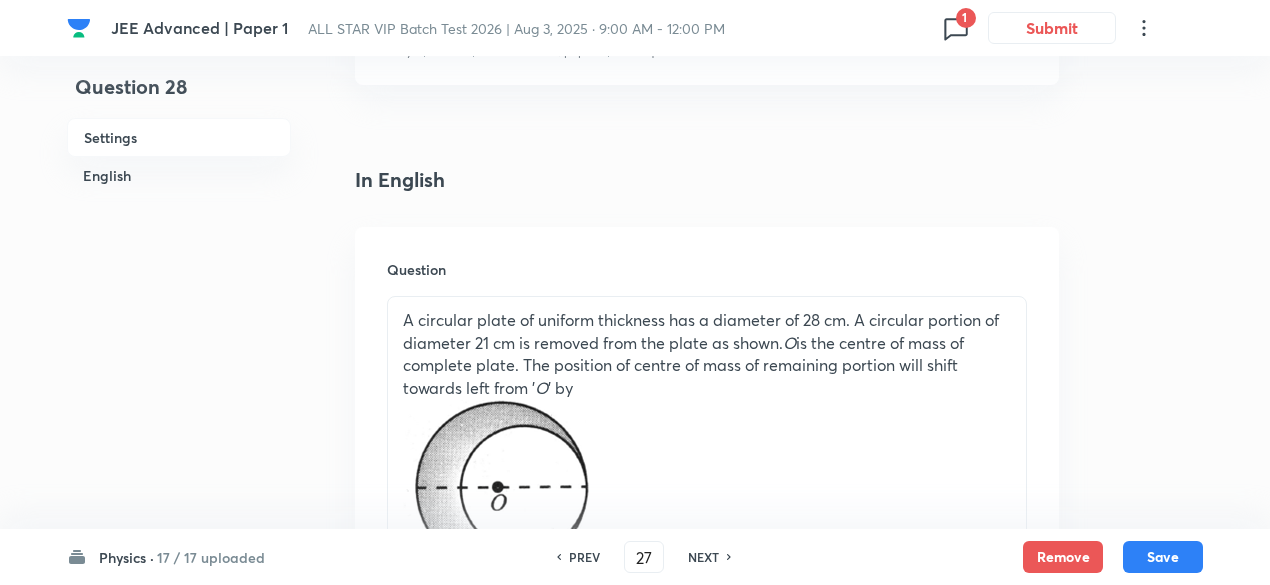 type on "18" 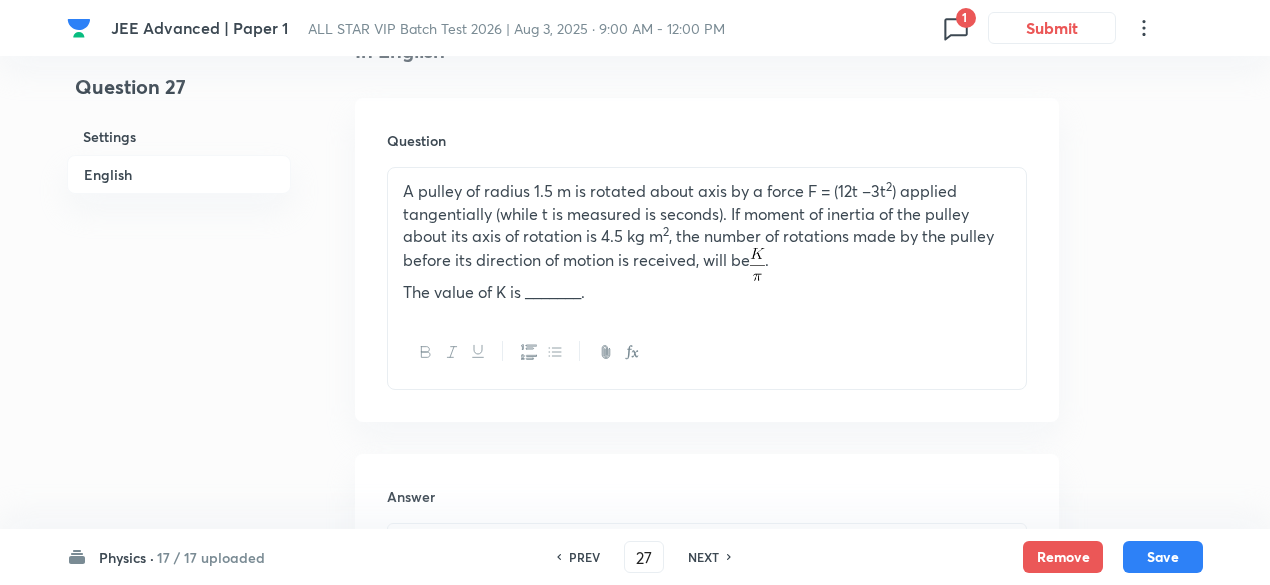 scroll, scrollTop: 544, scrollLeft: 0, axis: vertical 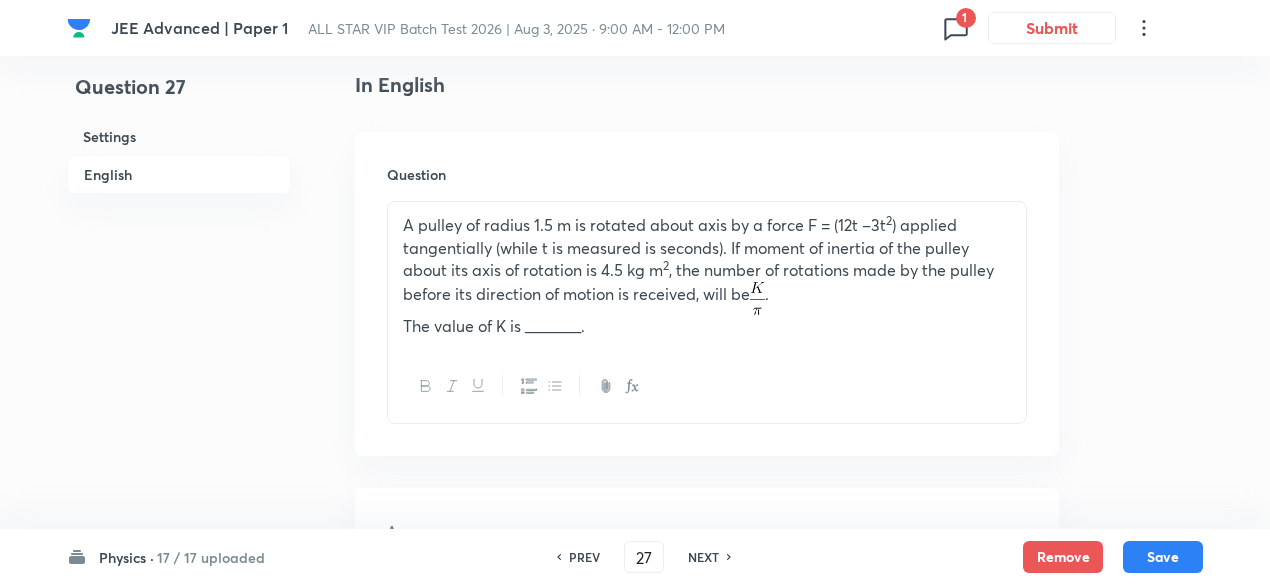 click on "PREV 27 ​ NEXT" at bounding box center [644, 557] 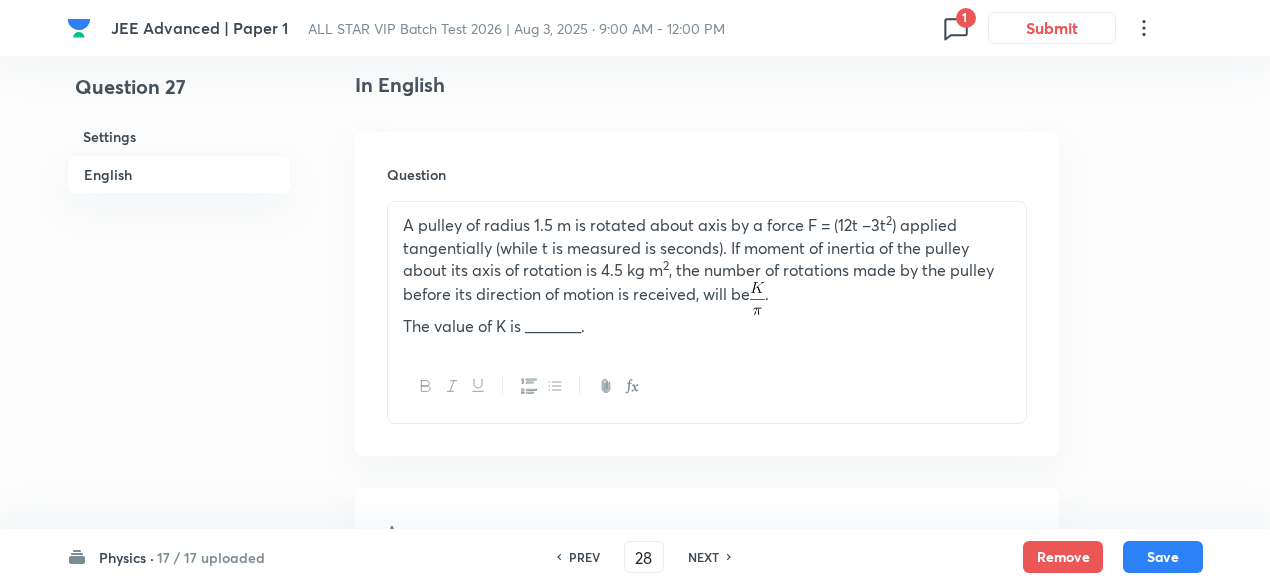 type on "4.5" 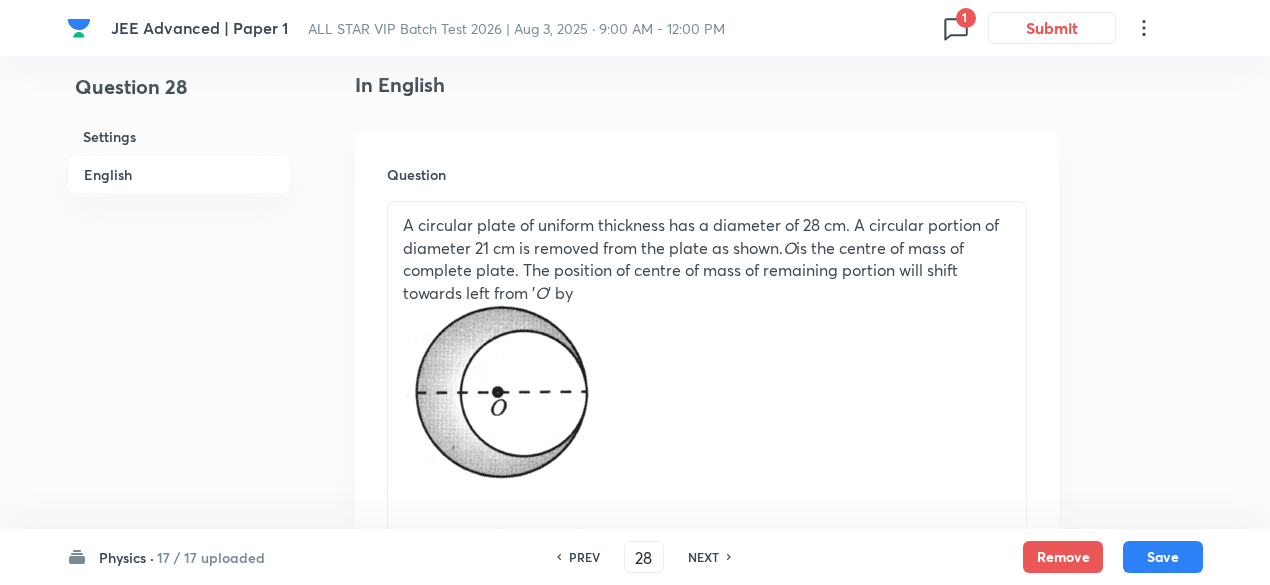 click on "NEXT" at bounding box center [703, 557] 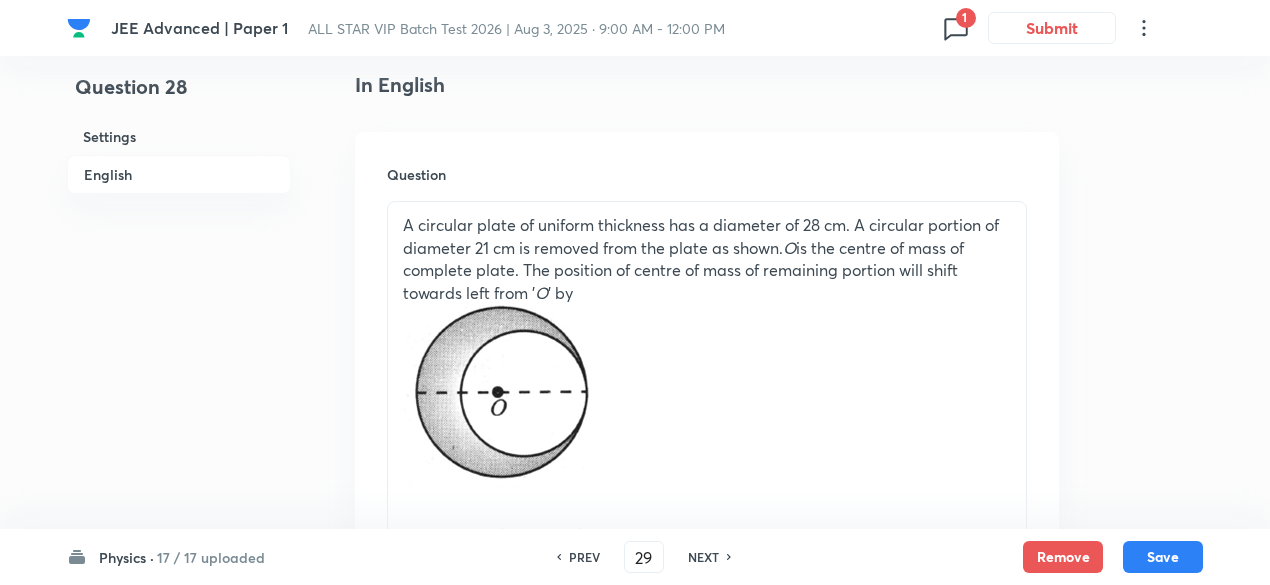 type on "4" 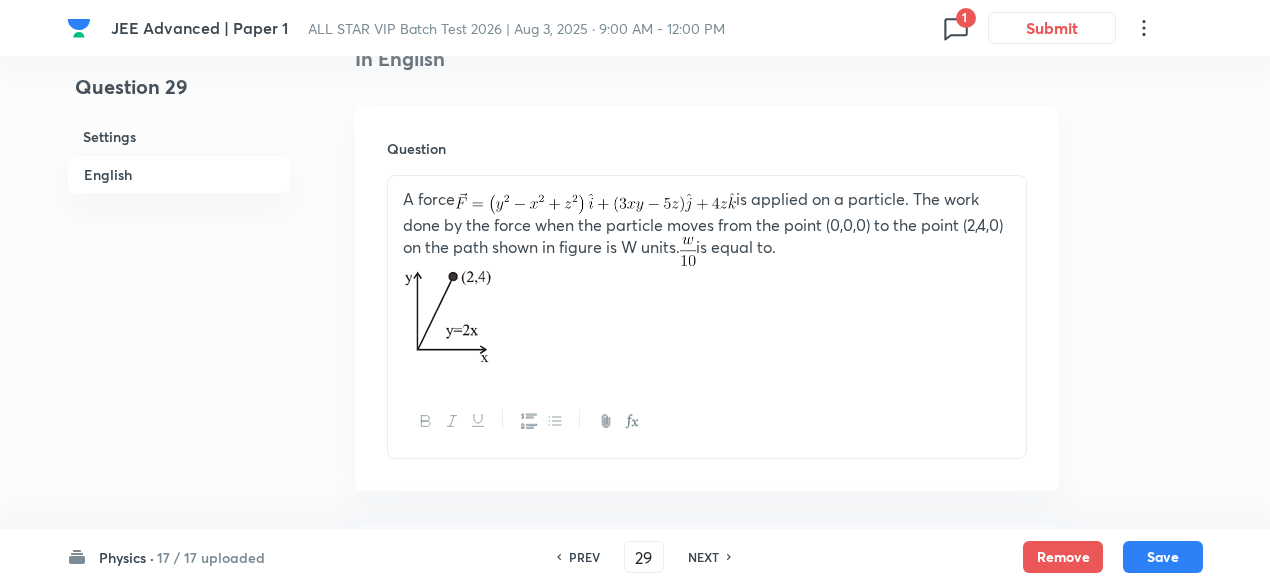 click on "NEXT" at bounding box center [703, 557] 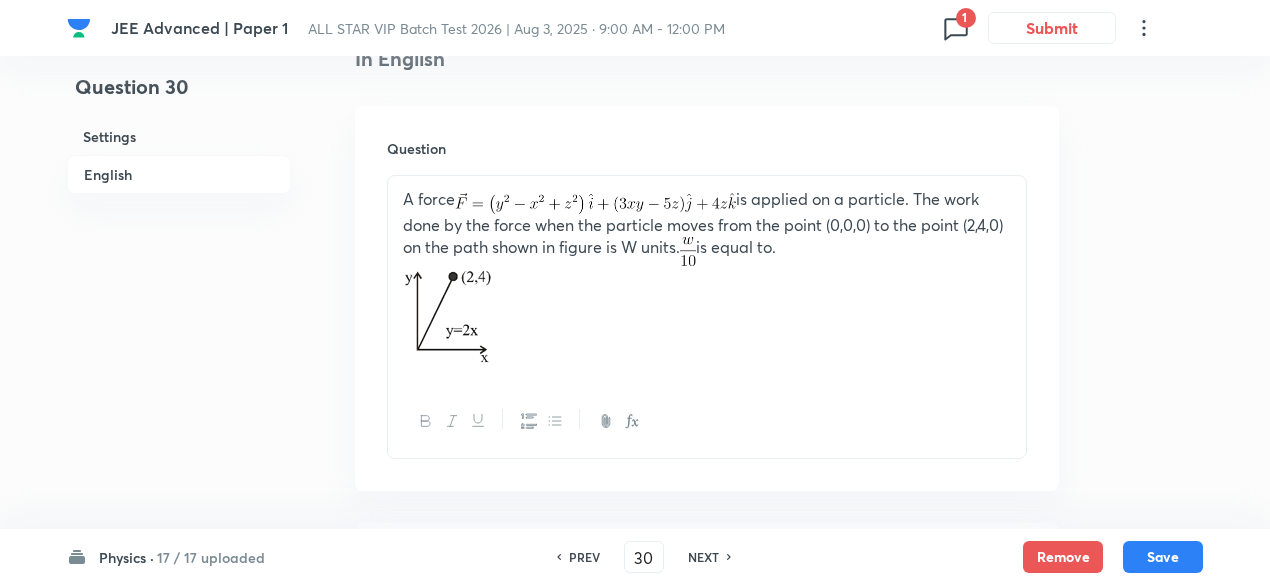 type on "3" 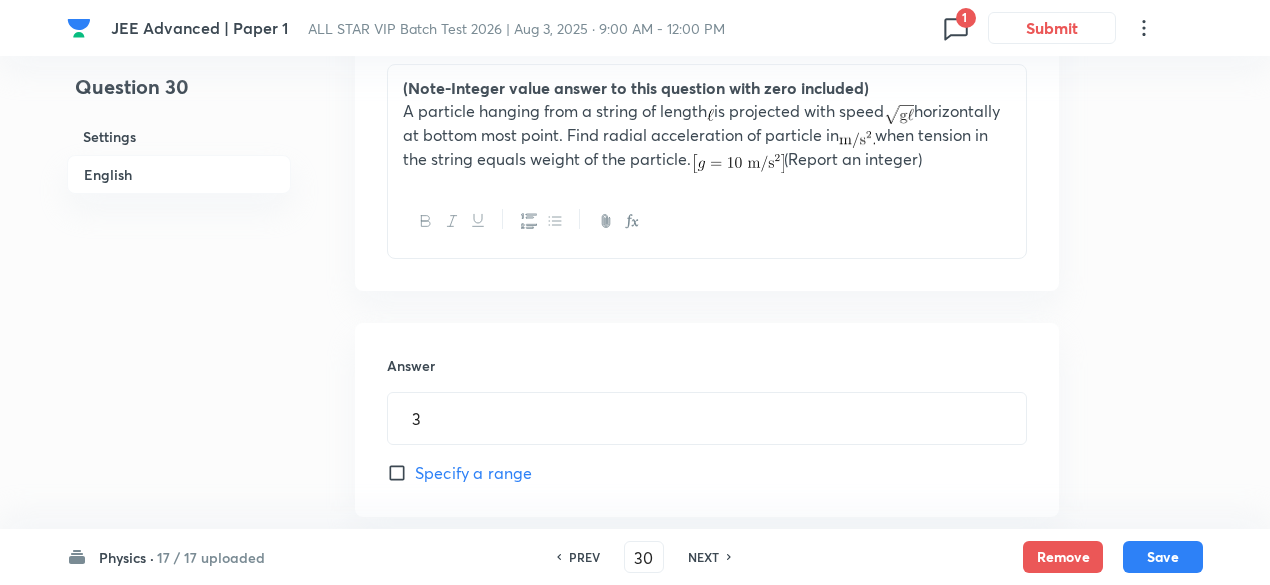 scroll, scrollTop: 652, scrollLeft: 0, axis: vertical 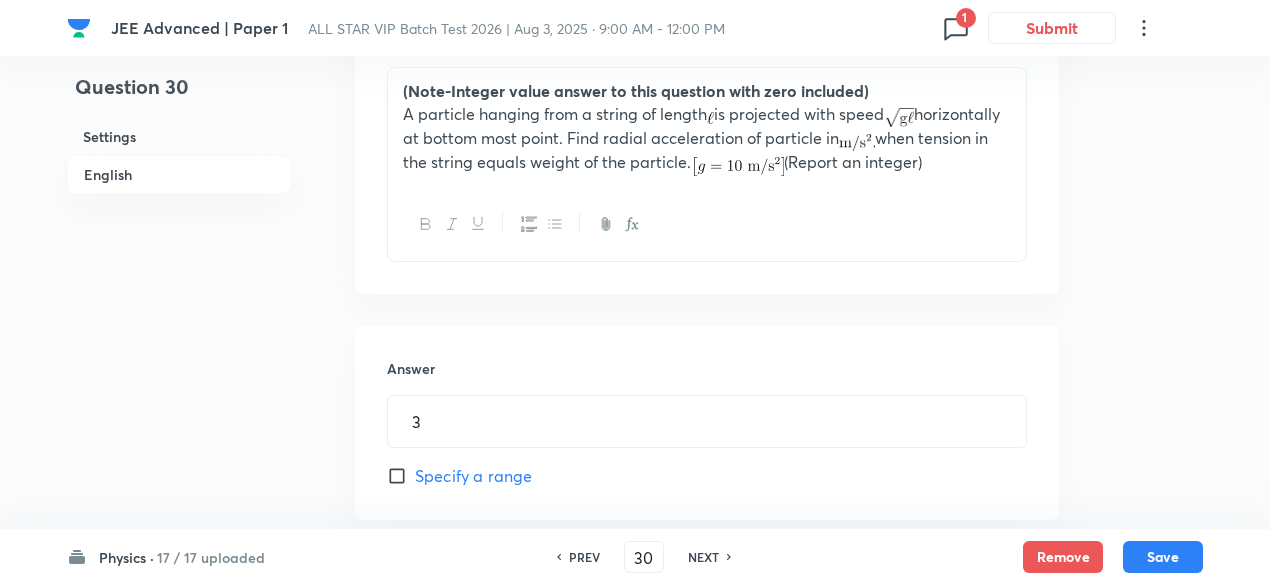 click on "PREV" at bounding box center [584, 557] 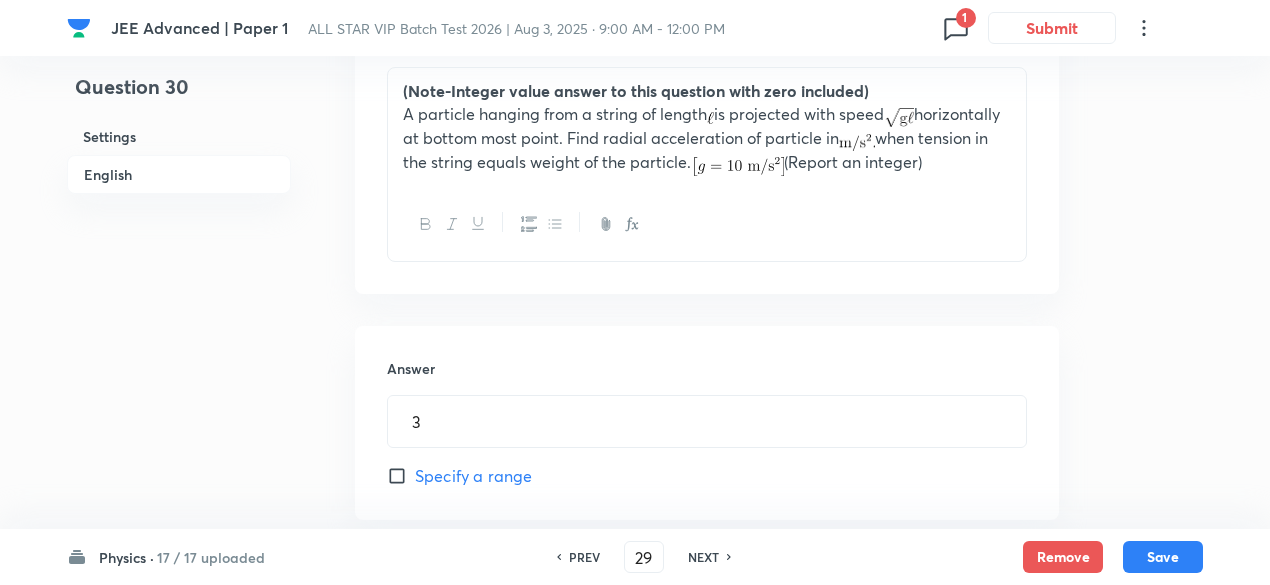 type on "4" 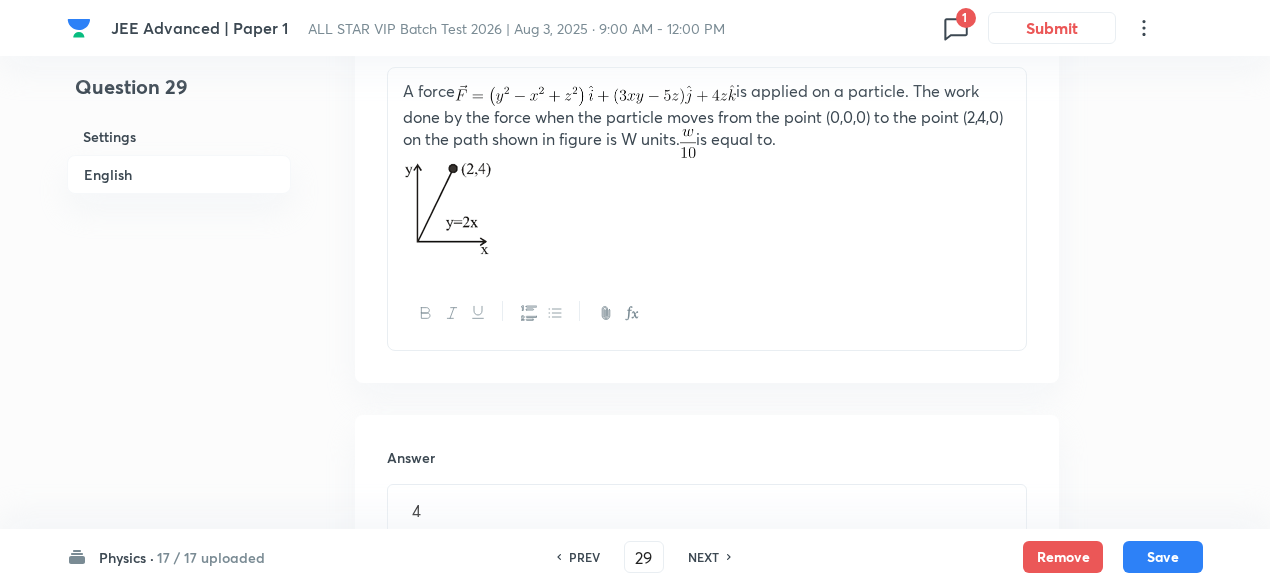 click on "PREV" at bounding box center (584, 557) 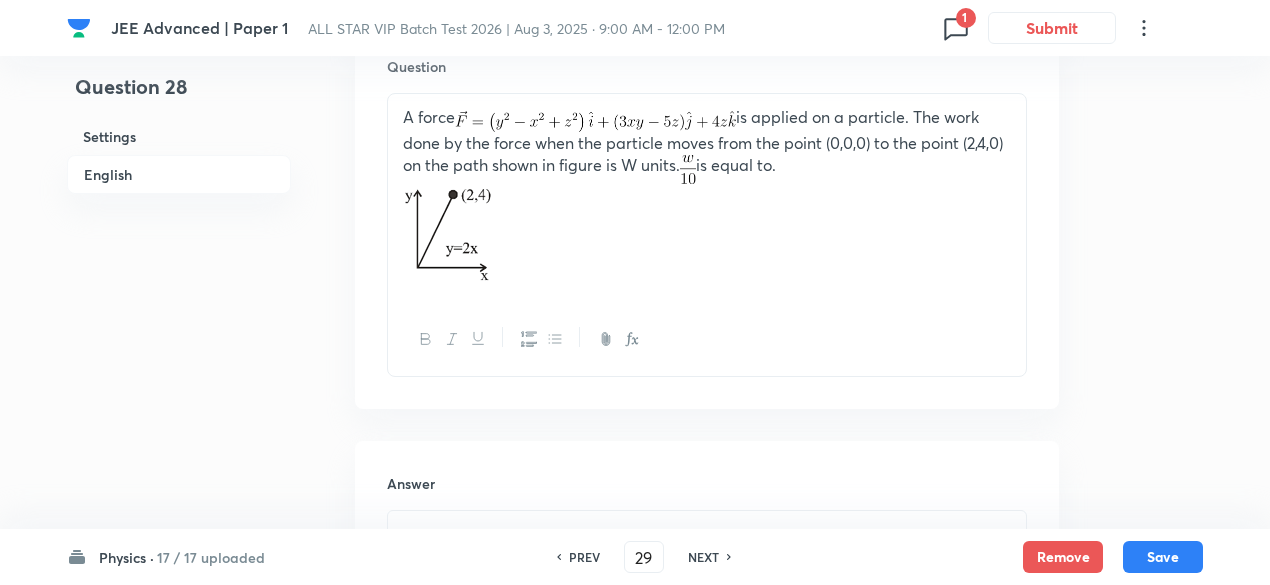 type on "28" 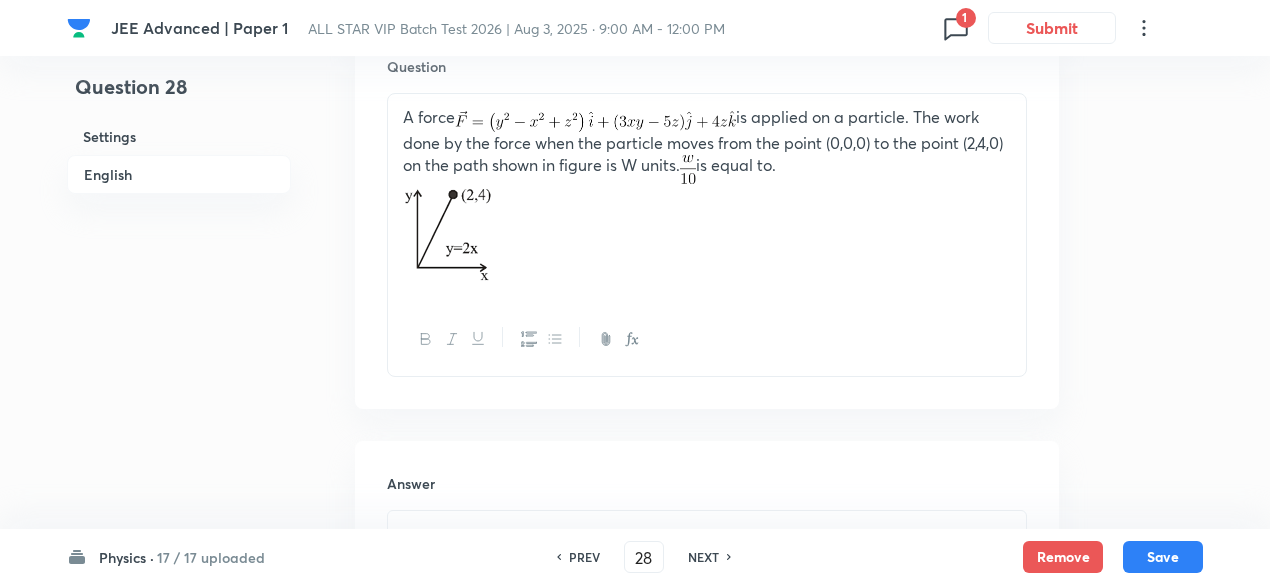 type on "4.5" 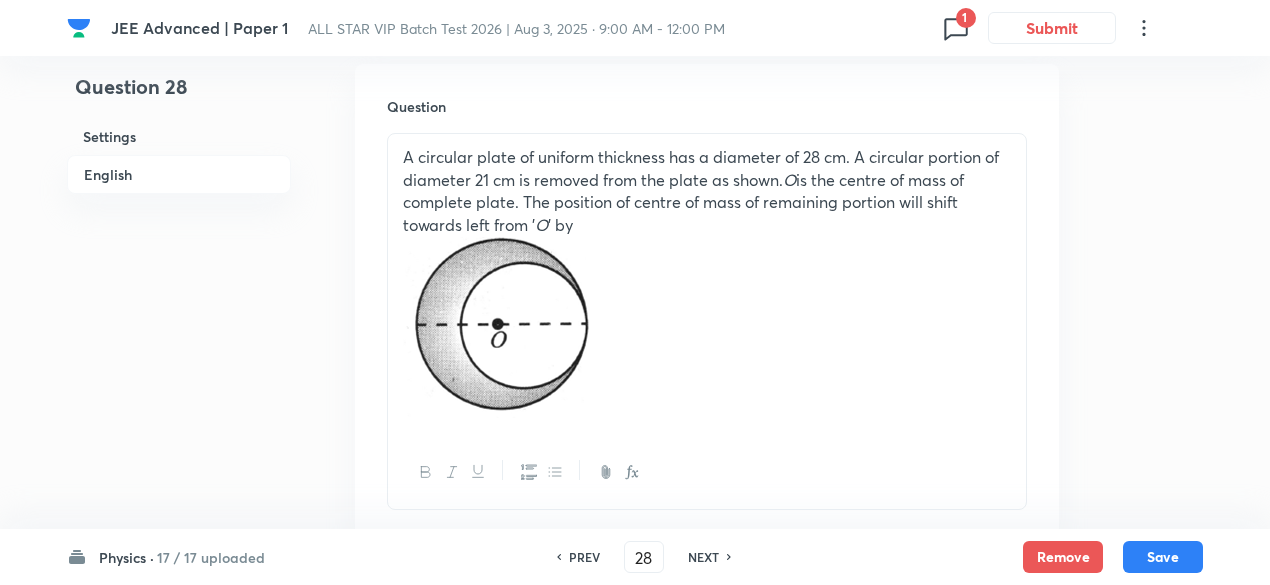 scroll, scrollTop: 613, scrollLeft: 0, axis: vertical 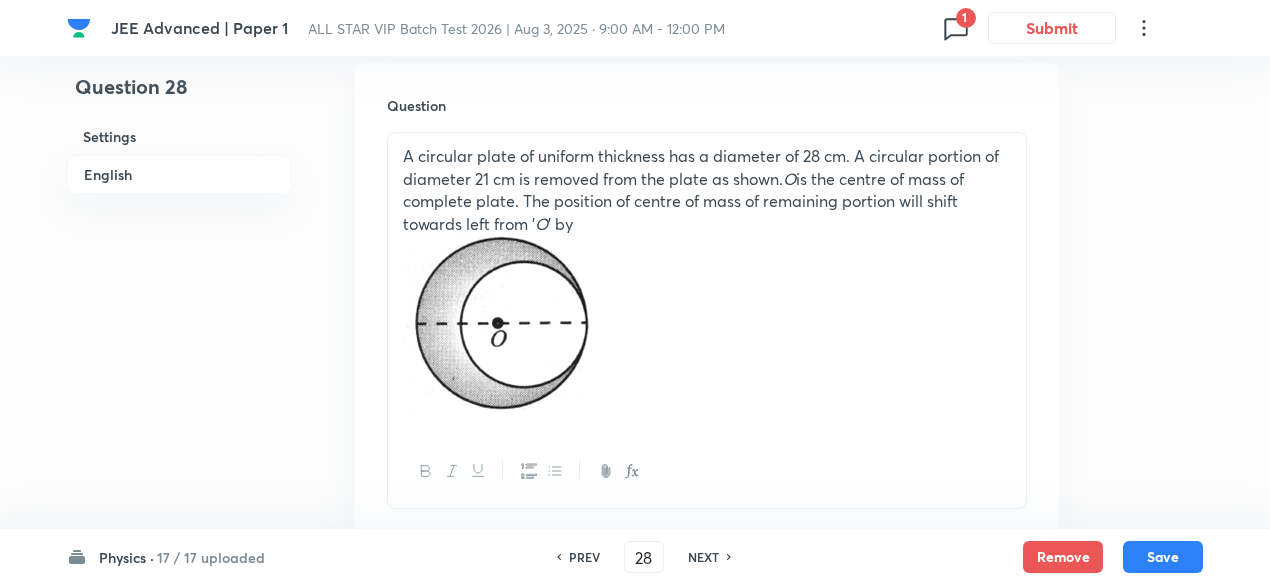 click on "NEXT" at bounding box center [703, 557] 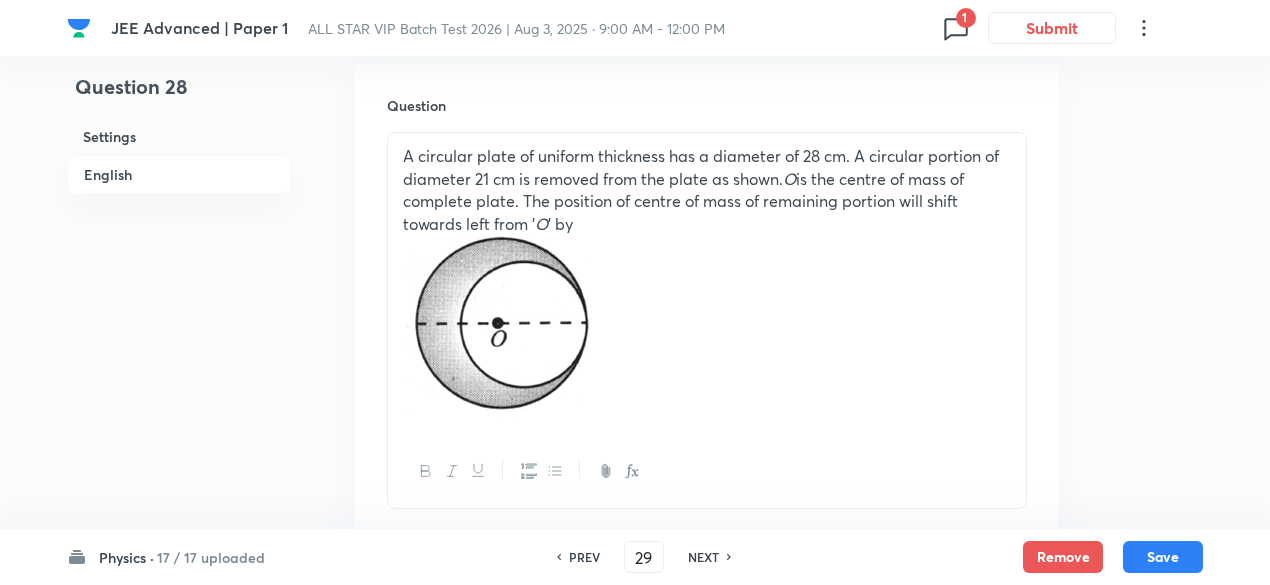 type on "4" 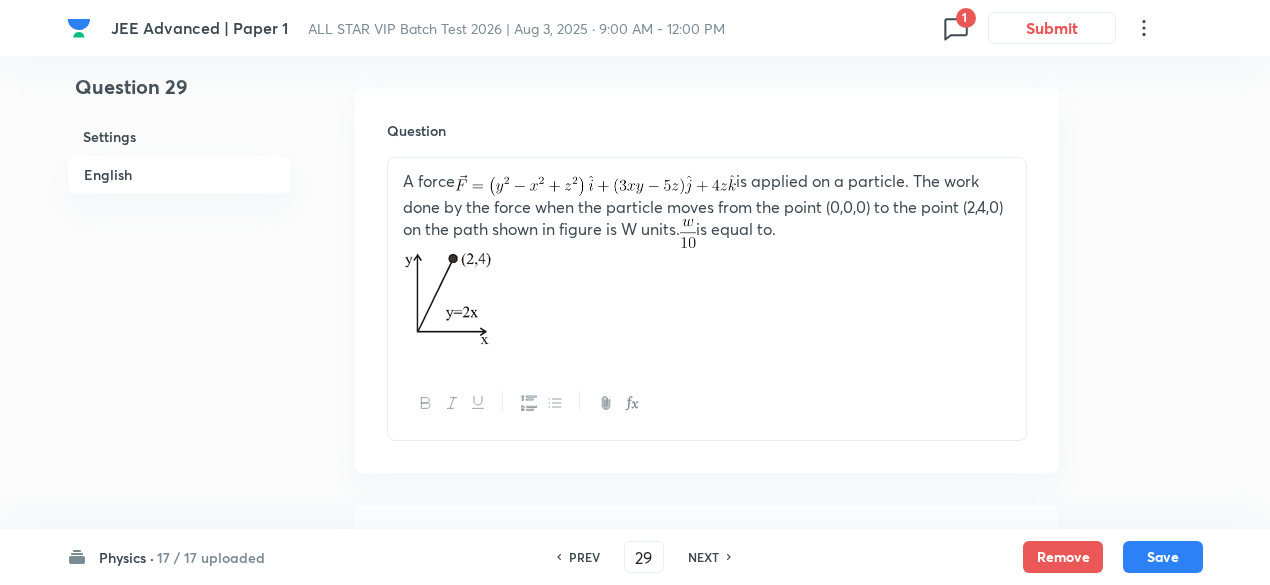 scroll, scrollTop: 550, scrollLeft: 0, axis: vertical 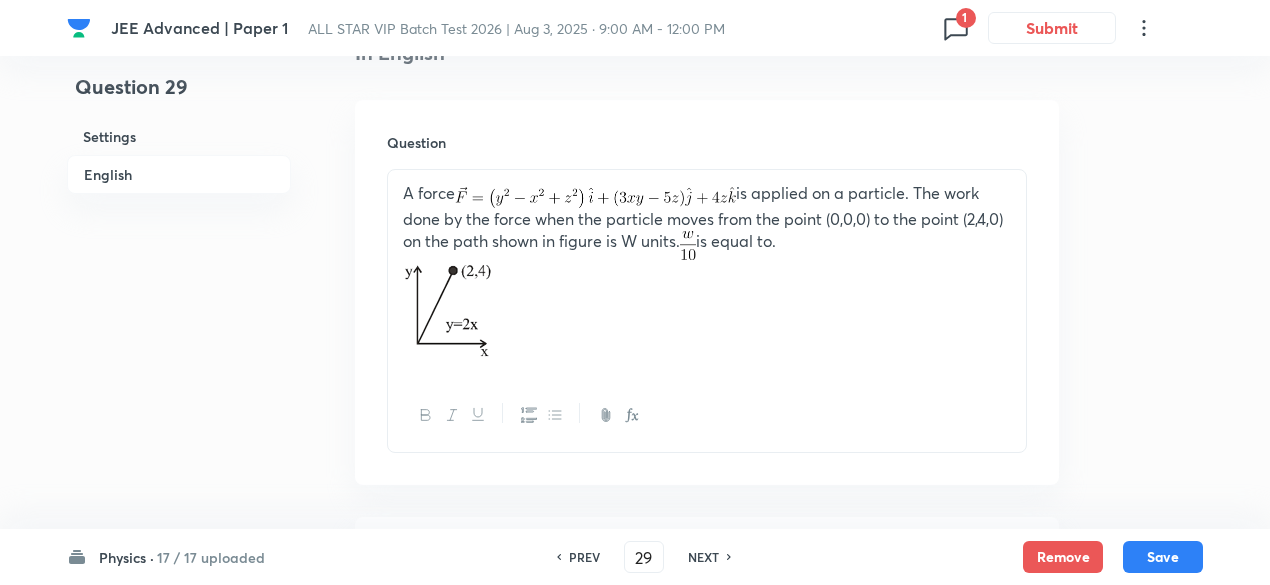 click on "NEXT" at bounding box center [703, 557] 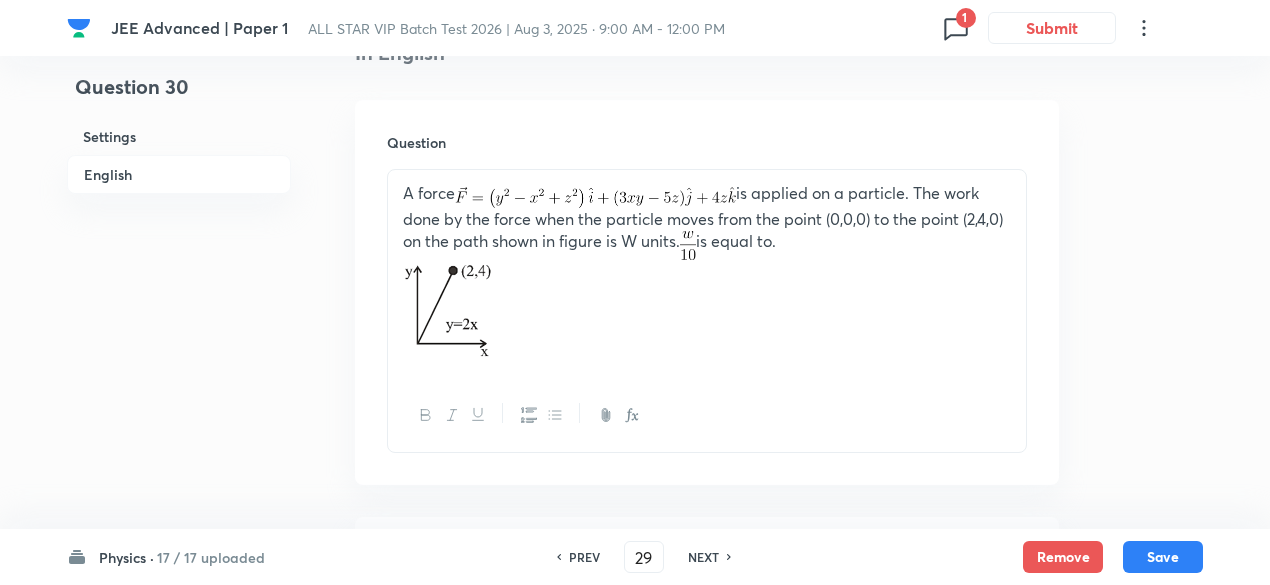 type on "30" 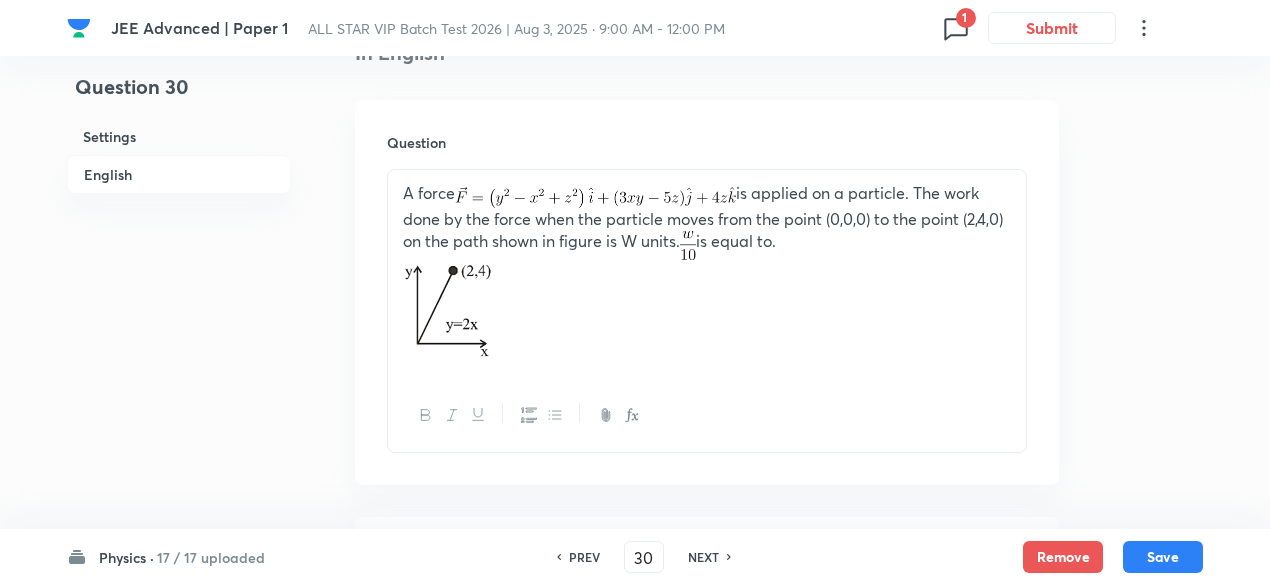 type on "3" 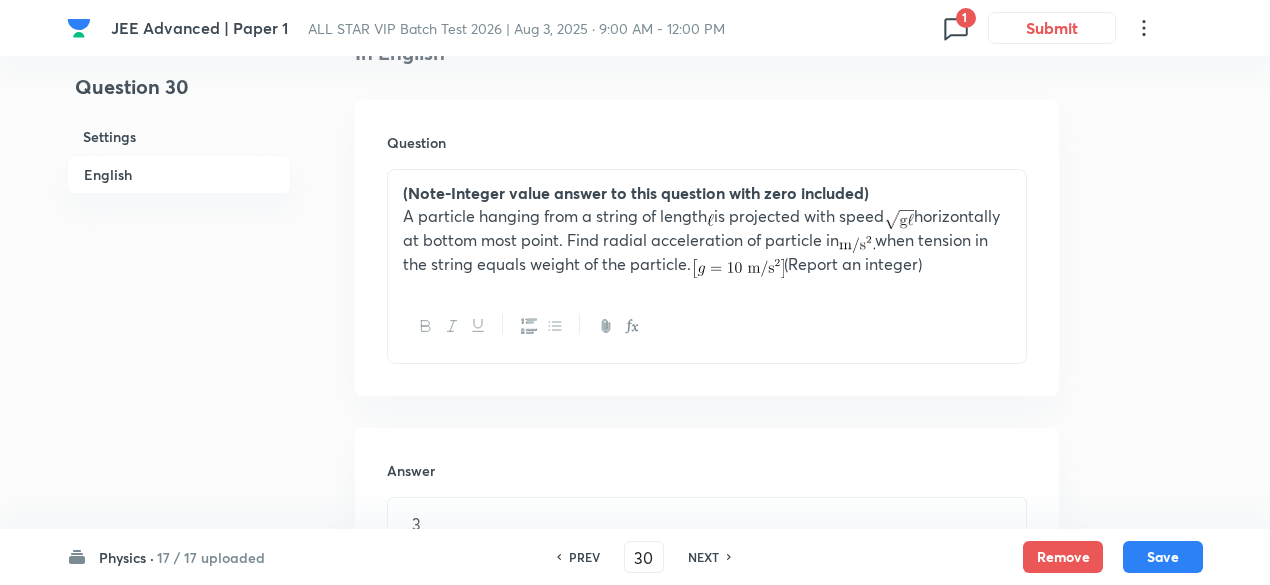 click on "NEXT" at bounding box center [703, 557] 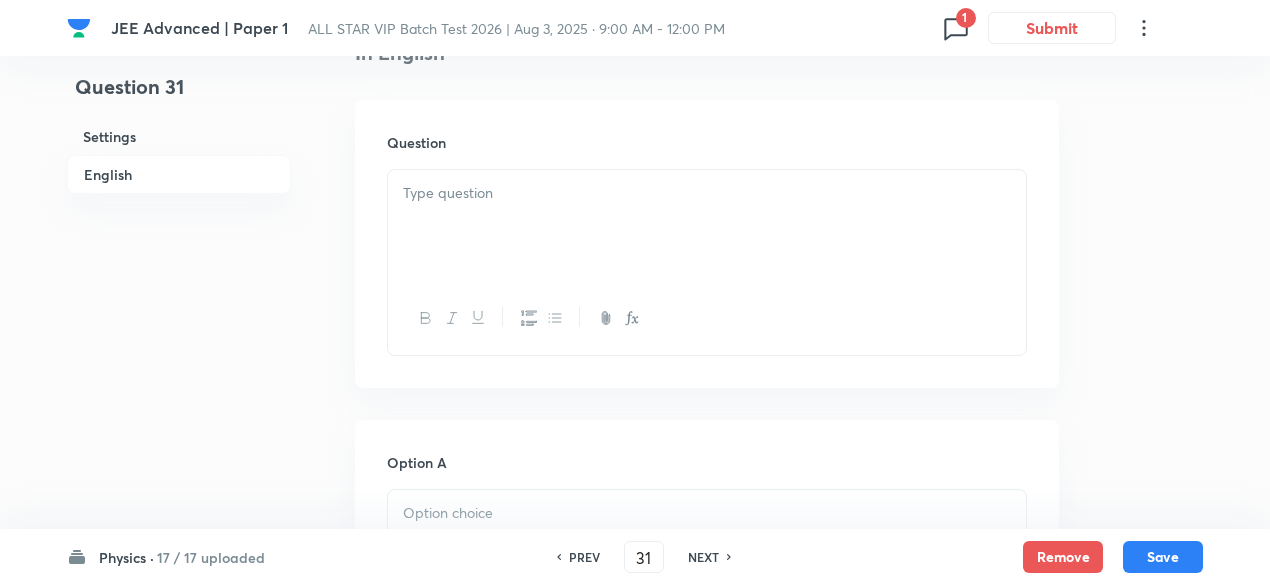 checkbox on "true" 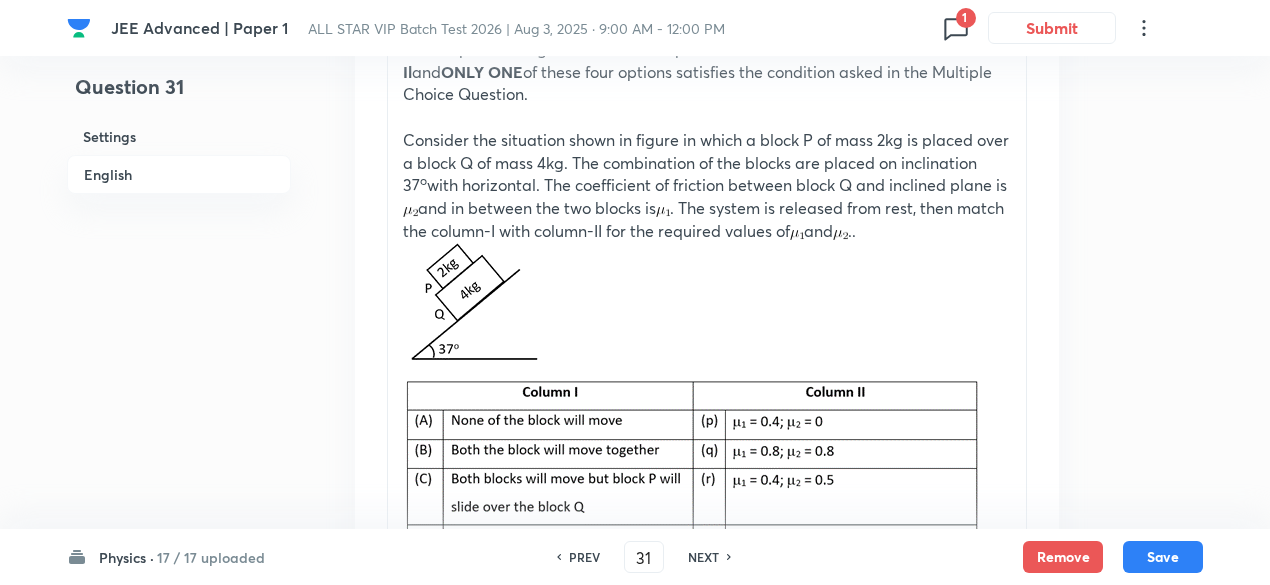 scroll, scrollTop: 686, scrollLeft: 0, axis: vertical 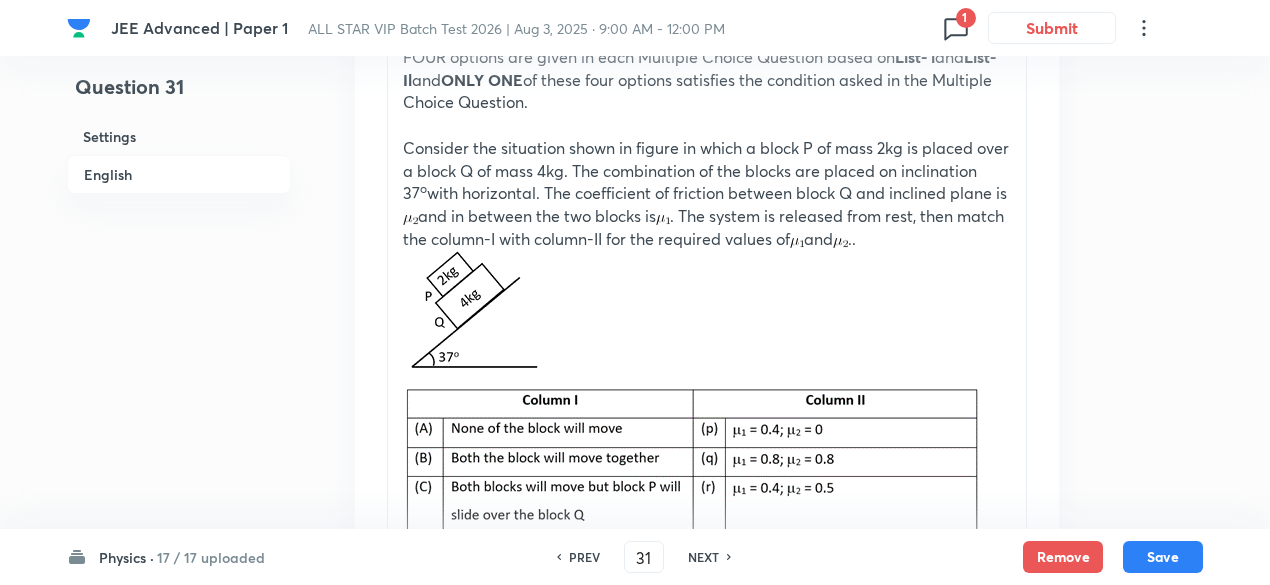 click on "NEXT" at bounding box center [703, 557] 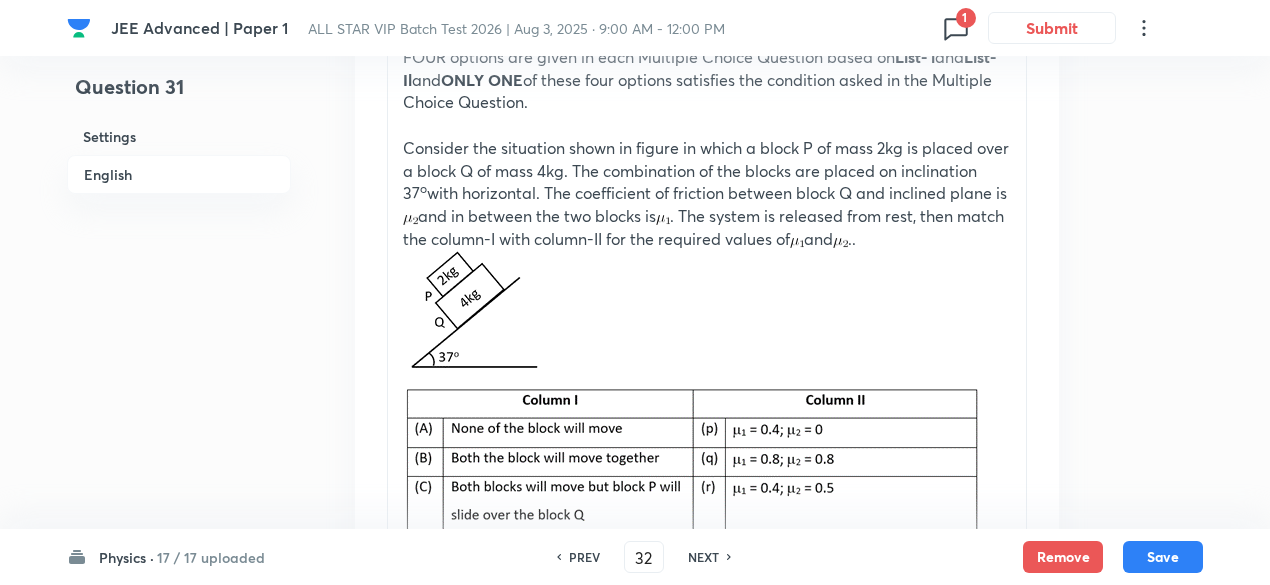 checkbox on "false" 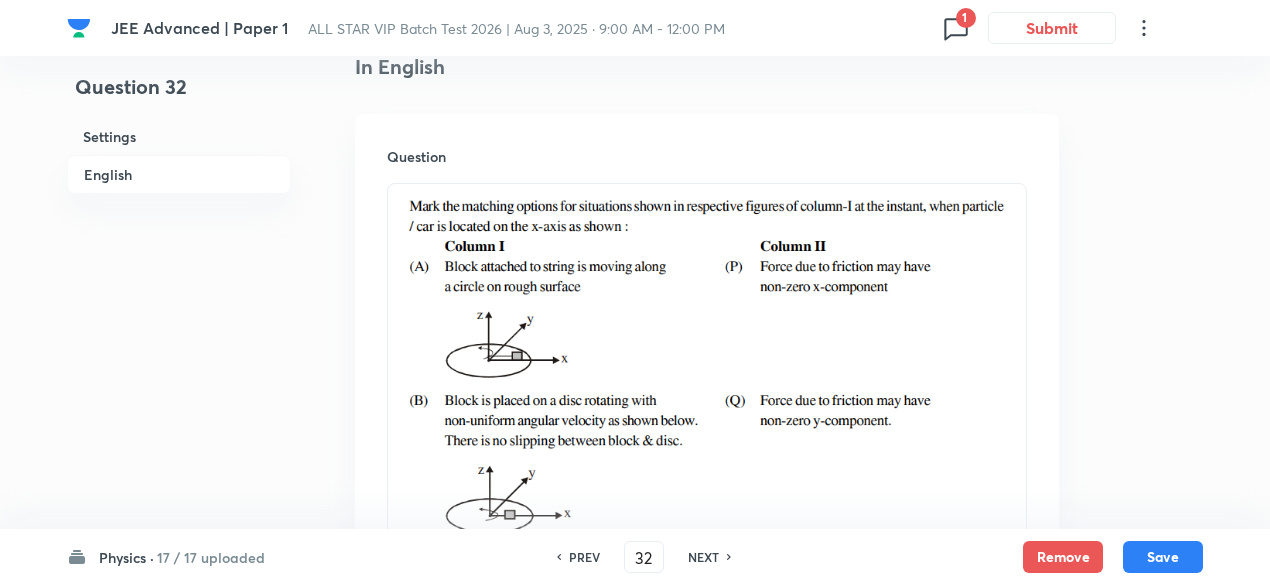 scroll, scrollTop: 530, scrollLeft: 0, axis: vertical 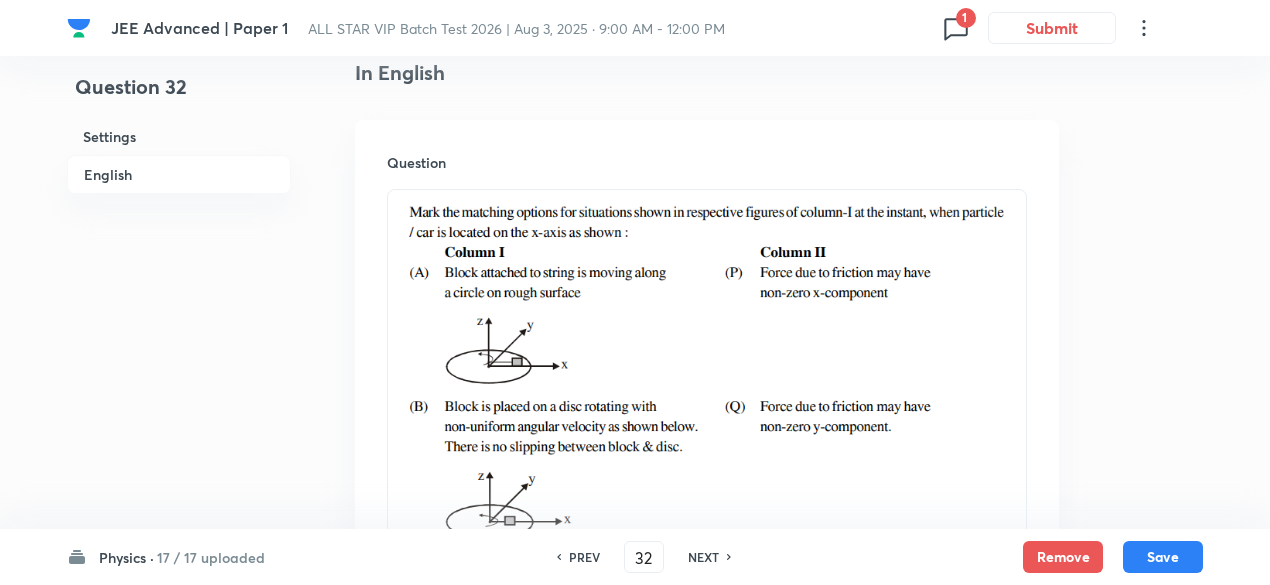click on "NEXT" at bounding box center (703, 557) 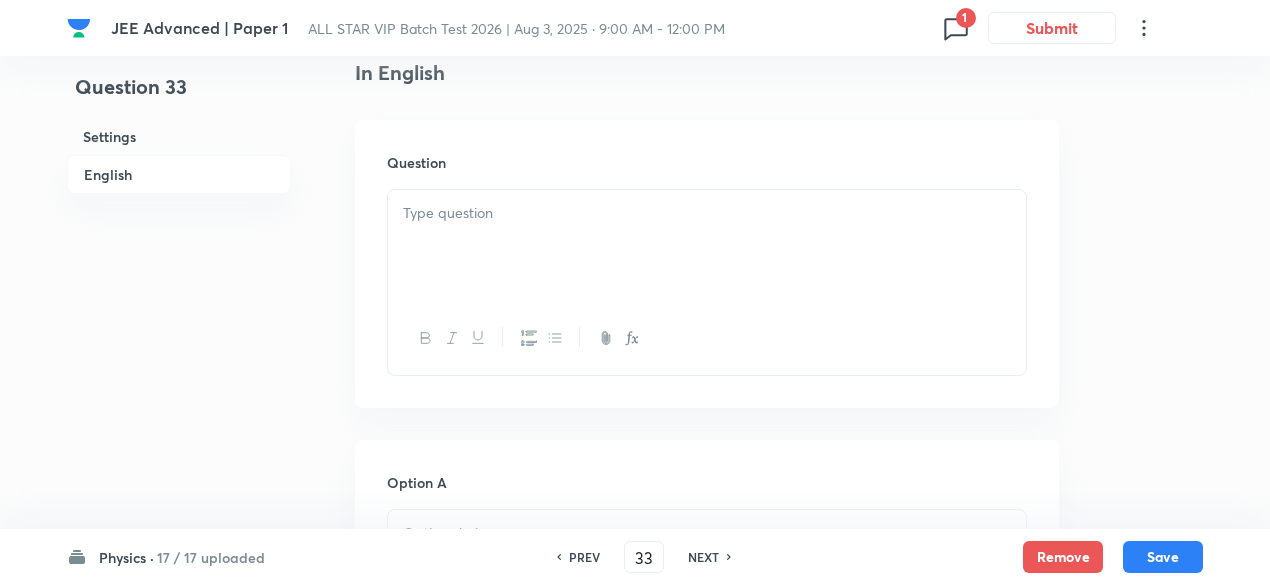 checkbox on "false" 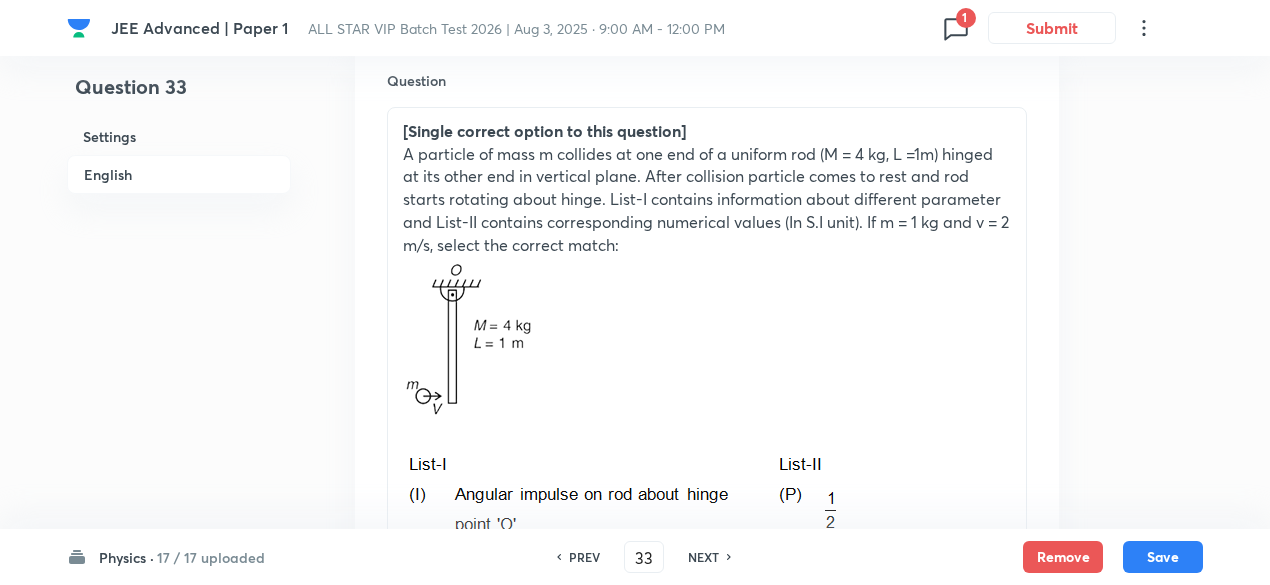 scroll, scrollTop: 608, scrollLeft: 0, axis: vertical 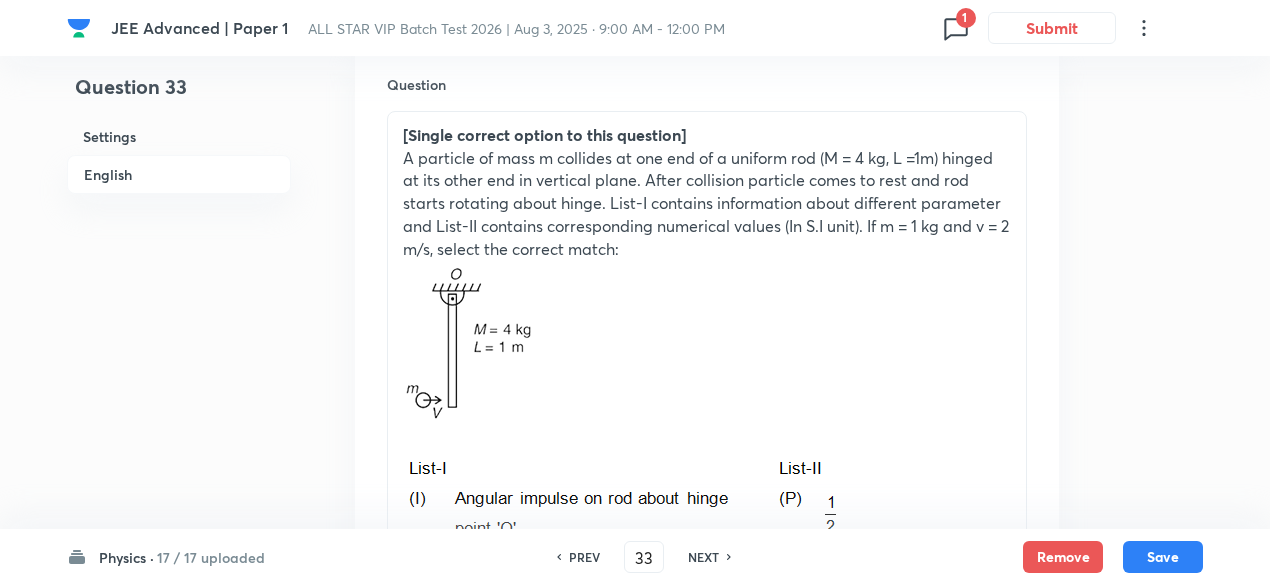 click on "NEXT" at bounding box center [703, 557] 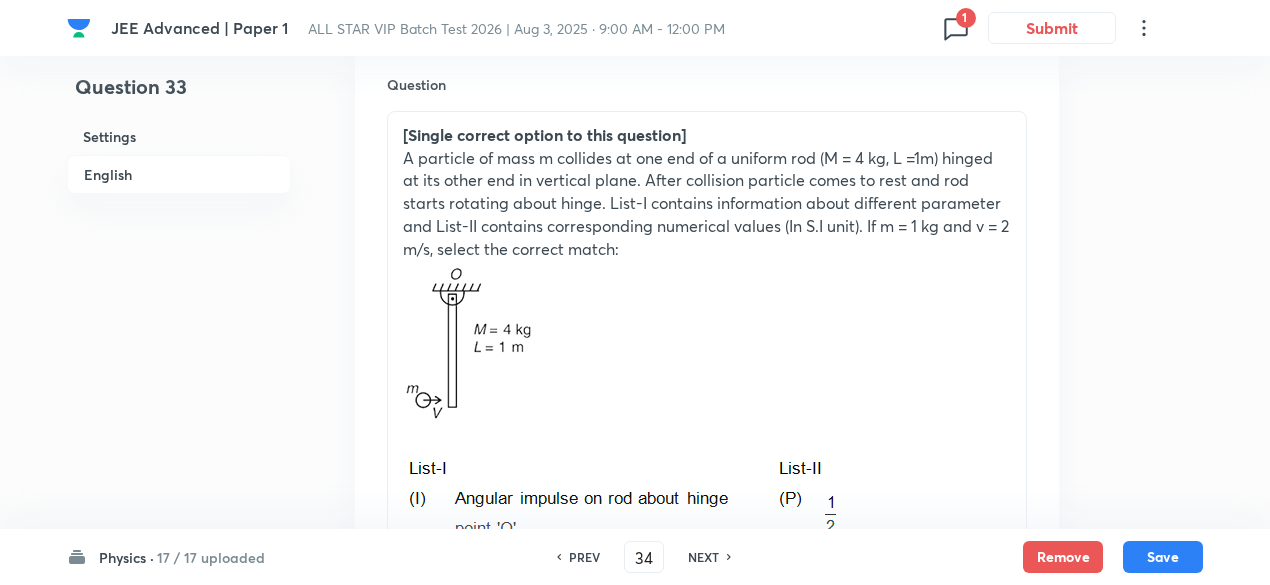 checkbox on "false" 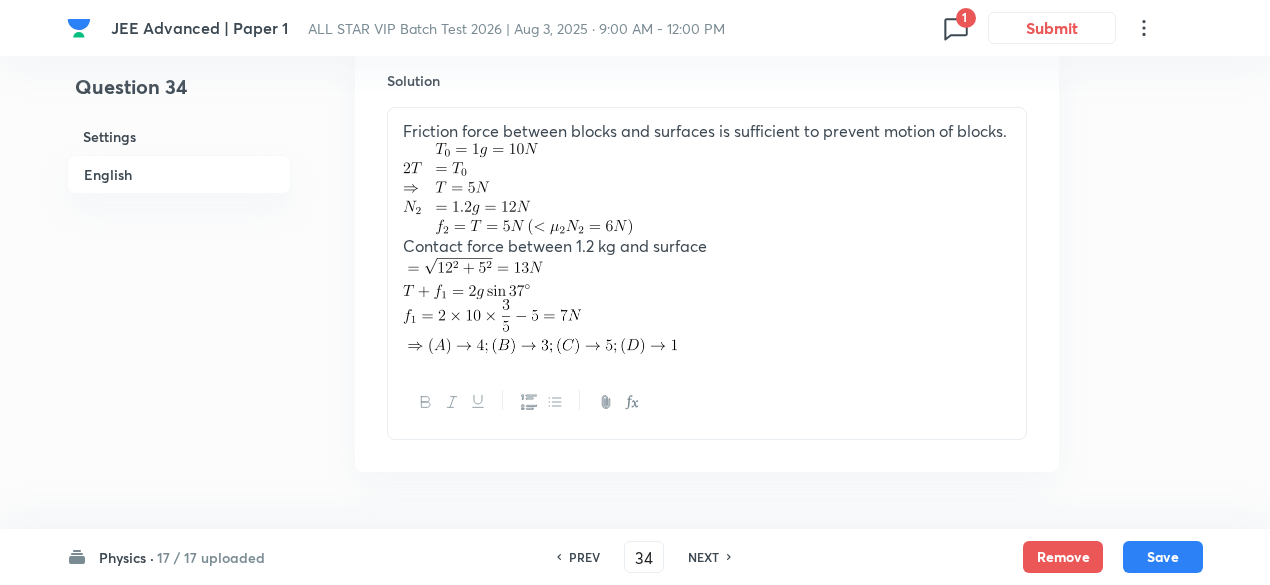 scroll, scrollTop: 2909, scrollLeft: 0, axis: vertical 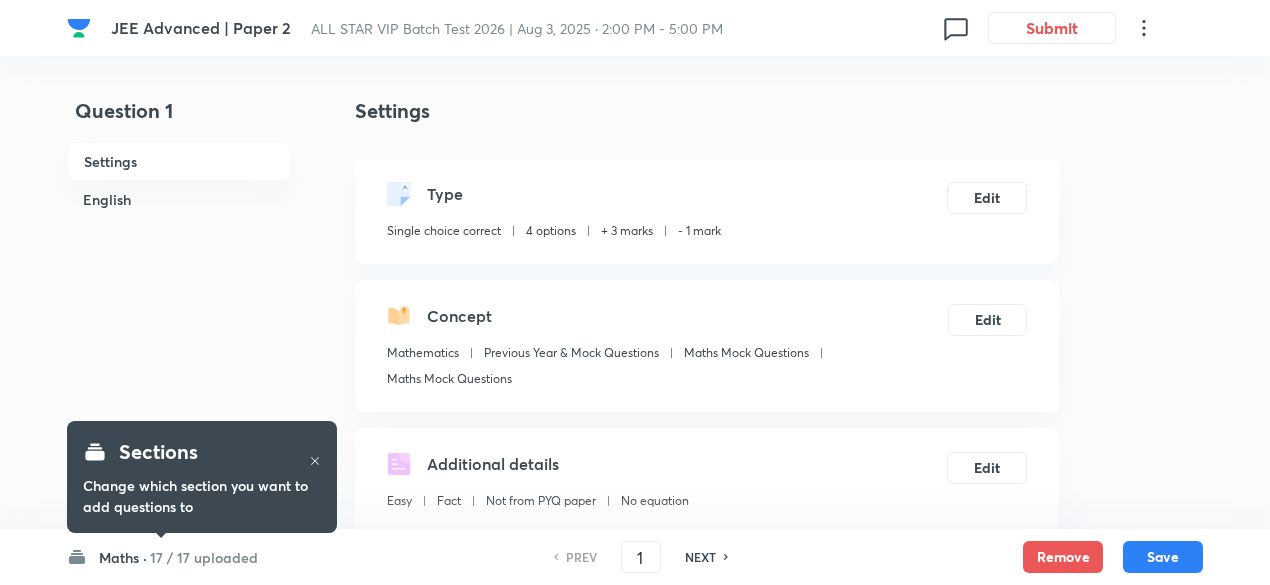 checkbox on "true" 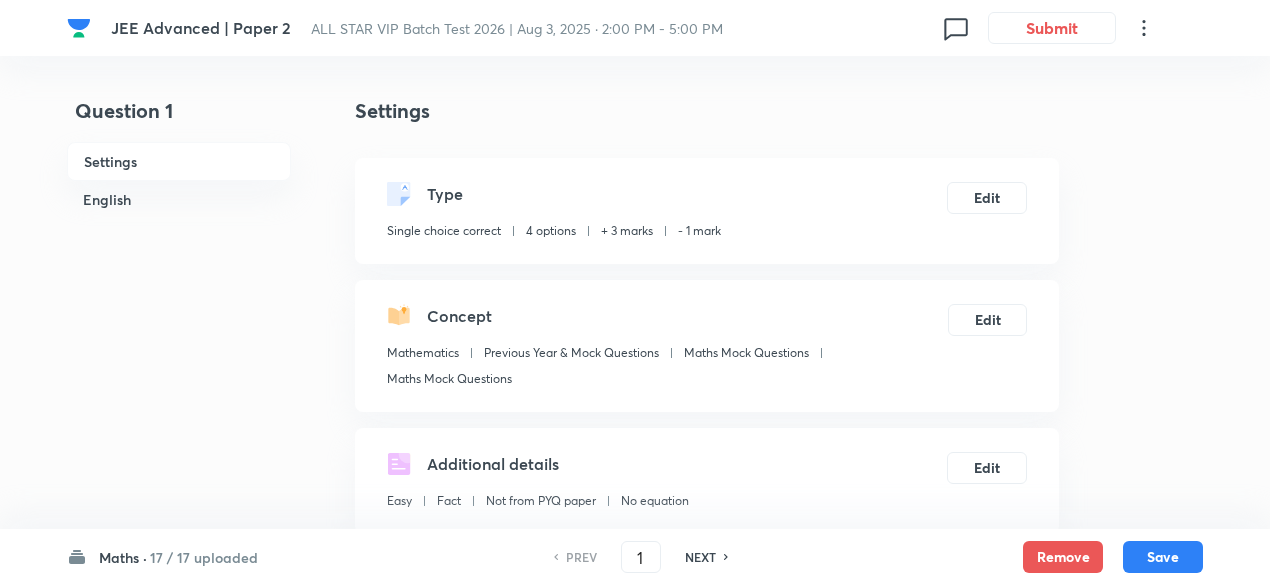 click on "17 / 17 uploaded" at bounding box center [204, 557] 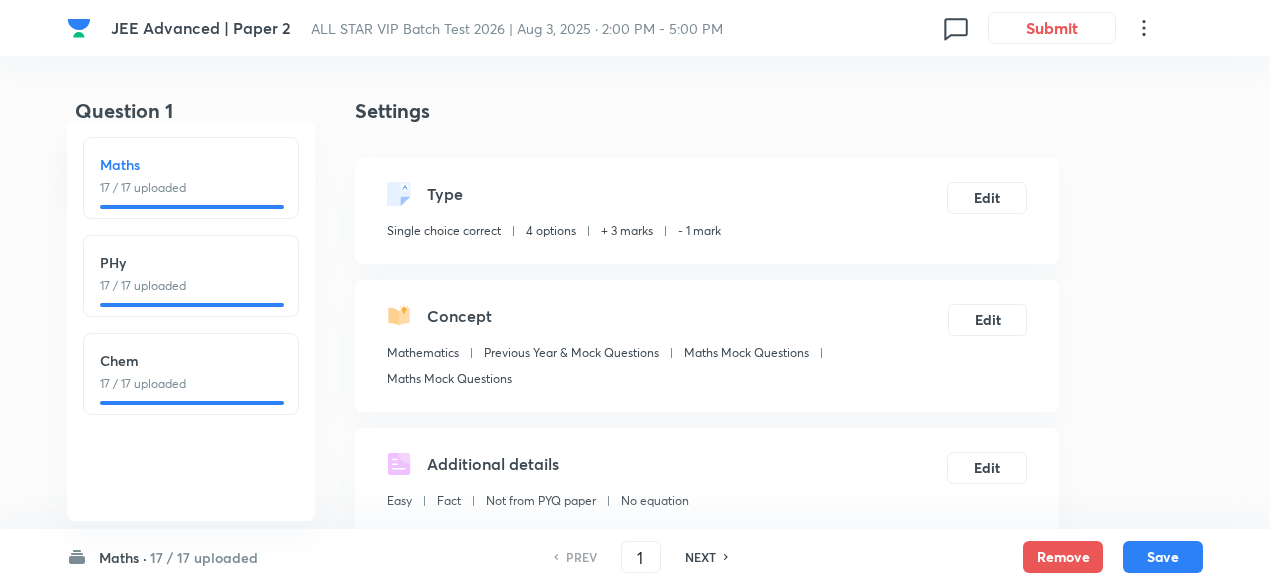 click on "PHy" at bounding box center [191, 262] 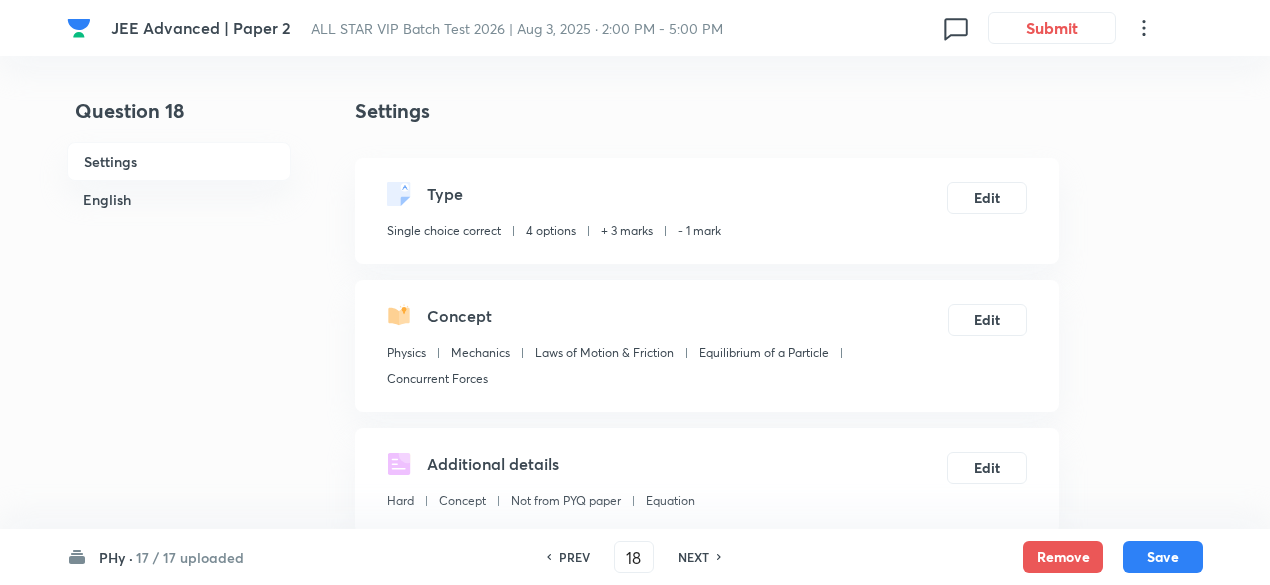 checkbox on "true" 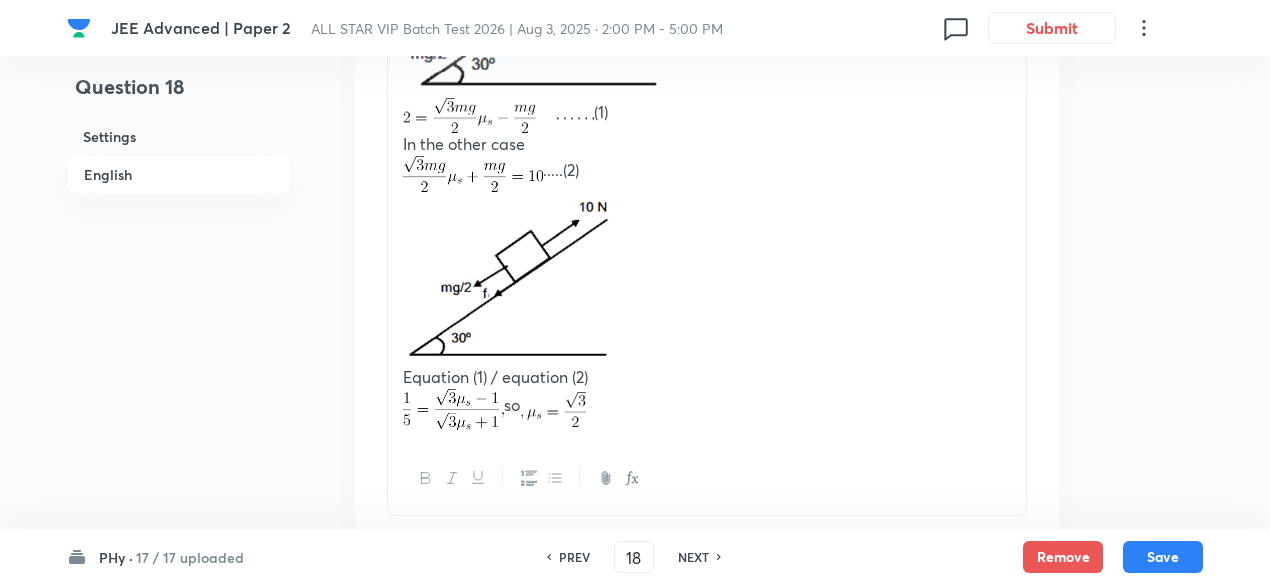 scroll, scrollTop: 2774, scrollLeft: 0, axis: vertical 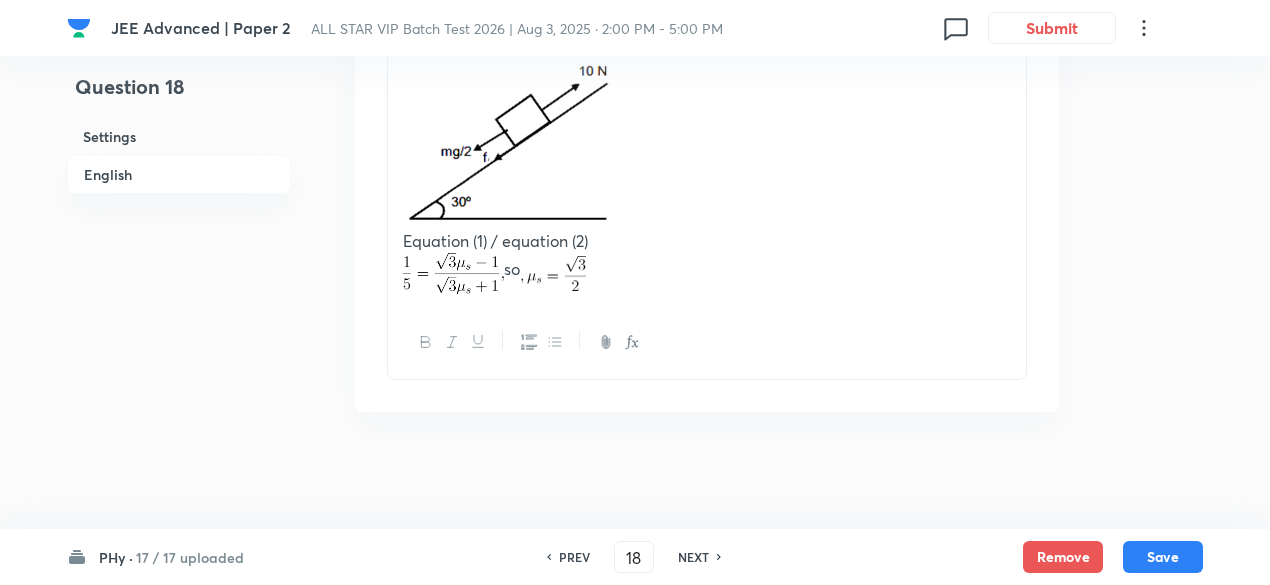 click on "NEXT" at bounding box center (693, 557) 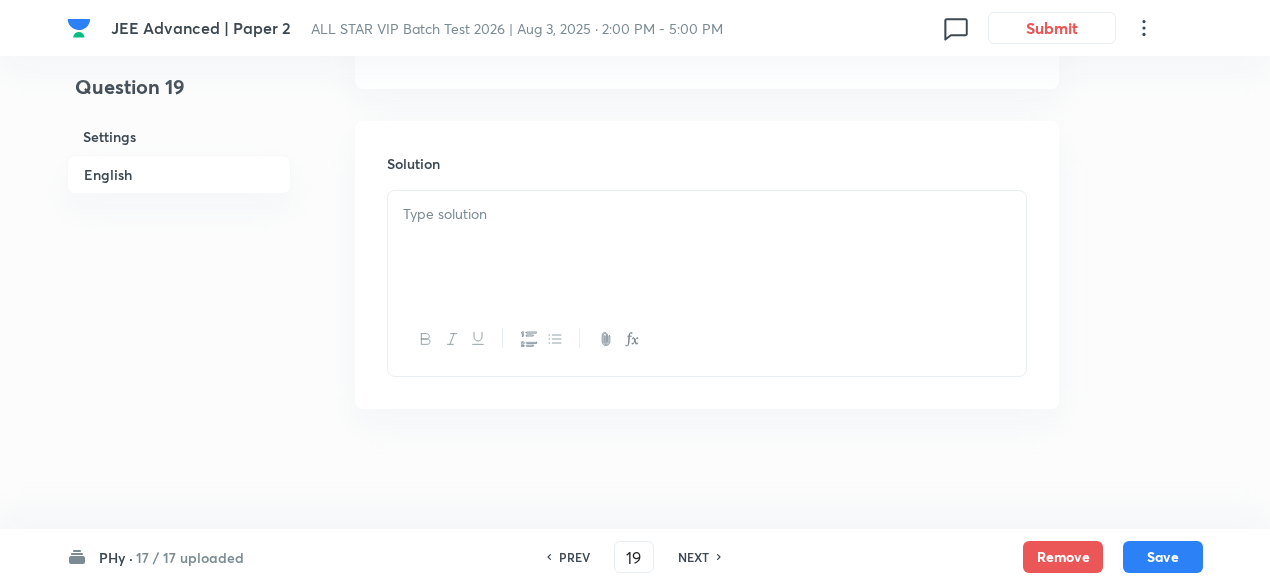 checkbox on "false" 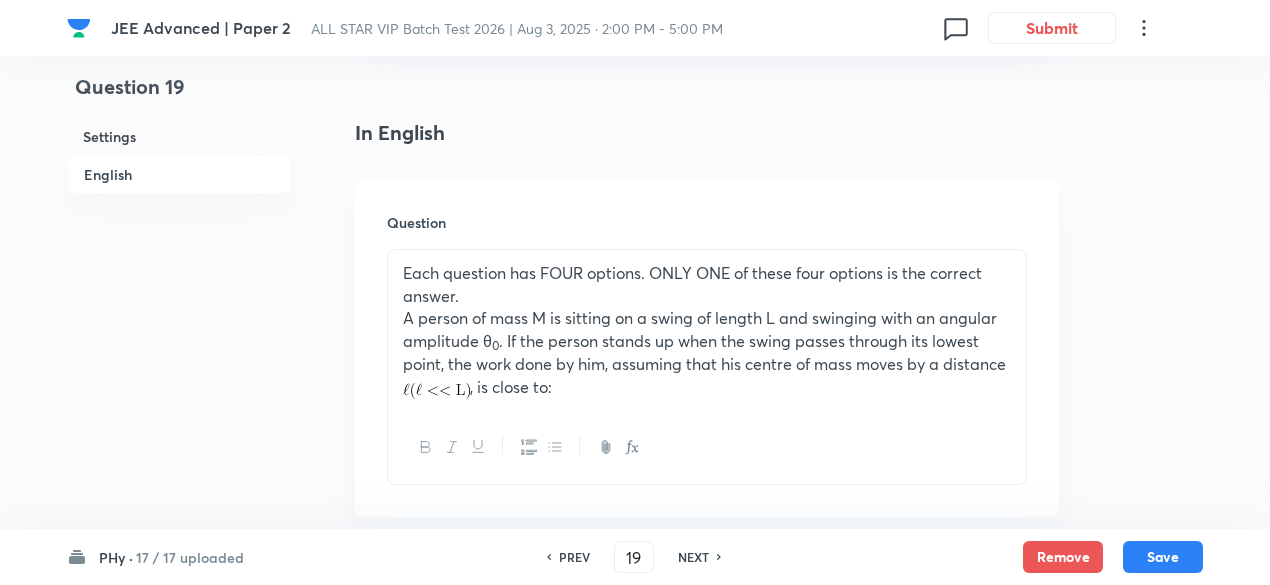 scroll, scrollTop: 470, scrollLeft: 0, axis: vertical 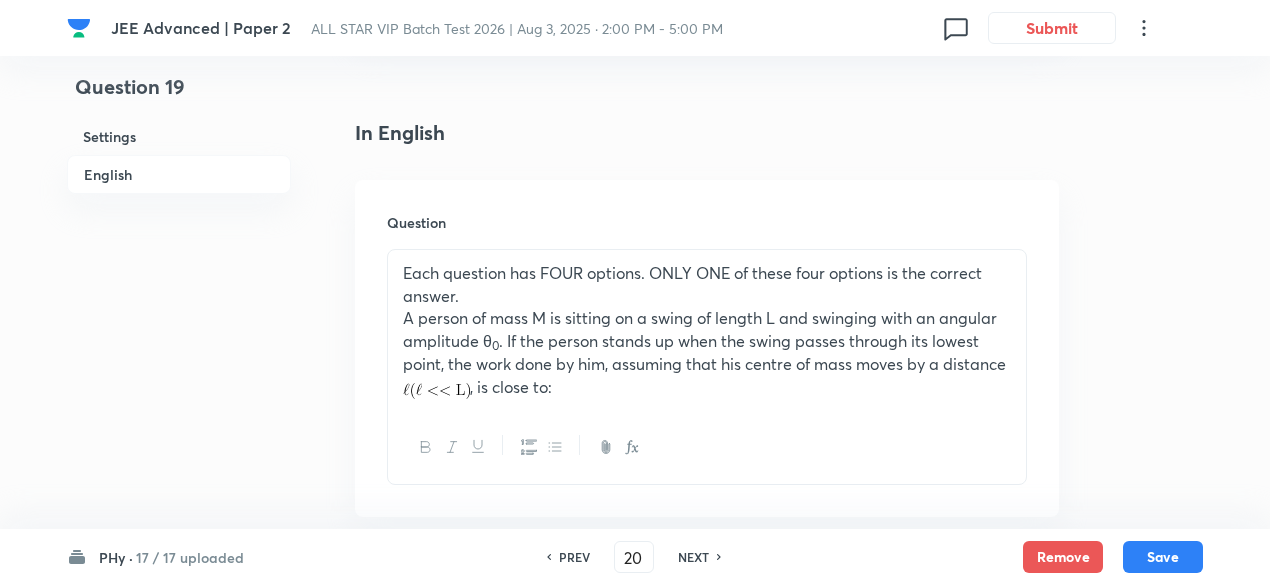 checkbox on "false" 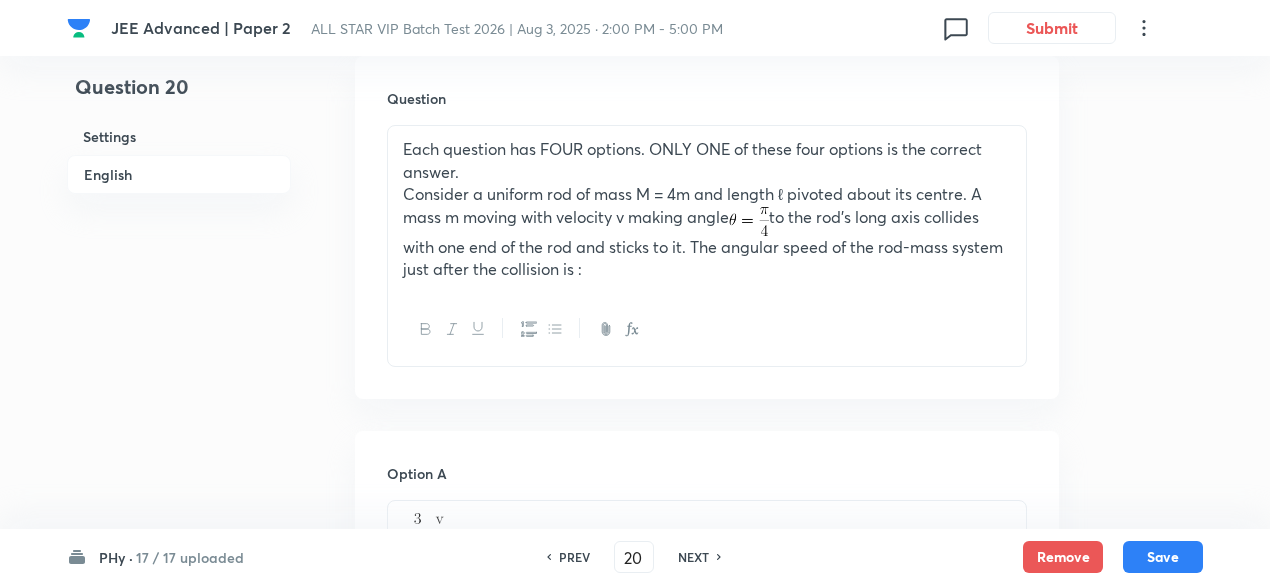 scroll, scrollTop: 582, scrollLeft: 0, axis: vertical 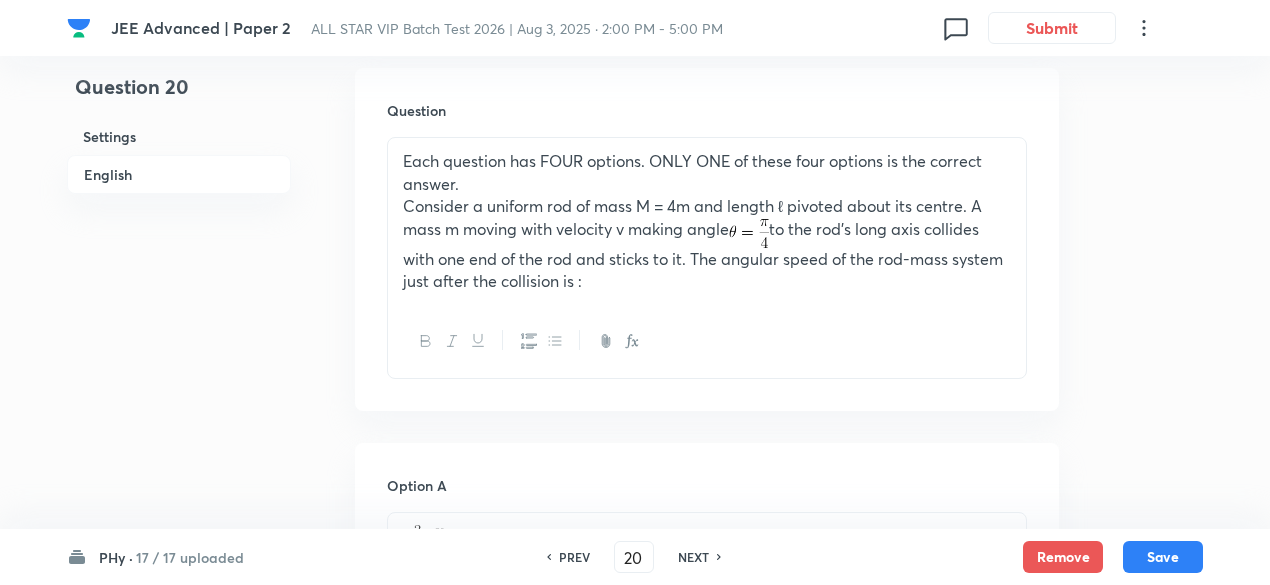 click on "NEXT" at bounding box center (693, 557) 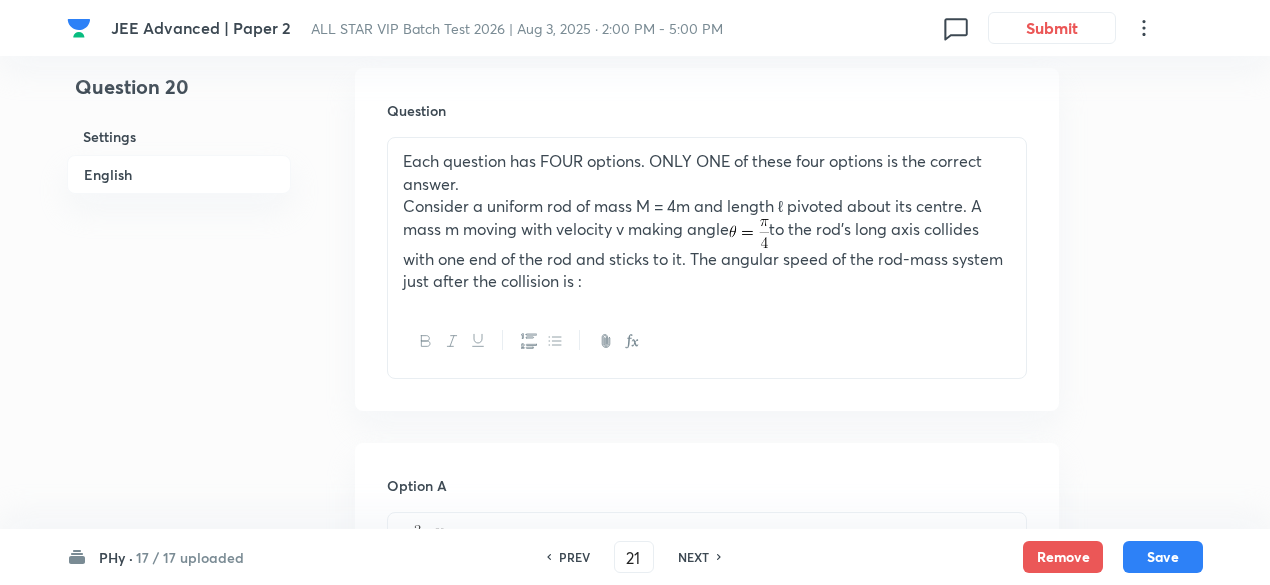 checkbox on "false" 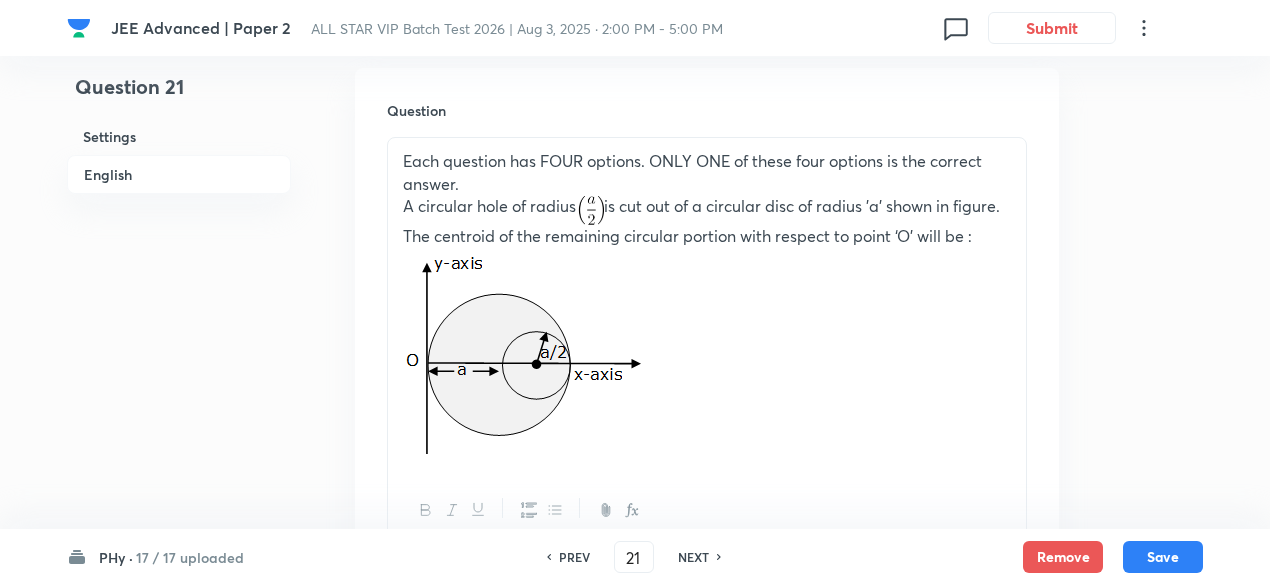 click on "NEXT" at bounding box center (693, 557) 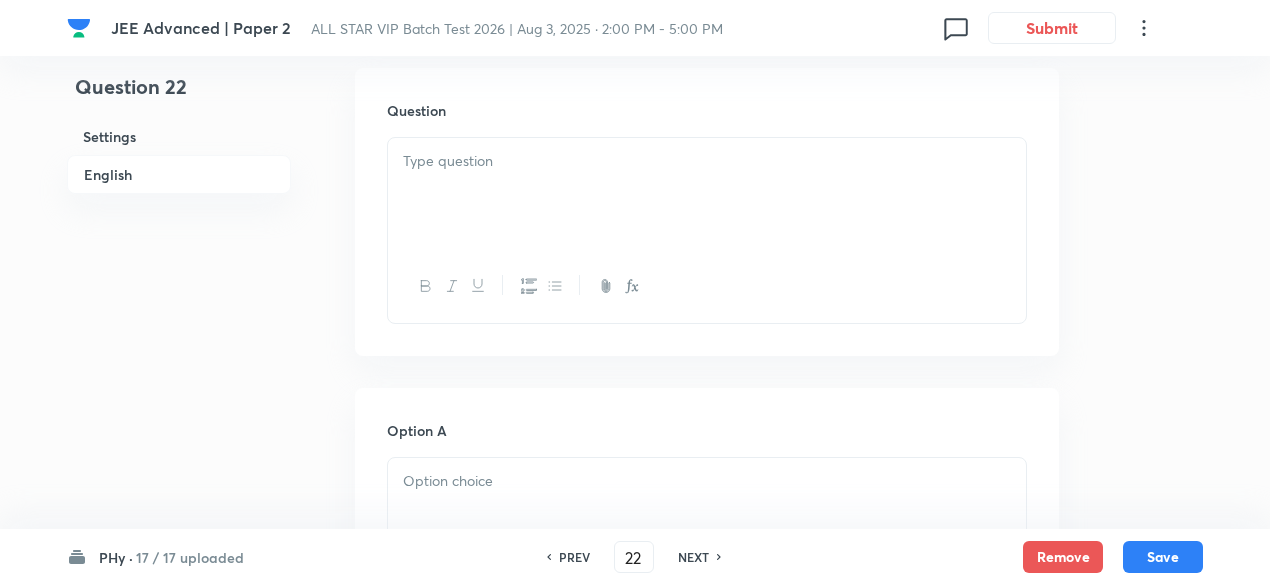 checkbox on "false" 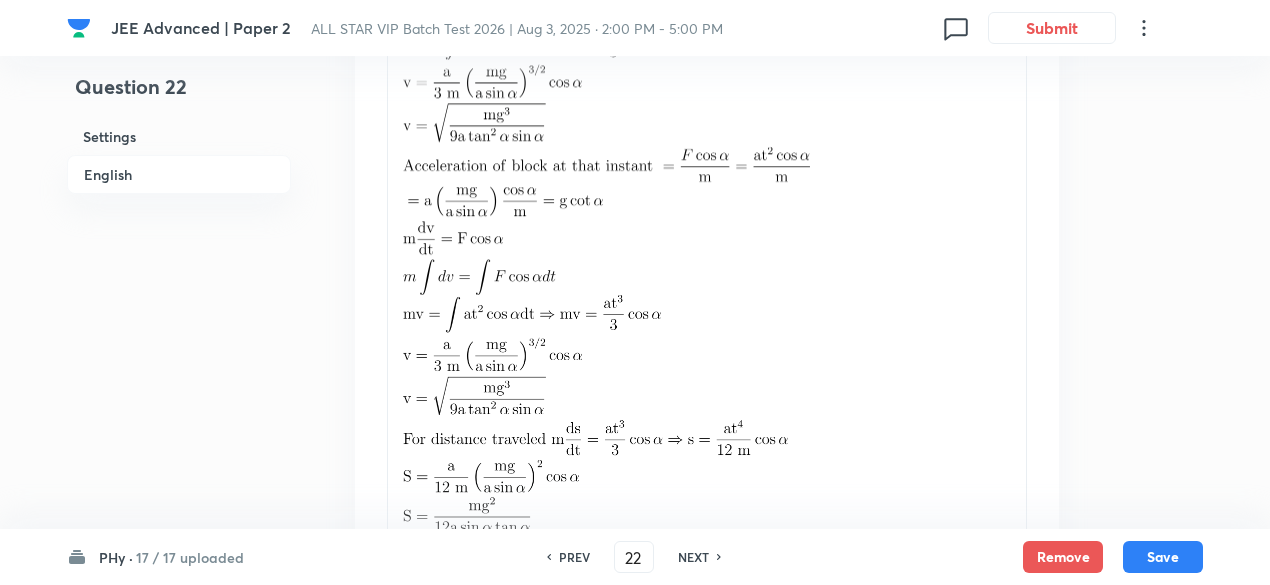 click on "NEXT" at bounding box center [693, 557] 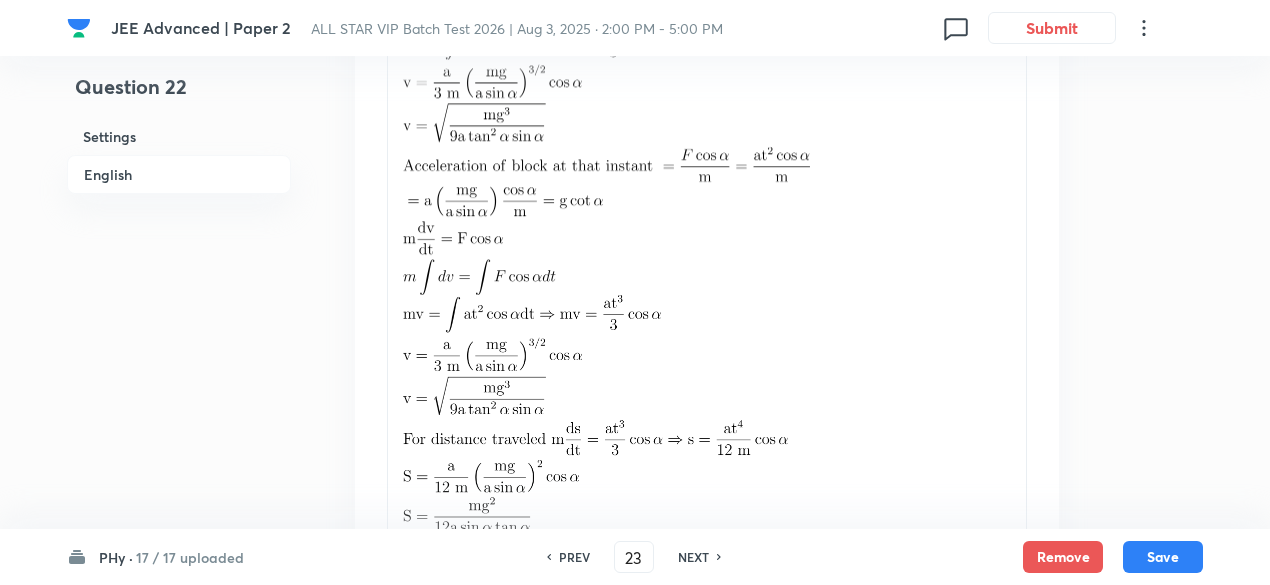 checkbox on "false" 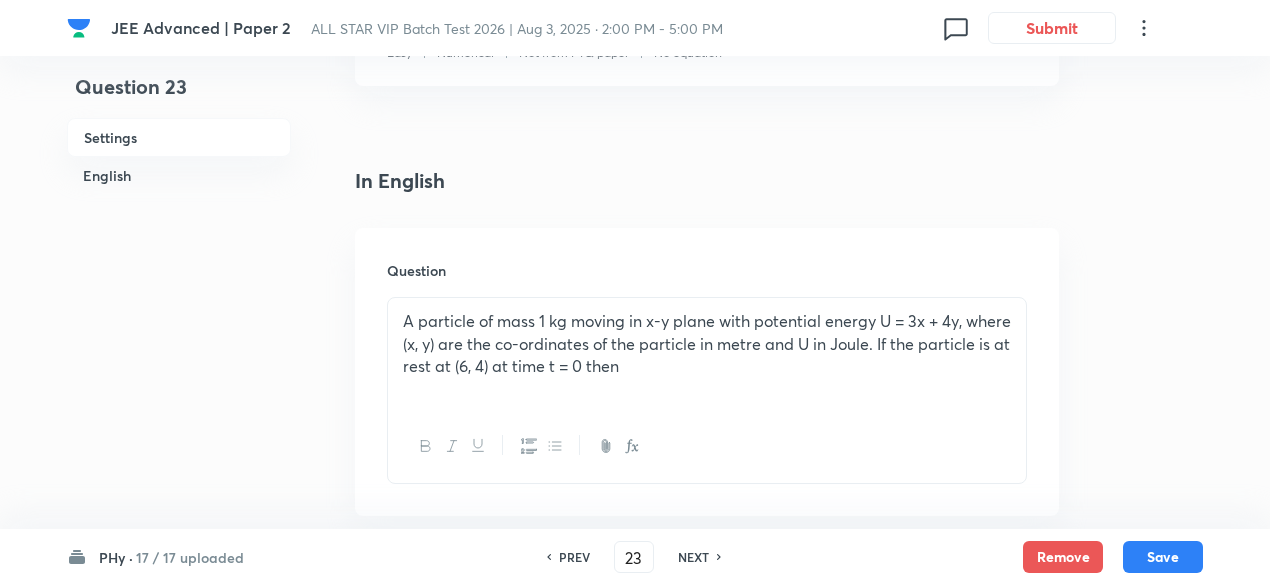 scroll, scrollTop: 420, scrollLeft: 0, axis: vertical 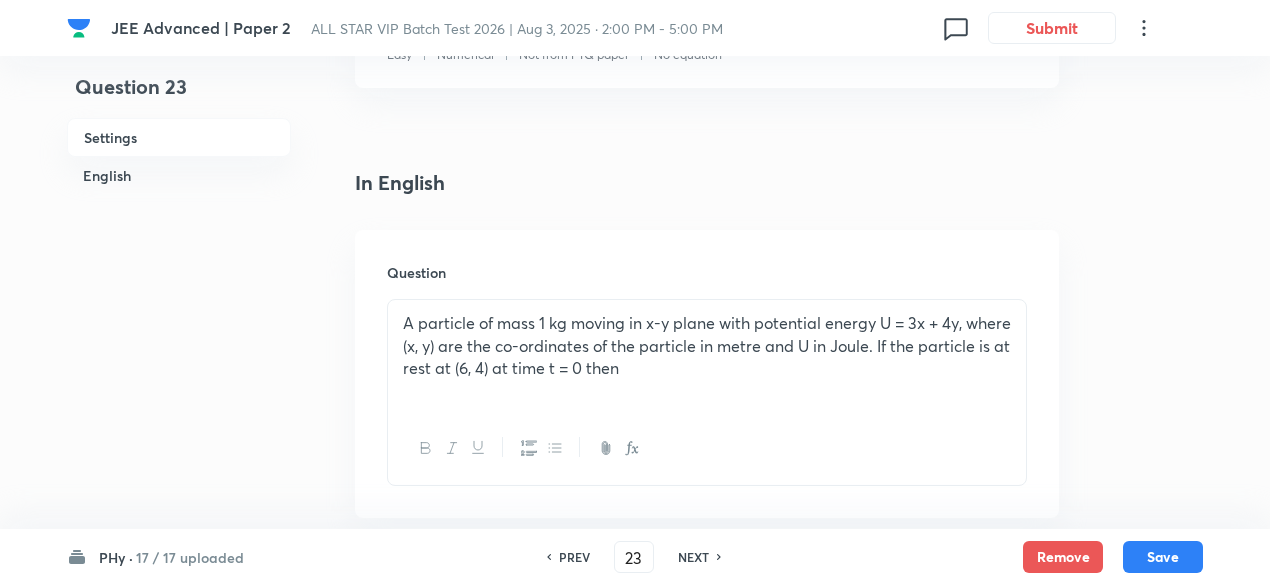 click on "NEXT" at bounding box center [693, 557] 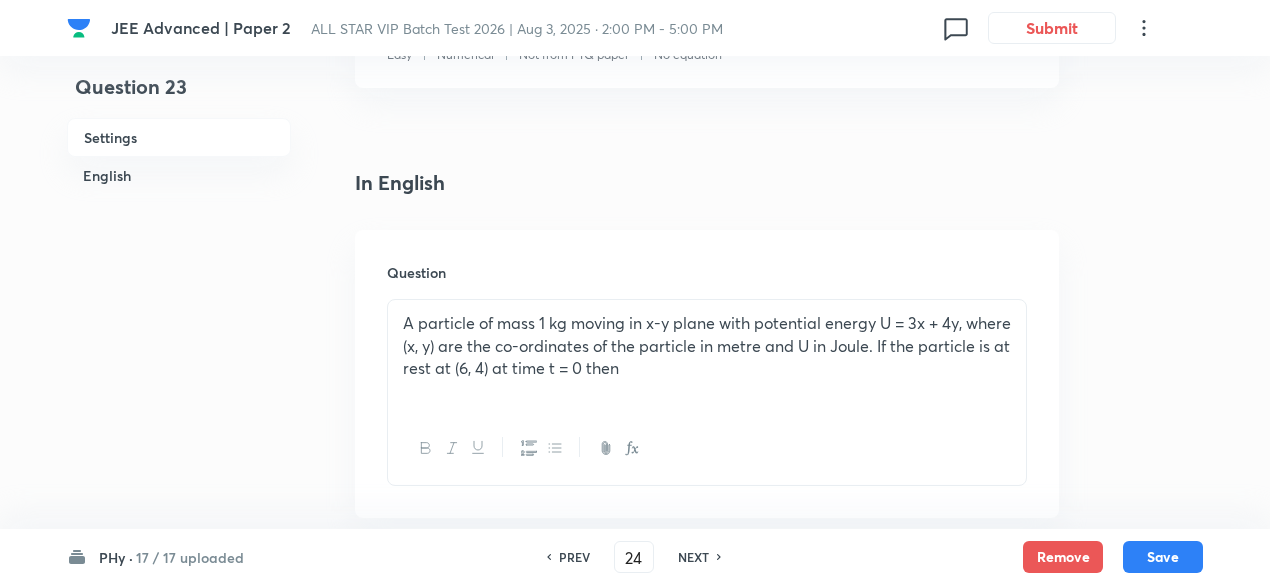 checkbox on "false" 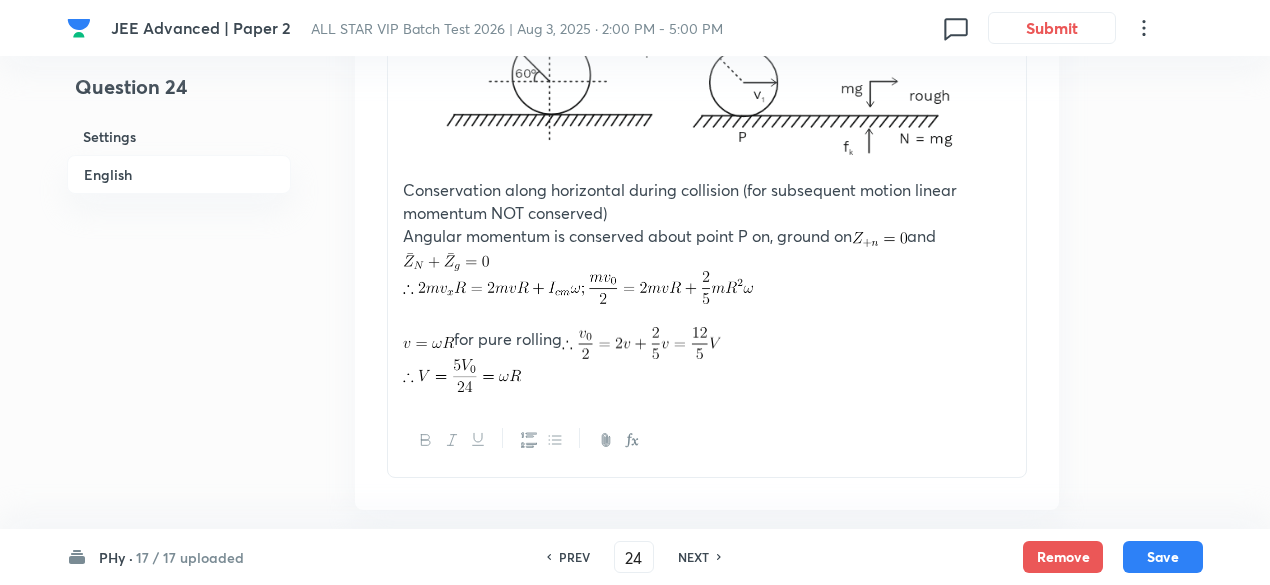 scroll, scrollTop: 2656, scrollLeft: 0, axis: vertical 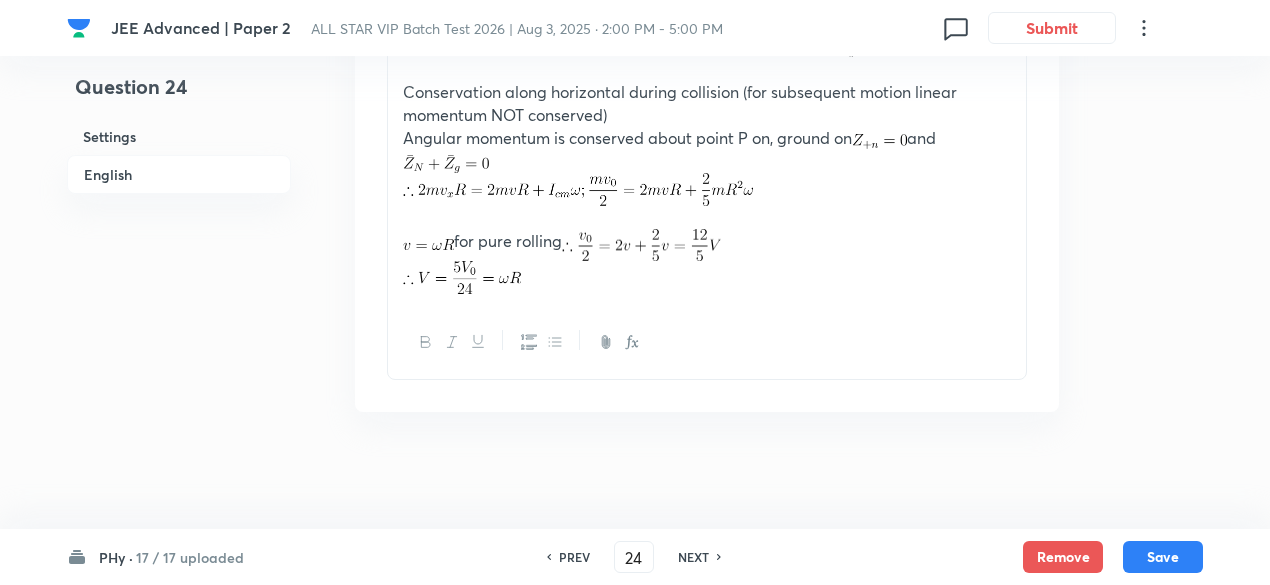 click on "NEXT" at bounding box center (693, 557) 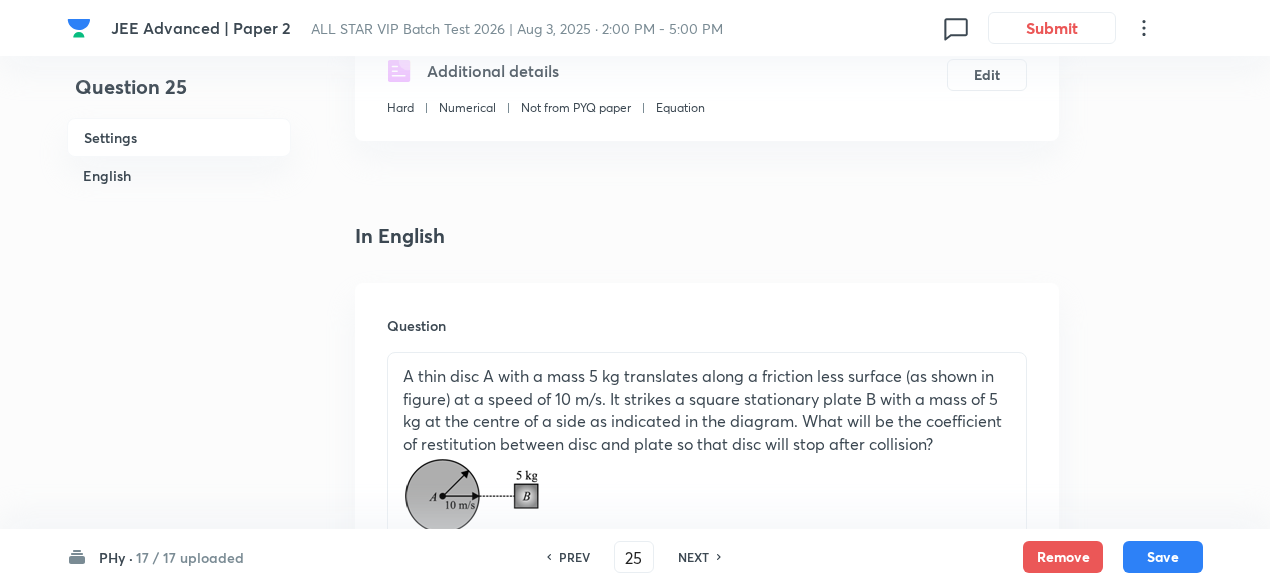 scroll, scrollTop: 395, scrollLeft: 0, axis: vertical 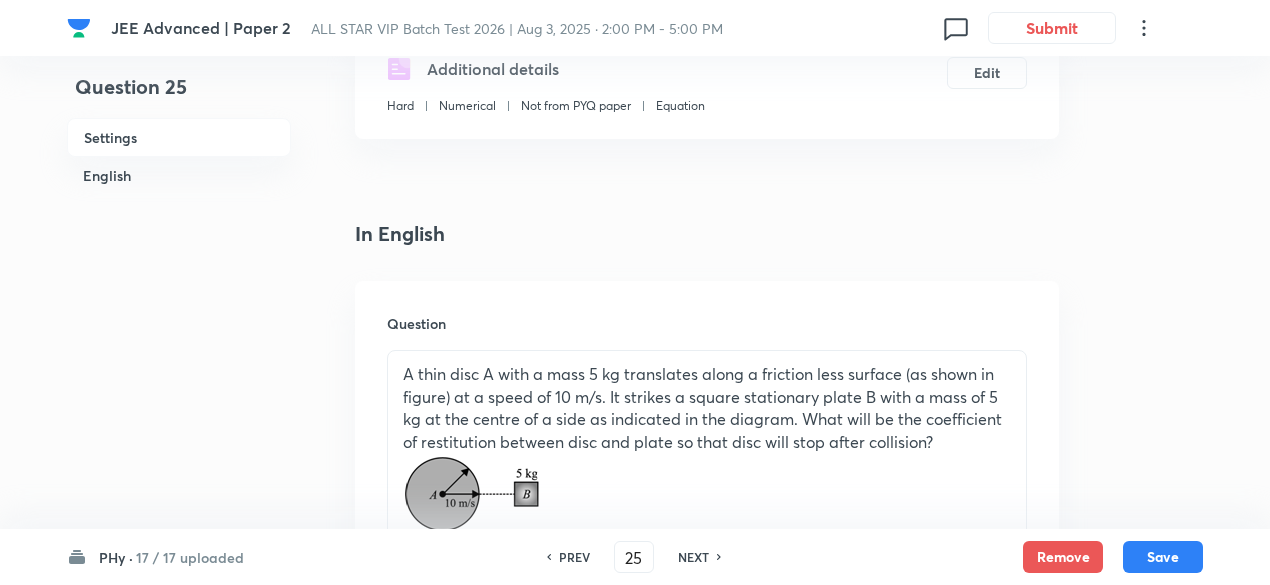 click on "NEXT" at bounding box center [693, 557] 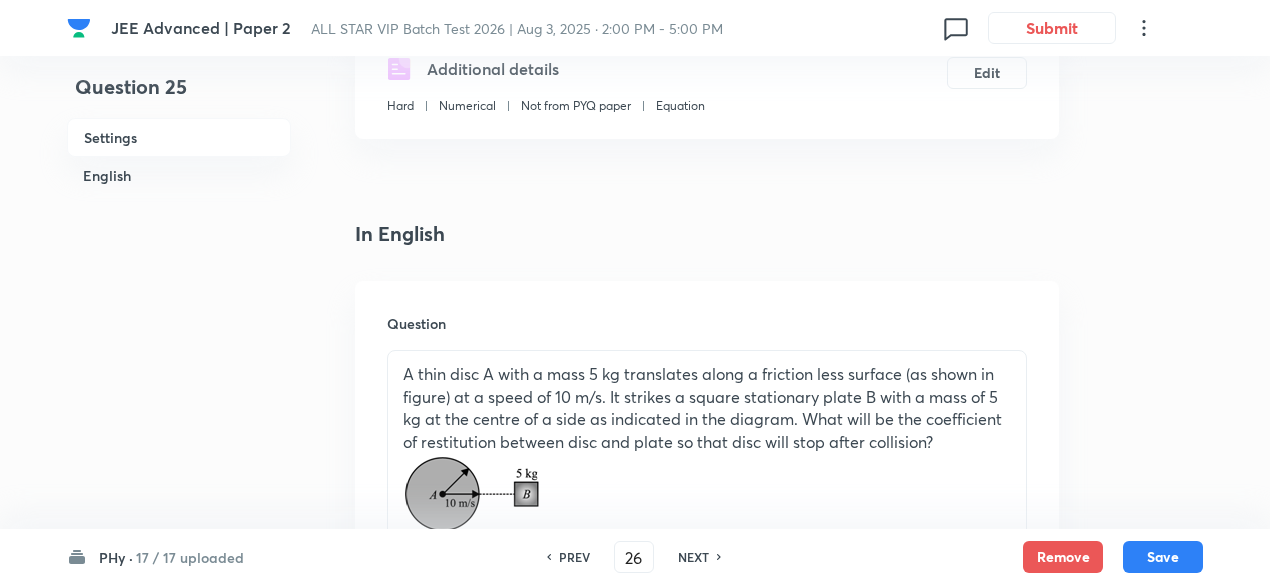 type on "3" 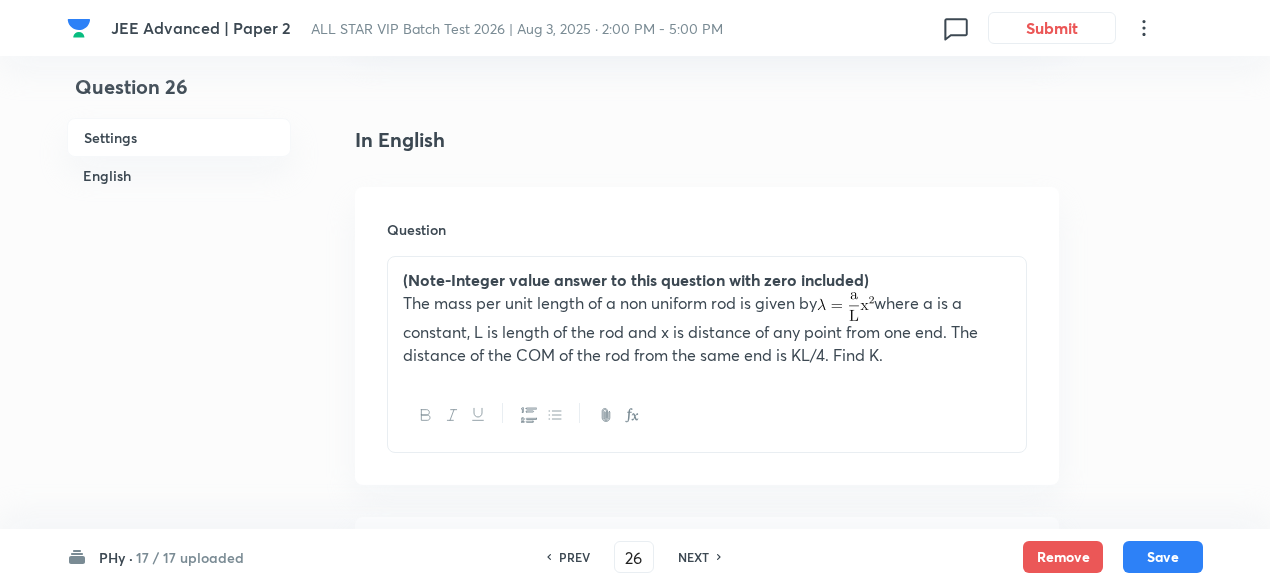 scroll, scrollTop: 462, scrollLeft: 0, axis: vertical 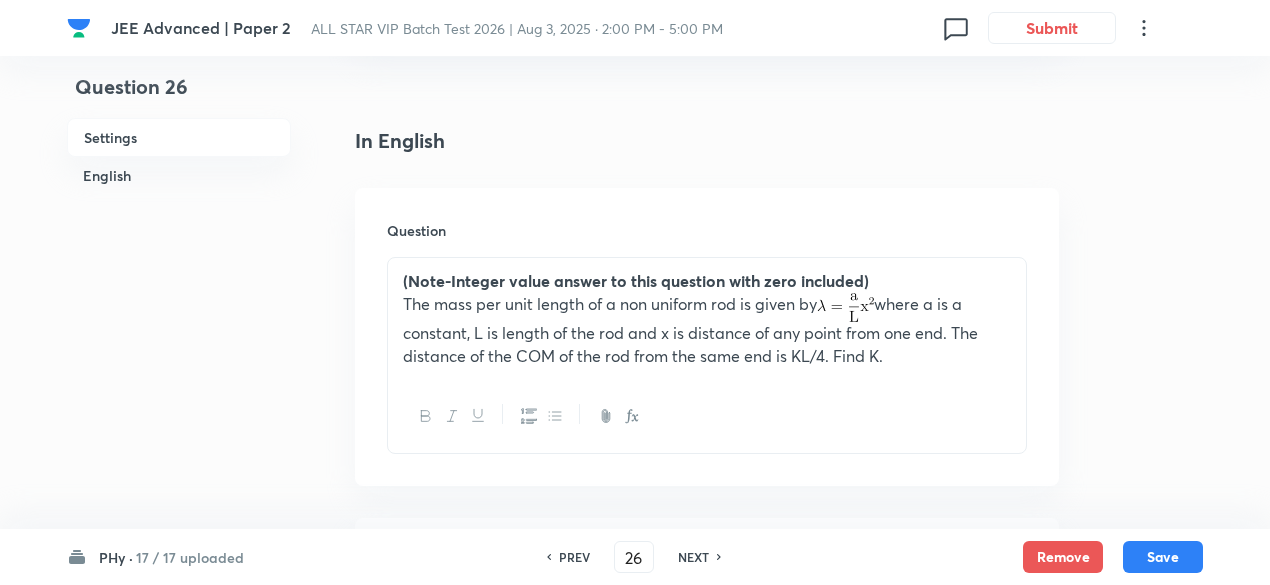 click on "NEXT" at bounding box center [693, 557] 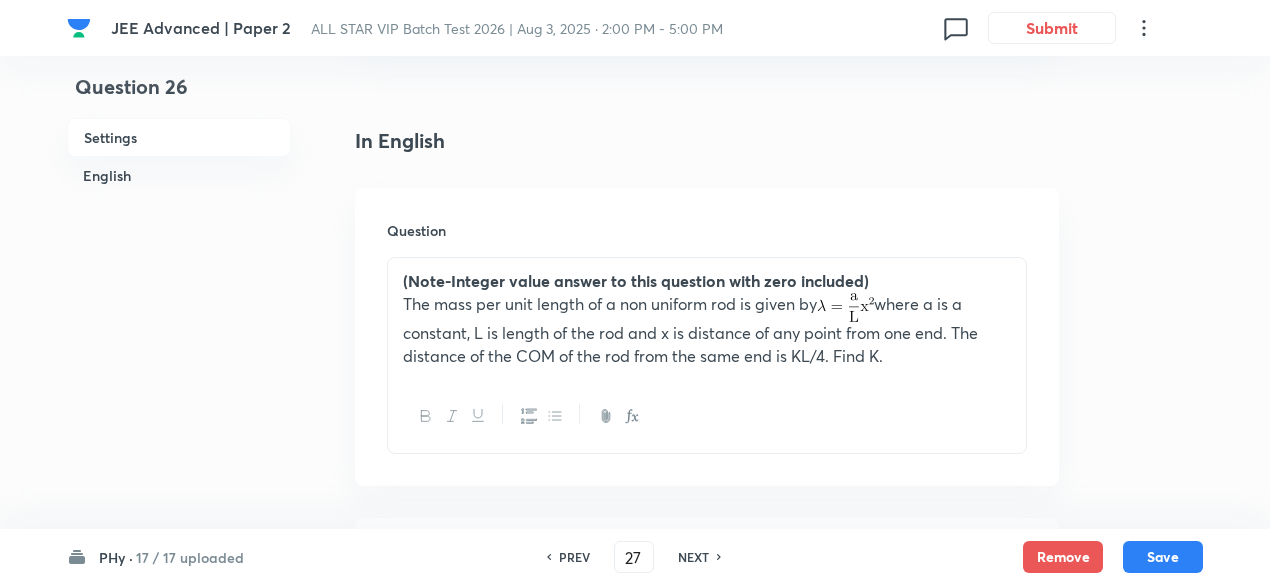 type on "3" 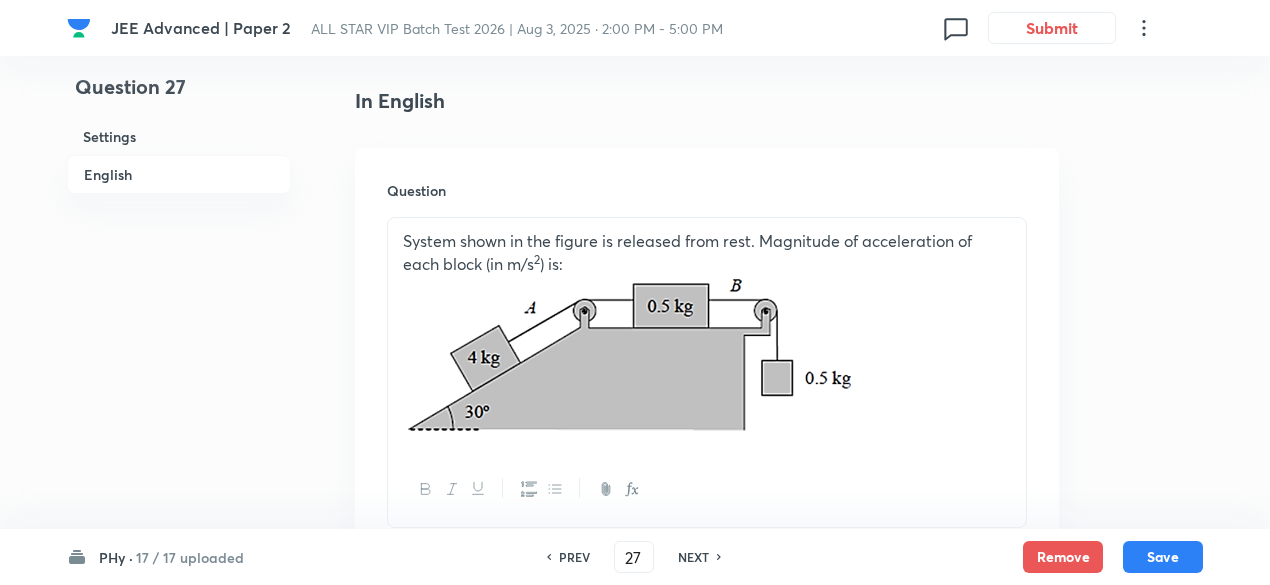 scroll, scrollTop: 500, scrollLeft: 0, axis: vertical 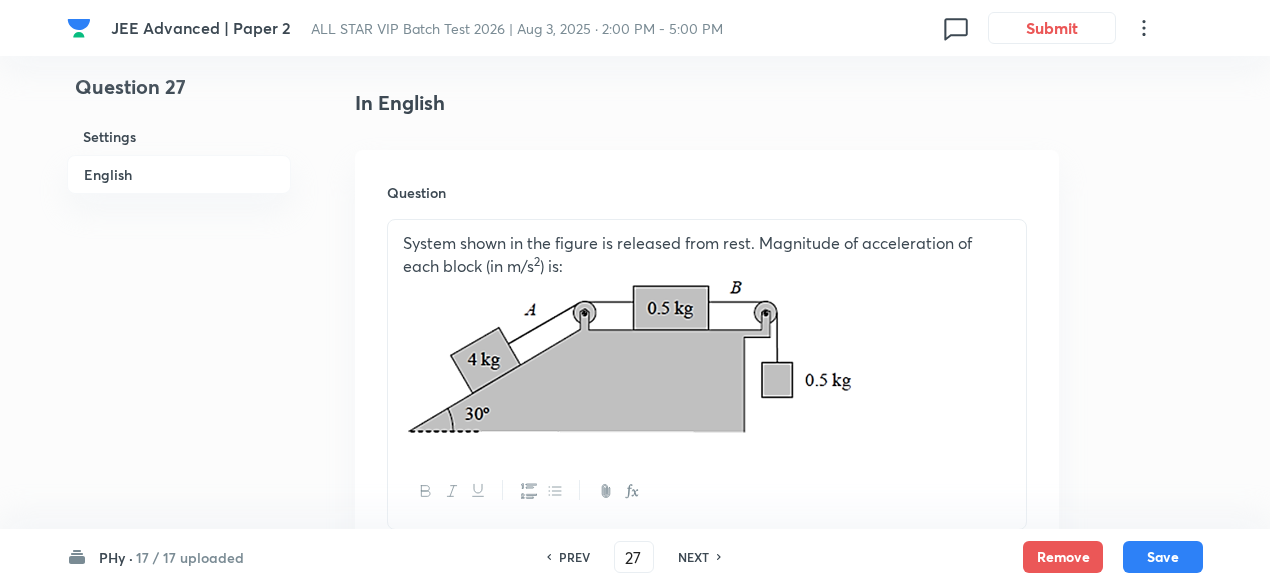click on "NEXT" at bounding box center (693, 557) 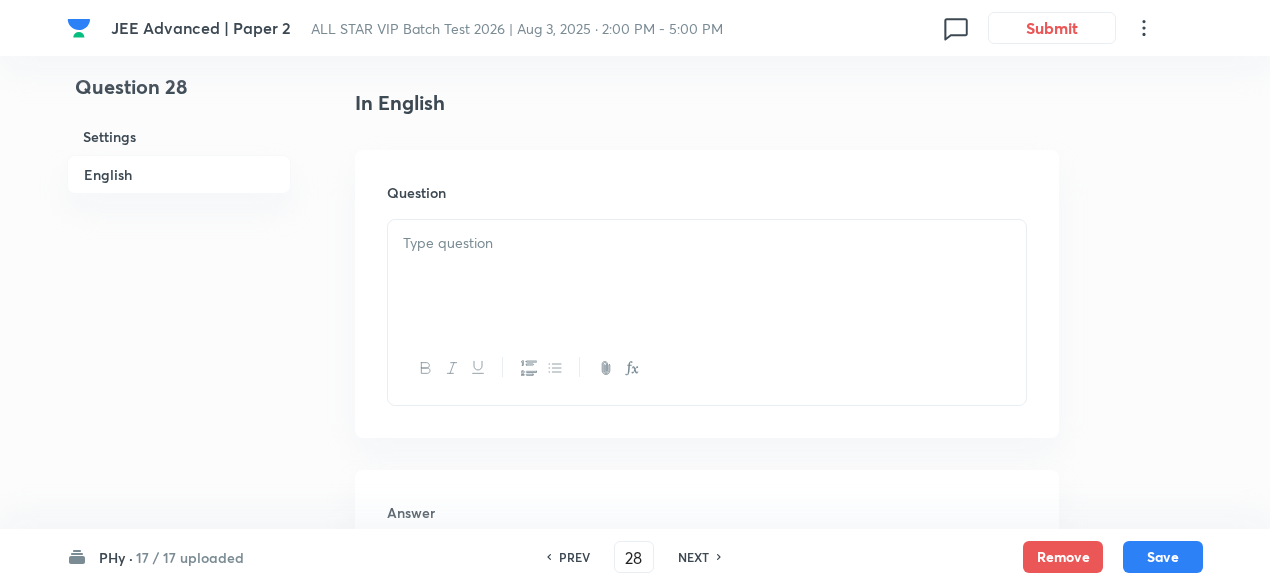 type on "2" 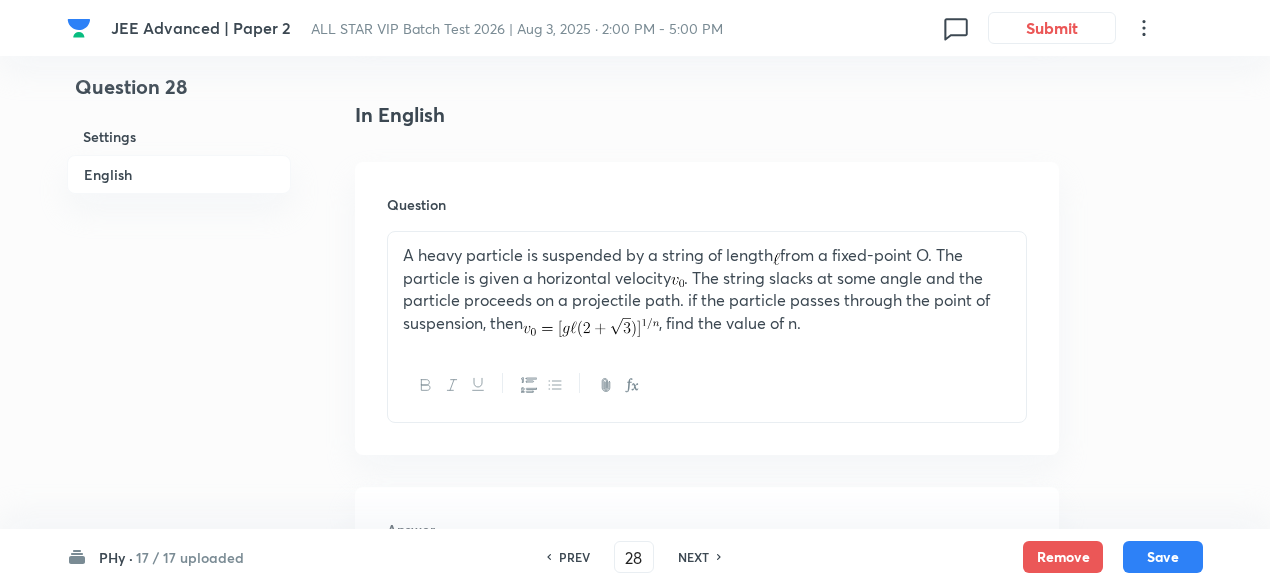 scroll, scrollTop: 486, scrollLeft: 0, axis: vertical 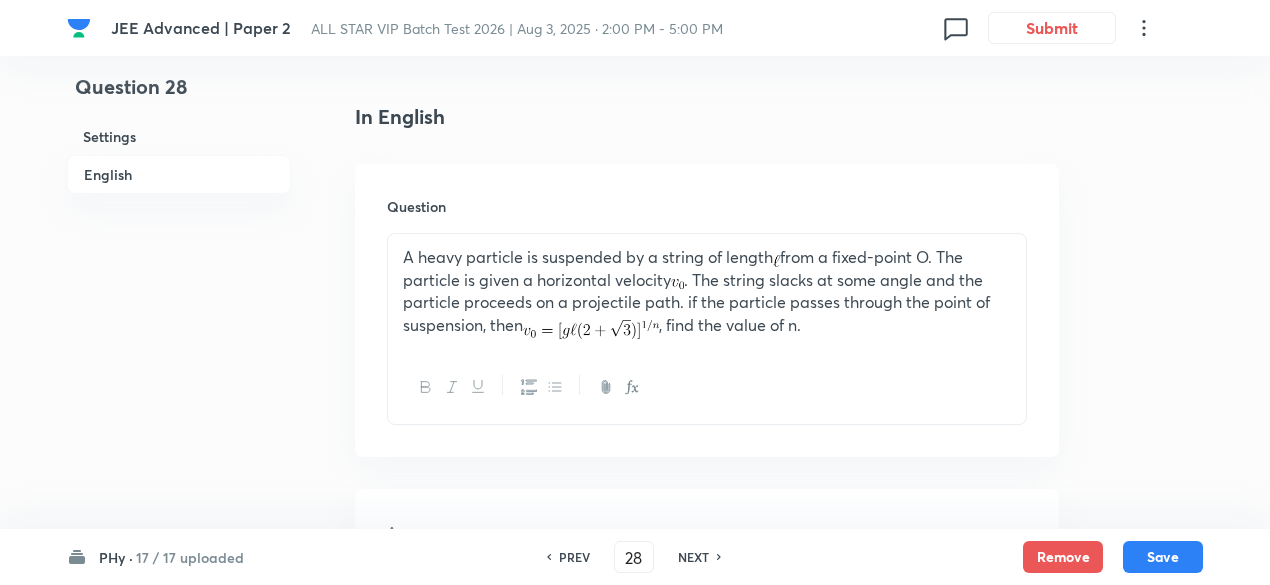 click on "NEXT" at bounding box center [693, 557] 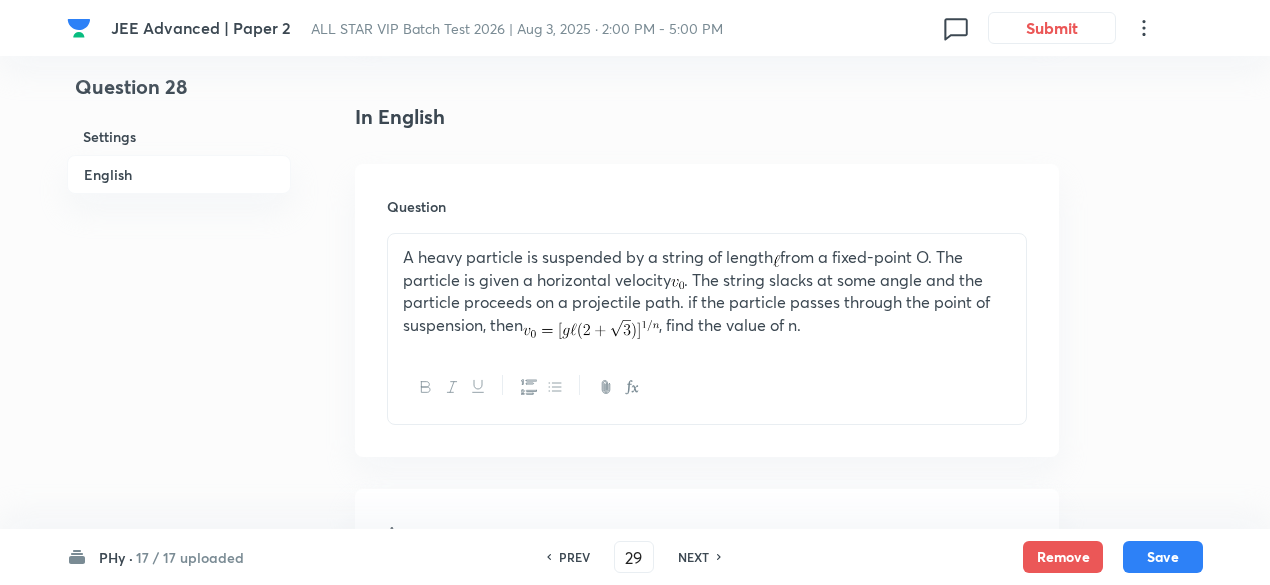 type on "9" 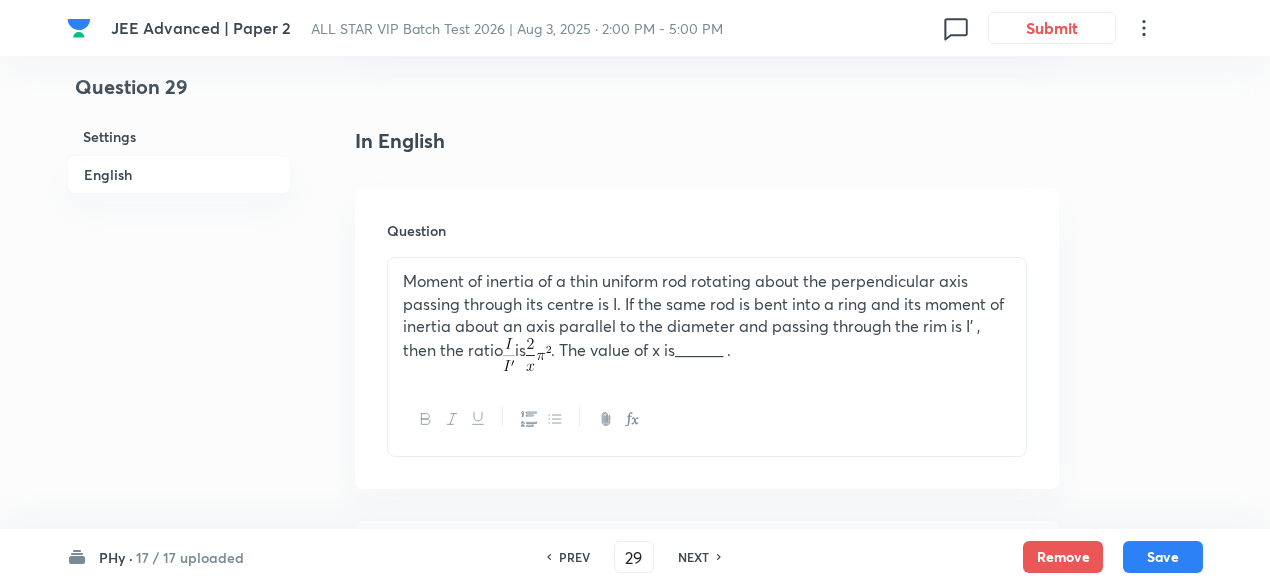 scroll, scrollTop: 458, scrollLeft: 0, axis: vertical 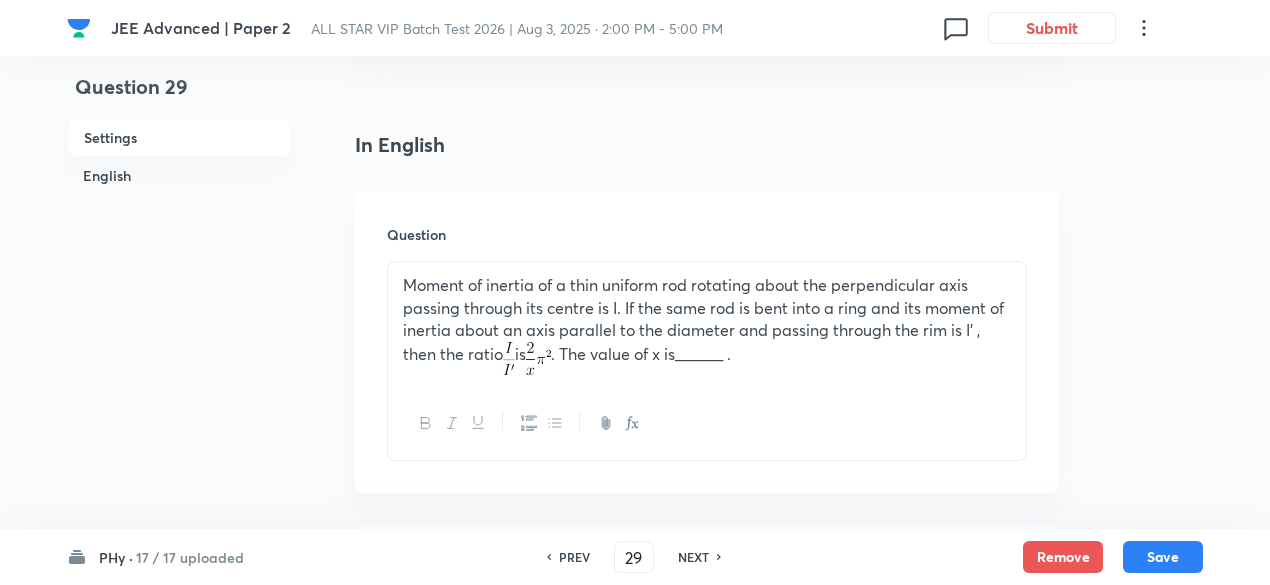click on "NEXT" at bounding box center (693, 557) 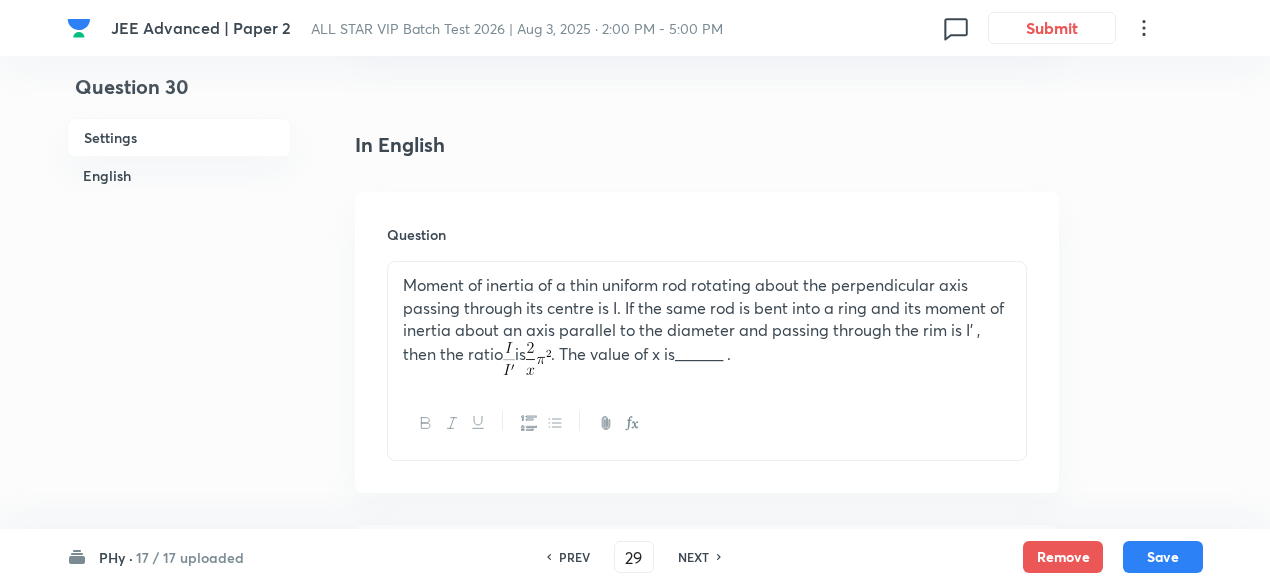 type on "30" 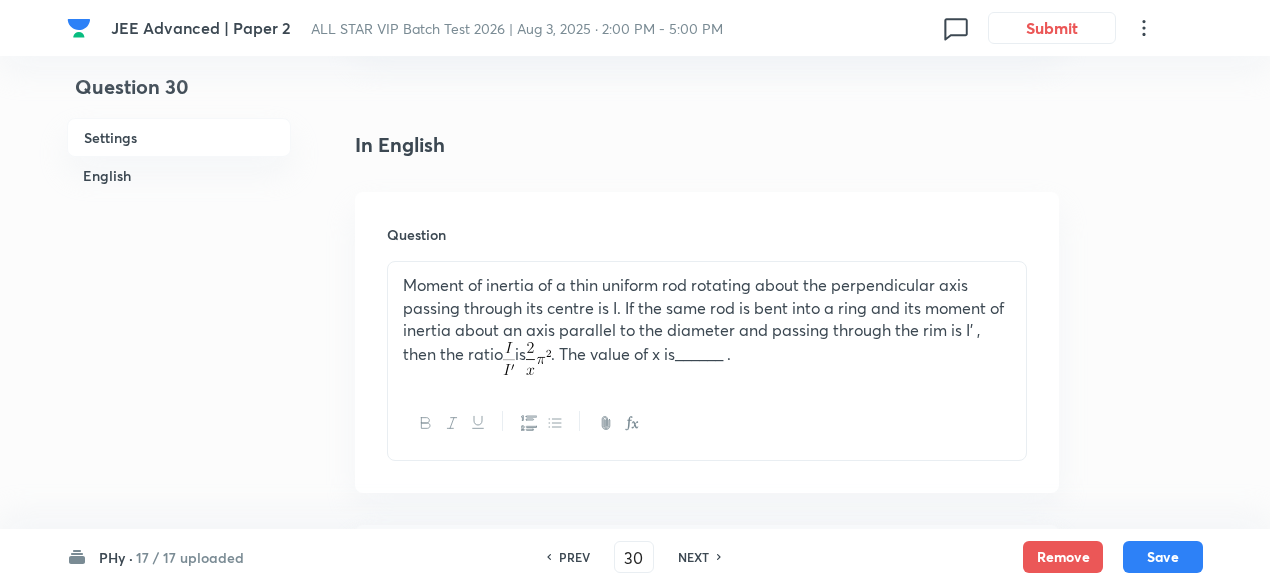 type 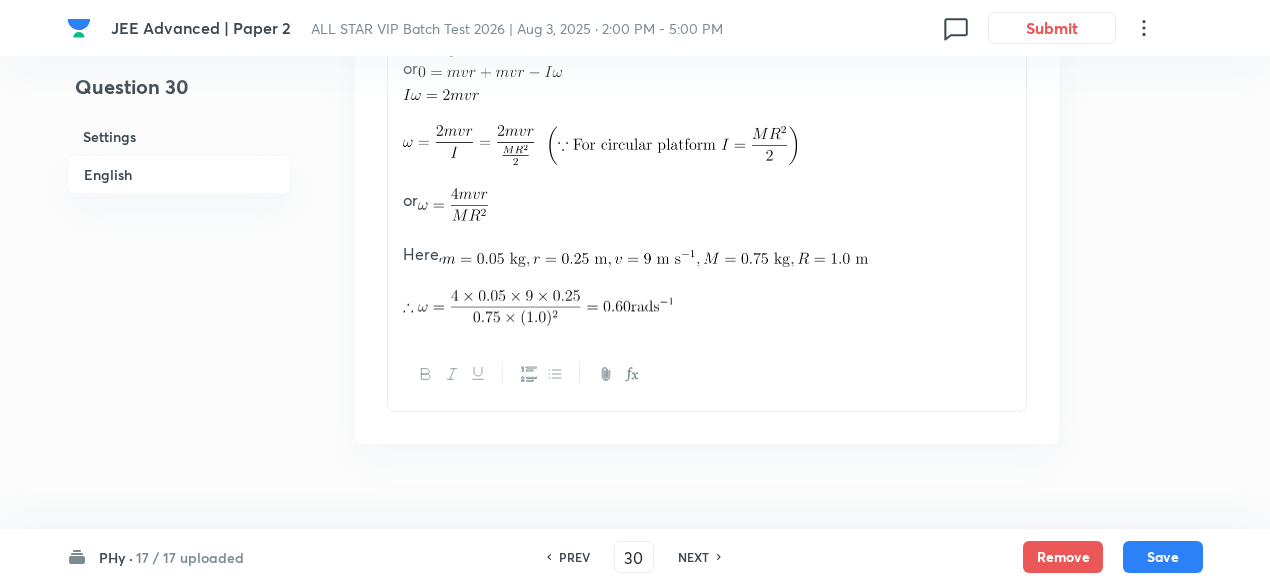 scroll, scrollTop: 1922, scrollLeft: 0, axis: vertical 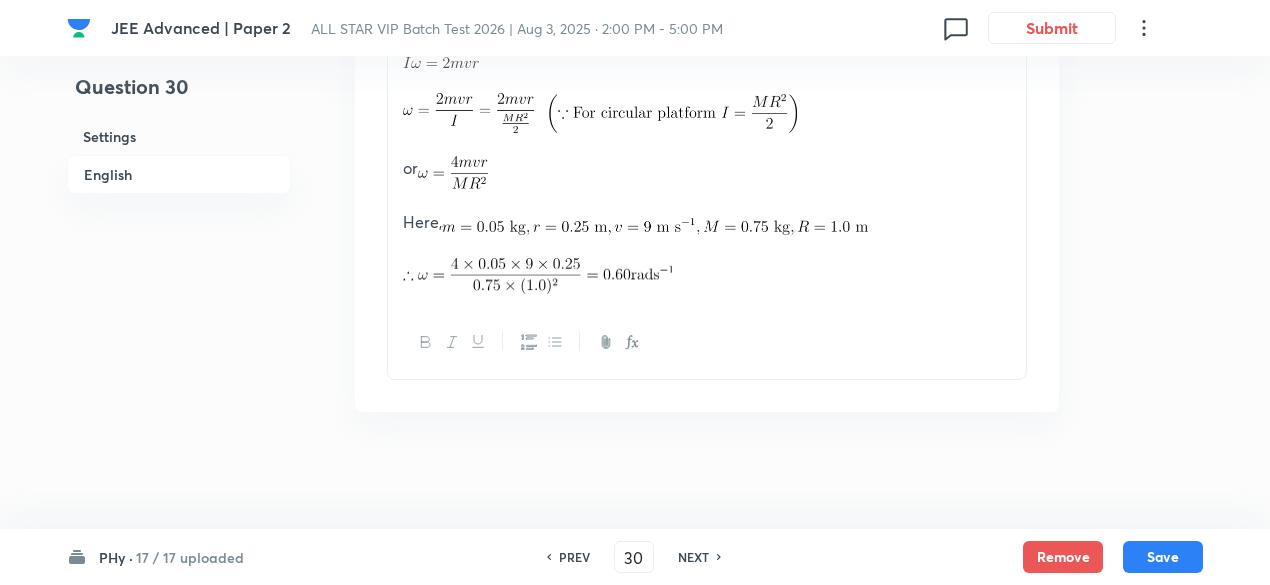 click on "NEXT" at bounding box center (693, 557) 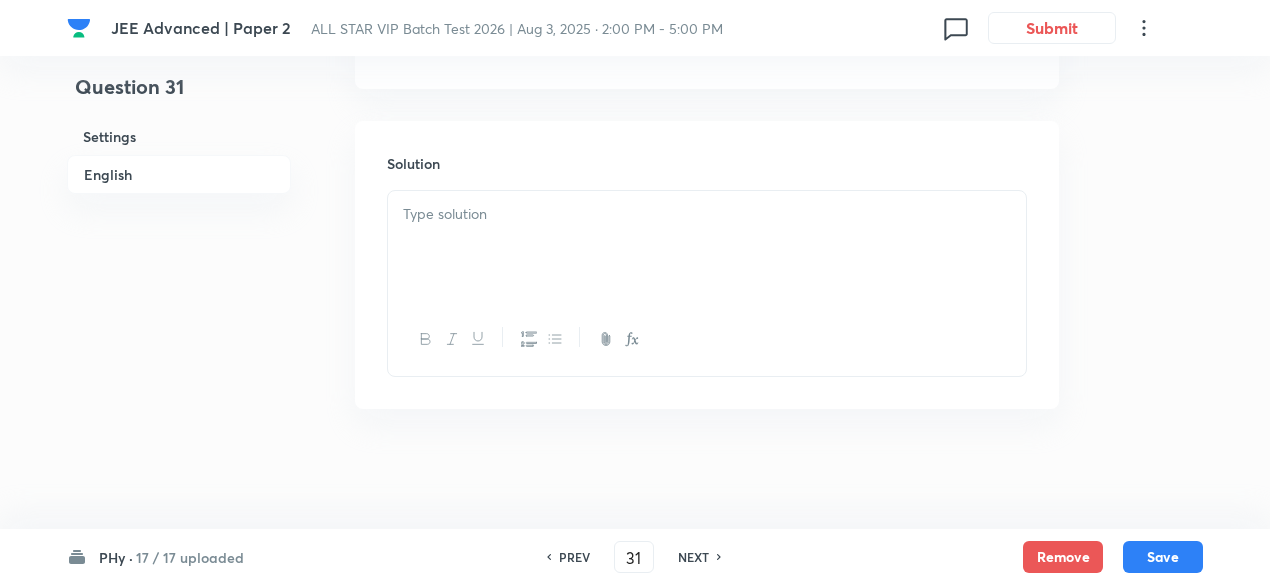checkbox on "false" 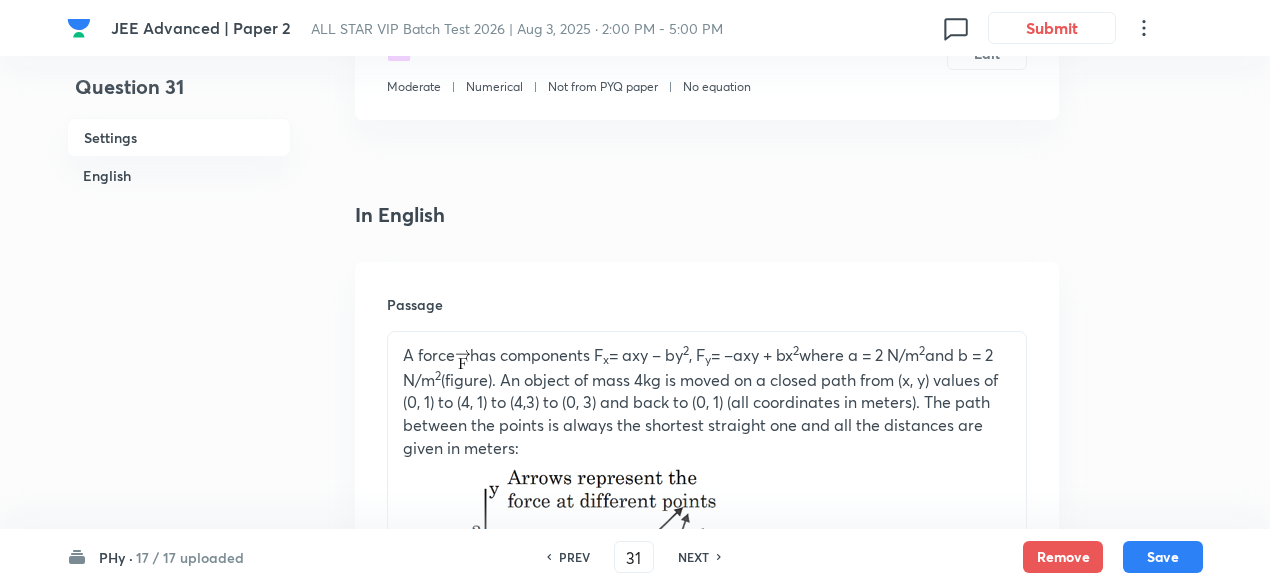 scroll, scrollTop: 386, scrollLeft: 0, axis: vertical 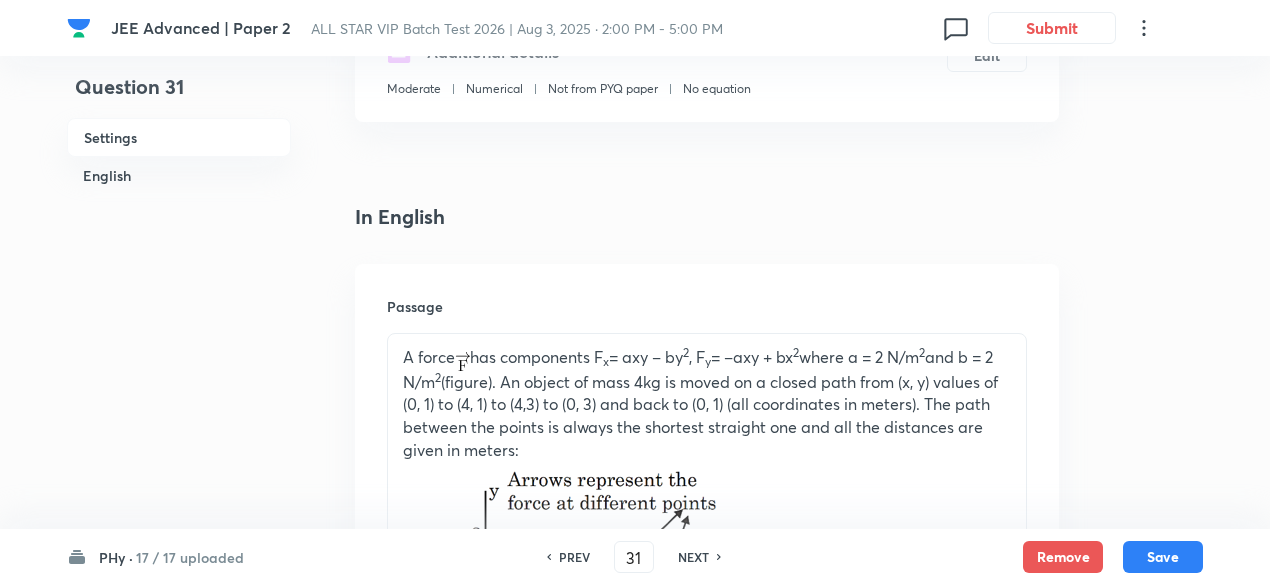 click on "NEXT" at bounding box center [693, 557] 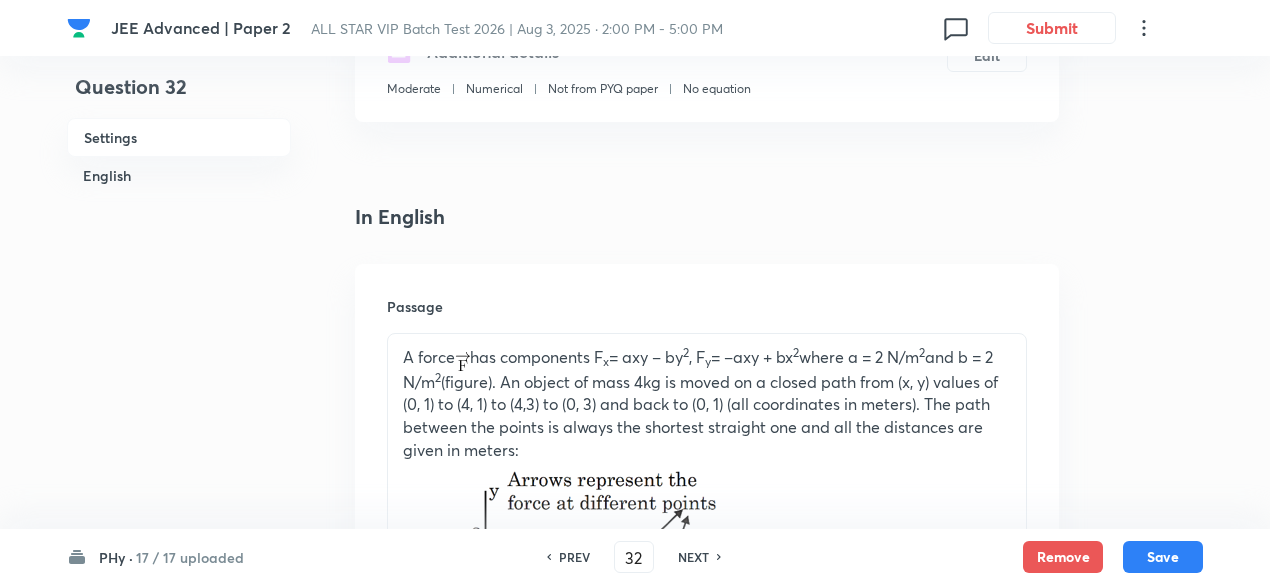 type on "8" 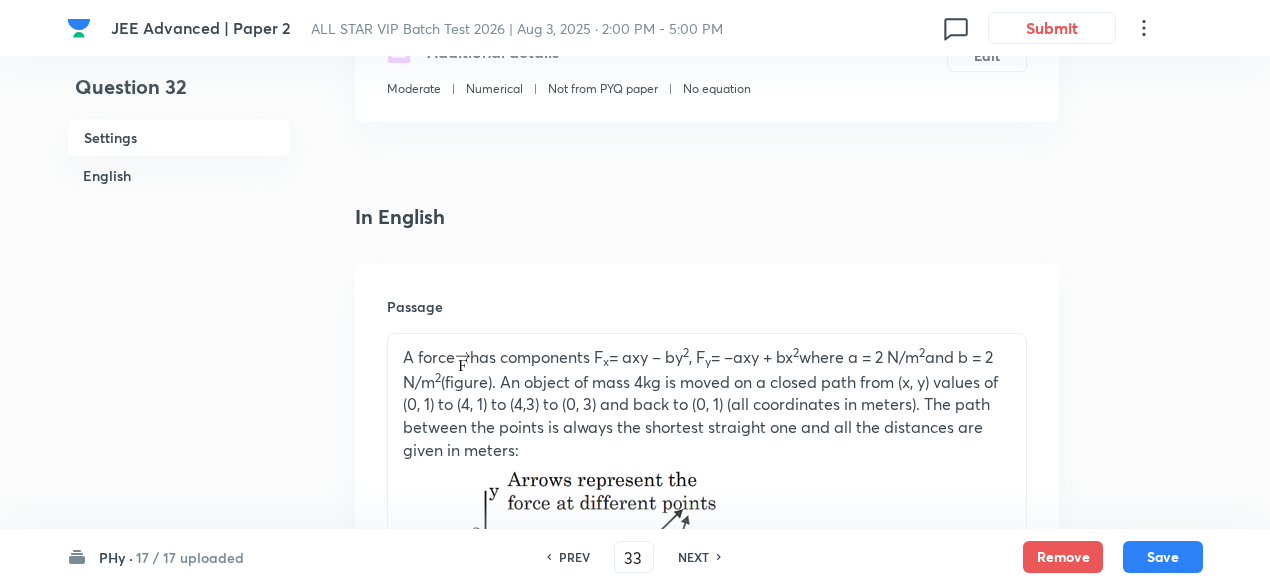 type on "4.12" 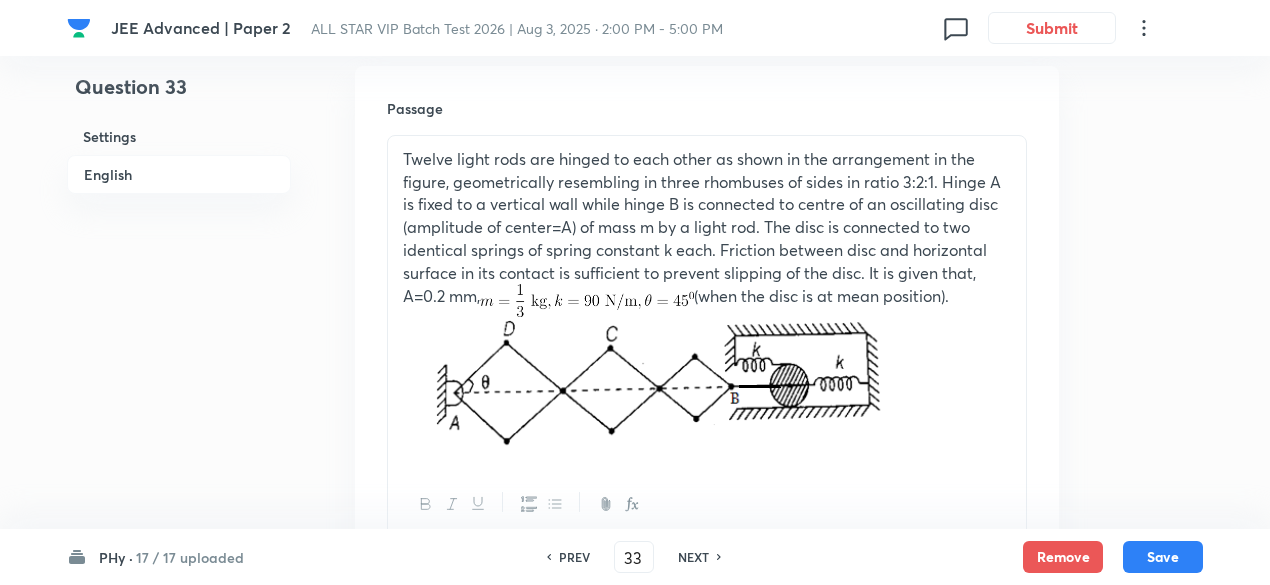 scroll, scrollTop: 582, scrollLeft: 0, axis: vertical 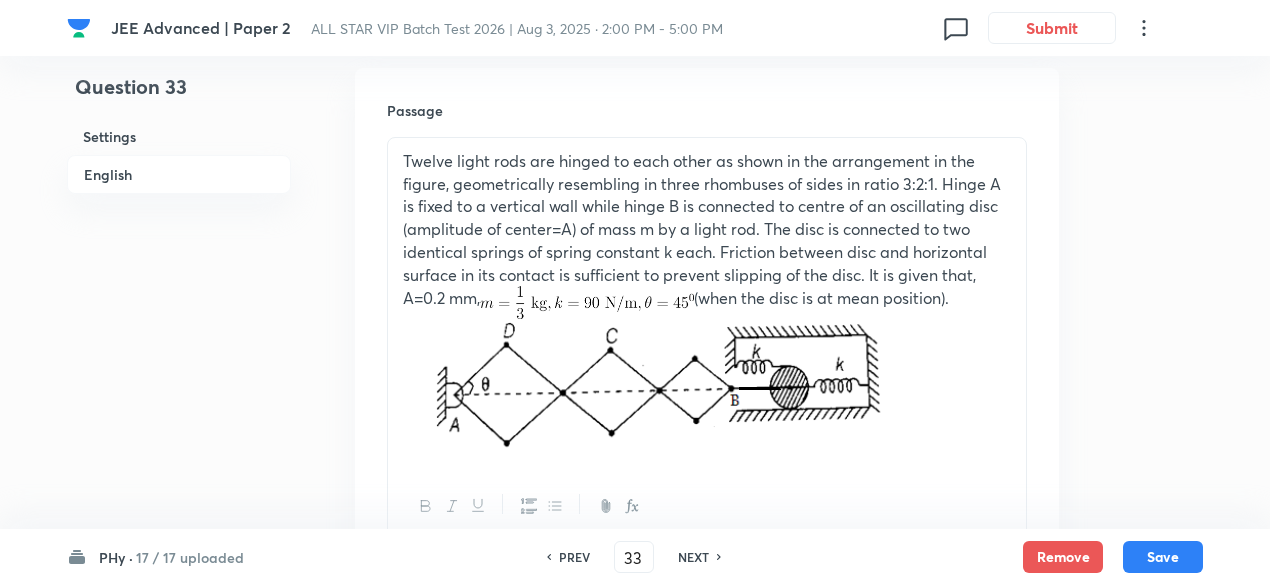 click on "NEXT" at bounding box center (693, 557) 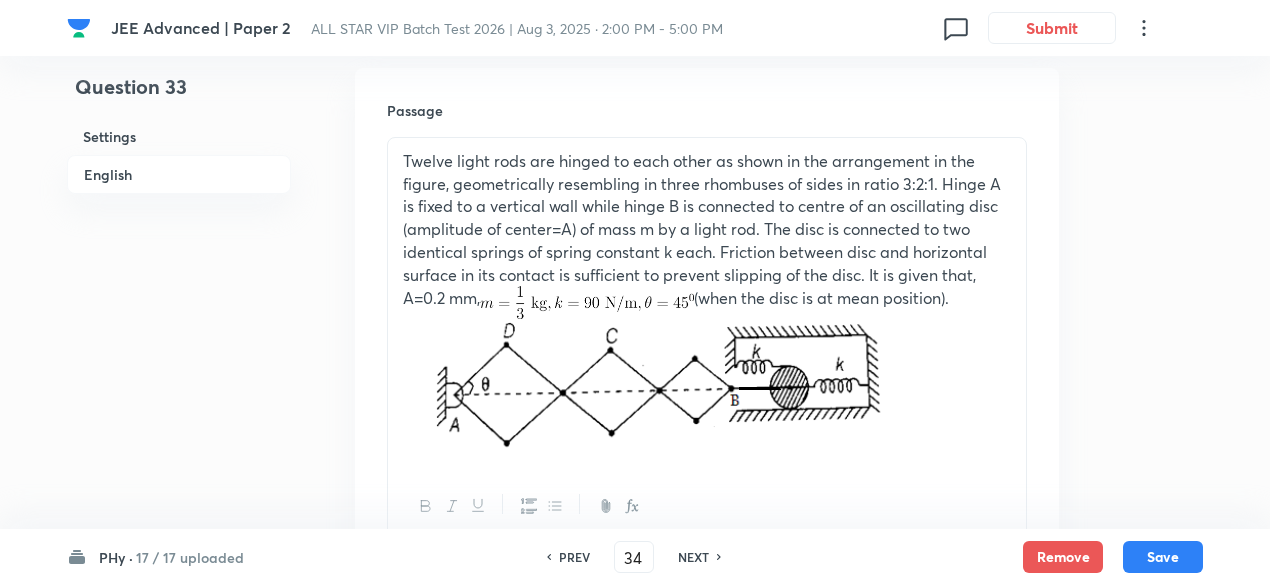 type on "1.5" 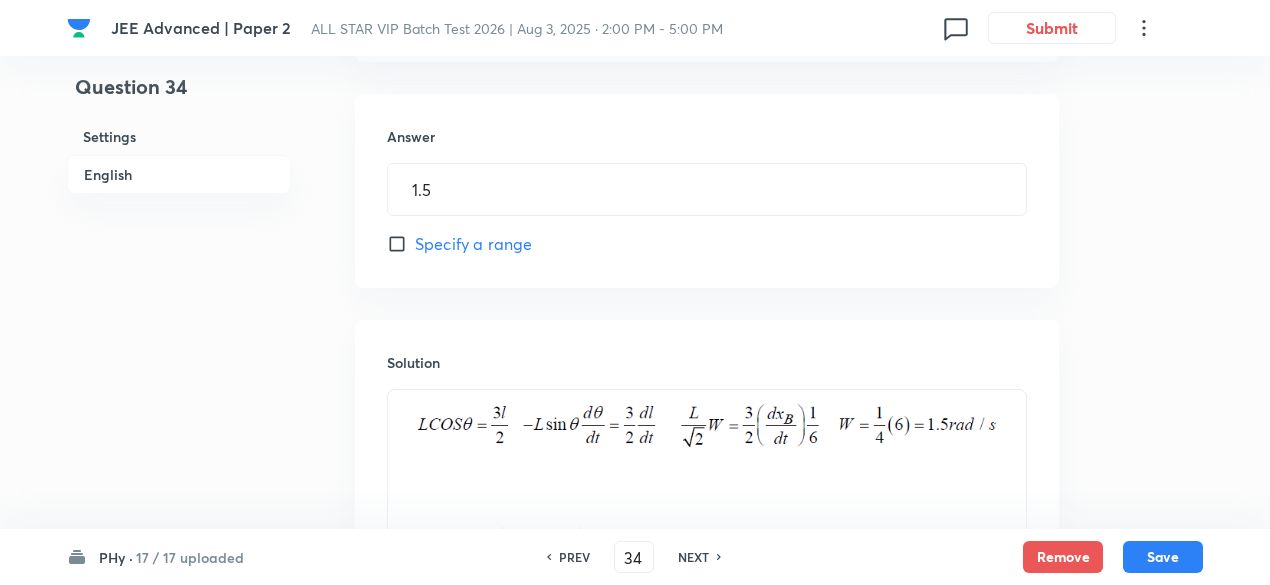 scroll, scrollTop: 1636, scrollLeft: 0, axis: vertical 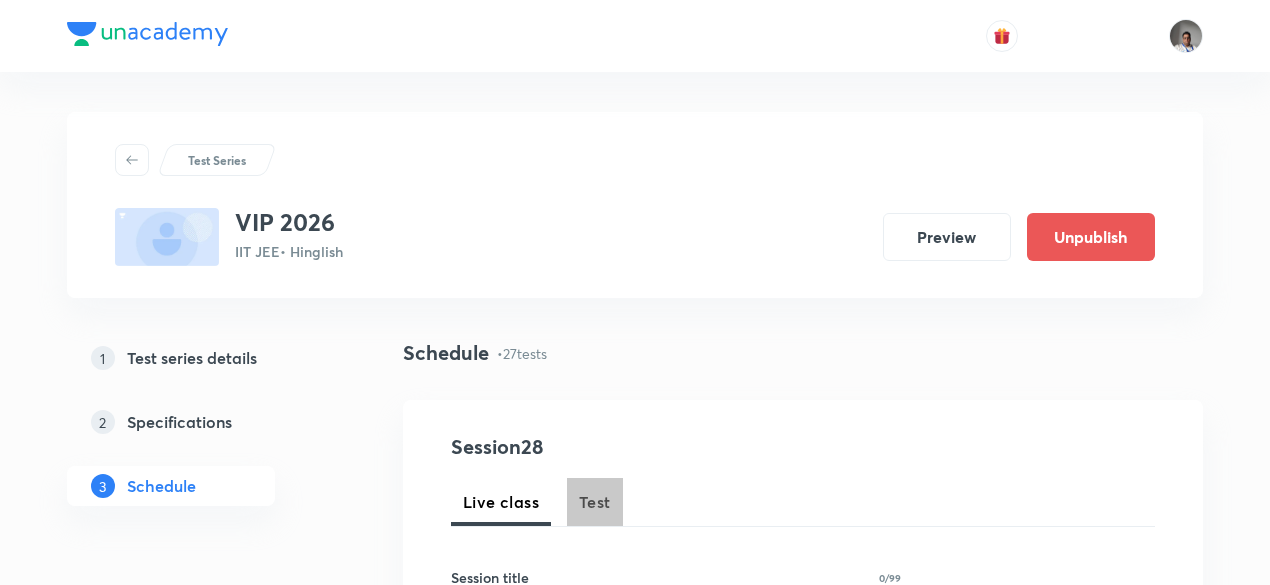 click on "Test" at bounding box center [595, 502] 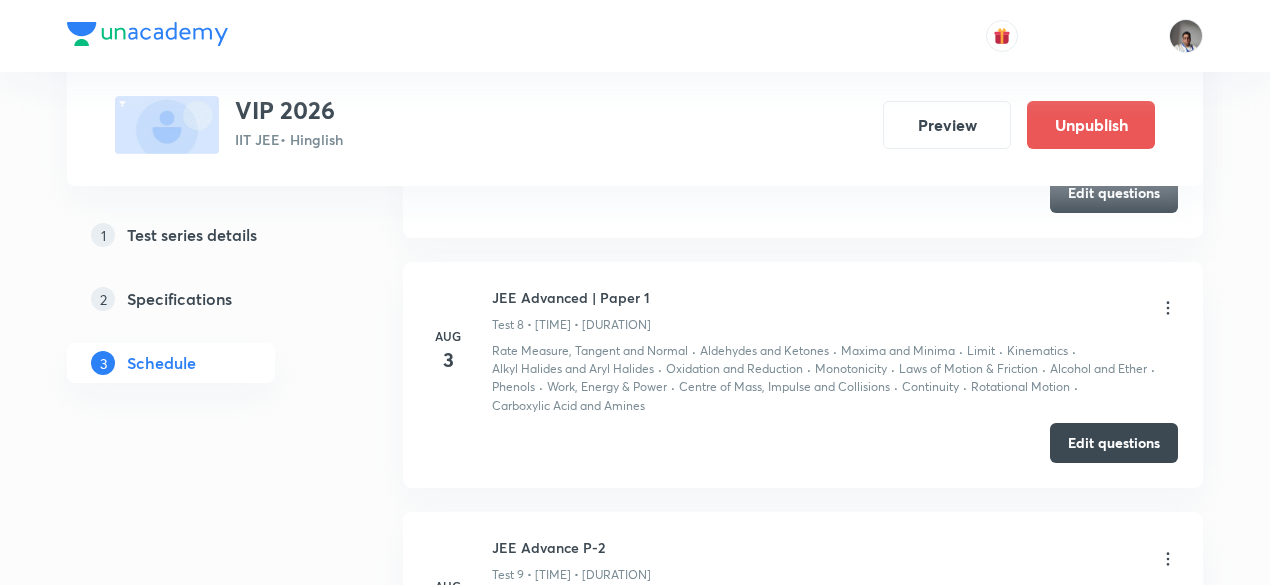 scroll, scrollTop: 2580, scrollLeft: 0, axis: vertical 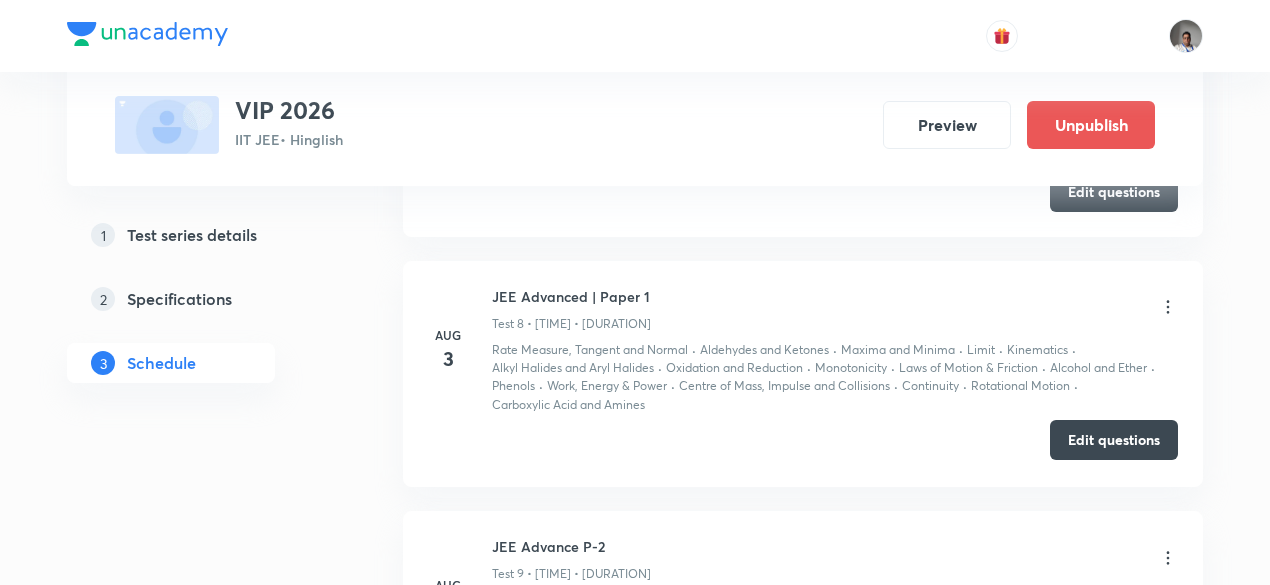 click on "Edit questions" at bounding box center (1114, 440) 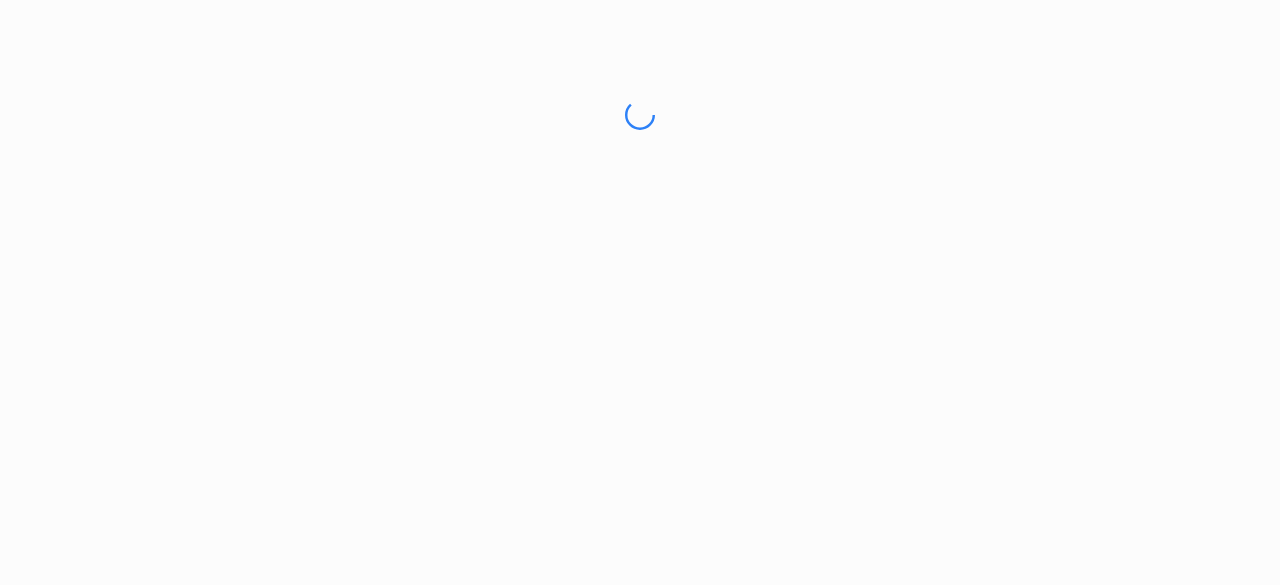 scroll, scrollTop: 0, scrollLeft: 0, axis: both 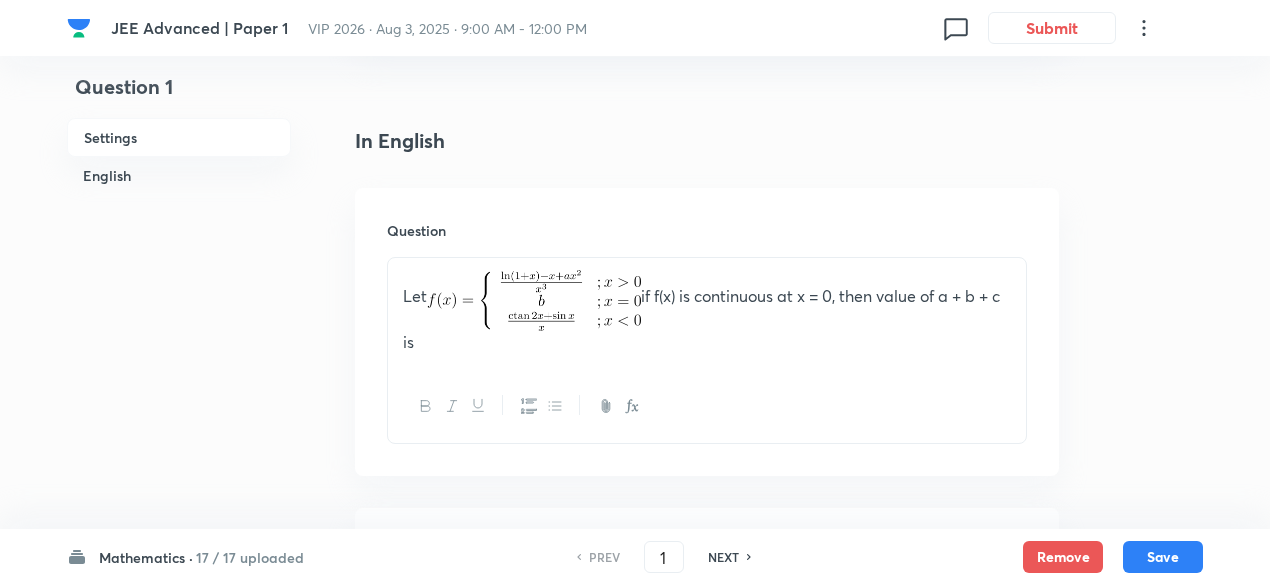 click on "Mathematics ·
17 / 17 uploaded
PREV 1 ​ NEXT Remove Save" at bounding box center (635, 557) 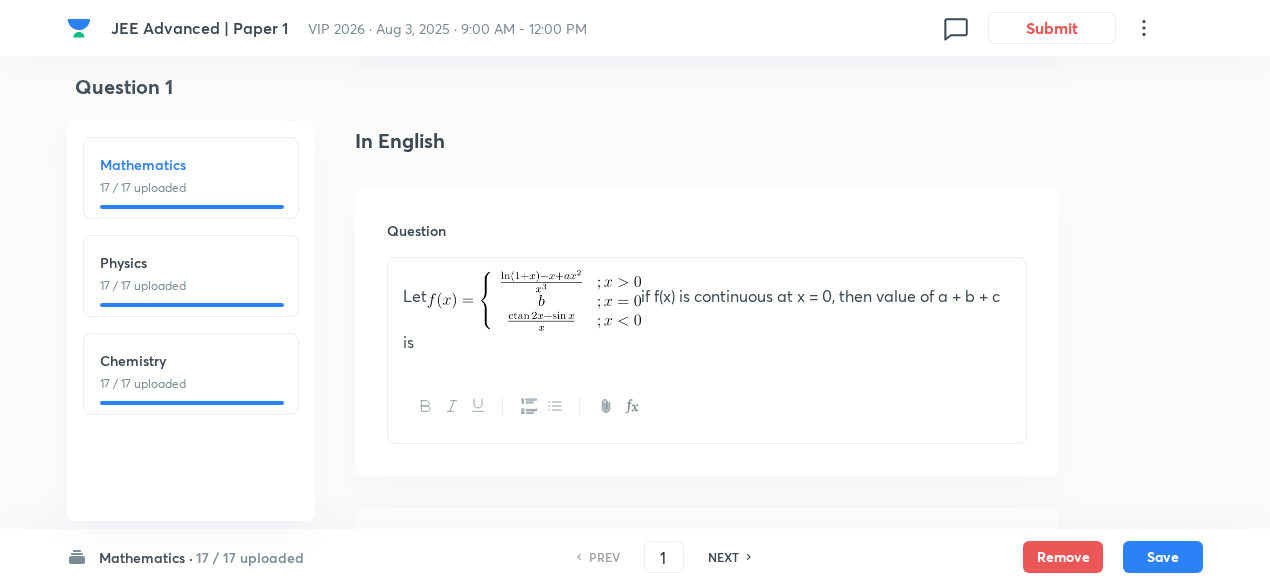 click on "17 / 17 uploaded" at bounding box center (191, 286) 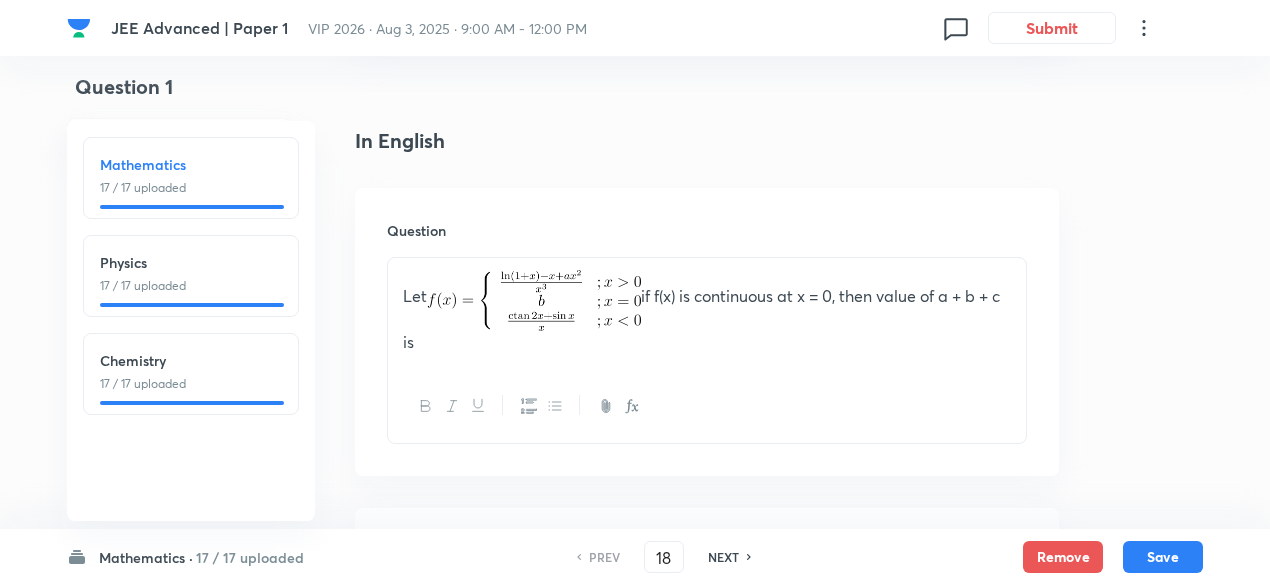 checkbox on "false" 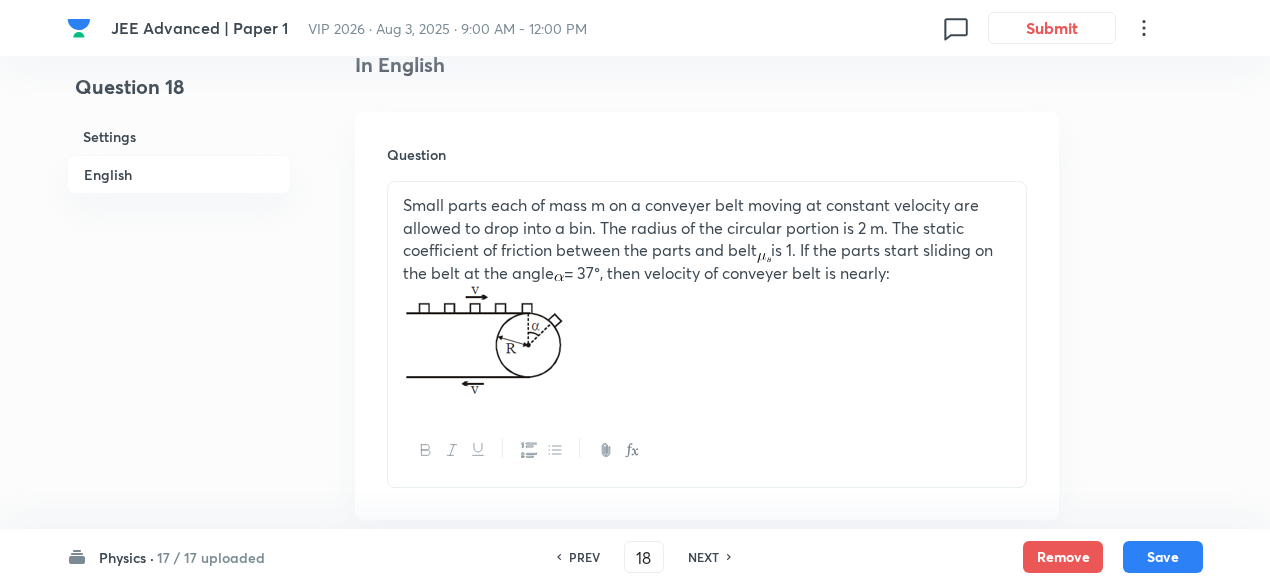 scroll, scrollTop: 519, scrollLeft: 0, axis: vertical 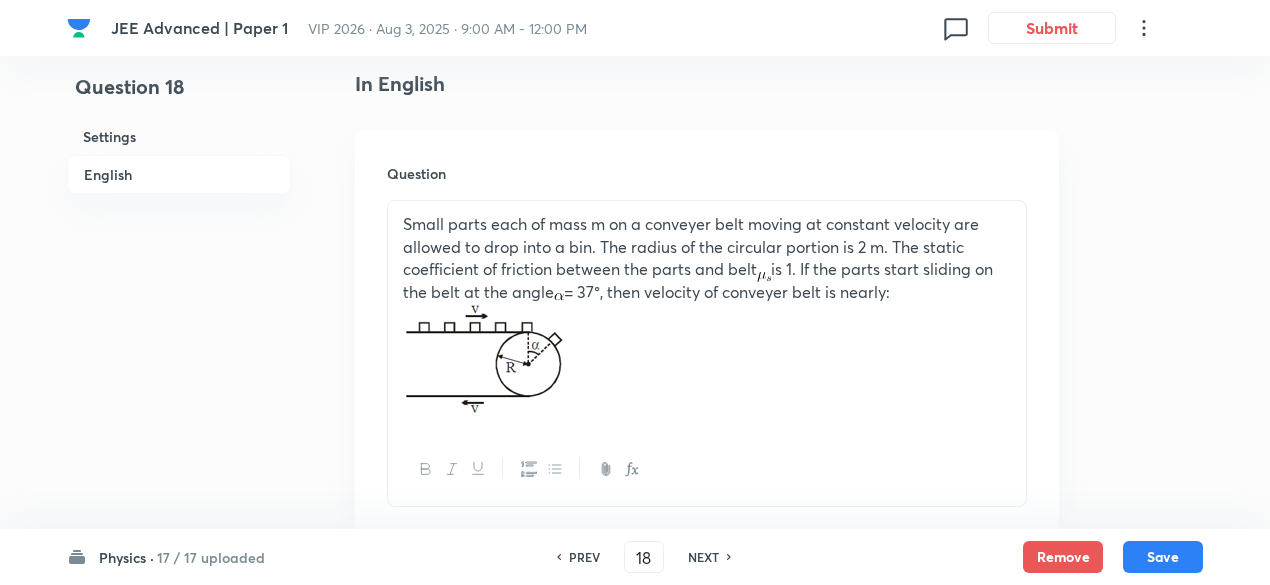 click on "NEXT" at bounding box center [703, 557] 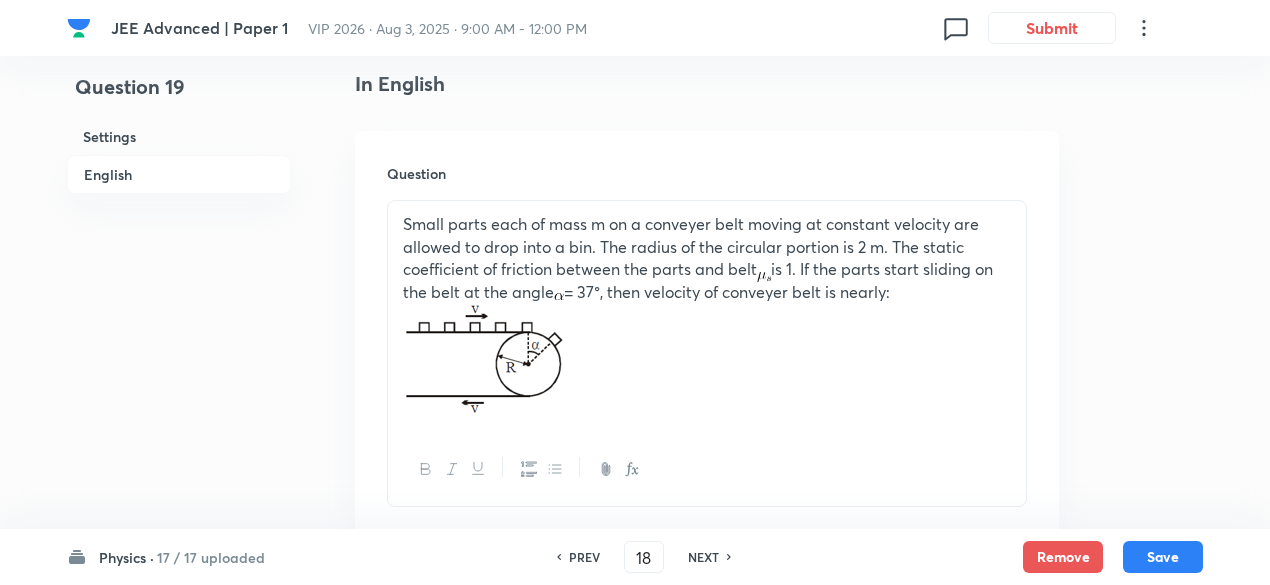 type on "19" 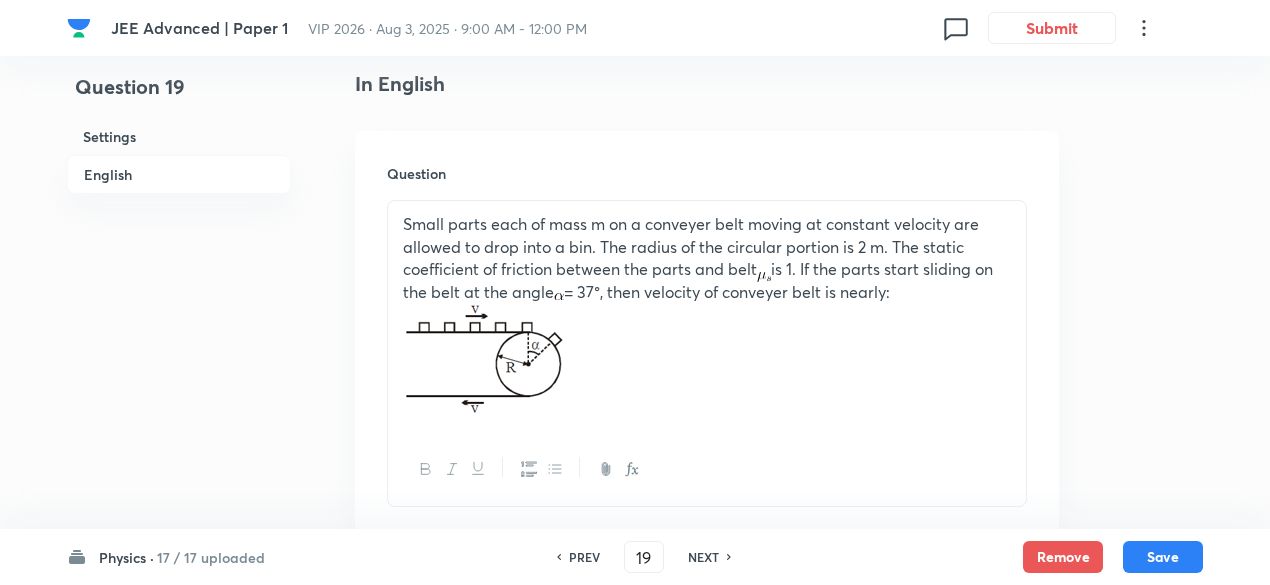 checkbox on "false" 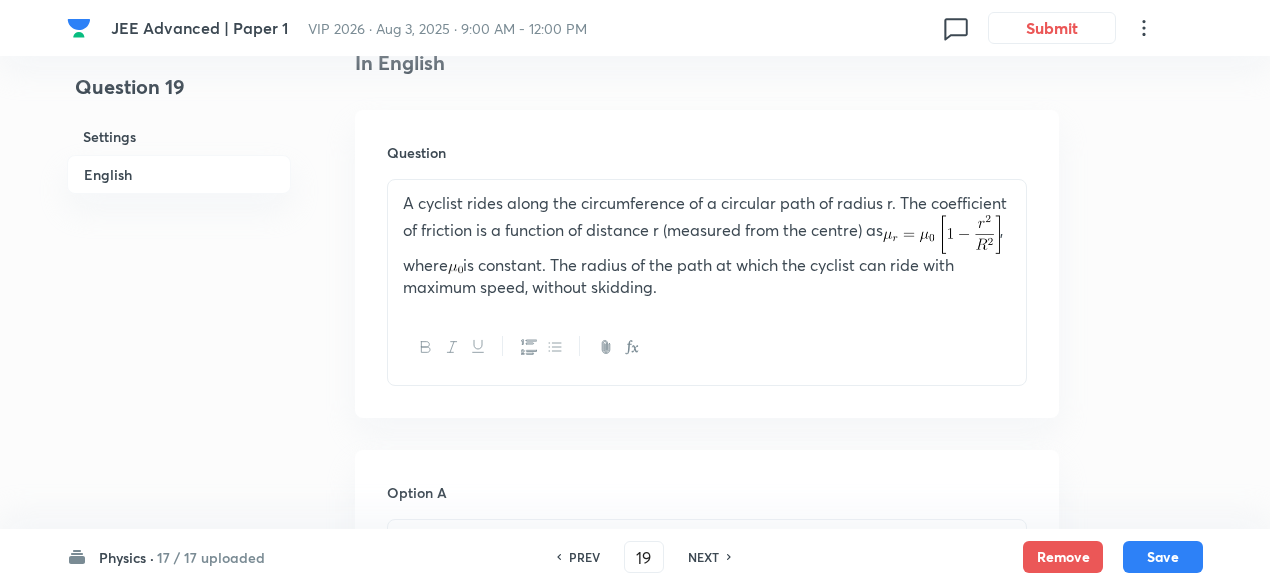 scroll, scrollTop: 539, scrollLeft: 0, axis: vertical 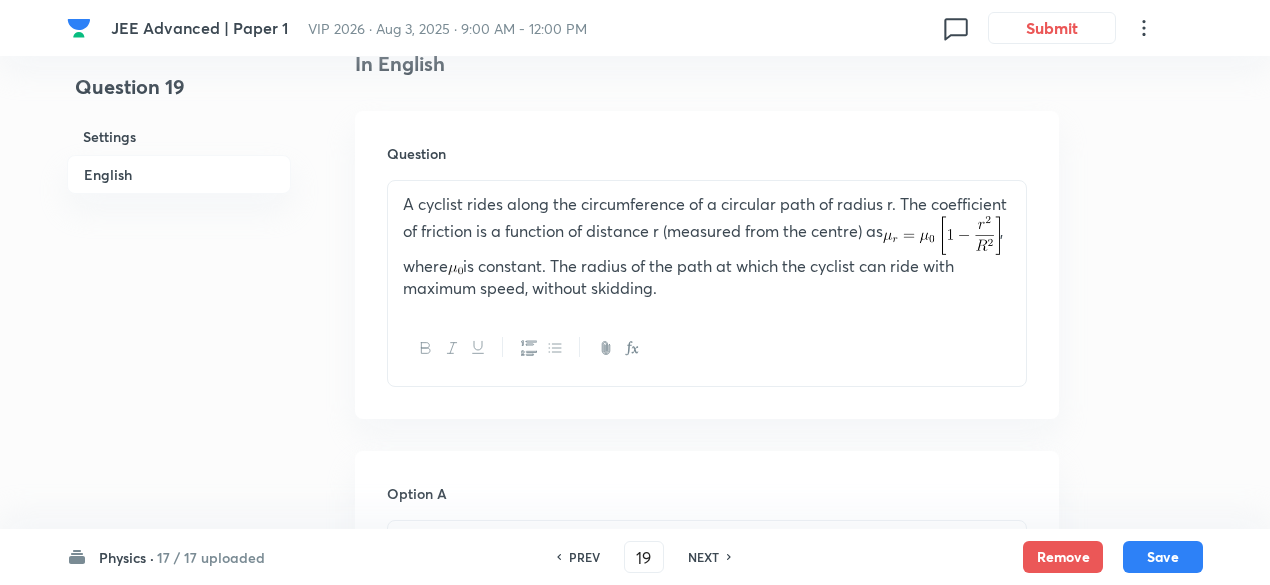 click on "NEXT" at bounding box center [703, 557] 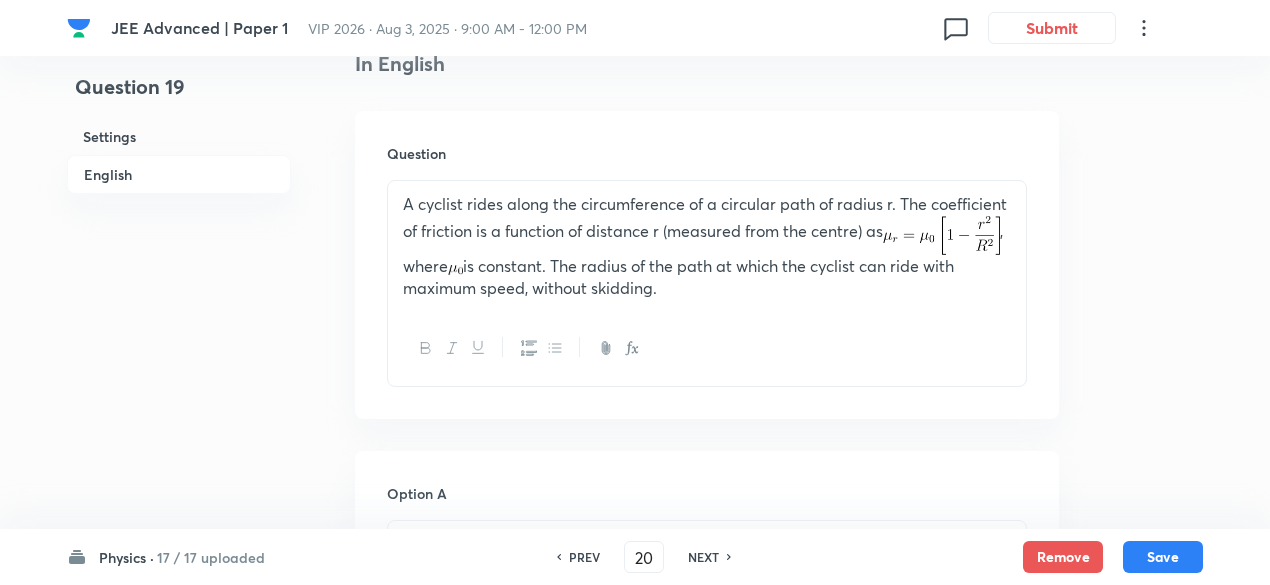 checkbox on "true" 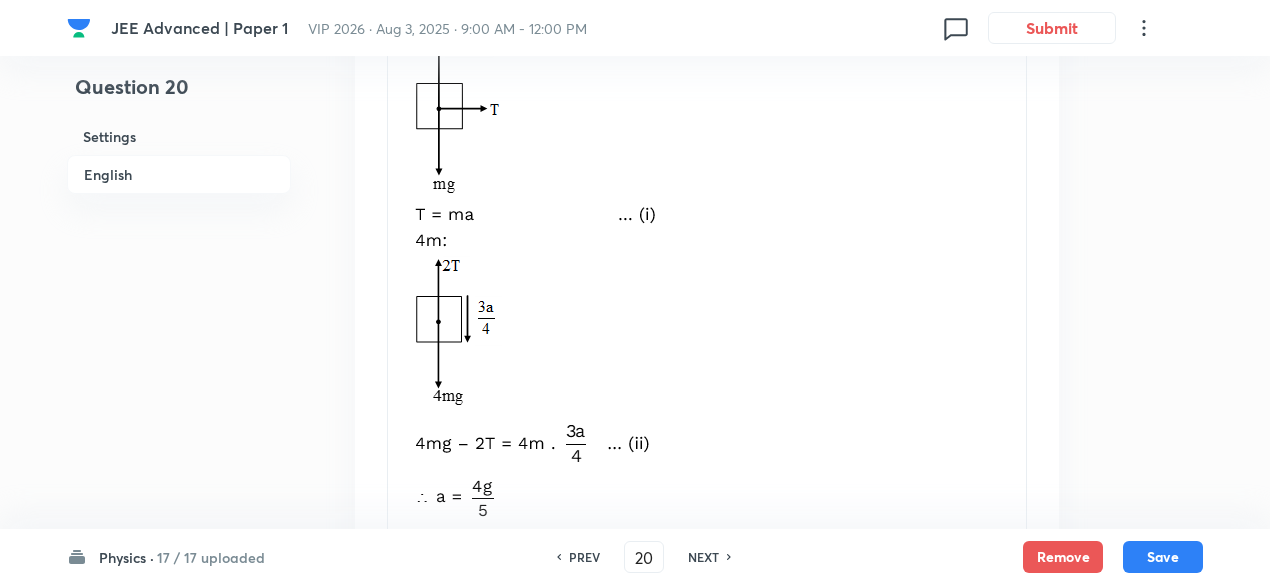 scroll, scrollTop: 2913, scrollLeft: 0, axis: vertical 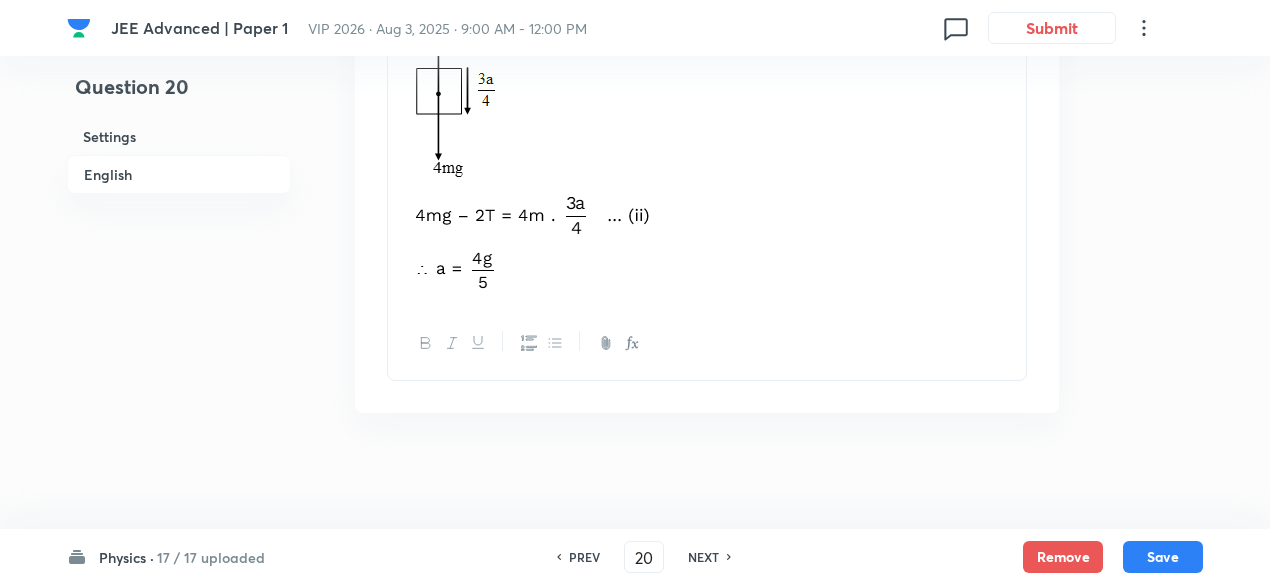 click on "NEXT" at bounding box center [703, 557] 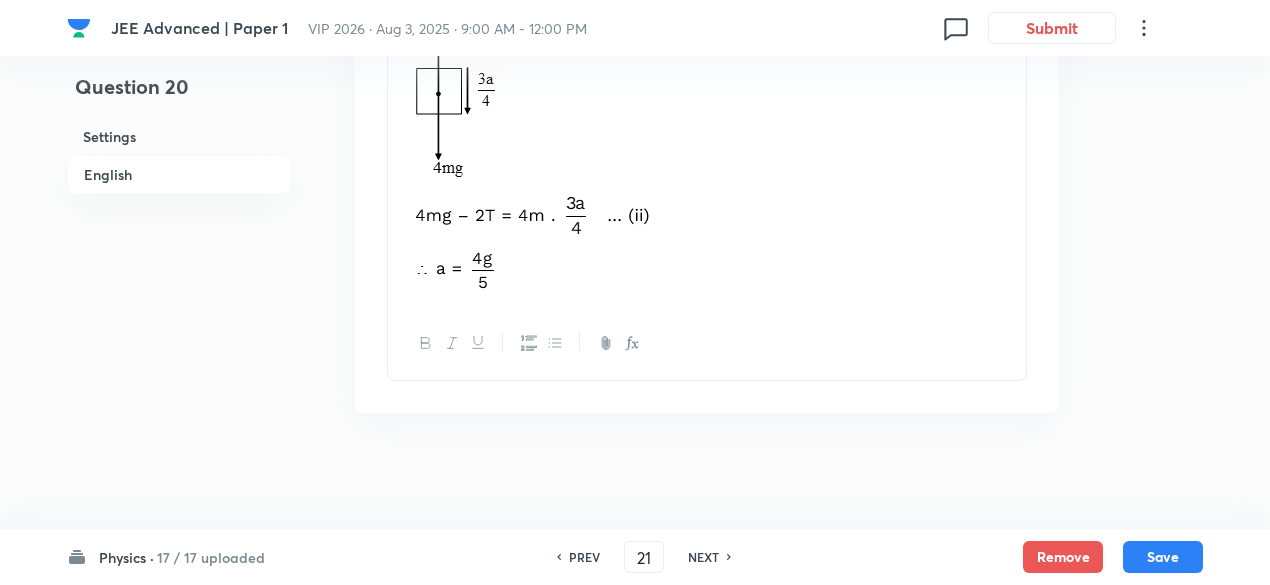 checkbox on "false" 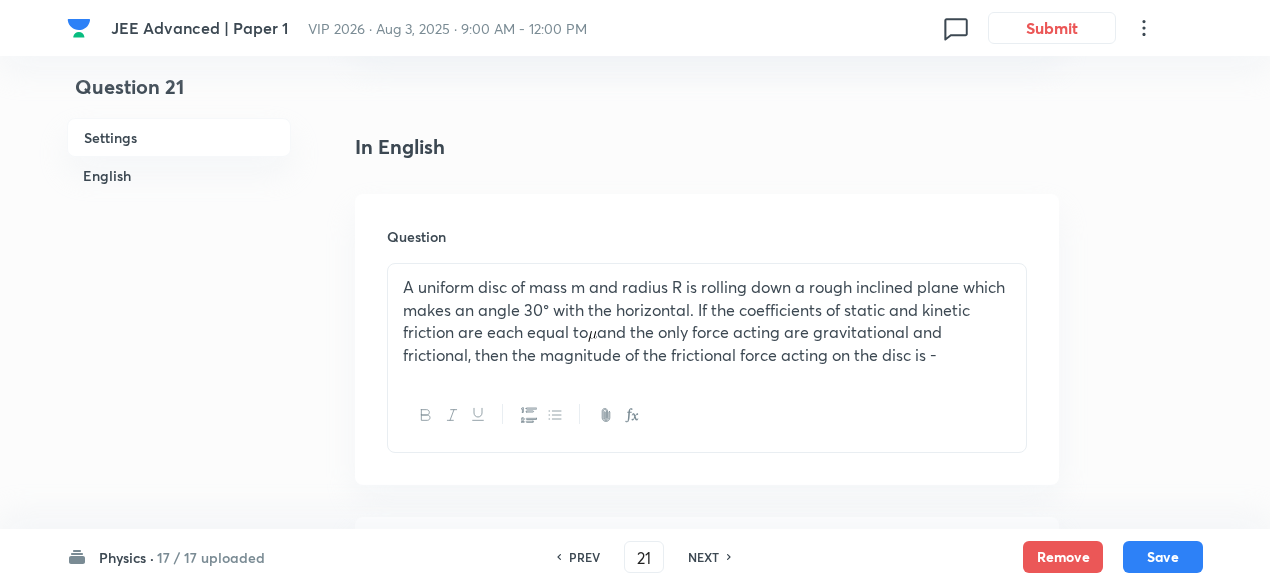 scroll, scrollTop: 452, scrollLeft: 0, axis: vertical 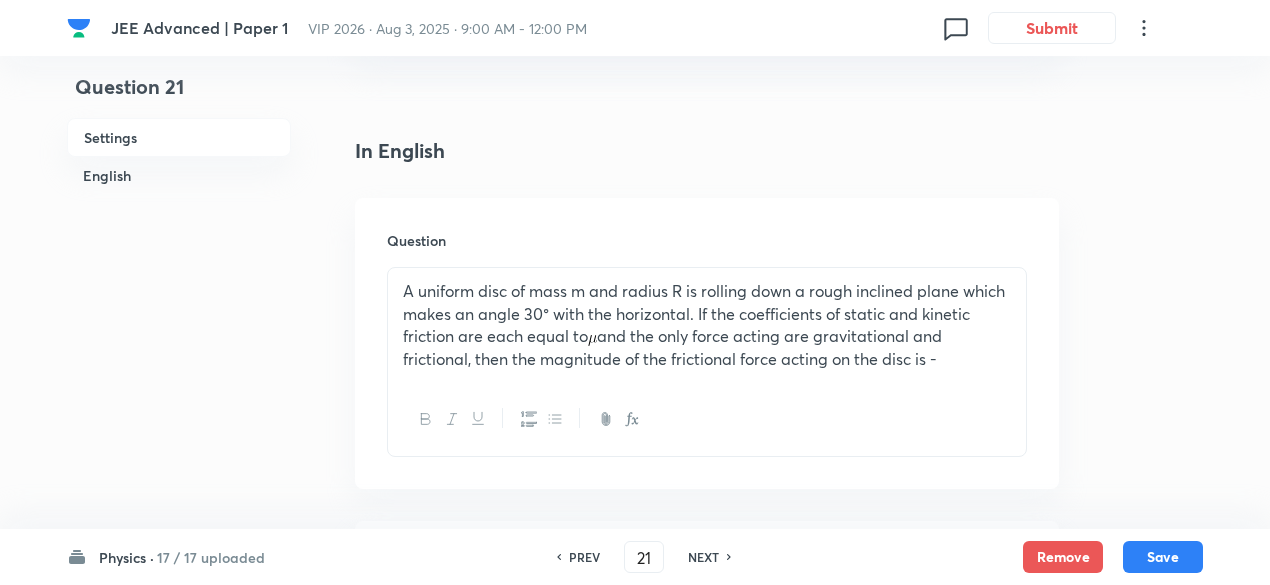 click on "NEXT" at bounding box center [703, 557] 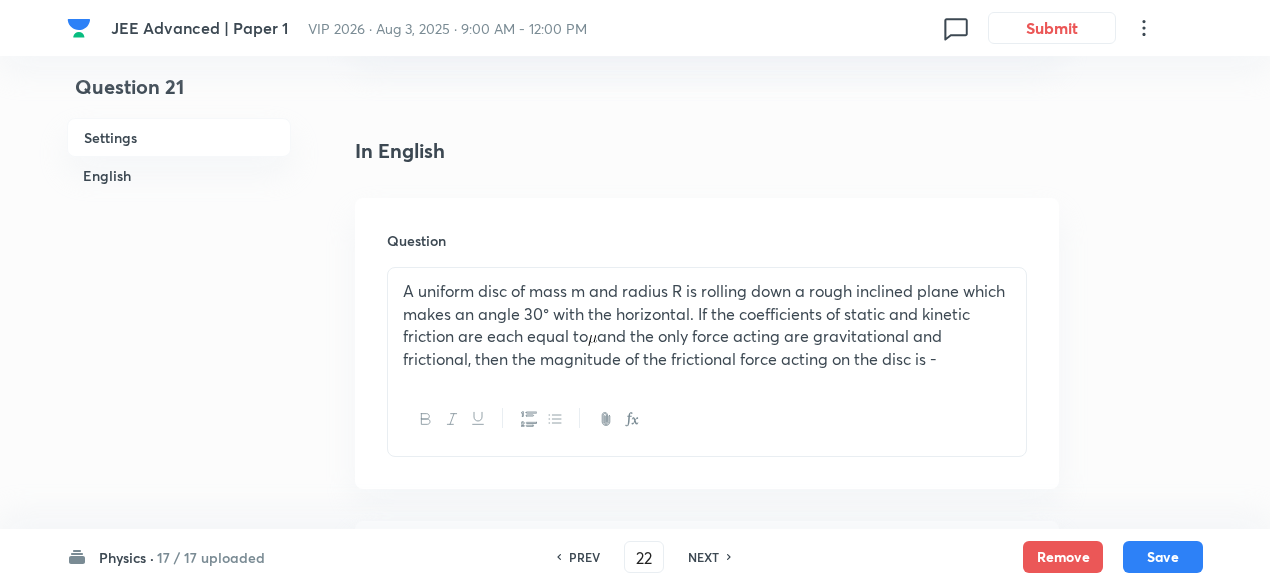 checkbox on "false" 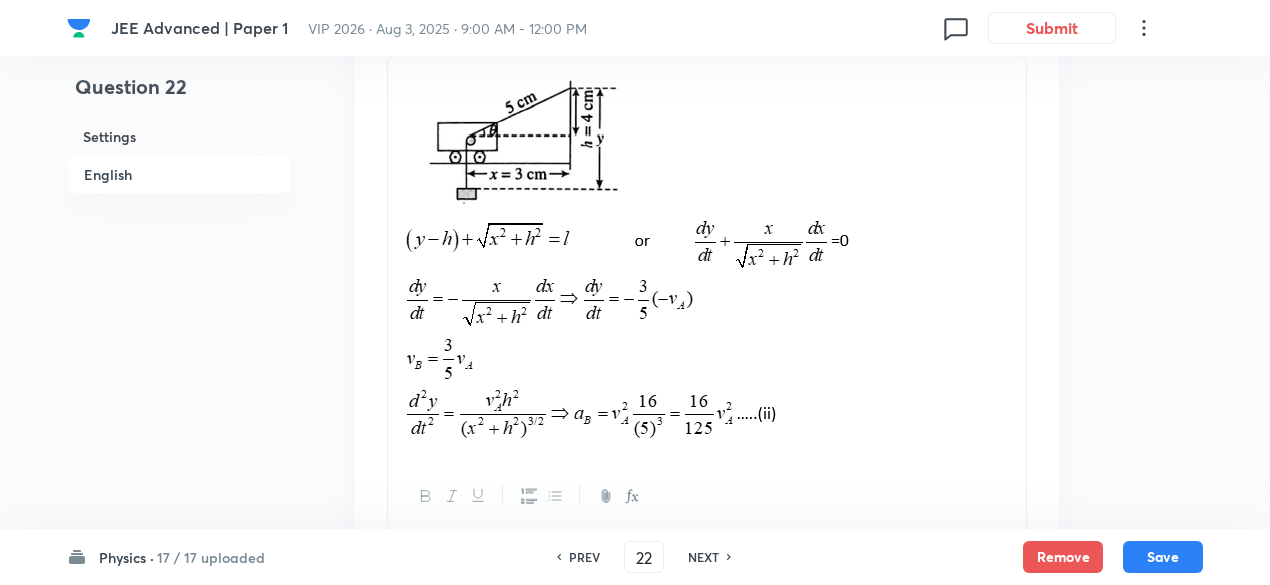 scroll, scrollTop: 2710, scrollLeft: 0, axis: vertical 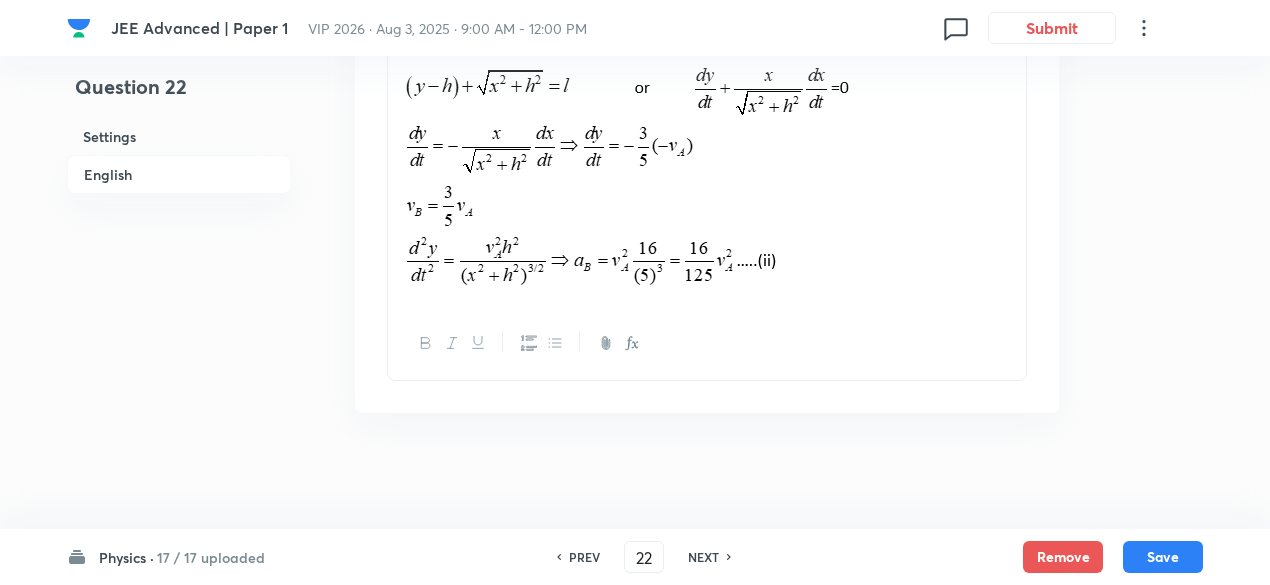 click on "NEXT" at bounding box center [703, 557] 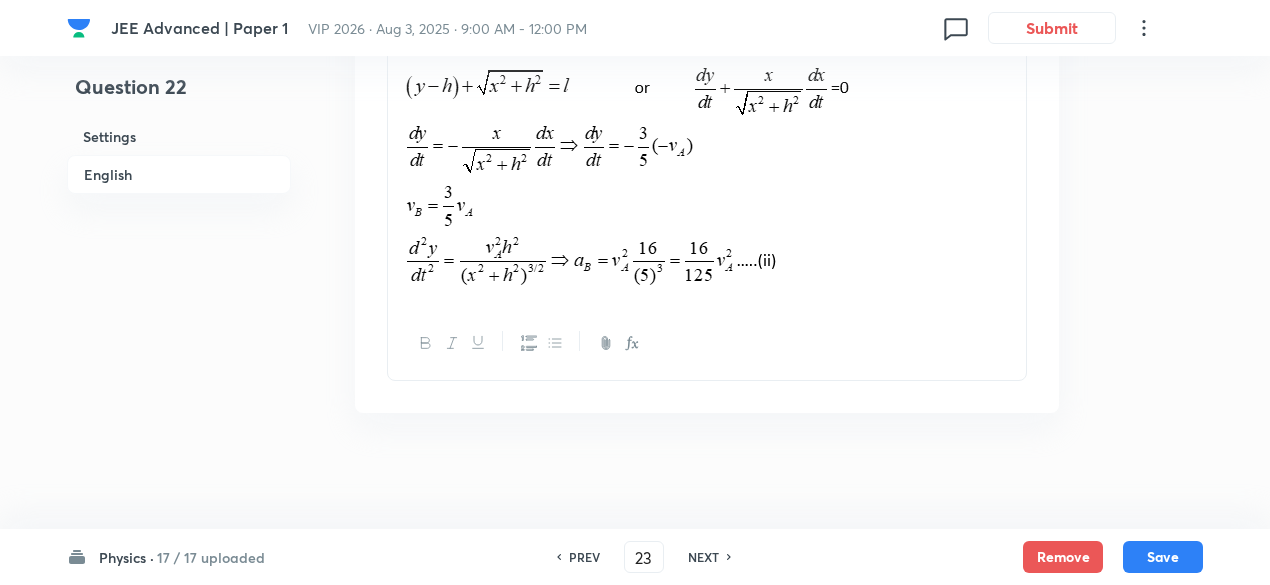 checkbox on "false" 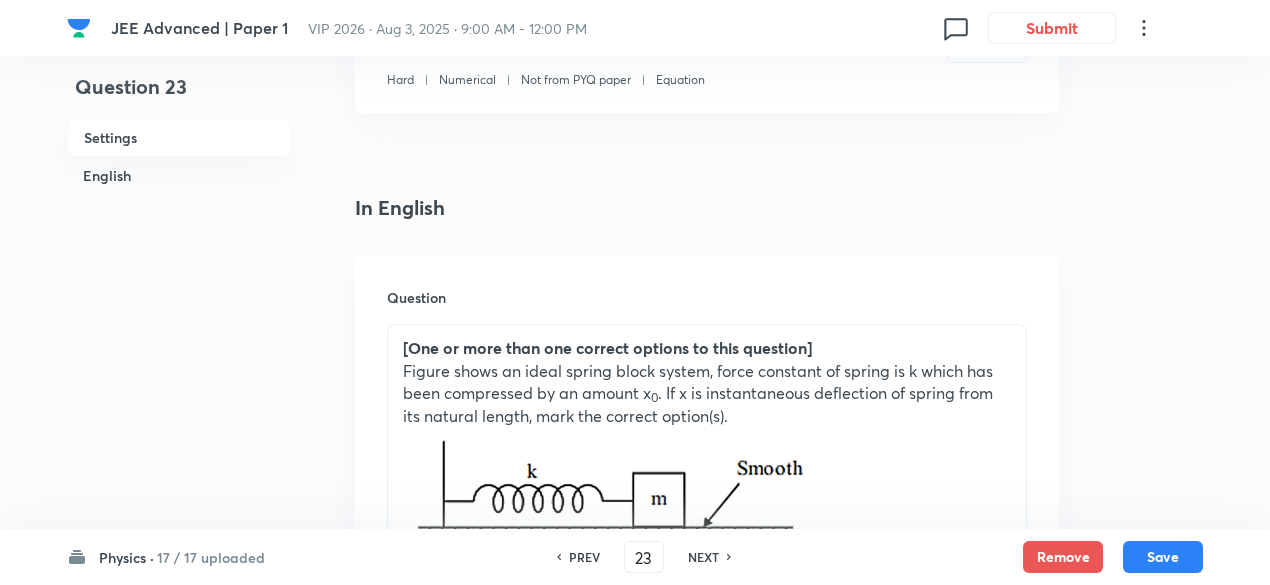 scroll, scrollTop: 394, scrollLeft: 0, axis: vertical 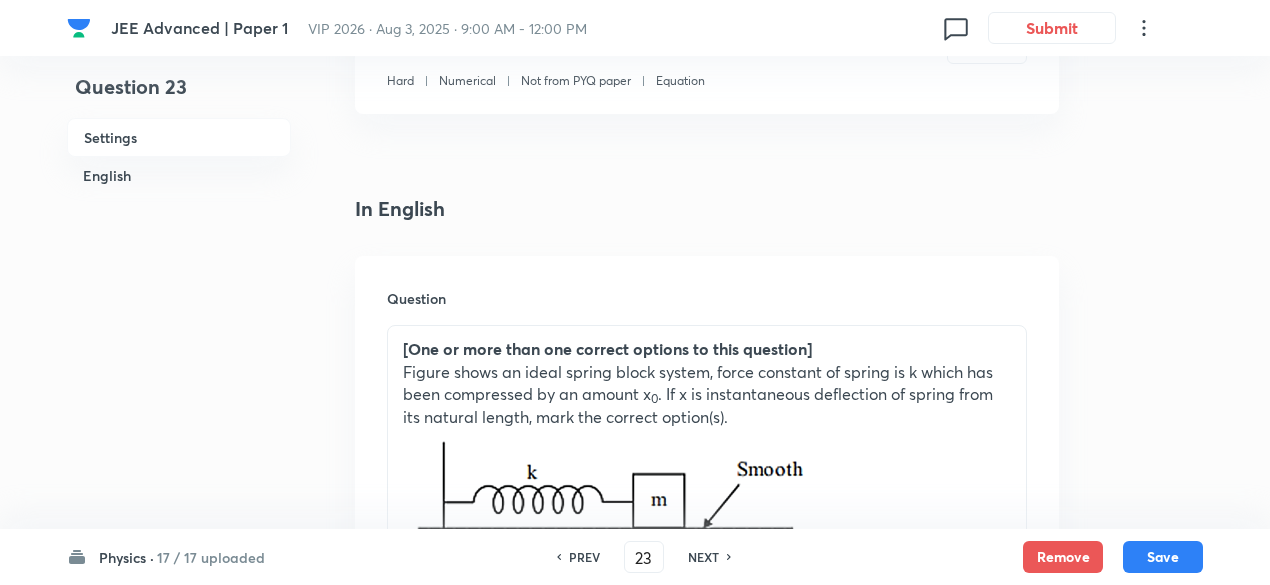 click on "NEXT" at bounding box center [703, 557] 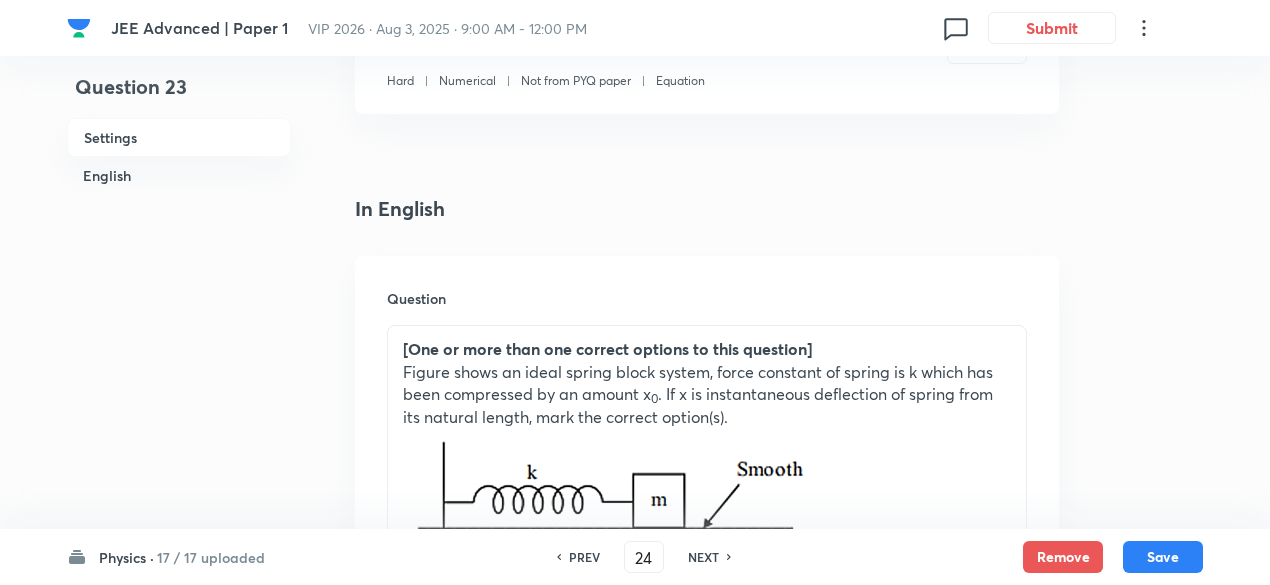 checkbox on "false" 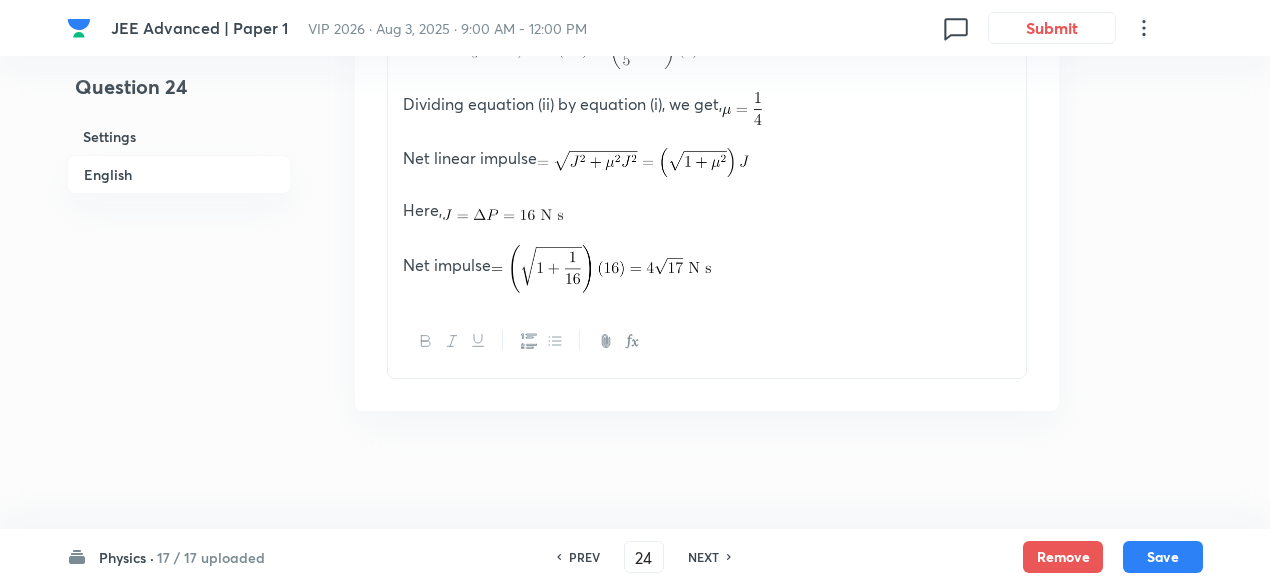 click on "NEXT" at bounding box center (703, 557) 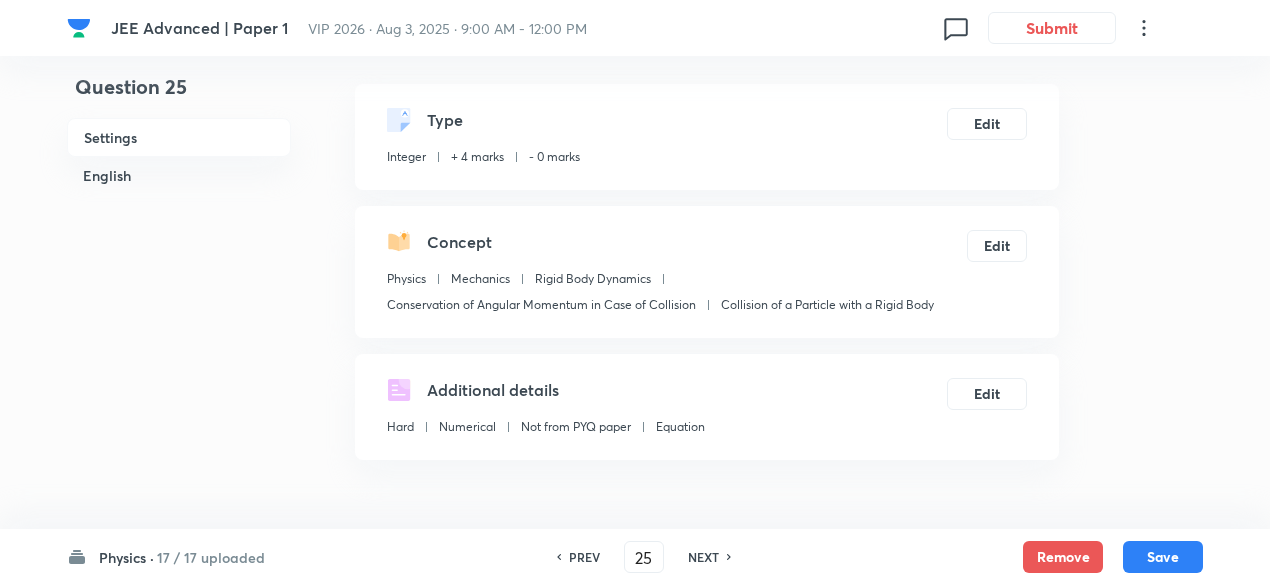 scroll, scrollTop: 0, scrollLeft: 0, axis: both 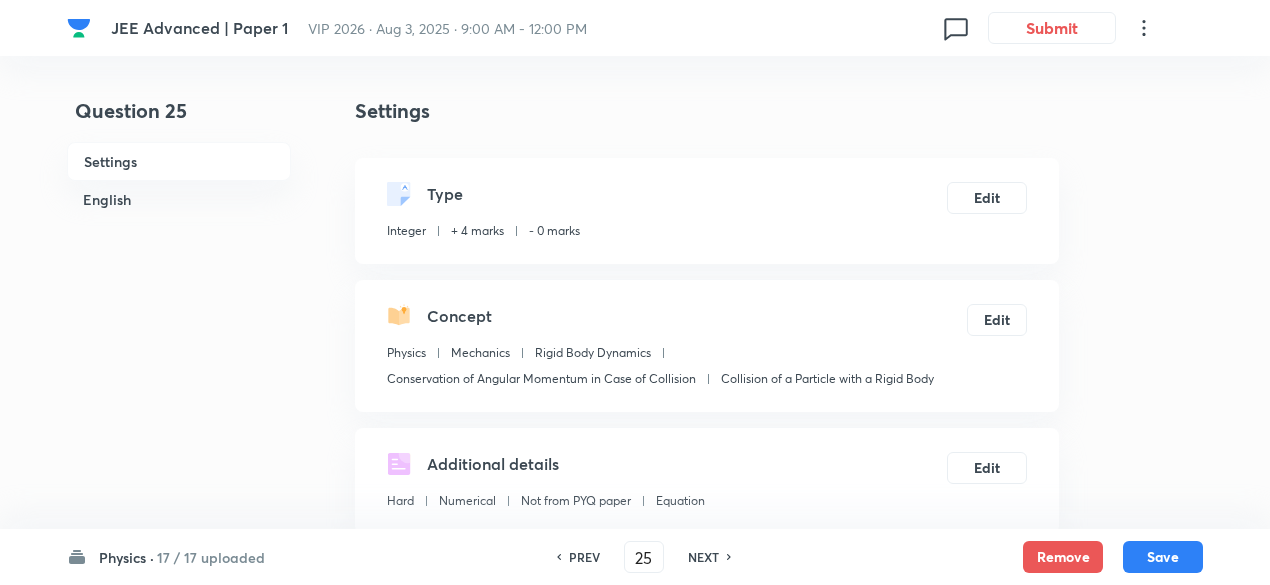 click on "NEXT" at bounding box center [703, 557] 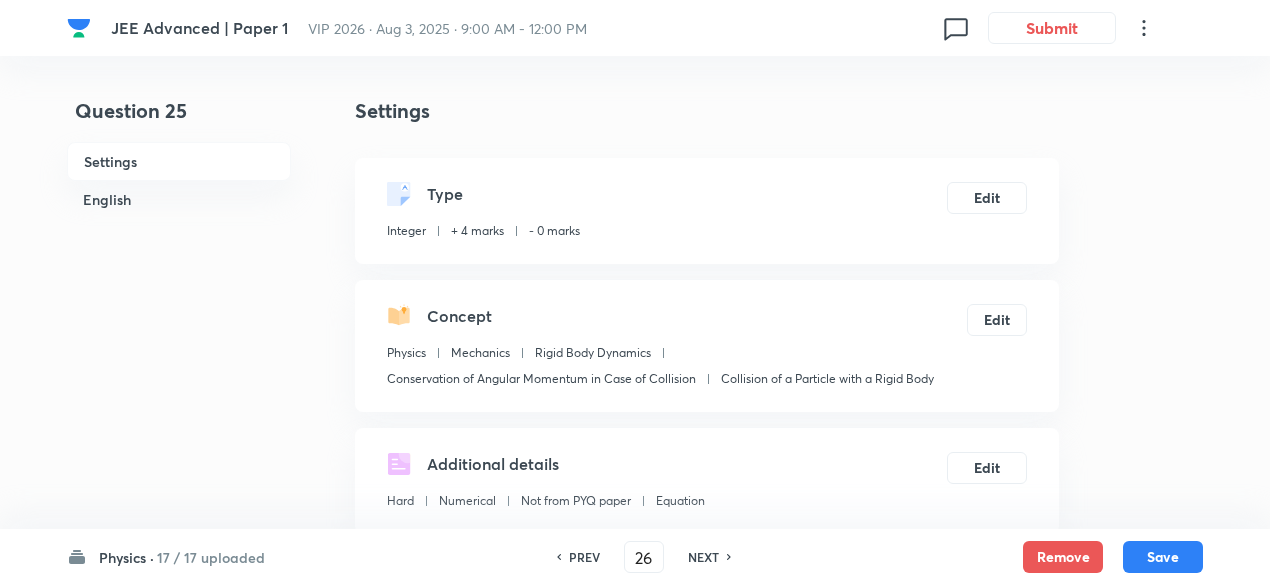 type on "3" 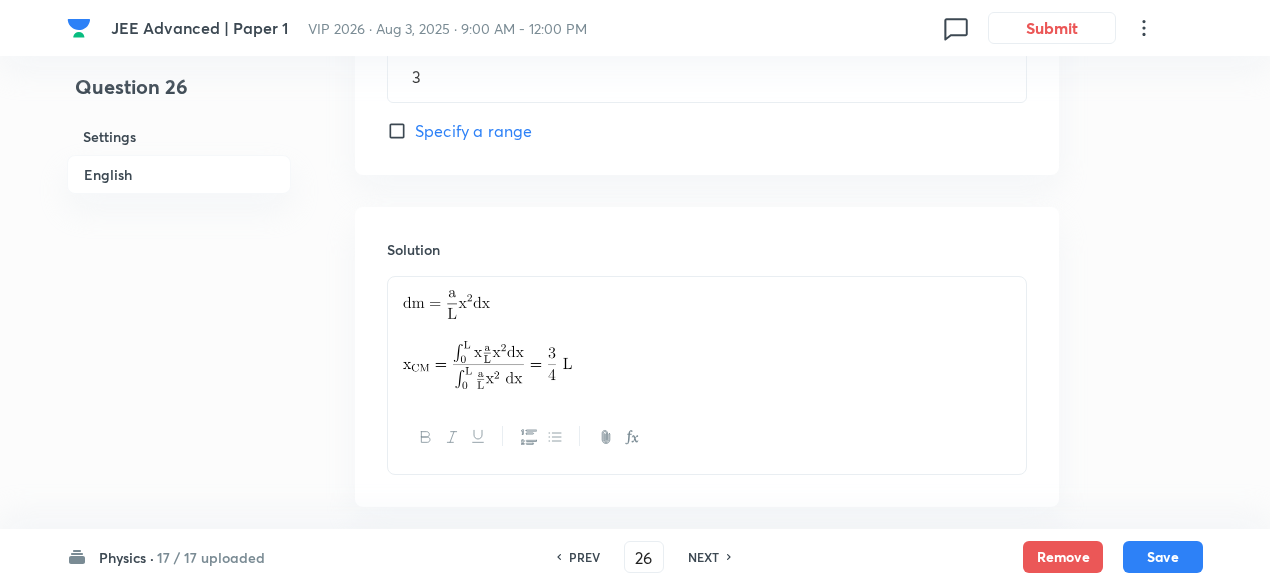scroll, scrollTop: 1137, scrollLeft: 0, axis: vertical 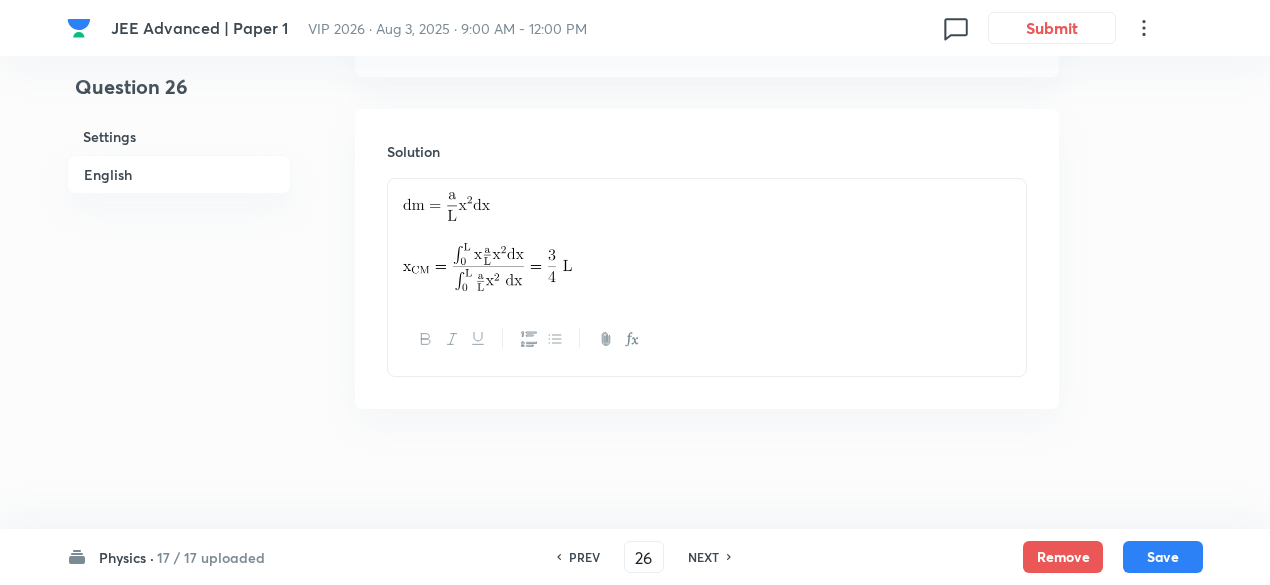 click on "NEXT" at bounding box center [703, 557] 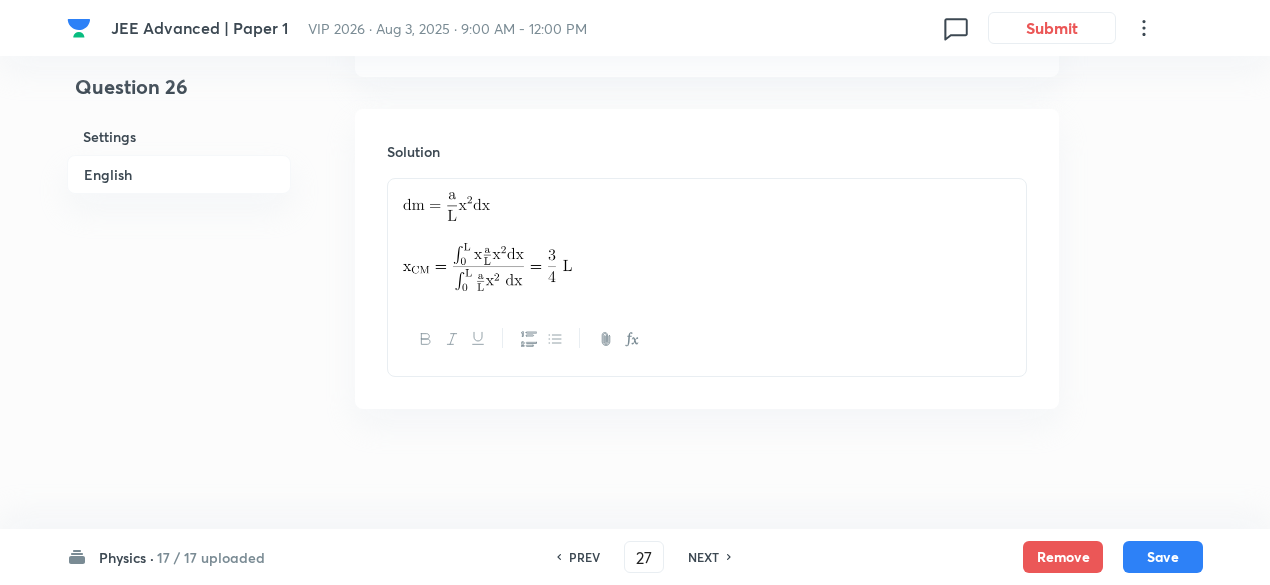 type on "3" 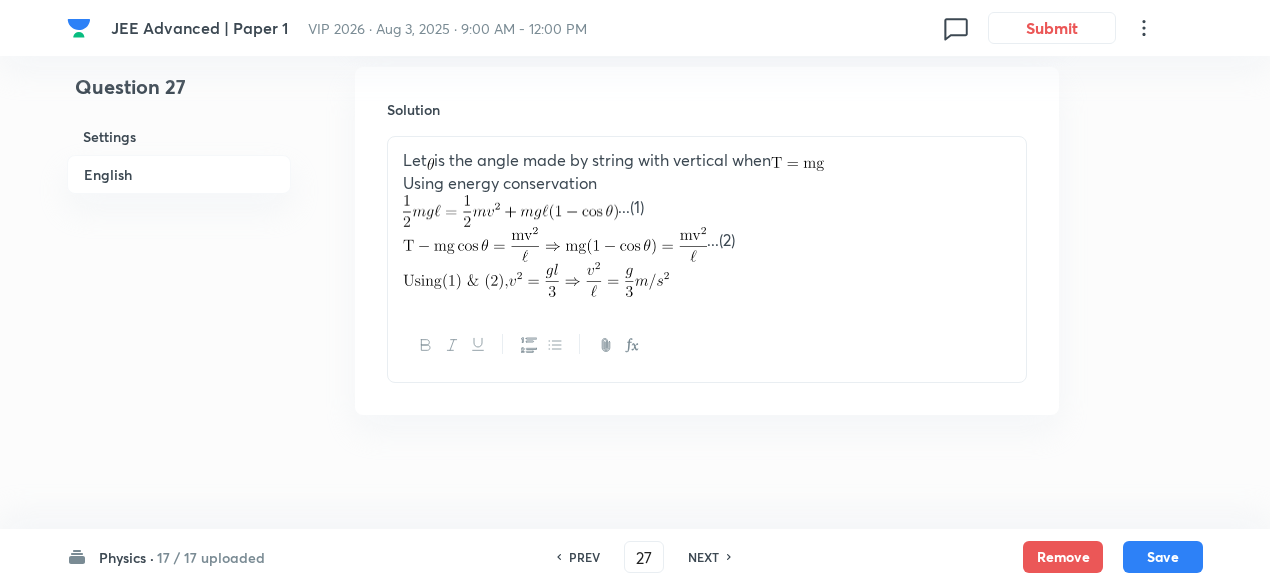 click on "NEXT" at bounding box center (703, 557) 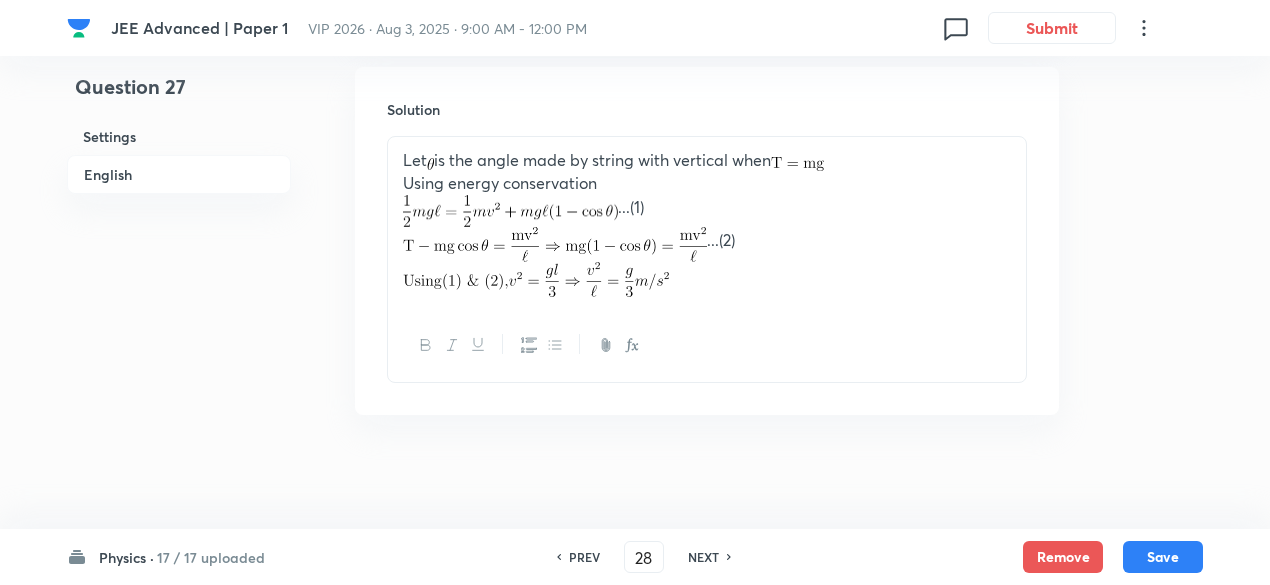 type on "9" 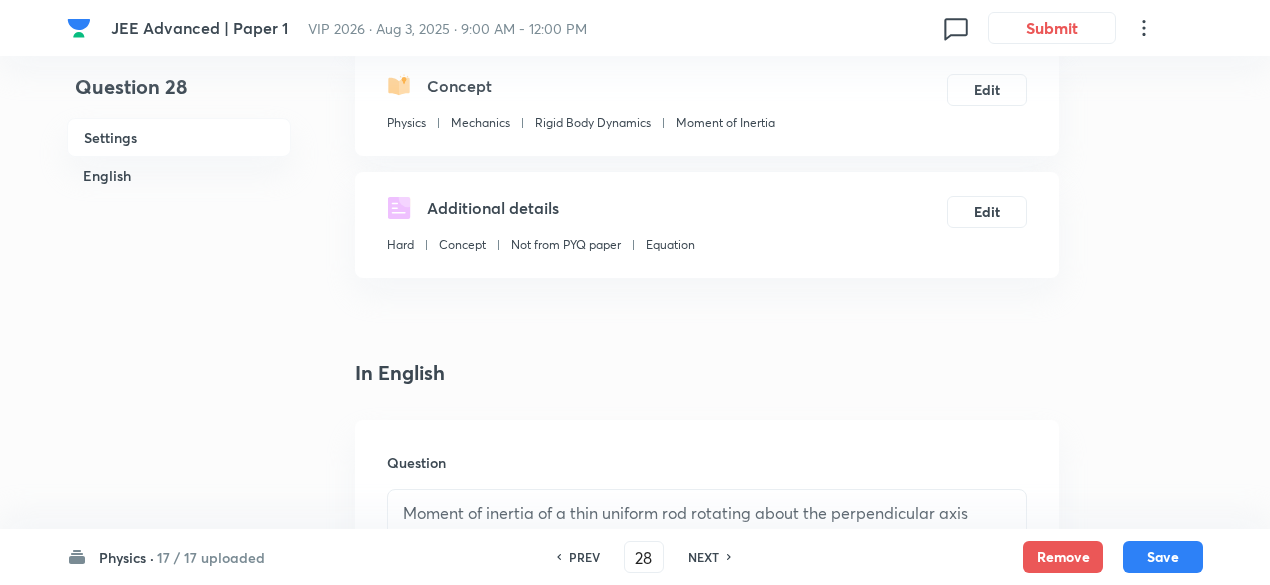 scroll, scrollTop: 477, scrollLeft: 0, axis: vertical 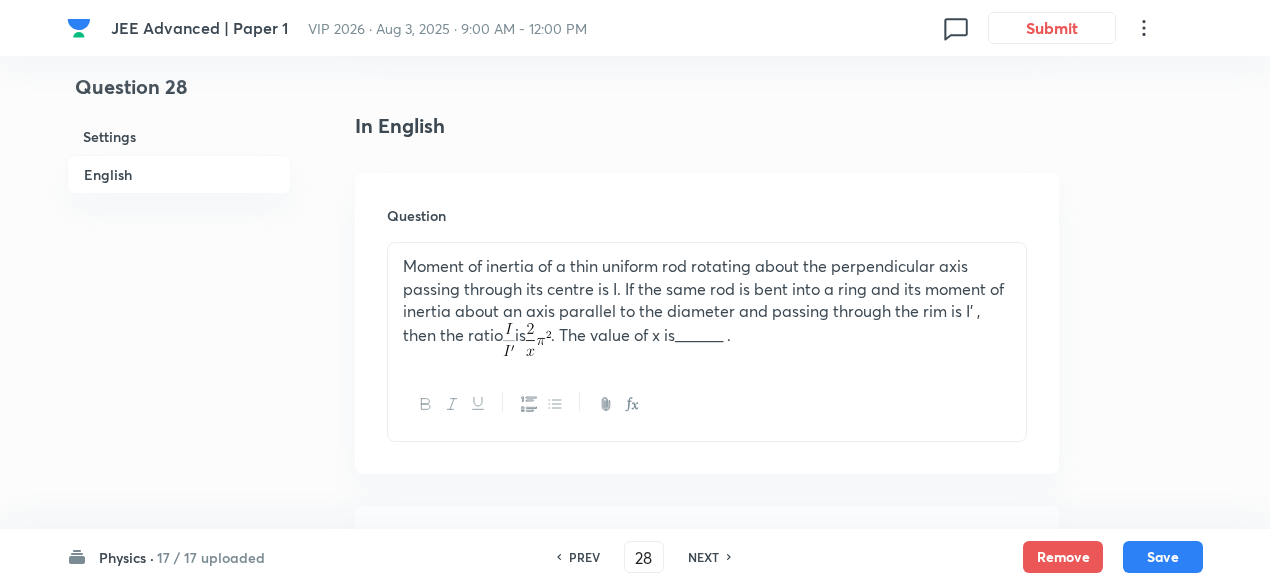 click on "NEXT" at bounding box center [703, 557] 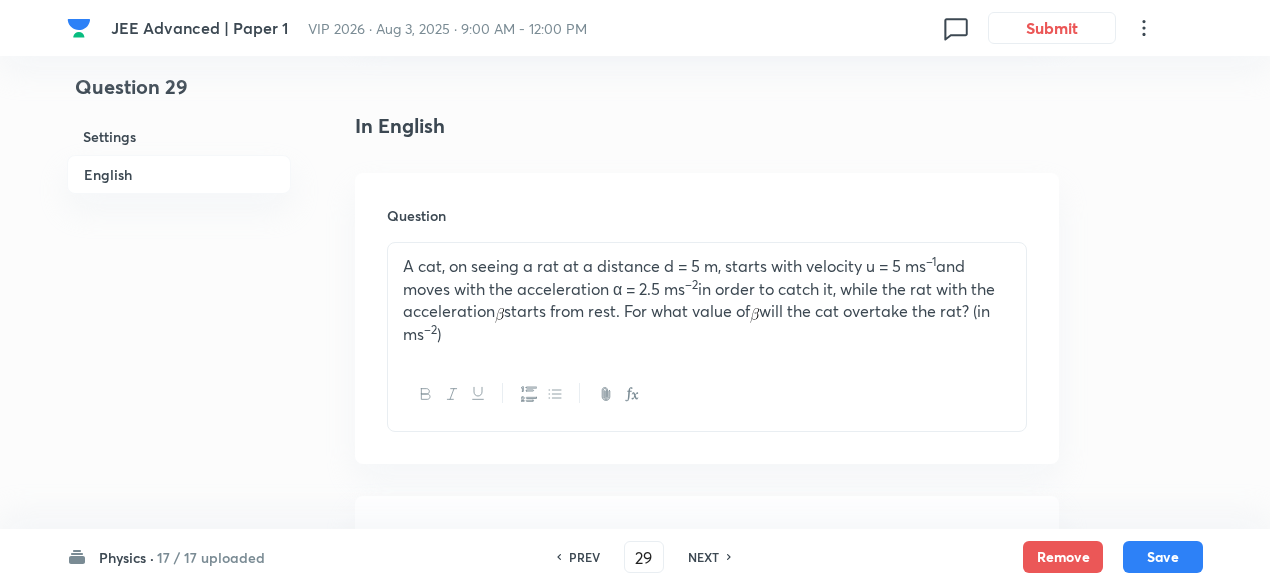 type on "5" 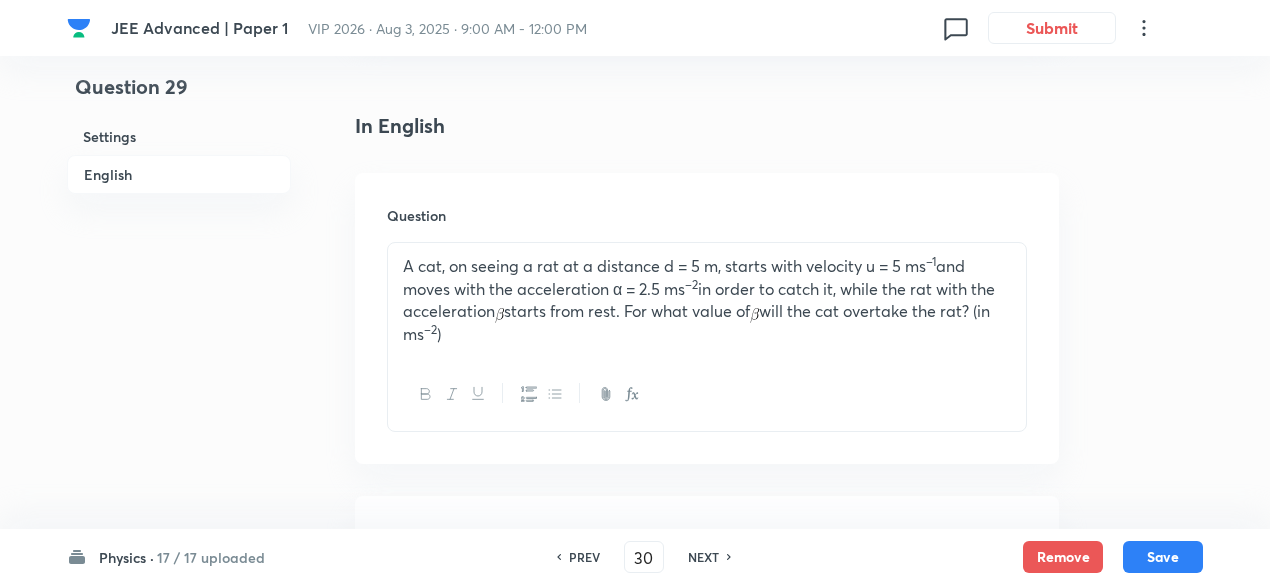 type on "9" 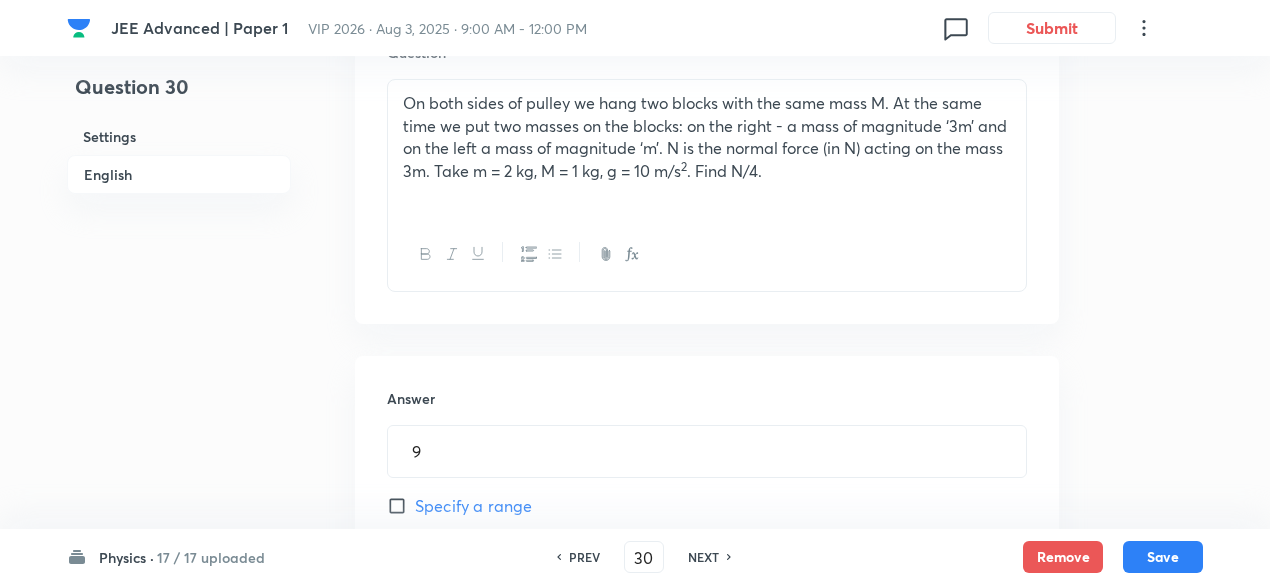 scroll, scrollTop: 664, scrollLeft: 0, axis: vertical 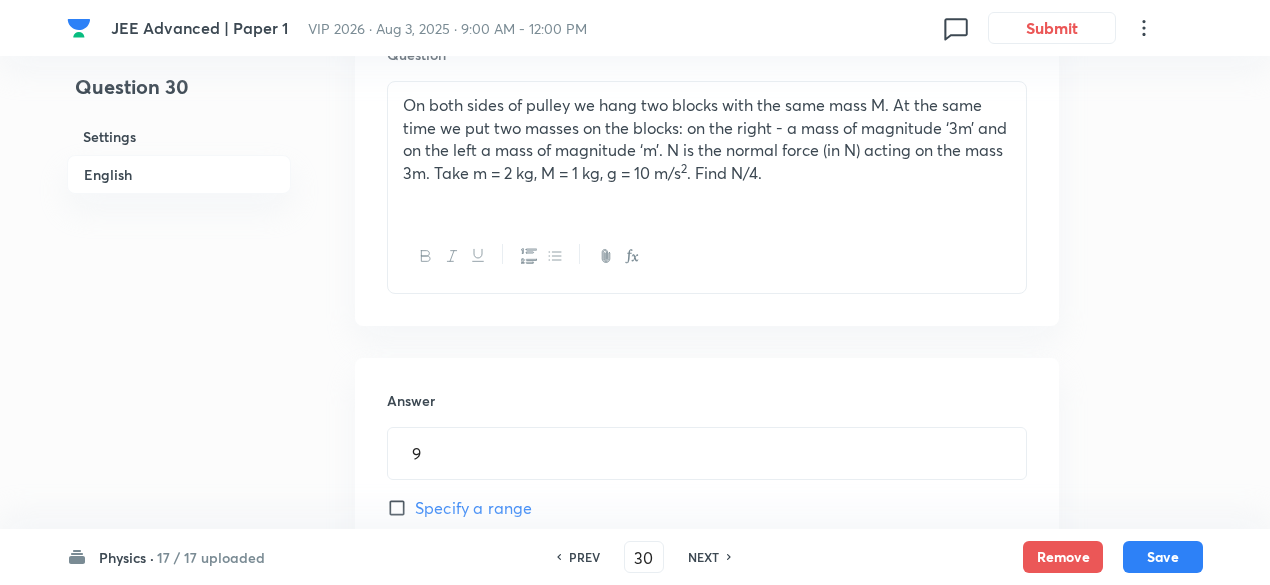 click on "NEXT" at bounding box center [703, 557] 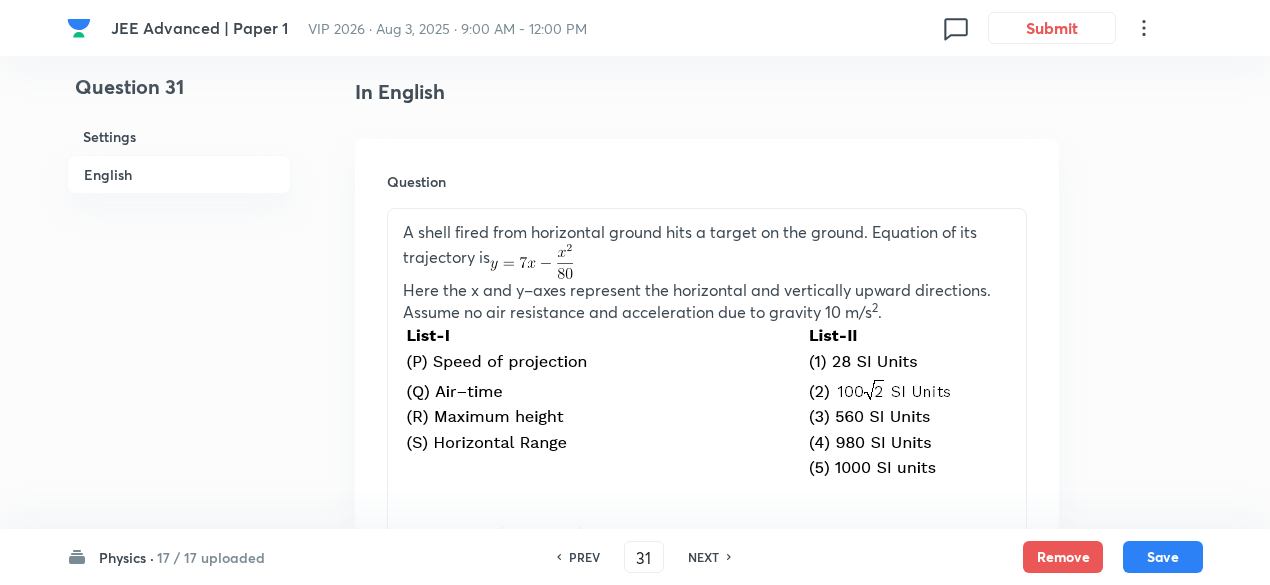 scroll, scrollTop: 510, scrollLeft: 0, axis: vertical 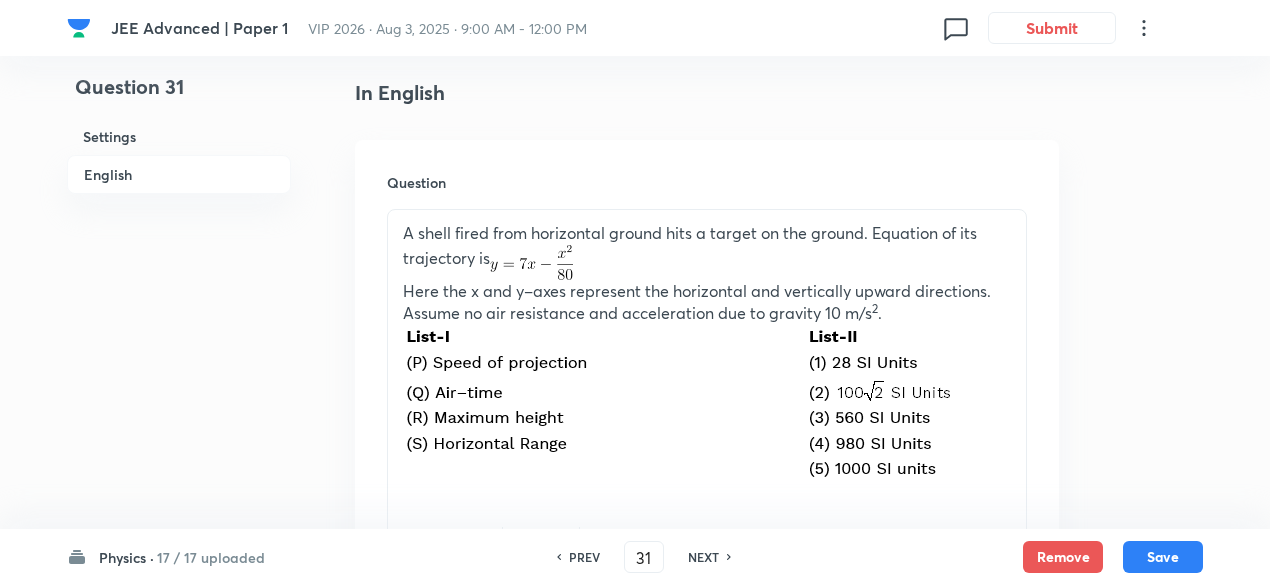 click on "NEXT" at bounding box center [703, 557] 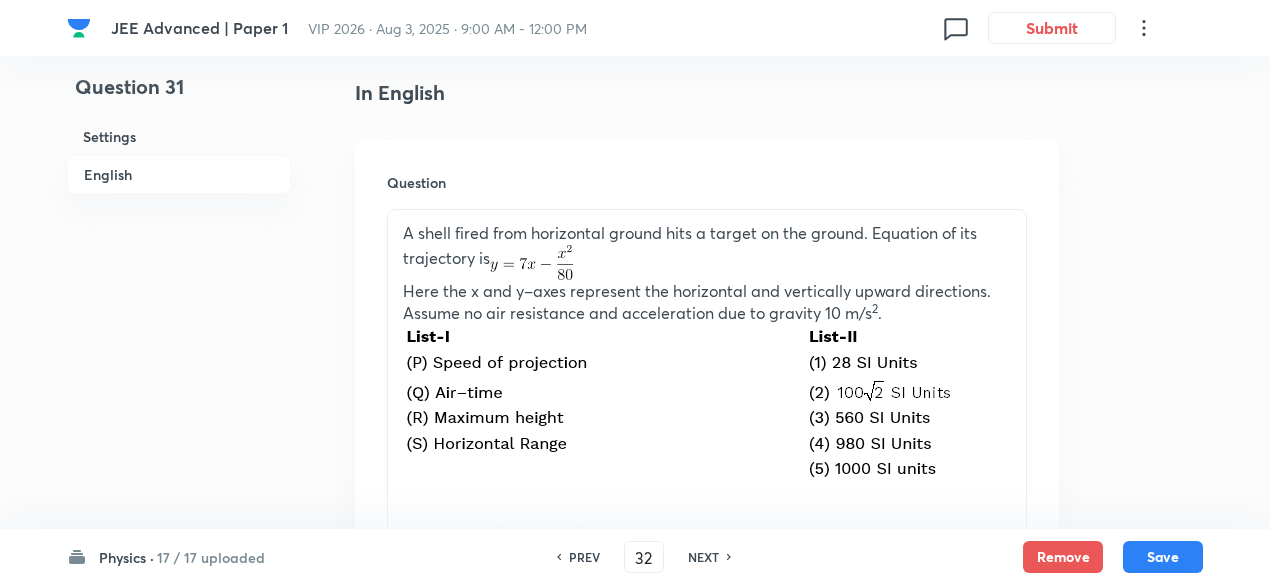 checkbox on "true" 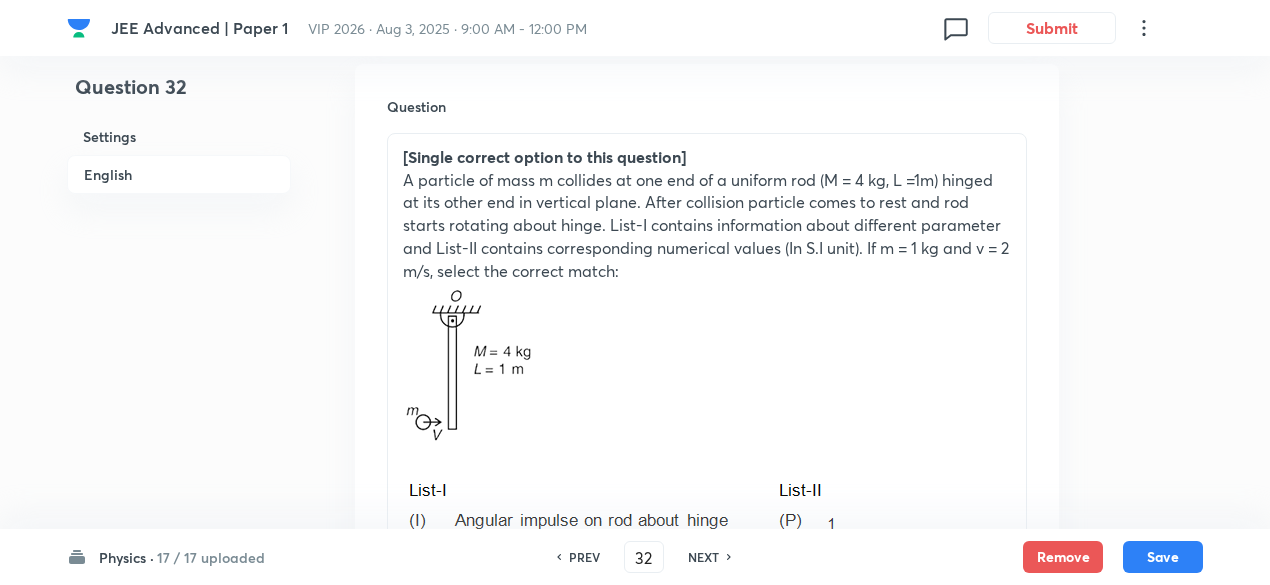 scroll, scrollTop: 583, scrollLeft: 0, axis: vertical 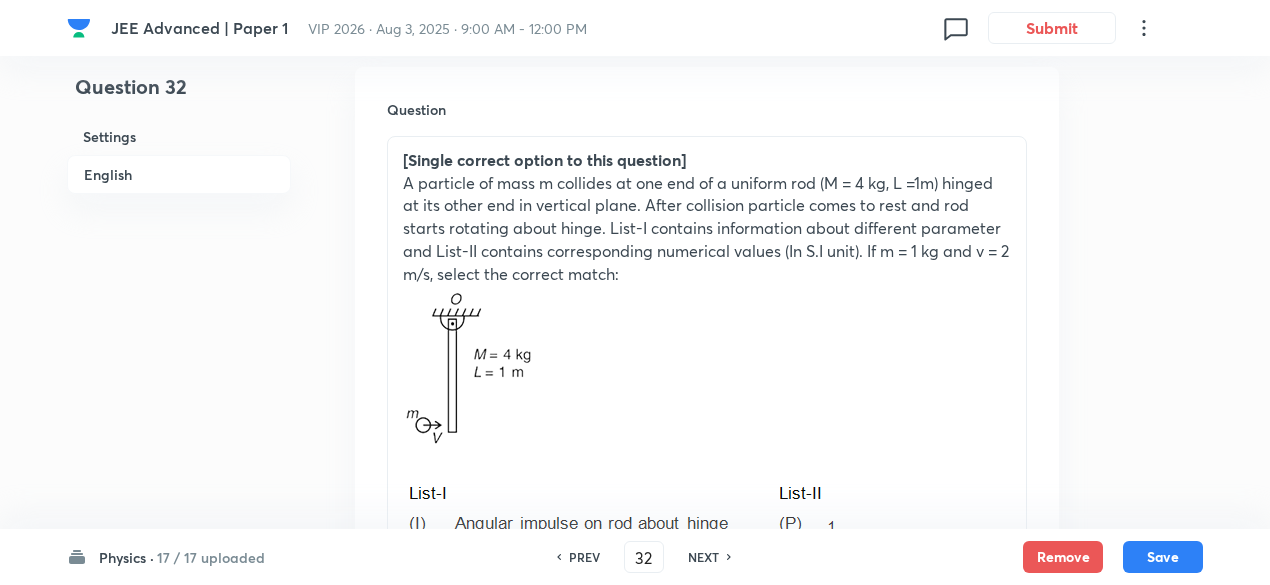 click on "NEXT" at bounding box center (703, 557) 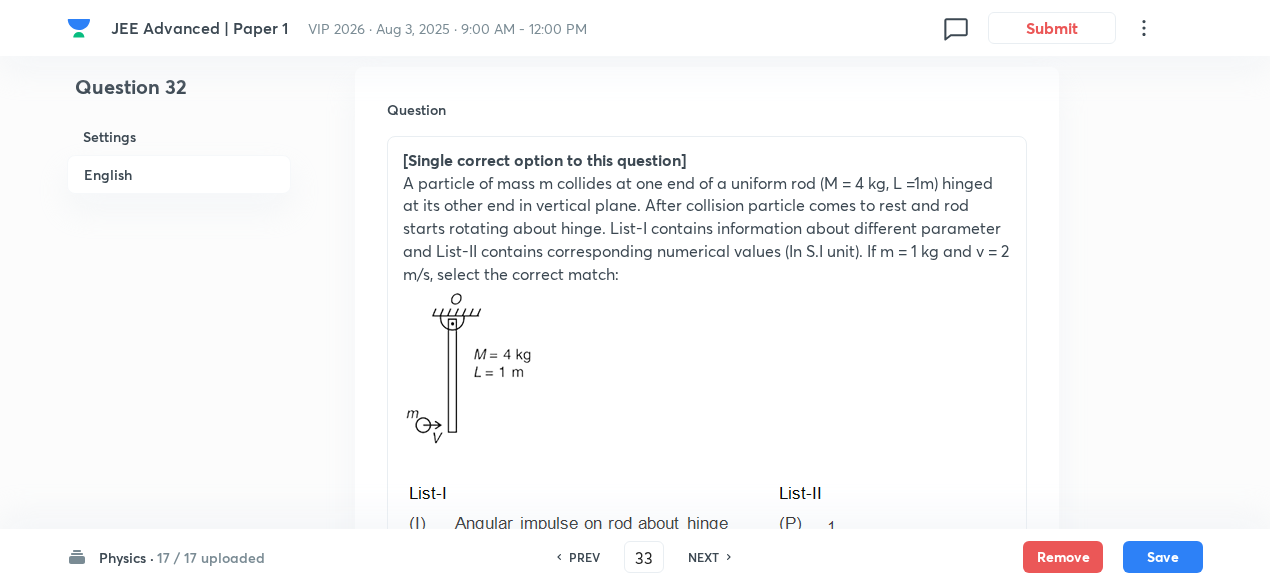 checkbox on "false" 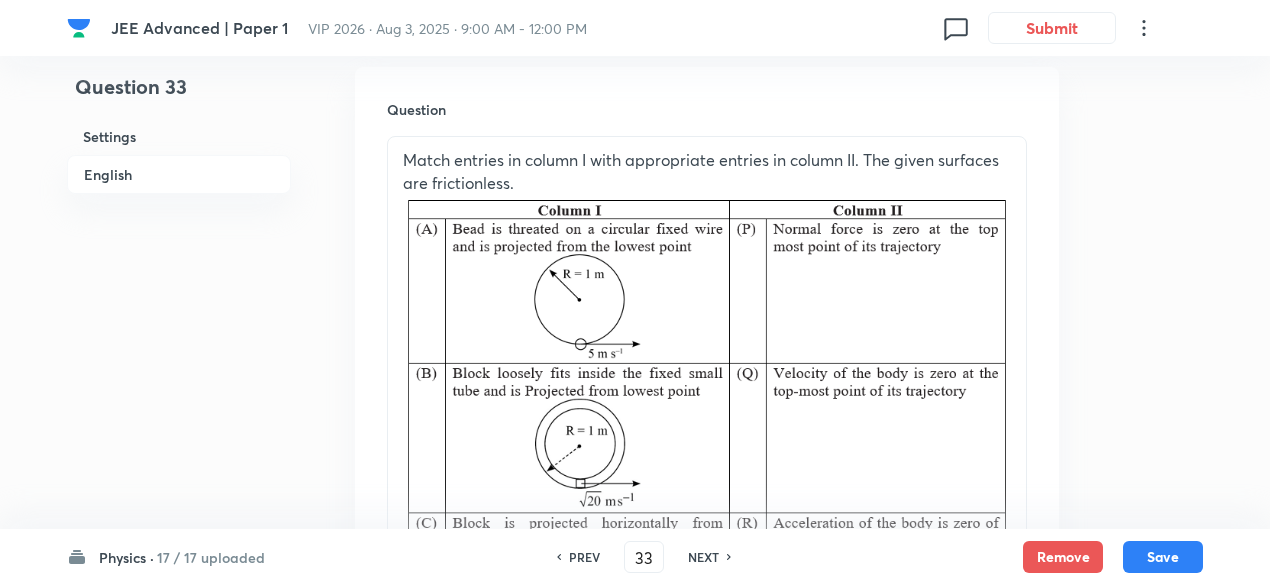 click on "NEXT" at bounding box center [703, 557] 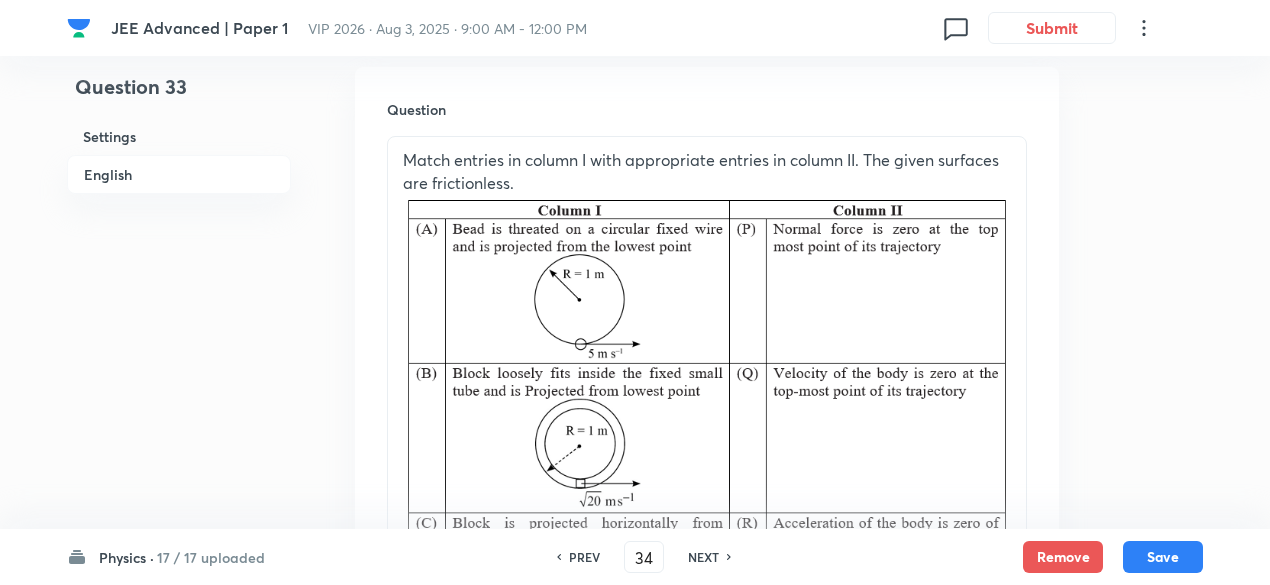 checkbox on "true" 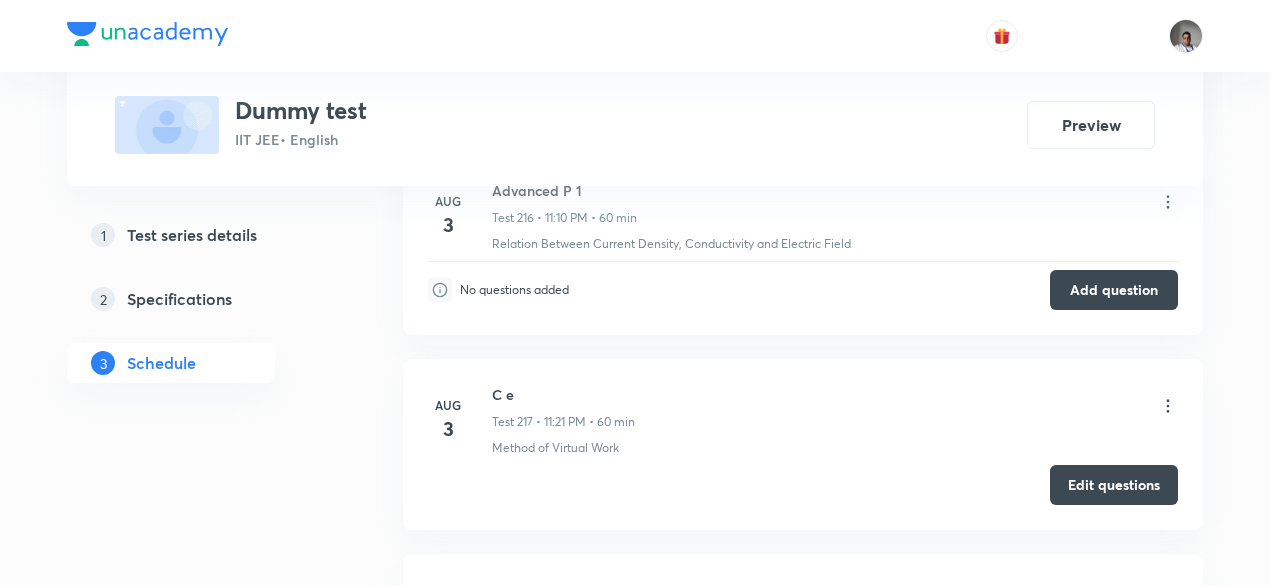 scroll, scrollTop: 43508, scrollLeft: 0, axis: vertical 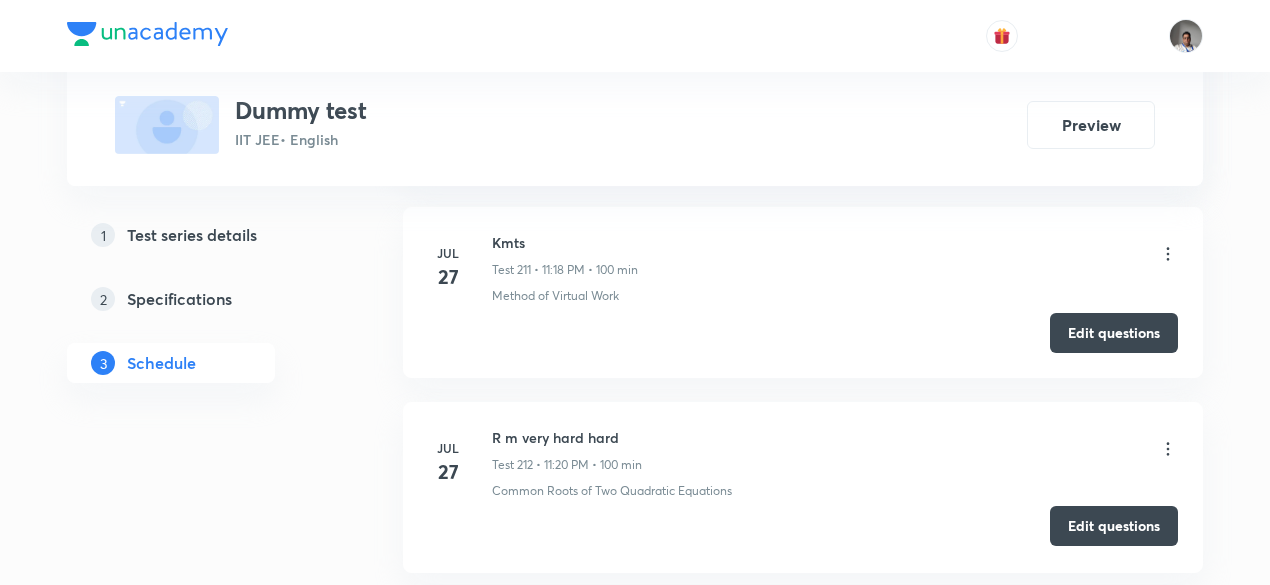 click on "Edit questions" at bounding box center (1114, 526) 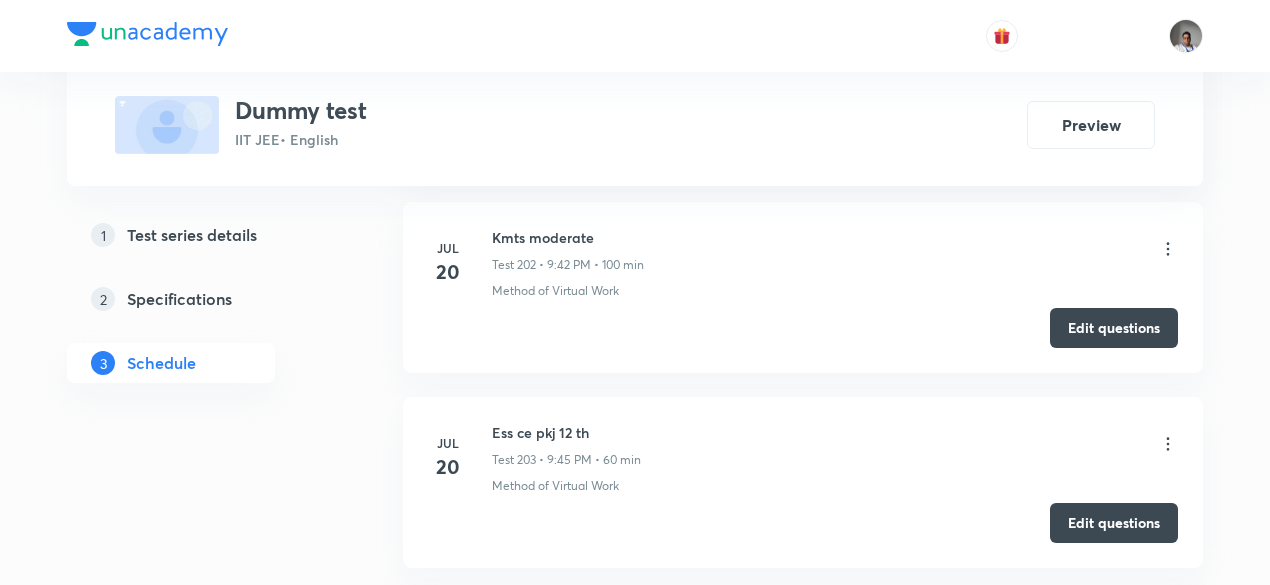 scroll, scrollTop: 39482, scrollLeft: 0, axis: vertical 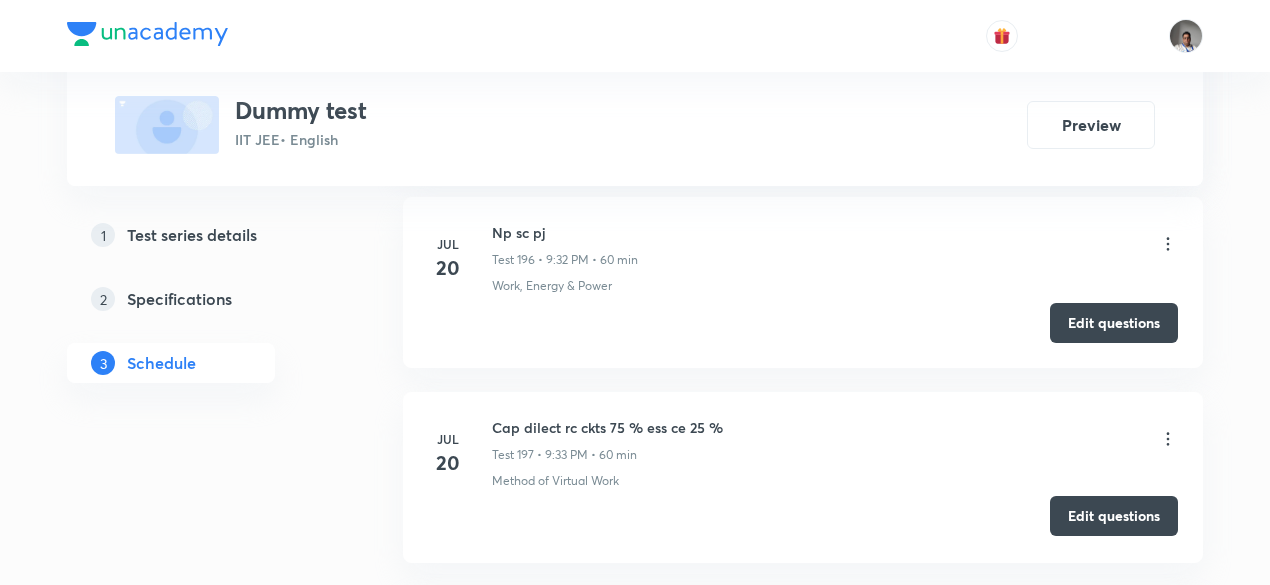 click on "Edit questions" at bounding box center [1114, 516] 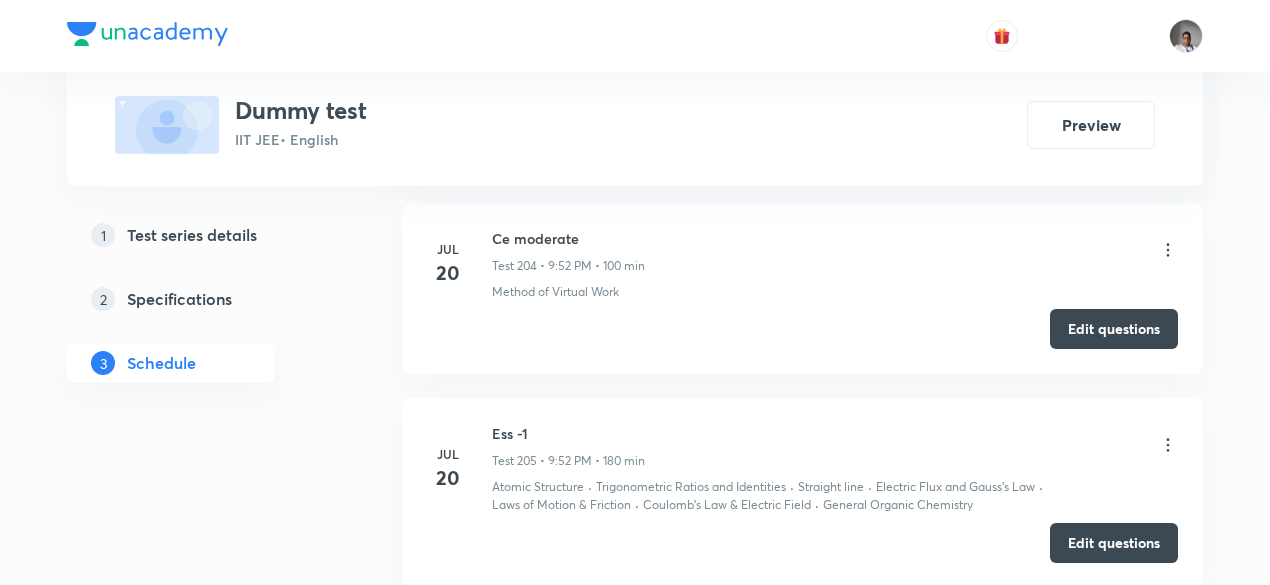 scroll, scrollTop: 40666, scrollLeft: 0, axis: vertical 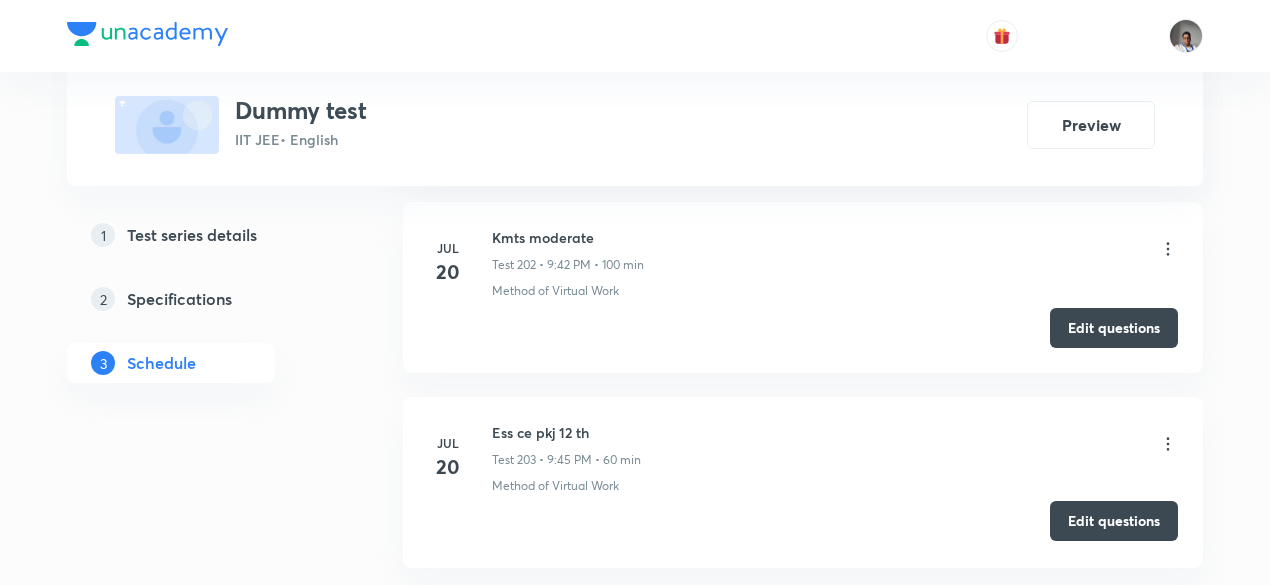 click on "Edit questions" at bounding box center [1114, 521] 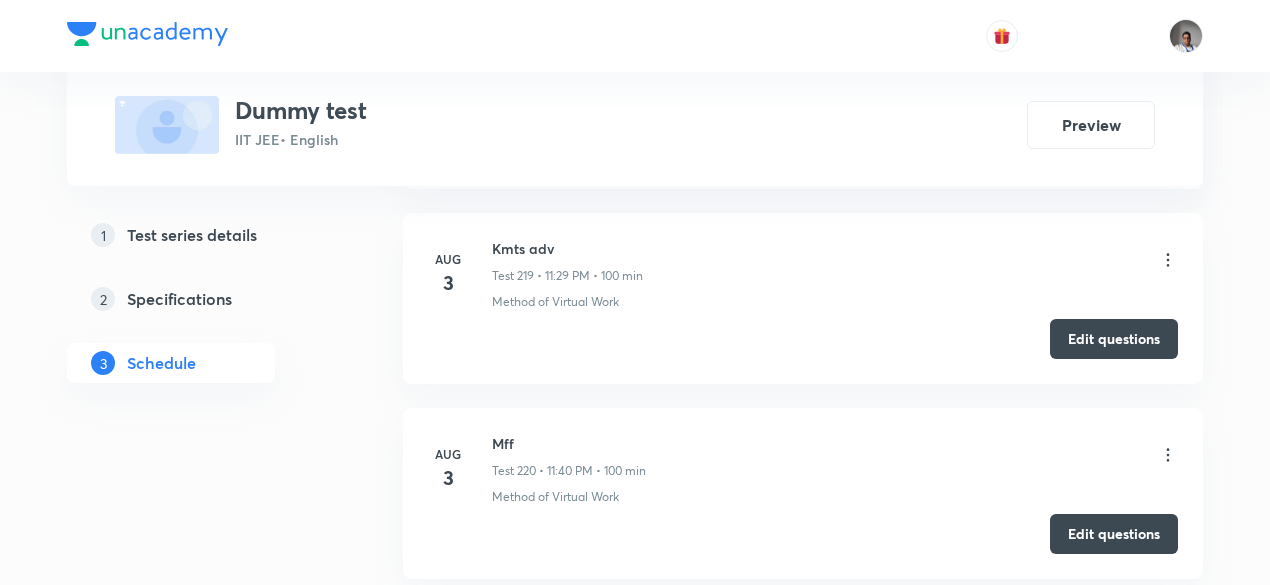 scroll, scrollTop: 1503, scrollLeft: 0, axis: vertical 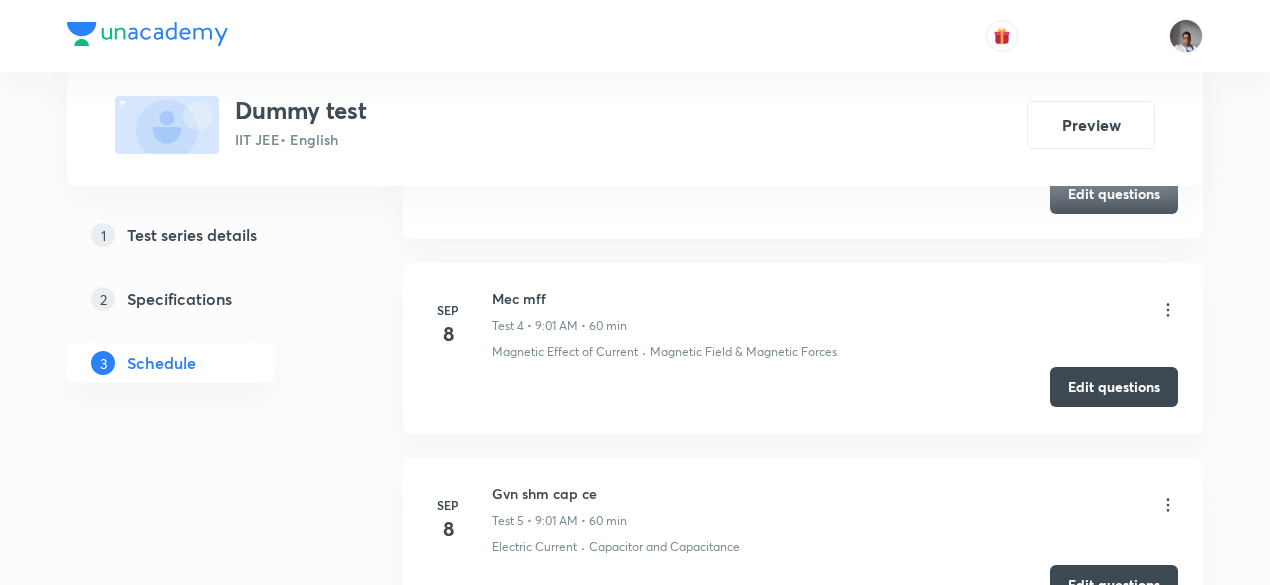 click on "Edit questions" at bounding box center (1114, 387) 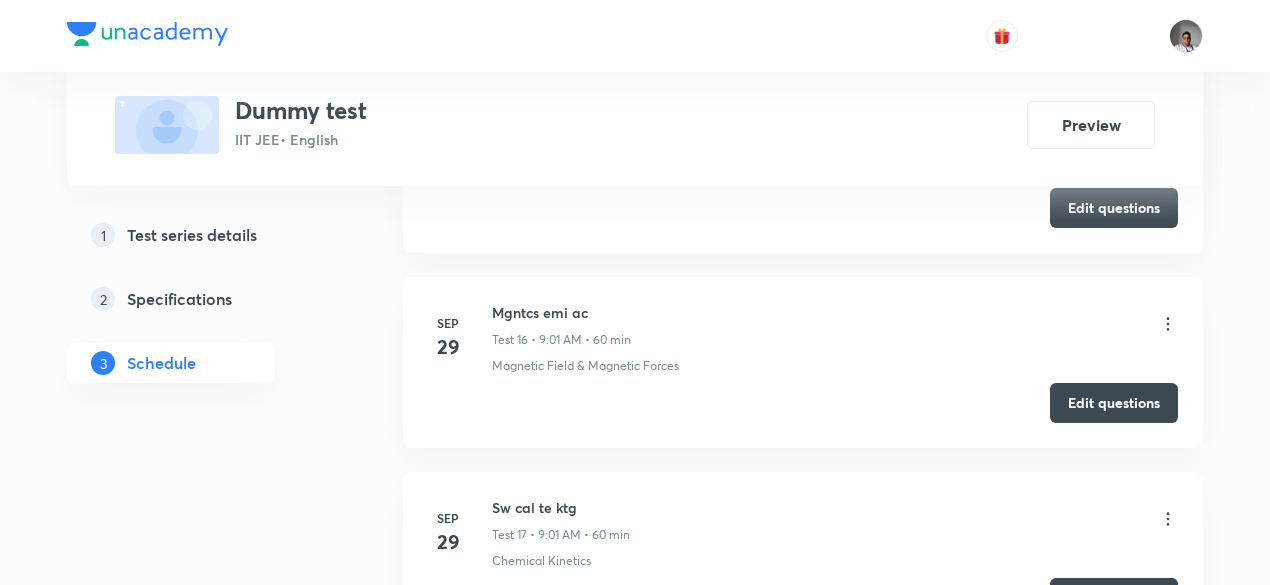 scroll, scrollTop: 3832, scrollLeft: 0, axis: vertical 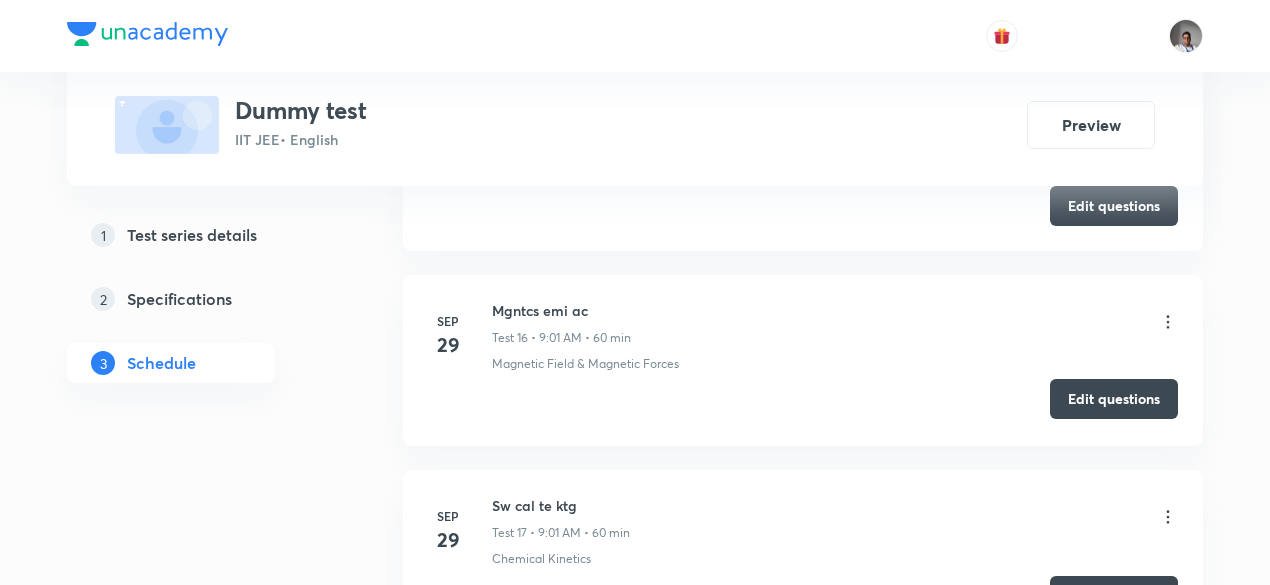 click on "Edit questions" at bounding box center [1114, 399] 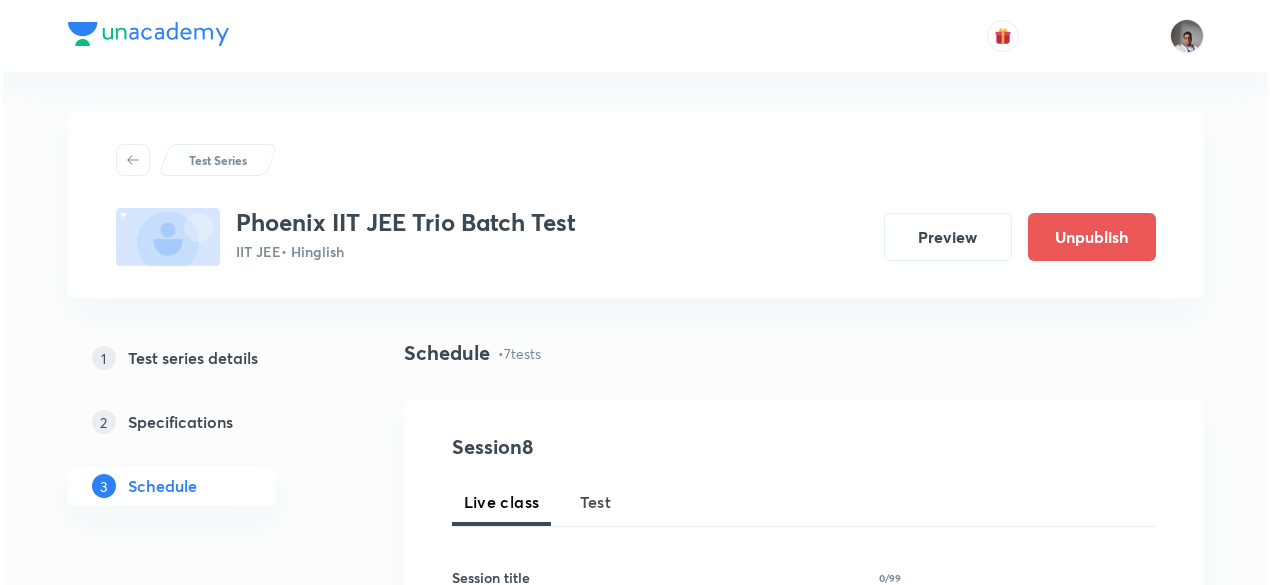 scroll, scrollTop: 0, scrollLeft: 0, axis: both 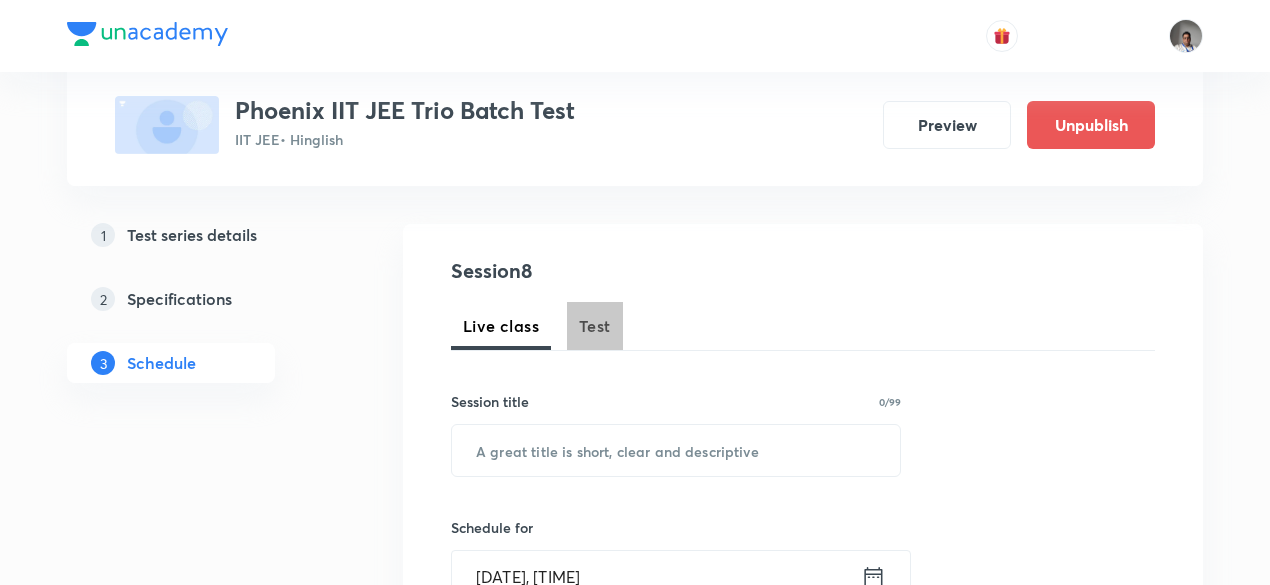 click on "Test" at bounding box center (595, 326) 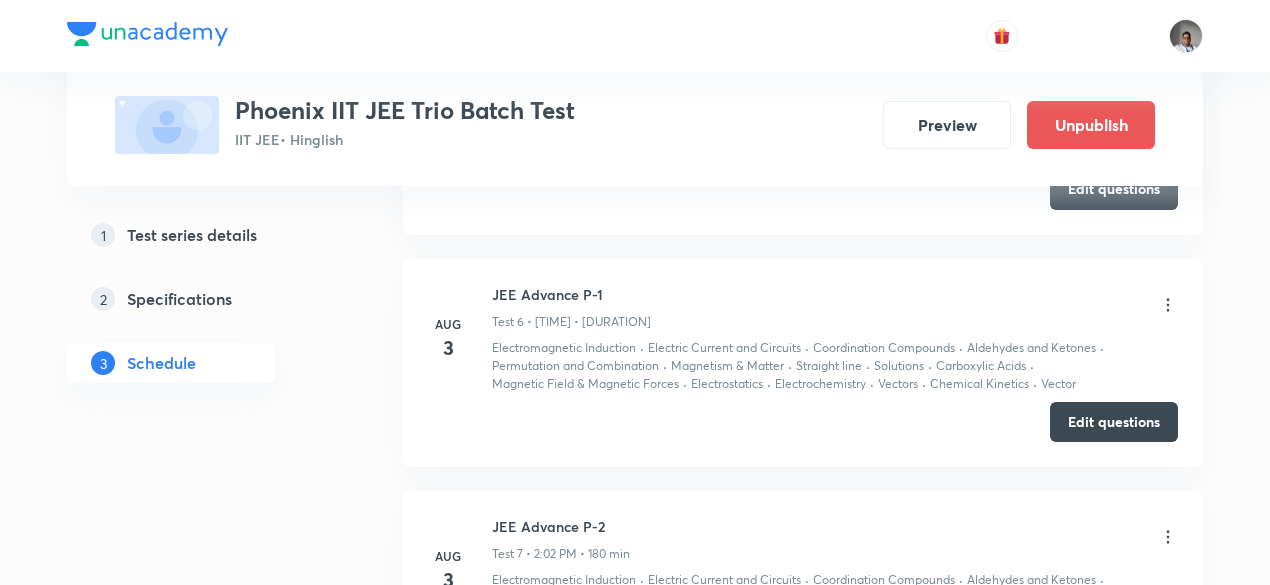 scroll, scrollTop: 2097, scrollLeft: 0, axis: vertical 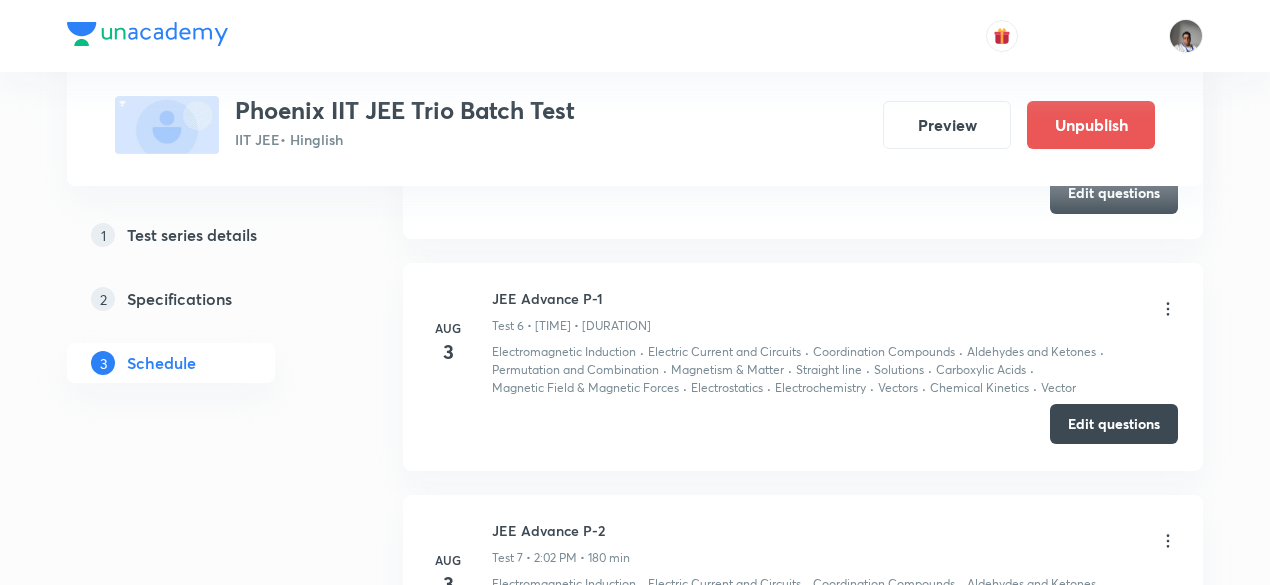 click on "Edit questions" at bounding box center (1114, 424) 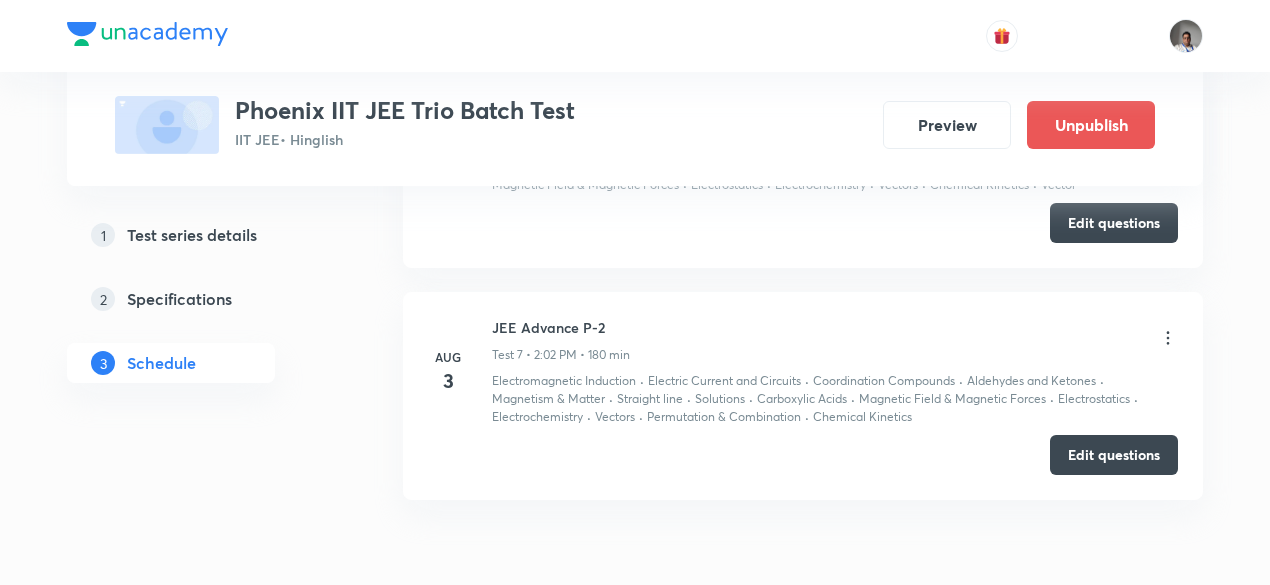 scroll, scrollTop: 2302, scrollLeft: 0, axis: vertical 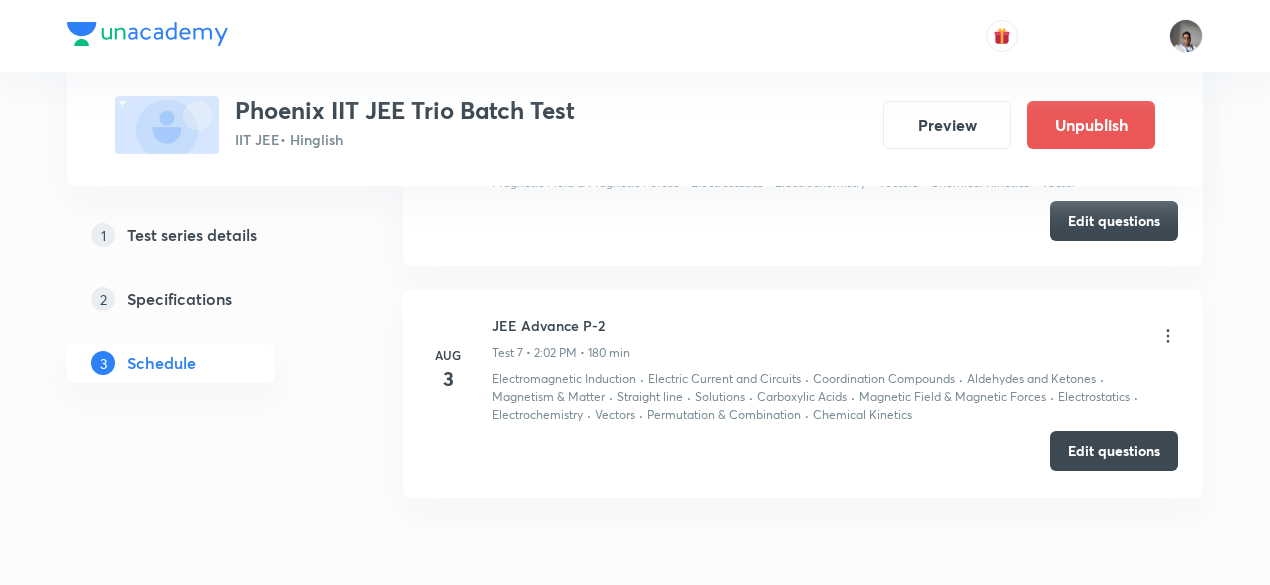 click on "Edit questions" at bounding box center (1114, 451) 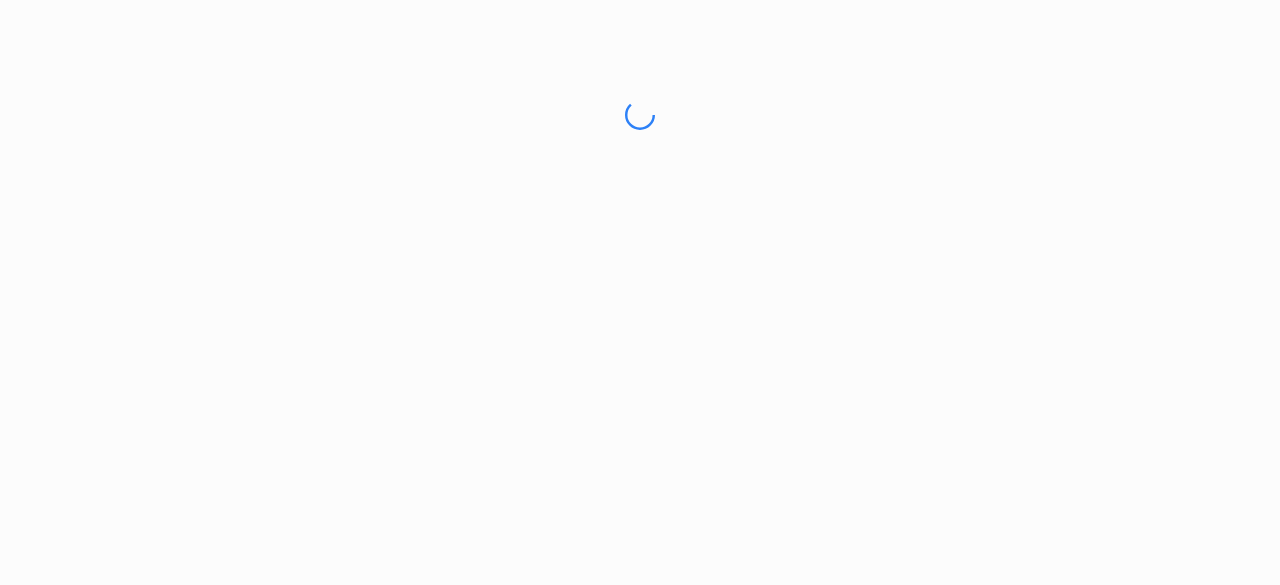 scroll, scrollTop: 0, scrollLeft: 0, axis: both 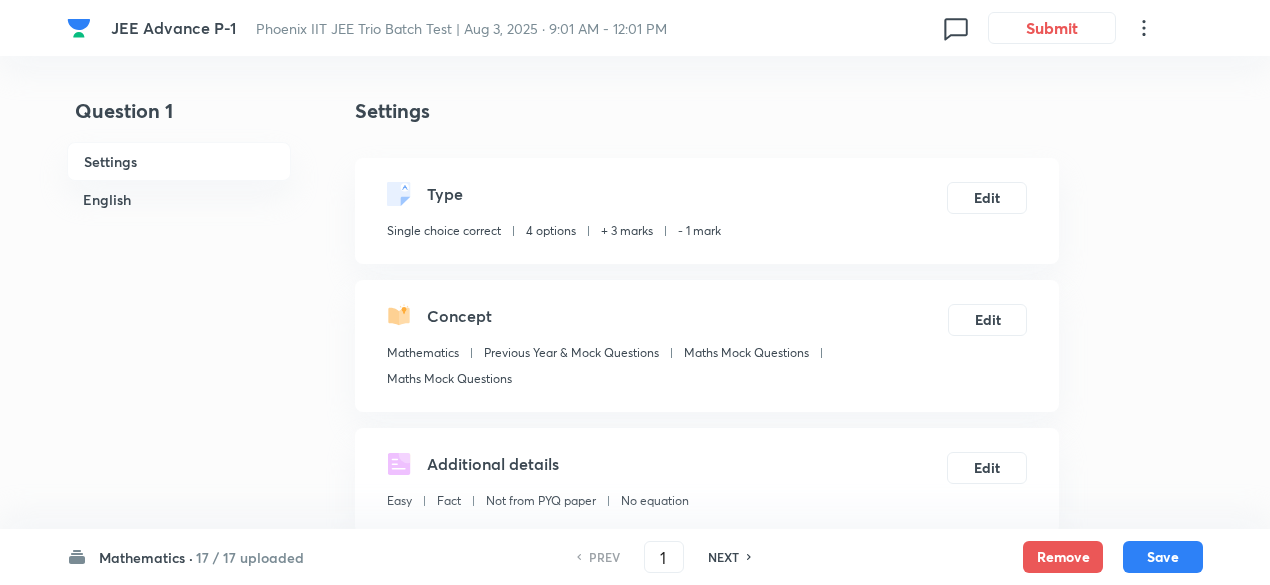 click on "17 / 17 uploaded" at bounding box center [250, 557] 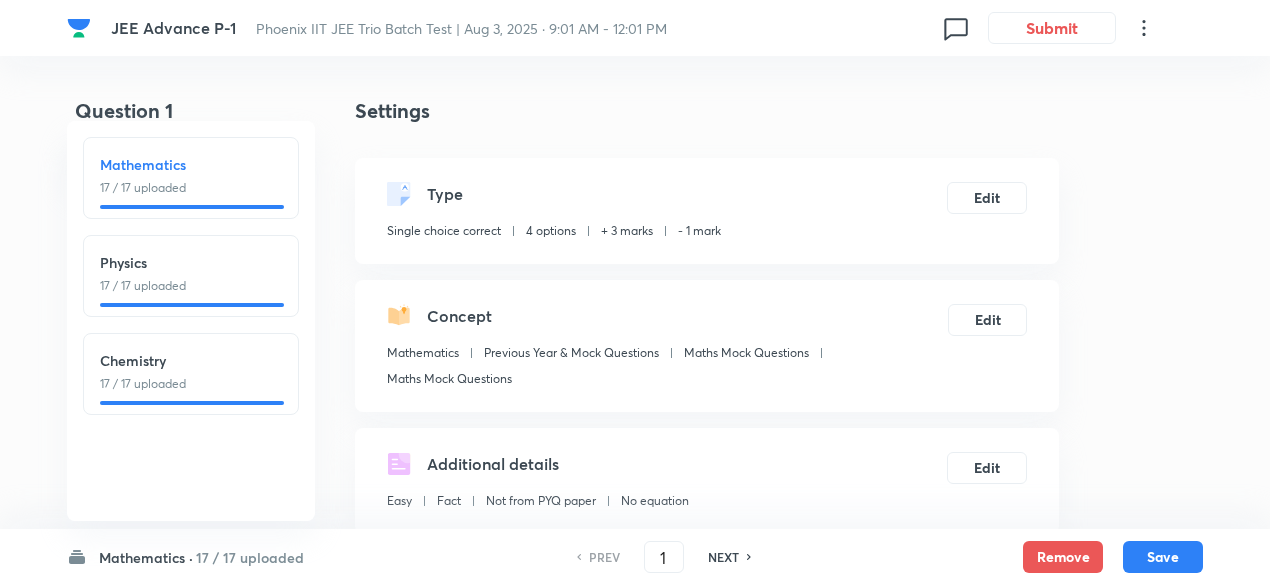 click on "Physics" at bounding box center [191, 262] 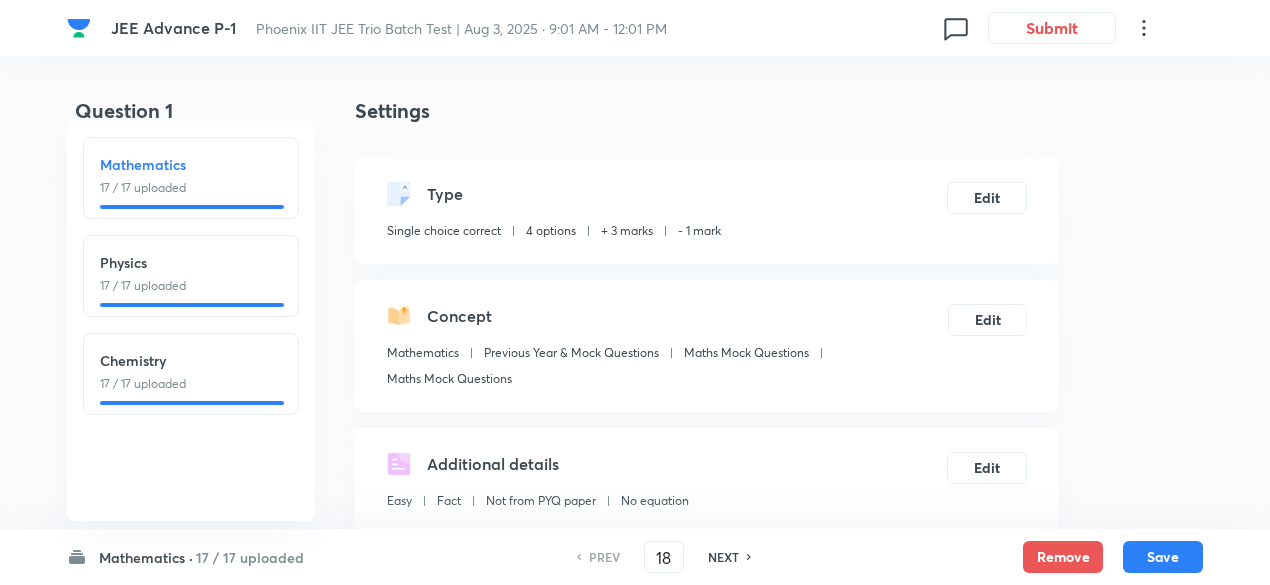 checkbox on "true" 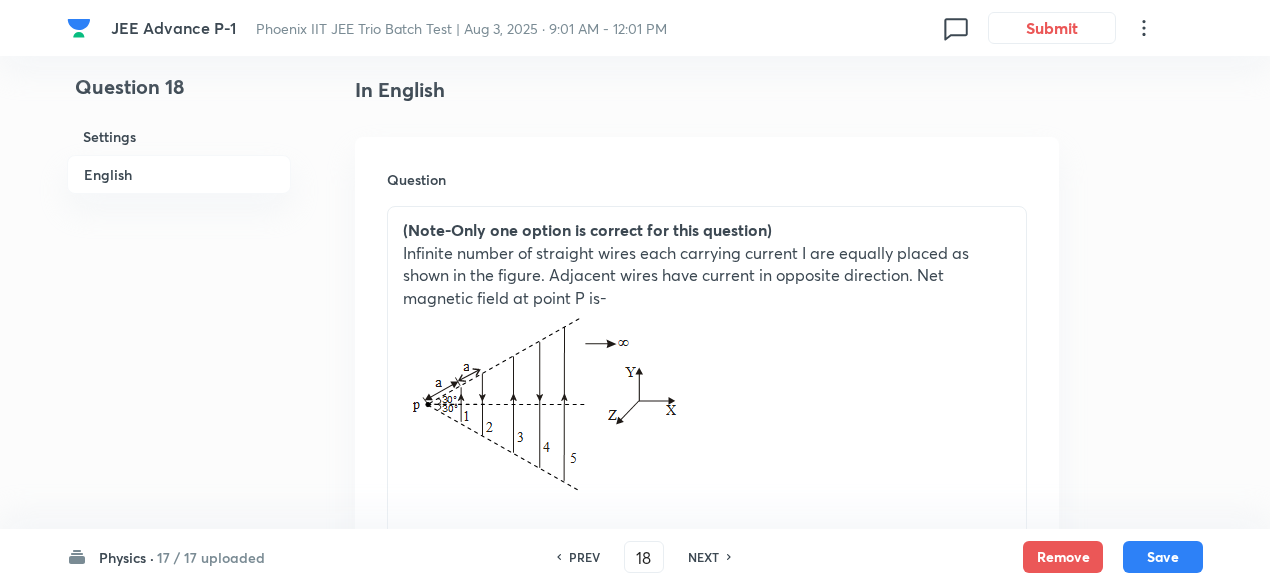 scroll, scrollTop: 514, scrollLeft: 0, axis: vertical 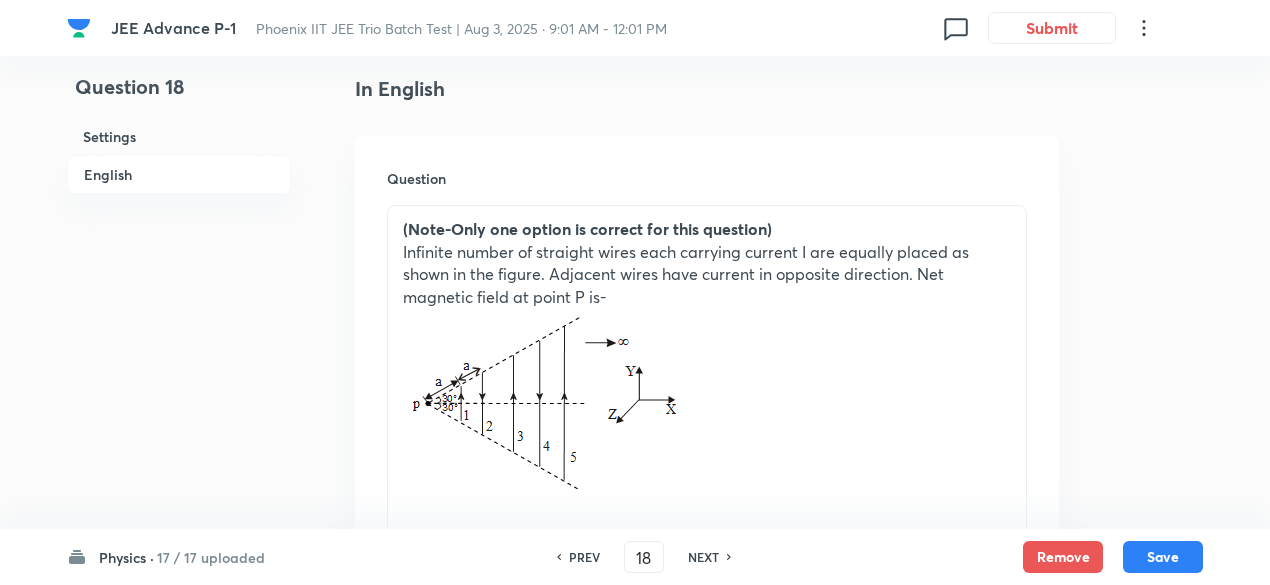 click at bounding box center (707, 407) 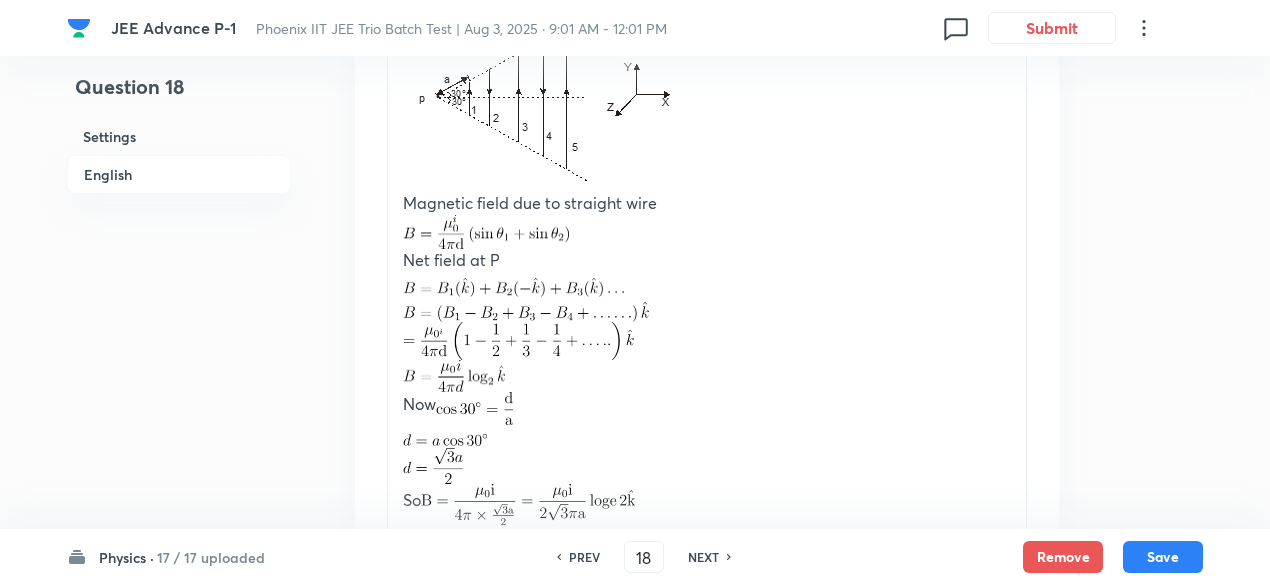 scroll, scrollTop: 2748, scrollLeft: 0, axis: vertical 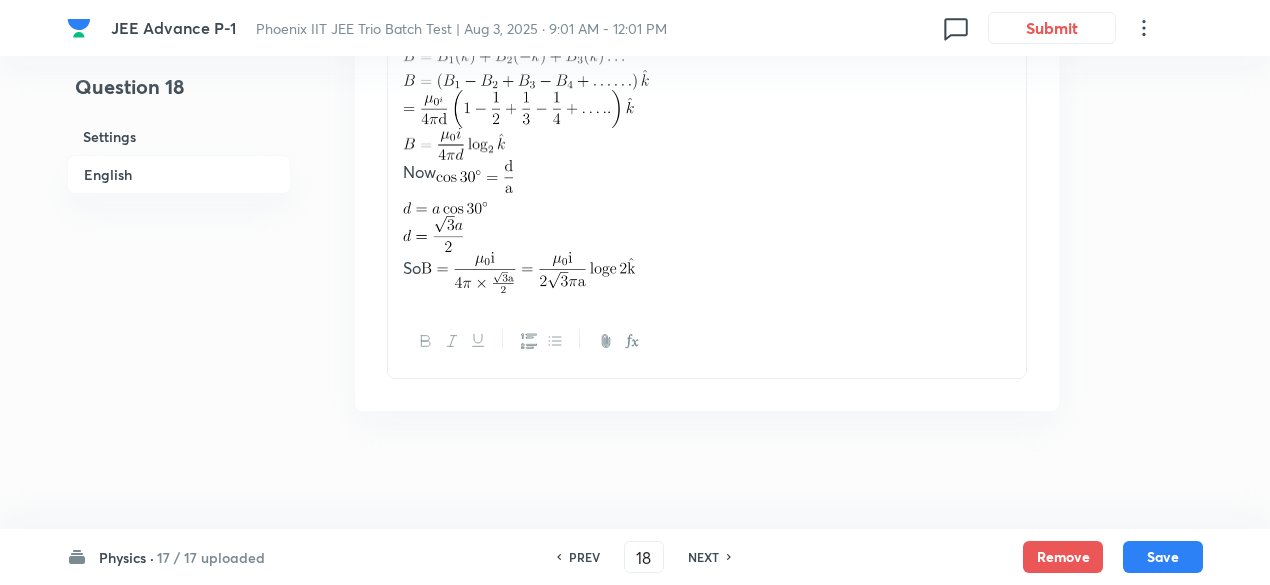 click on "NEXT" at bounding box center [703, 557] 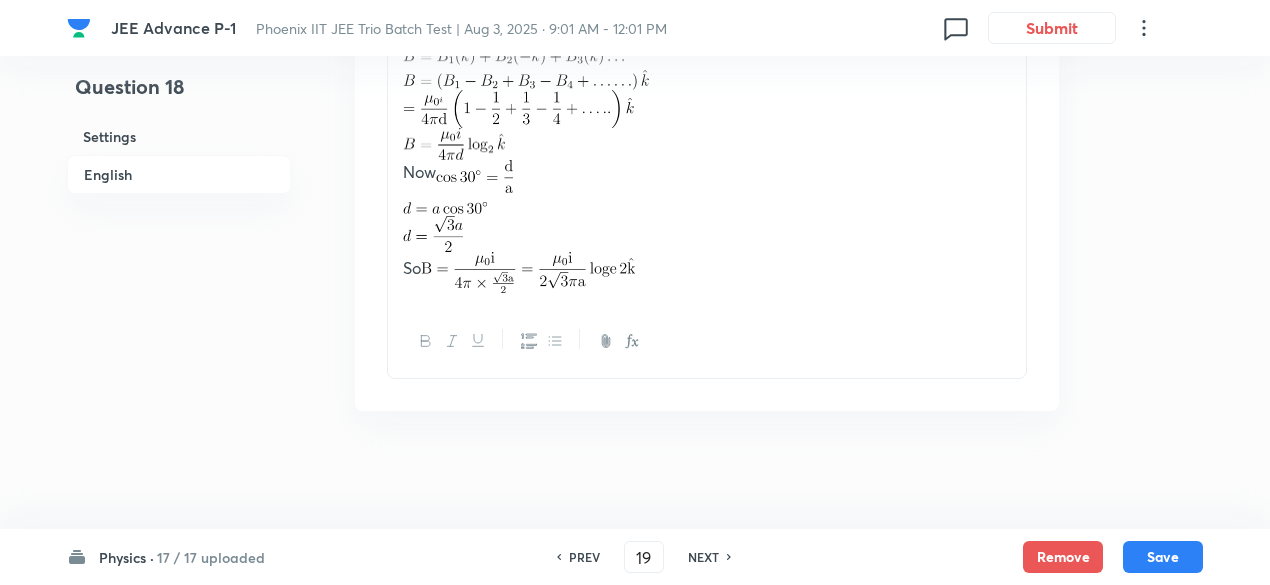 checkbox on "false" 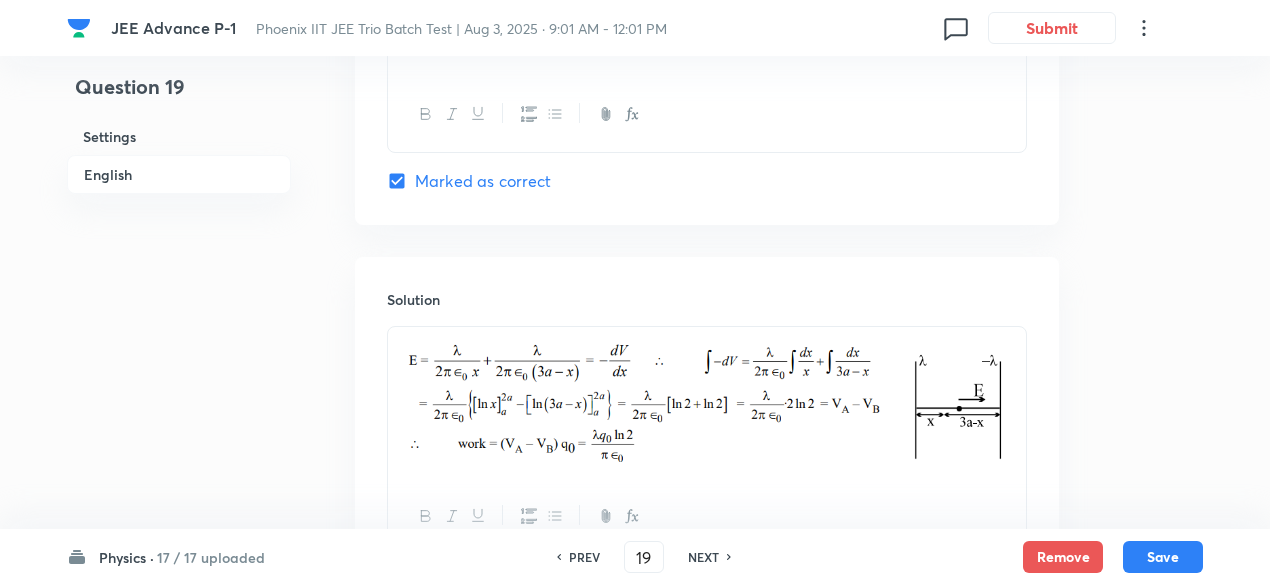 click on "NEXT" at bounding box center [703, 557] 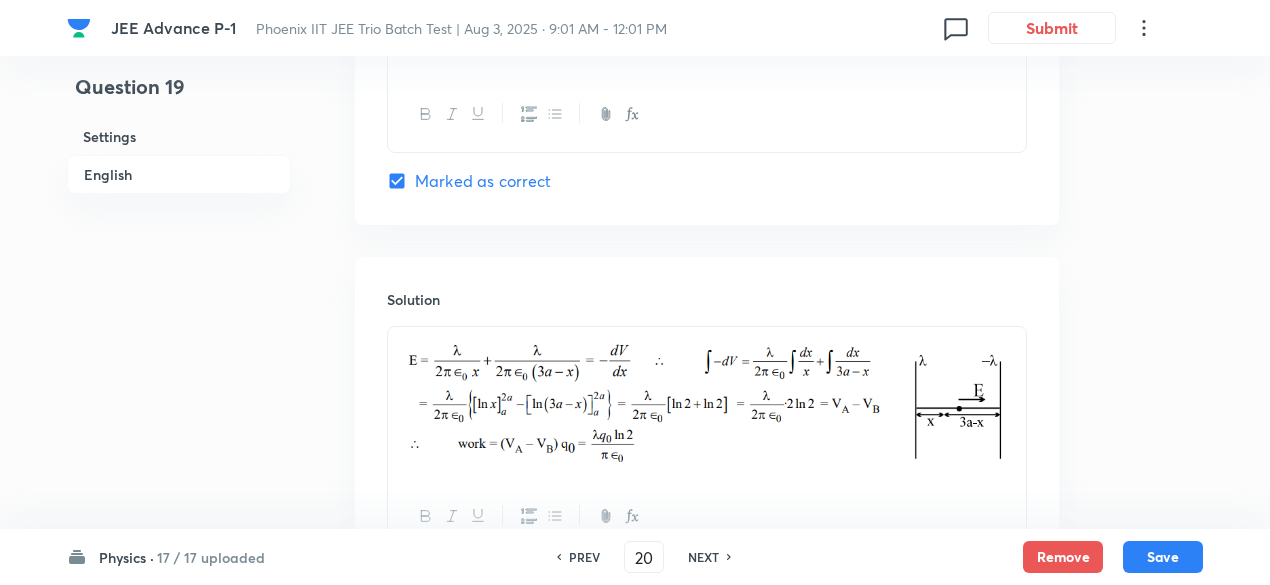 checkbox on "true" 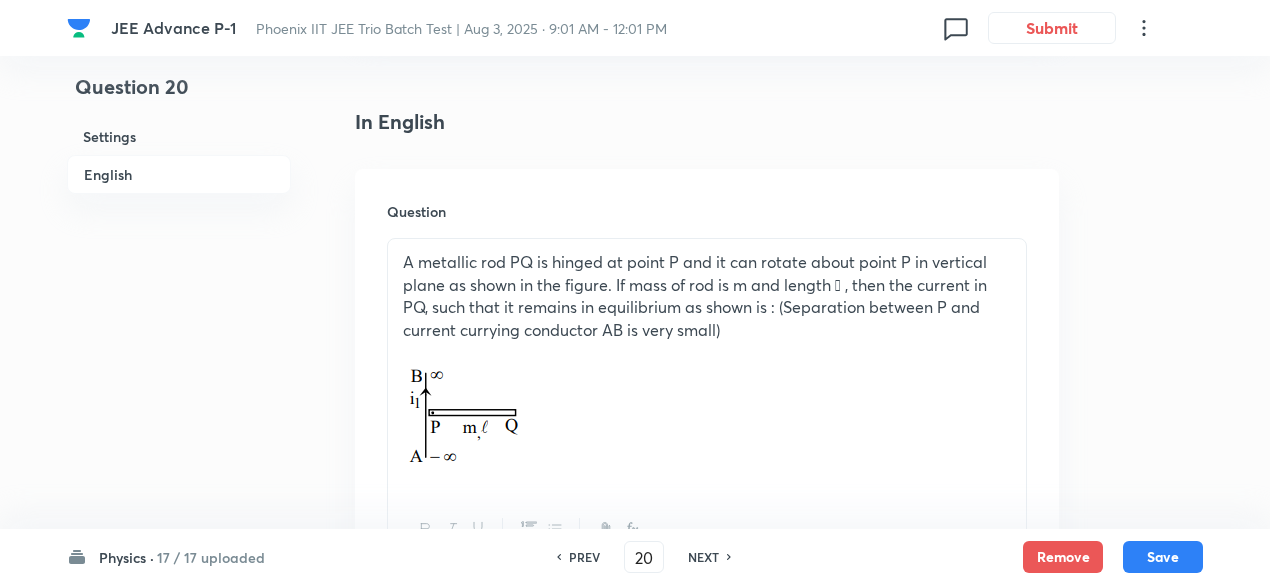 scroll, scrollTop: 480, scrollLeft: 0, axis: vertical 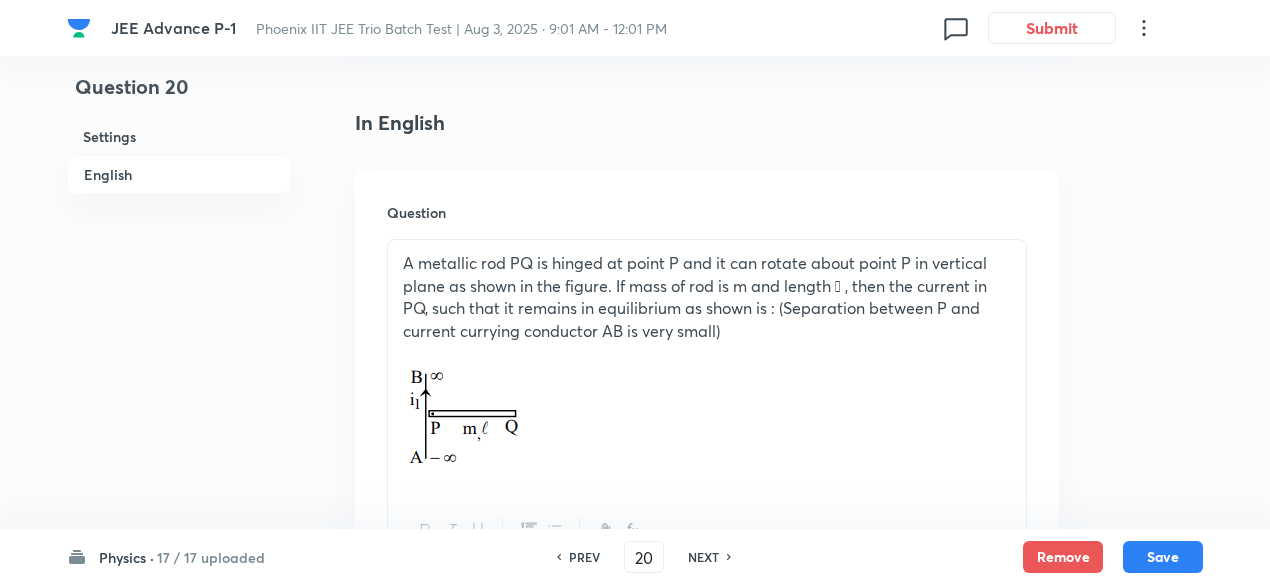 click on "NEXT" at bounding box center (703, 557) 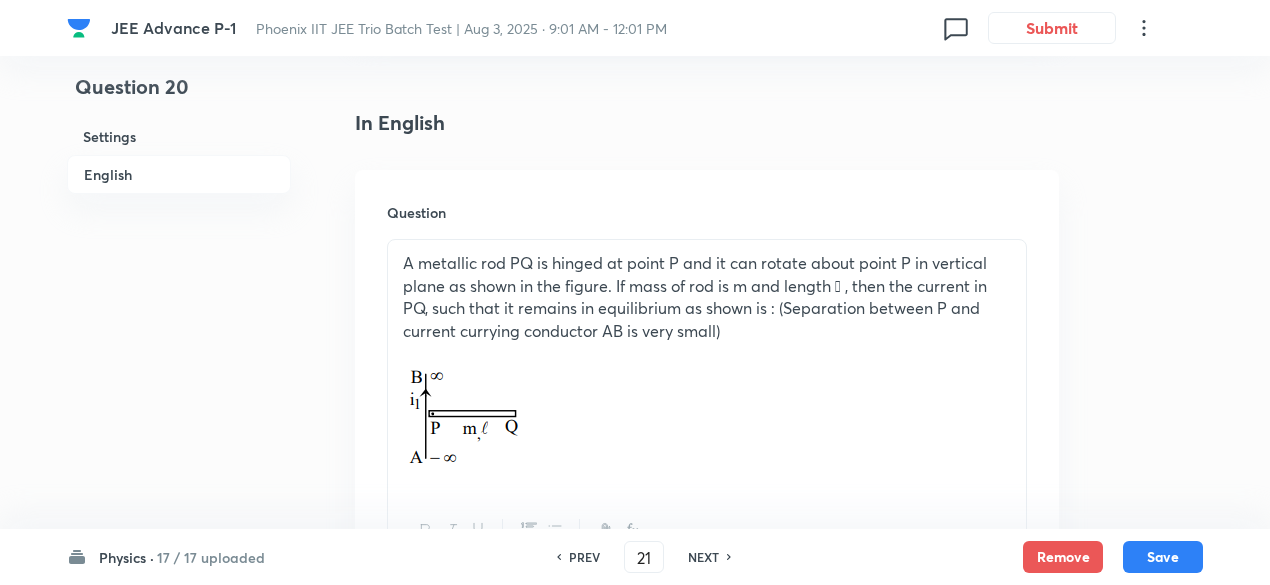 checkbox on "false" 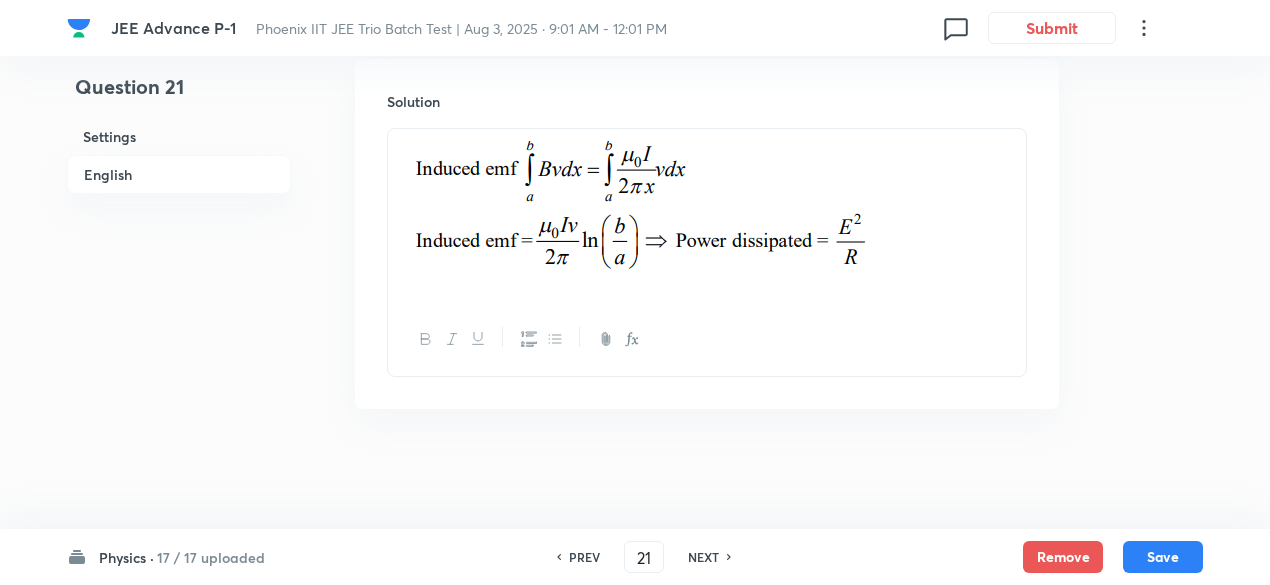 scroll, scrollTop: 2386, scrollLeft: 0, axis: vertical 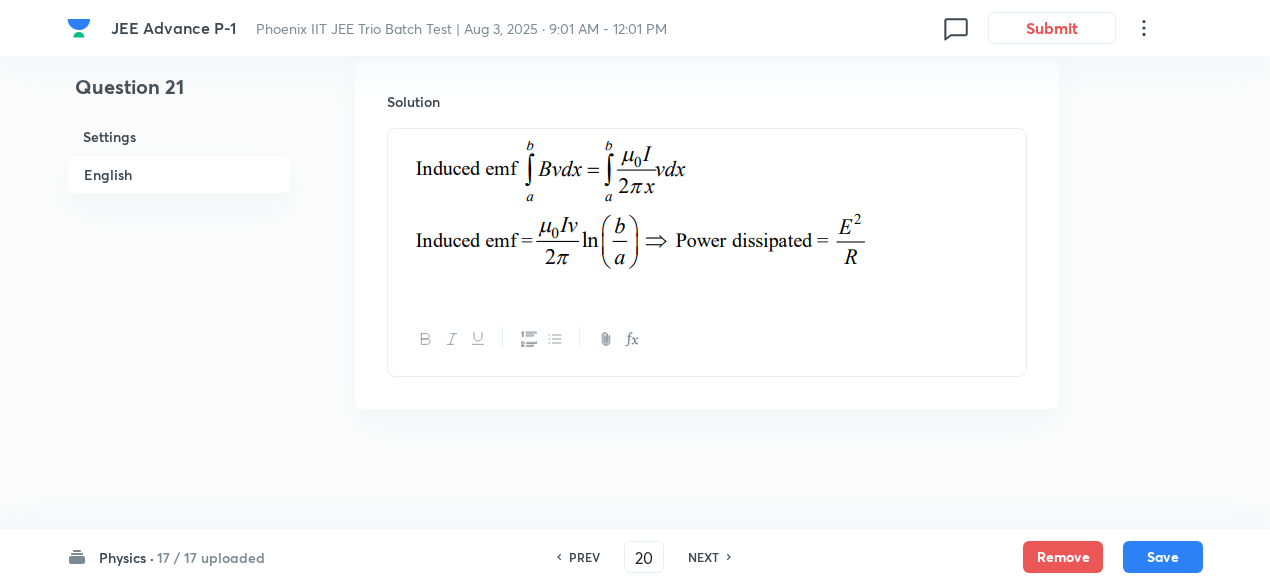 checkbox on "false" 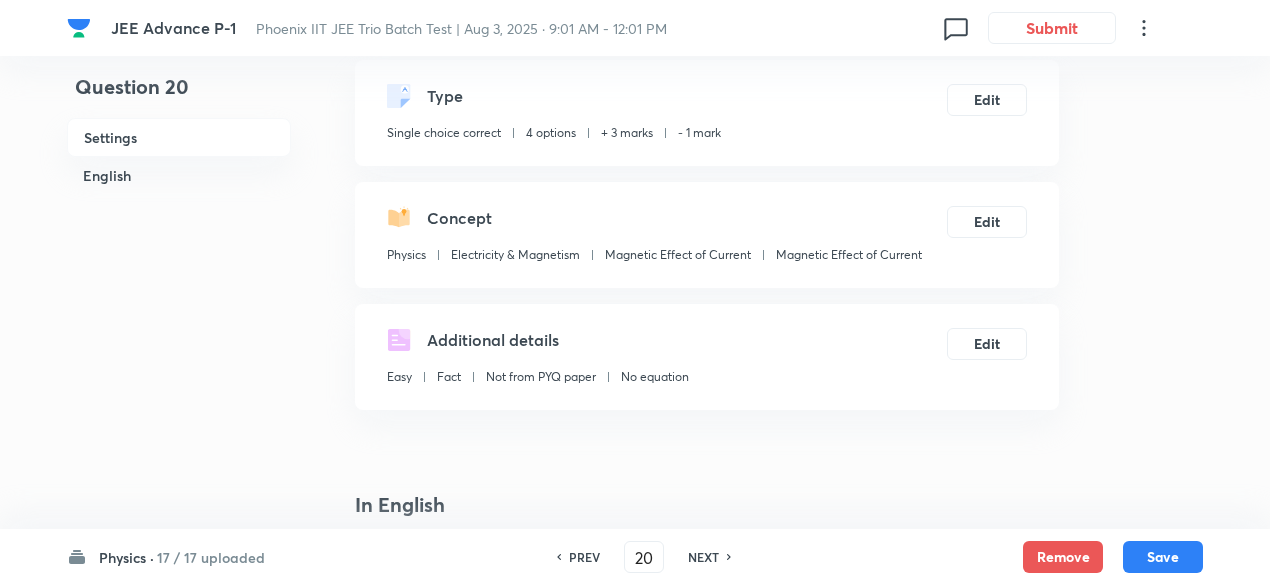 scroll, scrollTop: 0, scrollLeft: 0, axis: both 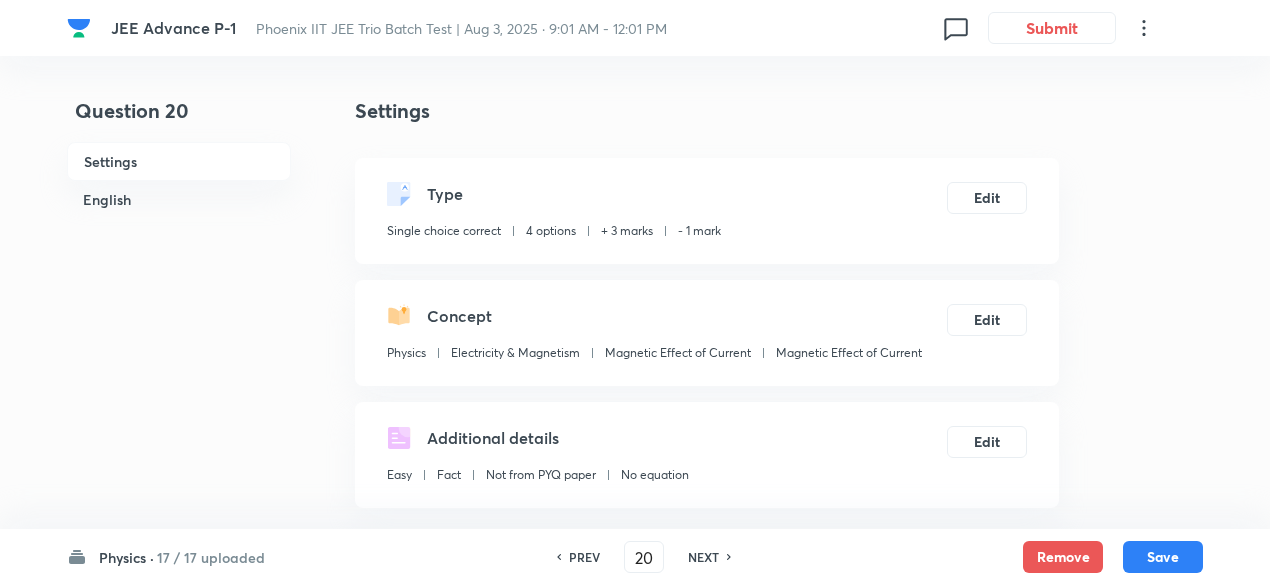 click on "PREV 20 ​ NEXT" at bounding box center [644, 557] 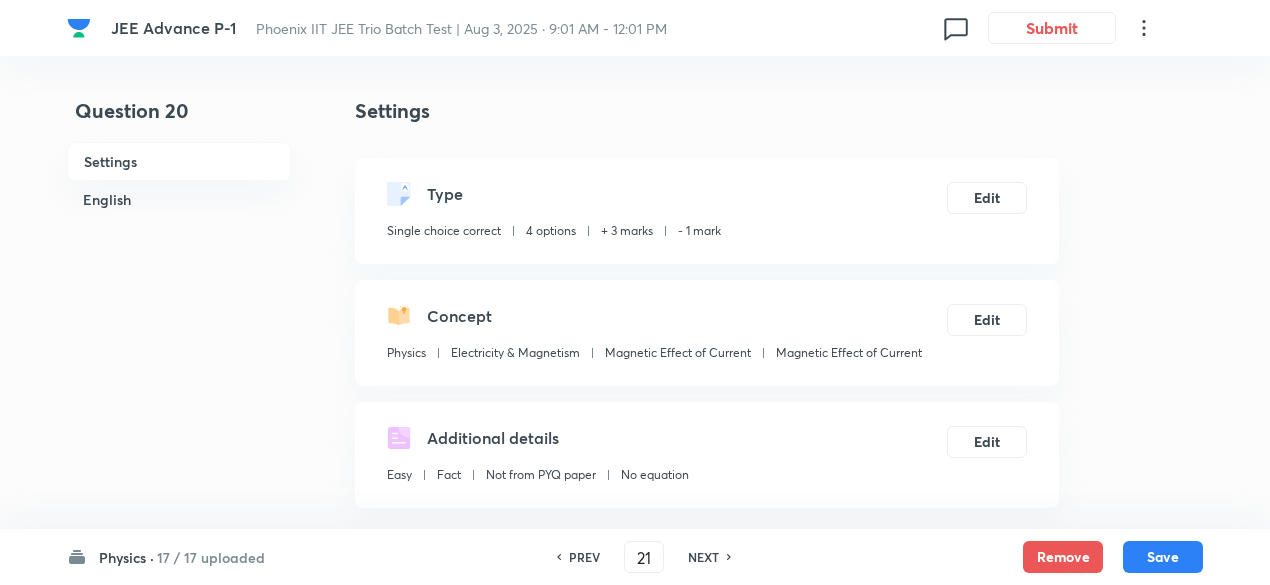 checkbox on "false" 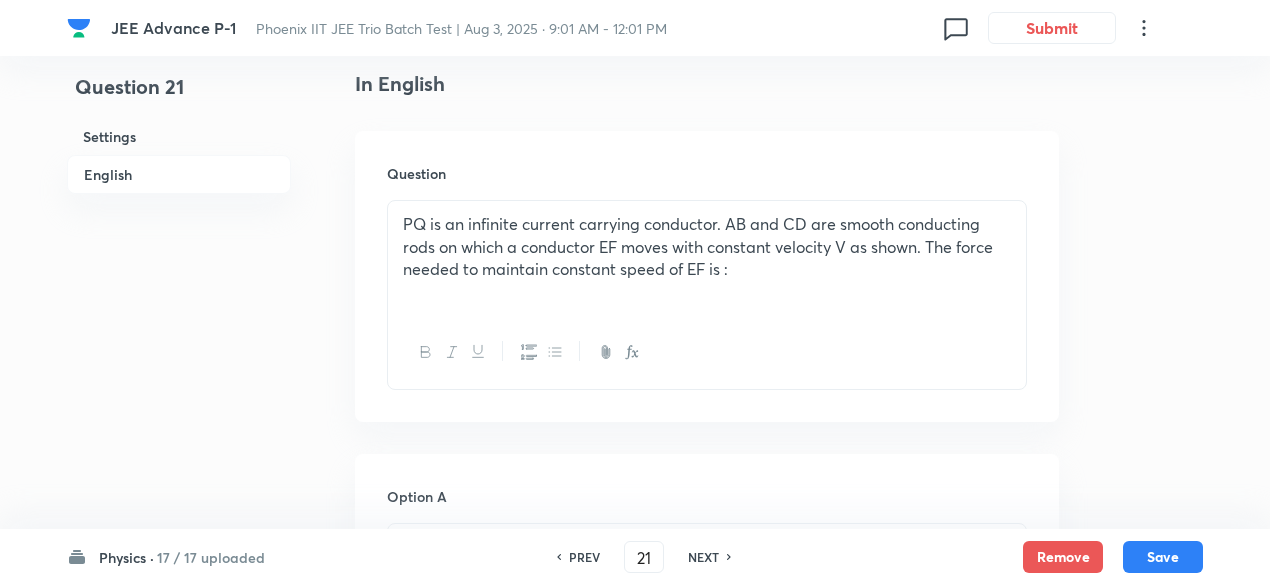 scroll, scrollTop: 520, scrollLeft: 0, axis: vertical 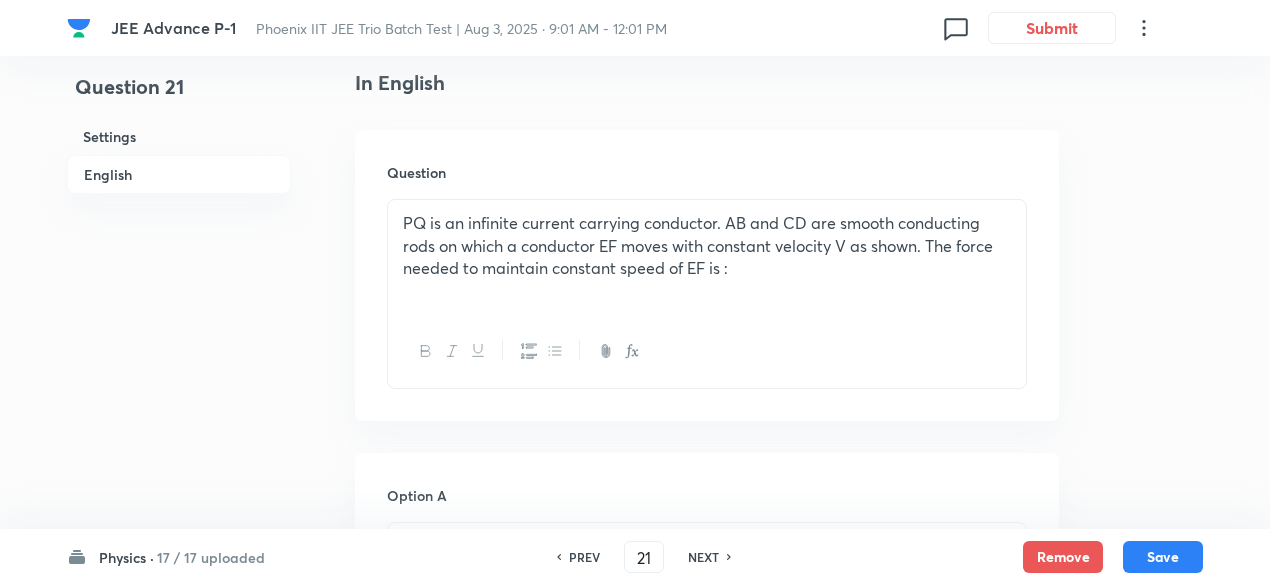 click on "NEXT" at bounding box center [703, 557] 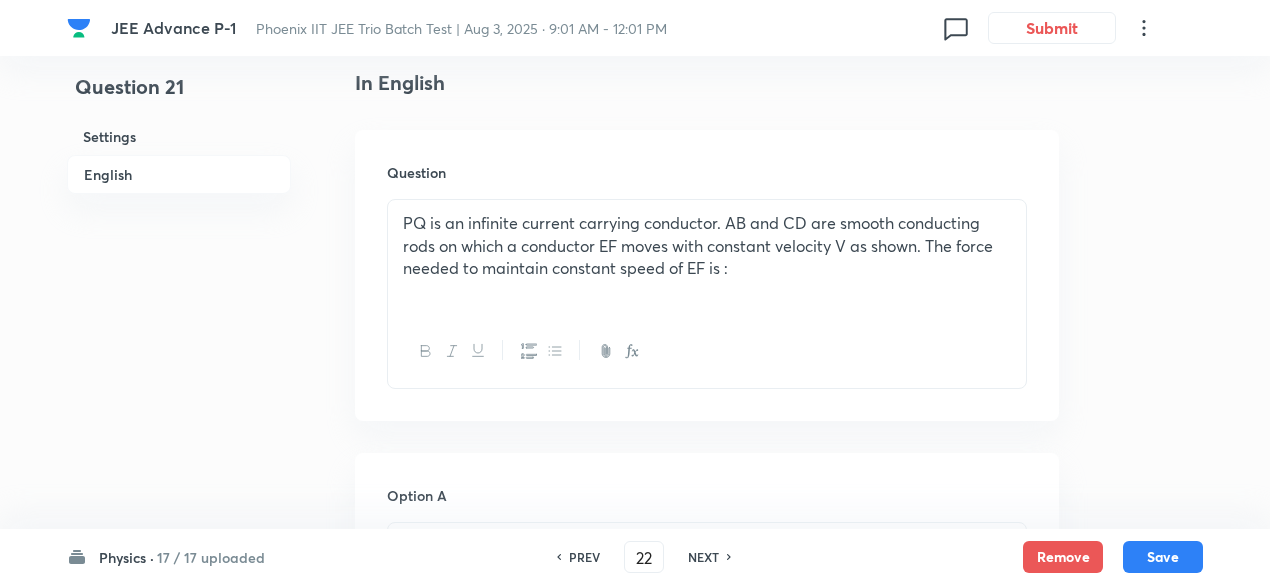 checkbox on "true" 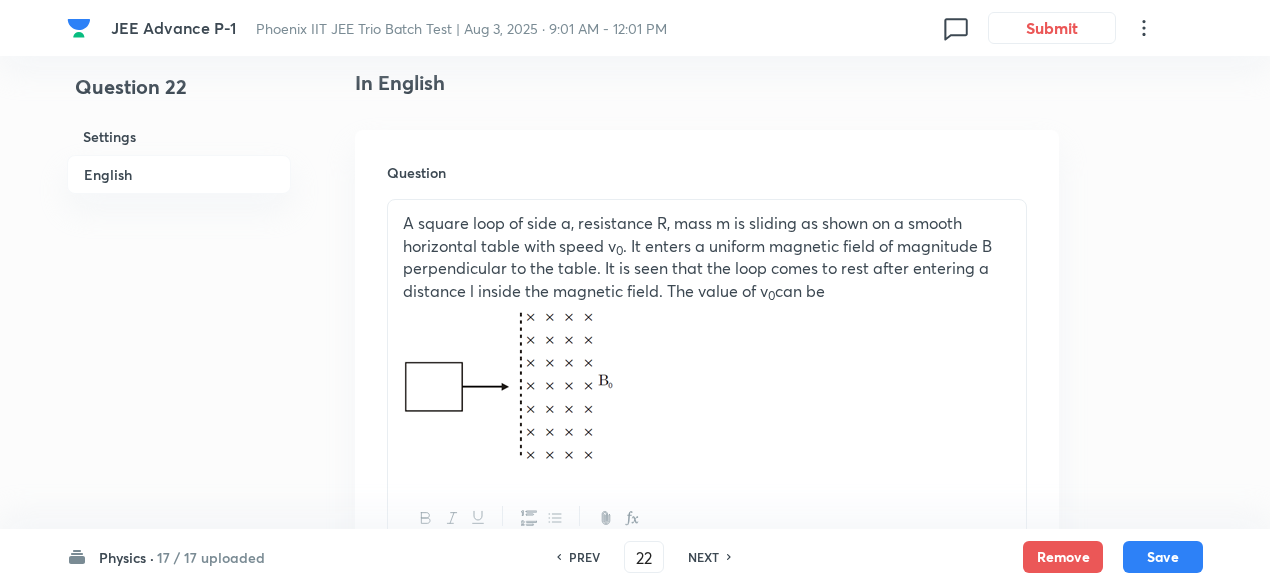 click on "NEXT" at bounding box center (703, 557) 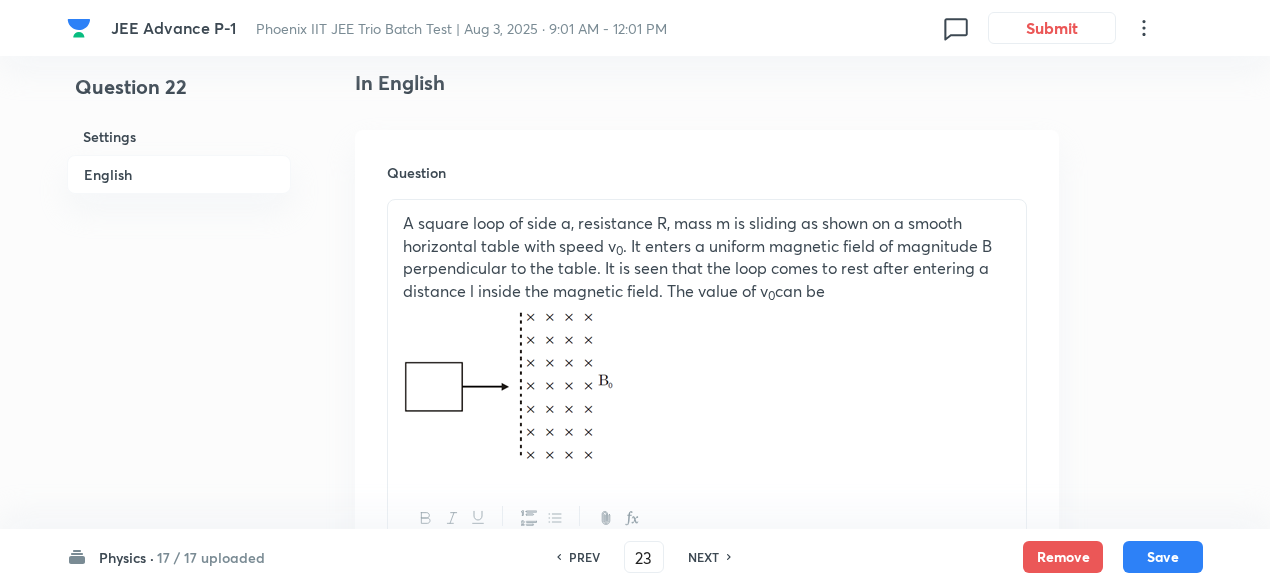checkbox on "false" 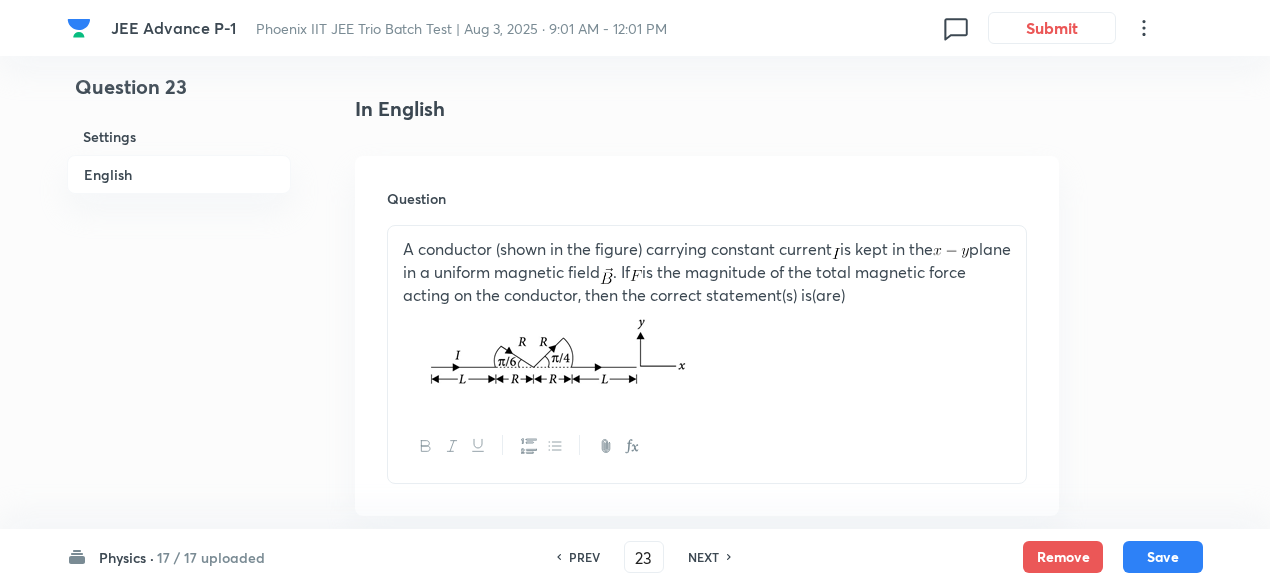 click on "NEXT" at bounding box center (703, 557) 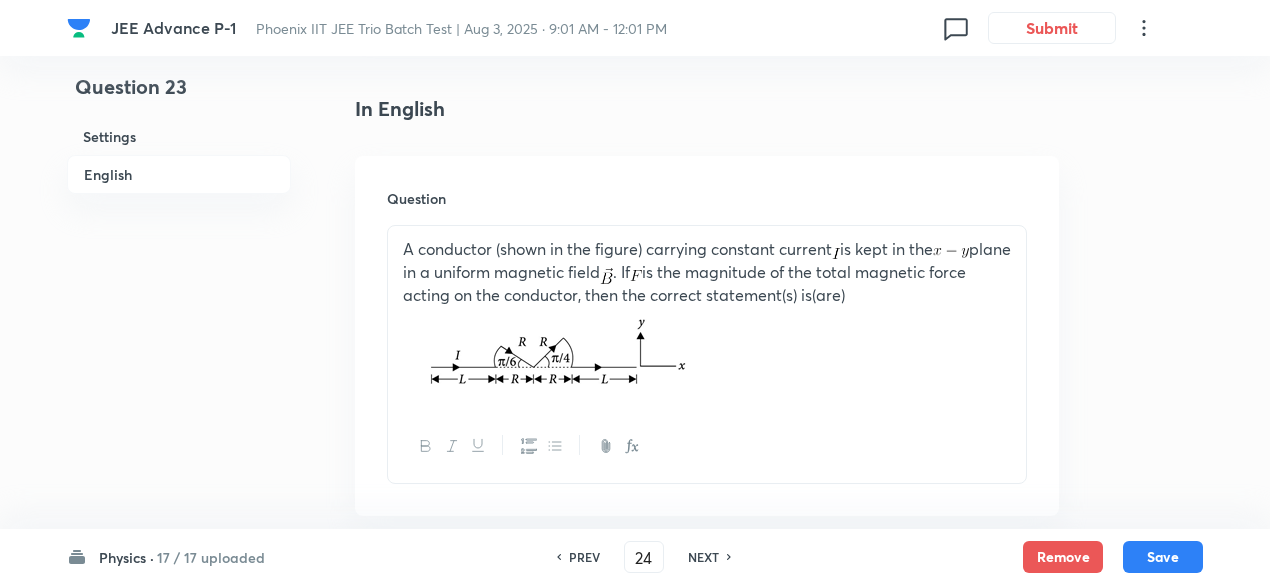 checkbox on "true" 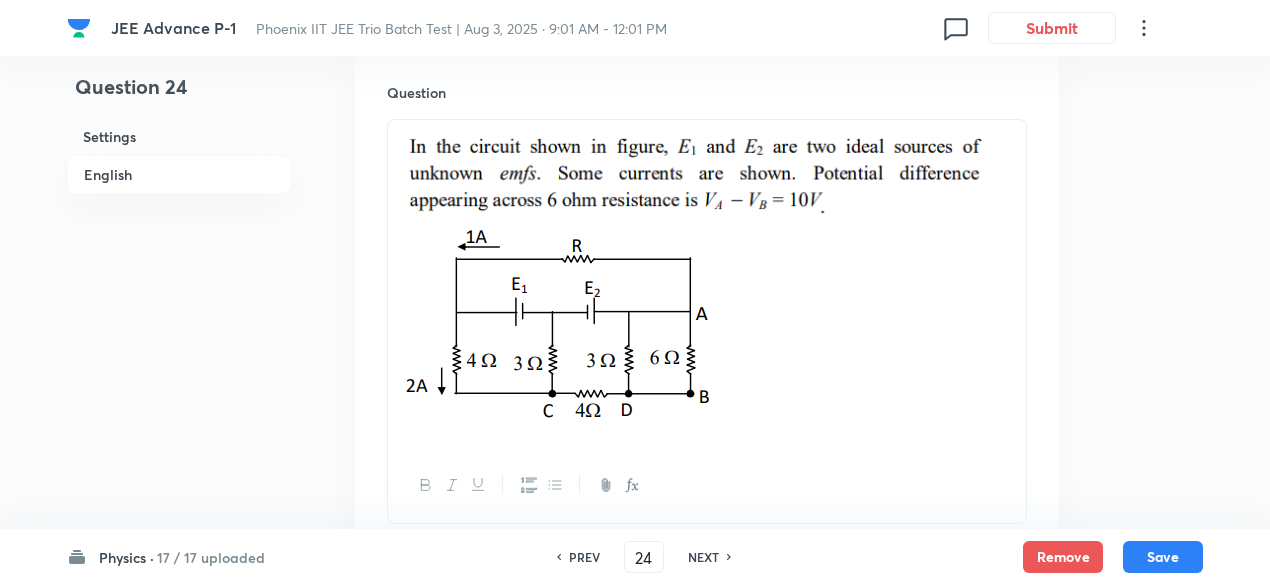 scroll, scrollTop: 634, scrollLeft: 0, axis: vertical 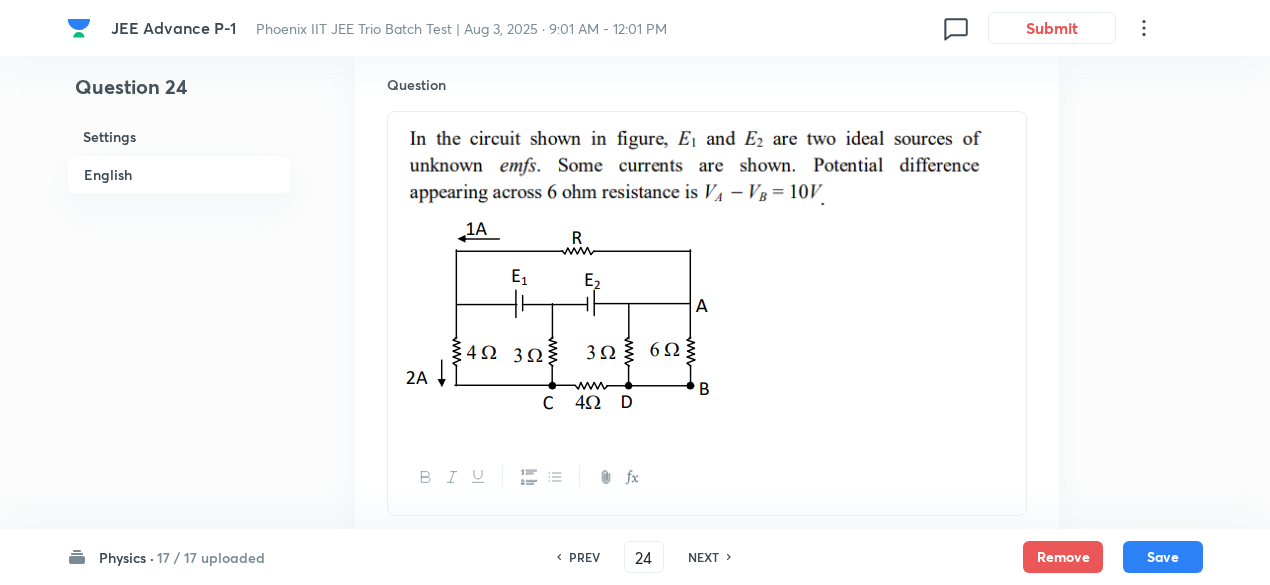 click on "NEXT" at bounding box center [703, 557] 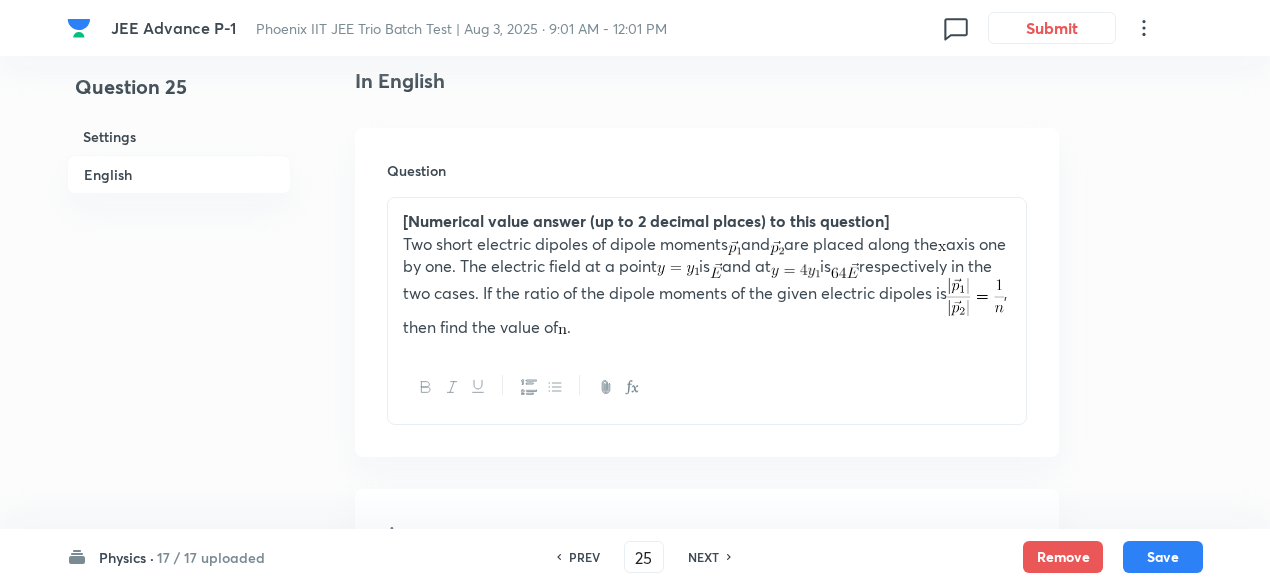 scroll, scrollTop: 521, scrollLeft: 0, axis: vertical 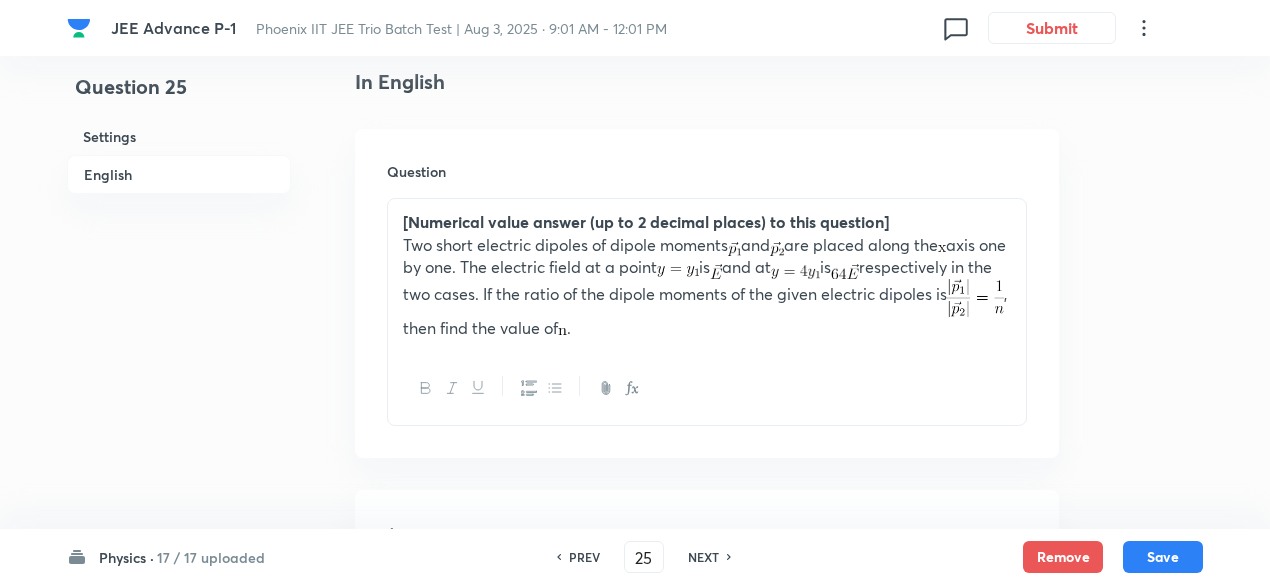 click on "NEXT" at bounding box center [703, 557] 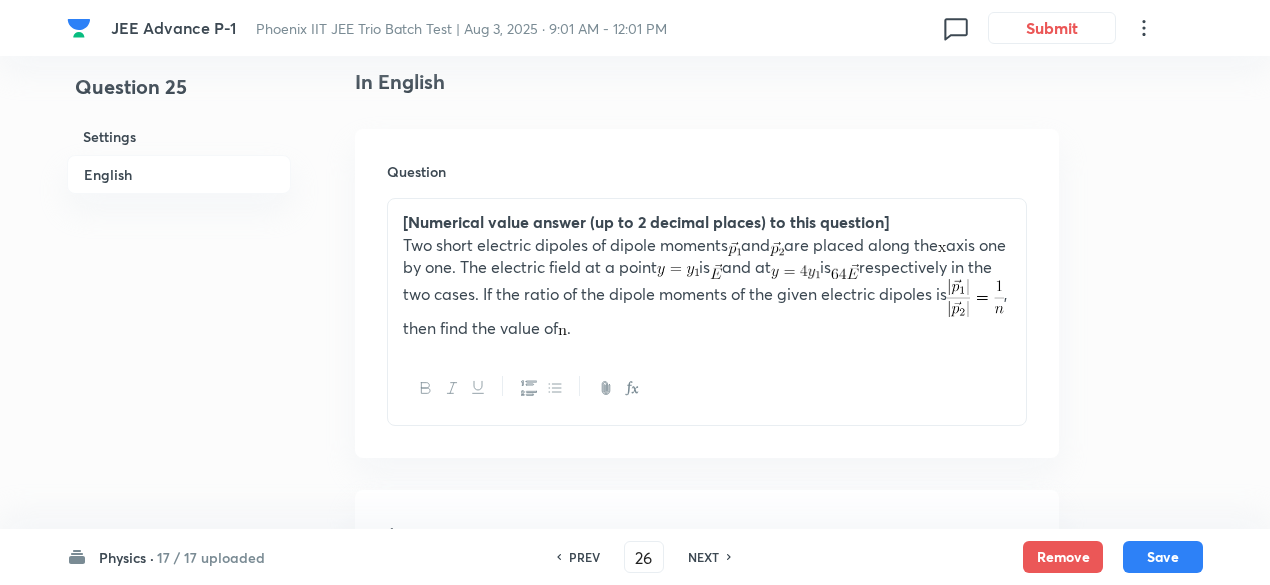 type on "1" 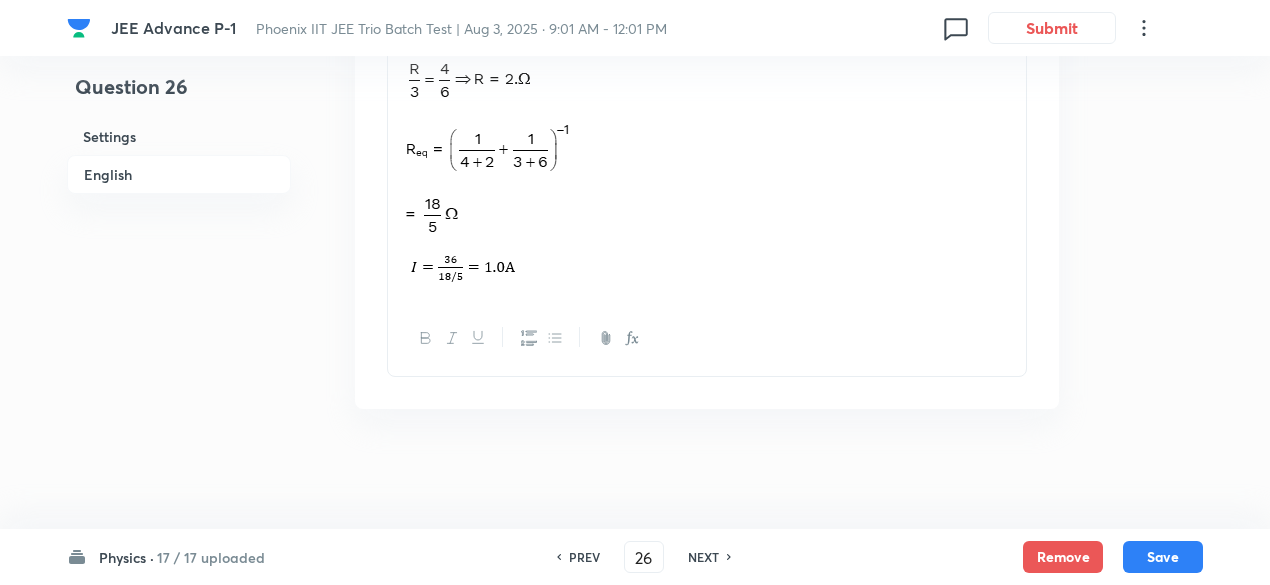 scroll, scrollTop: 1463, scrollLeft: 0, axis: vertical 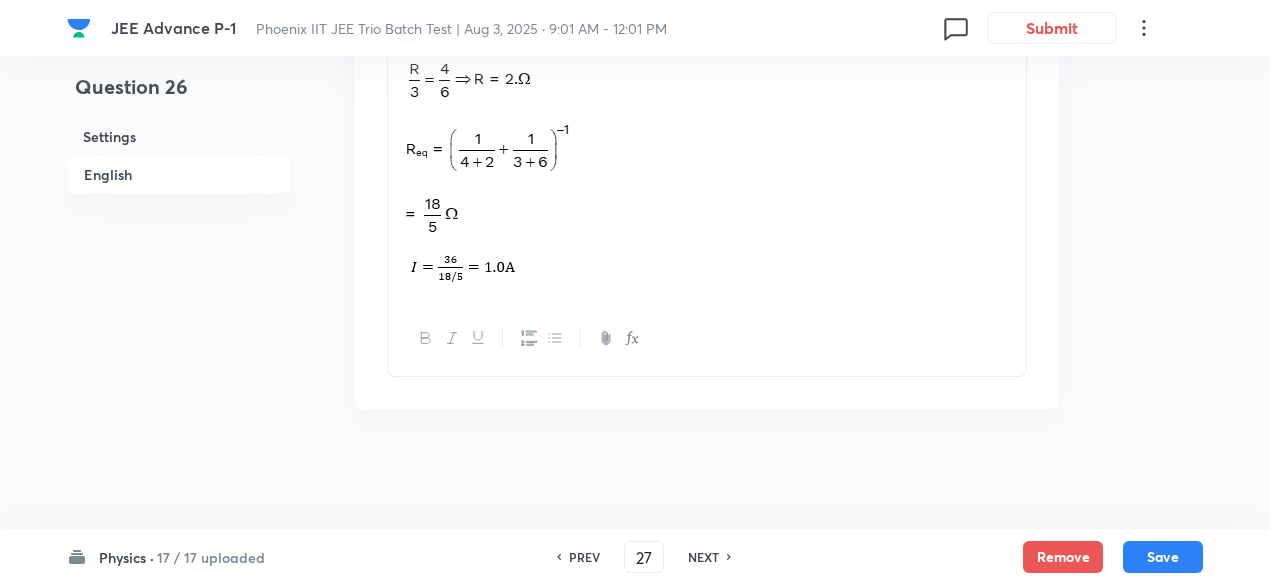 type on "6" 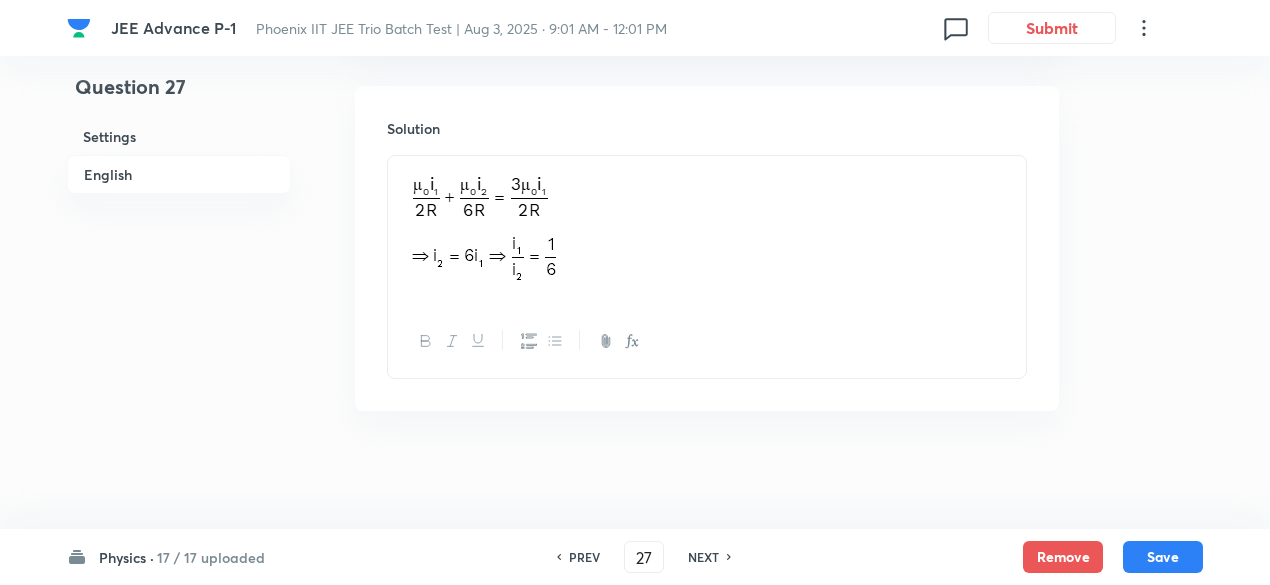 click on "NEXT" at bounding box center [703, 557] 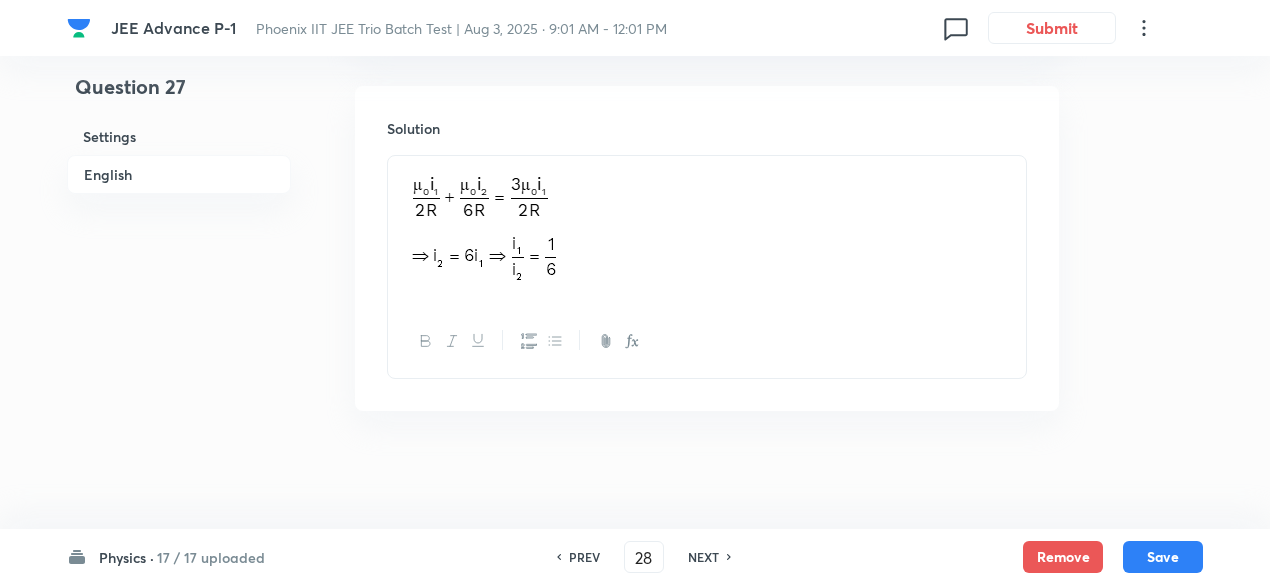 type on "8" 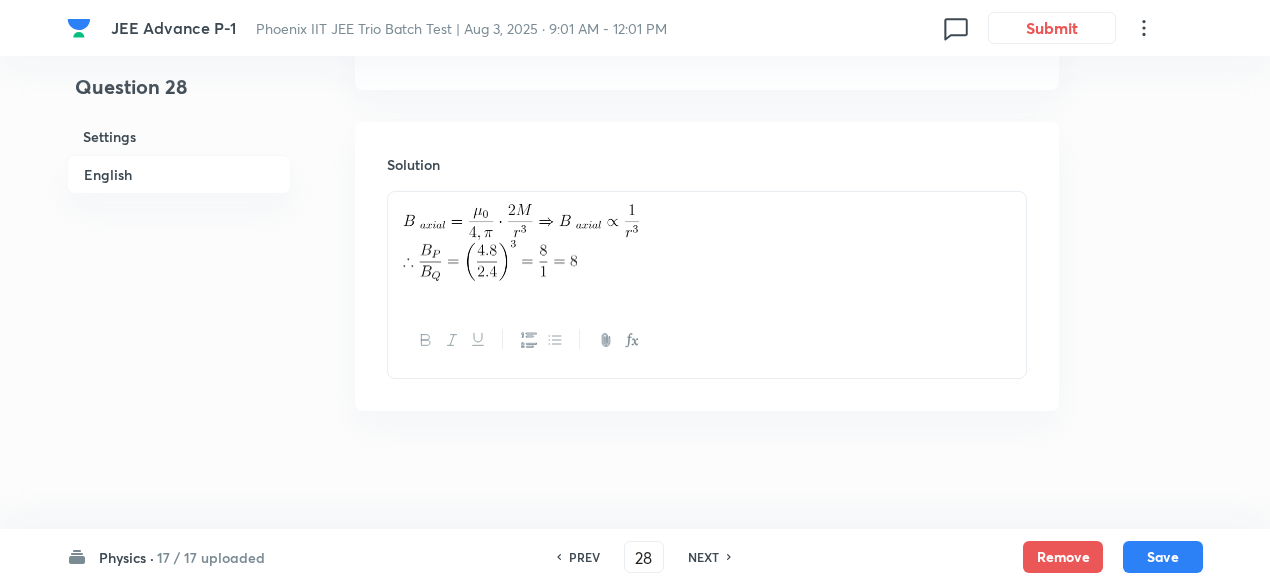 click on "NEXT" at bounding box center [703, 557] 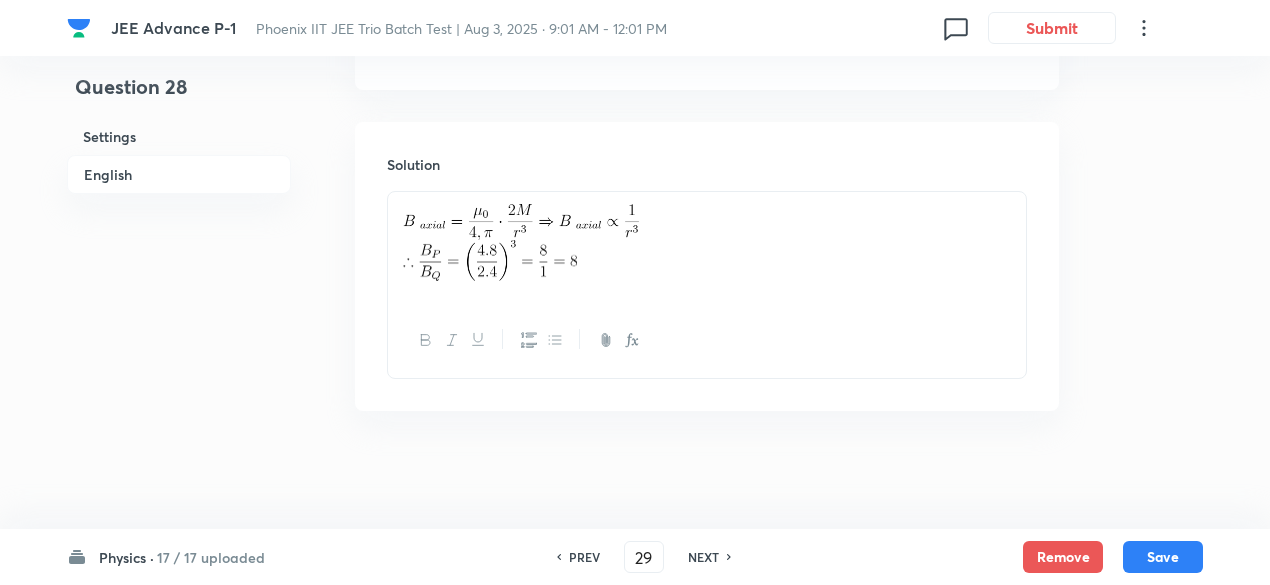 type on "35" 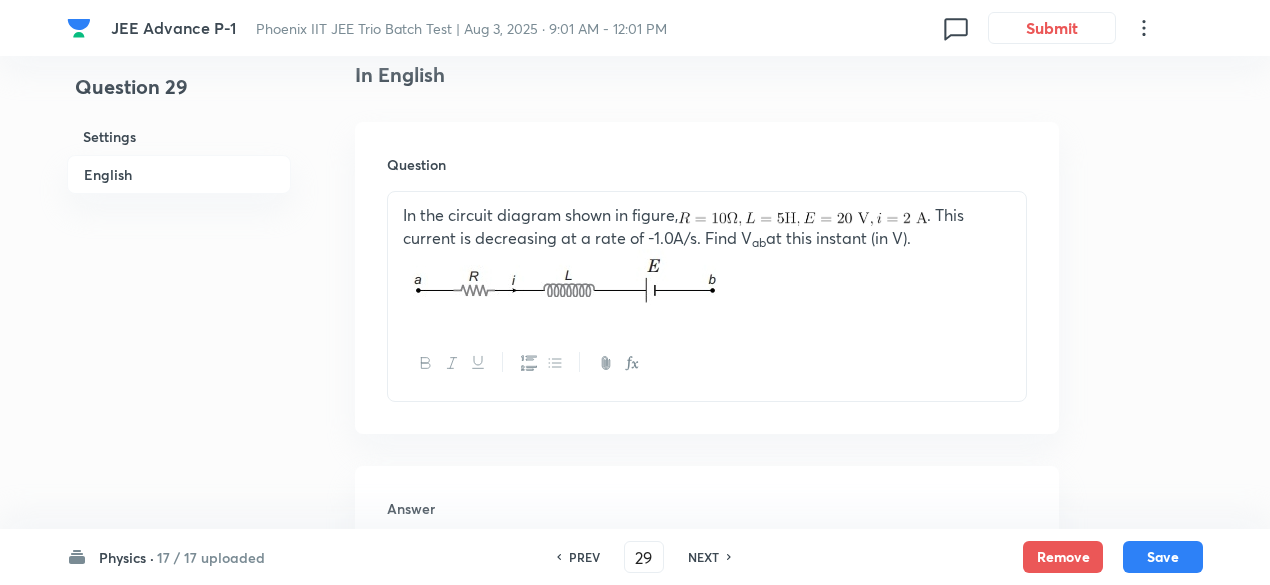 scroll, scrollTop: 531, scrollLeft: 0, axis: vertical 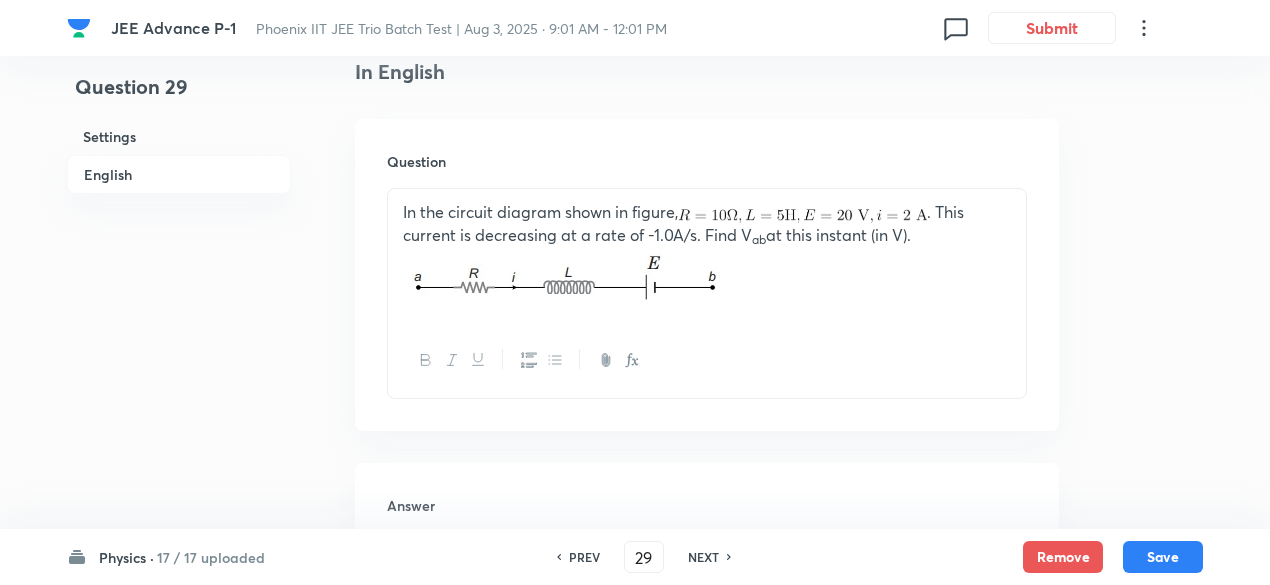click on "PREV" at bounding box center [584, 557] 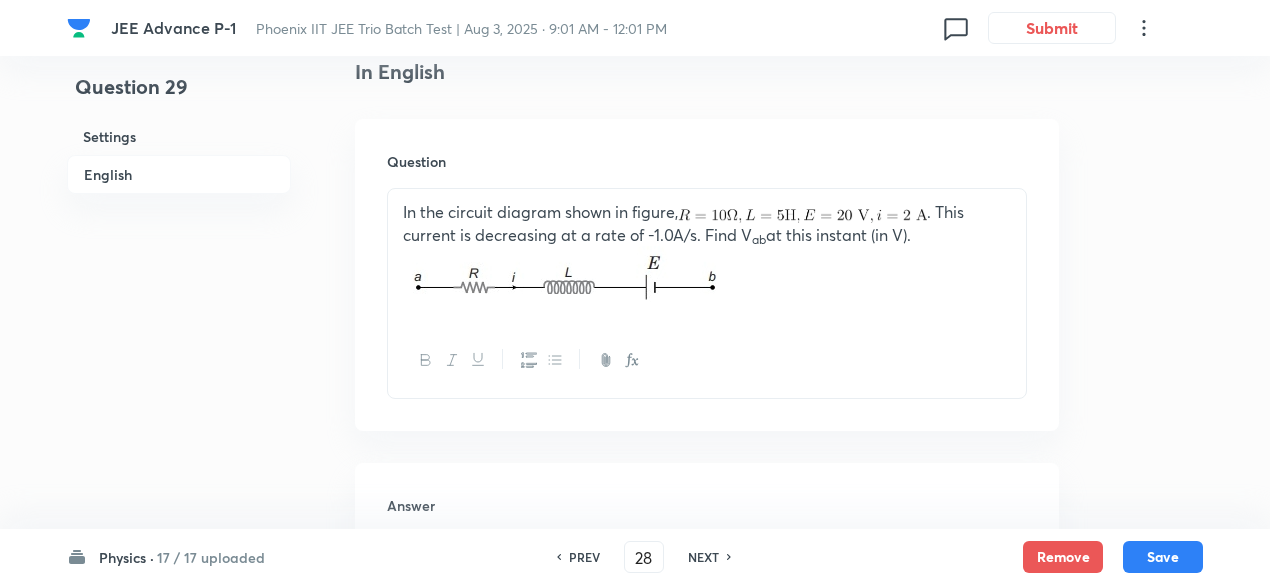 type on "8" 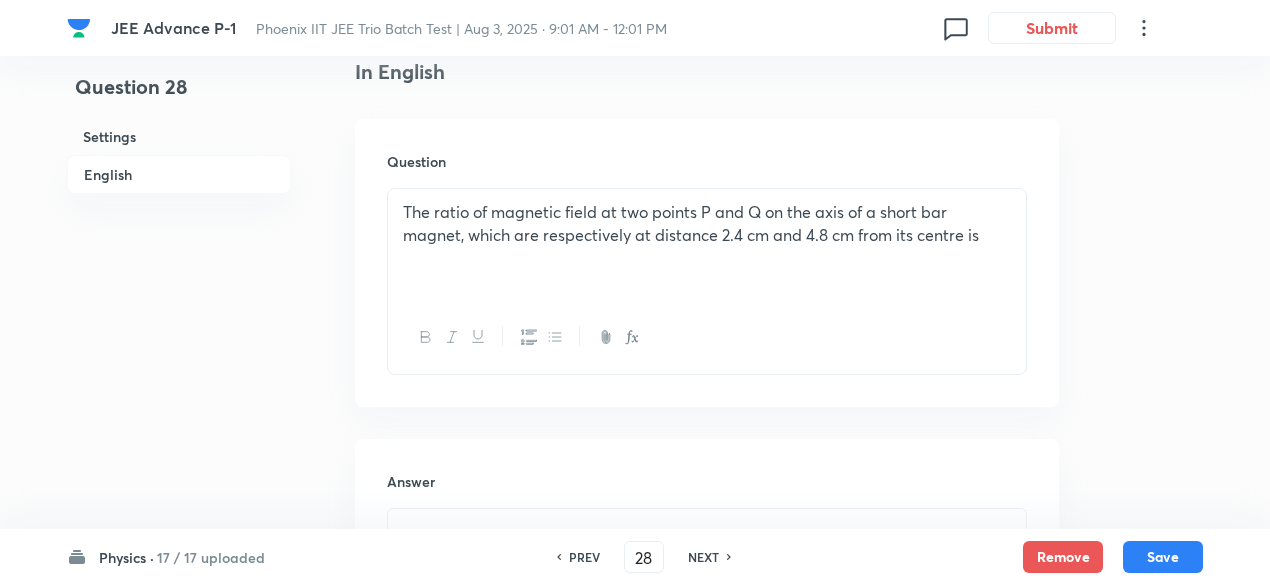click on "PREV" at bounding box center [584, 557] 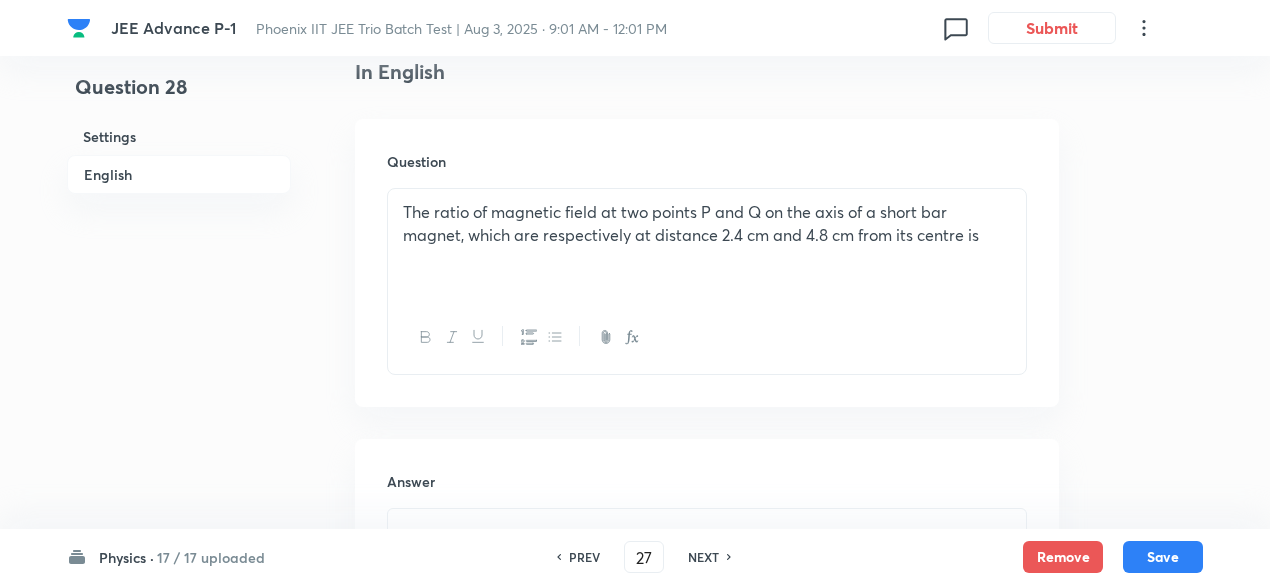 type on "6" 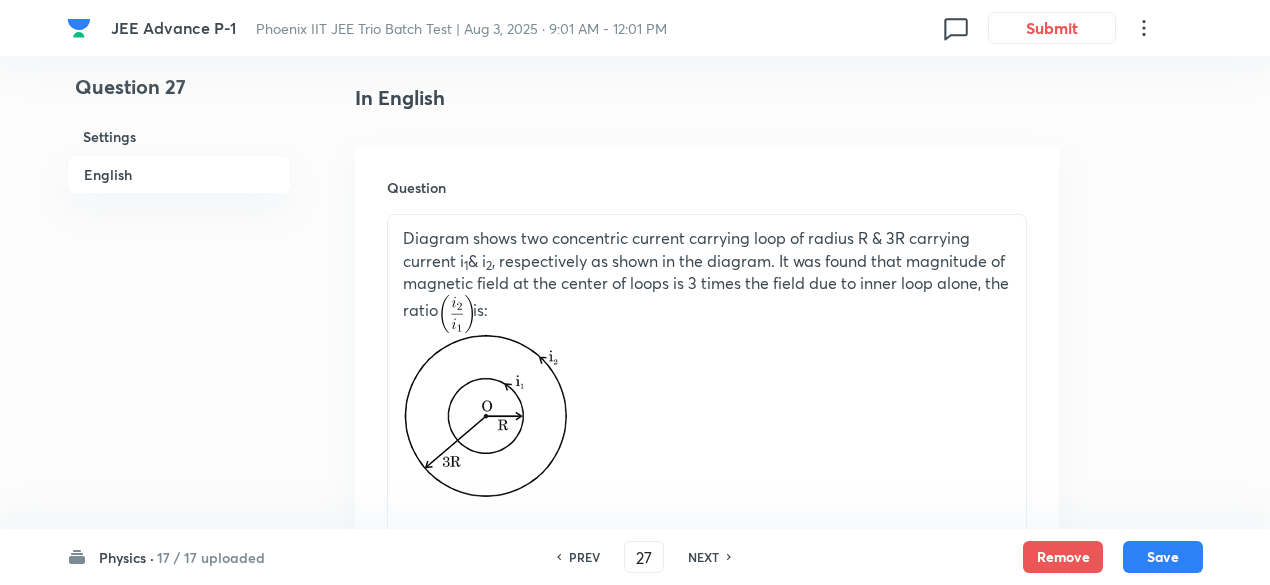 click on "NEXT" at bounding box center (703, 557) 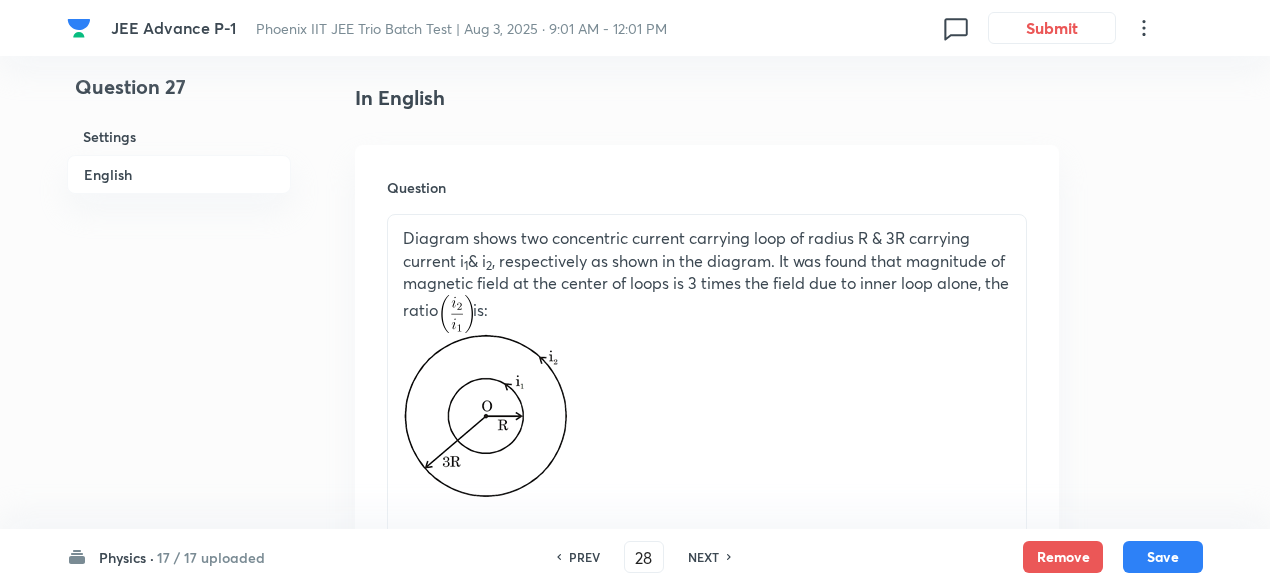 type on "8" 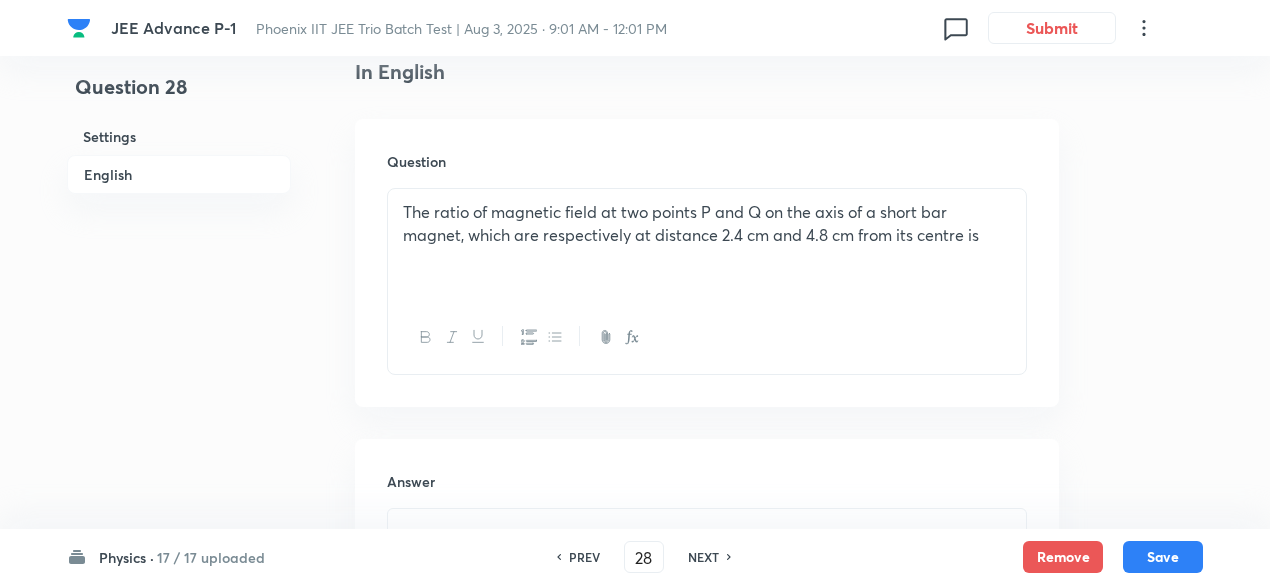click on "NEXT" at bounding box center [703, 557] 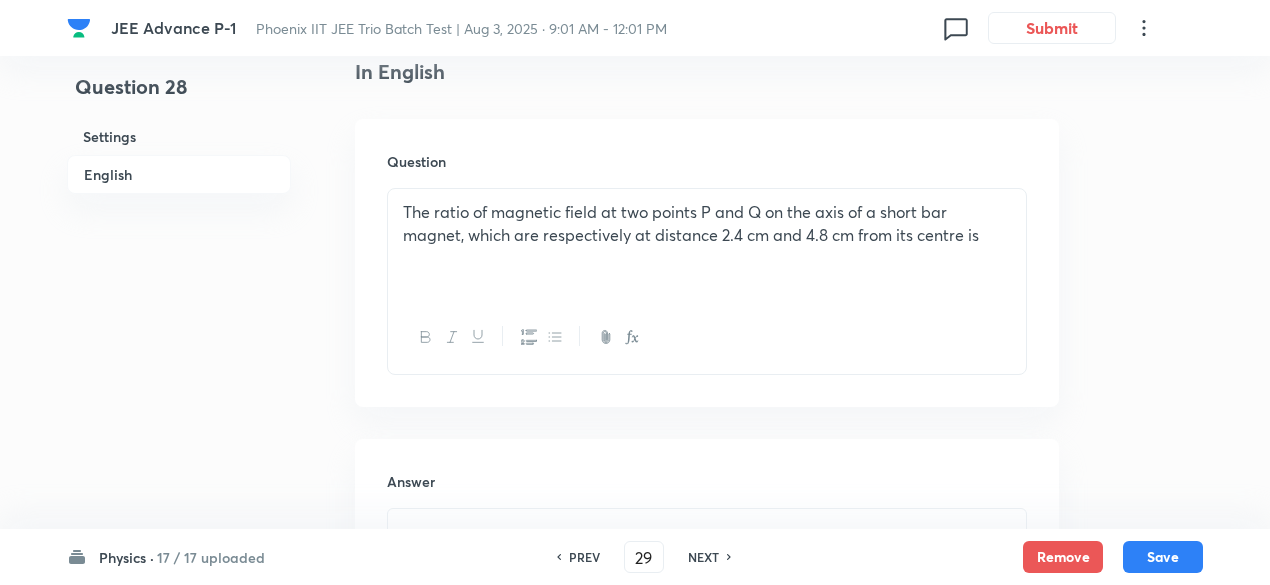 type on "35" 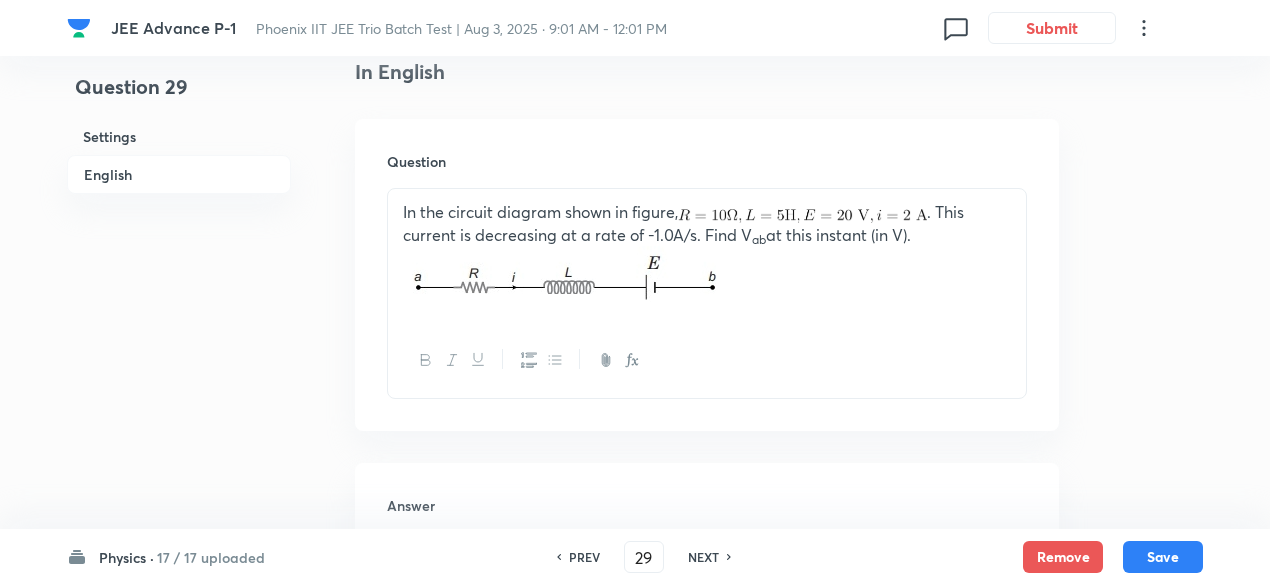 click on "NEXT" at bounding box center [703, 557] 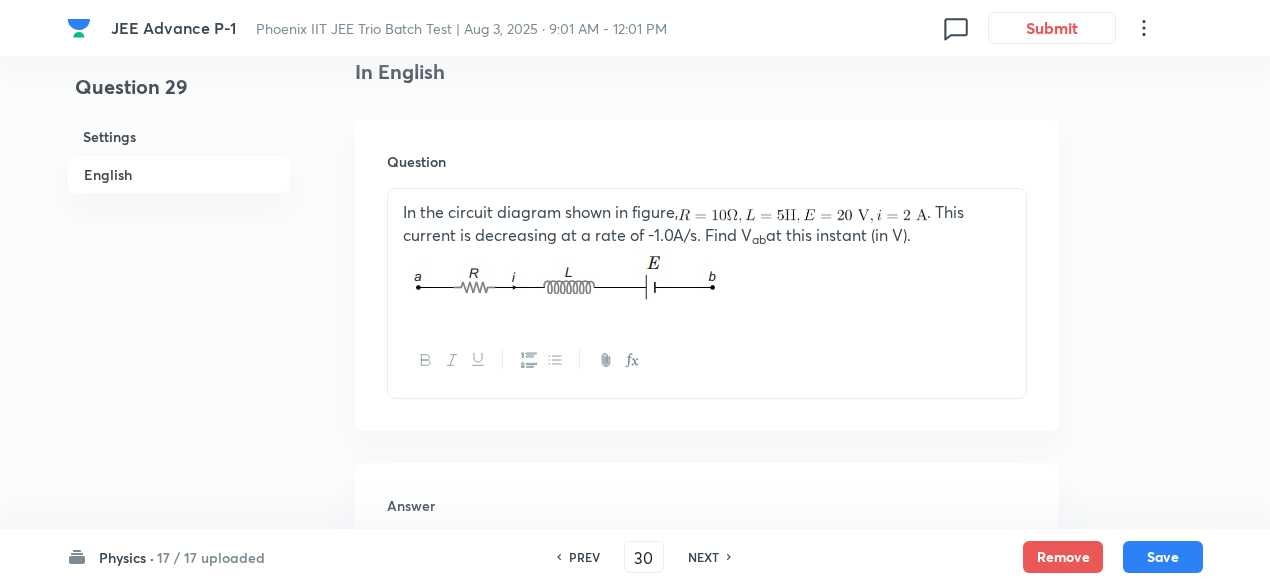 type on "1" 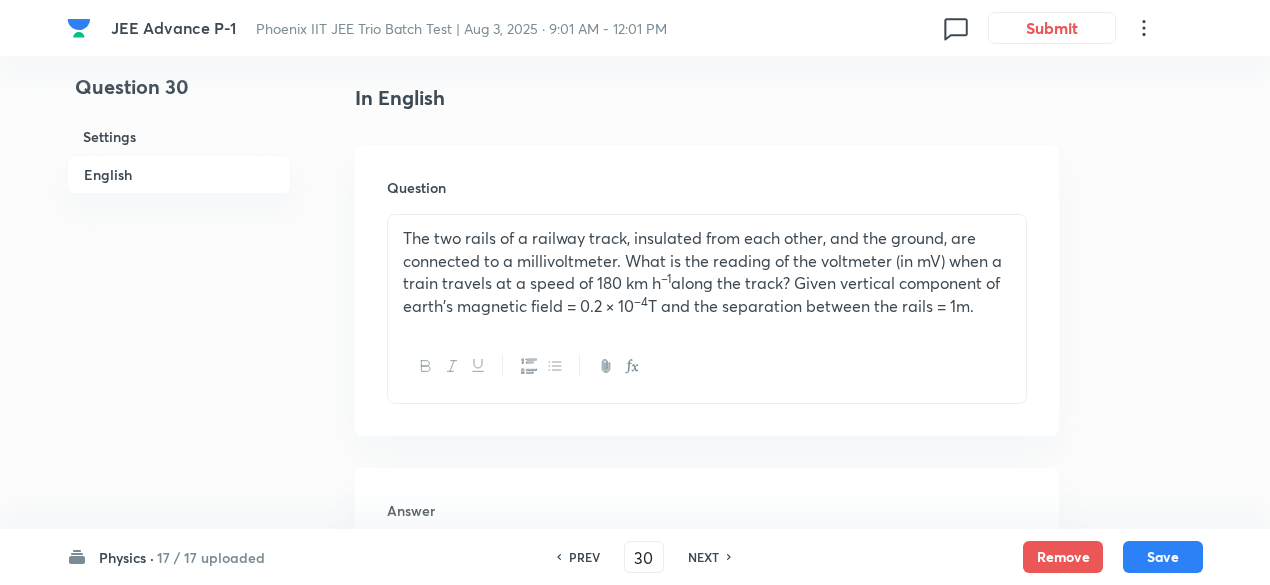 click on "NEXT" at bounding box center (703, 557) 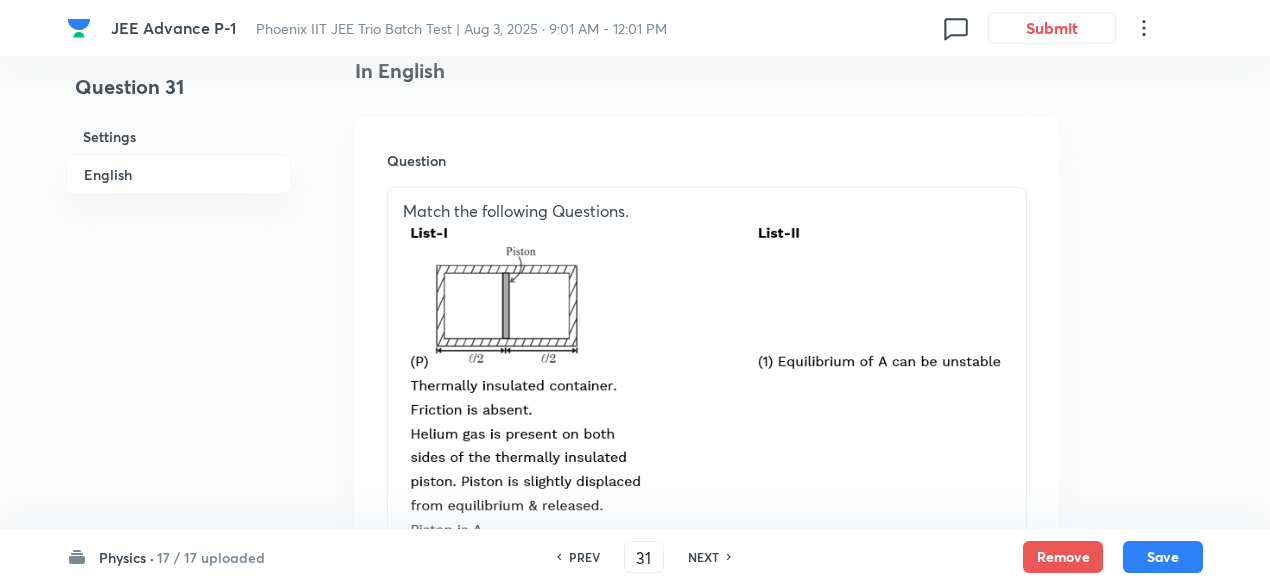 scroll, scrollTop: 552, scrollLeft: 0, axis: vertical 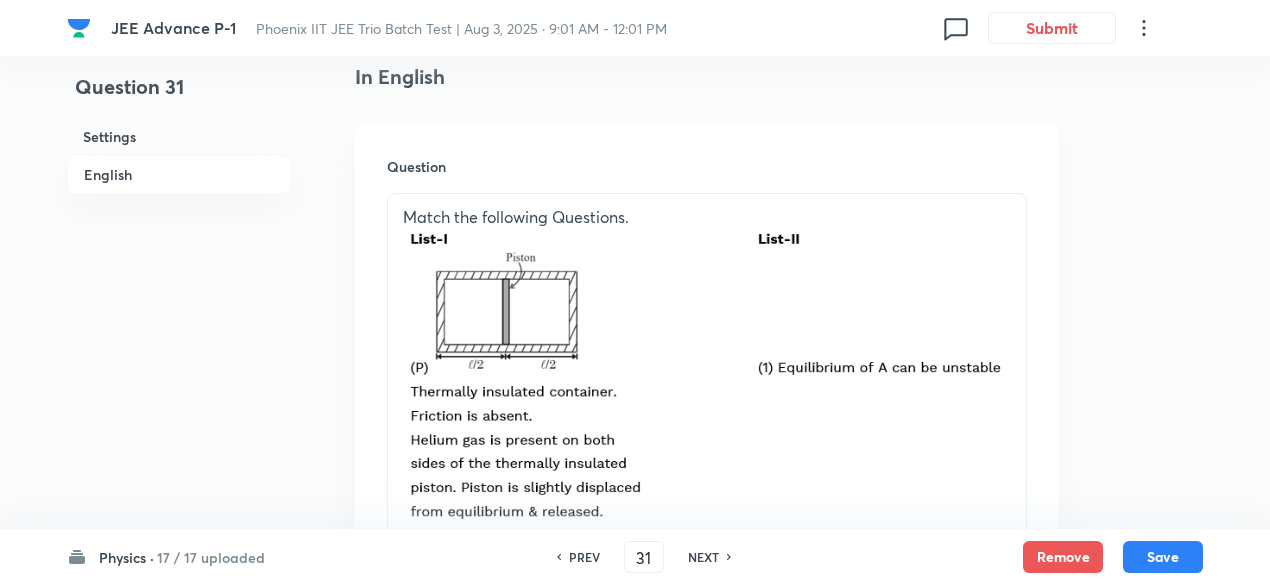 click on "NEXT" at bounding box center [703, 557] 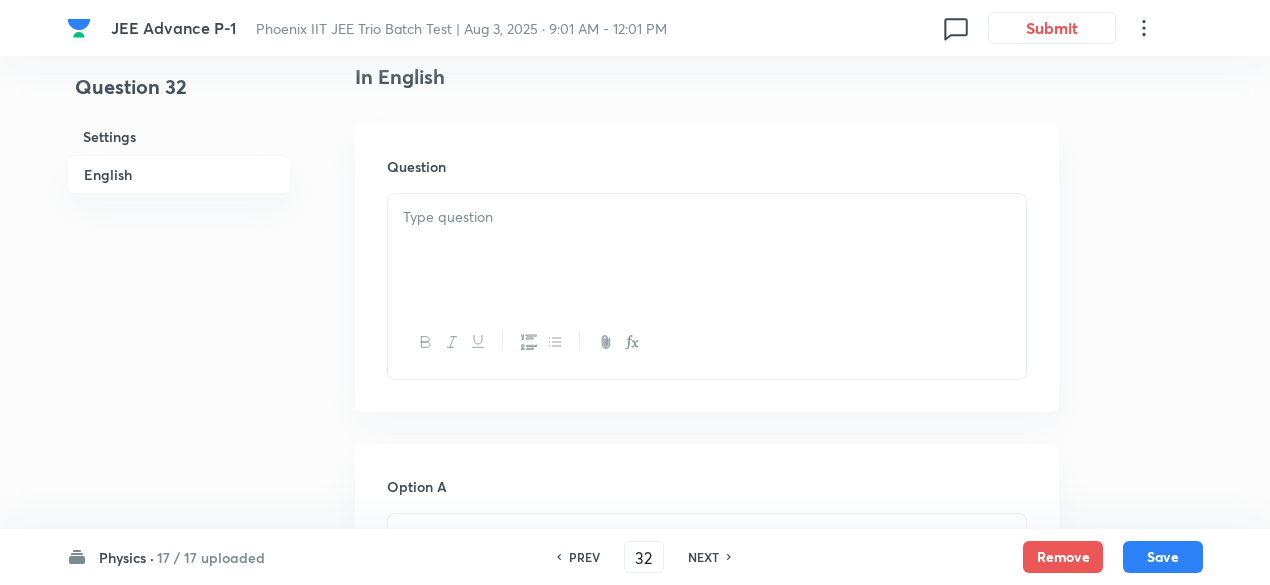 checkbox on "false" 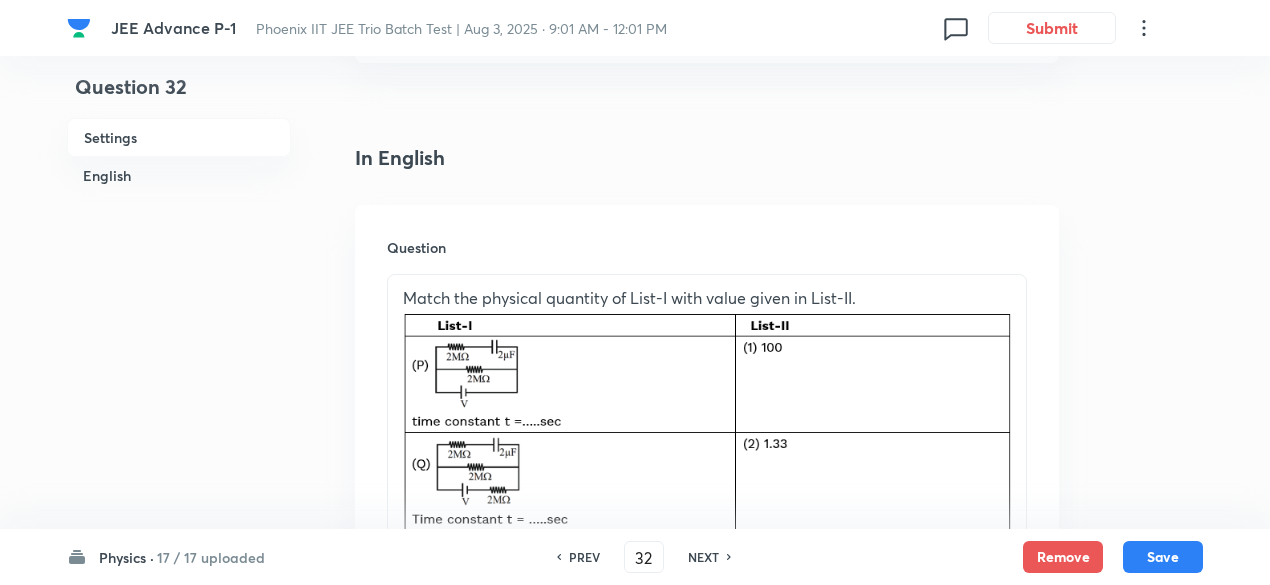 scroll, scrollTop: 470, scrollLeft: 0, axis: vertical 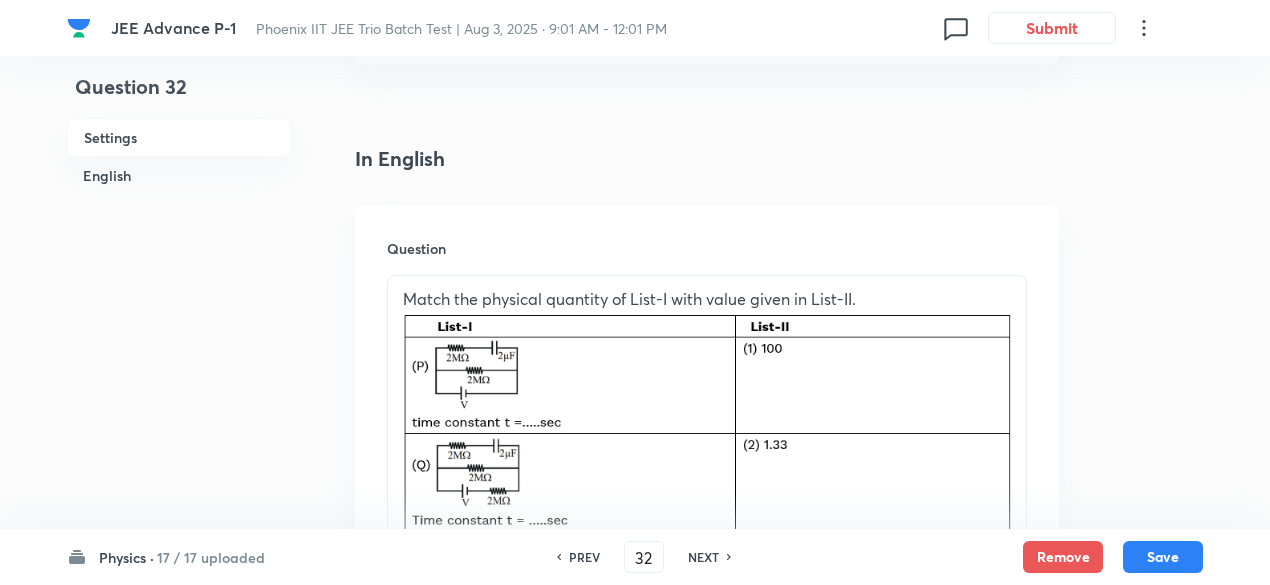 click on "NEXT" at bounding box center (703, 557) 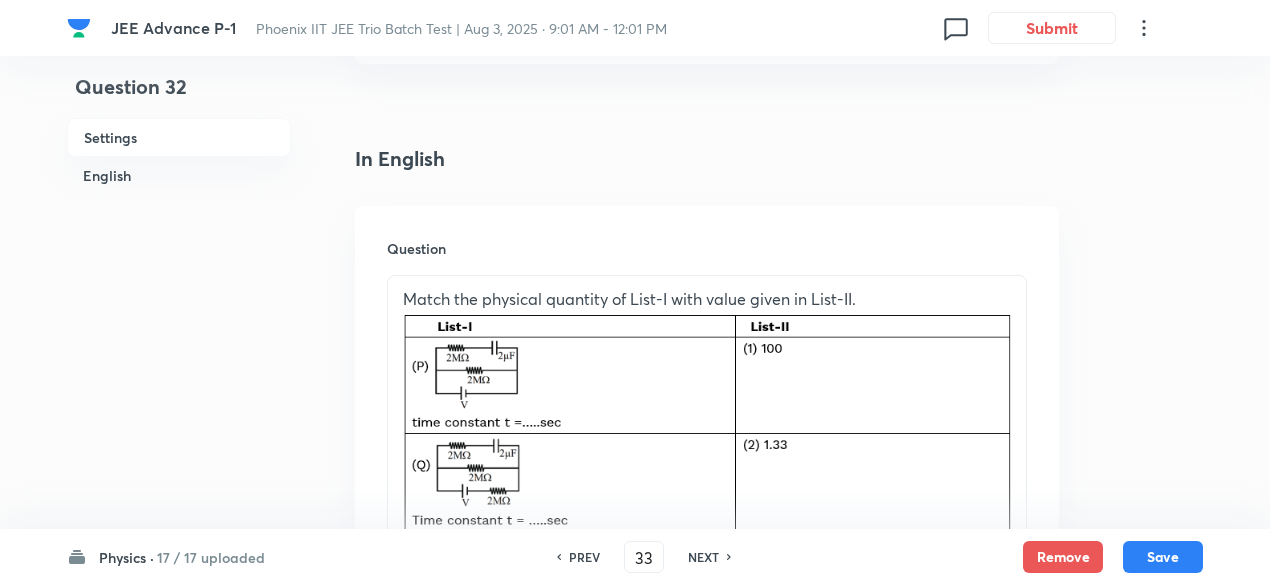 checkbox on "false" 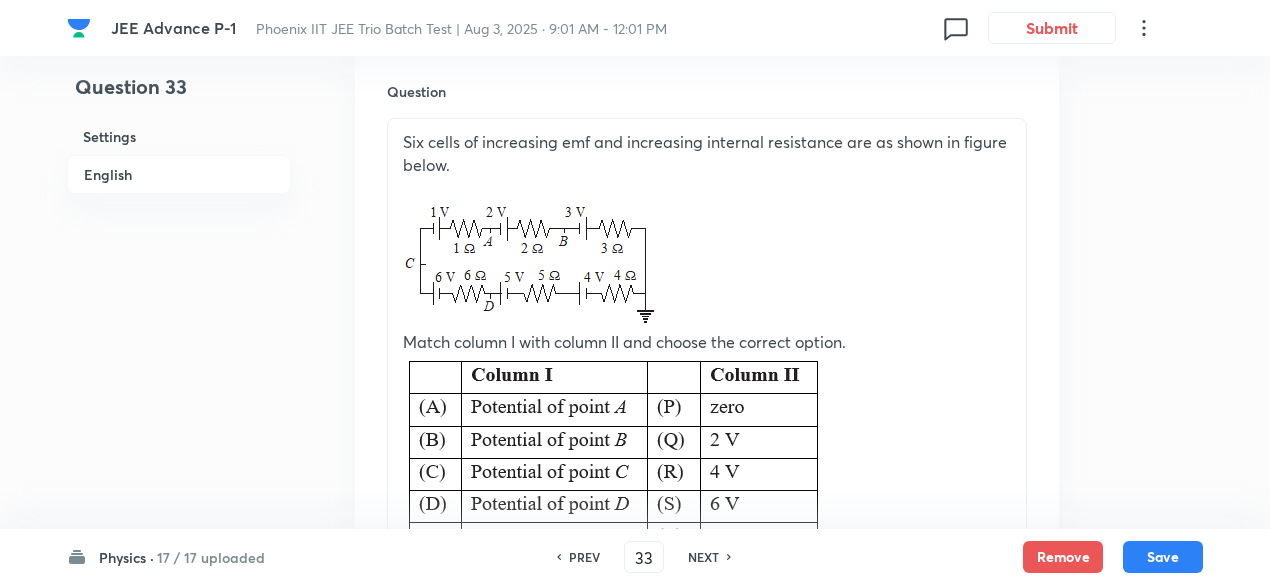 scroll, scrollTop: 555, scrollLeft: 0, axis: vertical 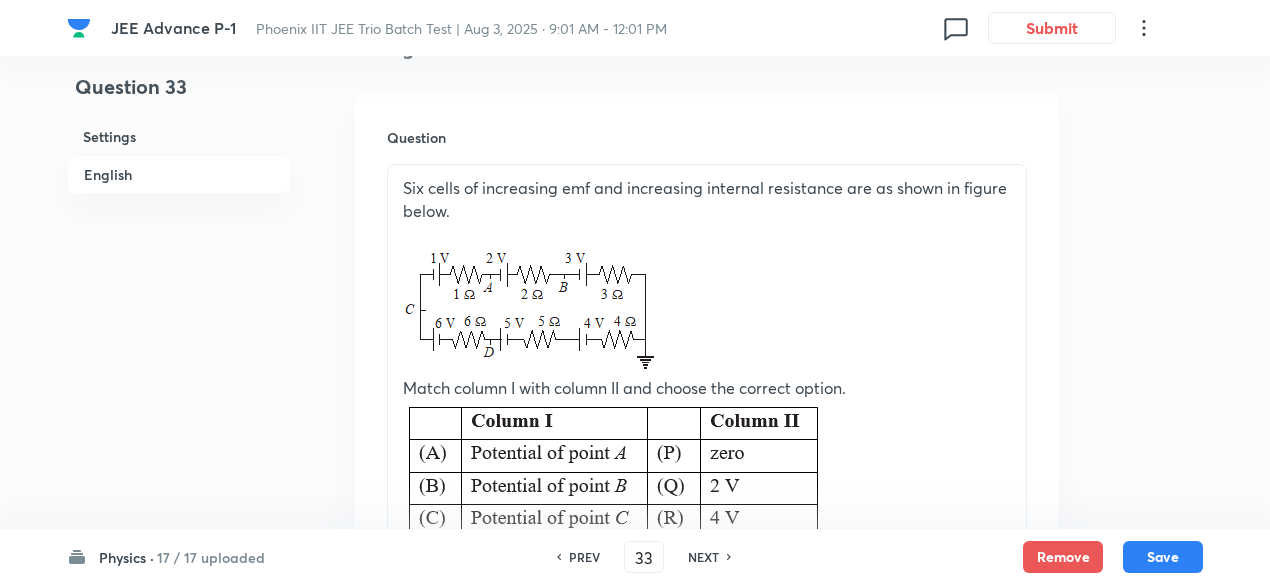 click on "NEXT" at bounding box center [703, 557] 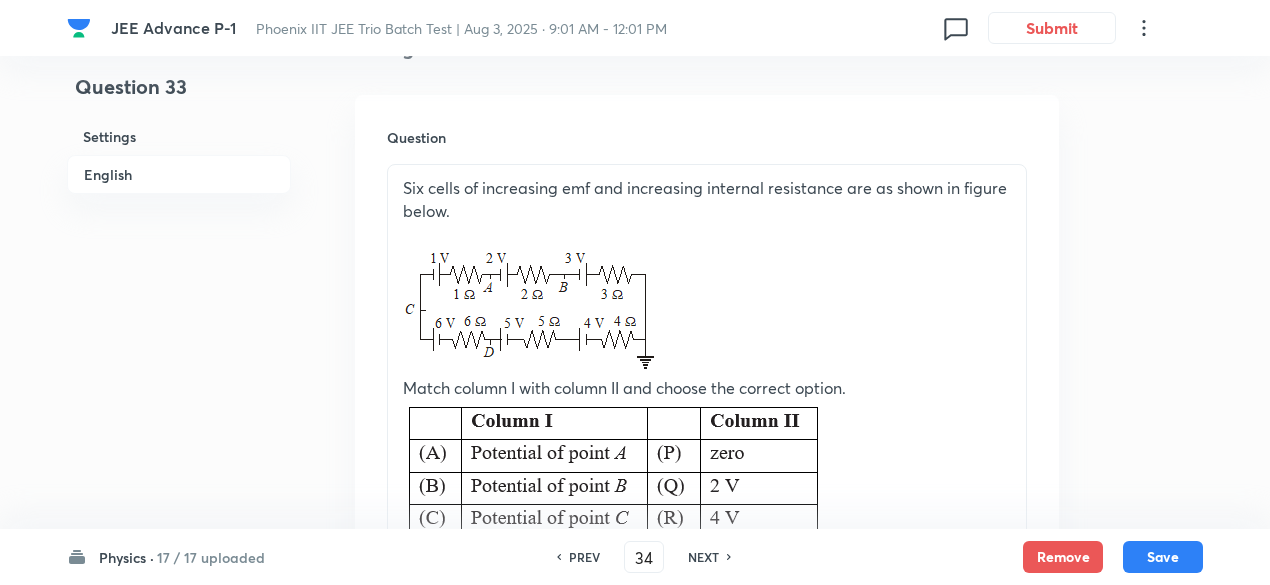 checkbox on "true" 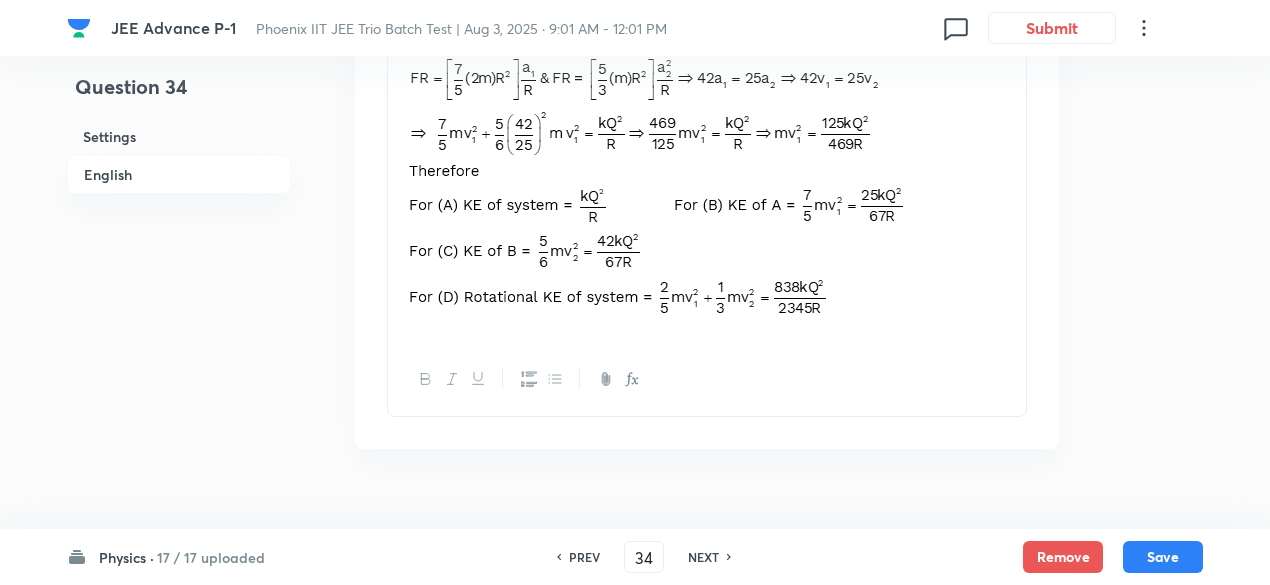scroll, scrollTop: 2702, scrollLeft: 0, axis: vertical 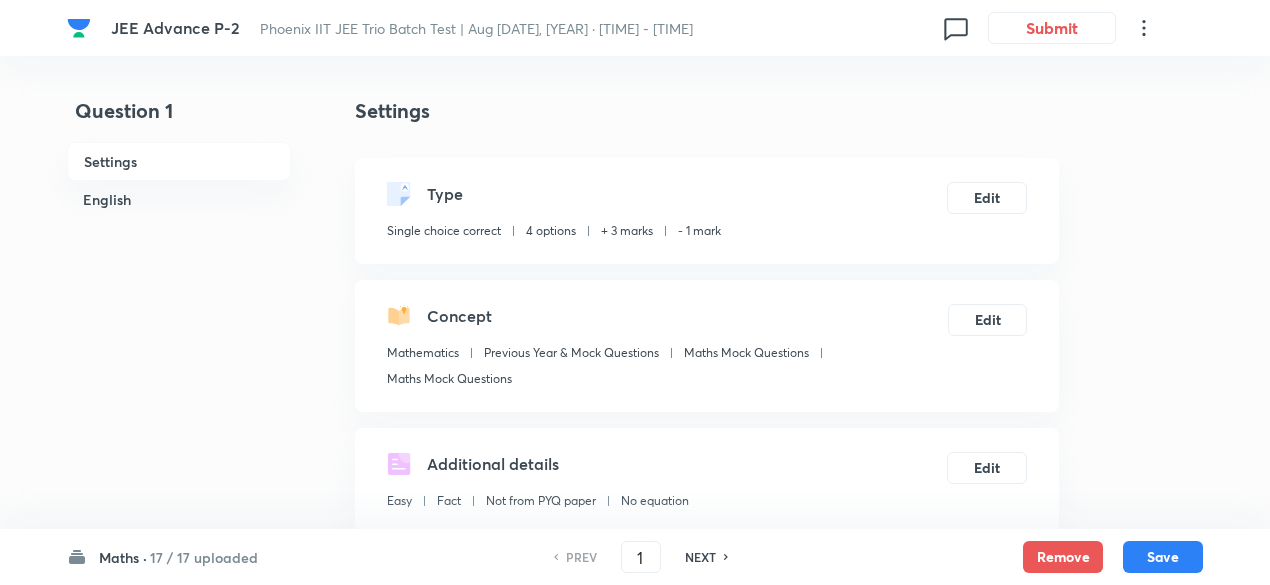 click on "17 / 17 uploaded" at bounding box center (204, 557) 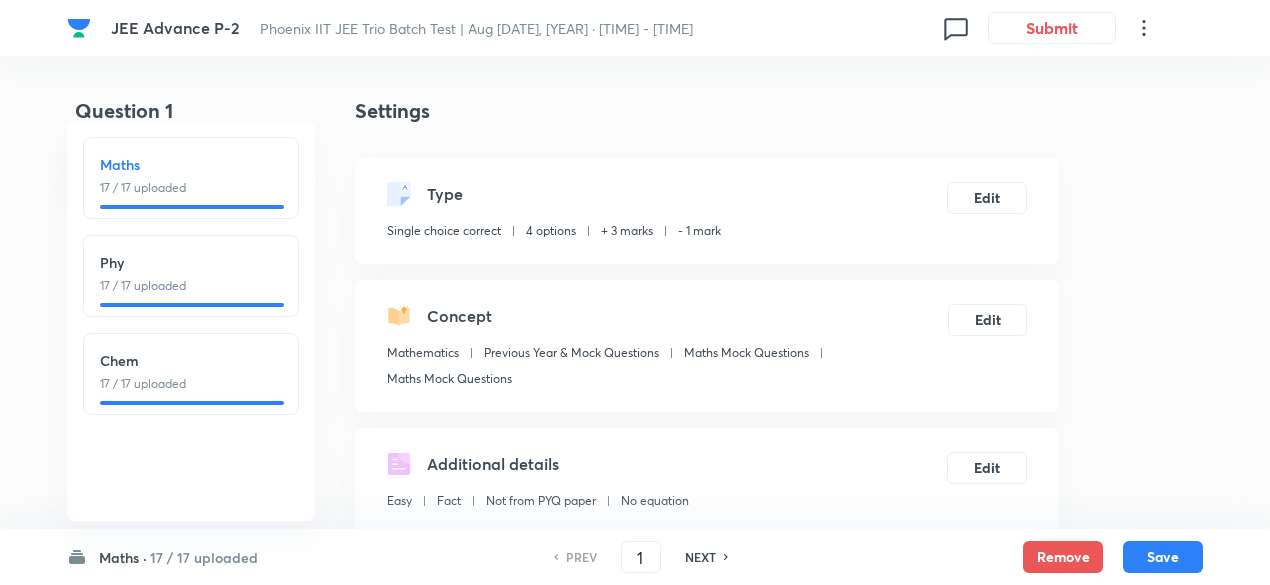 click on "Phy" at bounding box center [191, 262] 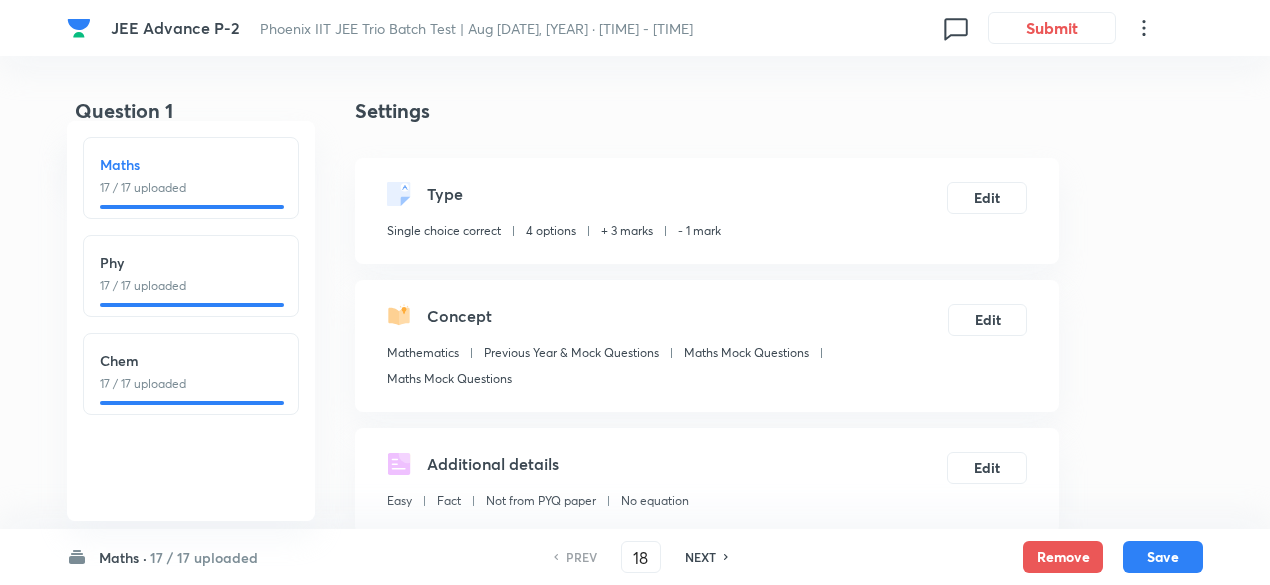 checkbox on "true" 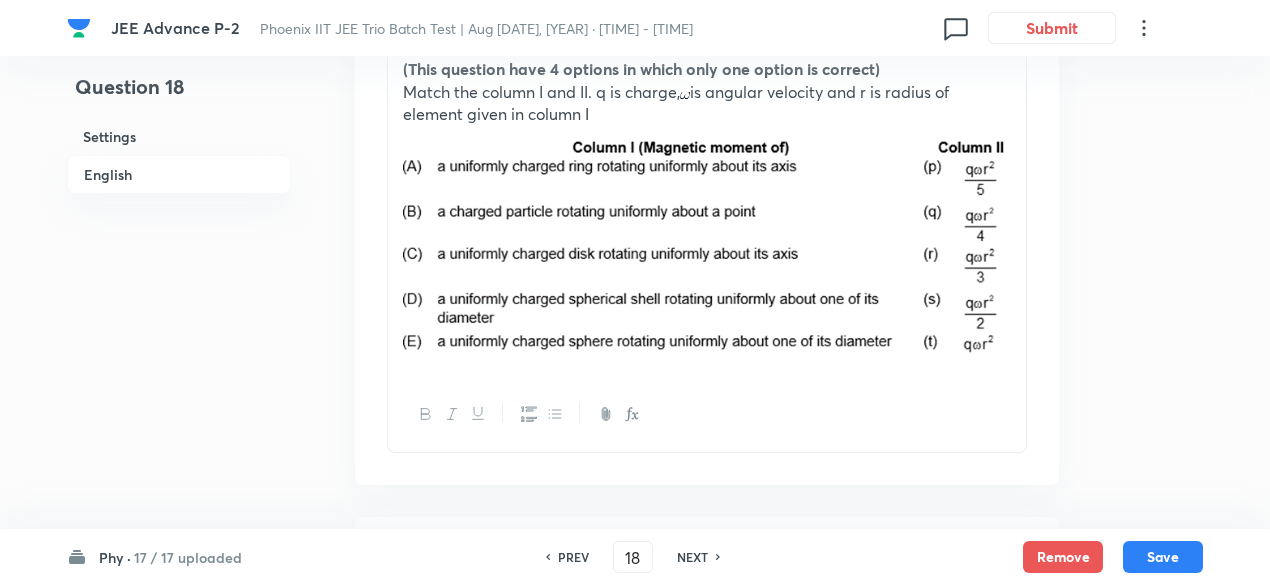 scroll, scrollTop: 652, scrollLeft: 0, axis: vertical 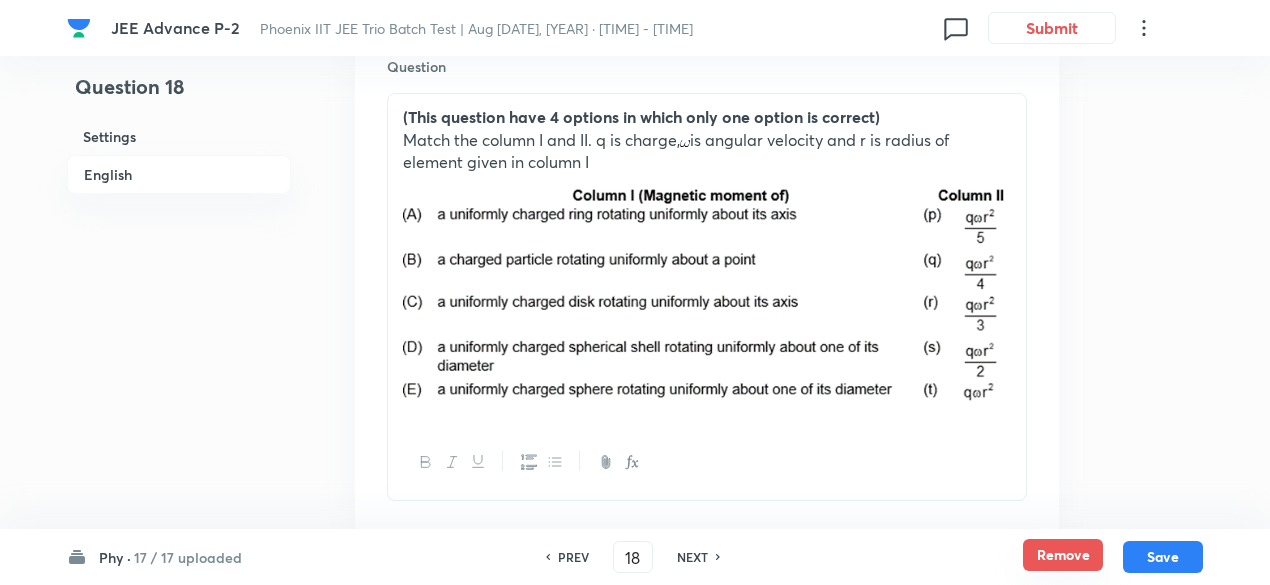 click on "Remove" at bounding box center (1063, 555) 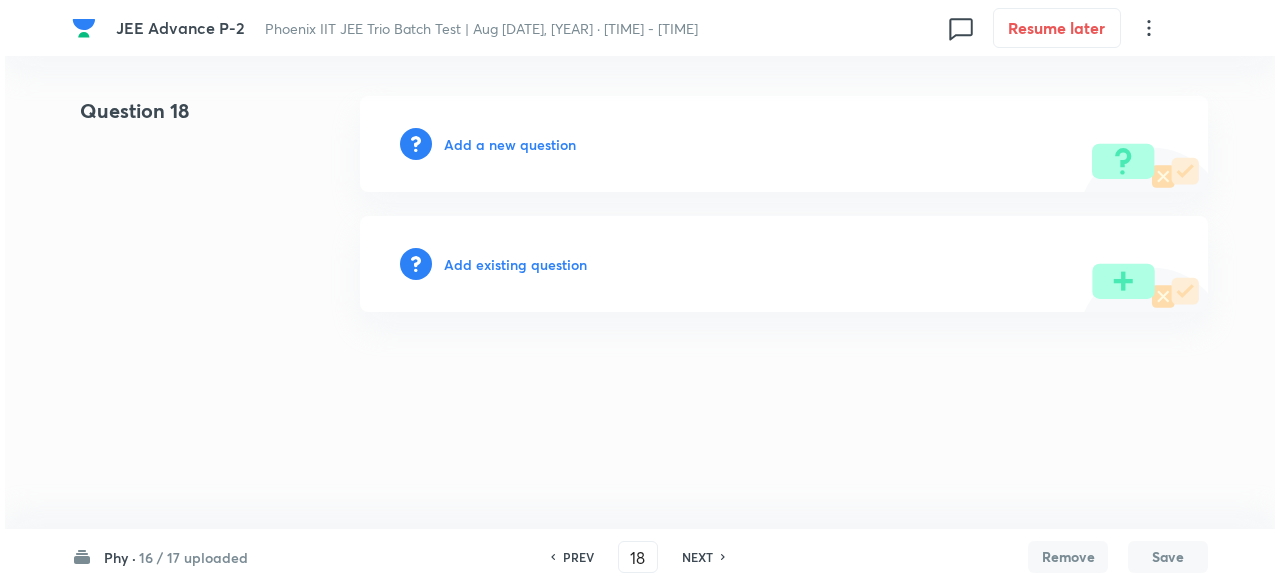 scroll, scrollTop: 0, scrollLeft: 0, axis: both 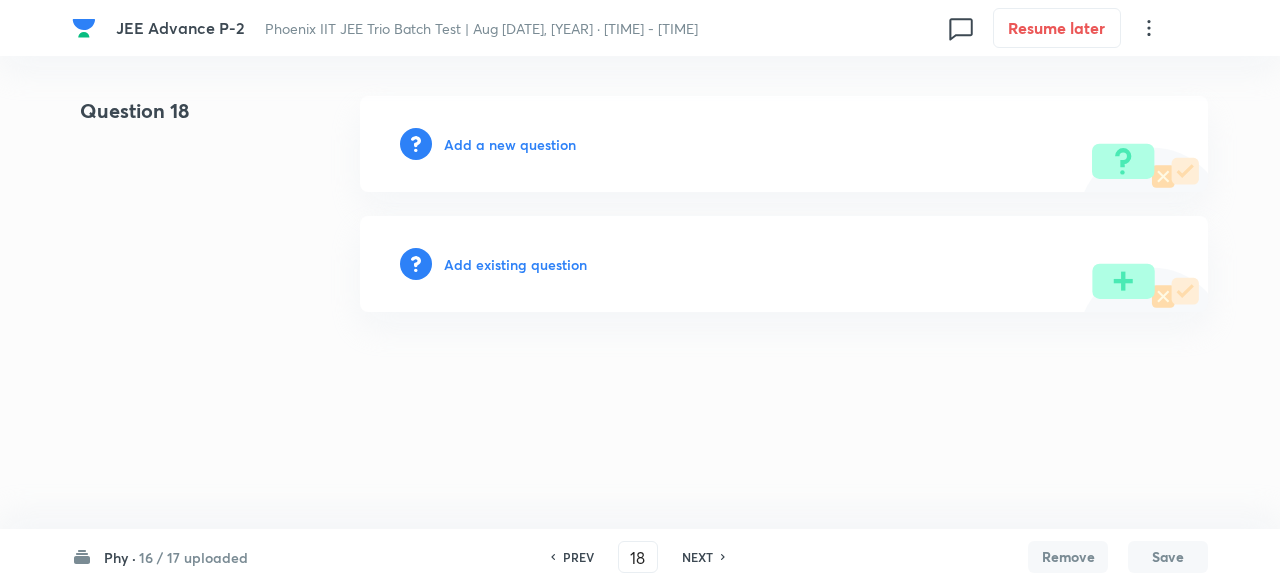 click on "Add existing question" at bounding box center [515, 264] 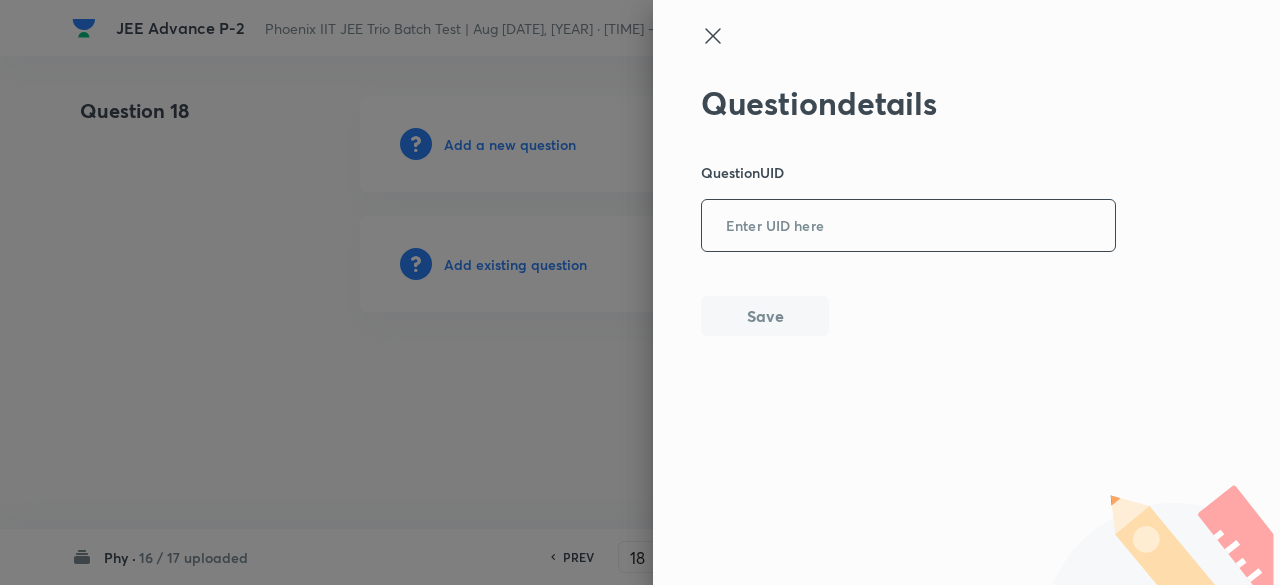 click at bounding box center [908, 226] 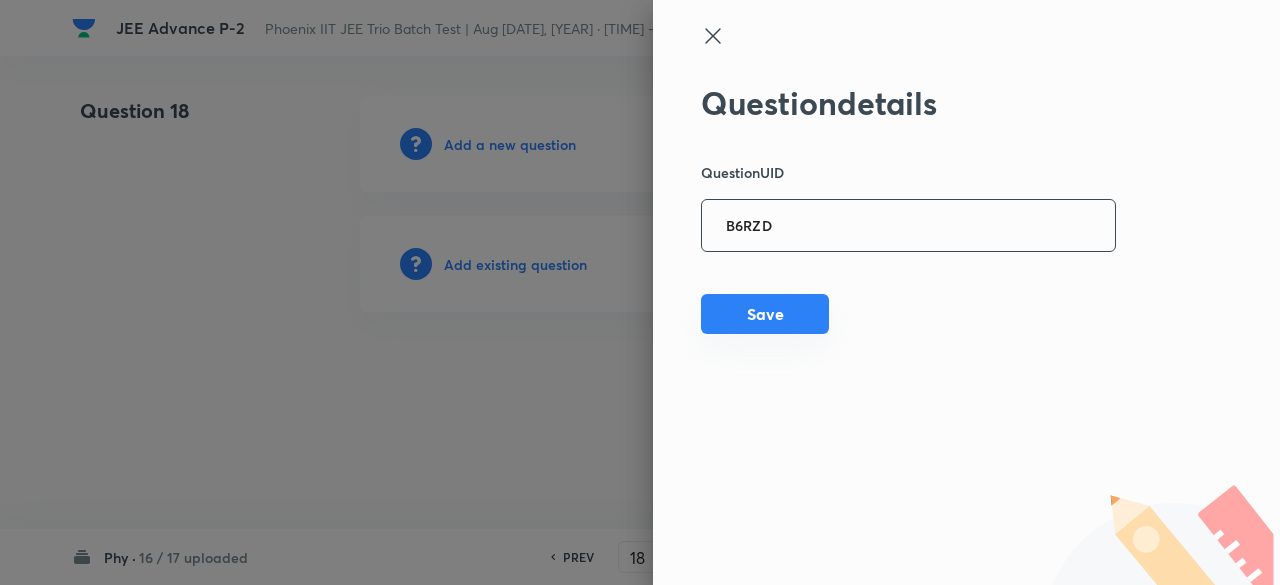 type on "B6RZD" 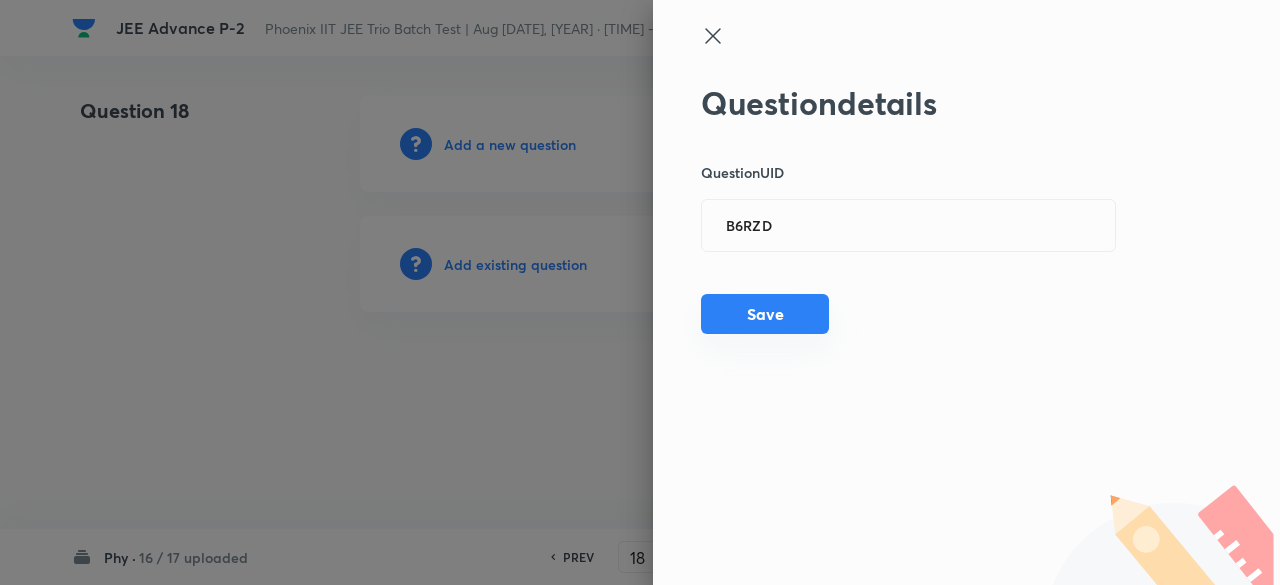 click on "Save" at bounding box center [765, 314] 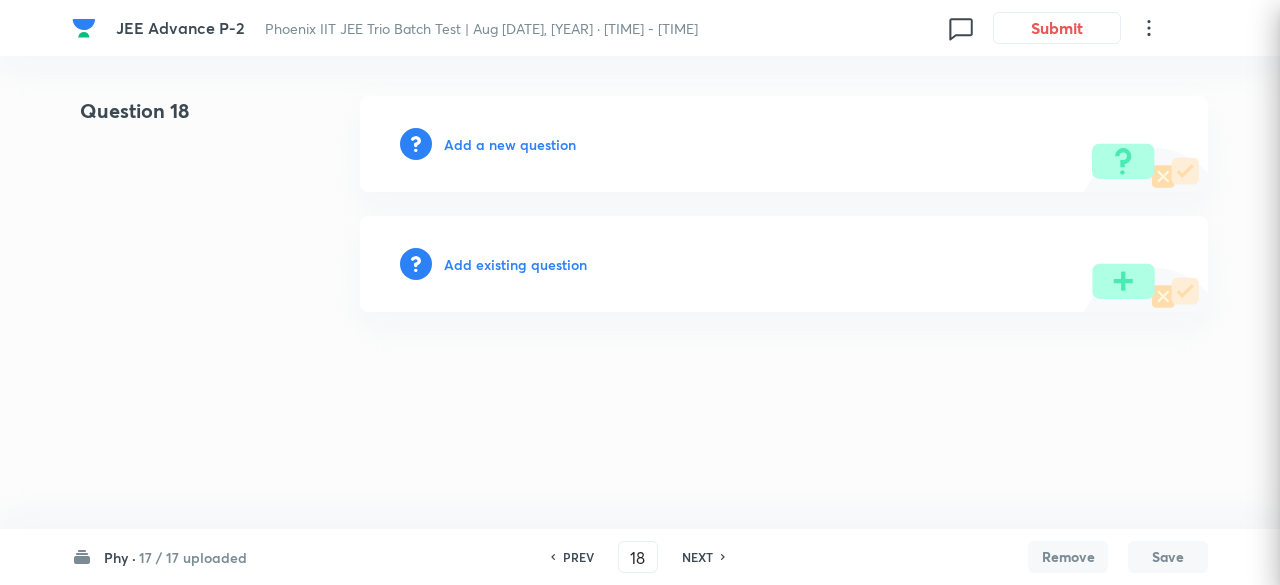 type 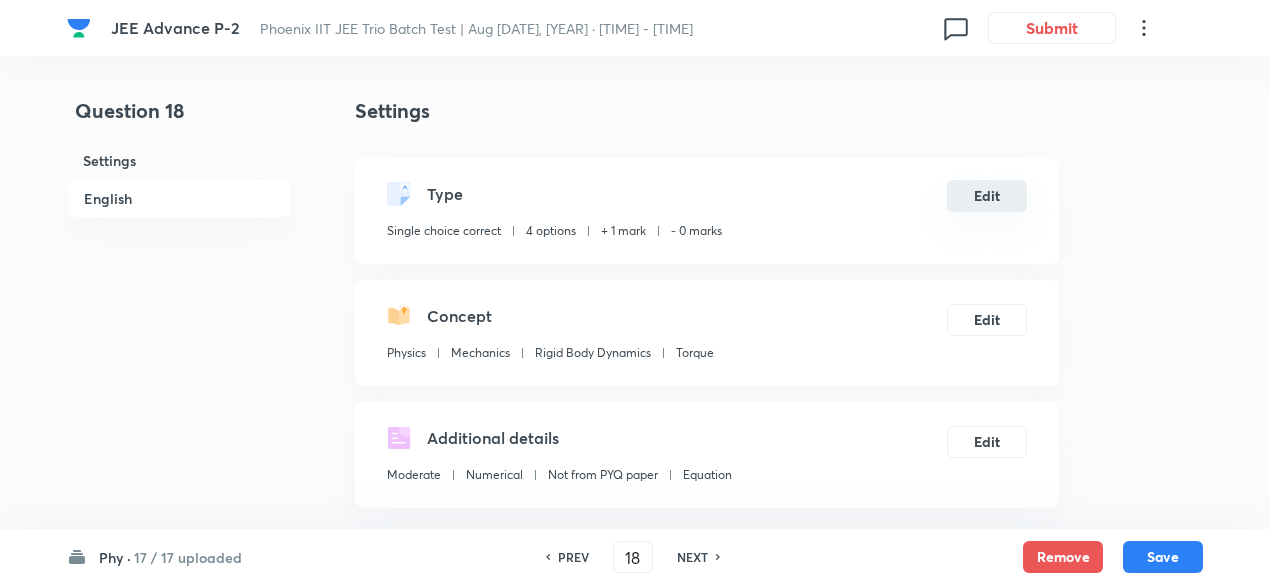 click on "Edit" at bounding box center (987, 196) 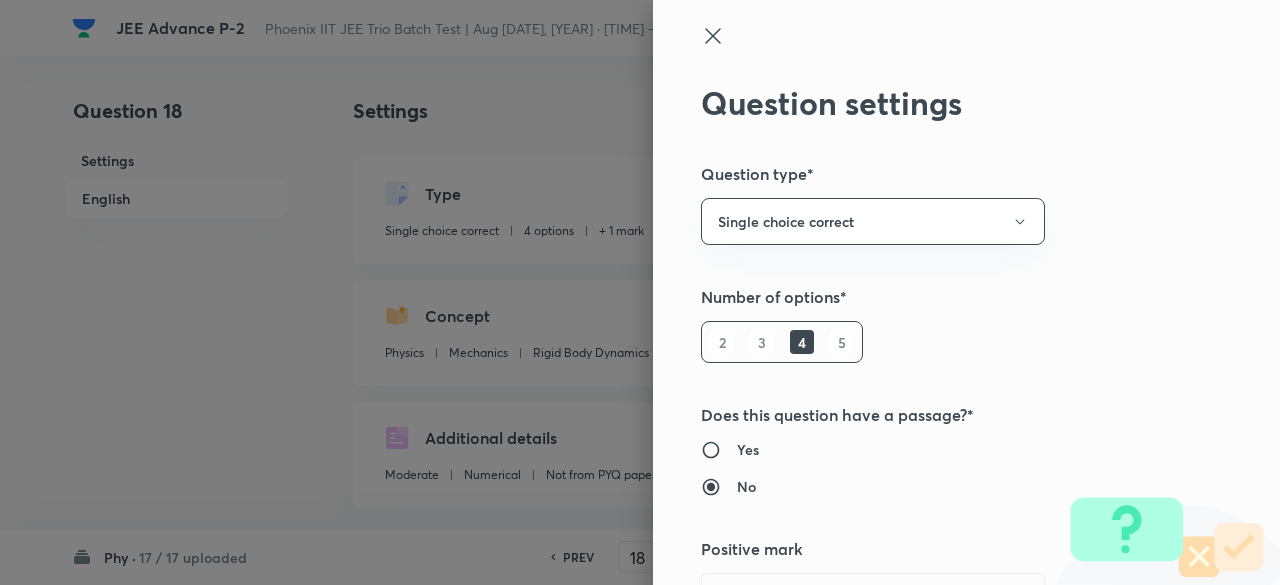 type 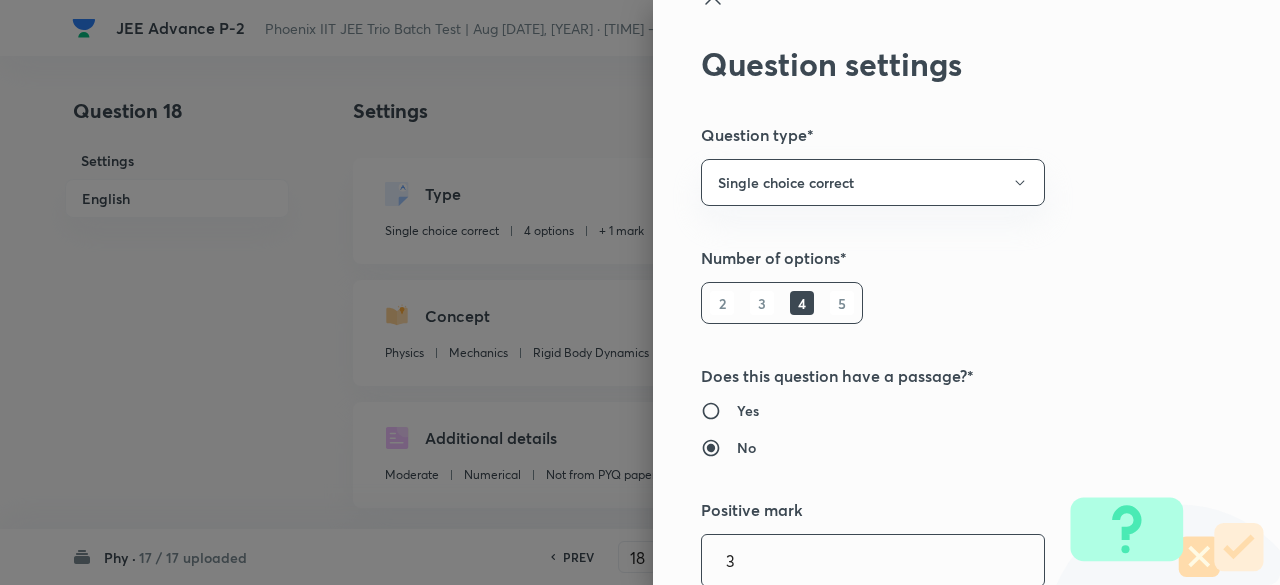 type on "3" 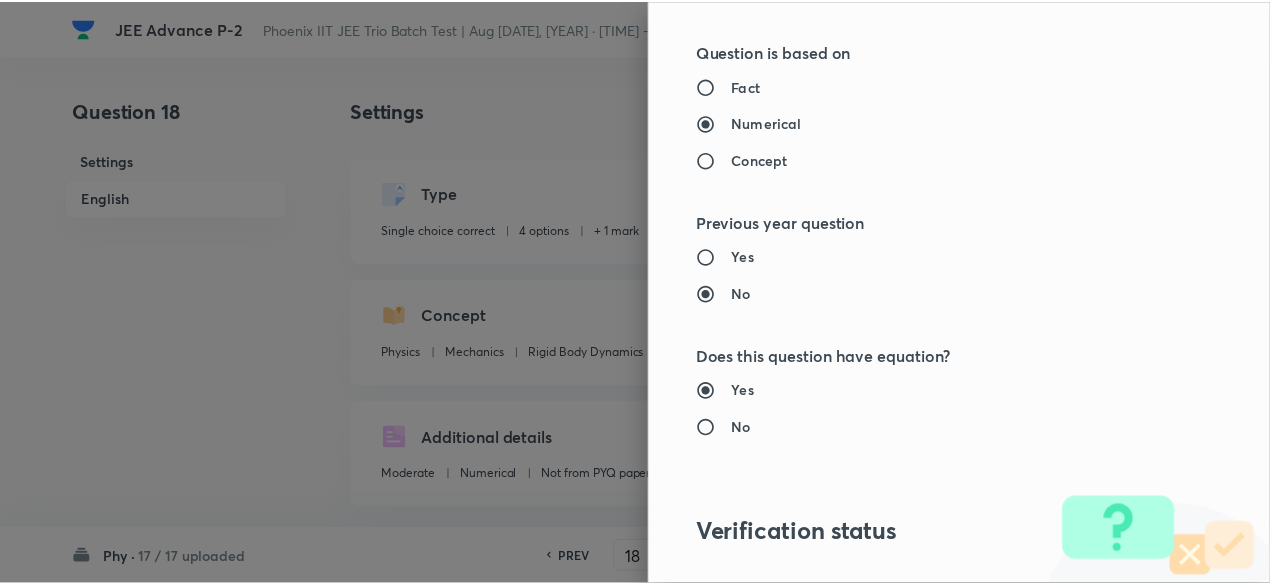 scroll, scrollTop: 2135, scrollLeft: 0, axis: vertical 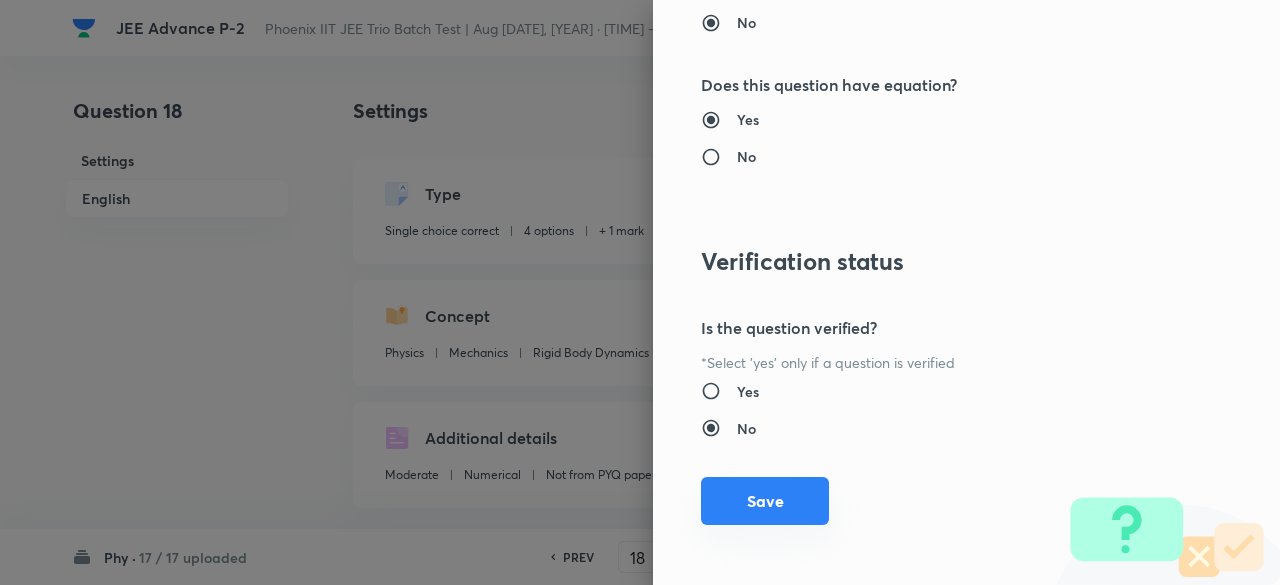 type on "1" 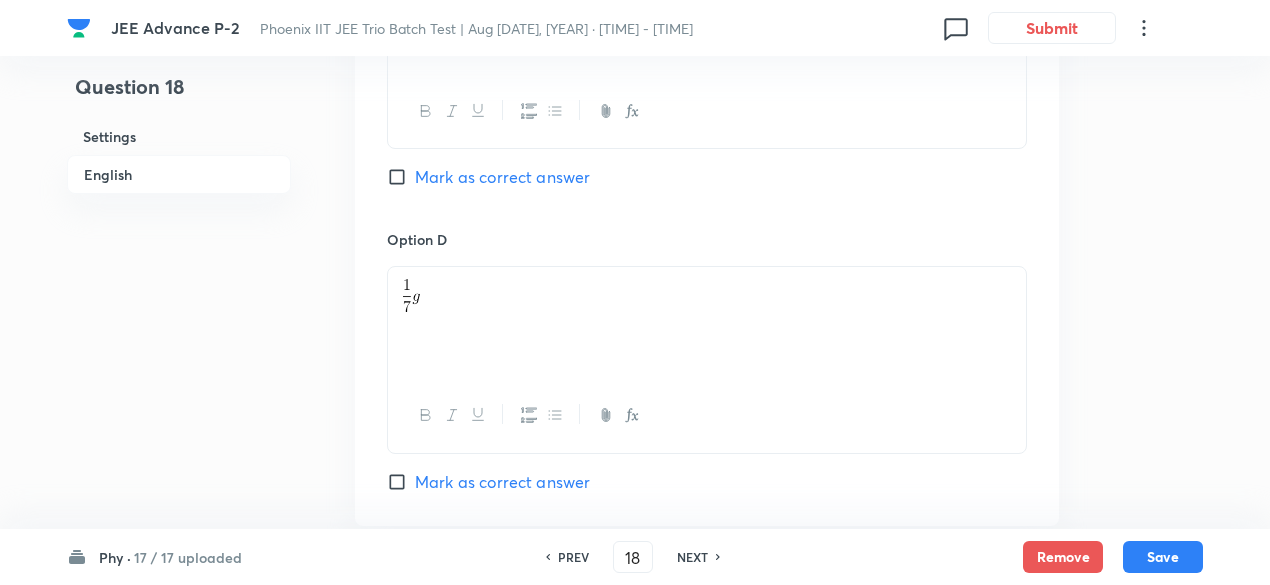 scroll, scrollTop: 2388, scrollLeft: 0, axis: vertical 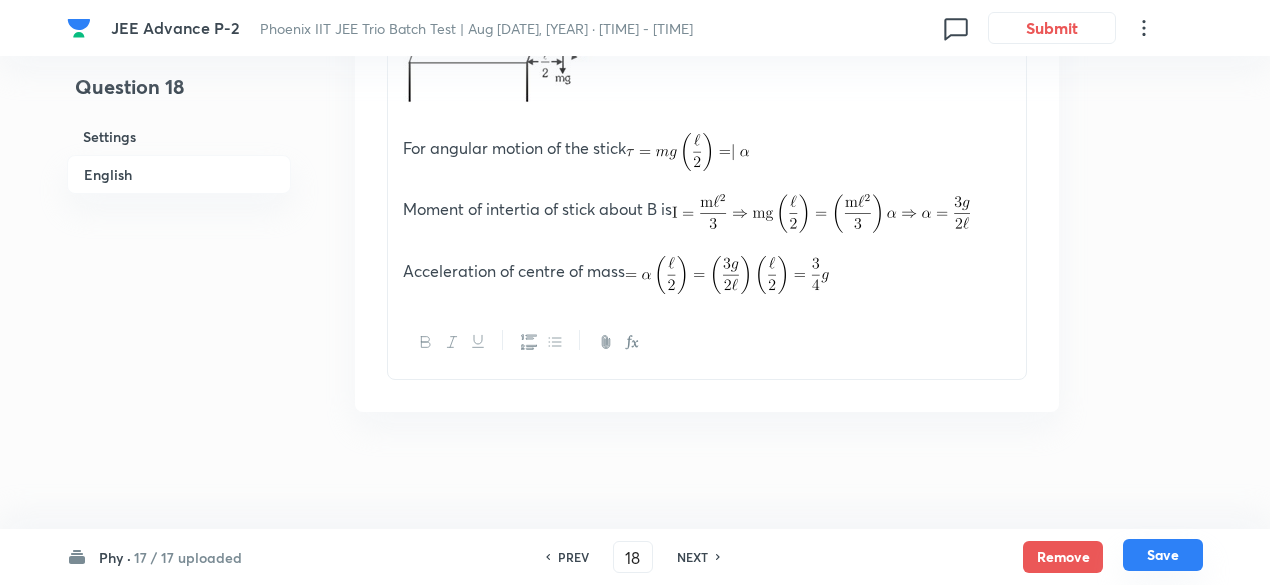 click on "Save" at bounding box center (1163, 555) 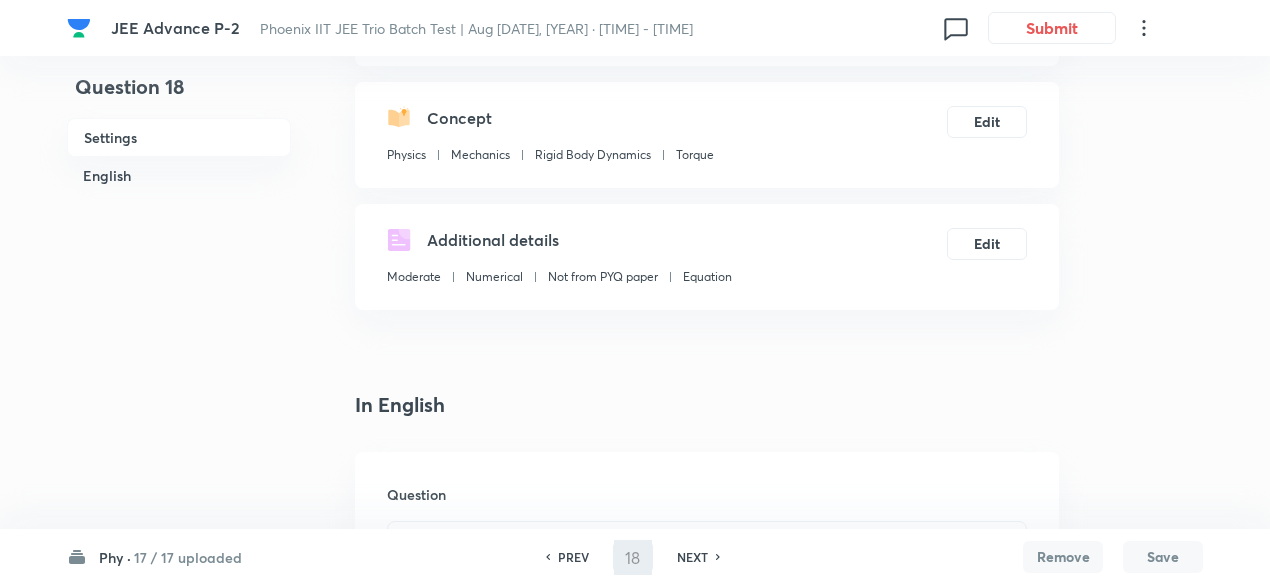 scroll, scrollTop: 0, scrollLeft: 0, axis: both 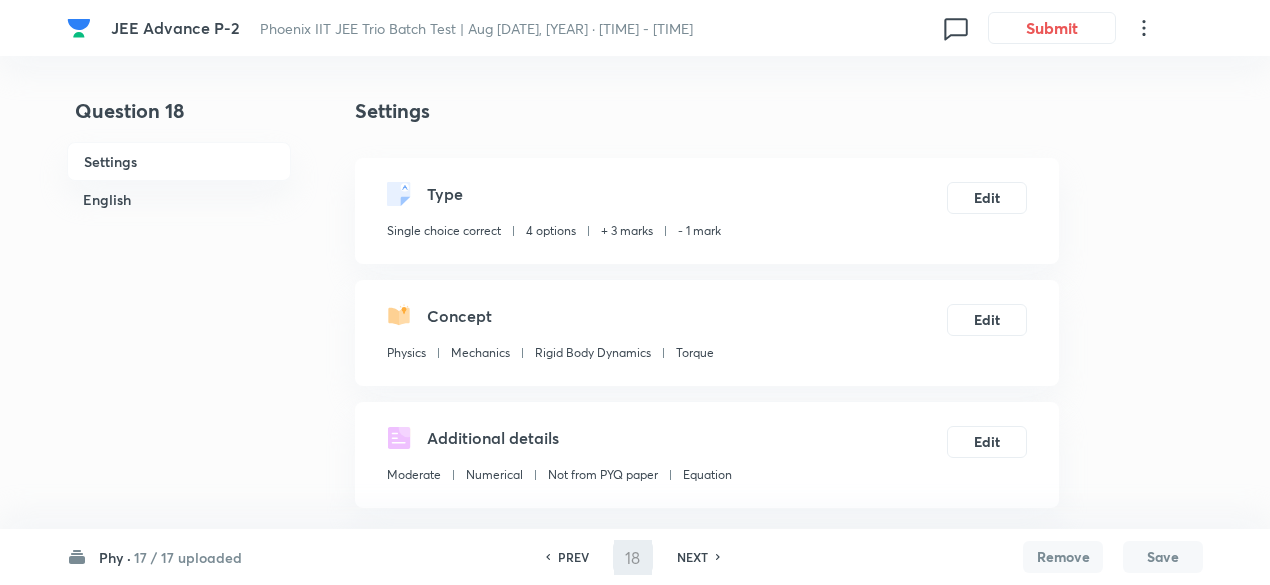 type on "19" 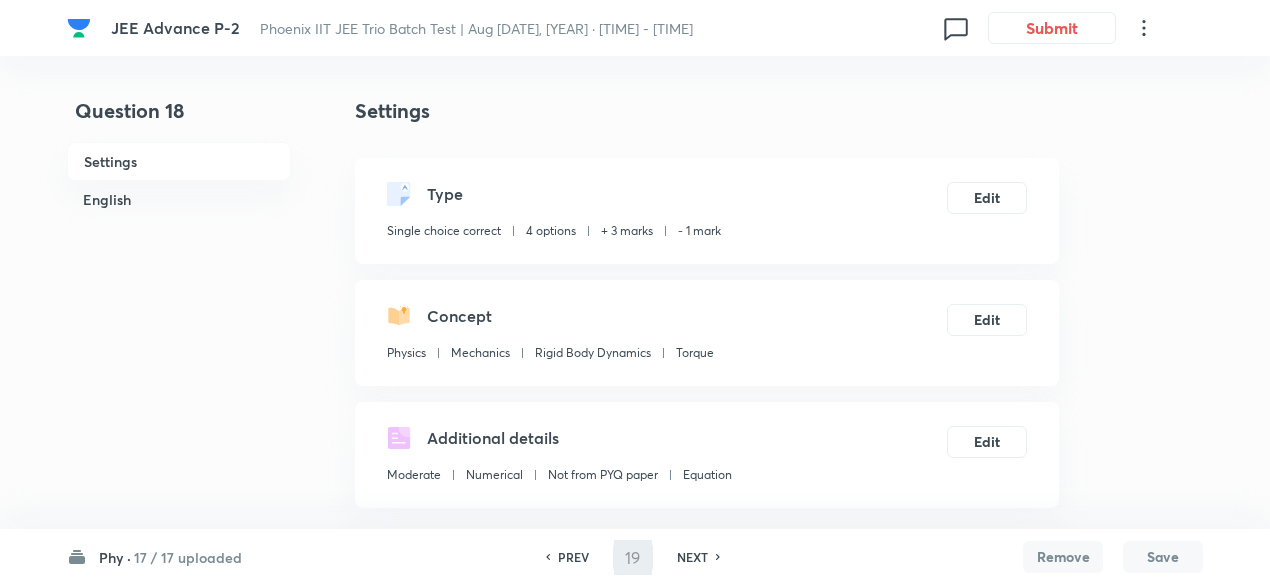 checkbox on "true" 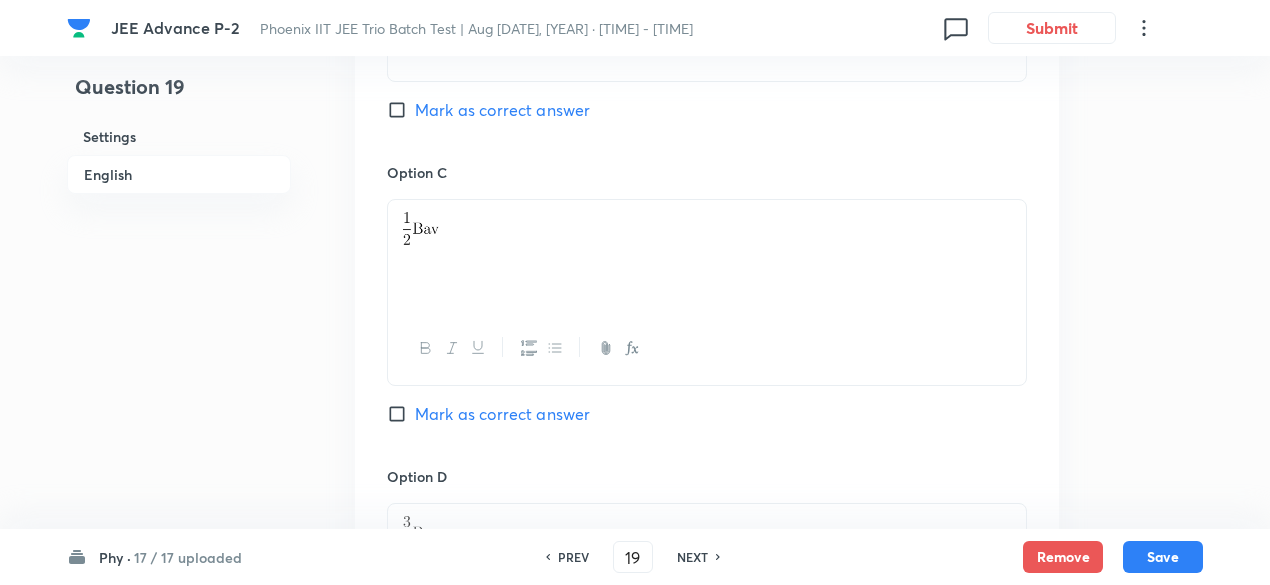 scroll, scrollTop: 2203, scrollLeft: 0, axis: vertical 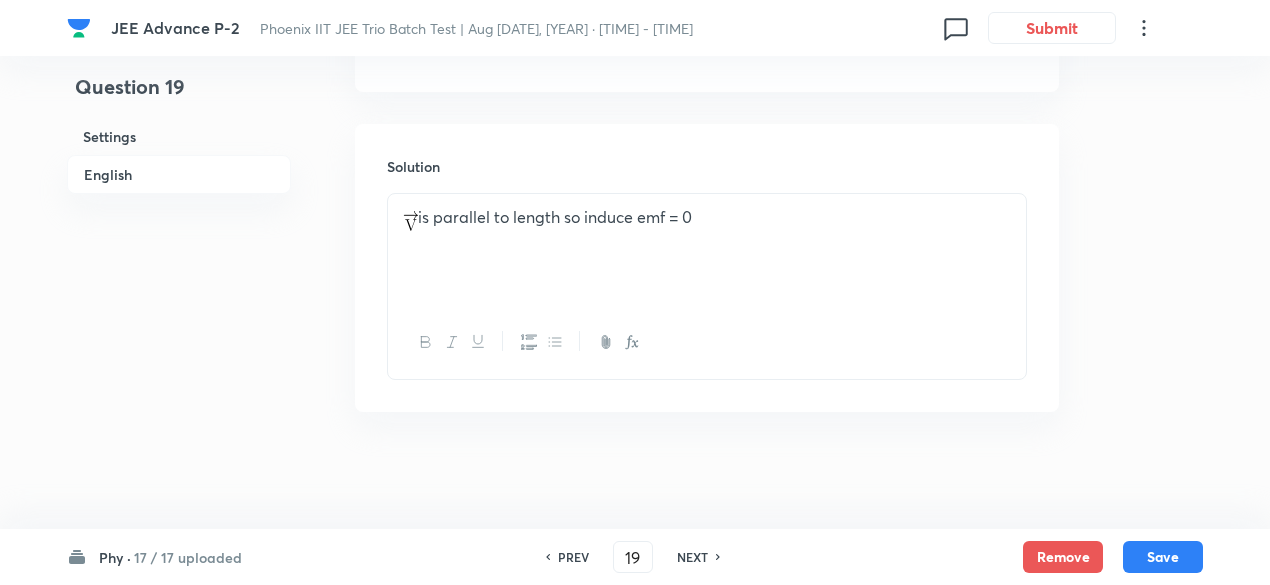 click on "NEXT" at bounding box center (692, 557) 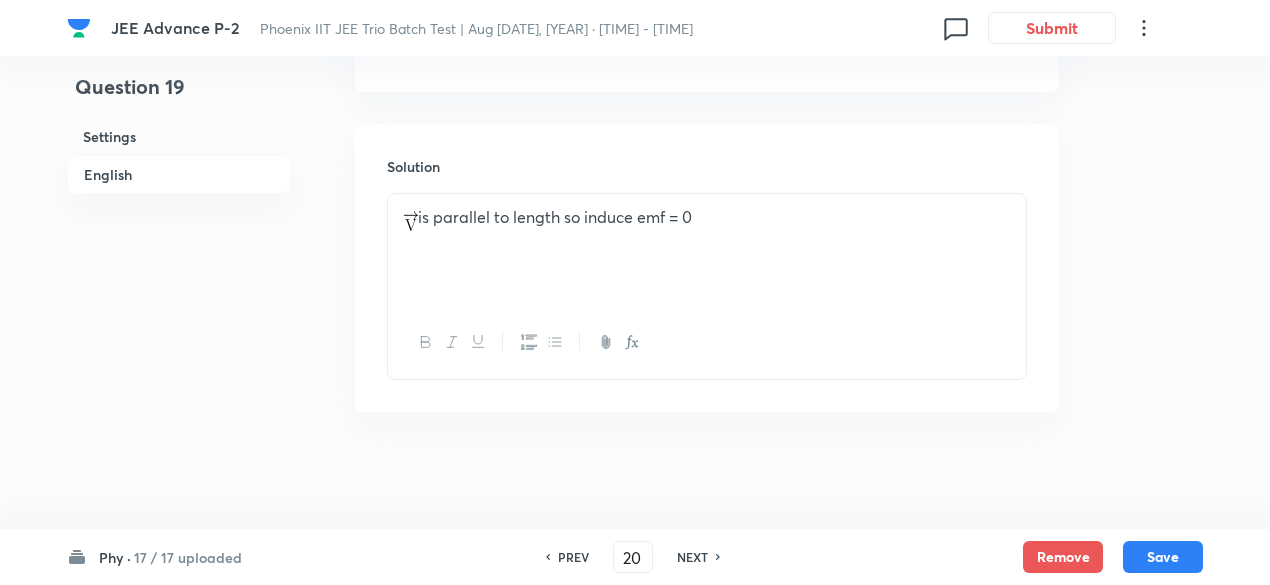 checkbox on "true" 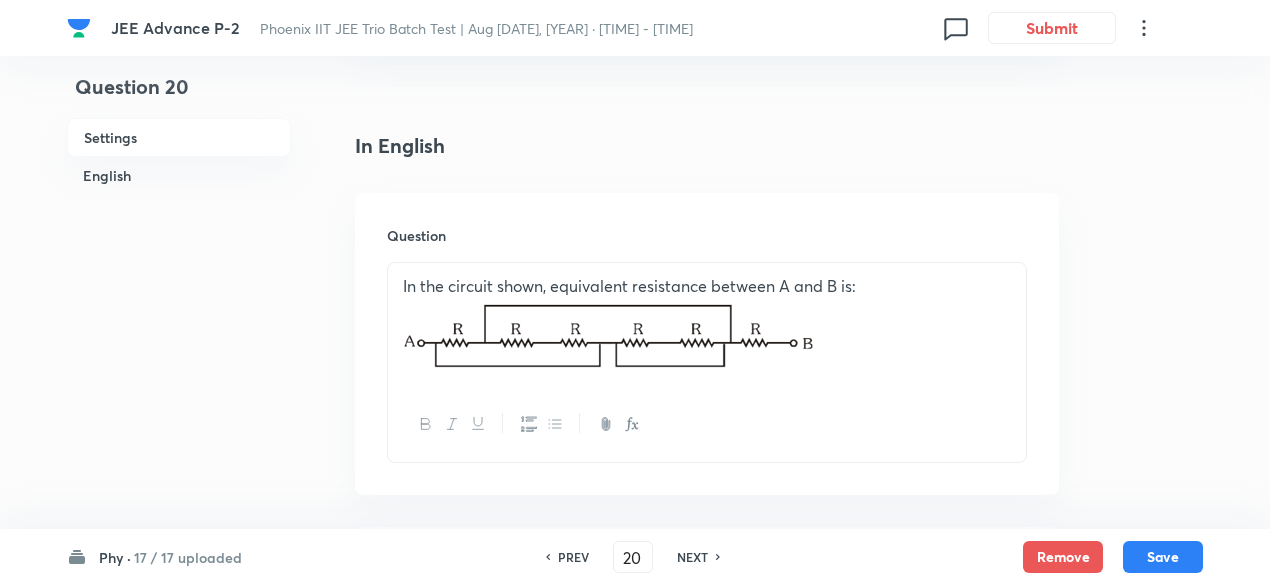 scroll, scrollTop: 476, scrollLeft: 0, axis: vertical 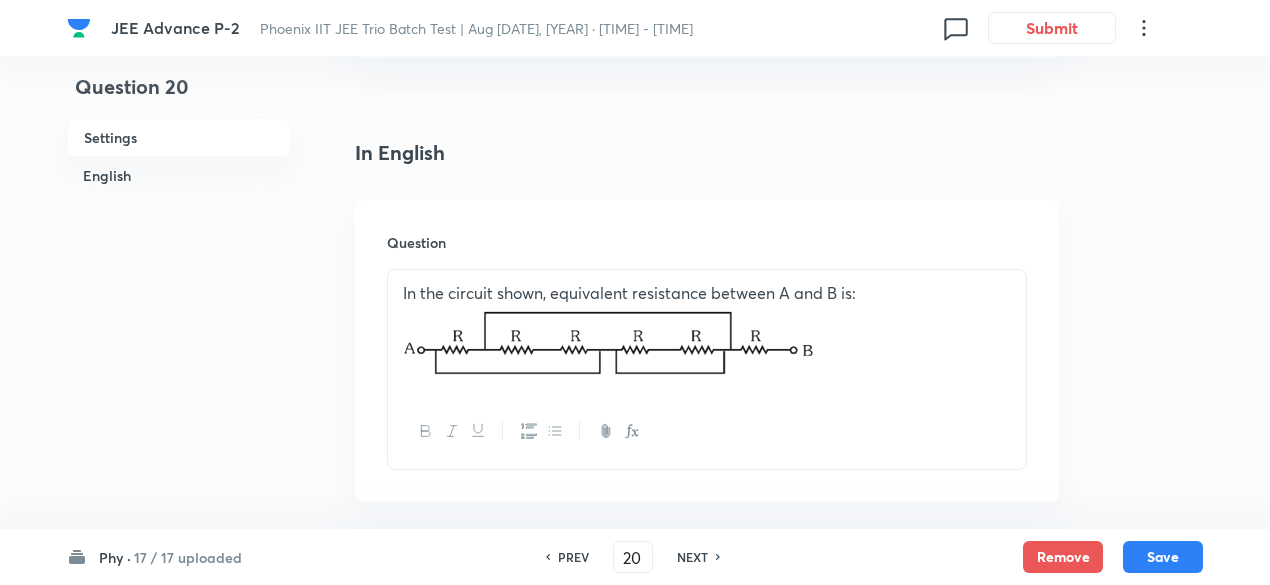 click on "NEXT" at bounding box center [692, 557] 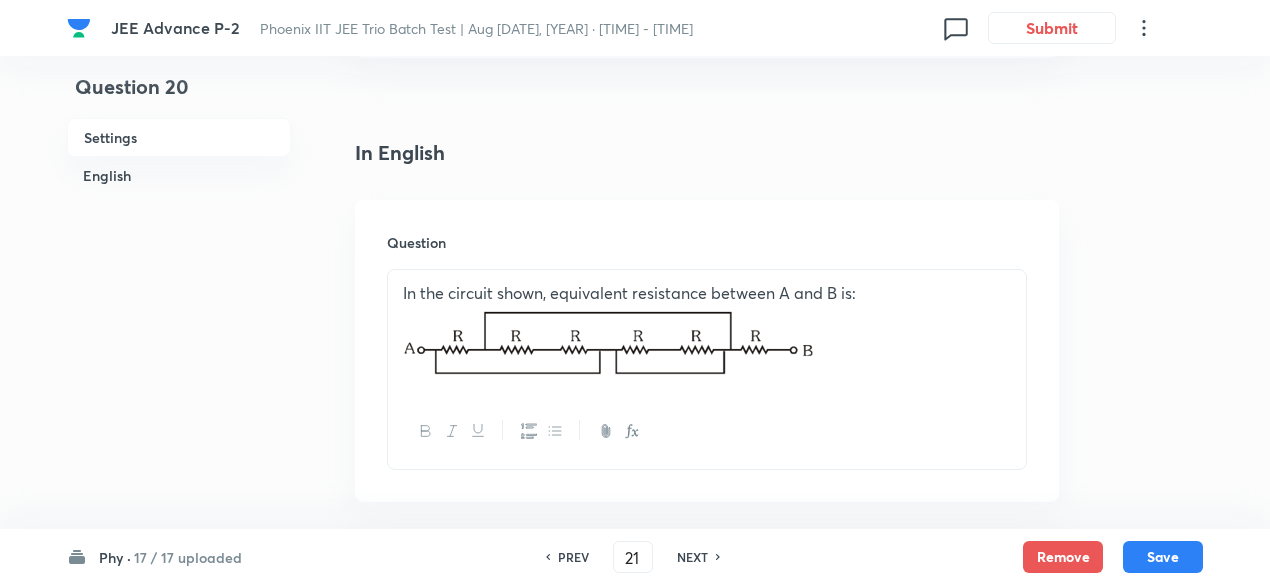 checkbox on "true" 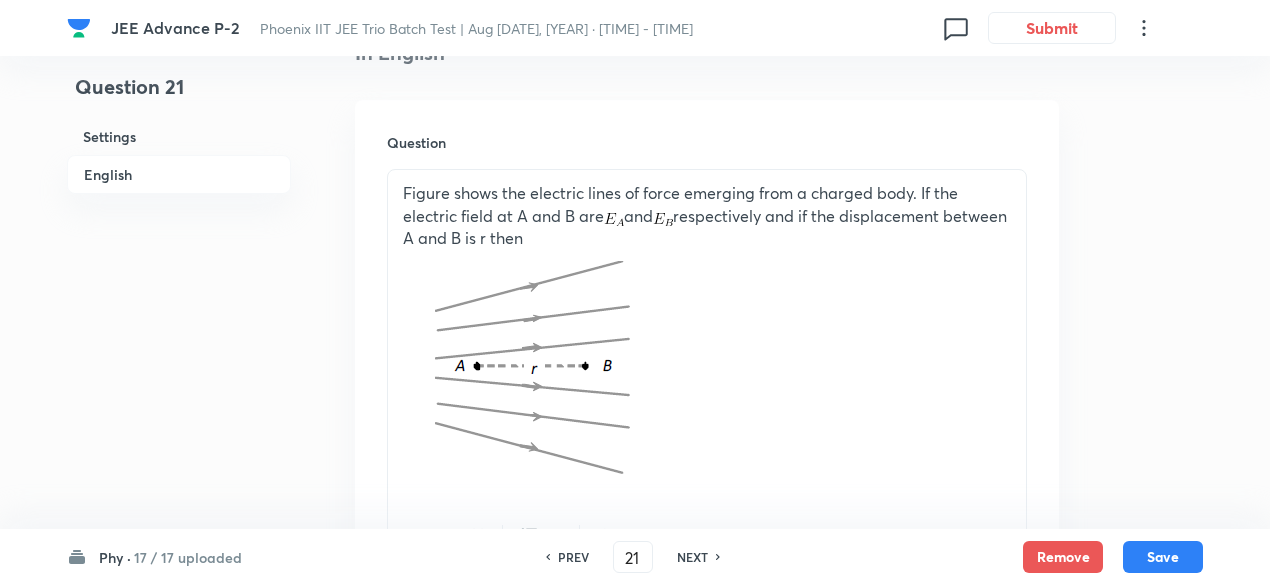 scroll, scrollTop: 510, scrollLeft: 0, axis: vertical 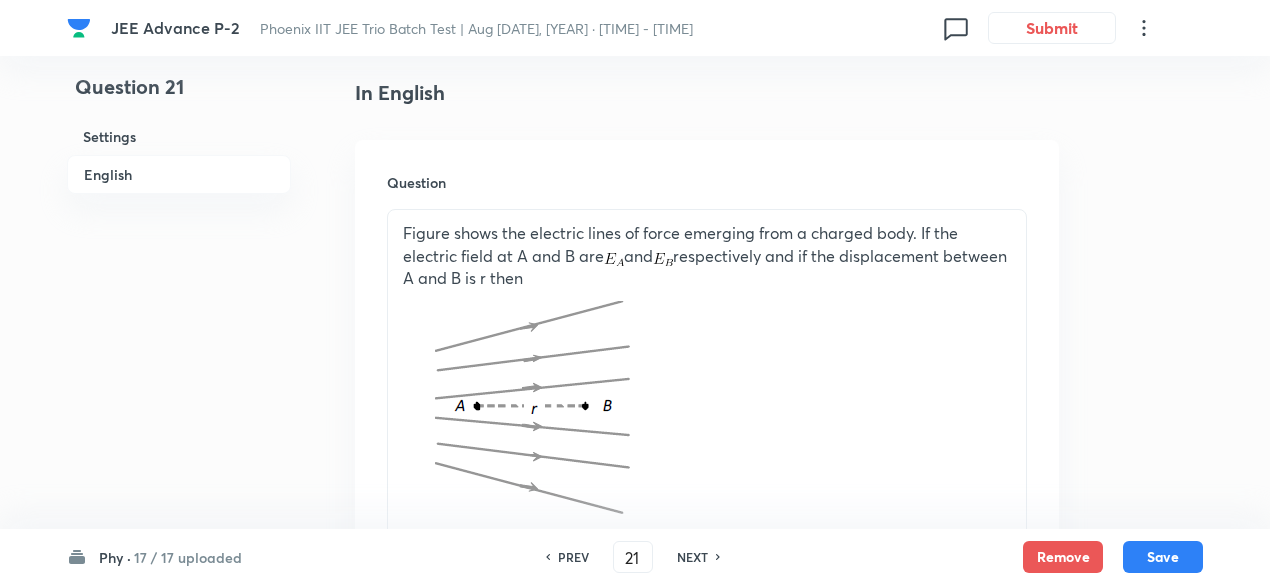 click on "PREV" at bounding box center (573, 557) 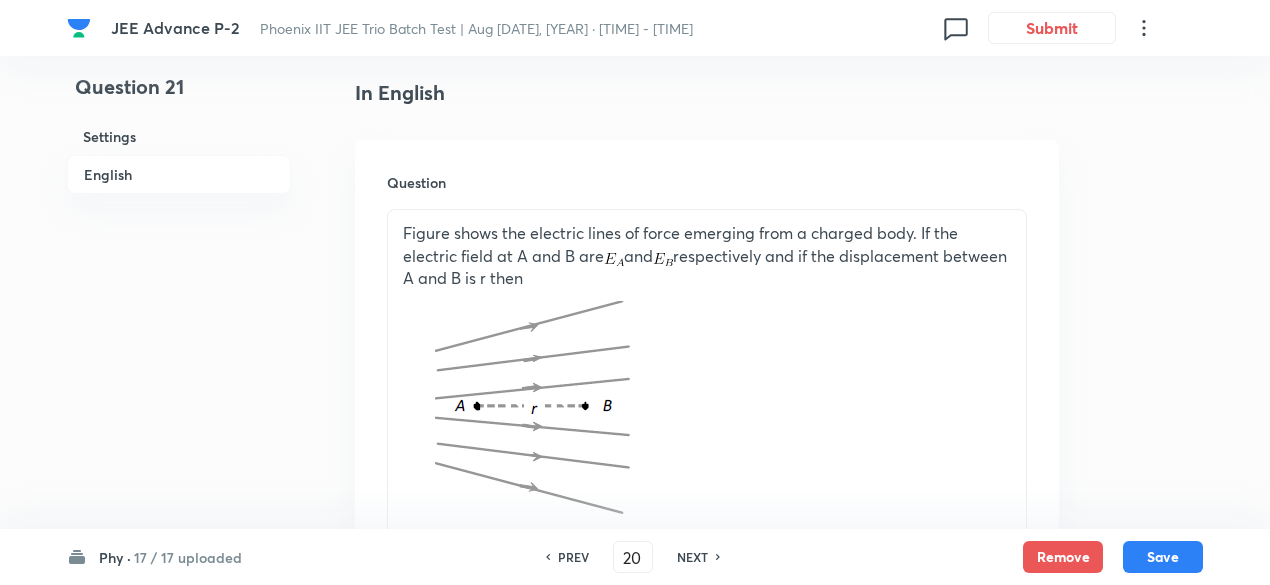checkbox on "true" 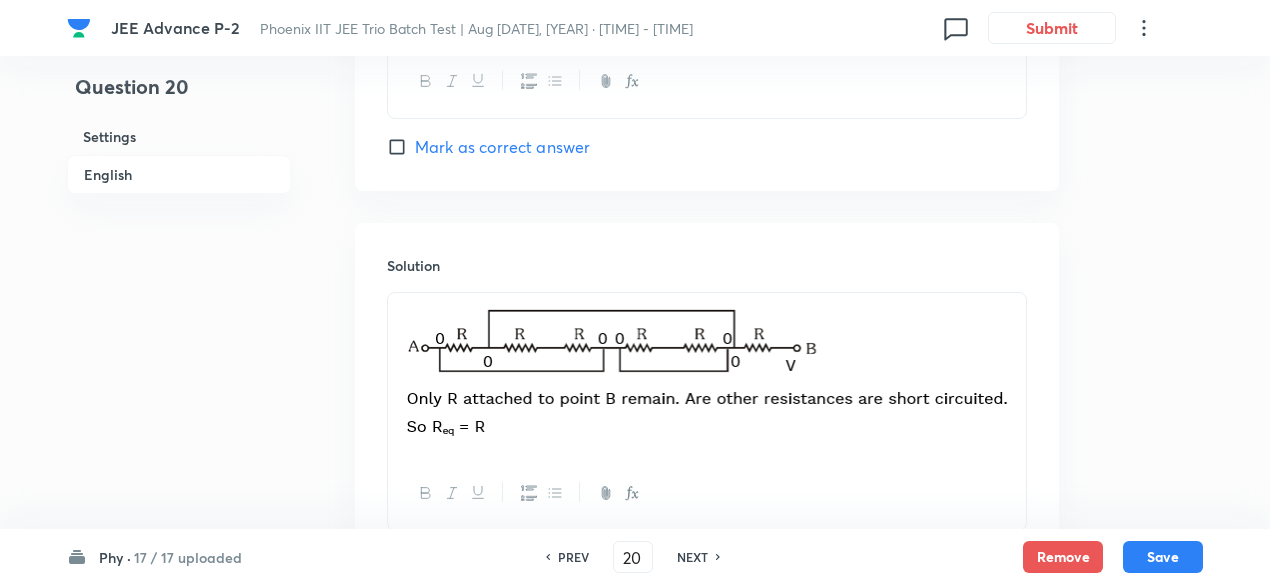 scroll, scrollTop: 2147, scrollLeft: 0, axis: vertical 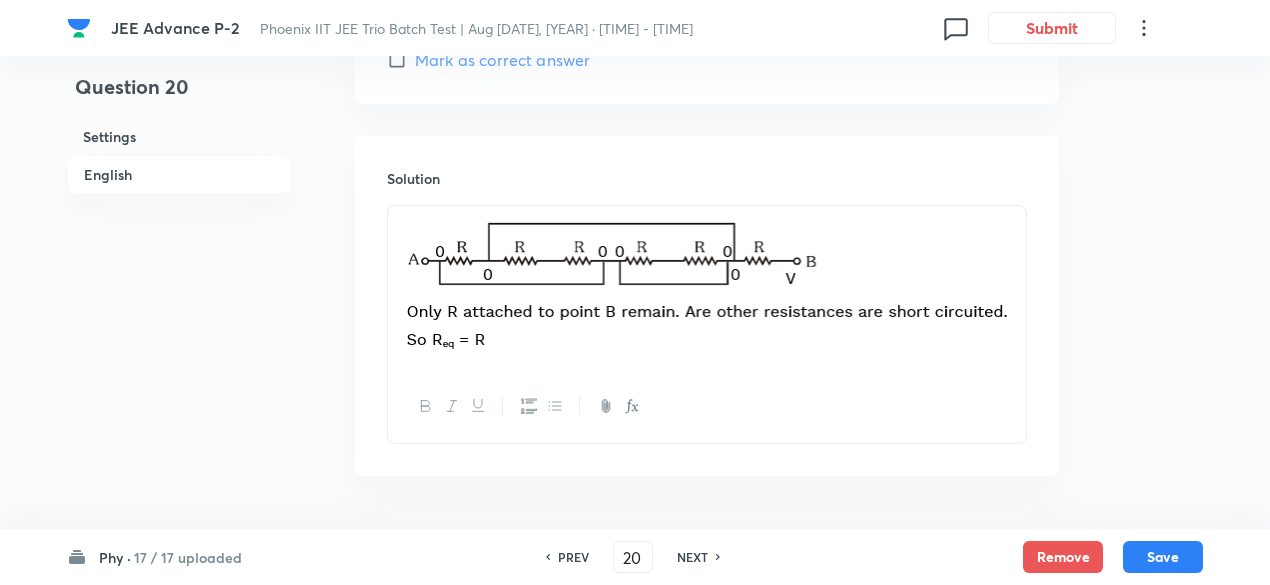 click on "PREV" at bounding box center (573, 557) 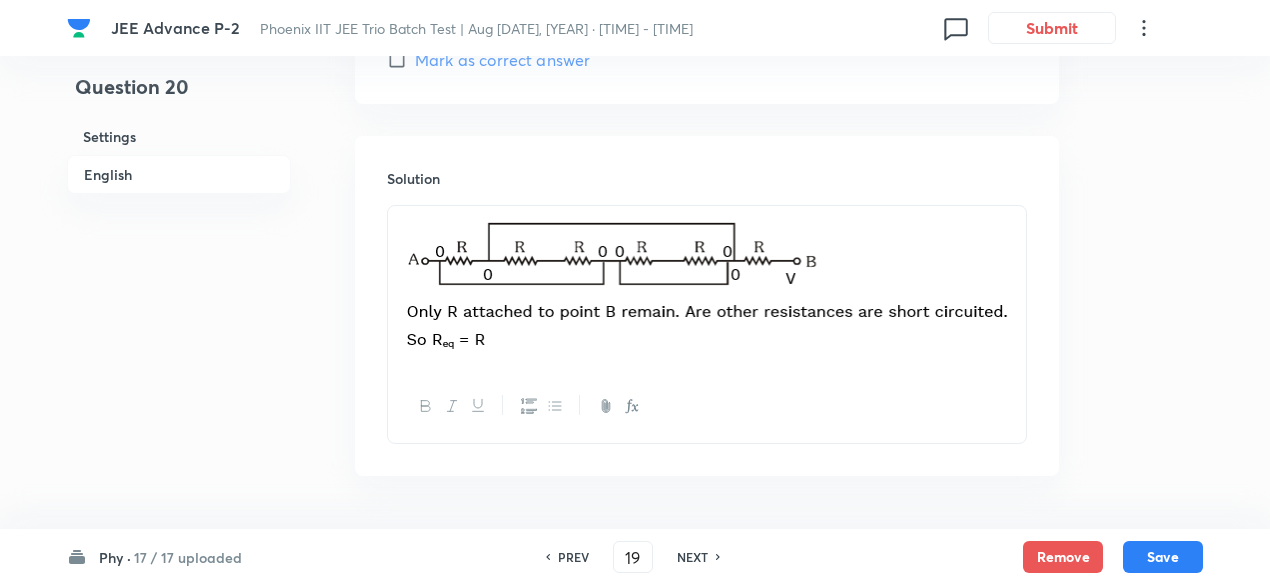 checkbox on "true" 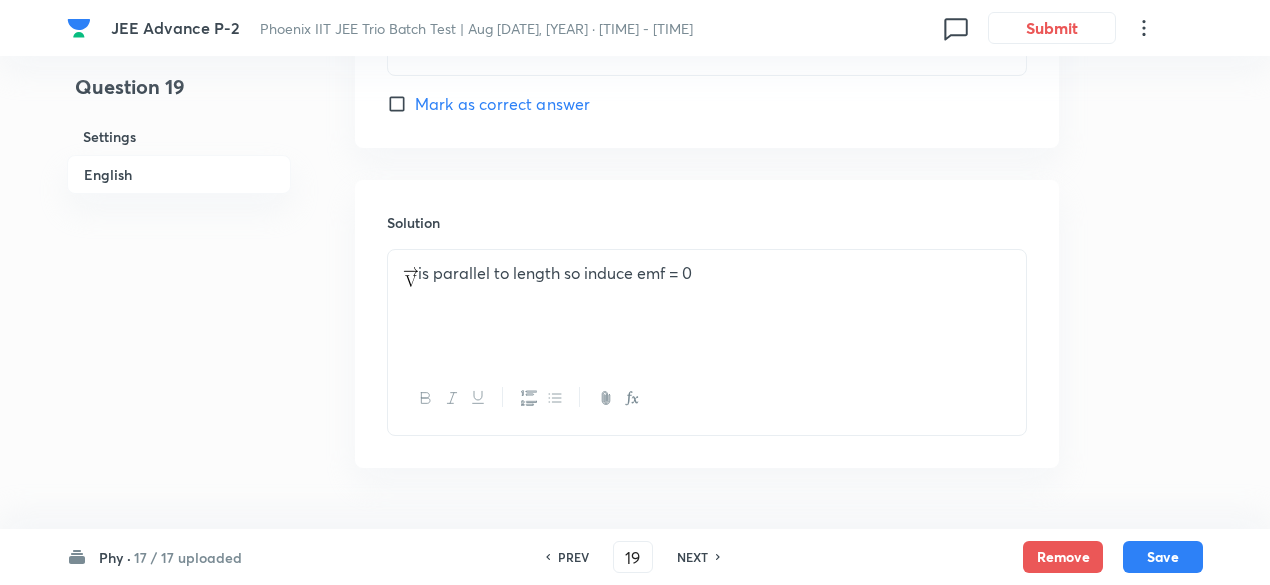 click on "PREV" at bounding box center [573, 557] 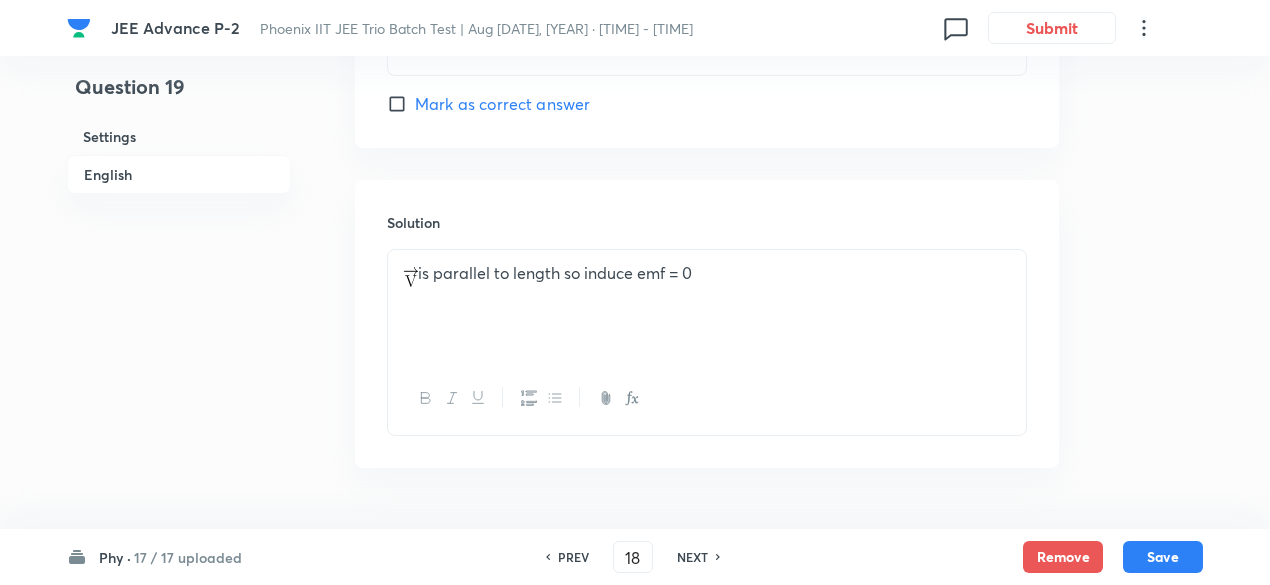 checkbox on "true" 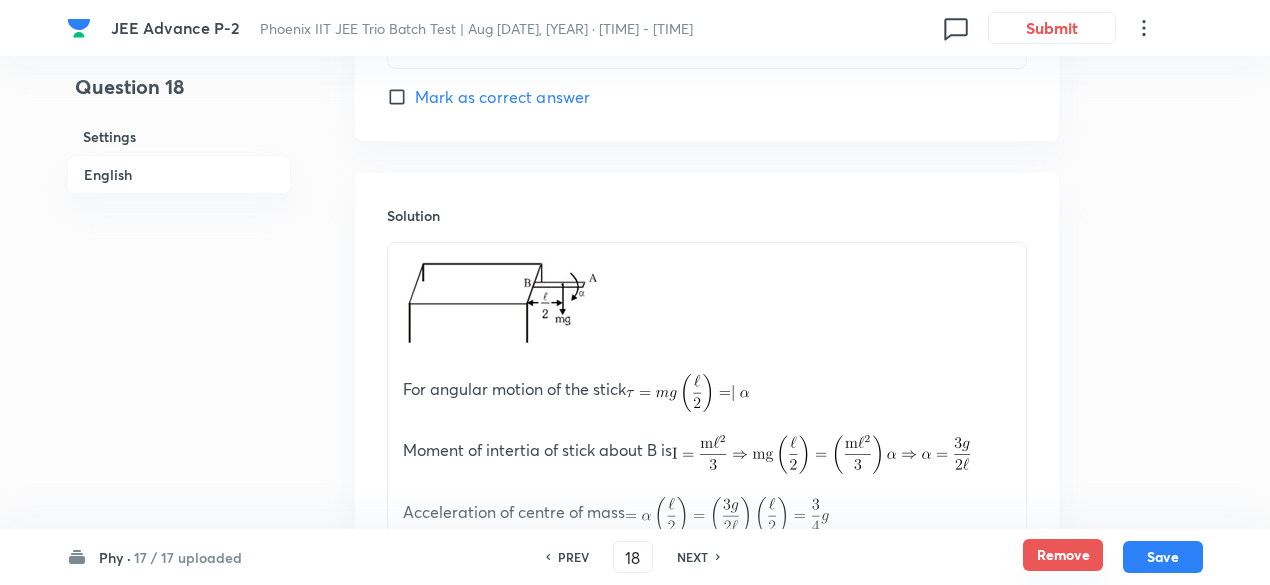 click on "Remove" at bounding box center [1063, 555] 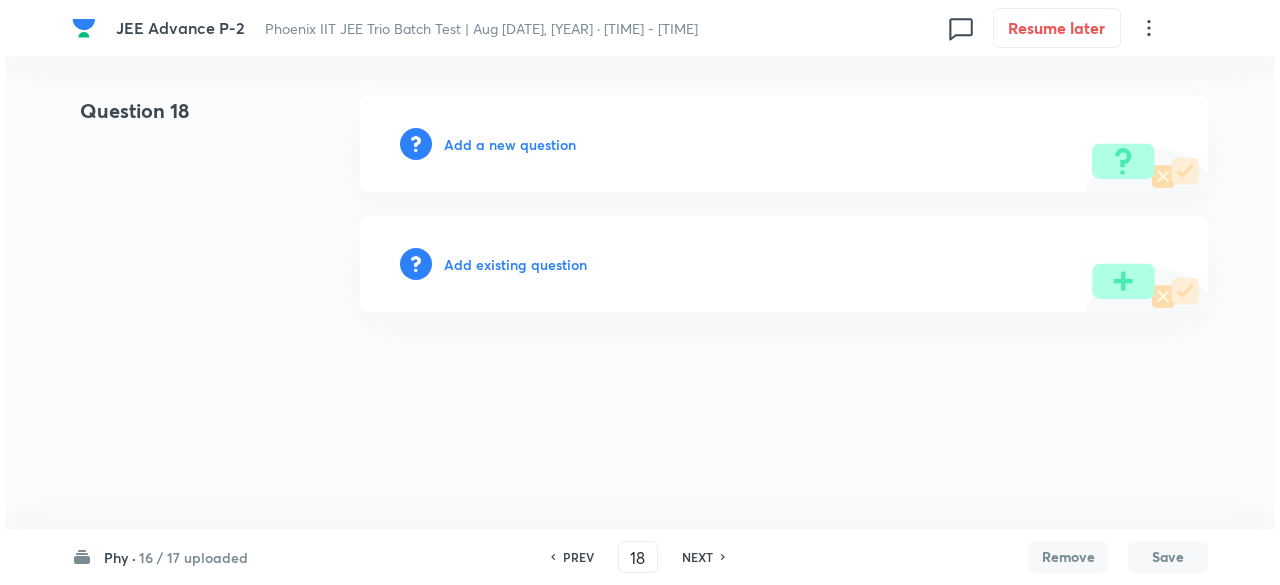scroll, scrollTop: 0, scrollLeft: 0, axis: both 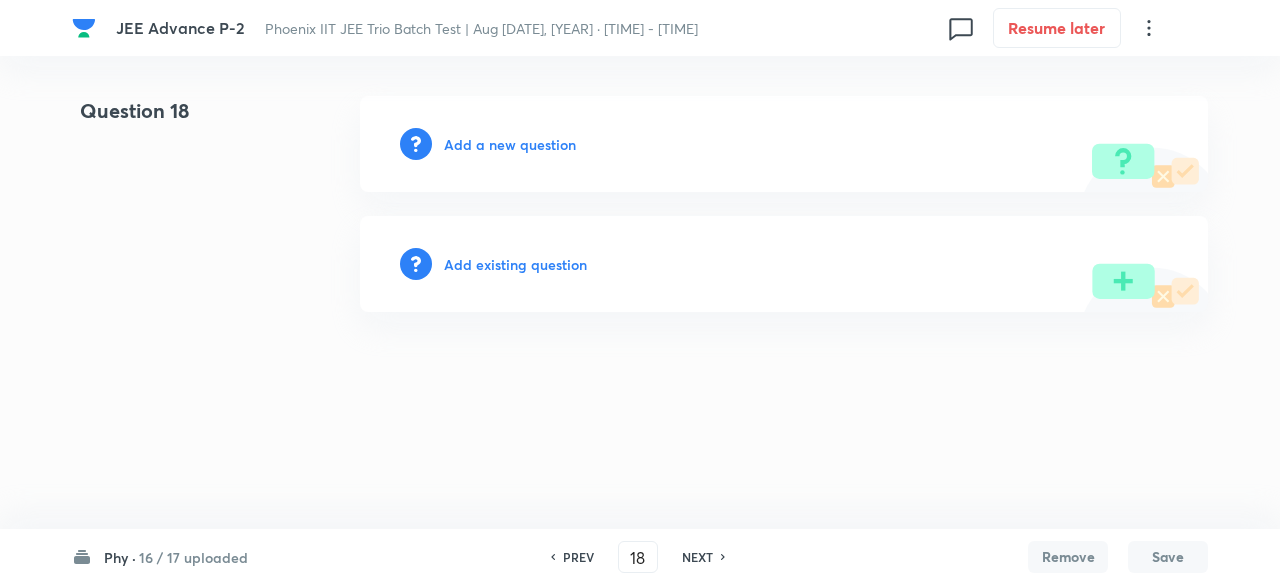 click on "Add existing question" at bounding box center (515, 264) 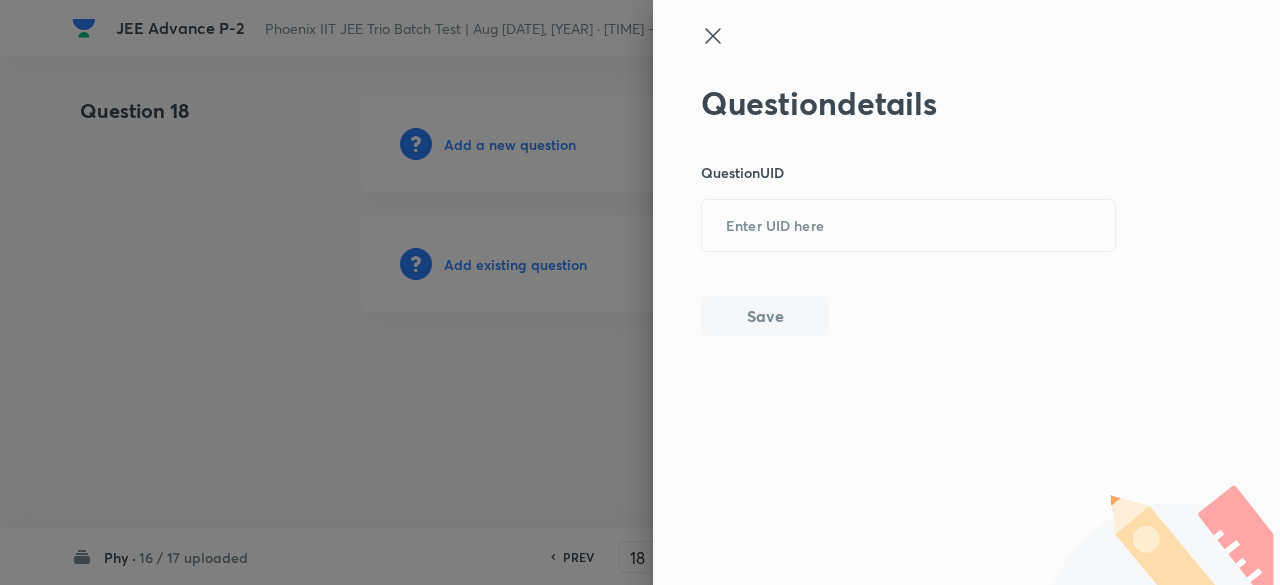 click on "Question  details Question  UID ​ Save" at bounding box center (909, 210) 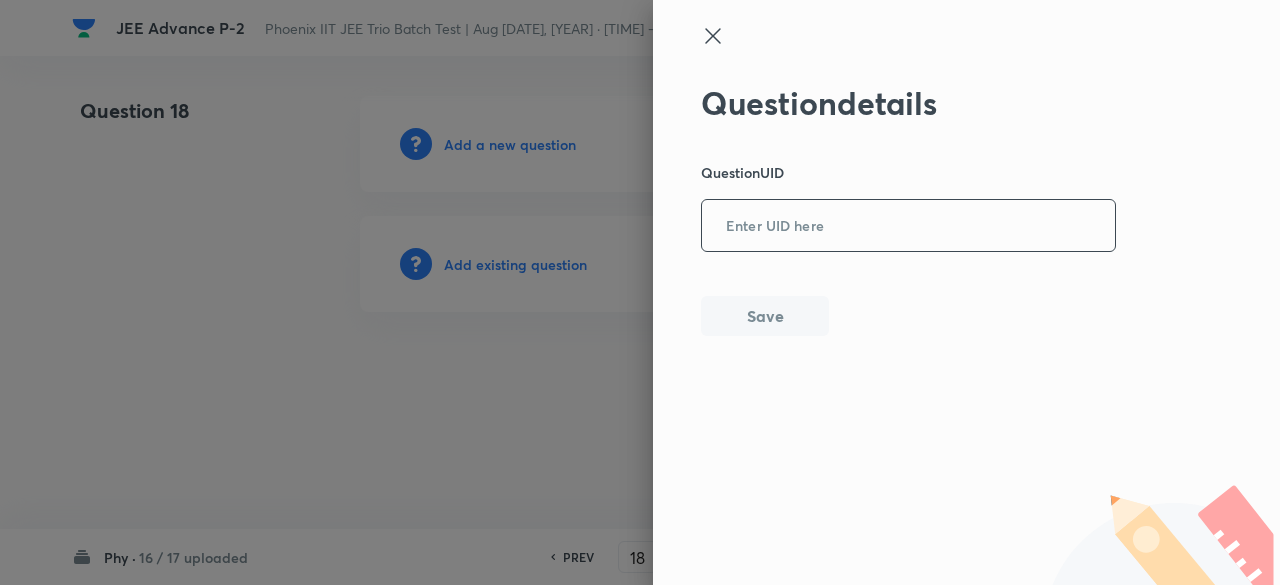 click at bounding box center [908, 226] 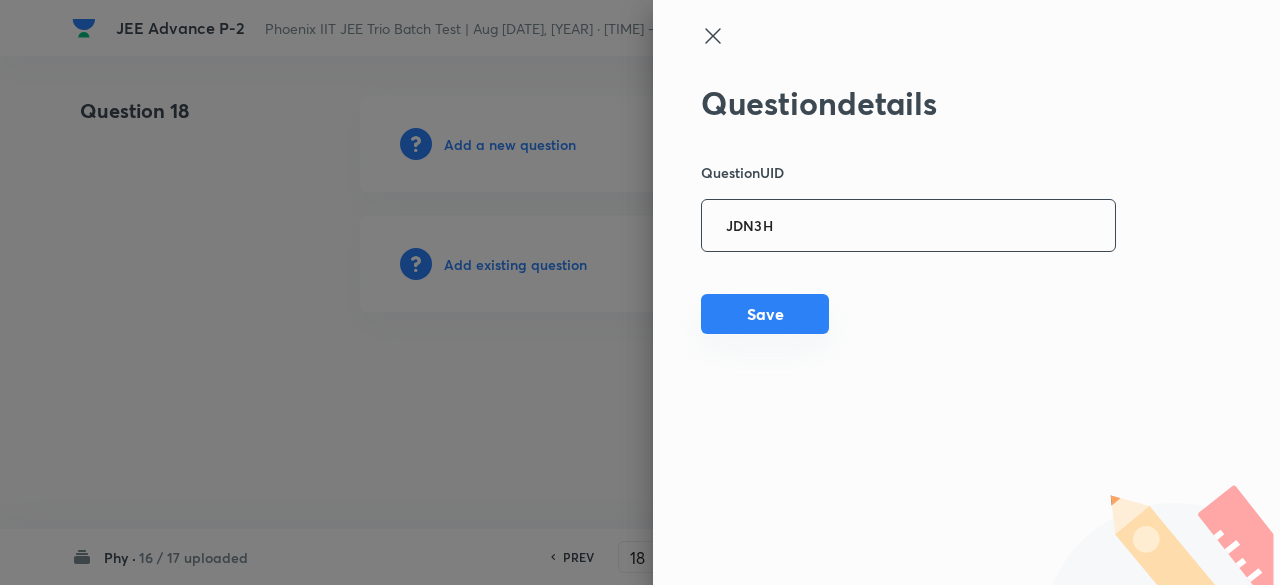 type on "JDN3H" 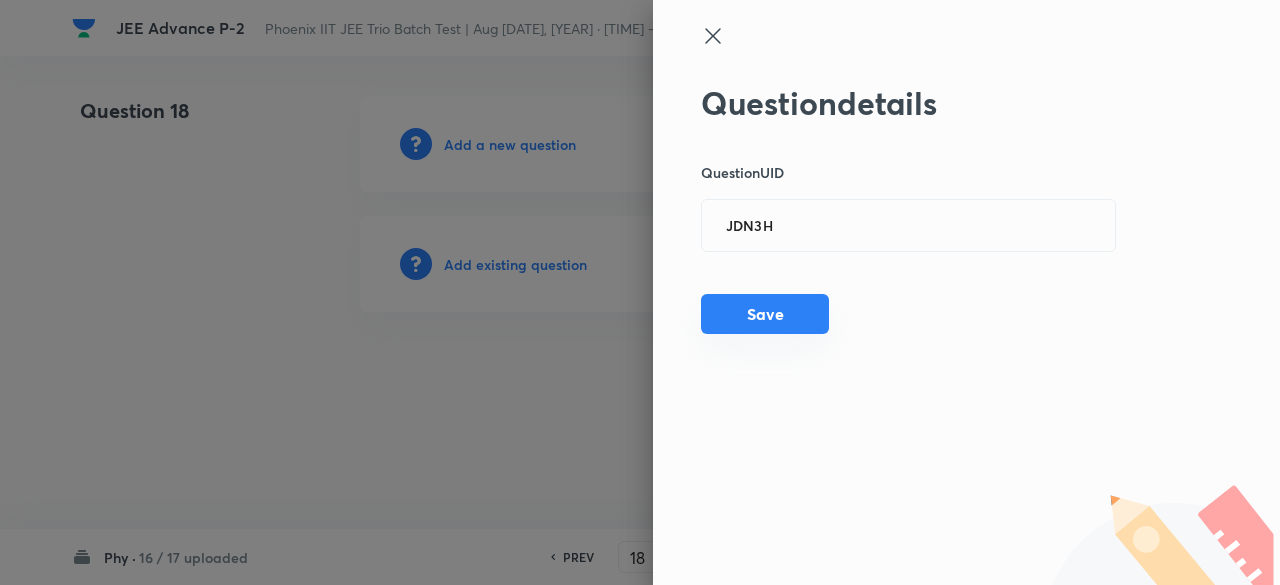 click on "Save" at bounding box center (765, 314) 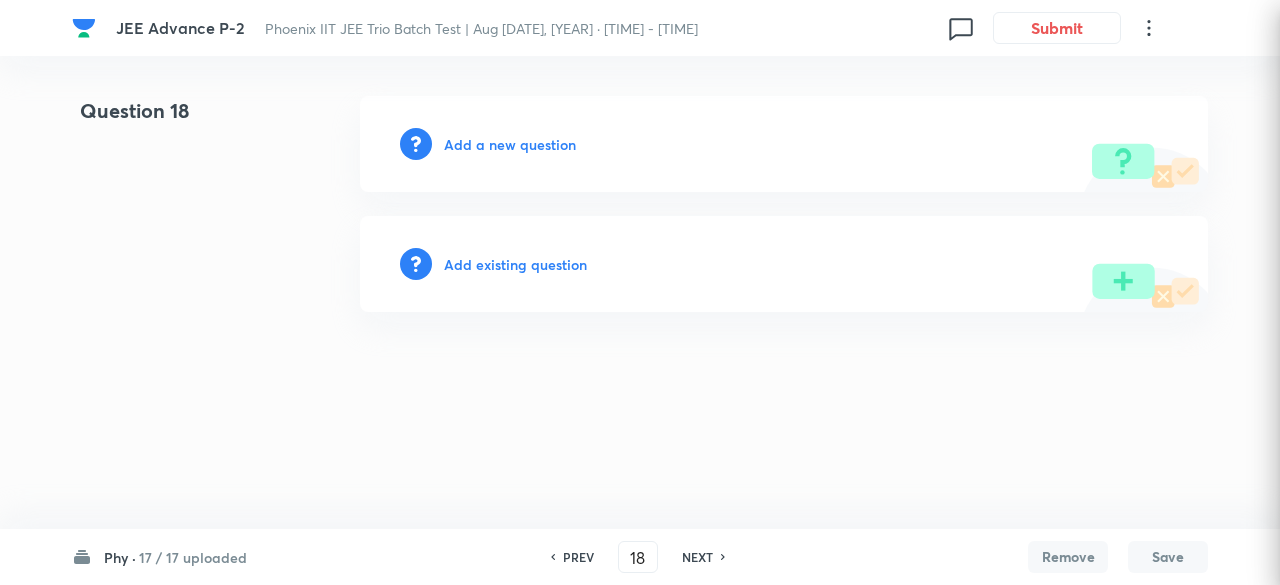 type 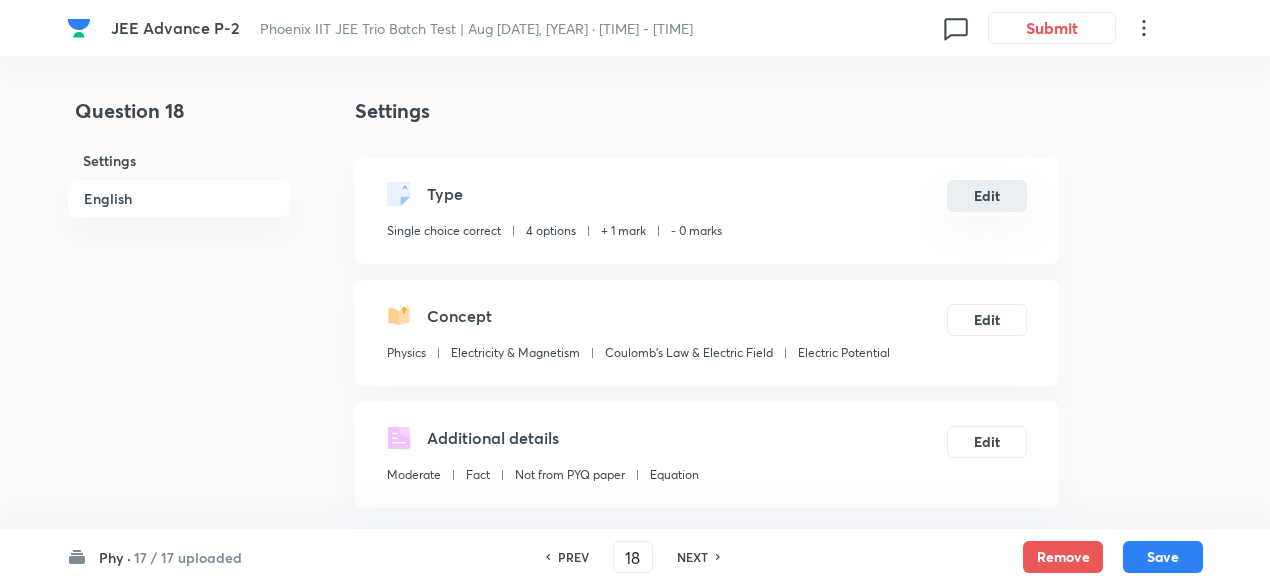 click on "Edit" at bounding box center (987, 196) 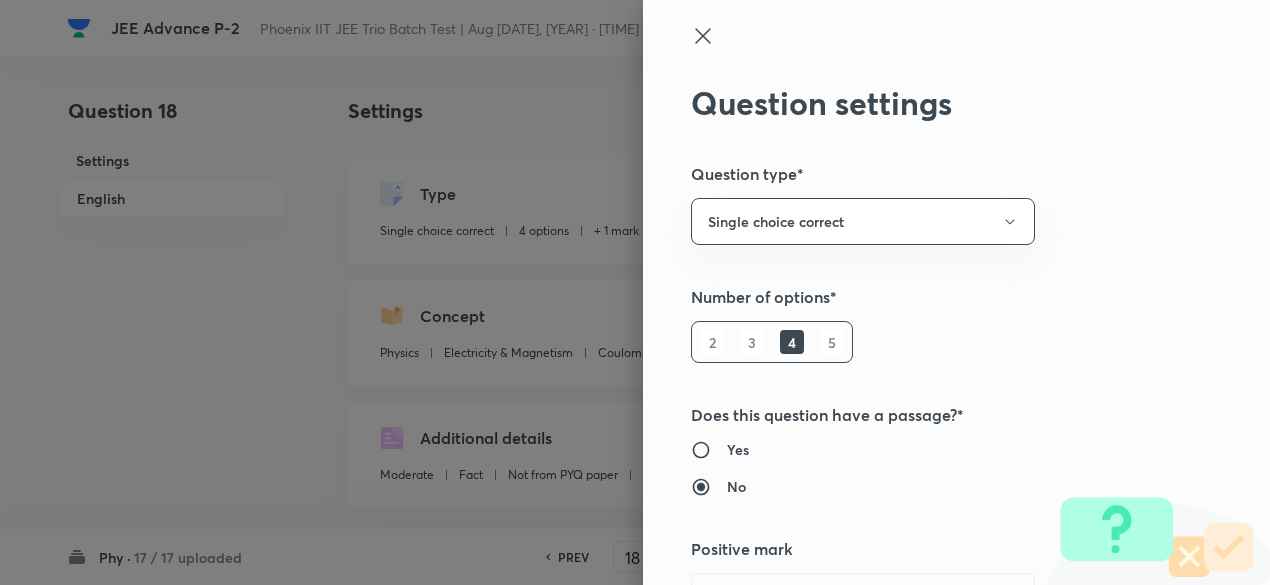 radio on "true" 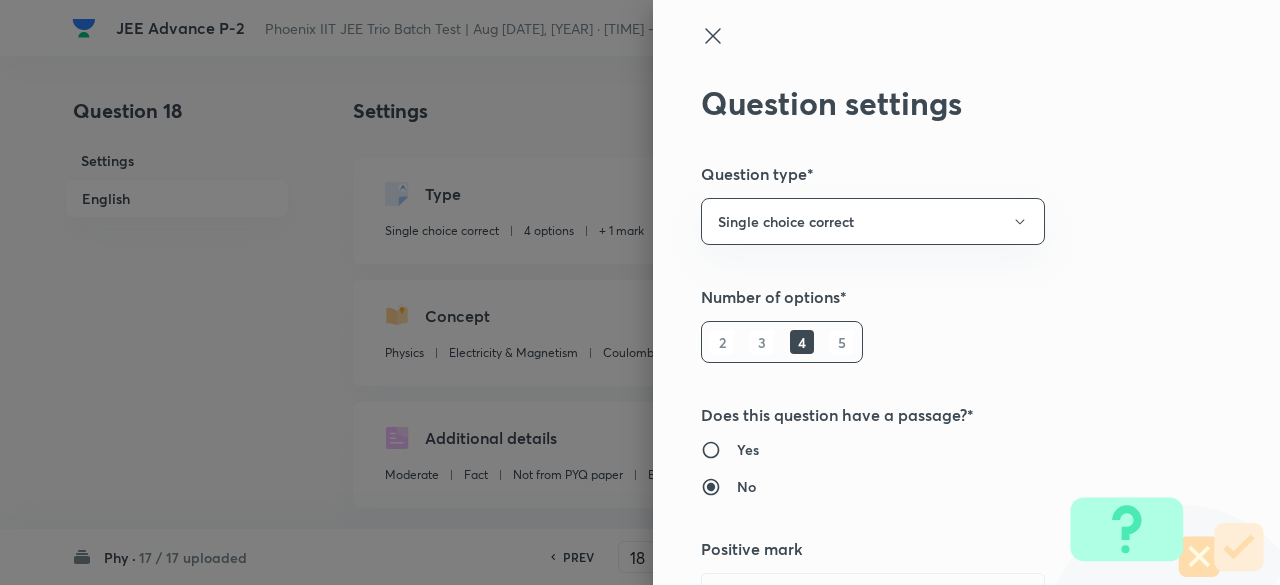type on "1" 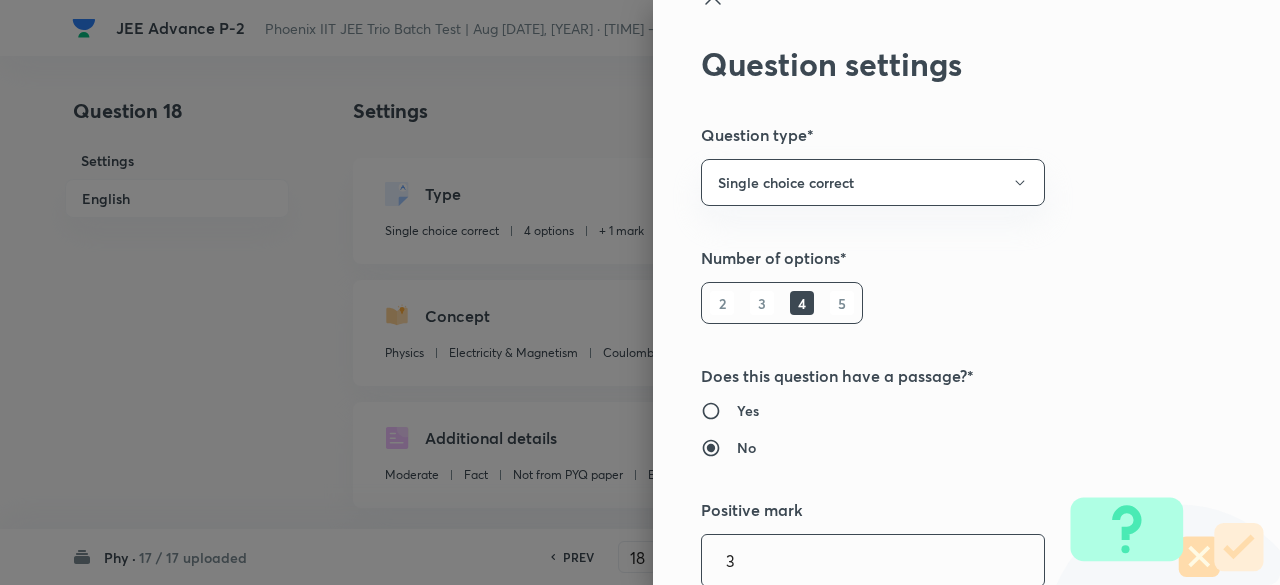 type on "3" 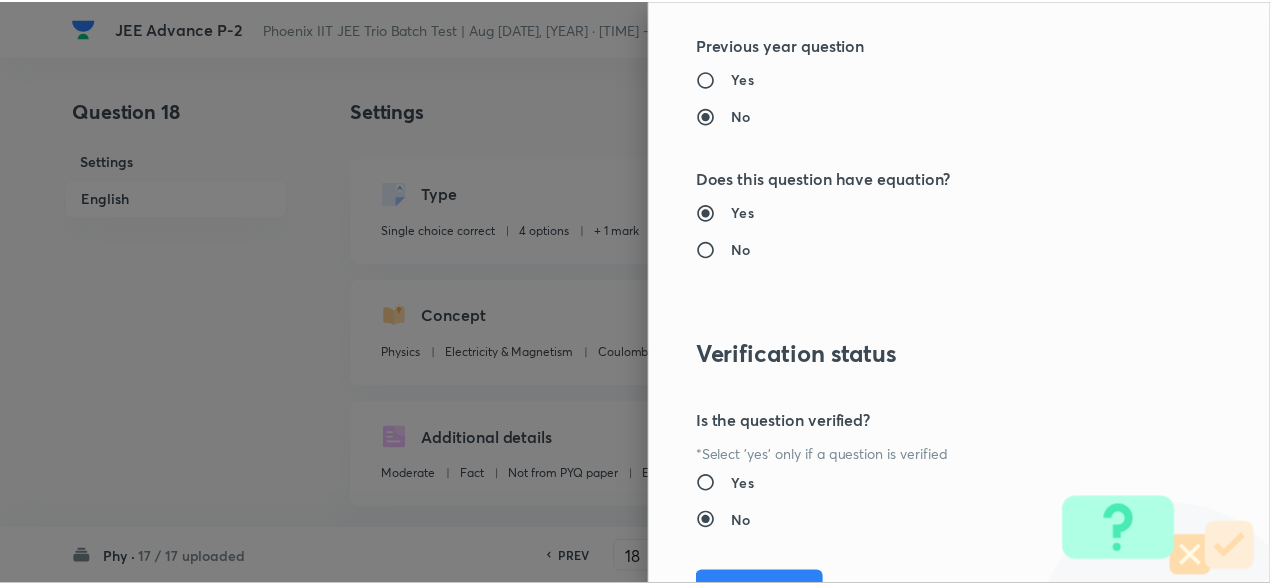 scroll, scrollTop: 2135, scrollLeft: 0, axis: vertical 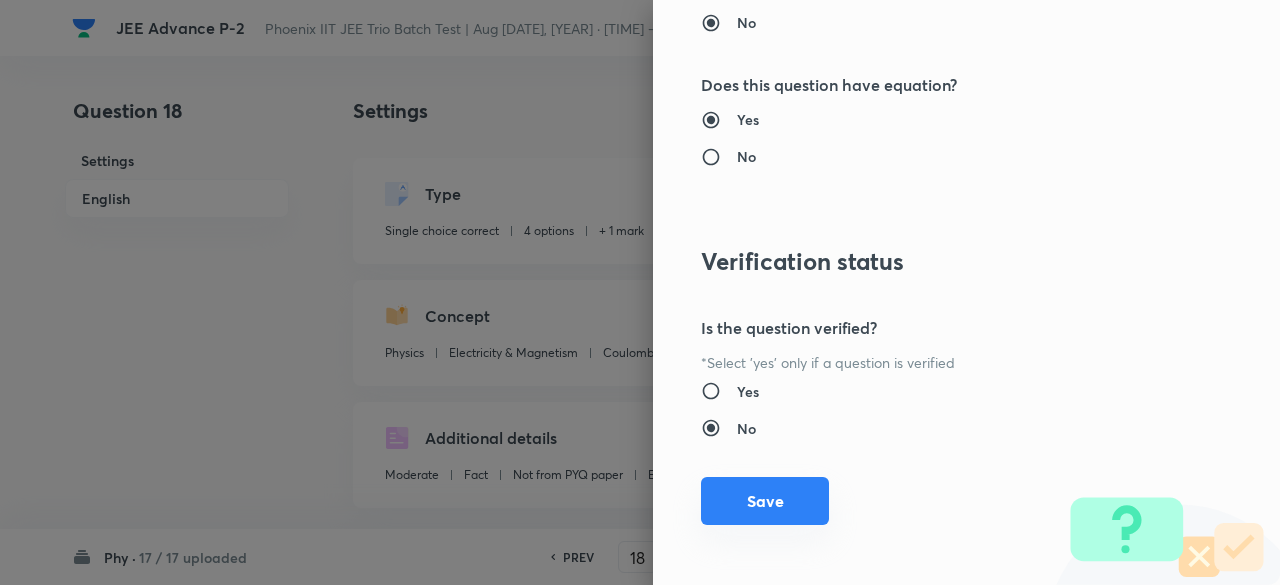 type on "1" 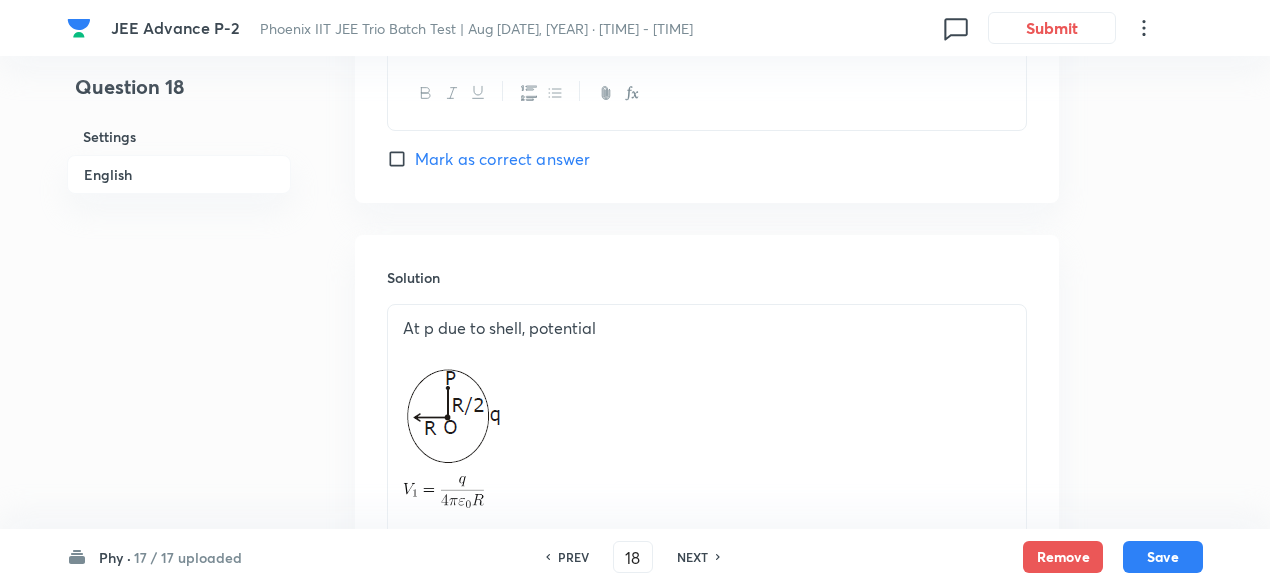 scroll, scrollTop: 2366, scrollLeft: 0, axis: vertical 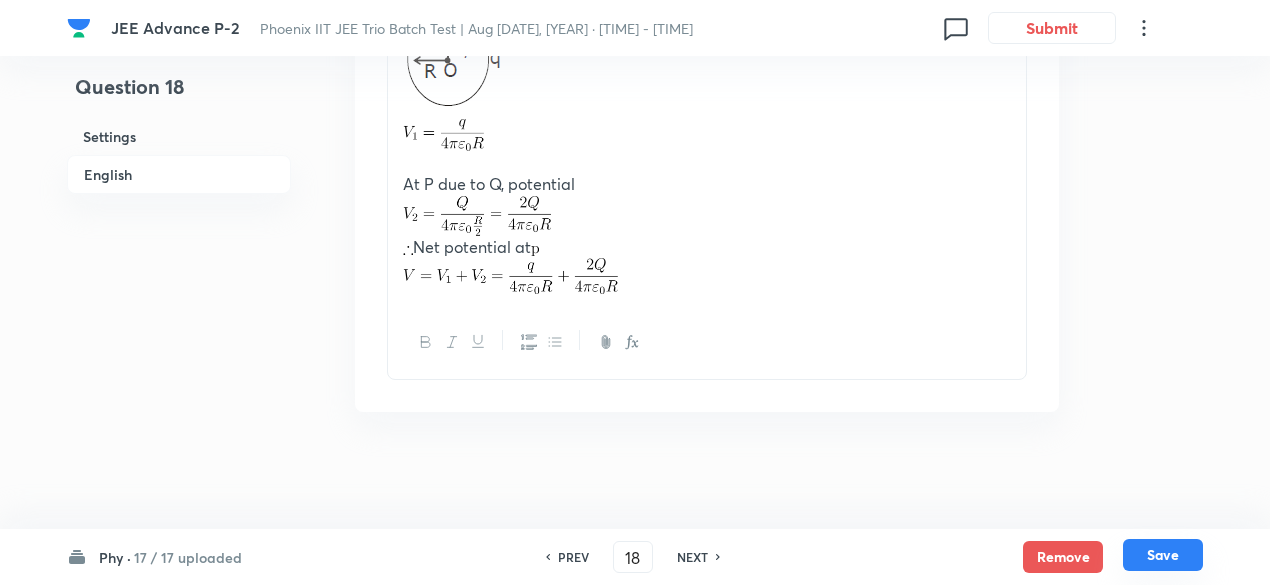 click on "Save" at bounding box center [1163, 555] 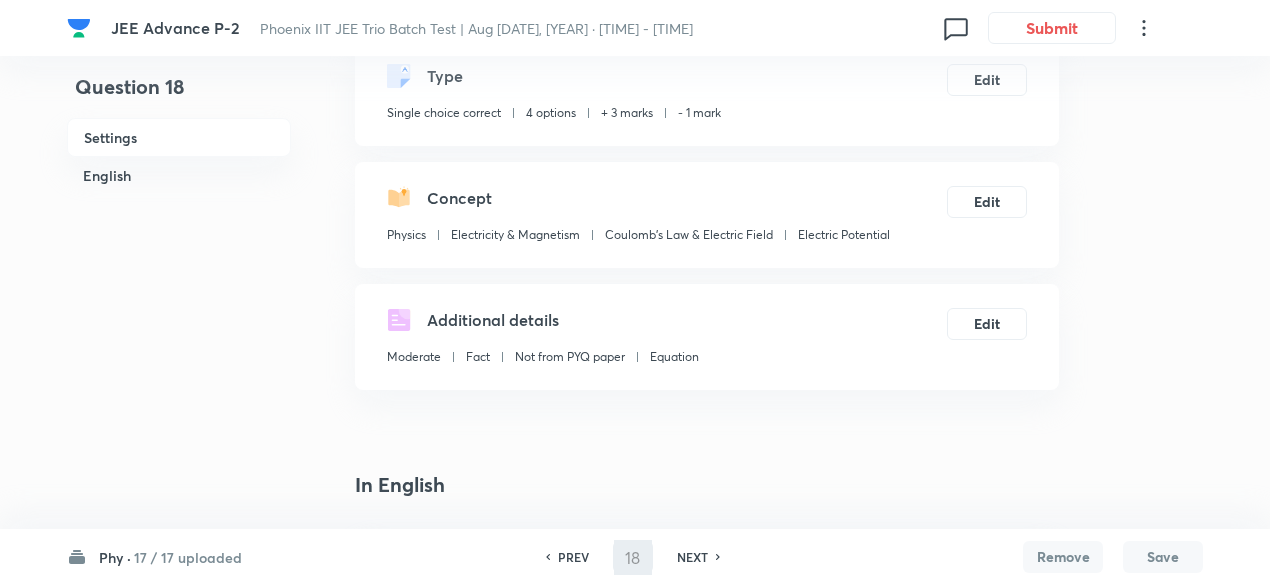 scroll, scrollTop: 0, scrollLeft: 0, axis: both 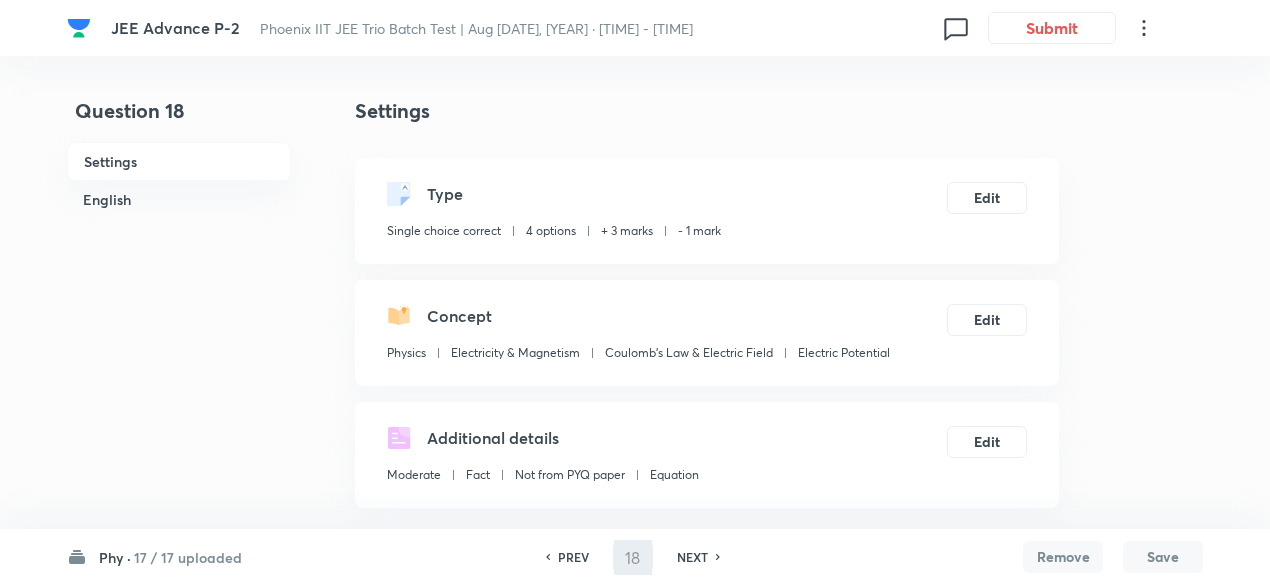 type on "19" 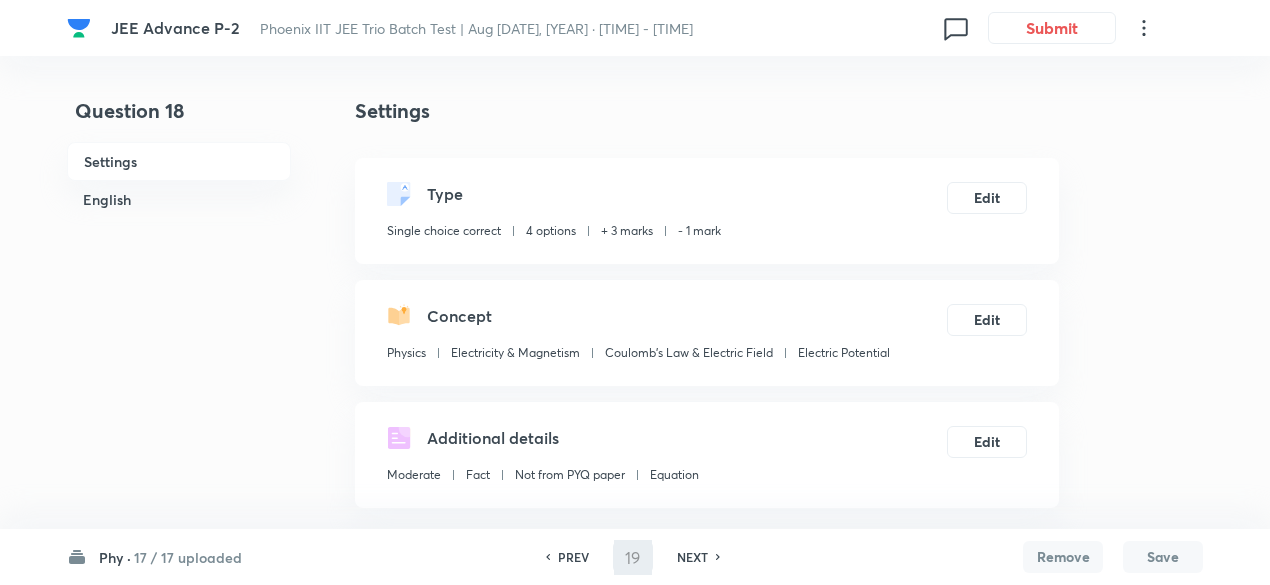 checkbox on "false" 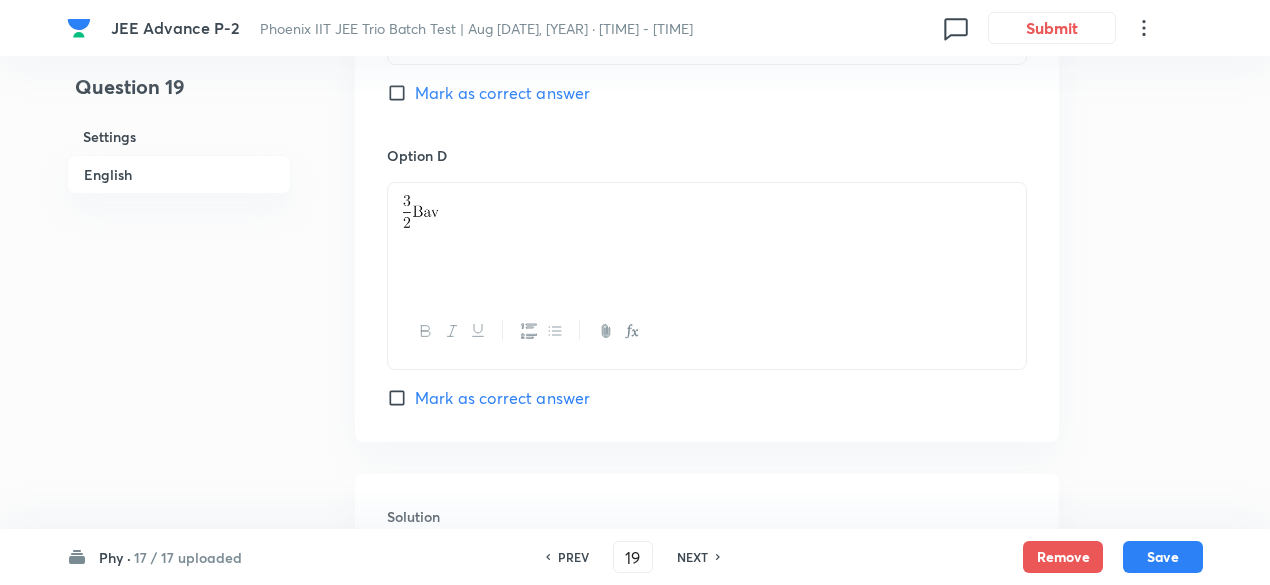 scroll, scrollTop: 2203, scrollLeft: 0, axis: vertical 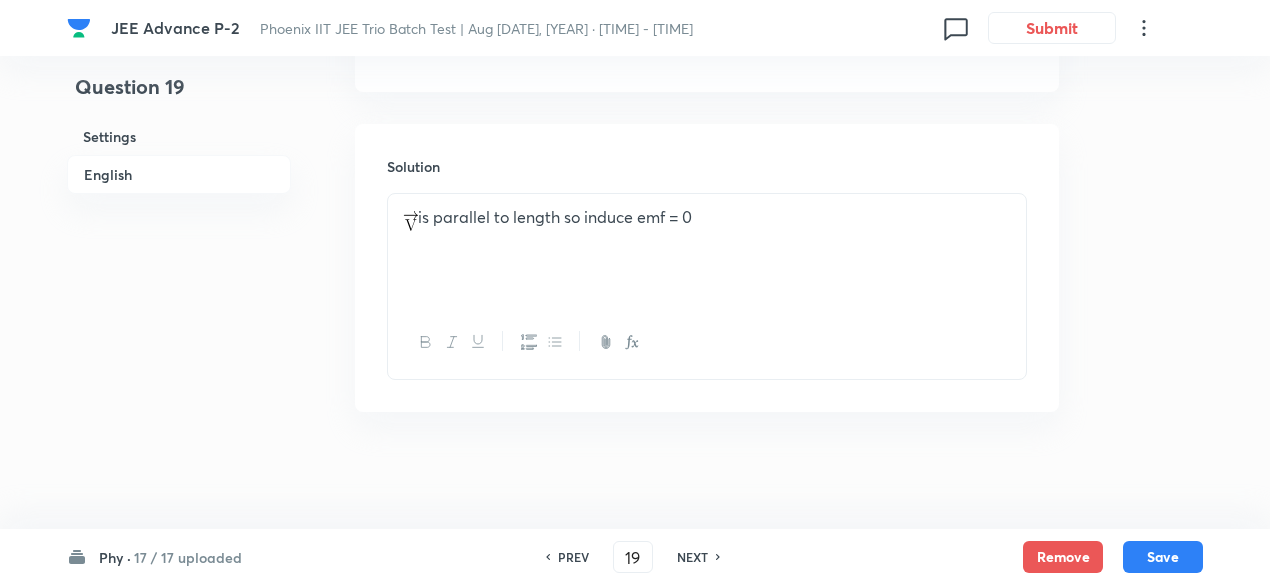 click on "NEXT" at bounding box center [692, 557] 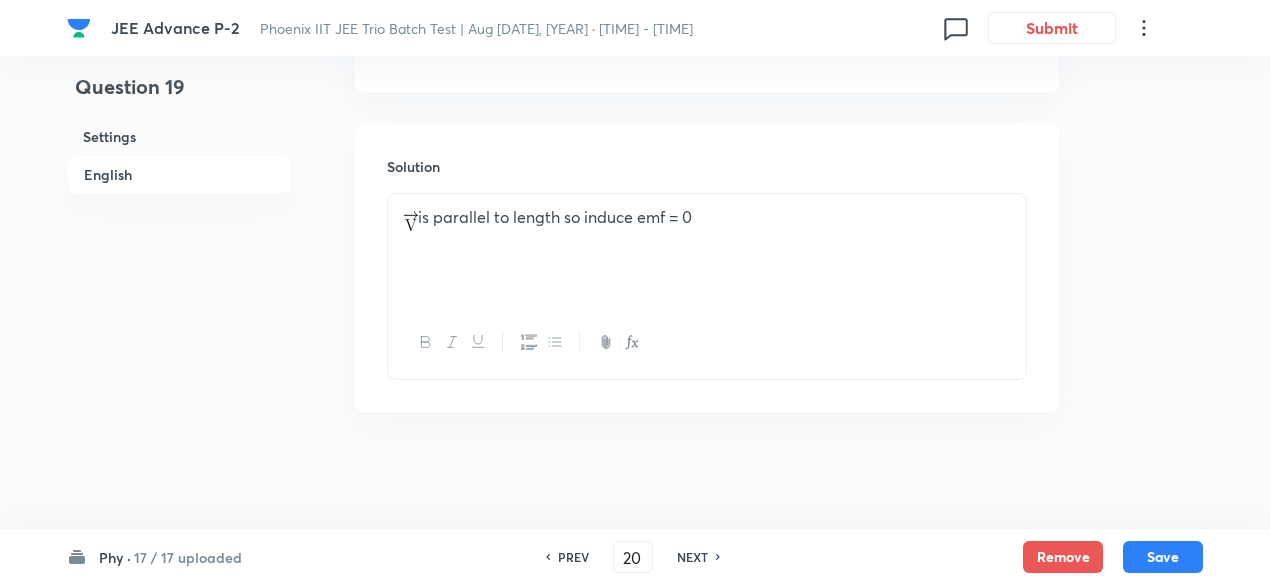 checkbox on "true" 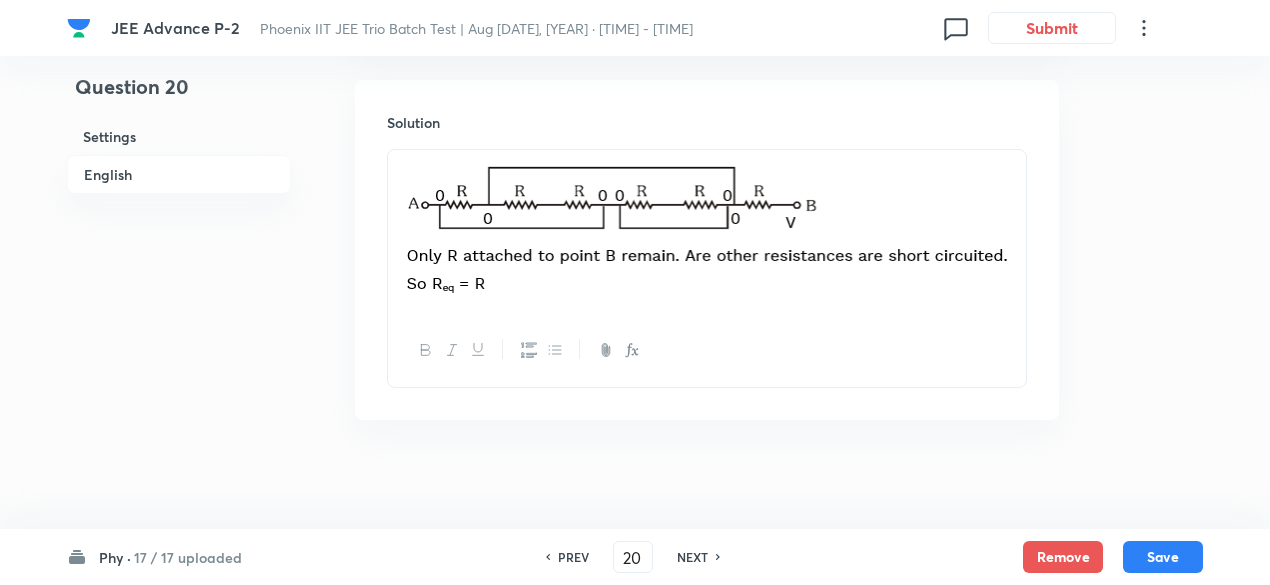 scroll, scrollTop: 2211, scrollLeft: 0, axis: vertical 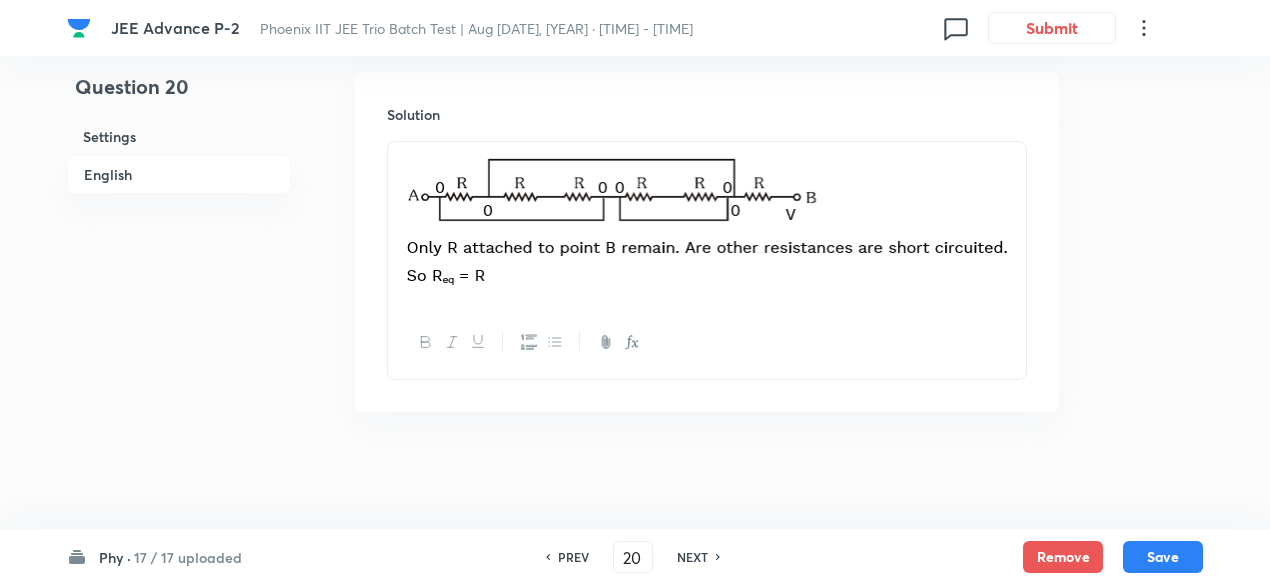 click on "NEXT" at bounding box center (692, 557) 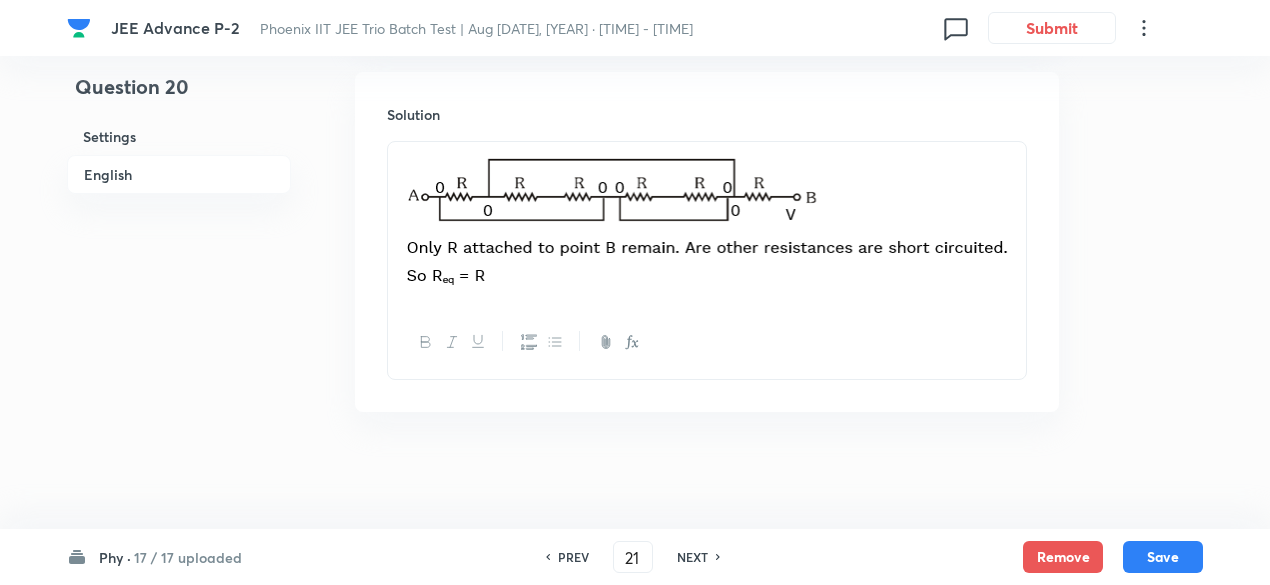 checkbox on "true" 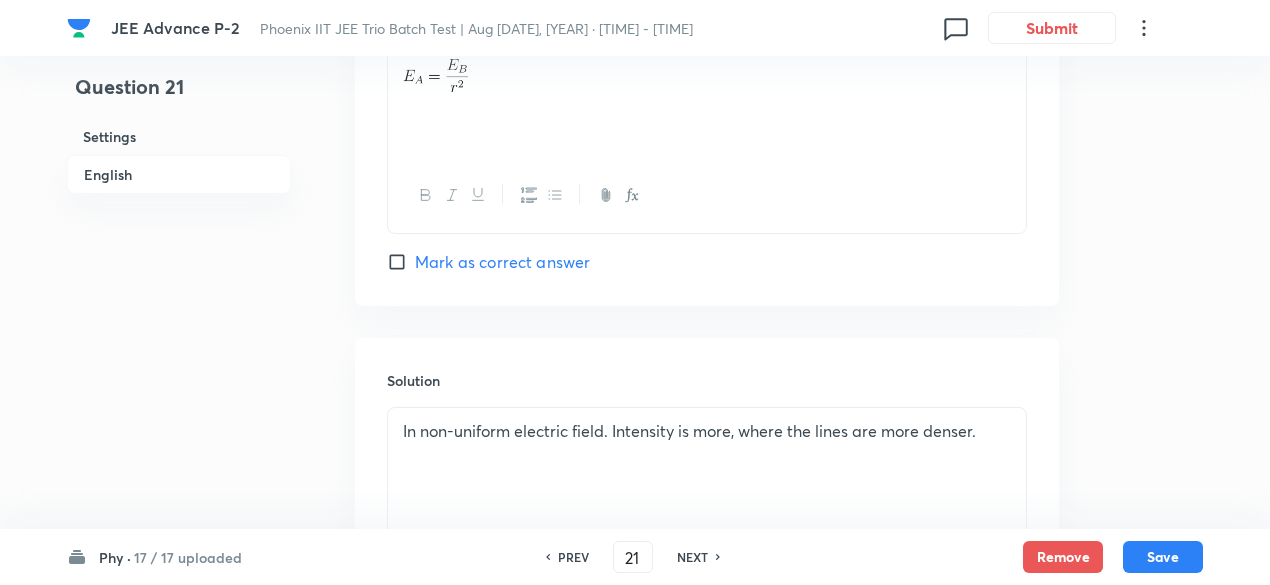 scroll, scrollTop: 2211, scrollLeft: 0, axis: vertical 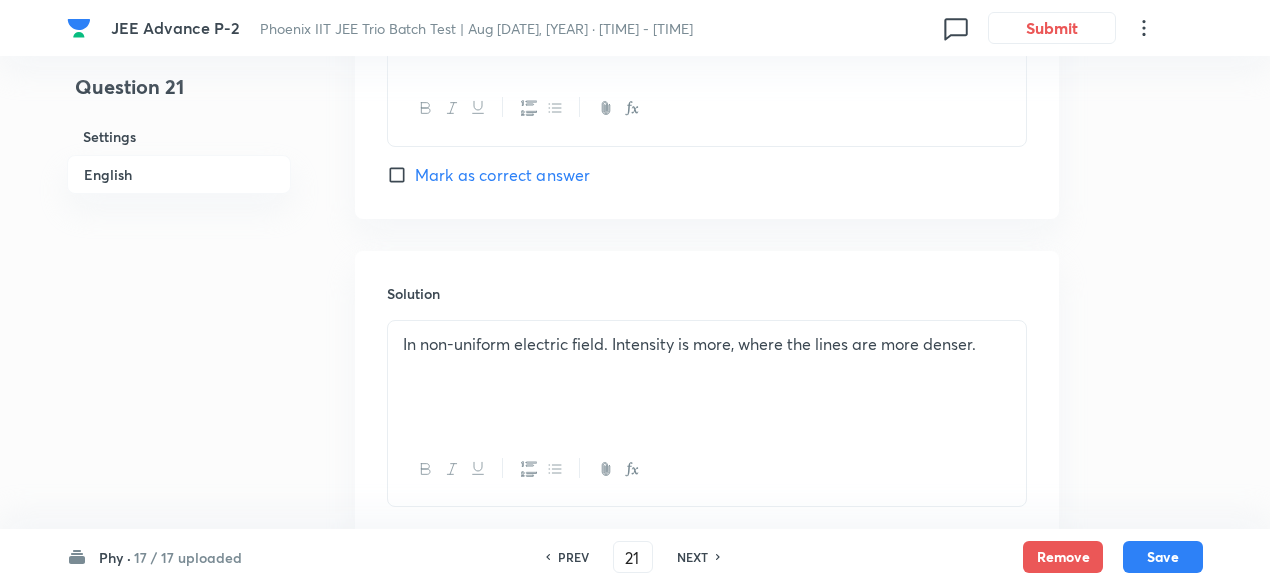 click on "NEXT" at bounding box center [692, 557] 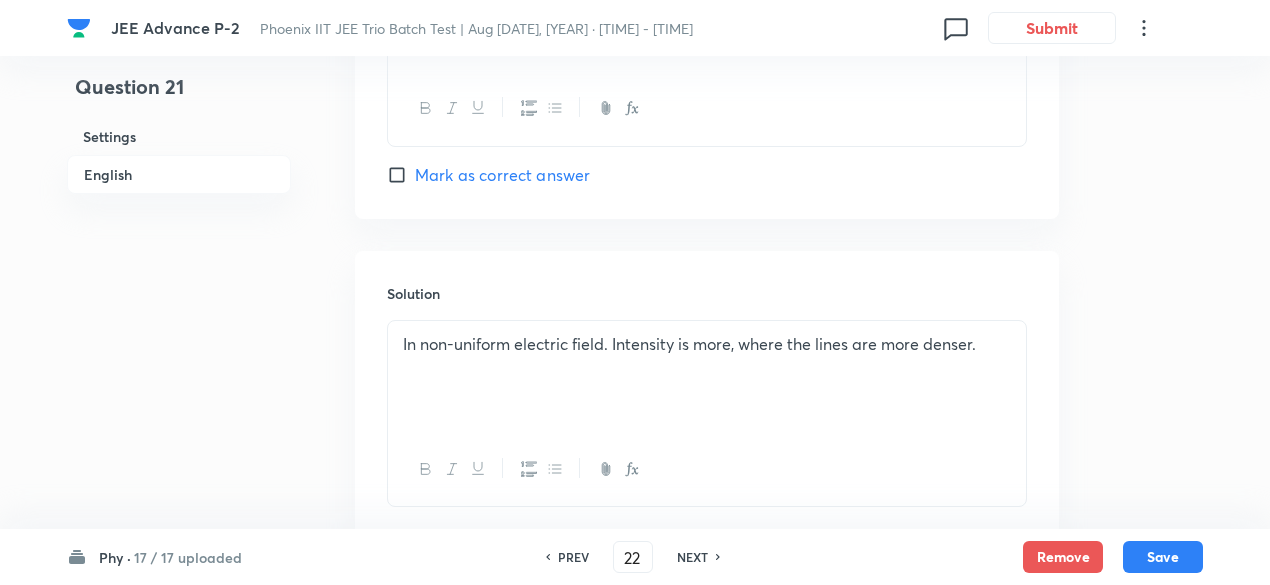 checkbox on "true" 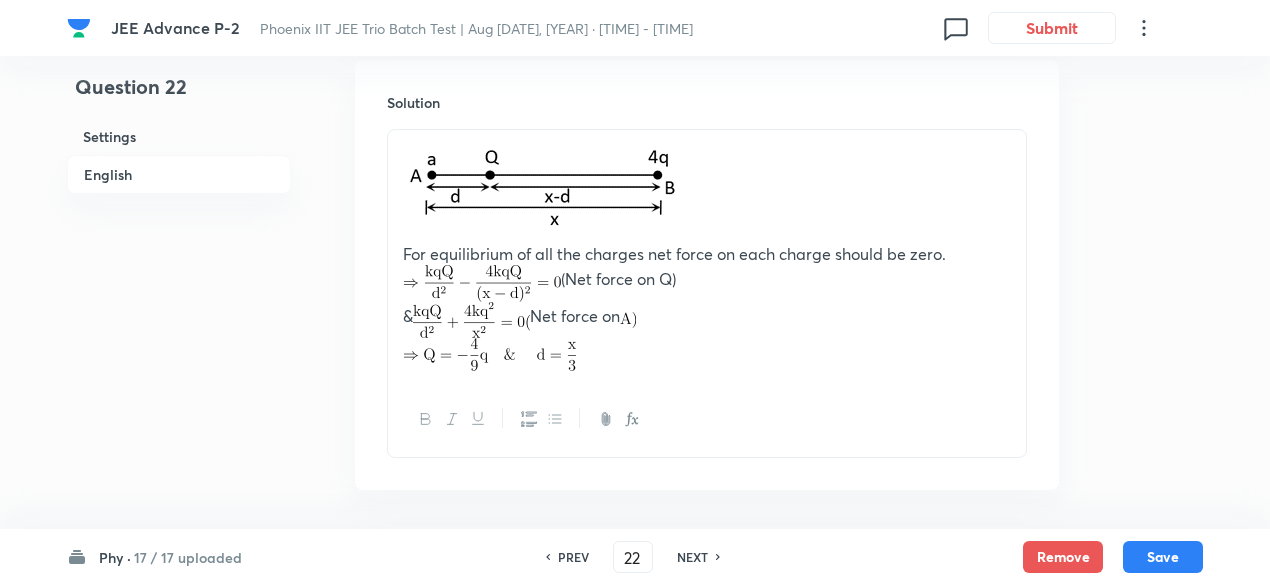 scroll, scrollTop: 2262, scrollLeft: 0, axis: vertical 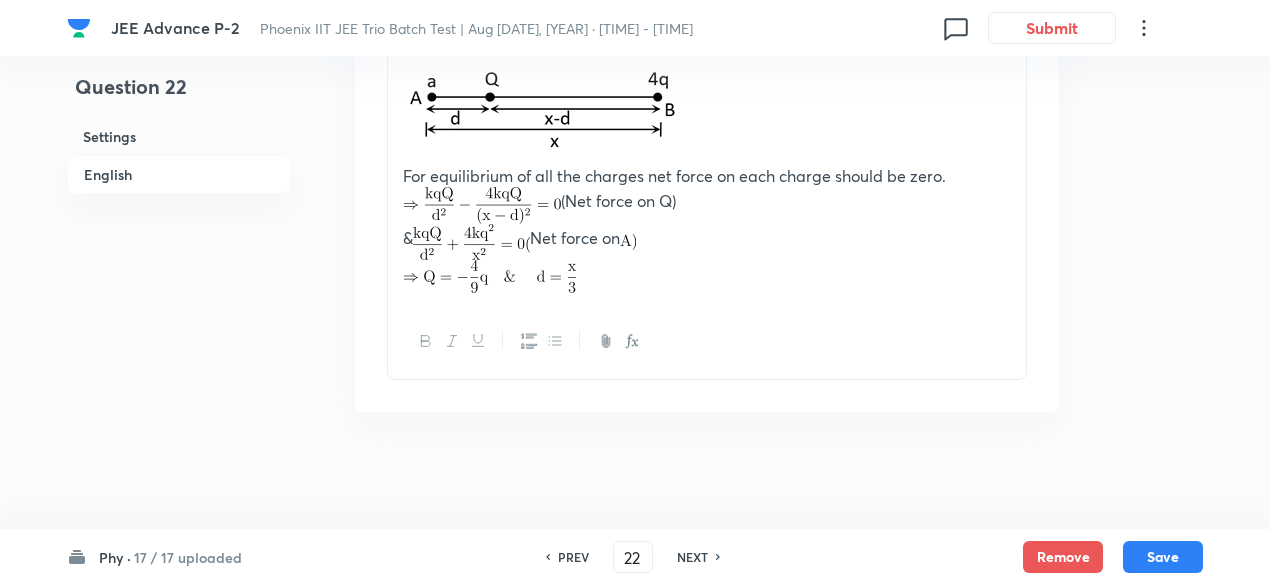 click on "NEXT" at bounding box center (692, 557) 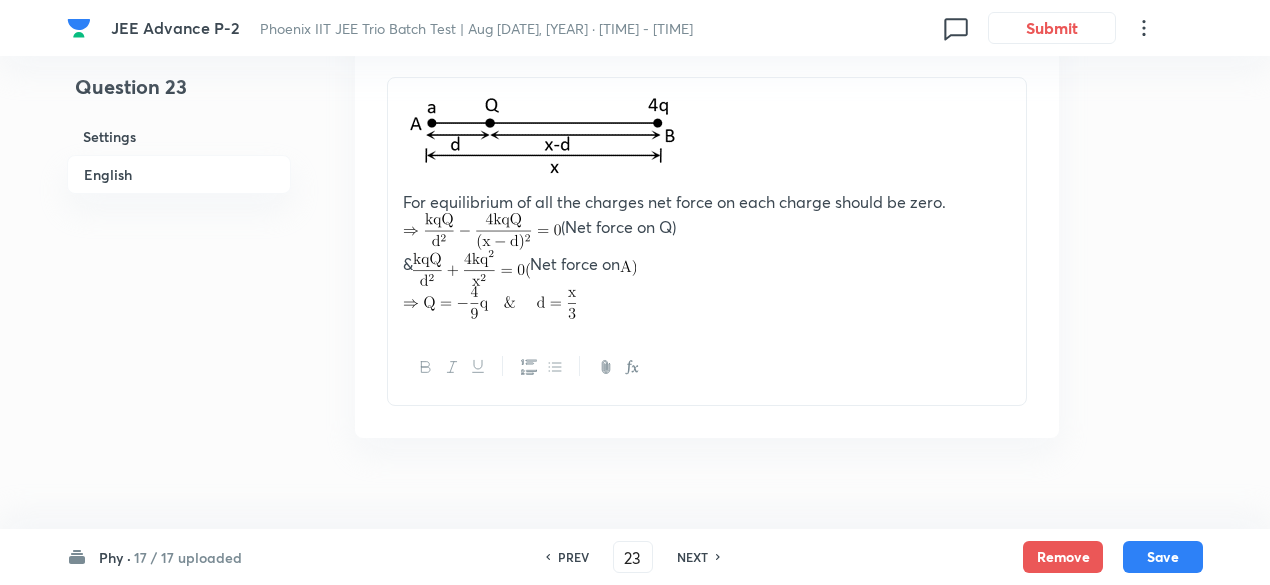 checkbox on "false" 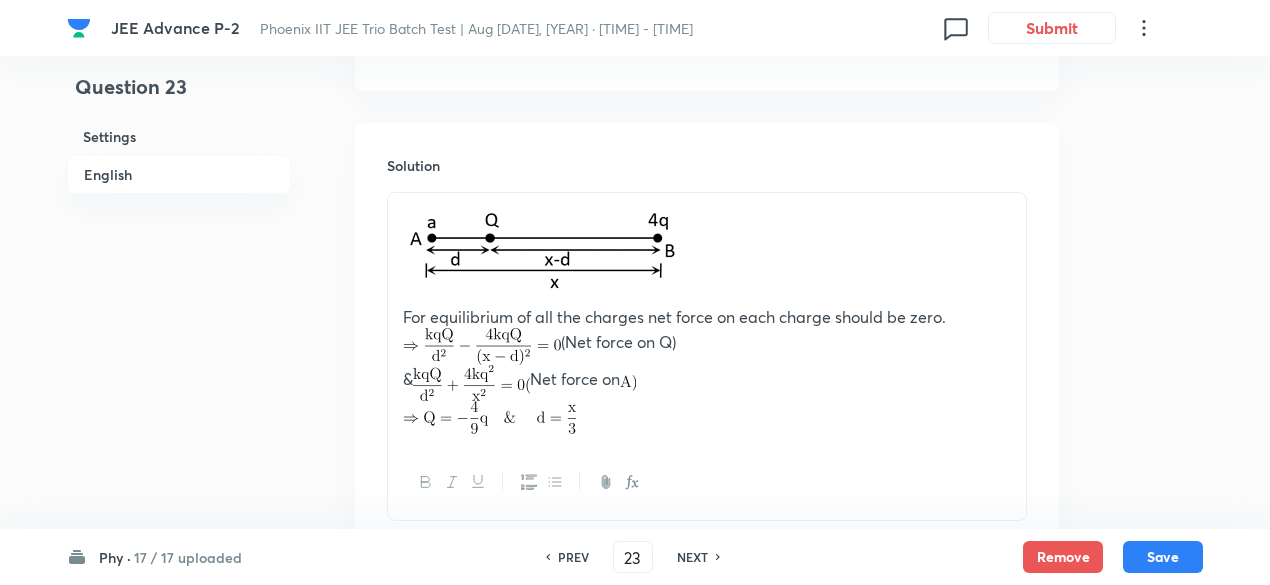 checkbox on "true" 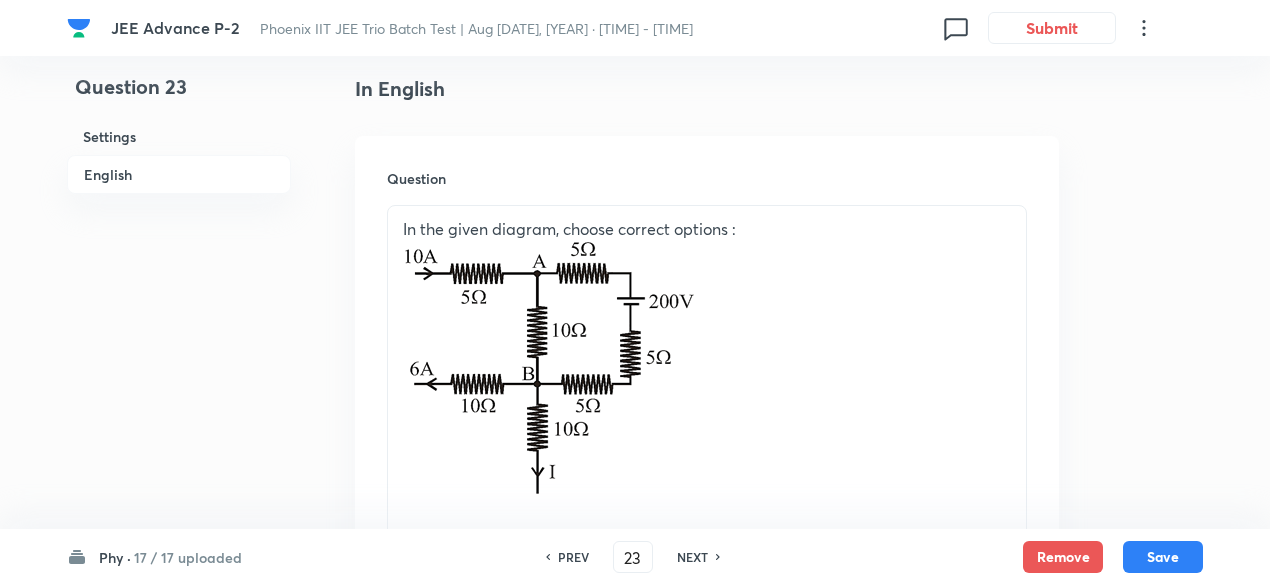 scroll, scrollTop: 541, scrollLeft: 0, axis: vertical 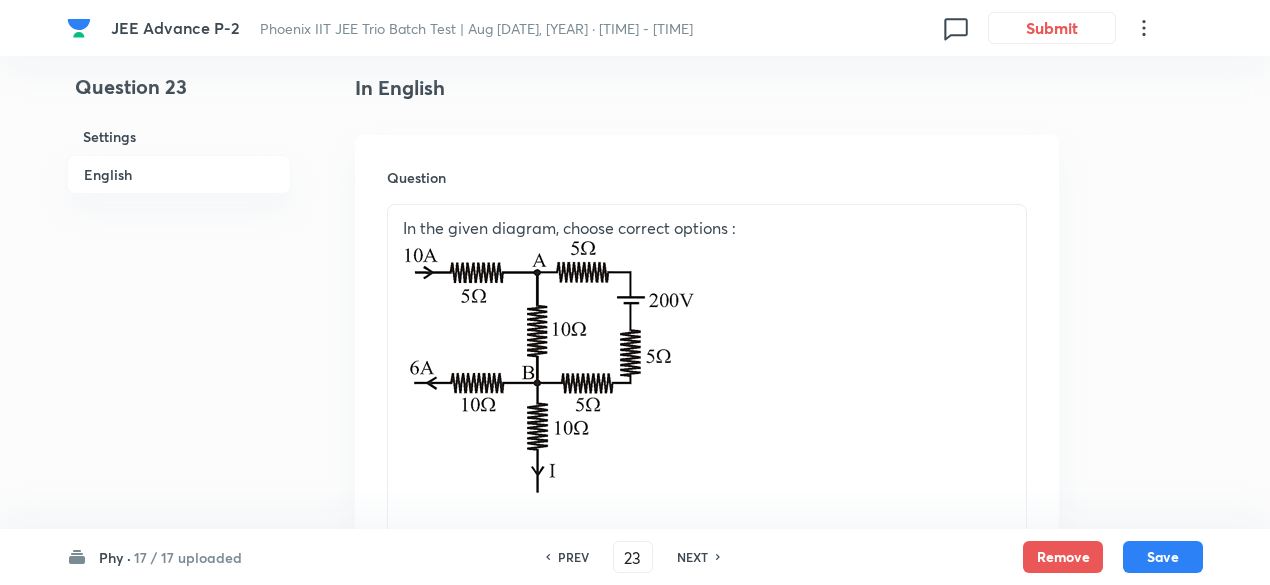 click on "NEXT" at bounding box center [692, 557] 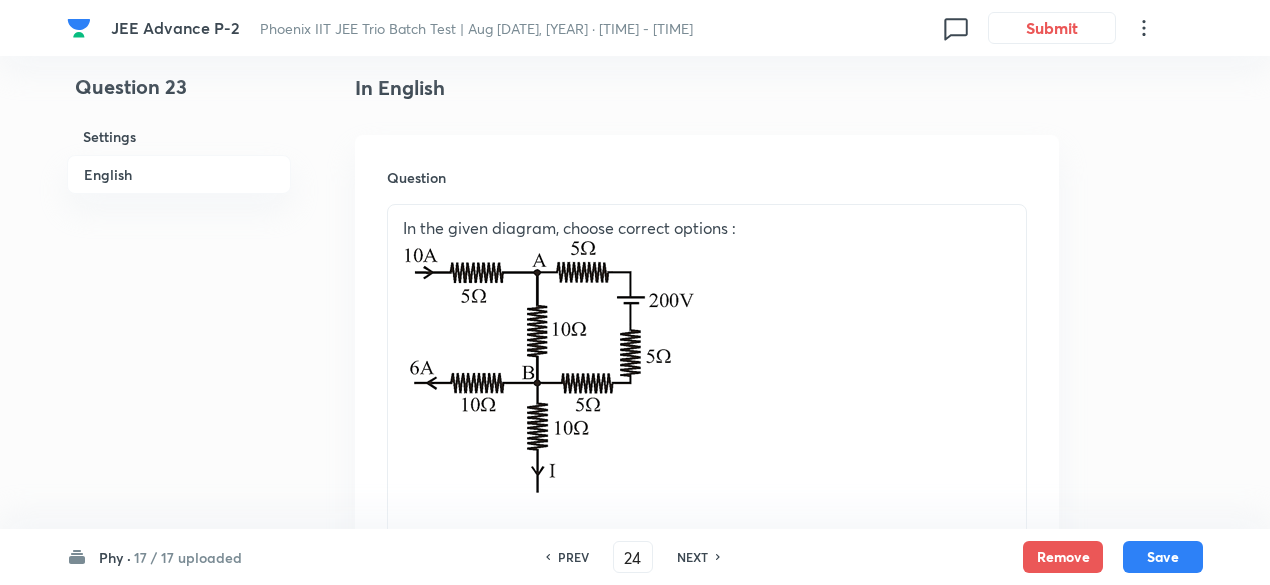 checkbox on "false" 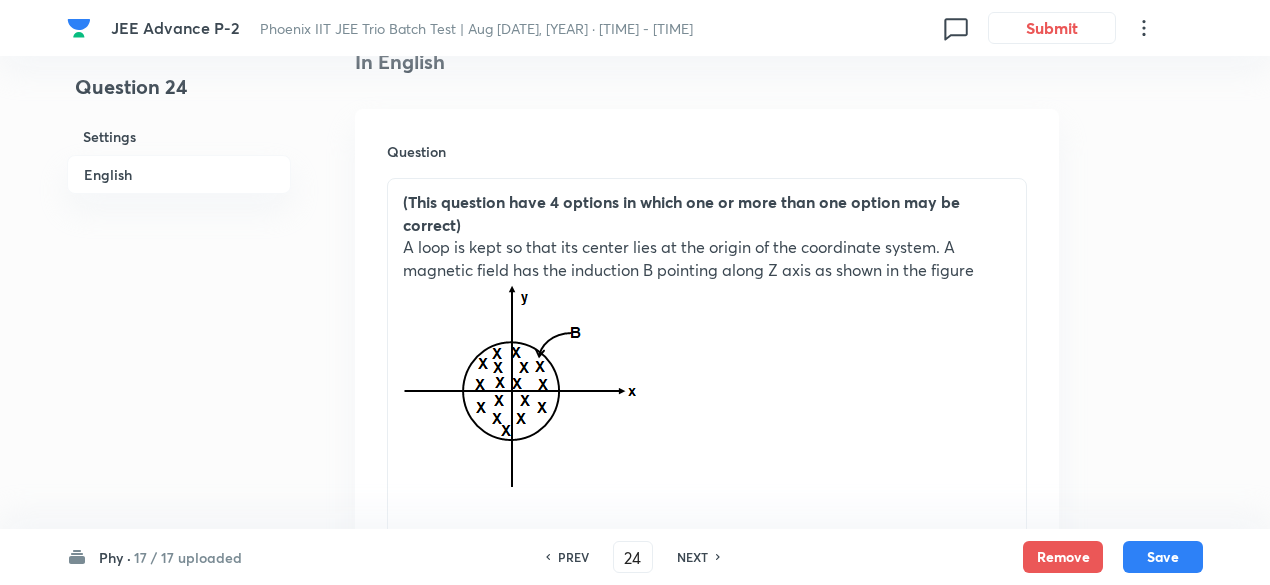 checkbox on "true" 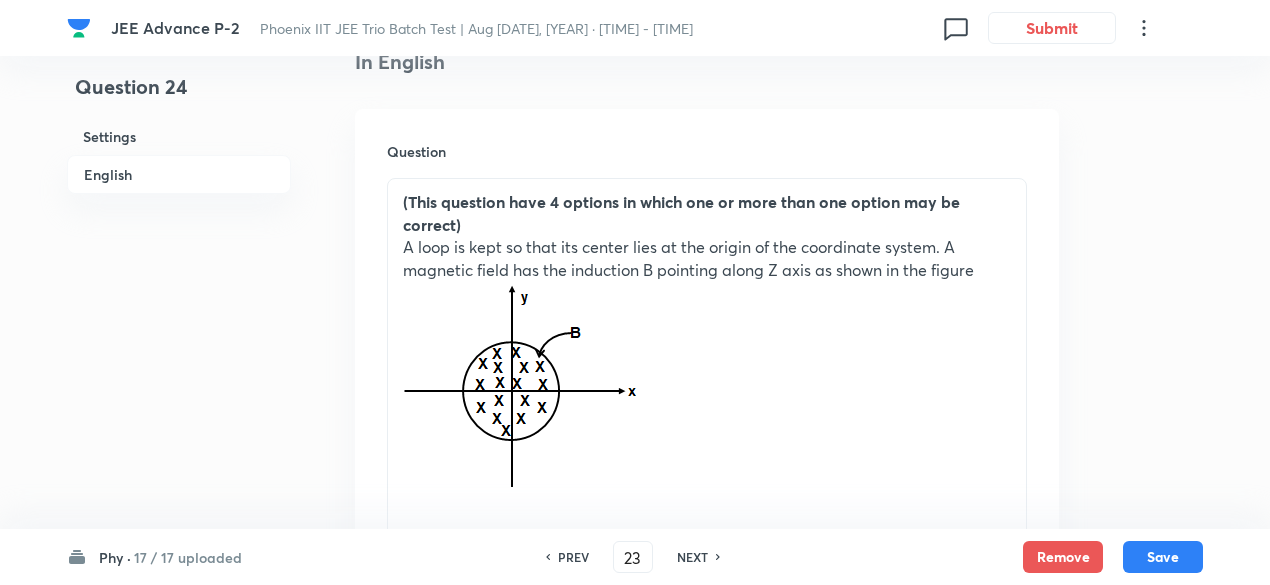 checkbox on "false" 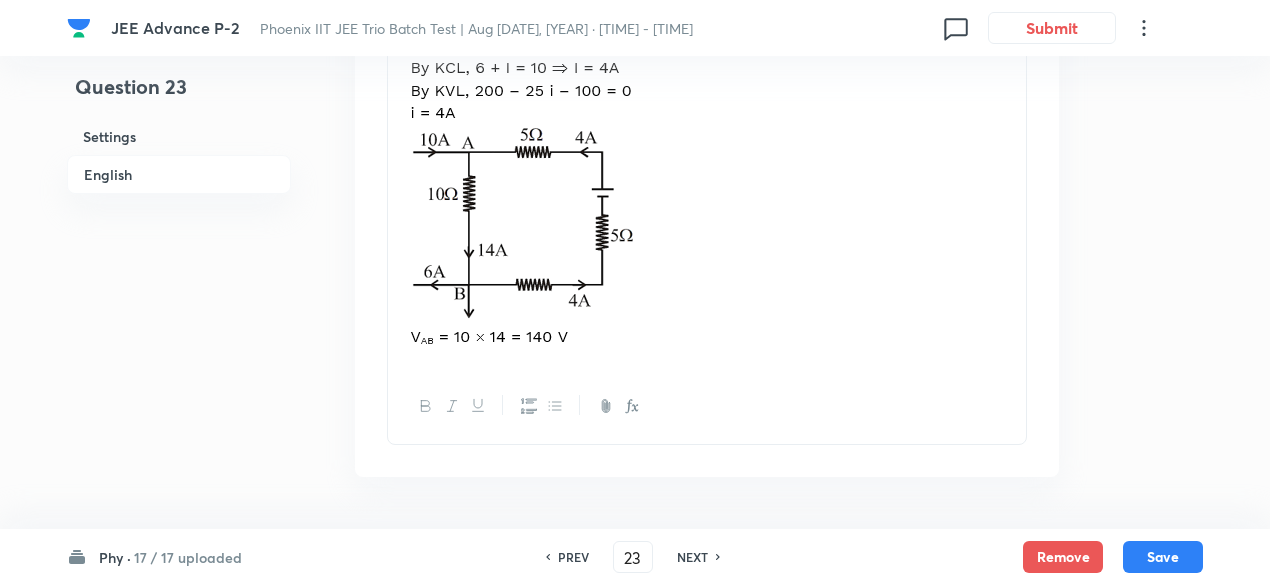 scroll, scrollTop: 2560, scrollLeft: 0, axis: vertical 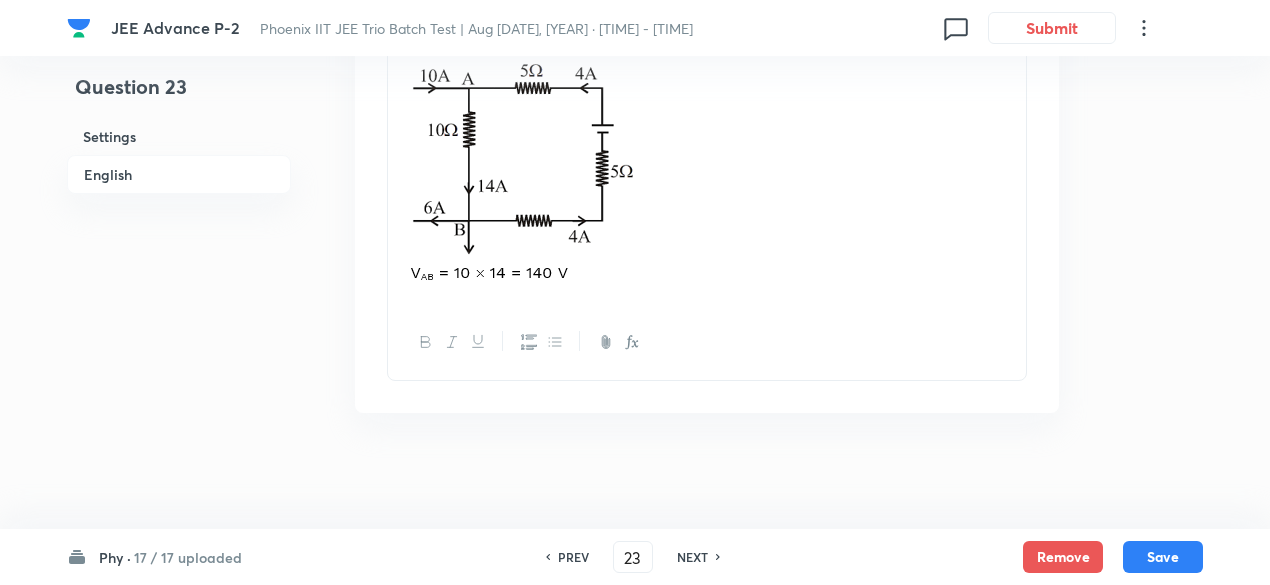 click on "NEXT" at bounding box center [692, 557] 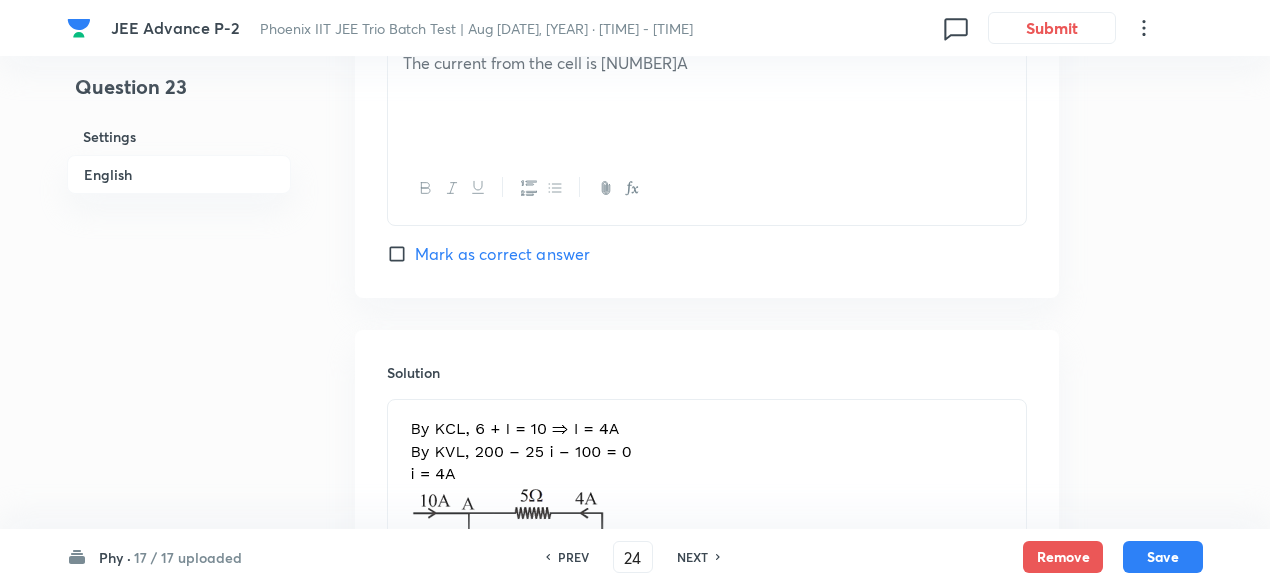checkbox on "false" 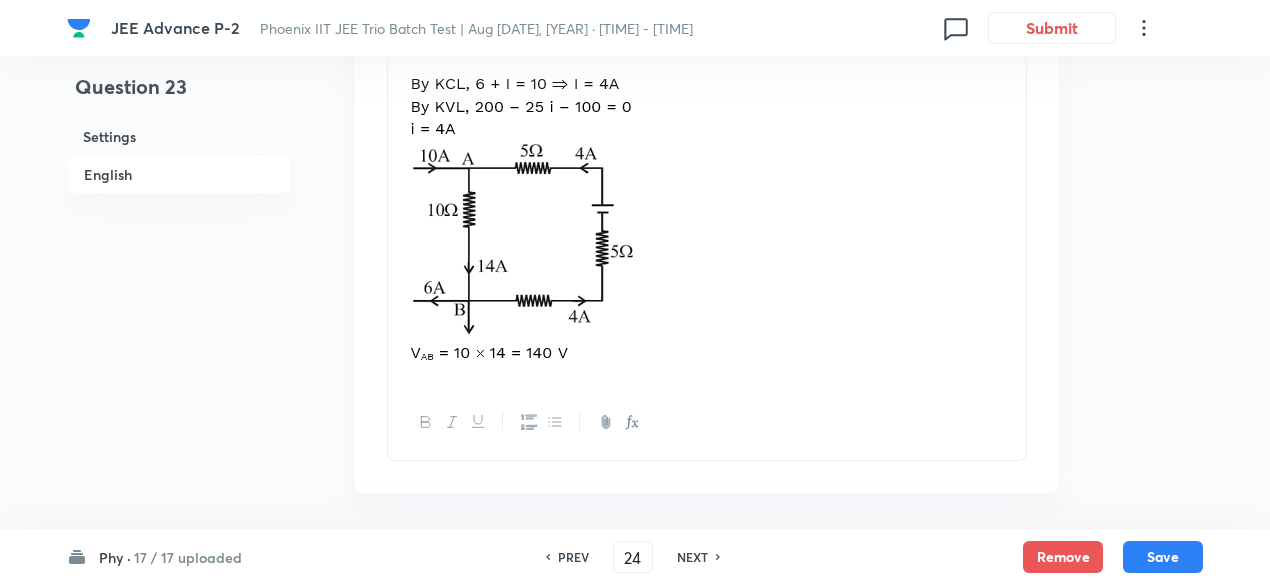 checkbox on "true" 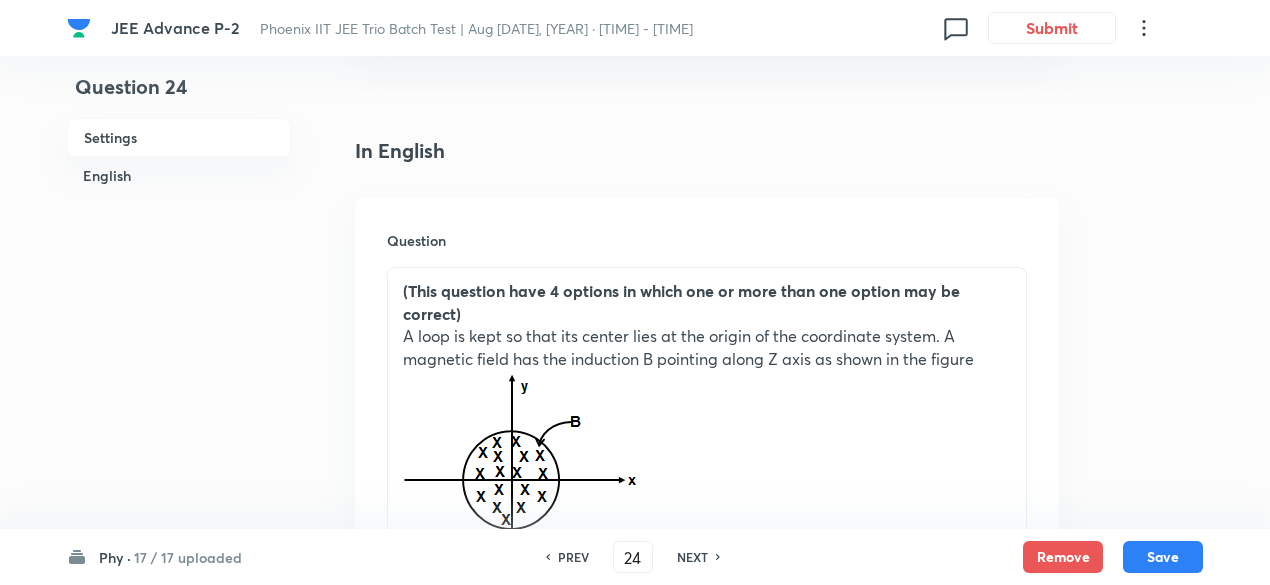 scroll, scrollTop: 449, scrollLeft: 0, axis: vertical 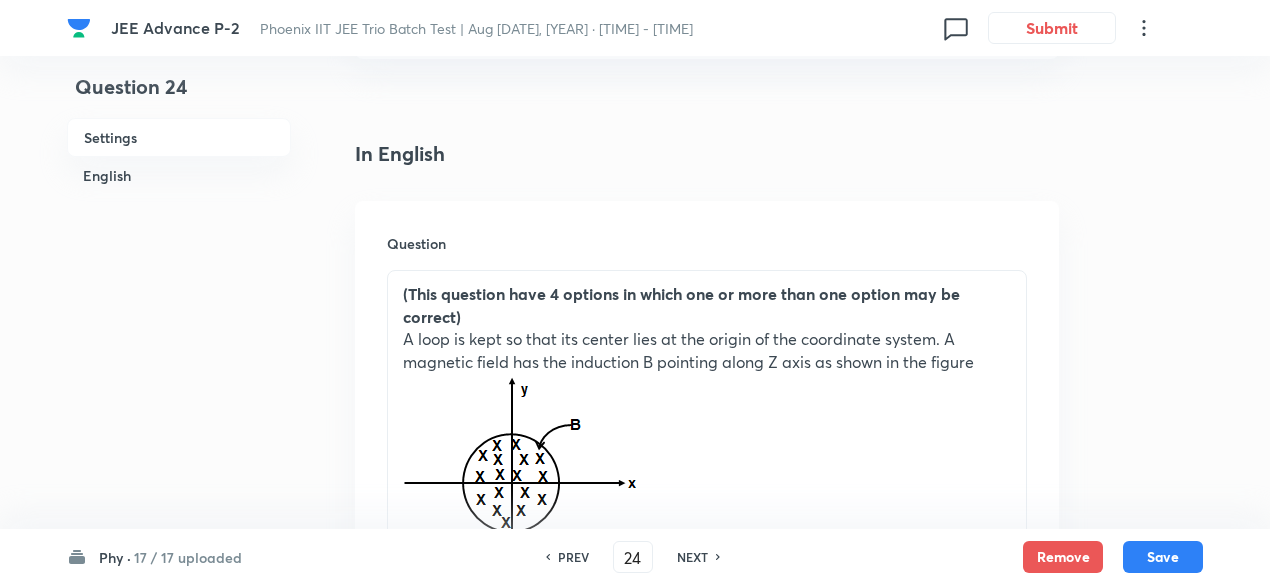 click on "NEXT" at bounding box center (692, 557) 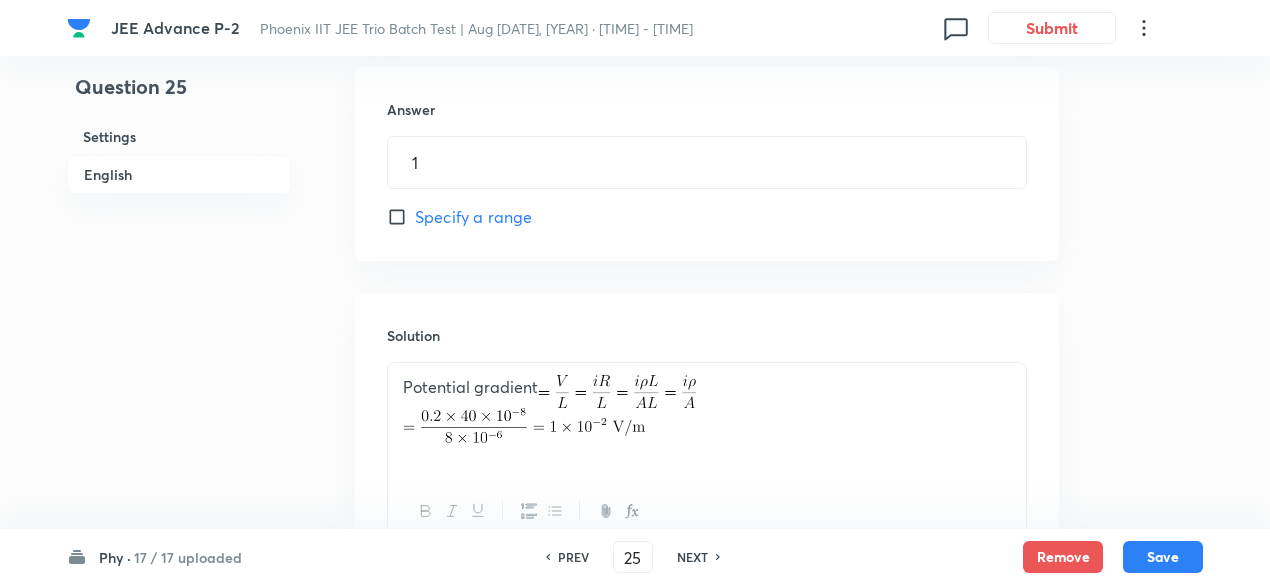 scroll, scrollTop: 1074, scrollLeft: 0, axis: vertical 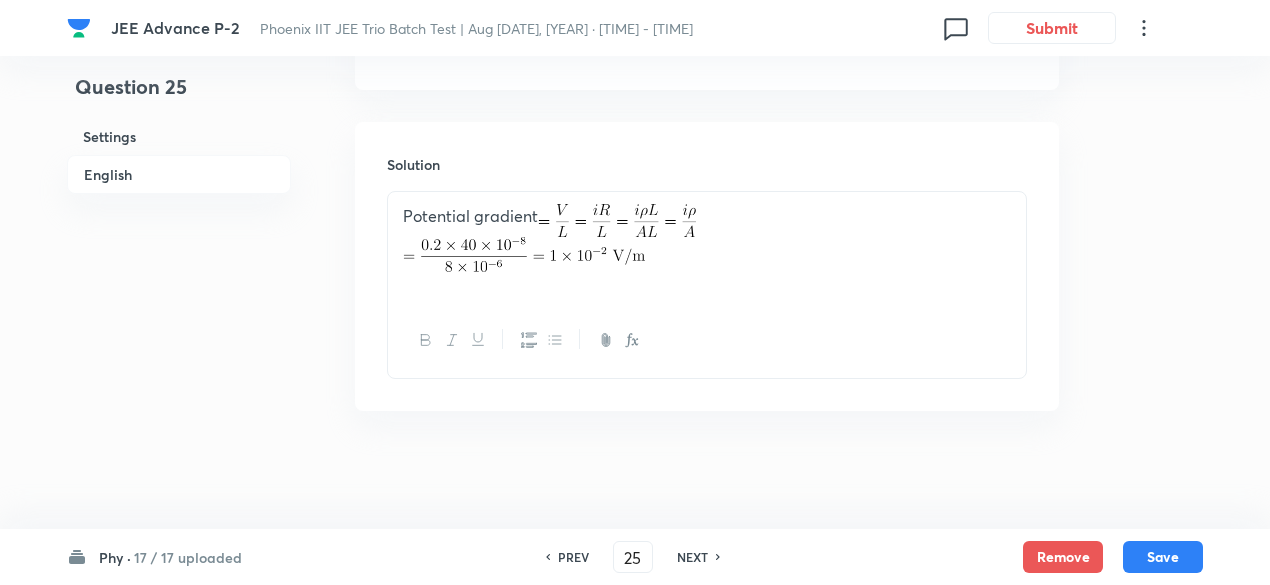 click on "NEXT" at bounding box center (692, 557) 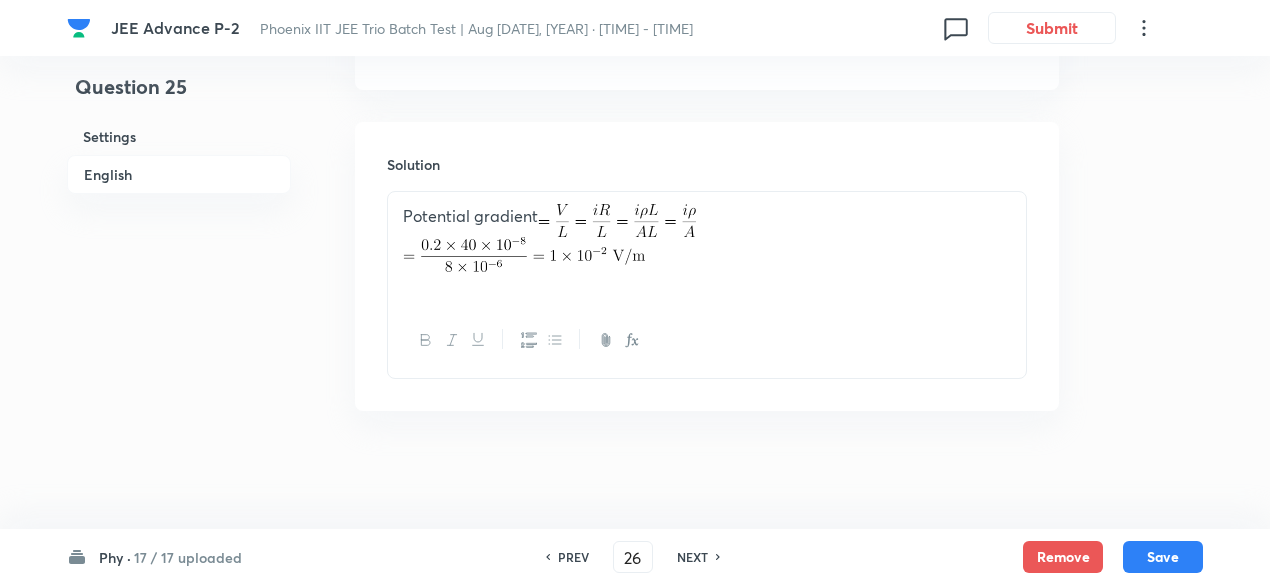 type on "2" 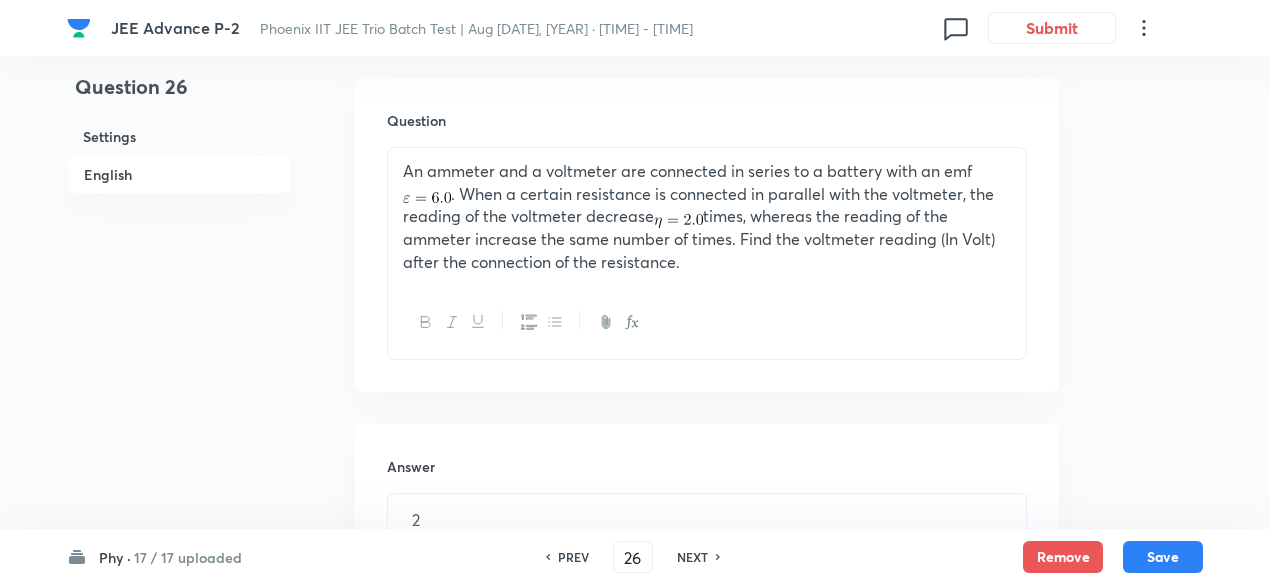 scroll, scrollTop: 574, scrollLeft: 0, axis: vertical 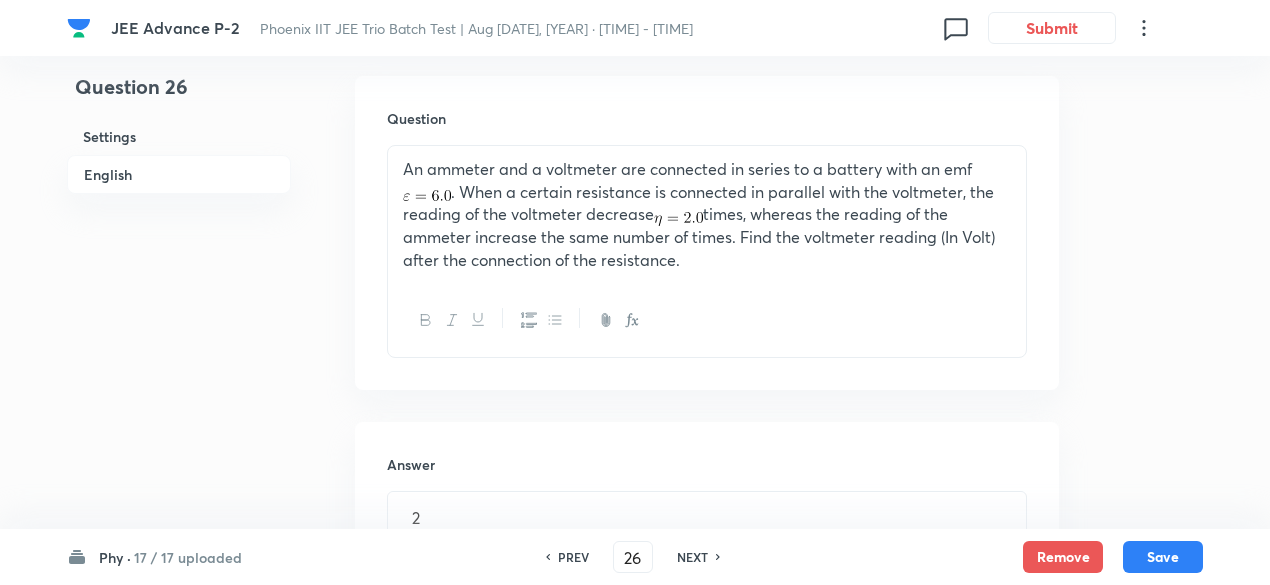 click on "NEXT" at bounding box center [692, 557] 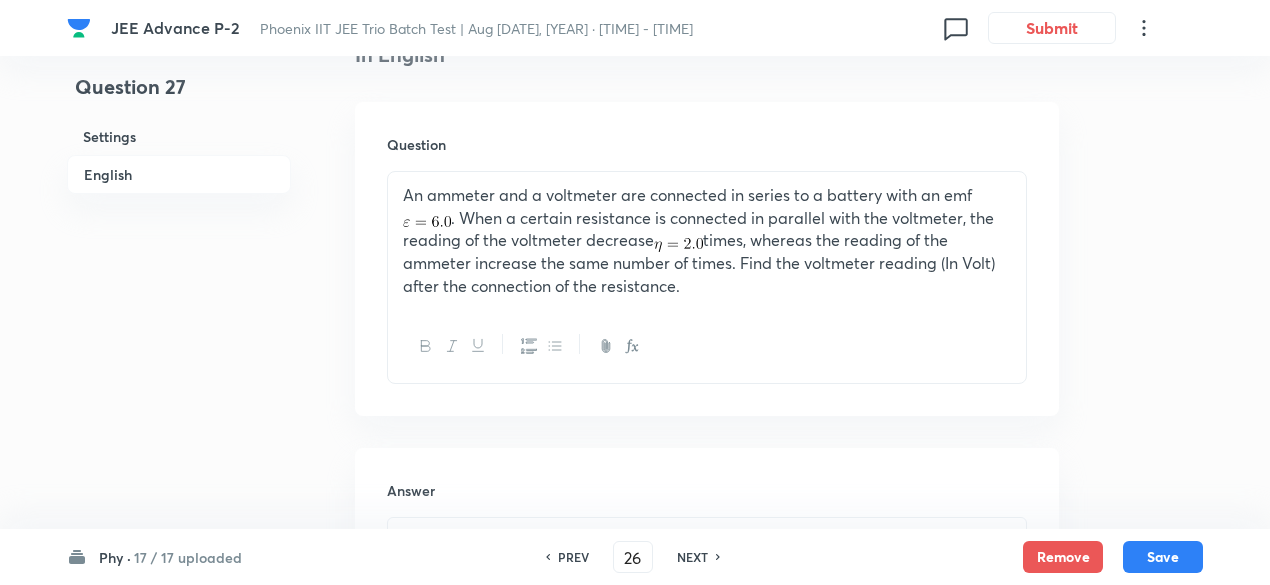 type on "27" 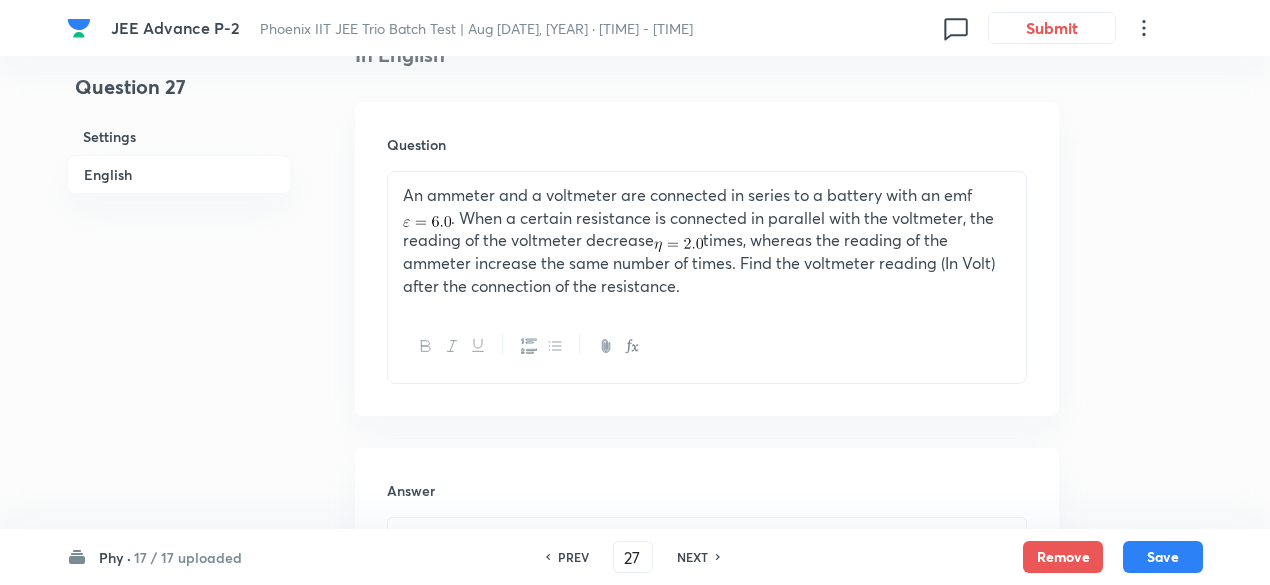 type on "15" 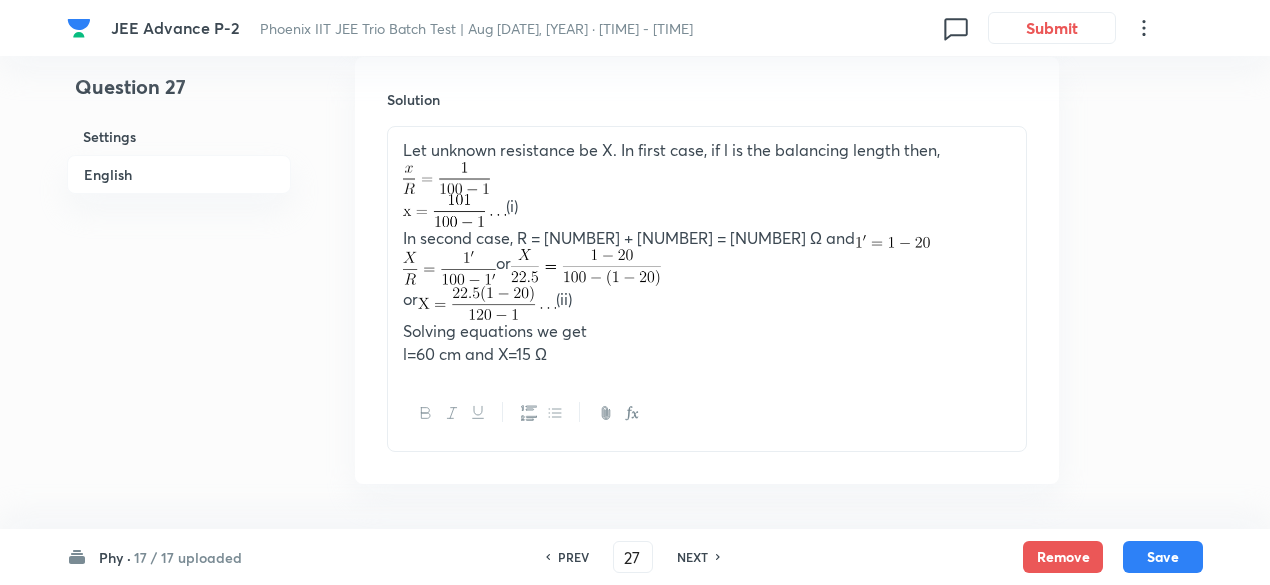 click on "NEXT" at bounding box center (692, 557) 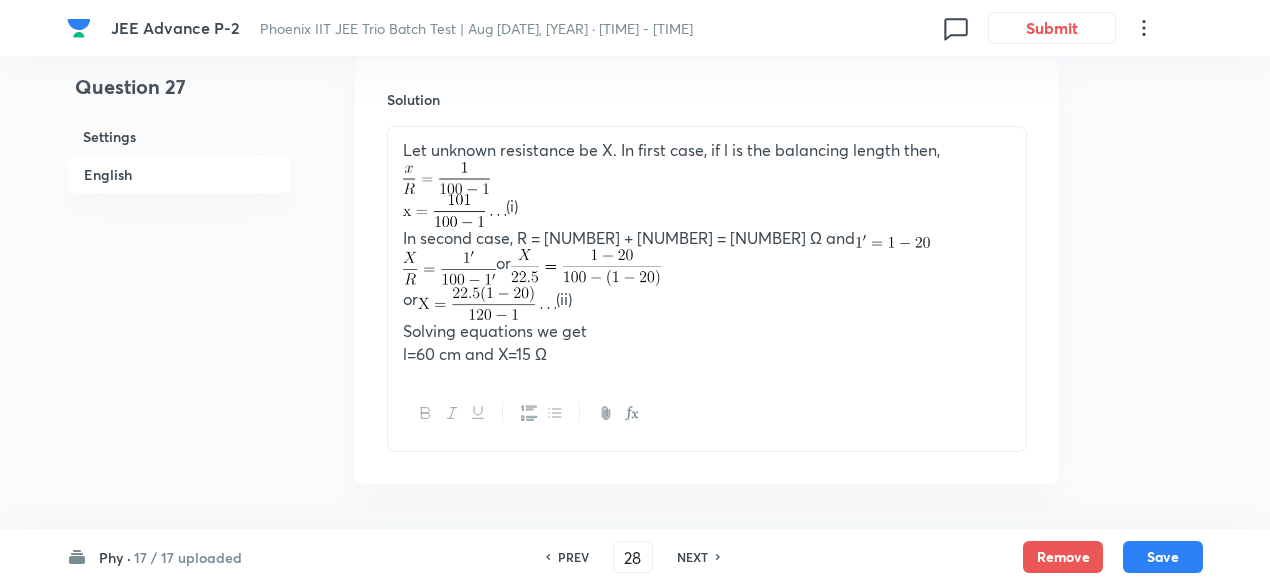 type on "5" 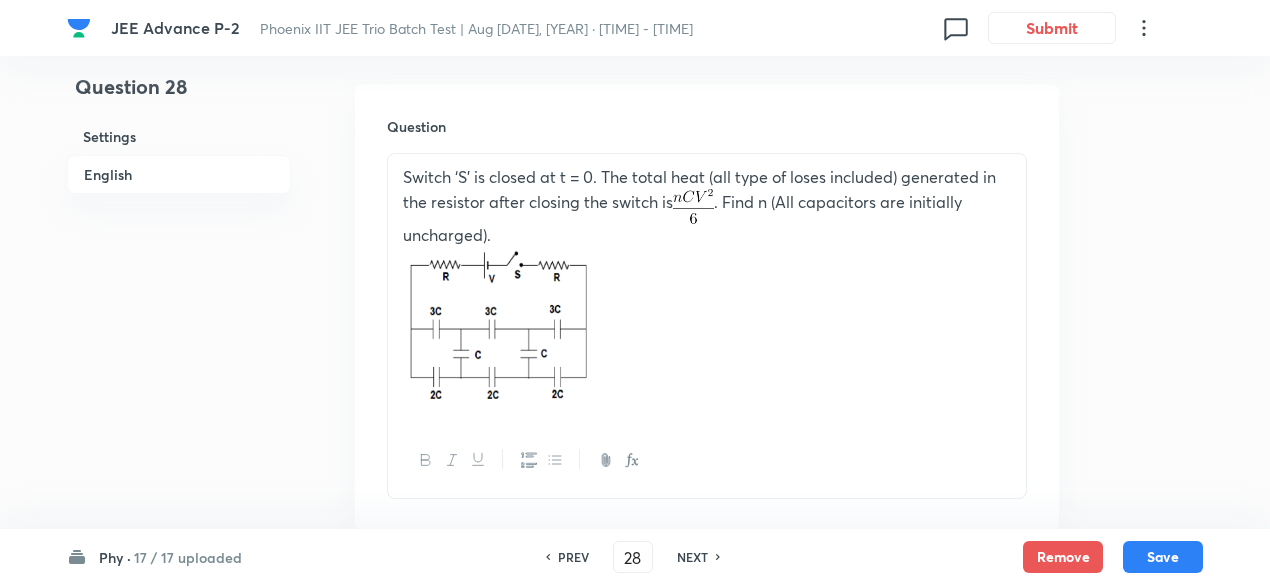 scroll, scrollTop: 591, scrollLeft: 0, axis: vertical 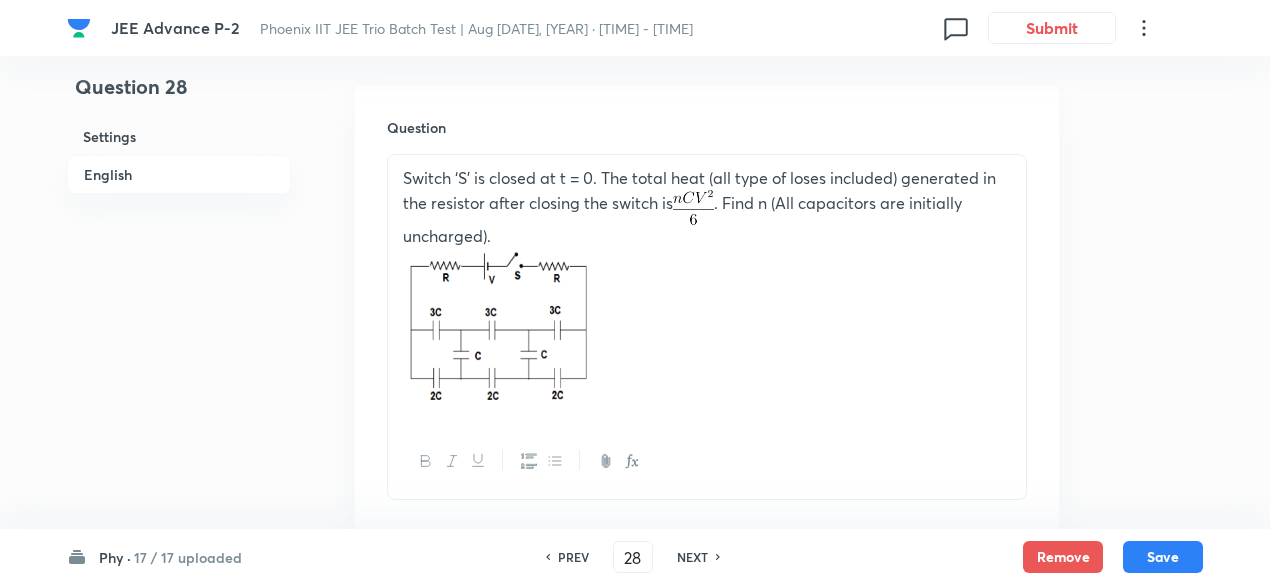 click on "NEXT" at bounding box center (692, 557) 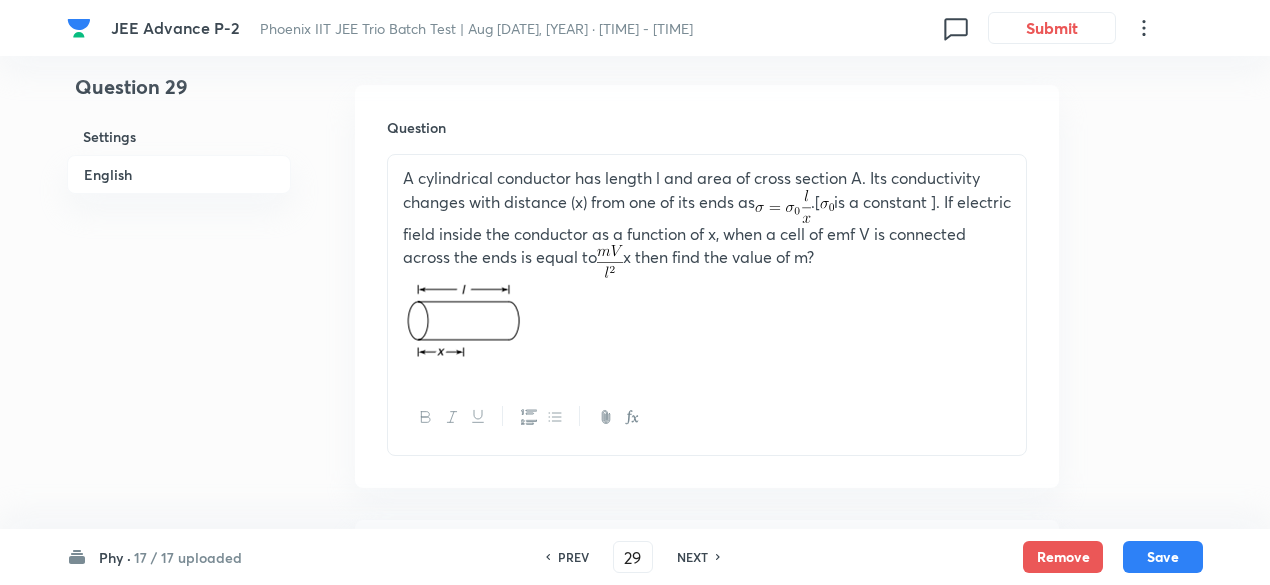 type on "2" 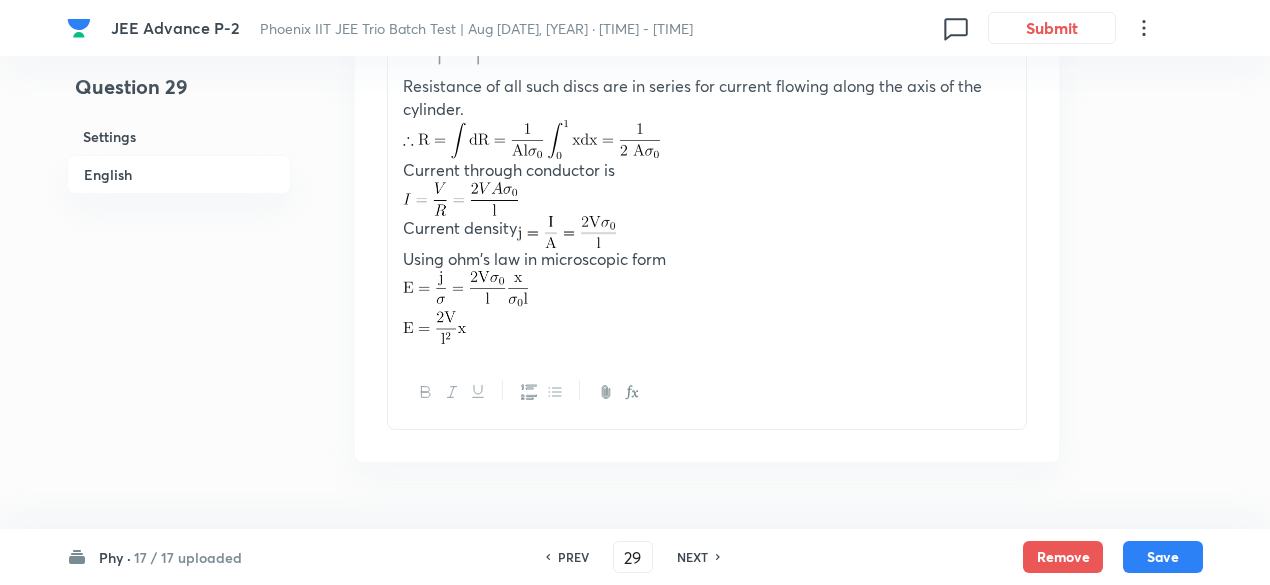 click on "NEXT" at bounding box center [692, 557] 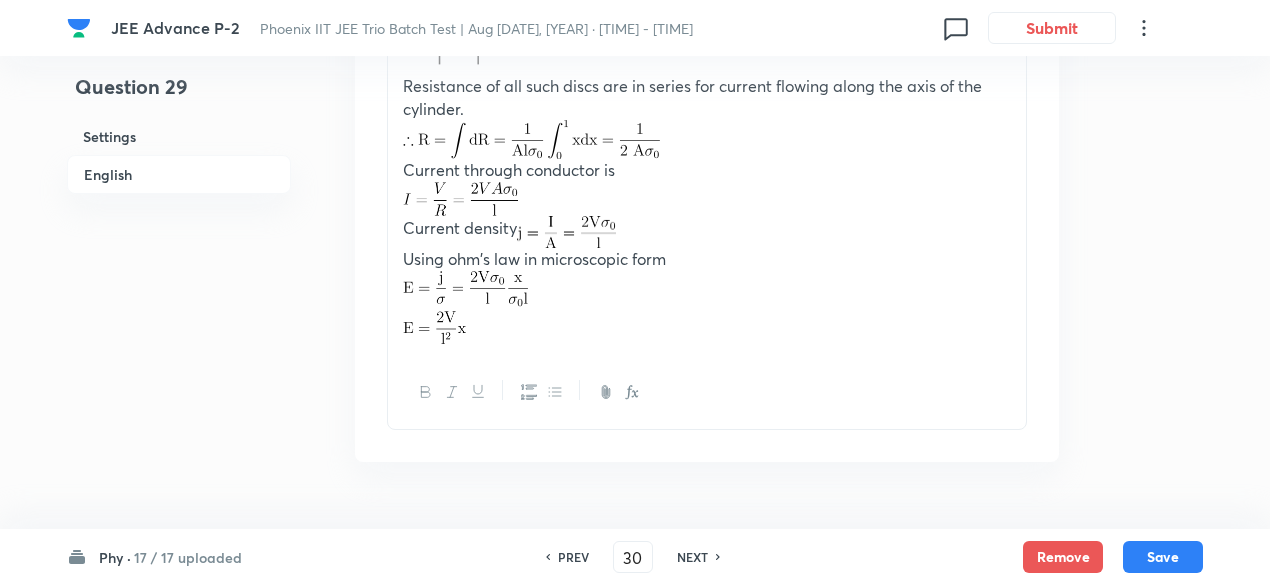 type on "50" 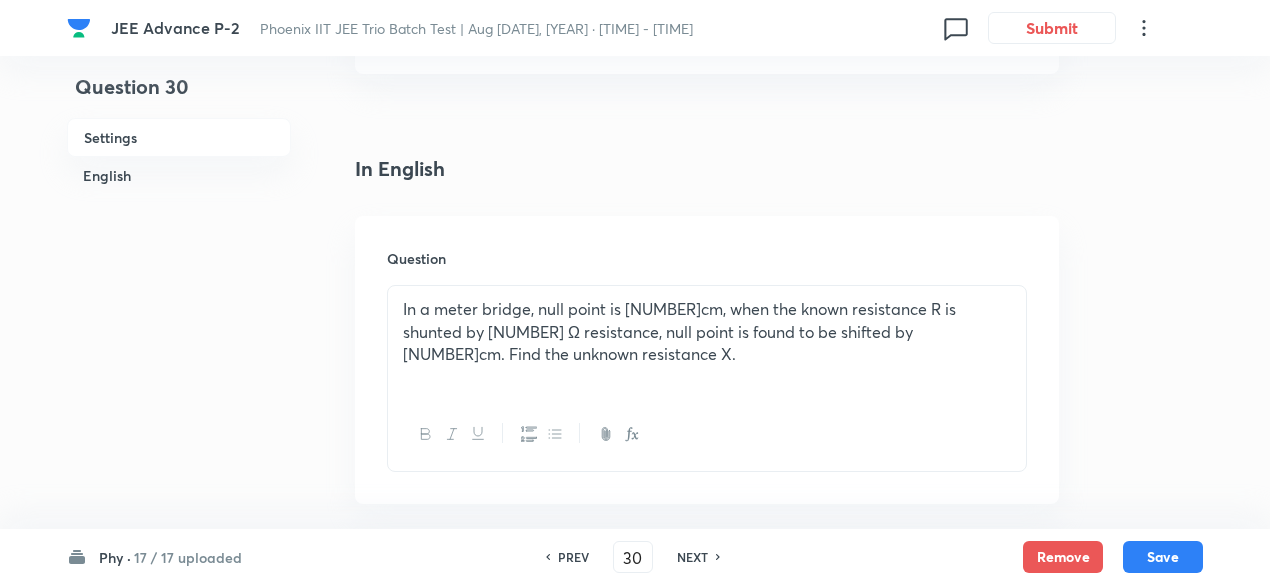 scroll, scrollTop: 431, scrollLeft: 0, axis: vertical 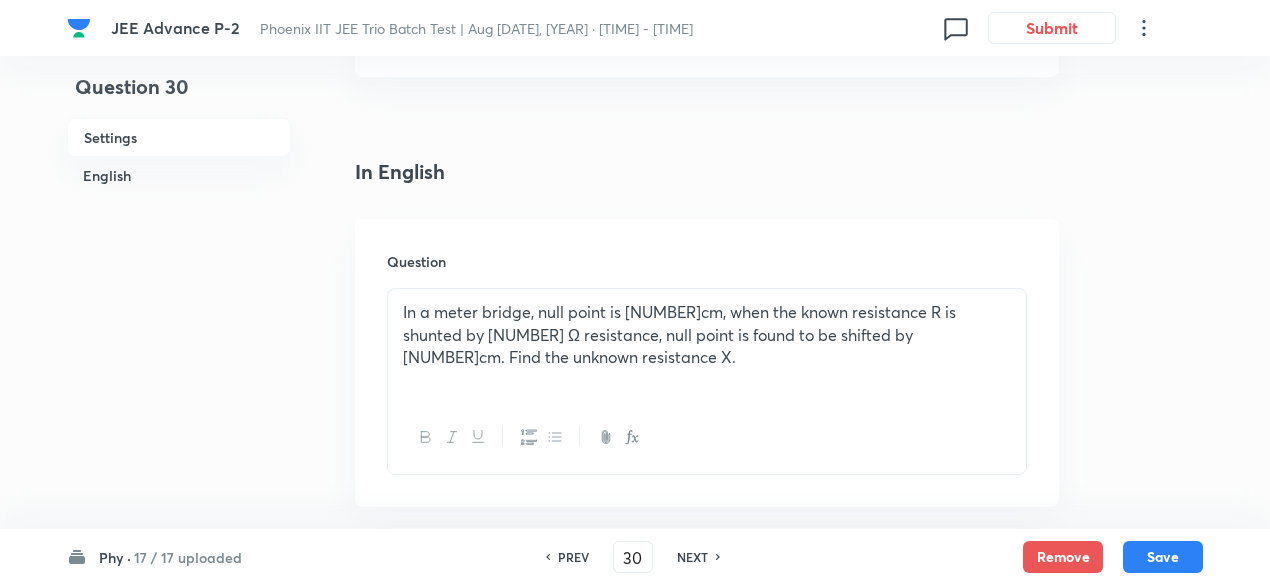 click on "NEXT" at bounding box center [692, 557] 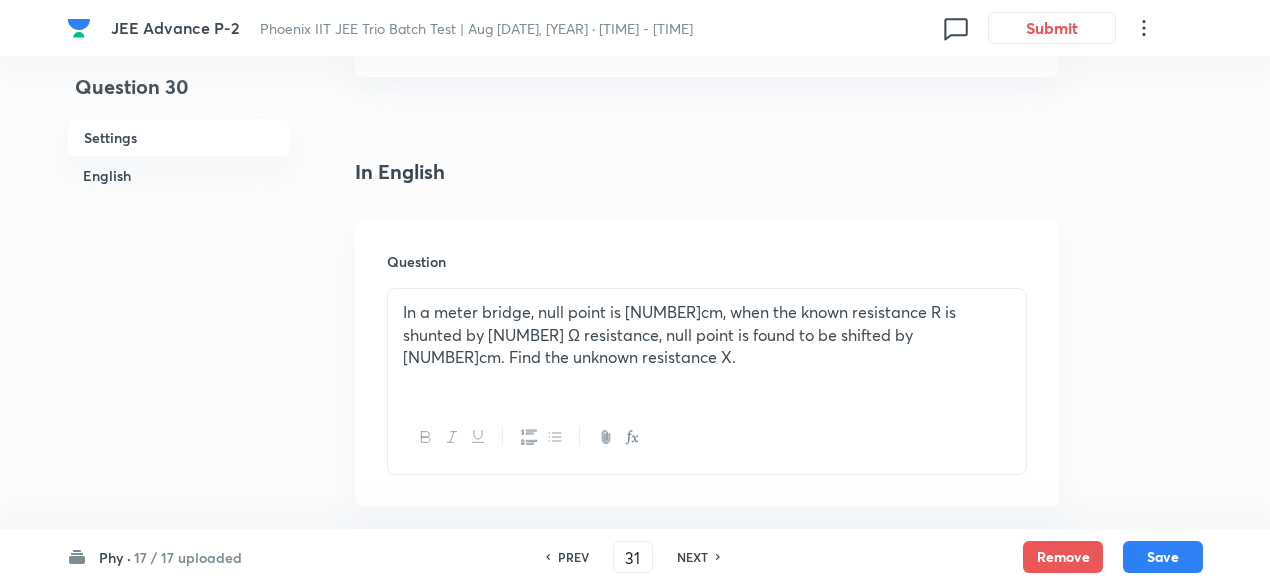 type on "1" 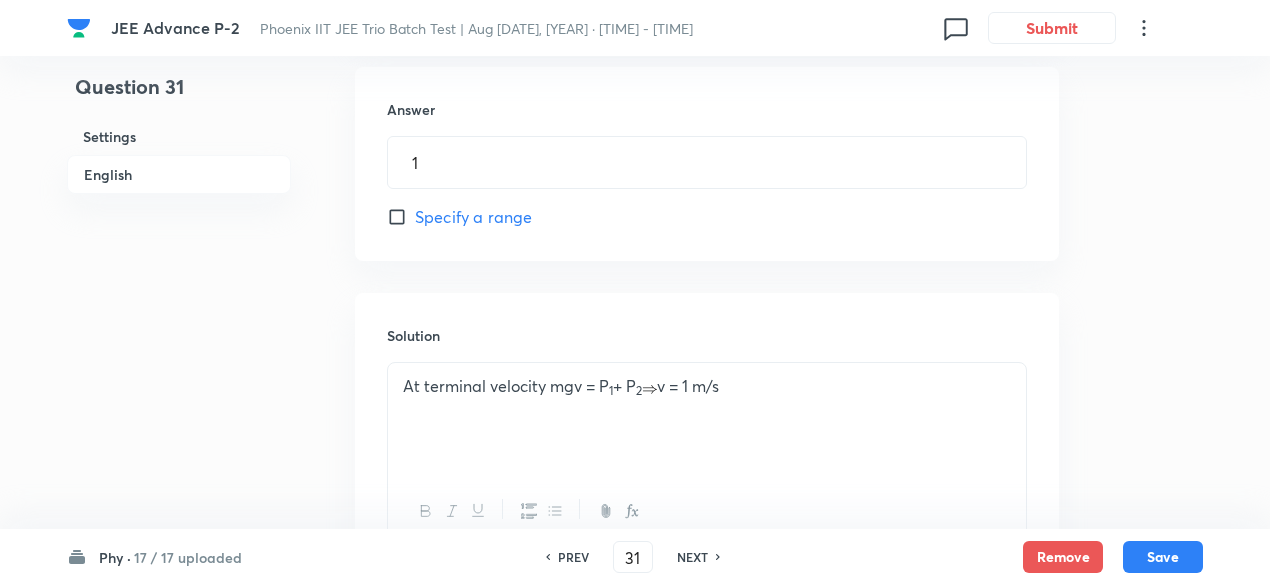 scroll, scrollTop: 1634, scrollLeft: 0, axis: vertical 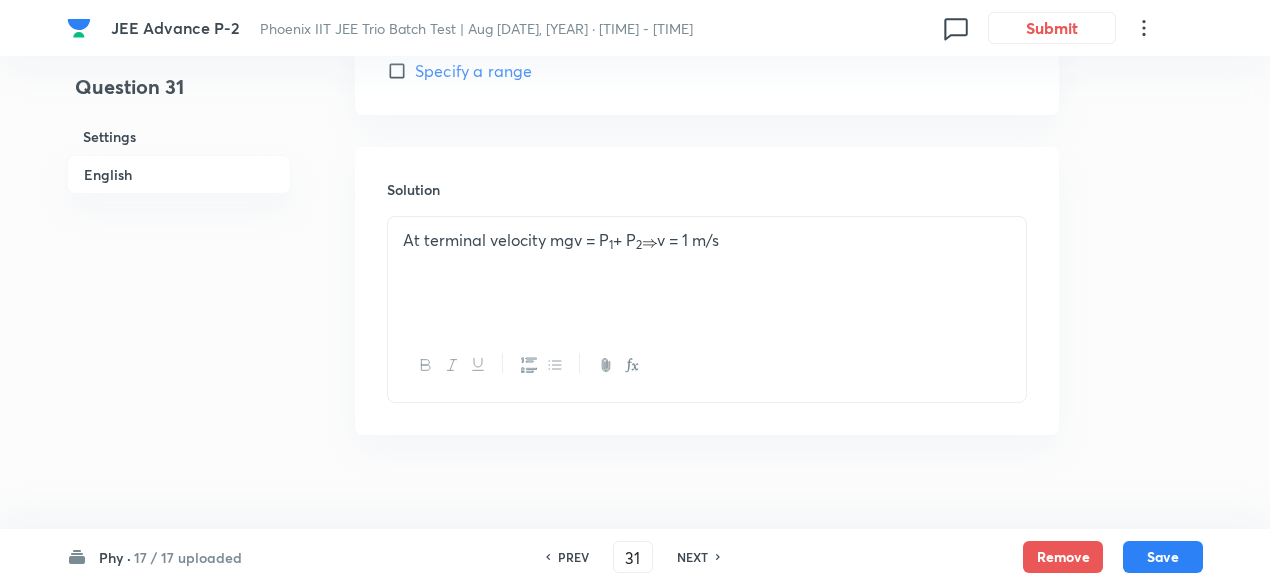 click on "NEXT" at bounding box center (692, 557) 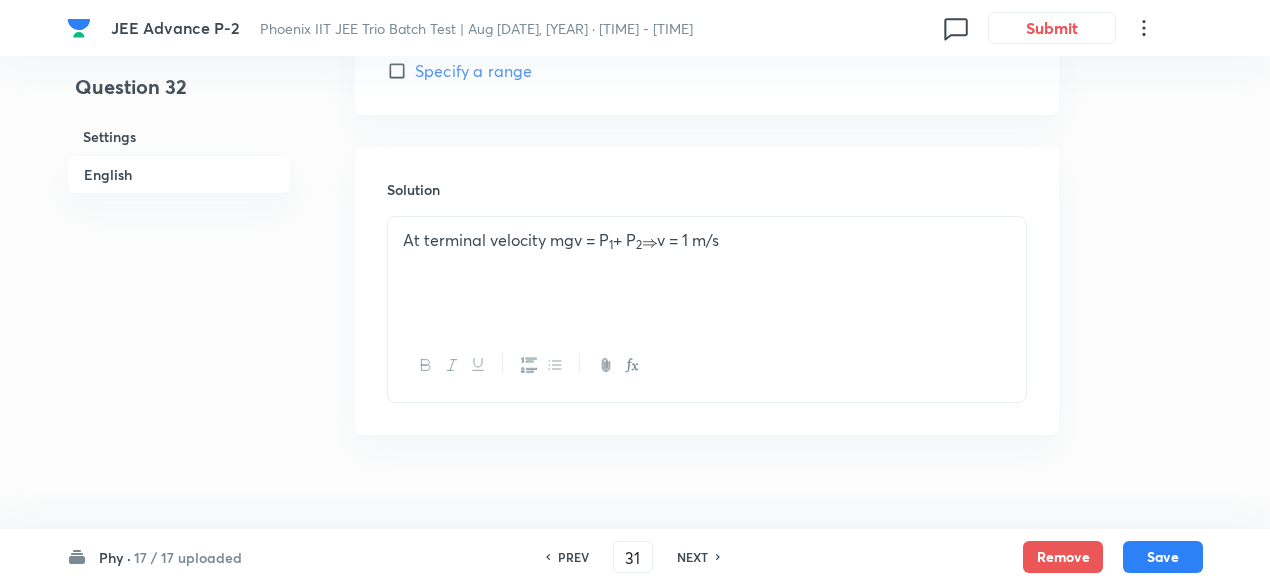 type on "32" 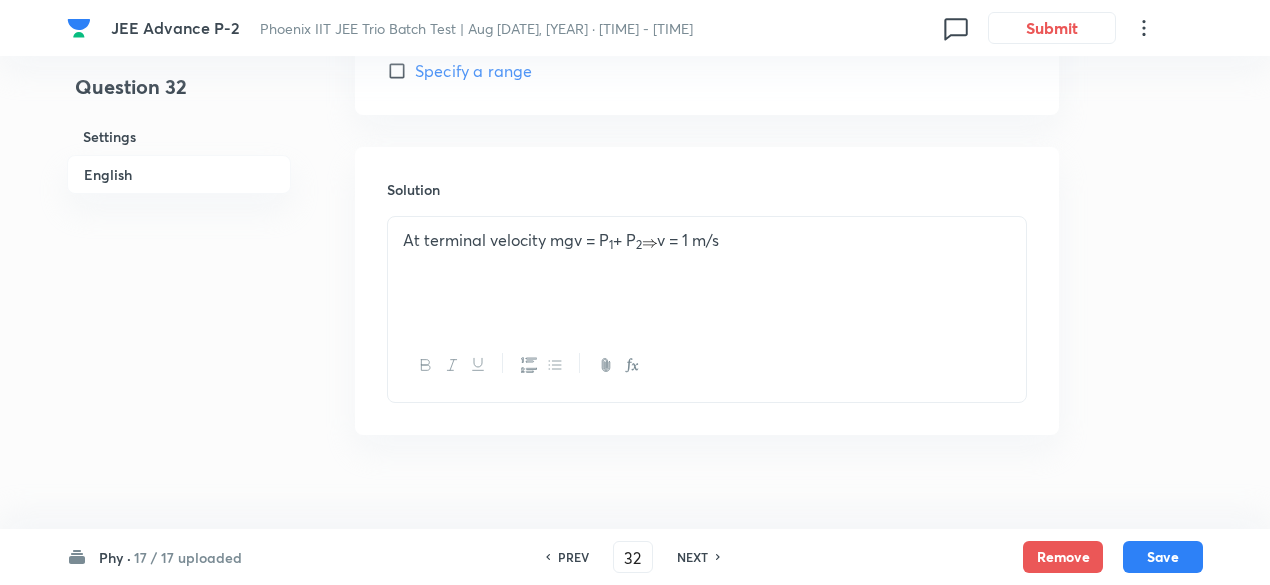 type on "0.47" 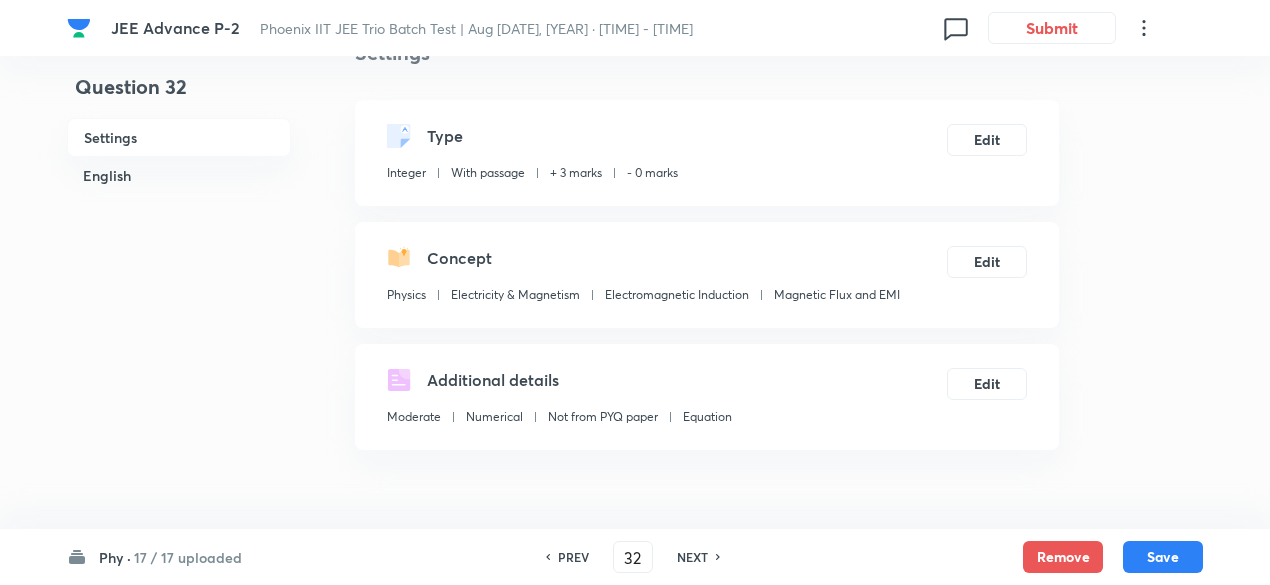 scroll, scrollTop: 56, scrollLeft: 0, axis: vertical 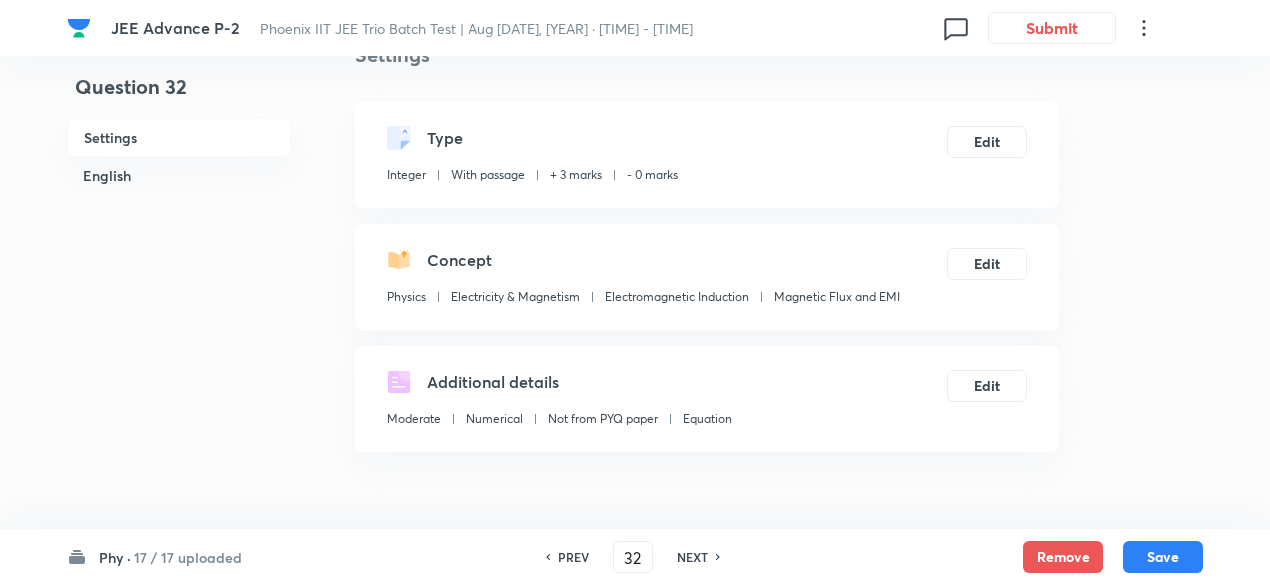 click on "NEXT" at bounding box center [692, 557] 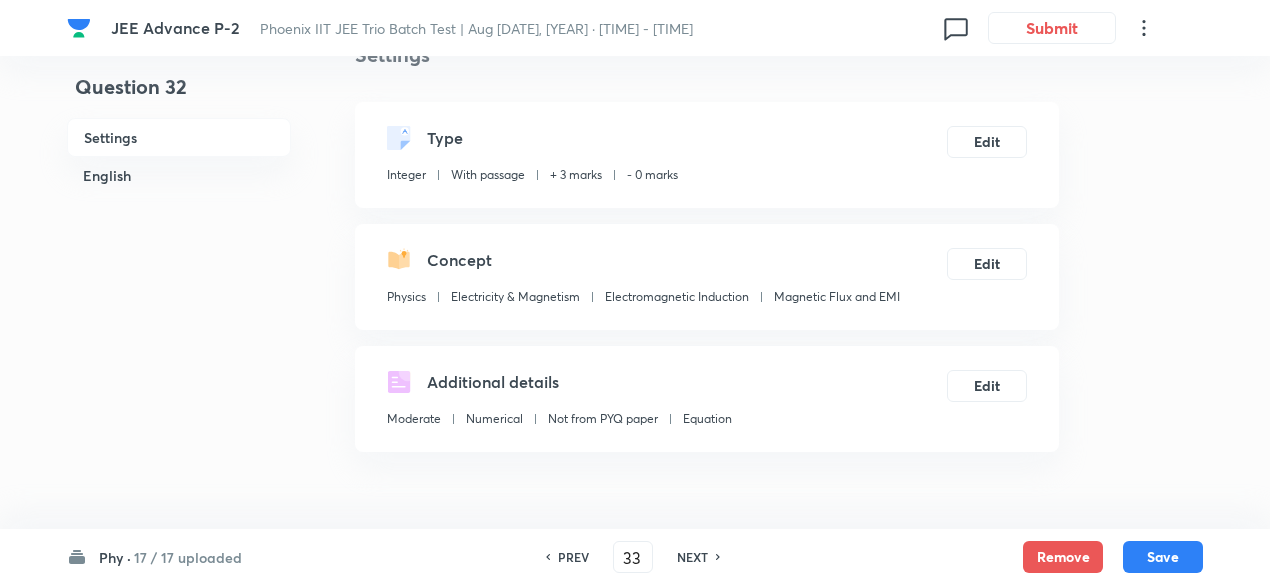 type on "4" 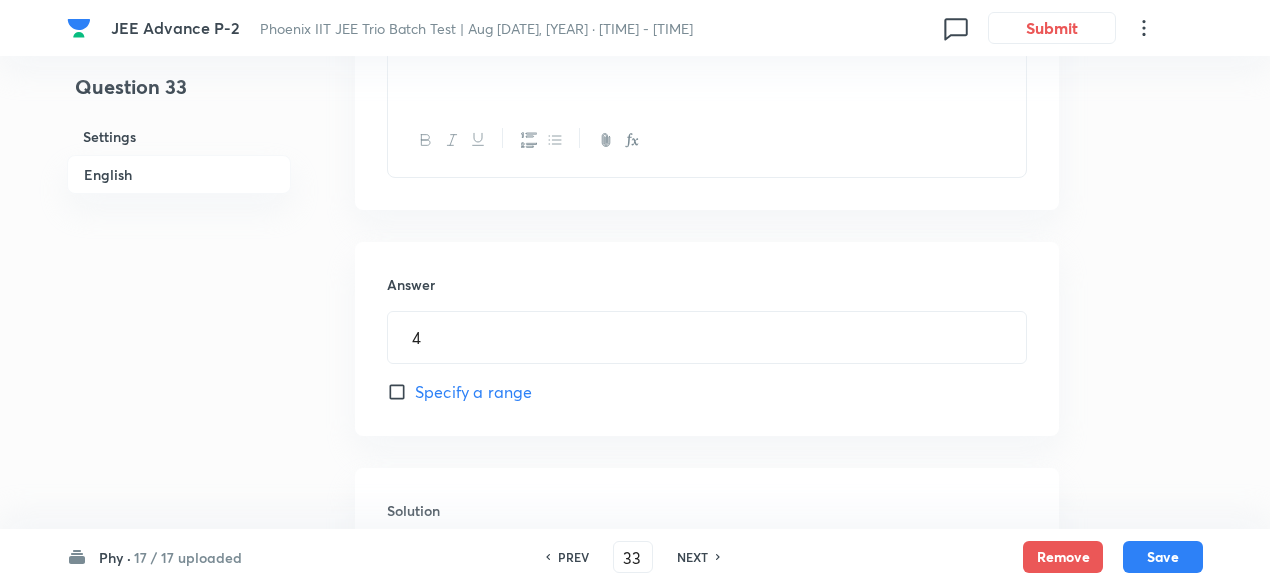 scroll, scrollTop: 1601, scrollLeft: 0, axis: vertical 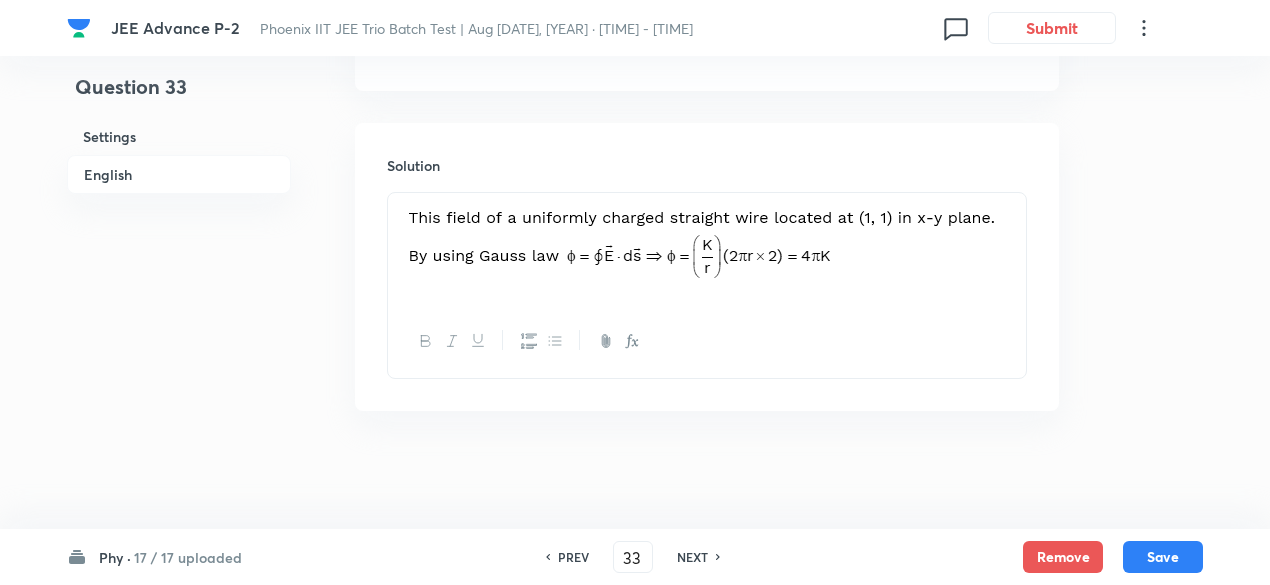 click on "NEXT" at bounding box center [692, 557] 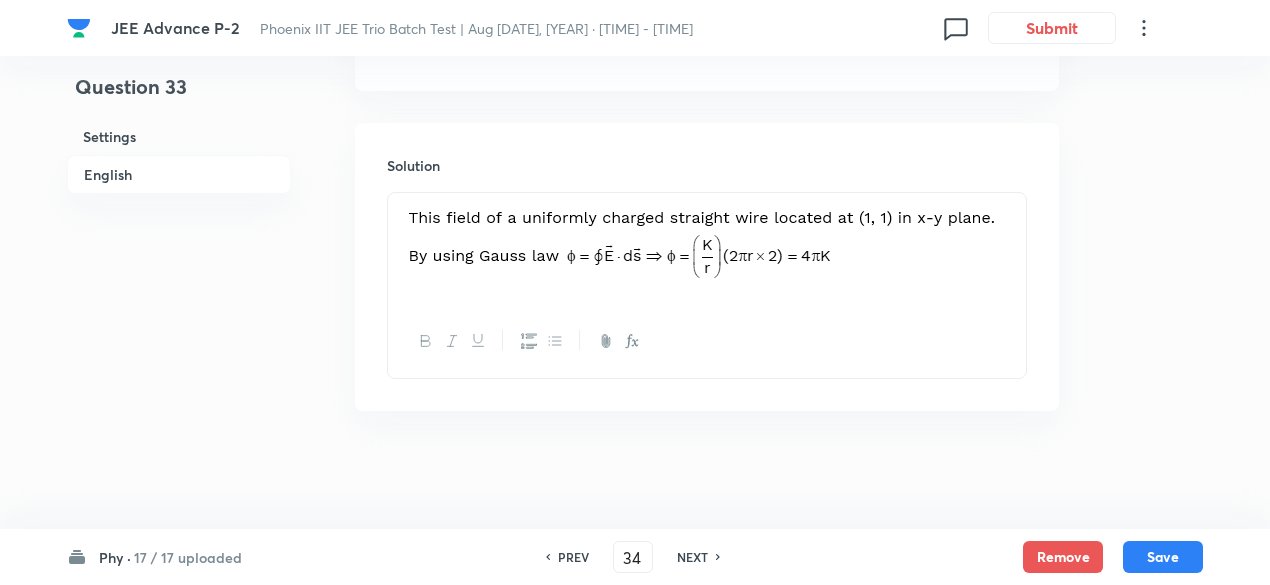type 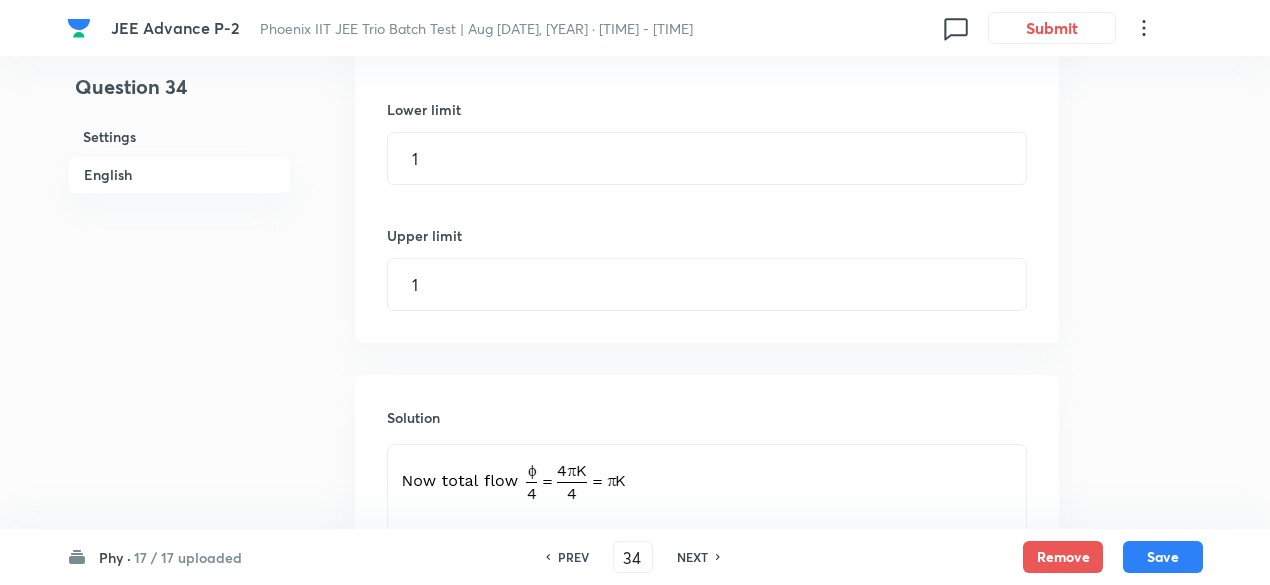 type on "1" 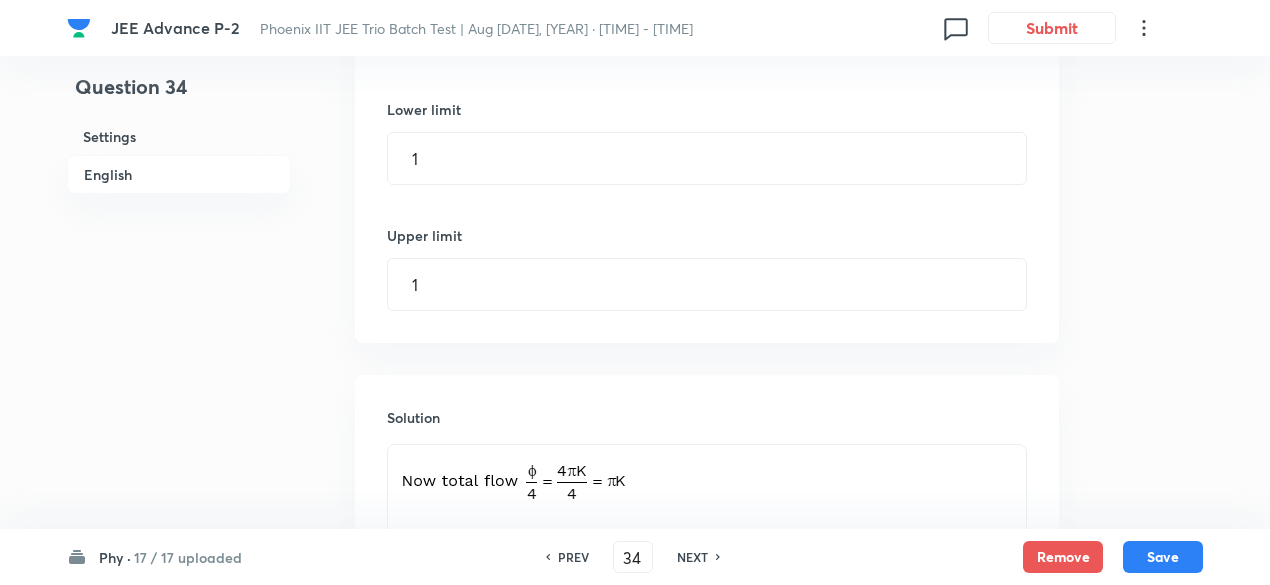 scroll, scrollTop: 1852, scrollLeft: 0, axis: vertical 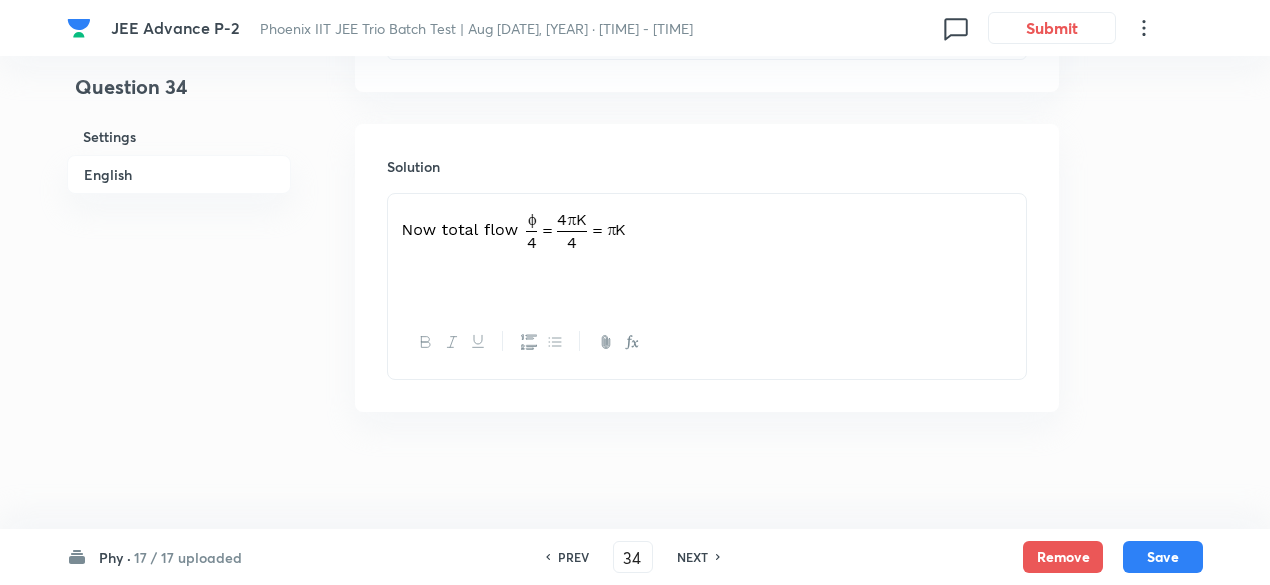 click on "NEXT" at bounding box center [692, 557] 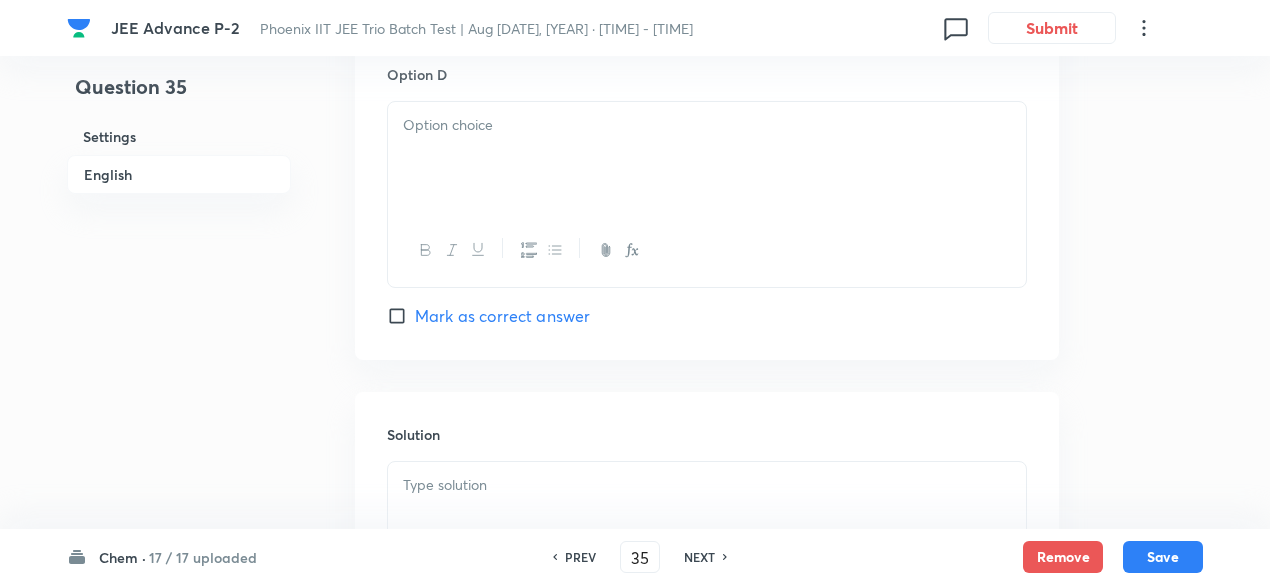 checkbox on "true" 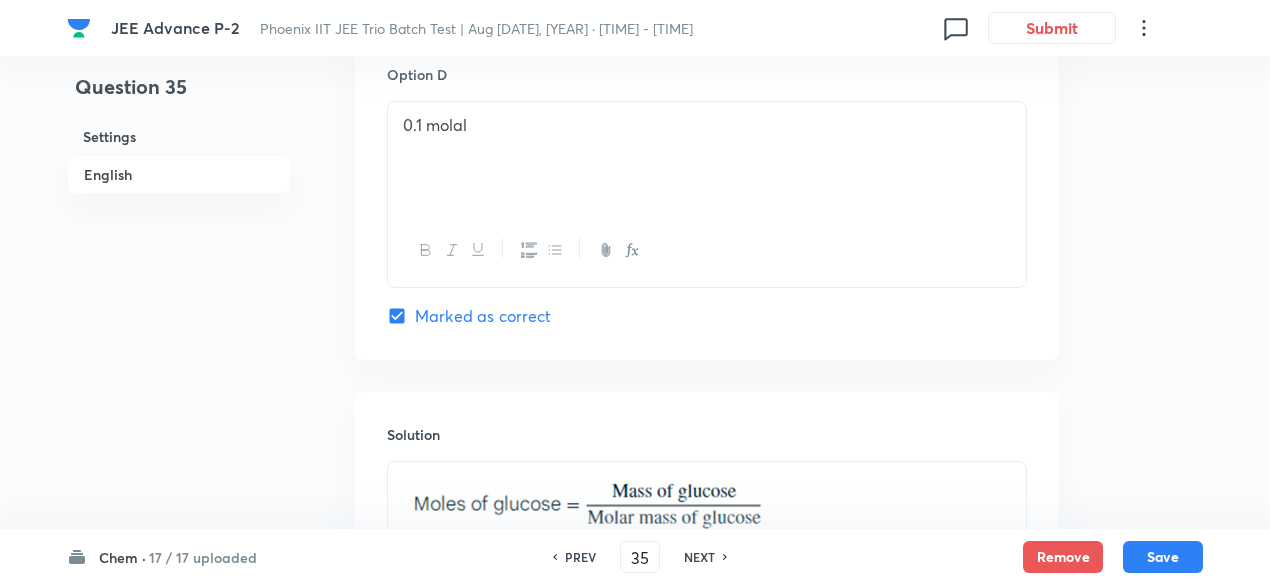 click on "PREV" at bounding box center (580, 557) 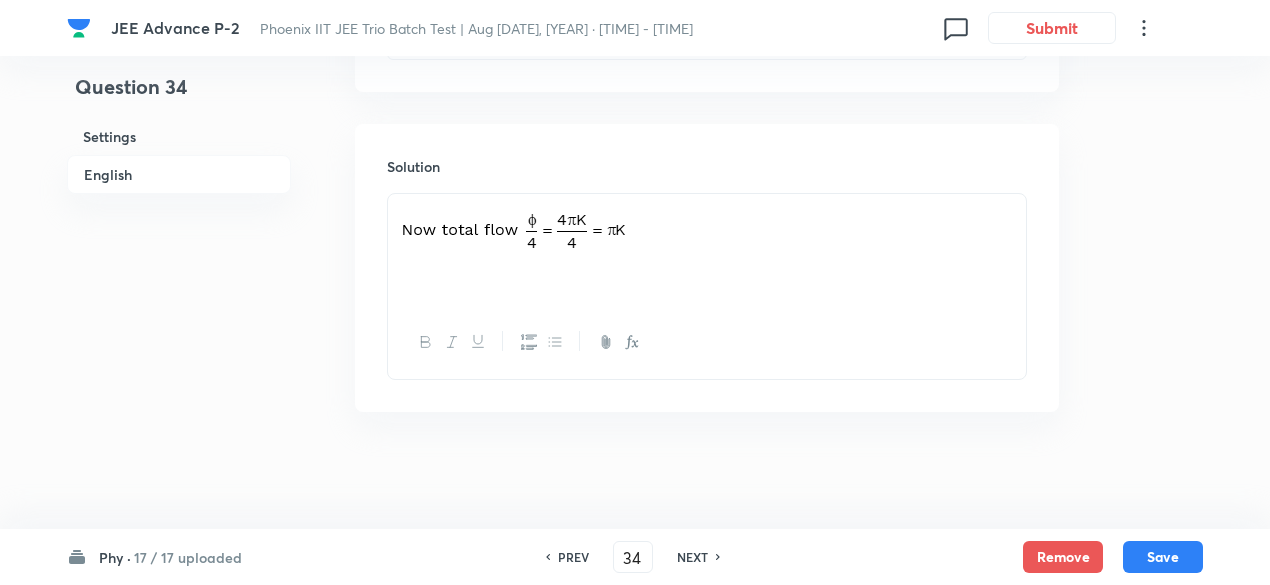 click on "PREV" at bounding box center (573, 557) 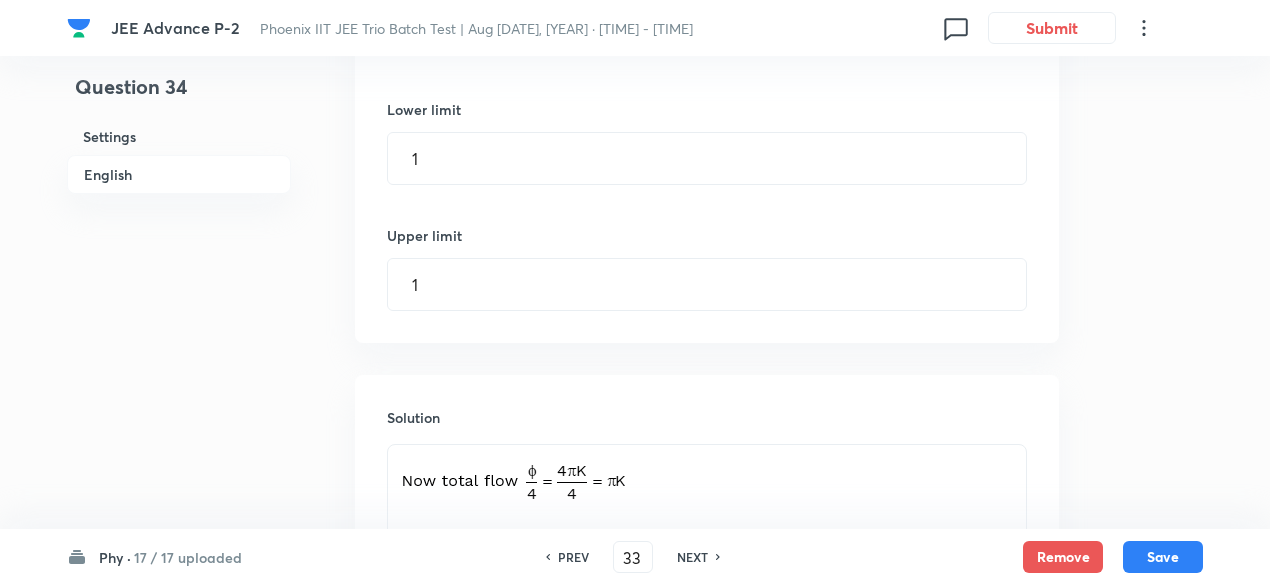 type 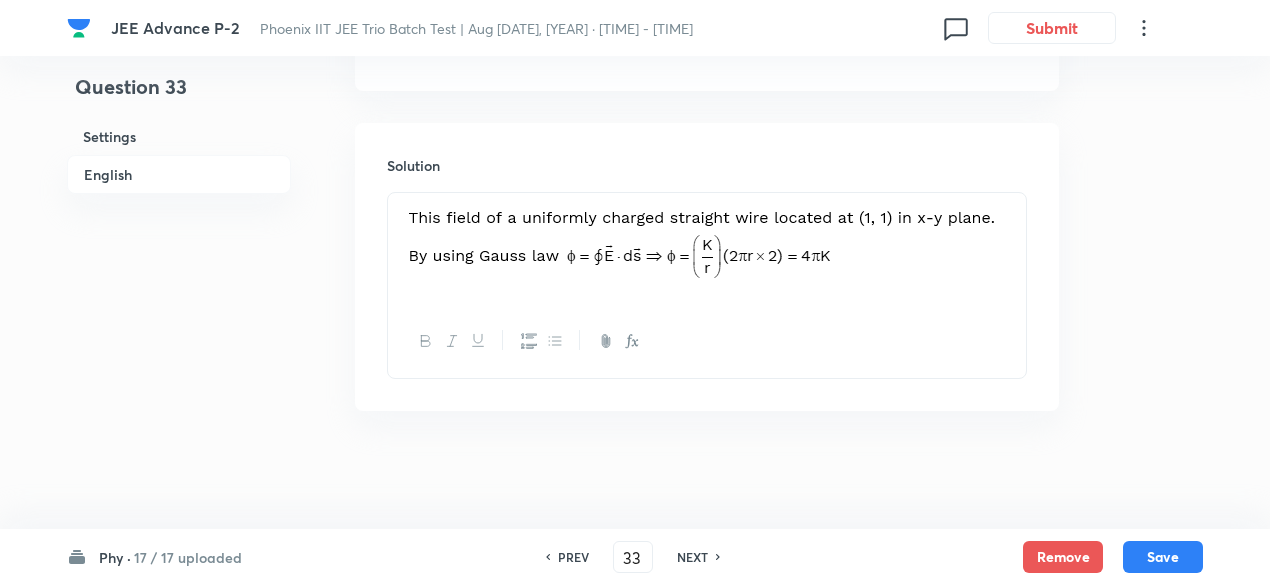 click on "PREV" at bounding box center [573, 557] 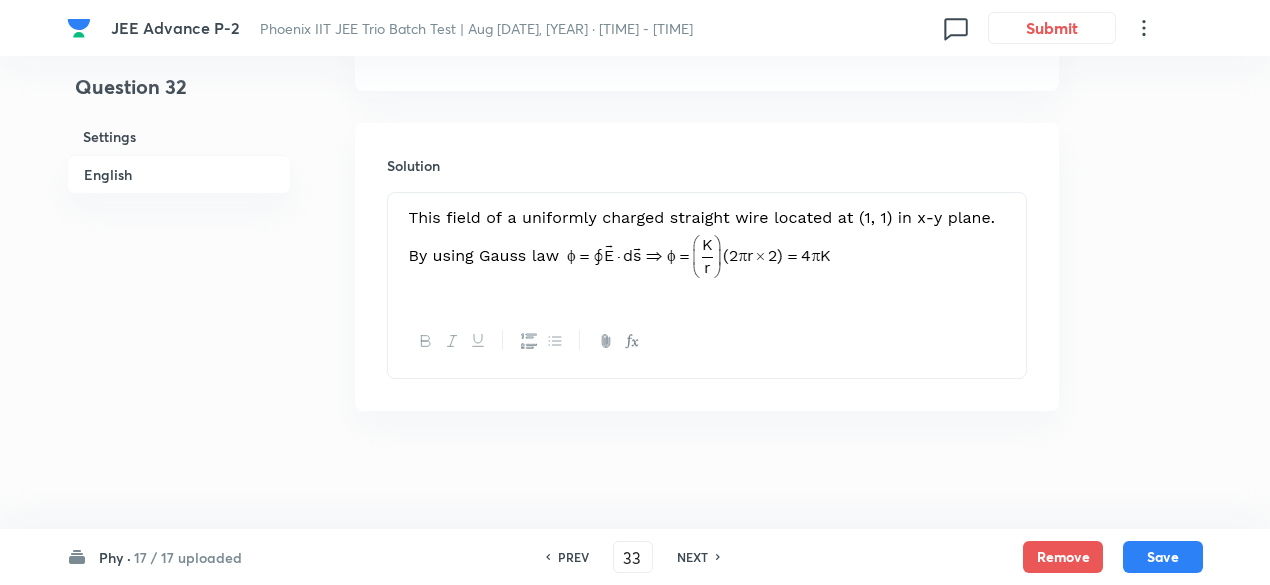 type on "32" 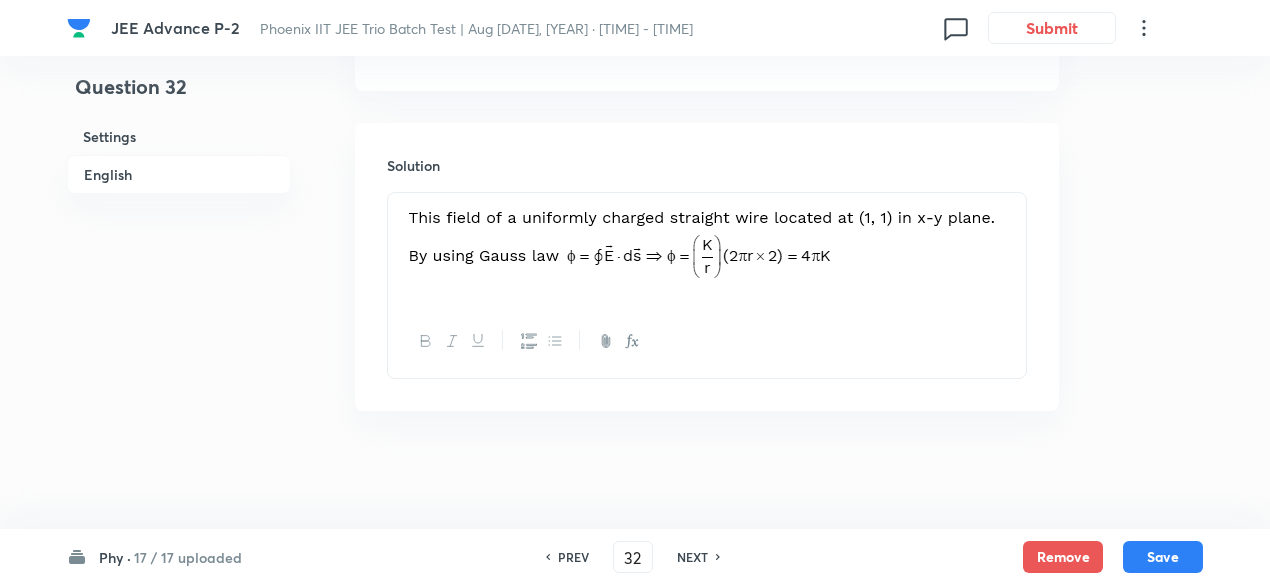 type on "0.47" 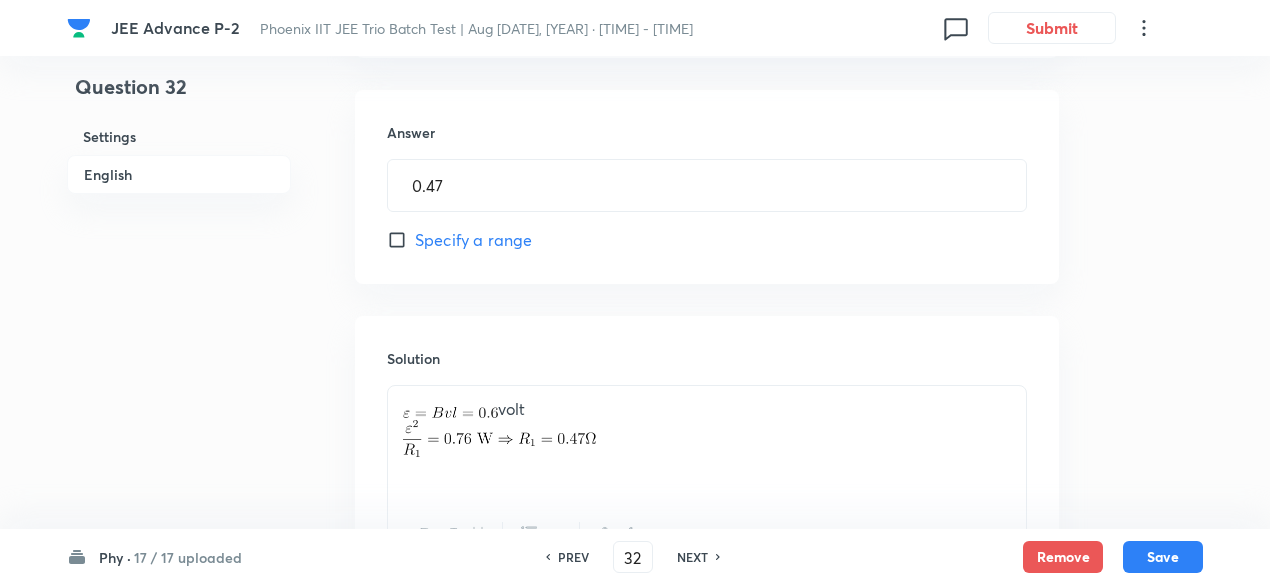 scroll, scrollTop: 1634, scrollLeft: 0, axis: vertical 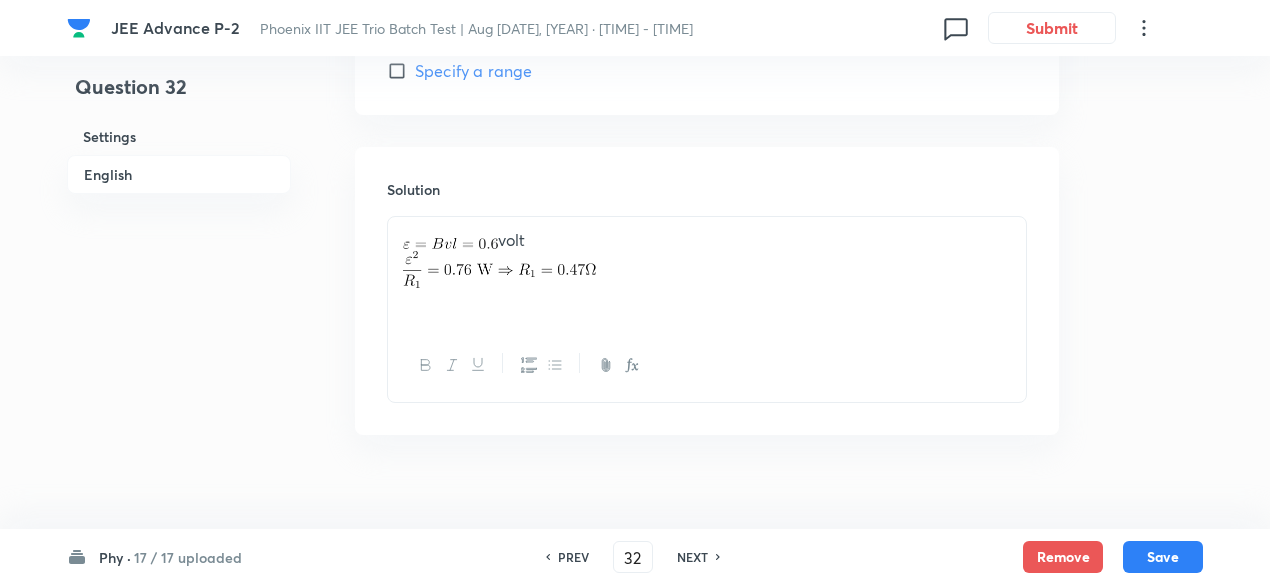 click on "PREV" at bounding box center [573, 557] 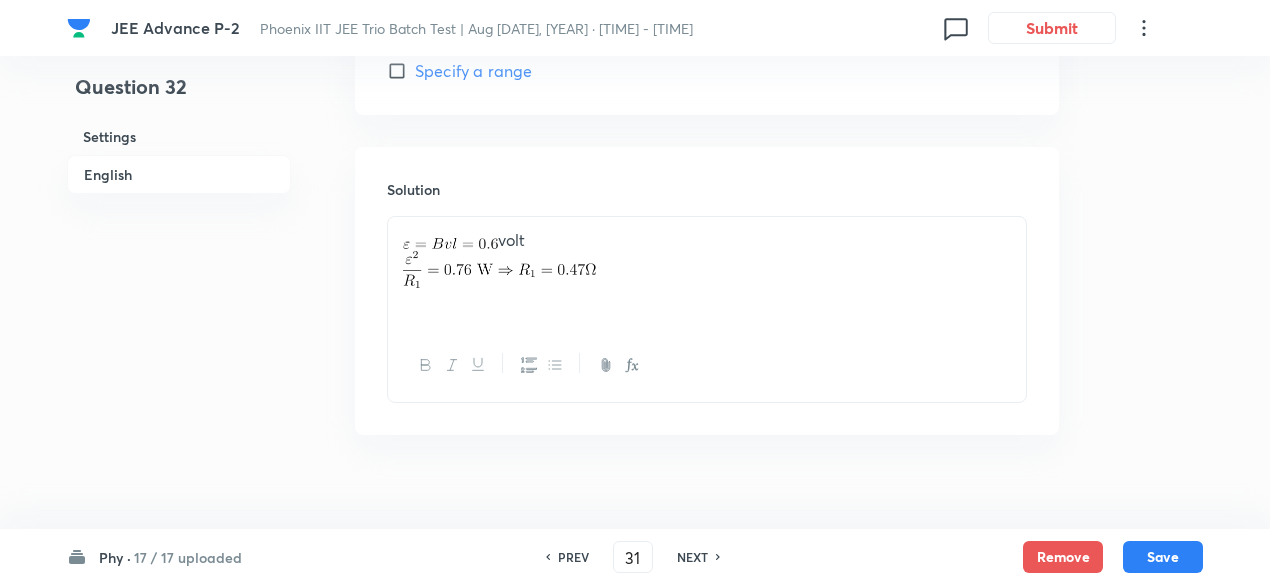 type on "1" 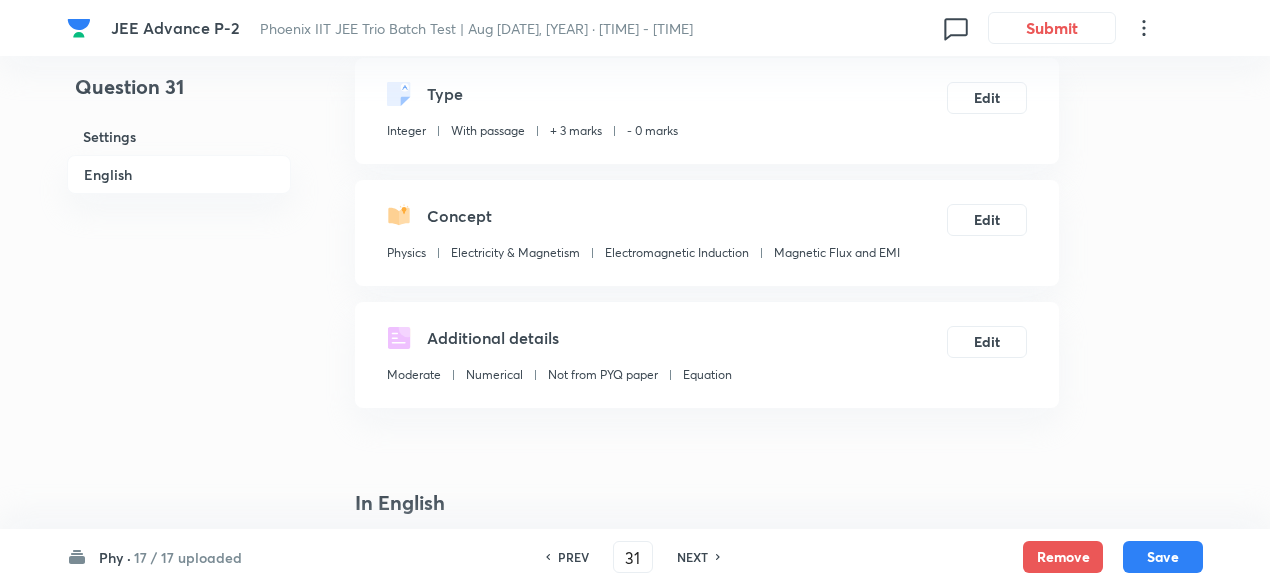 scroll, scrollTop: 0, scrollLeft: 0, axis: both 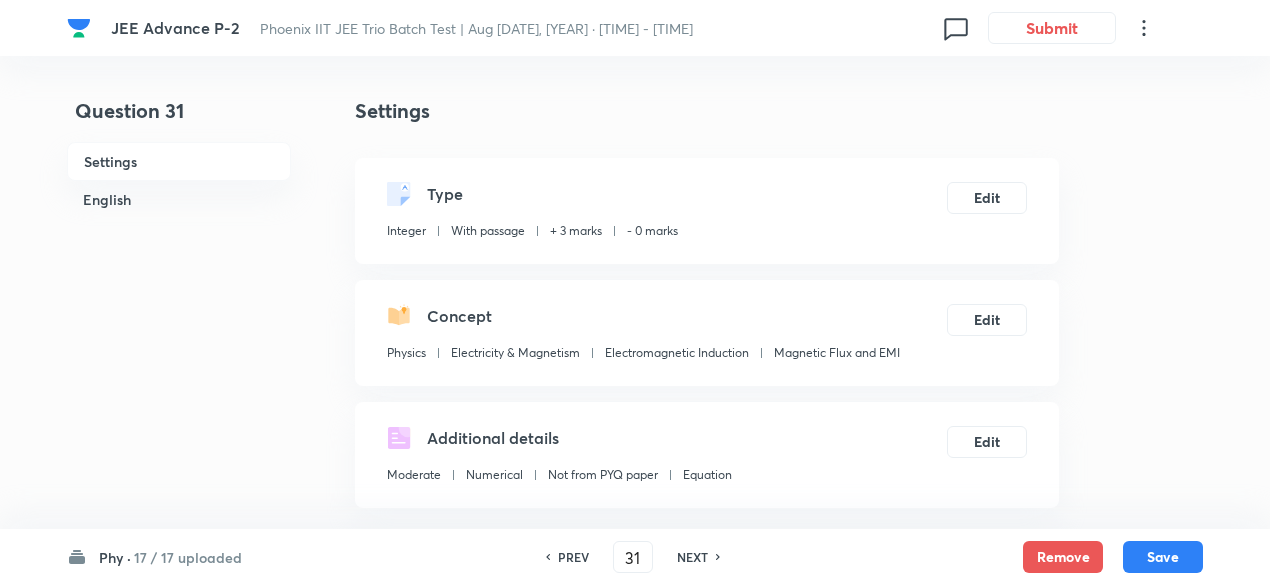 click on "PREV" at bounding box center (573, 557) 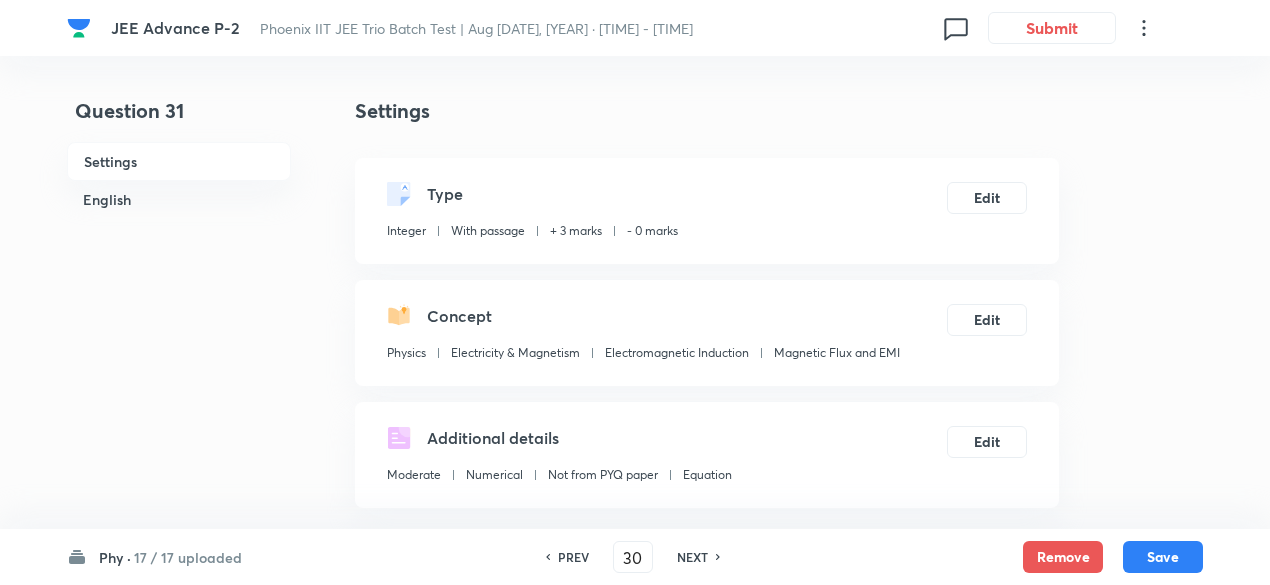 type on "50" 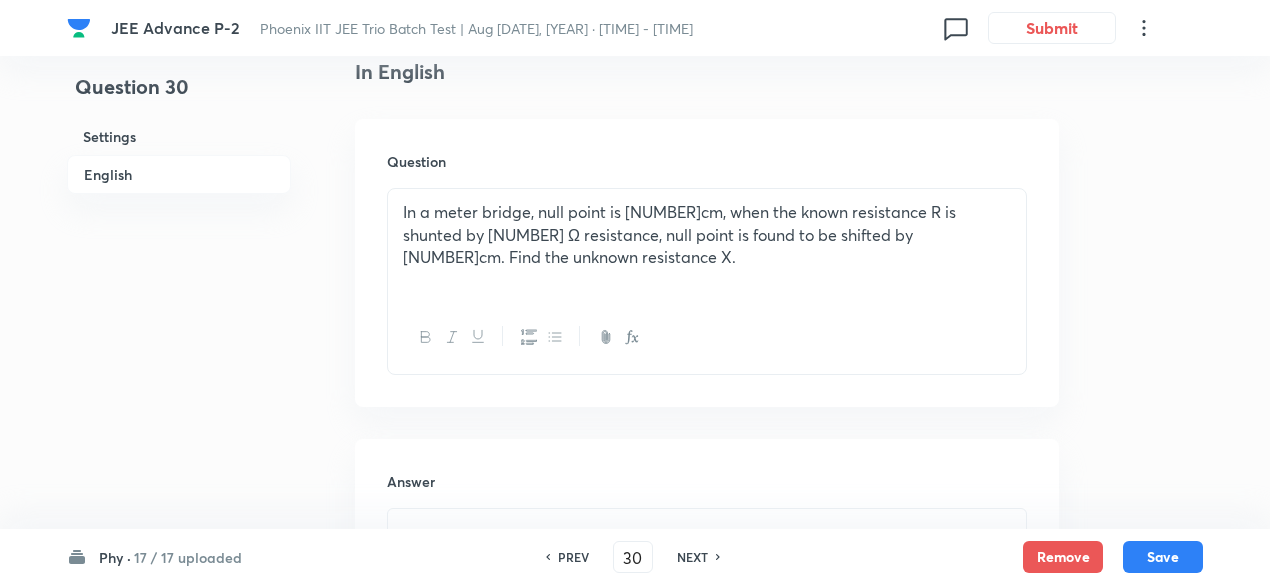 scroll, scrollTop: 530, scrollLeft: 0, axis: vertical 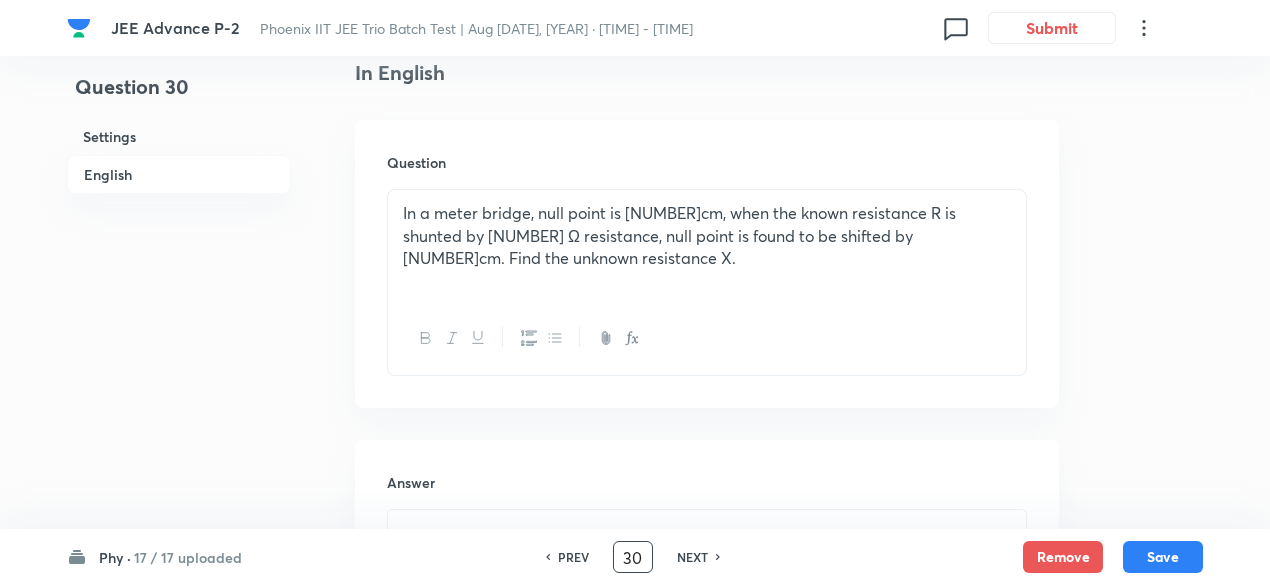 click on "30" at bounding box center (633, 557) 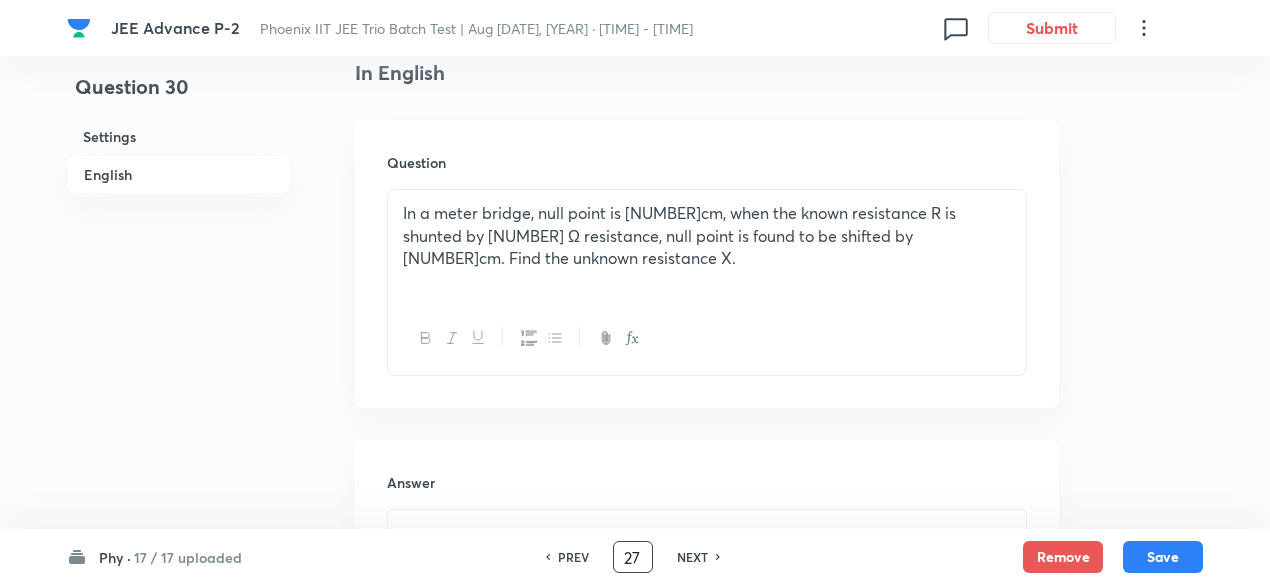 type on "27" 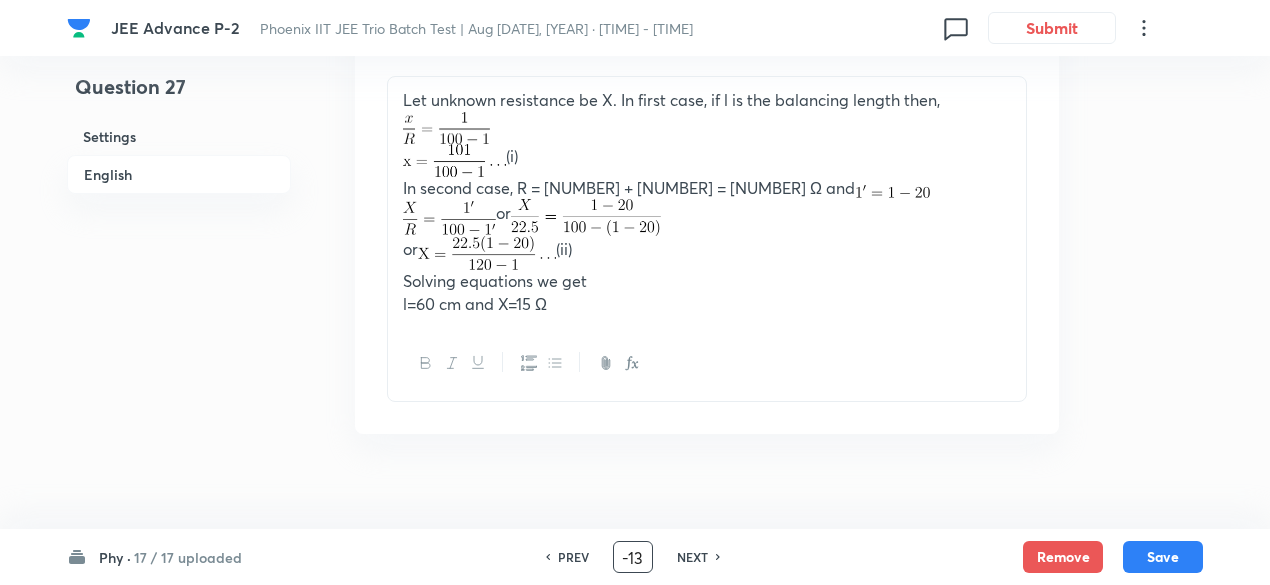 scroll, scrollTop: 1264, scrollLeft: 0, axis: vertical 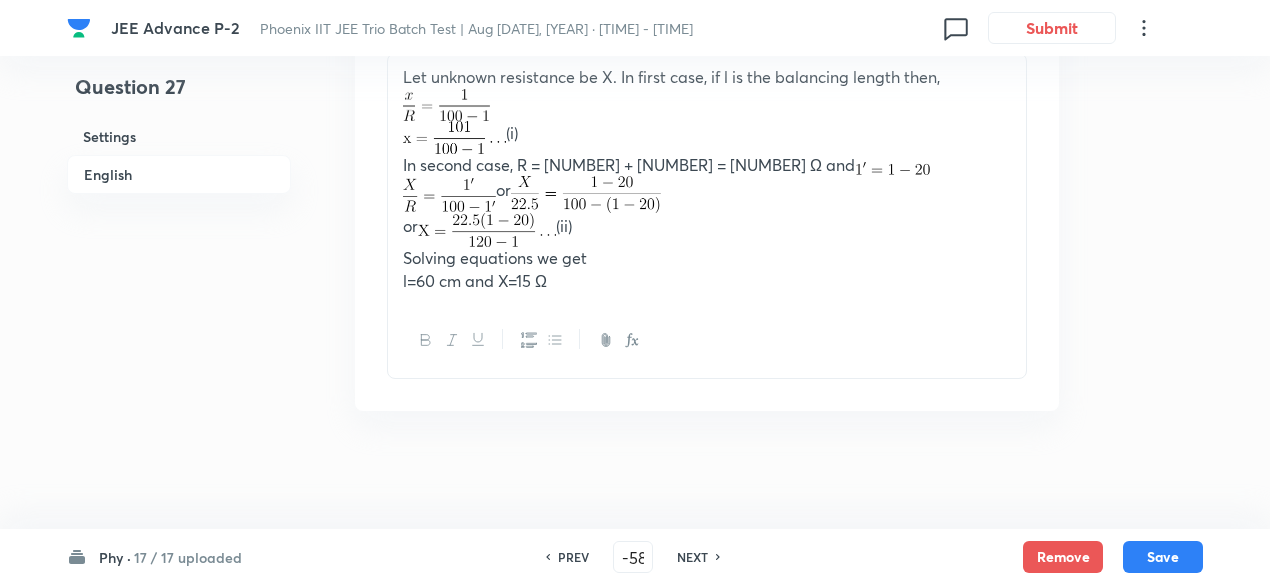 click on "17 / 17 uploaded" at bounding box center (188, 557) 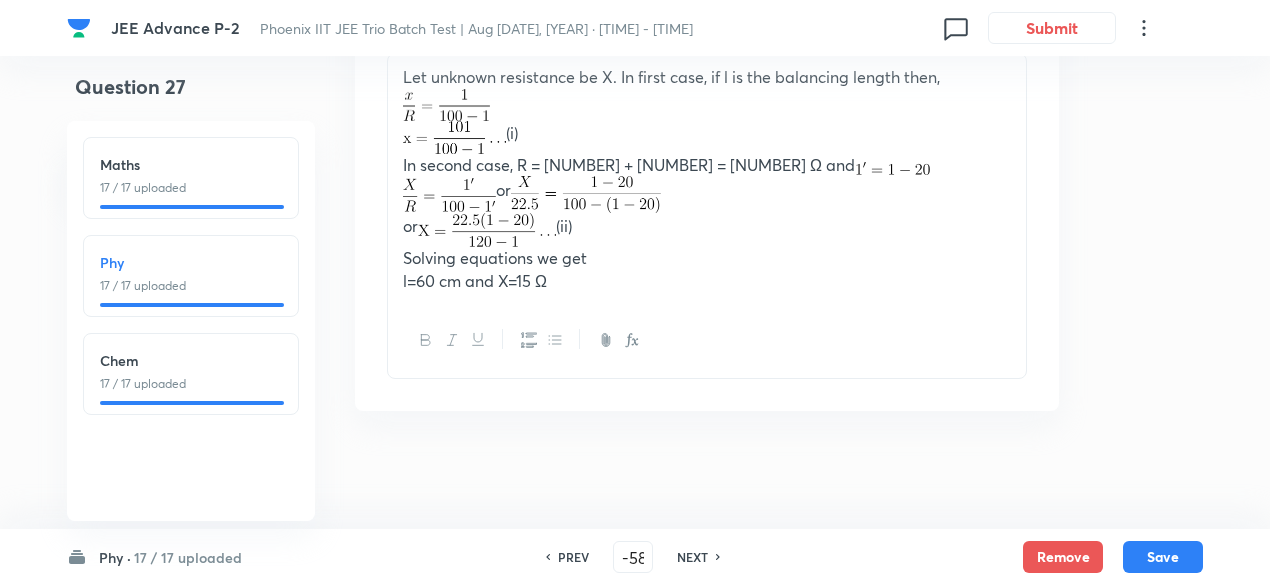 click on "17 / 17 uploaded" at bounding box center (191, 286) 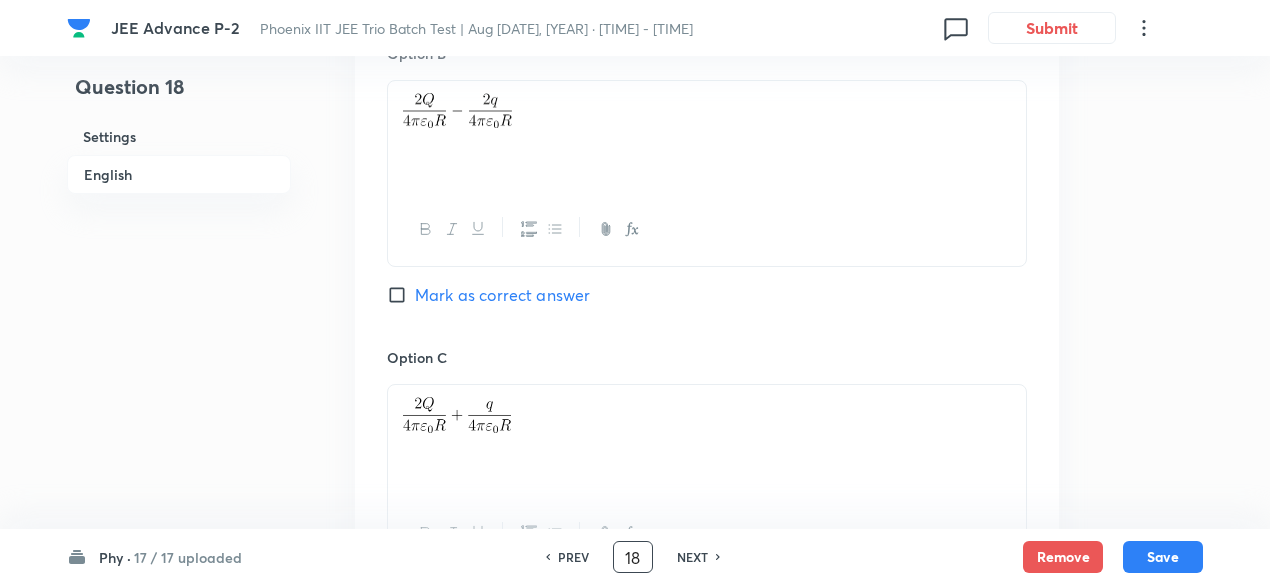 click on "18" at bounding box center [633, 557] 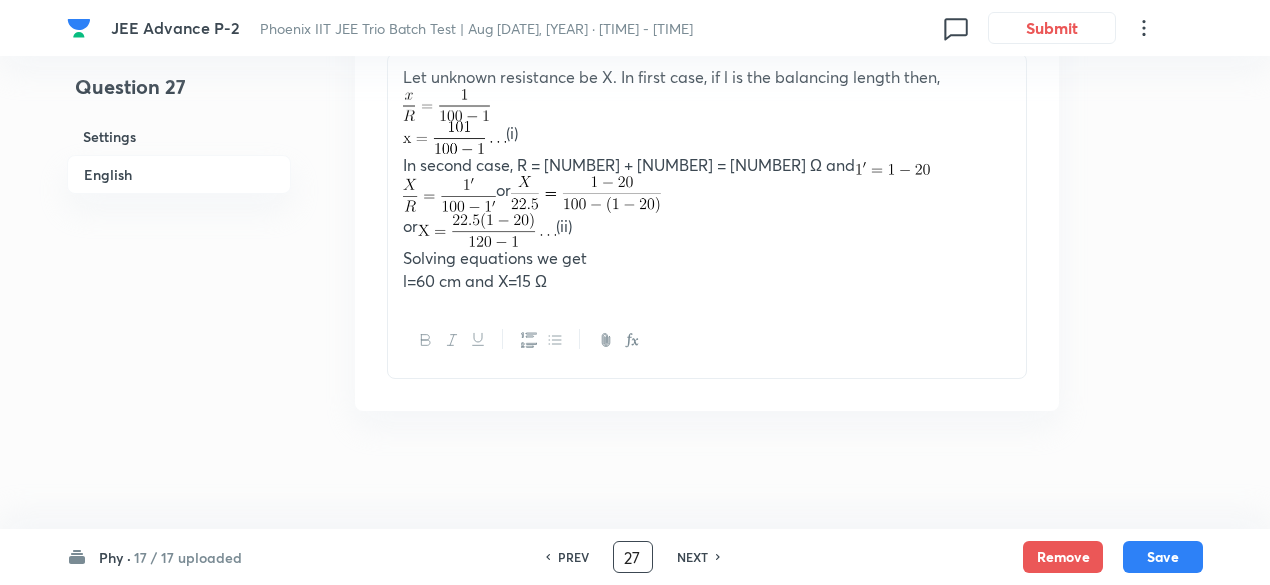 click on "PREV" at bounding box center (573, 557) 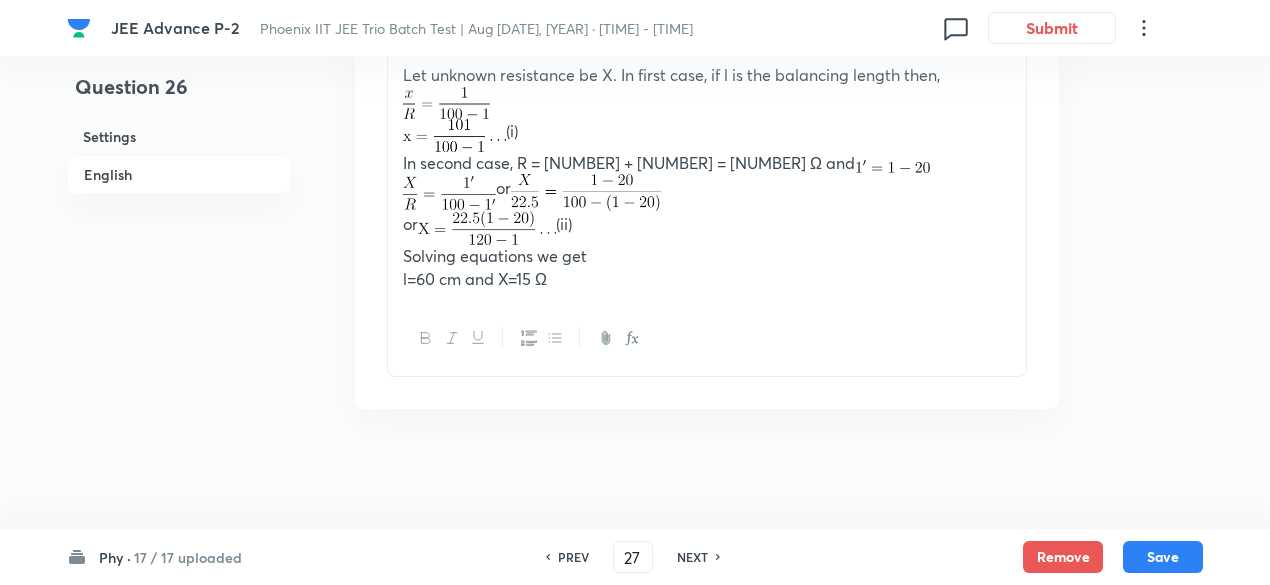 type on "26" 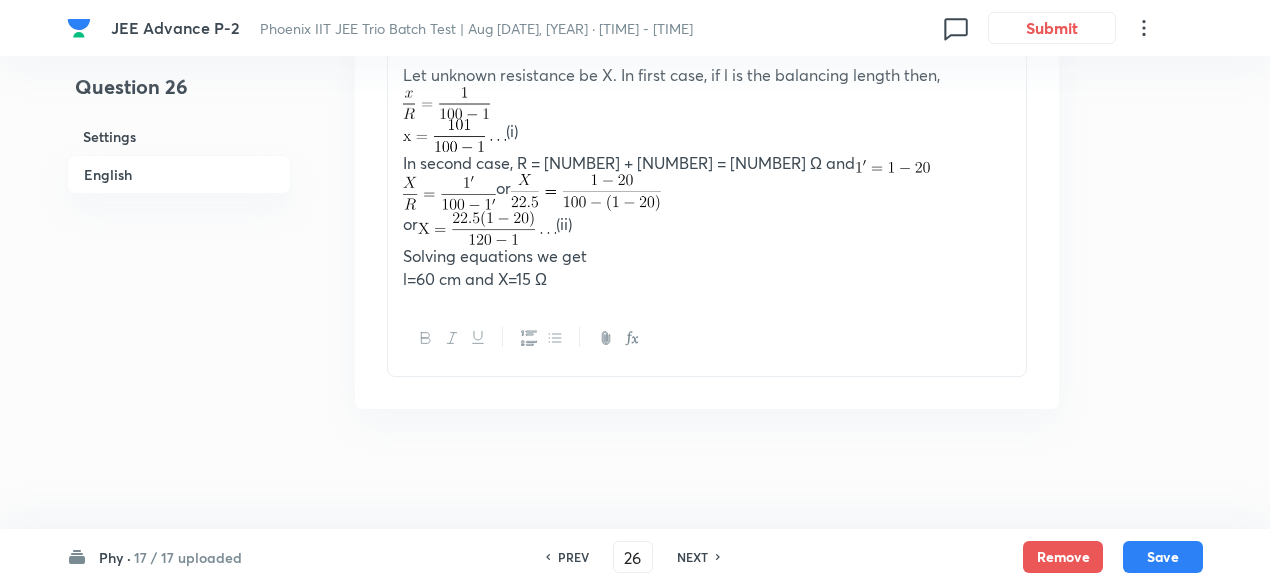 scroll, scrollTop: 1170, scrollLeft: 0, axis: vertical 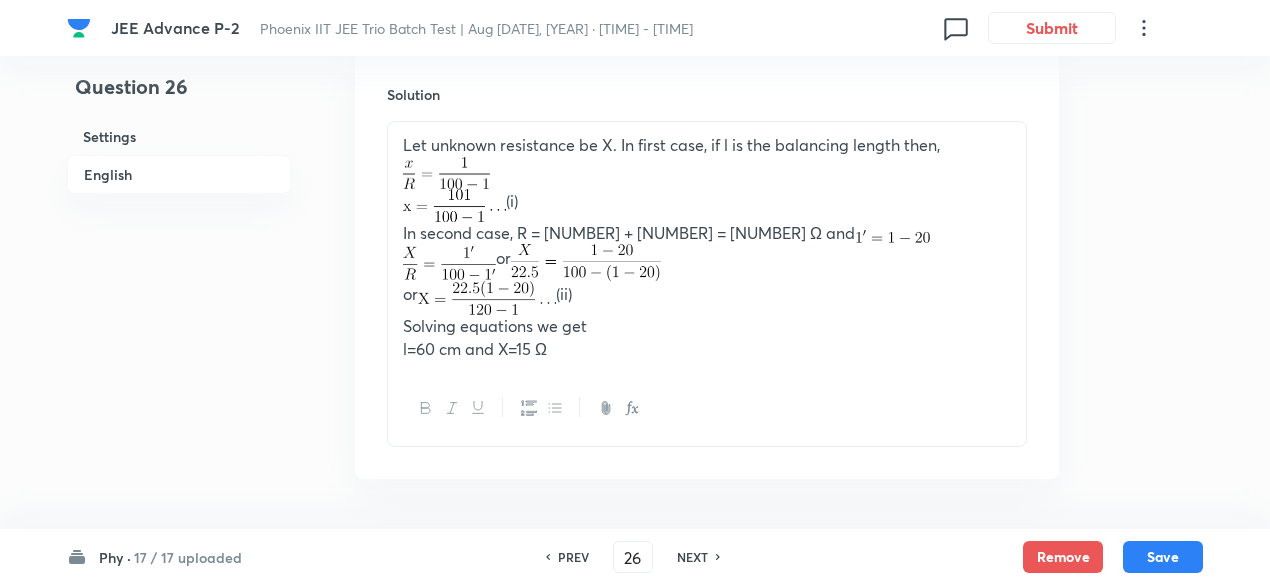 type on "2" 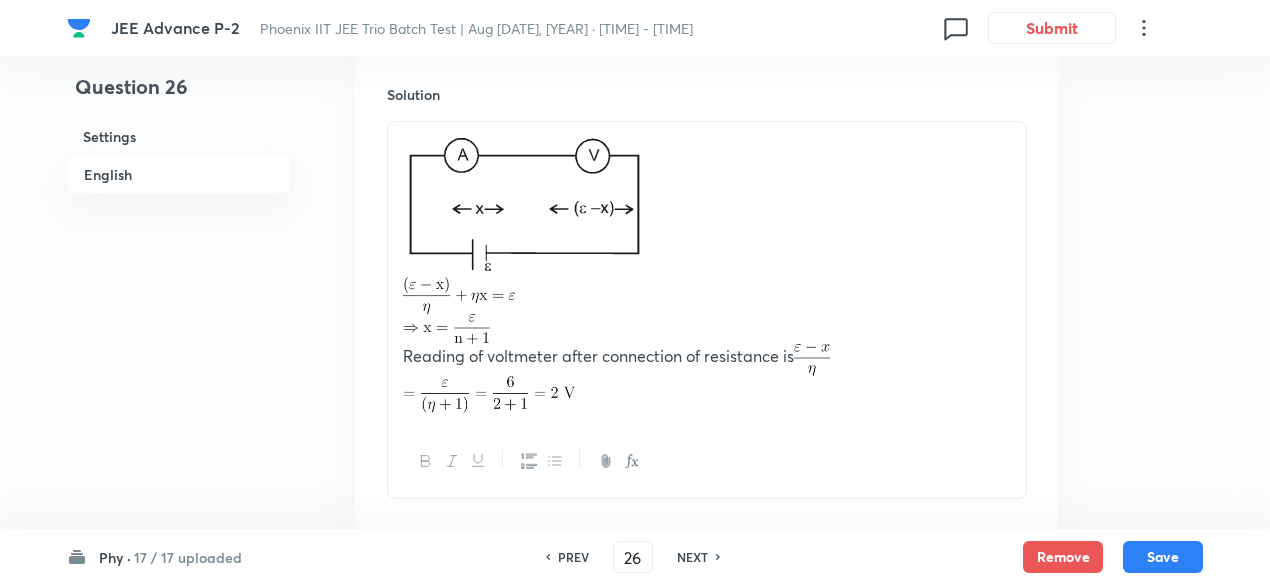 click on "PREV" at bounding box center (573, 557) 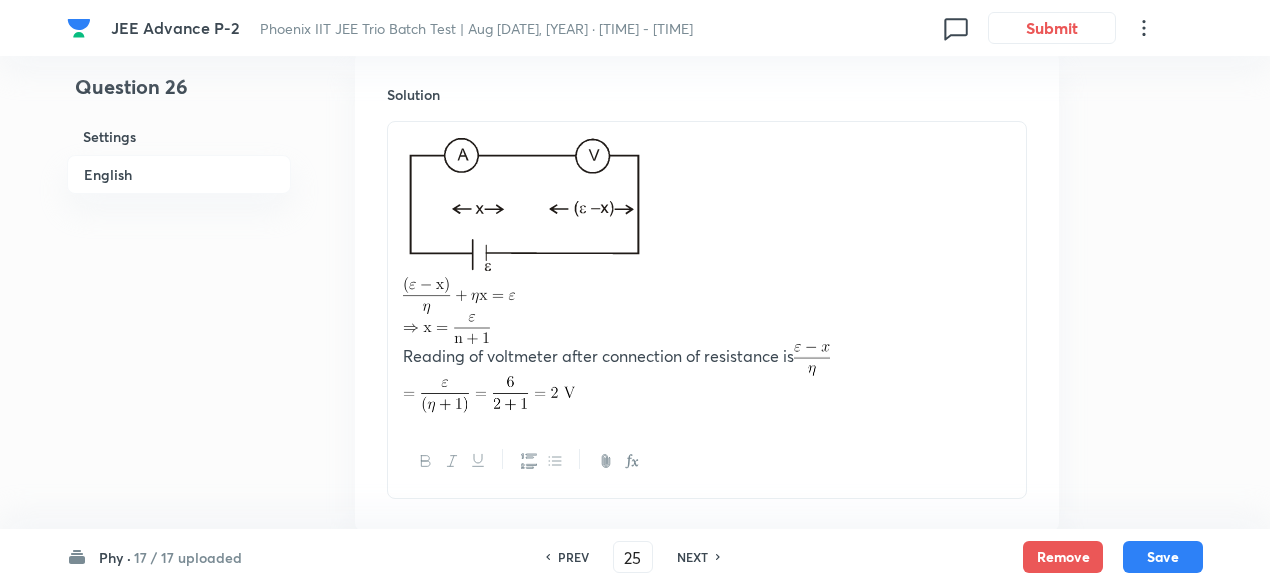 type on "1" 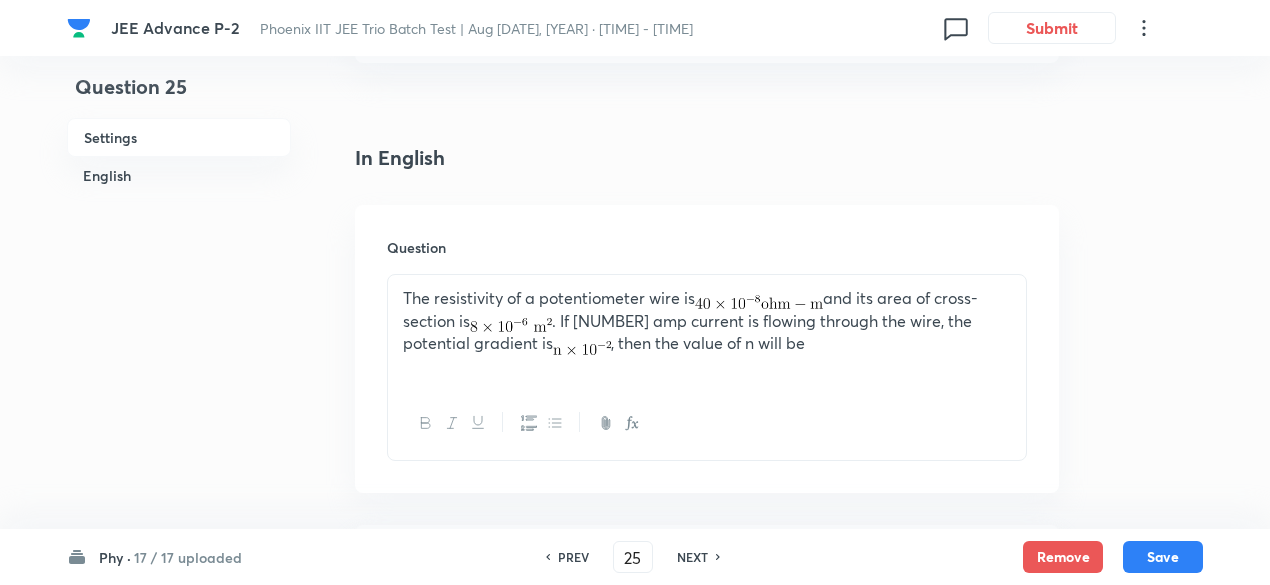 scroll, scrollTop: 461, scrollLeft: 0, axis: vertical 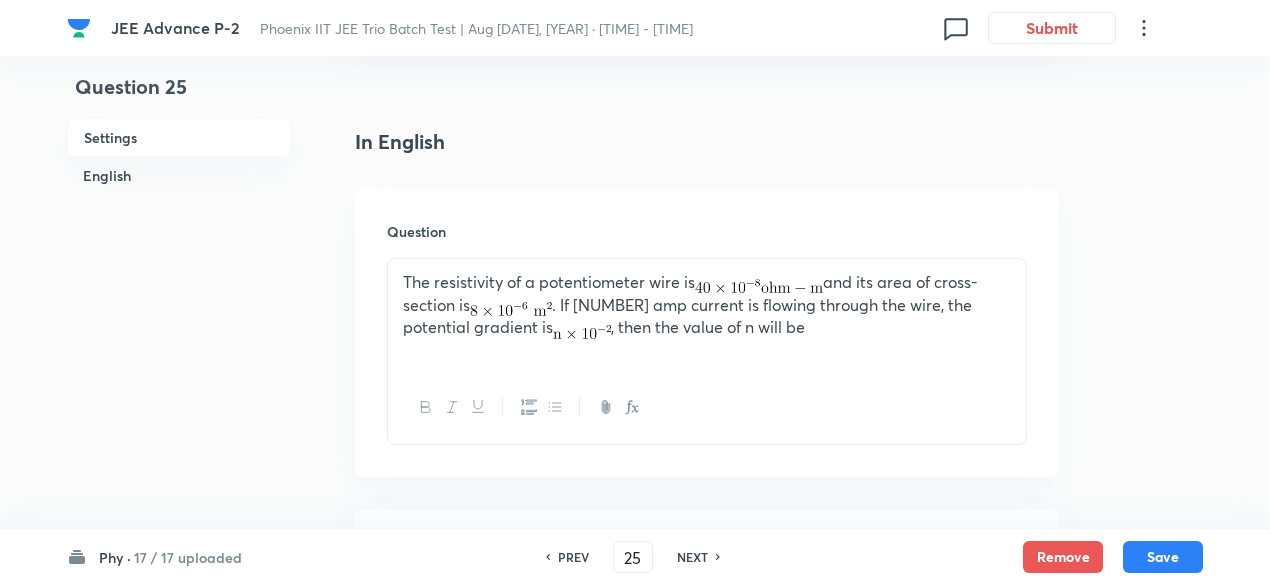 click on "PREV 25 ​ NEXT" at bounding box center (633, 557) 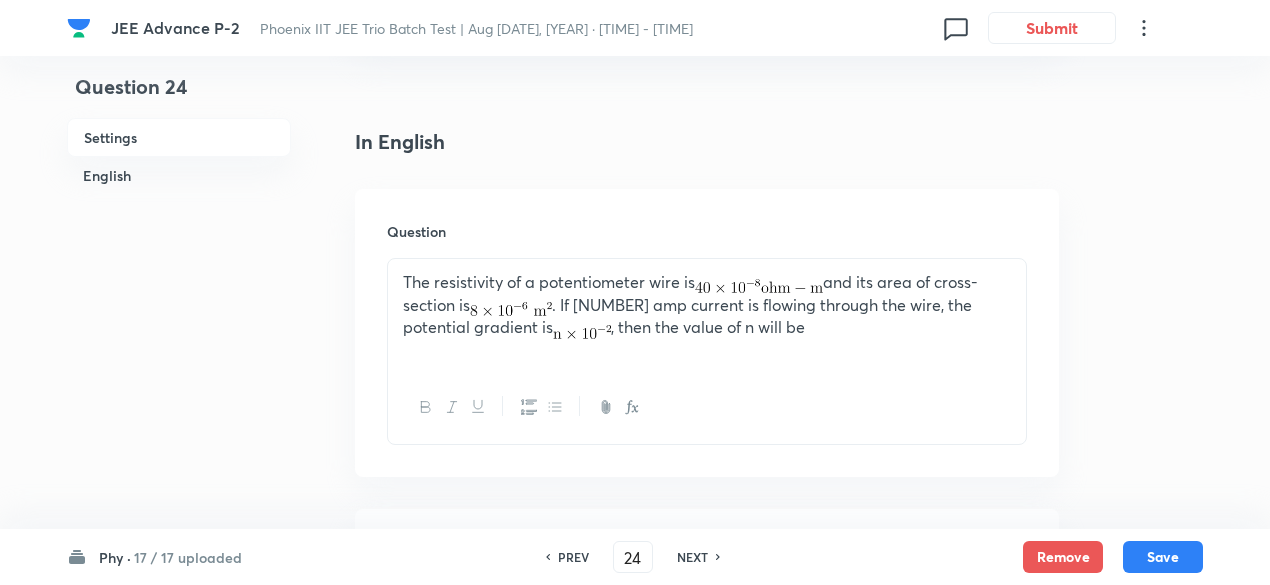 checkbox on "true" 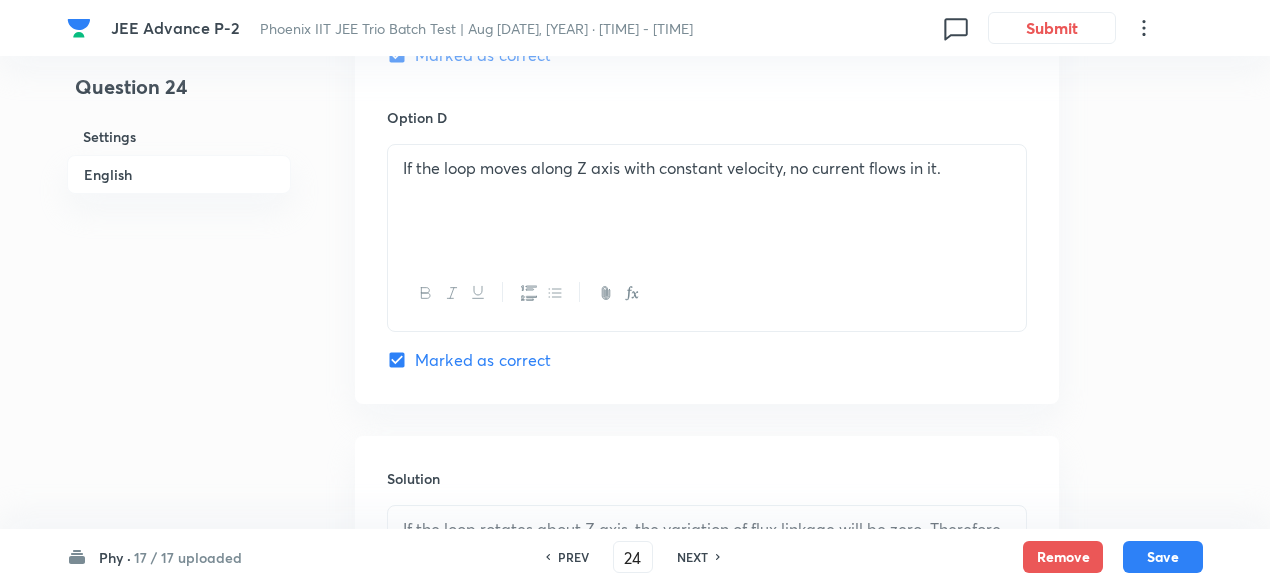 scroll, scrollTop: 2522, scrollLeft: 0, axis: vertical 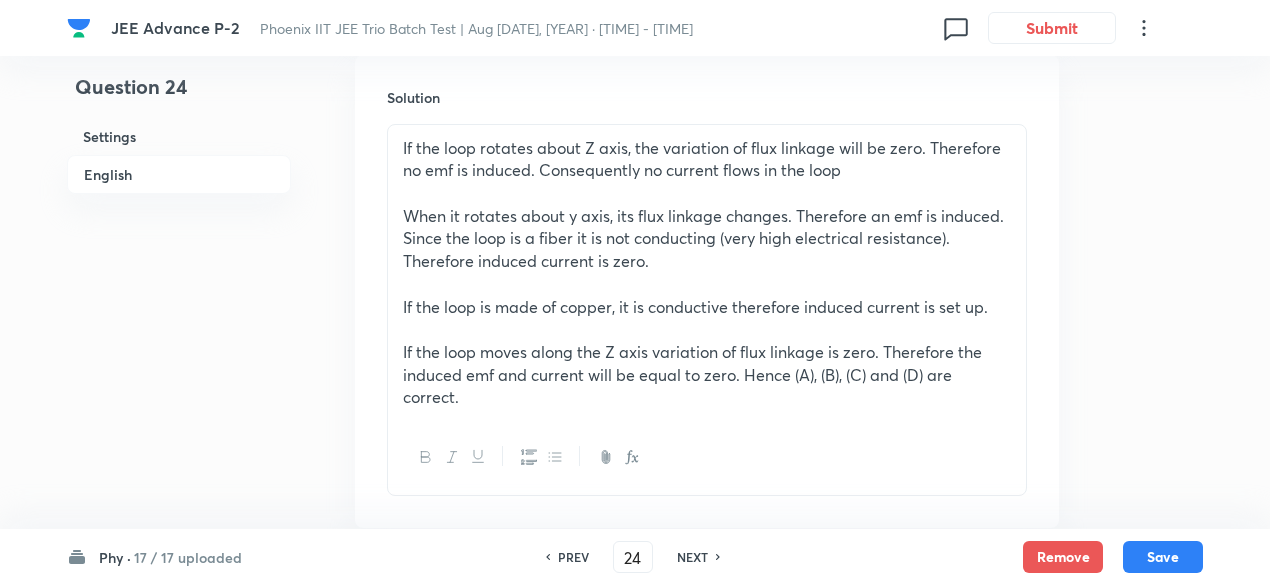click on "PREV" at bounding box center [573, 557] 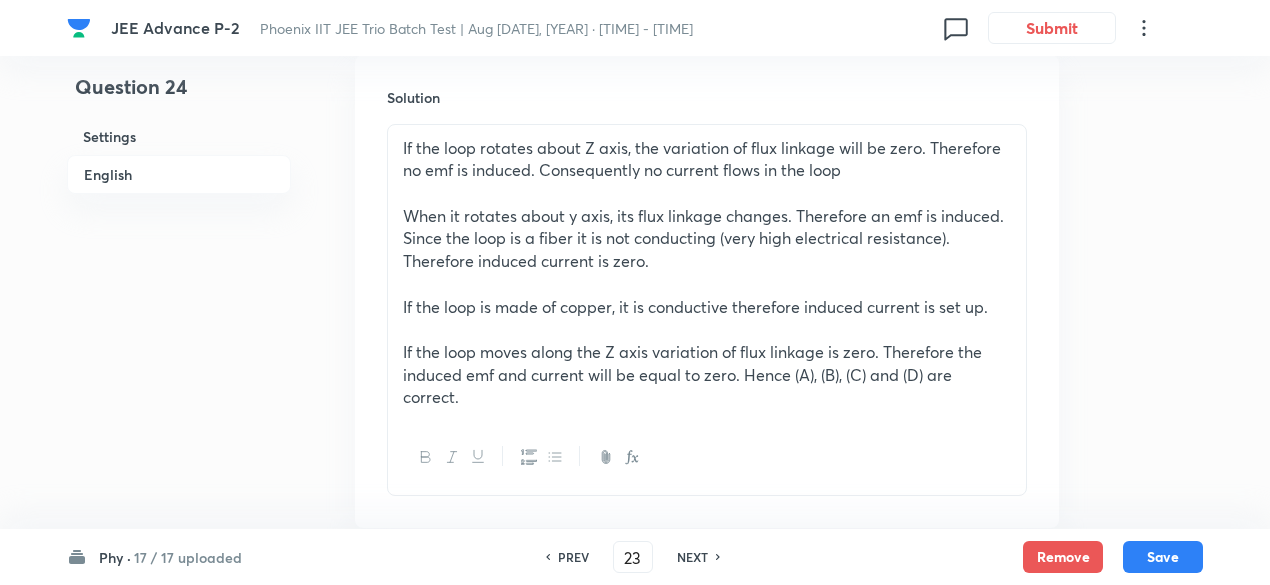checkbox on "false" 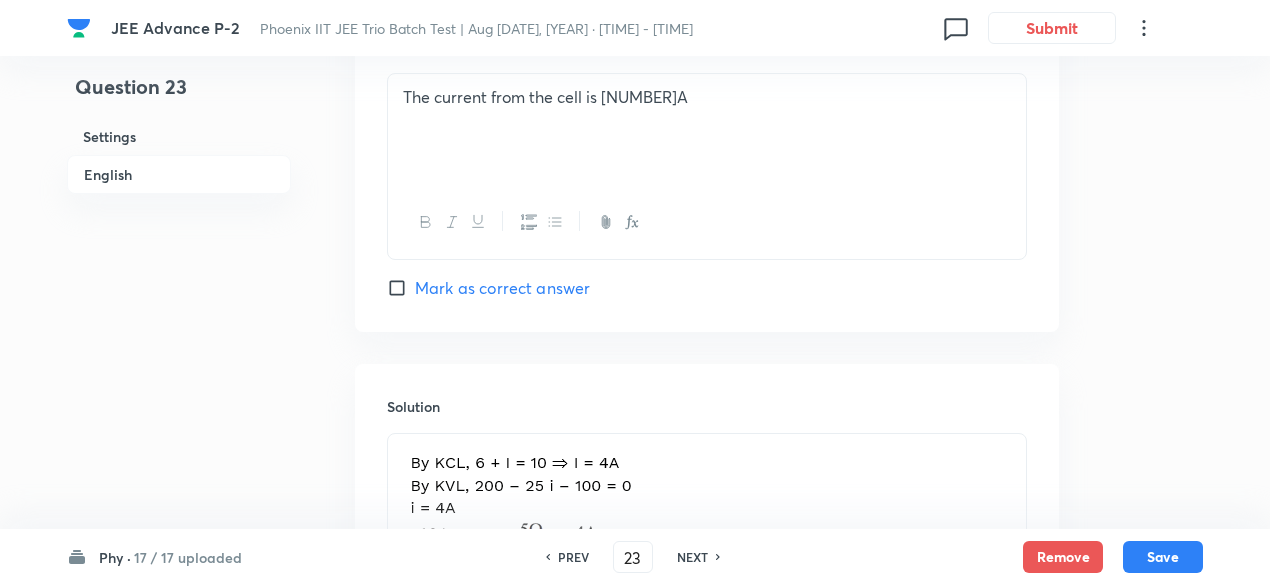 scroll, scrollTop: 2083, scrollLeft: 0, axis: vertical 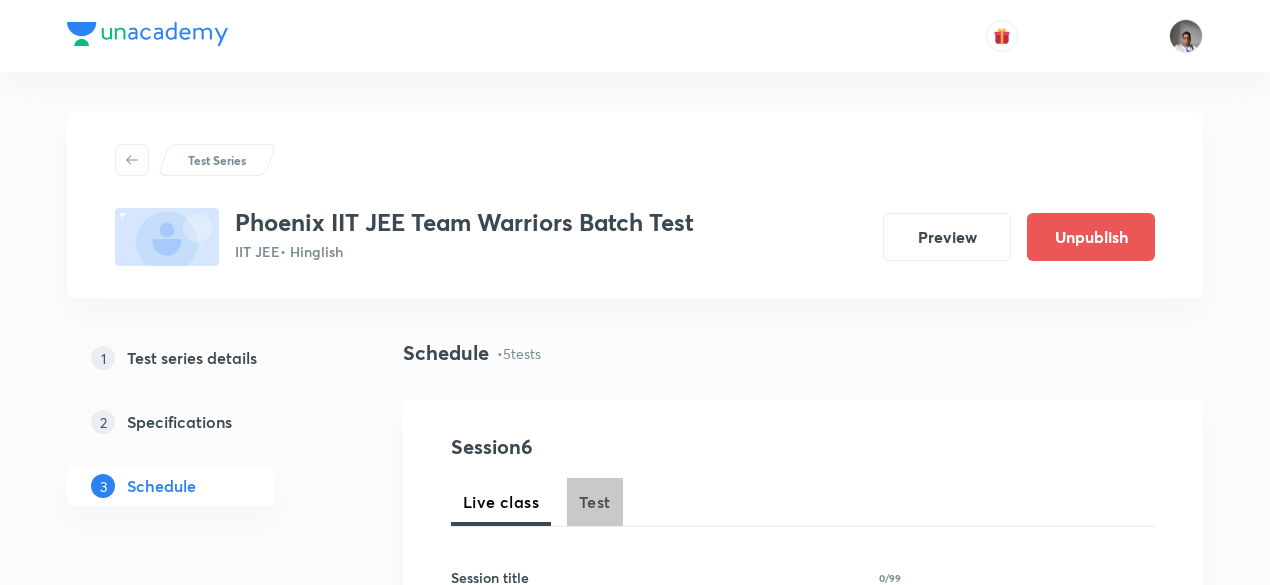 click on "Test" at bounding box center (595, 502) 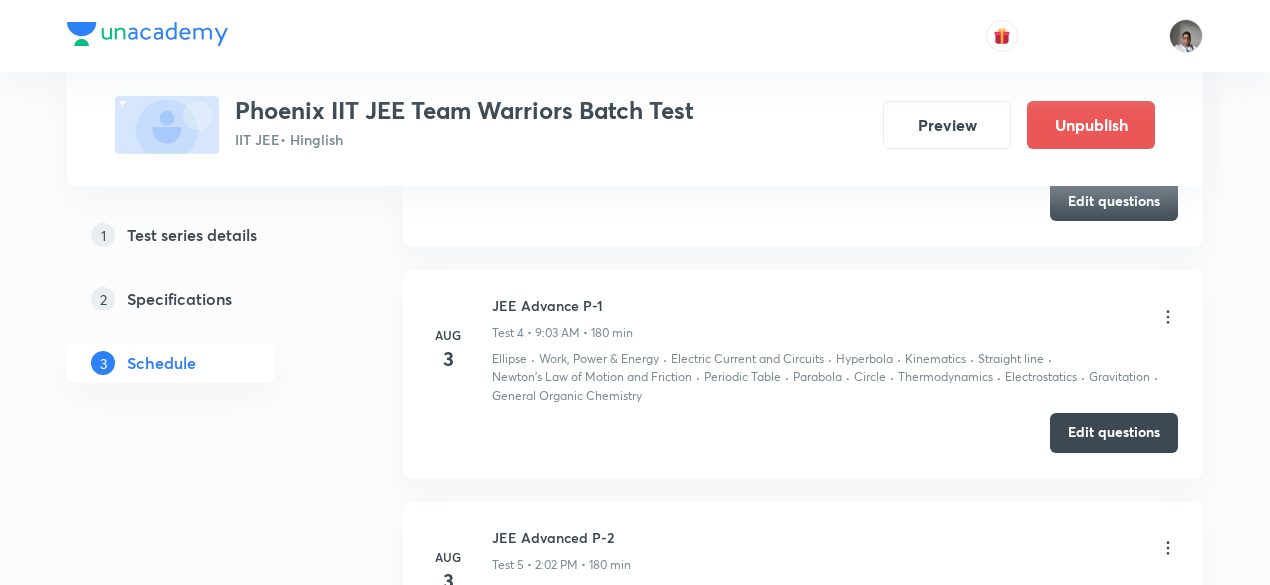scroll, scrollTop: 1698, scrollLeft: 0, axis: vertical 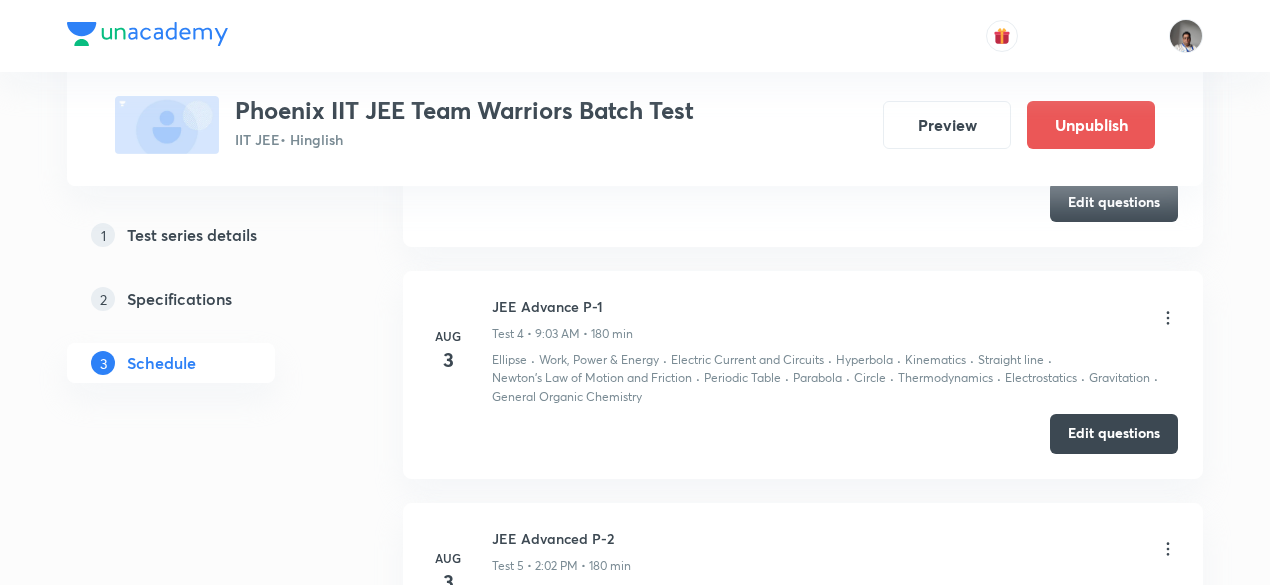 click on "[DATE] [SUBJECT] [TEST] [TIME] • [DURATION] [TOPIC] · [TOPIC] · [TOPIC] · [TOPIC] · [TOPIC] · [TOPIC] · [TOPIC] · [TOPIC] · [TOPIC] · [TOPIC] · [TOPIC] · [TOPIC] · [TOPIC]  Edit questions" at bounding box center [803, 375] 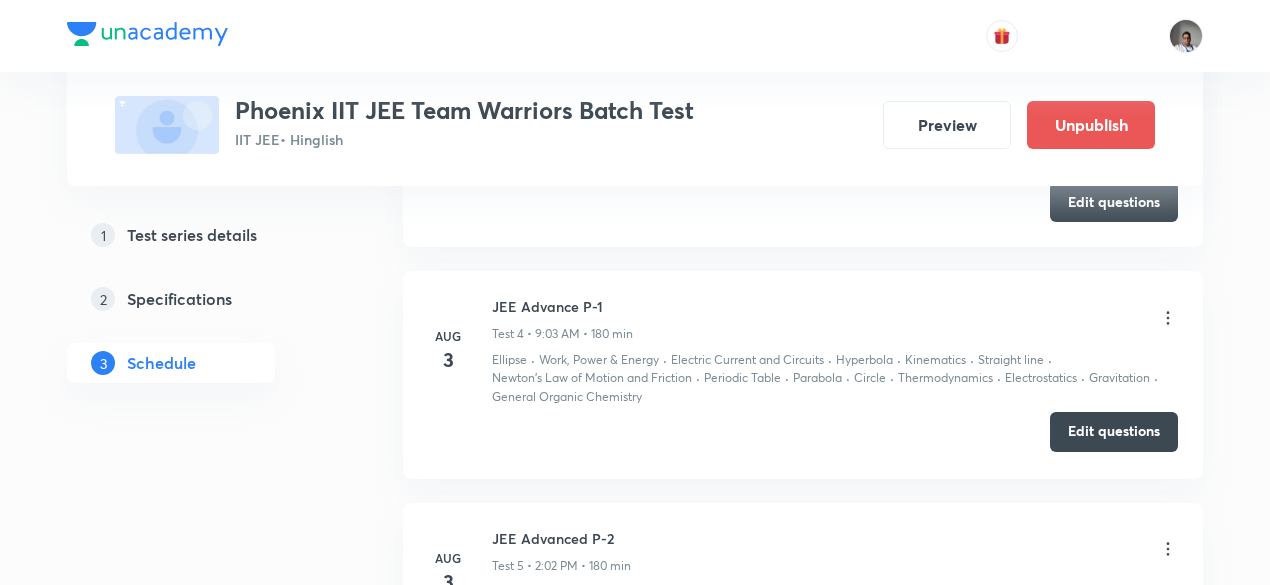 click on "Edit questions" at bounding box center (1114, 432) 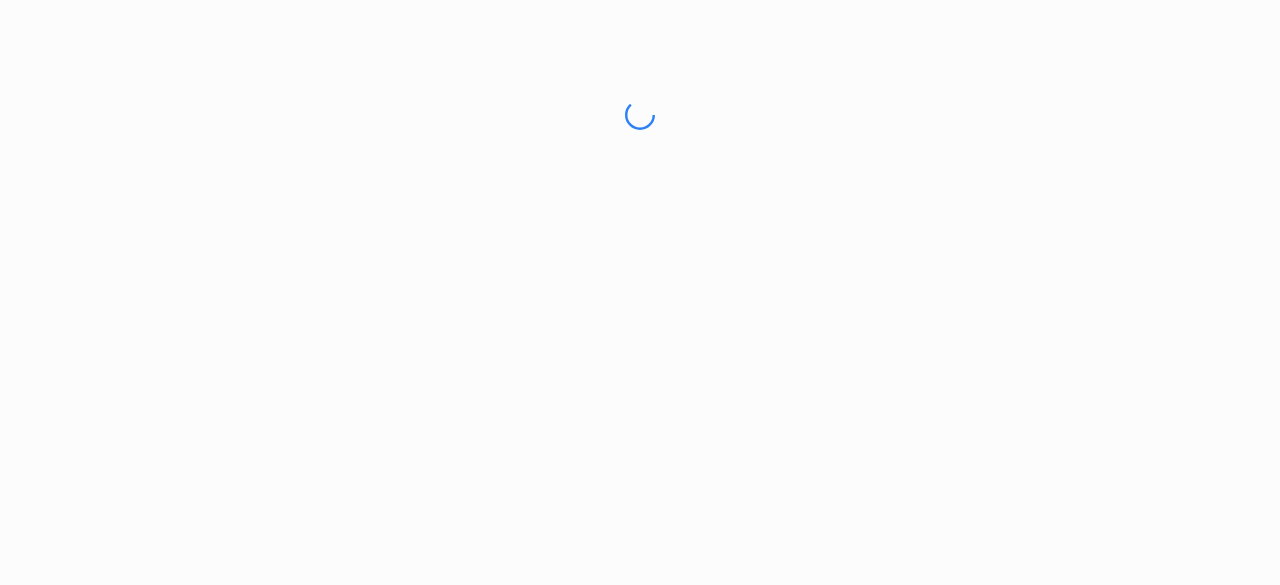 scroll, scrollTop: 0, scrollLeft: 0, axis: both 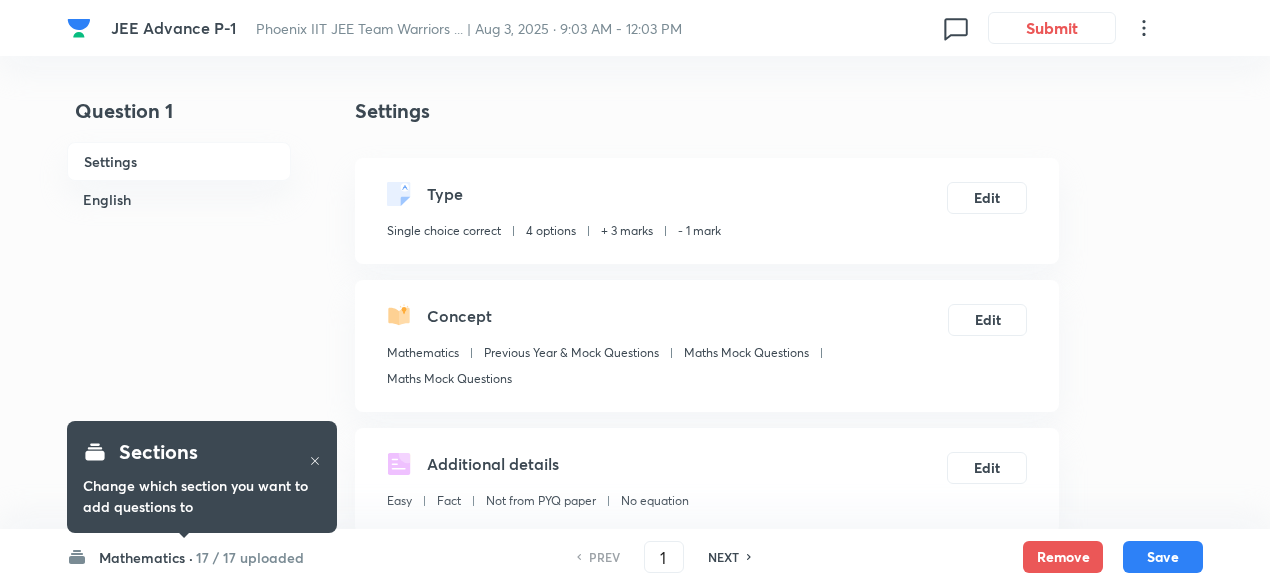 click on "17 / 17 uploaded" at bounding box center [250, 557] 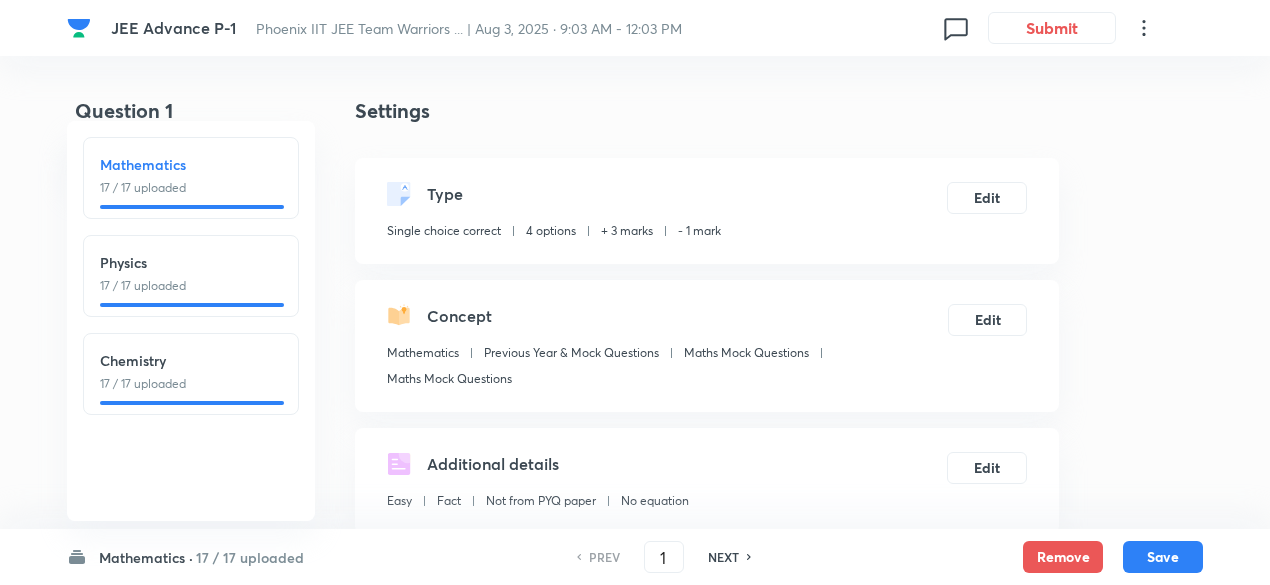 click at bounding box center (192, 305) 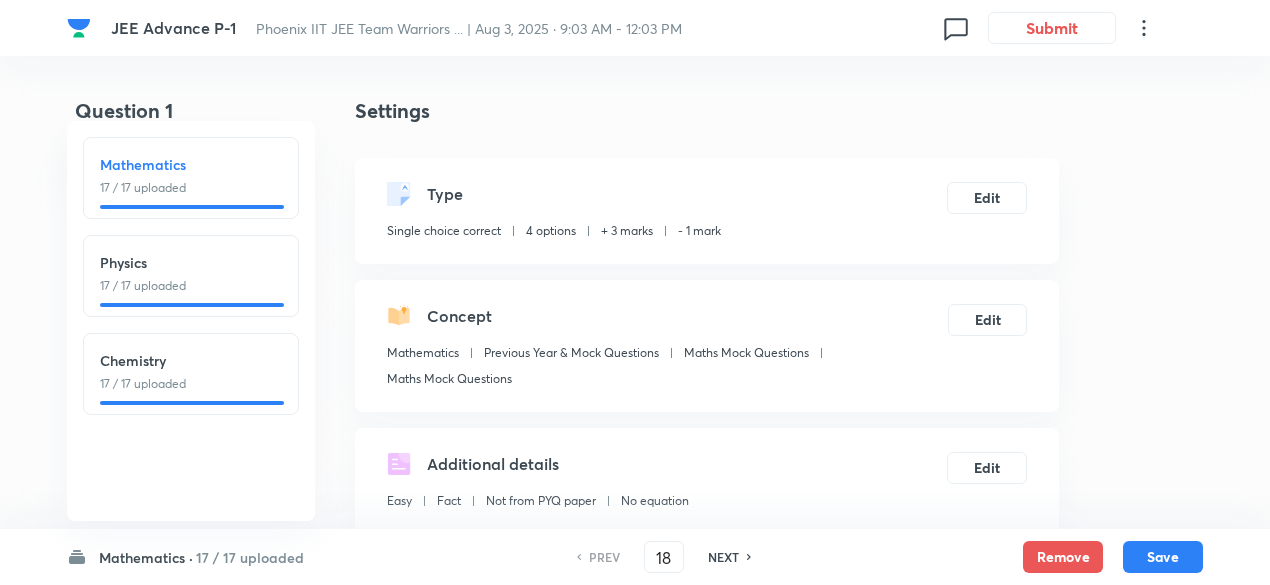checkbox on "false" 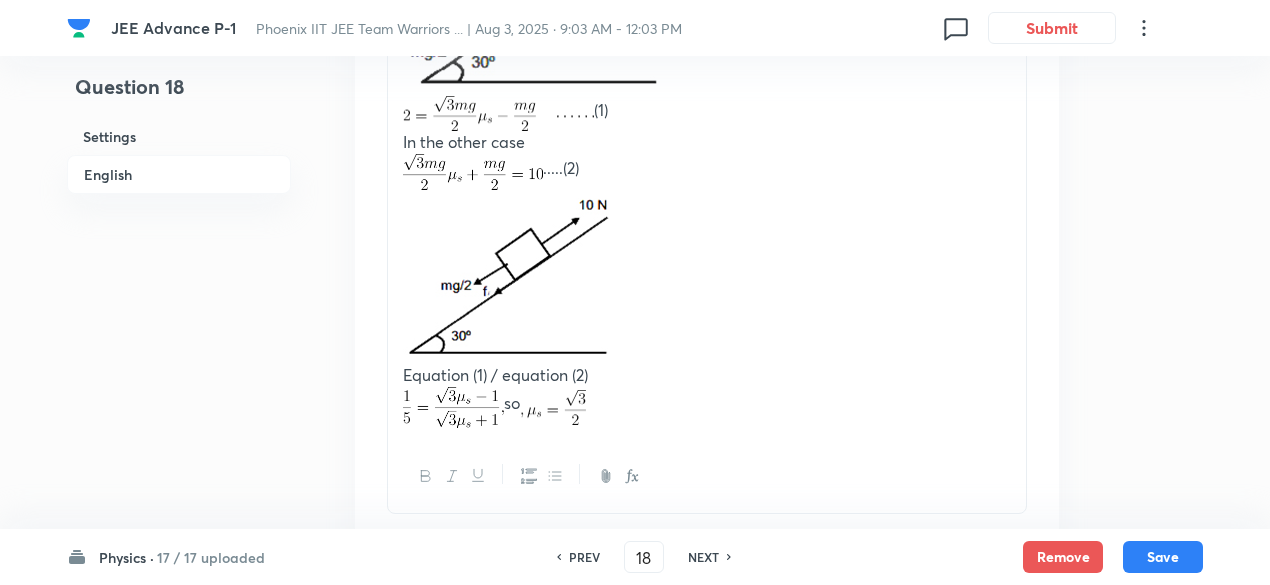 scroll, scrollTop: 2774, scrollLeft: 0, axis: vertical 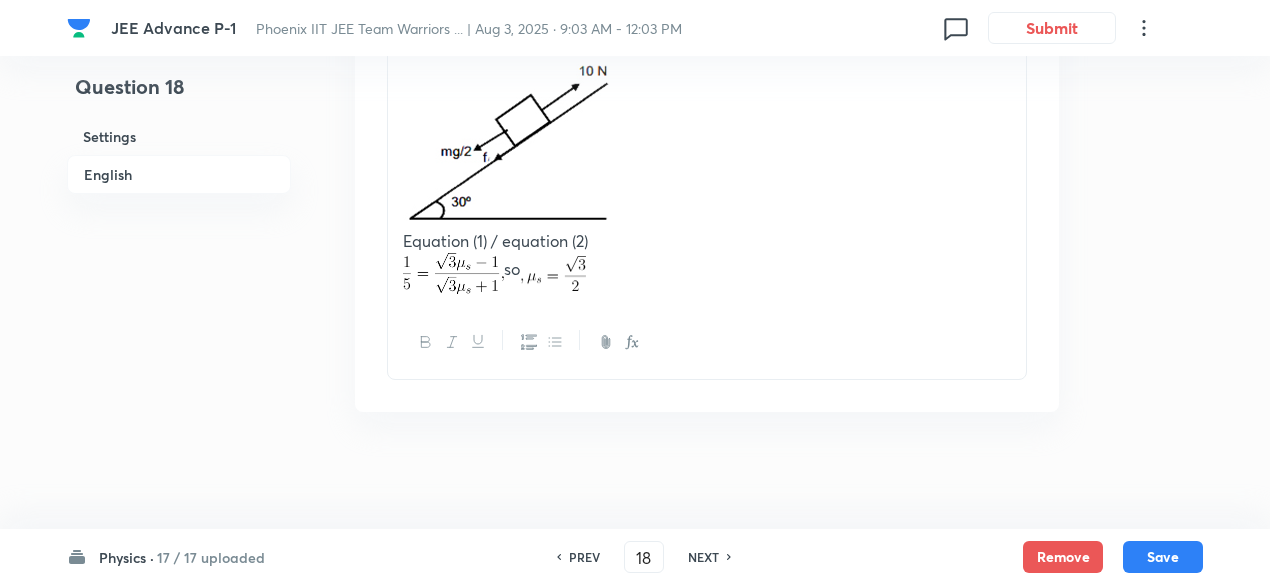 click on "NEXT" at bounding box center (703, 557) 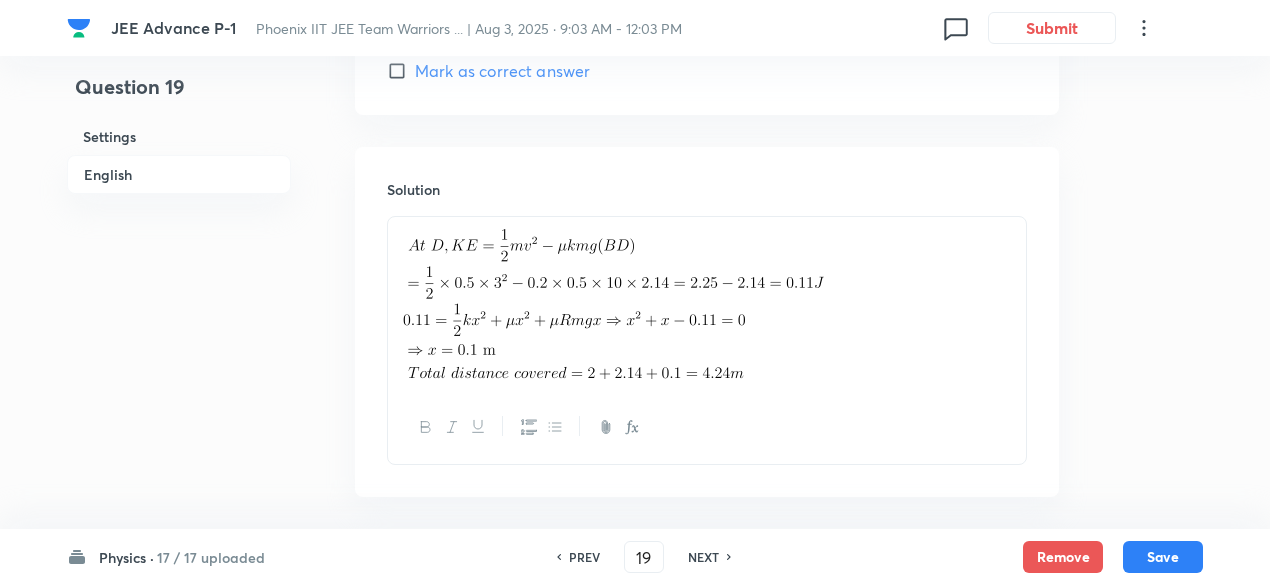 checkbox on "true" 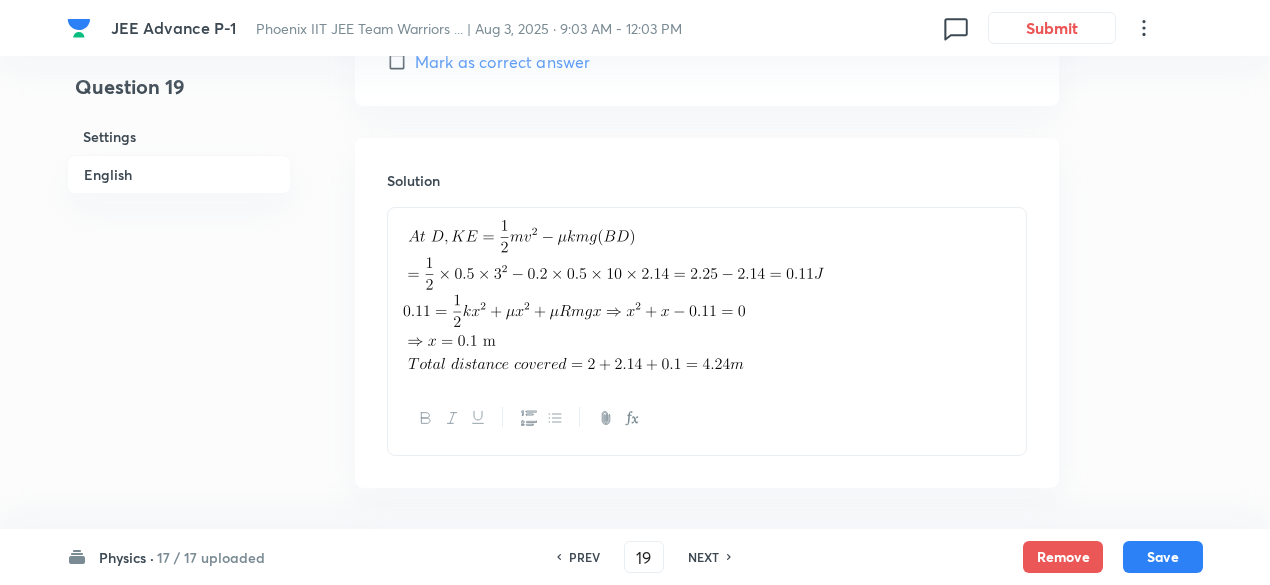 scroll, scrollTop: 2340, scrollLeft: 0, axis: vertical 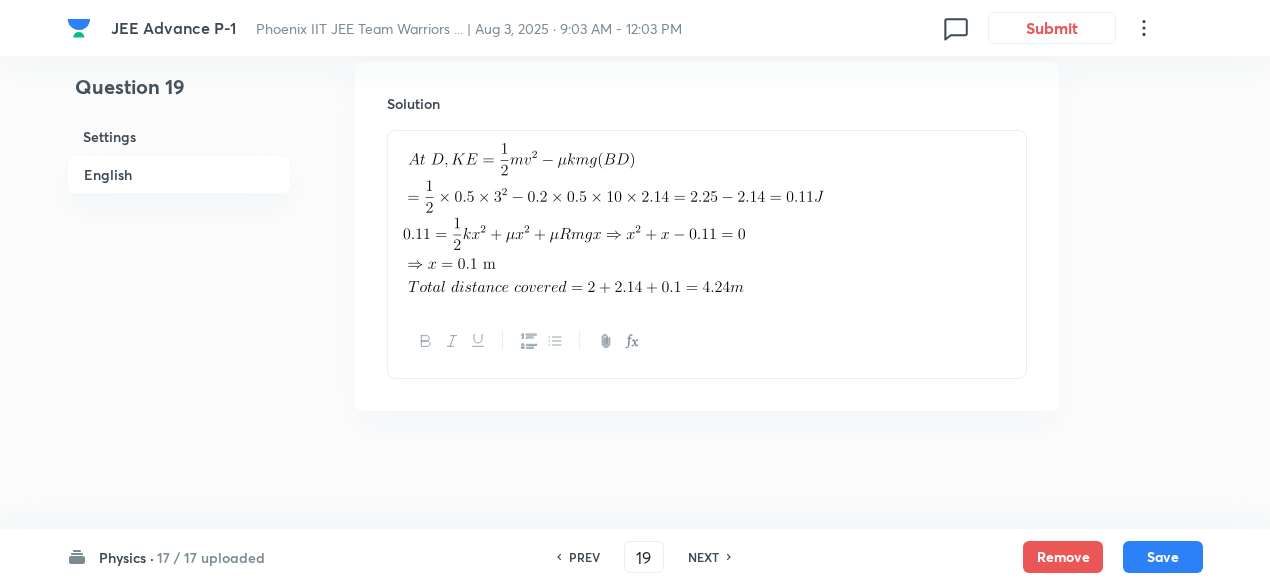 click on "NEXT" at bounding box center (703, 557) 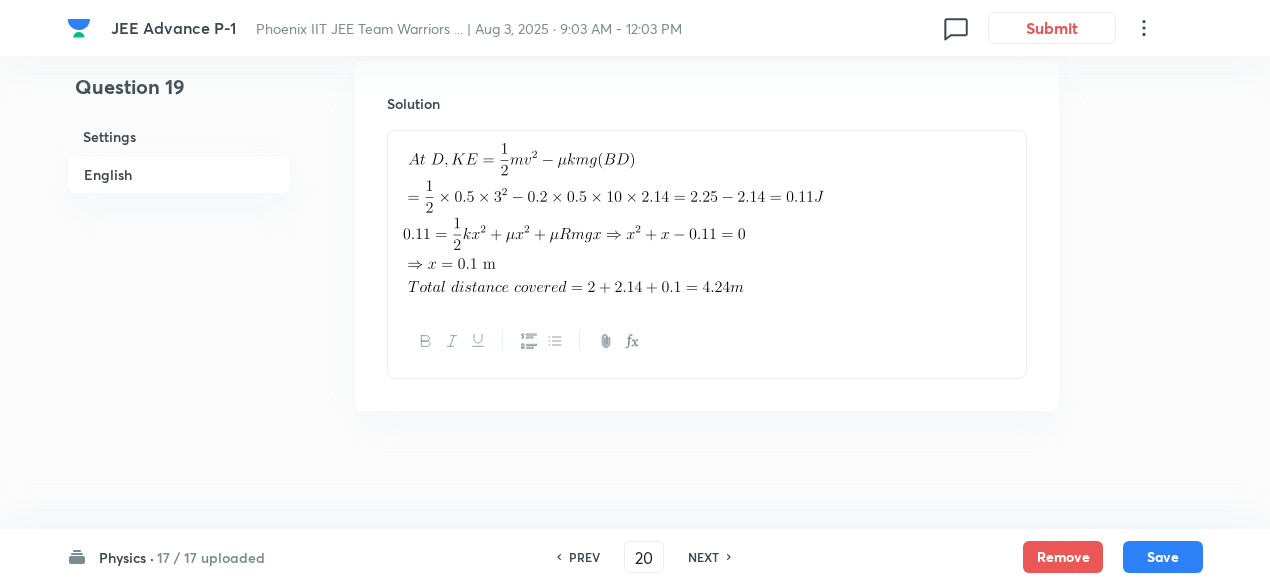 checkbox on "false" 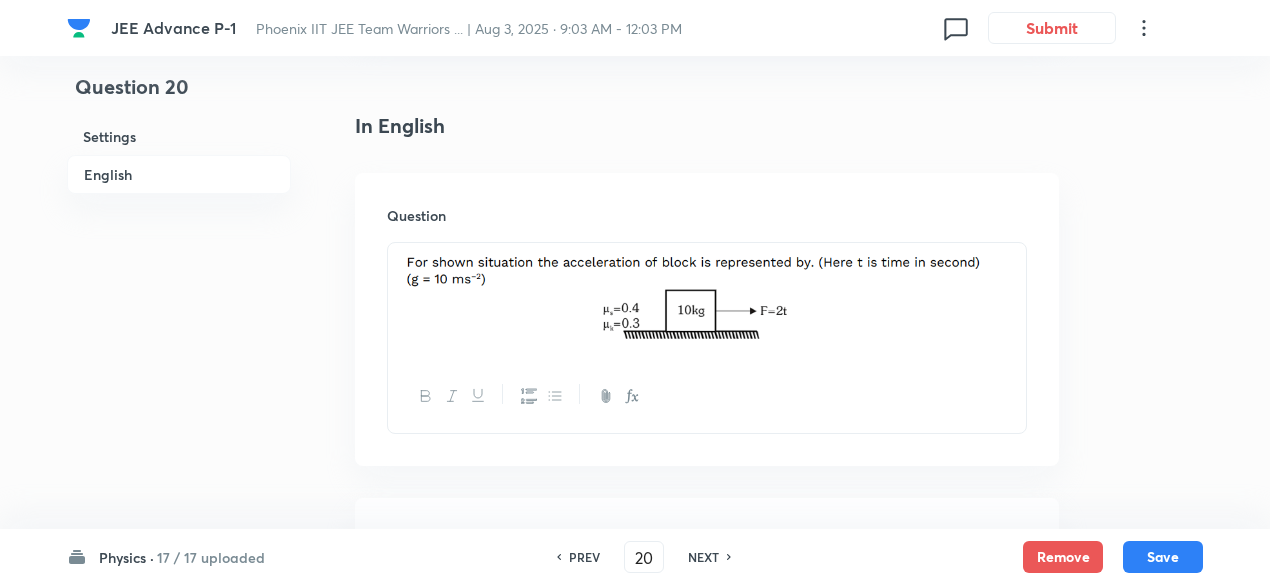 scroll, scrollTop: 478, scrollLeft: 0, axis: vertical 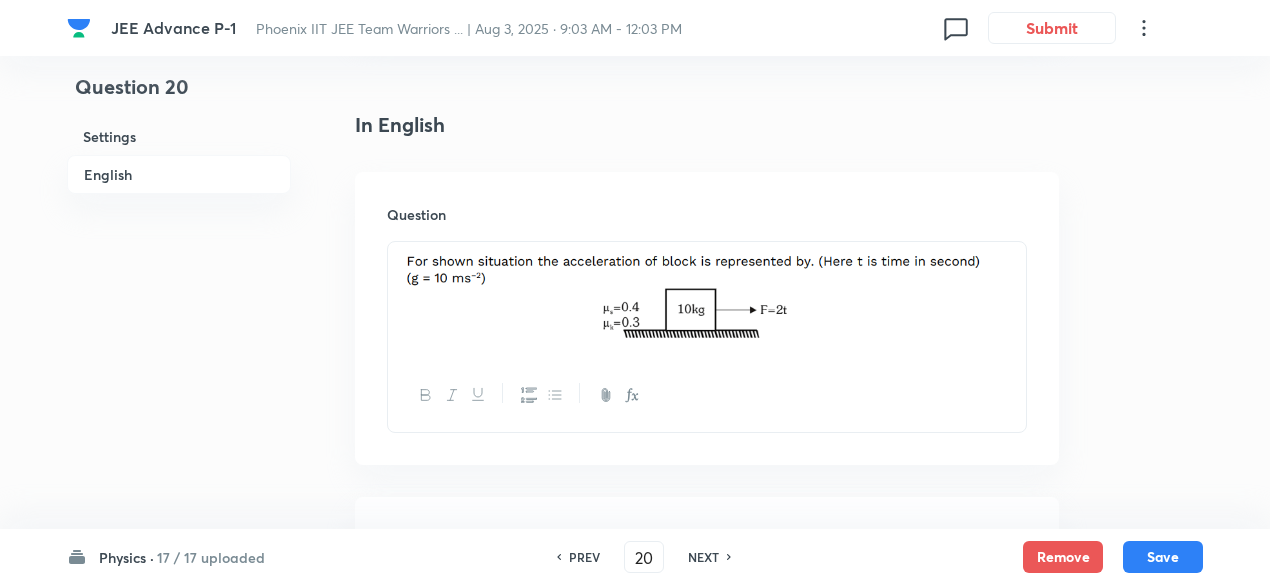 click on "NEXT" at bounding box center [703, 557] 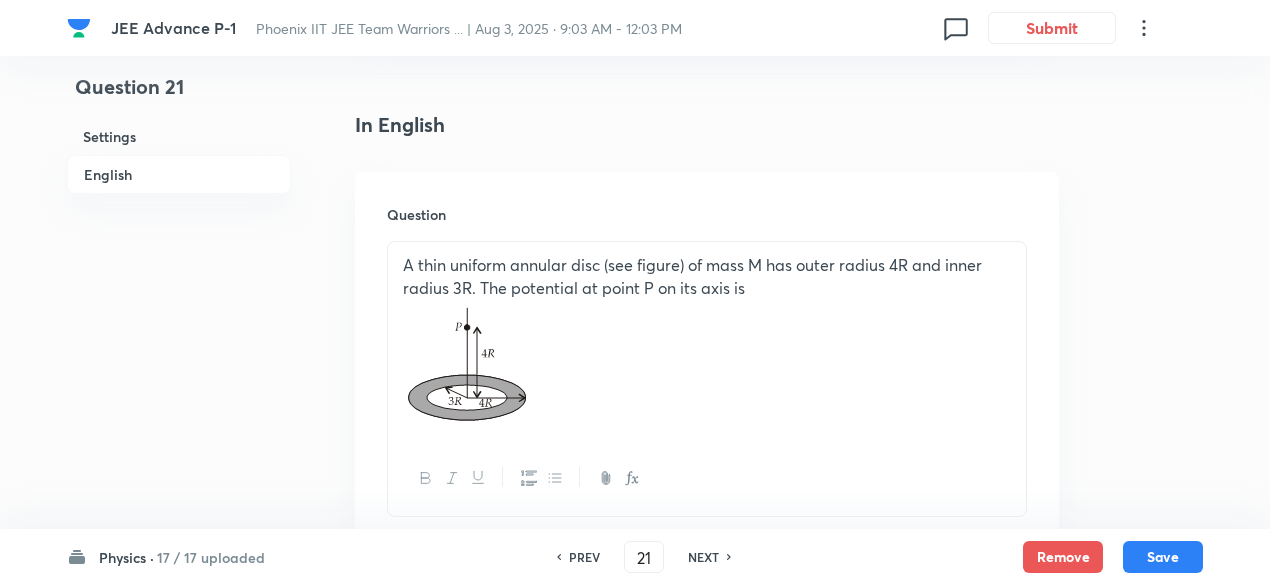 checkbox on "true" 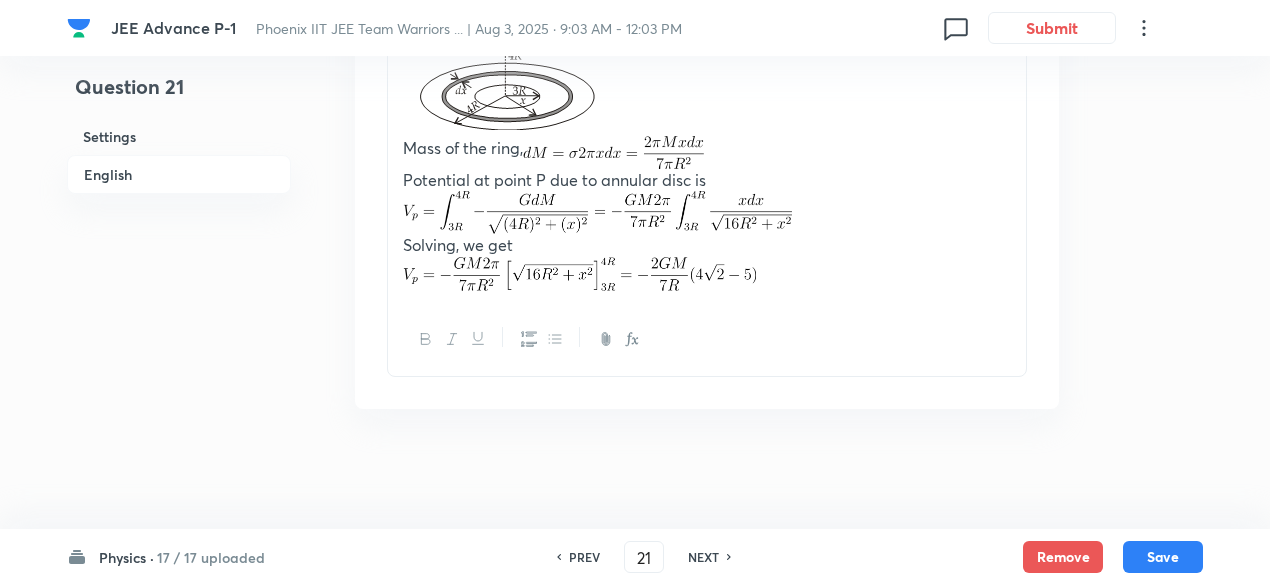 scroll, scrollTop: 2493, scrollLeft: 0, axis: vertical 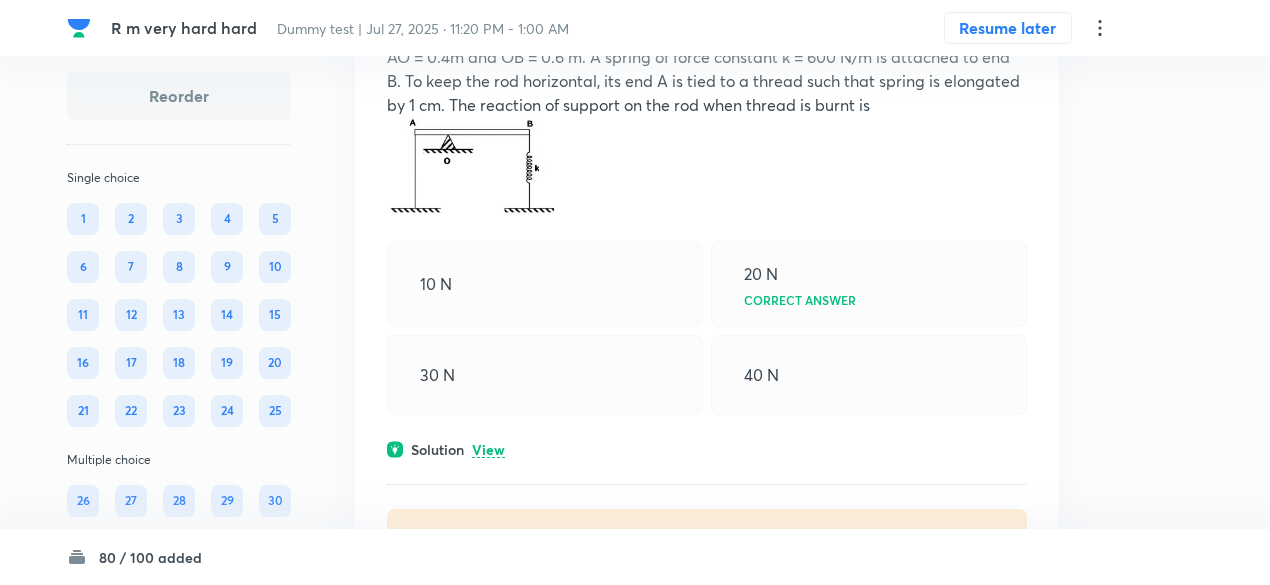 click on "View" at bounding box center (488, 450) 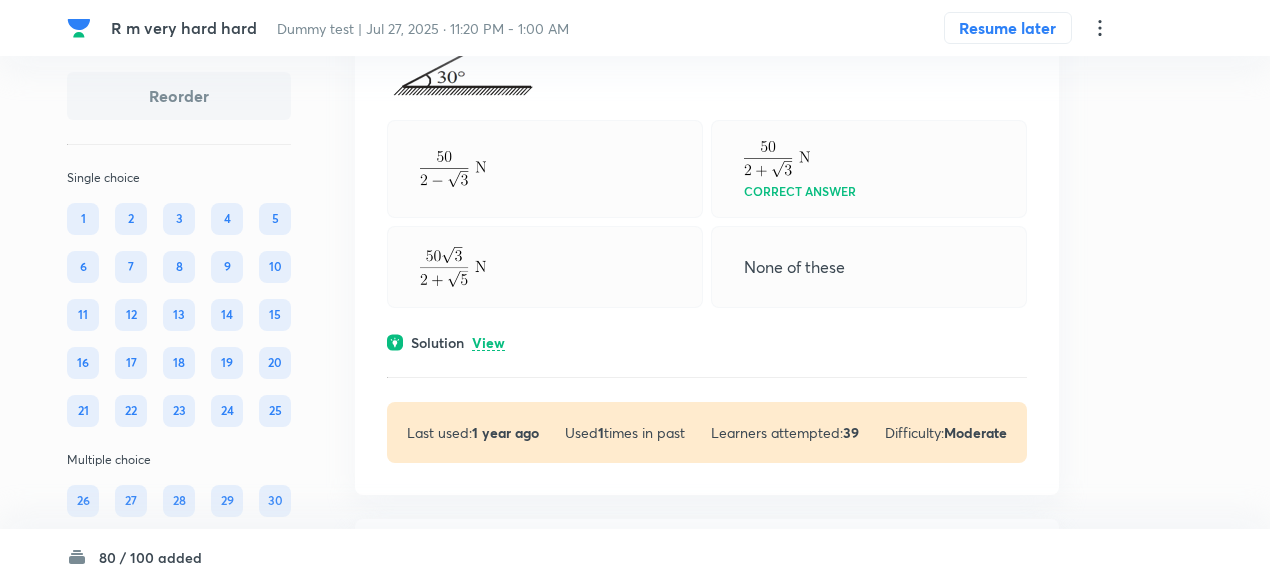 scroll, scrollTop: 1504, scrollLeft: 0, axis: vertical 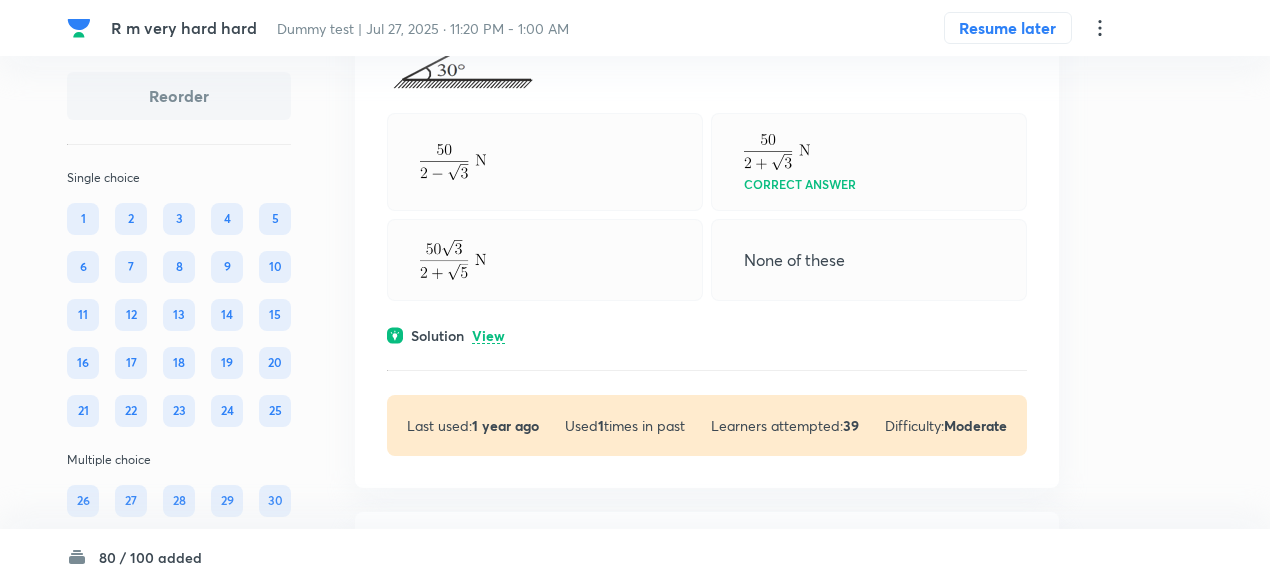 click on "View" at bounding box center [488, 336] 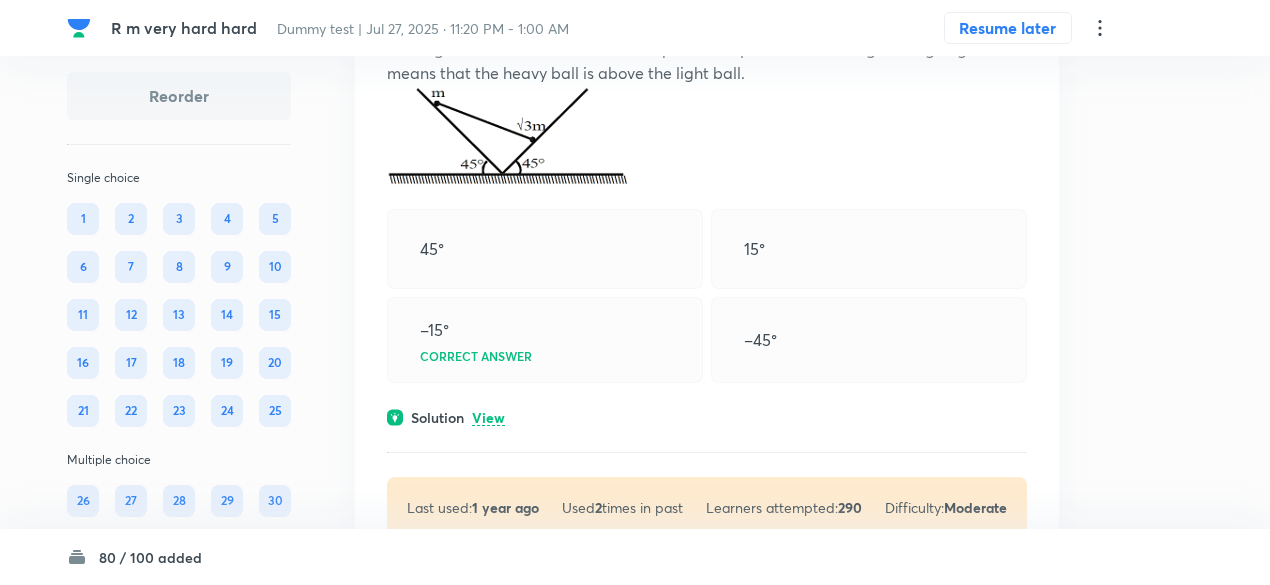 scroll, scrollTop: 2399, scrollLeft: 0, axis: vertical 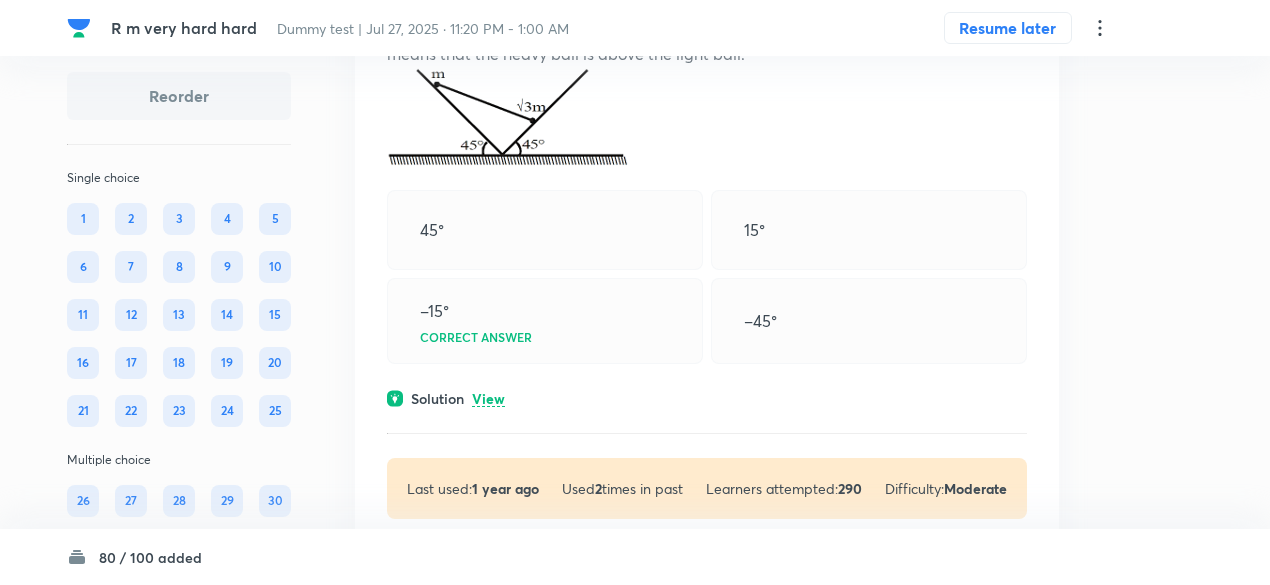 click on "View" at bounding box center (488, 399) 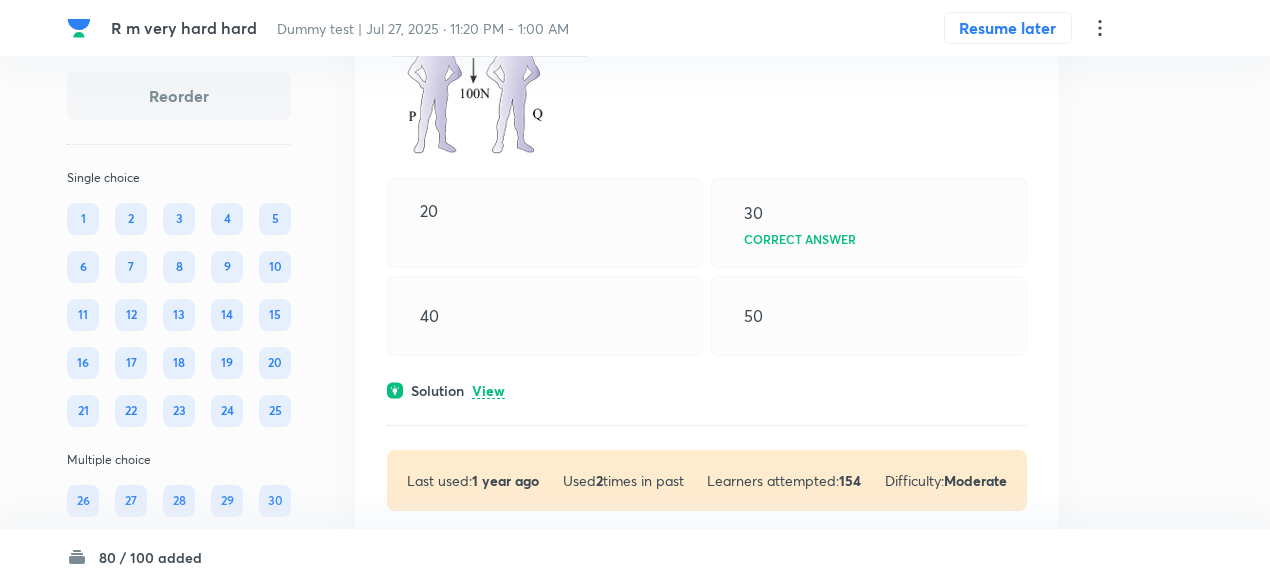 scroll, scrollTop: 3343, scrollLeft: 0, axis: vertical 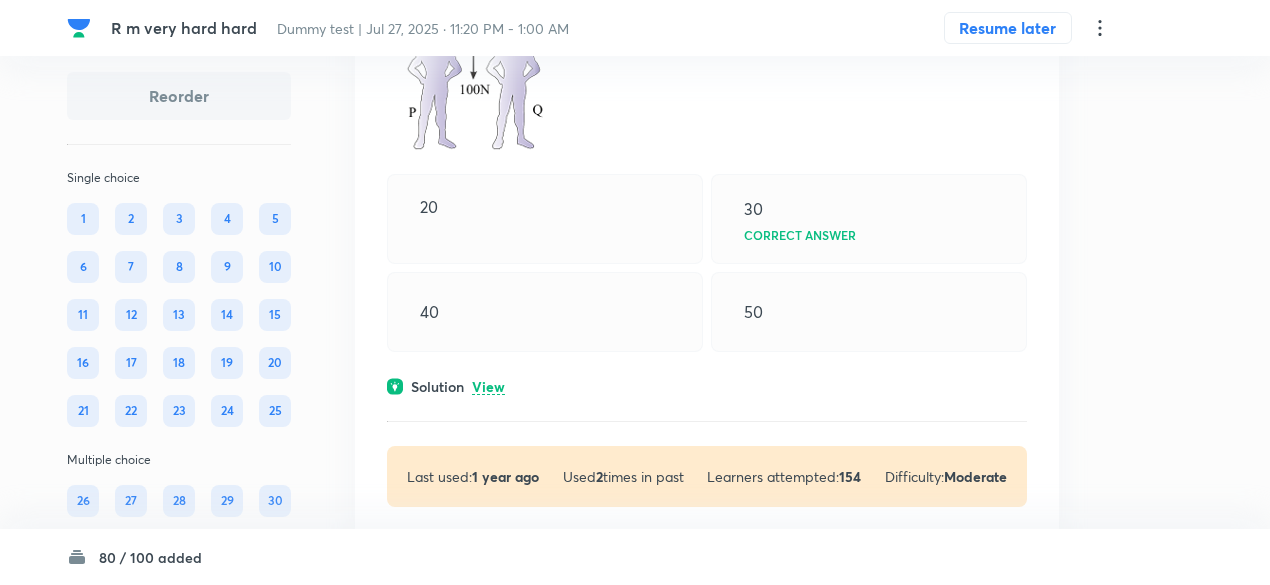 click on "View" at bounding box center [488, 387] 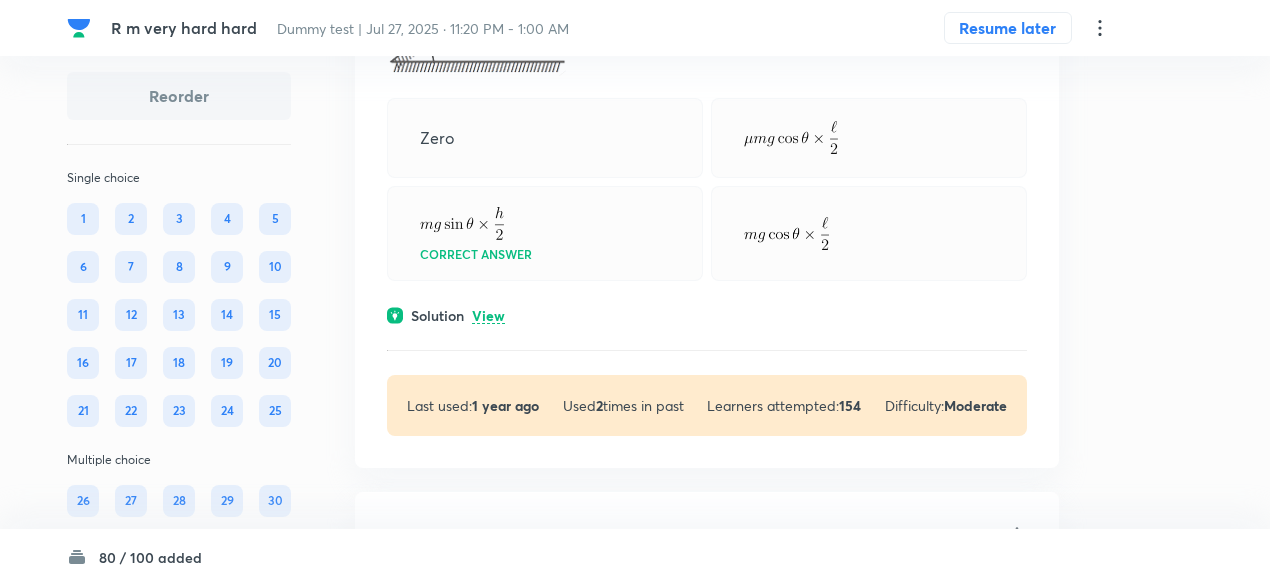 scroll, scrollTop: 4416, scrollLeft: 0, axis: vertical 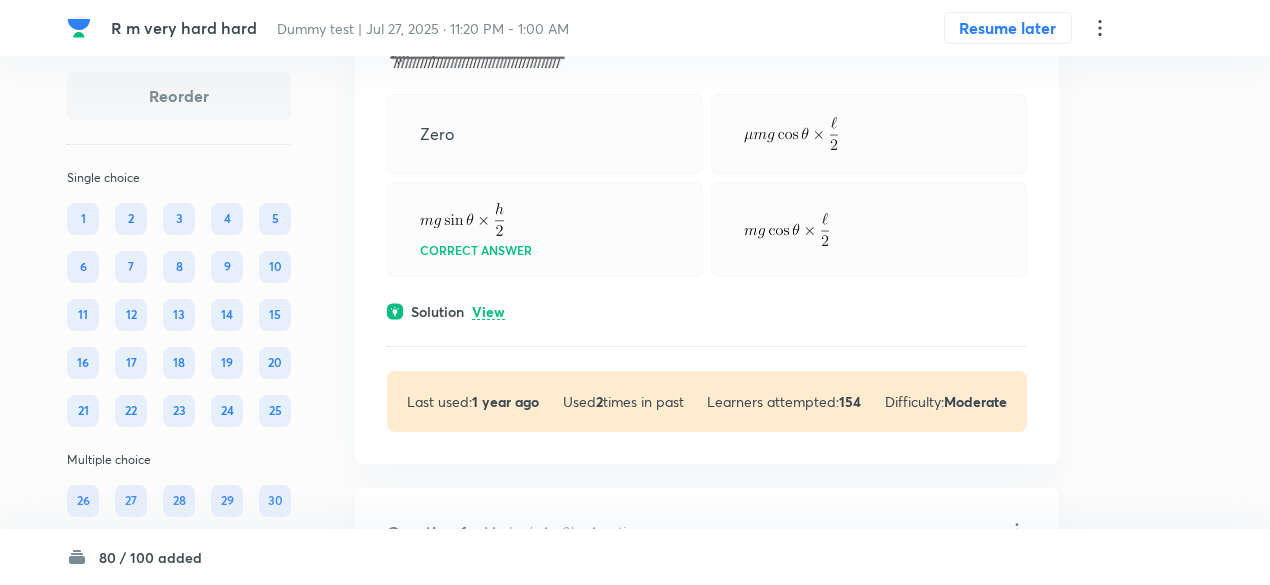 click on "View" at bounding box center (488, 312) 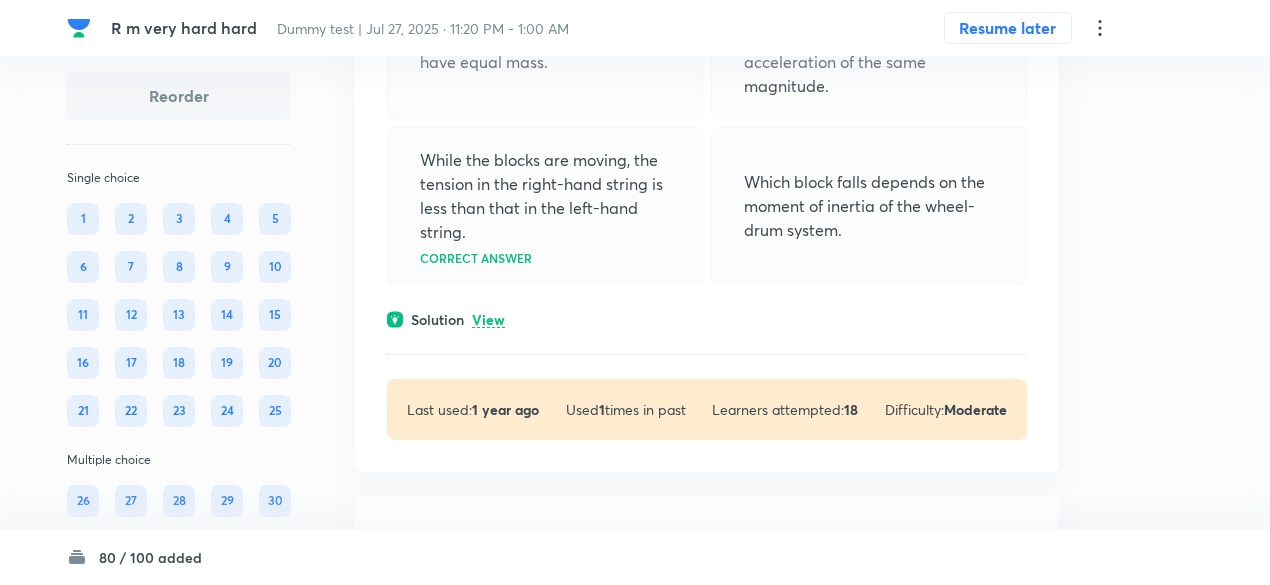scroll, scrollTop: 5561, scrollLeft: 0, axis: vertical 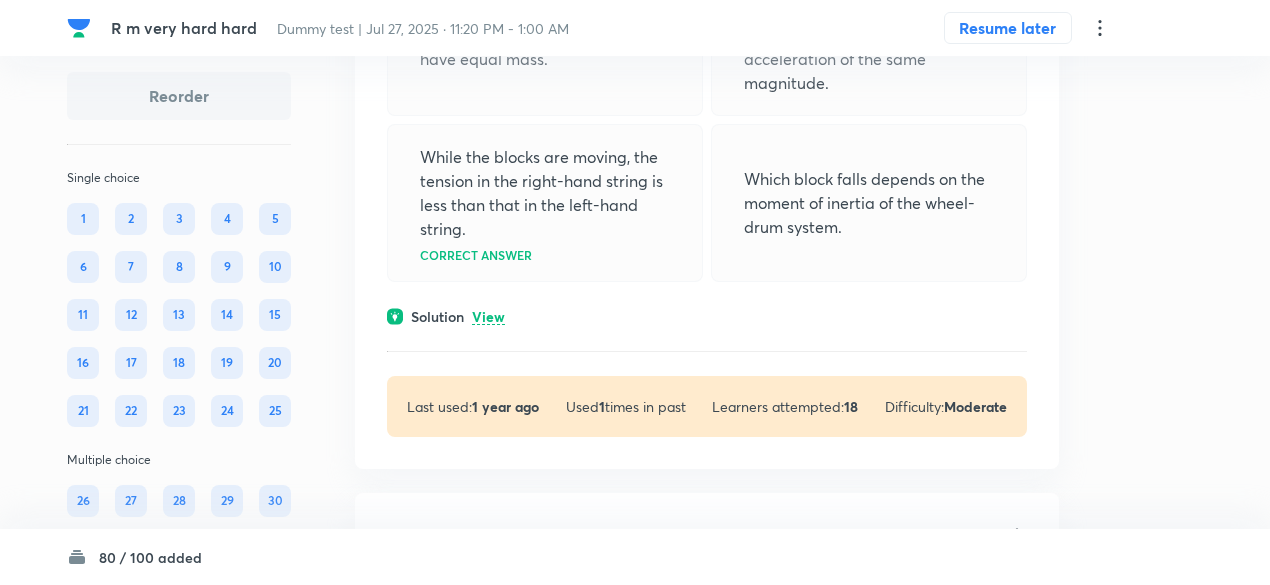 click on "View" at bounding box center (488, 317) 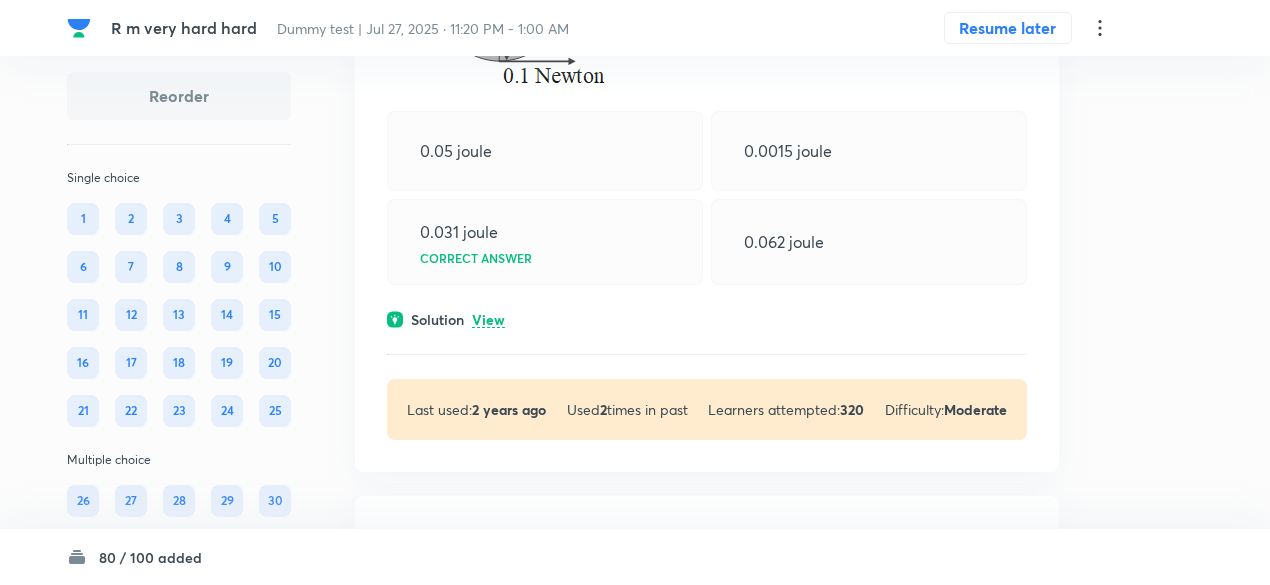 scroll, scrollTop: 7093, scrollLeft: 0, axis: vertical 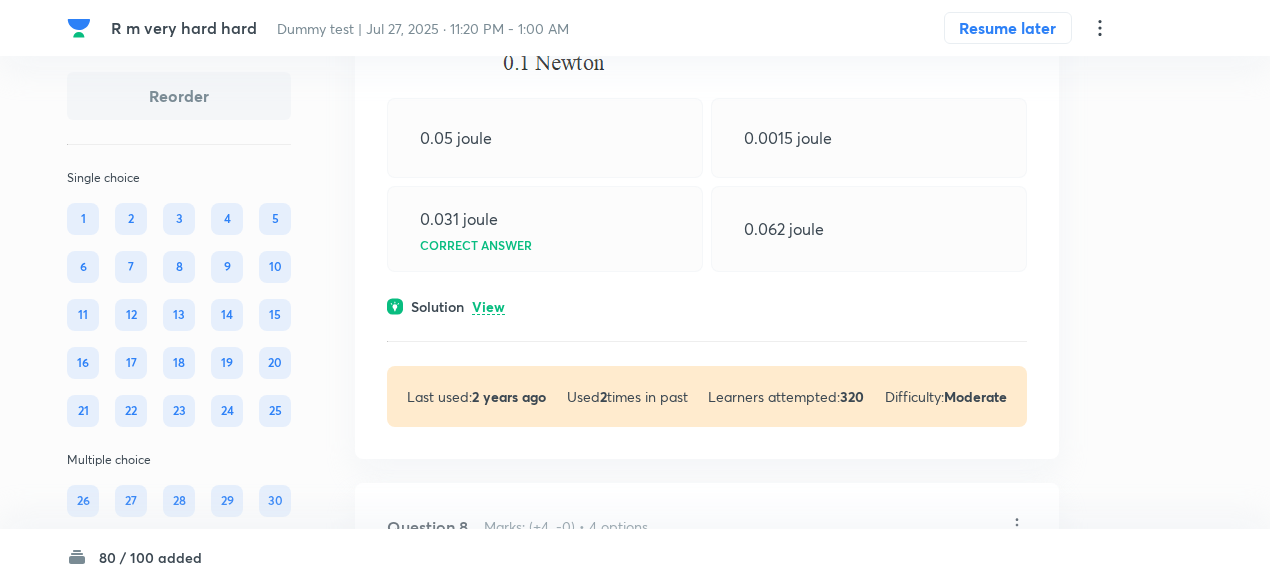 click on "View" at bounding box center [488, 307] 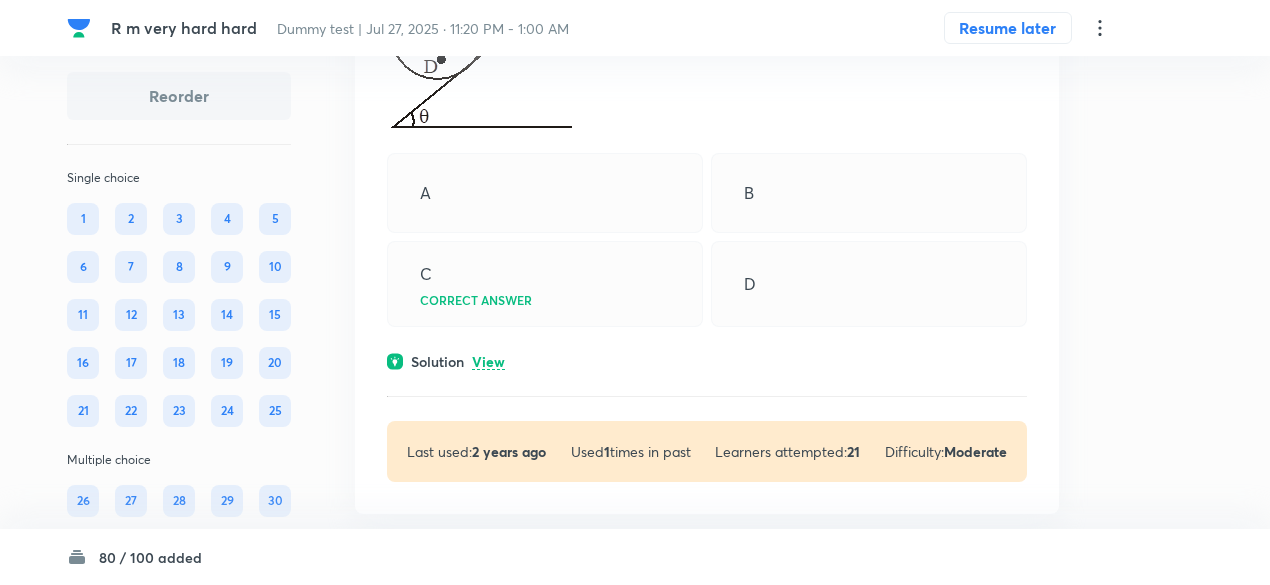 scroll, scrollTop: 7838, scrollLeft: 0, axis: vertical 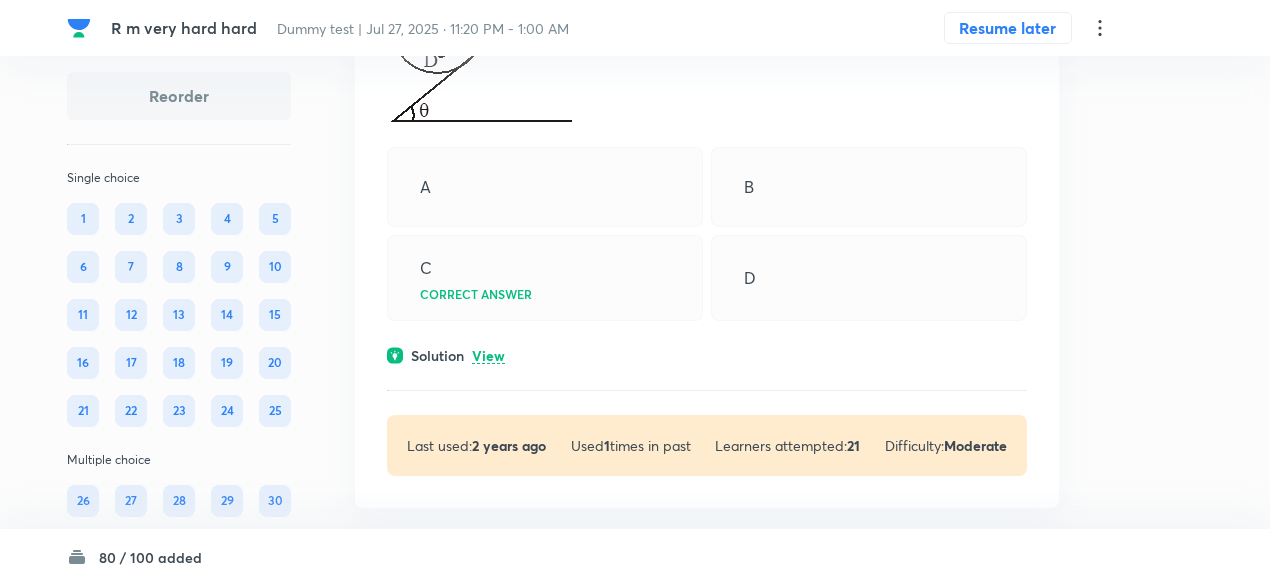 click on "View" at bounding box center (488, 356) 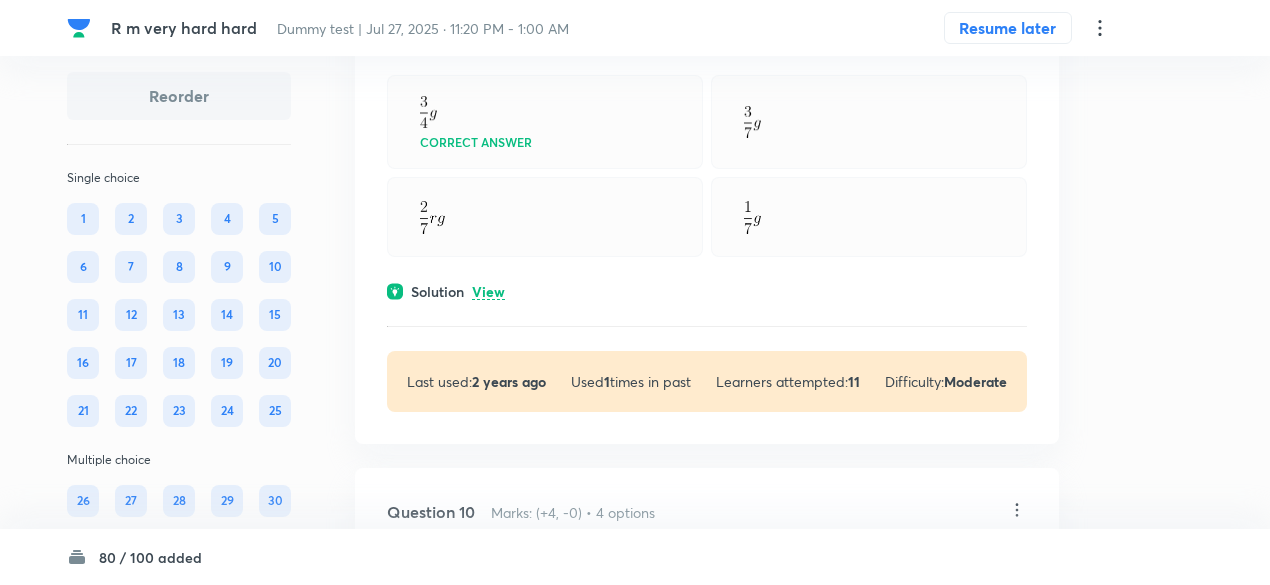 scroll, scrollTop: 8805, scrollLeft: 0, axis: vertical 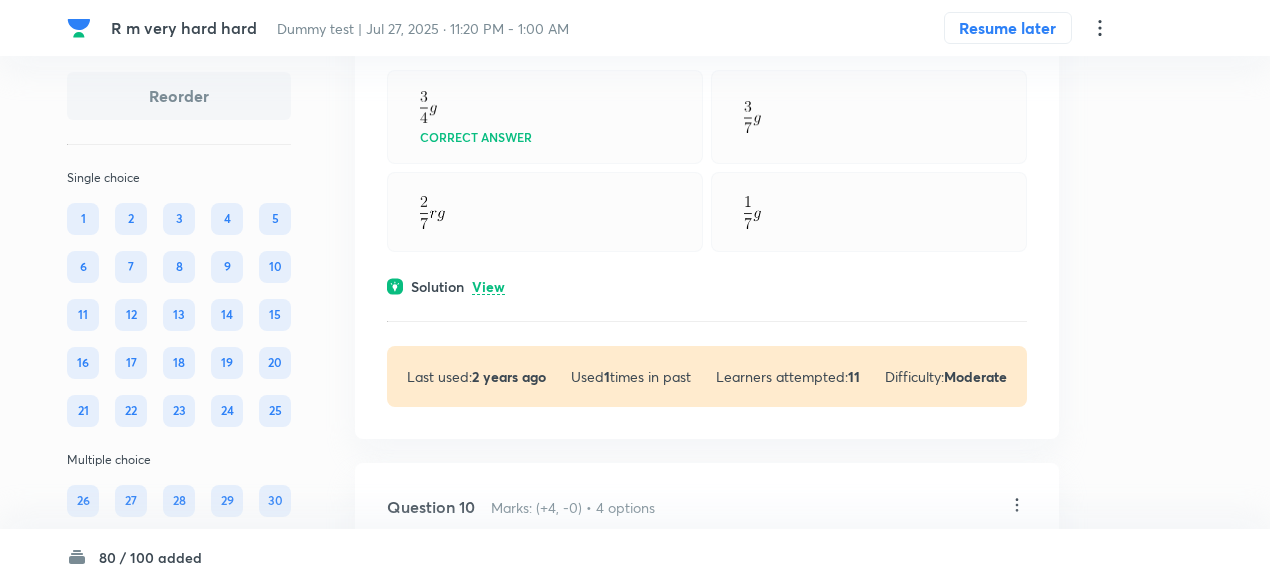 click on "View" at bounding box center [488, 287] 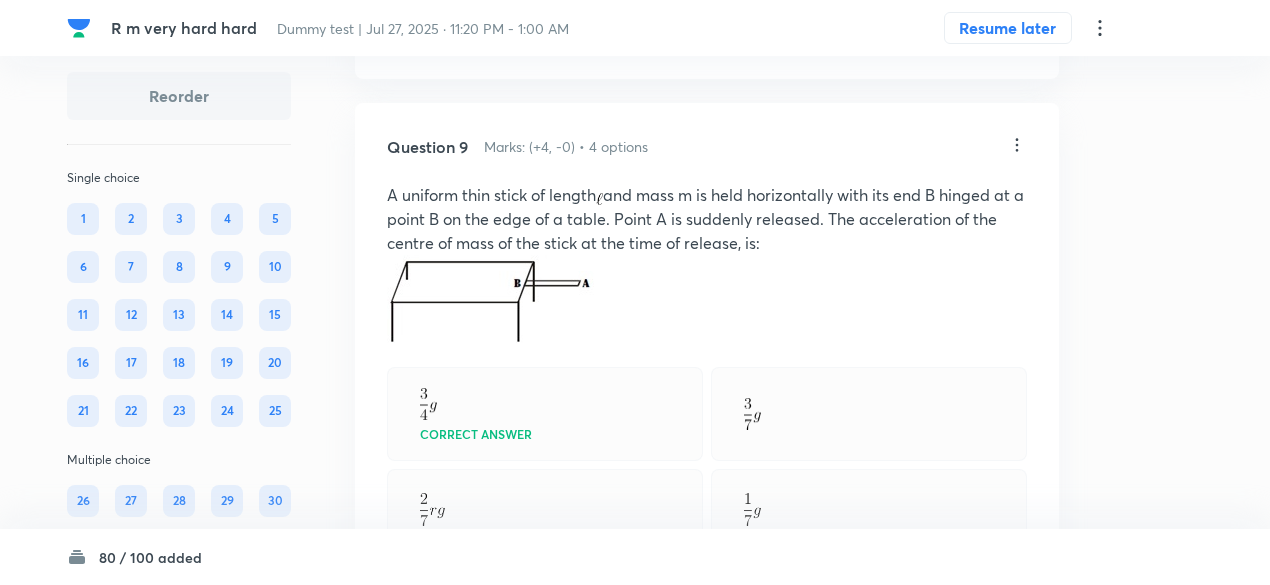 scroll, scrollTop: 8506, scrollLeft: 0, axis: vertical 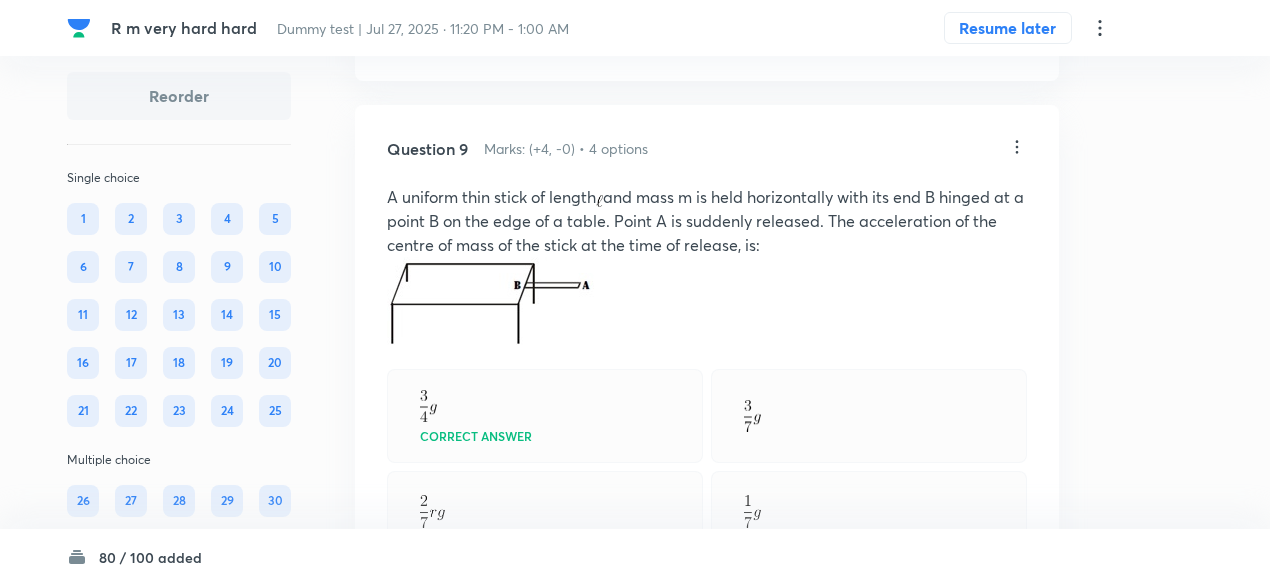 click on "Question 9 Marks: (+4, -0) • 4 options A uniform thin stick of length and mass m is held horizontally with its end B hinged at a point B on the edge of a table. Point A is suddenly released. The acceleration of the centre of mass of the stick at the time of release, is: Correct answer Solution Hide For angular motion of the stick Moment of intertia of stick about B is Acceleration of centre of mass Physics Mechanics Rigid Body Dynamics Last used: 2 years ago Used 1 times in past Learners attempted: 11 Difficulty: Moderate" at bounding box center [707, 594] 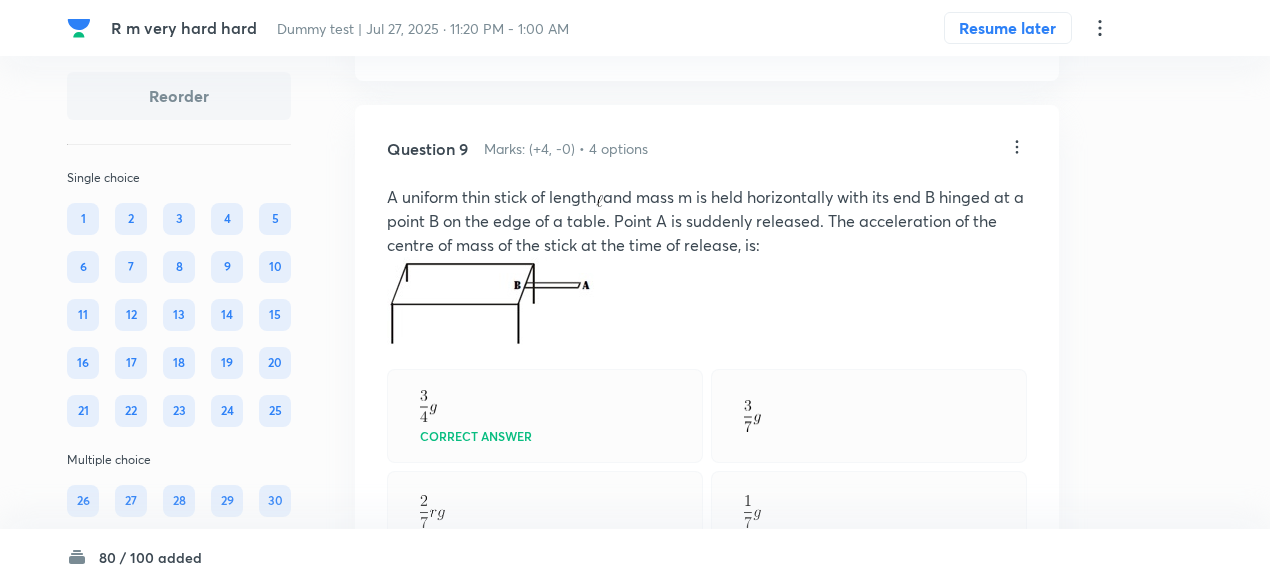click at bounding box center (490, 302) 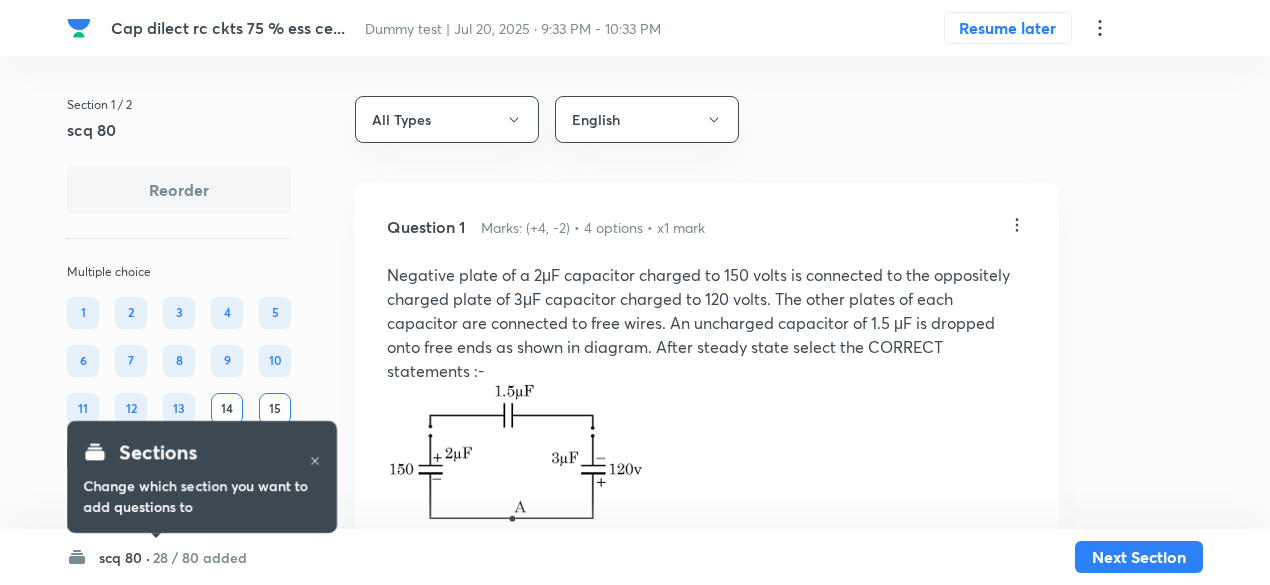scroll, scrollTop: 0, scrollLeft: 0, axis: both 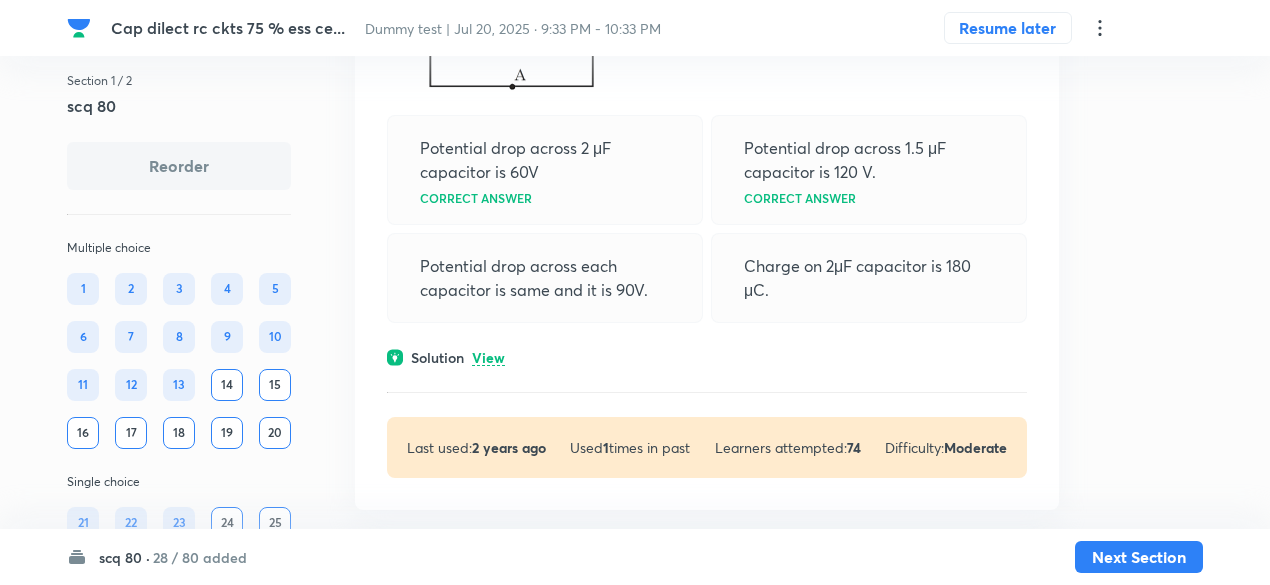 click on "View" at bounding box center (488, 358) 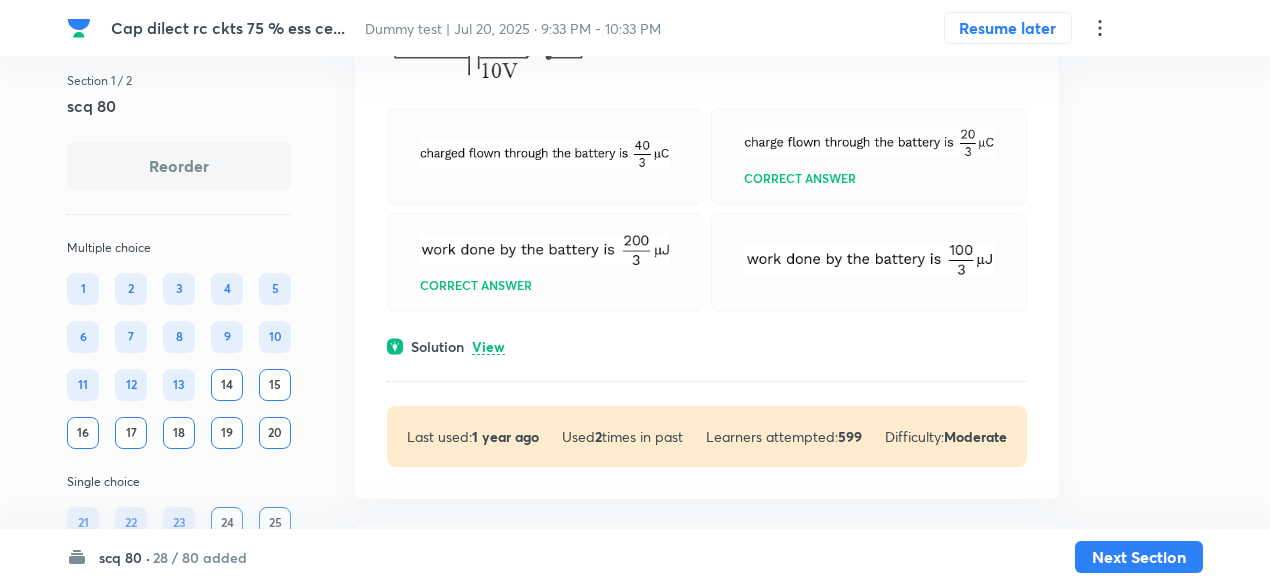 scroll, scrollTop: 1479, scrollLeft: 0, axis: vertical 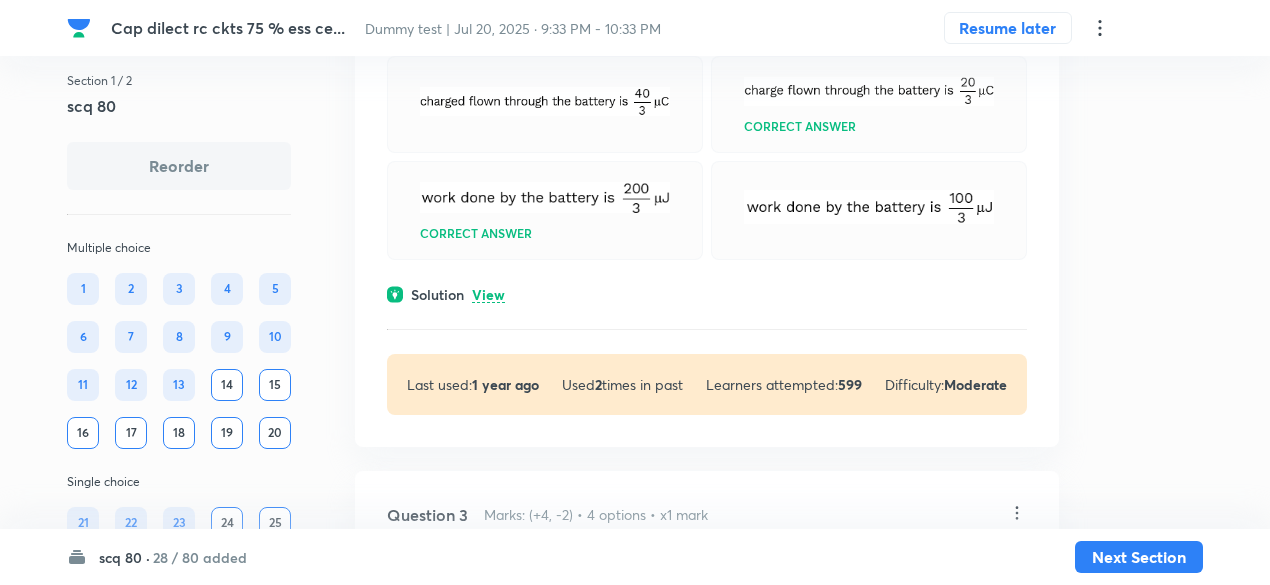 click on "View" at bounding box center (488, 295) 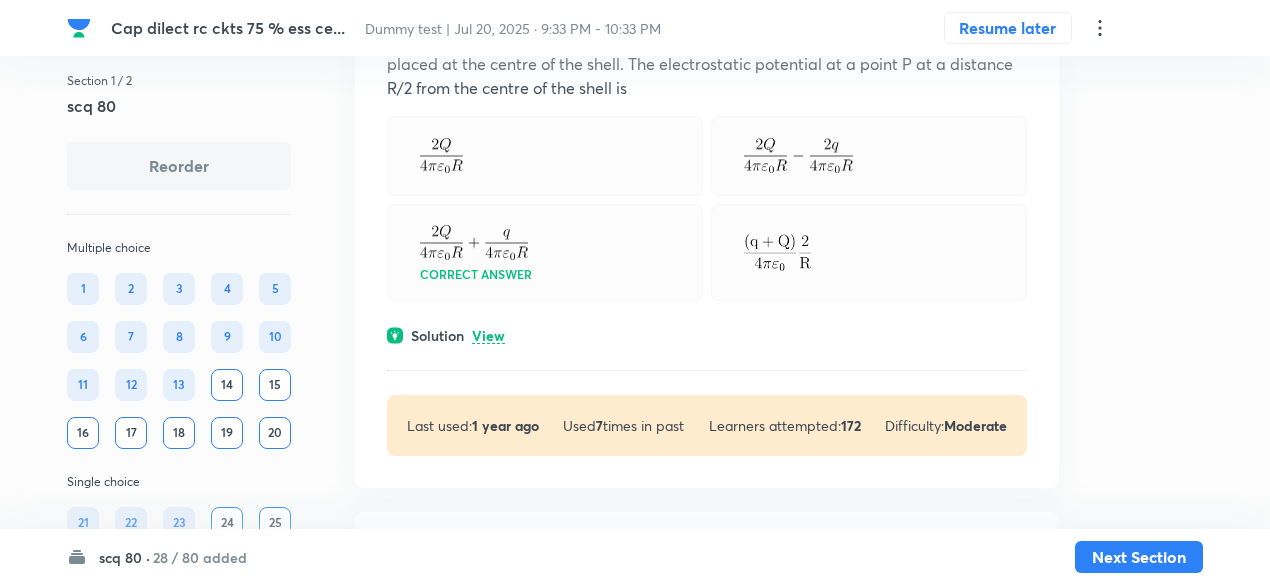 scroll, scrollTop: 12184, scrollLeft: 0, axis: vertical 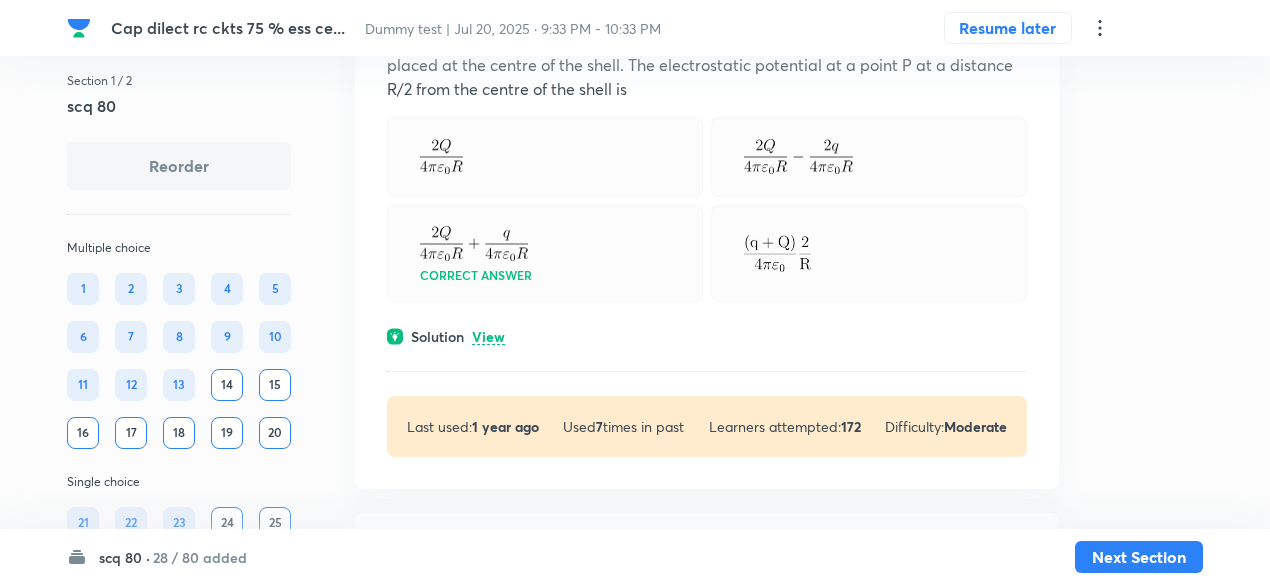 click on "View" at bounding box center [488, 337] 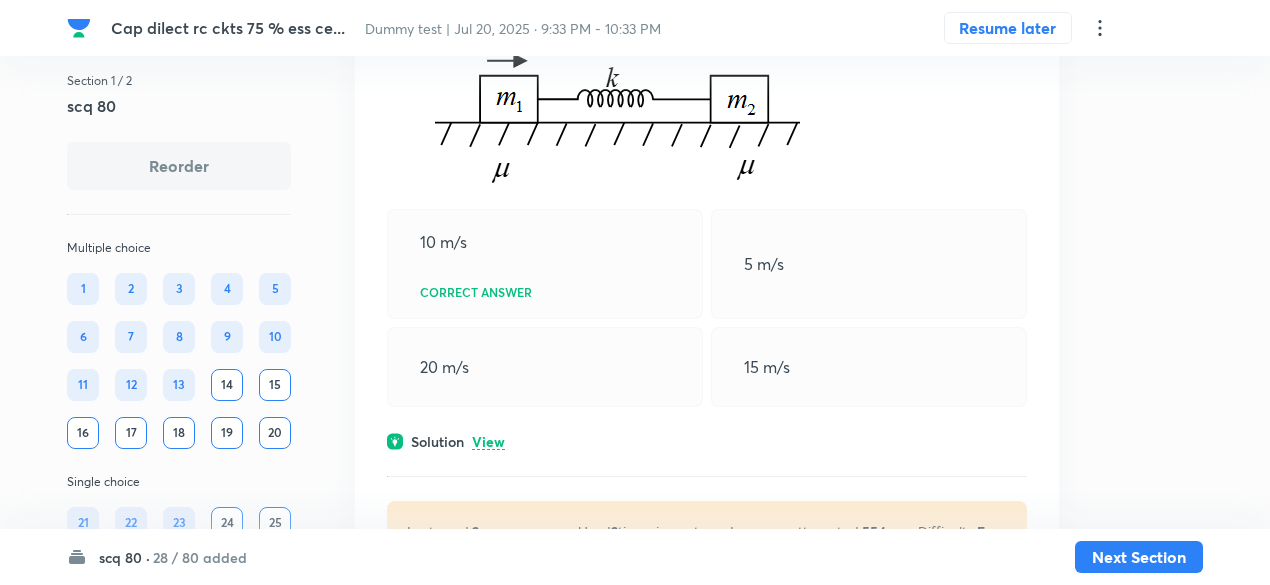 scroll, scrollTop: 13287, scrollLeft: 0, axis: vertical 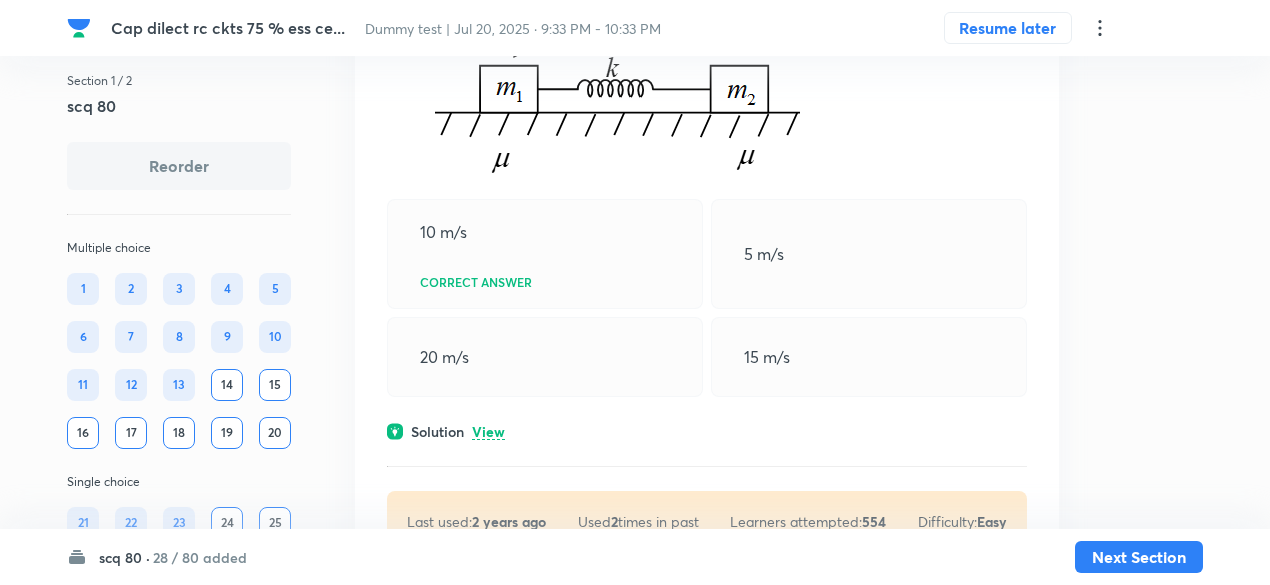 click on "Question 22 Marks: (+4, -1) • 4 options The blocks of mass   and   are connected by a spring rest on a rough horizontal surface. The spring is unstreched. The spring constant of spring is K = 2 N/m. The coefficient of friction between blocks and horizontal surface is  . Now the left block is imparted a velocity u towards right as shown. Then what is the largest value of u (in m/s) such that the block of mass   never moves ( take g = 10 m/s 2 )              10 m/s Correct answer 5 m/s 20 m/s 15 m/s Solution View Last used:  2 years ago Used  2  times in past Learners attempted:  554 Difficulty: Easy" at bounding box center (707, 198) 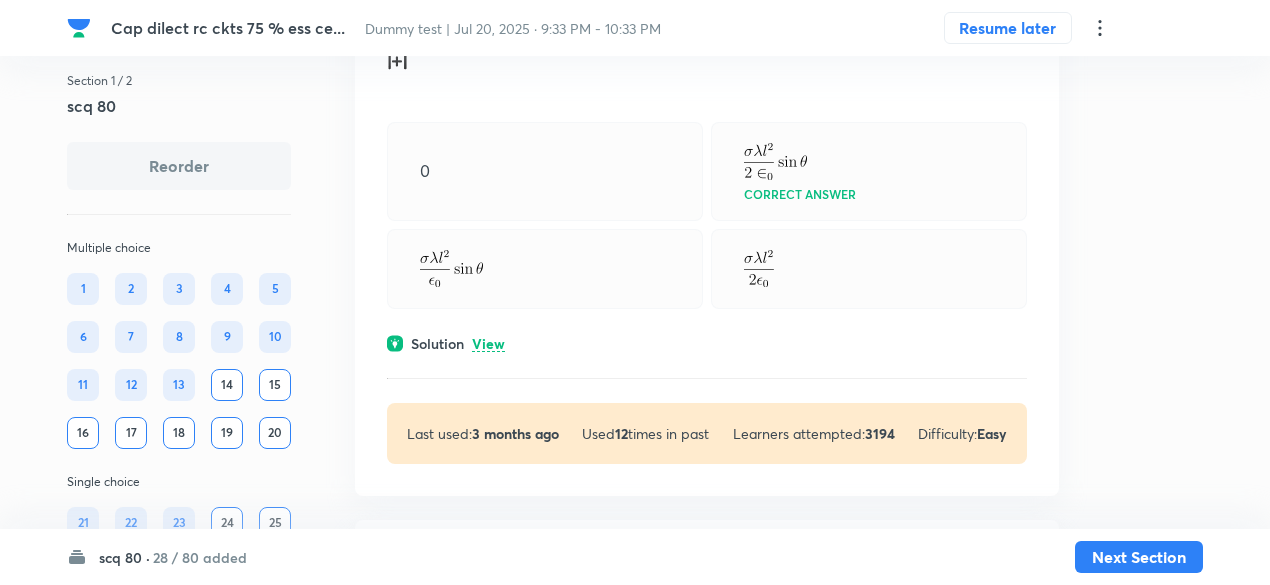 scroll, scrollTop: 14554, scrollLeft: 0, axis: vertical 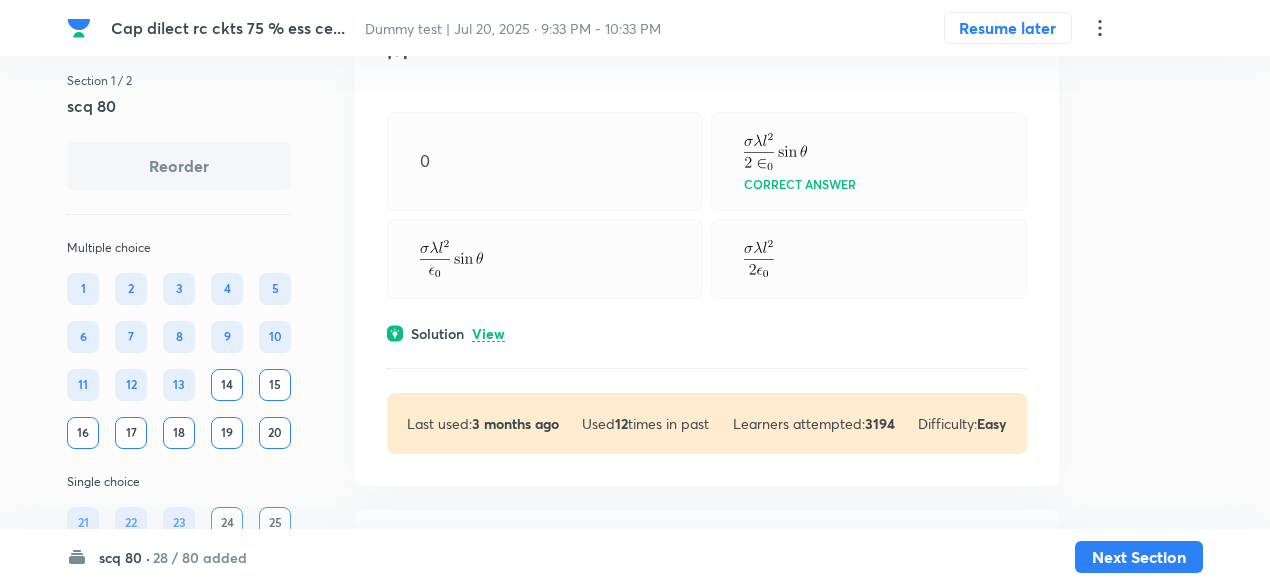 click on "View" at bounding box center [488, 334] 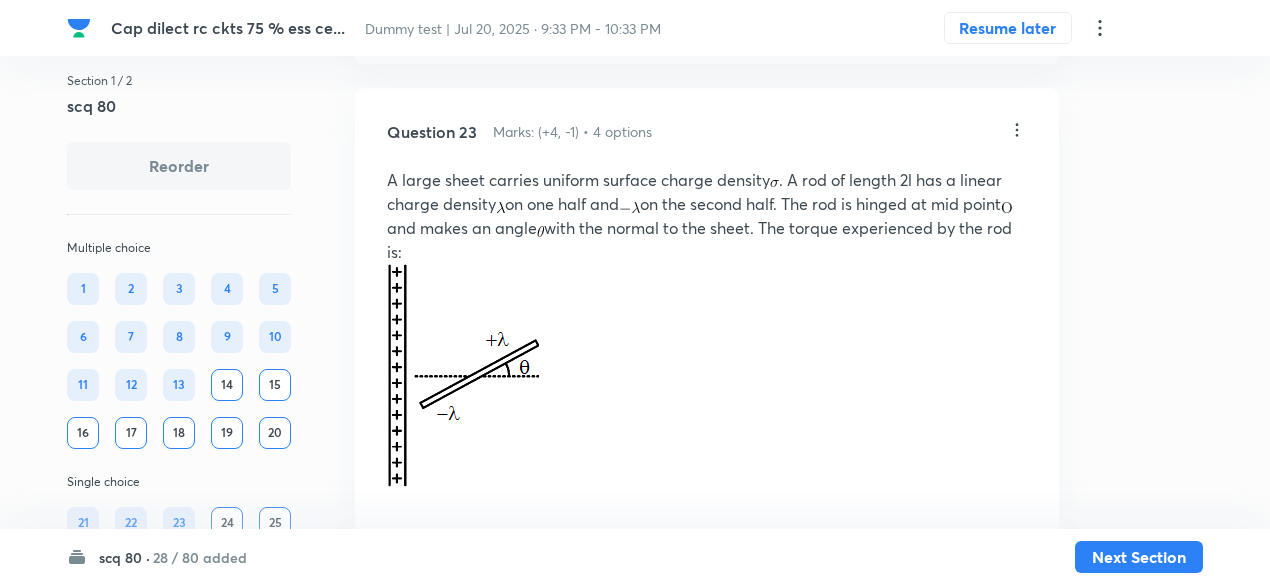 scroll, scrollTop: 14126, scrollLeft: 0, axis: vertical 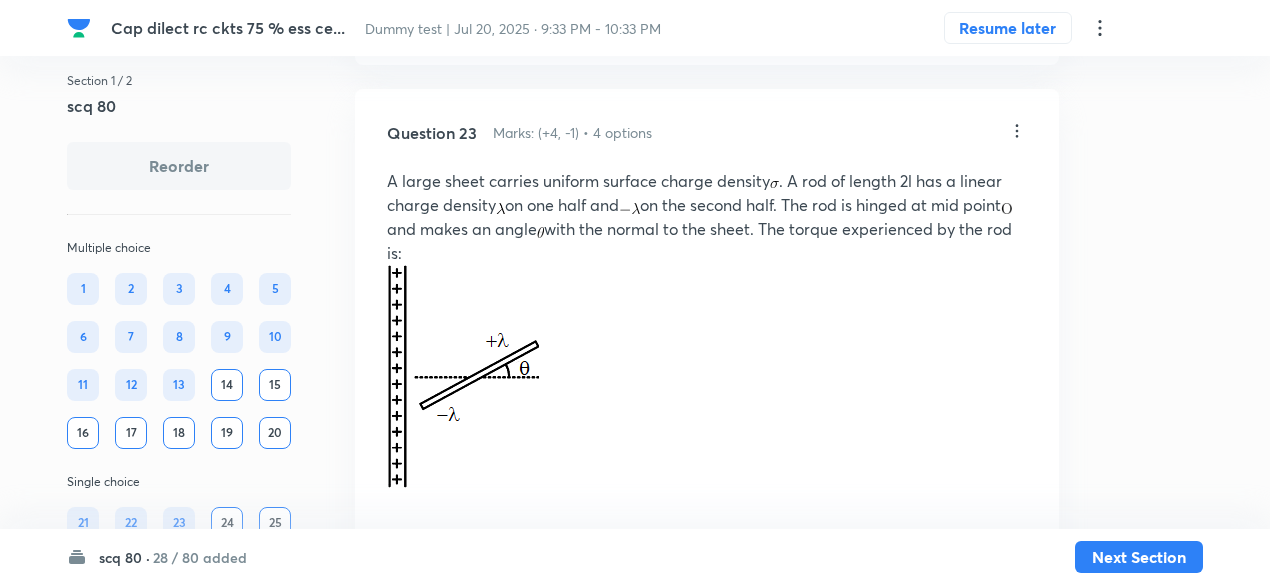 click at bounding box center [707, 394] 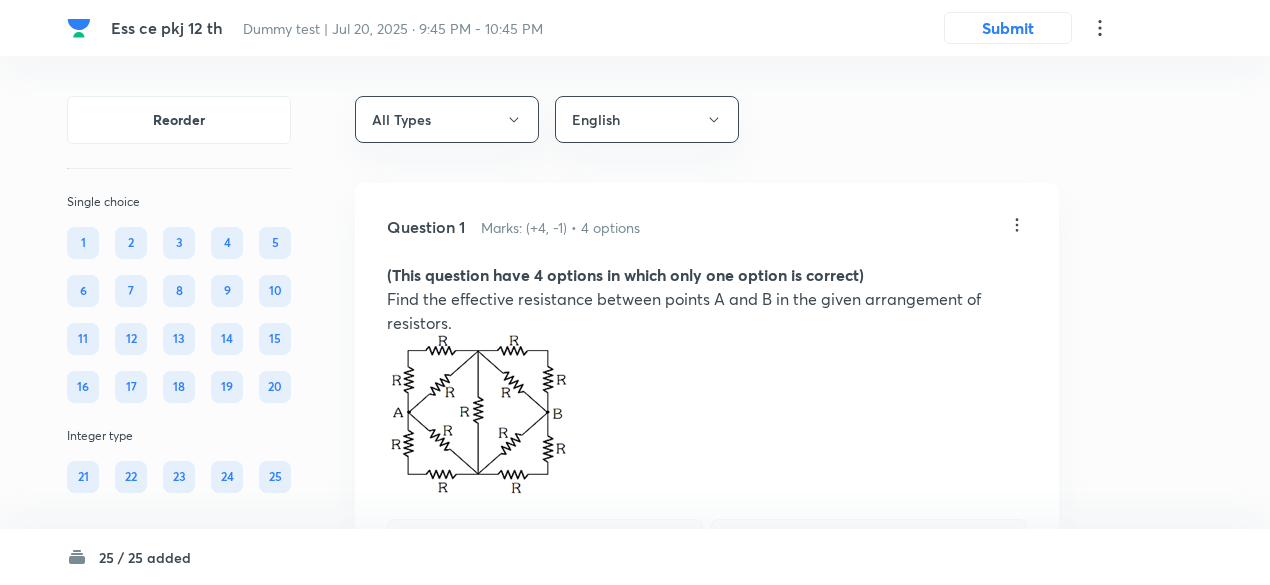 scroll, scrollTop: 0, scrollLeft: 0, axis: both 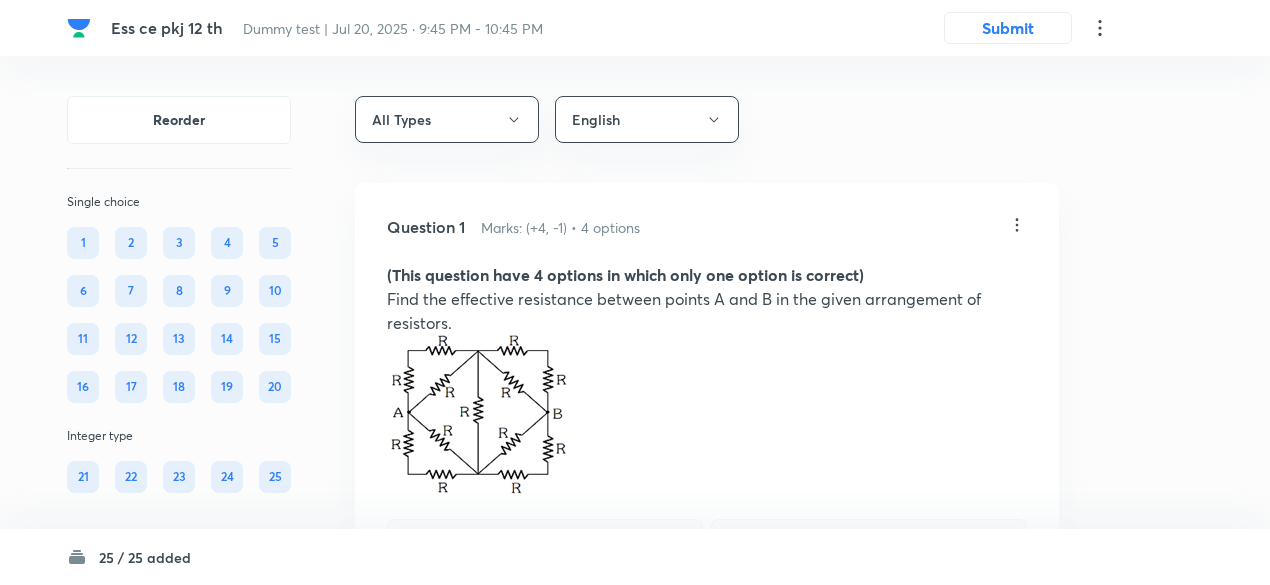 click on "(This question have 4 options in which only one option is correct)" at bounding box center [625, 274] 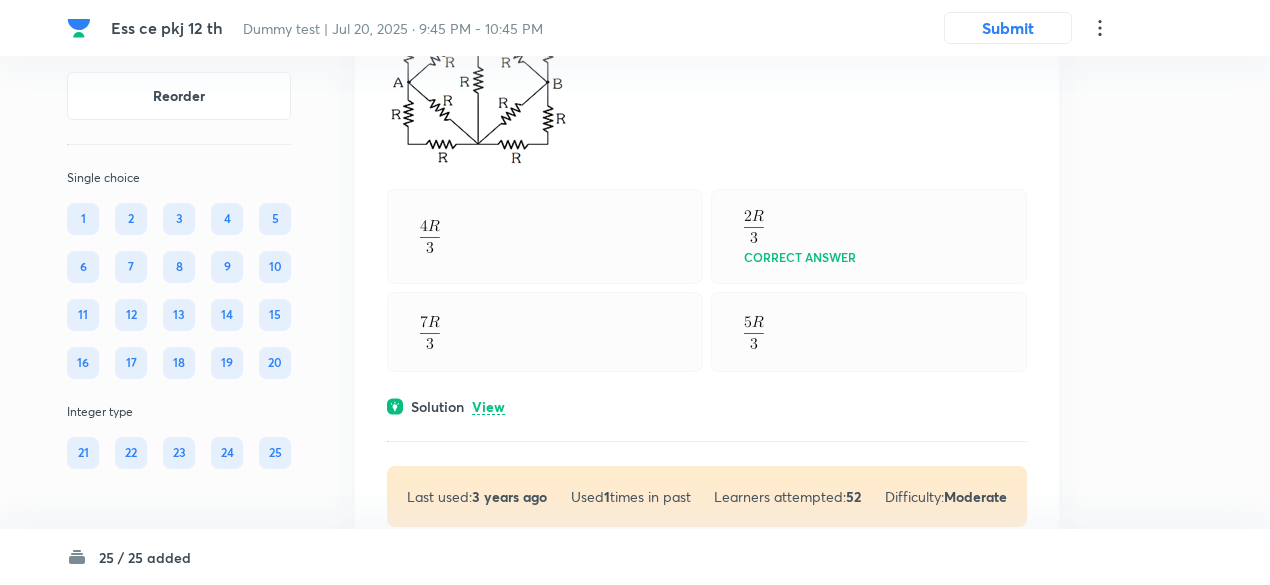 scroll, scrollTop: 360, scrollLeft: 0, axis: vertical 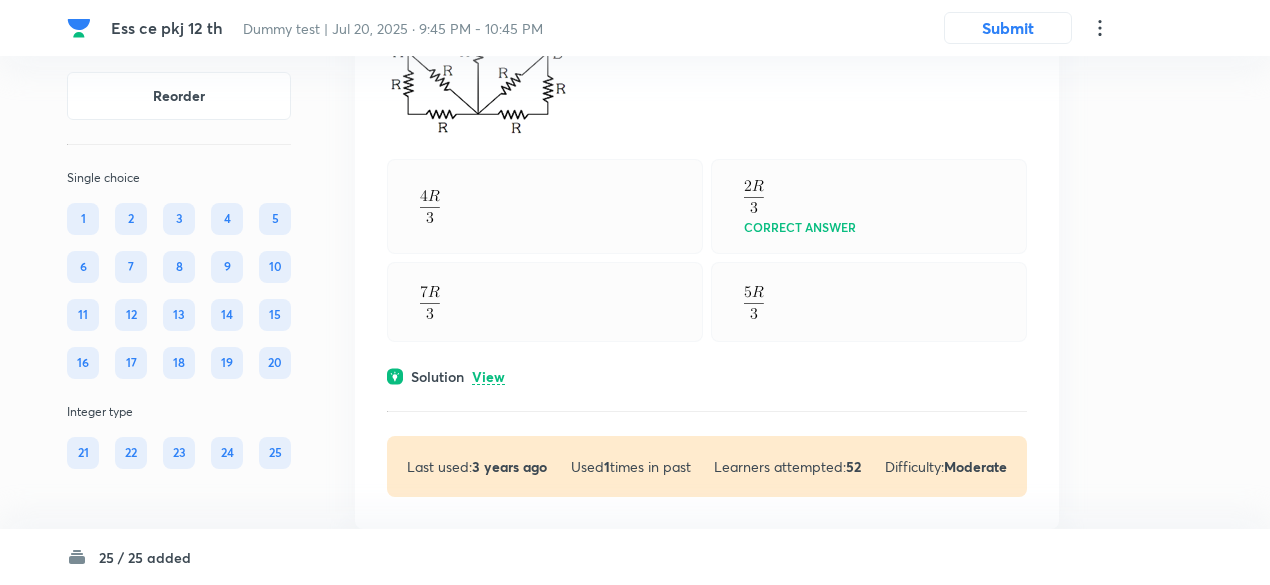 click on "Question 1 Marks: (+4, -1) • 4 options (This question have 4 options in which only one option is correct) Find the effective resistance between points A and B in the given arrangement of resistors. Correct answer Solution View Last used:  3 years ago Used  1  times in past Learners attempted:  52 Difficulty: Moderate" at bounding box center [707, 176] 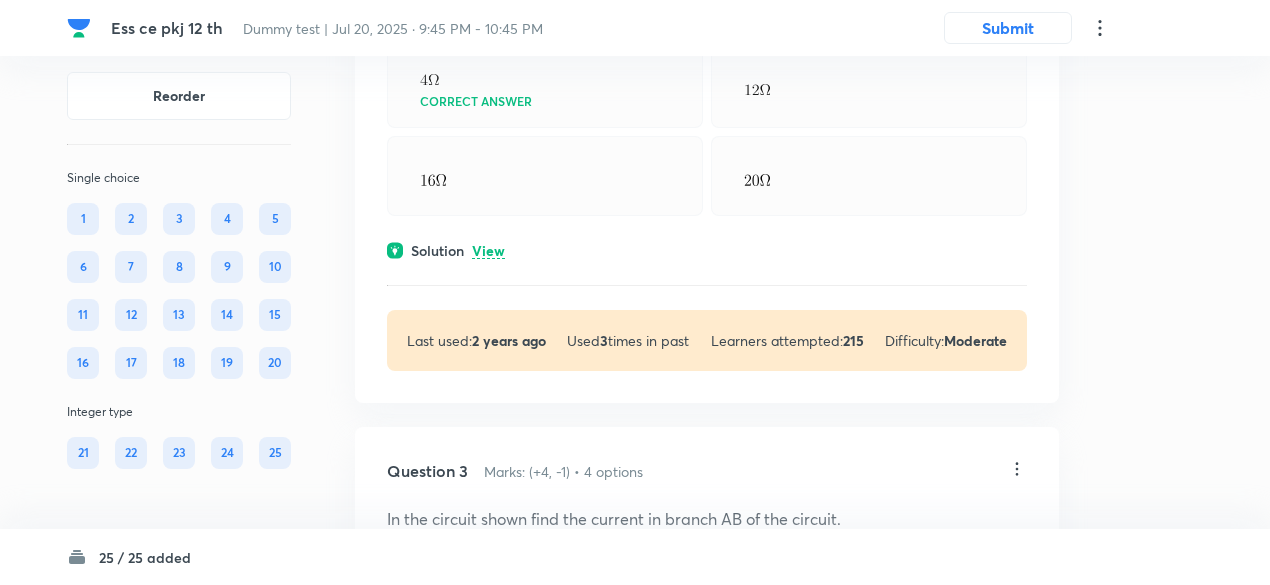 scroll, scrollTop: 1609, scrollLeft: 0, axis: vertical 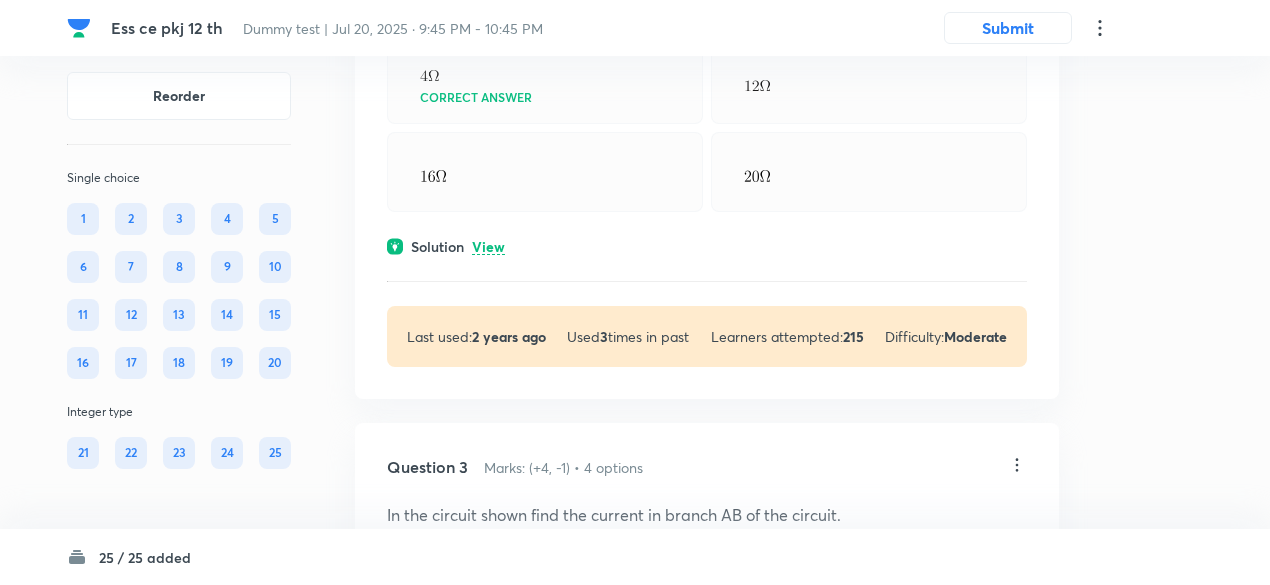 click on "View" at bounding box center [488, 247] 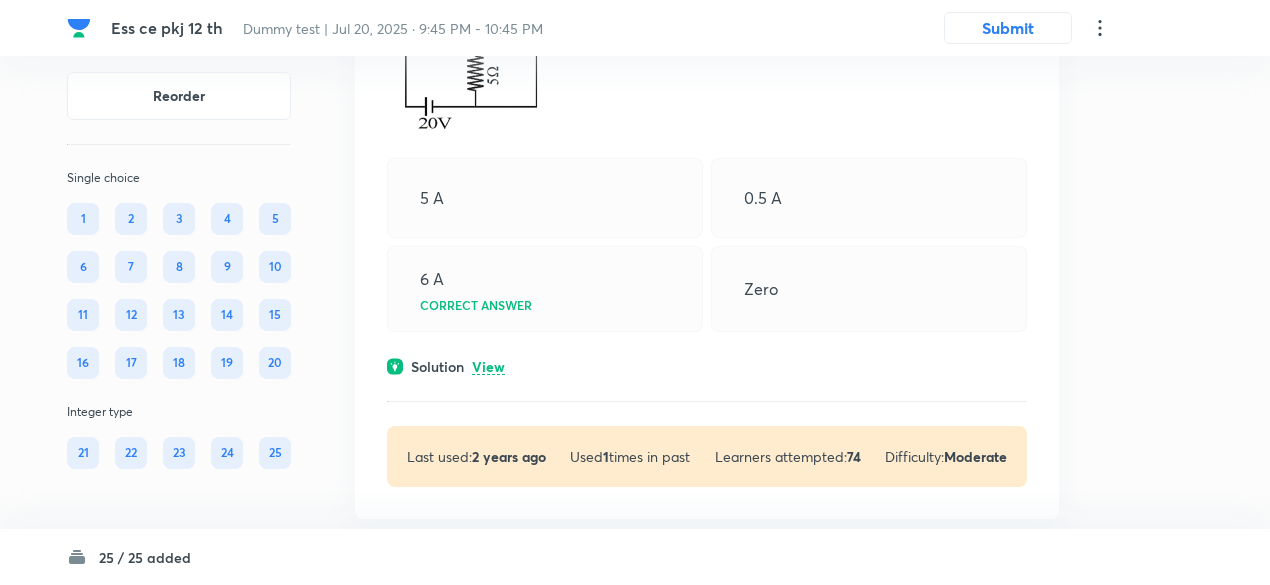 scroll, scrollTop: 2382, scrollLeft: 0, axis: vertical 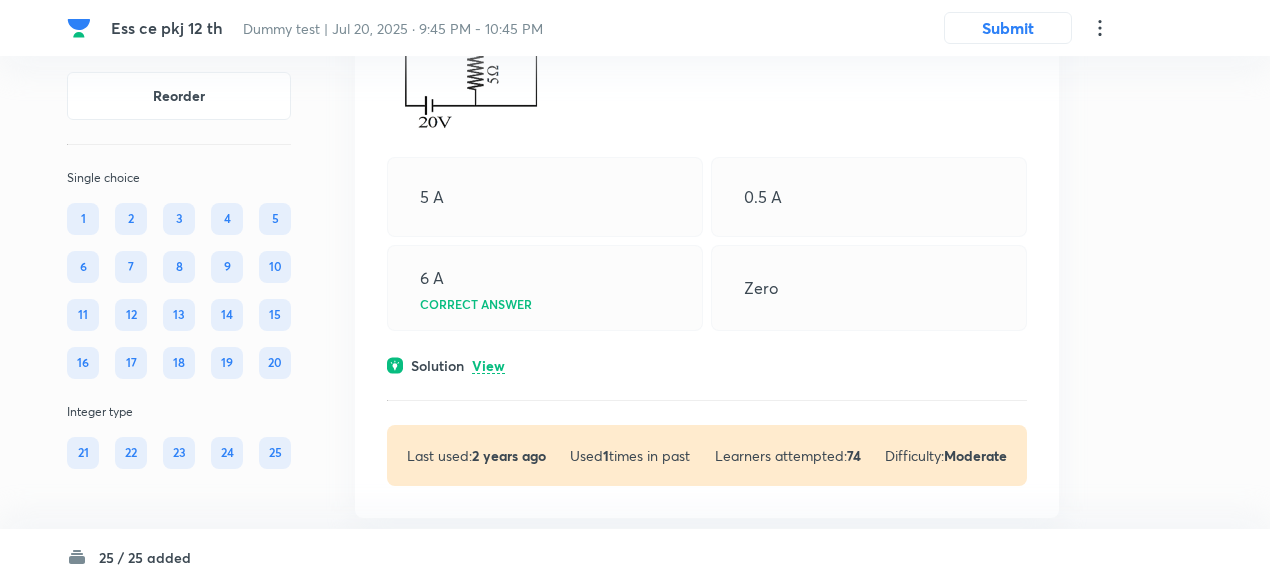 click on "View" at bounding box center [488, 366] 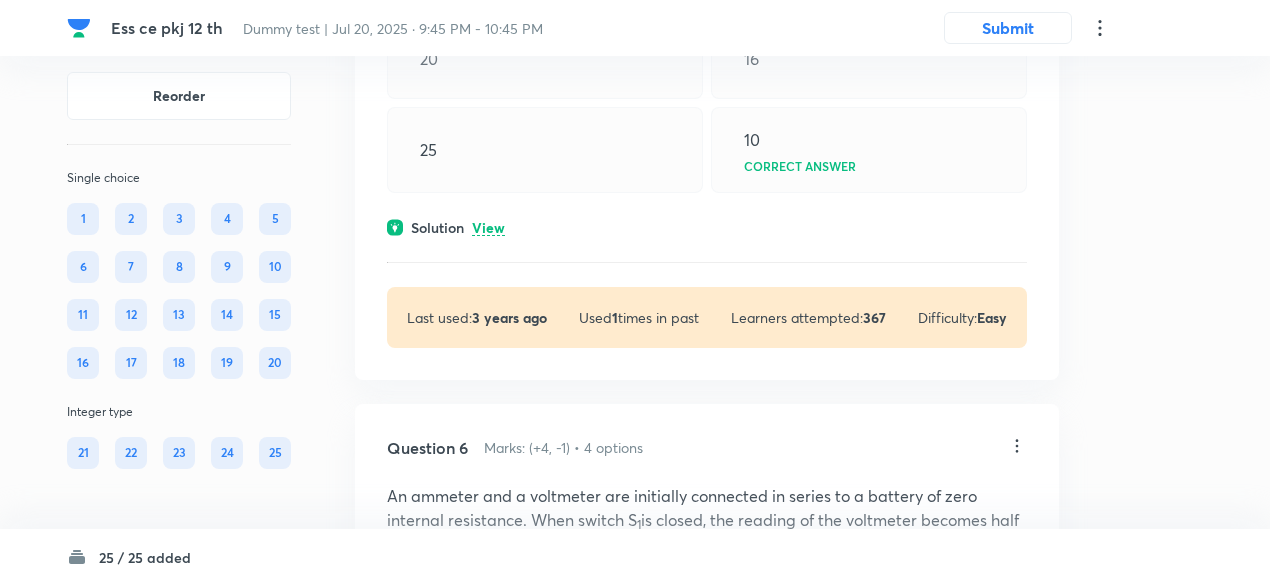 scroll, scrollTop: 4024, scrollLeft: 0, axis: vertical 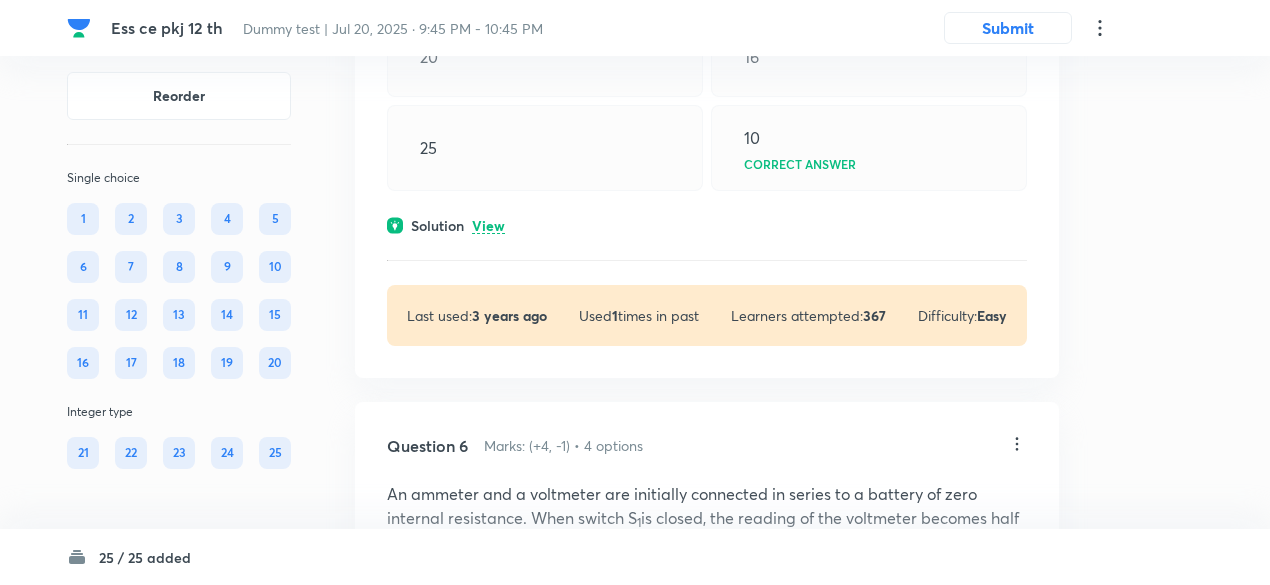 click on "View" at bounding box center [488, 226] 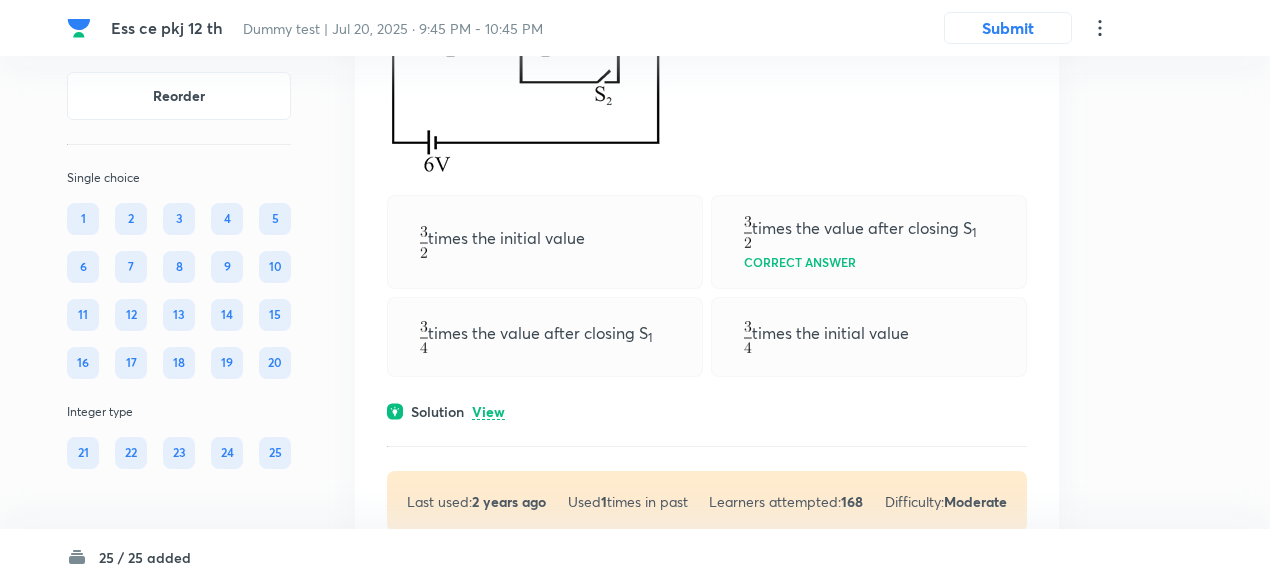 scroll, scrollTop: 4914, scrollLeft: 0, axis: vertical 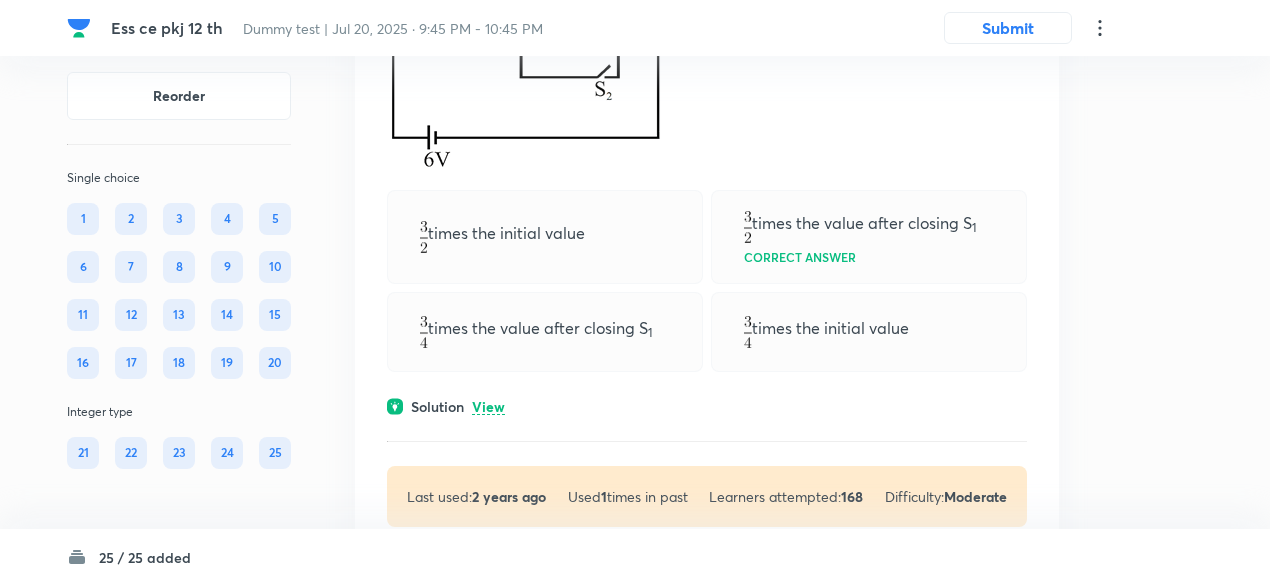 click on "View" at bounding box center (488, 407) 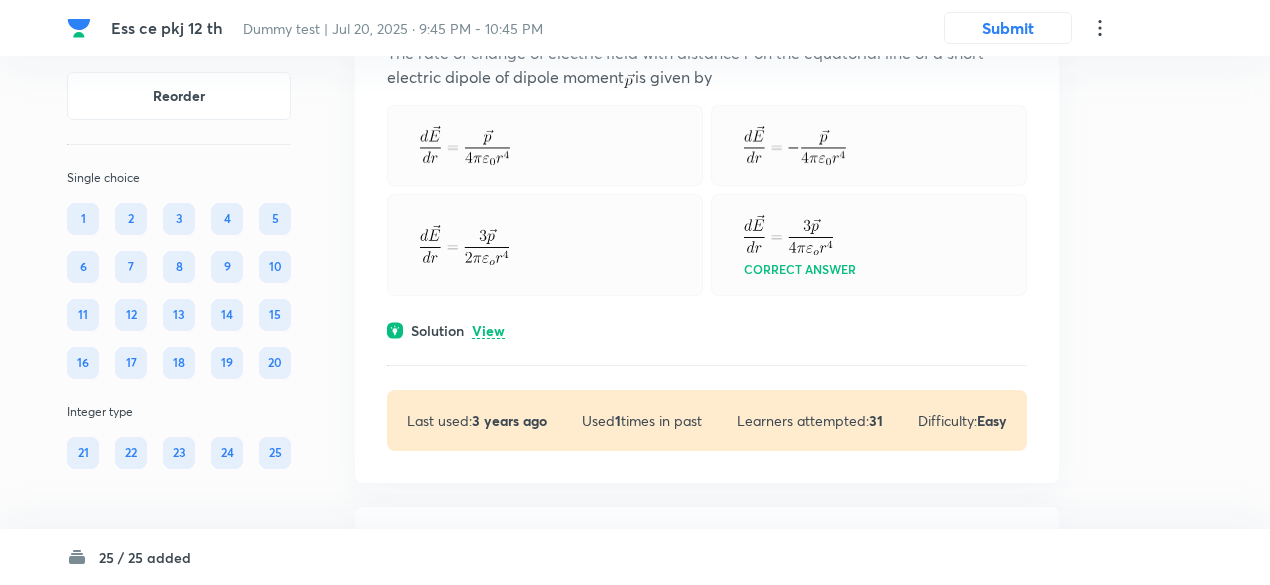 scroll, scrollTop: 7006, scrollLeft: 0, axis: vertical 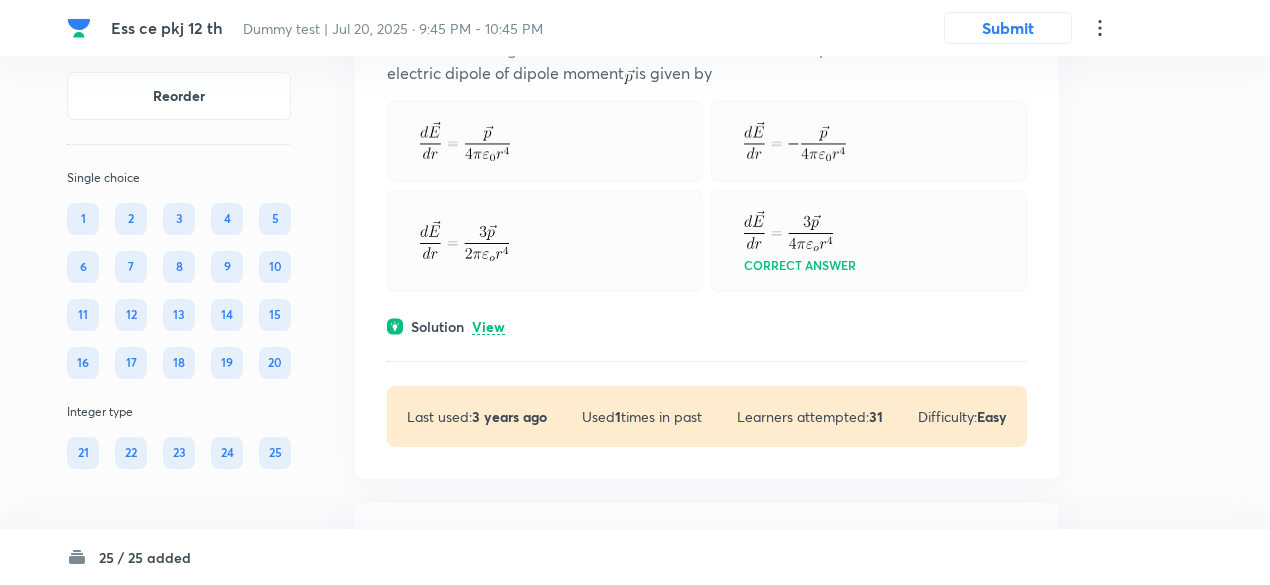 click on "View" at bounding box center [488, 327] 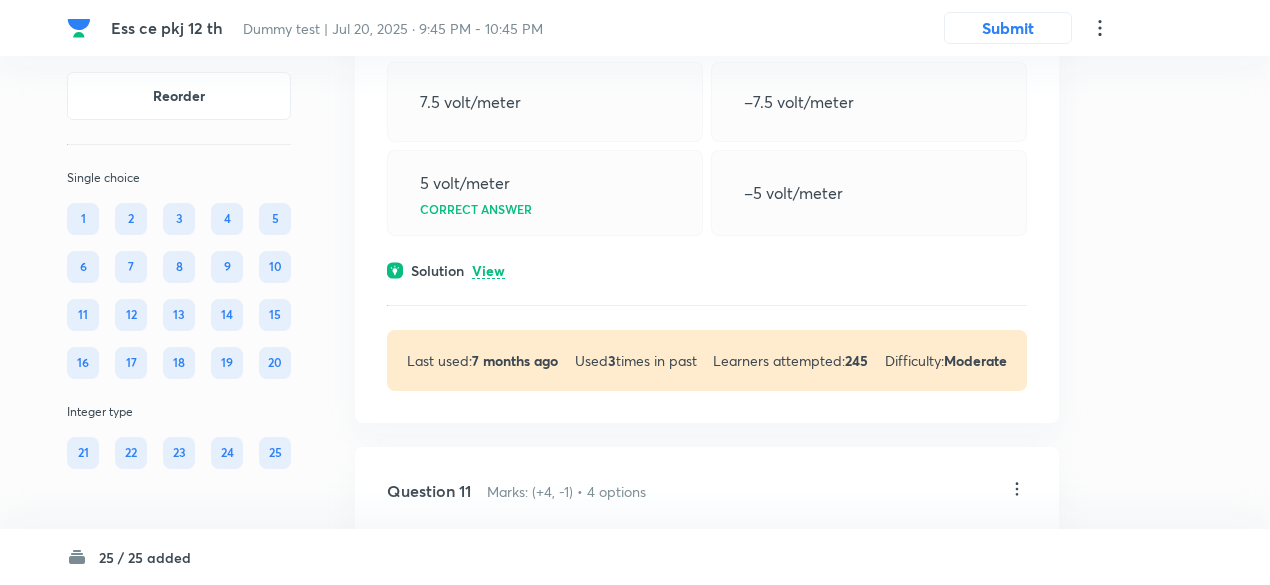 scroll, scrollTop: 8092, scrollLeft: 0, axis: vertical 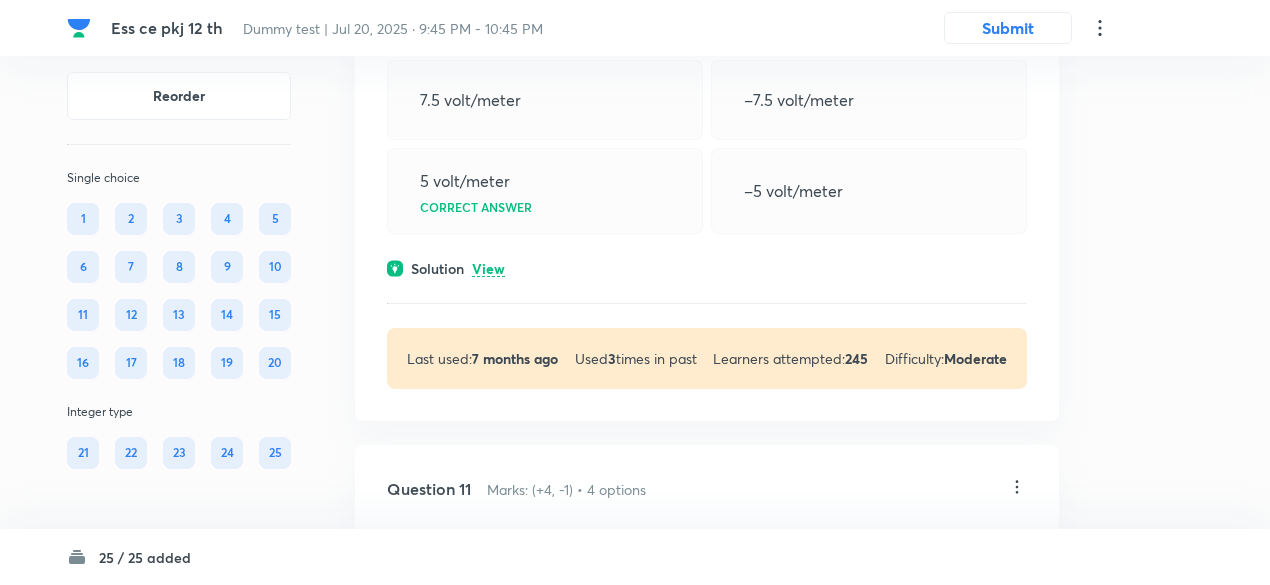 click on "View" at bounding box center (488, 269) 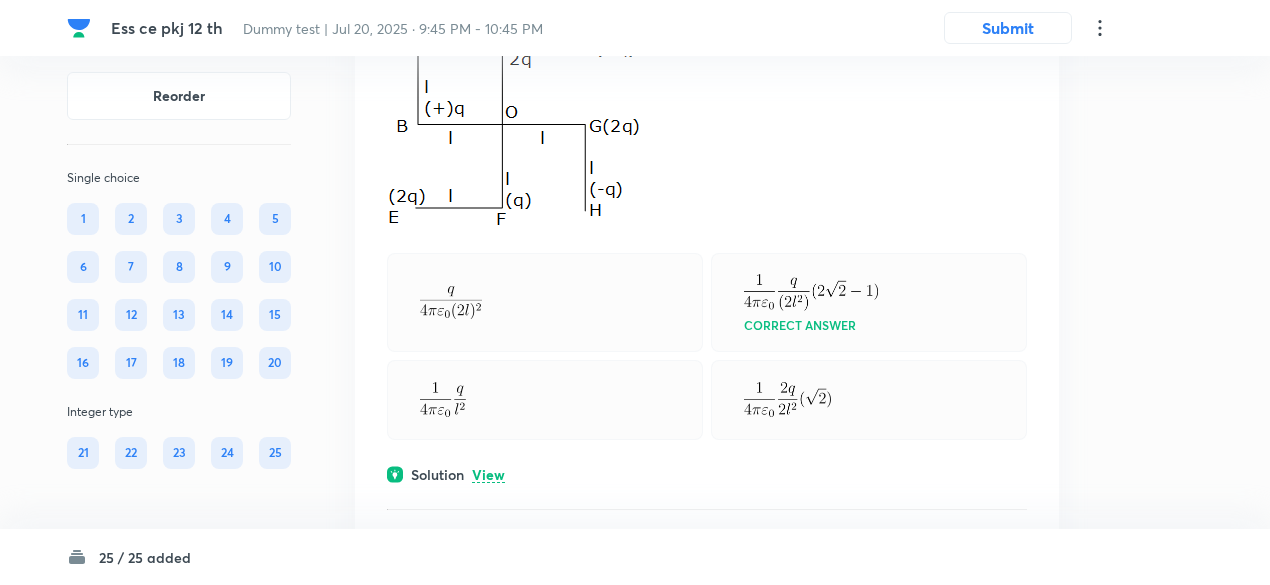 scroll, scrollTop: 8779, scrollLeft: 0, axis: vertical 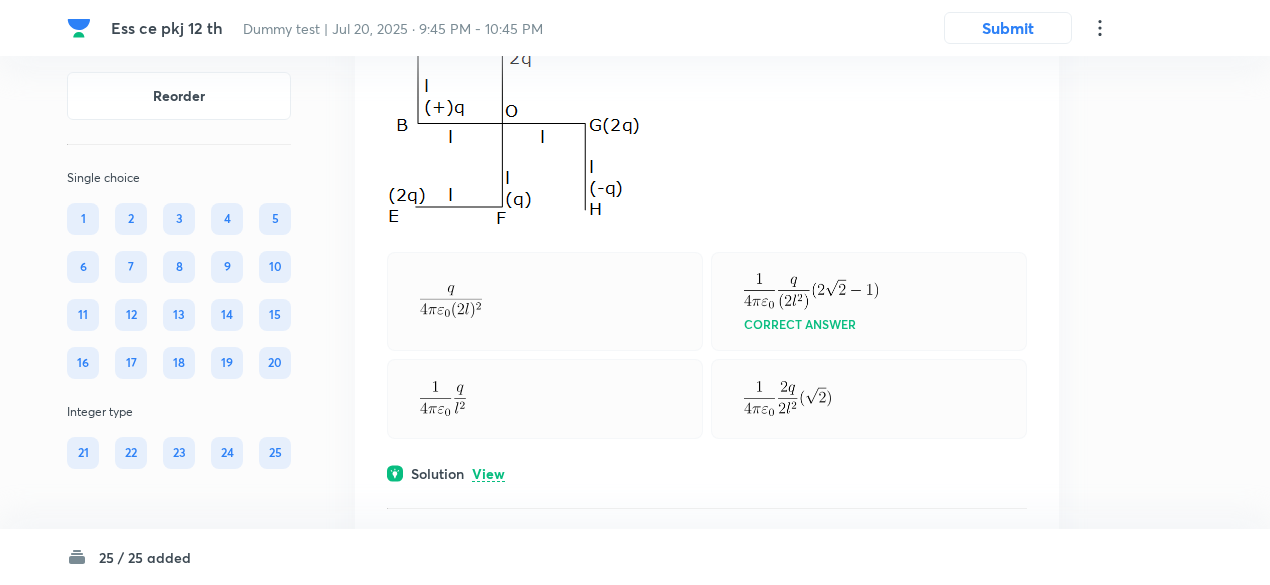 click on "View" at bounding box center (488, 474) 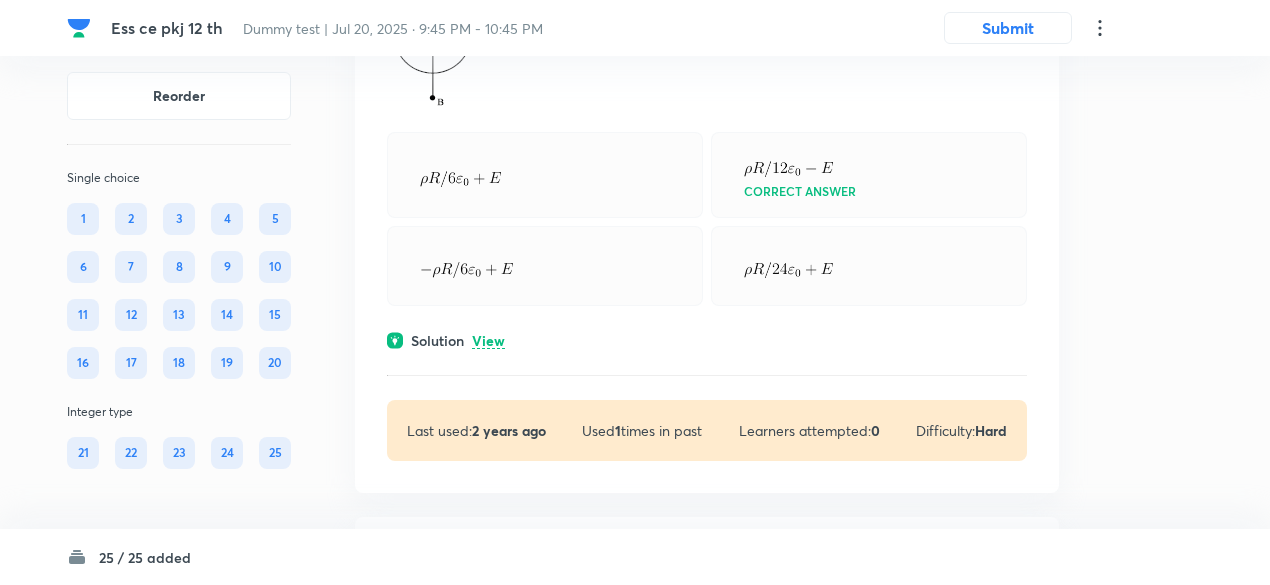 scroll, scrollTop: 10056, scrollLeft: 0, axis: vertical 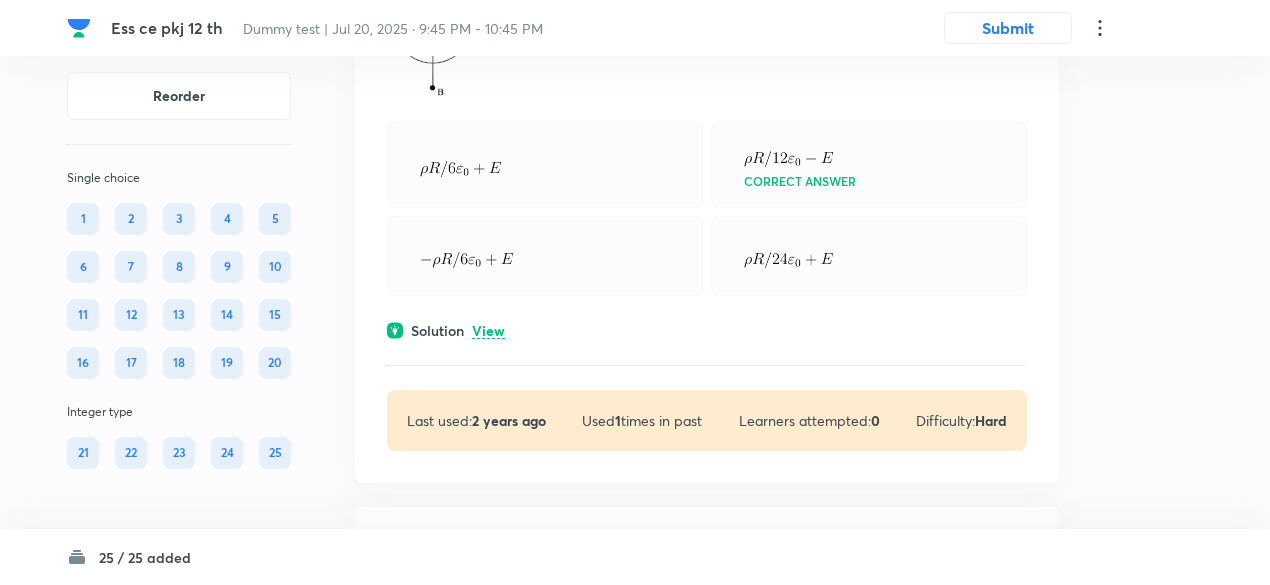 click on "View" at bounding box center (488, 331) 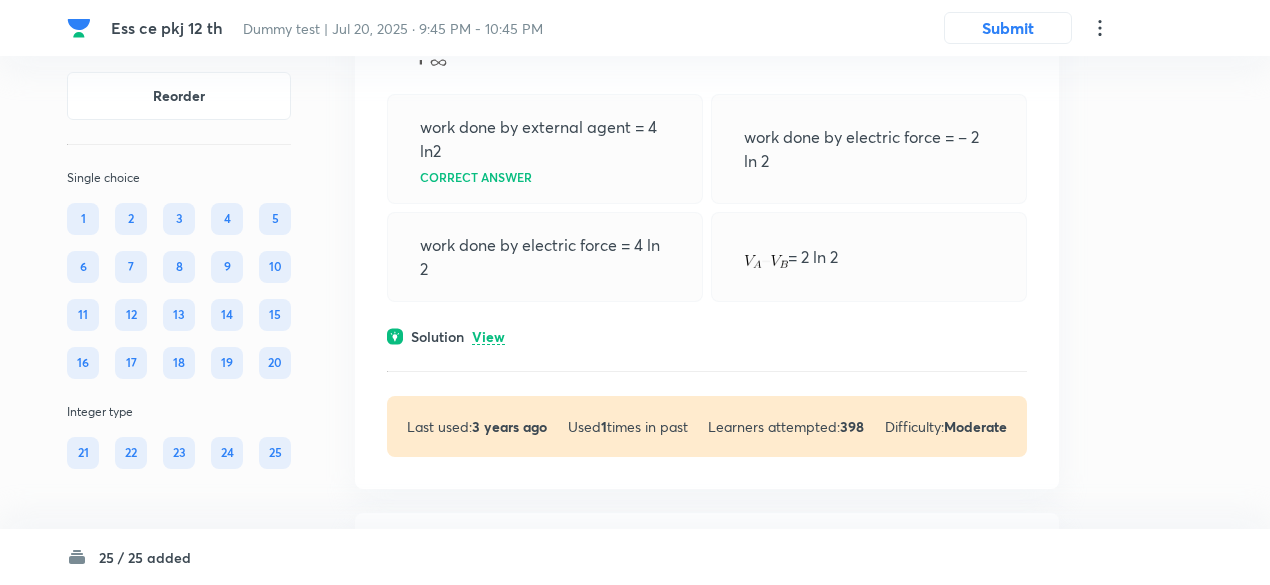 scroll, scrollTop: 11038, scrollLeft: 0, axis: vertical 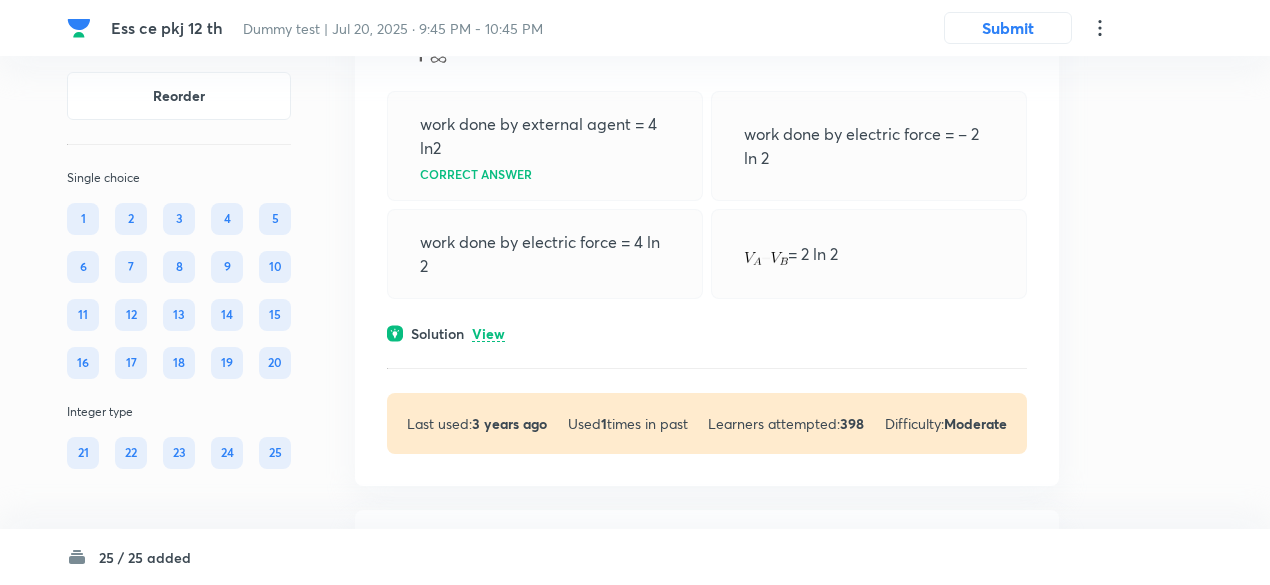 click on "View" at bounding box center [488, 334] 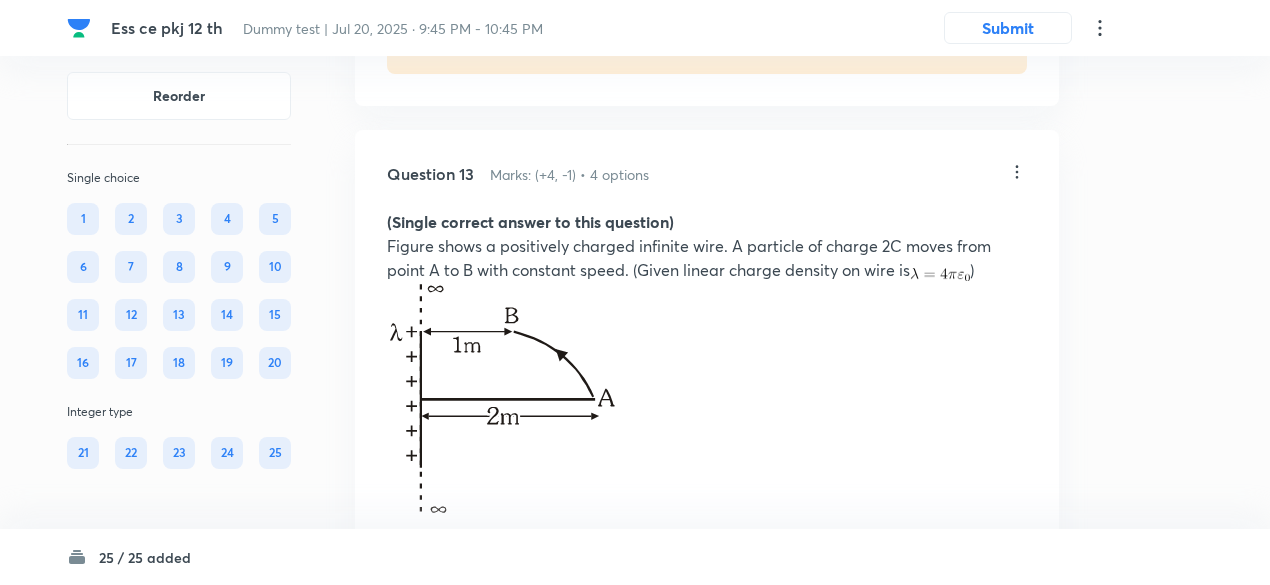 scroll, scrollTop: 10582, scrollLeft: 0, axis: vertical 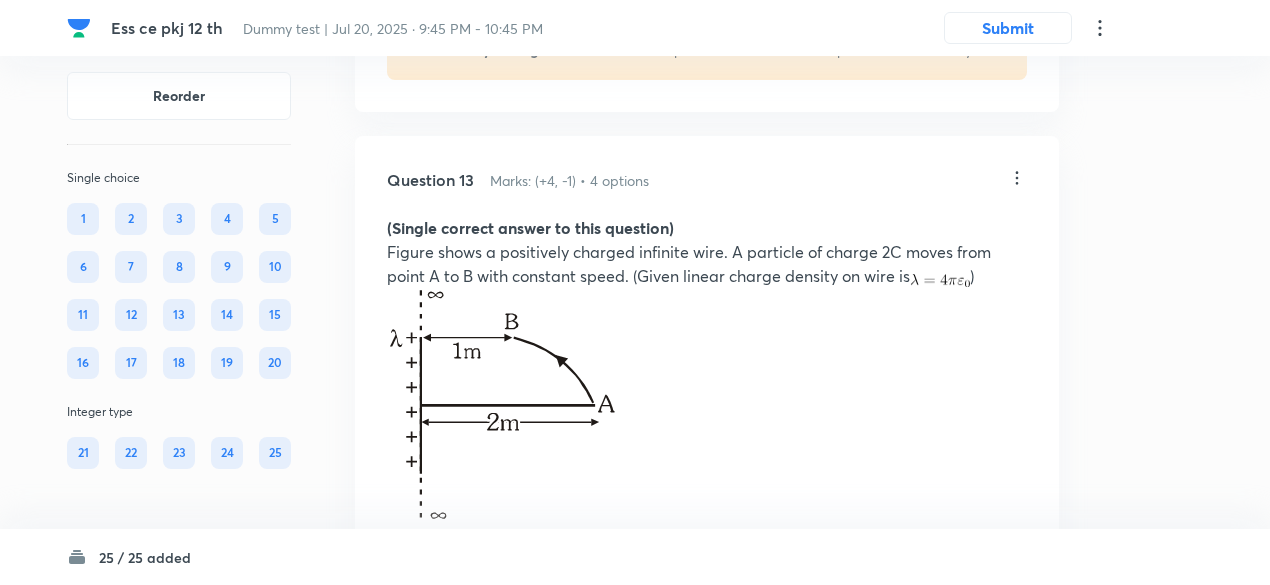 click on "(Single correct answer to this question)" at bounding box center [530, 227] 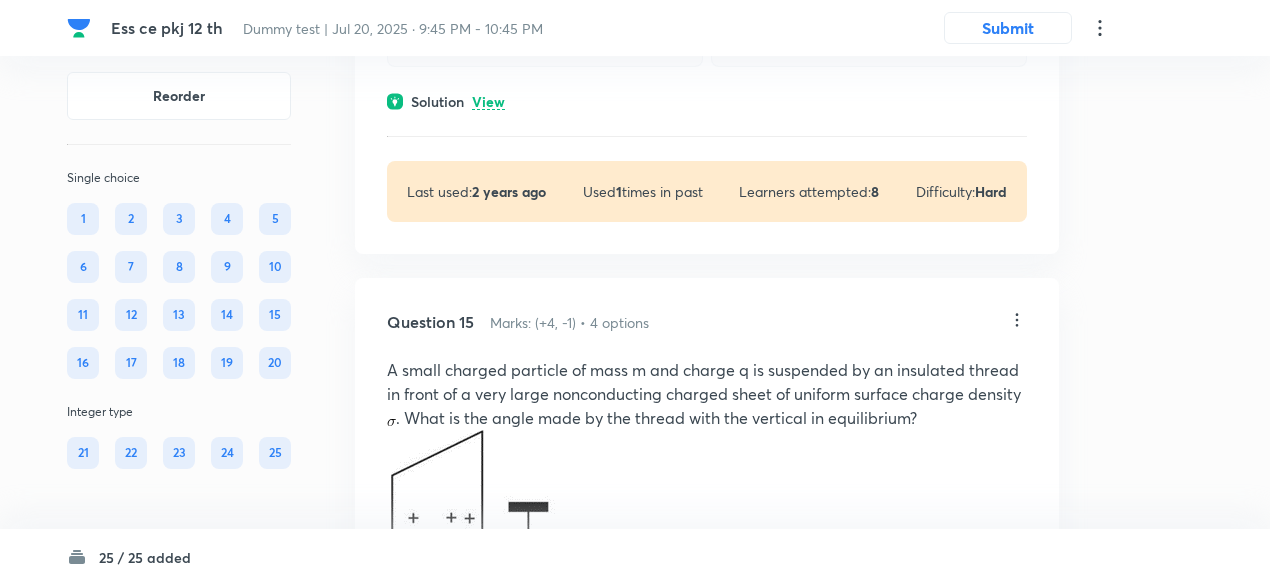 scroll, scrollTop: 12094, scrollLeft: 0, axis: vertical 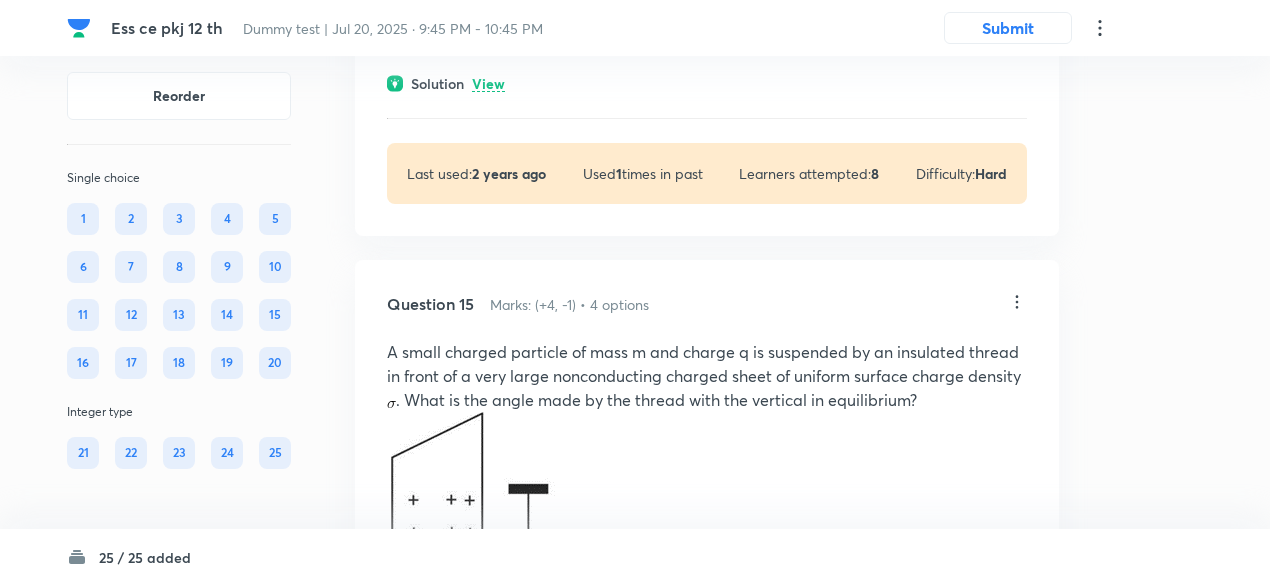 click on "View" at bounding box center [488, 84] 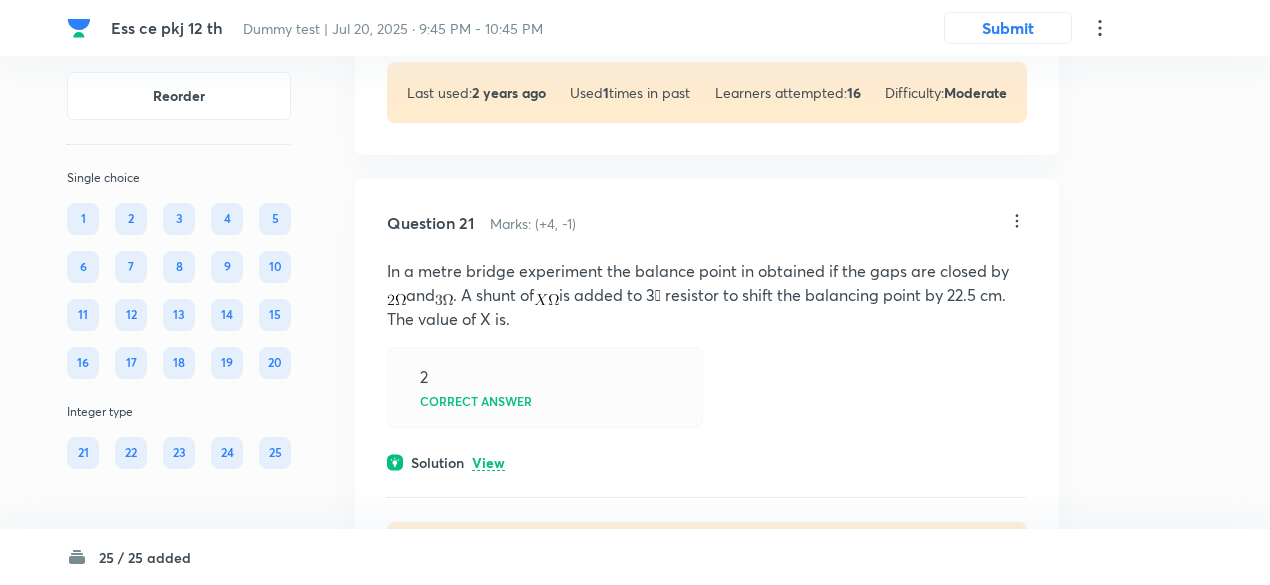 scroll, scrollTop: 16703, scrollLeft: 0, axis: vertical 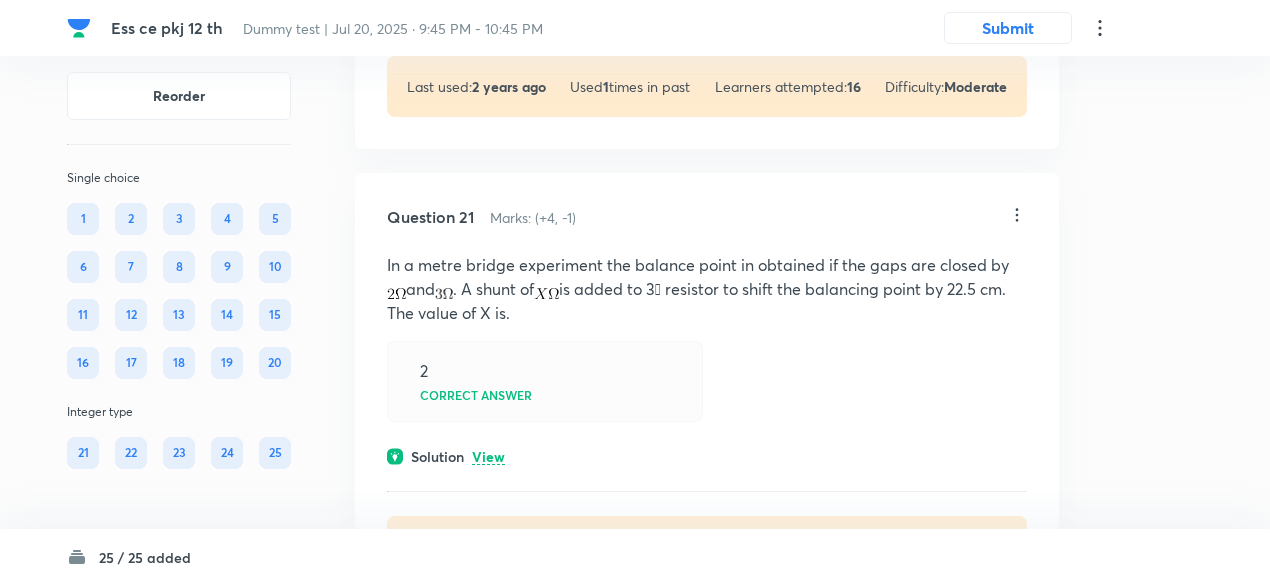 click on "View" at bounding box center (488, -3) 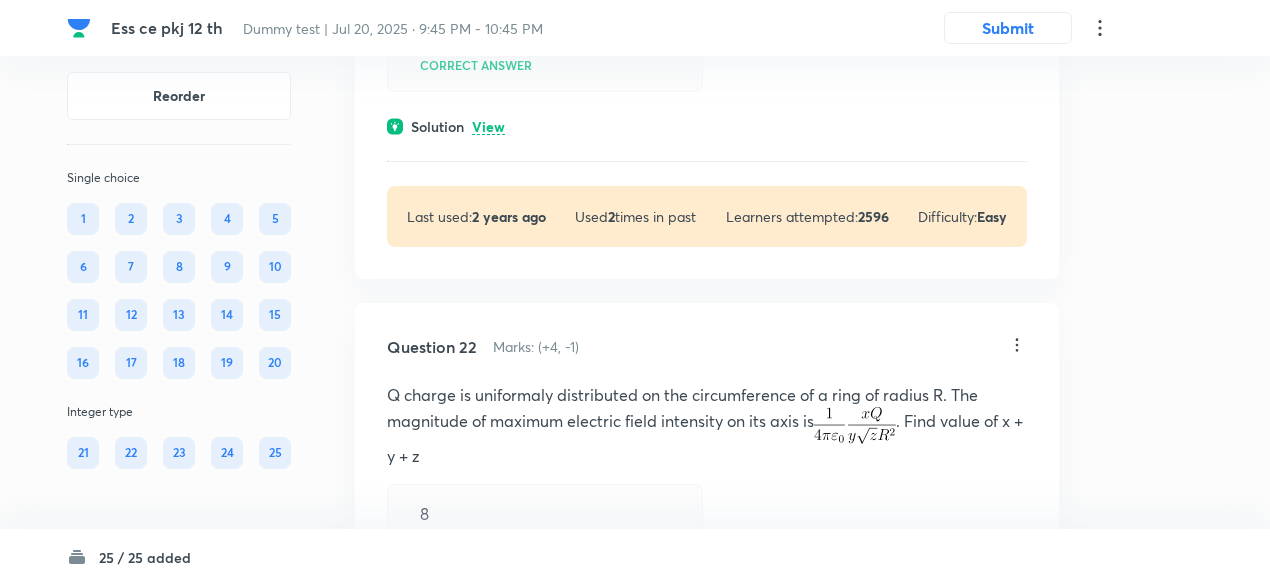 scroll, scrollTop: 17640, scrollLeft: 0, axis: vertical 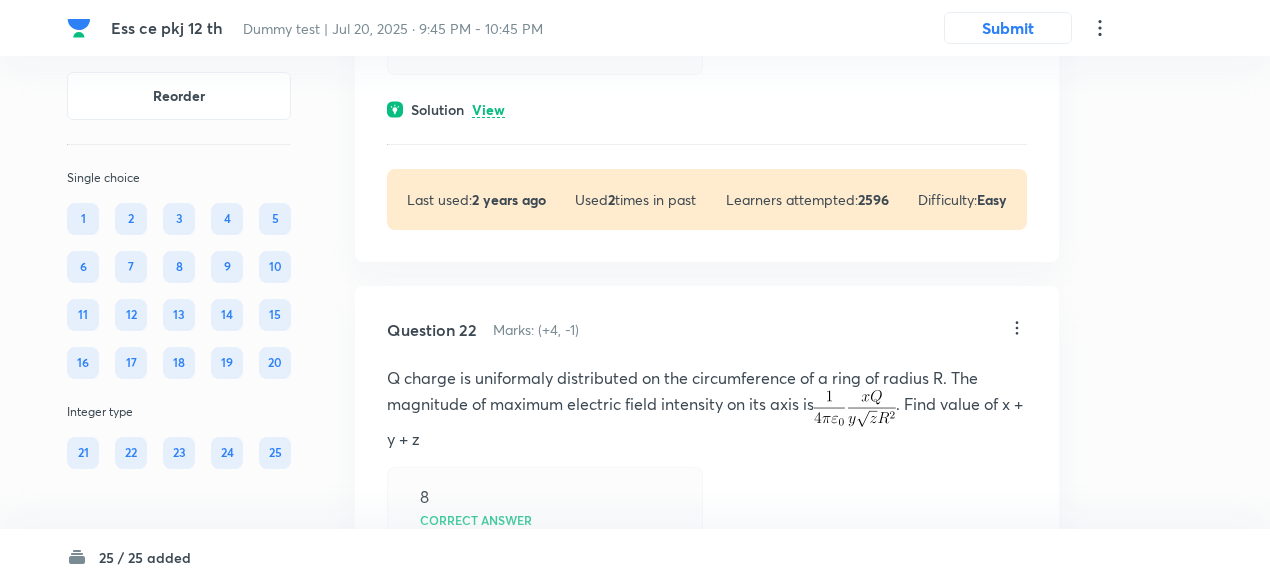 click on "View" at bounding box center [488, 110] 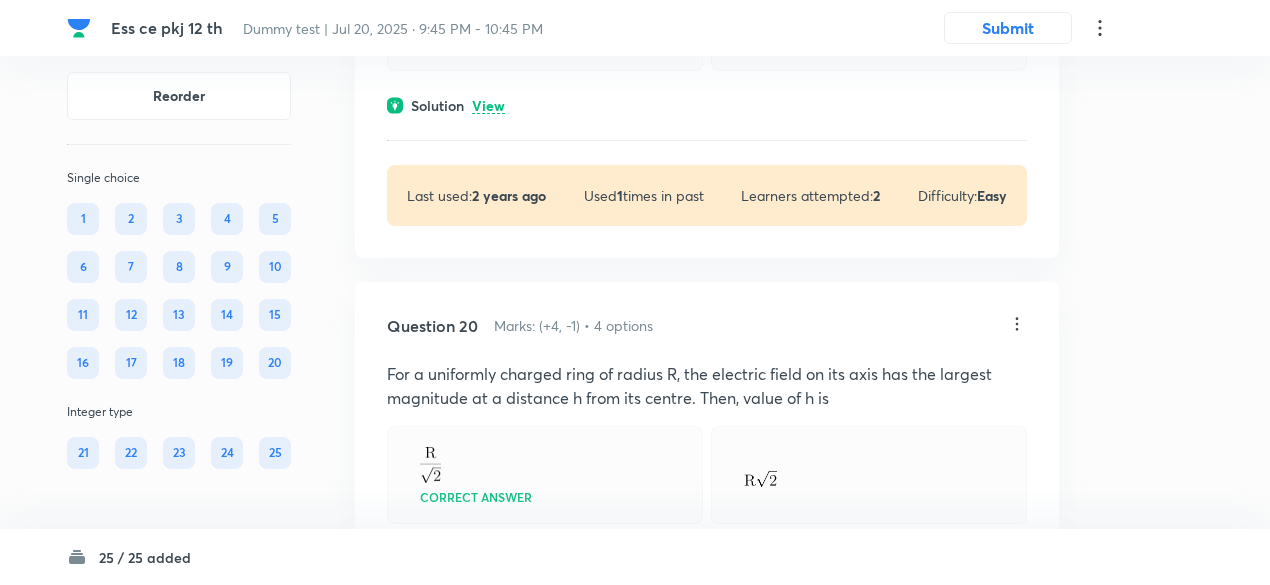 scroll, scrollTop: 16047, scrollLeft: 0, axis: vertical 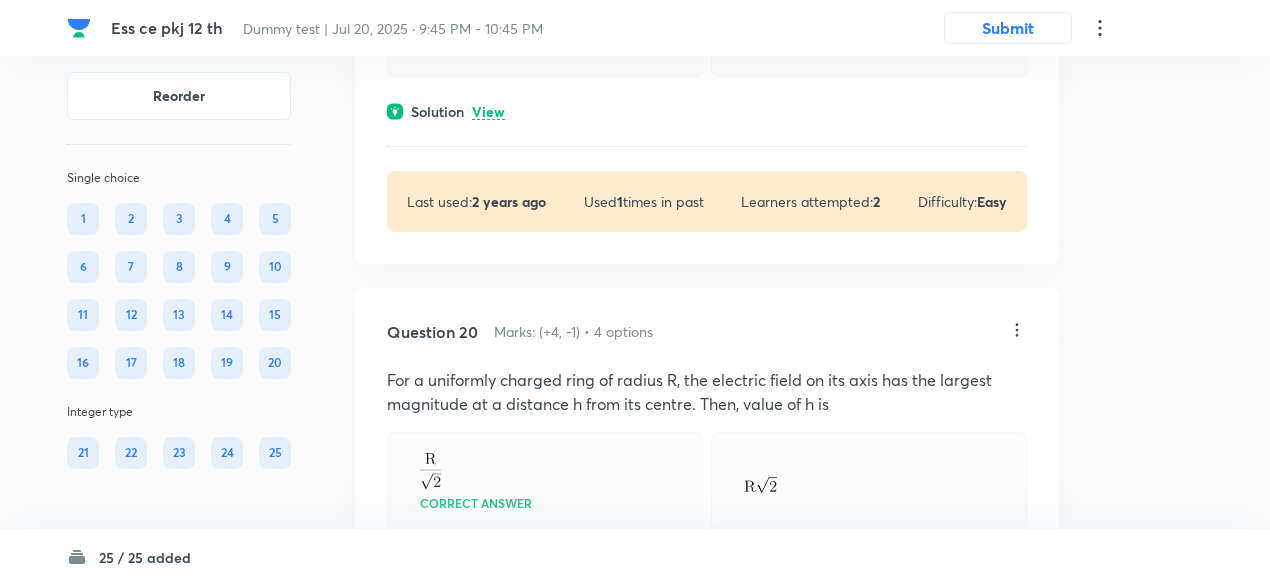 click on "View" at bounding box center (488, 112) 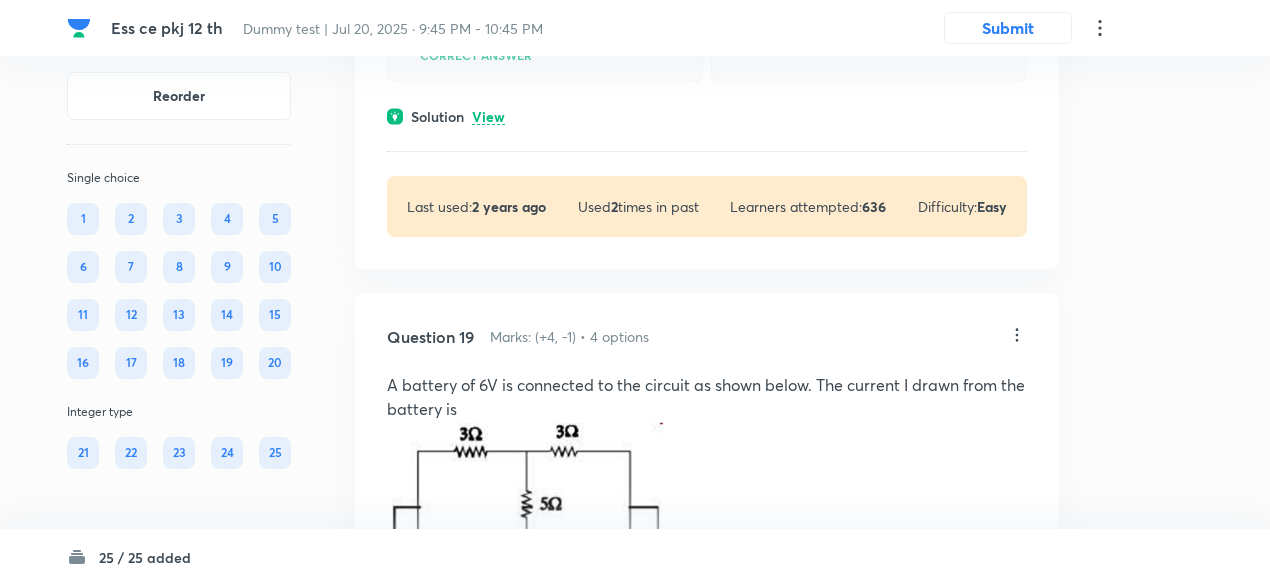 scroll, scrollTop: 15245, scrollLeft: 0, axis: vertical 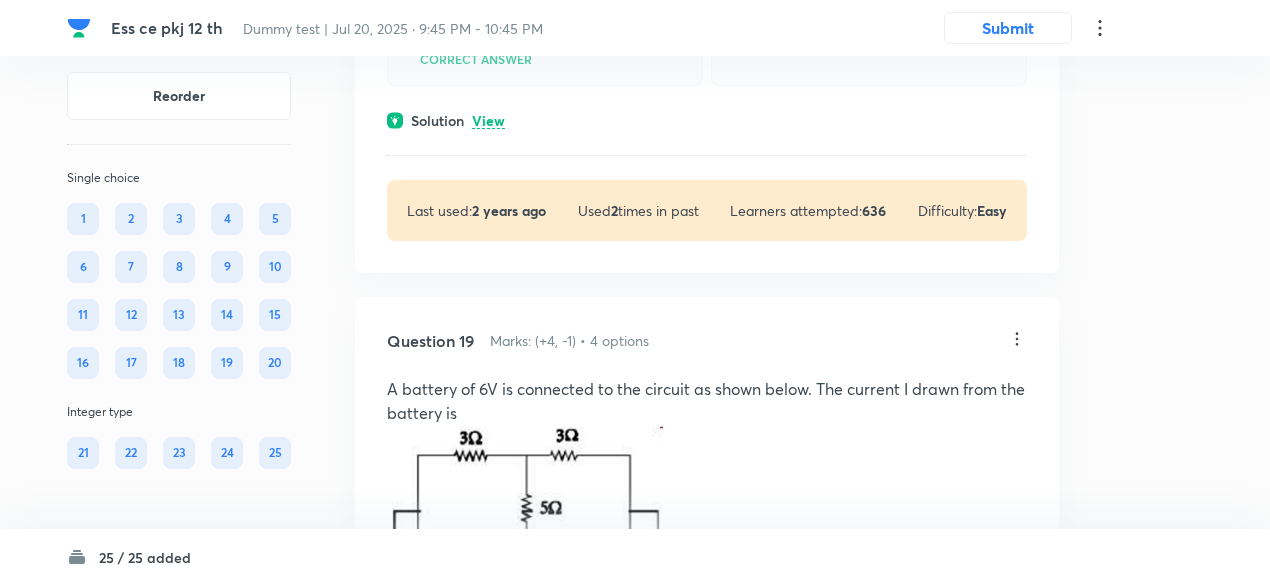 click on "View" at bounding box center (488, 121) 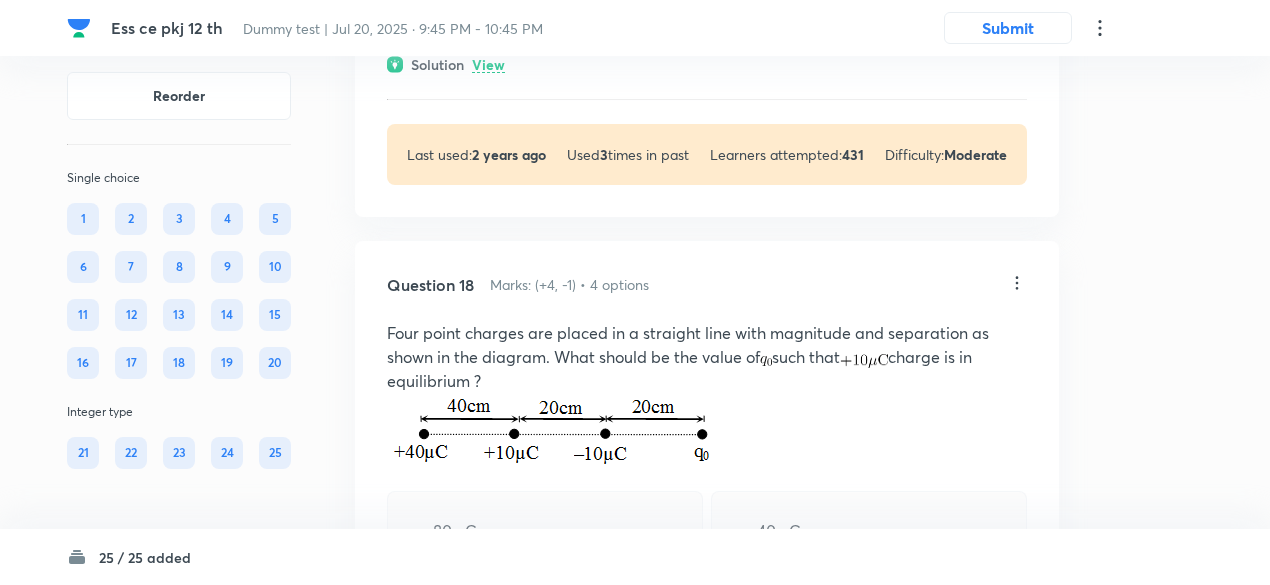 scroll, scrollTop: 14651, scrollLeft: 0, axis: vertical 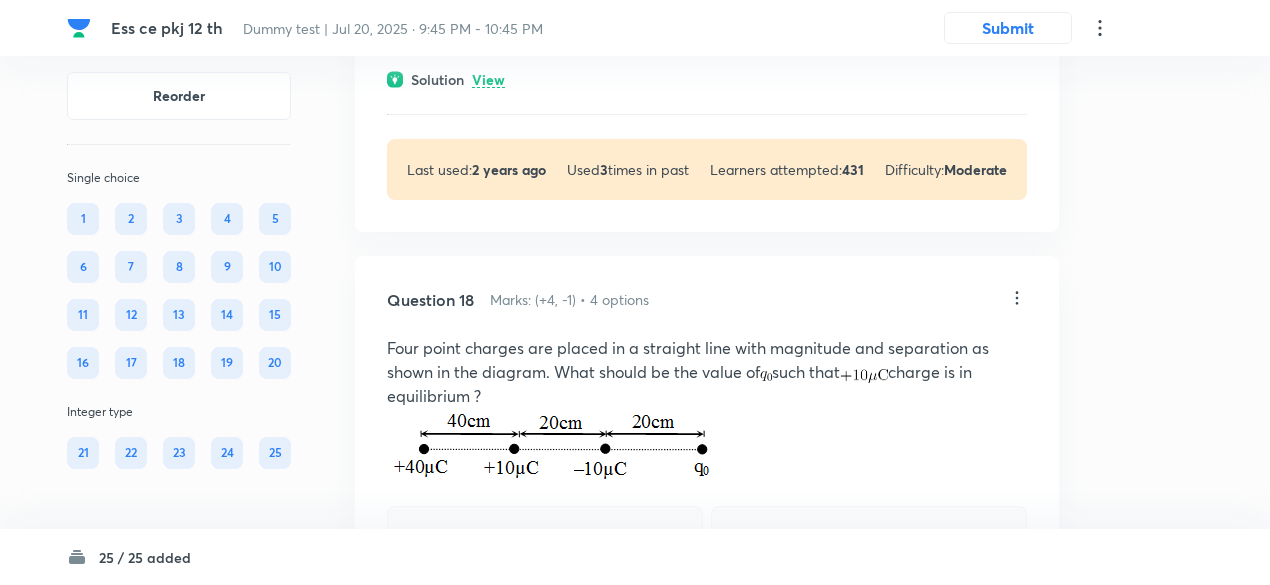 click on "View" at bounding box center [488, 80] 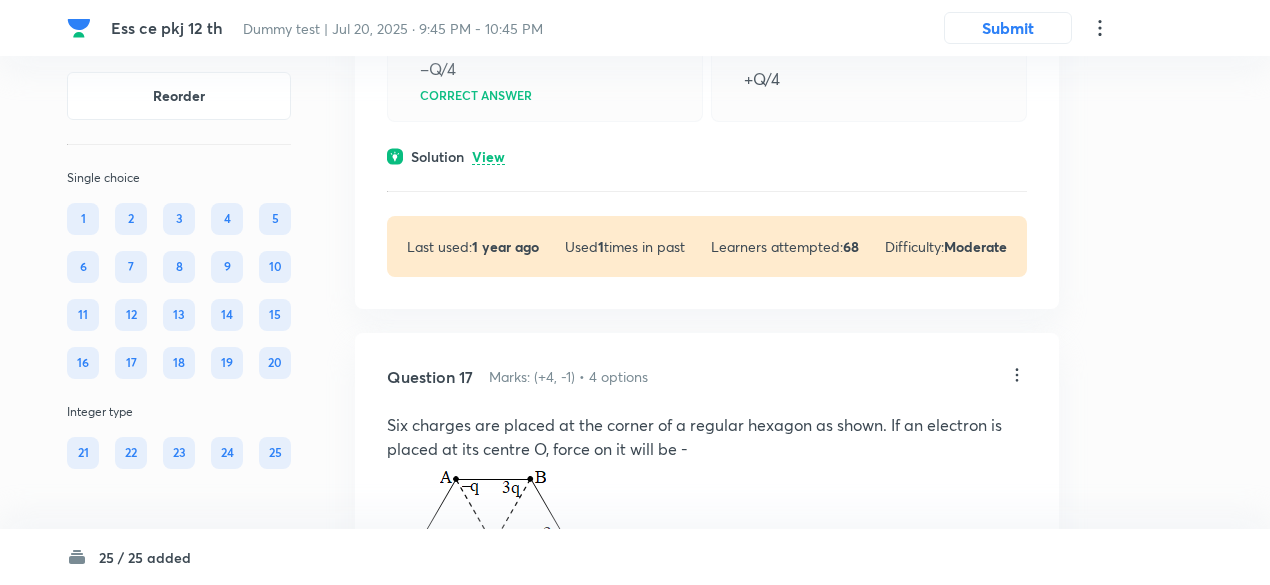 scroll, scrollTop: 13872, scrollLeft: 0, axis: vertical 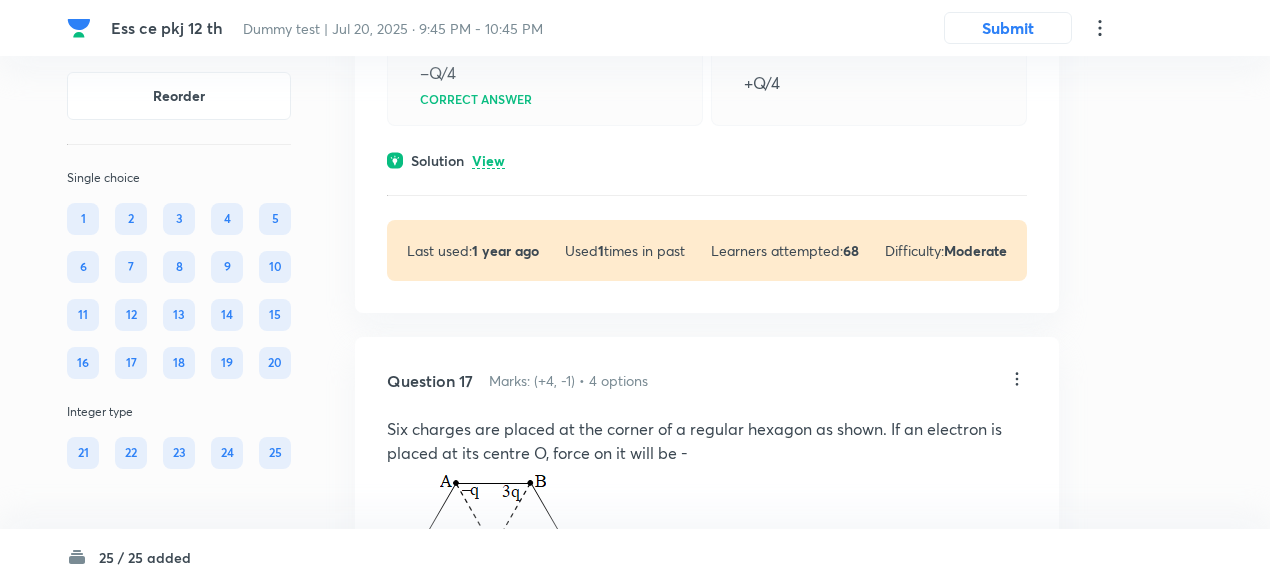 click on "View" at bounding box center [488, 161] 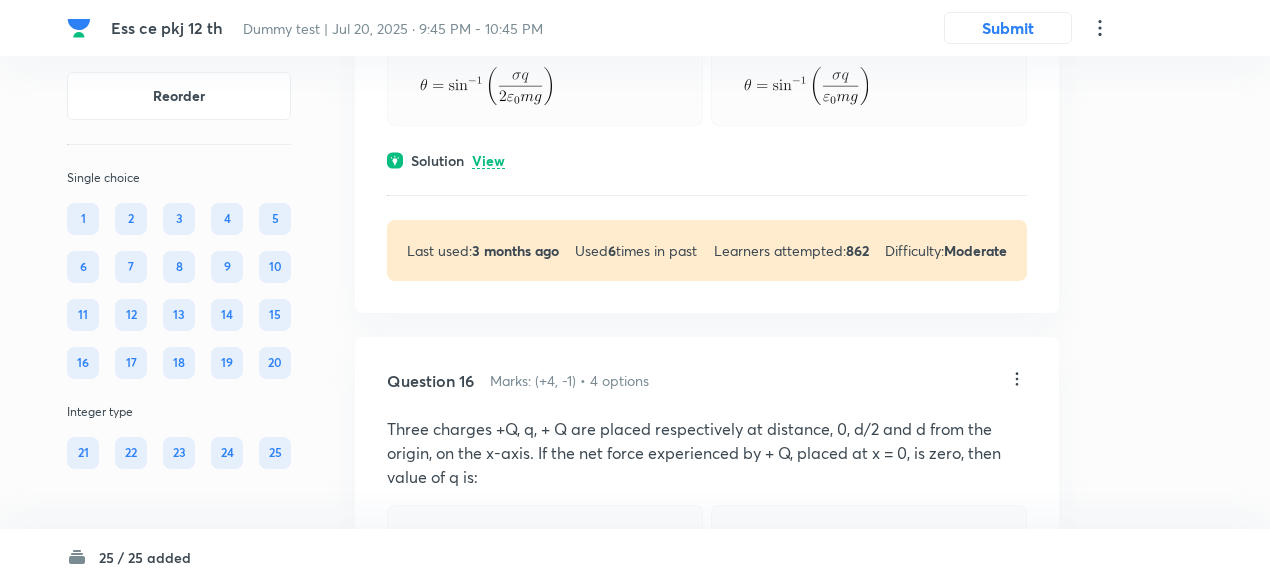 scroll, scrollTop: 13292, scrollLeft: 0, axis: vertical 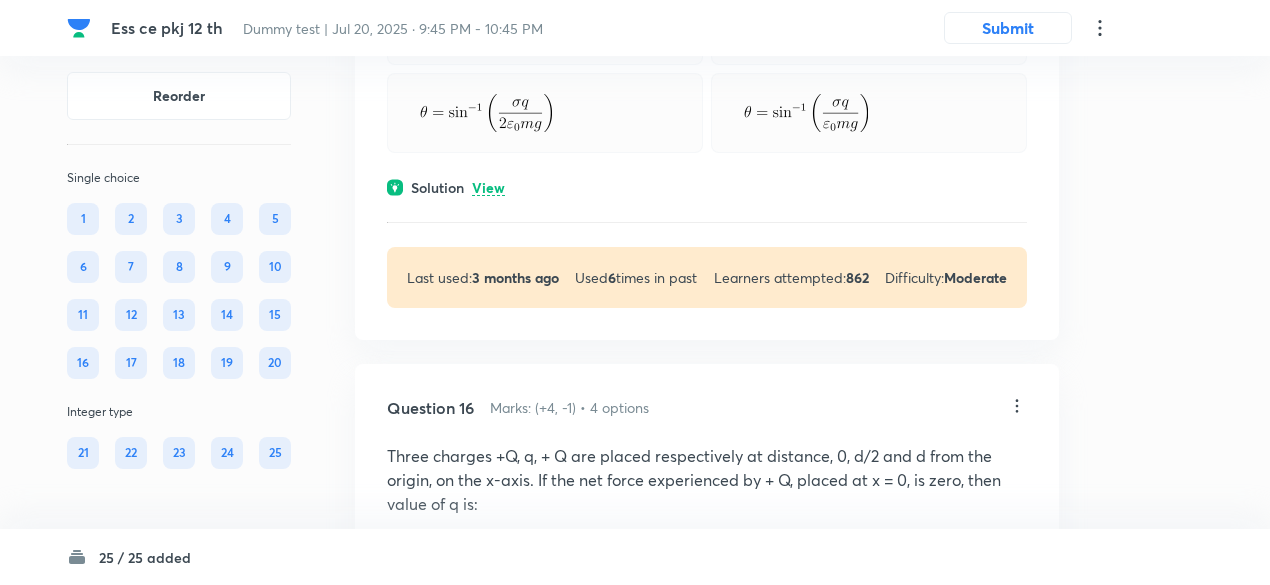 click on "View" at bounding box center [488, 188] 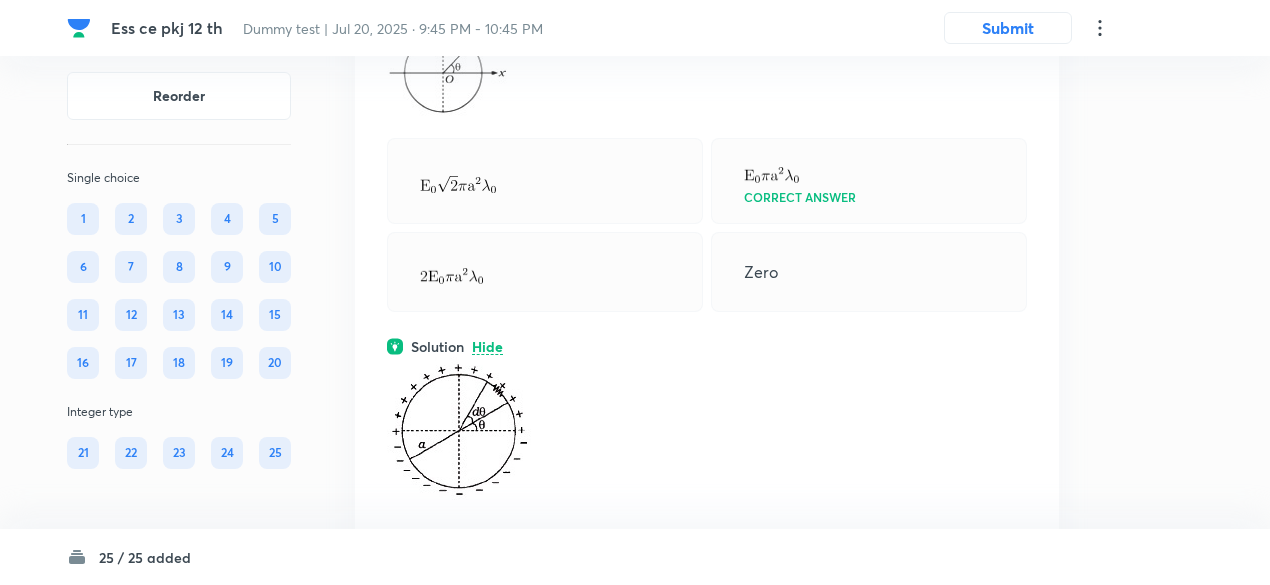 scroll, scrollTop: 11826, scrollLeft: 0, axis: vertical 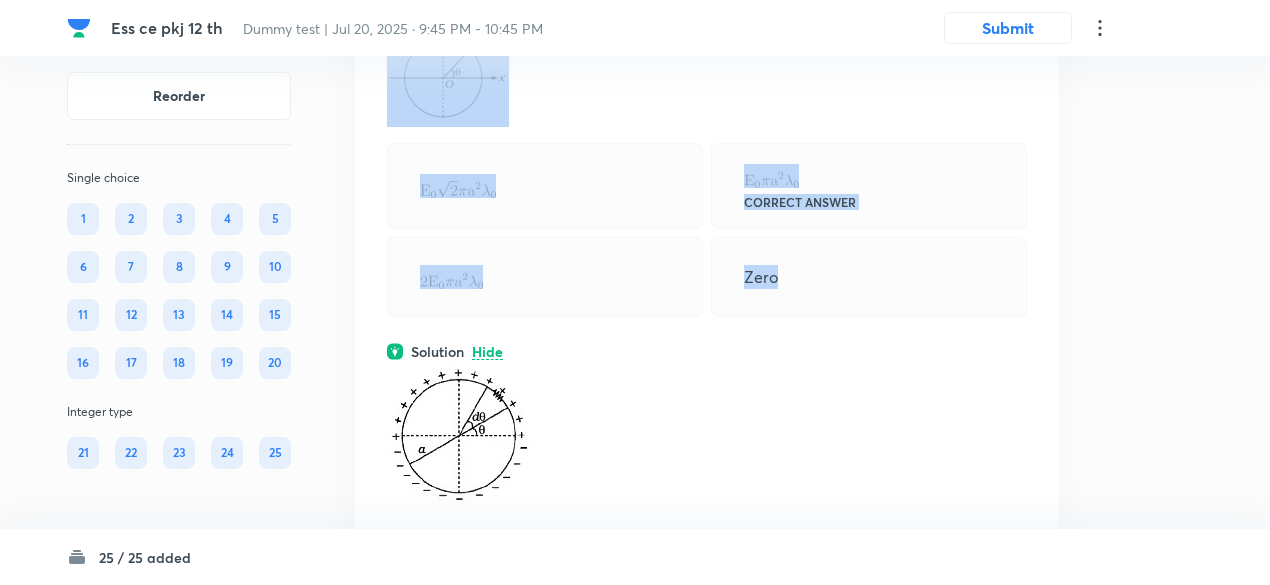 drag, startPoint x: 384, startPoint y: 139, endPoint x: 786, endPoint y: 444, distance: 504.60776 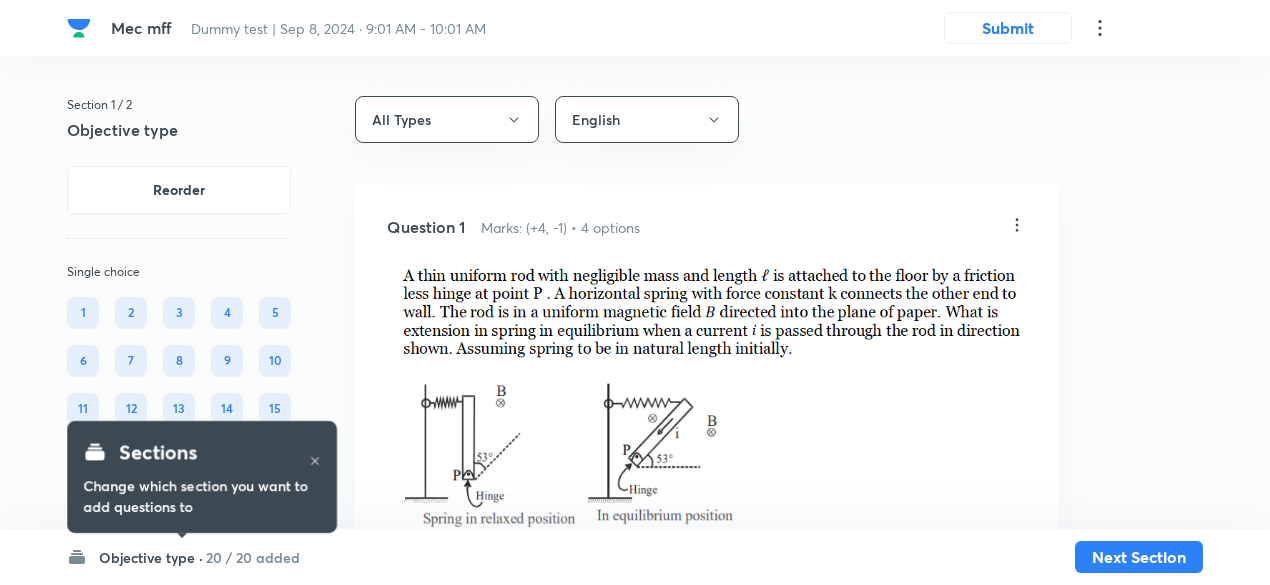 scroll, scrollTop: 0, scrollLeft: 0, axis: both 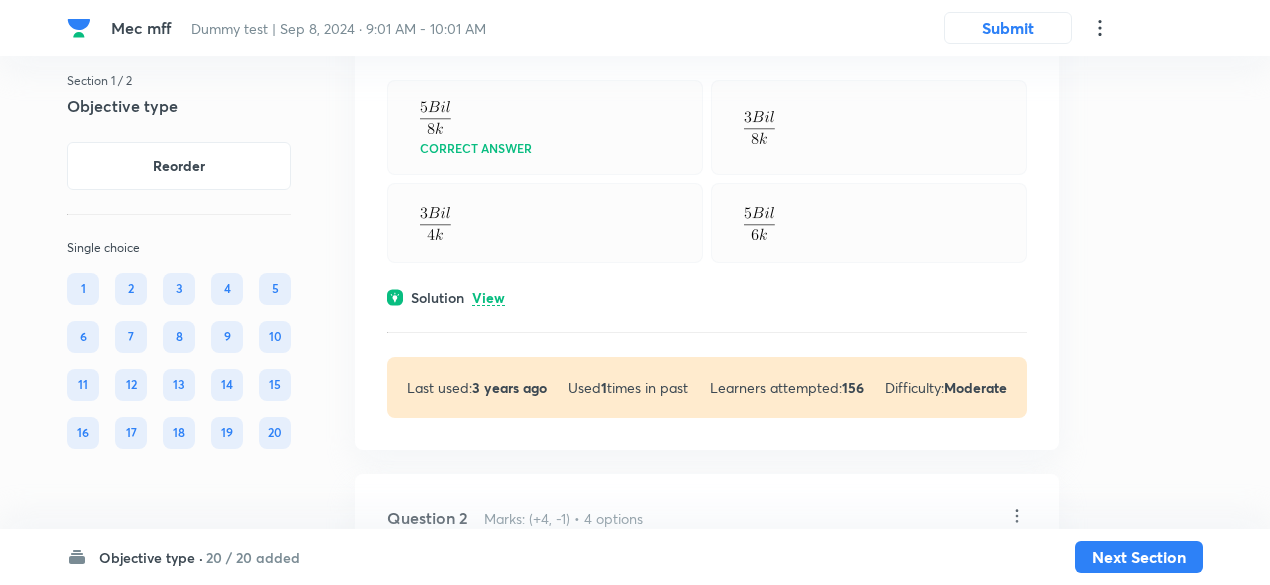click on "View" at bounding box center [488, 298] 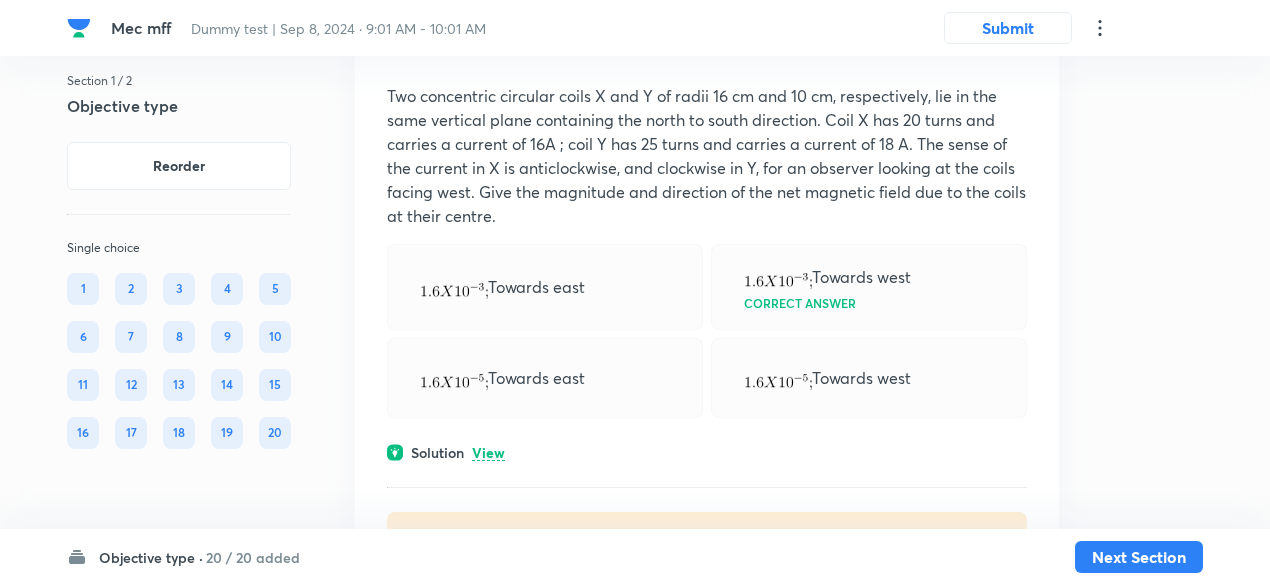 scroll, scrollTop: 1172, scrollLeft: 0, axis: vertical 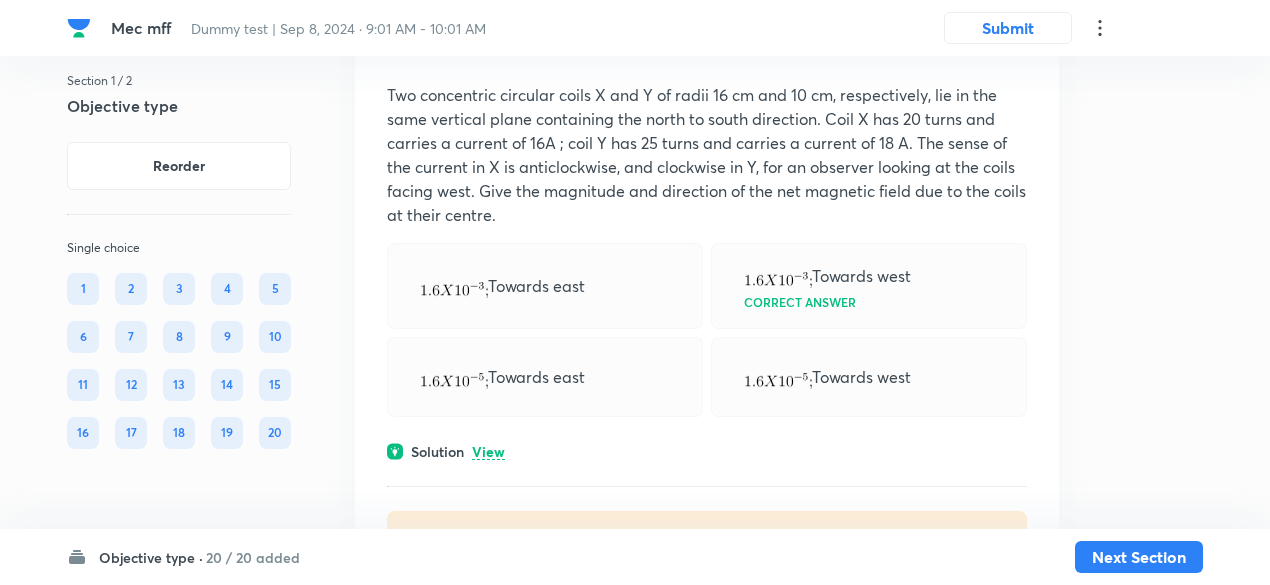 click on "View" at bounding box center [488, 452] 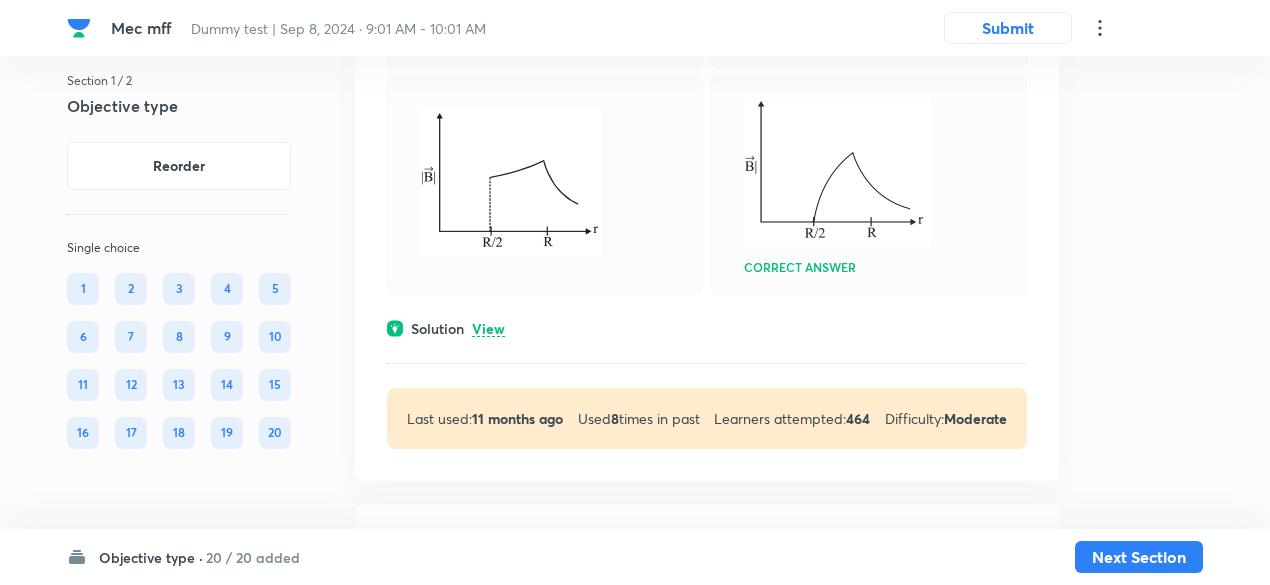 scroll, scrollTop: 2639, scrollLeft: 0, axis: vertical 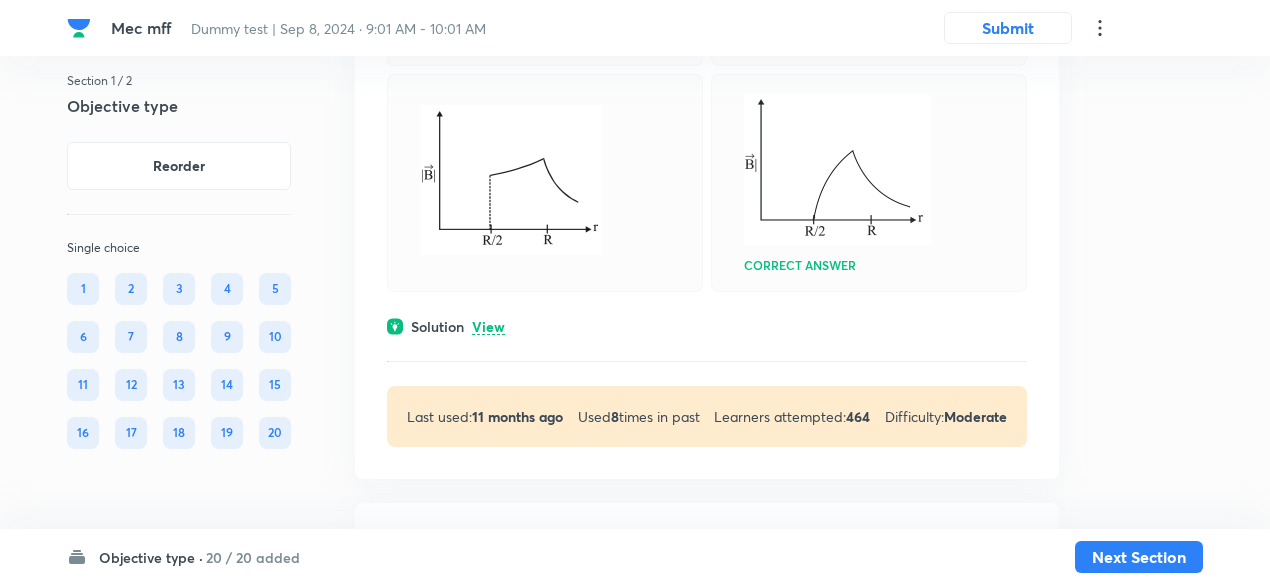 click on "View" at bounding box center [488, 327] 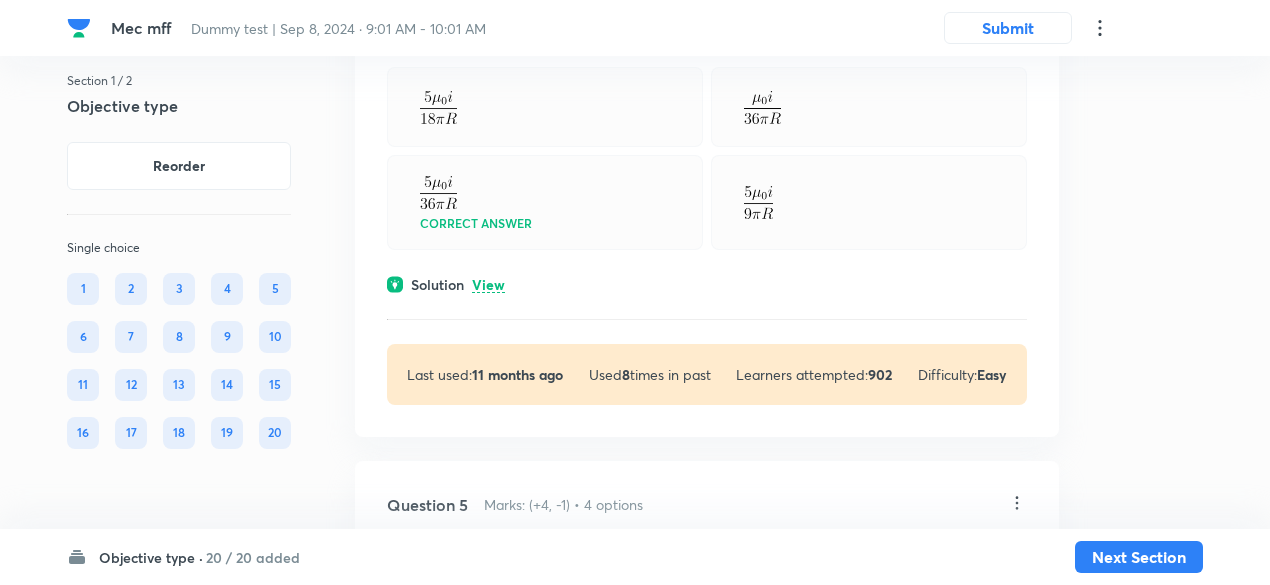 scroll, scrollTop: 3685, scrollLeft: 0, axis: vertical 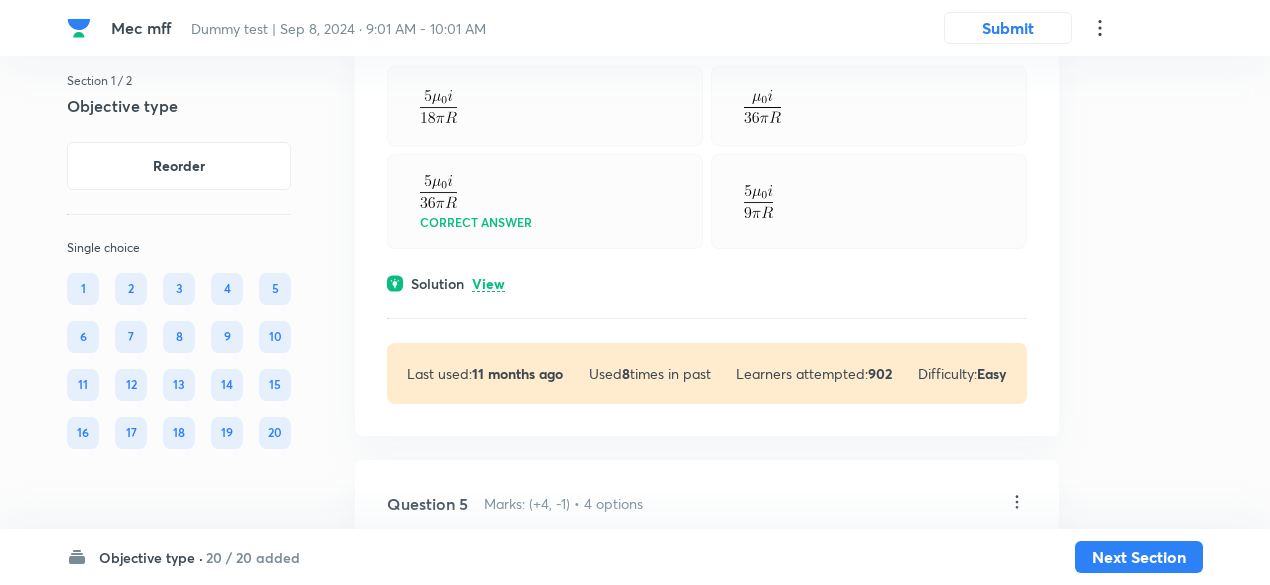click on "View" at bounding box center (488, 284) 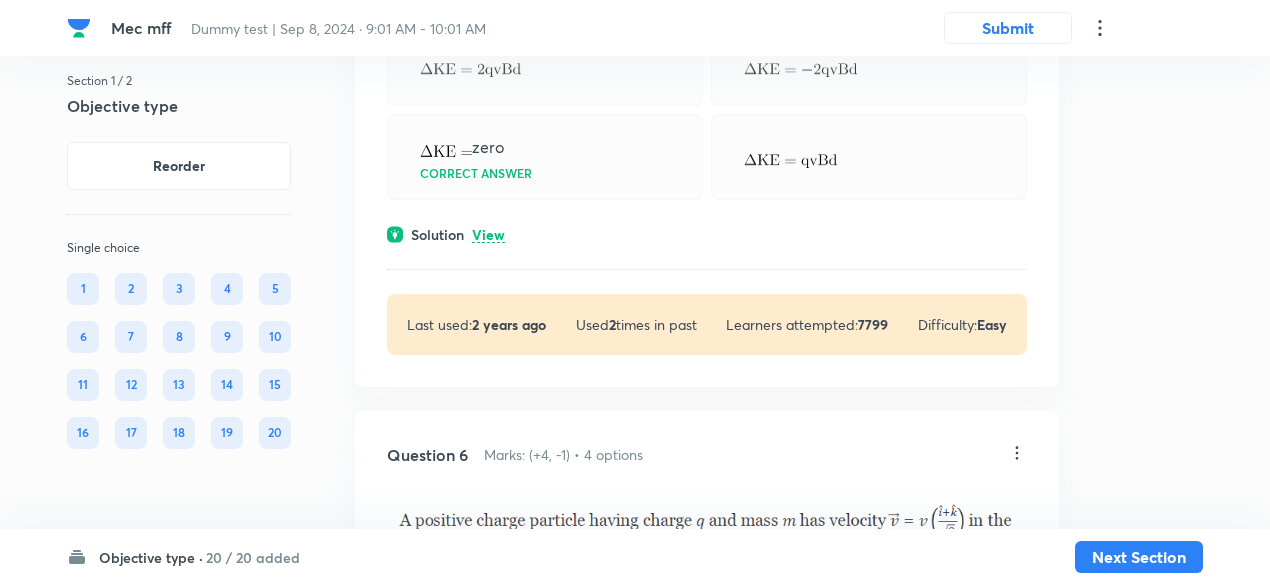 scroll, scrollTop: 4633, scrollLeft: 0, axis: vertical 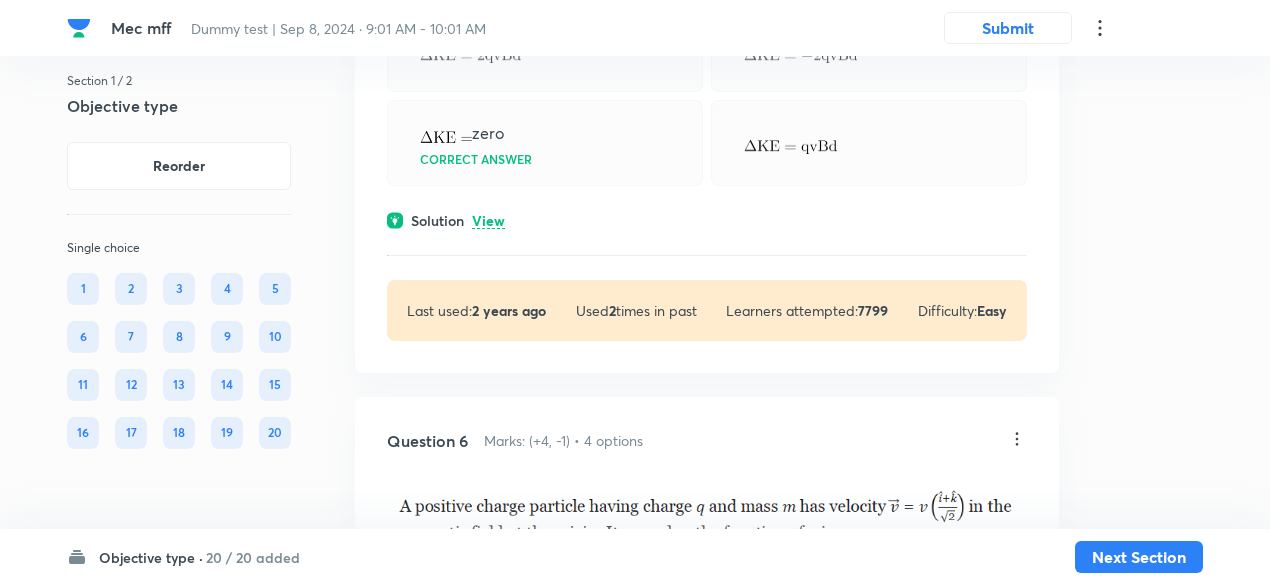 click on "View" at bounding box center [488, 221] 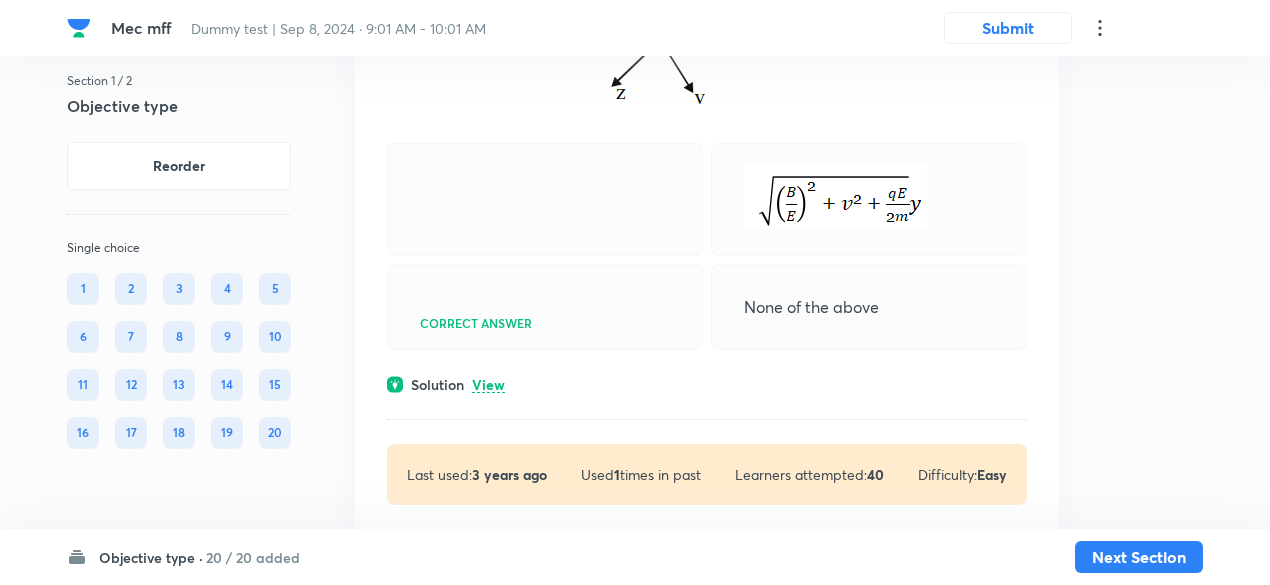 scroll, scrollTop: 5407, scrollLeft: 0, axis: vertical 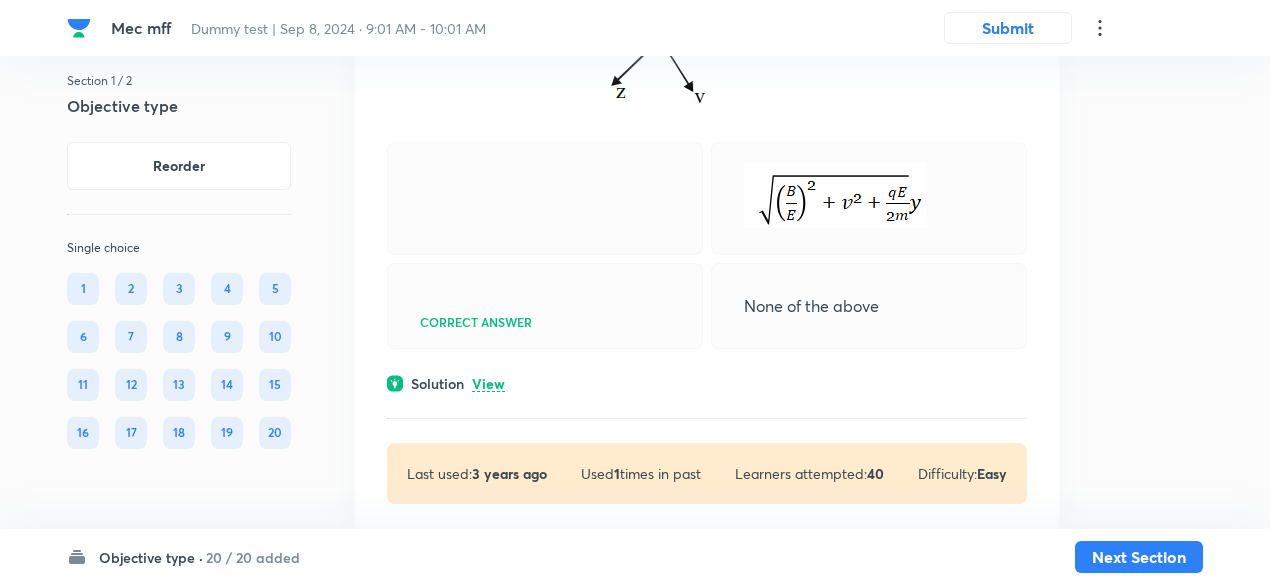 click on "View" at bounding box center (488, 384) 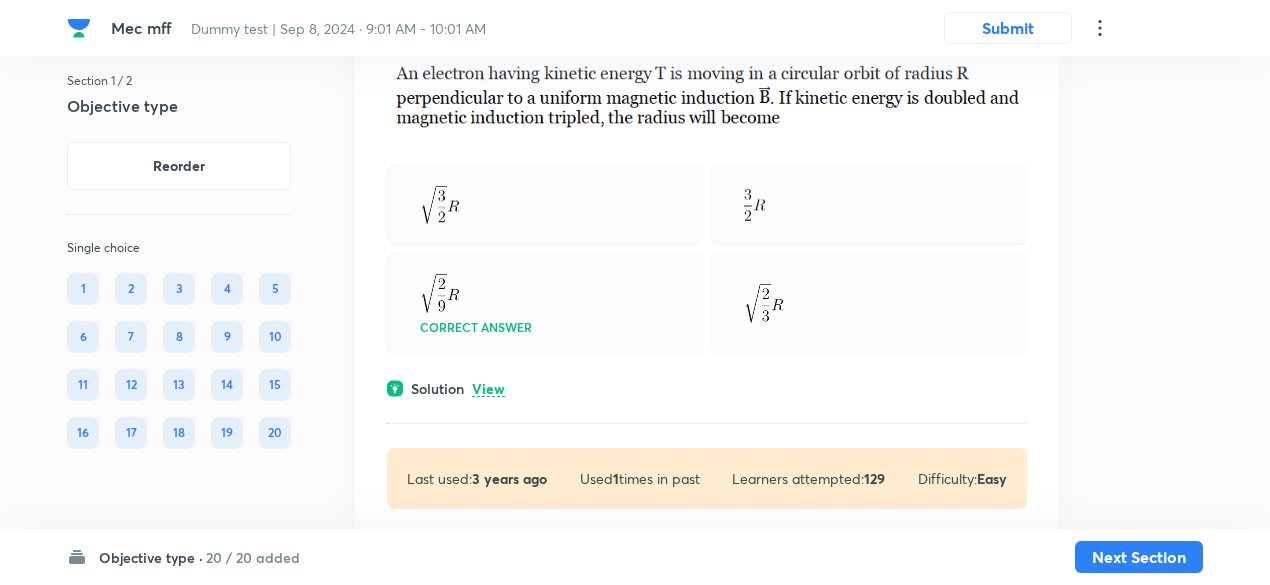 scroll, scrollTop: 6213, scrollLeft: 0, axis: vertical 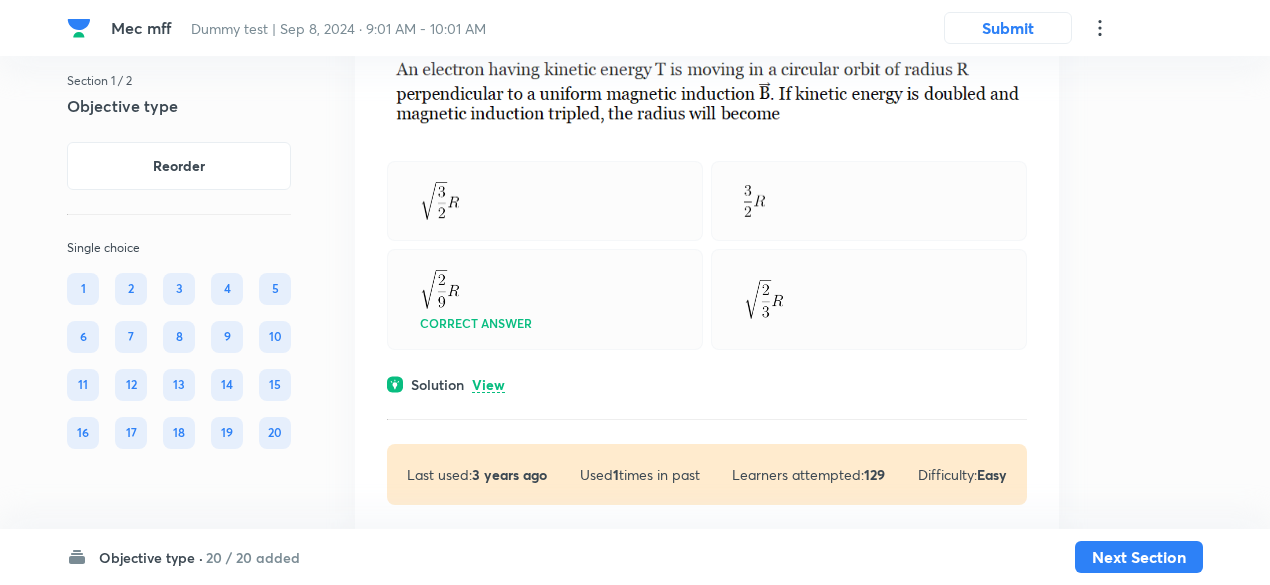 click on "View" at bounding box center [488, 385] 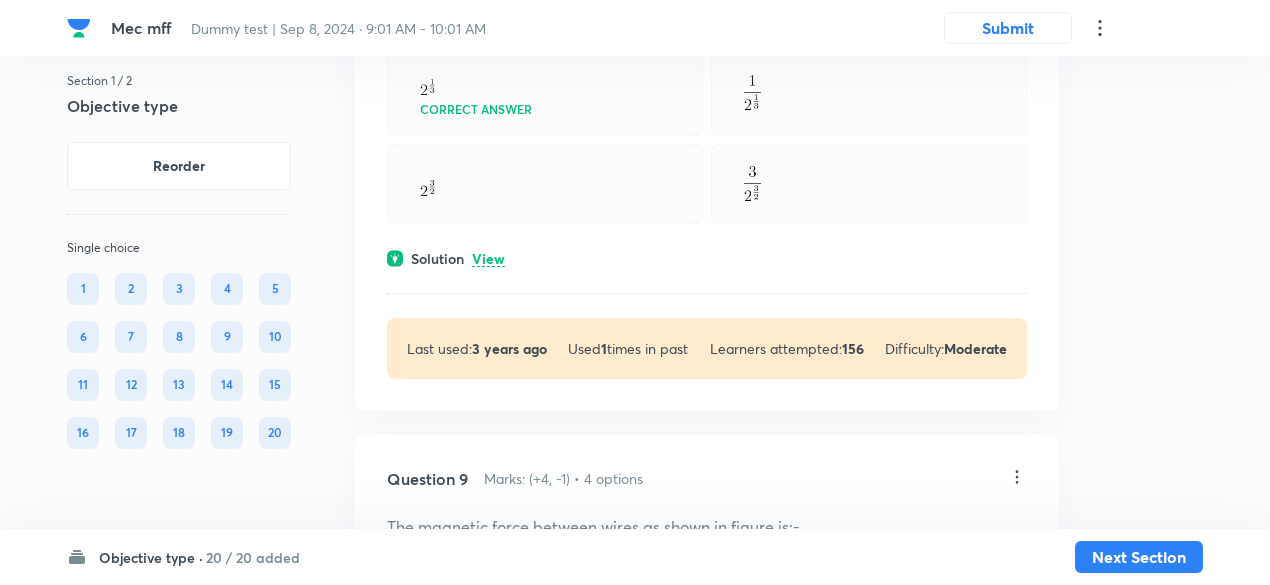 scroll, scrollTop: 7304, scrollLeft: 0, axis: vertical 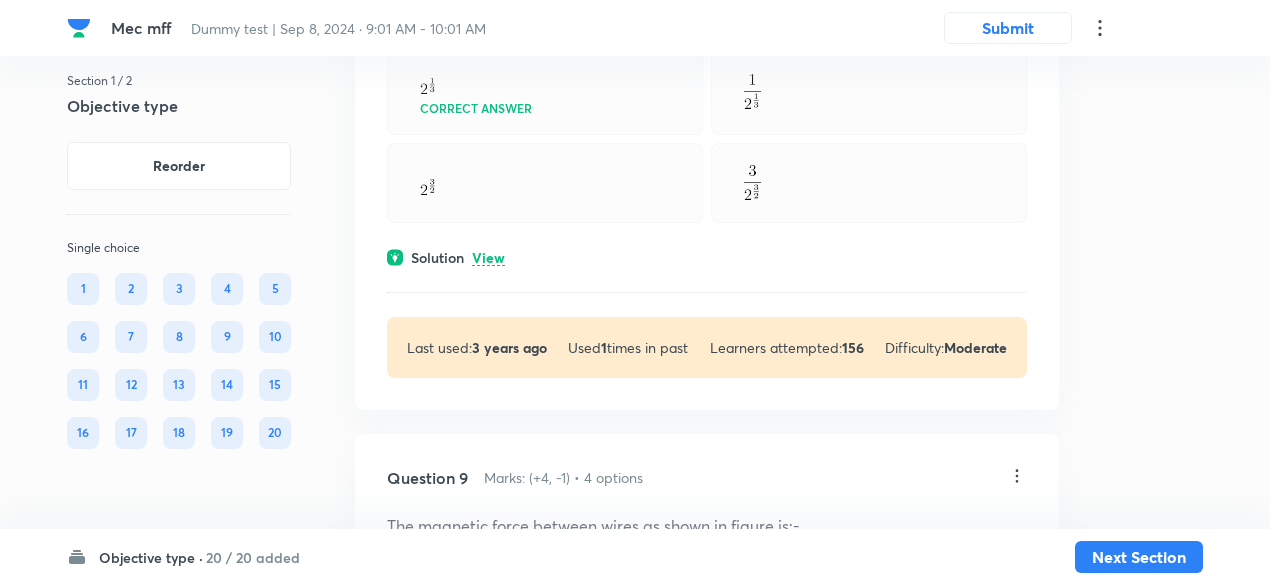click on "View" at bounding box center (488, 258) 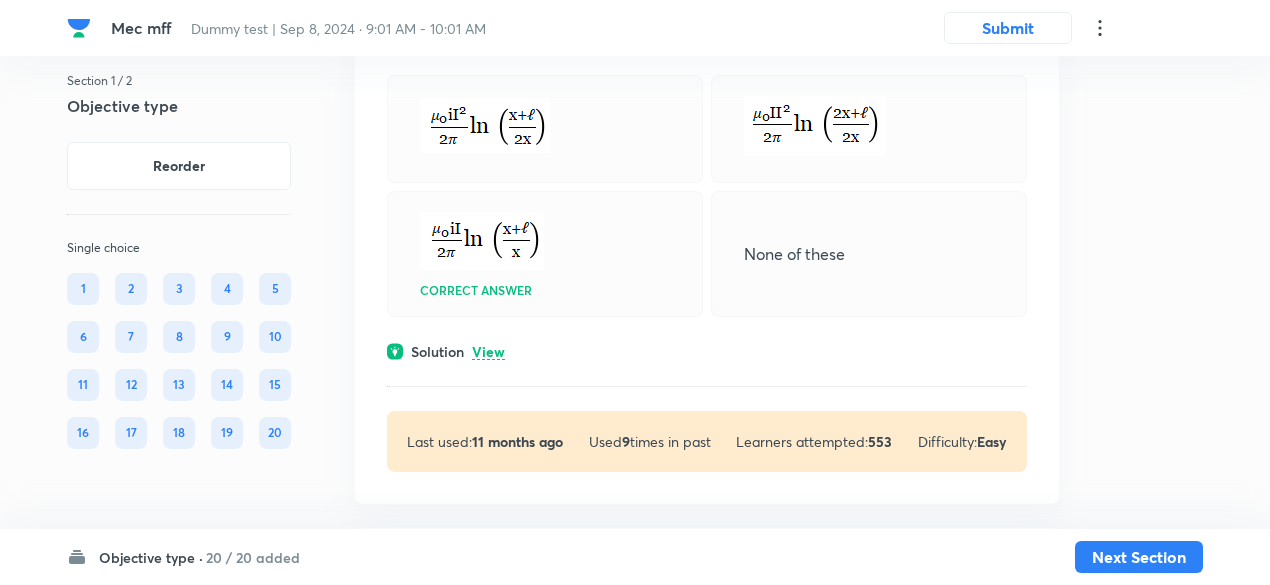 scroll, scrollTop: 8463, scrollLeft: 0, axis: vertical 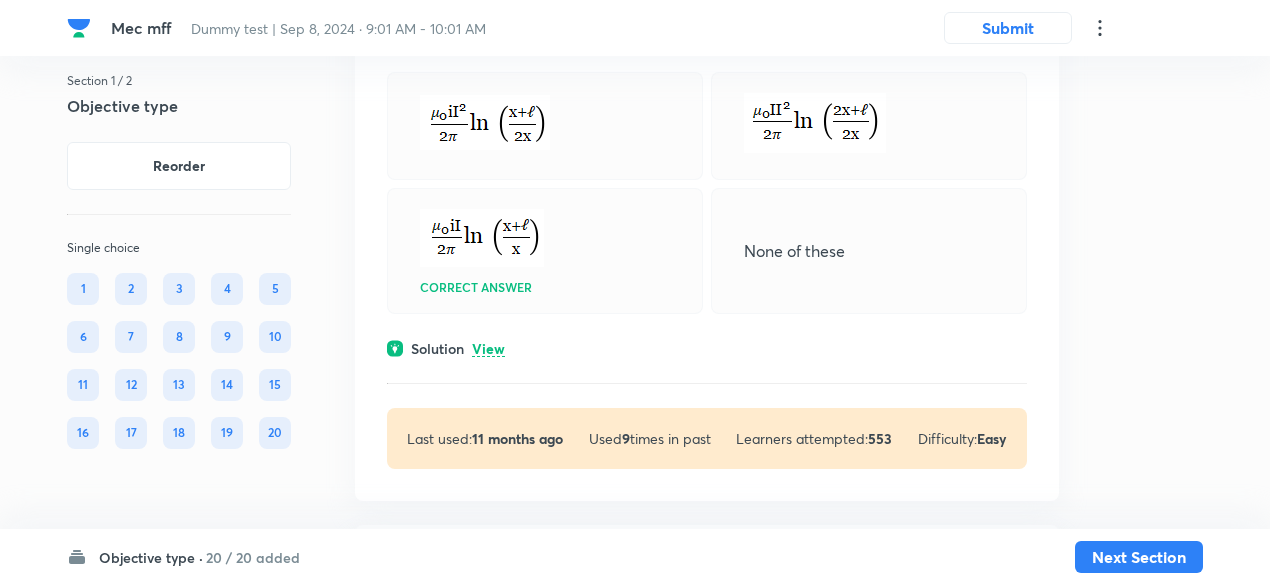 click on "View" at bounding box center (488, 349) 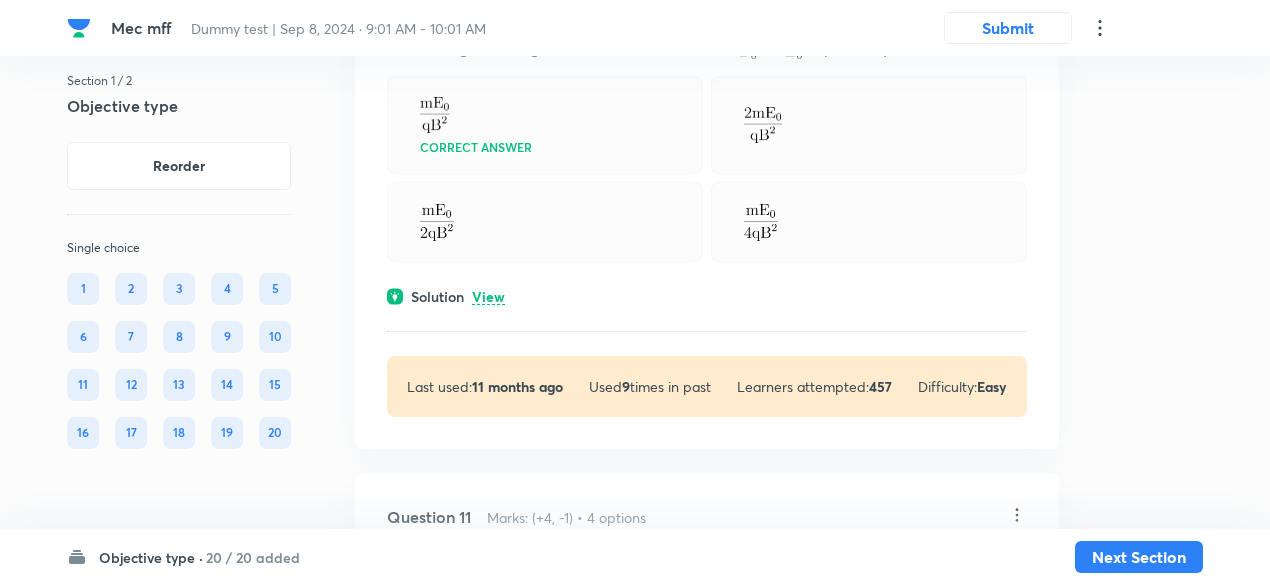 scroll, scrollTop: 9597, scrollLeft: 0, axis: vertical 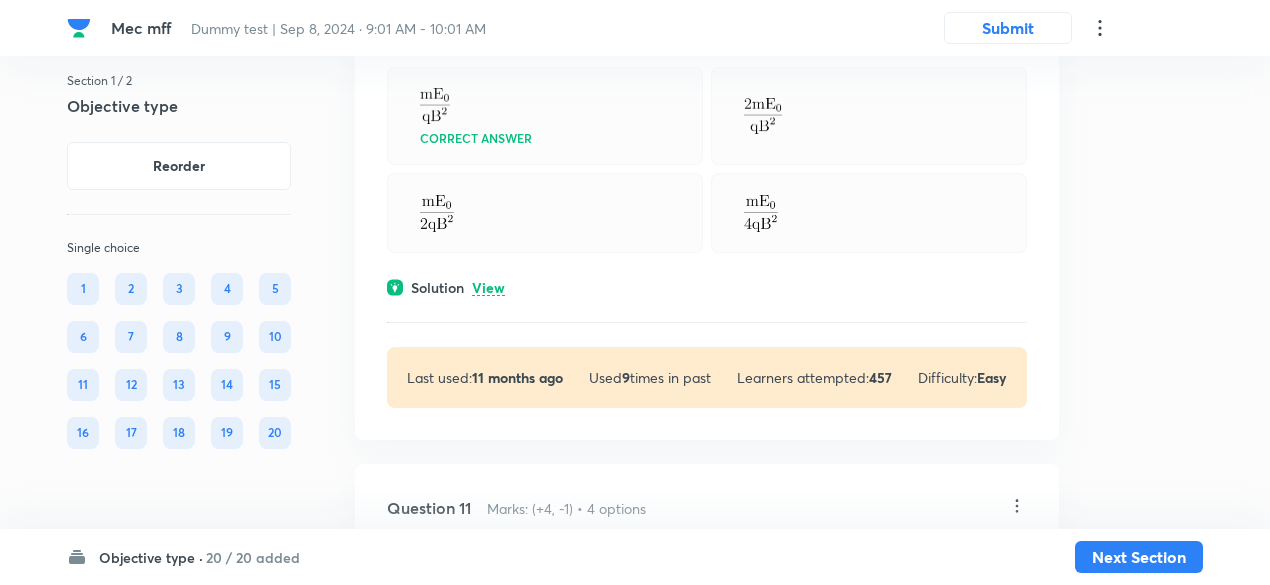 click on "View" at bounding box center [488, 288] 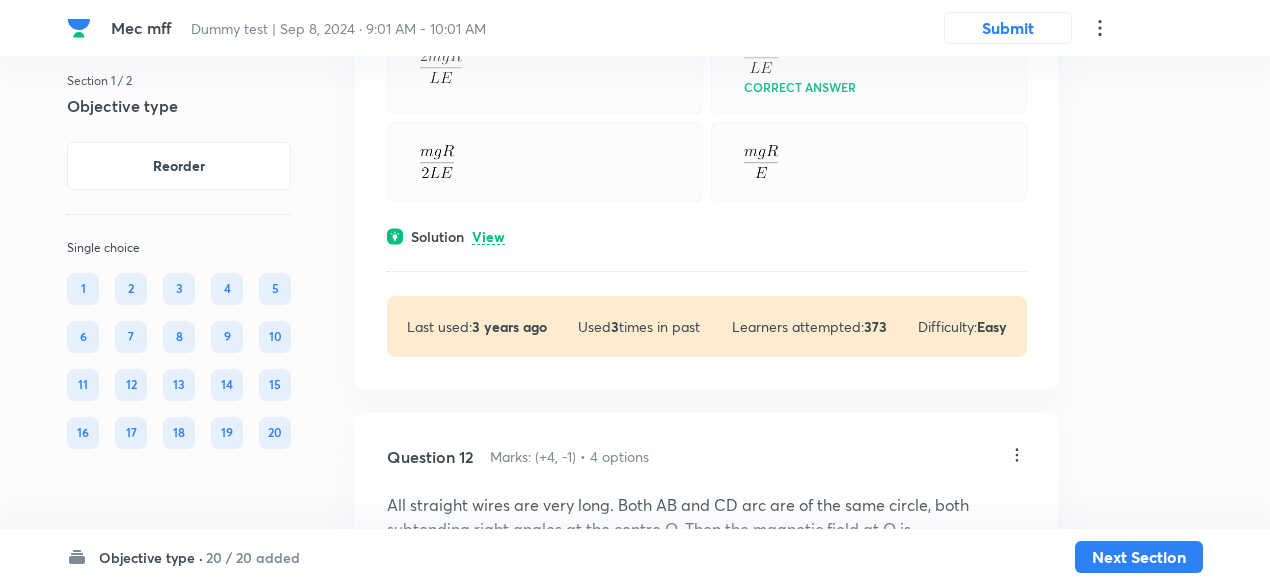 scroll, scrollTop: 11509, scrollLeft: 0, axis: vertical 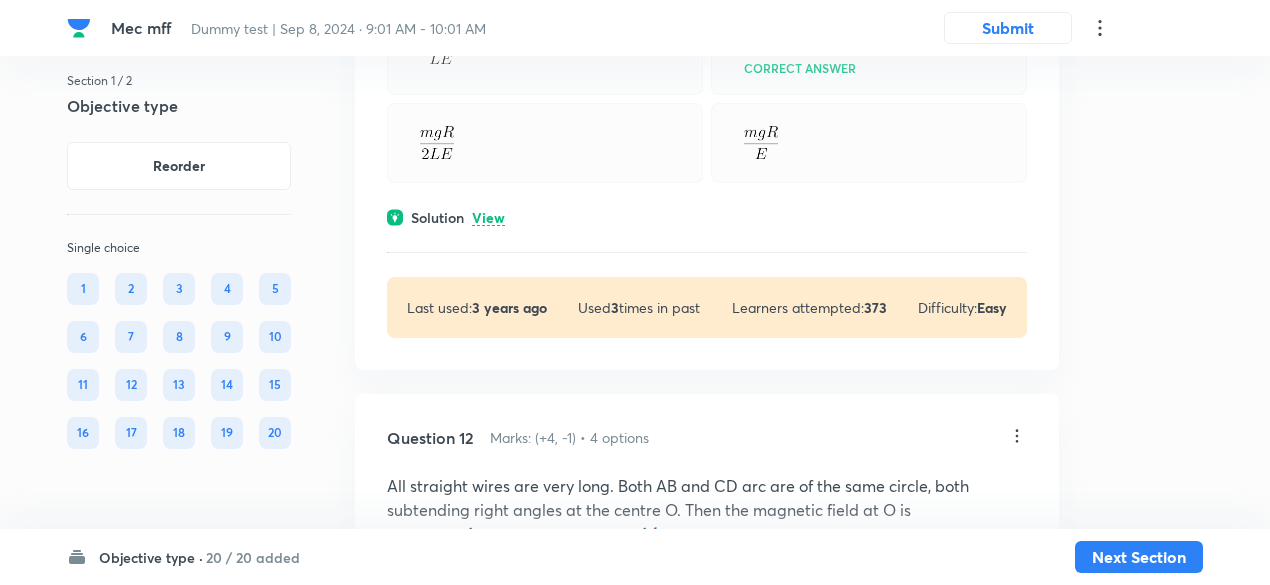click on "View" at bounding box center [488, 218] 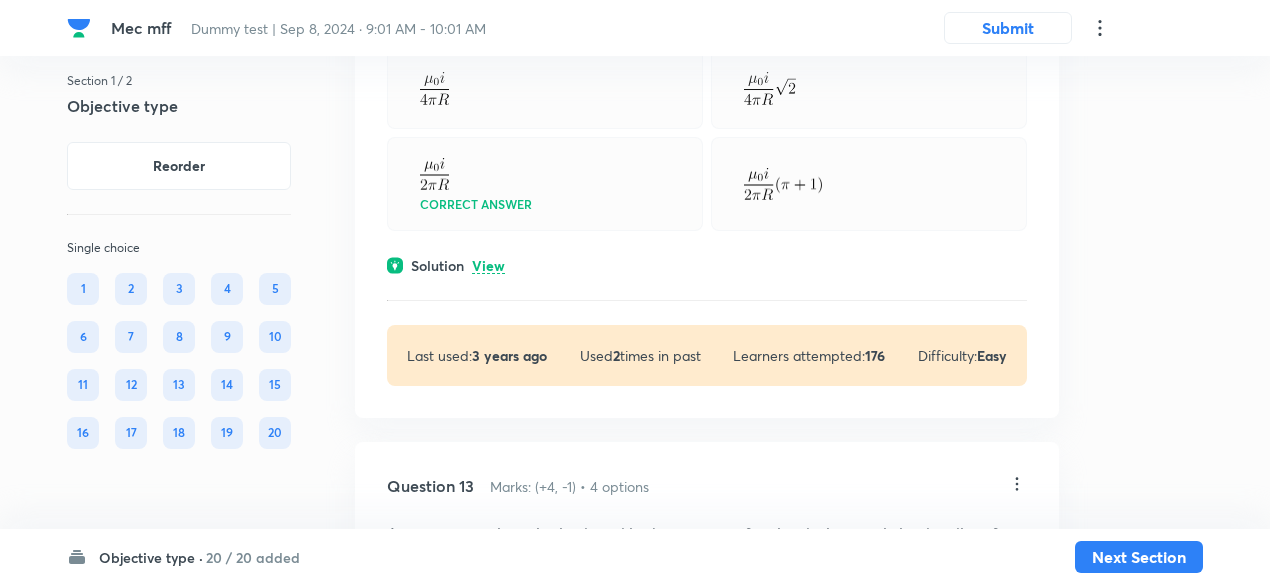 scroll, scrollTop: 12737, scrollLeft: 0, axis: vertical 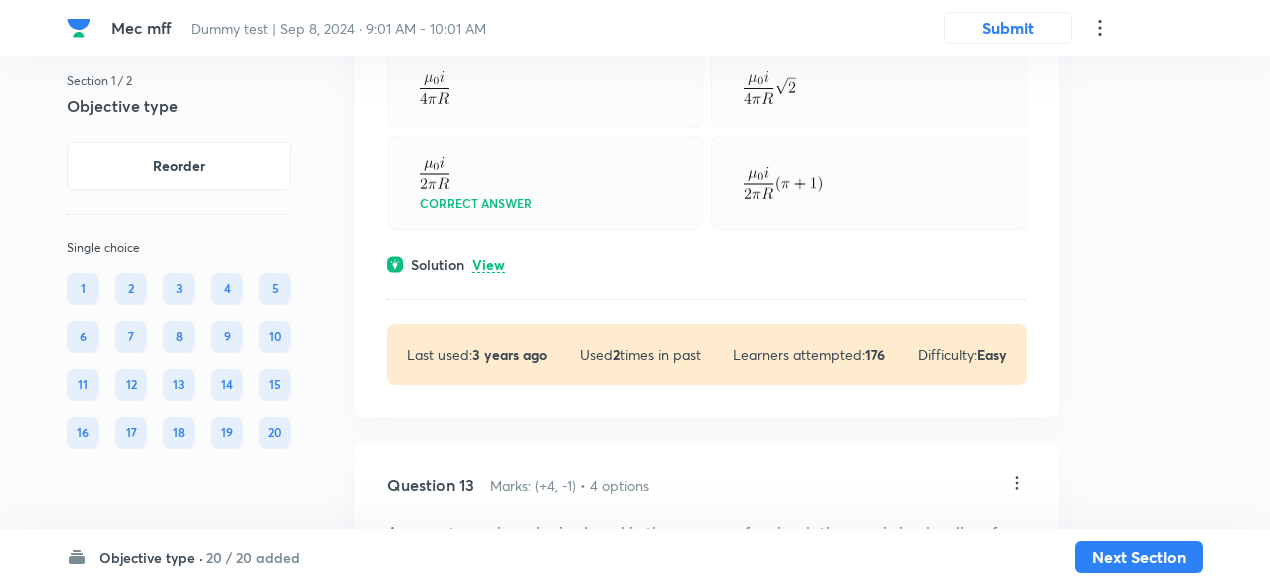 click on "View" at bounding box center [488, 265] 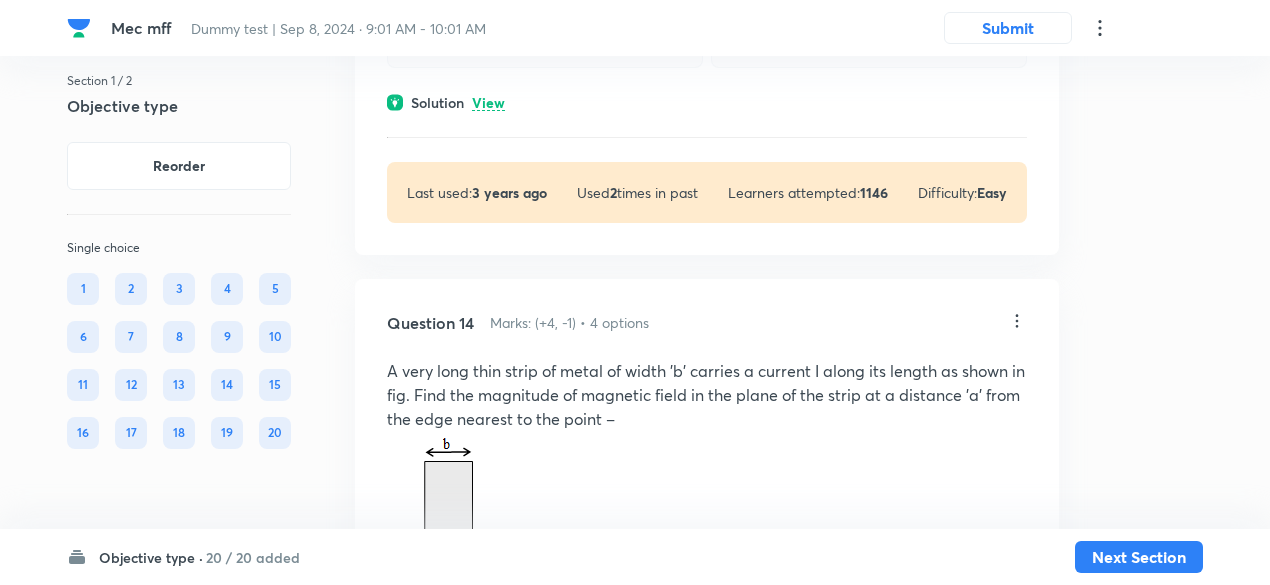 scroll, scrollTop: 13839, scrollLeft: 0, axis: vertical 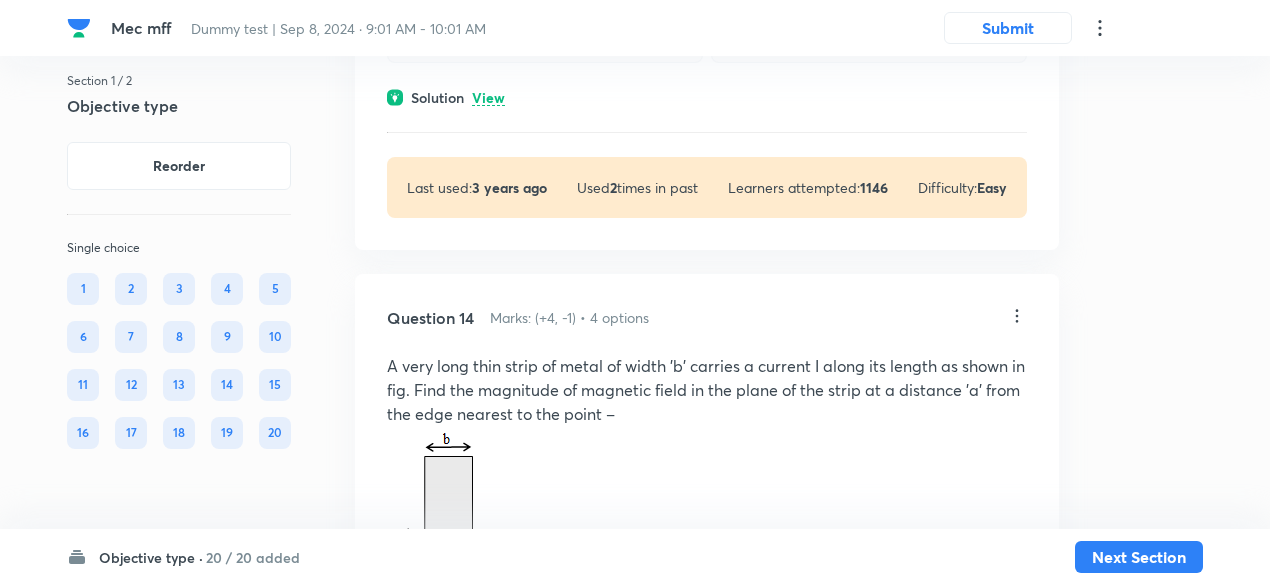 click on "View" at bounding box center [488, 98] 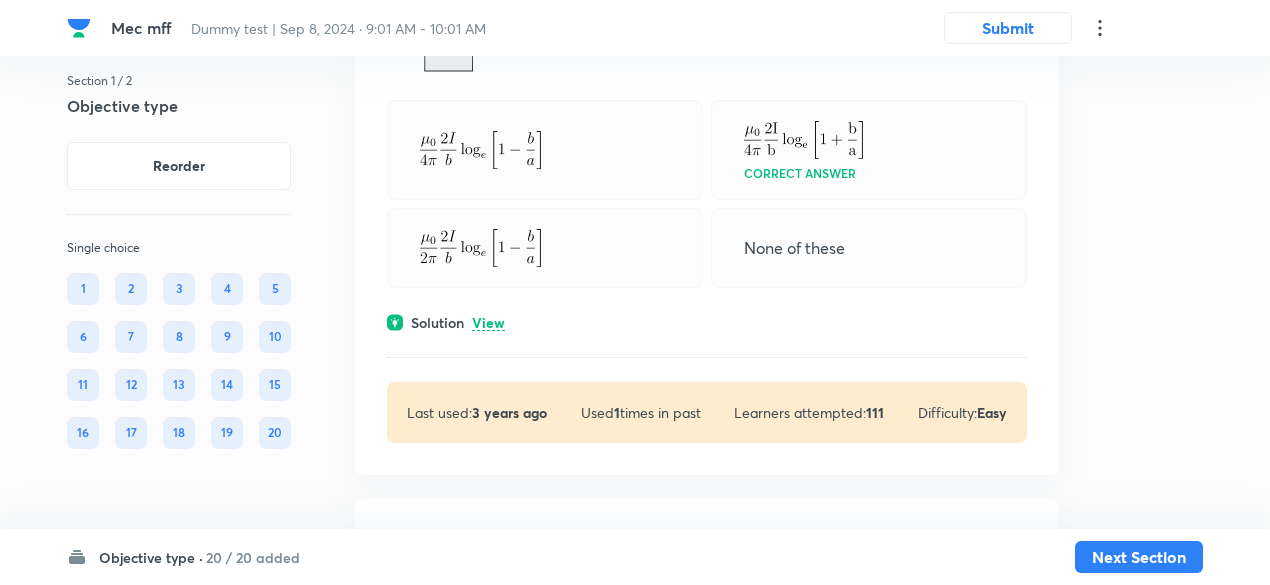scroll, scrollTop: 14713, scrollLeft: 0, axis: vertical 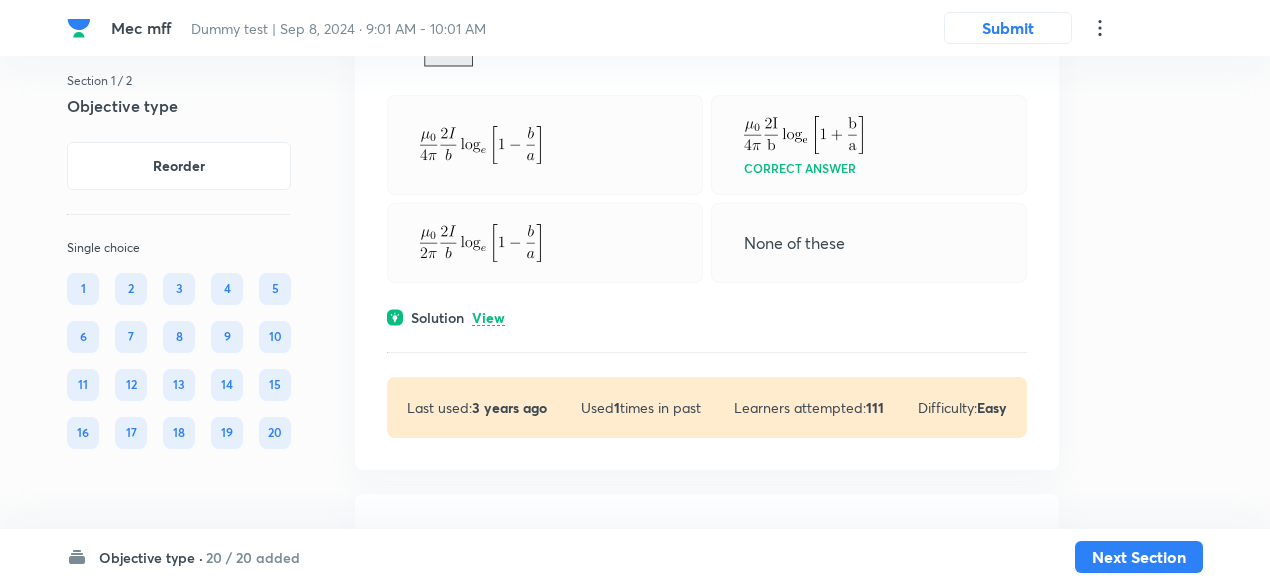 click on "View" at bounding box center [488, 318] 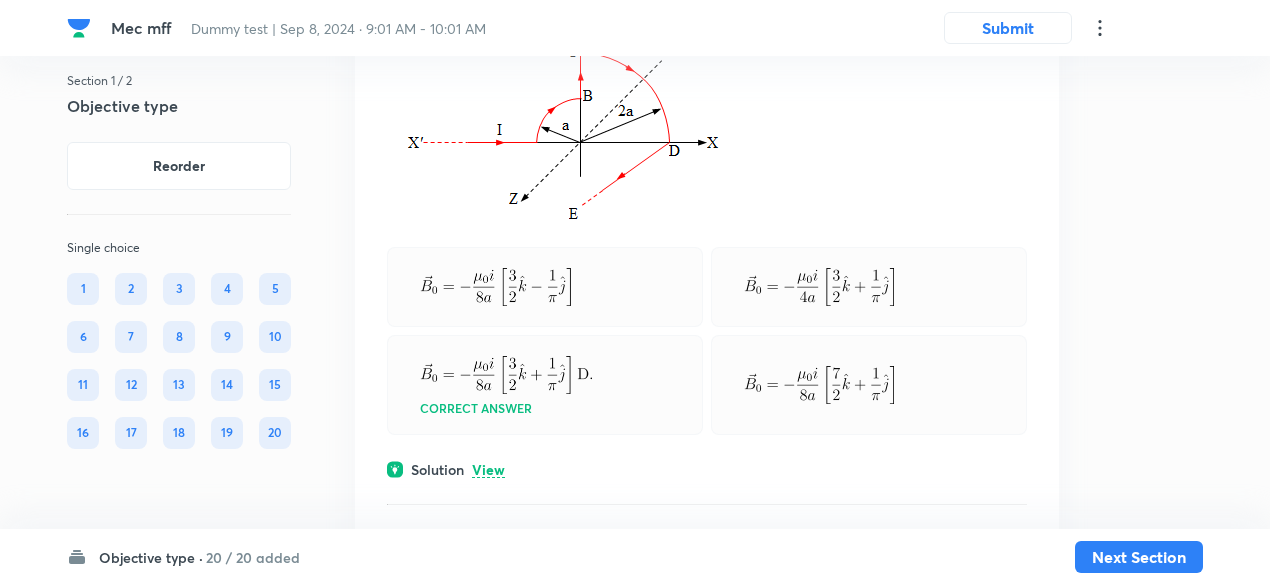 scroll, scrollTop: 16071, scrollLeft: 0, axis: vertical 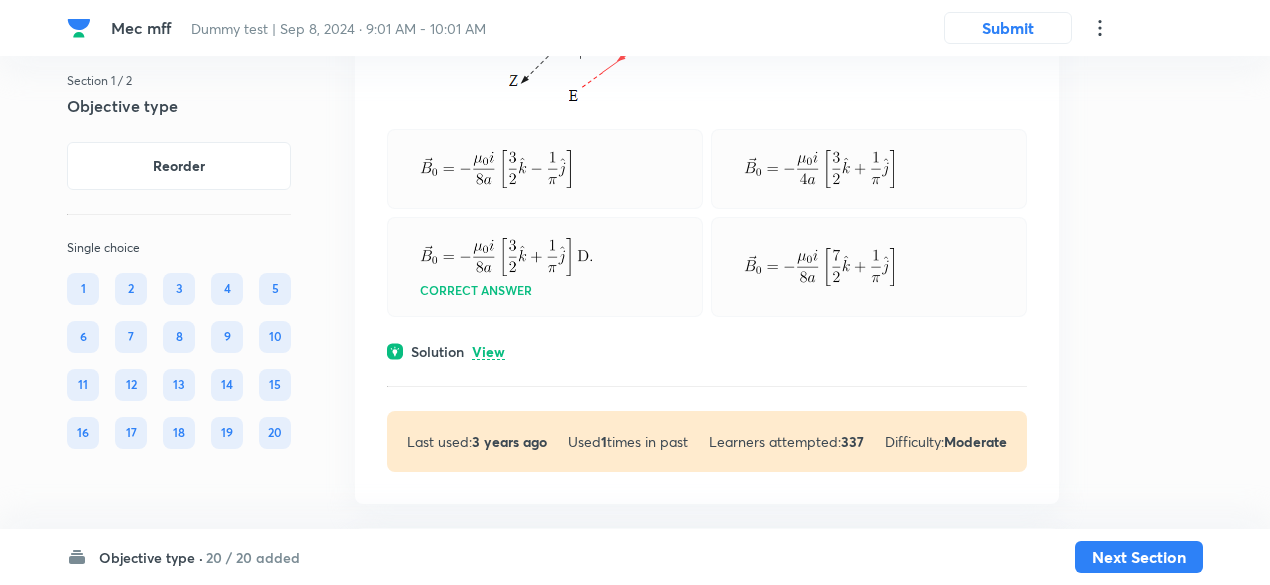 click on "View" at bounding box center (488, 352) 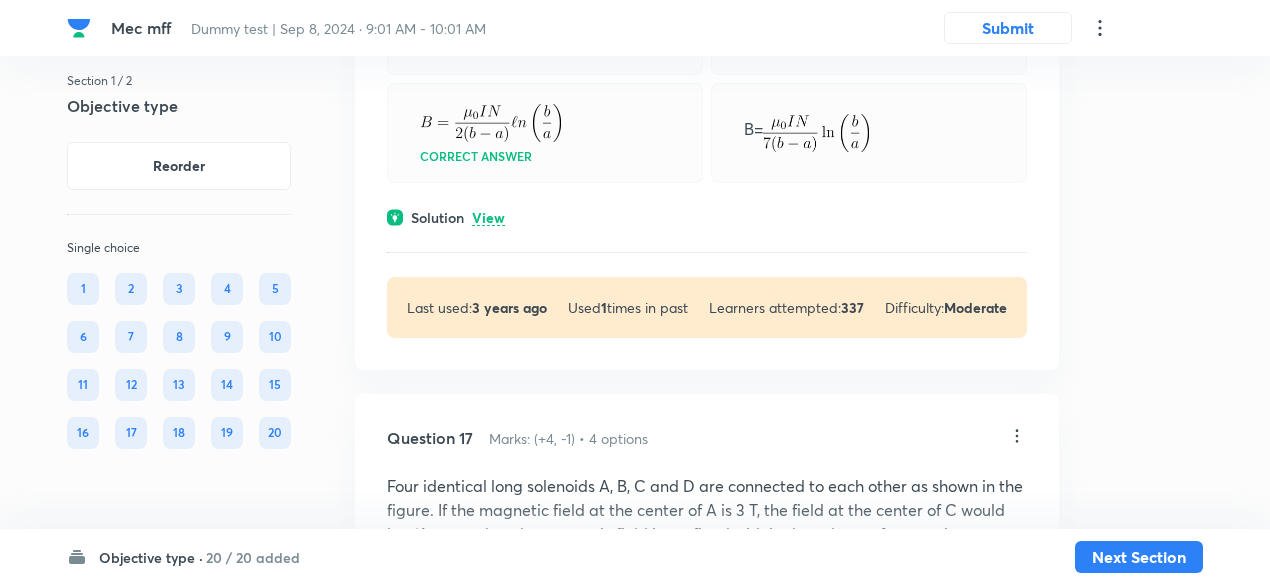 scroll, scrollTop: 17134, scrollLeft: 0, axis: vertical 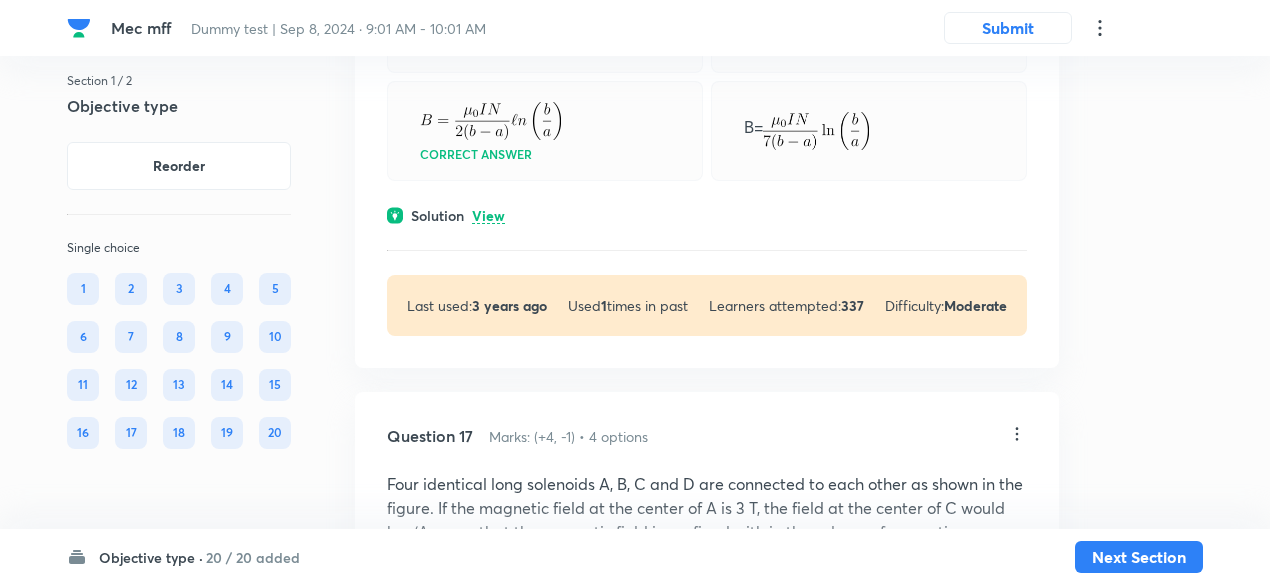 click on "View" at bounding box center [488, 216] 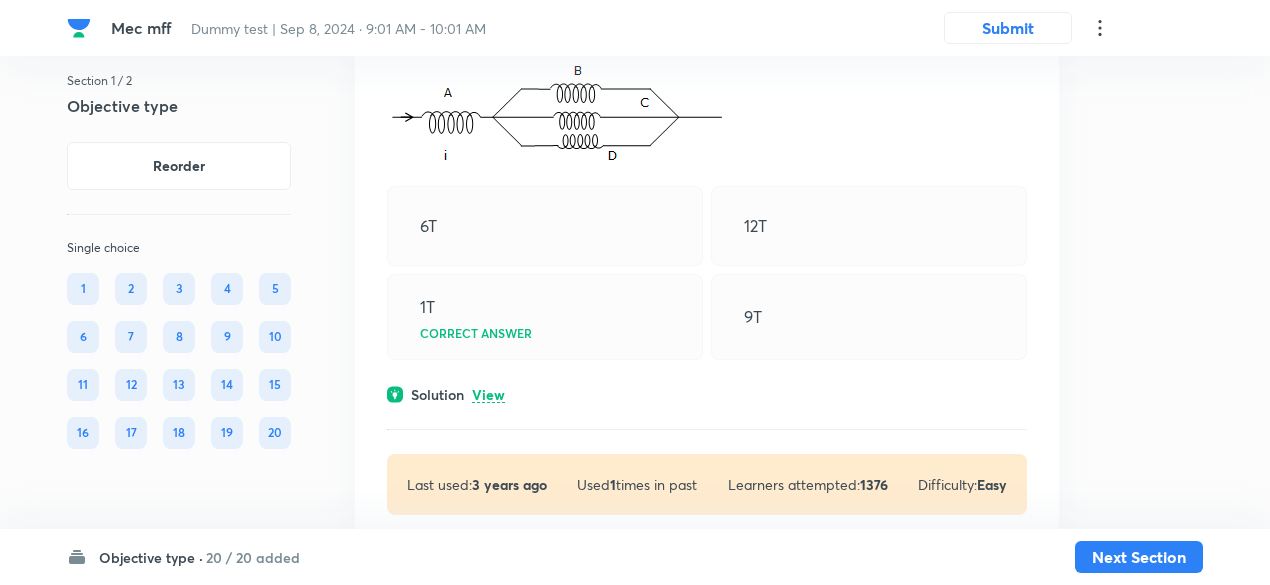 scroll, scrollTop: 18167, scrollLeft: 0, axis: vertical 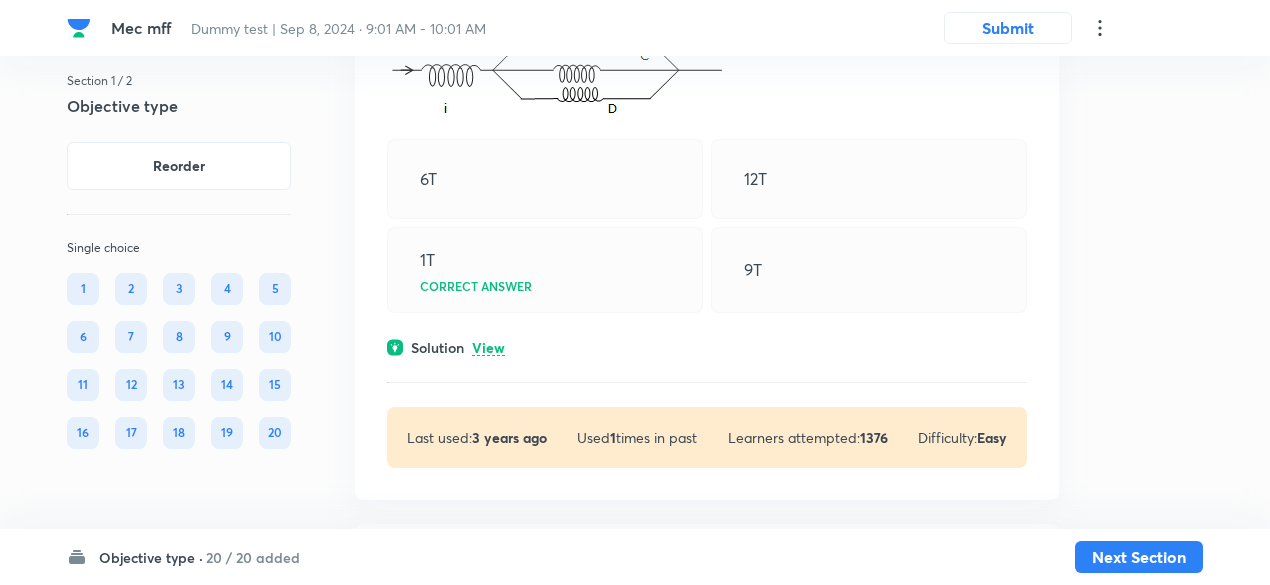 click on "View" at bounding box center [488, 348] 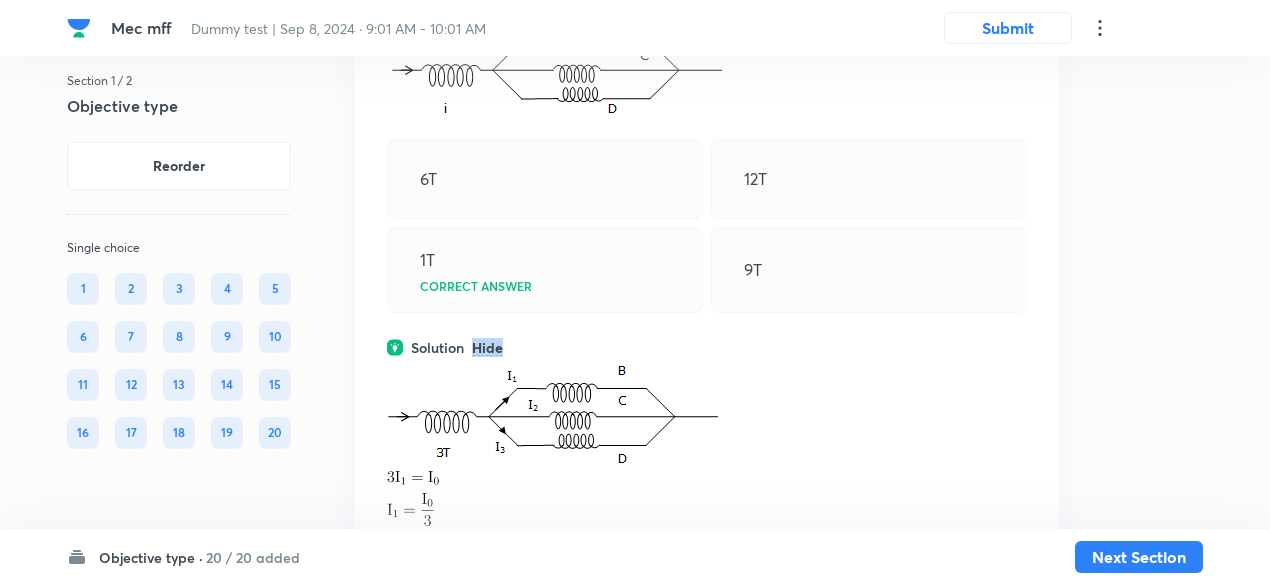 click on "Hide" at bounding box center [487, 348] 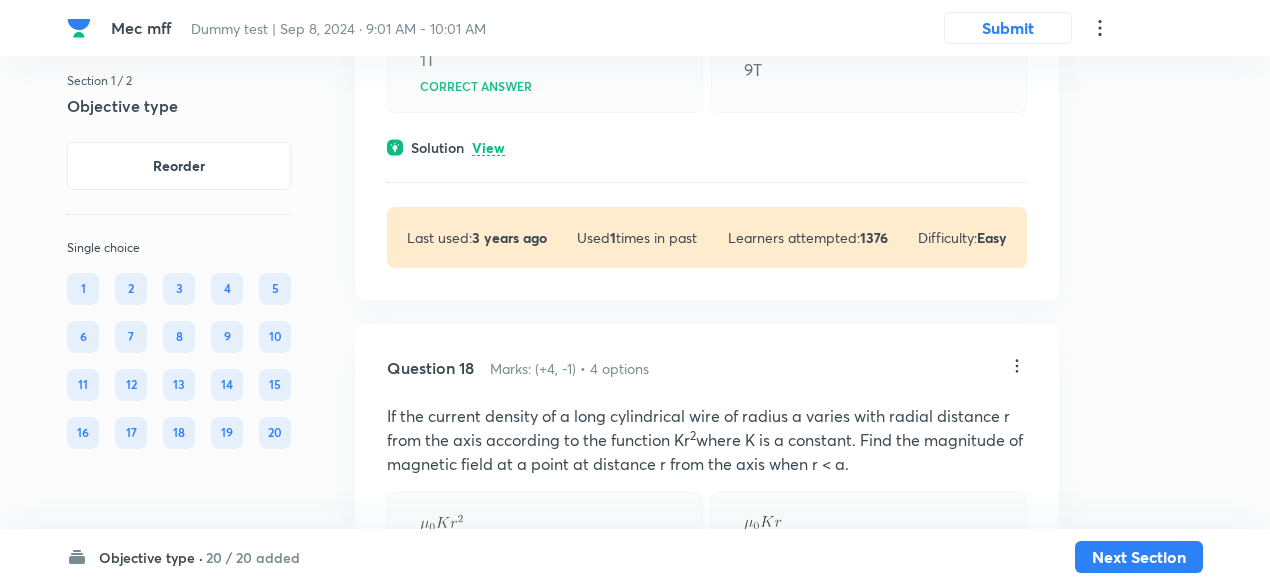 scroll, scrollTop: 18423, scrollLeft: 0, axis: vertical 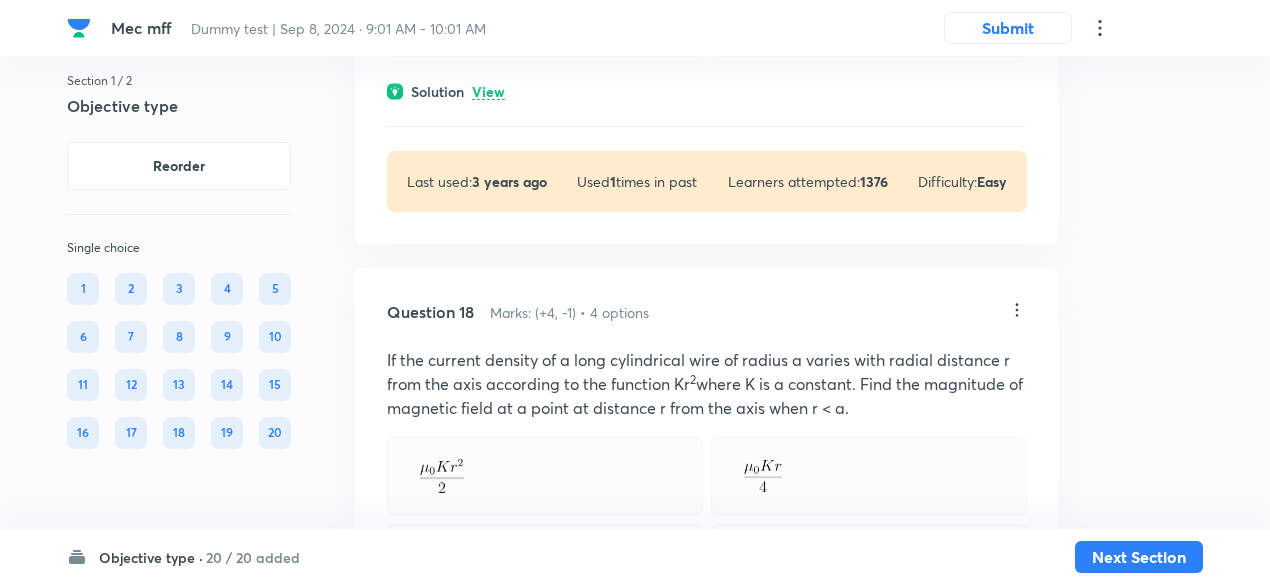 click on "View" at bounding box center (488, 92) 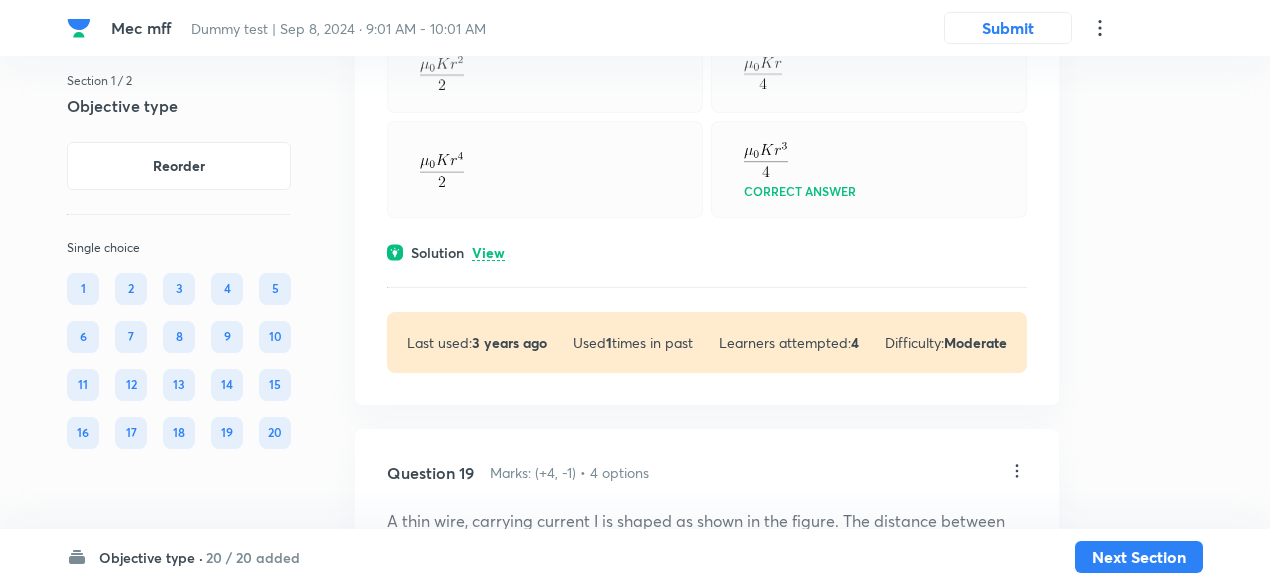scroll, scrollTop: 19169, scrollLeft: 0, axis: vertical 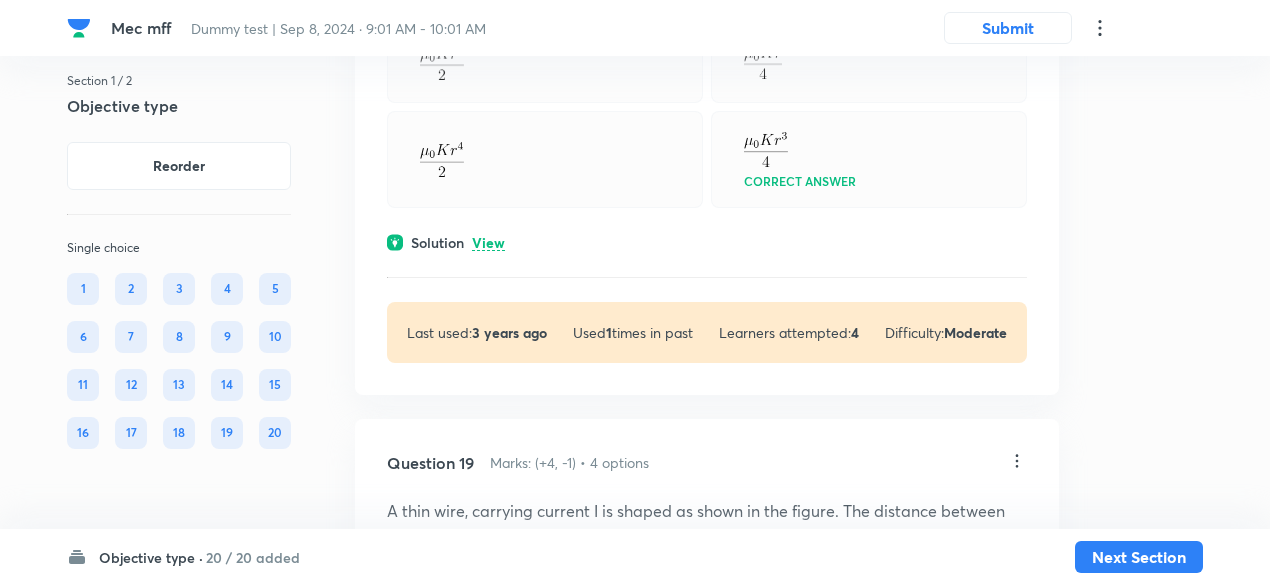 click on "View" at bounding box center (488, 243) 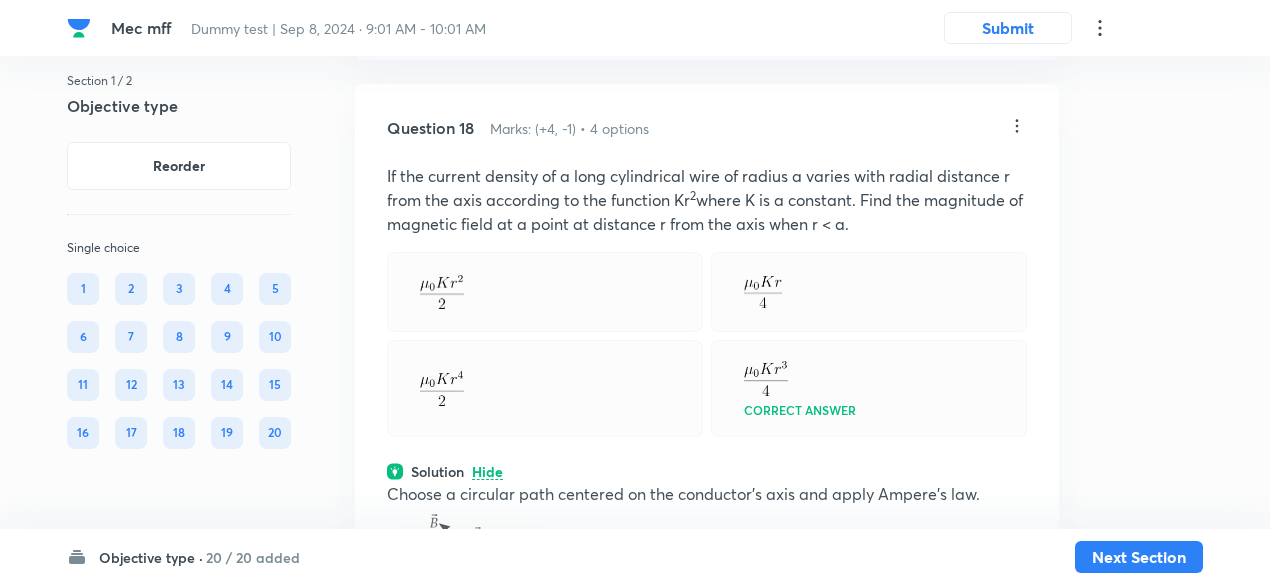 scroll, scrollTop: 18938, scrollLeft: 0, axis: vertical 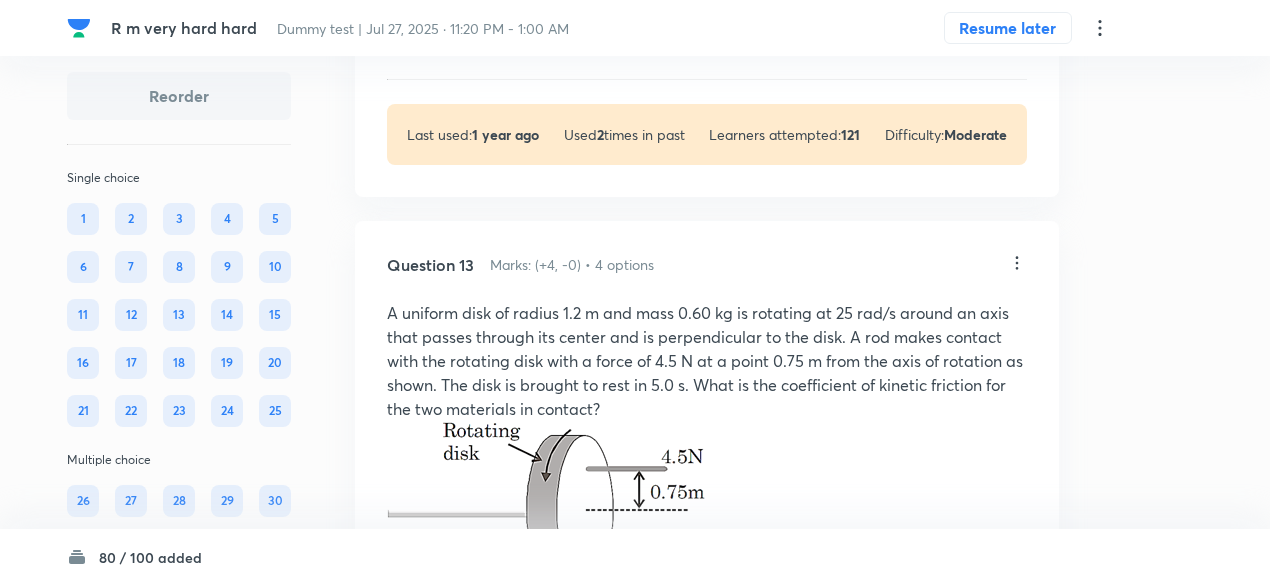 drag, startPoint x: 0, startPoint y: 0, endPoint x: 456, endPoint y: 272, distance: 530.96136 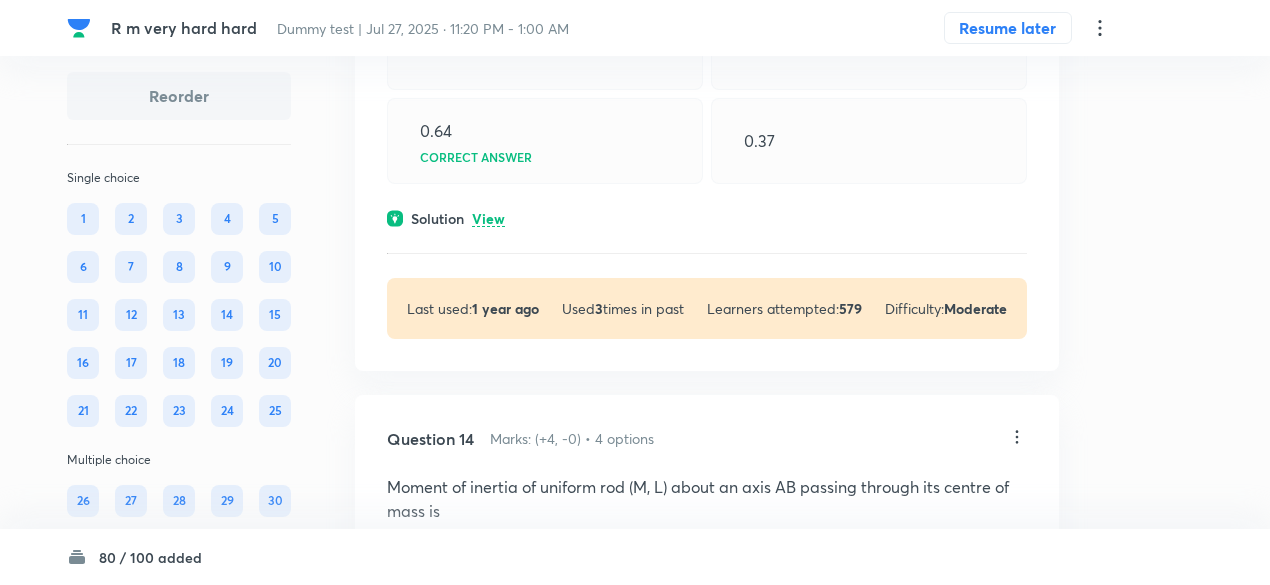 scroll, scrollTop: 9107, scrollLeft: 0, axis: vertical 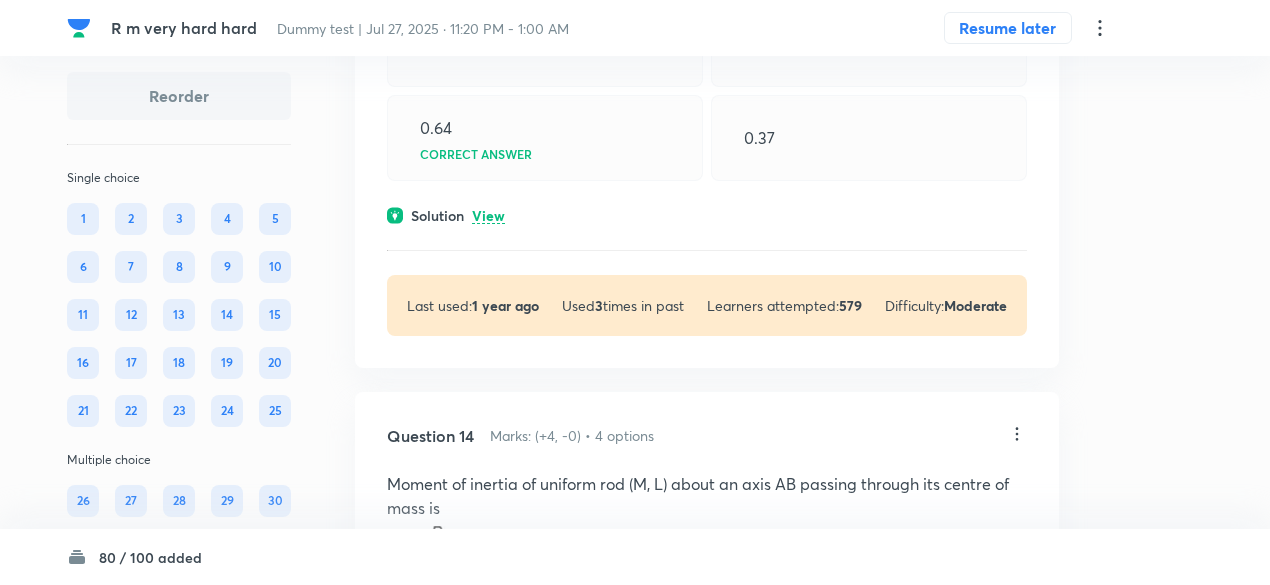 click on "View" at bounding box center [488, 216] 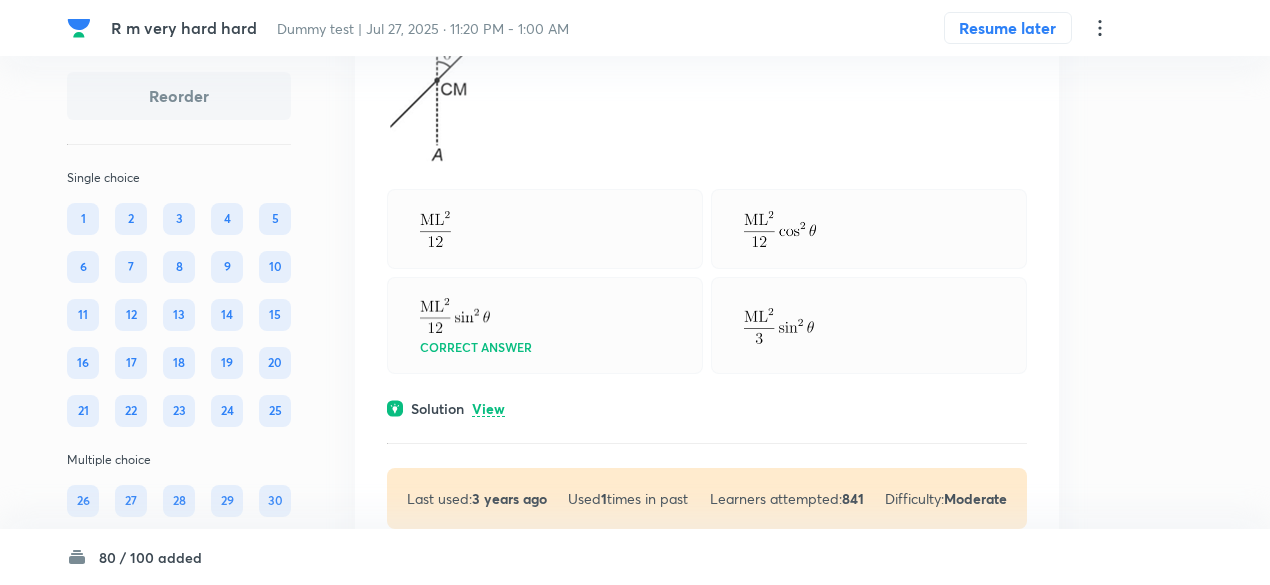 scroll, scrollTop: 9883, scrollLeft: 0, axis: vertical 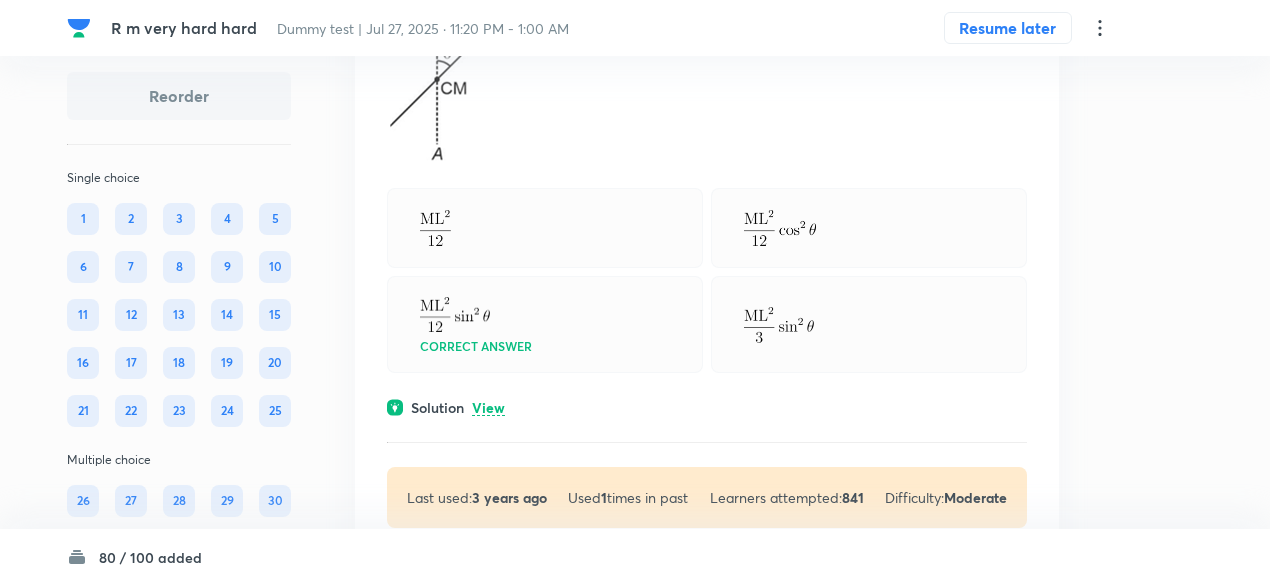 click on "View" at bounding box center [488, 408] 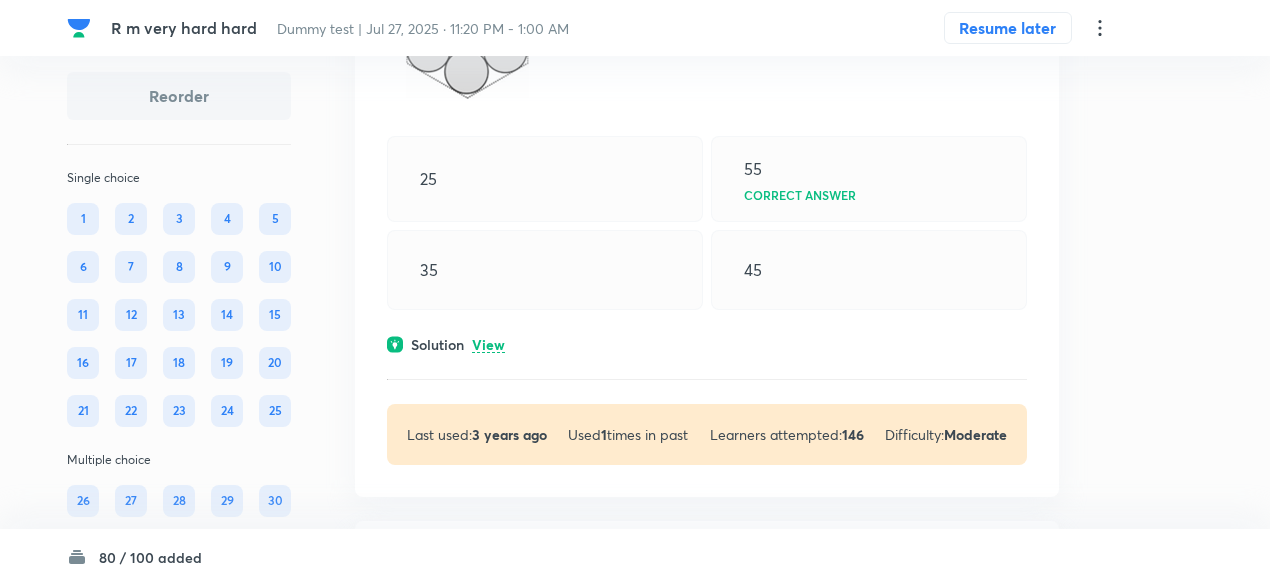 scroll, scrollTop: 10826, scrollLeft: 0, axis: vertical 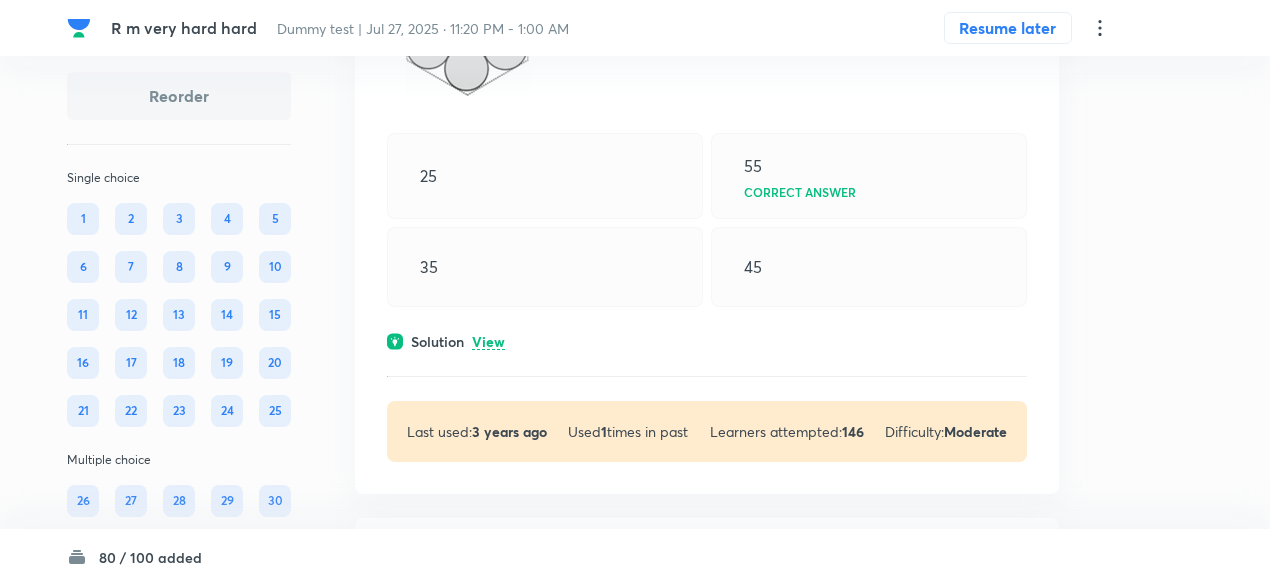 click on "View" at bounding box center (488, 342) 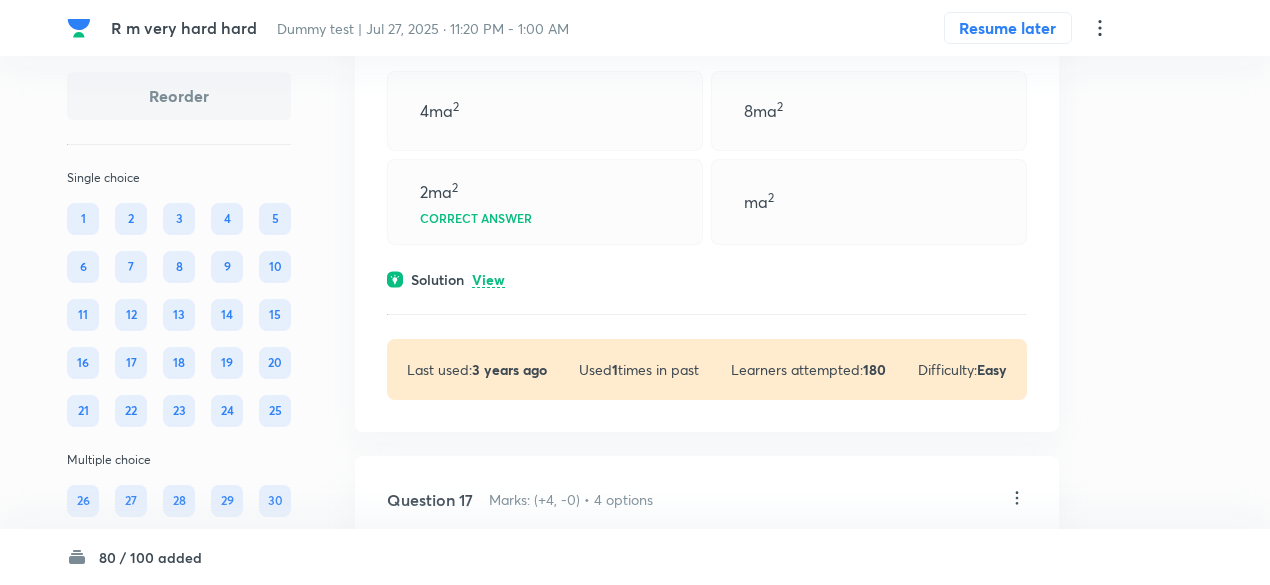 scroll, scrollTop: 11576, scrollLeft: 0, axis: vertical 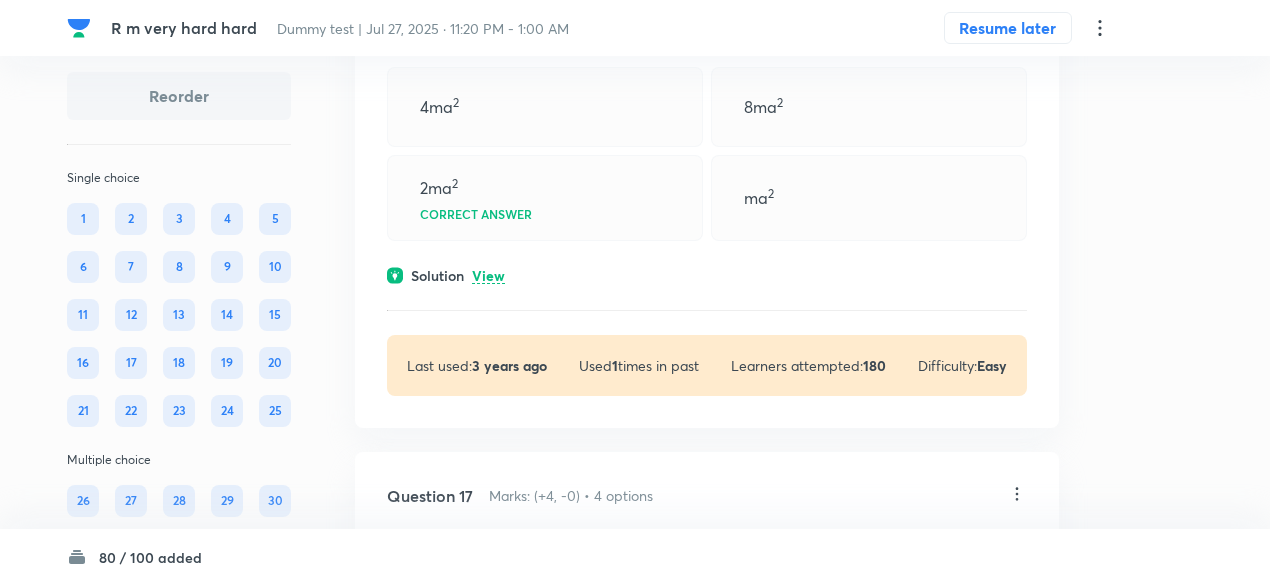 click on "View" at bounding box center [488, 276] 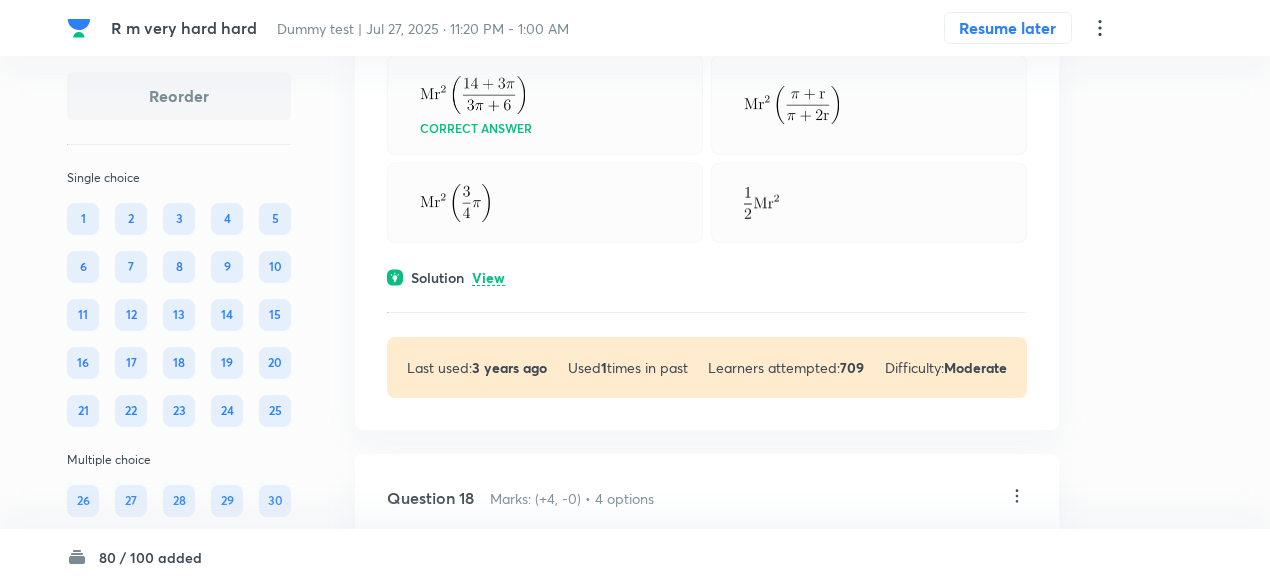 scroll, scrollTop: 12704, scrollLeft: 0, axis: vertical 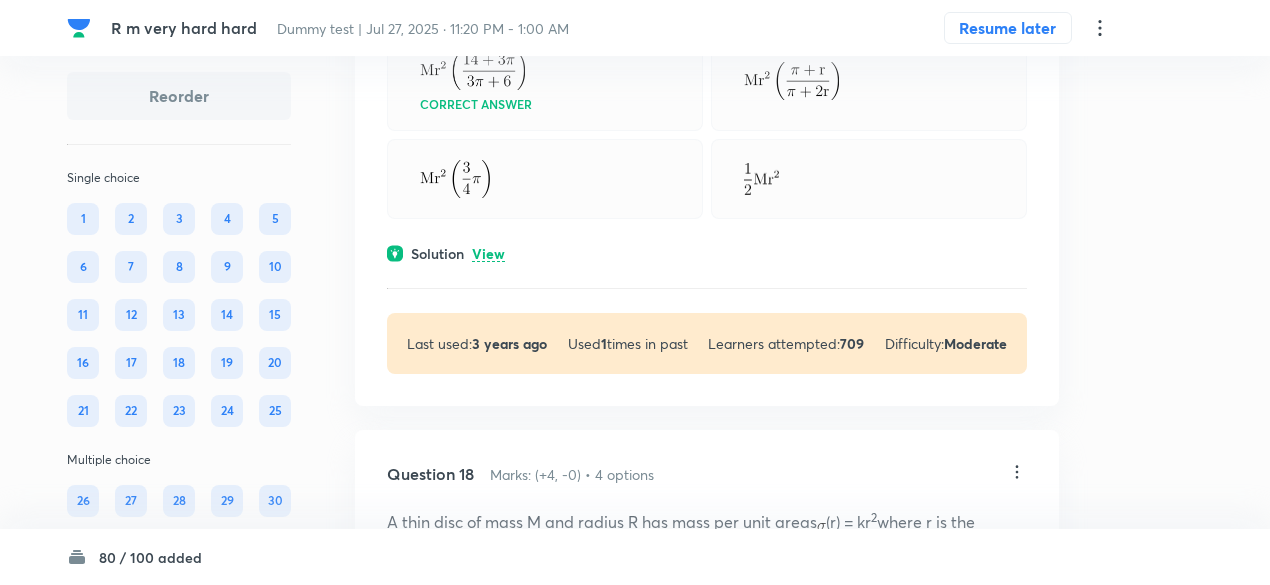 click on "View" at bounding box center [488, 254] 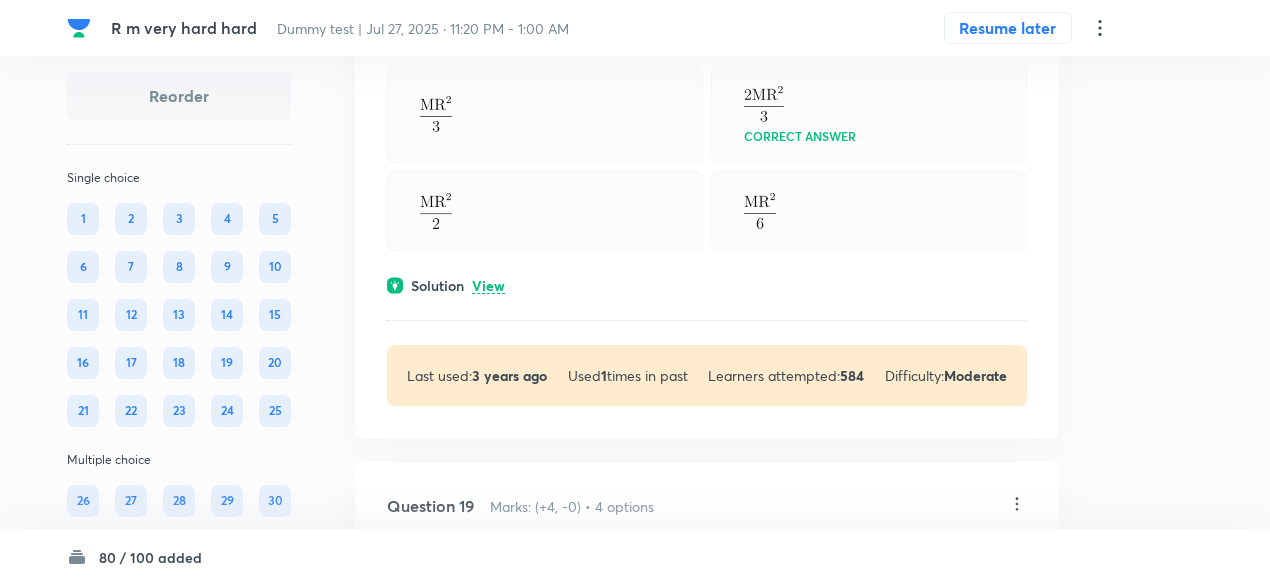 scroll, scrollTop: 13650, scrollLeft: 0, axis: vertical 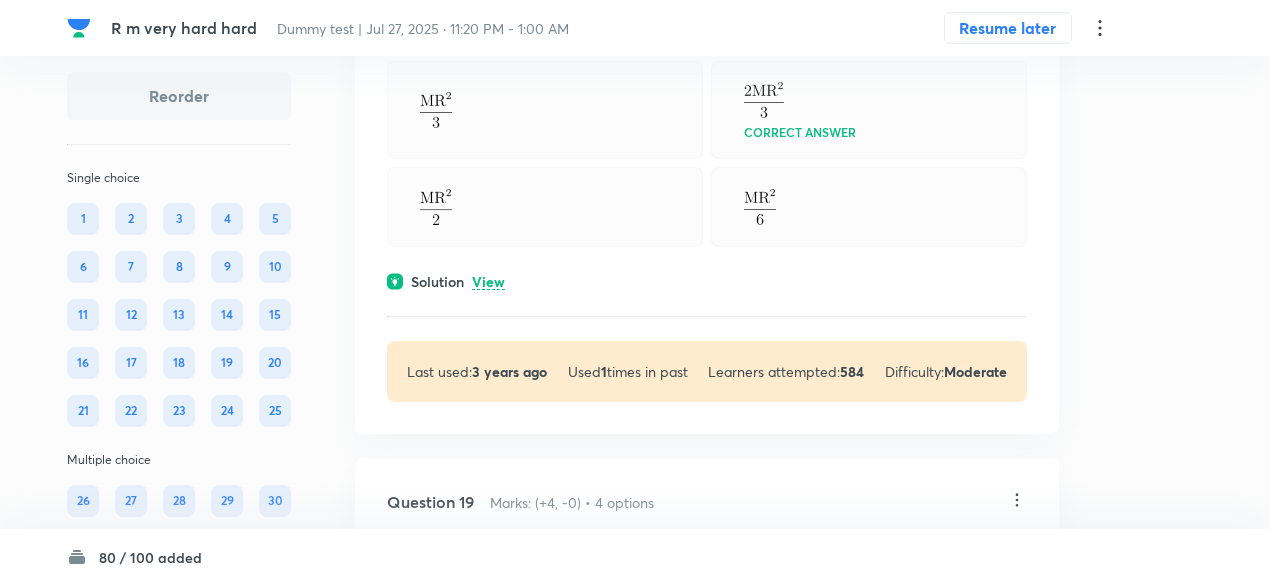click on "View" at bounding box center [488, 282] 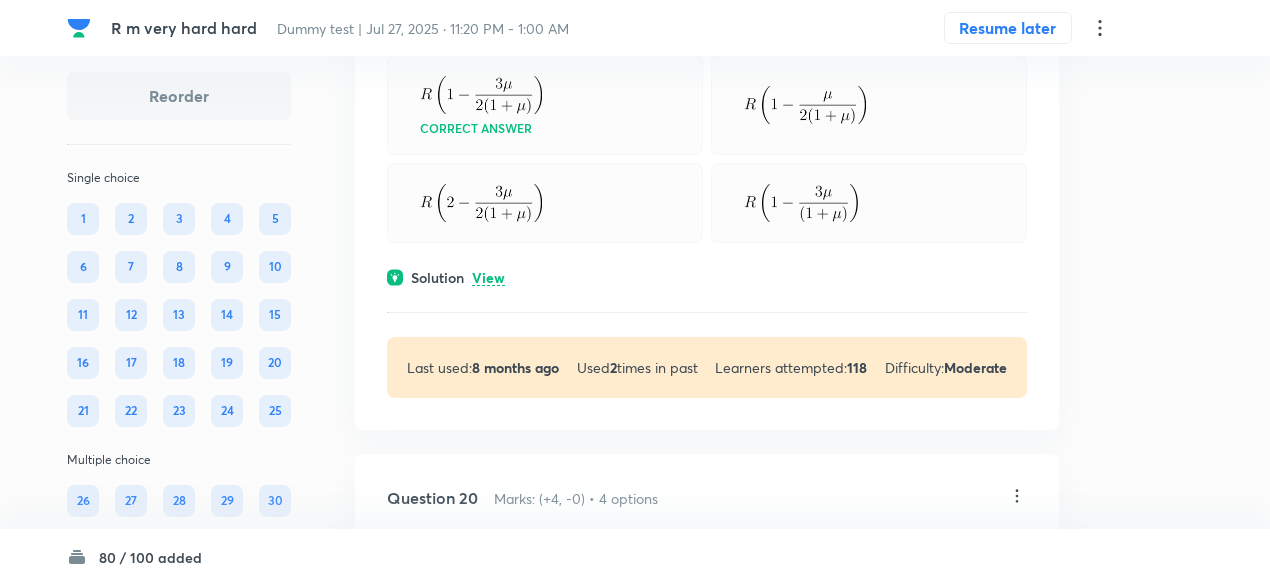 scroll, scrollTop: 14843, scrollLeft: 0, axis: vertical 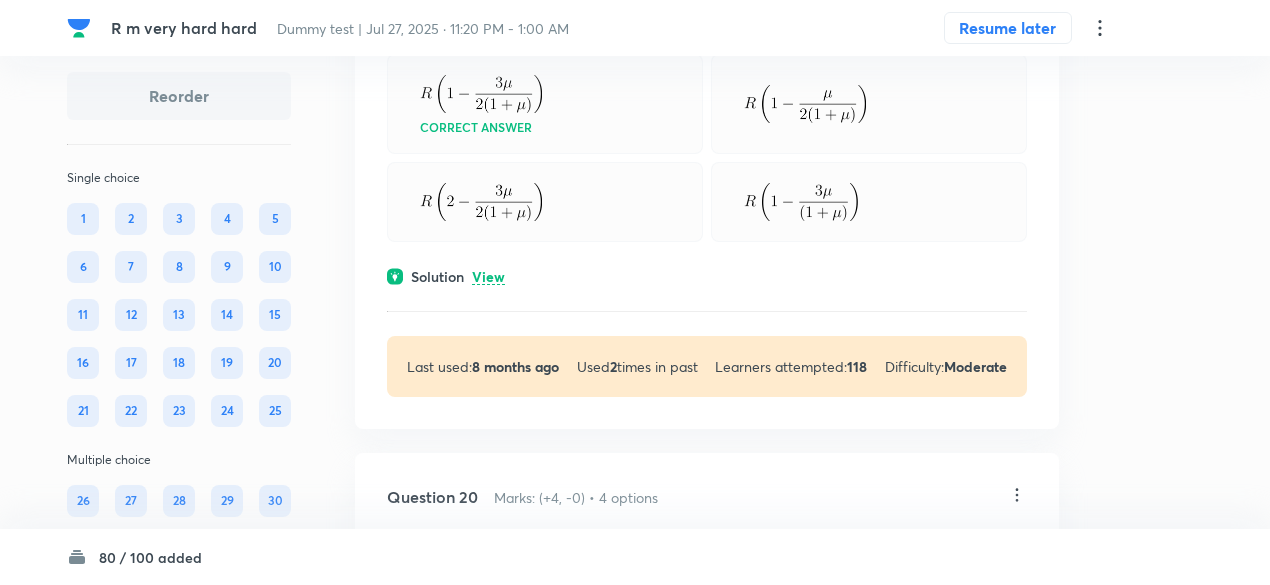click on "View" at bounding box center [488, 277] 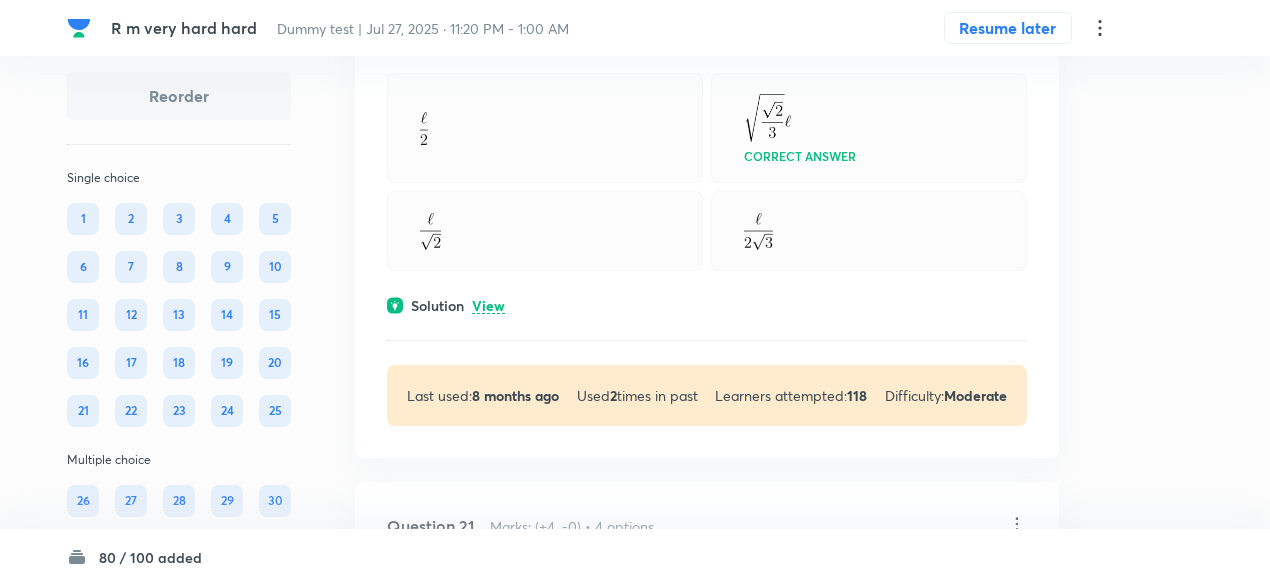 scroll, scrollTop: 15789, scrollLeft: 0, axis: vertical 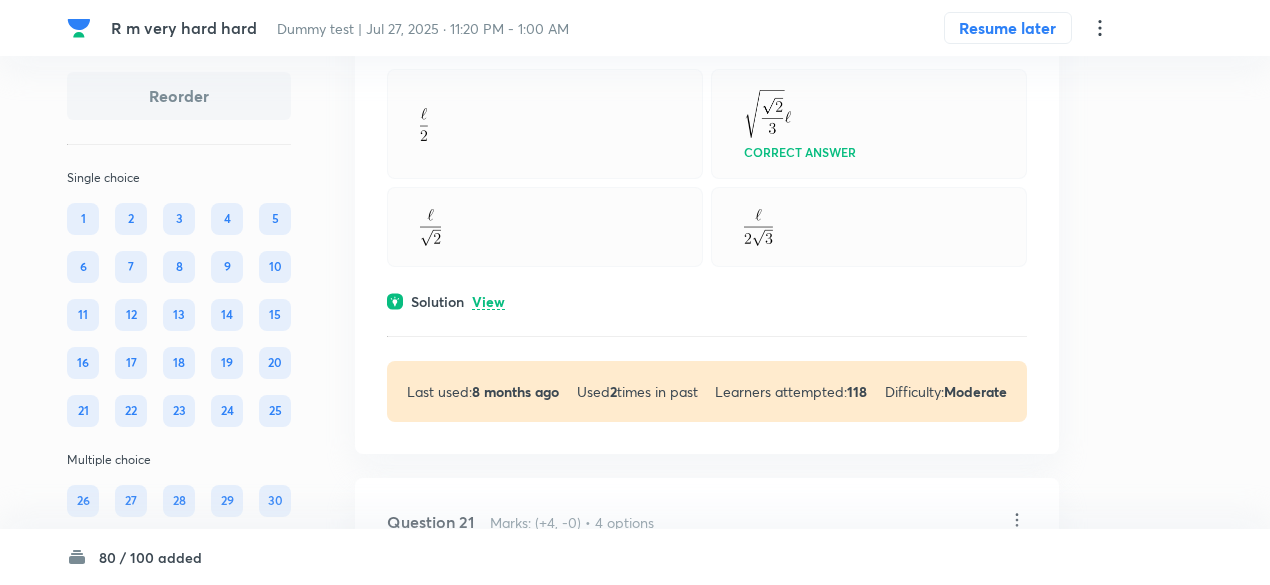 click on "View" at bounding box center (488, 302) 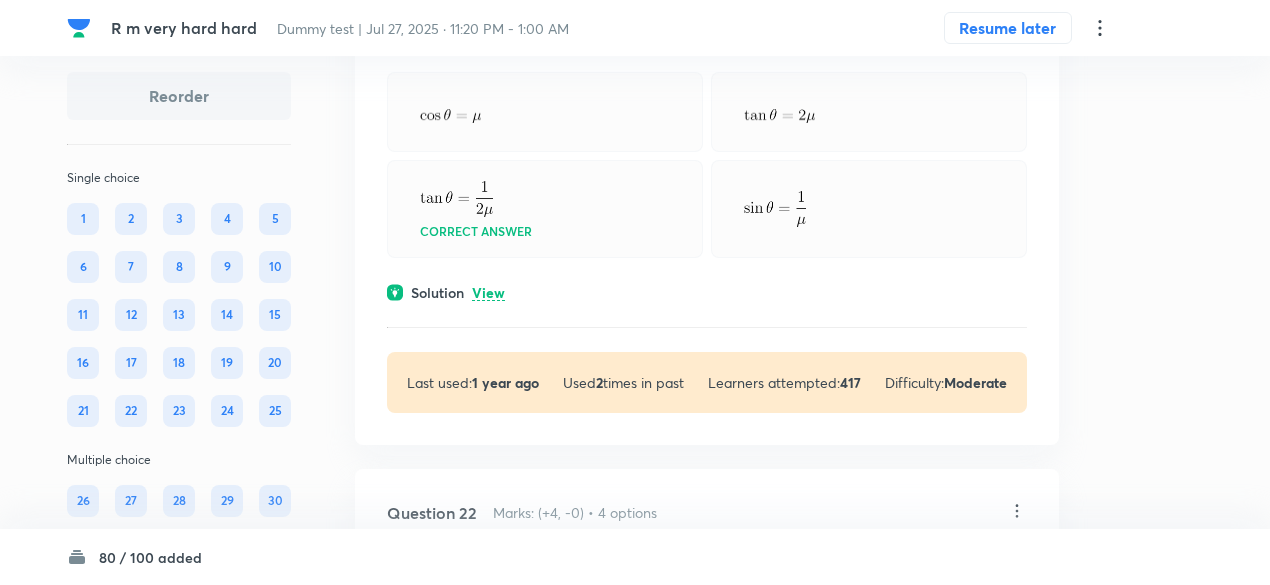scroll, scrollTop: 17013, scrollLeft: 0, axis: vertical 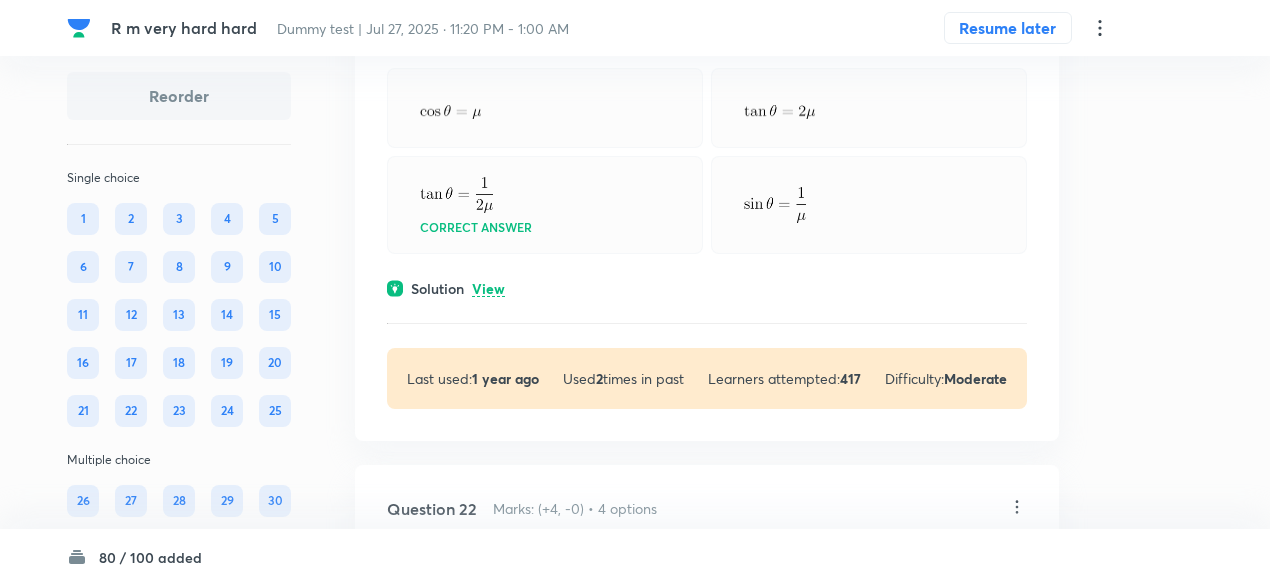 click on "View" at bounding box center (488, 289) 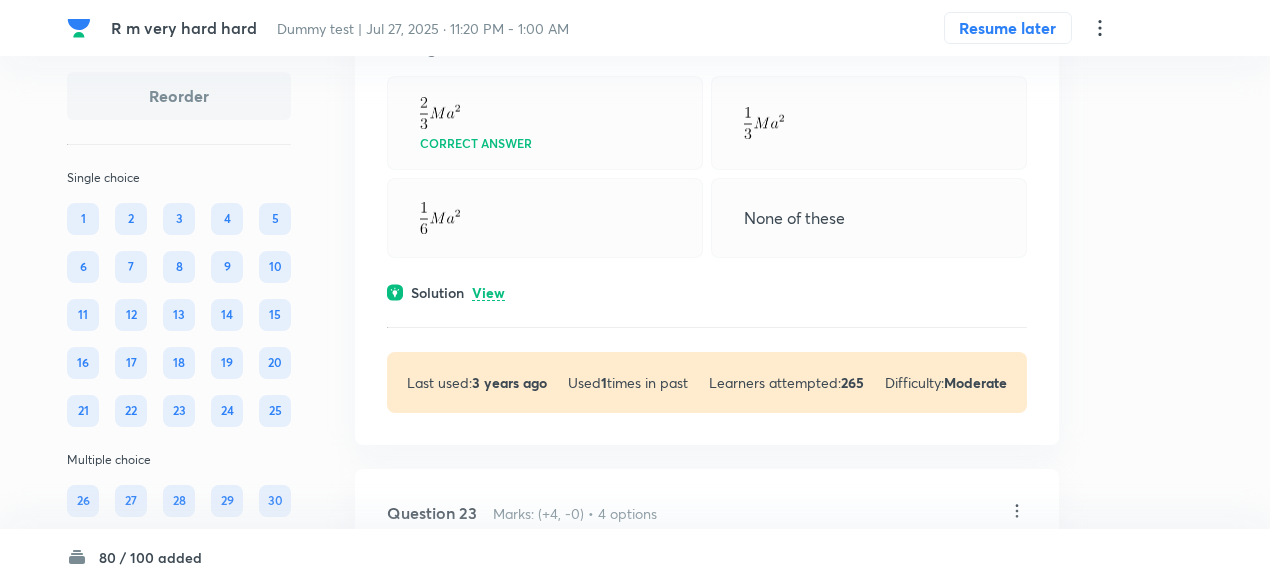 scroll, scrollTop: 17871, scrollLeft: 0, axis: vertical 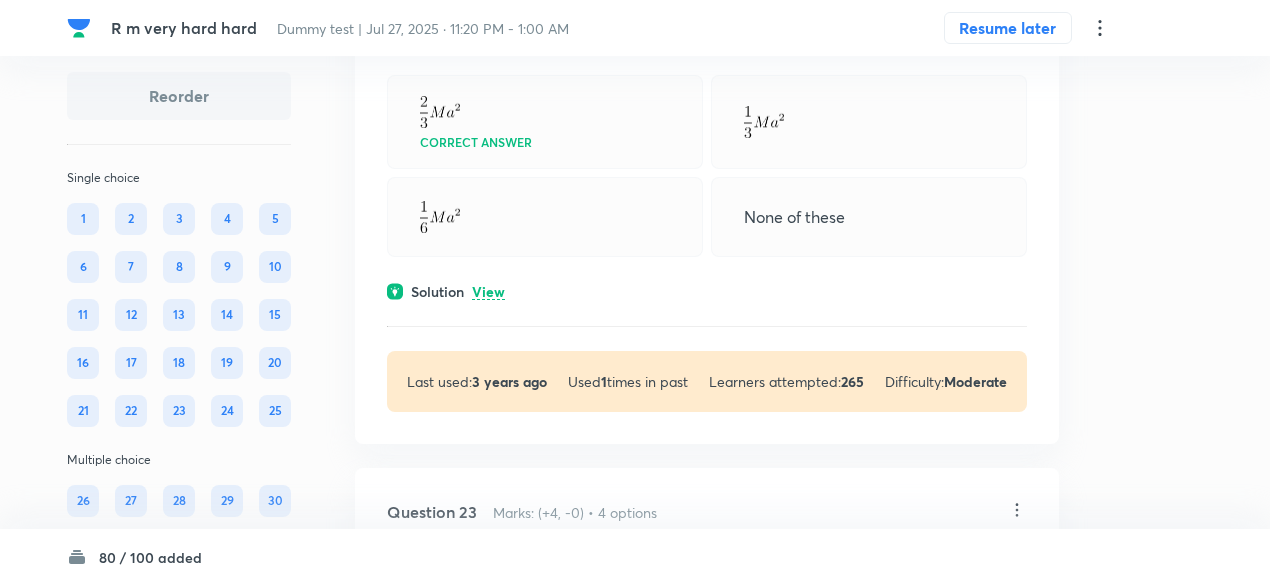 click on "View" at bounding box center [488, 292] 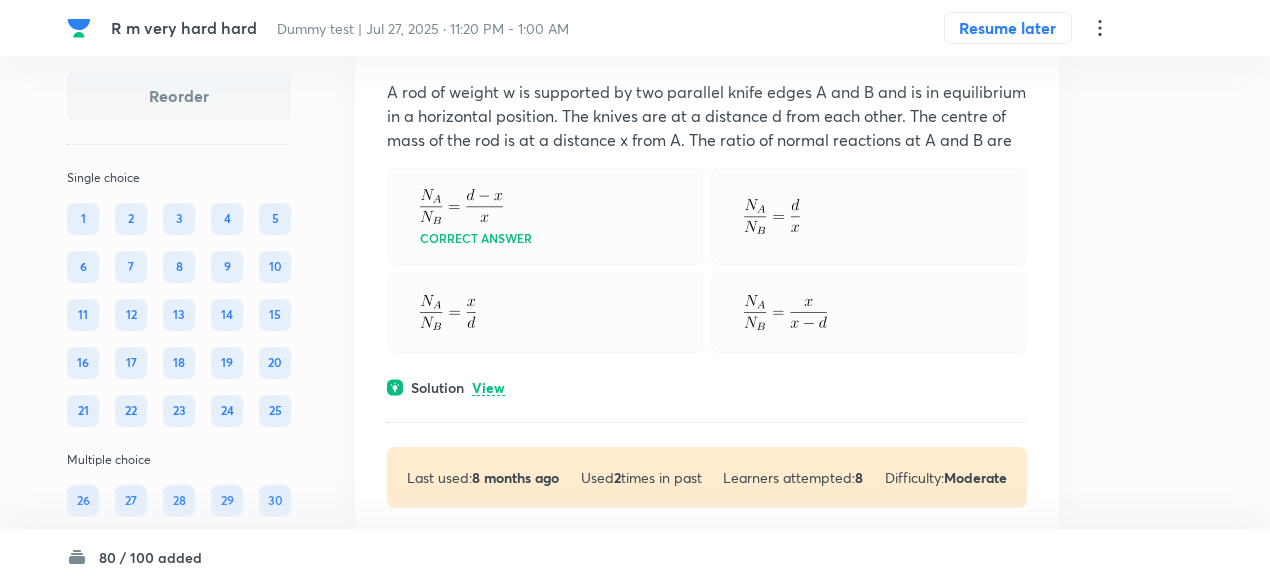 scroll, scrollTop: 18900, scrollLeft: 0, axis: vertical 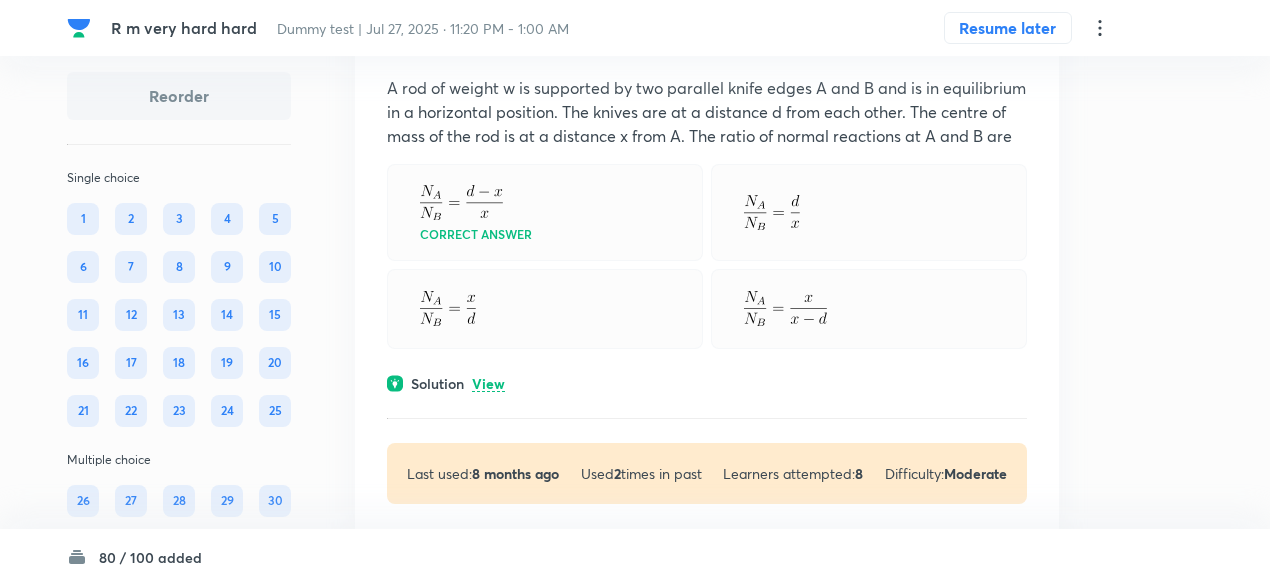 click on "View" at bounding box center [488, 384] 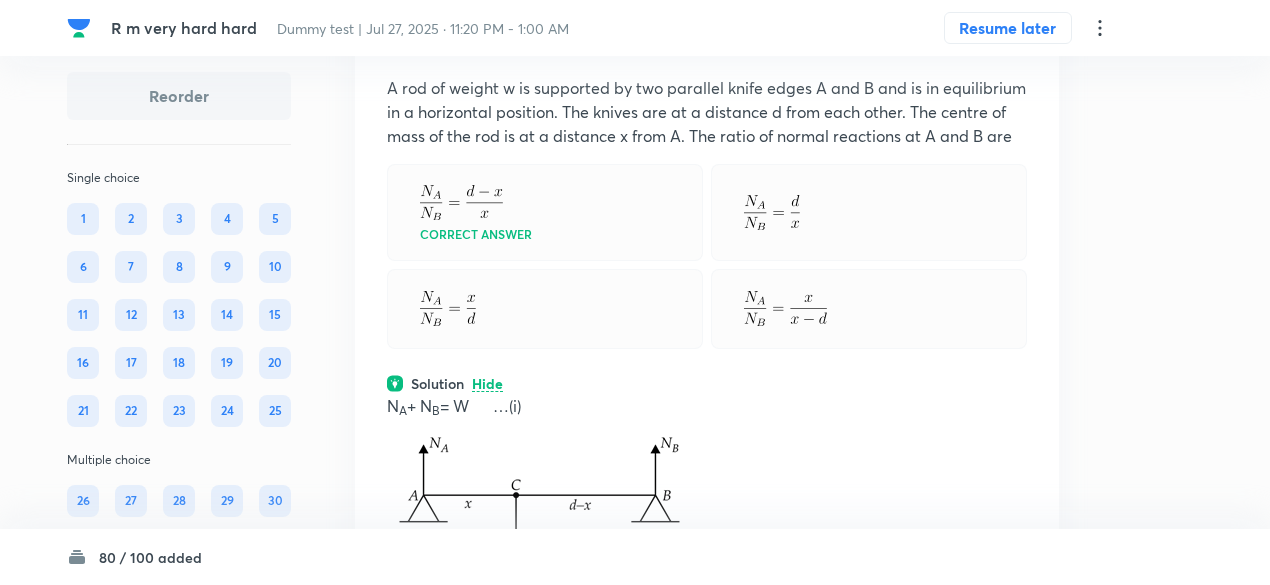 click on "Hide" at bounding box center (487, 384) 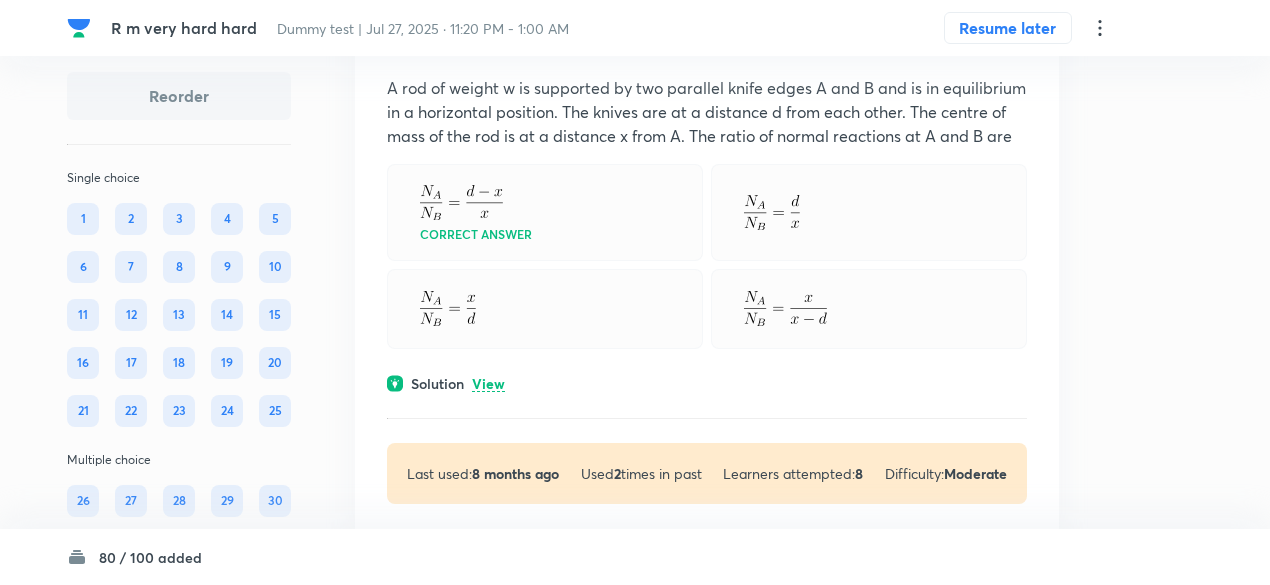 click on "View" at bounding box center [488, 384] 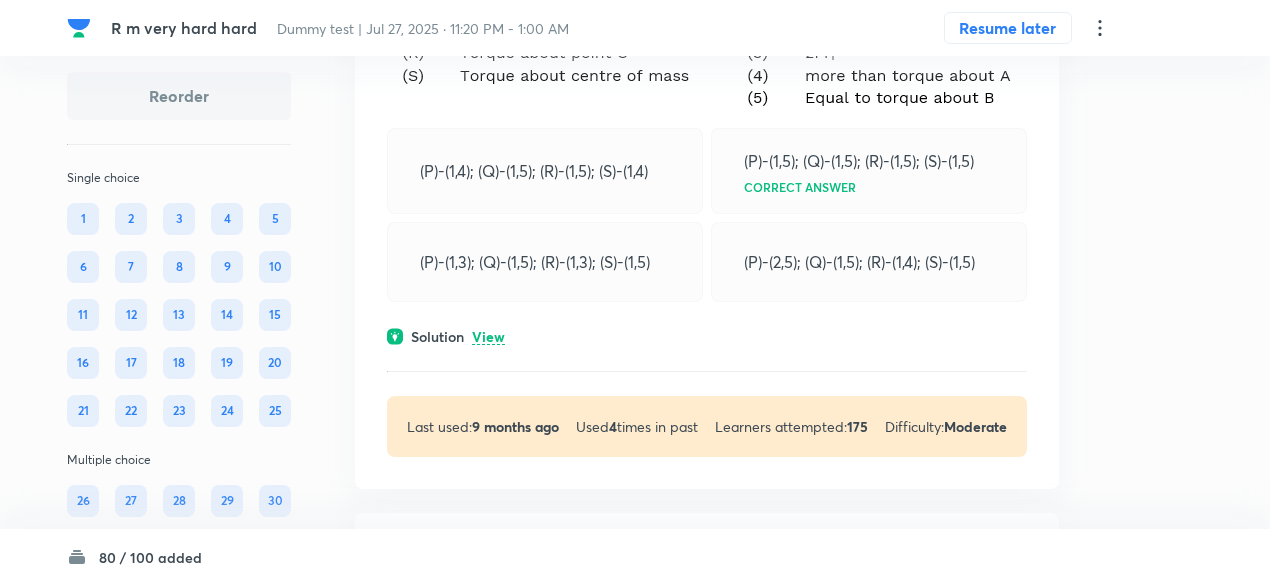 scroll, scrollTop: 20197, scrollLeft: 0, axis: vertical 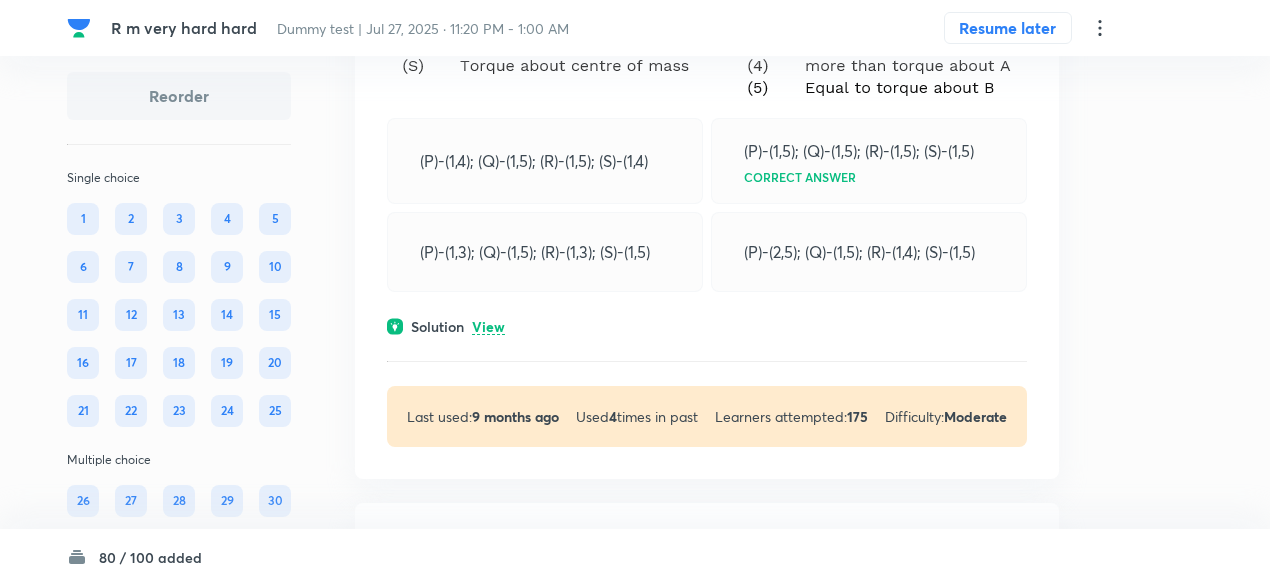 click on "View" at bounding box center (488, 327) 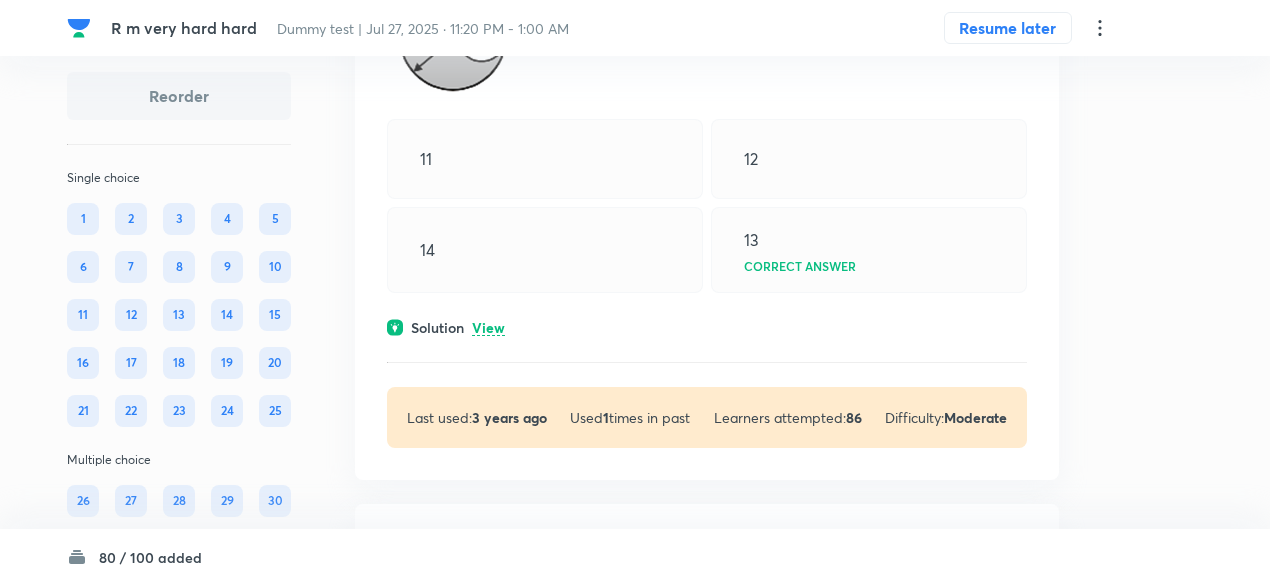 scroll, scrollTop: 21053, scrollLeft: 0, axis: vertical 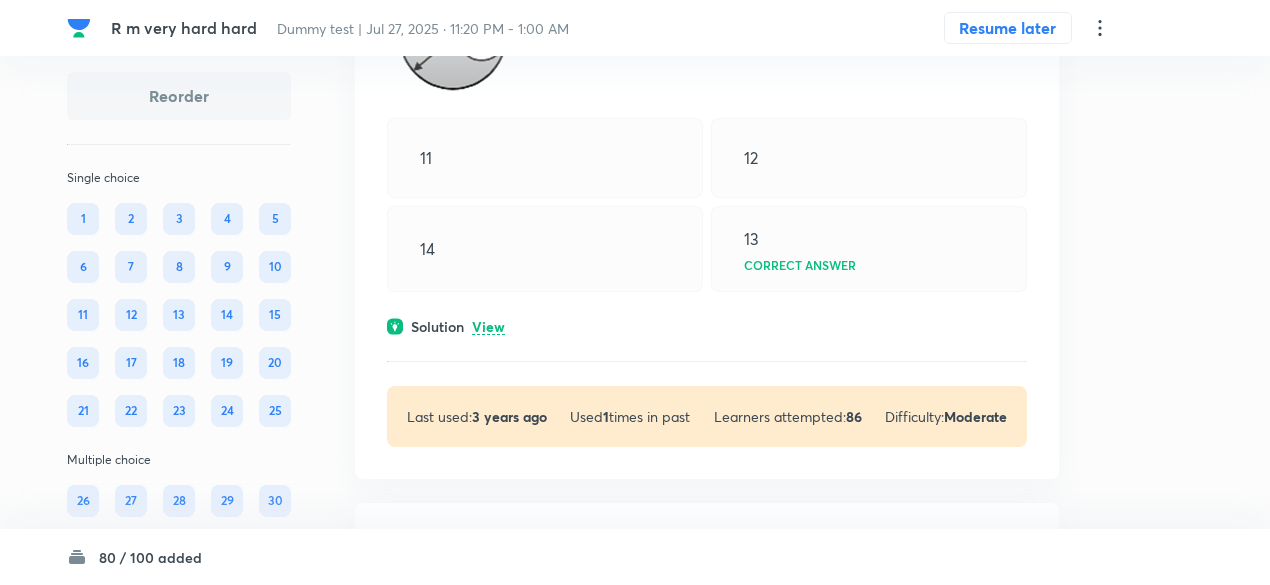 click on "View" at bounding box center (488, 327) 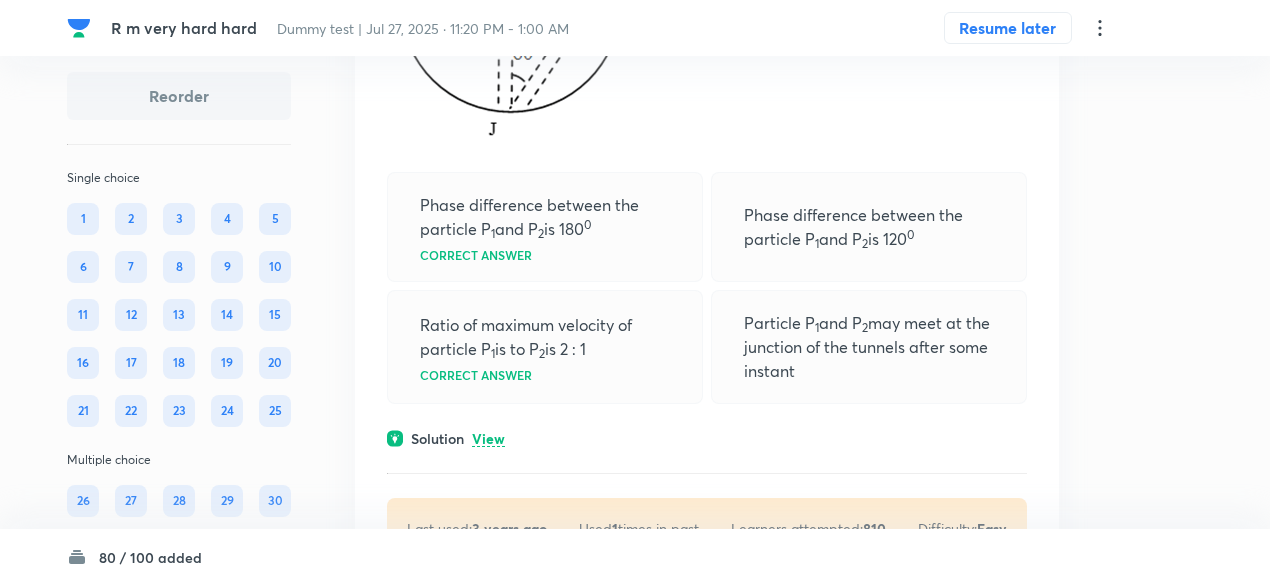 scroll, scrollTop: 22119, scrollLeft: 0, axis: vertical 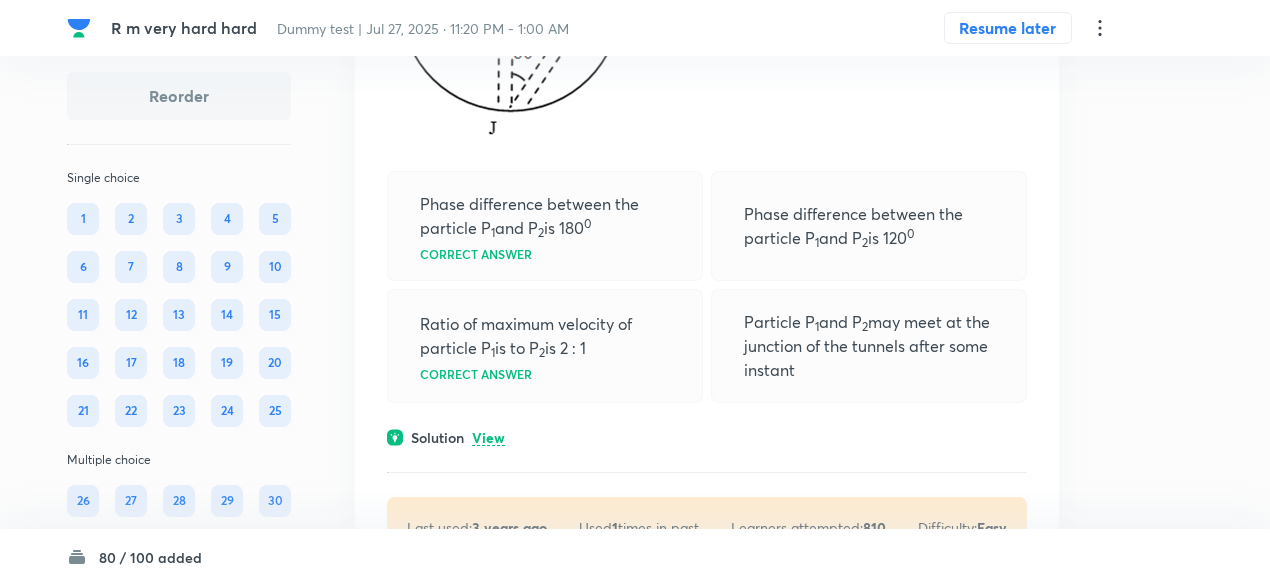 click on "View" at bounding box center (488, 438) 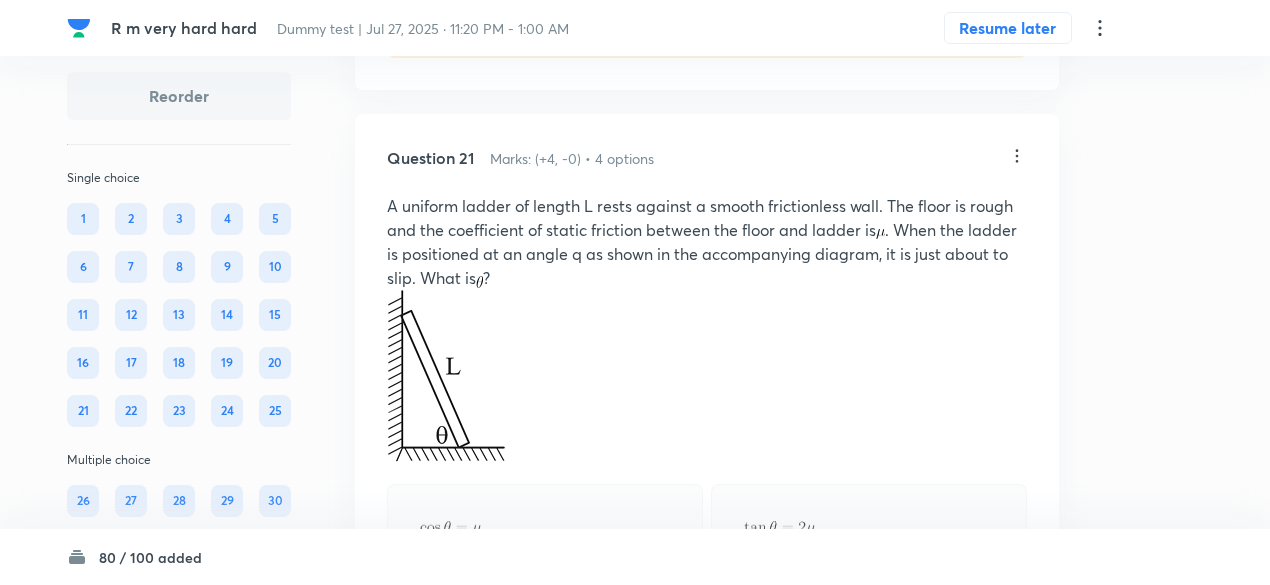 scroll, scrollTop: 16595, scrollLeft: 0, axis: vertical 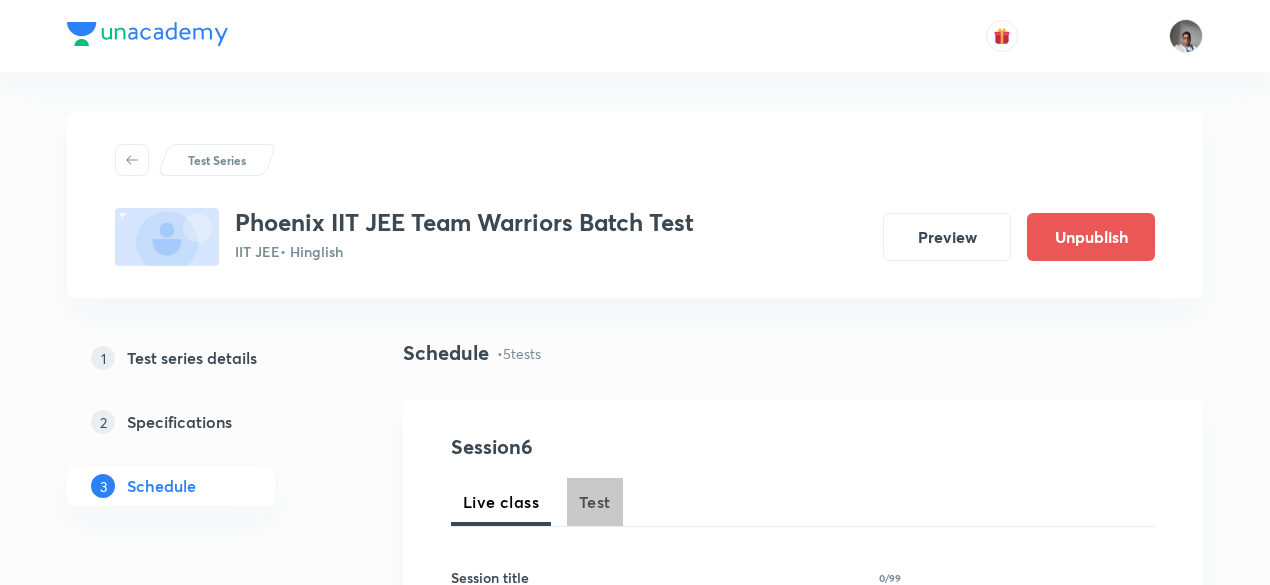 click on "Test" at bounding box center [595, 502] 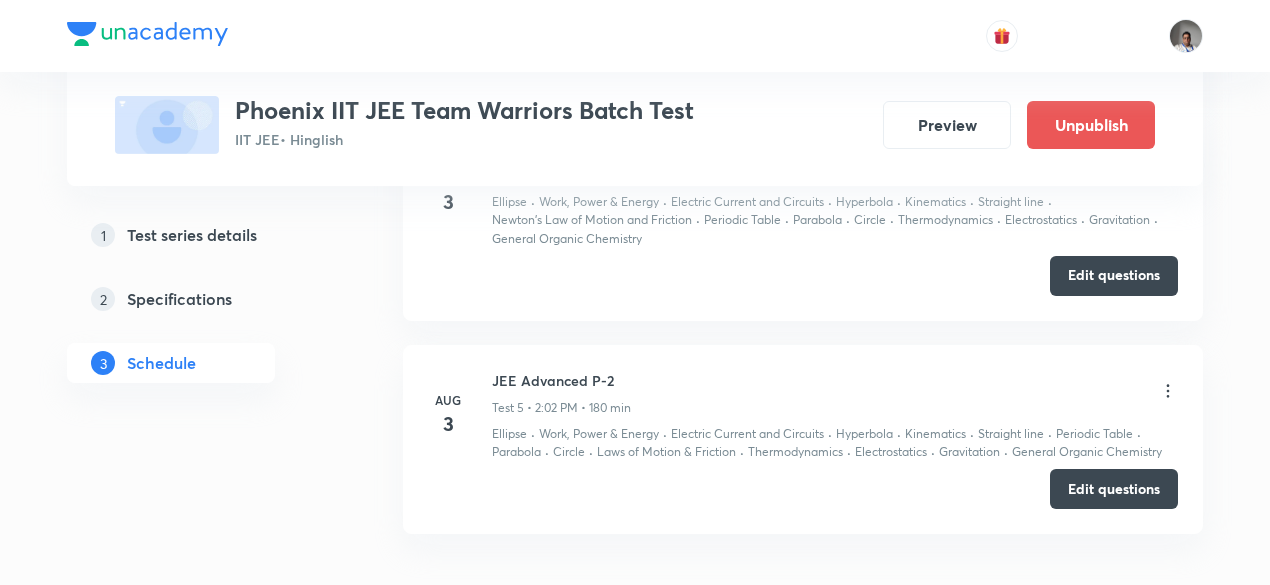 scroll, scrollTop: 1852, scrollLeft: 0, axis: vertical 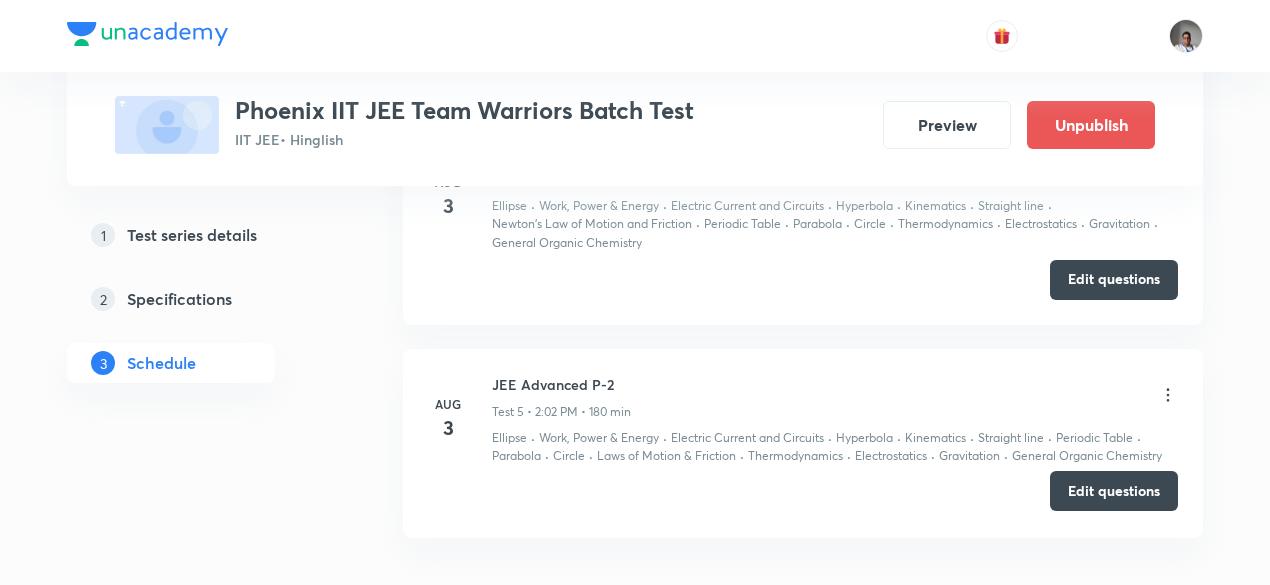 click on "Edit questions" at bounding box center (1114, 491) 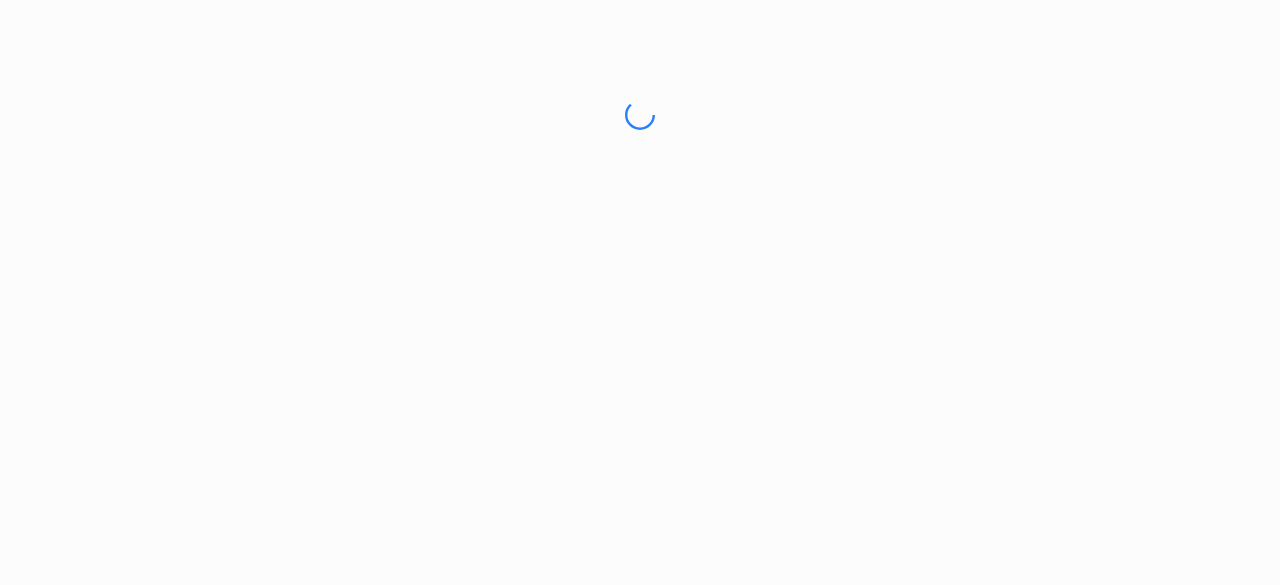 scroll, scrollTop: 0, scrollLeft: 0, axis: both 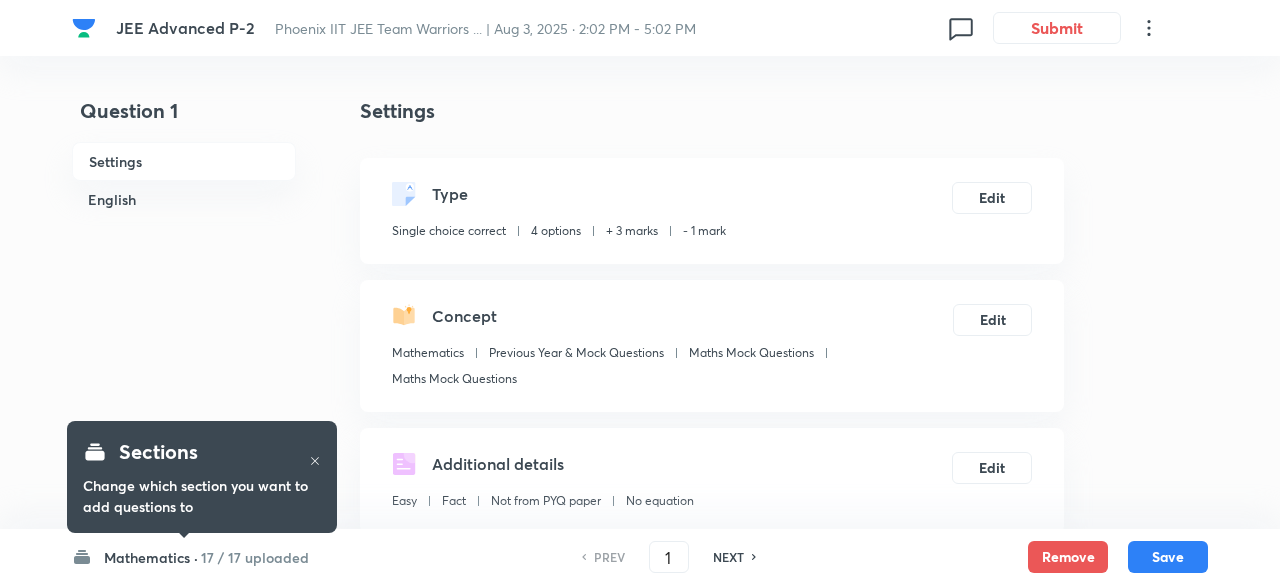 checkbox on "true" 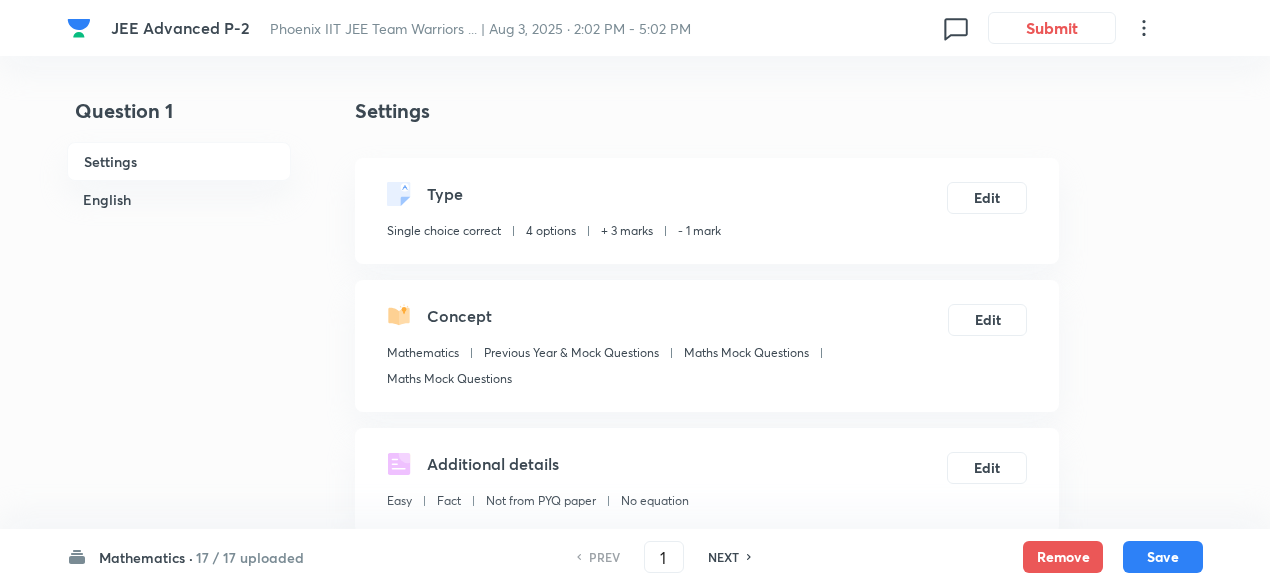 click on "17 / 17 uploaded" at bounding box center [250, 557] 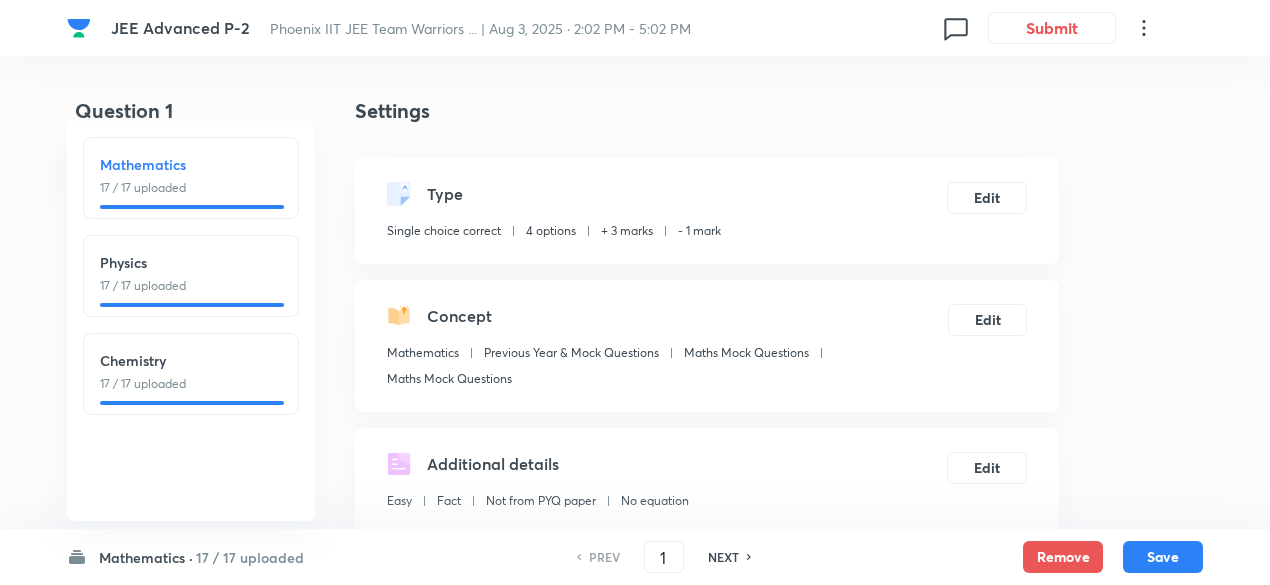 click on "Physics 17 / 17 uploaded" at bounding box center [191, 276] 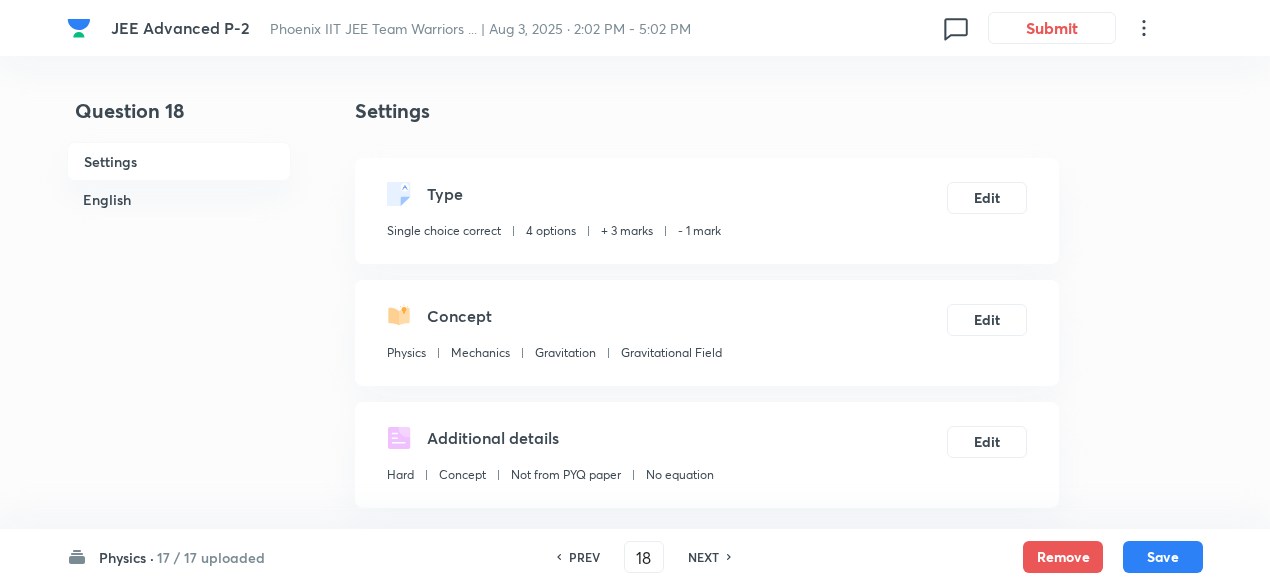 checkbox on "false" 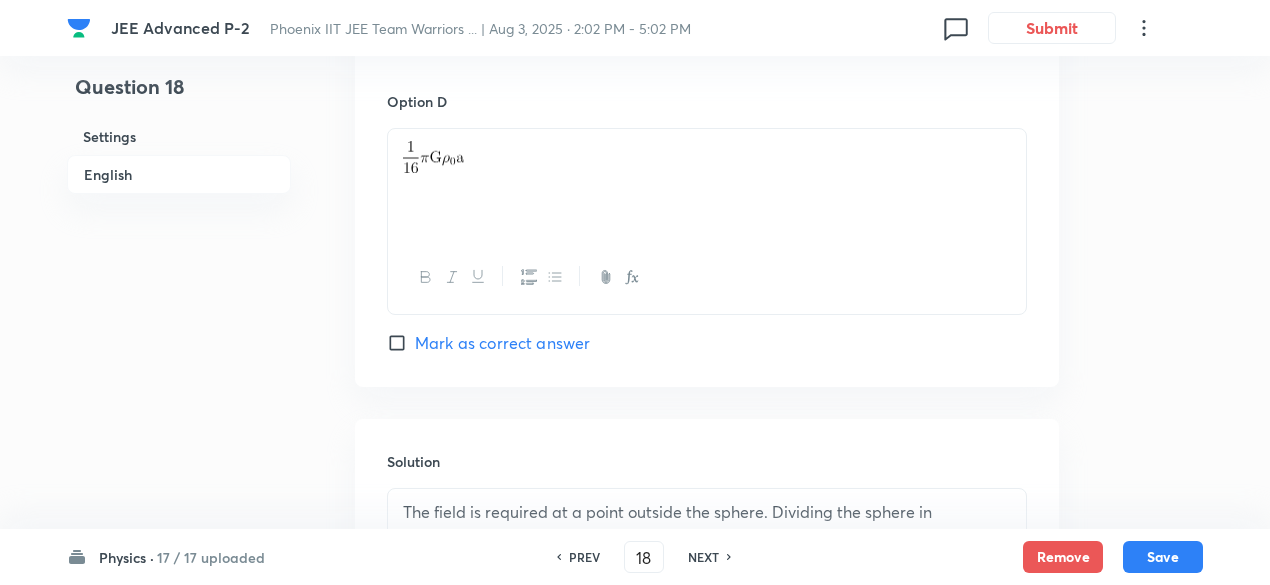 scroll, scrollTop: 1862, scrollLeft: 0, axis: vertical 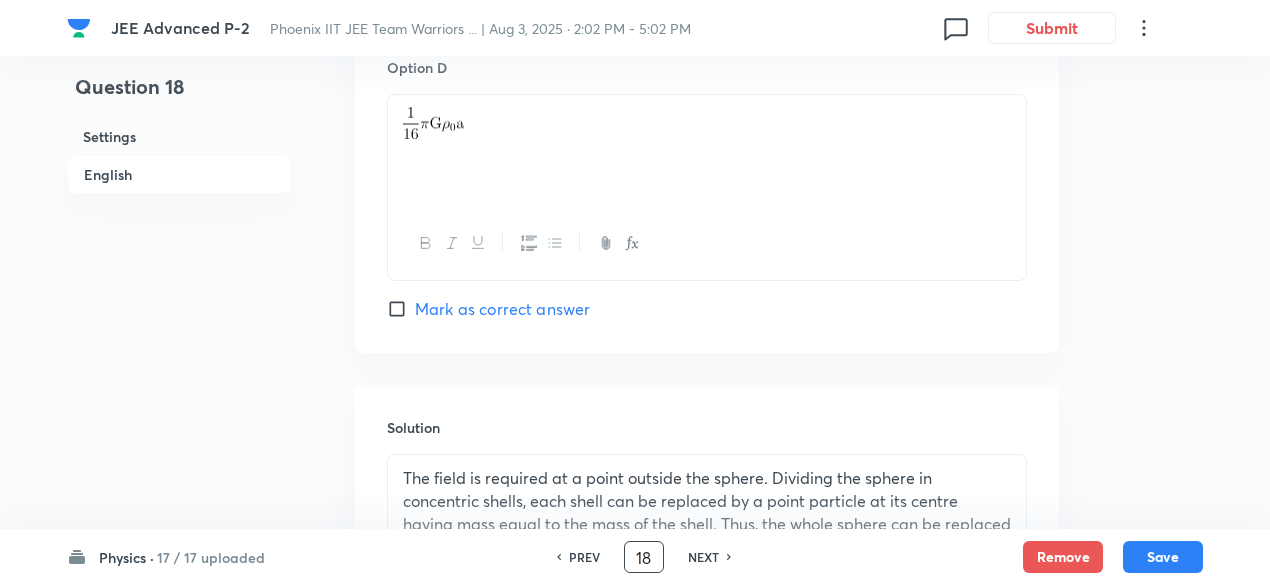 click on "18" at bounding box center [644, 557] 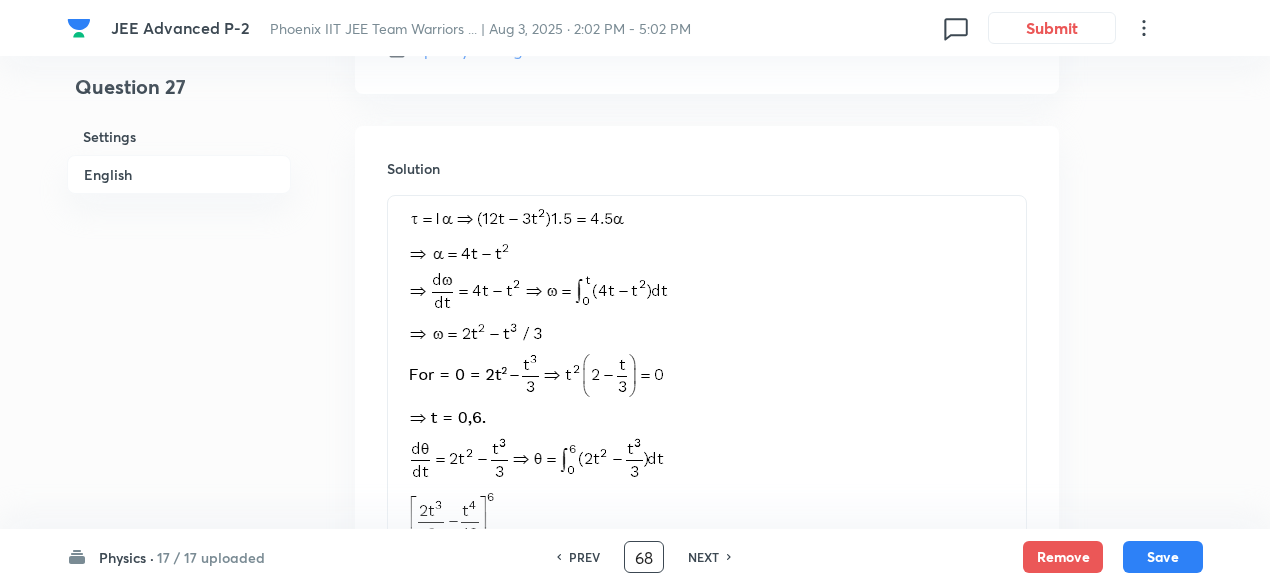 scroll, scrollTop: 1131, scrollLeft: 0, axis: vertical 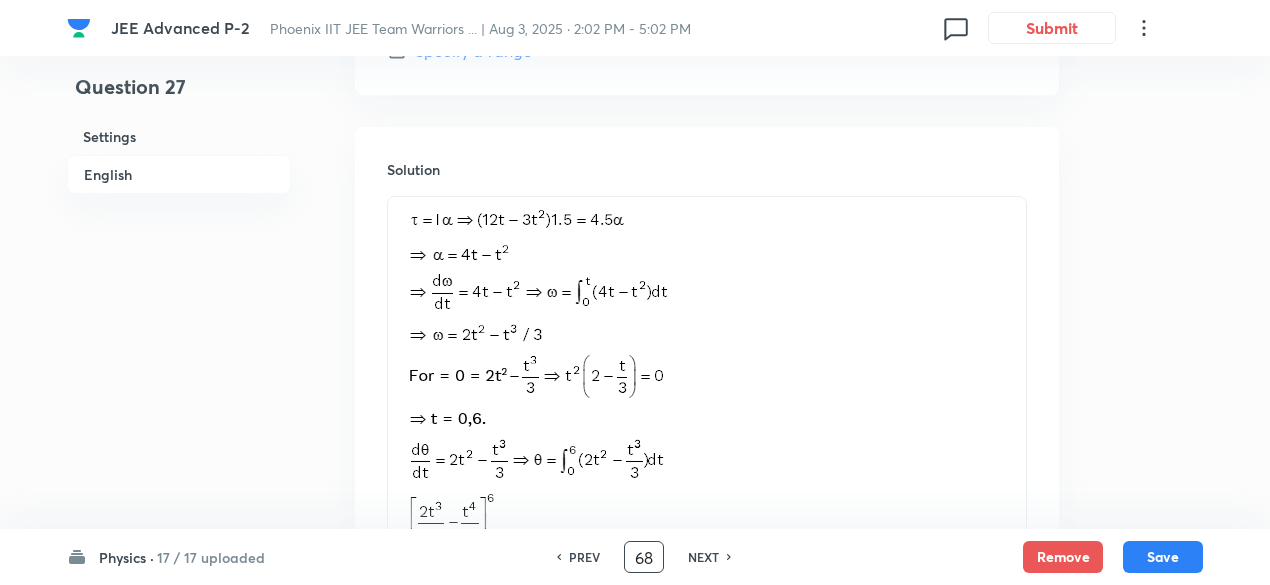 click on "68" at bounding box center (644, 557) 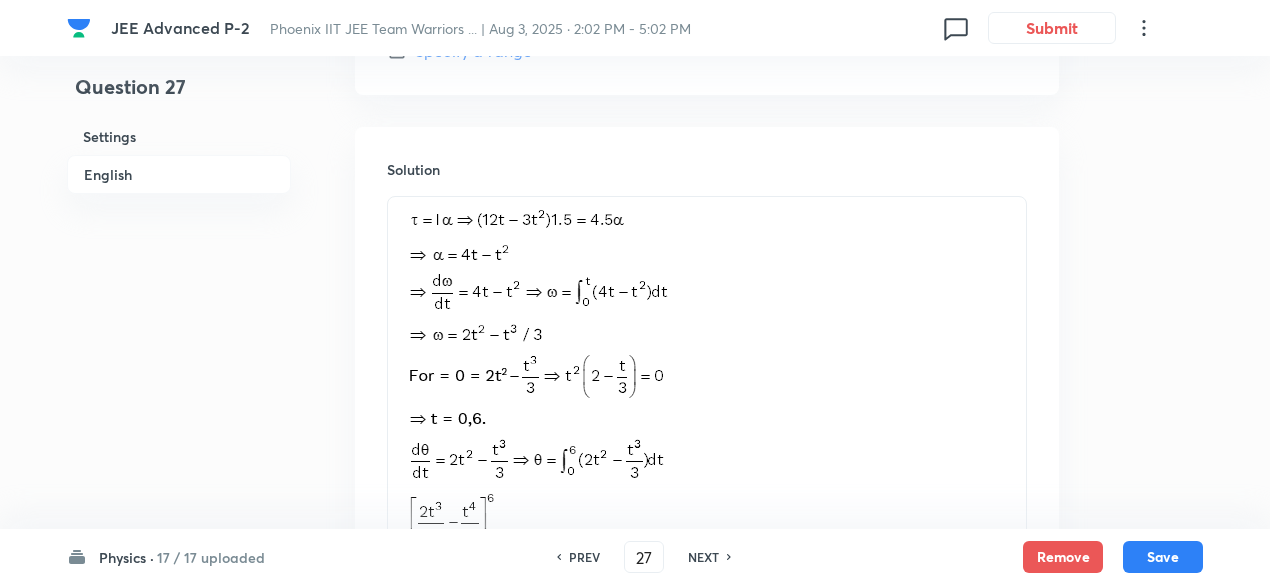 click on "Question 27 Settings English" at bounding box center (179, -70) 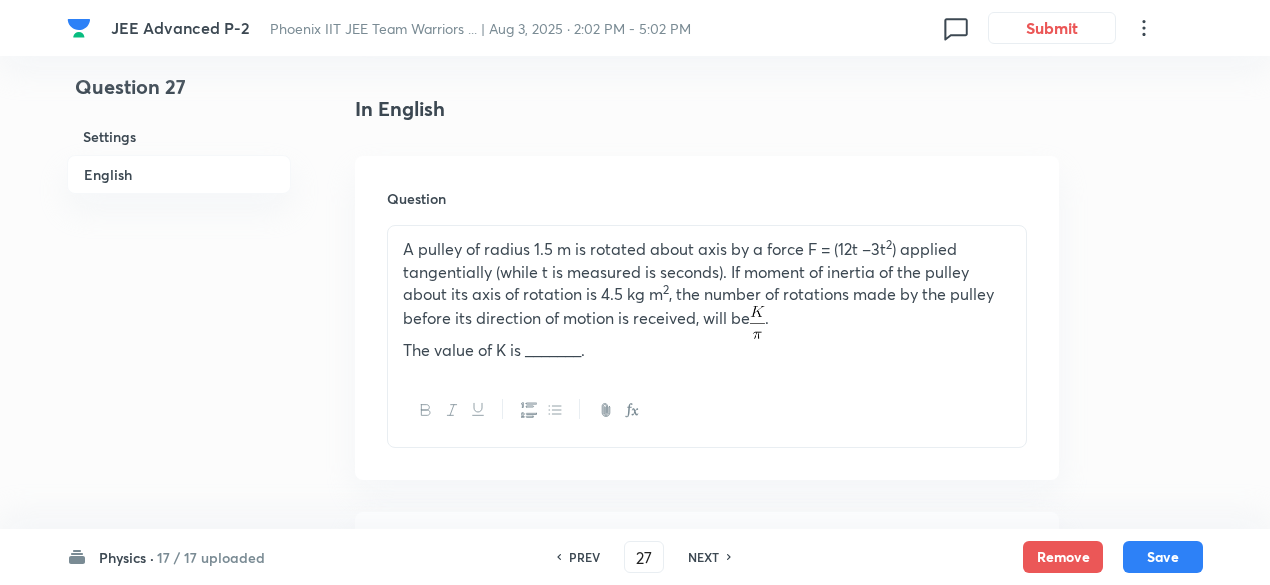 scroll, scrollTop: 521, scrollLeft: 0, axis: vertical 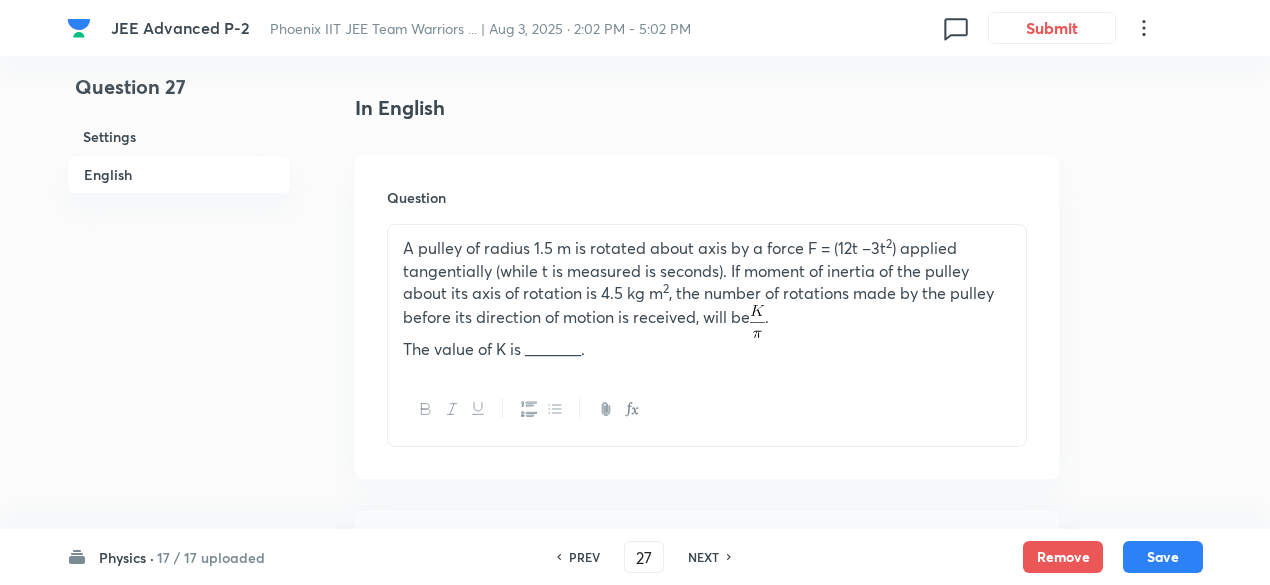click on "PREV" at bounding box center (584, 557) 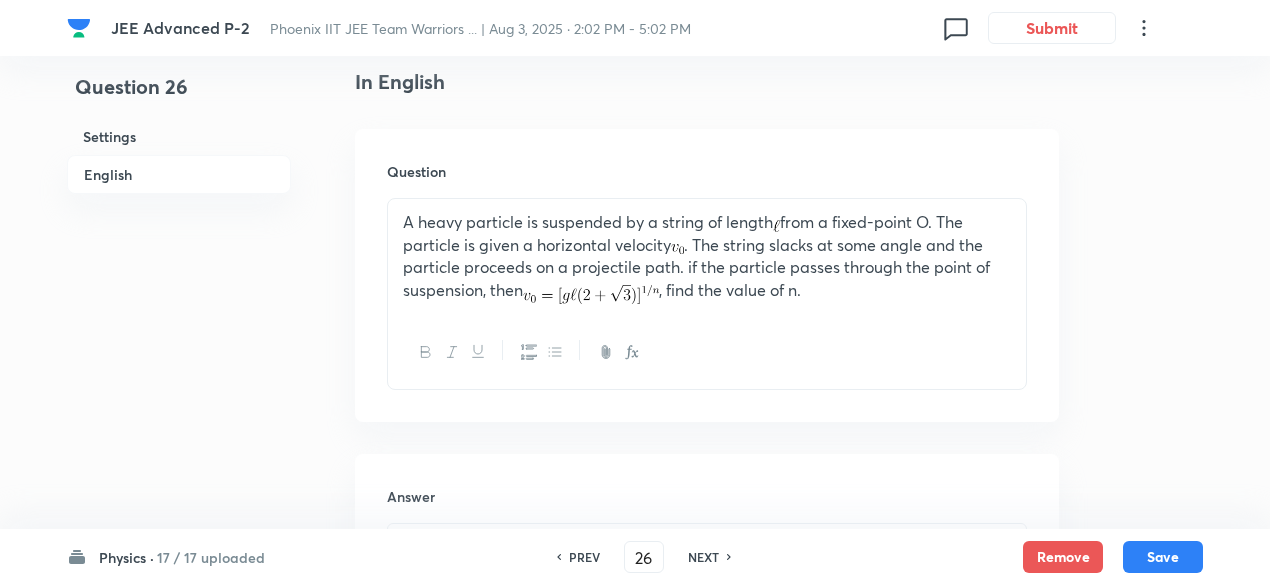 type on "2" 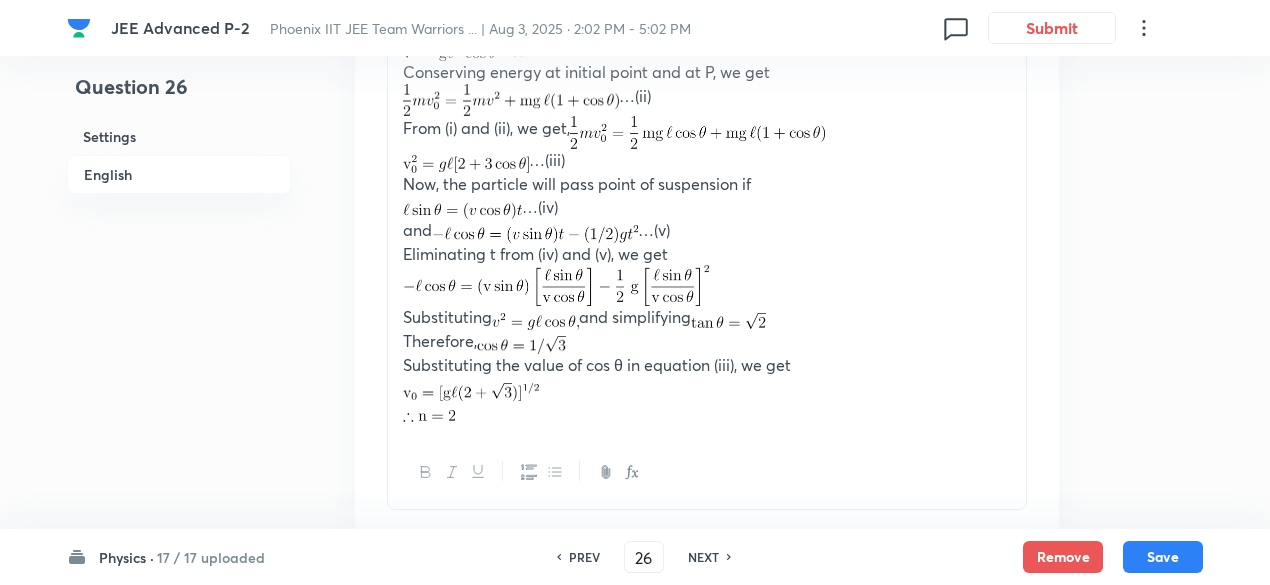 scroll, scrollTop: 1776, scrollLeft: 0, axis: vertical 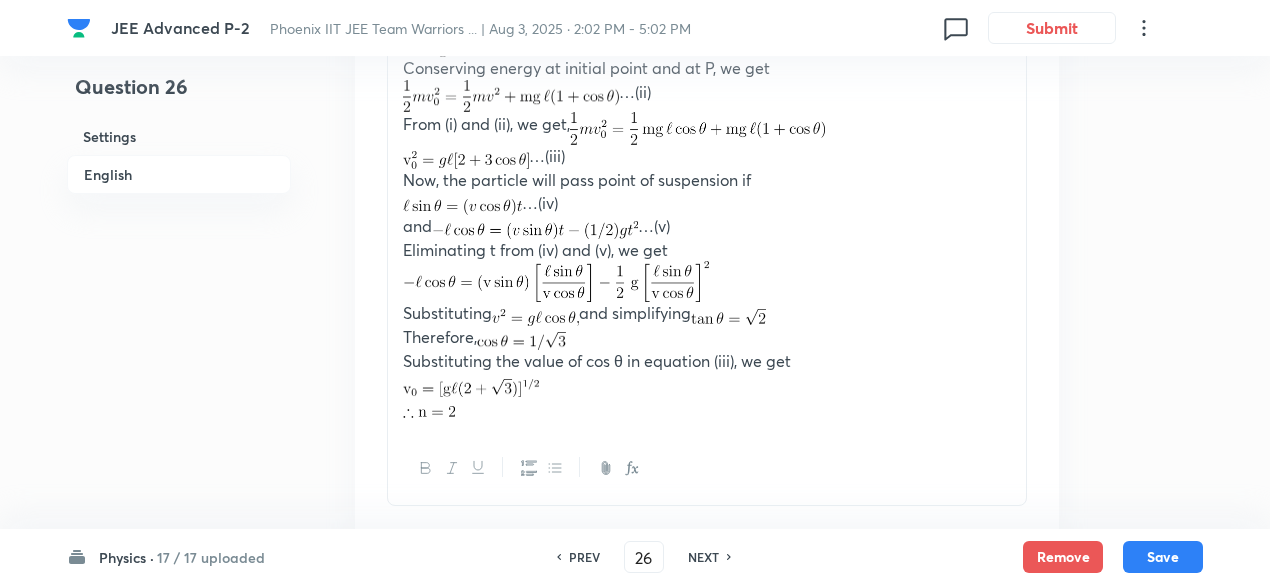 click on "PREV" at bounding box center (584, 557) 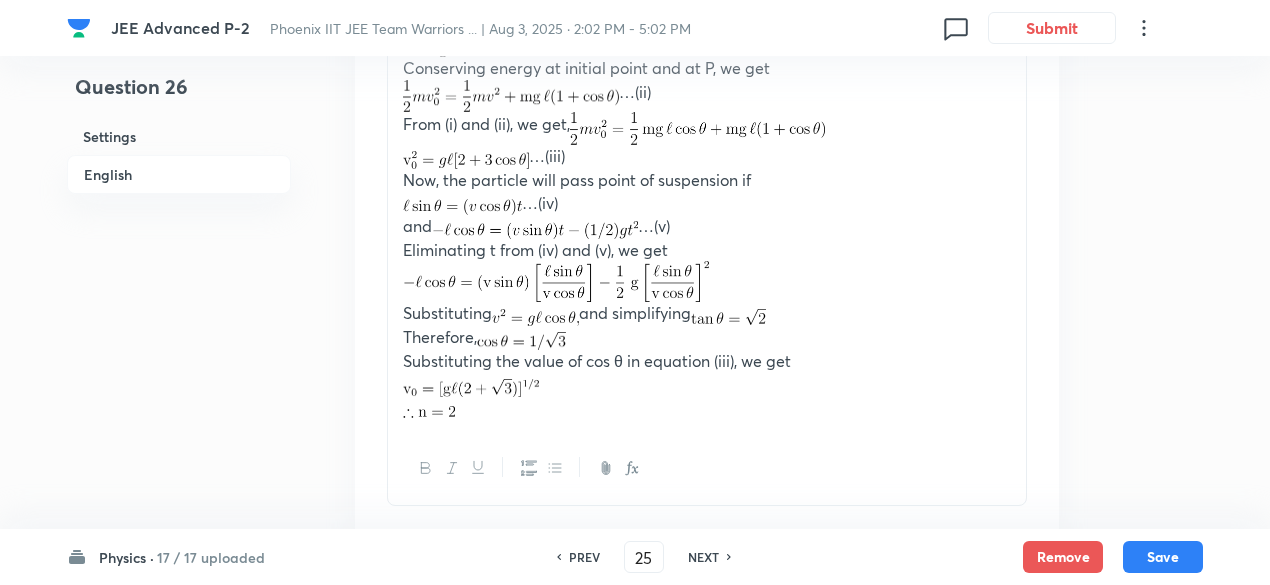 type on "2" 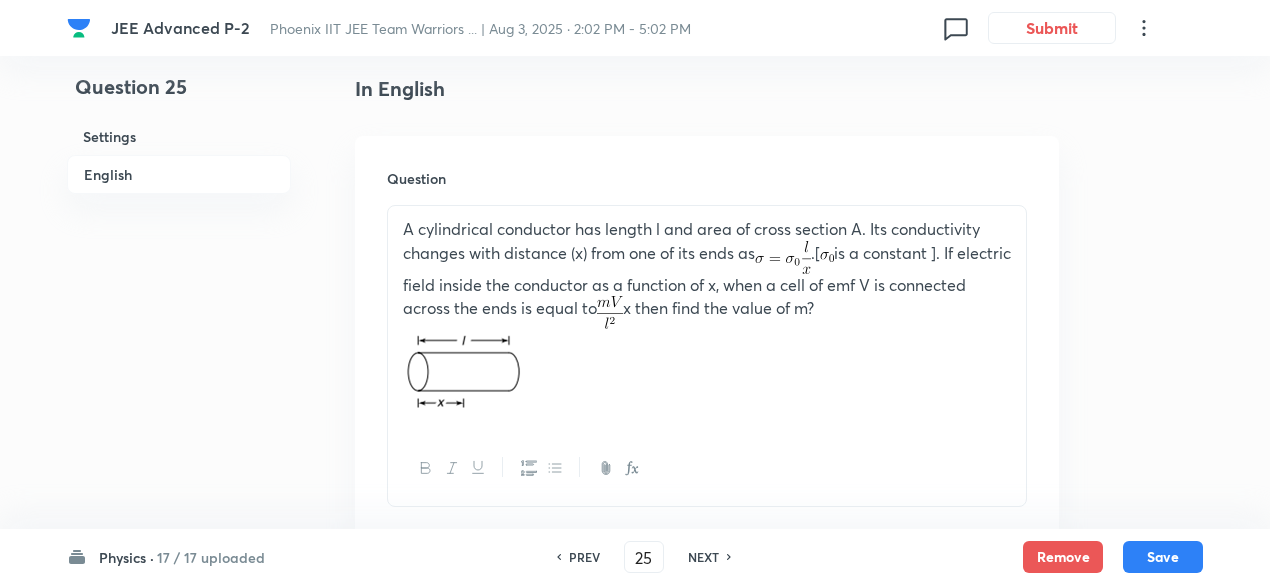 scroll, scrollTop: 462, scrollLeft: 0, axis: vertical 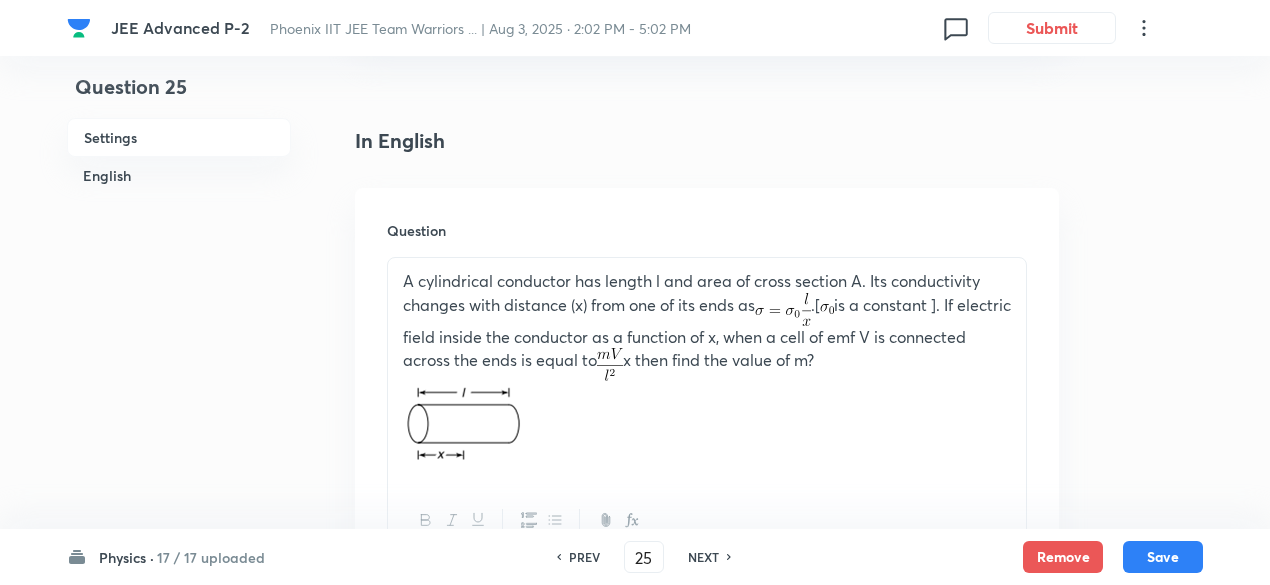 click on "PREV" at bounding box center (584, 557) 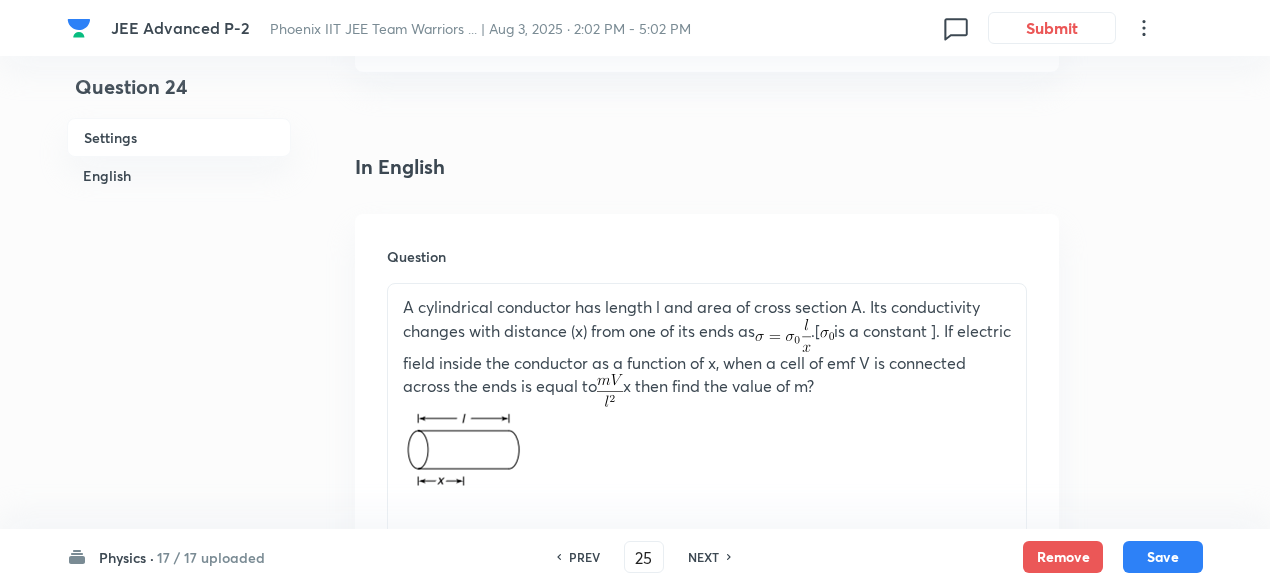 type on "24" 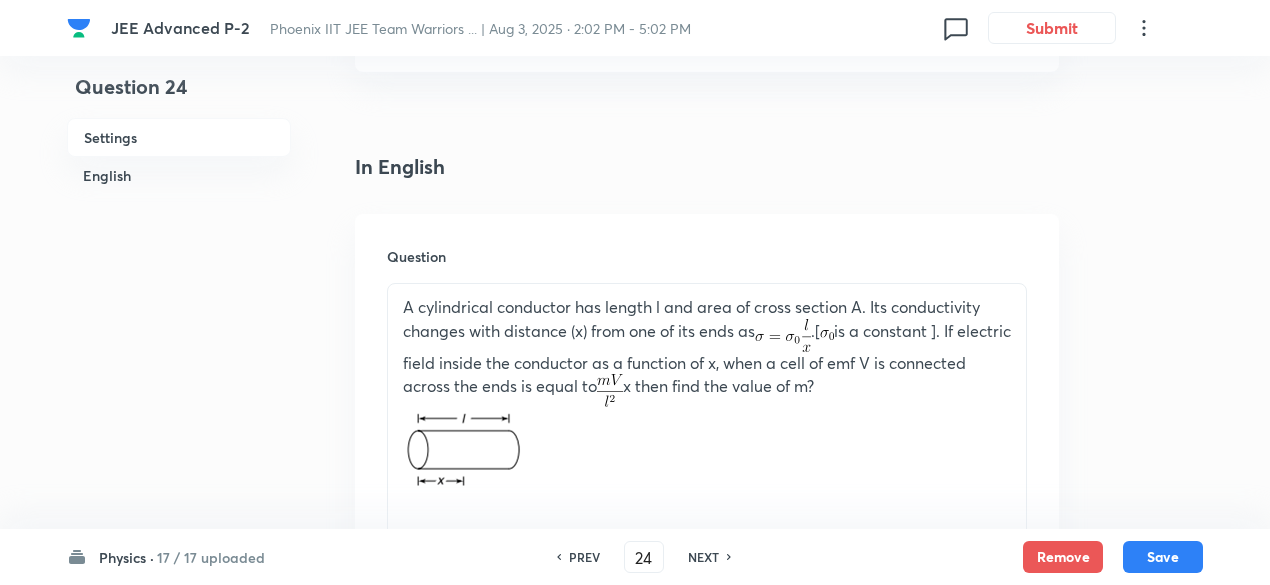 checkbox on "true" 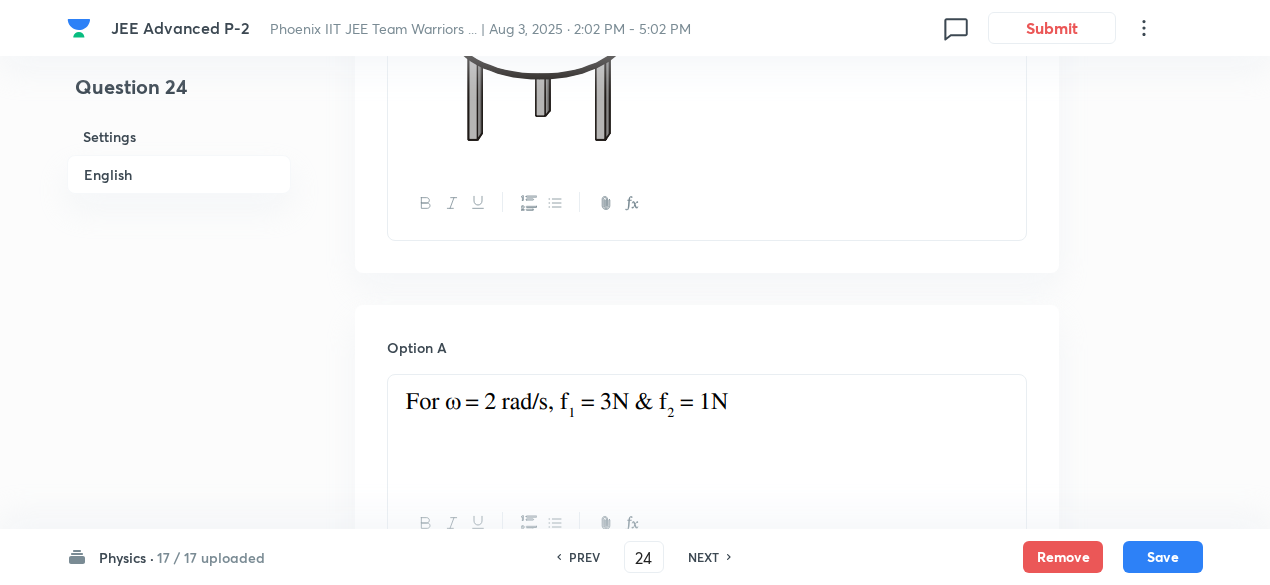 scroll, scrollTop: 900, scrollLeft: 0, axis: vertical 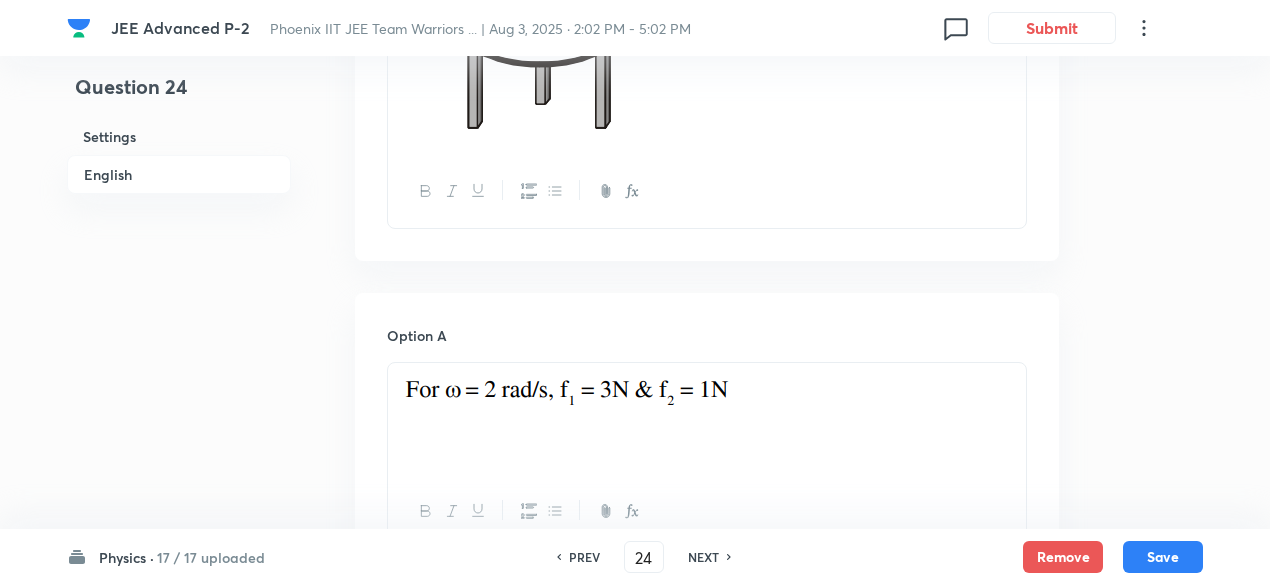 click on "NEXT" at bounding box center [703, 557] 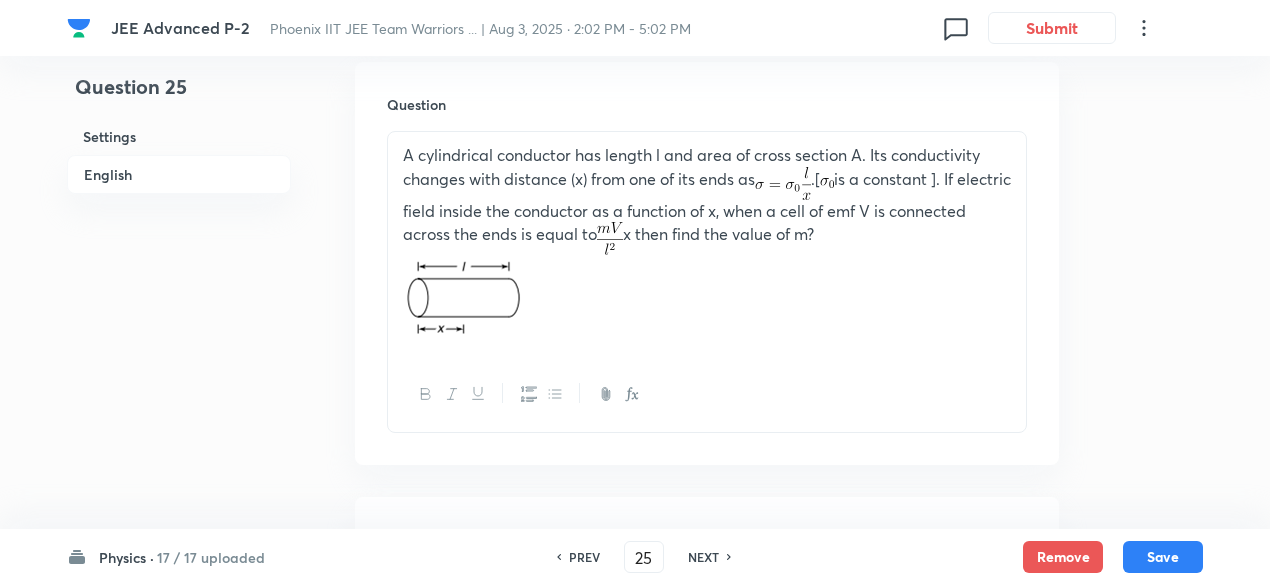 scroll, scrollTop: 586, scrollLeft: 0, axis: vertical 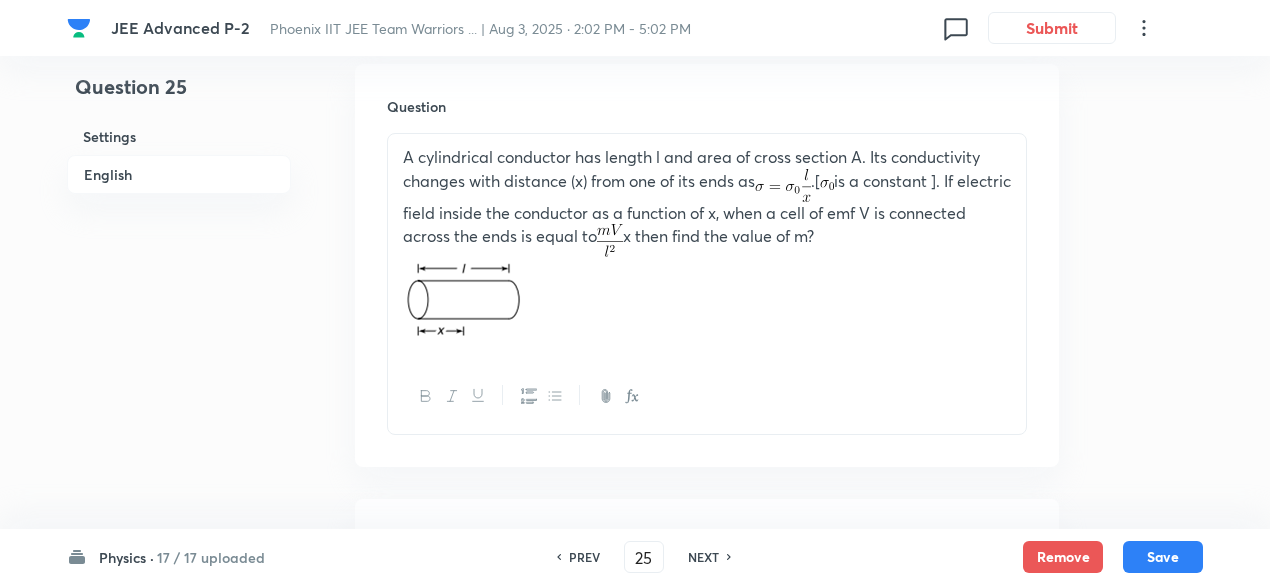 click on "NEXT" at bounding box center (703, 557) 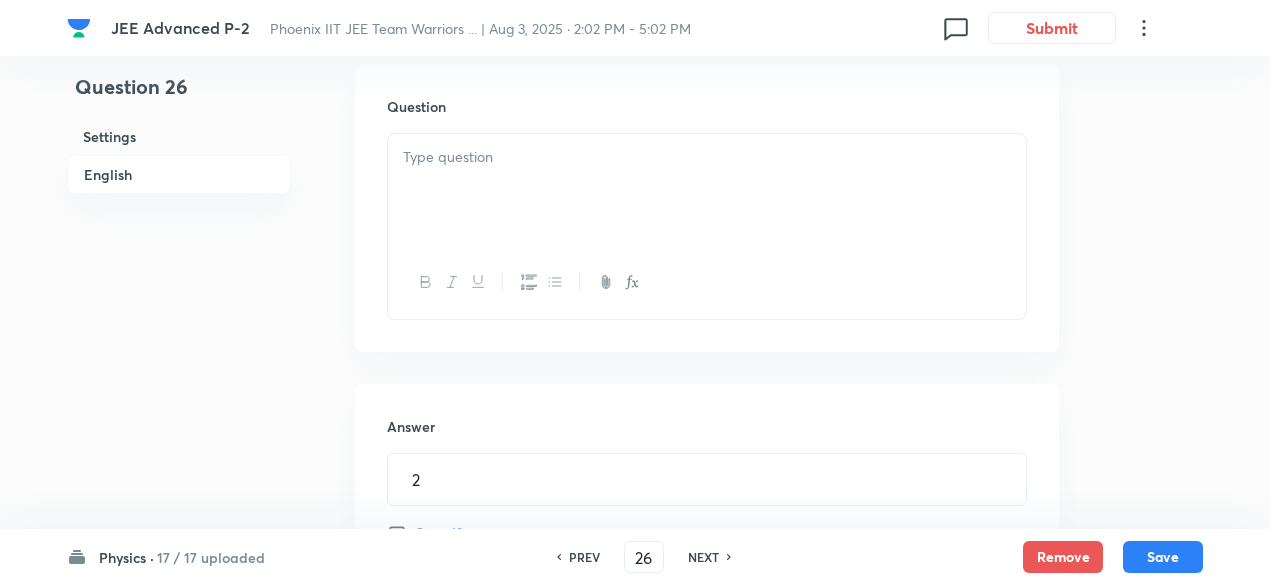 type on "2" 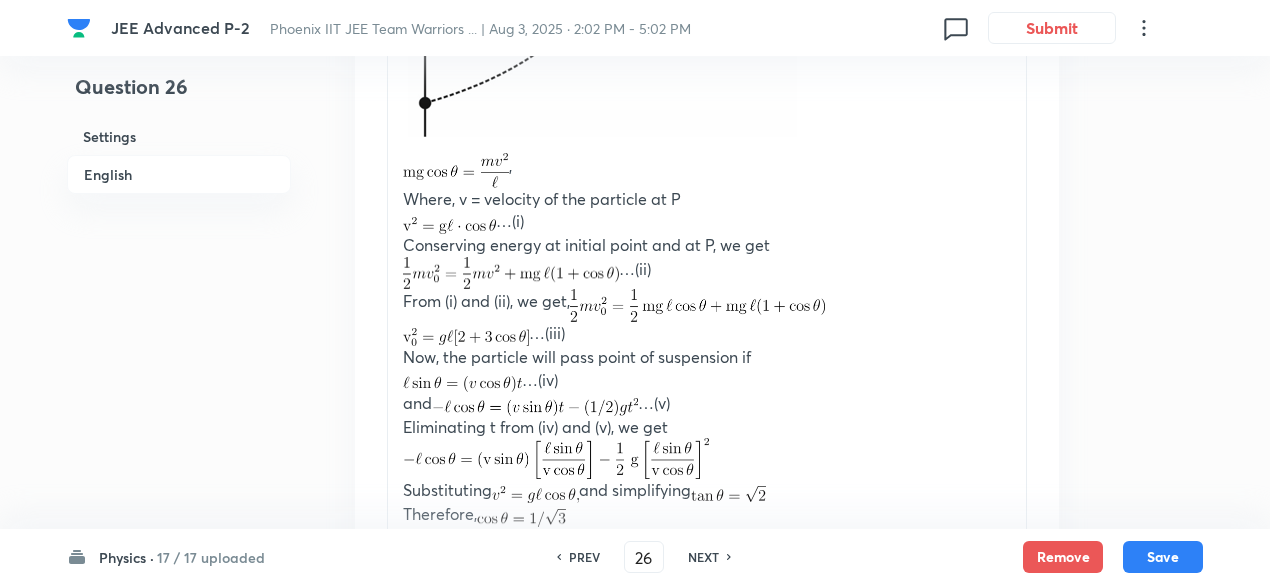 scroll, scrollTop: 1459, scrollLeft: 0, axis: vertical 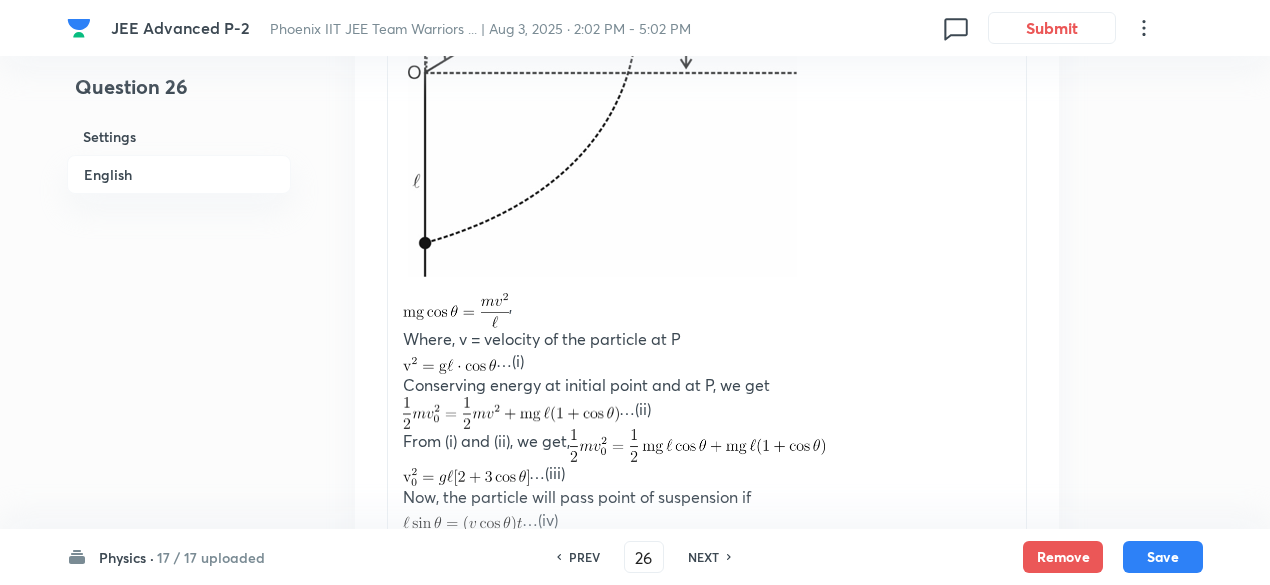 click on "NEXT" at bounding box center (703, 557) 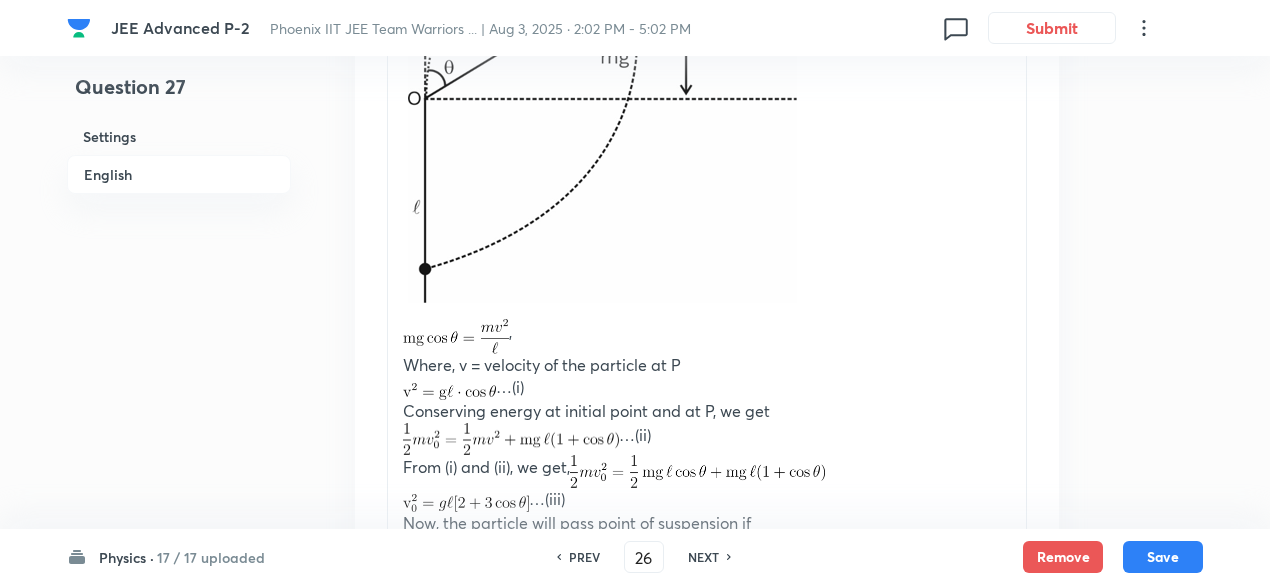 type on "27" 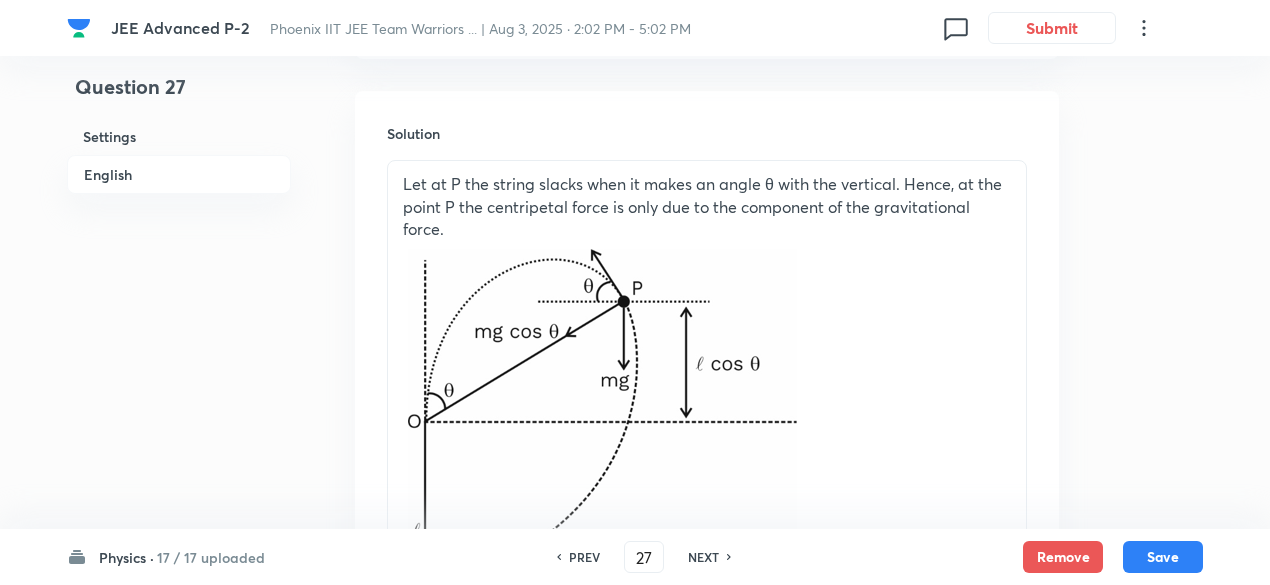 type on "18" 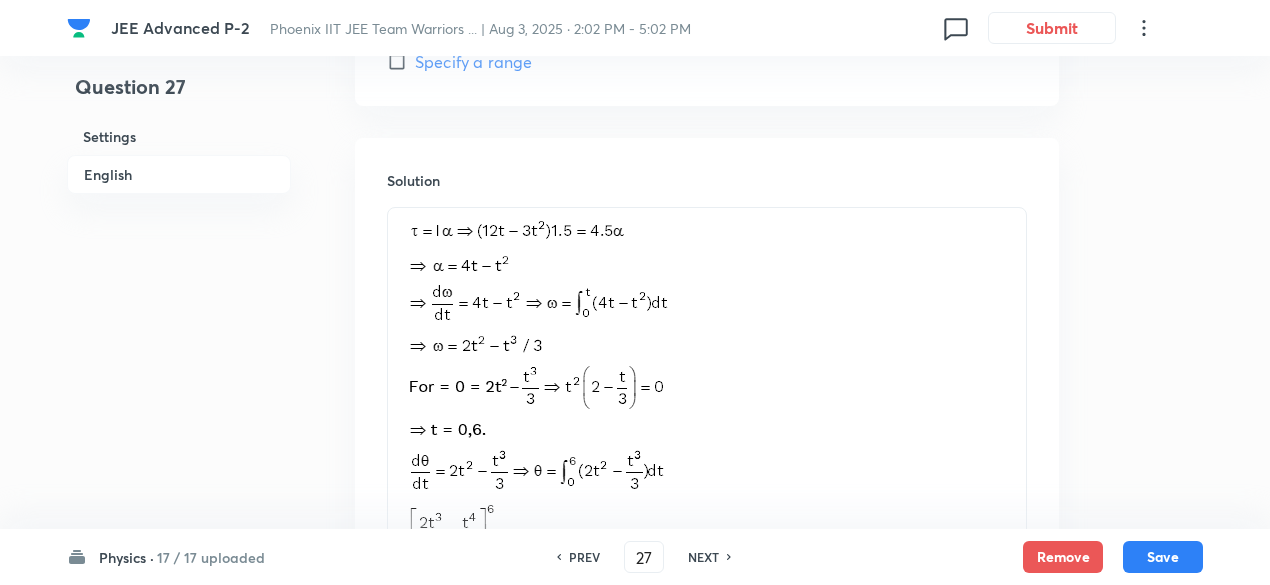scroll, scrollTop: 1535, scrollLeft: 0, axis: vertical 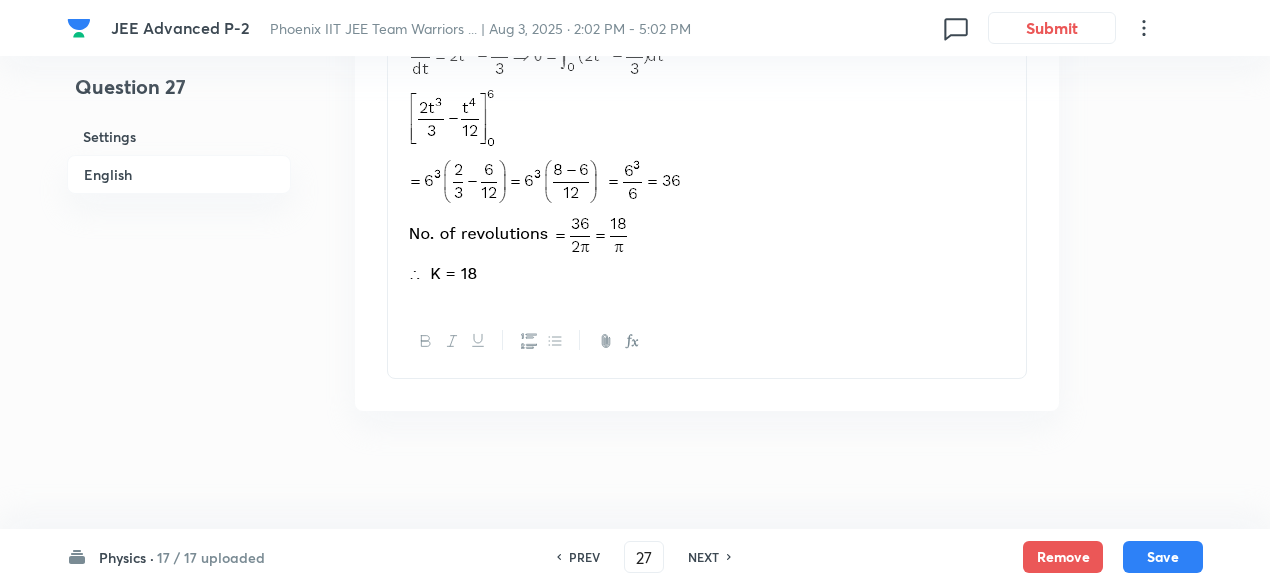 click on "PREV" at bounding box center (584, 557) 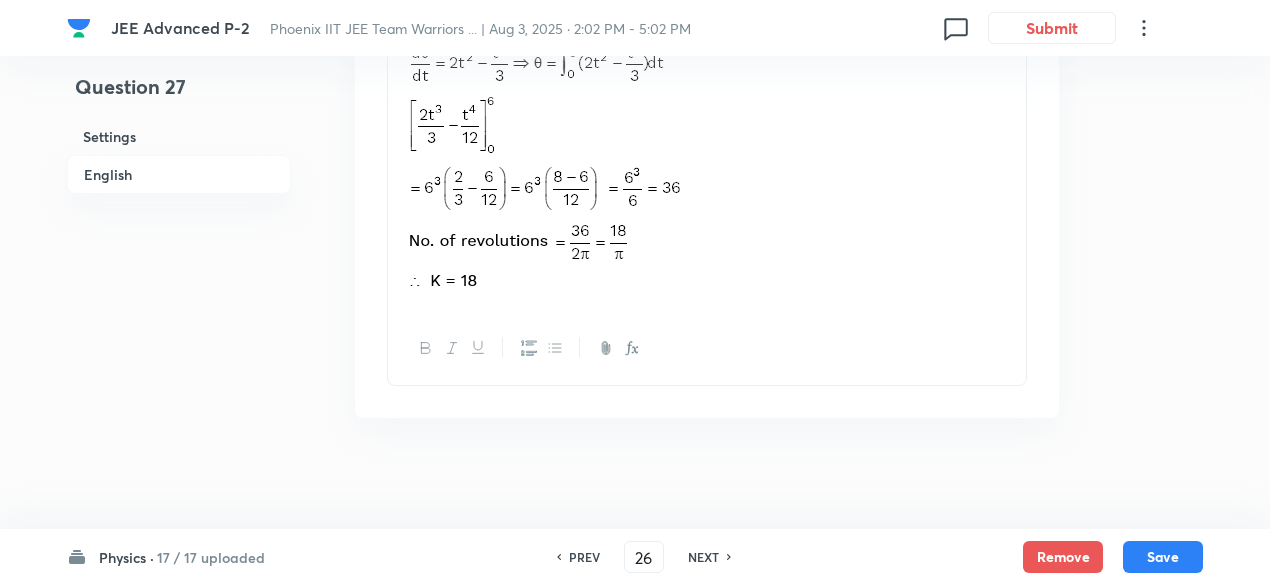 type on "2" 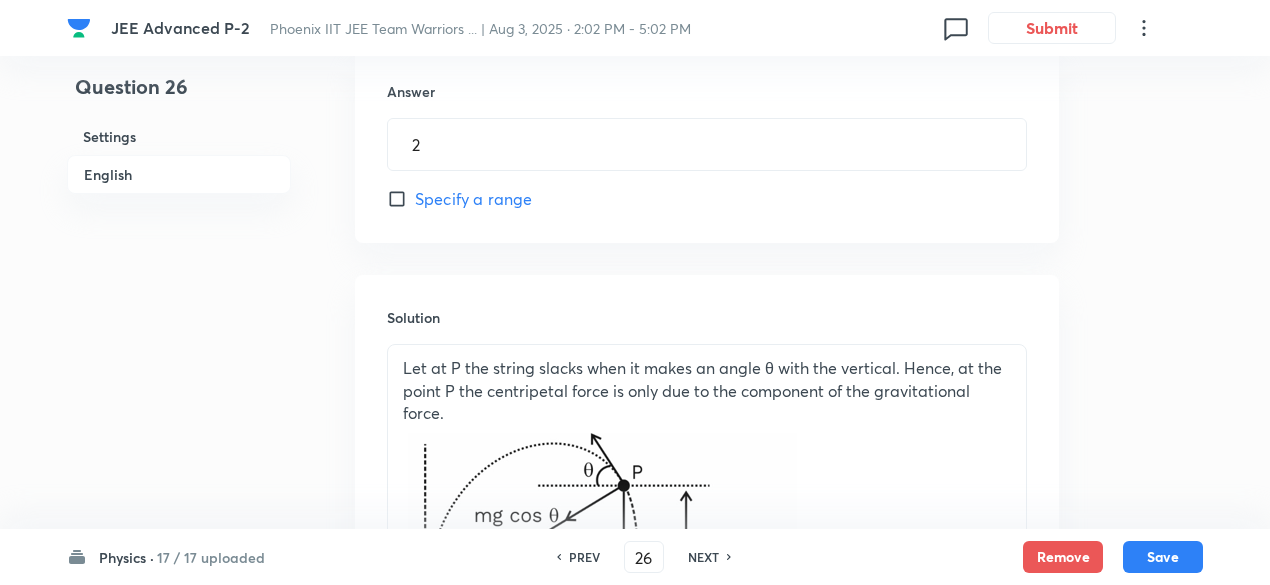 scroll, scrollTop: 913, scrollLeft: 0, axis: vertical 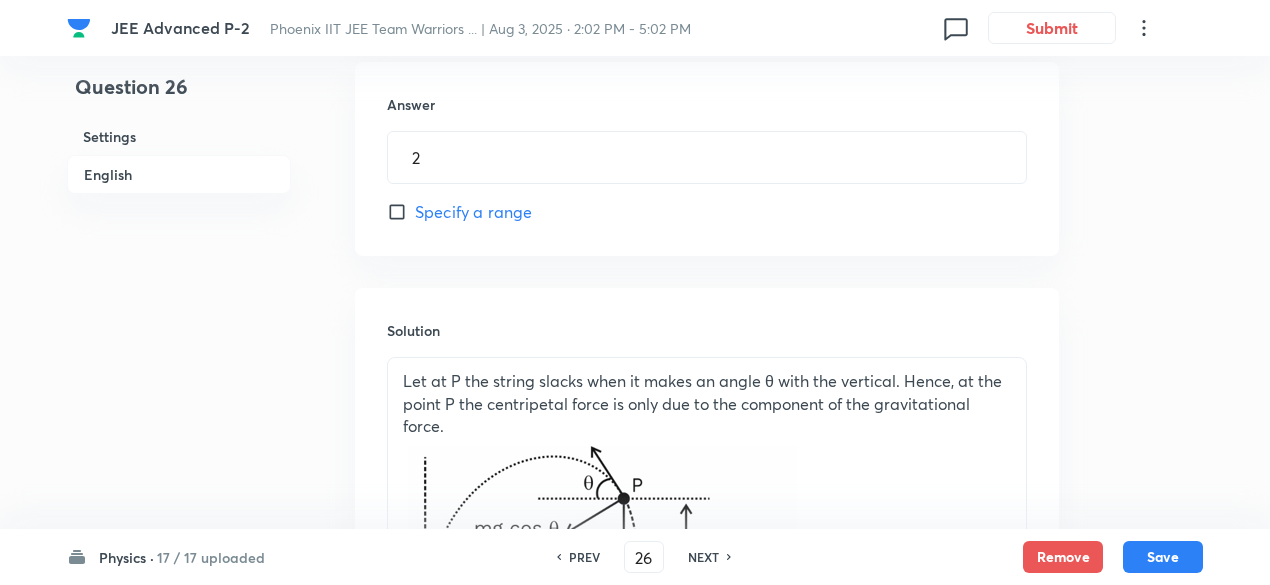 click on "PREV 26 ​ NEXT" at bounding box center [644, 557] 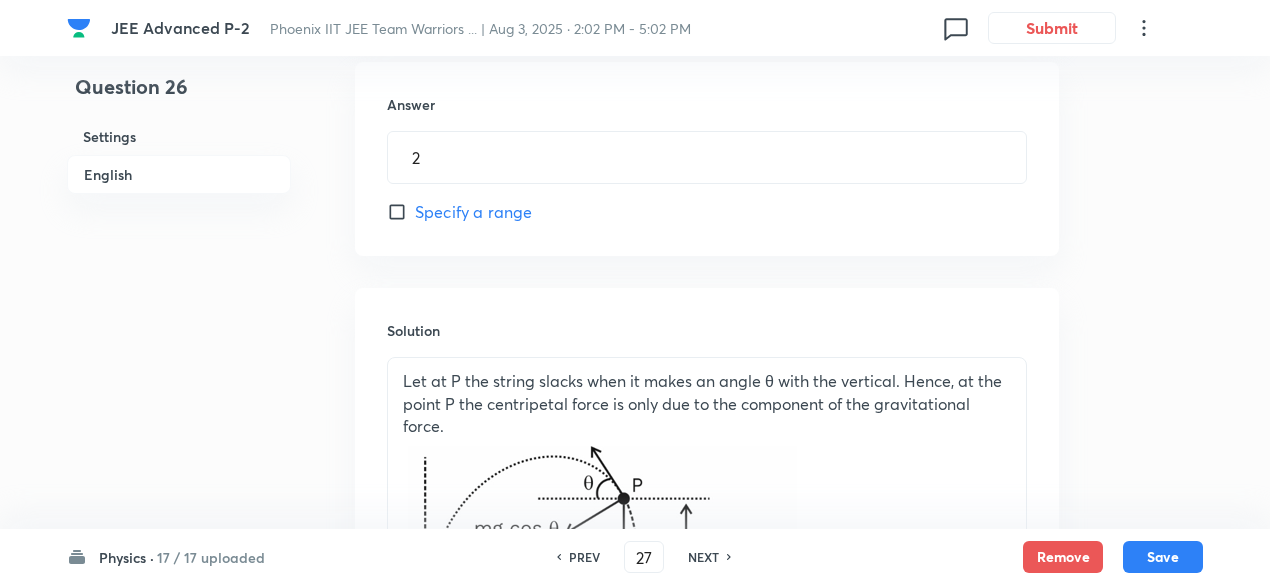 type on "18" 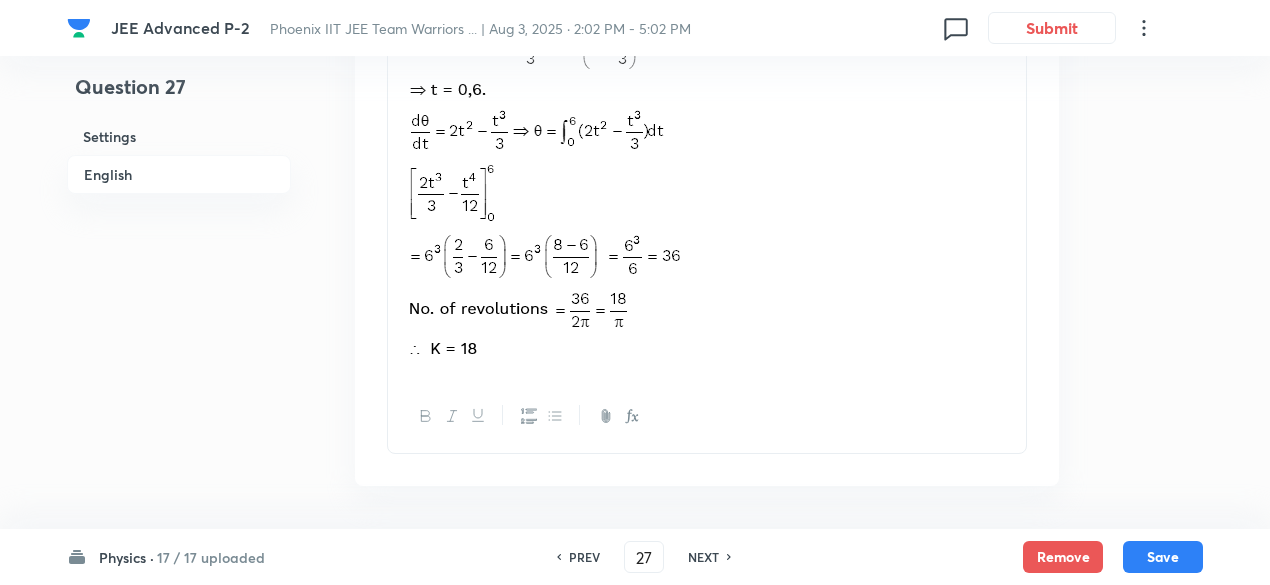 scroll, scrollTop: 1535, scrollLeft: 0, axis: vertical 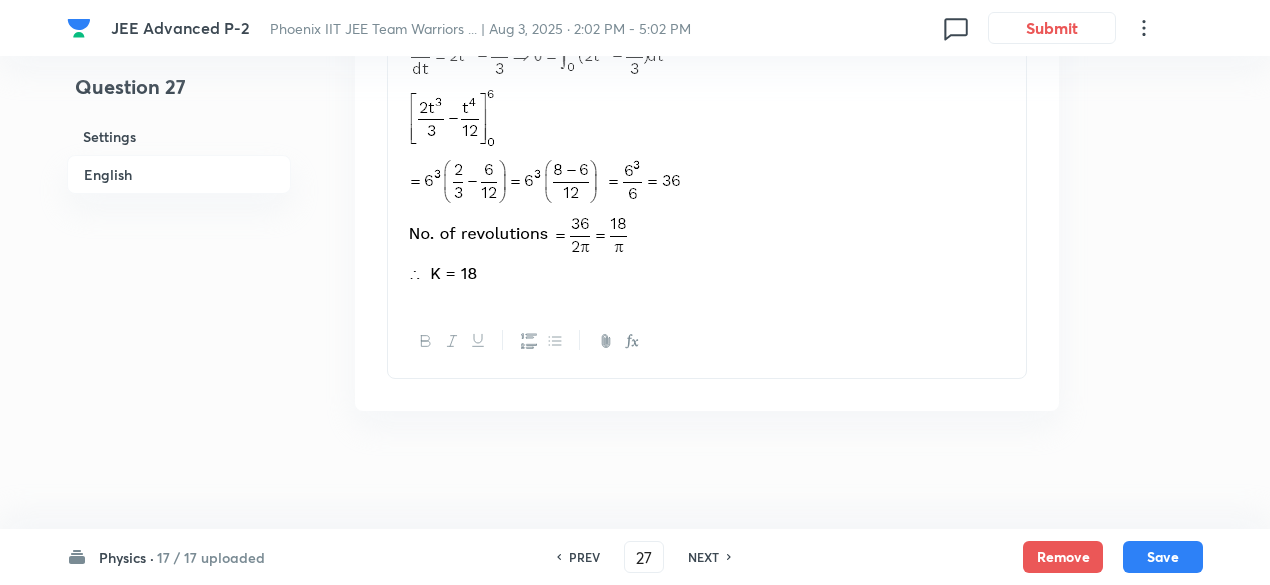 click on "PREV" at bounding box center (584, 557) 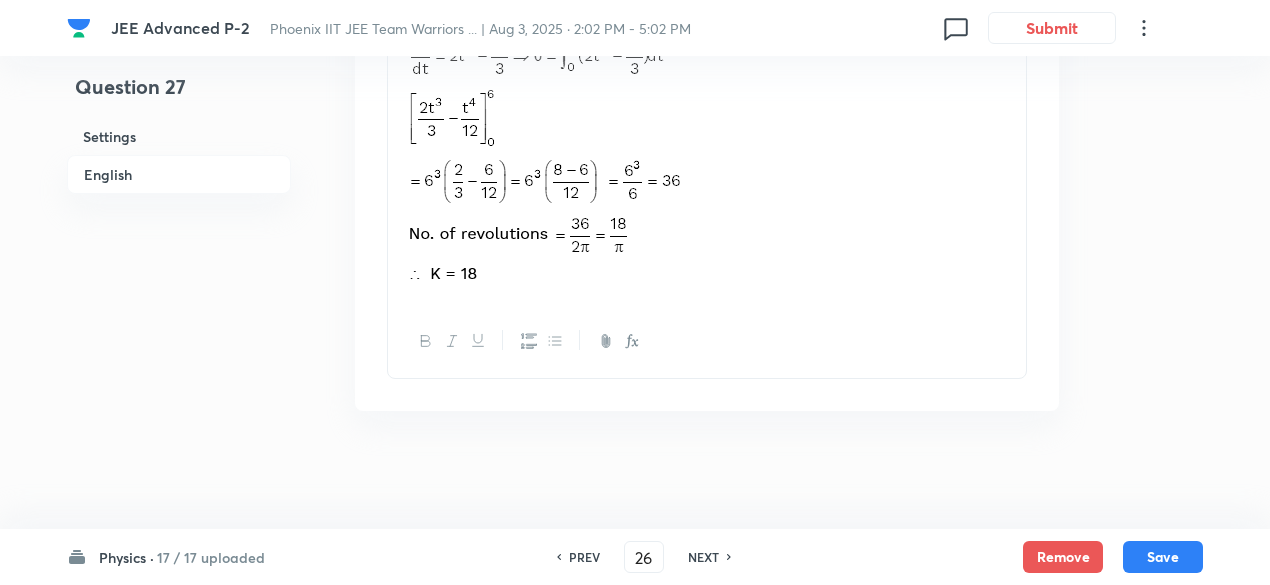 type on "2" 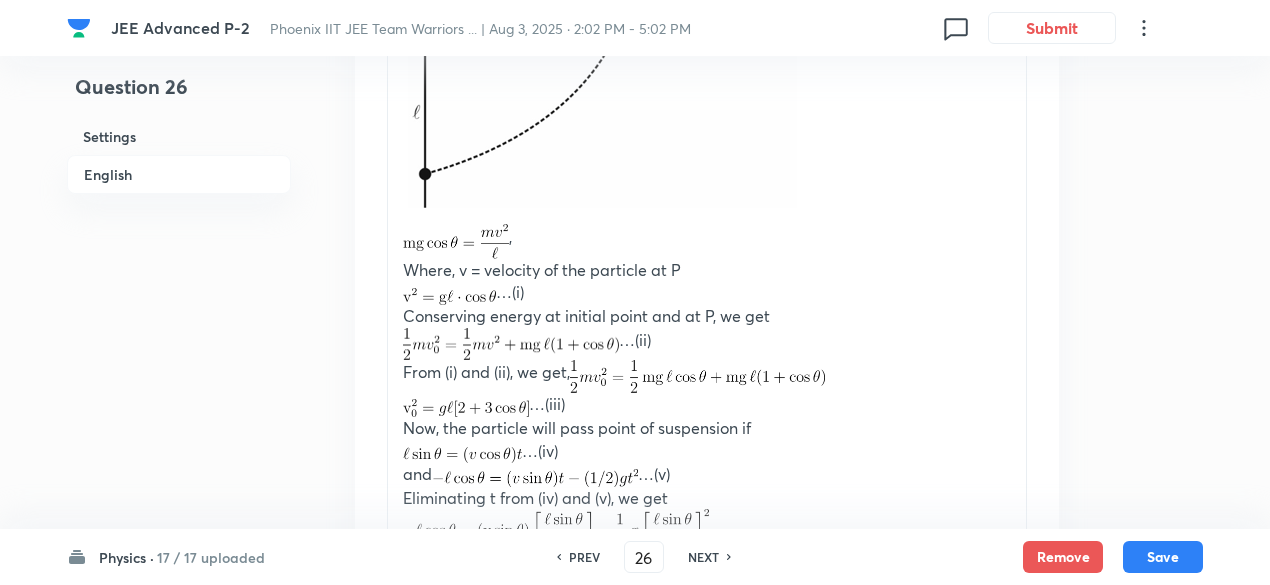 click on "PREV" at bounding box center (584, 557) 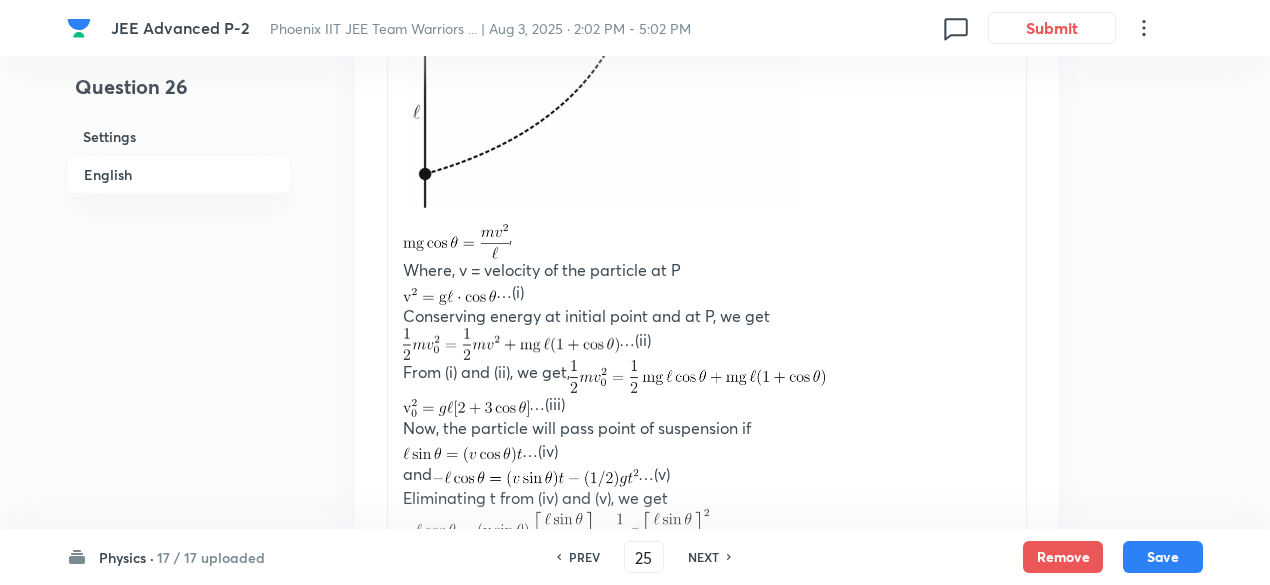 type on "2" 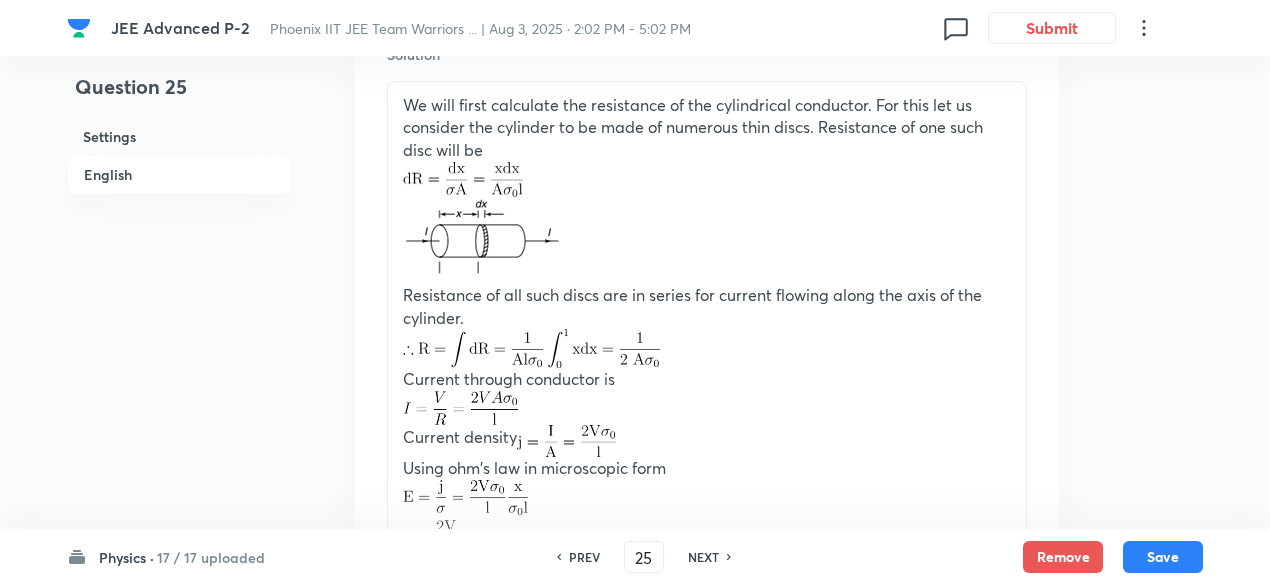 scroll, scrollTop: 1278, scrollLeft: 0, axis: vertical 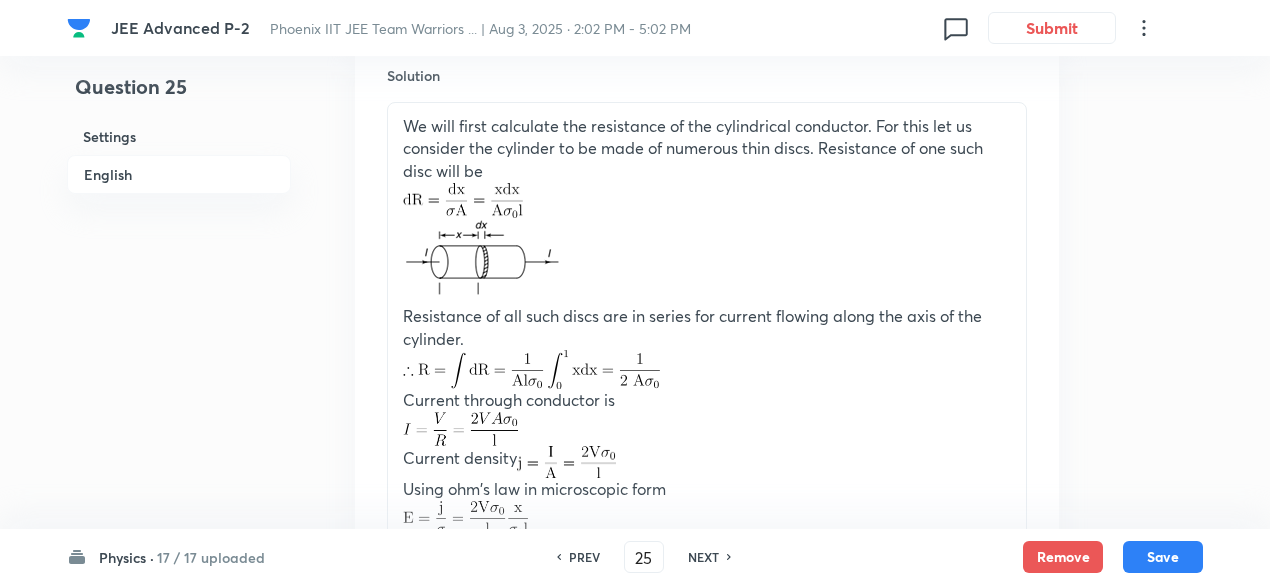 click on "PREV" at bounding box center (584, 557) 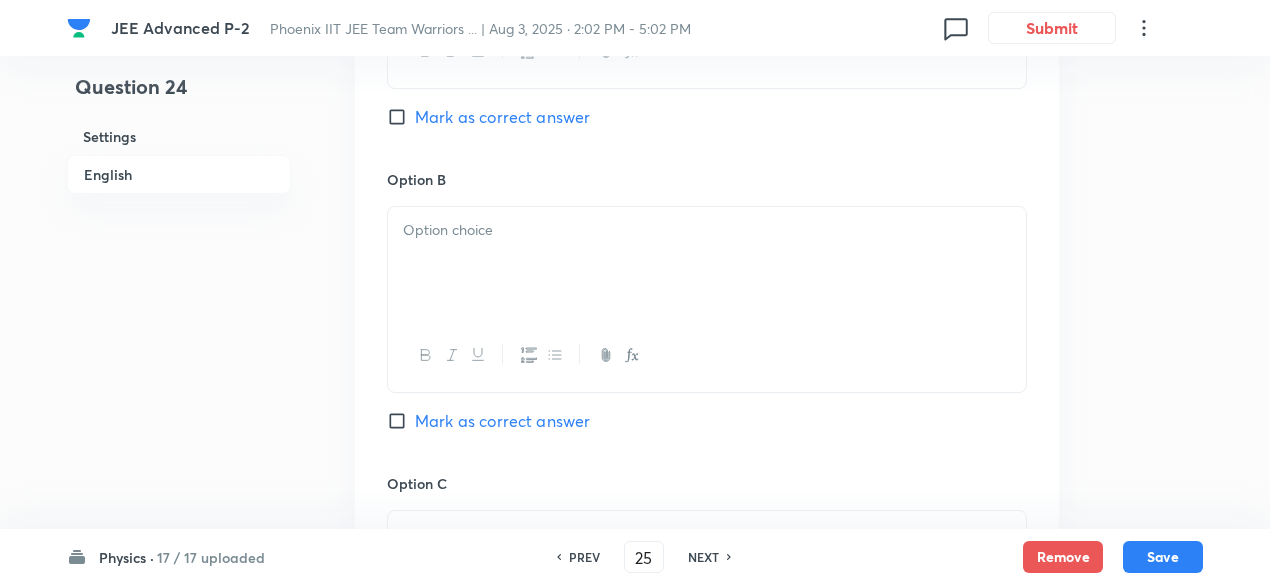 type on "24" 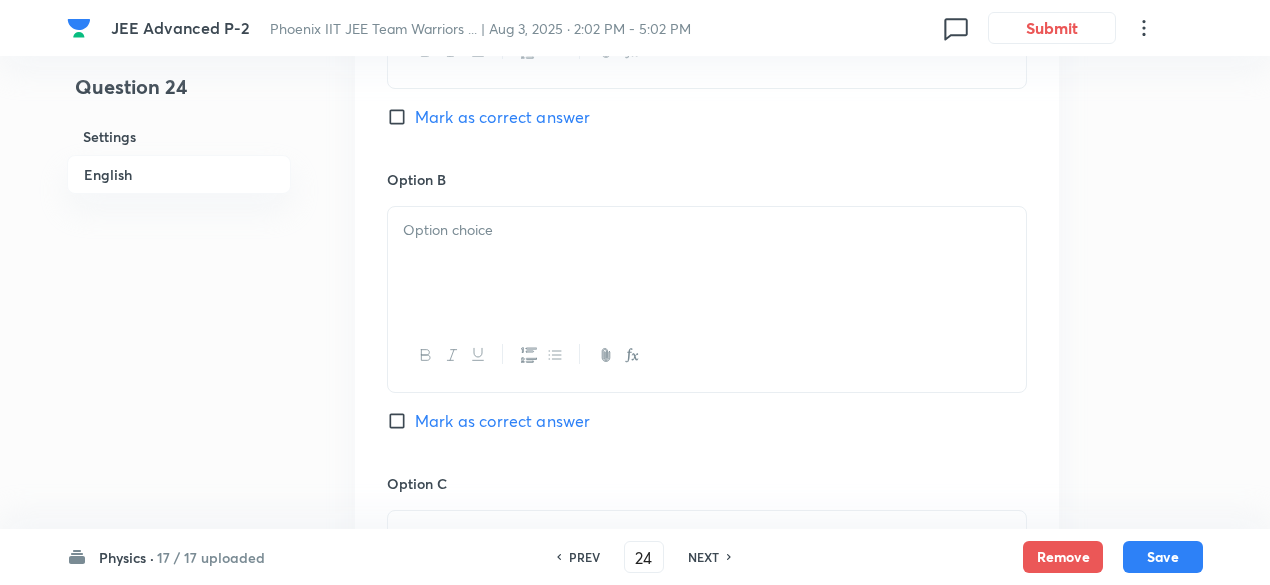 checkbox on "true" 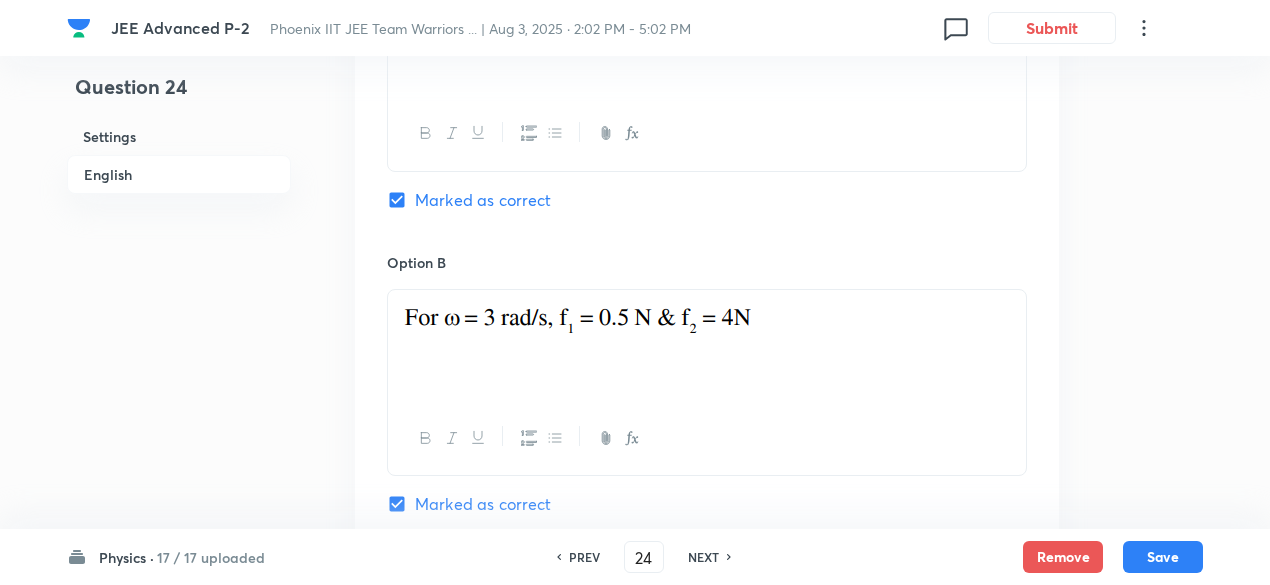 click on "NEXT" at bounding box center (703, 557) 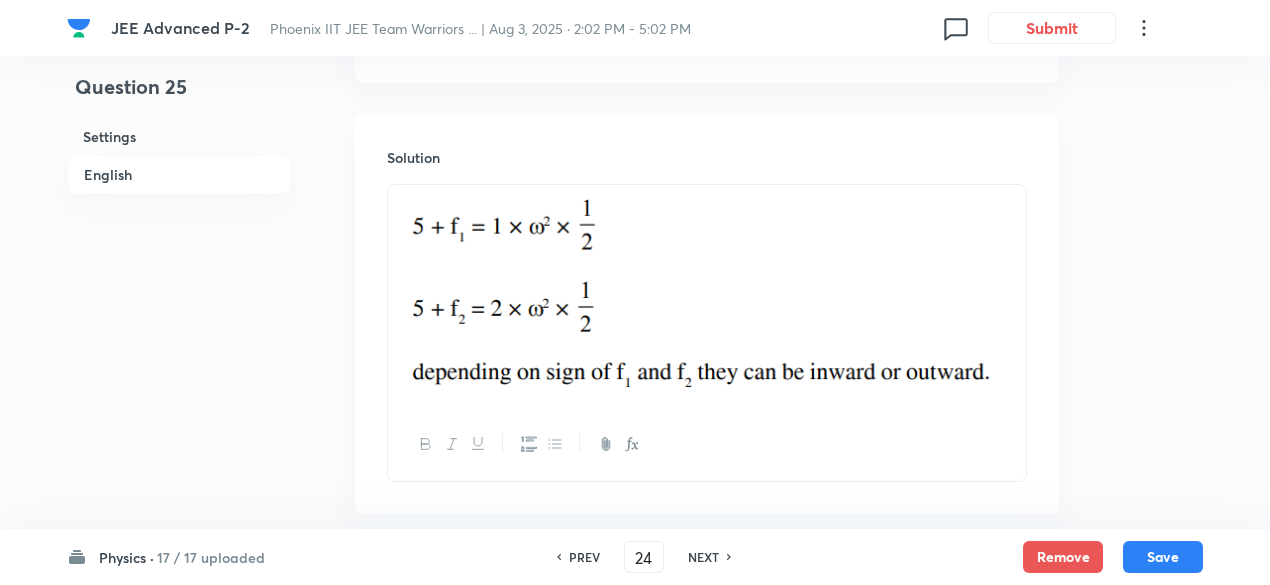 type on "25" 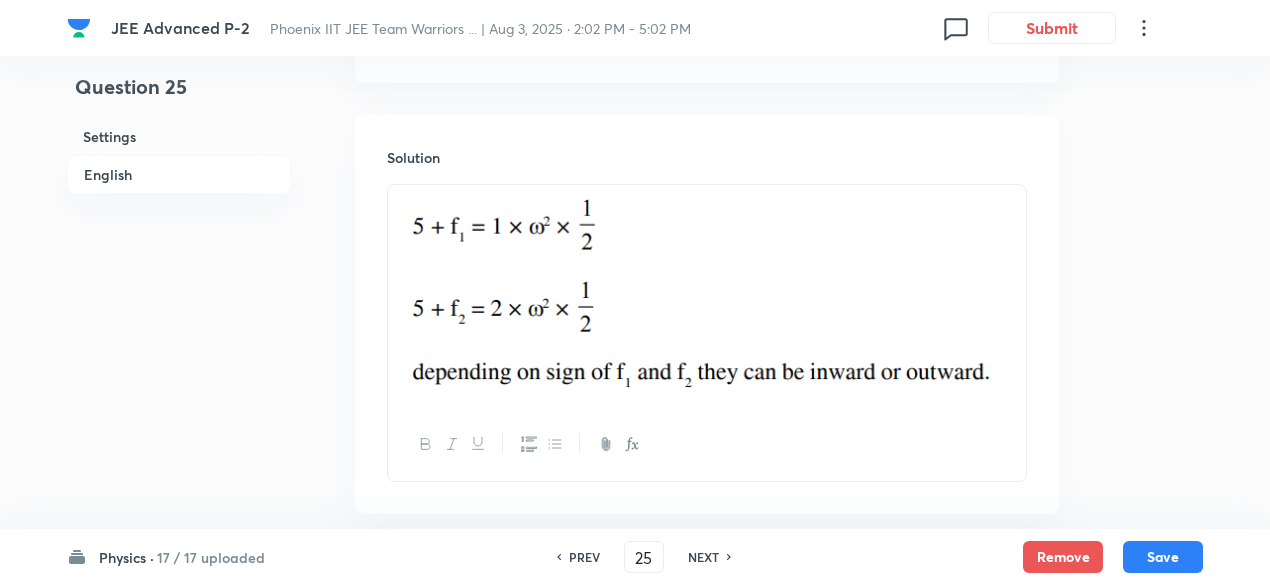 type on "2" 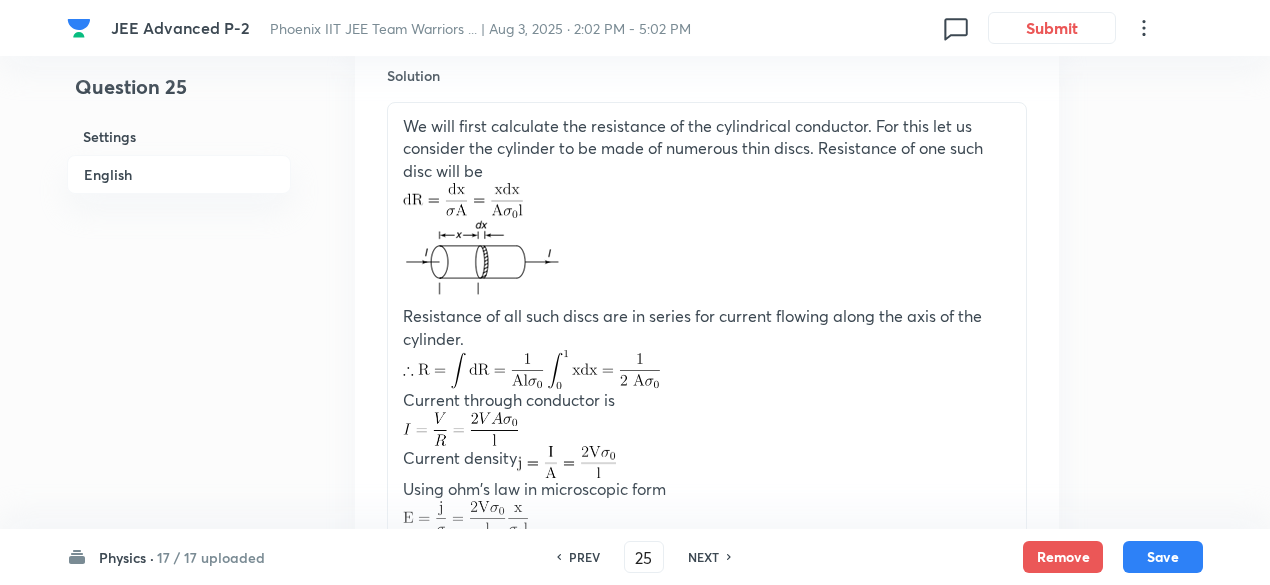 click on "NEXT" at bounding box center [703, 557] 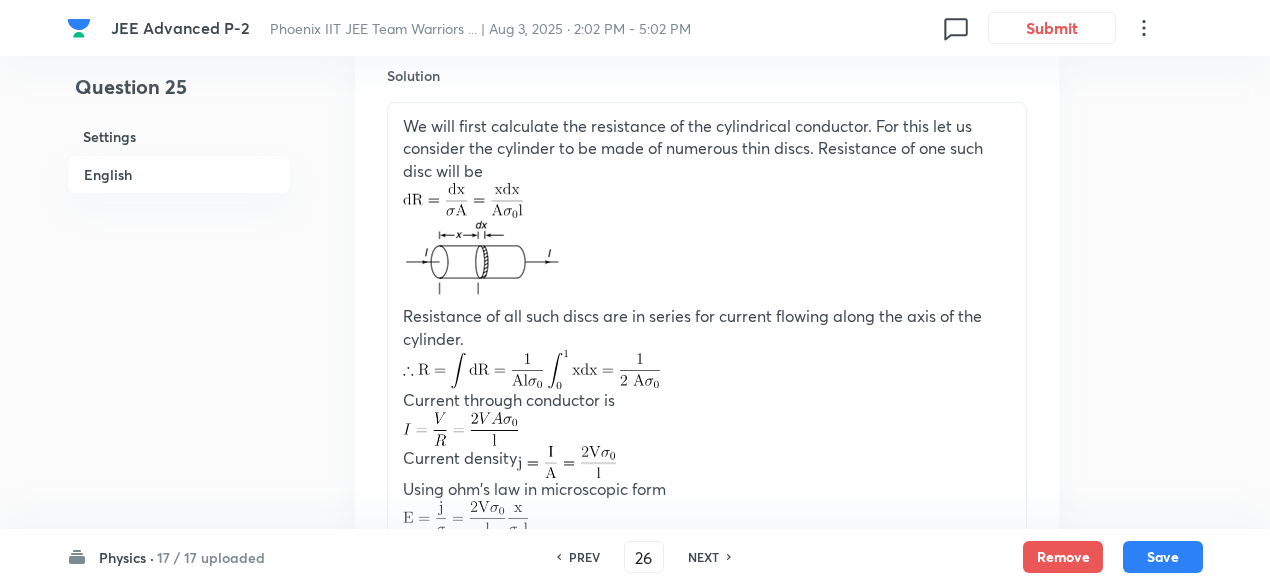 type on "2" 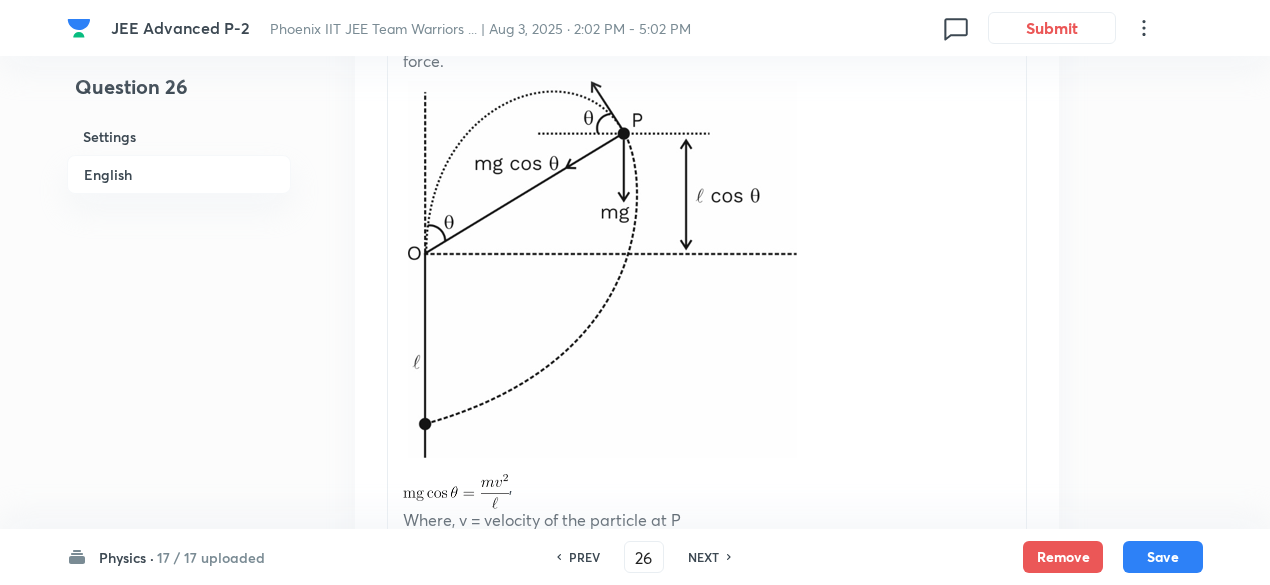 click on "NEXT" at bounding box center (703, 557) 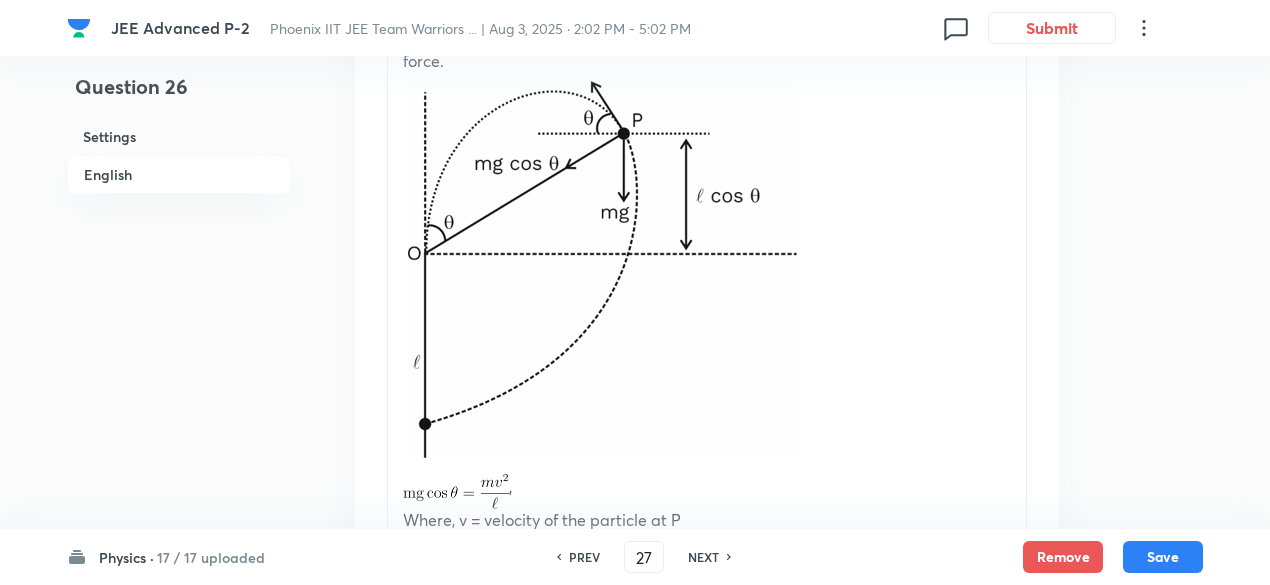 type on "18" 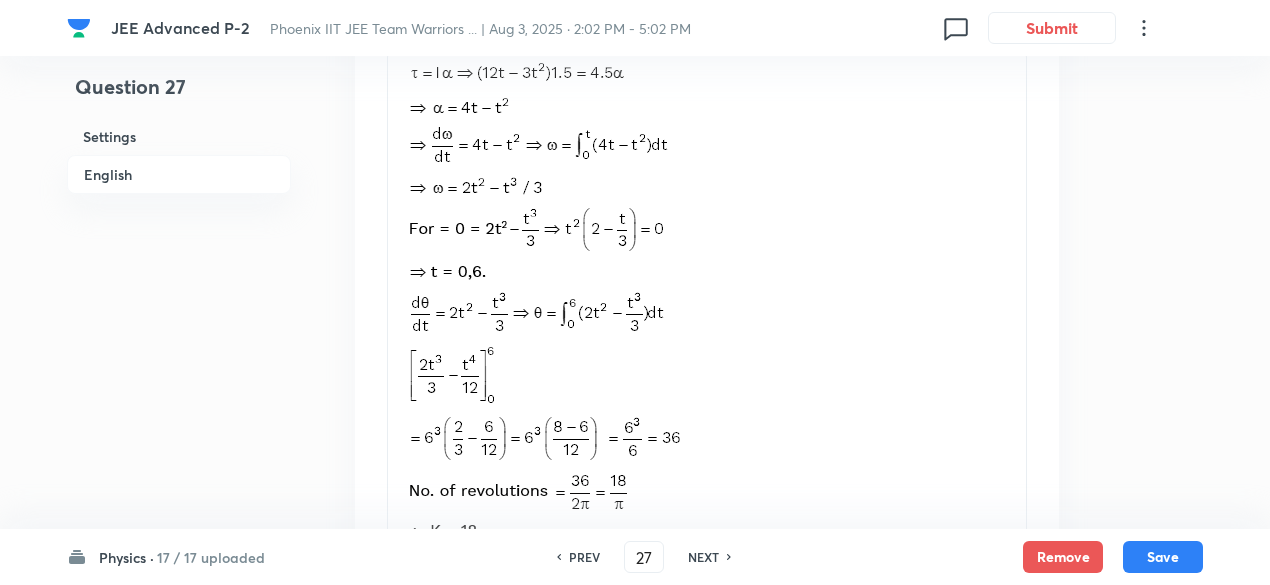 click on "NEXT" at bounding box center [703, 557] 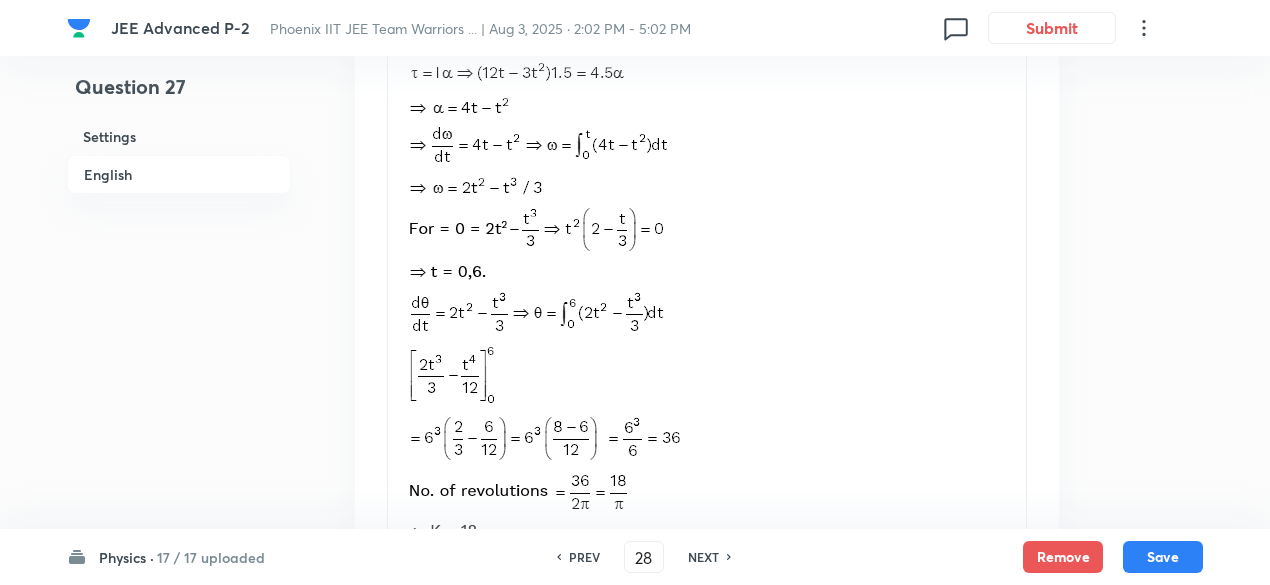type on "8" 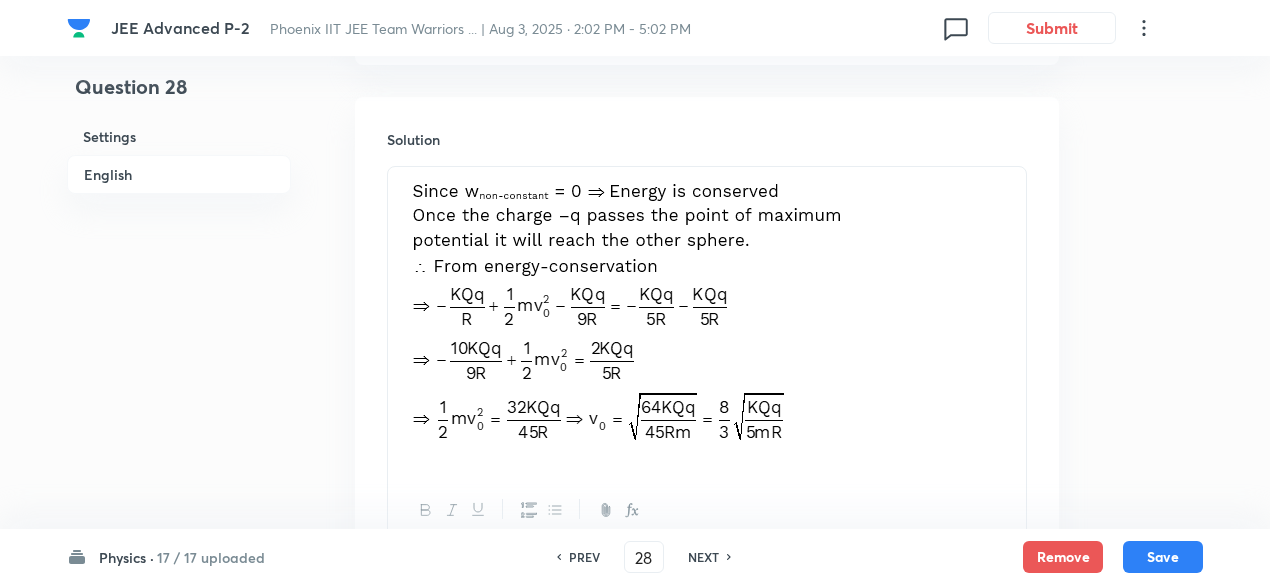 click on "NEXT" at bounding box center (703, 557) 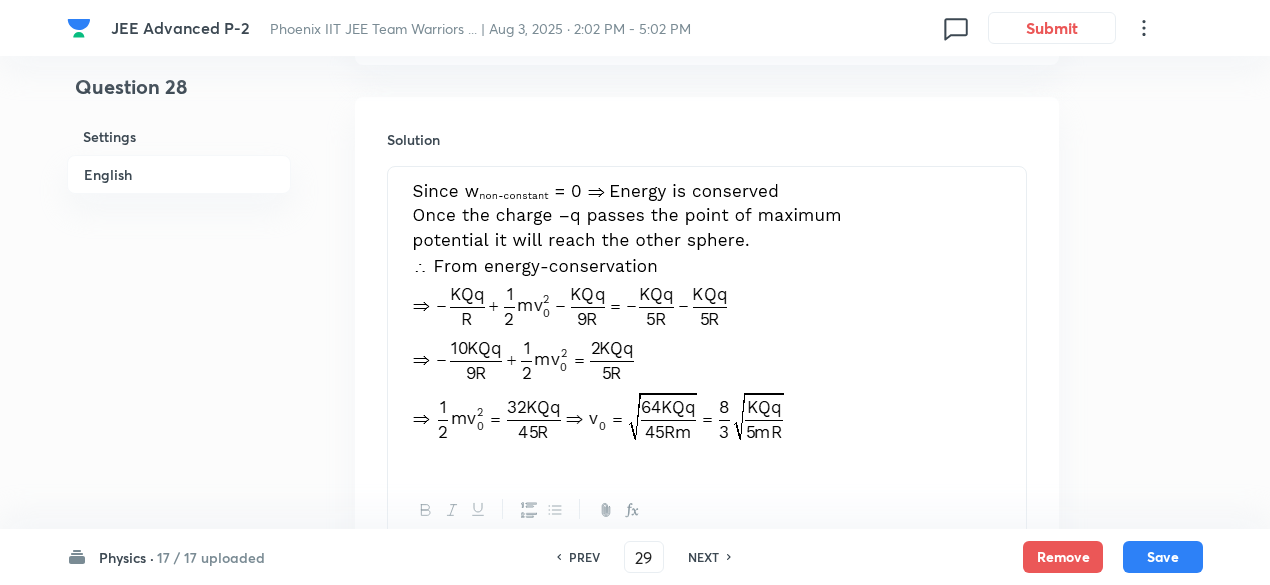 type on "0.35" 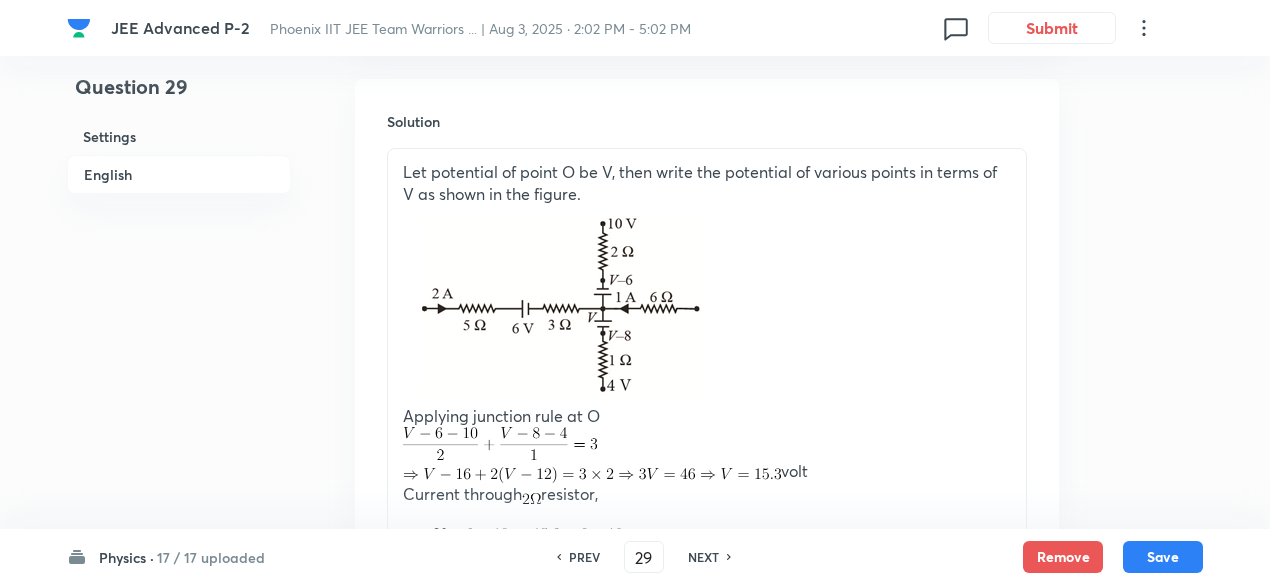 click on "NEXT" at bounding box center (703, 557) 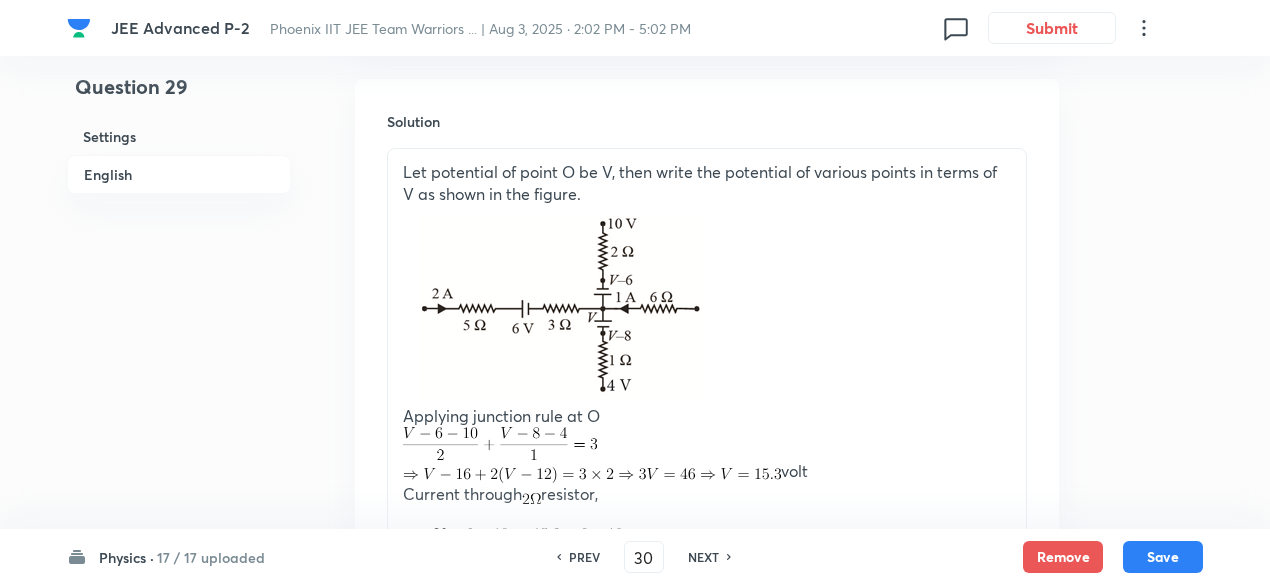 type 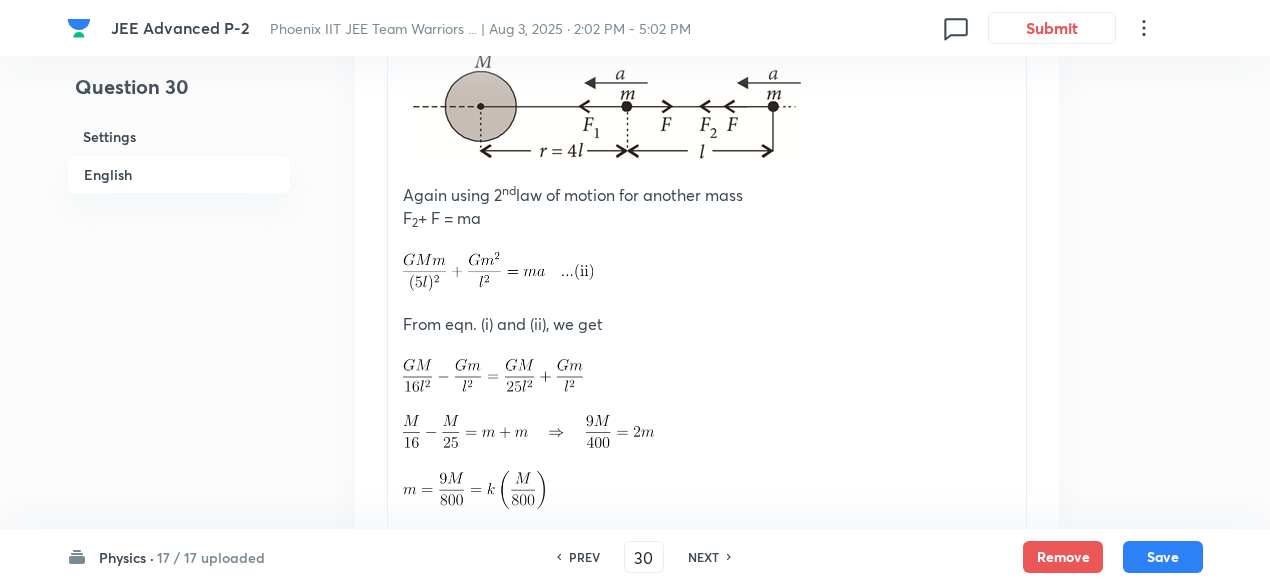 scroll, scrollTop: 2114, scrollLeft: 0, axis: vertical 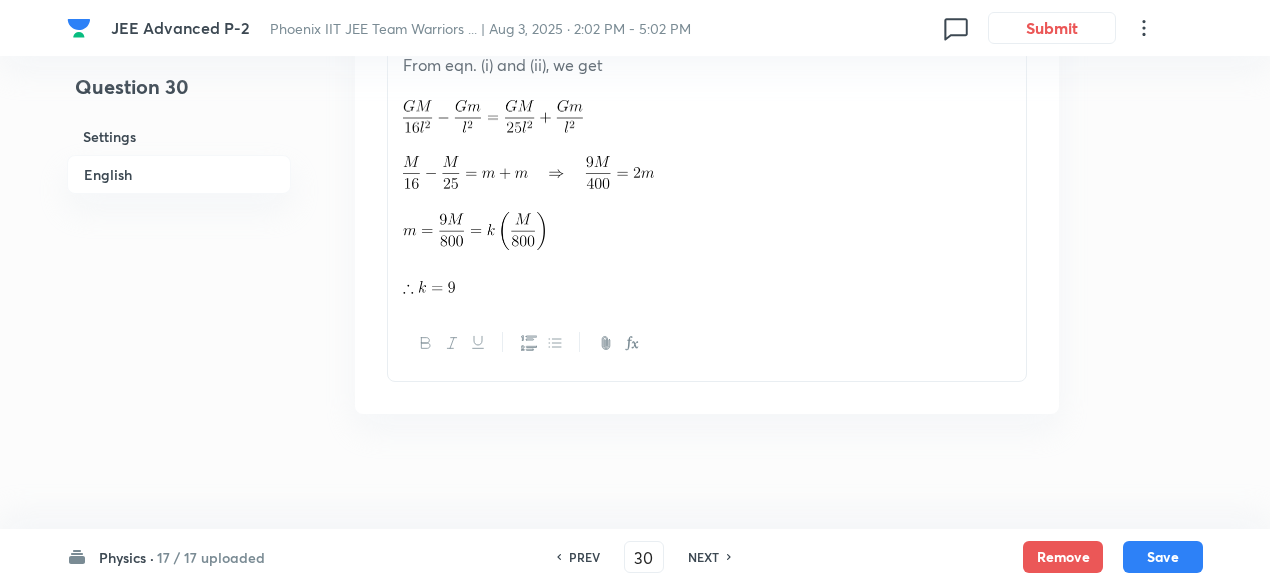 click on "NEXT" at bounding box center (703, 557) 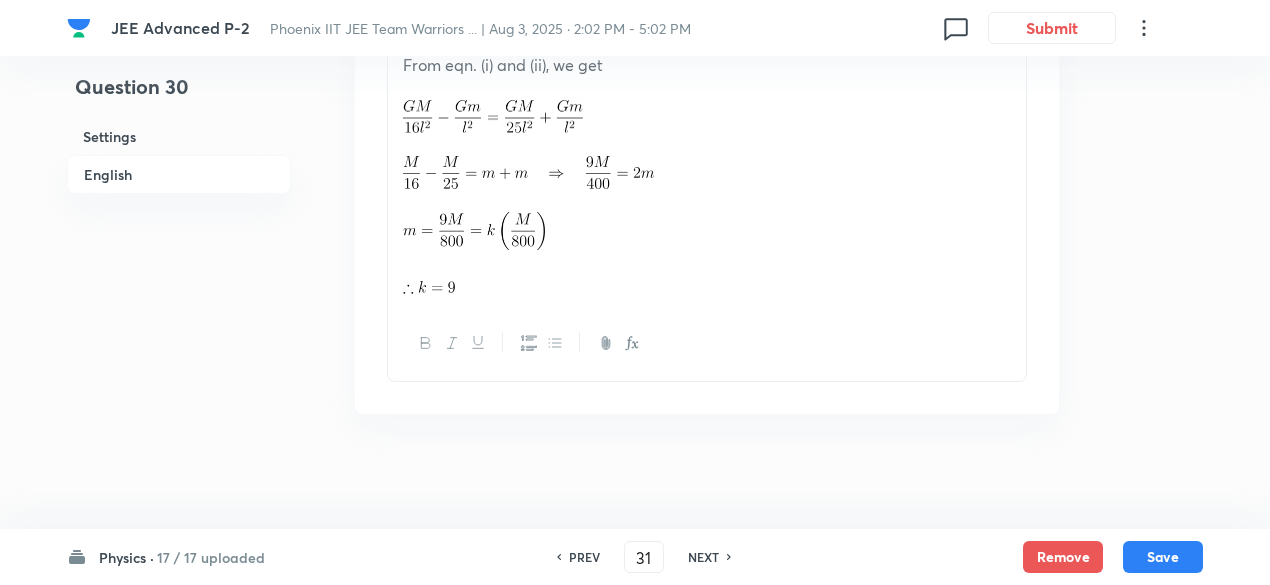 checkbox on "false" 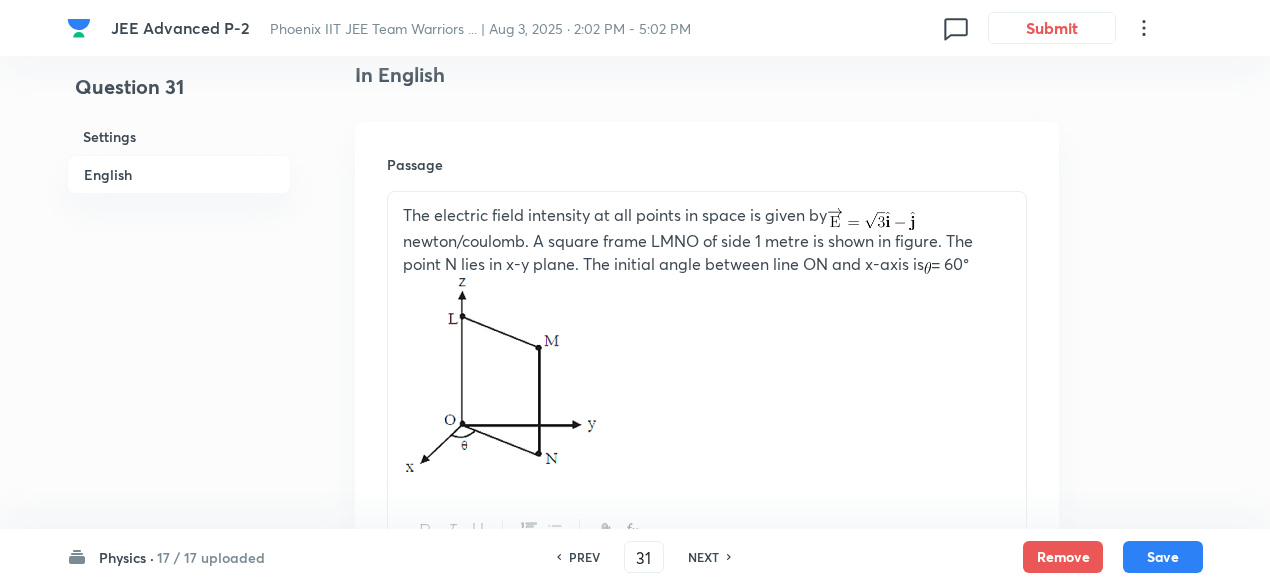 scroll, scrollTop: 510, scrollLeft: 0, axis: vertical 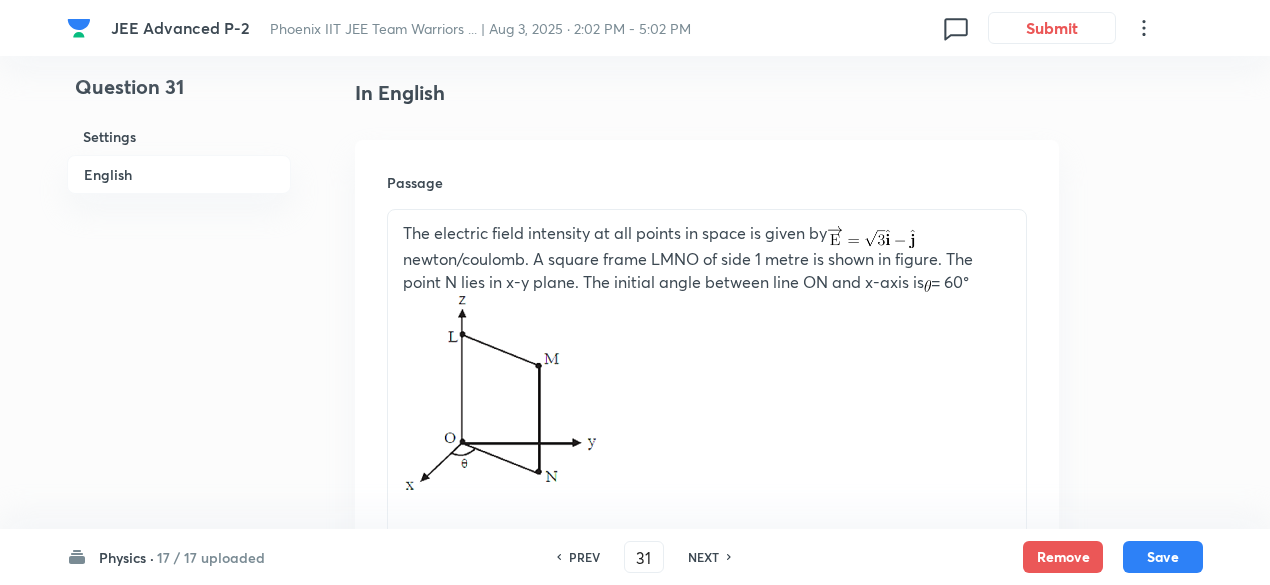 click on "NEXT" at bounding box center (703, 557) 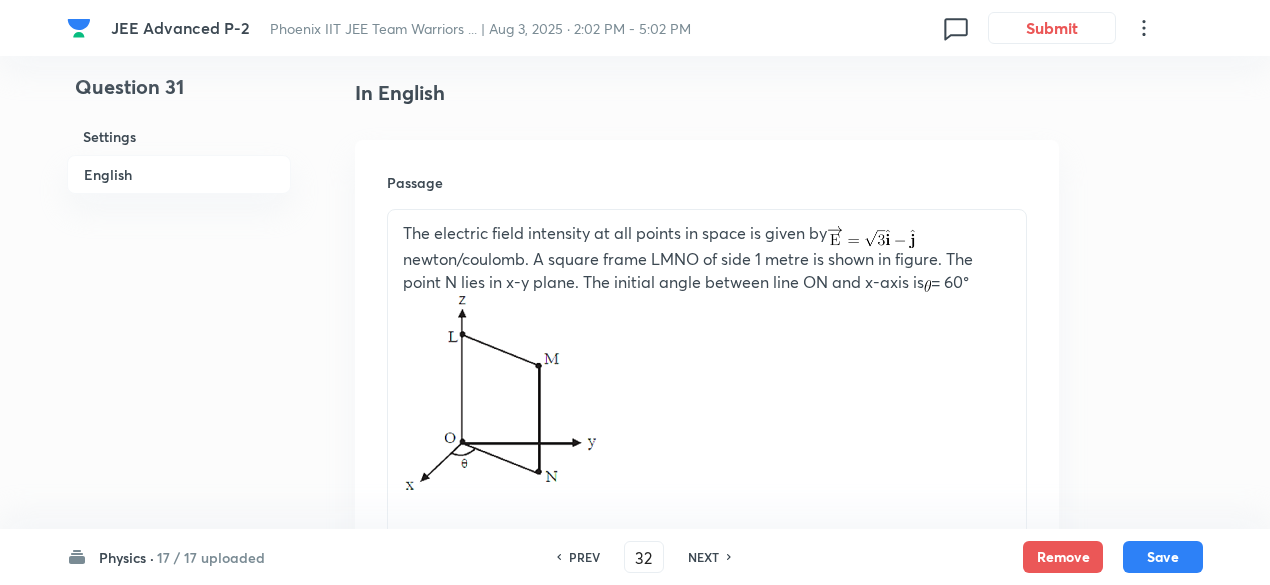 type on "3" 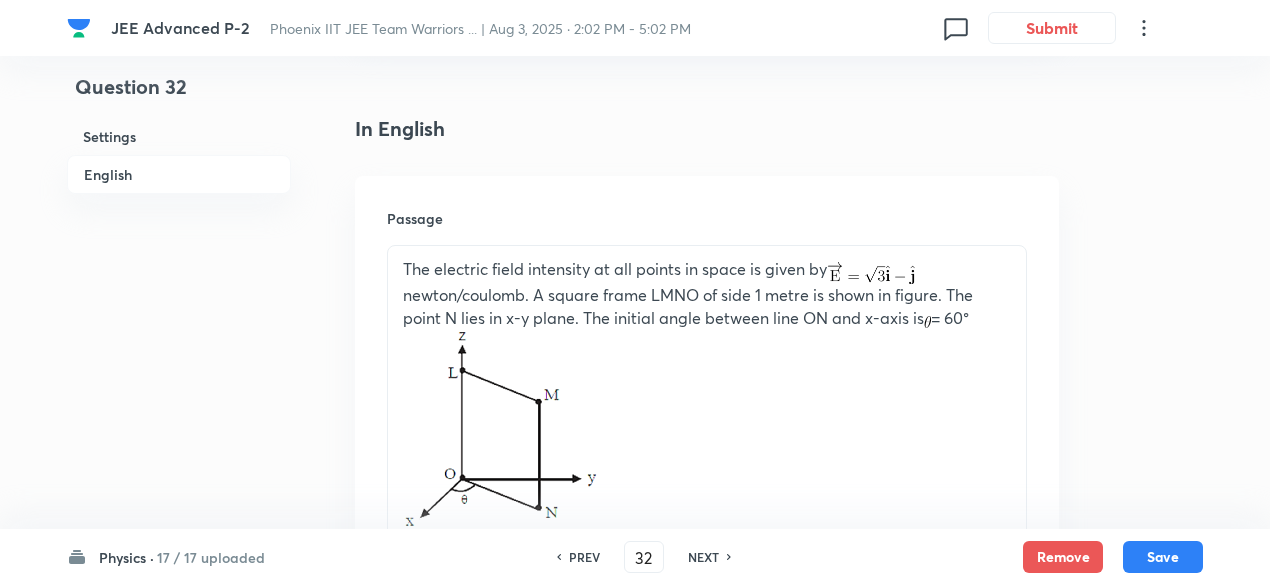 scroll, scrollTop: 470, scrollLeft: 0, axis: vertical 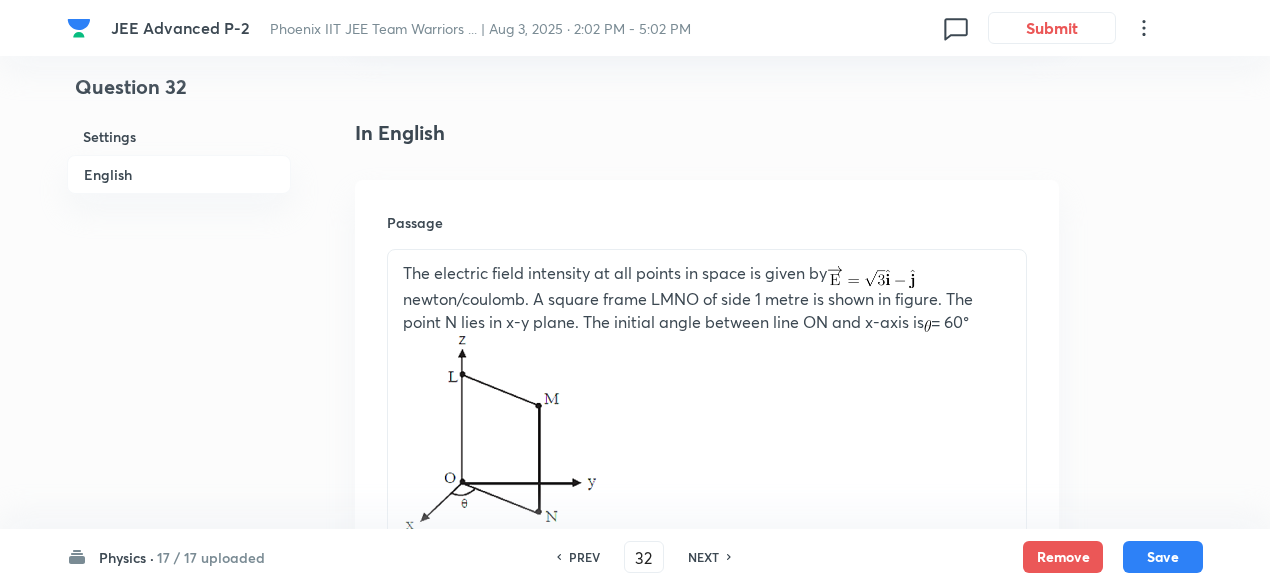 click on "The electric field intensity at all points in space is given by     newton/coulomb. A square frame LMNO of side 1 metre is shown in figure. The point N lies in x-y plane. The initial angle between line ON and x-axis is   = 60°" at bounding box center (707, 298) 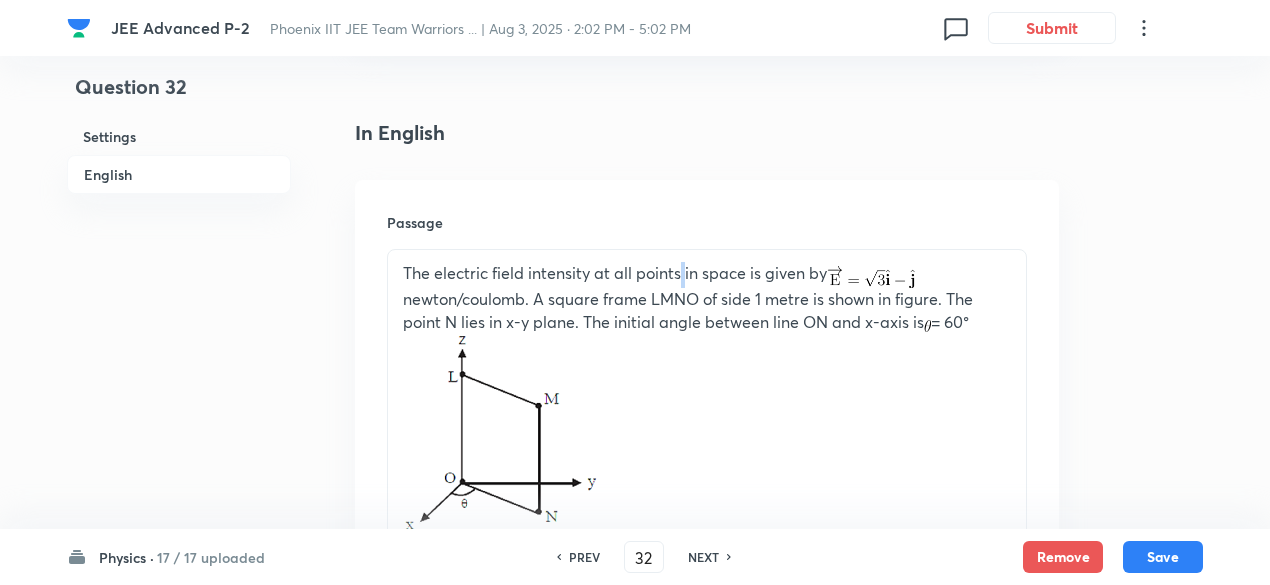click on "The electric field intensity at all points in space is given by     newton/coulomb. A square frame LMNO of side 1 metre is shown in figure. The point N lies in x-y plane. The initial angle between line ON and x-axis is   = 60°" at bounding box center [707, 298] 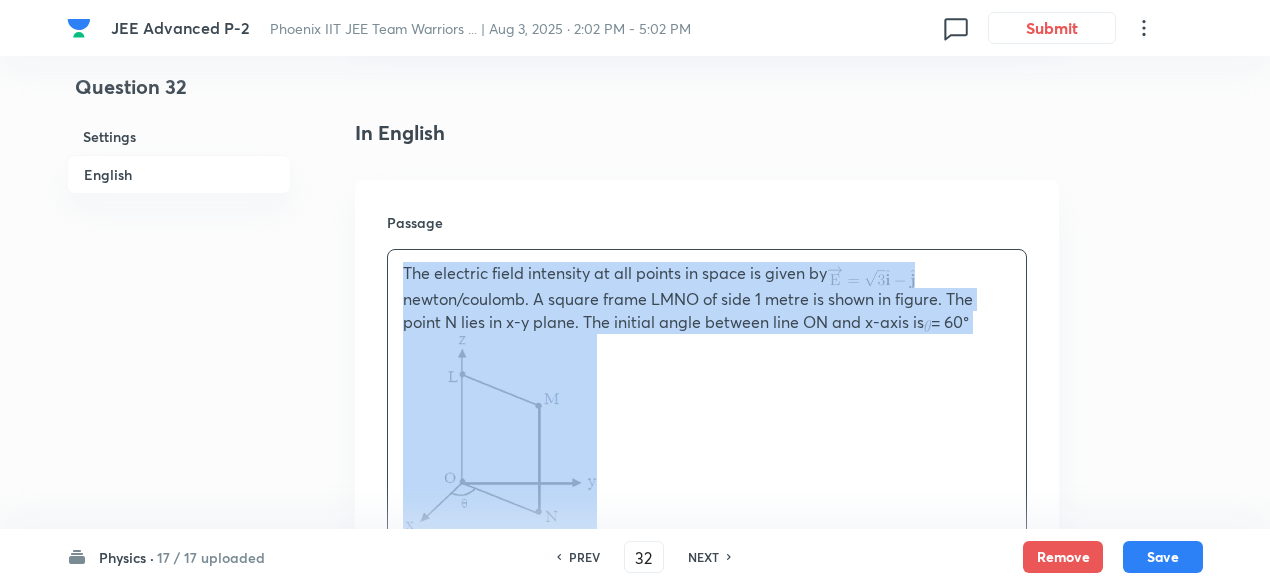 click on "The electric field intensity at all points in space is given by     newton/coulomb. A square frame LMNO of side 1 metre is shown in figure. The point N lies in x-y plane. The initial angle between line ON and x-axis is   = 60°" at bounding box center [707, 298] 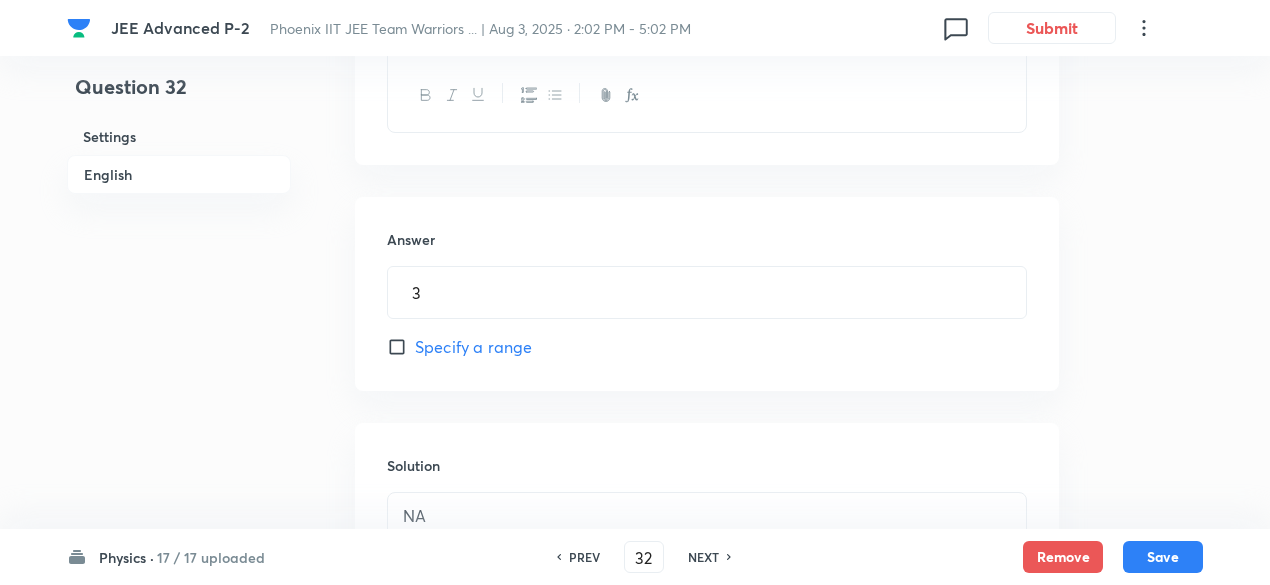 scroll, scrollTop: 1286, scrollLeft: 0, axis: vertical 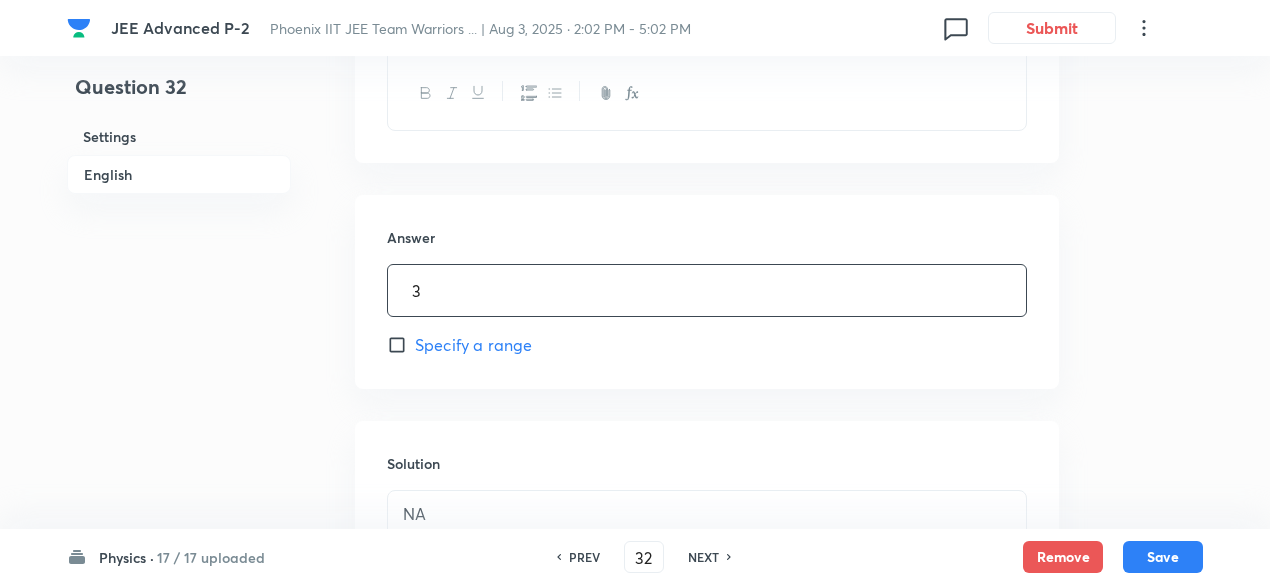 click on "3" at bounding box center [707, 290] 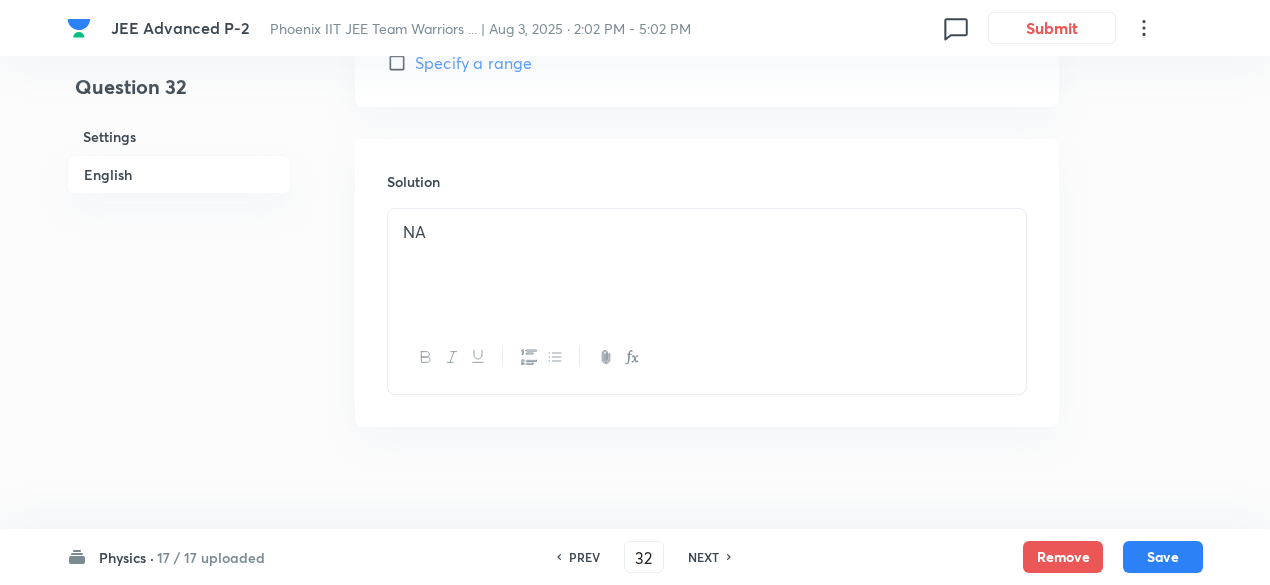 scroll, scrollTop: 1584, scrollLeft: 0, axis: vertical 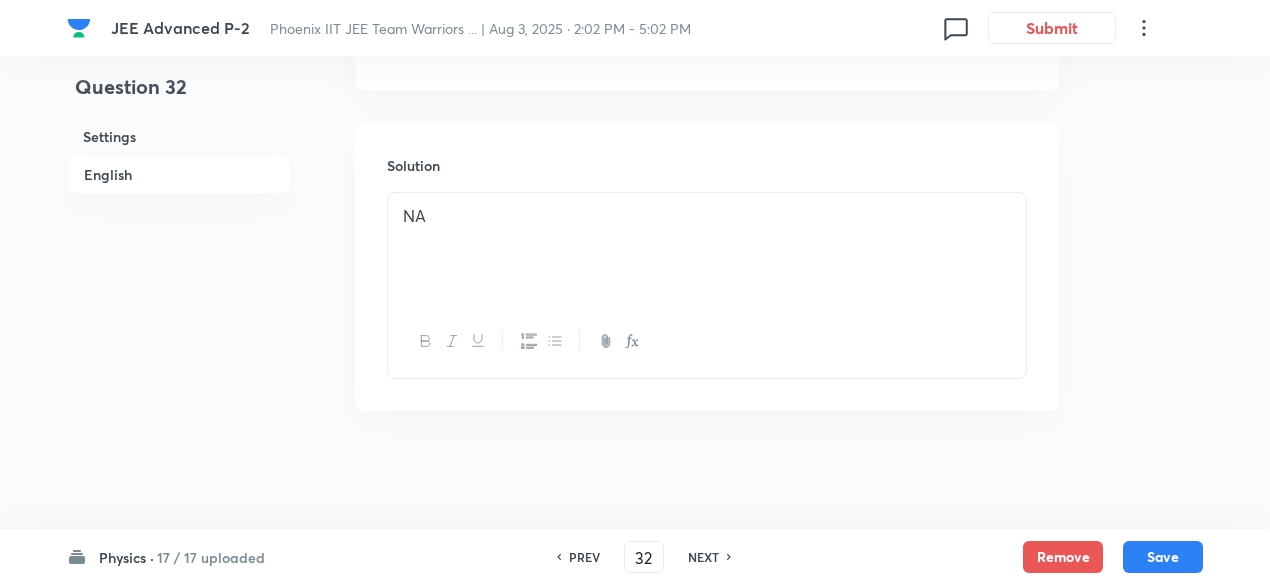click on "NA" at bounding box center [707, 249] 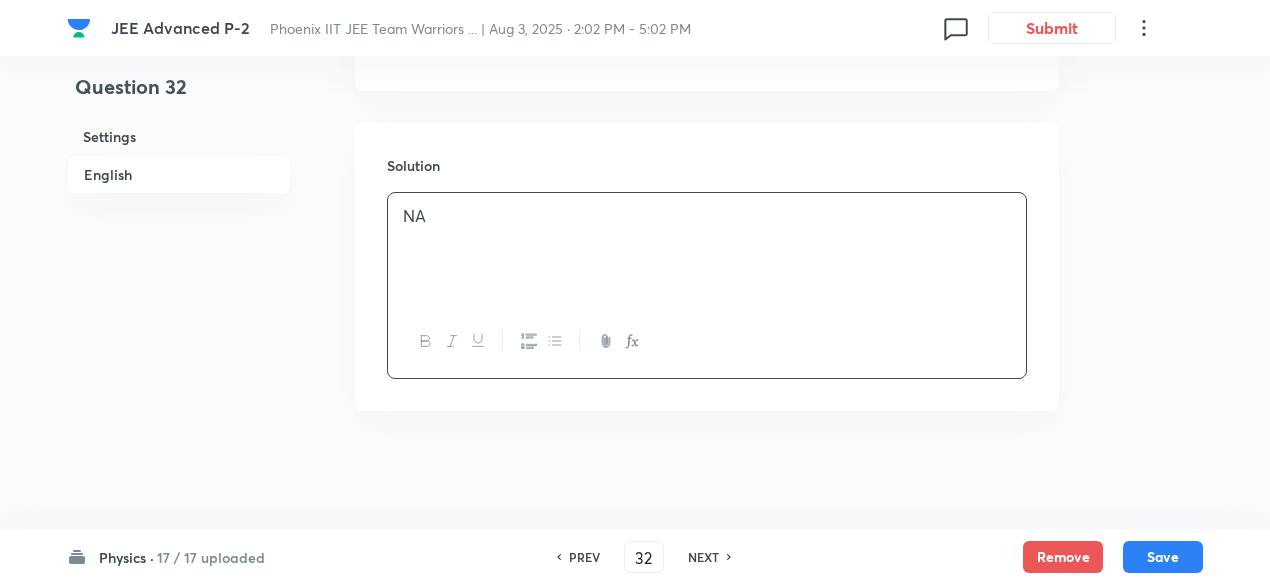 click on "NA" at bounding box center (707, 249) 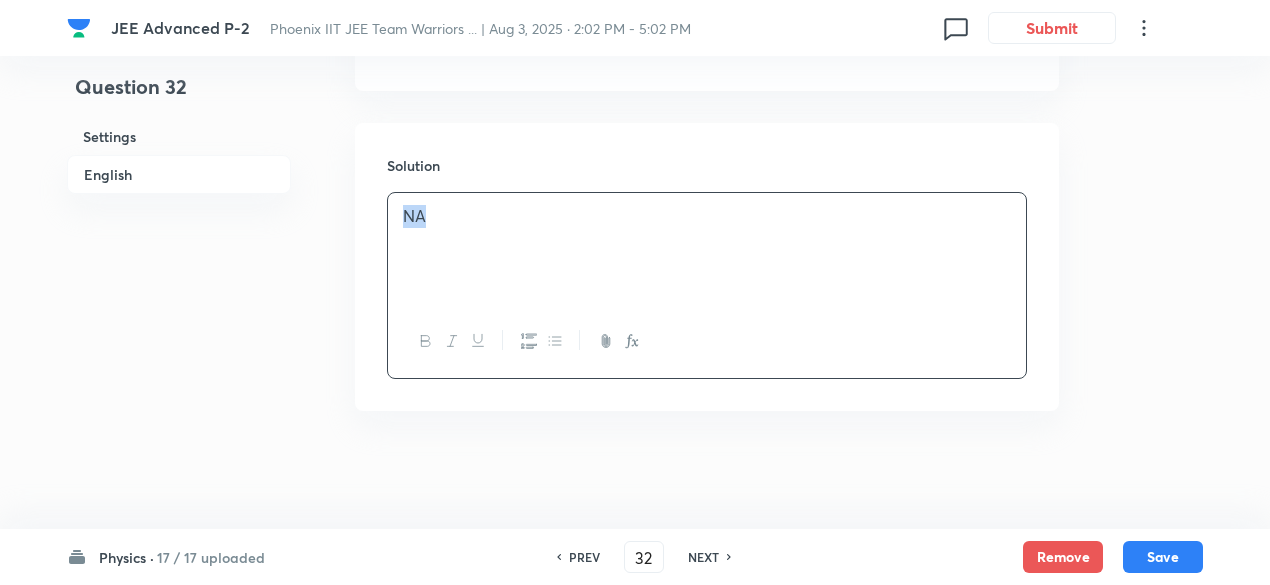 click on "NA" at bounding box center [707, 249] 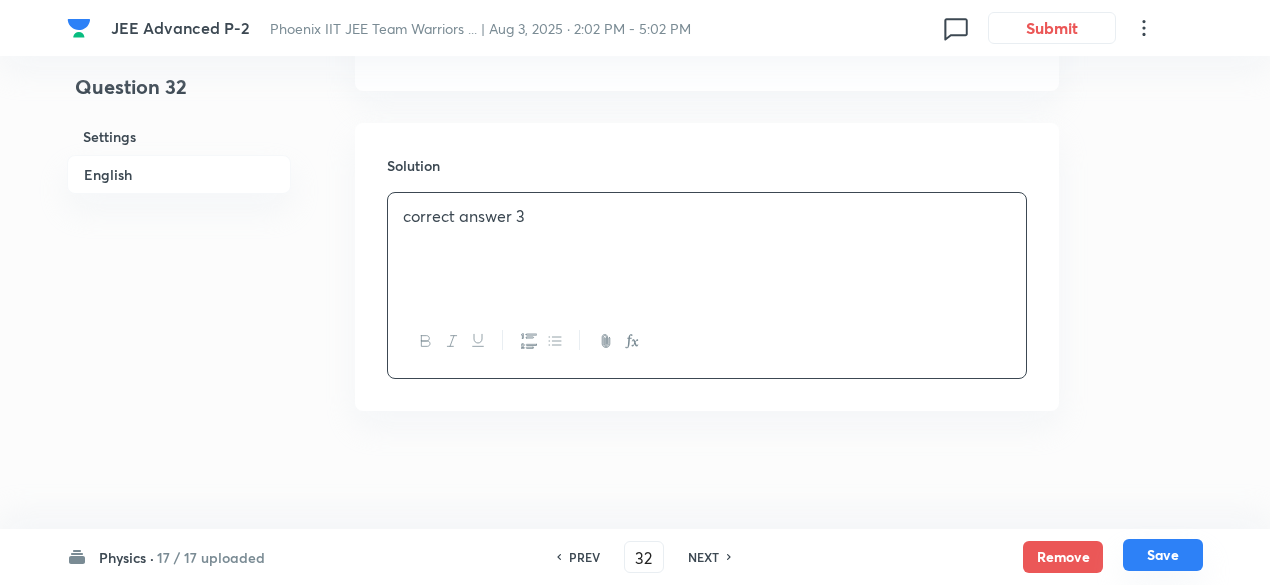 click on "Save" at bounding box center [1163, 555] 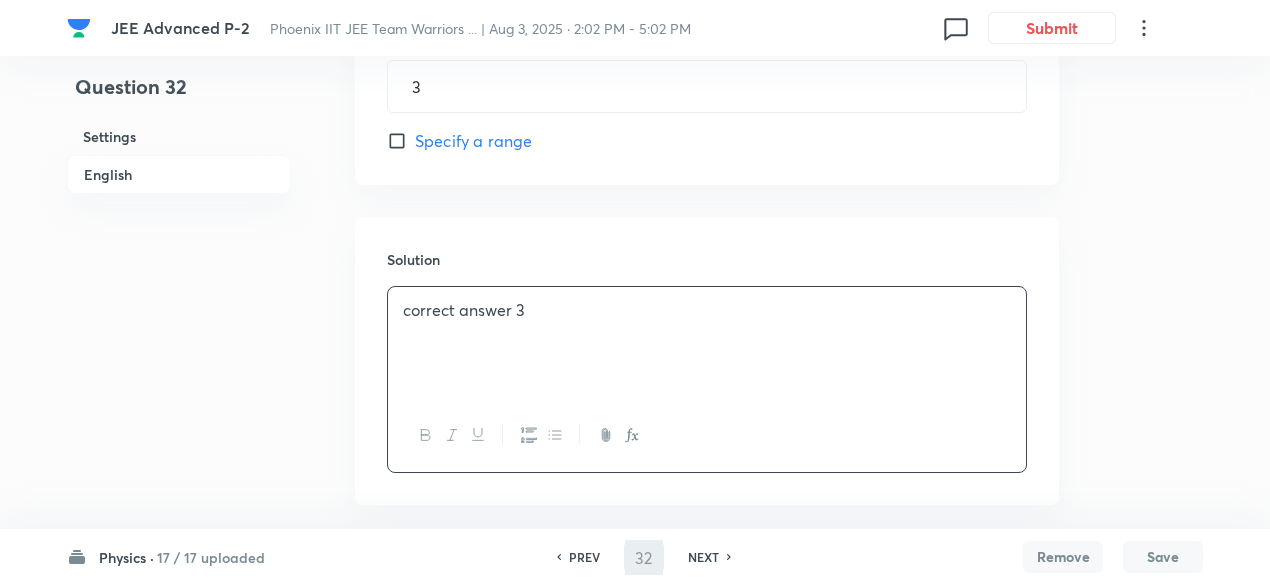 scroll, scrollTop: 1584, scrollLeft: 0, axis: vertical 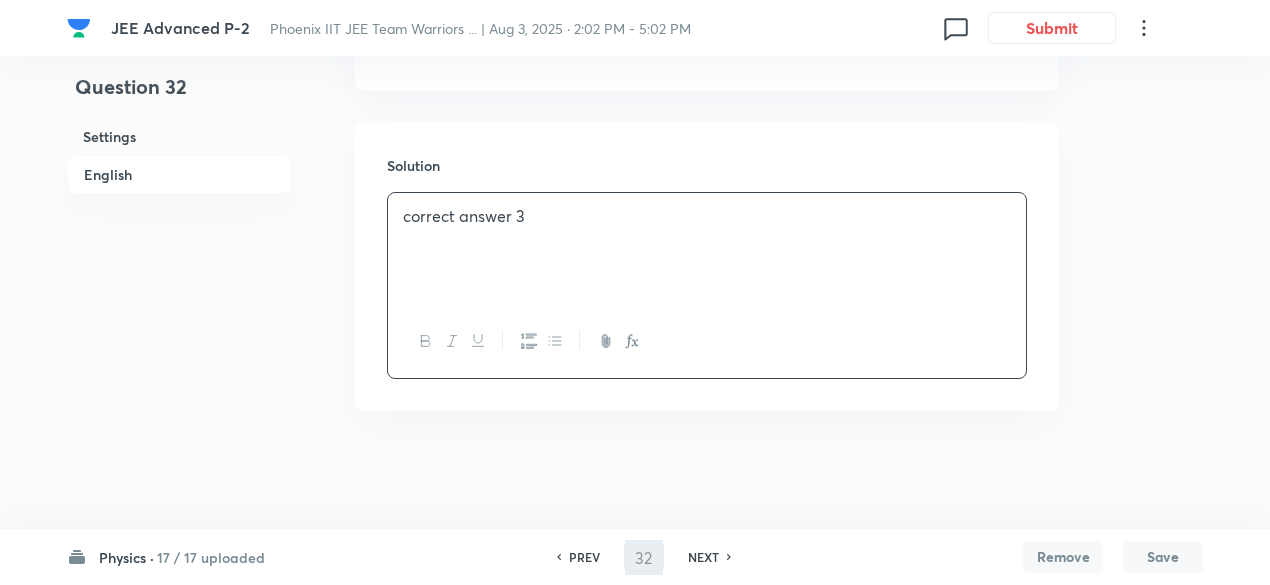 type on "33" 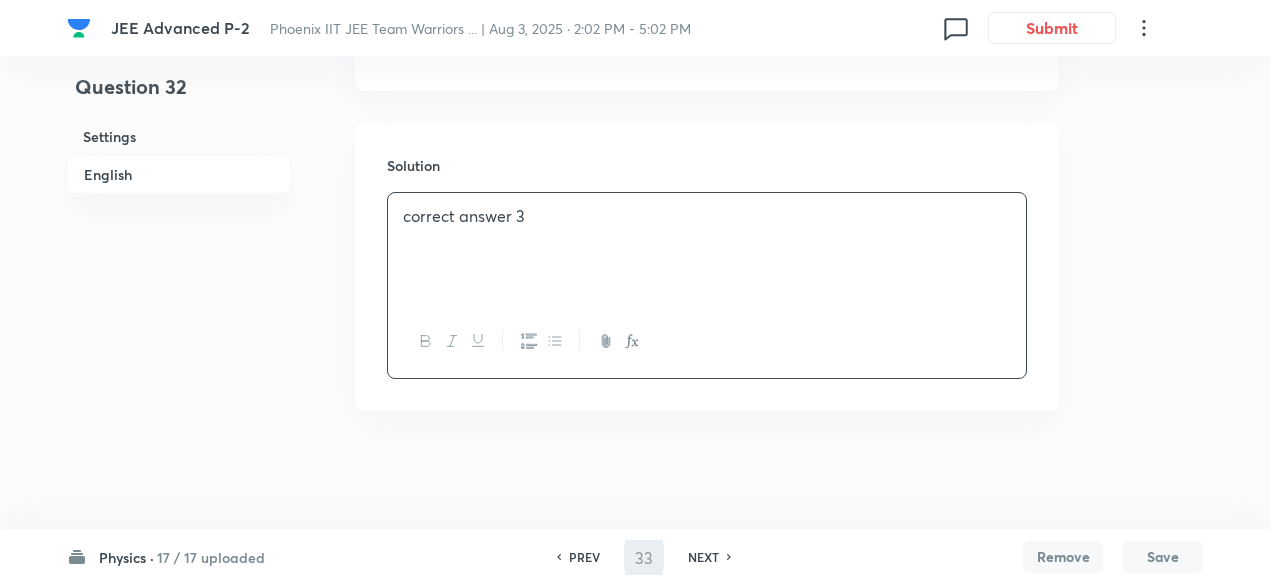scroll, scrollTop: 1490, scrollLeft: 0, axis: vertical 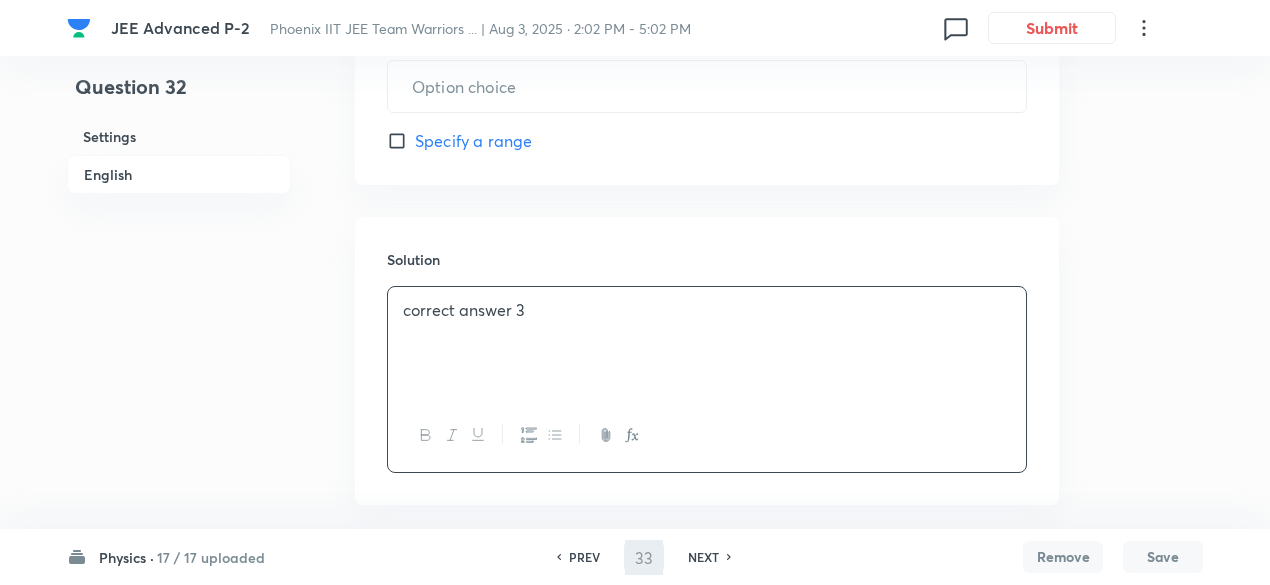 type on "6" 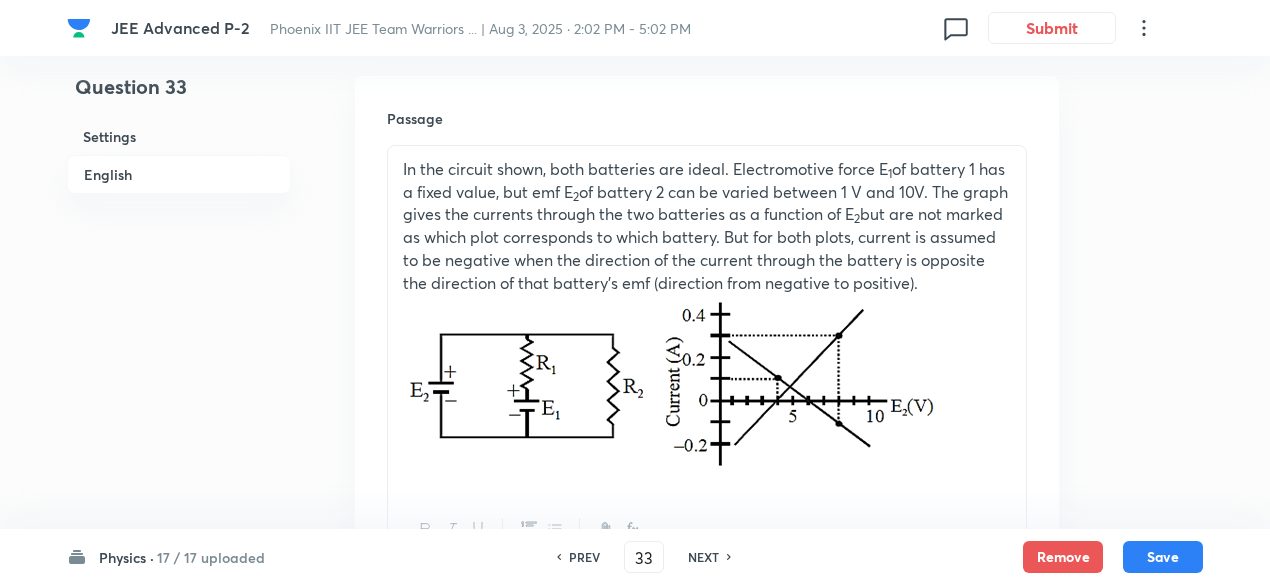scroll, scrollTop: 596, scrollLeft: 0, axis: vertical 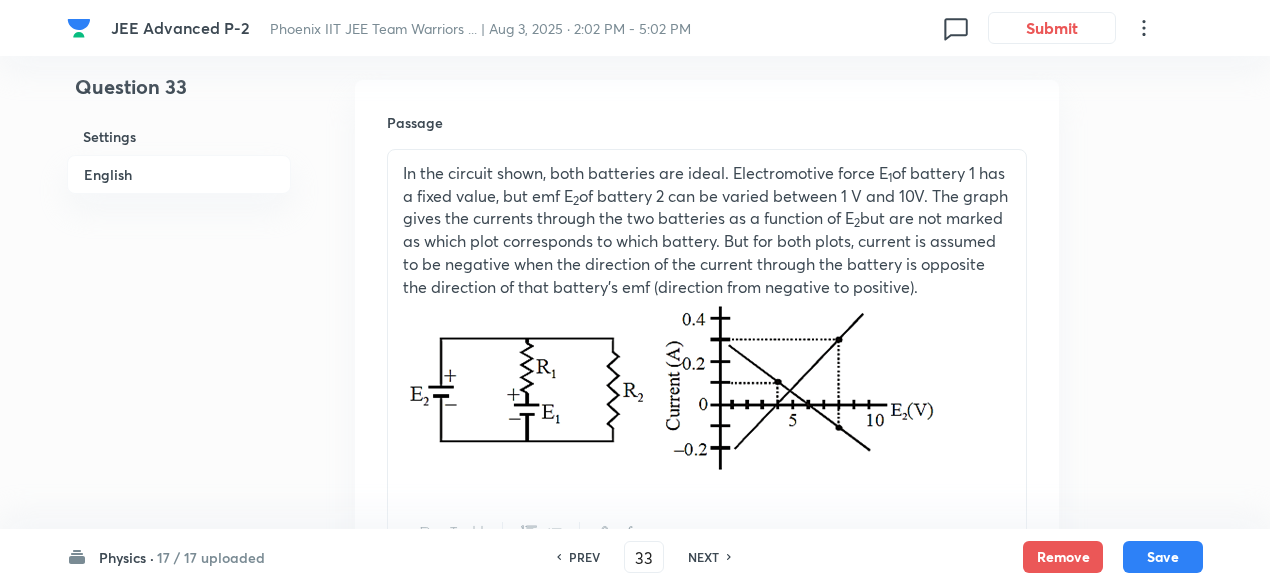 click on "PREV" at bounding box center [584, 557] 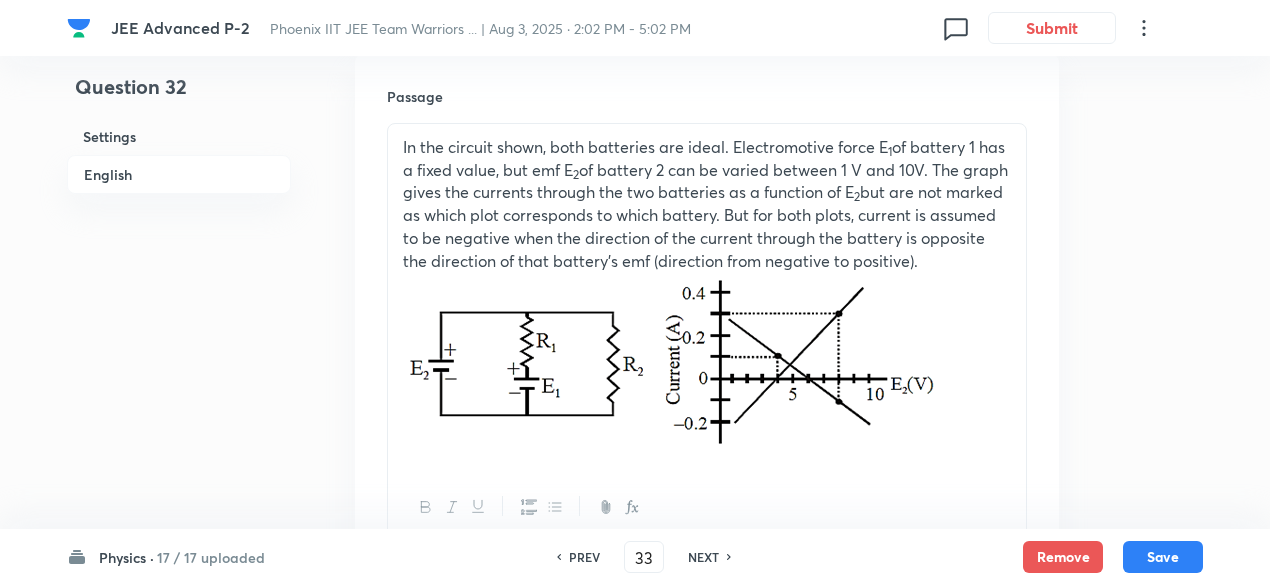 type on "32" 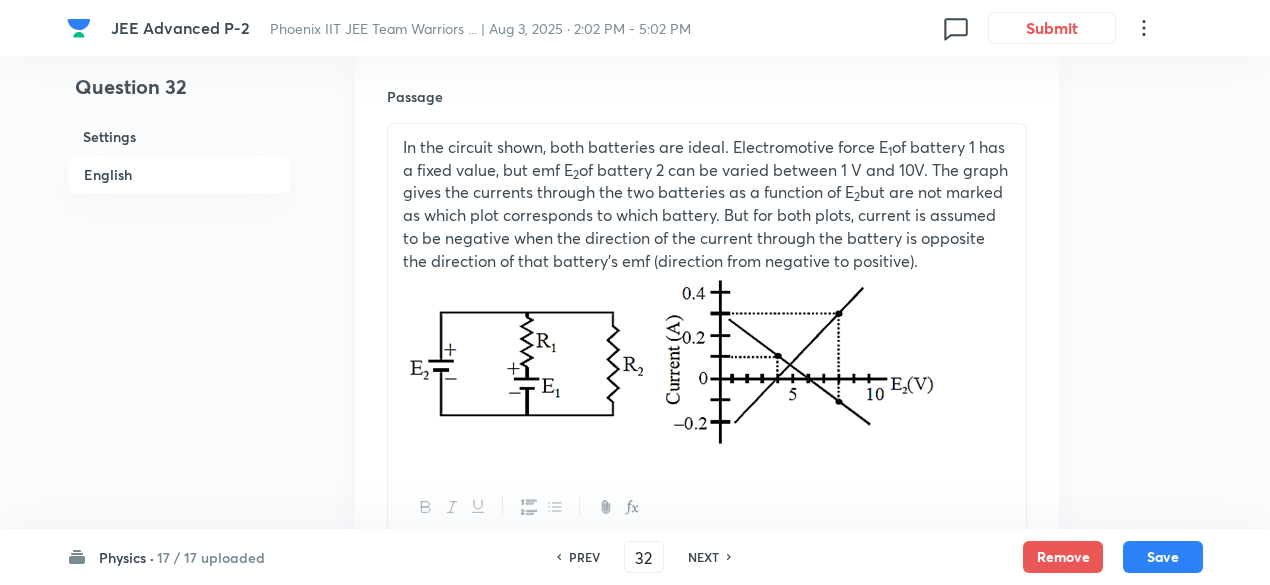 type on "3" 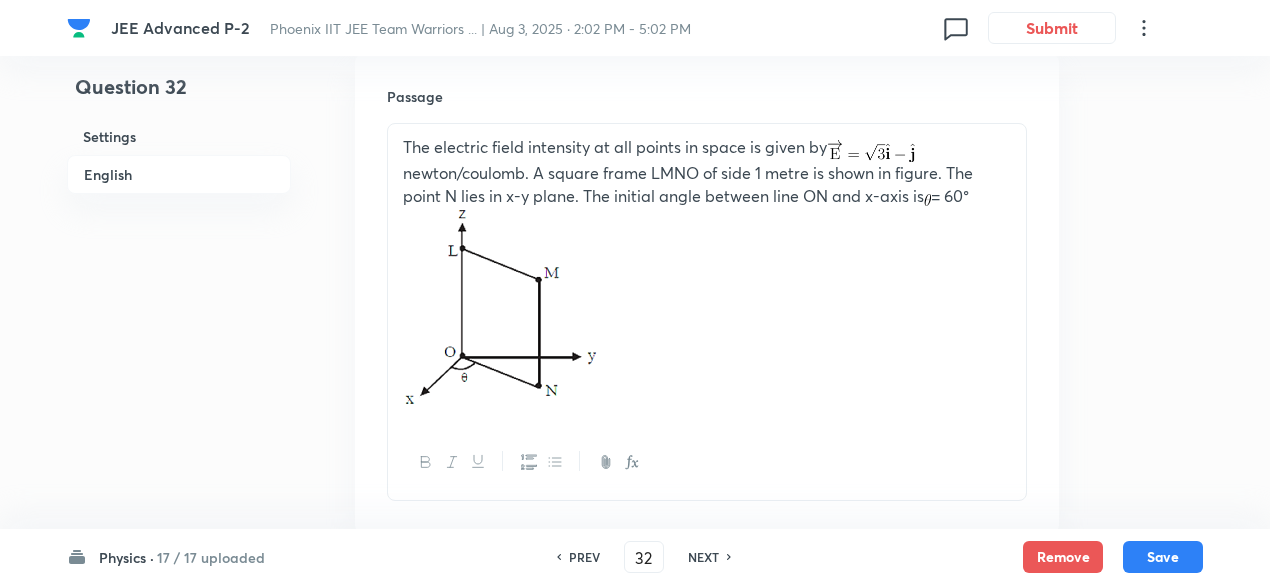 click on "PREV" at bounding box center [584, 557] 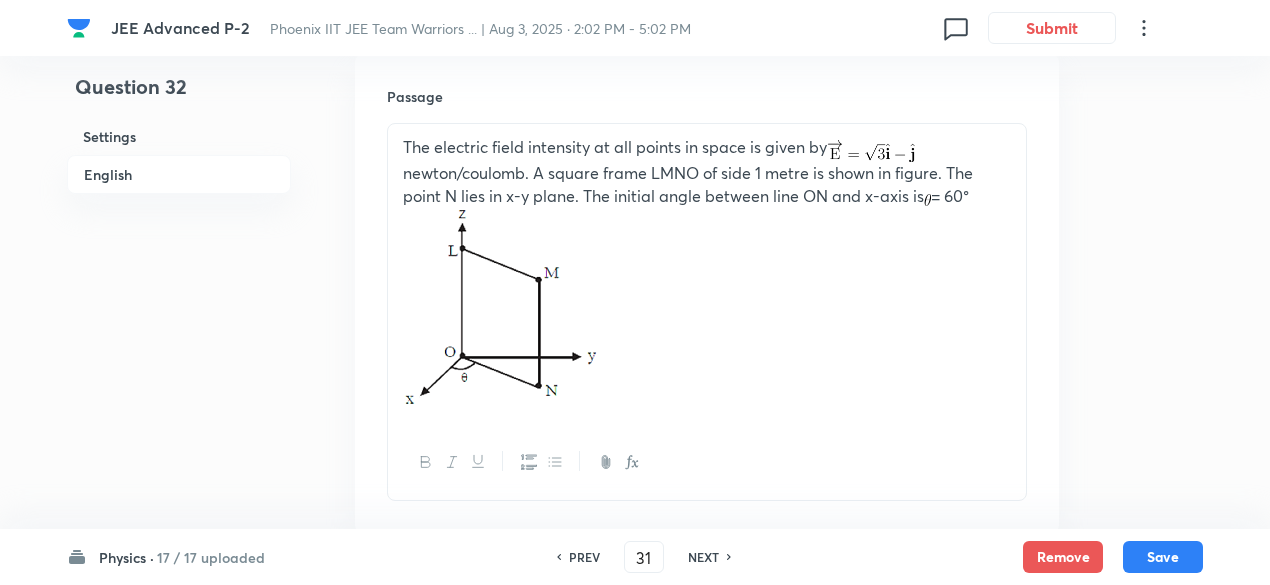 type on "2" 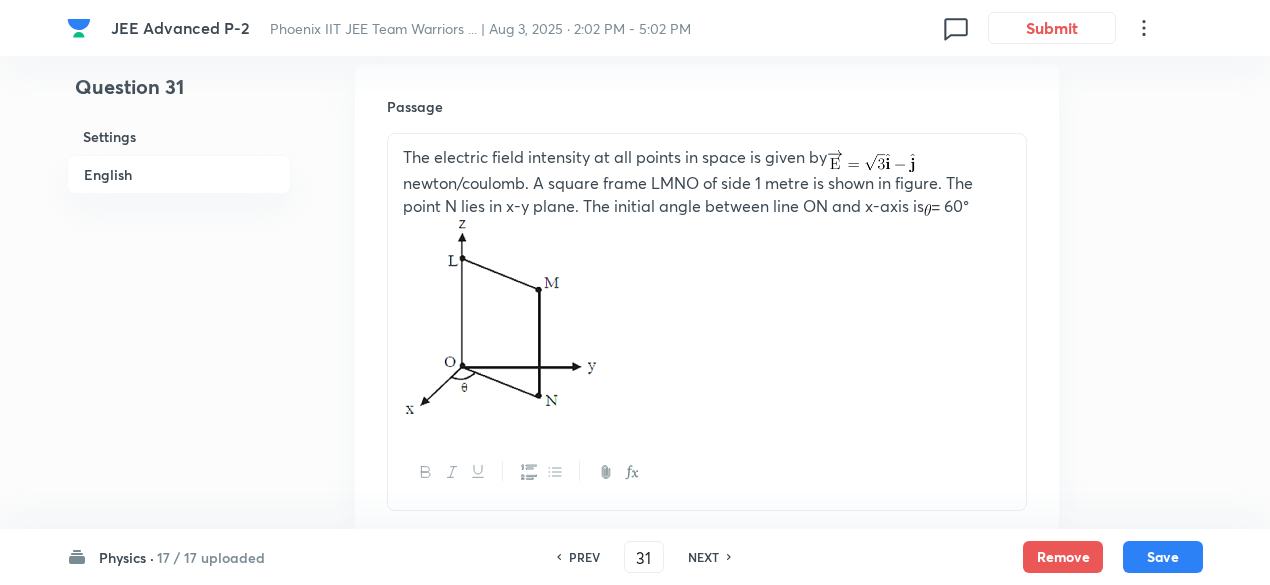 scroll, scrollTop: 606, scrollLeft: 0, axis: vertical 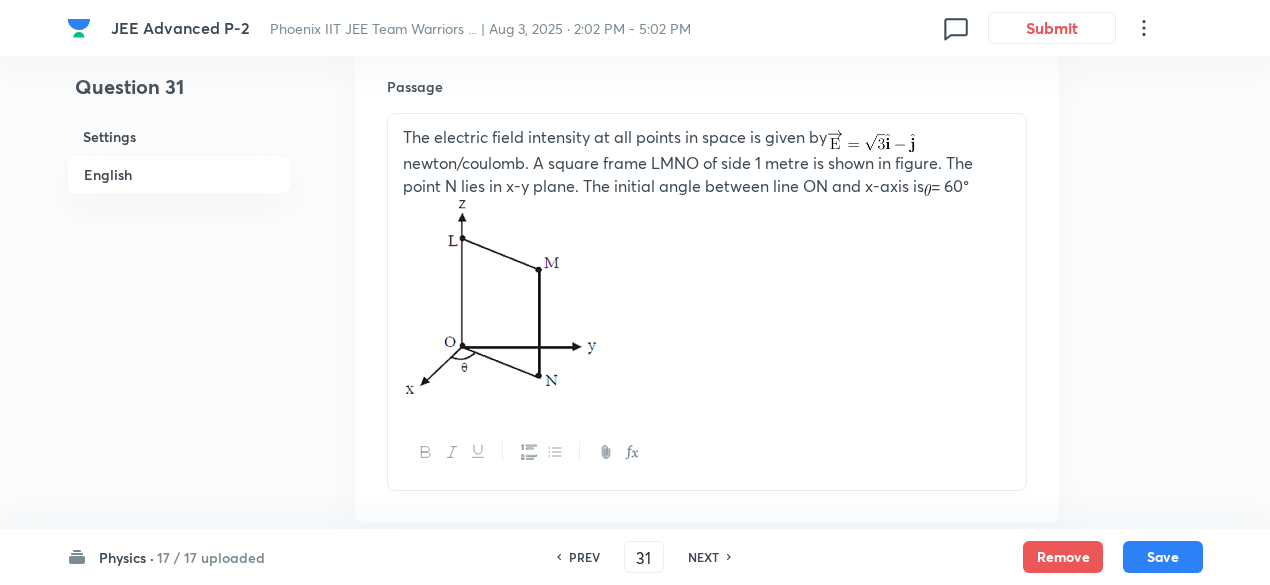 click on "PREV" at bounding box center [584, 557] 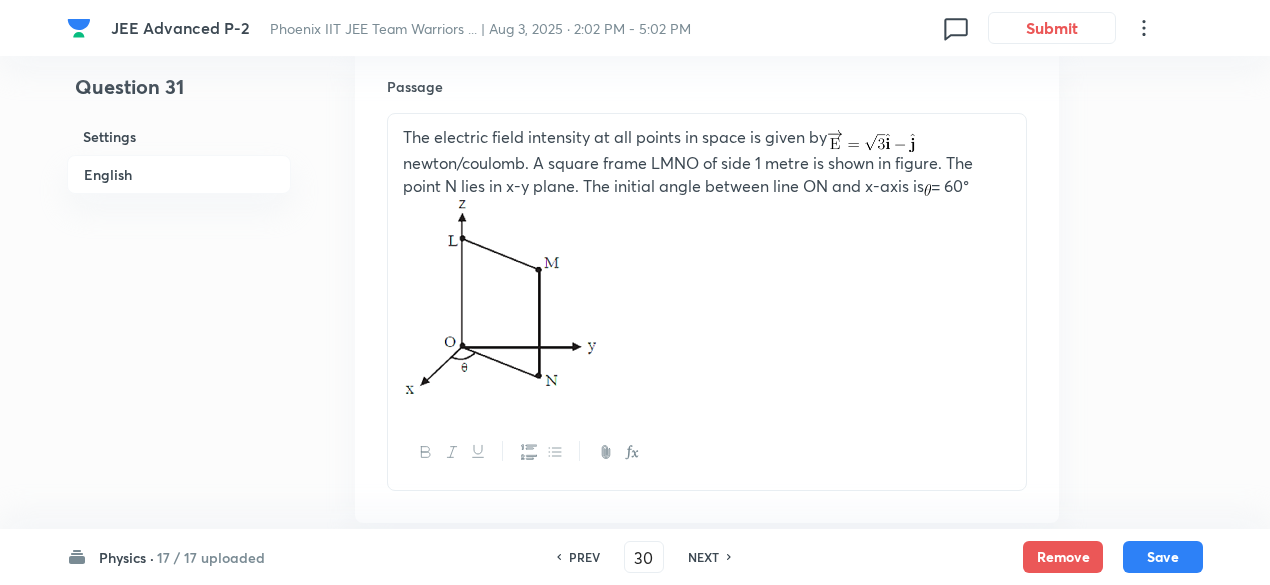 type 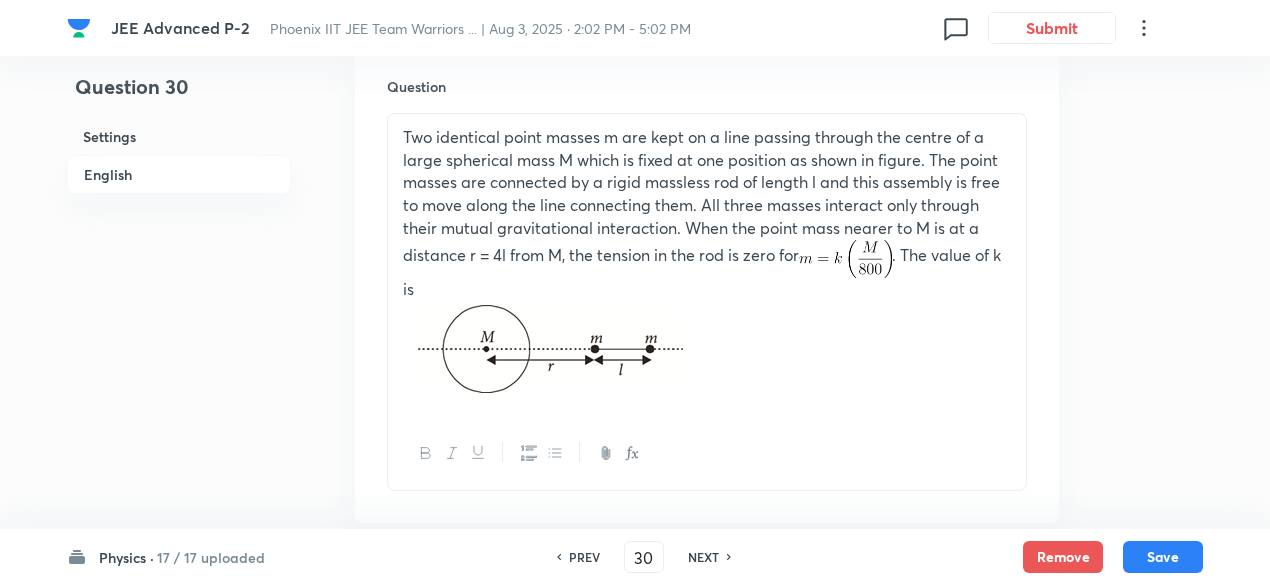 click on "NEXT" at bounding box center [703, 557] 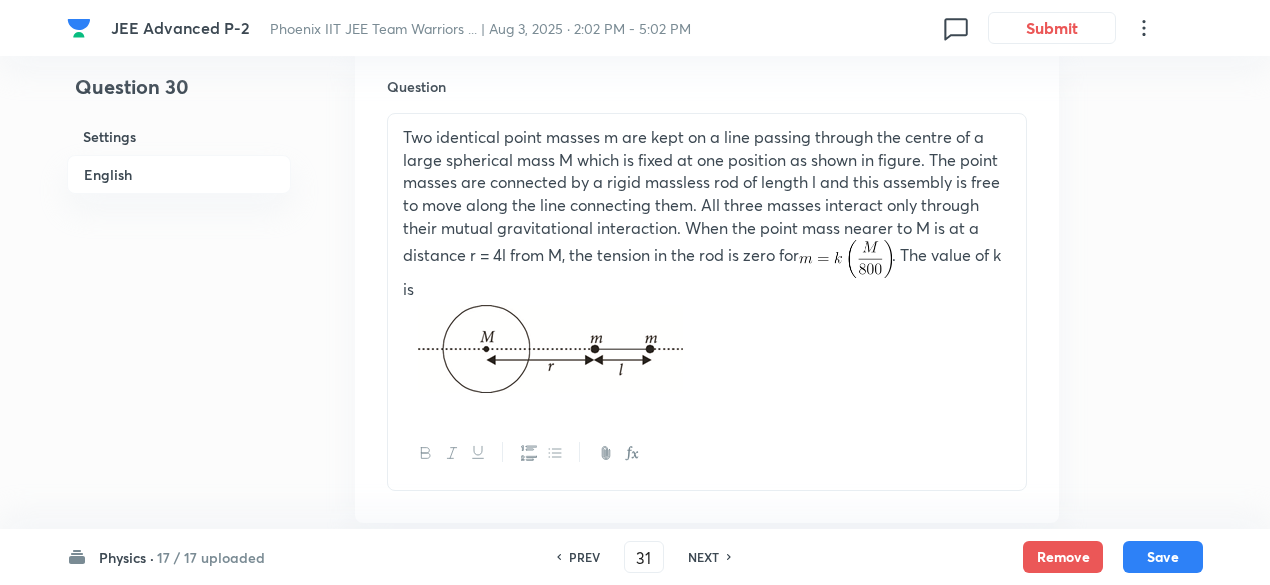 checkbox on "false" 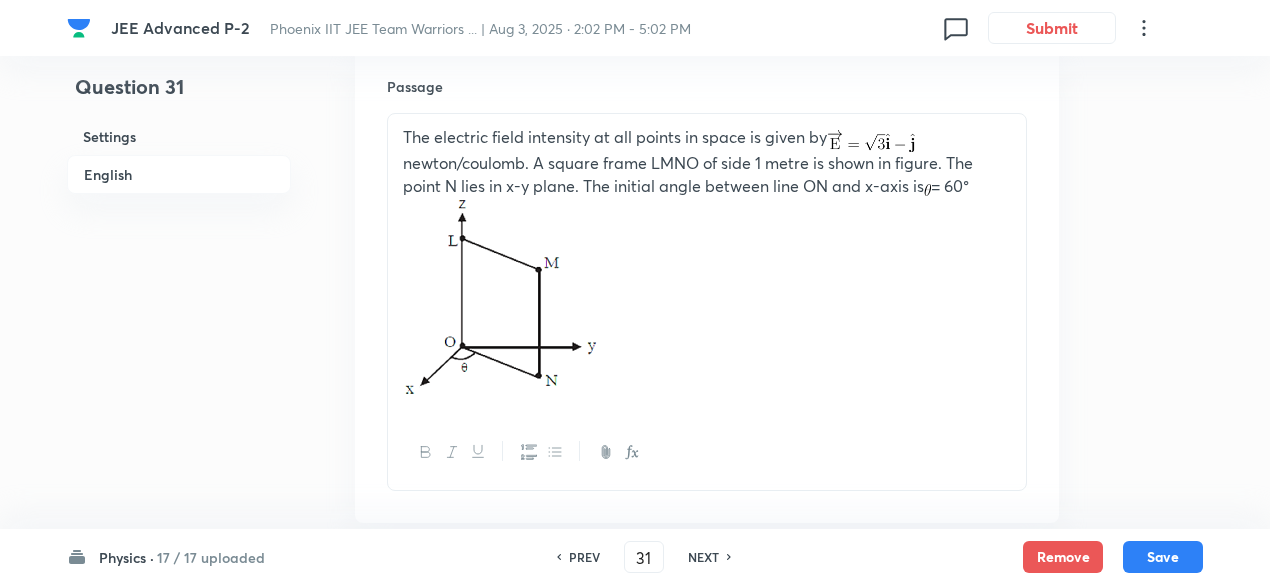 click on "PREV" at bounding box center (584, 557) 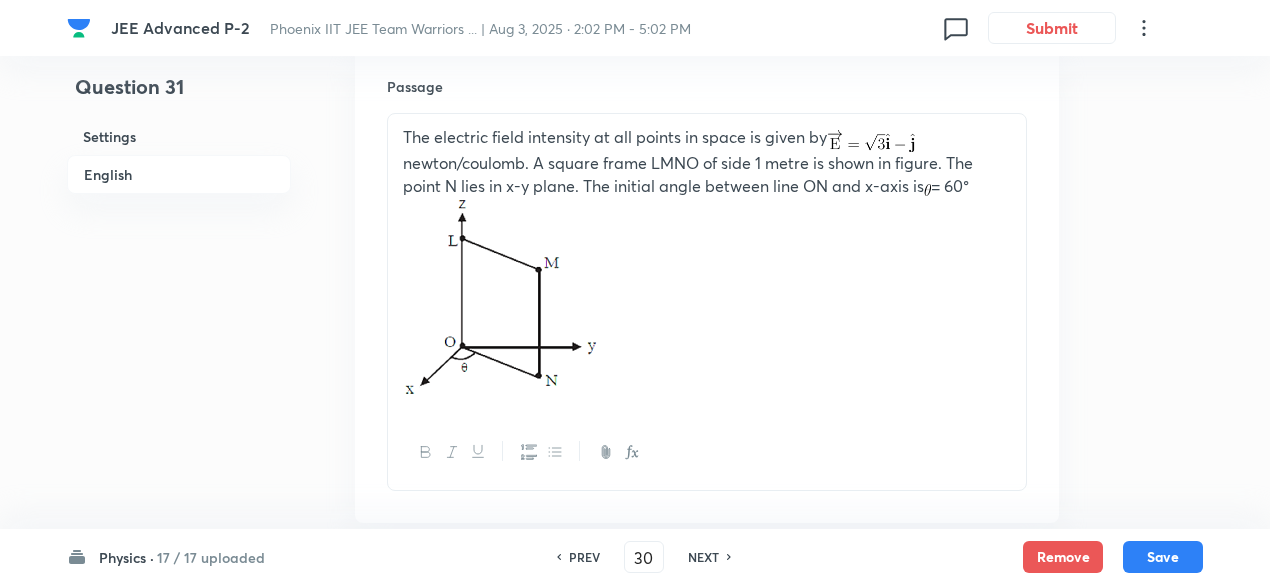 type on "9" 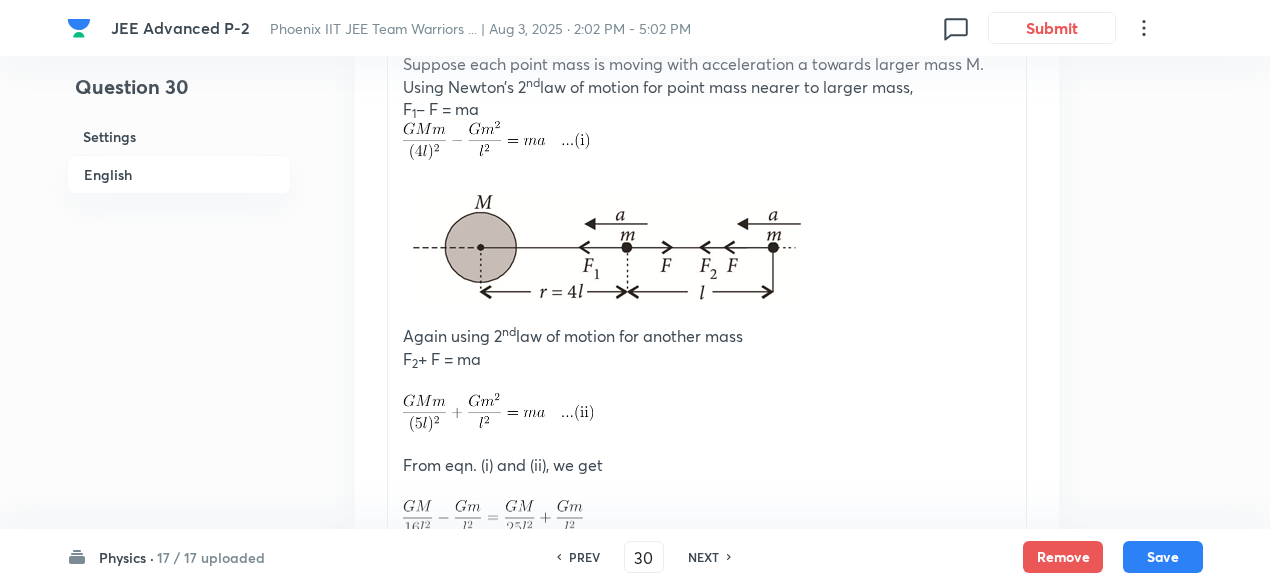 scroll, scrollTop: 1628, scrollLeft: 0, axis: vertical 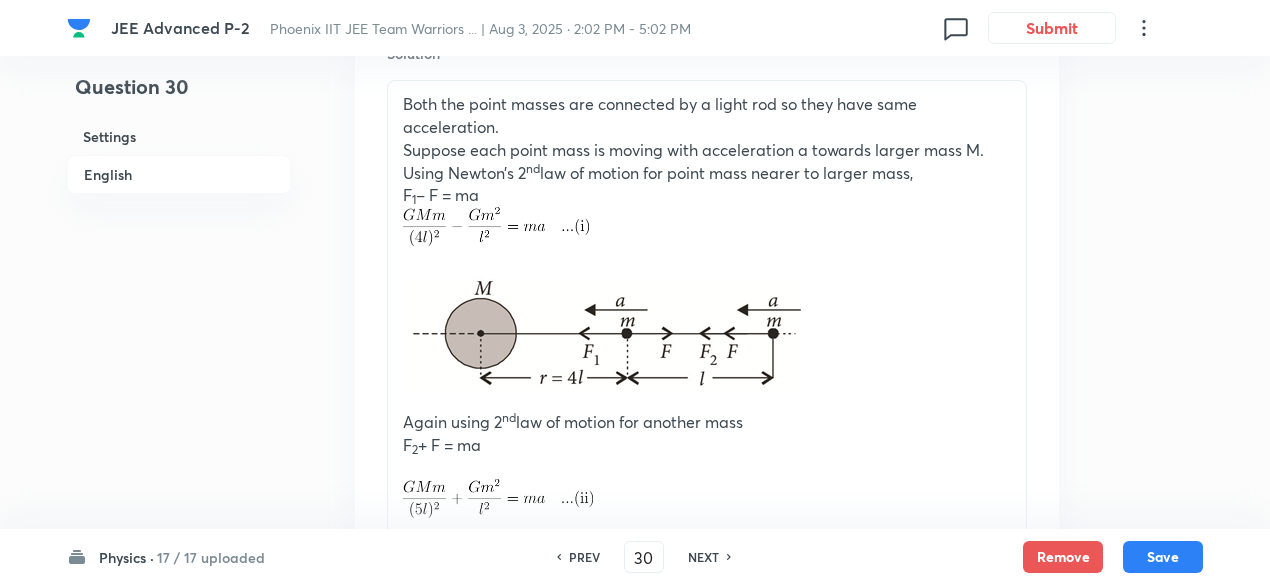 click on "NEXT" at bounding box center [703, 557] 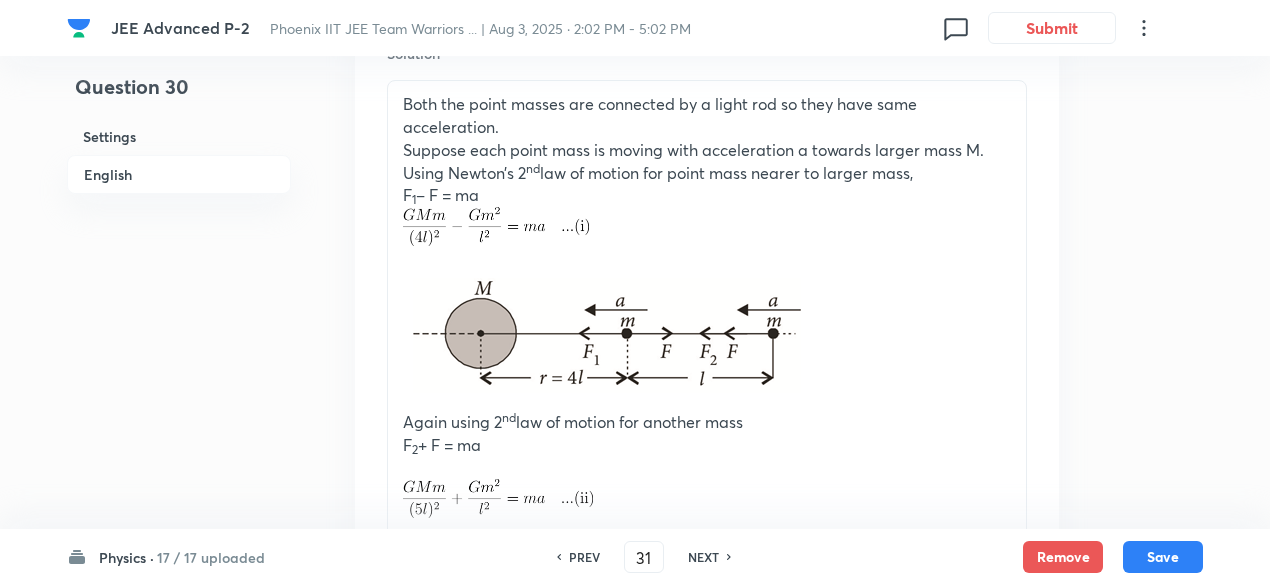checkbox on "false" 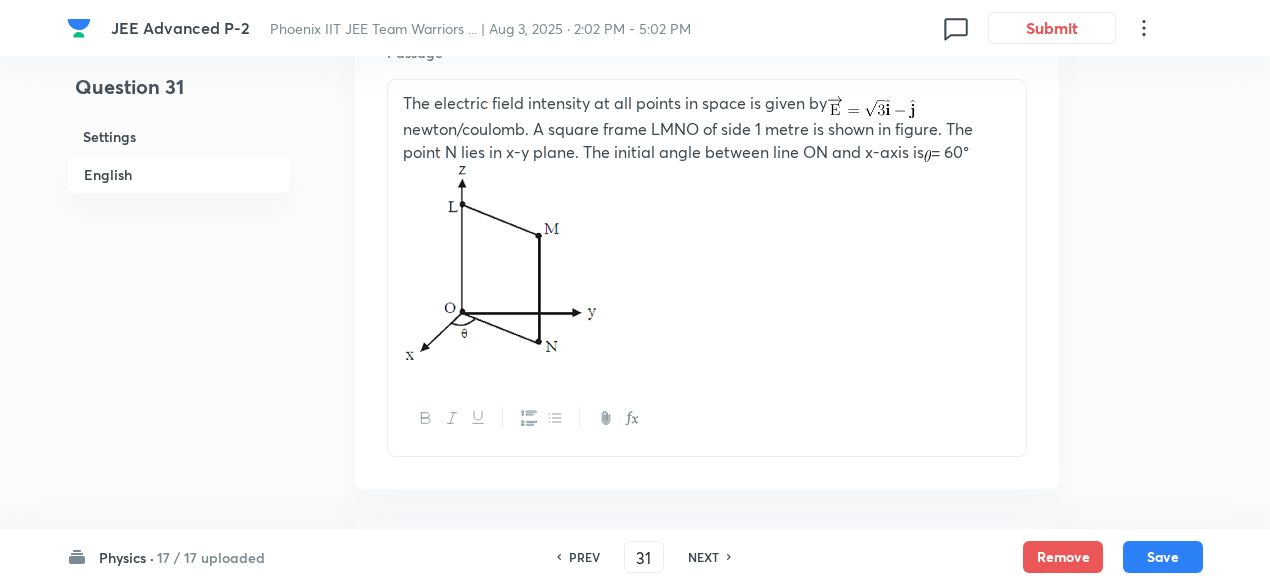 scroll, scrollTop: 558, scrollLeft: 0, axis: vertical 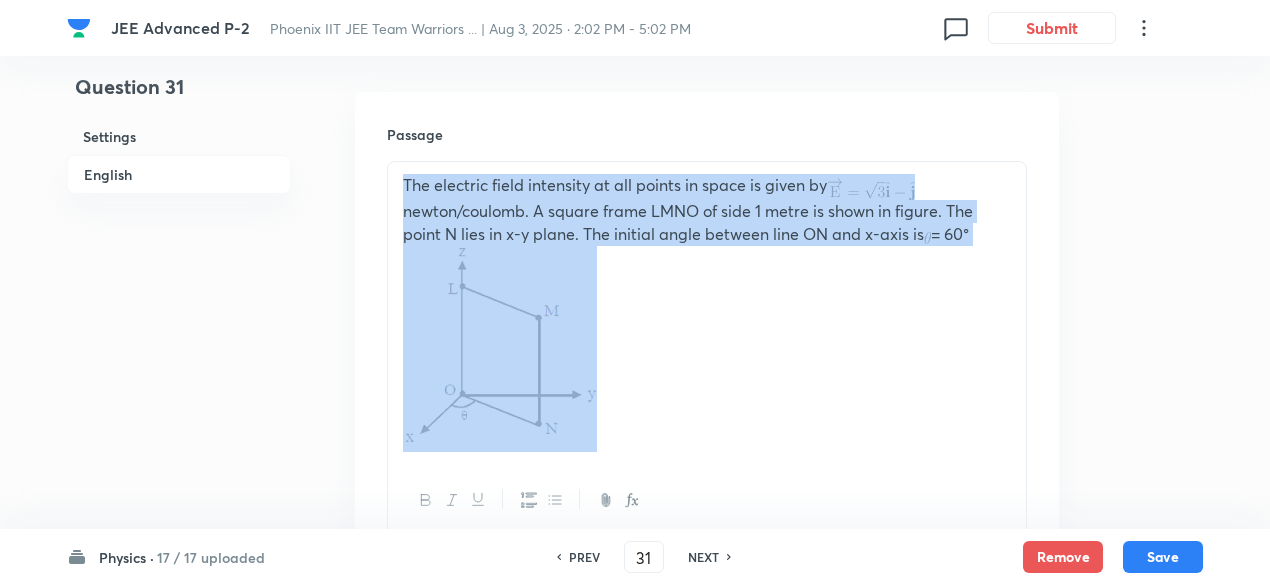 drag, startPoint x: 401, startPoint y: 181, endPoint x: 629, endPoint y: 351, distance: 284.40112 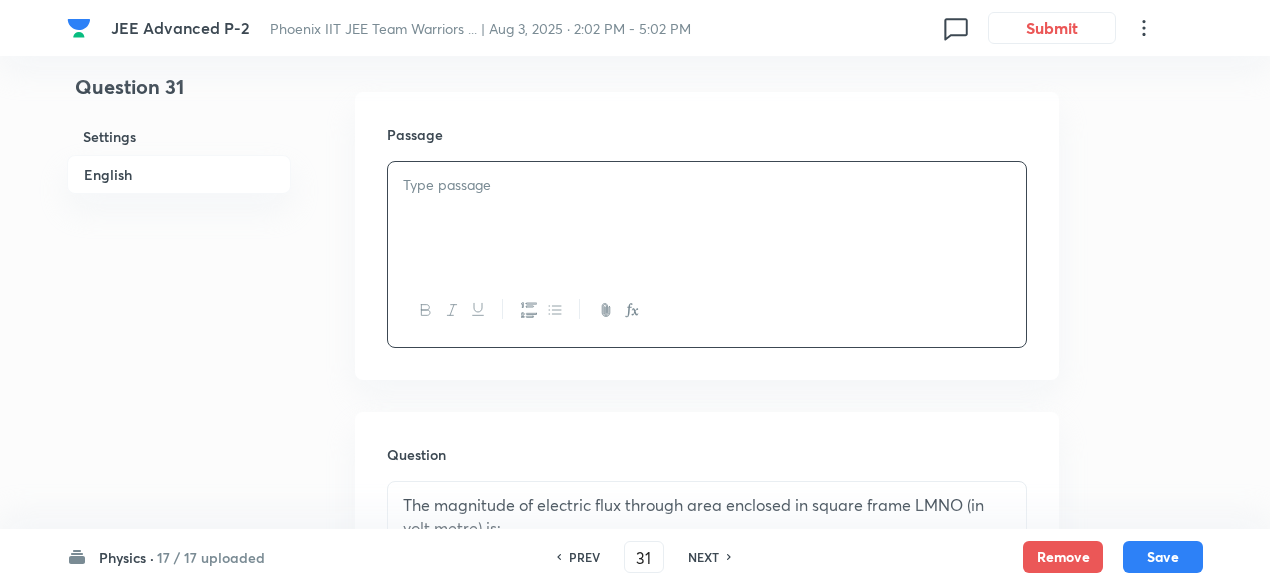 click on "Passage" at bounding box center [707, 236] 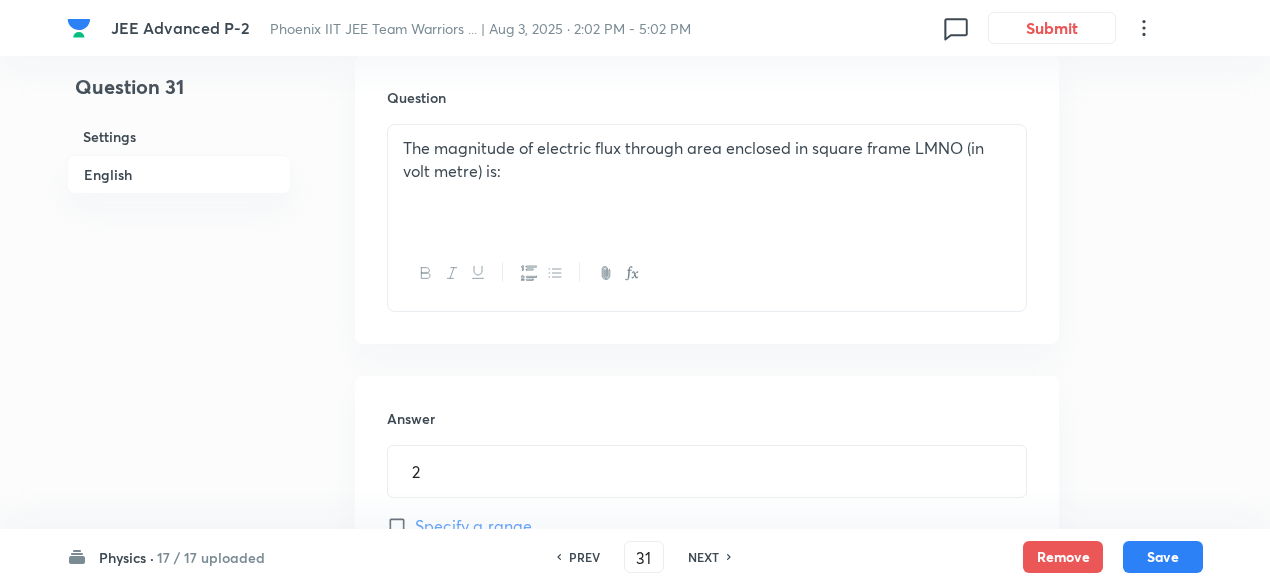 scroll, scrollTop: 1203, scrollLeft: 0, axis: vertical 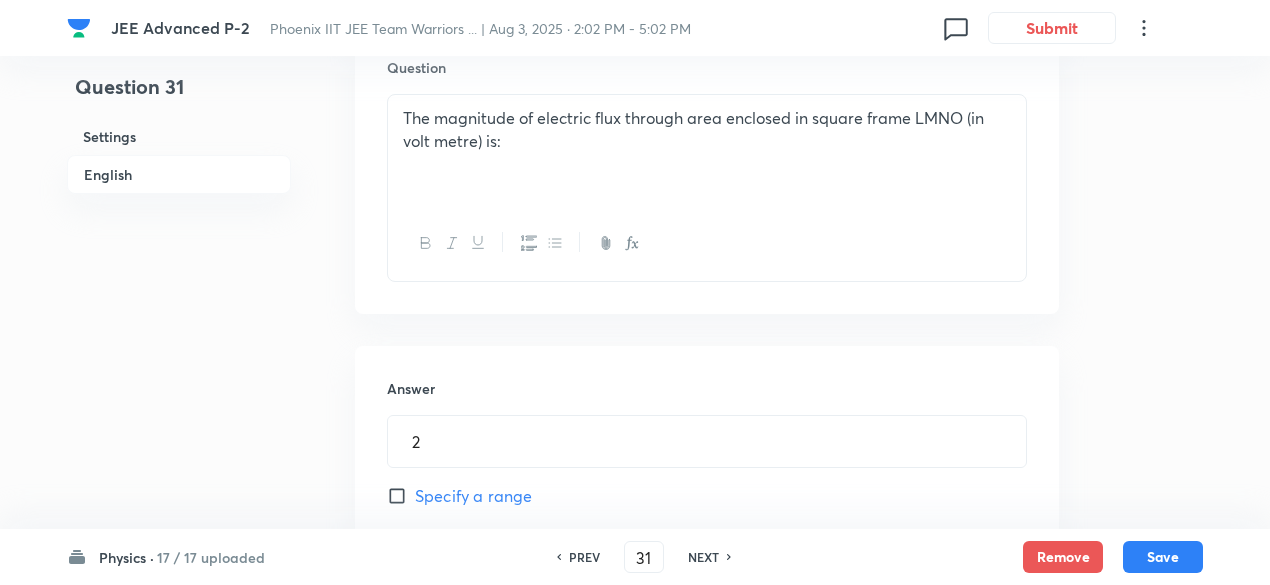 click on "The magnitude of electric flux through area enclosed in square frame LMNO (in volt metre) is:" at bounding box center [707, 129] 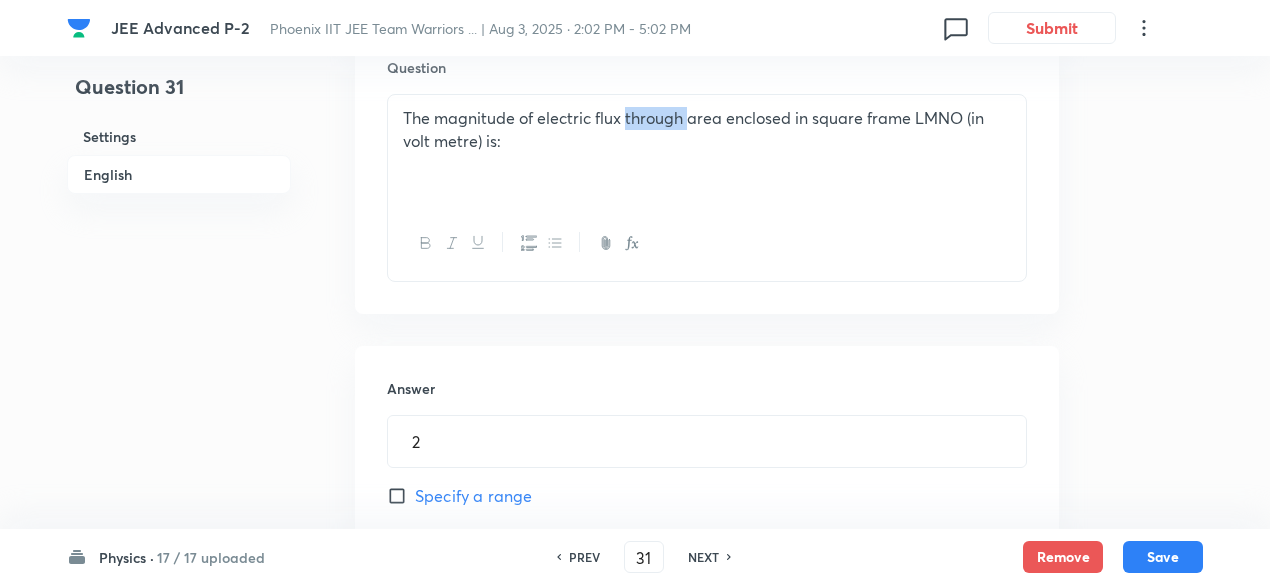 click on "The magnitude of electric flux through area enclosed in square frame LMNO (in volt metre) is:" at bounding box center [707, 129] 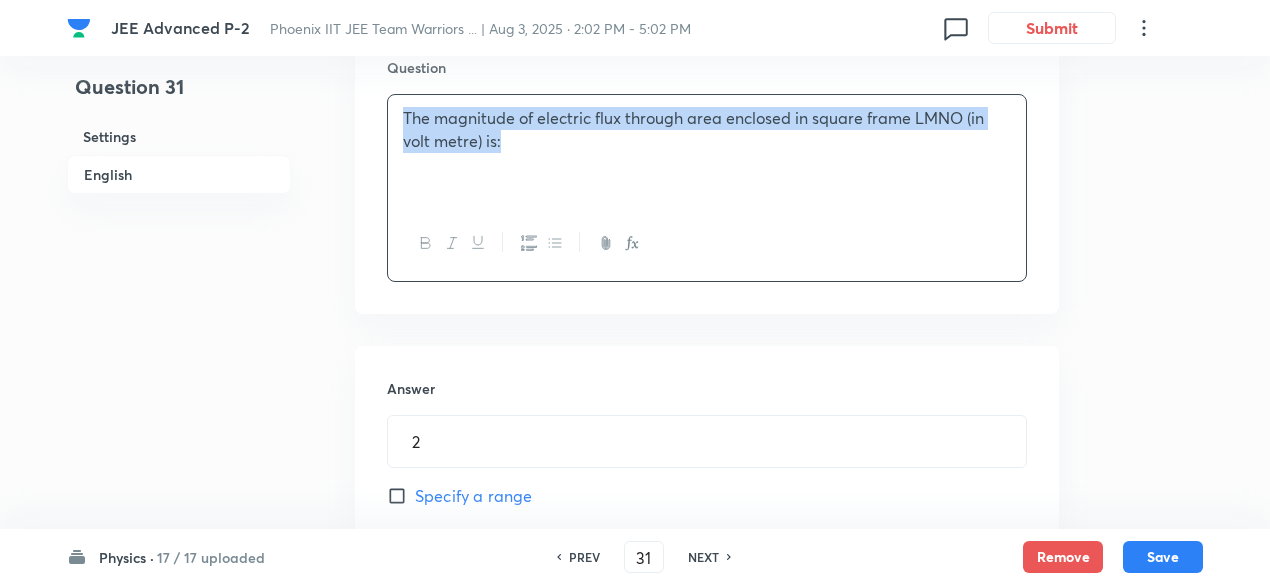 click on "The magnitude of electric flux through area enclosed in square frame LMNO (in volt metre) is:" at bounding box center [707, 129] 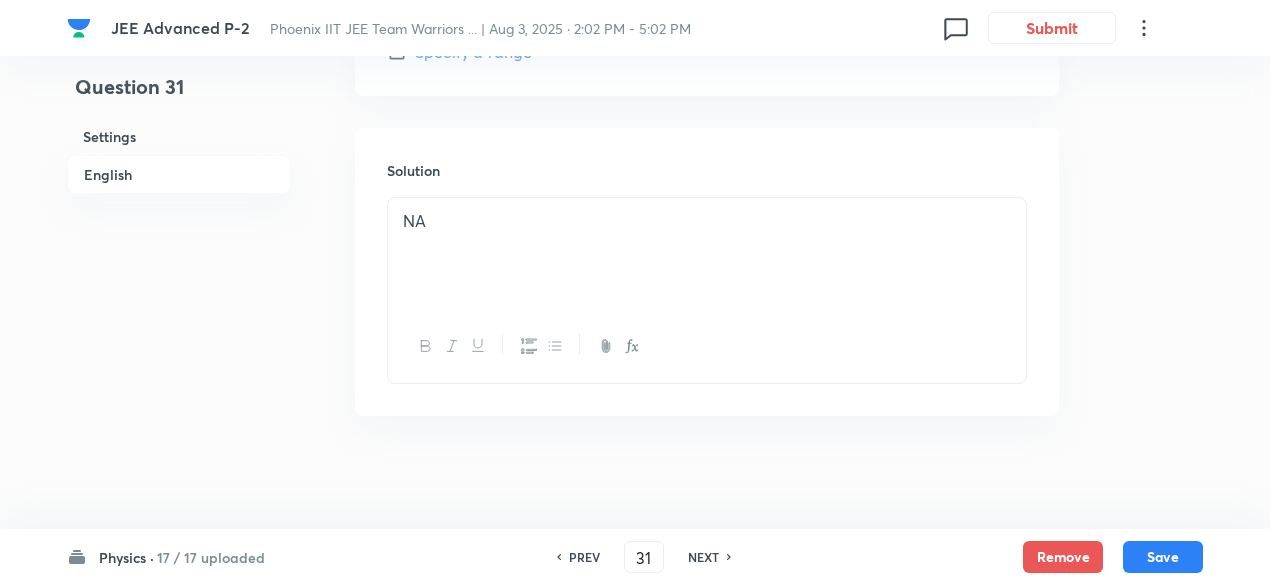 scroll, scrollTop: 1652, scrollLeft: 0, axis: vertical 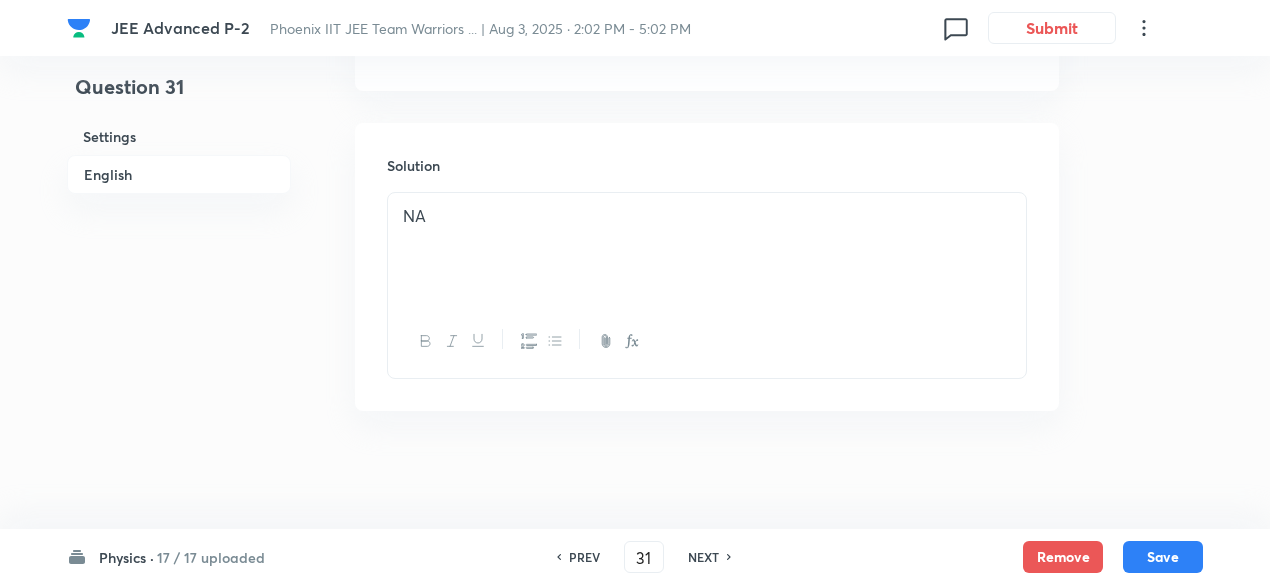 click on "NA" at bounding box center (707, 249) 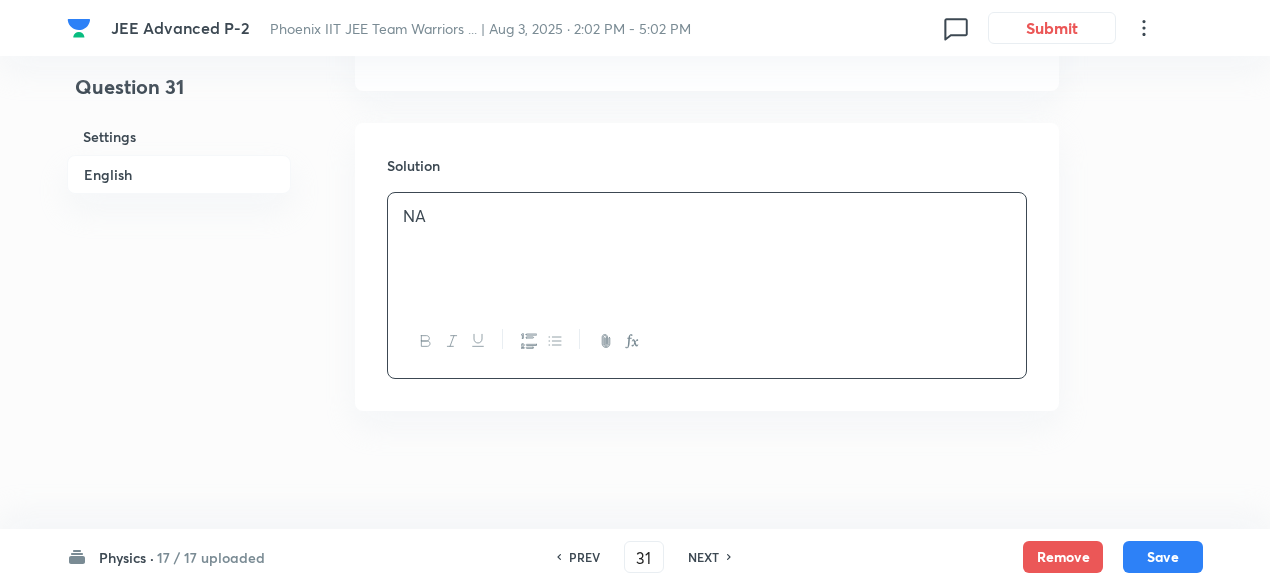 click on "NA" at bounding box center (707, 249) 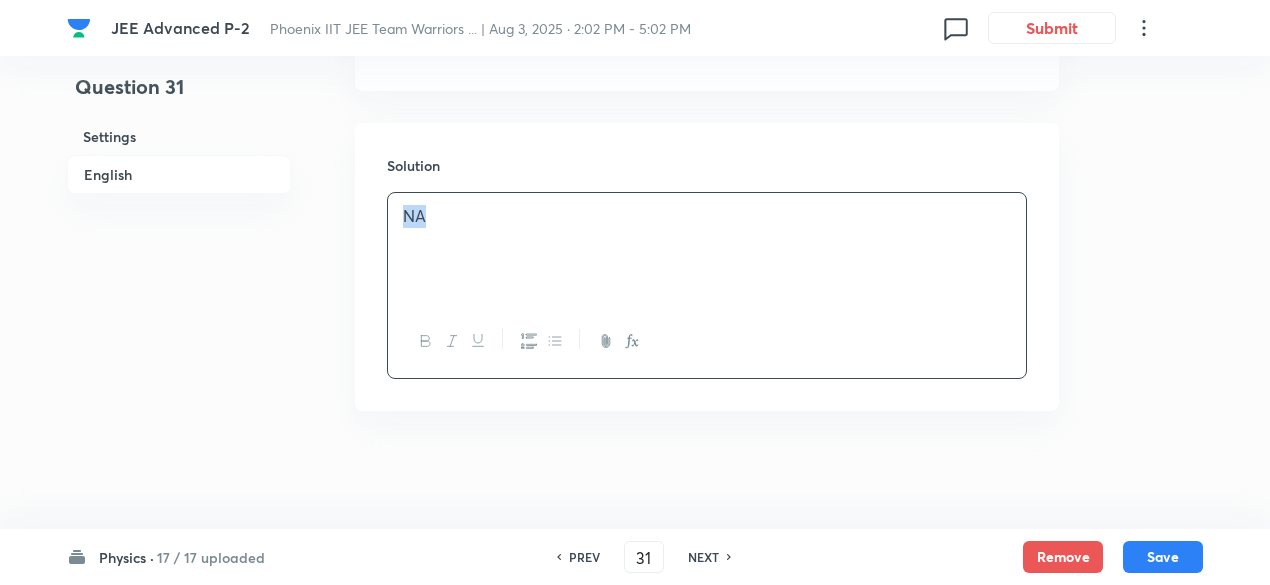 click on "NA" at bounding box center [707, 249] 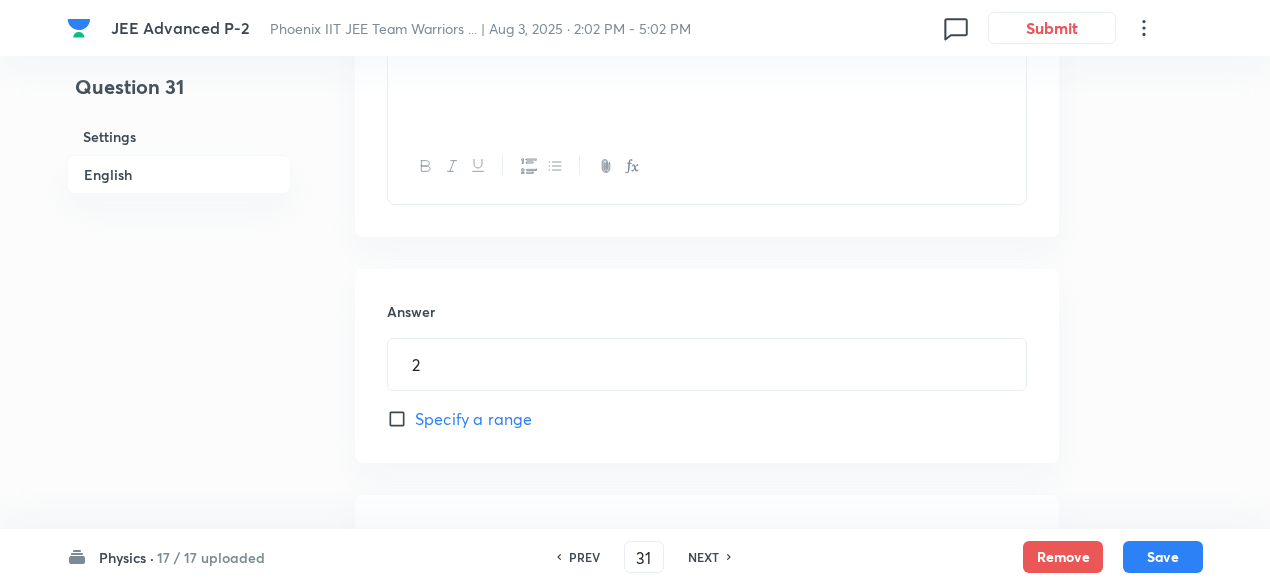scroll, scrollTop: 1278, scrollLeft: 0, axis: vertical 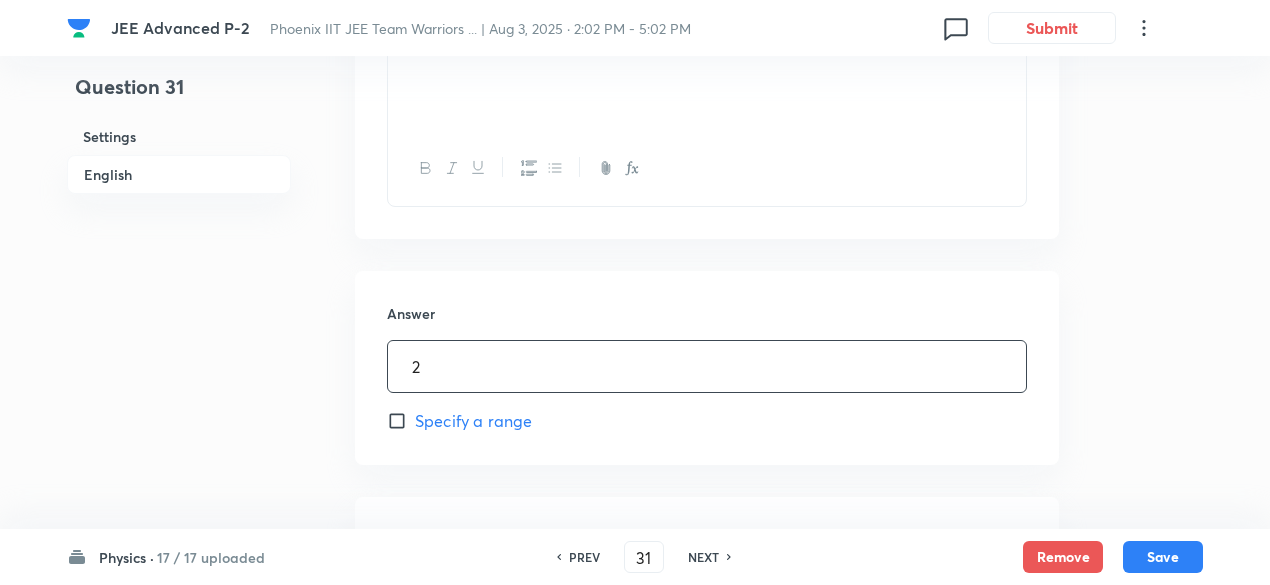 click on "2" at bounding box center (707, 366) 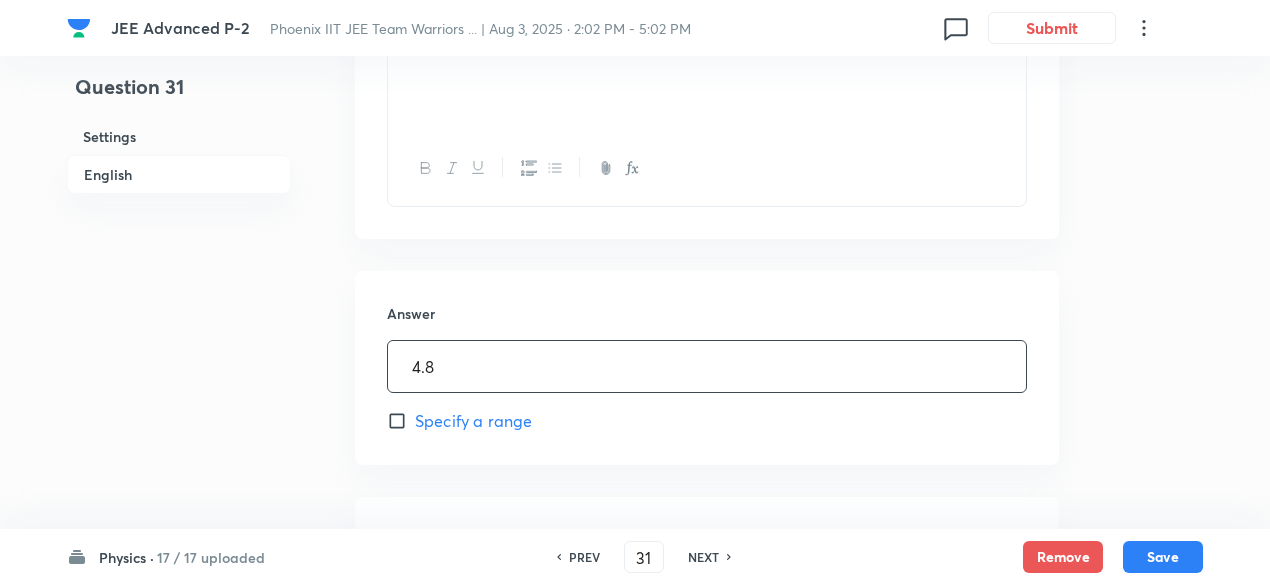 type on "4.8" 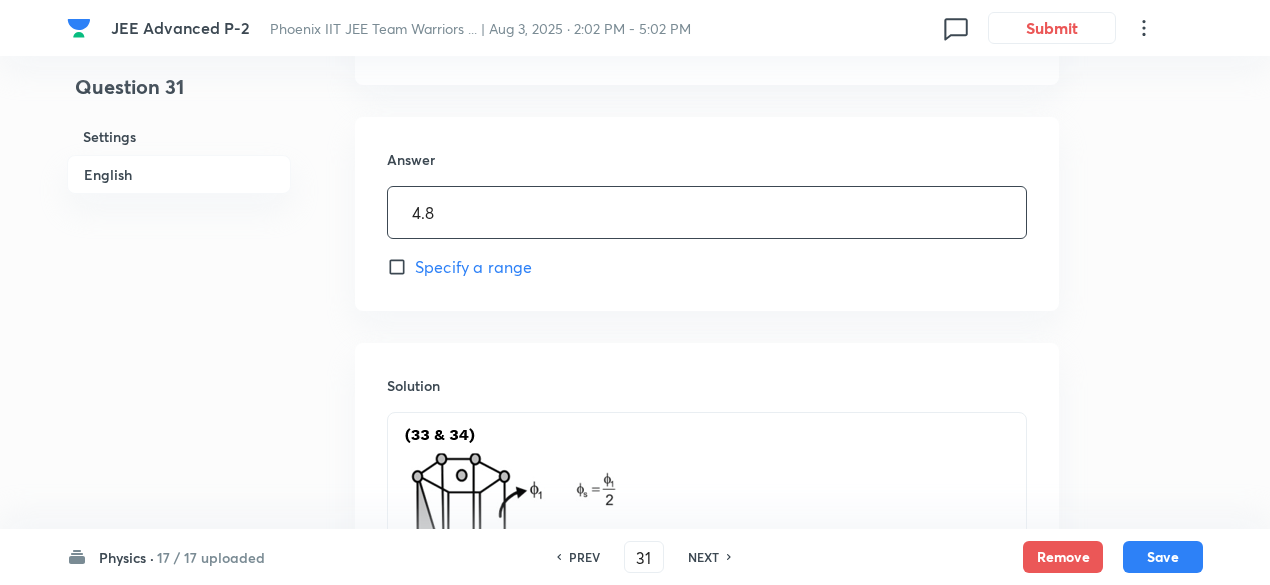 scroll, scrollTop: 1437, scrollLeft: 0, axis: vertical 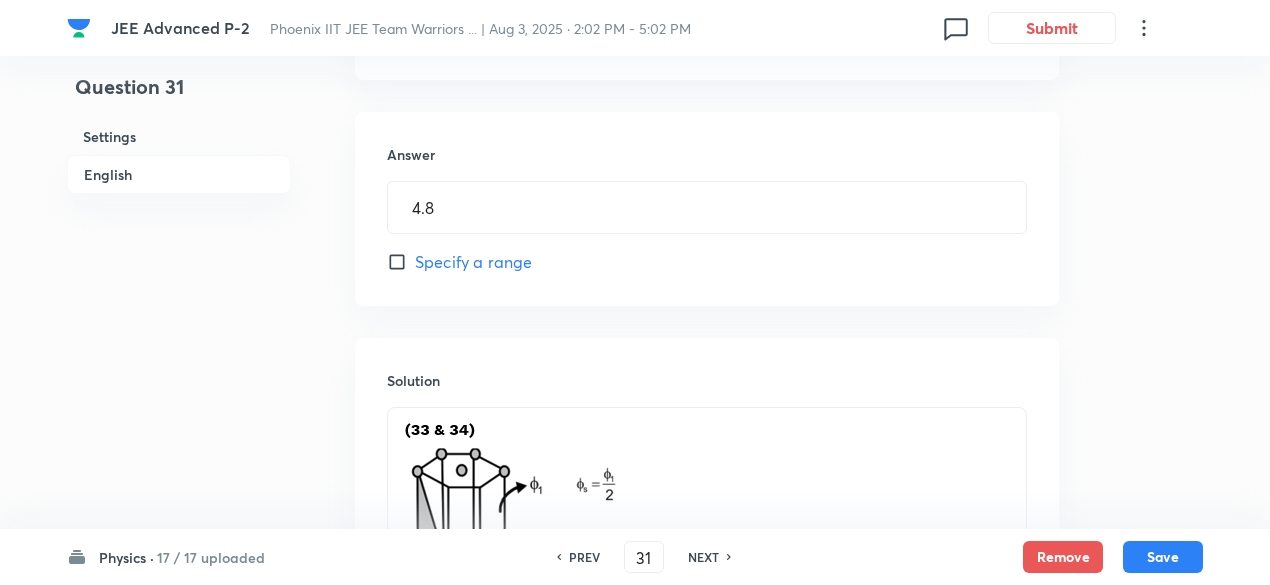 click on "Specify a range" at bounding box center [473, 262] 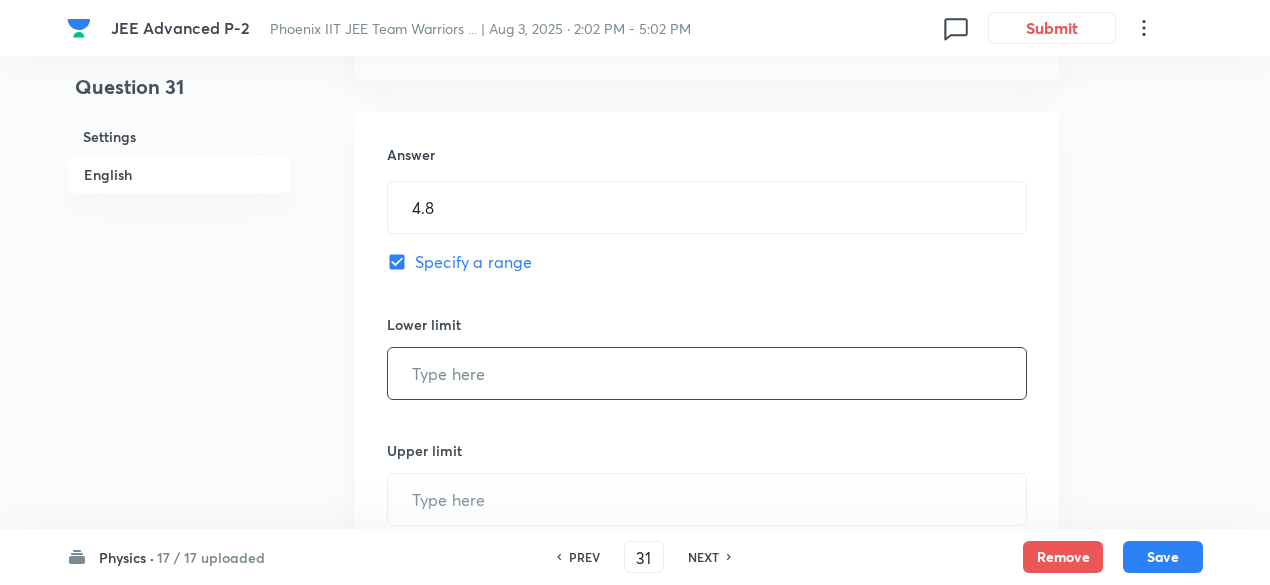 click at bounding box center [707, 373] 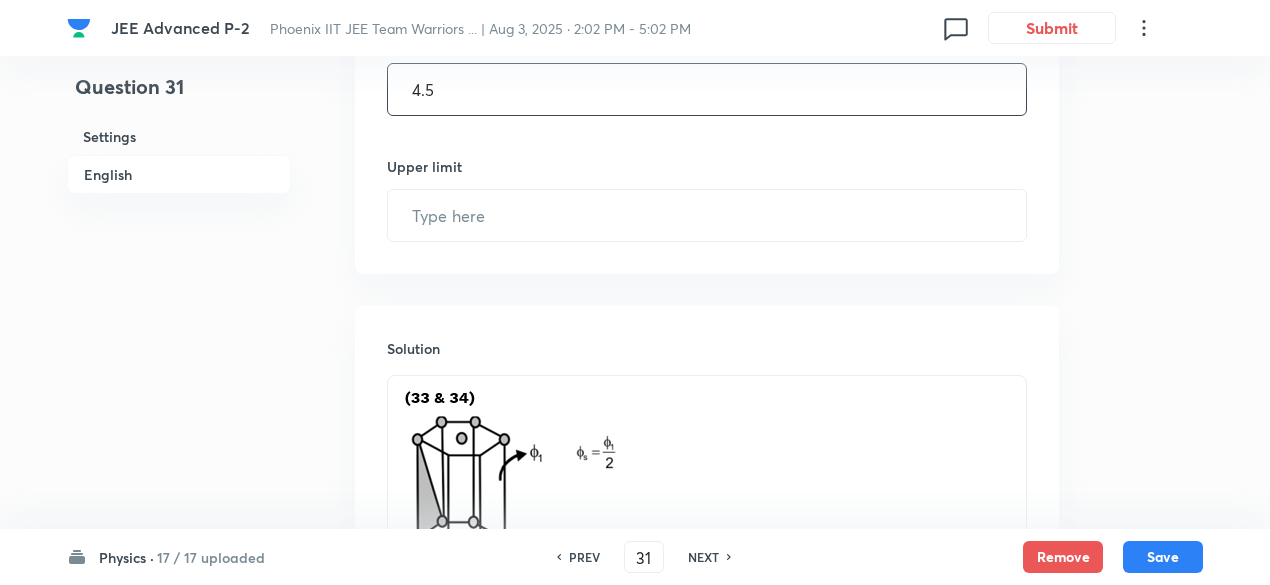 scroll, scrollTop: 1747, scrollLeft: 0, axis: vertical 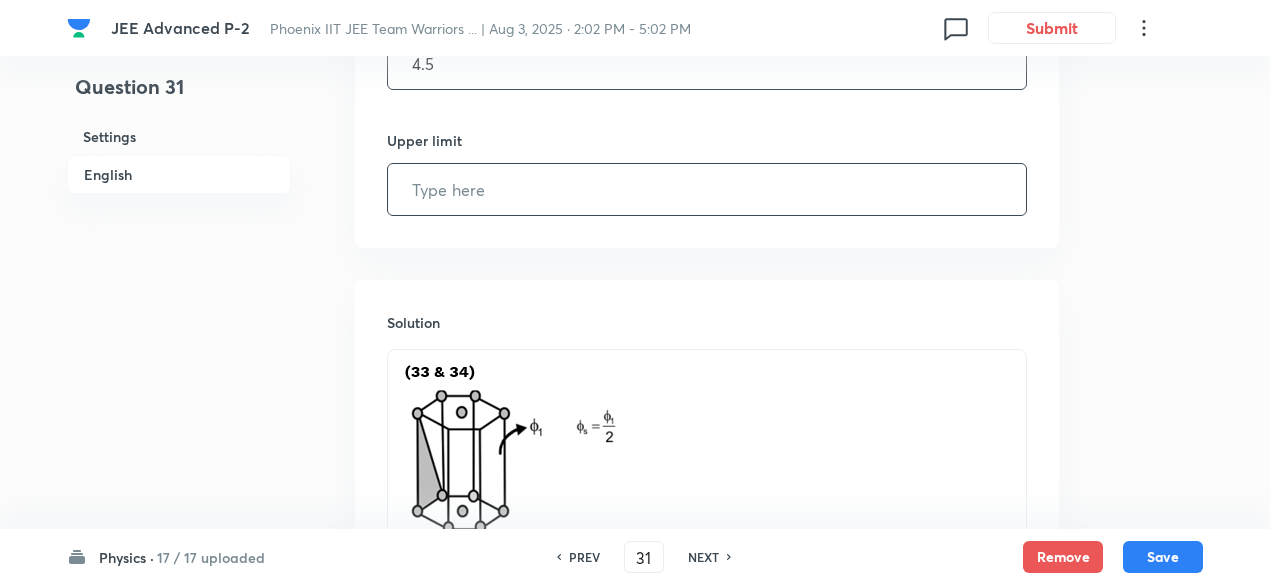 type on "4.5" 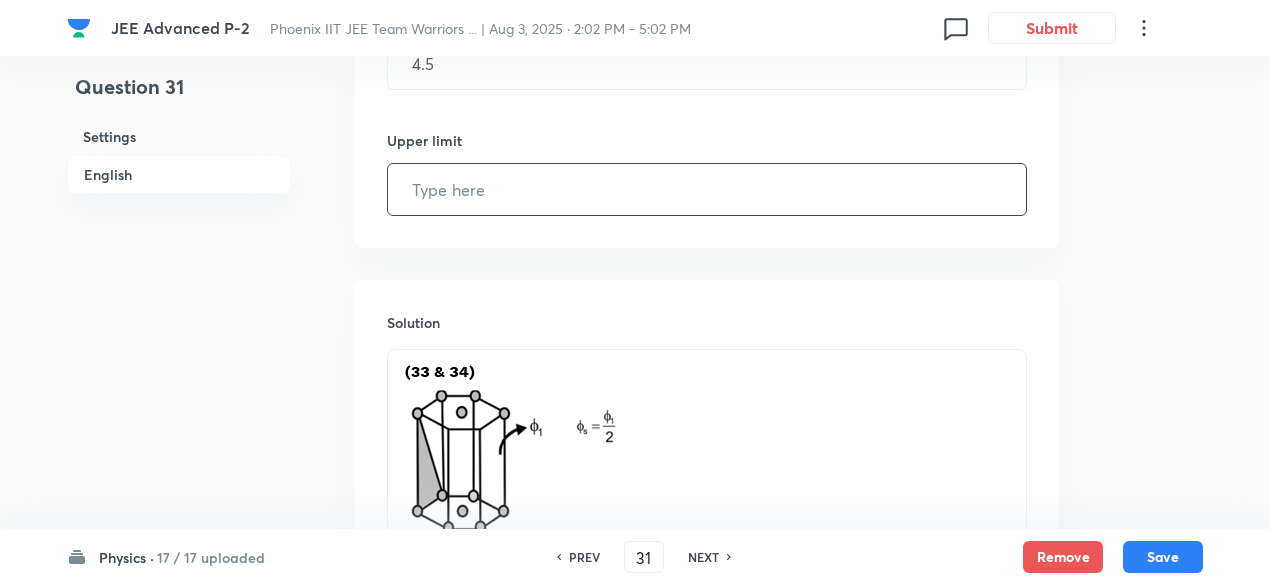 click at bounding box center [707, 189] 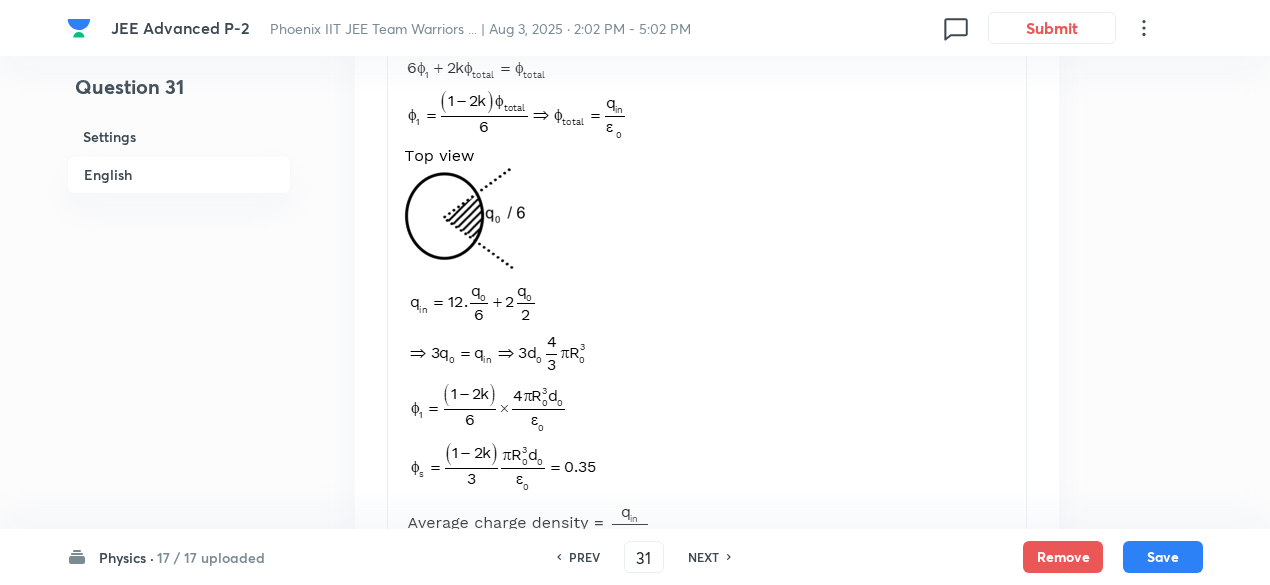 scroll, scrollTop: 2636, scrollLeft: 0, axis: vertical 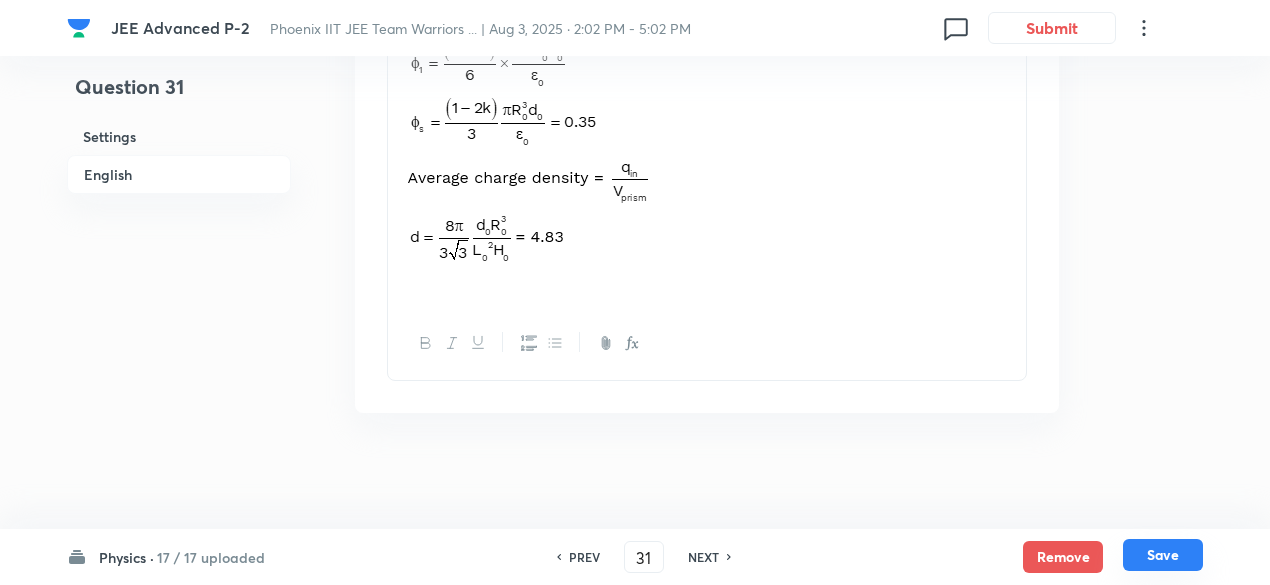type on "5" 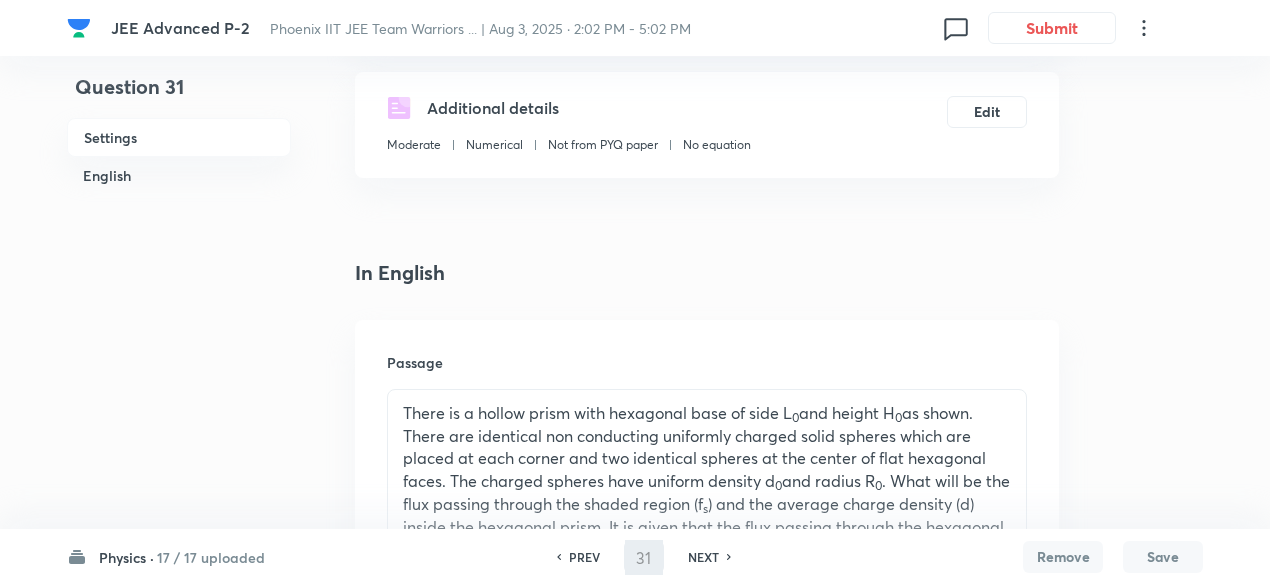 scroll, scrollTop: 0, scrollLeft: 0, axis: both 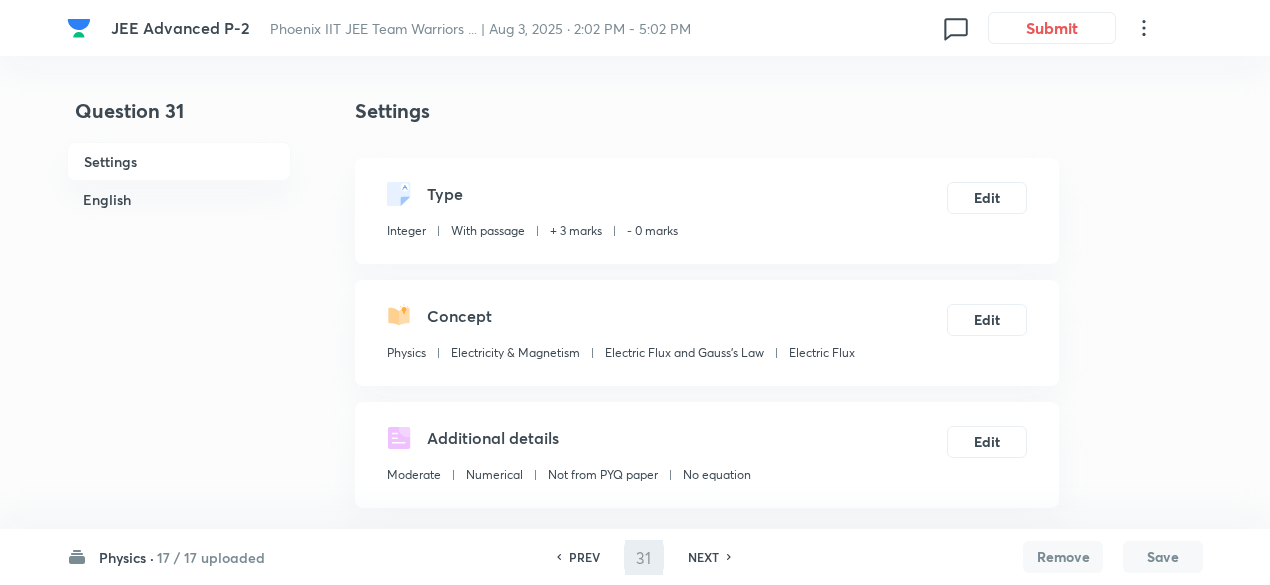 type on "32" 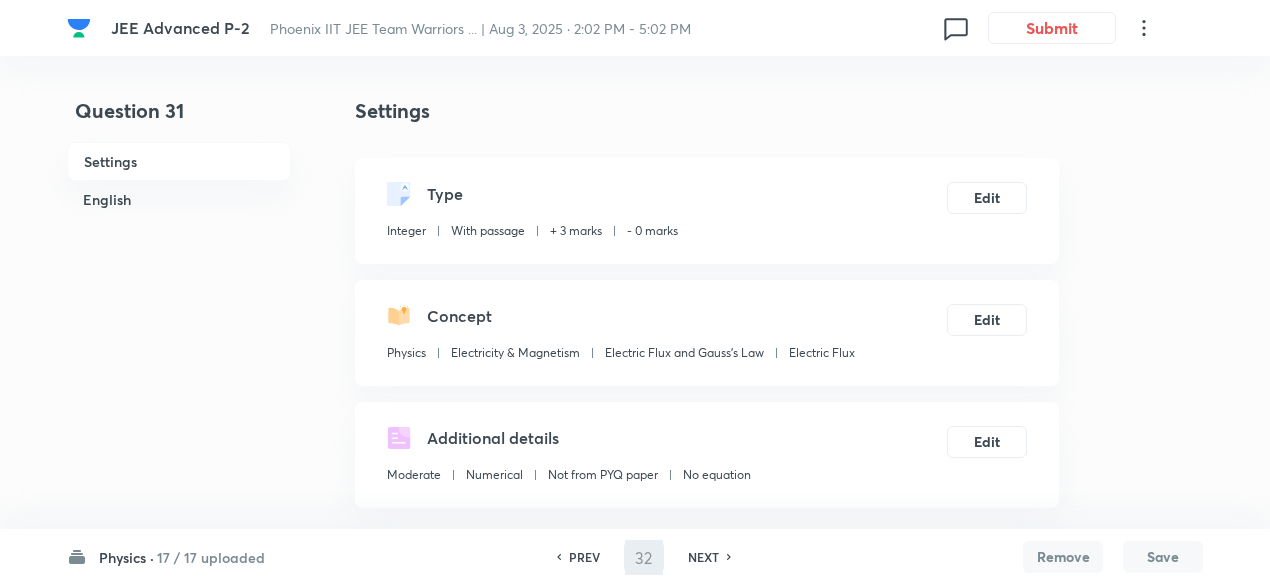 type on "3" 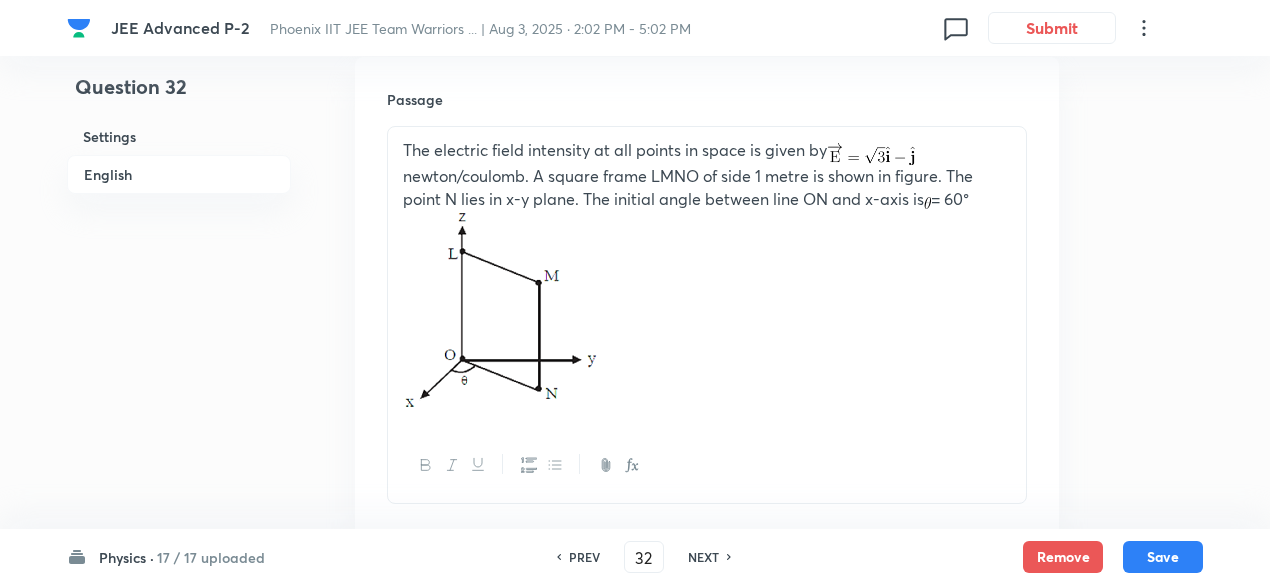 scroll, scrollTop: 594, scrollLeft: 0, axis: vertical 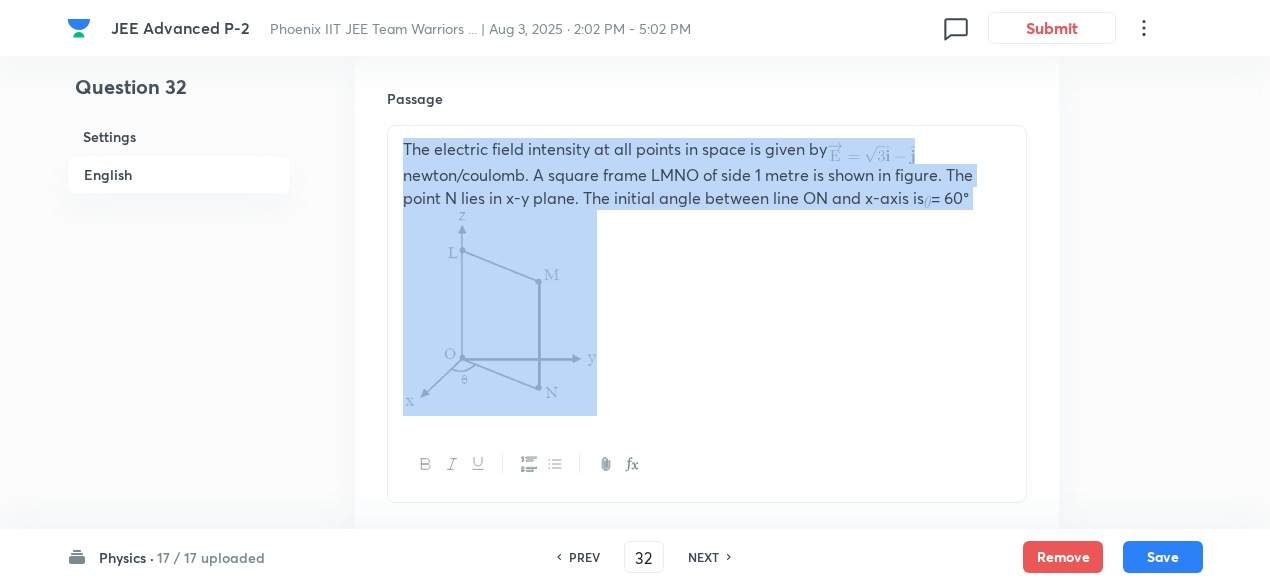 drag, startPoint x: 399, startPoint y: 139, endPoint x: 577, endPoint y: 289, distance: 232.77457 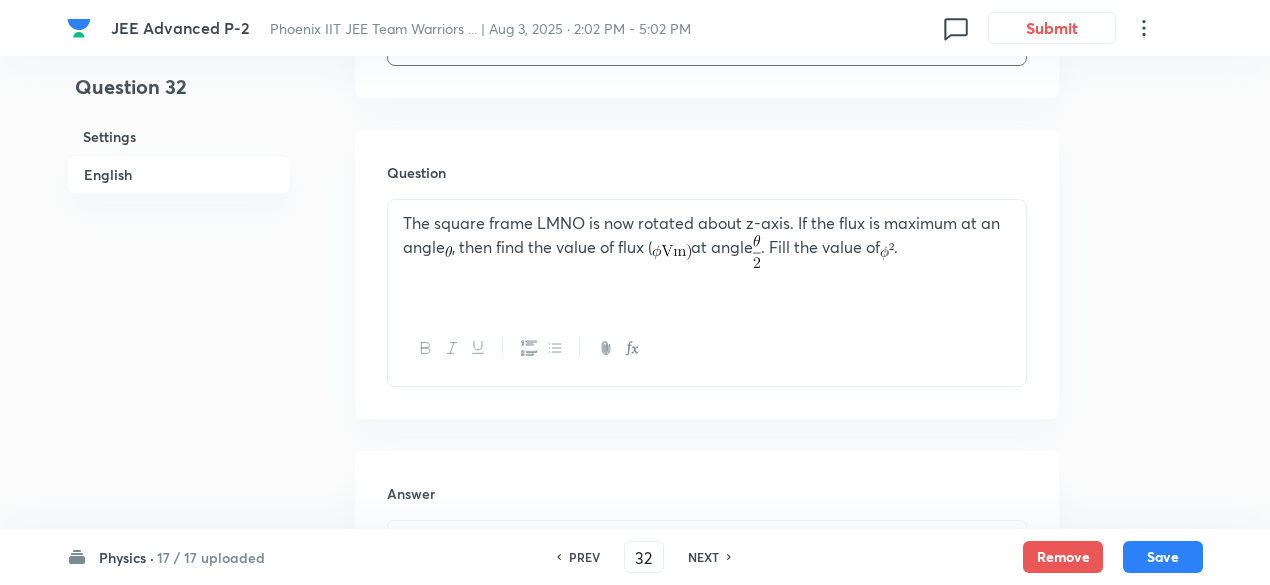 scroll, scrollTop: 1099, scrollLeft: 0, axis: vertical 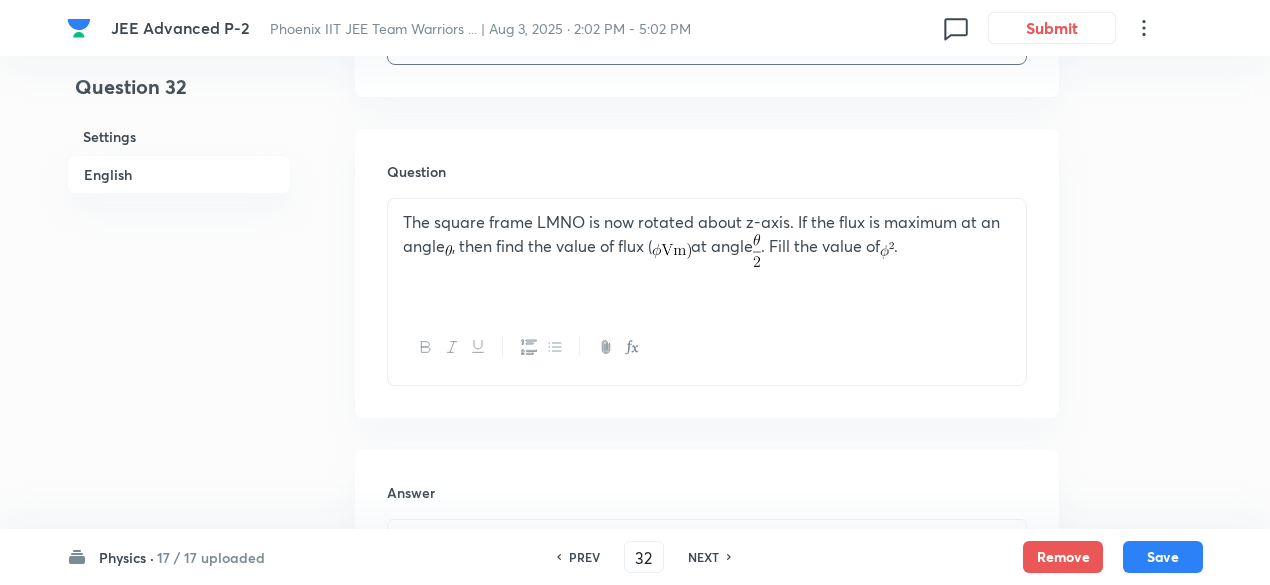 click on "The square frame LMNO is now rotated about z-axis. If the flux is maximum at an angle   , then find the value of flux (  at angle   . Fill the value of   ." at bounding box center [707, 239] 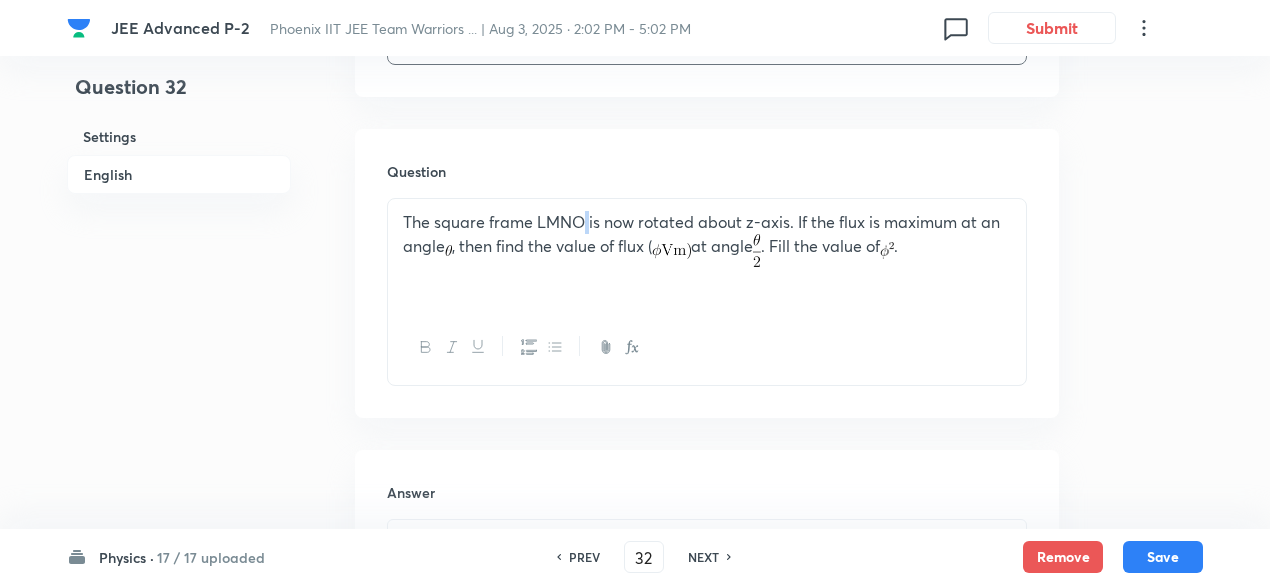 click on "The square frame LMNO is now rotated about z-axis. If the flux is maximum at an angle   , then find the value of flux (  at angle   . Fill the value of   ." at bounding box center [707, 239] 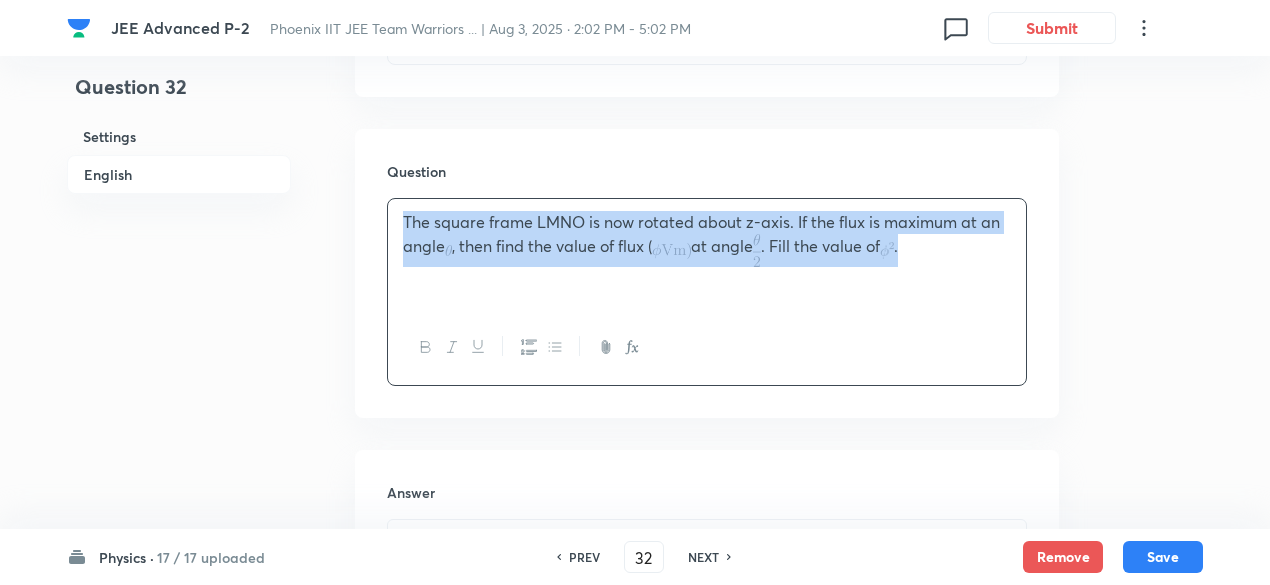click on "The square frame LMNO is now rotated about z-axis. If the flux is maximum at an angle   , then find the value of flux (  at angle   . Fill the value of   ." at bounding box center [707, 239] 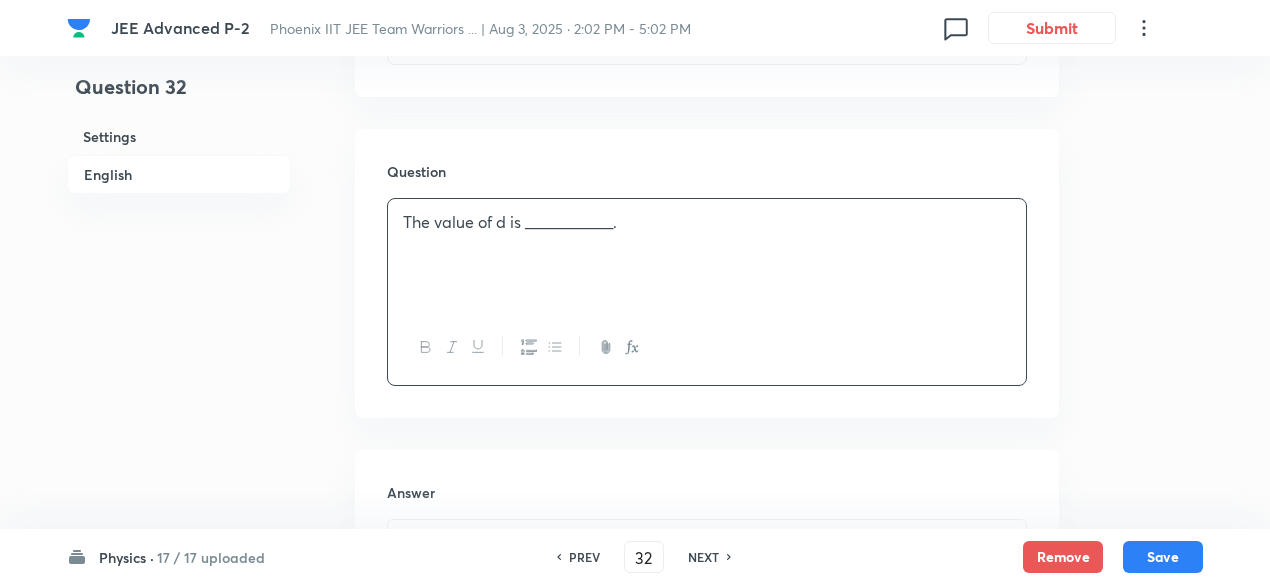 type 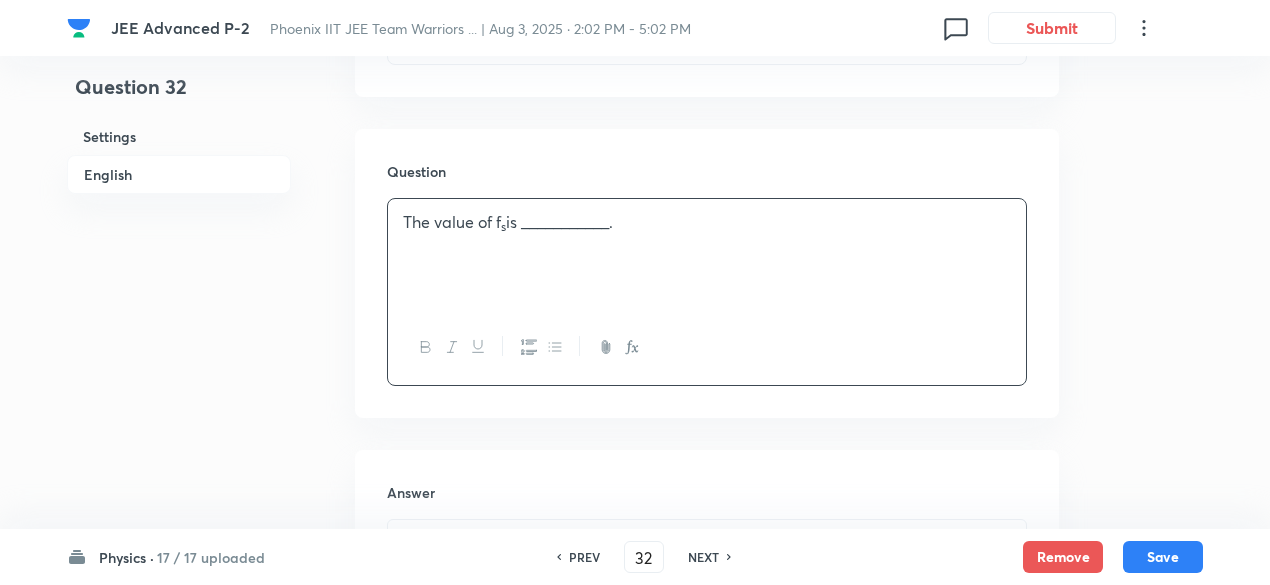 scroll, scrollTop: 1652, scrollLeft: 0, axis: vertical 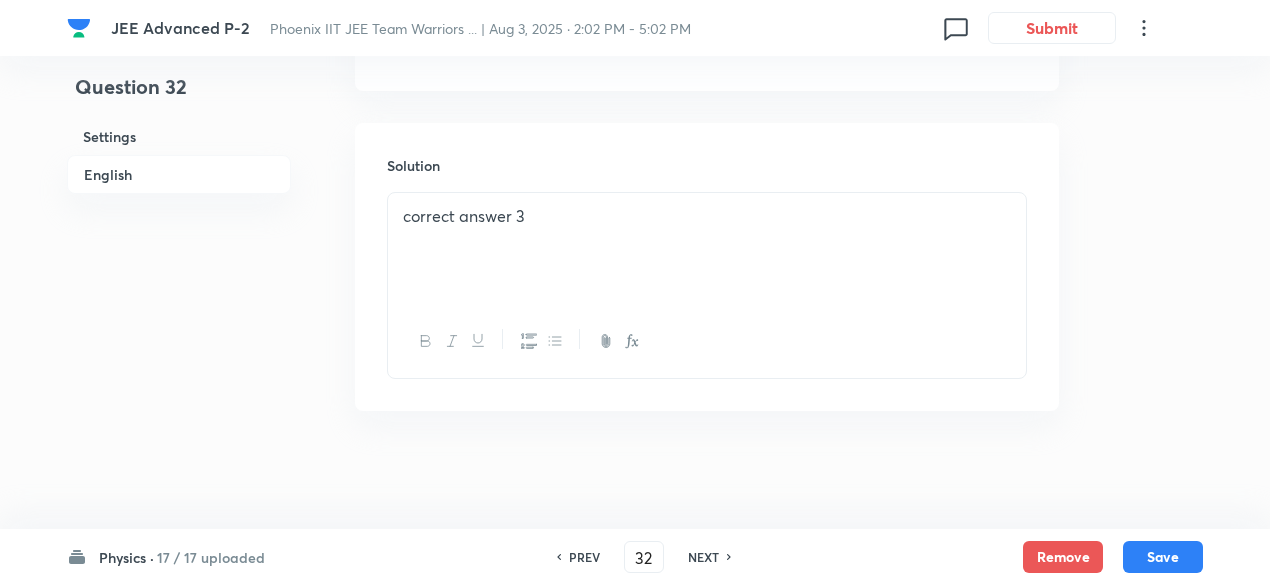 click on "correct answer 3" at bounding box center [707, 249] 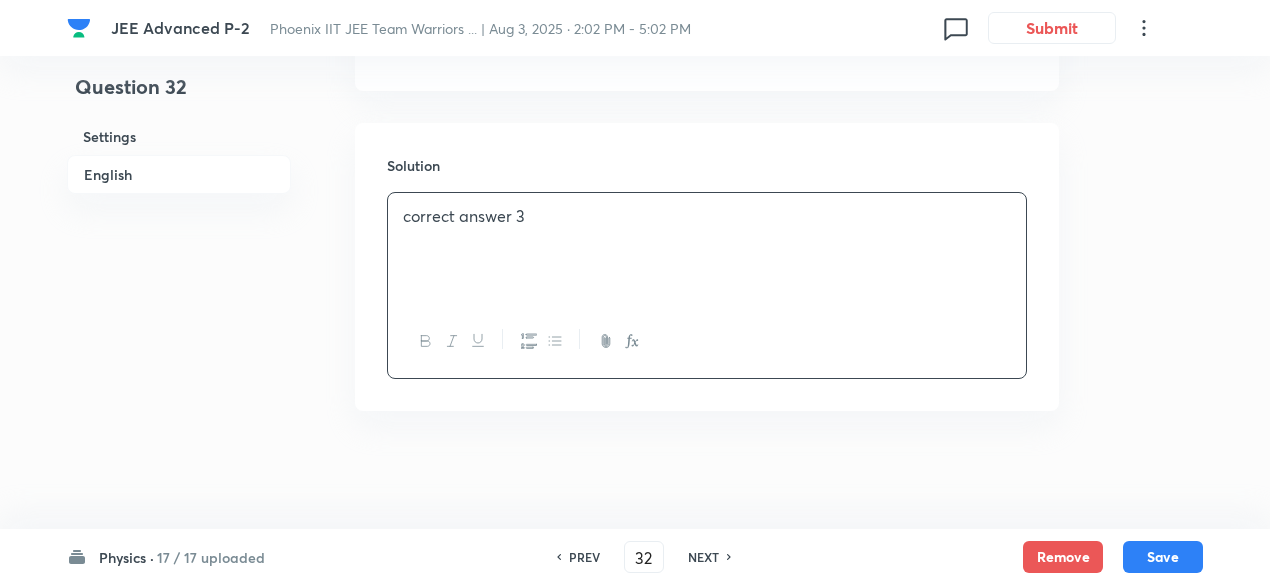 click on "correct answer 3" at bounding box center [707, 249] 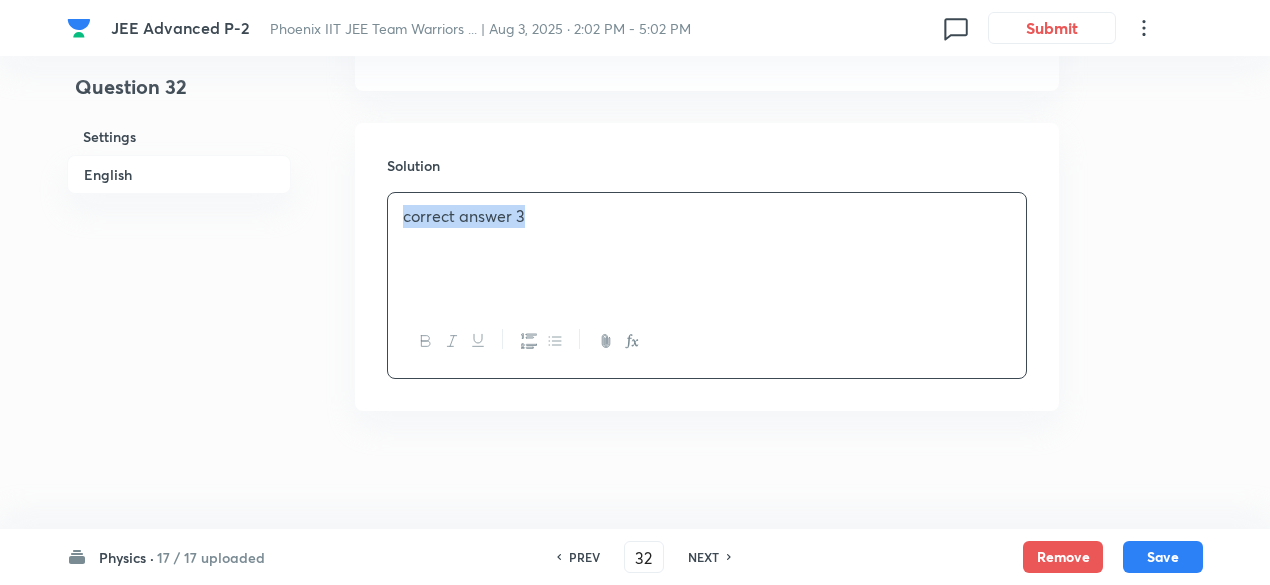 click on "correct answer 3" at bounding box center [707, 249] 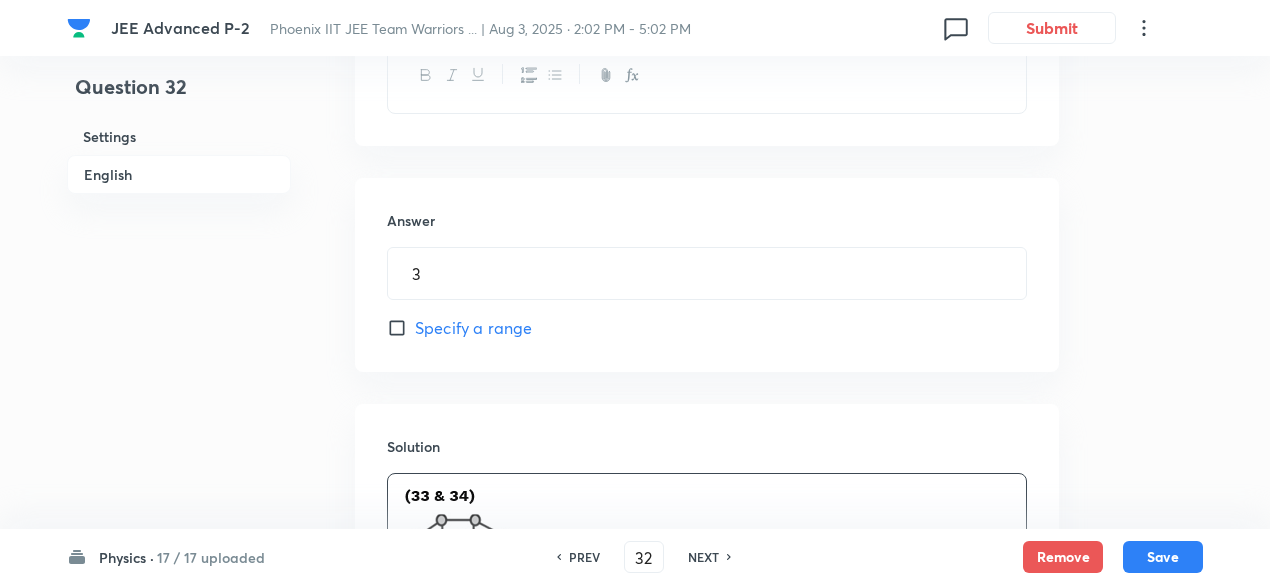 scroll, scrollTop: 1370, scrollLeft: 0, axis: vertical 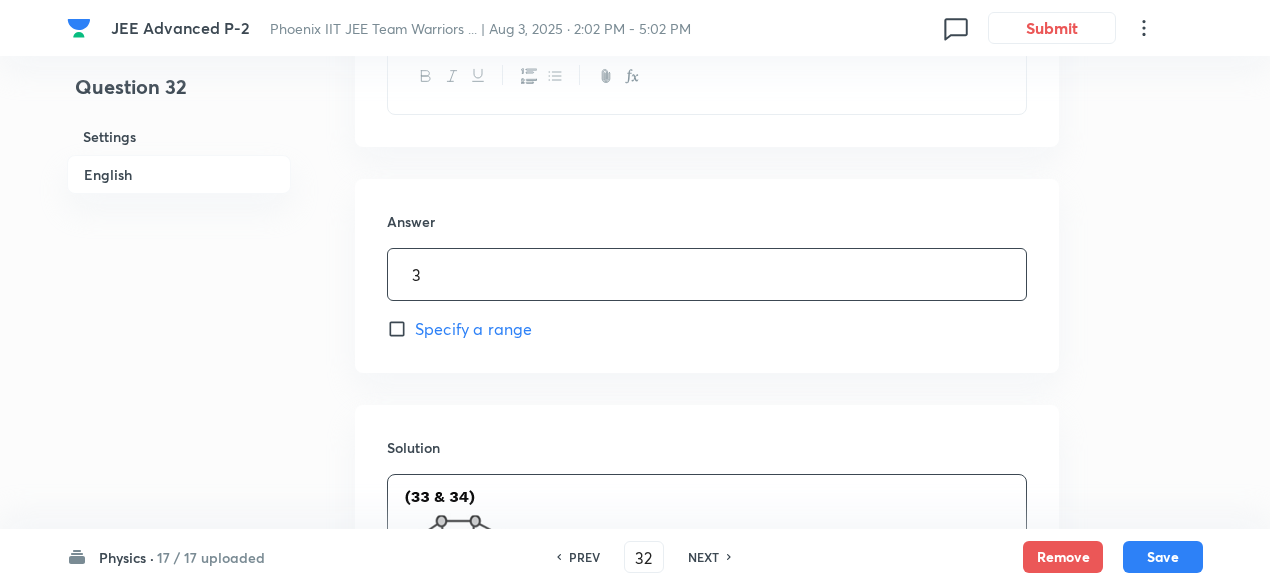 click on "3" at bounding box center (707, 274) 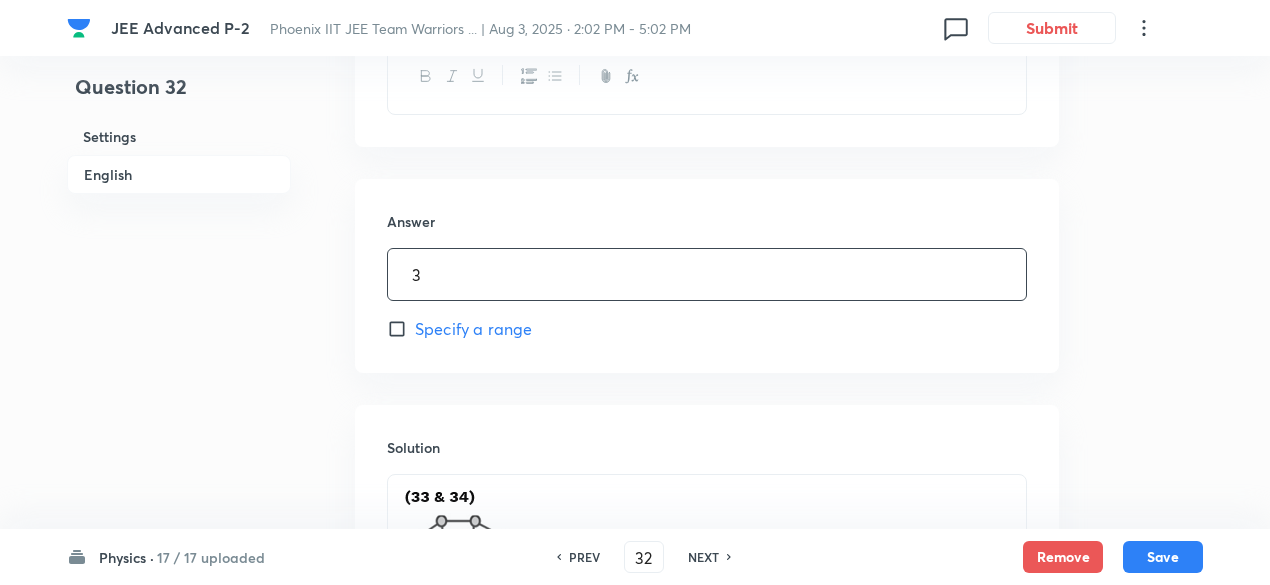 click on "3" at bounding box center [707, 274] 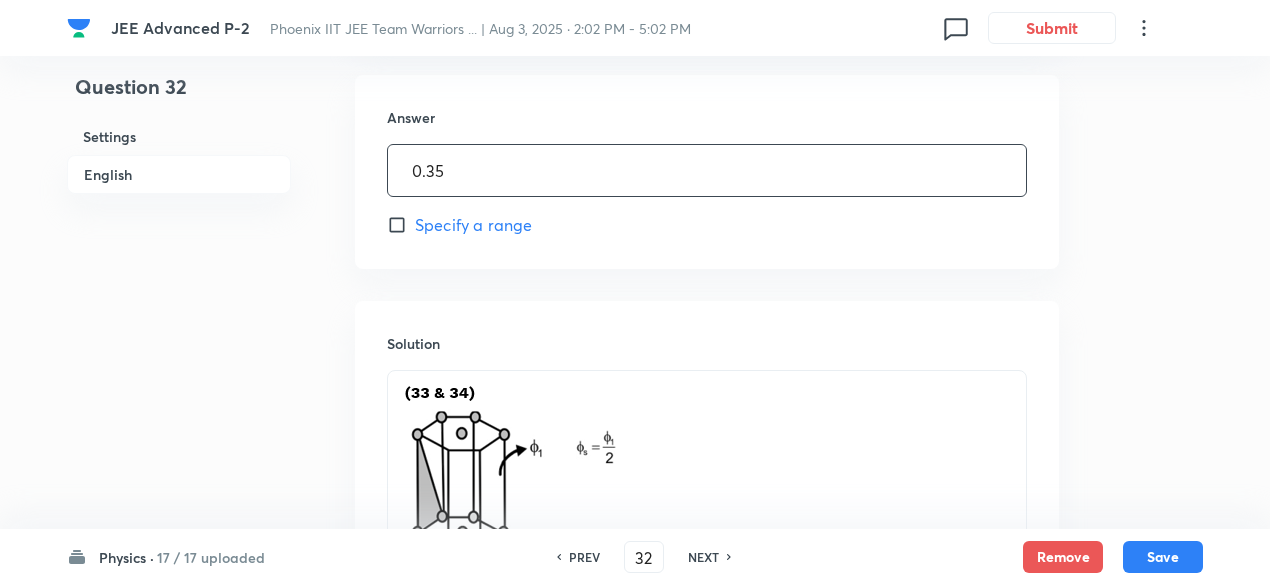 scroll, scrollTop: 1485, scrollLeft: 0, axis: vertical 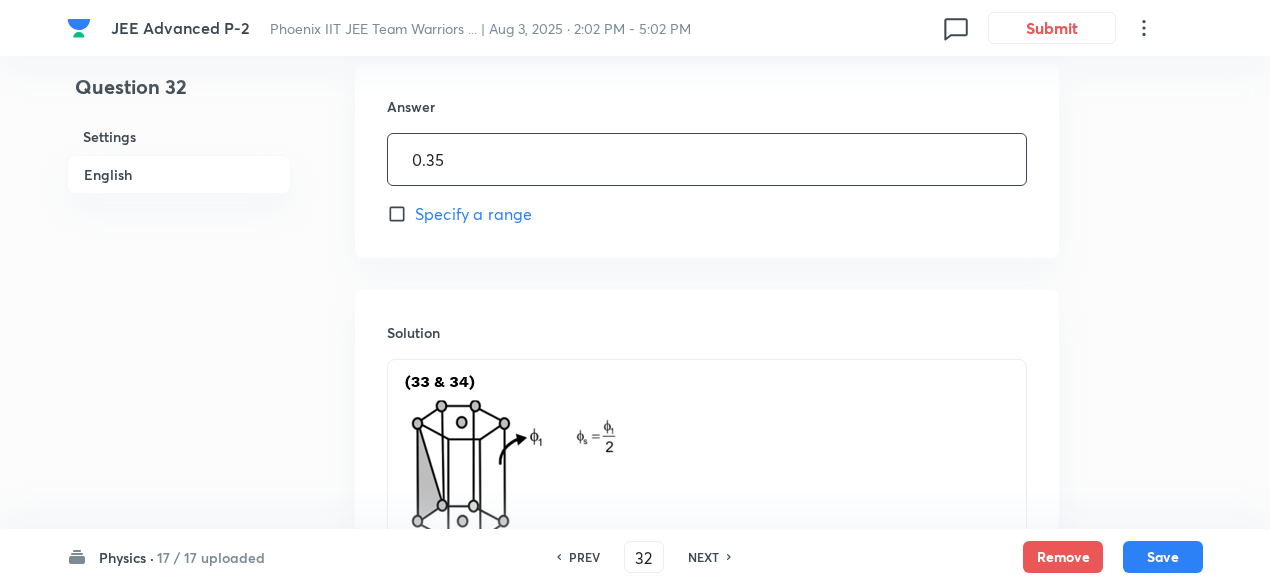 type on "0.35" 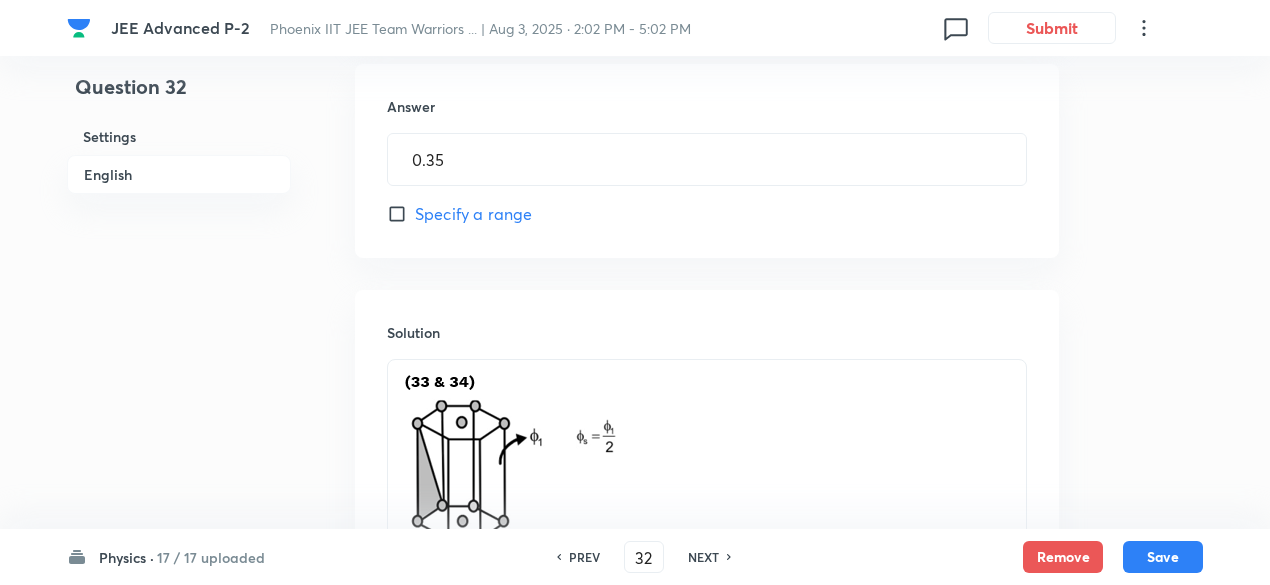 click on "Specify a range" at bounding box center [473, 214] 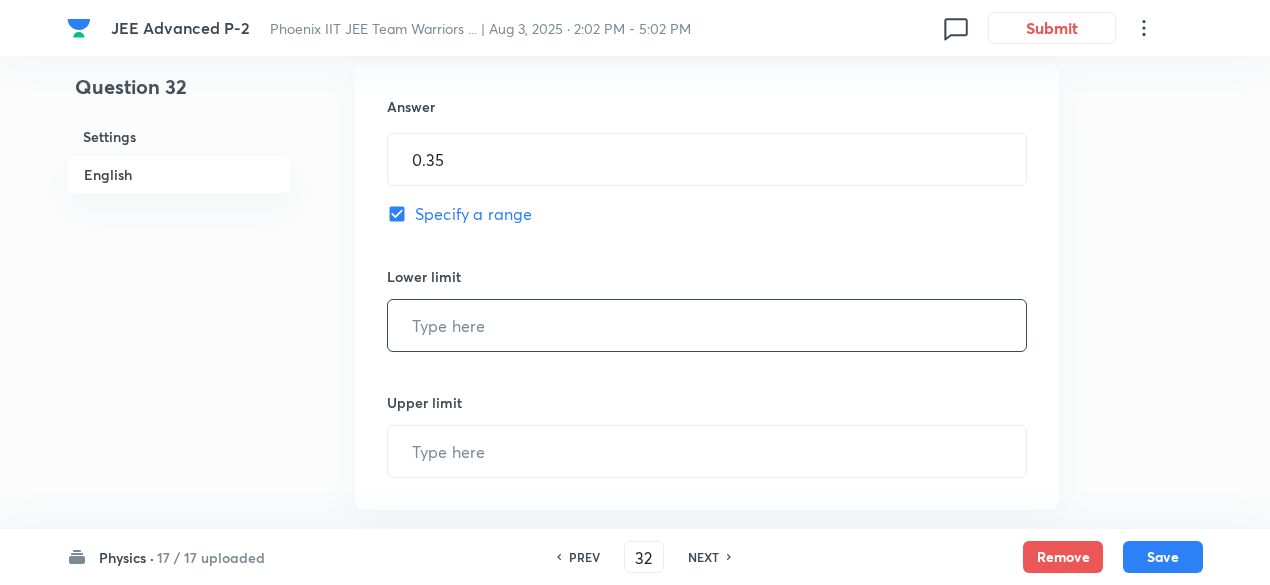 click at bounding box center [707, 325] 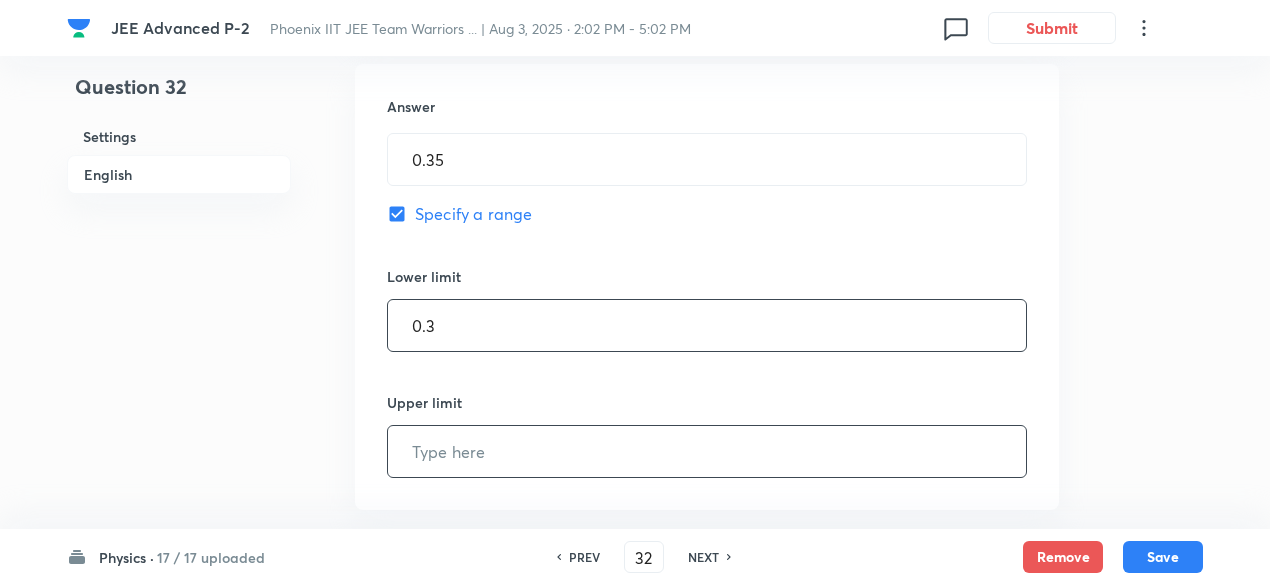 type on "0.3" 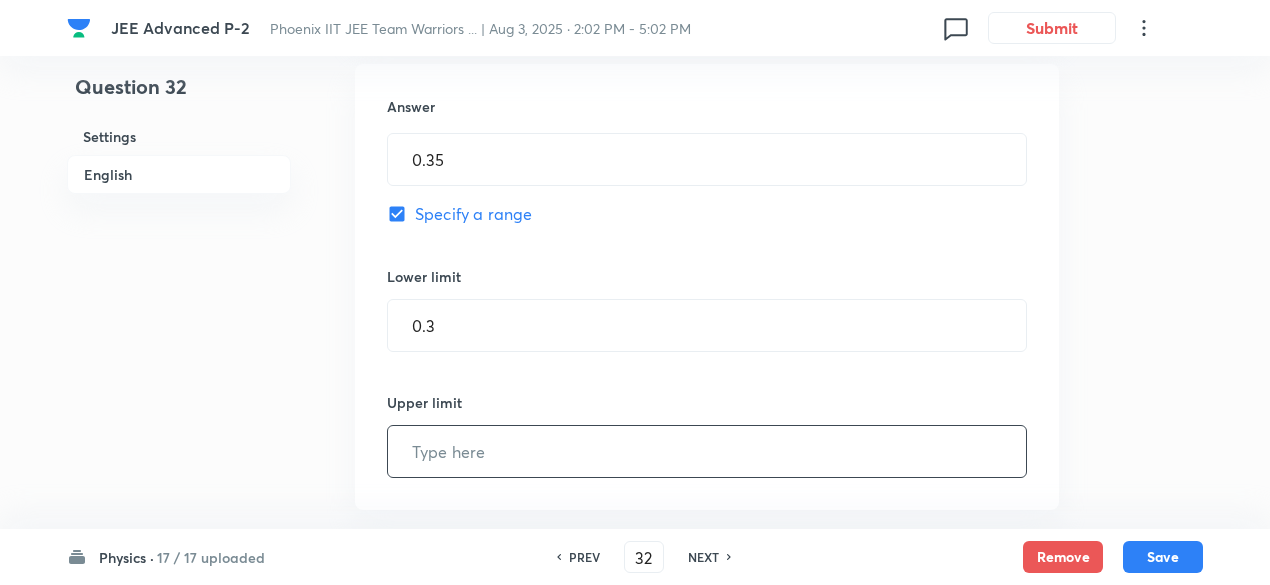 click at bounding box center (707, 451) 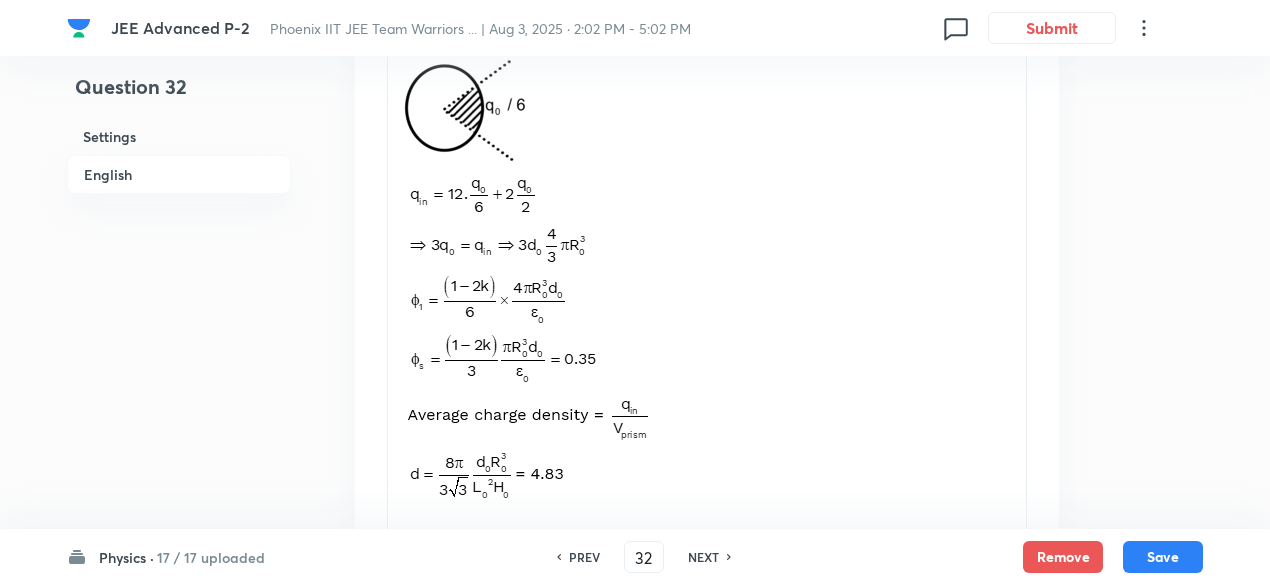 scroll, scrollTop: 2636, scrollLeft: 0, axis: vertical 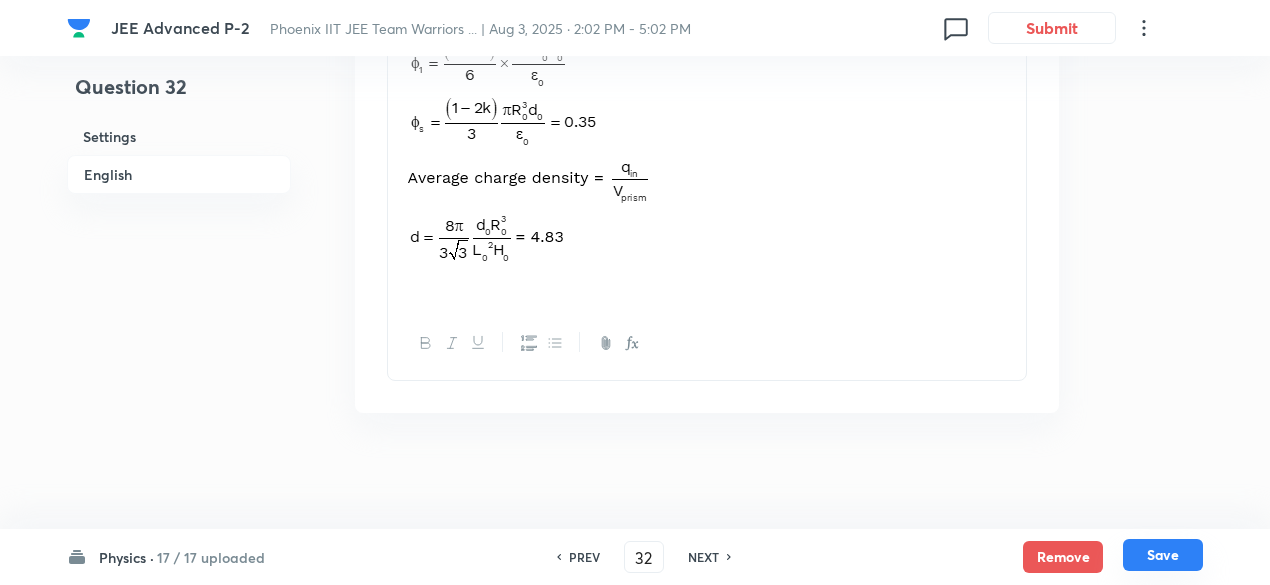 type on "0.4" 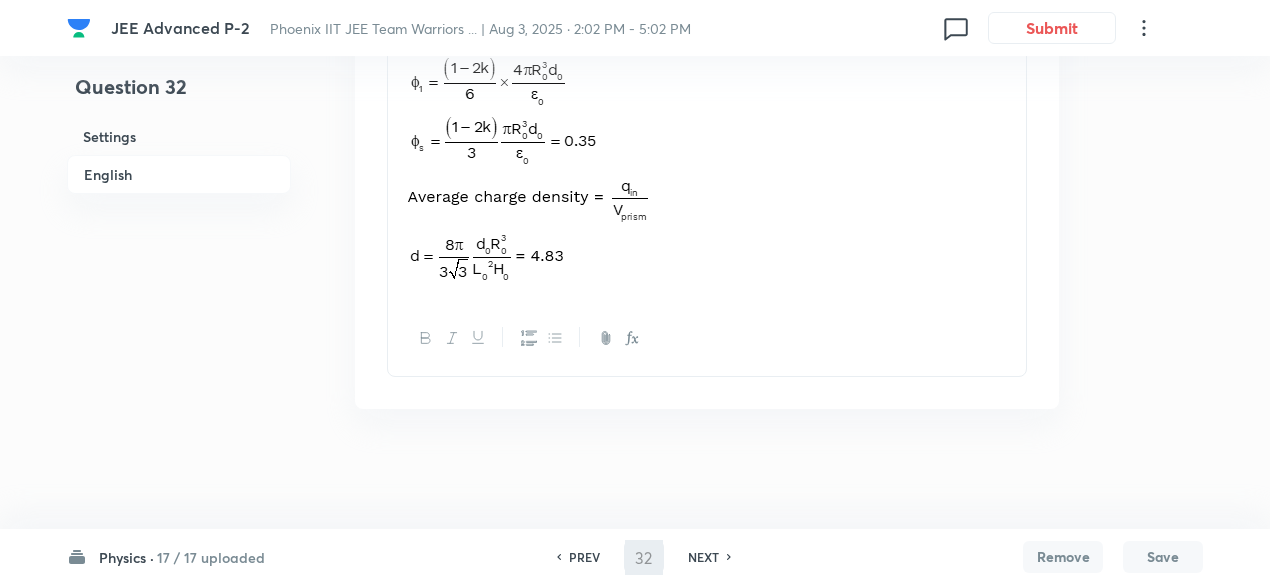 scroll, scrollTop: 2590, scrollLeft: 0, axis: vertical 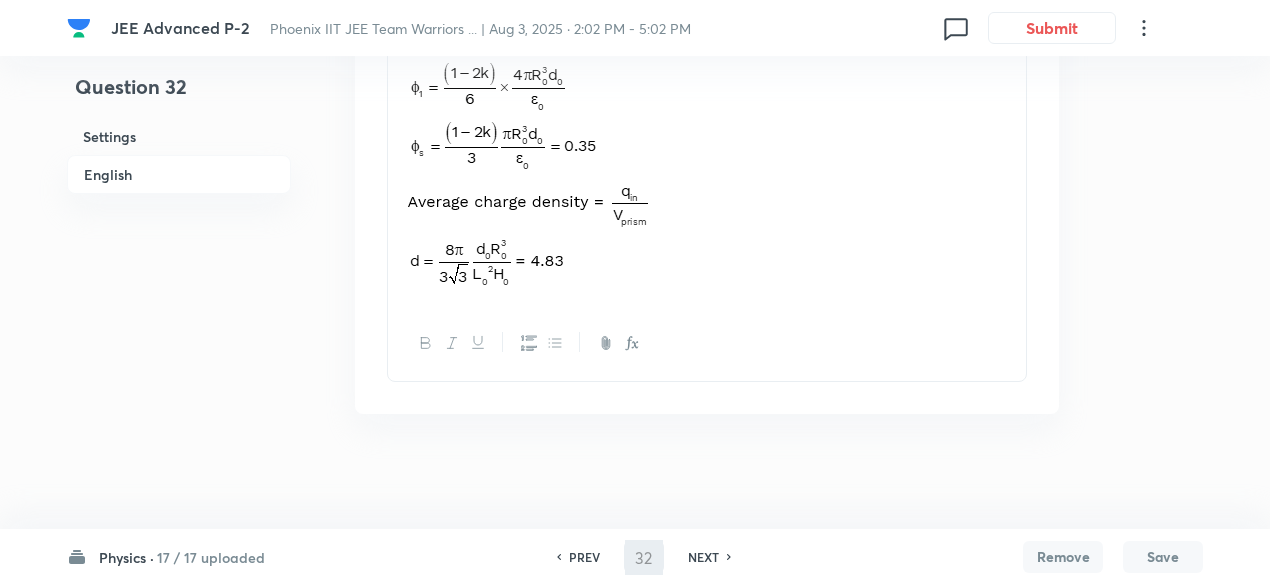 type on "33" 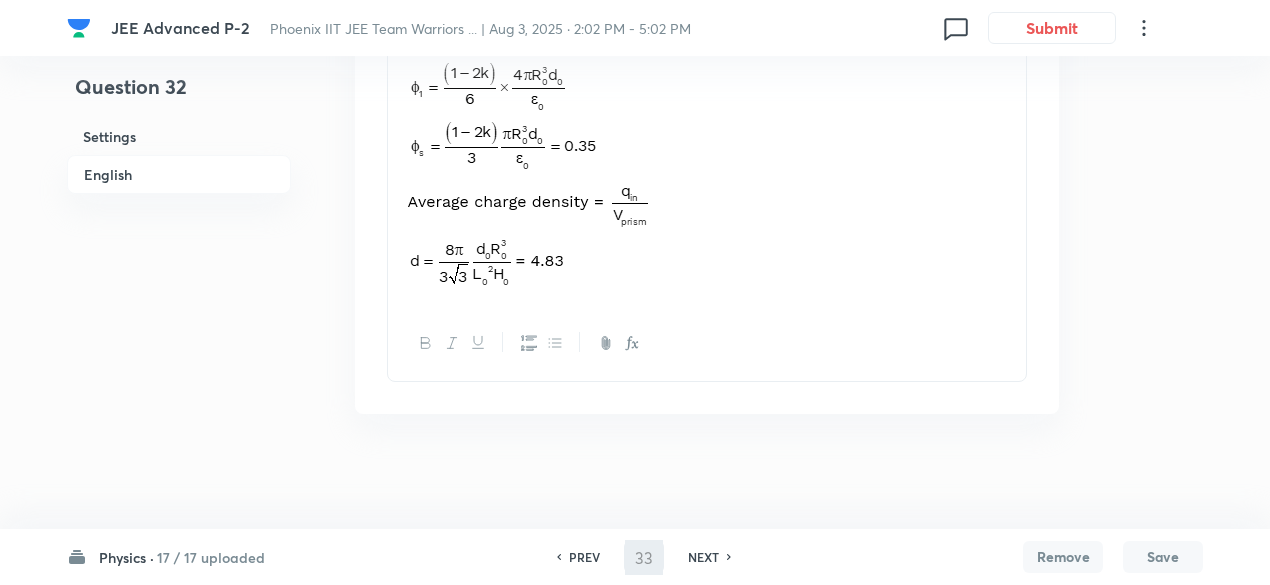 checkbox on "false" 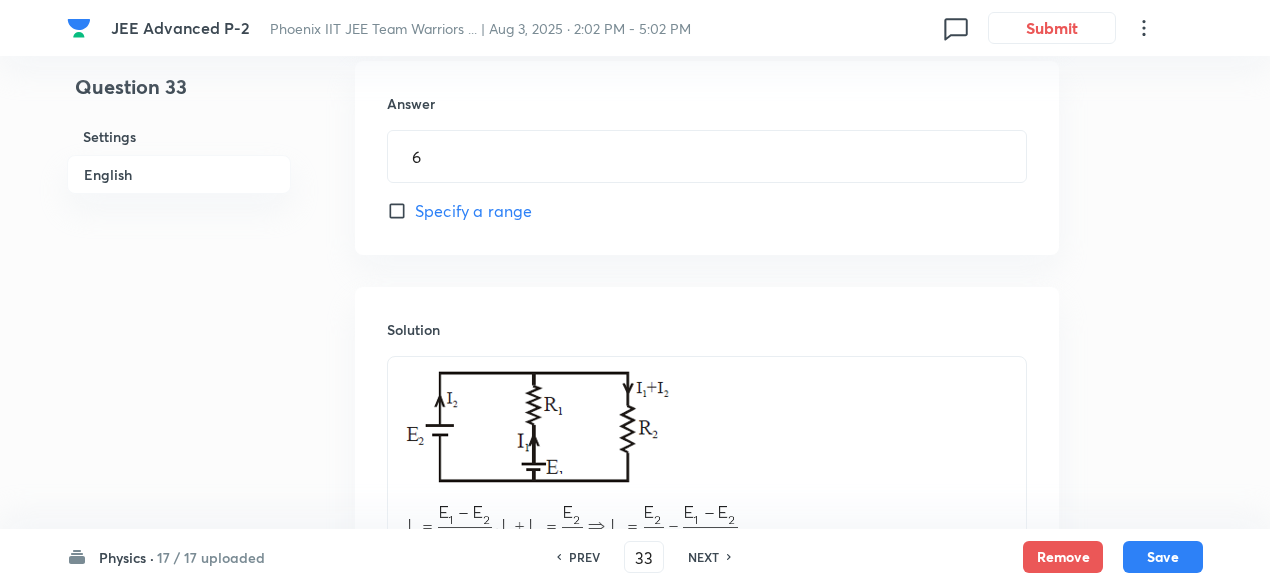 scroll, scrollTop: 1960, scrollLeft: 0, axis: vertical 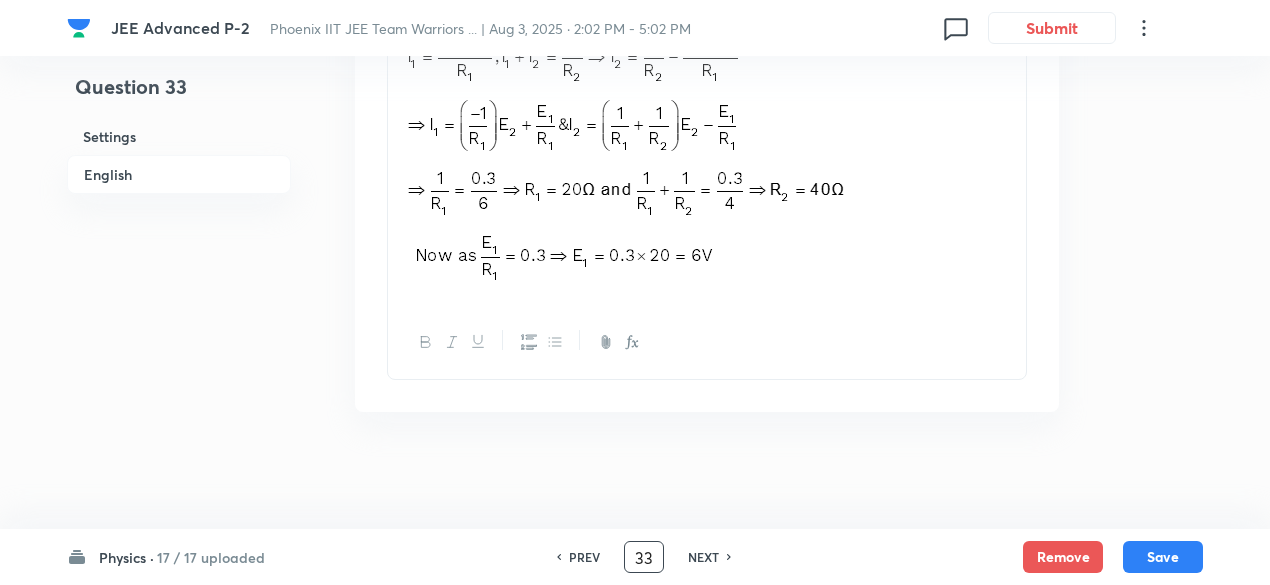 click on "33" at bounding box center [644, 557] 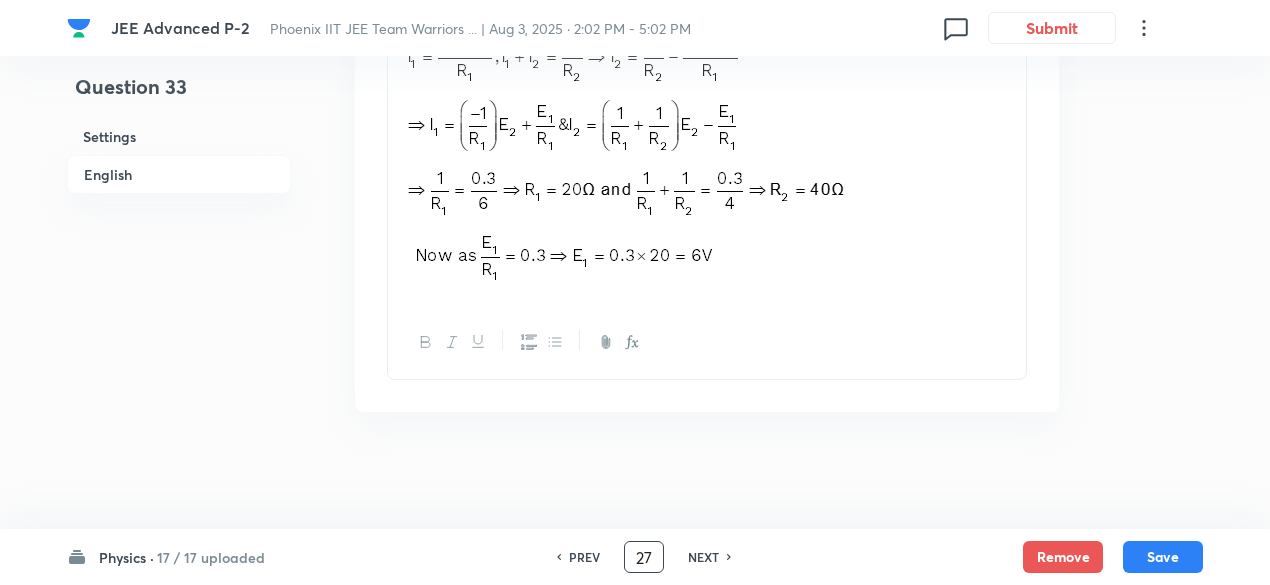 type on "27" 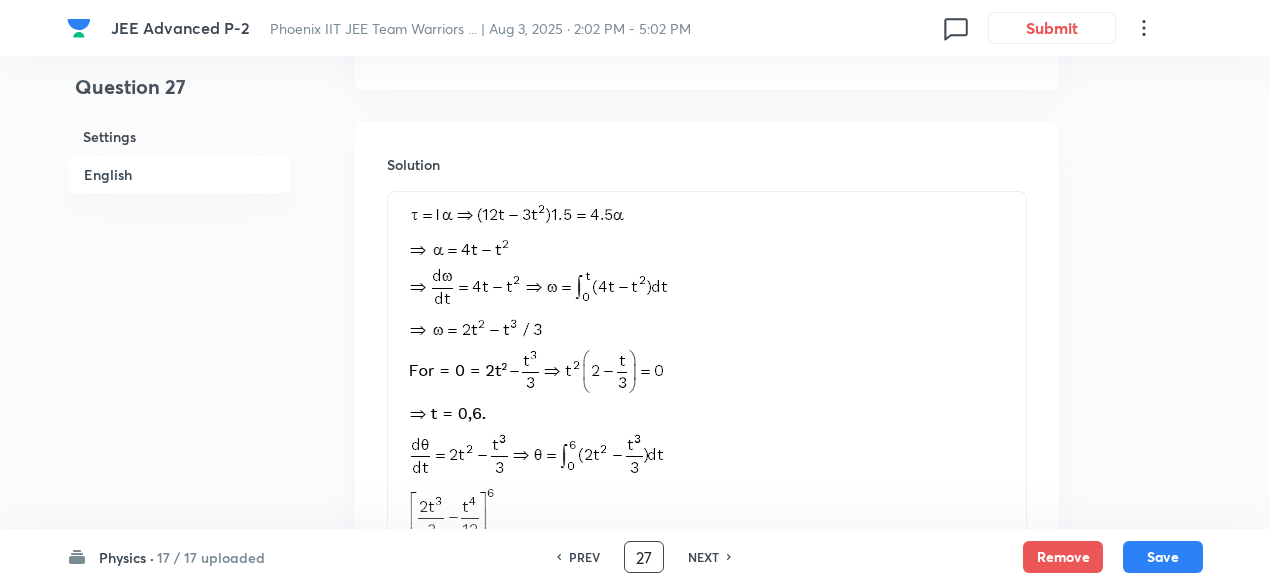 scroll, scrollTop: 1535, scrollLeft: 0, axis: vertical 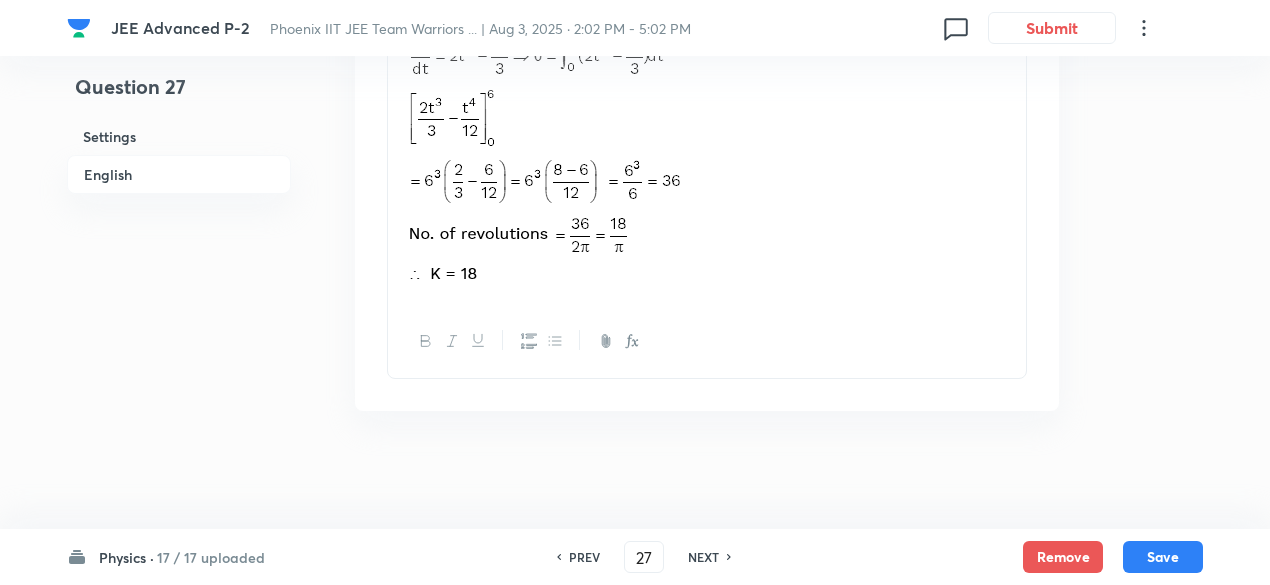 click on "PREV" at bounding box center [584, 557] 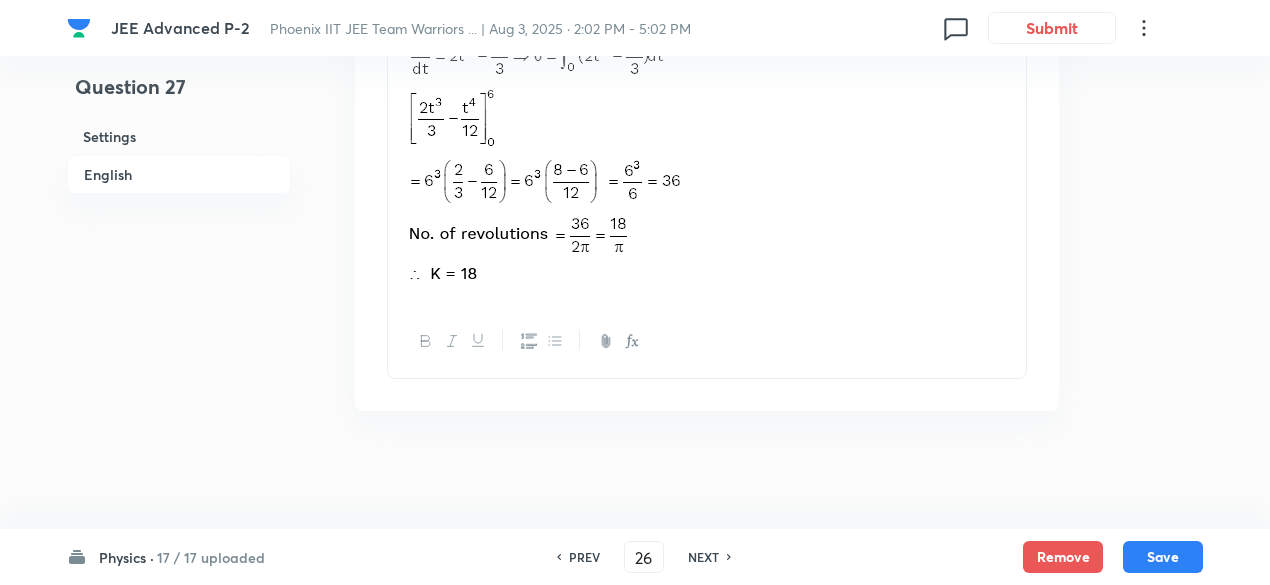 type on "2" 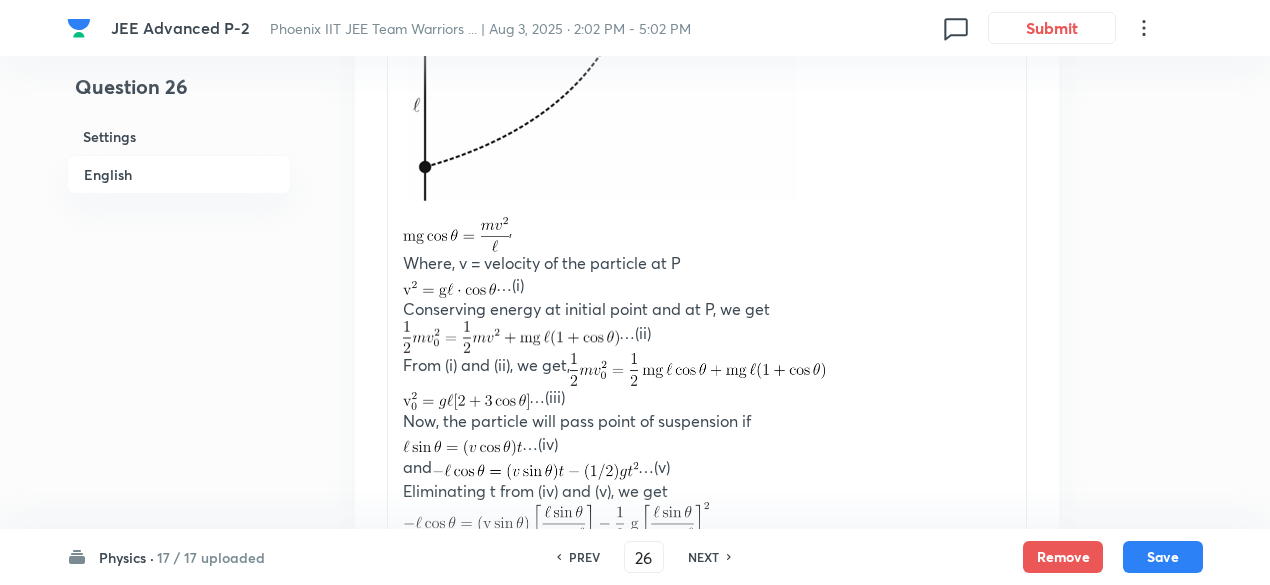 click on "PREV" at bounding box center (584, 557) 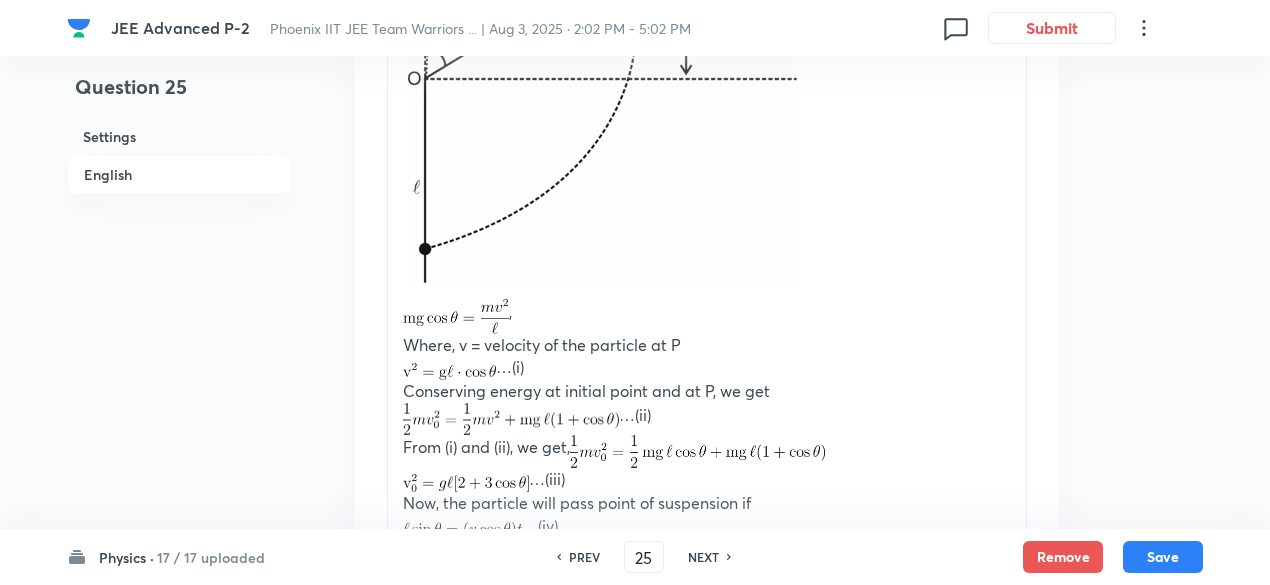 type on "2" 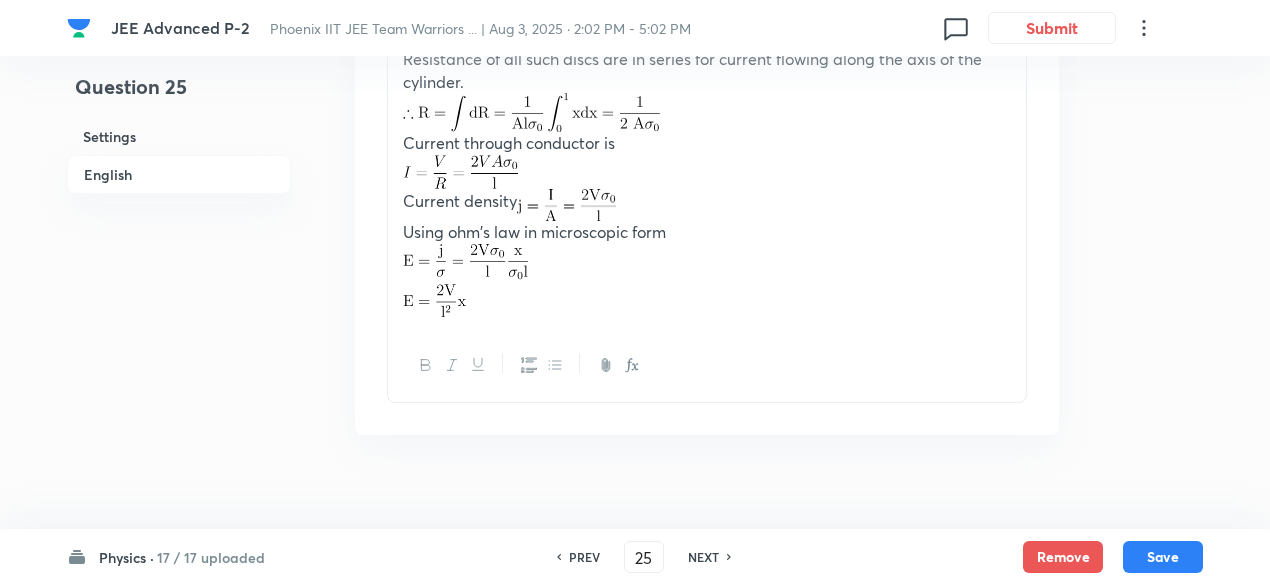 click on "PREV" at bounding box center [584, 557] 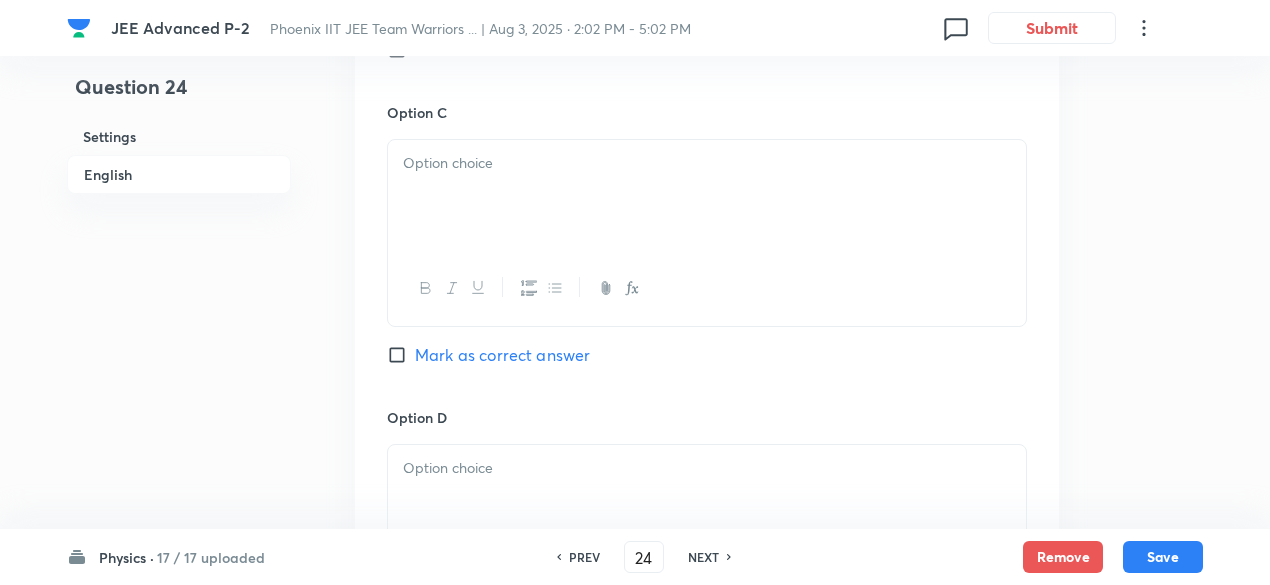 checkbox on "true" 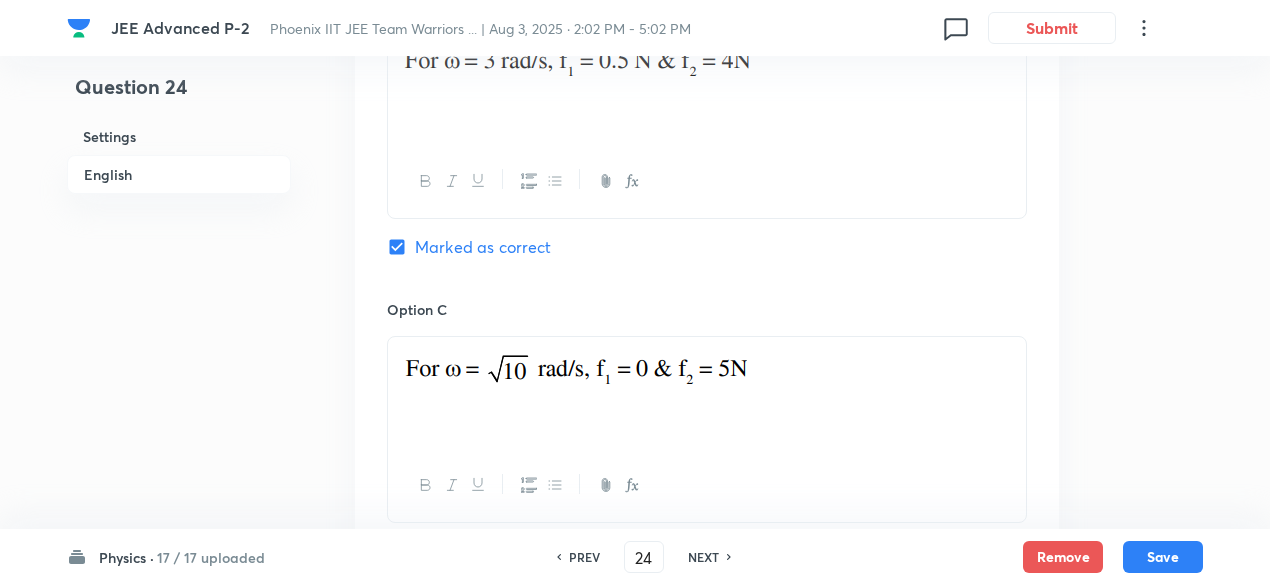 click on "NEXT" at bounding box center [703, 557] 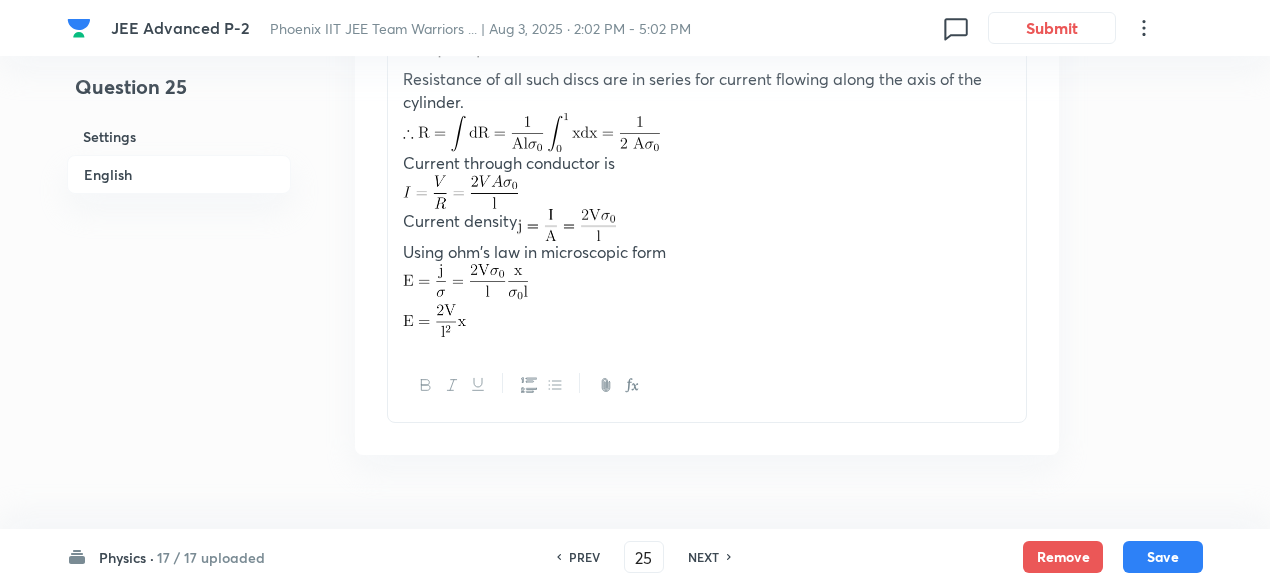 scroll, scrollTop: 1503, scrollLeft: 0, axis: vertical 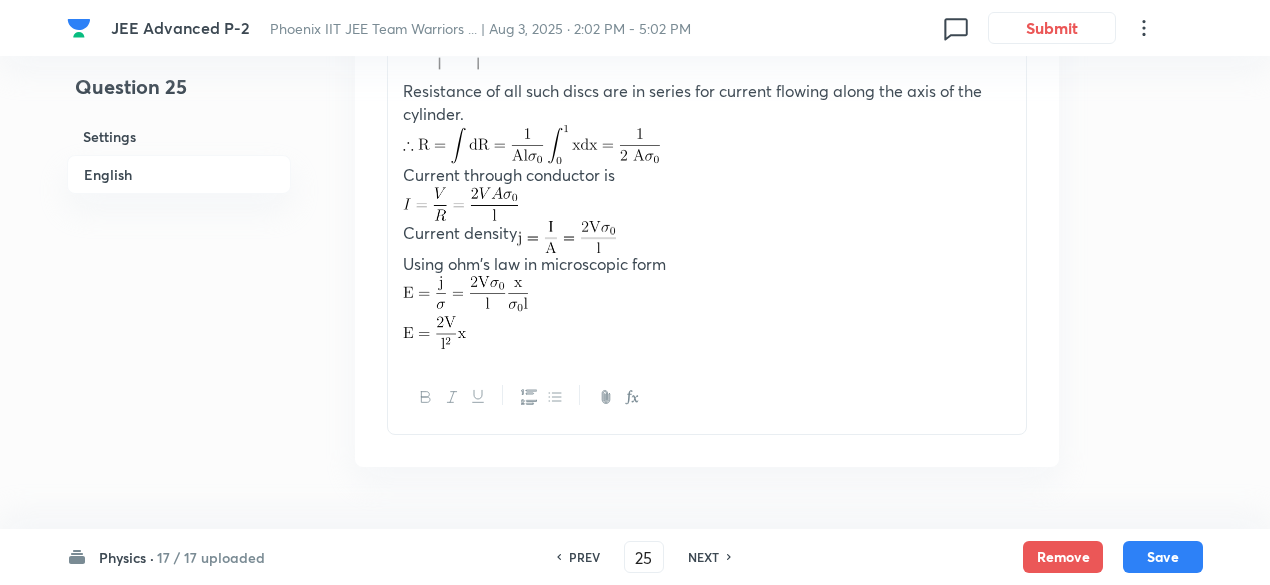 click on "NEXT" at bounding box center [703, 557] 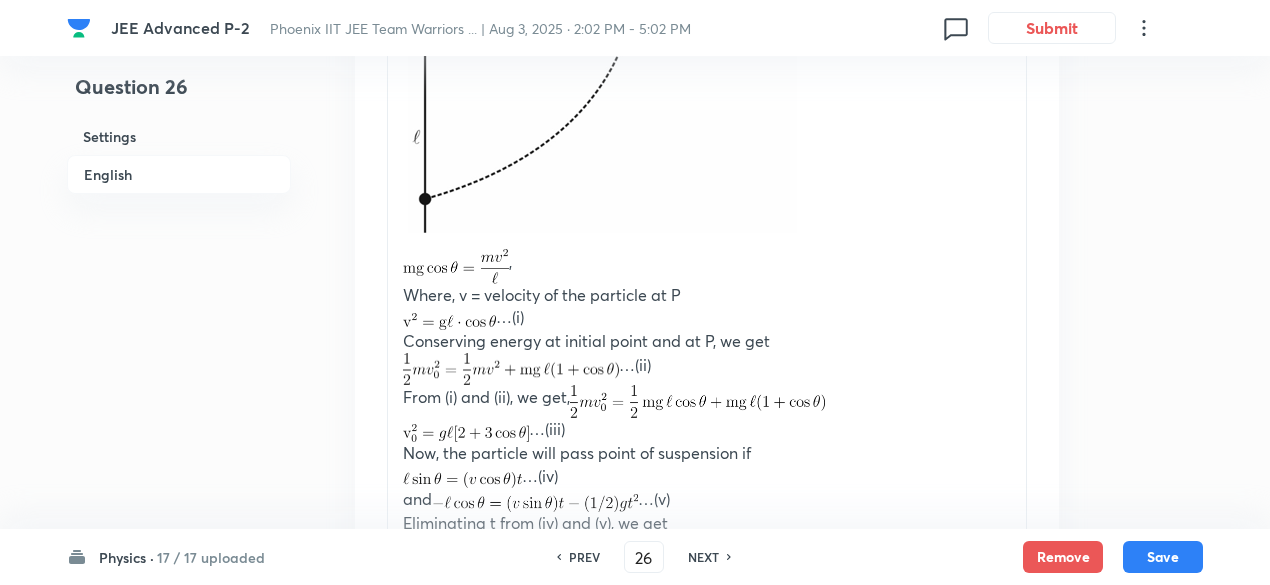 type on "2" 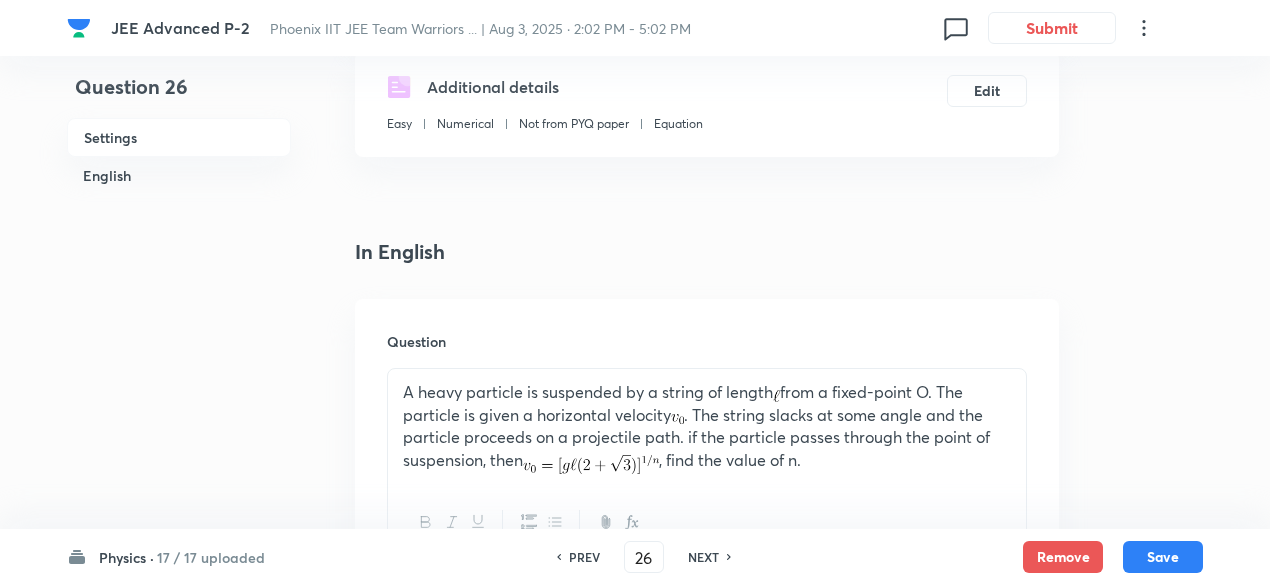 scroll, scrollTop: 323, scrollLeft: 0, axis: vertical 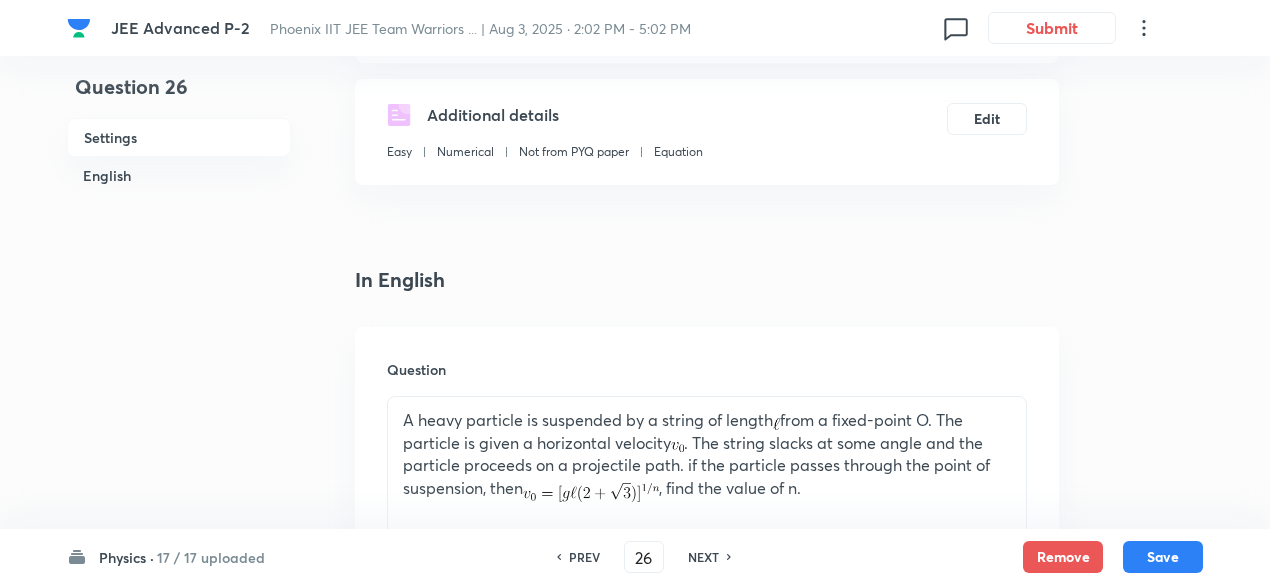 click on "NEXT" at bounding box center [703, 557] 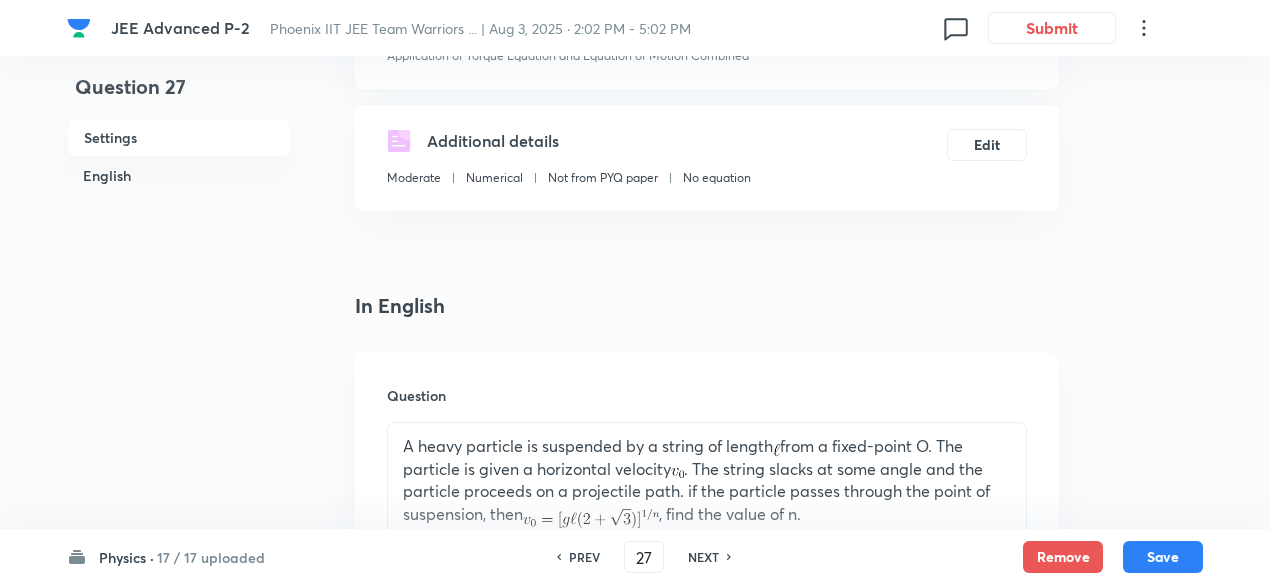 type on "18" 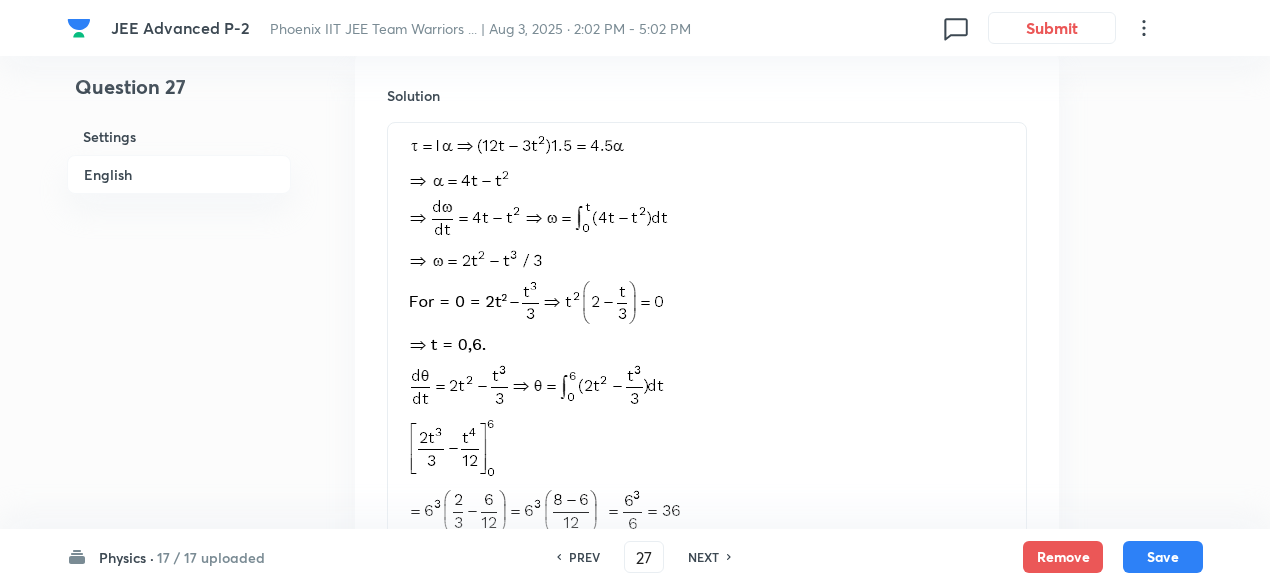 click on "NEXT" at bounding box center (703, 557) 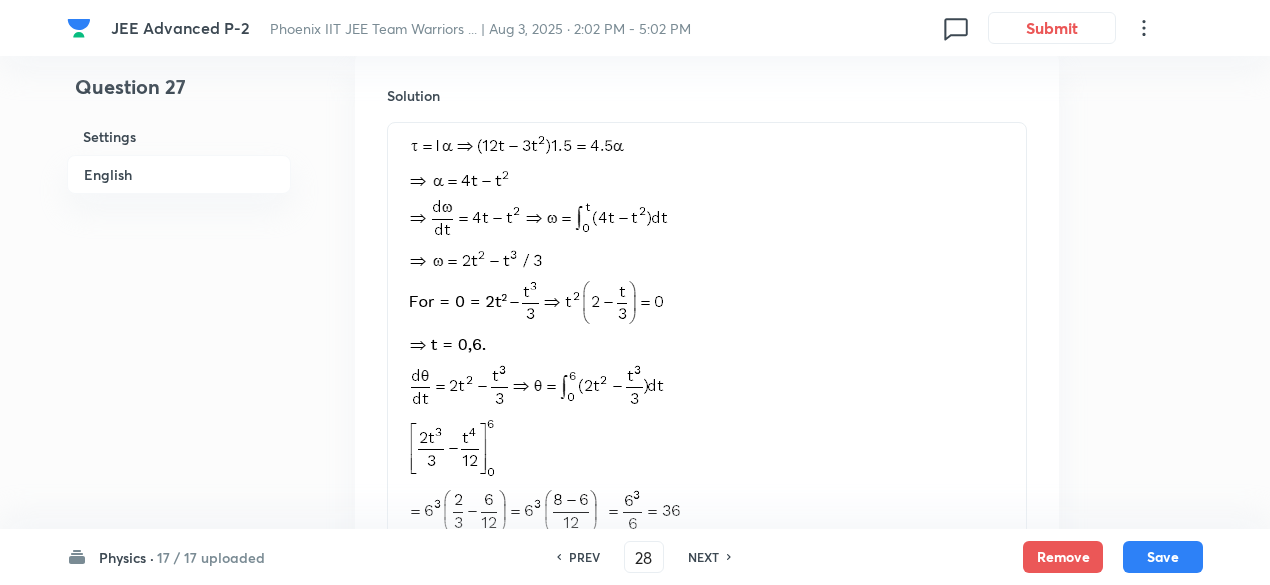 type on "8" 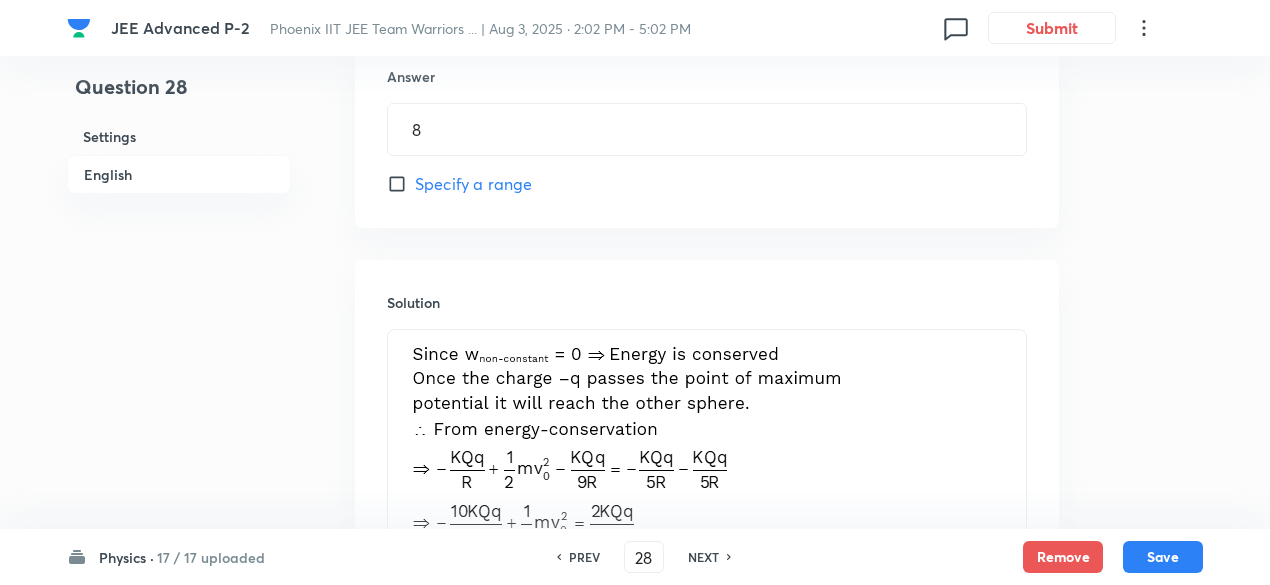 scroll, scrollTop: 1205, scrollLeft: 0, axis: vertical 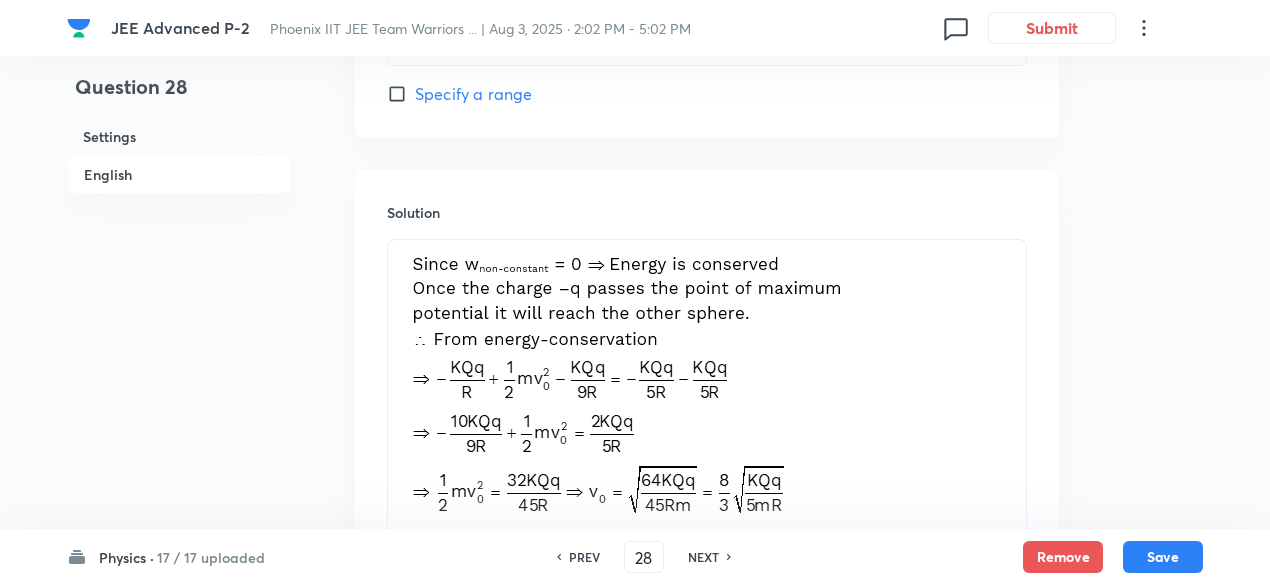 click on "PREV" at bounding box center [584, 557] 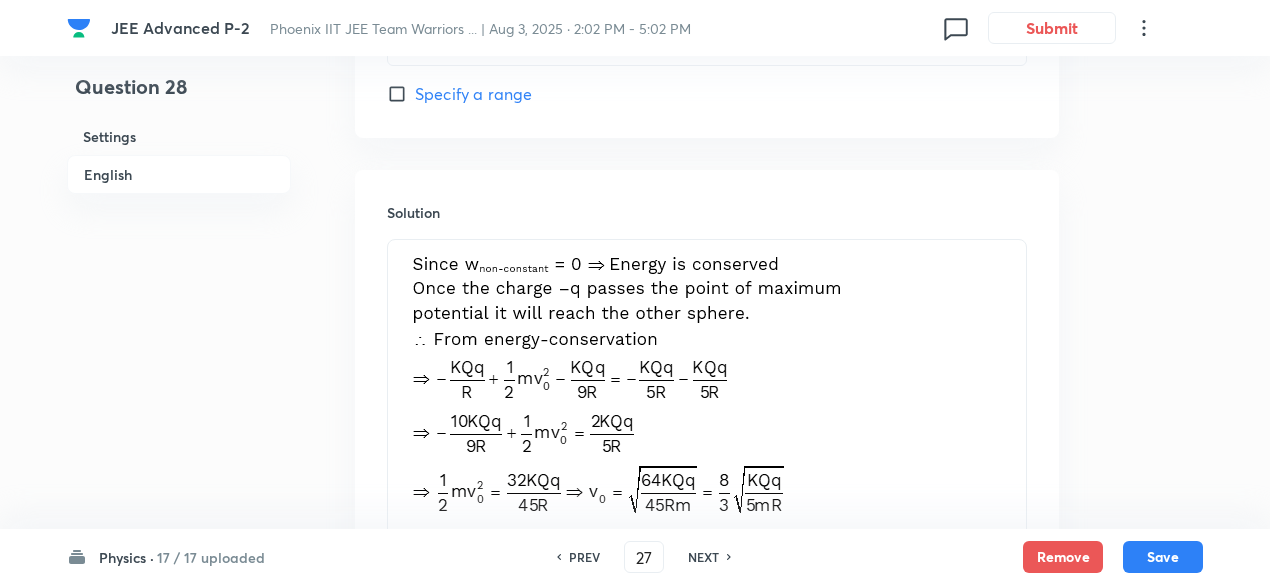 type on "18" 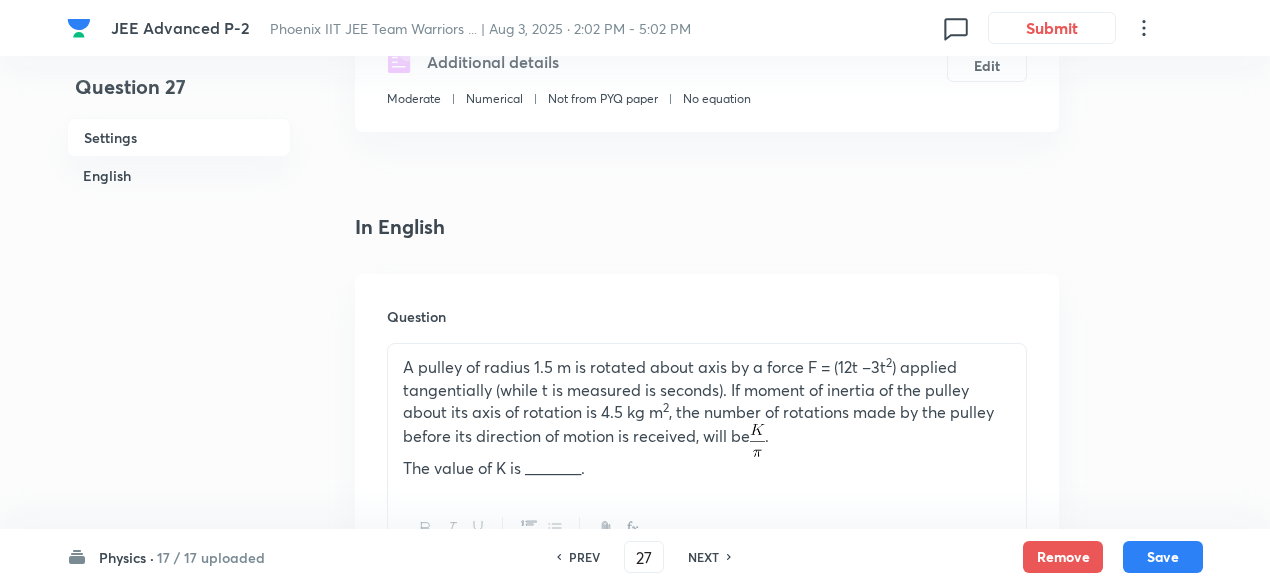scroll, scrollTop: 403, scrollLeft: 0, axis: vertical 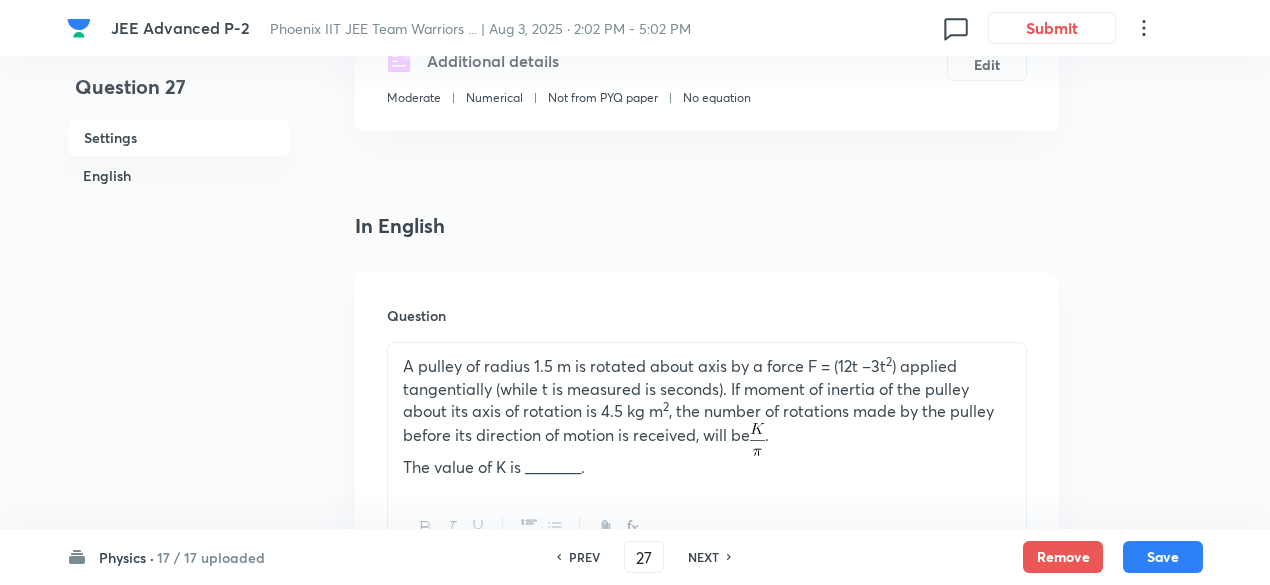 click on "A pulley of radius 1.5 m is rotated about axis by a force F = (12t –3t 2 ) applied tangentially (while t is measured is seconds). If moment of inertia of the pulley about its axis of rotation is 4.5 kg m 2 , the number of rotations made by the pulley before its direction of motion is received, will be  ." at bounding box center [707, 405] 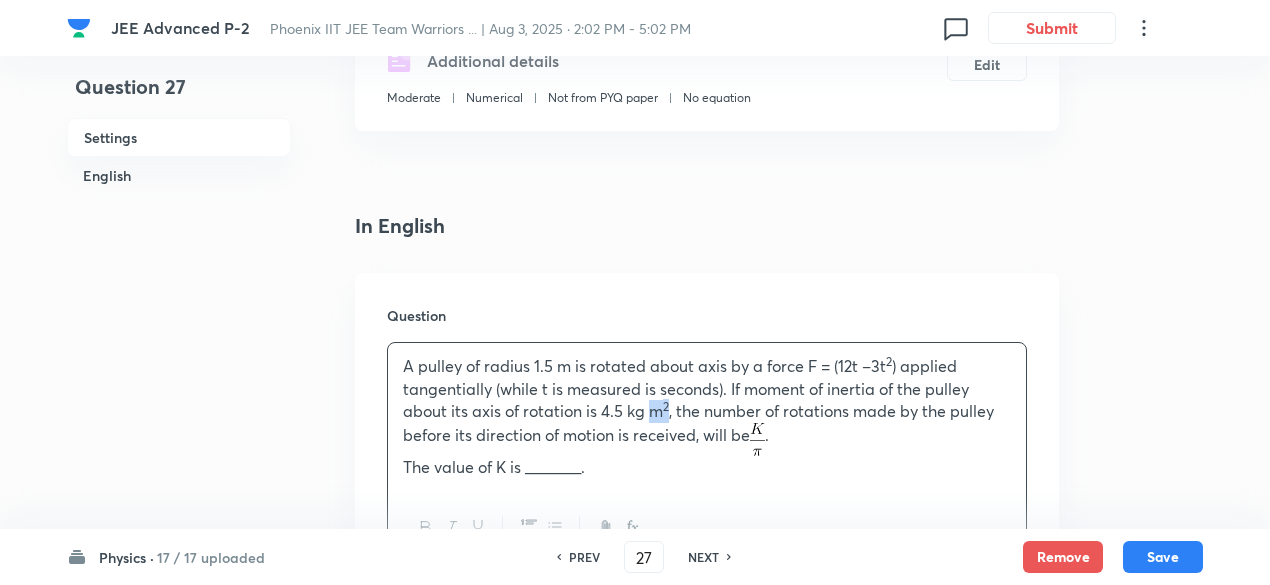 click on "A pulley of radius 1.5 m is rotated about axis by a force F = (12t –3t 2 ) applied tangentially (while t is measured is seconds). If moment of inertia of the pulley about its axis of rotation is 4.5 kg m 2 , the number of rotations made by the pulley before its direction of motion is received, will be  ." at bounding box center [707, 405] 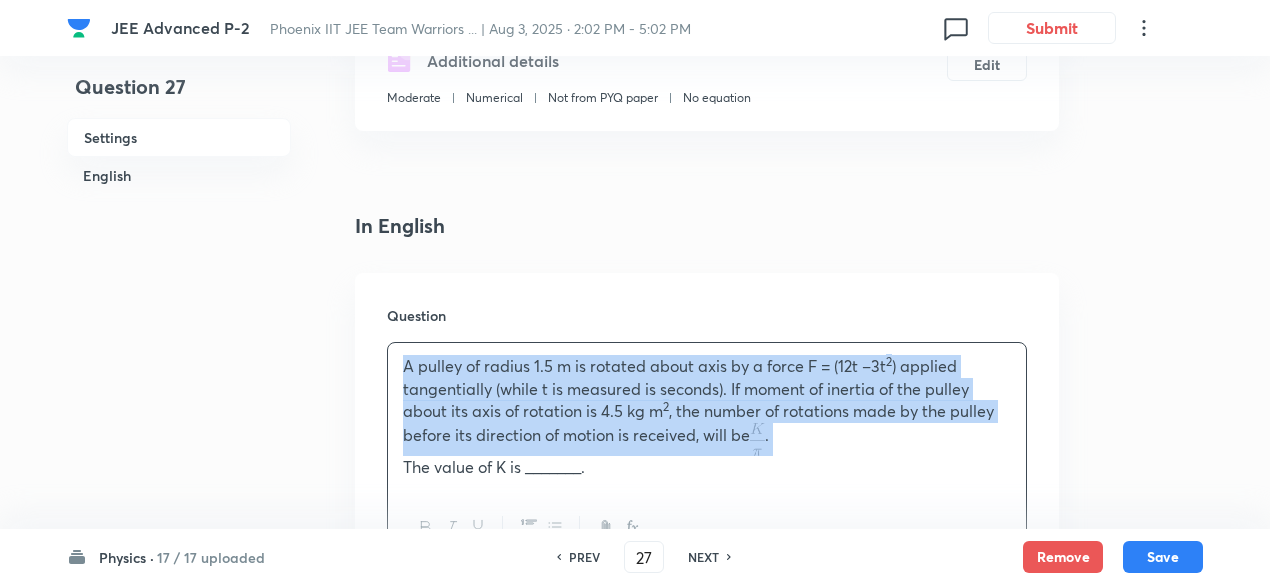click on "A pulley of radius 1.5 m is rotated about axis by a force F = (12t –3t 2 ) applied tangentially (while t is measured is seconds). If moment of inertia of the pulley about its axis of rotation is 4.5 kg m 2 , the number of rotations made by the pulley before its direction of motion is received, will be  ." at bounding box center (707, 405) 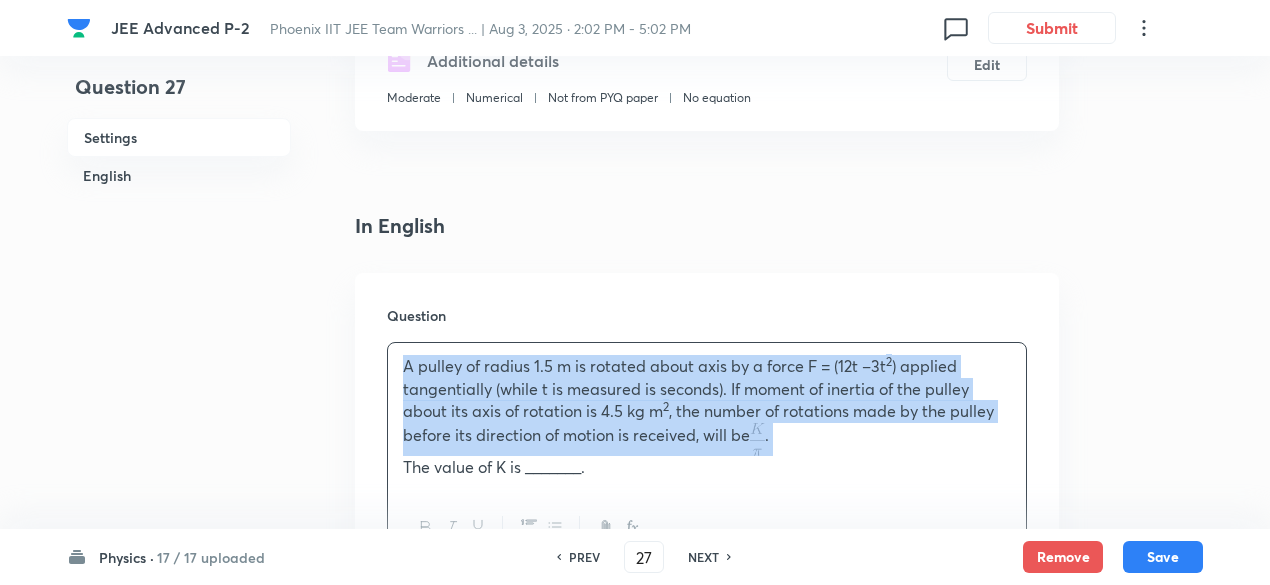 click on "A pulley of radius 1.5 m is rotated about axis by a force F = (12t –3t 2 ) applied tangentially (while t is measured is seconds). If moment of inertia of the pulley about its axis of rotation is 4.5 kg m 2 , the number of rotations made by the pulley before its direction of motion is received, will be  ." at bounding box center (707, 405) 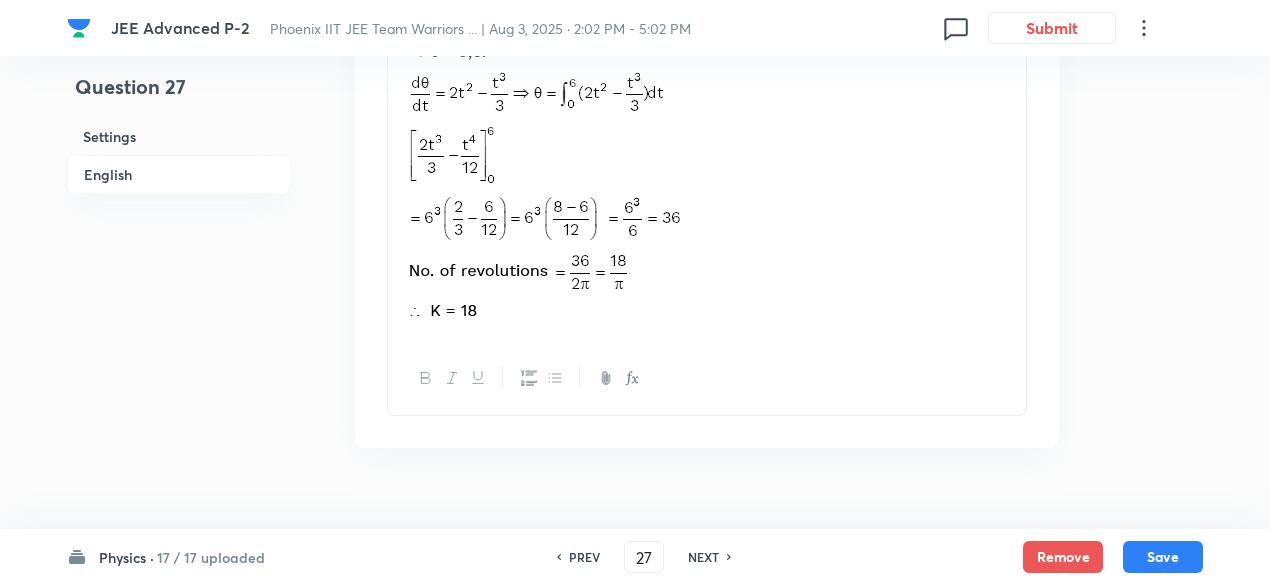 scroll, scrollTop: 1535, scrollLeft: 0, axis: vertical 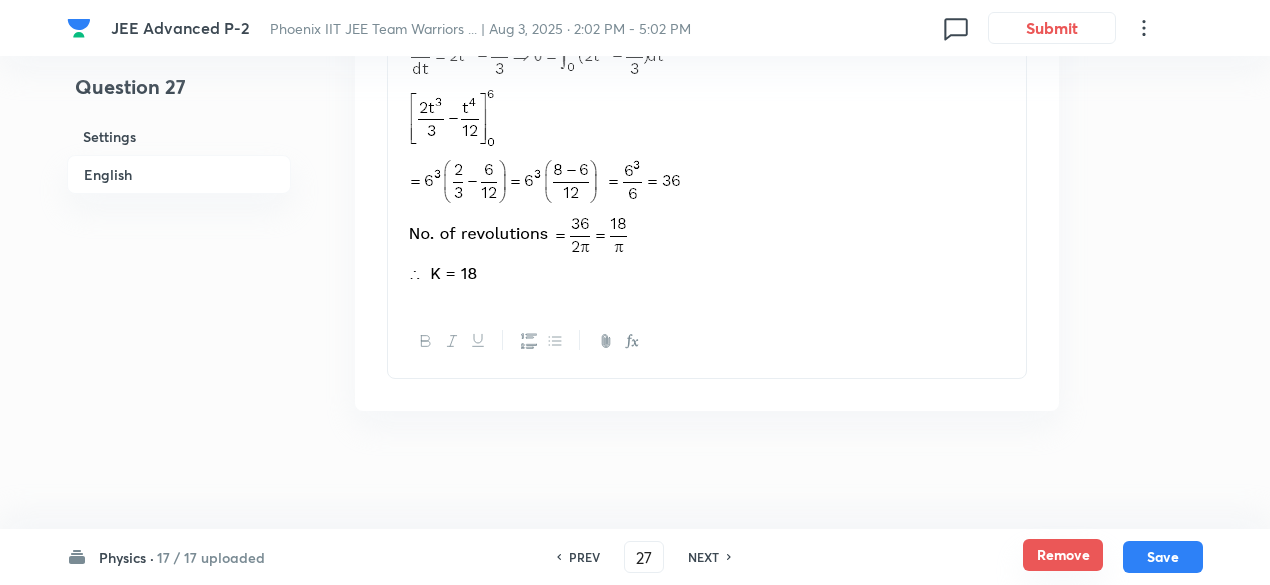 click on "Remove" at bounding box center (1063, 555) 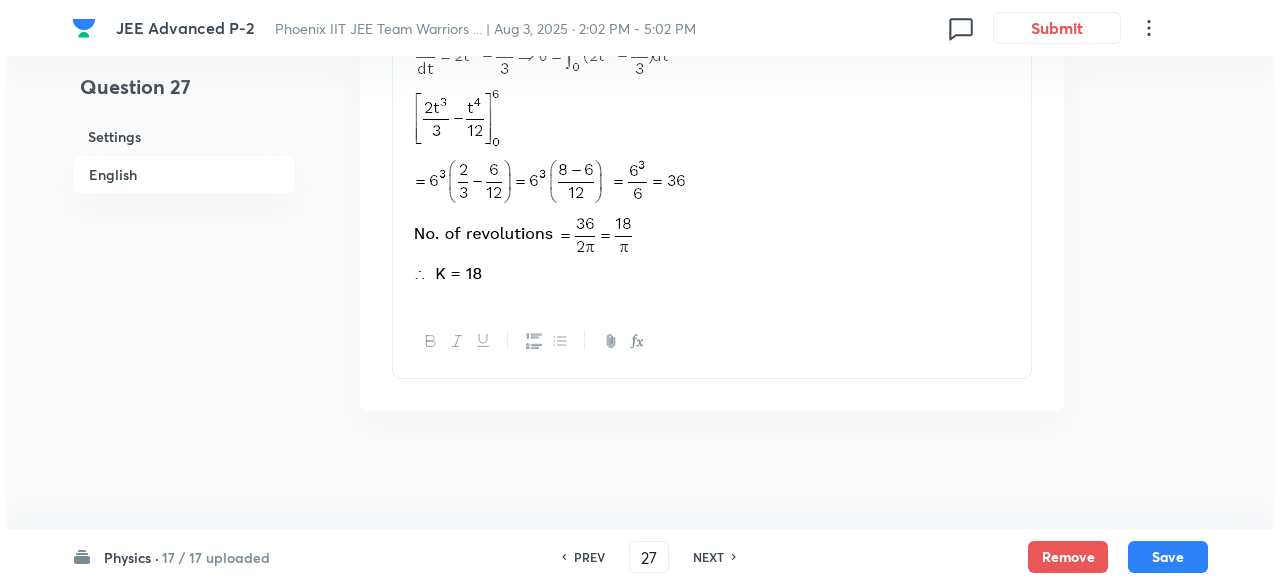 scroll, scrollTop: 0, scrollLeft: 0, axis: both 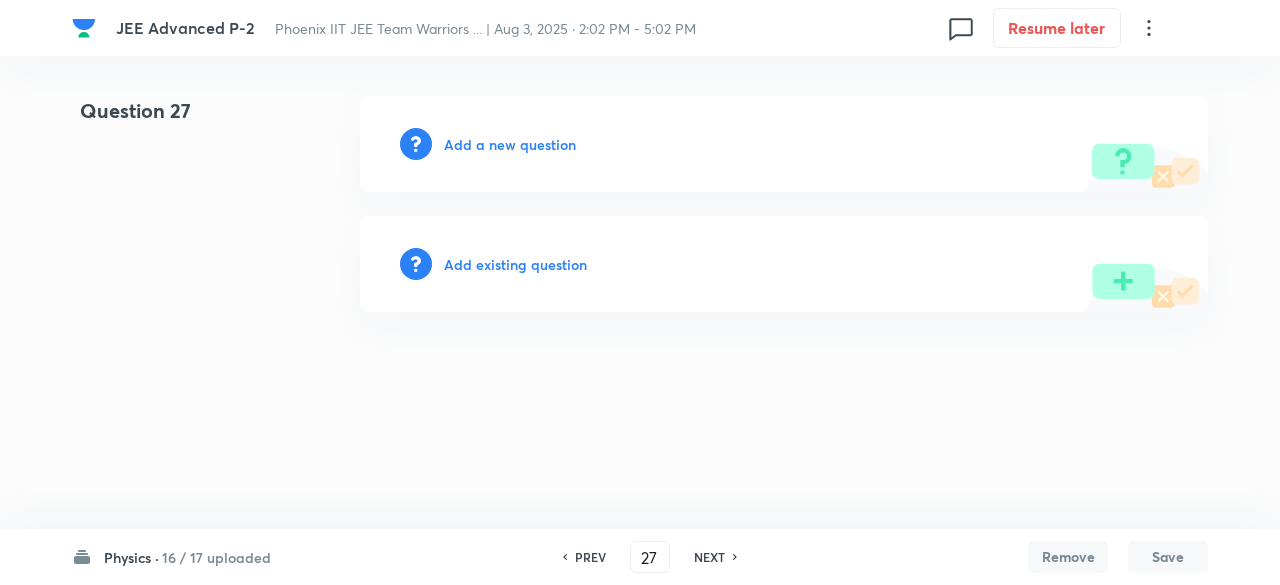 click on "Add existing question" at bounding box center [515, 264] 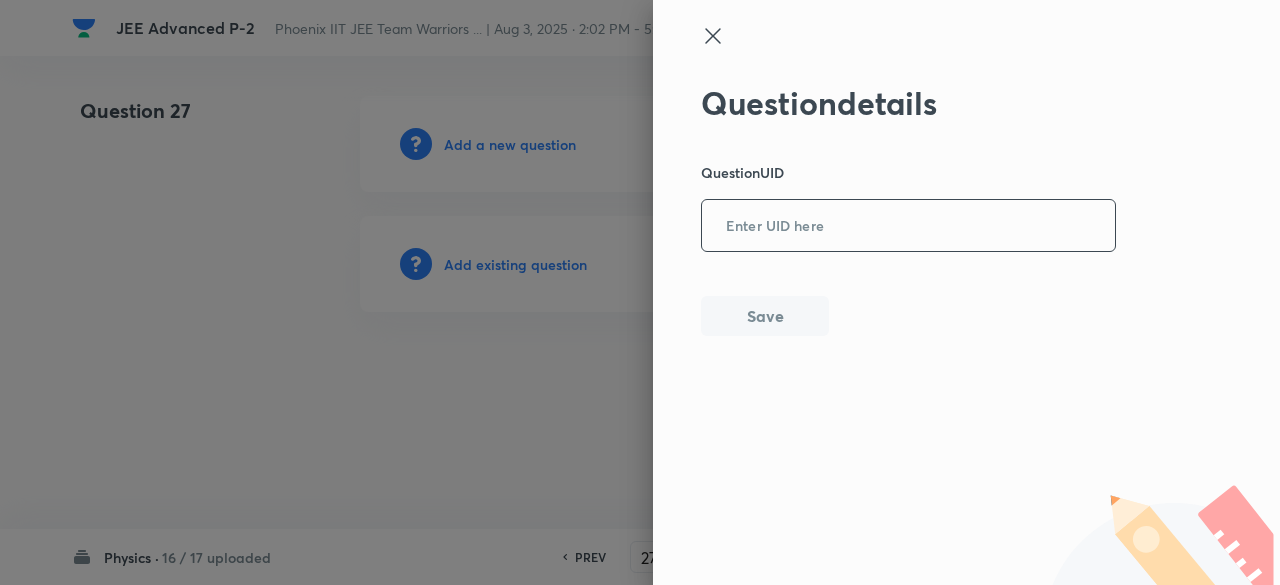 click at bounding box center [908, 226] 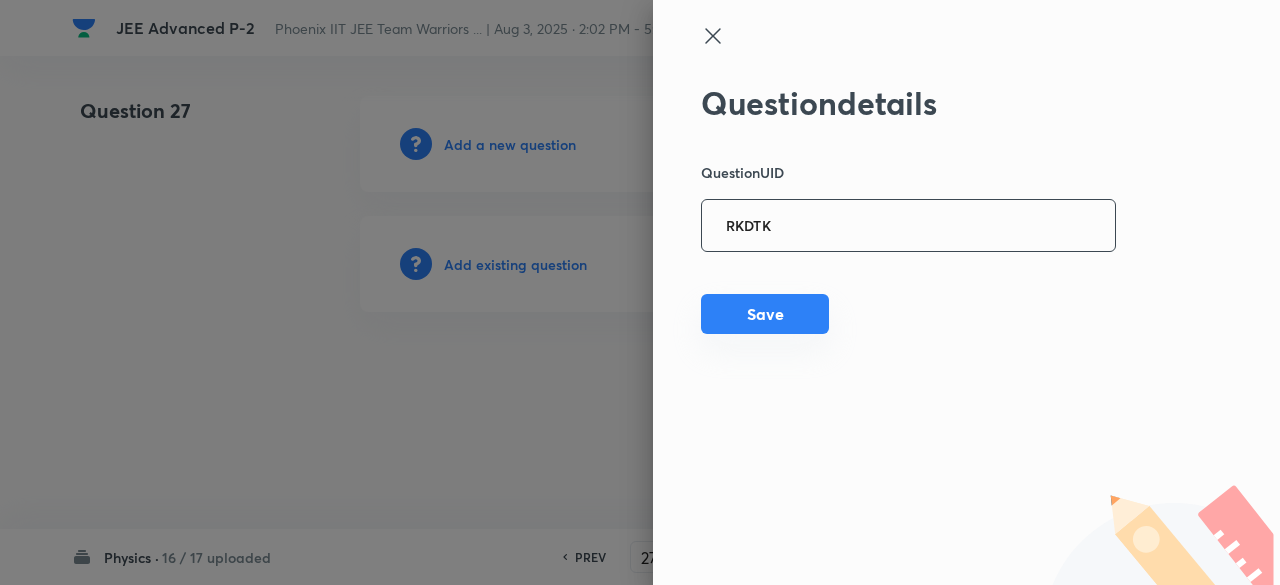 type on "RKDTK" 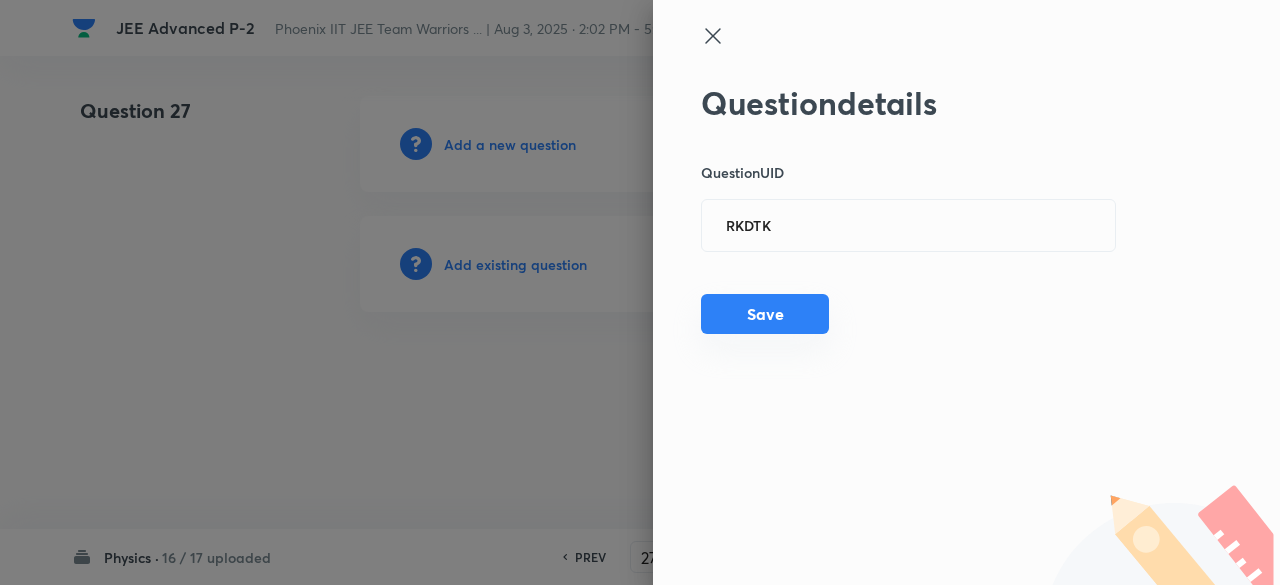 click on "Save" at bounding box center [765, 314] 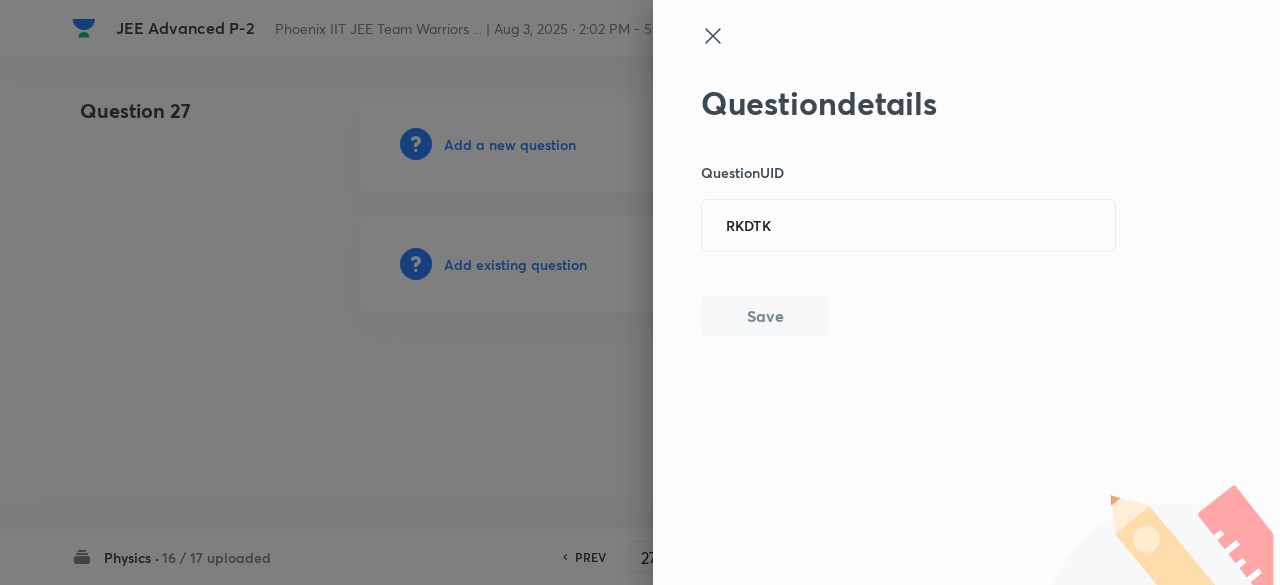 click on "Save" at bounding box center (765, 316) 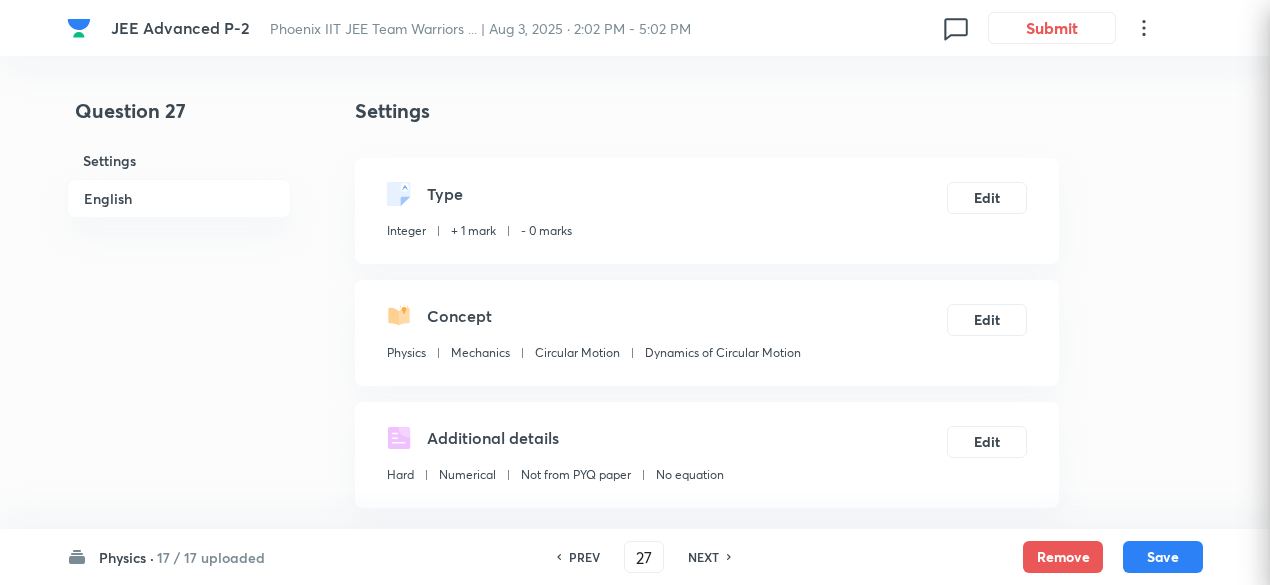 type on "100" 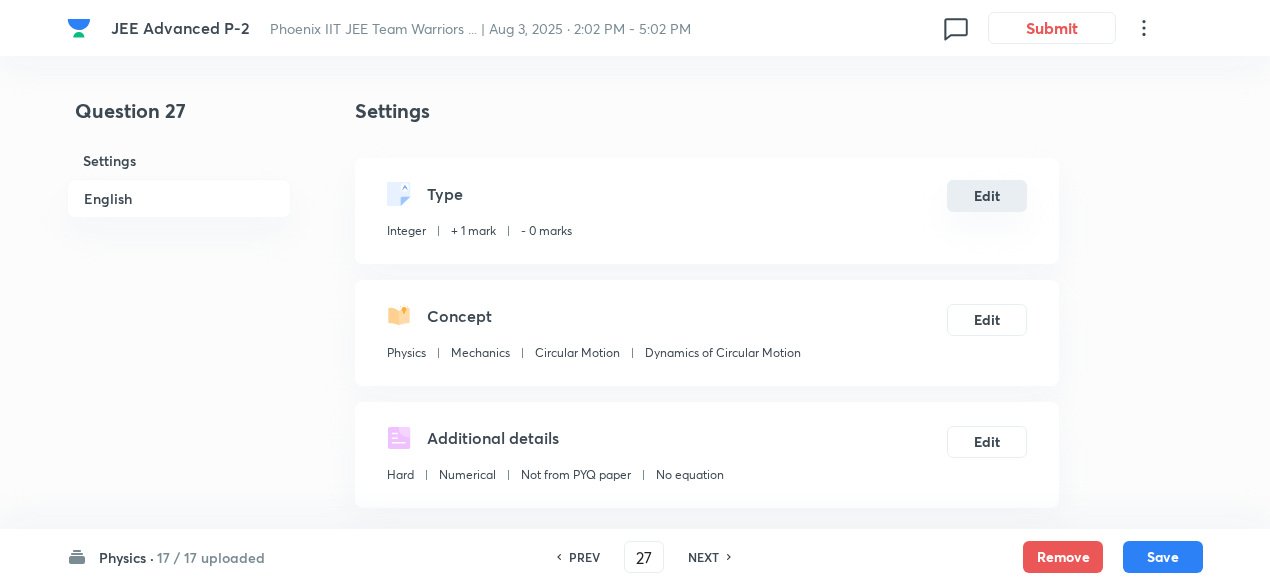 click on "Edit" at bounding box center [987, 196] 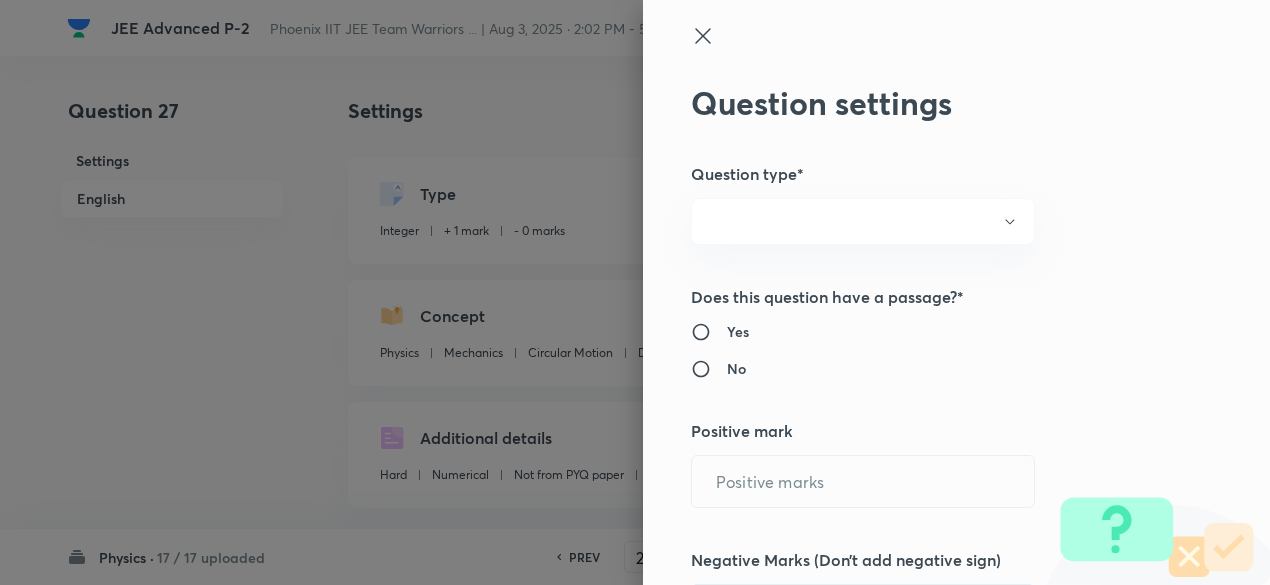 radio on "true" 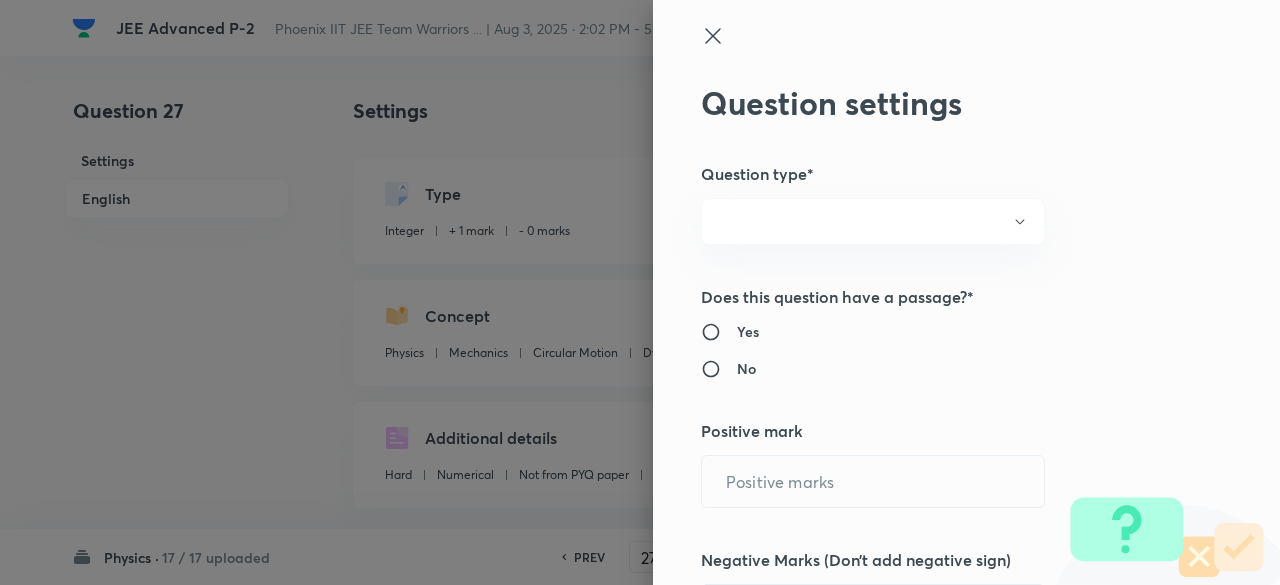 type on "1" 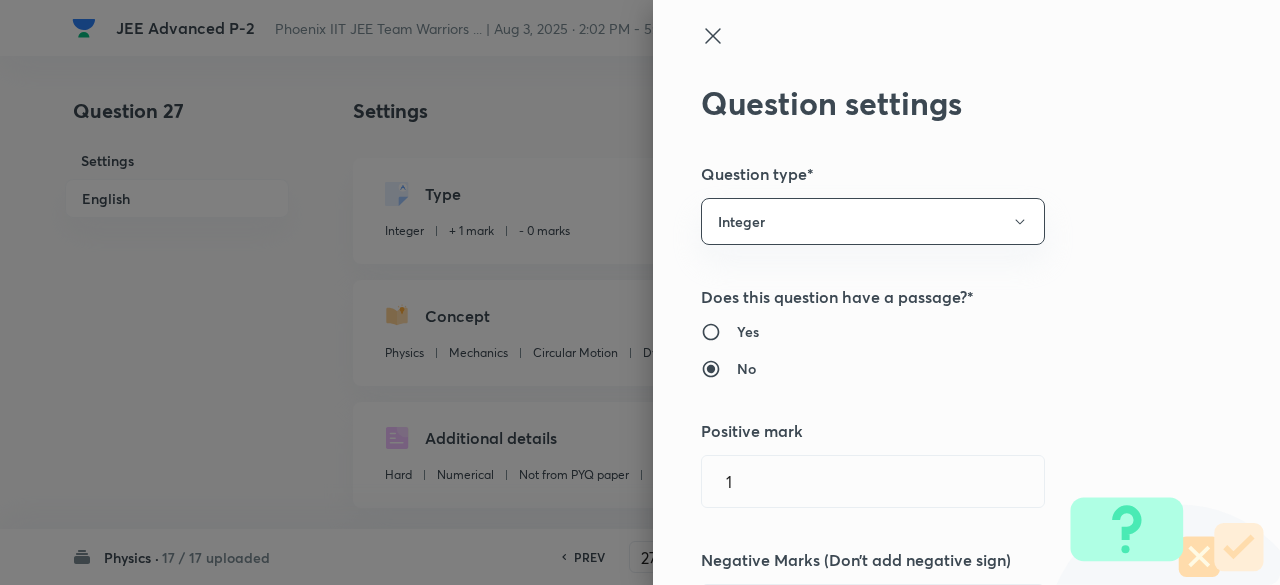 type 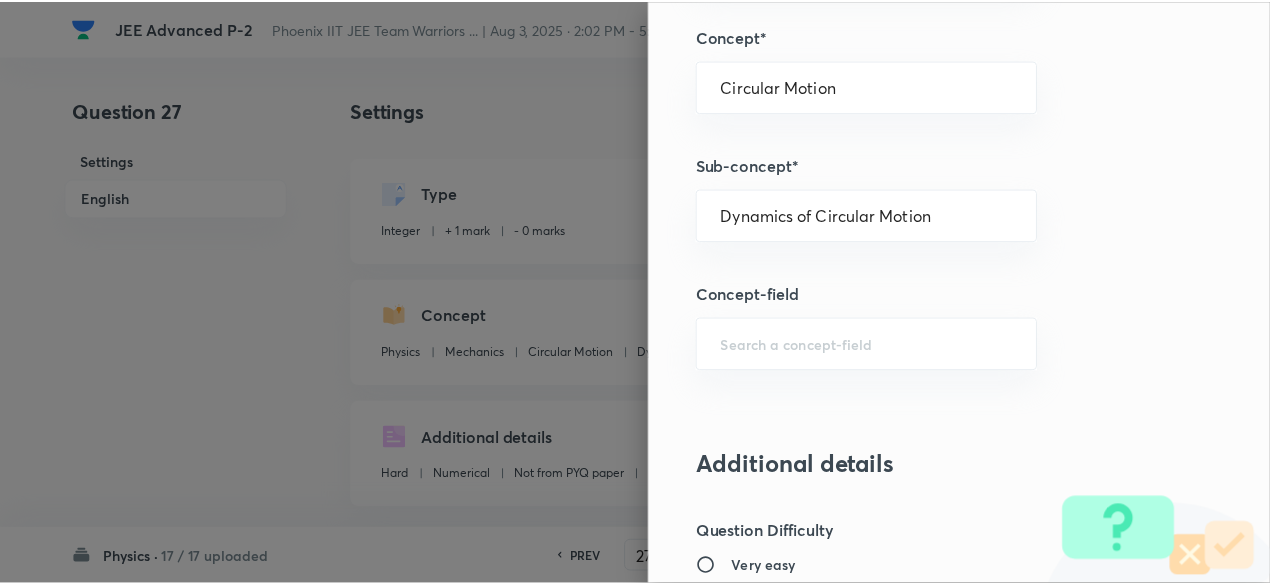 scroll, scrollTop: 2018, scrollLeft: 0, axis: vertical 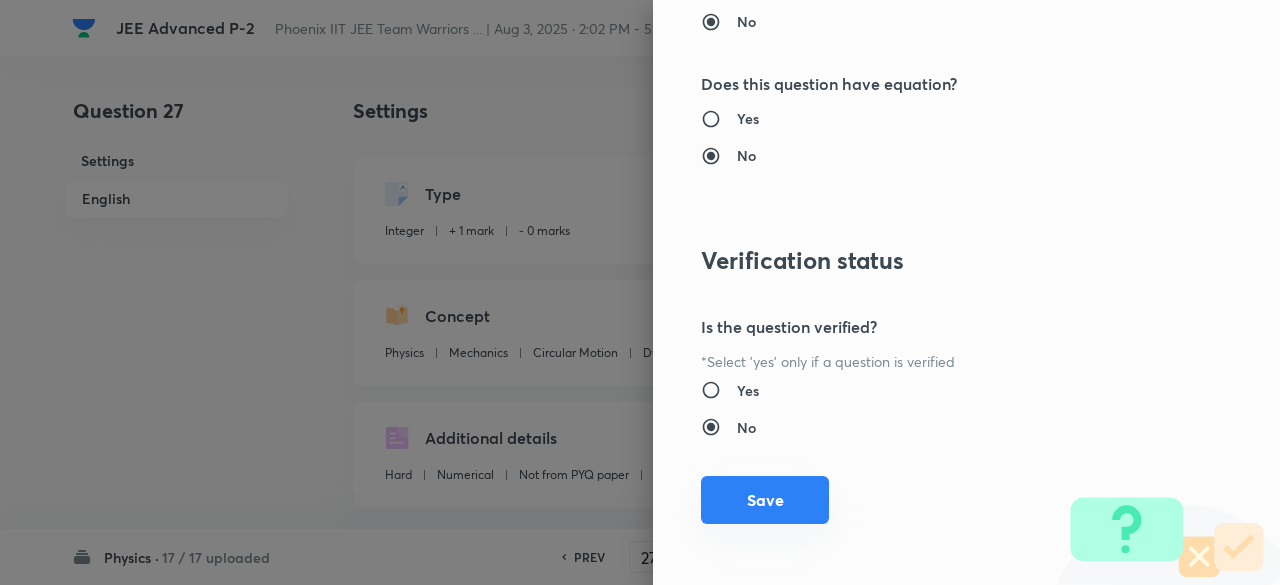 type on "4" 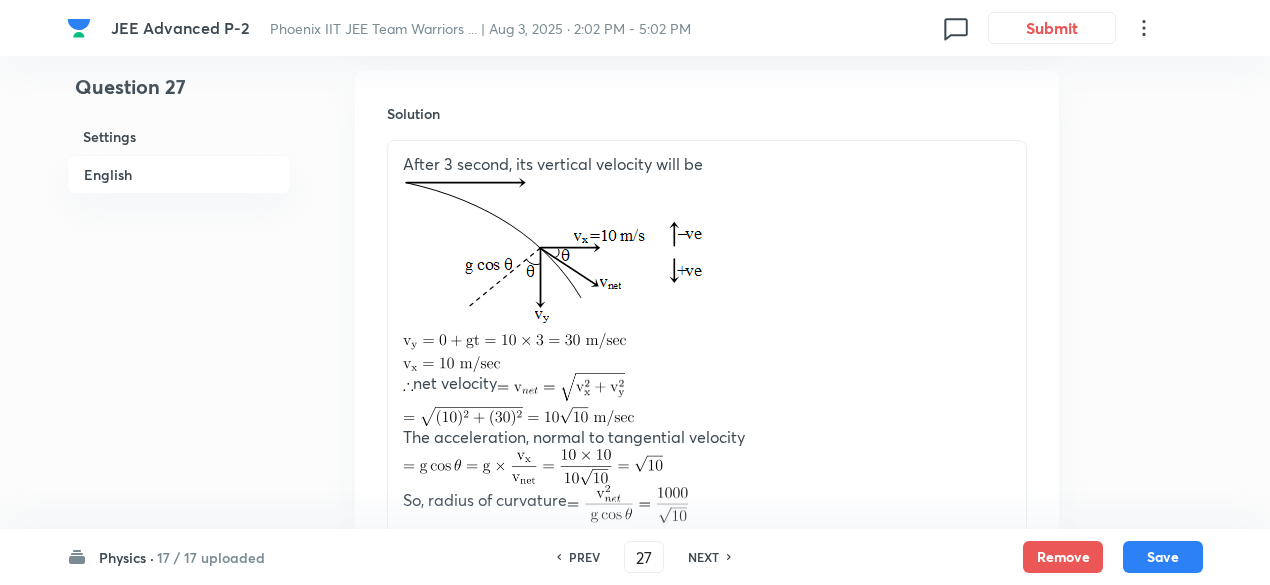 scroll, scrollTop: 1384, scrollLeft: 0, axis: vertical 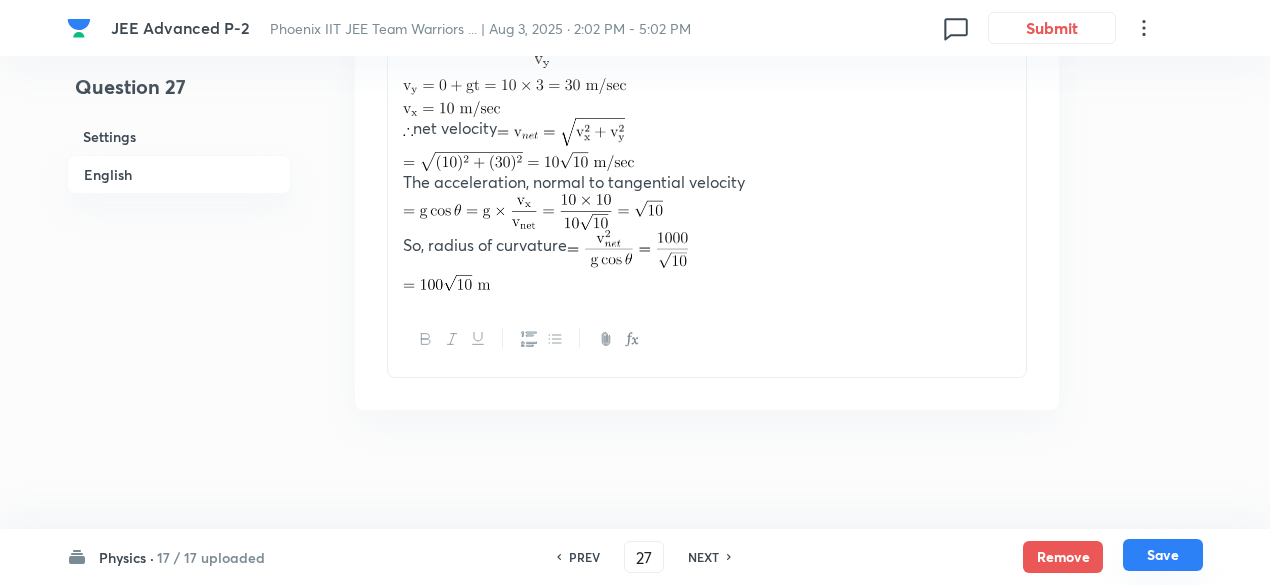 click on "Save" at bounding box center [1163, 555] 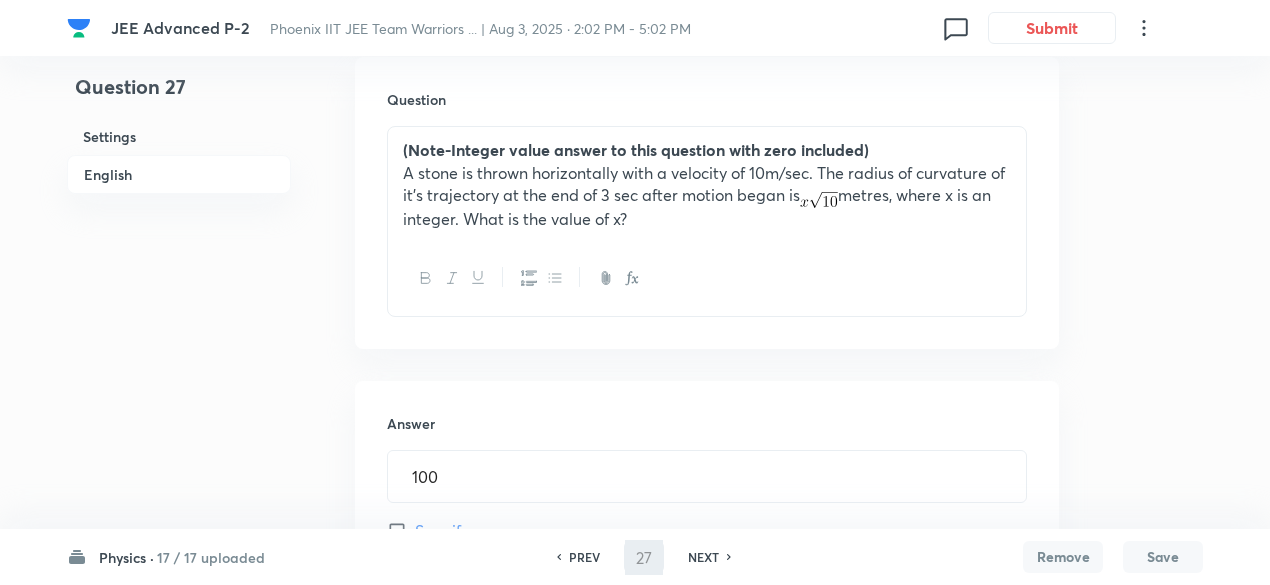 type on "28" 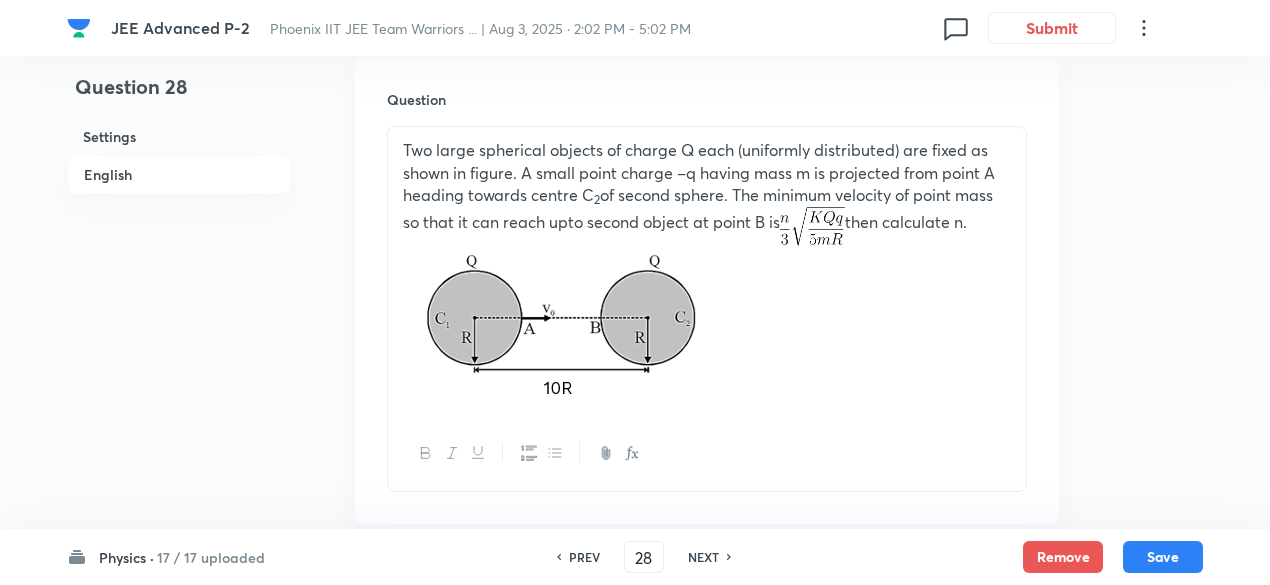 type on "8" 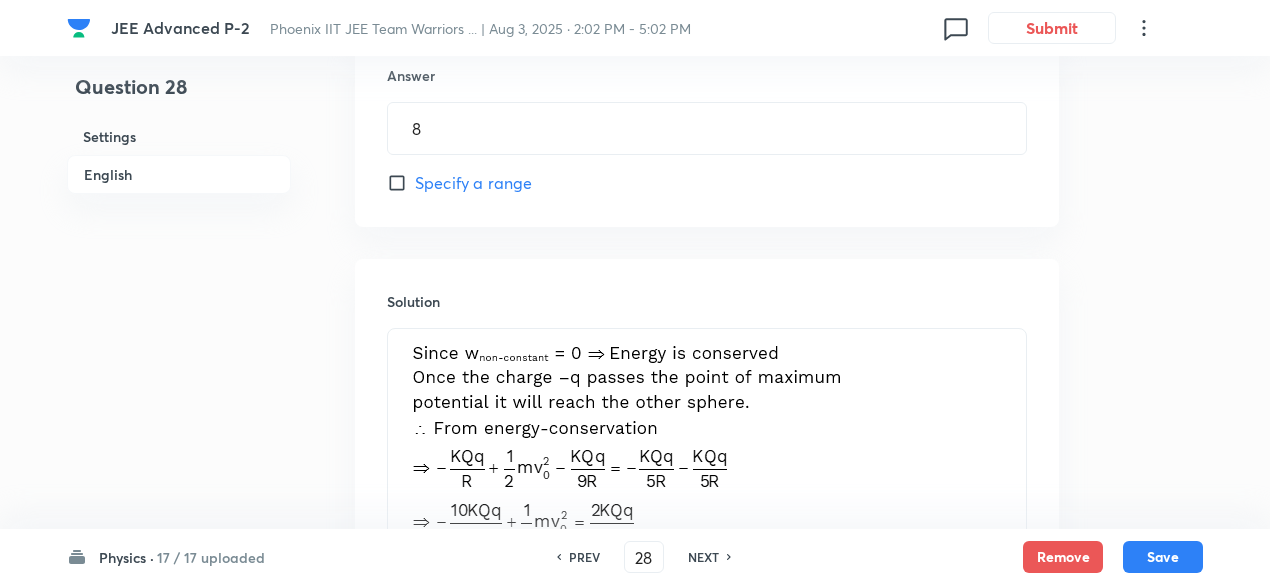 scroll, scrollTop: 1447, scrollLeft: 0, axis: vertical 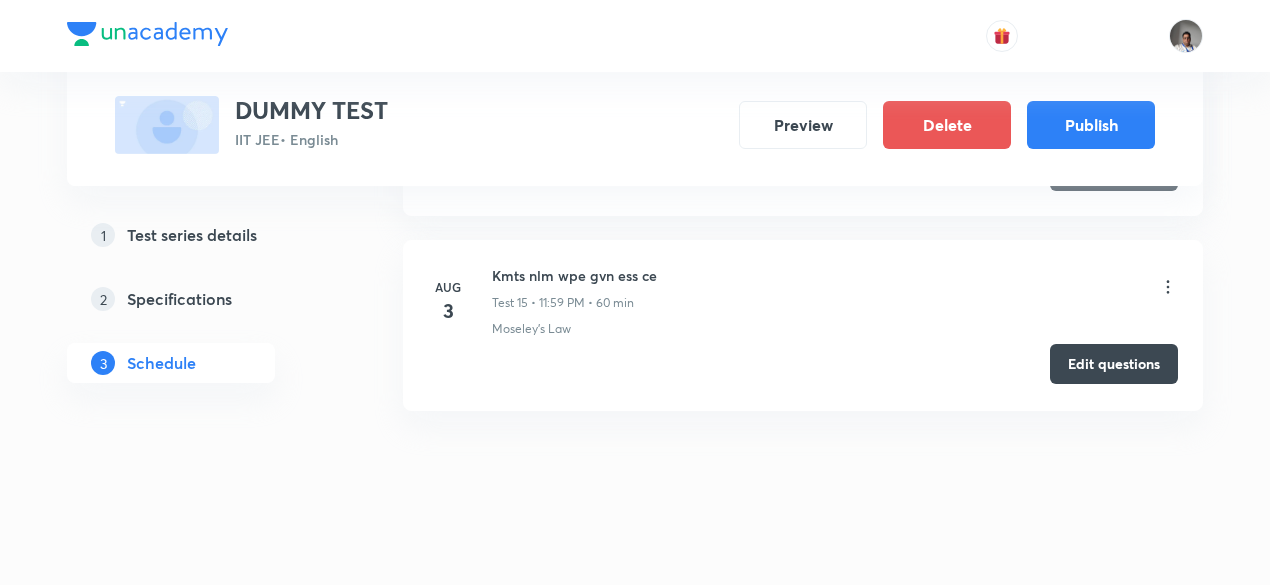 click on "Edit questions" at bounding box center [1114, 364] 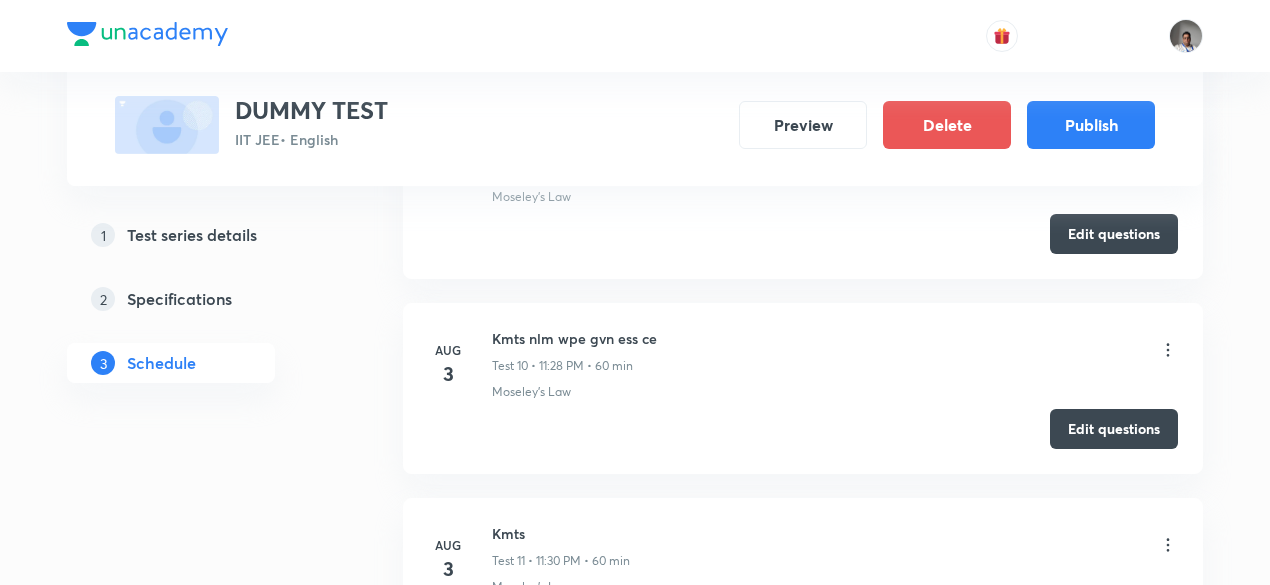 scroll, scrollTop: 2641, scrollLeft: 0, axis: vertical 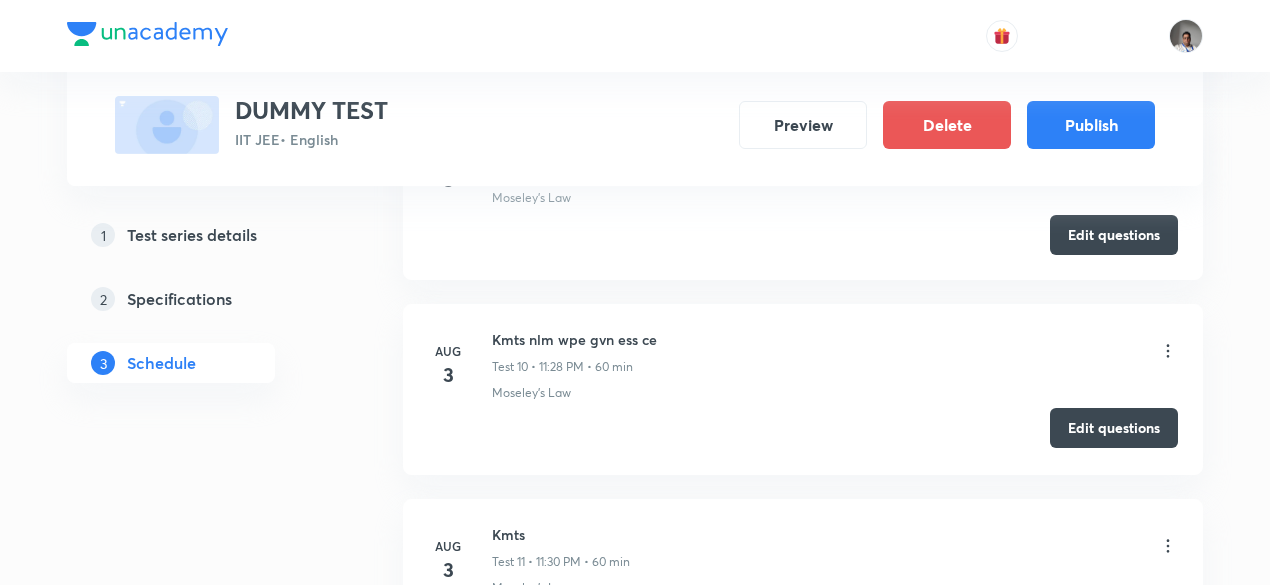 click on "Edit questions" at bounding box center (1114, 428) 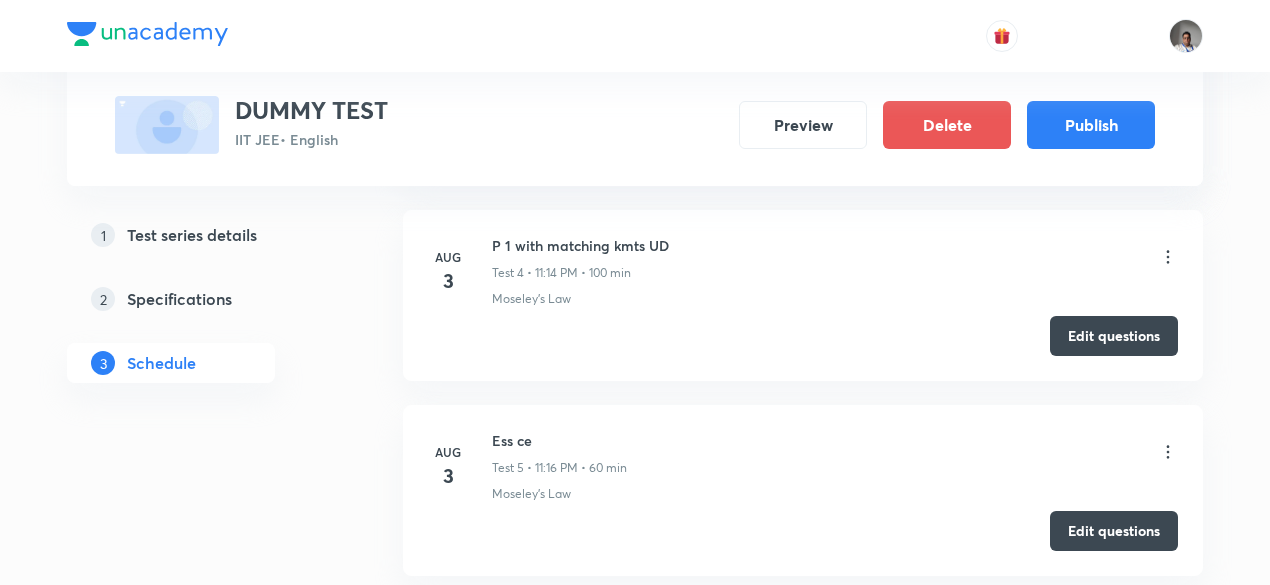 scroll, scrollTop: 1670, scrollLeft: 0, axis: vertical 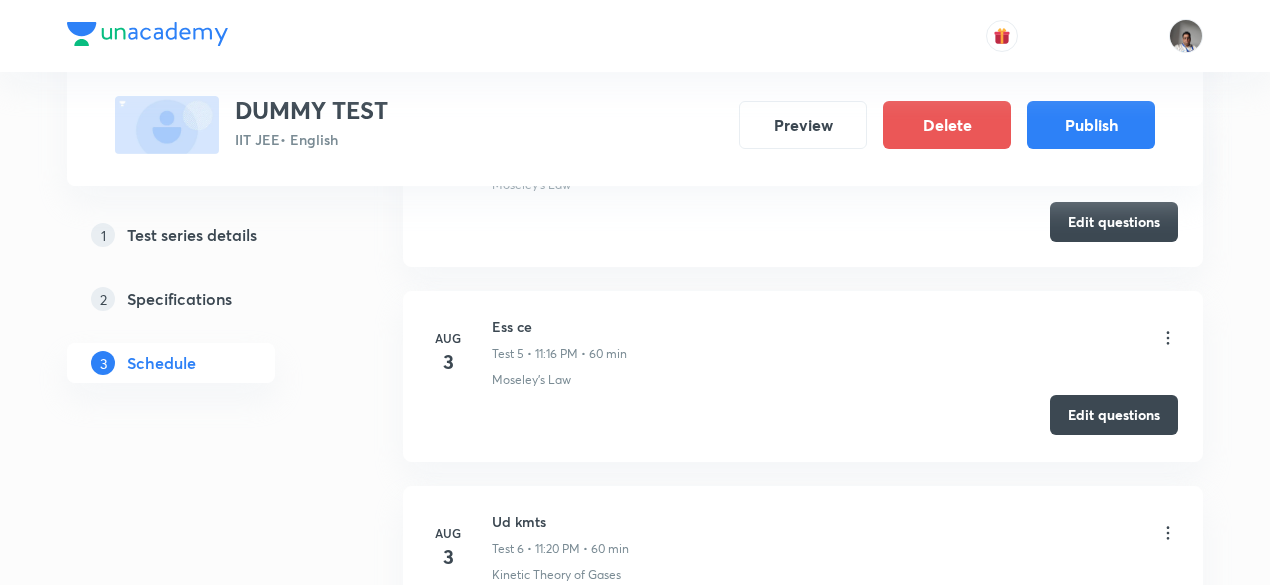 click on "Edit questions" at bounding box center (1114, 415) 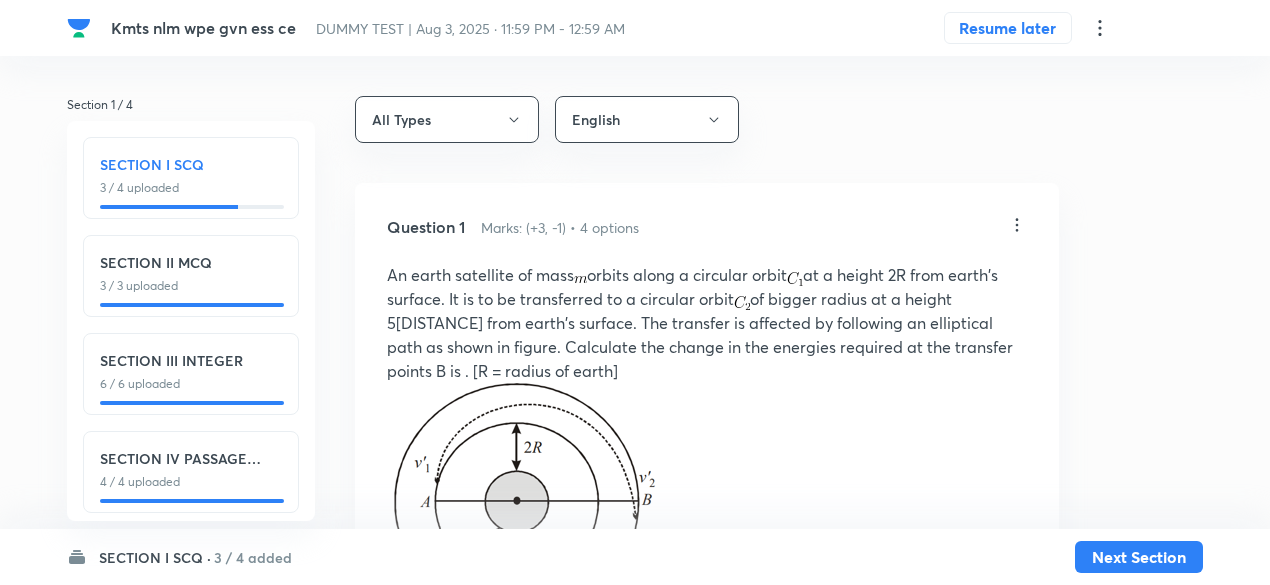 scroll, scrollTop: 0, scrollLeft: 0, axis: both 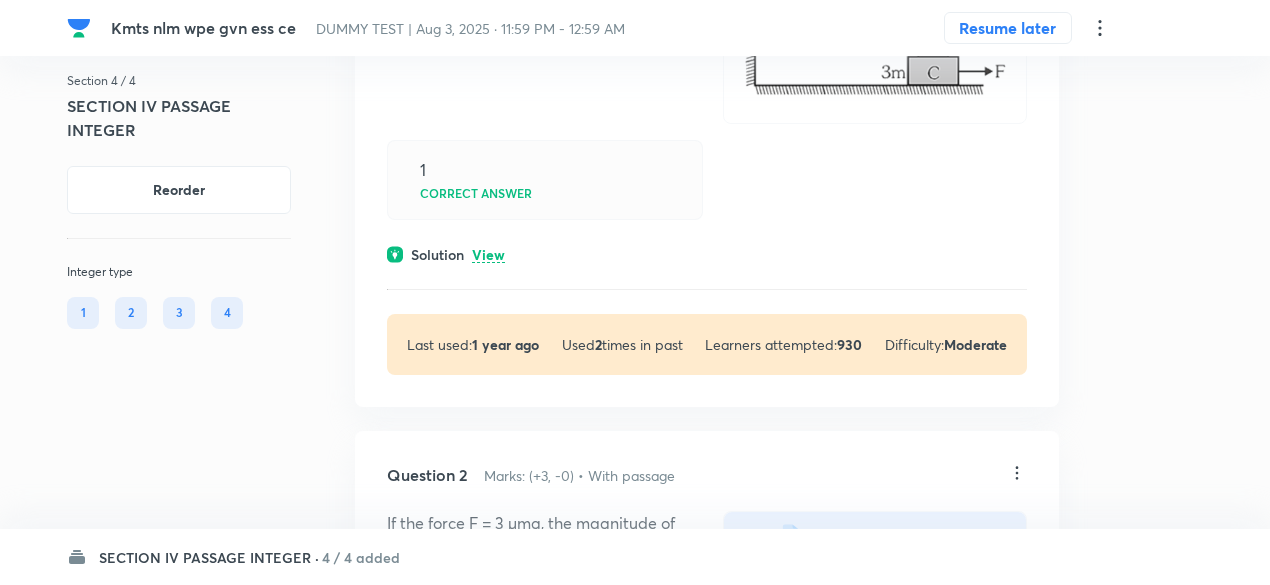 click on "View" at bounding box center [488, 255] 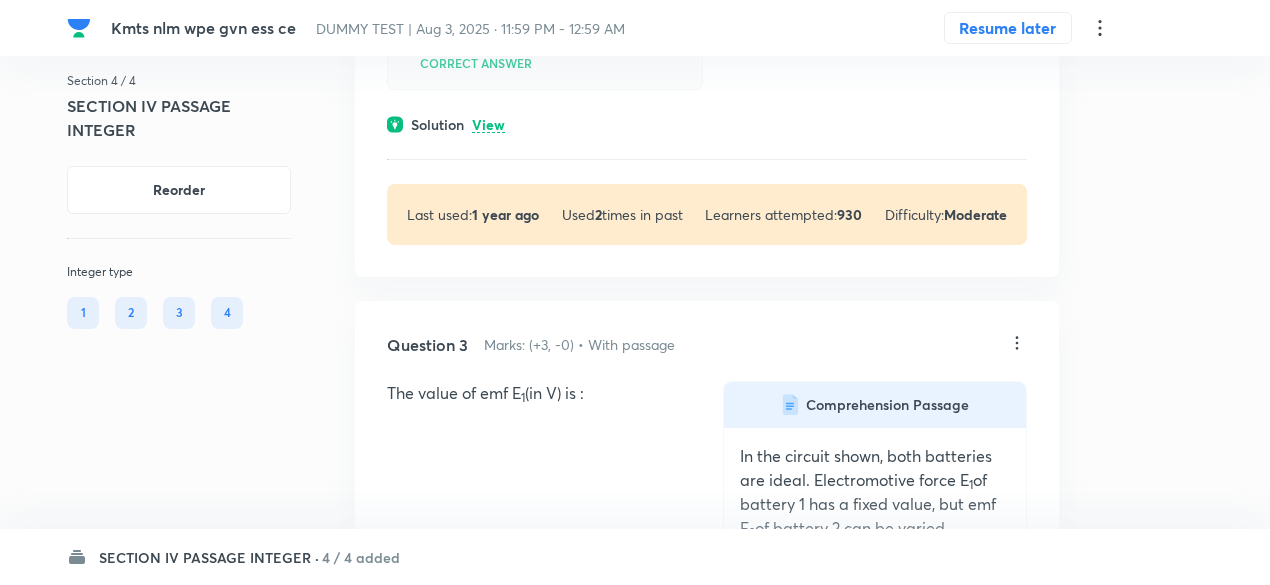 scroll, scrollTop: 1856, scrollLeft: 0, axis: vertical 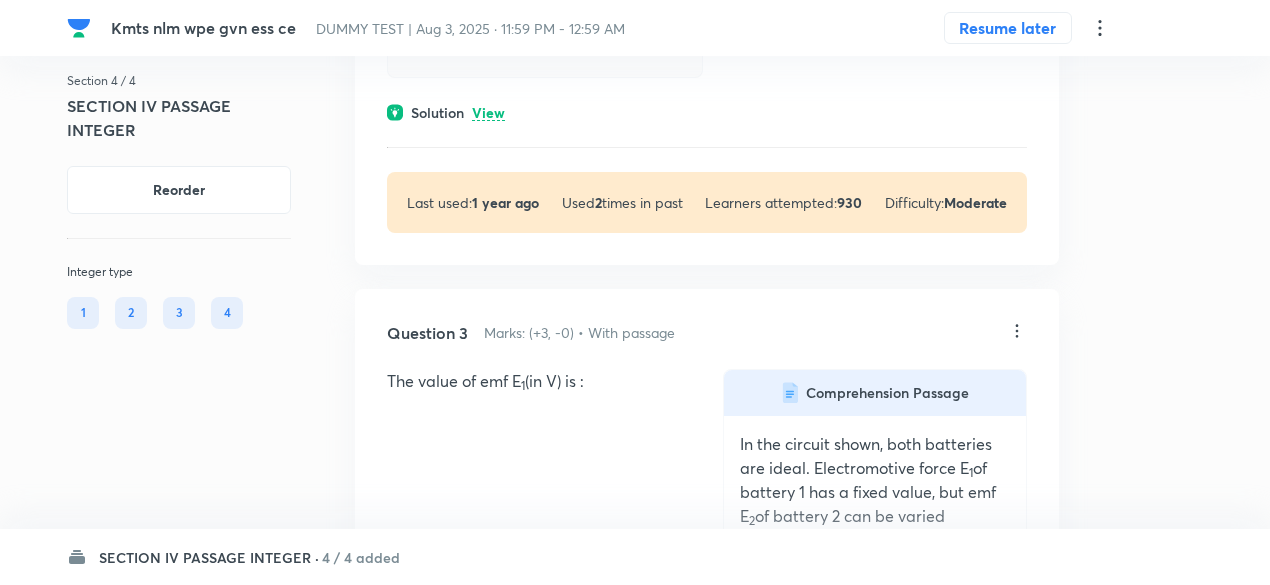 click on "View" at bounding box center (488, 113) 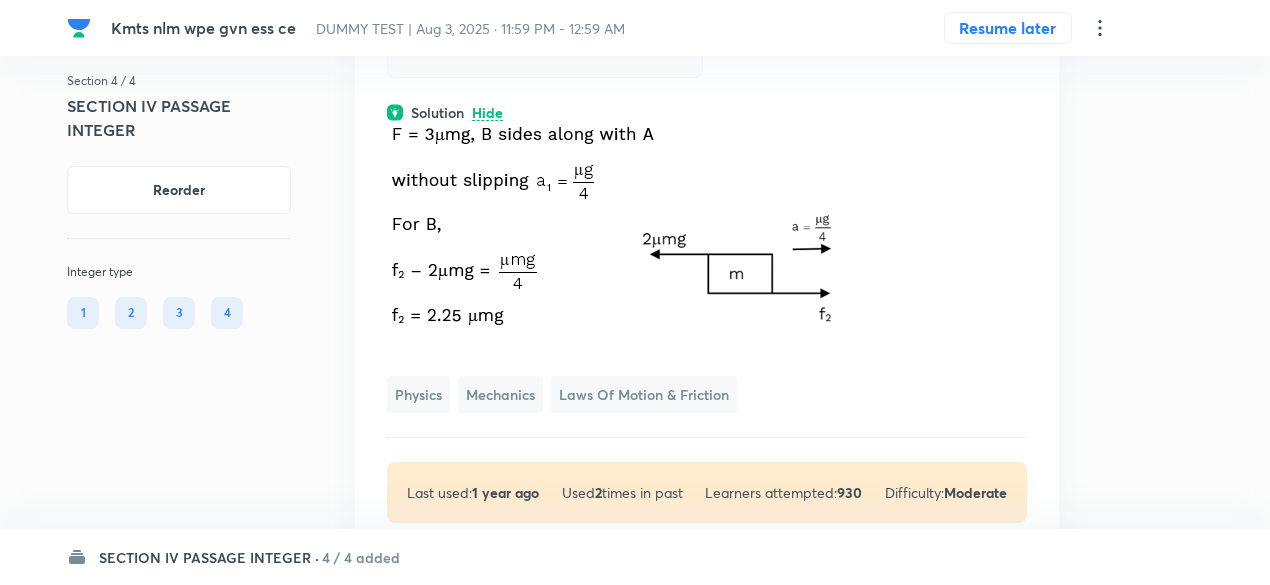 click on "4 / 4 added" at bounding box center (361, 557) 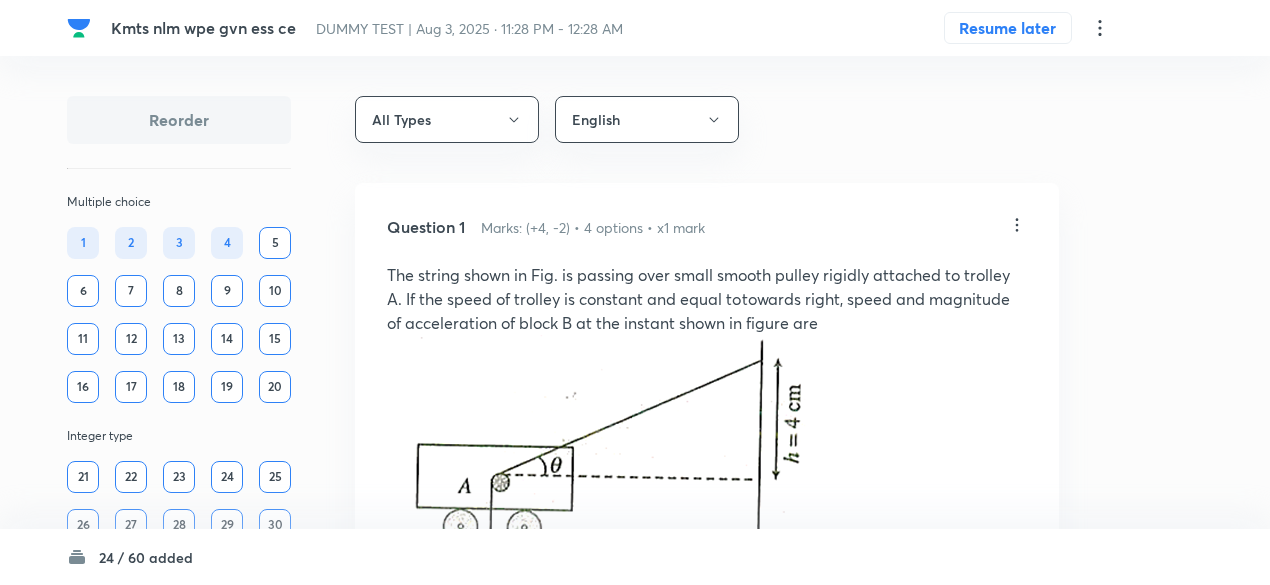 scroll, scrollTop: 0, scrollLeft: 0, axis: both 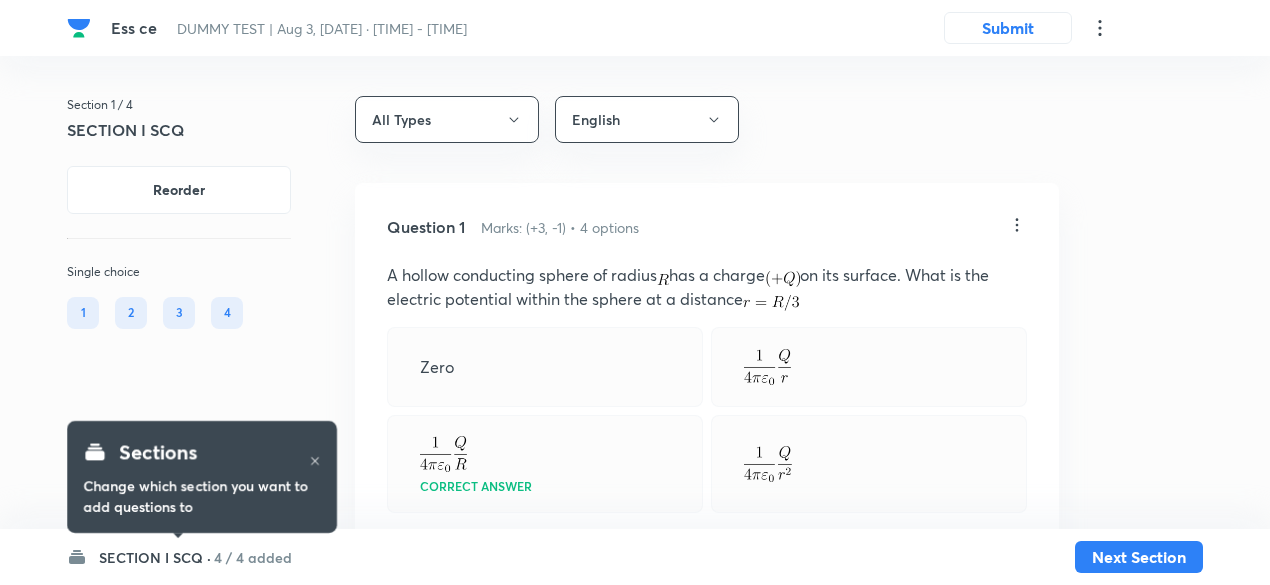 click on "4 / 4 added" at bounding box center (253, 557) 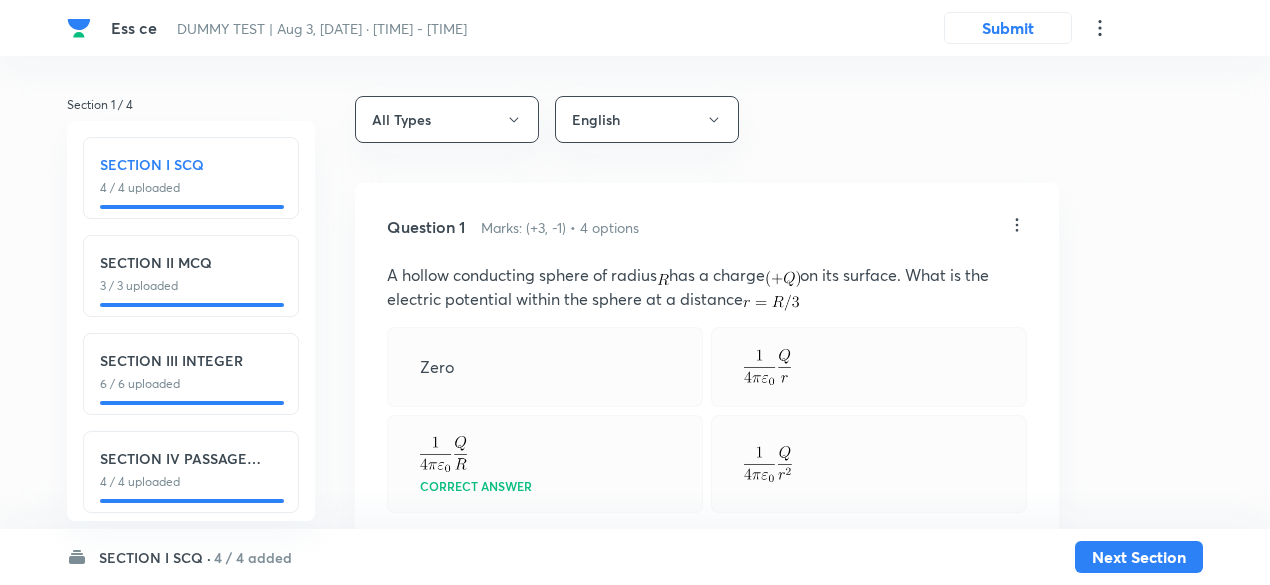 click on "SECTION IV PASSAGE INTEGER" at bounding box center [191, 458] 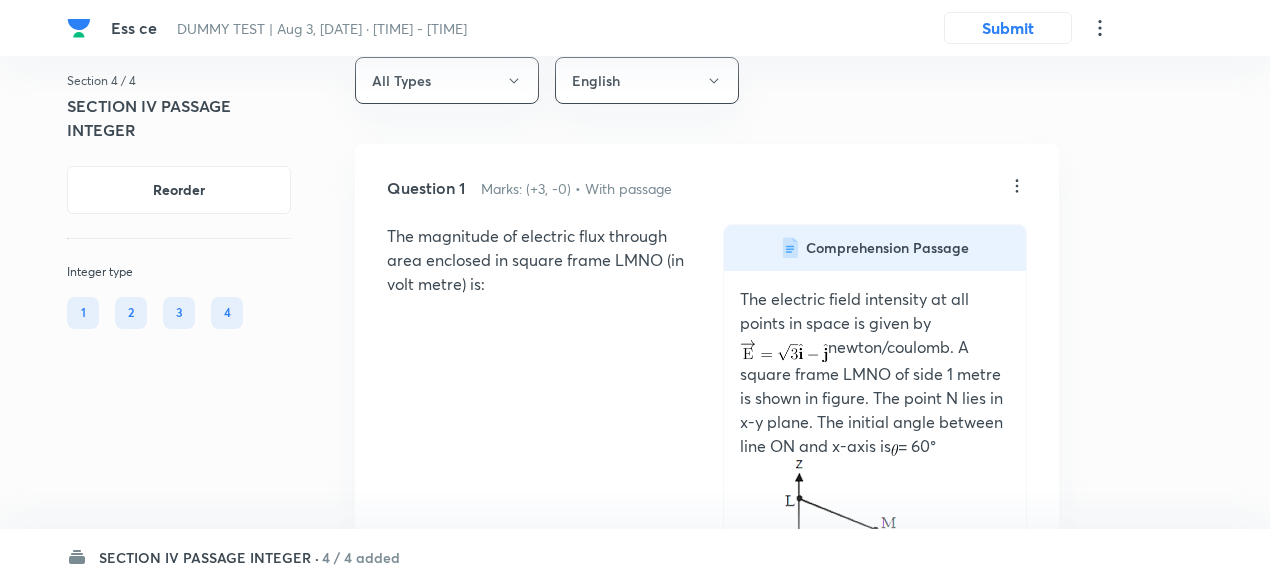 scroll, scrollTop: 38, scrollLeft: 0, axis: vertical 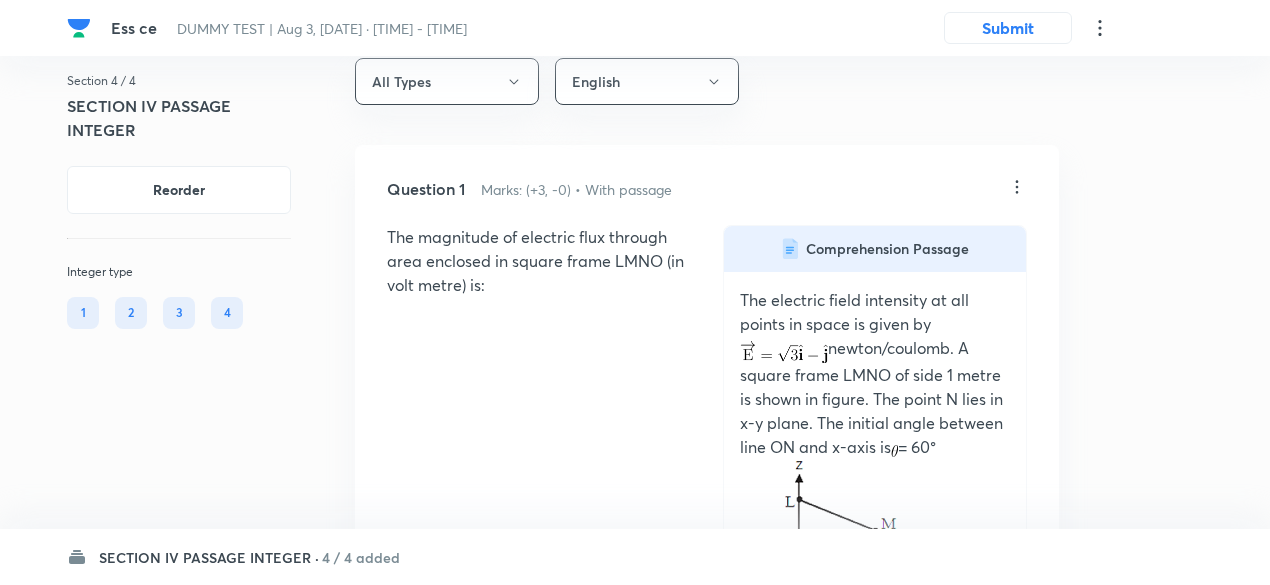 click 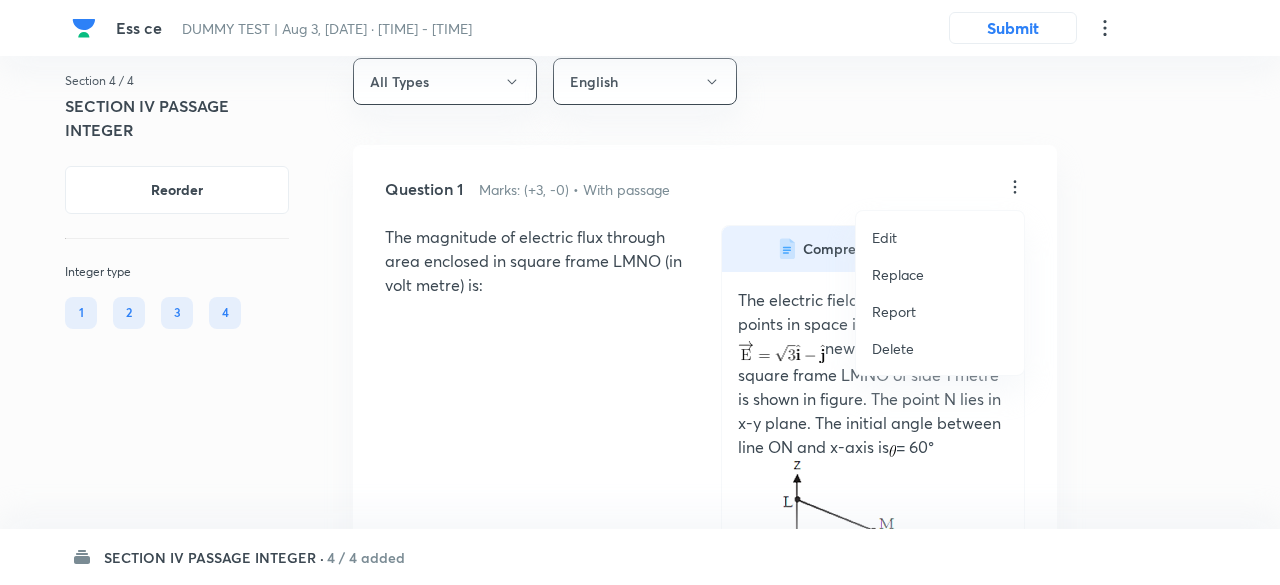 click on "Replace" at bounding box center (898, 274) 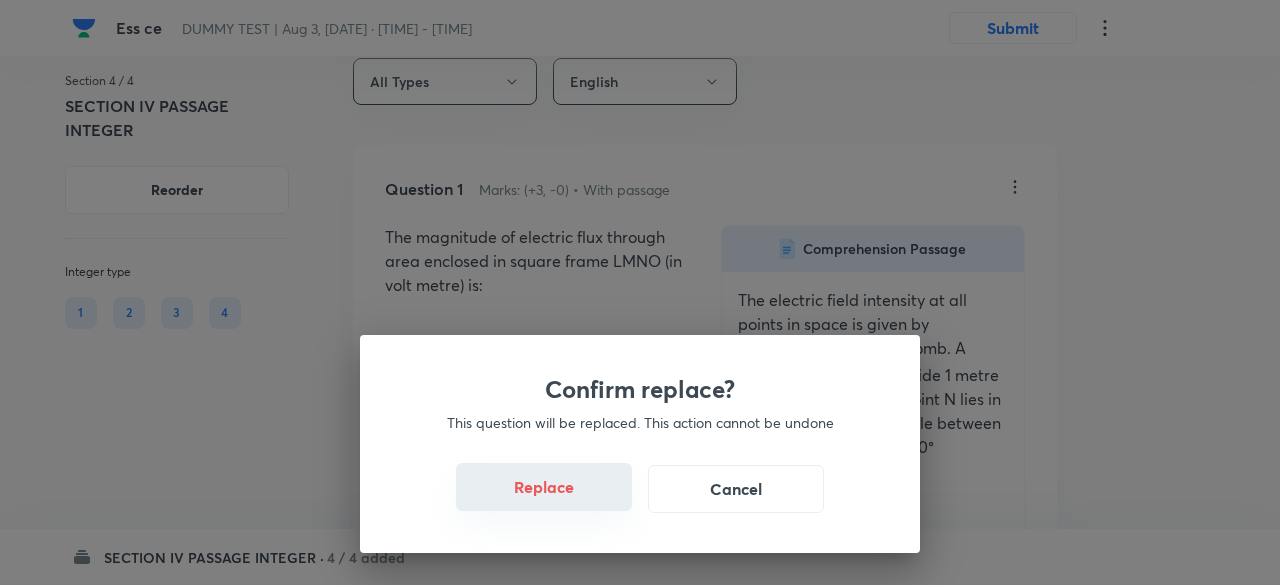click on "Replace" at bounding box center [544, 487] 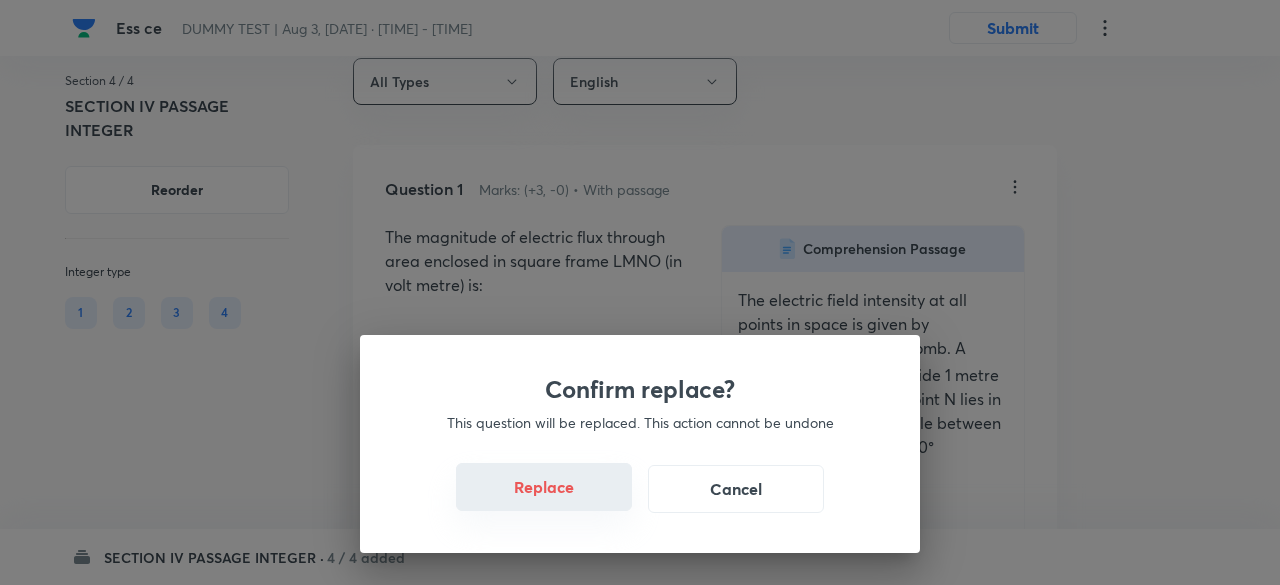 click on "Replace" at bounding box center [544, 487] 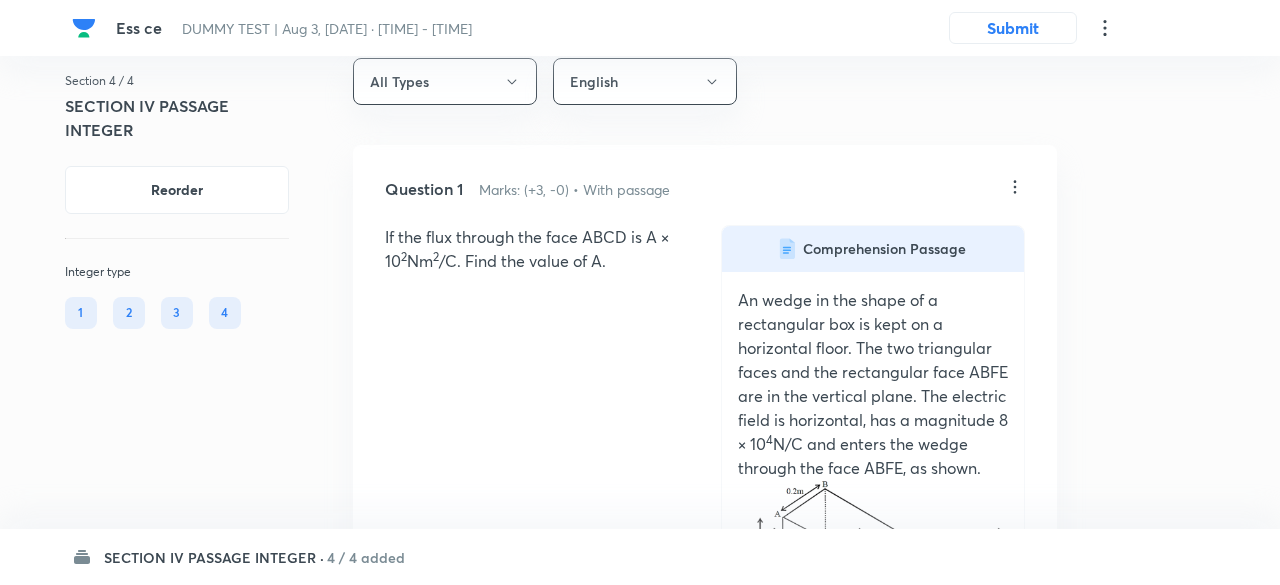 click on "Replace" at bounding box center [544, 1074] 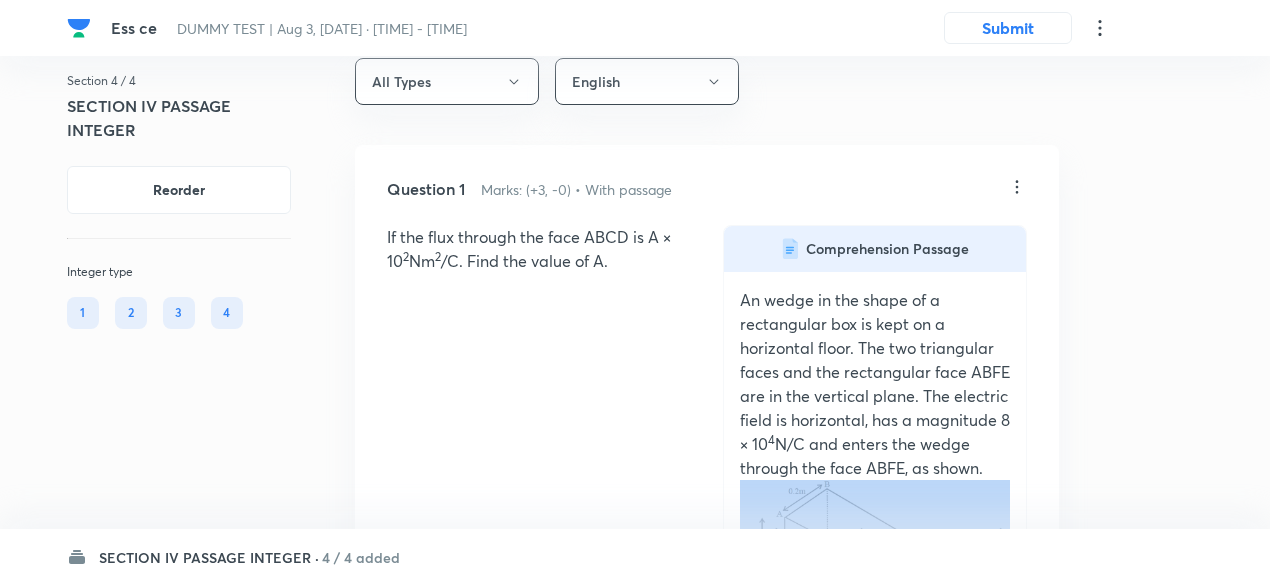 click on "If the flux through the face ABCD is A × 10 2  Nm 2 /C. Find the value of A. Comprehension Passage An wedge in the shape of a rectangular box is kept on a horizontal floor. The two triangular faces and the rectangular face ABFE are in the vertical plane. The electric field is horizontal, has a magnitude 8 × 10 4  N/C and enters the wedge through the face ABFE, as shown." at bounding box center (707, 442) 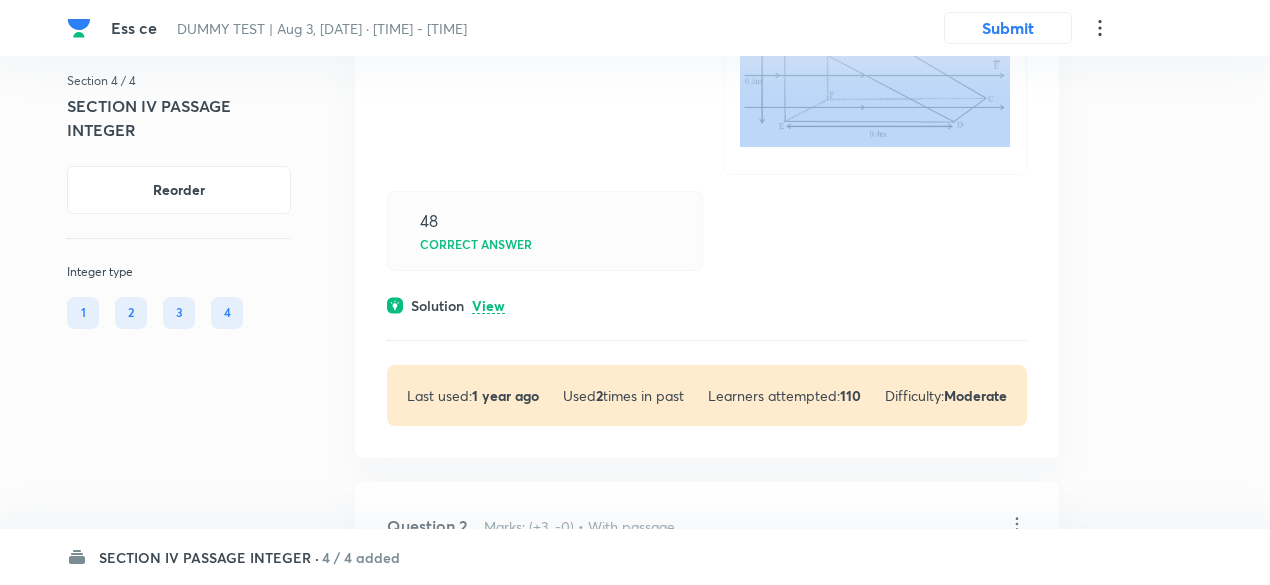 scroll, scrollTop: 523, scrollLeft: 0, axis: vertical 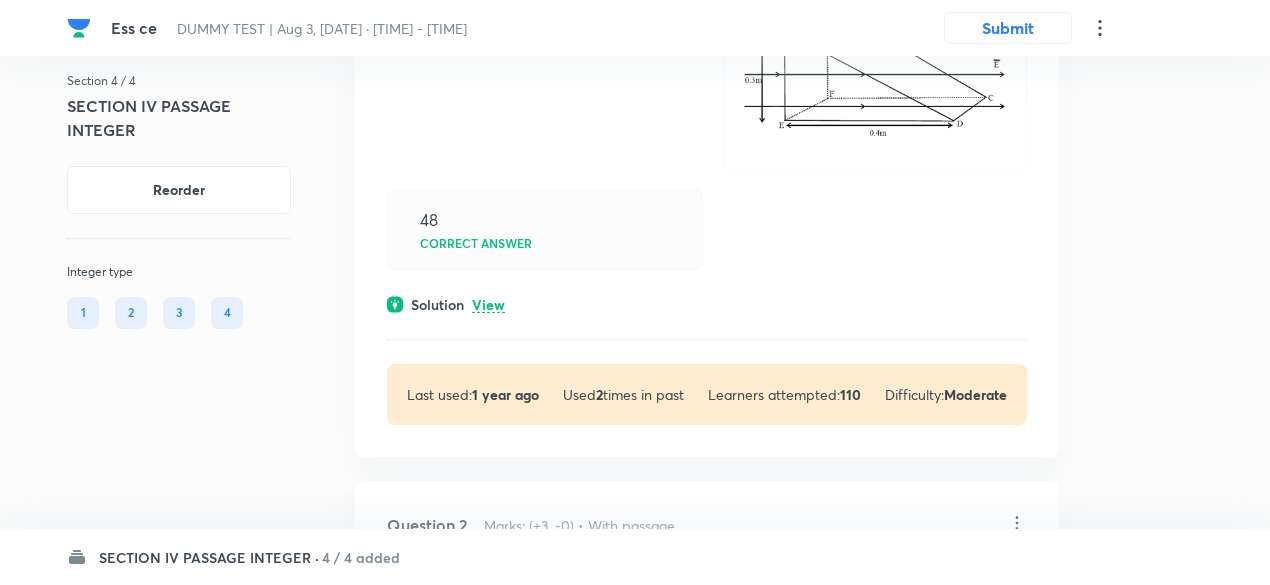 click on "View" at bounding box center (488, 305) 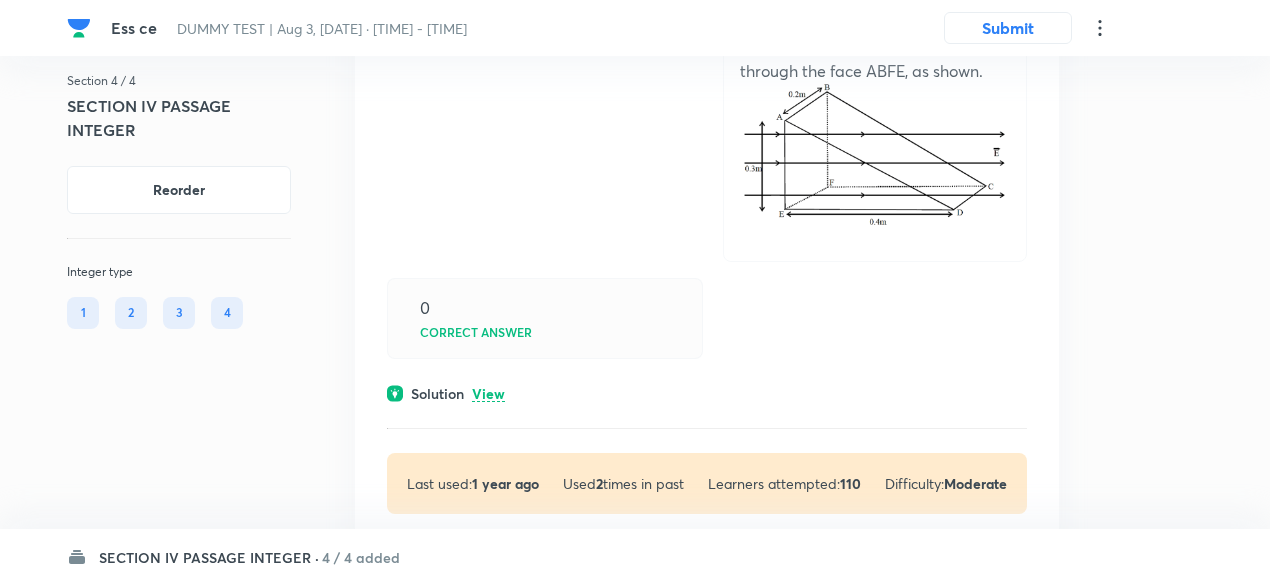 scroll, scrollTop: 1347, scrollLeft: 0, axis: vertical 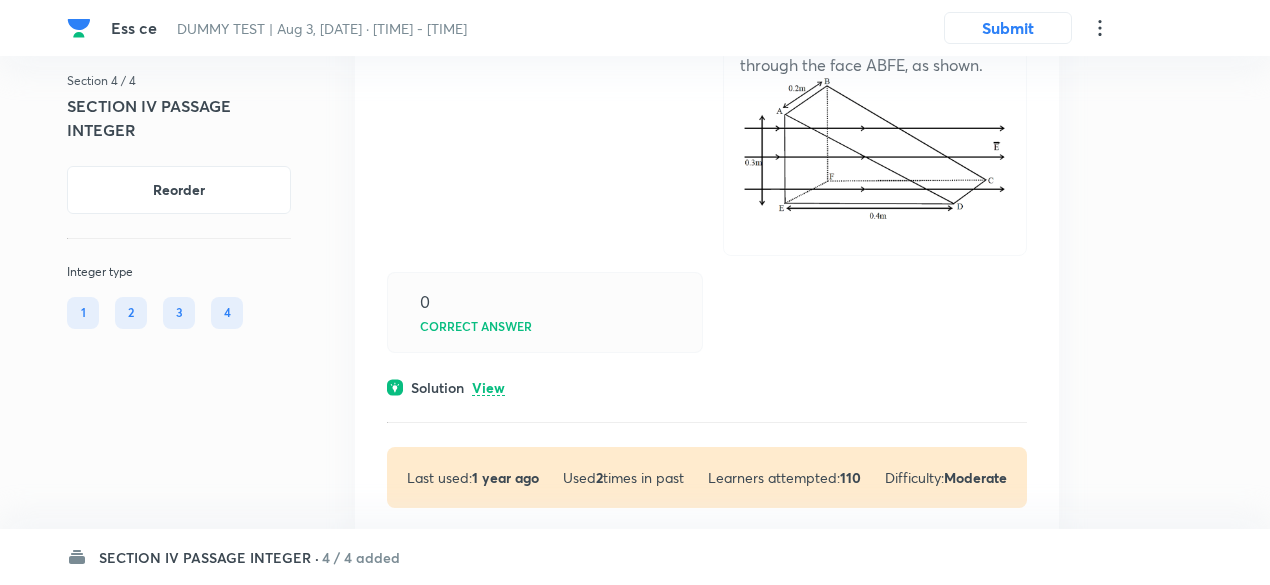 click on "View" at bounding box center (488, 388) 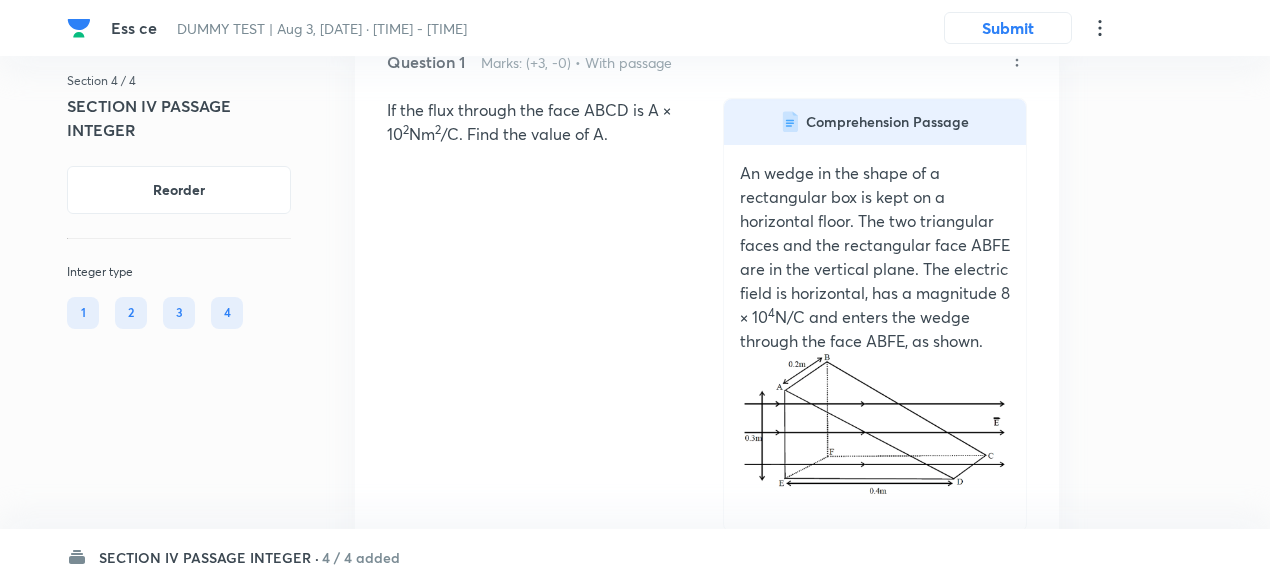 scroll, scrollTop: 163, scrollLeft: 0, axis: vertical 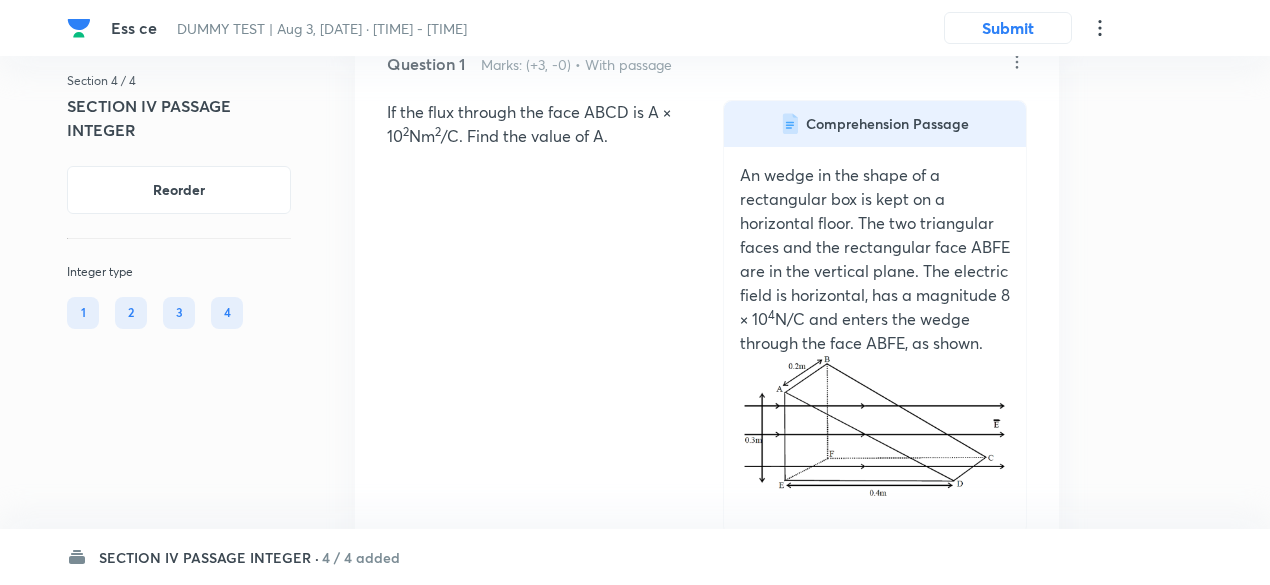 click on "An wedge in the shape of a rectangular box is kept on a horizontal floor. The two triangular faces and the rectangular face ABFE are in the vertical plane. The electric field is horizontal, has a magnitude 8 × 10 4  N/C and enters the wedge through the face ABFE, as shown." at bounding box center [875, 259] 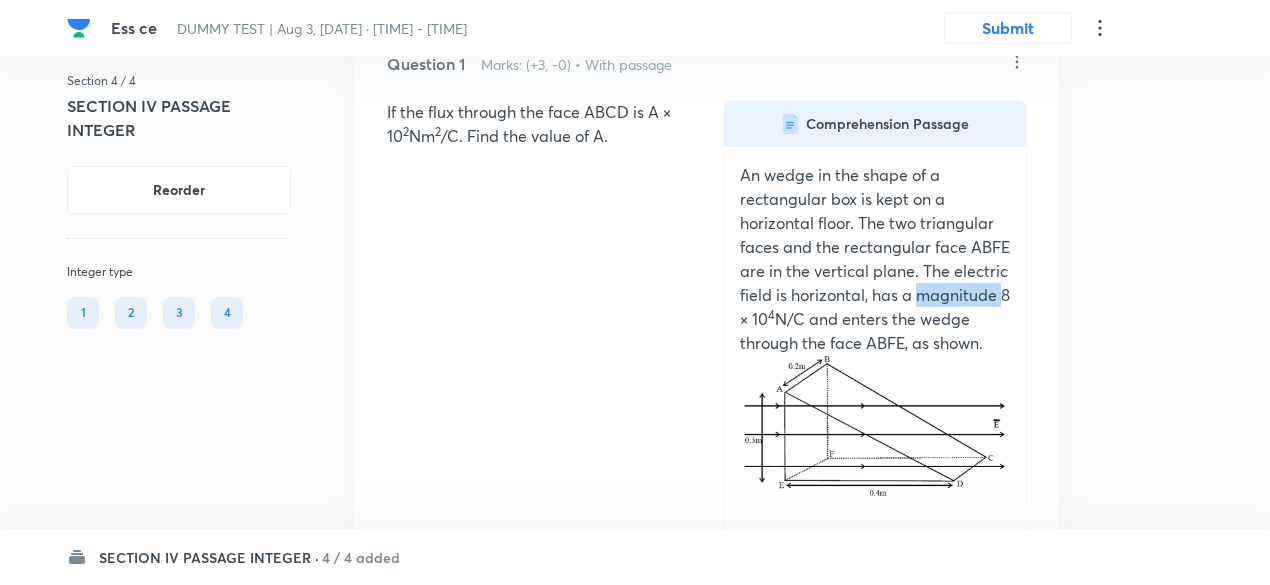 click on "An wedge in the shape of a rectangular box is kept on a horizontal floor. The two triangular faces and the rectangular face ABFE are in the vertical plane. The electric field is horizontal, has a magnitude 8 × 10 4  N/C and enters the wedge through the face ABFE, as shown." at bounding box center [875, 259] 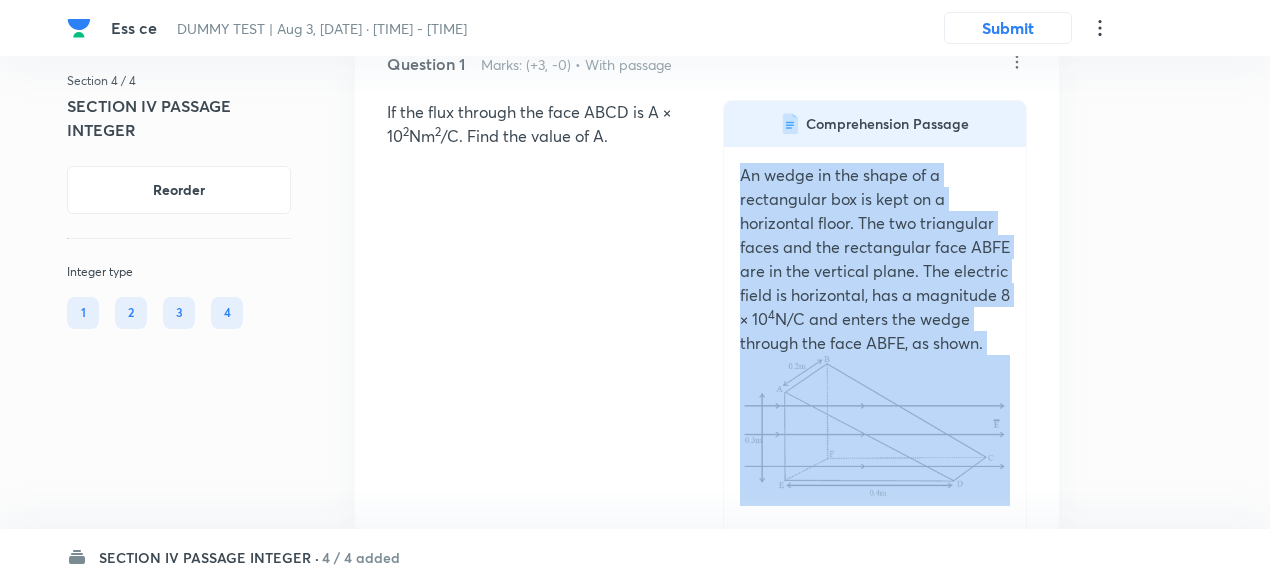 click on "An wedge in the shape of a rectangular box is kept on a horizontal floor. The two triangular faces and the rectangular face ABFE are in the vertical plane. The electric field is horizontal, has a magnitude 8 × 10 4  N/C and enters the wedge through the face ABFE, as shown." at bounding box center (875, 259) 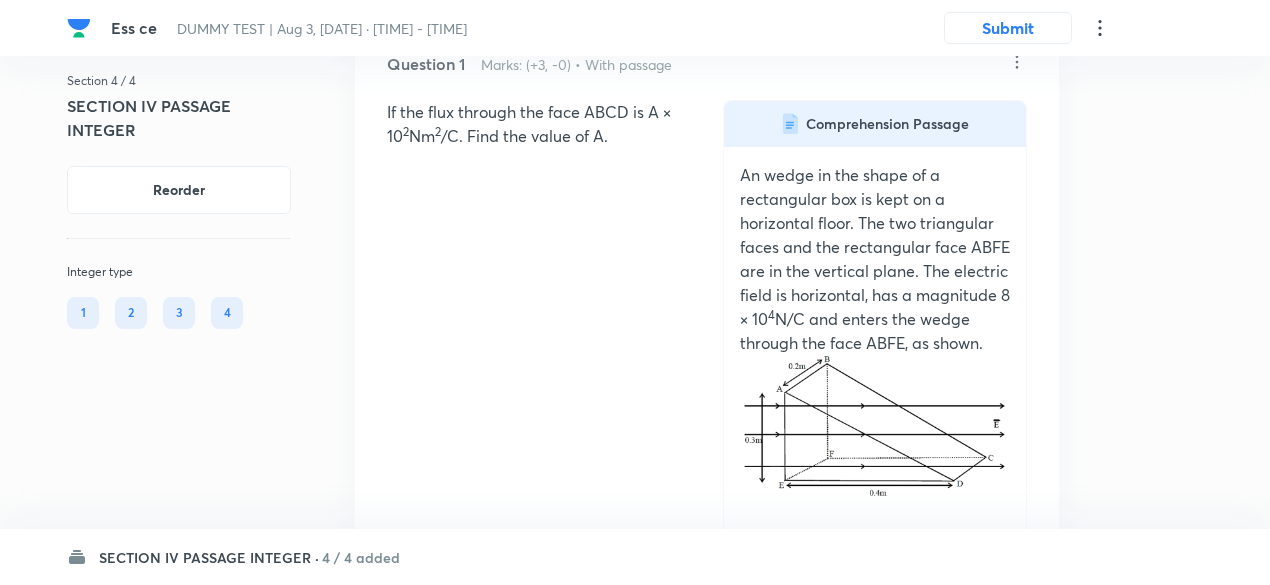 click 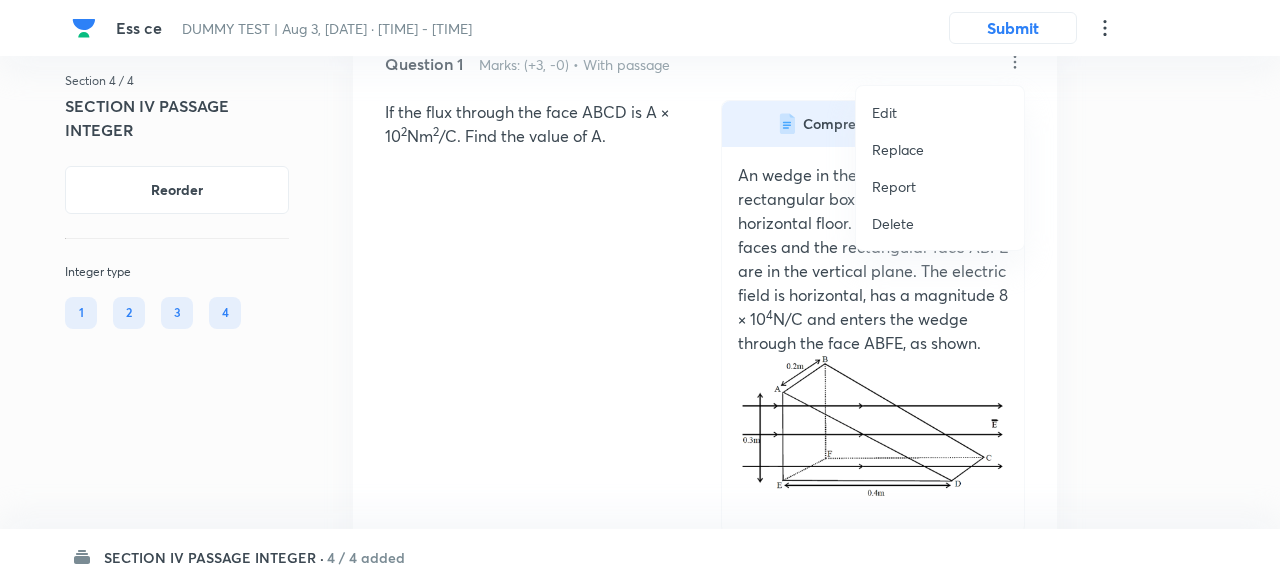 click on "Replace" at bounding box center (898, 149) 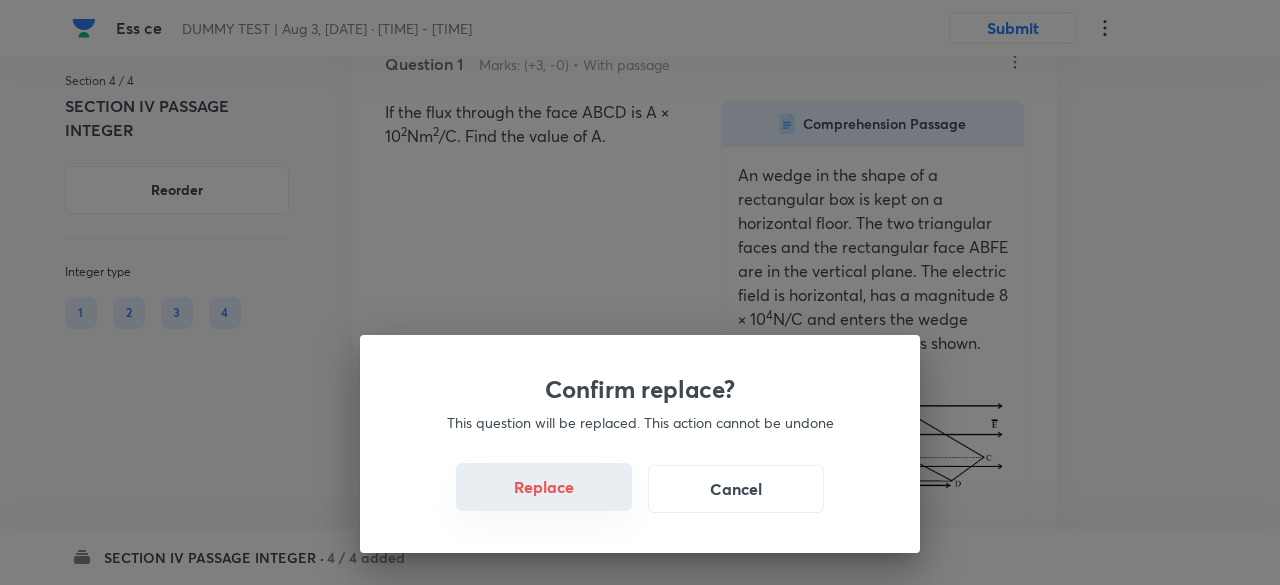click on "Replace" at bounding box center [544, 487] 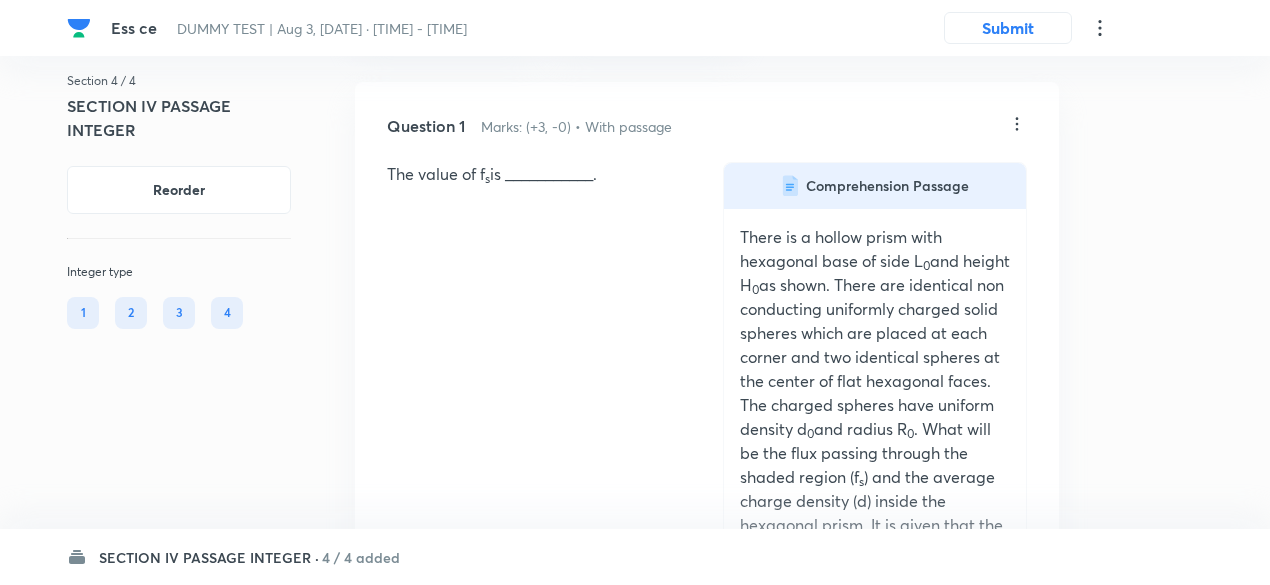 scroll, scrollTop: 99, scrollLeft: 0, axis: vertical 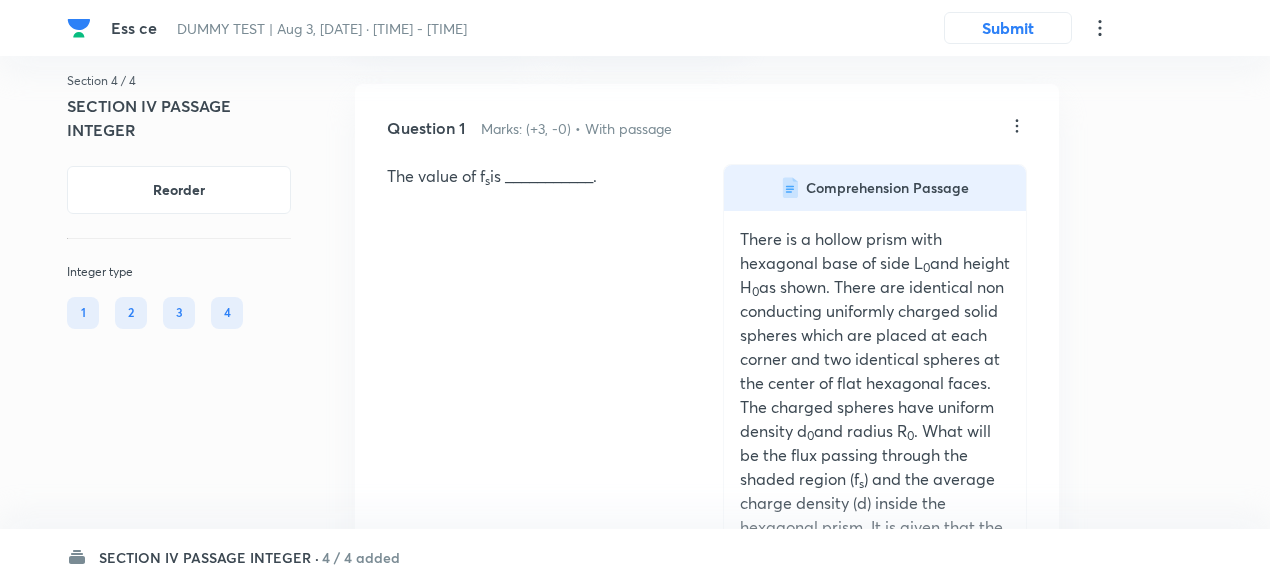 click 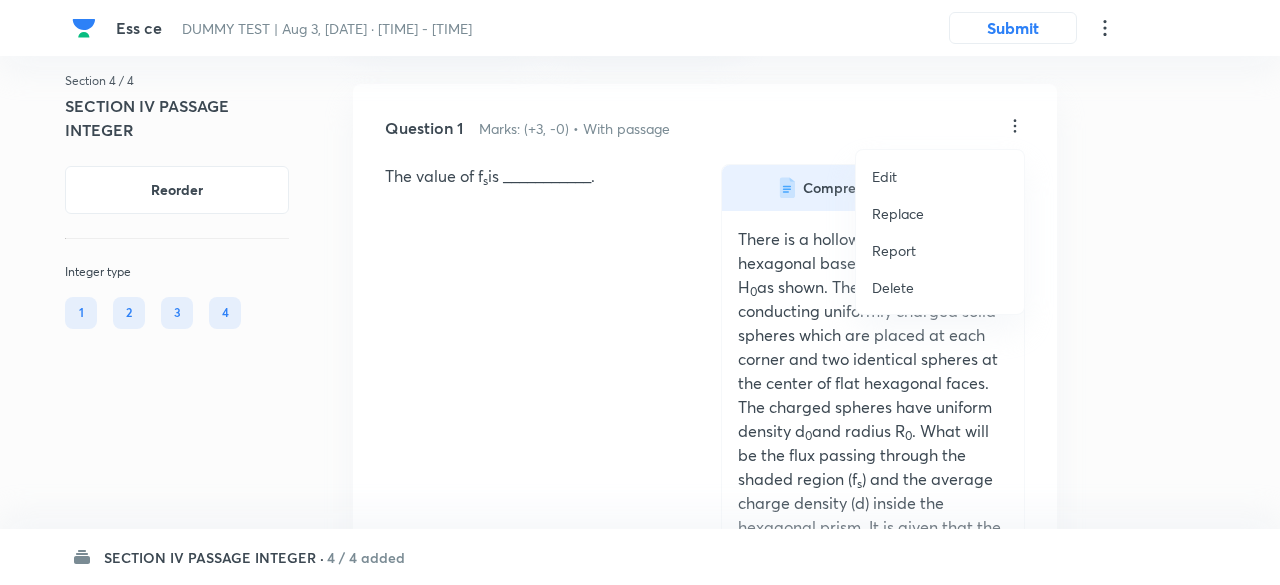 click on "Replace" at bounding box center (898, 213) 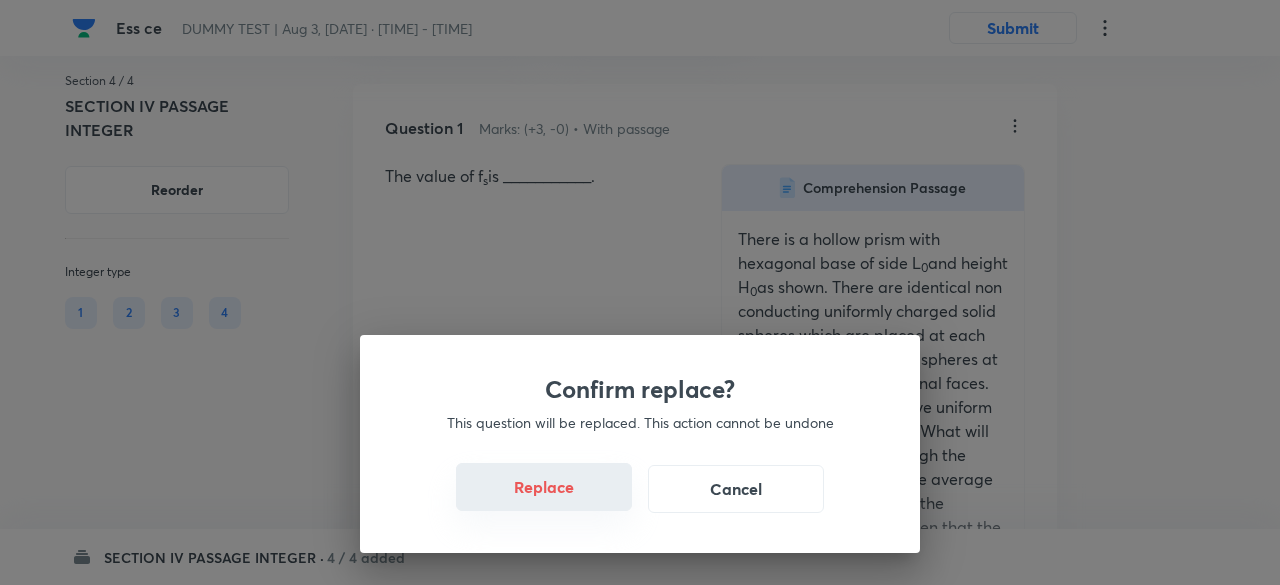 click on "Replace" at bounding box center [544, 487] 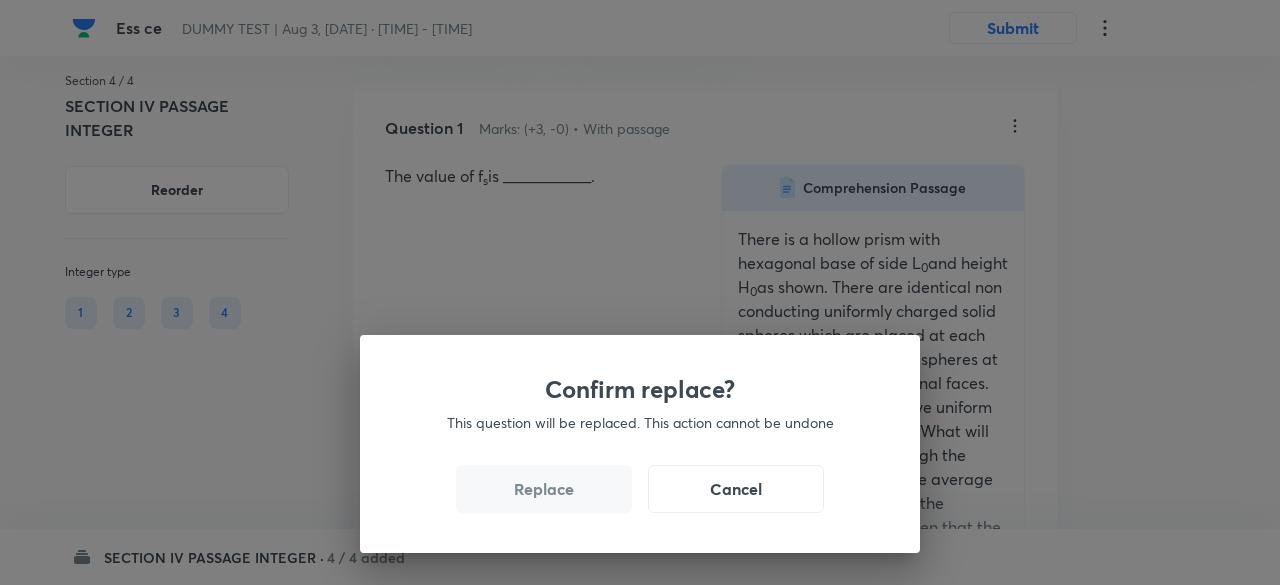 click on "Replace" at bounding box center (544, 489) 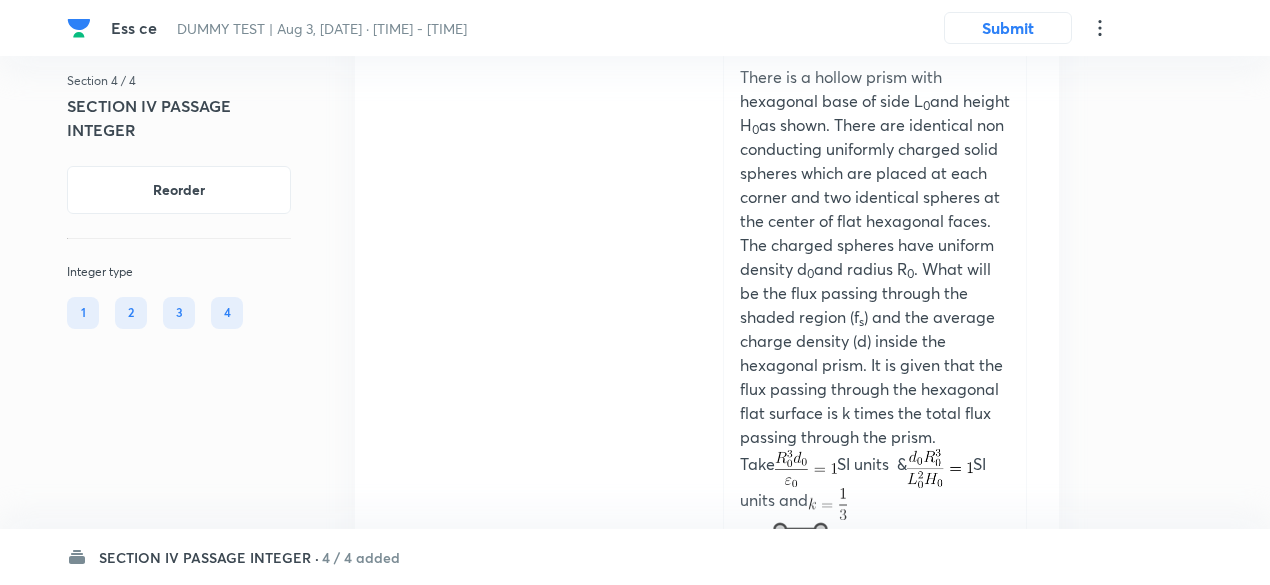 scroll, scrollTop: 1391, scrollLeft: 0, axis: vertical 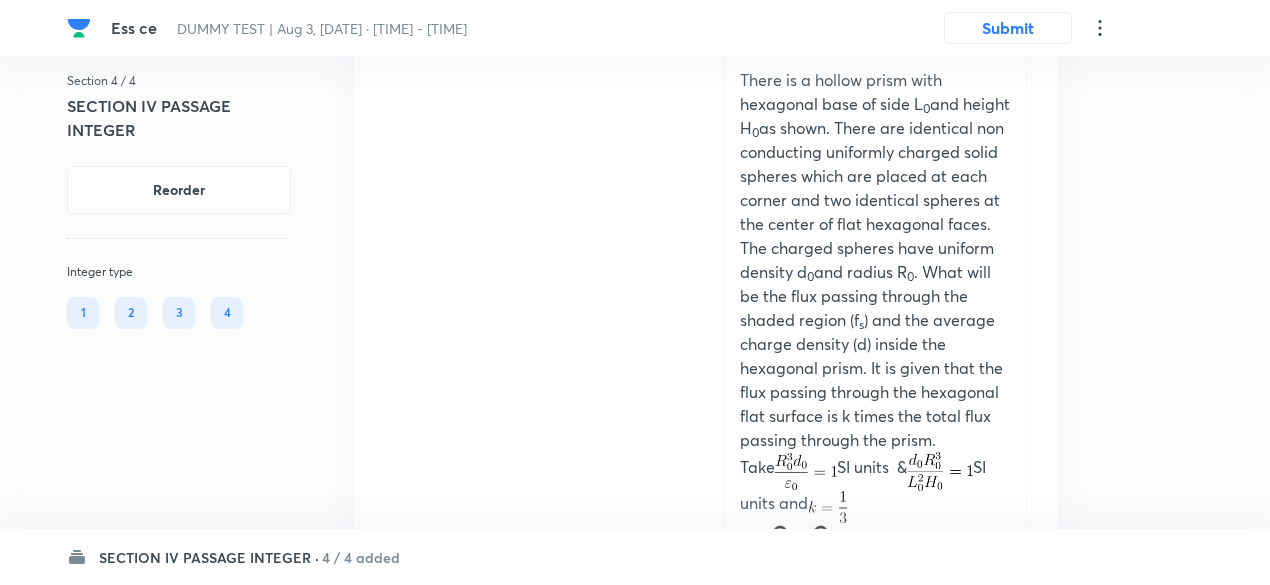 click on "The value of d is ___________. Comprehension Passage There is a hollow prism with hexagonal base of side L 0  and height H 0  as shown. There are identical non conducting uniformly charged solid spheres which are placed at each corner and two identical spheres at the center of flat hexagonal faces. The charged spheres have uniform density d 0  and radius R 0 . What will be the flux passing through the shaded region (f s ) and the average charge density (d) inside the hexagonal prism. It is given that the flux passing through the hexagonal flat surface is k times the total flux passing through the prism.   Take     SI units  &     SI units and   ﻿" at bounding box center (707, 335) 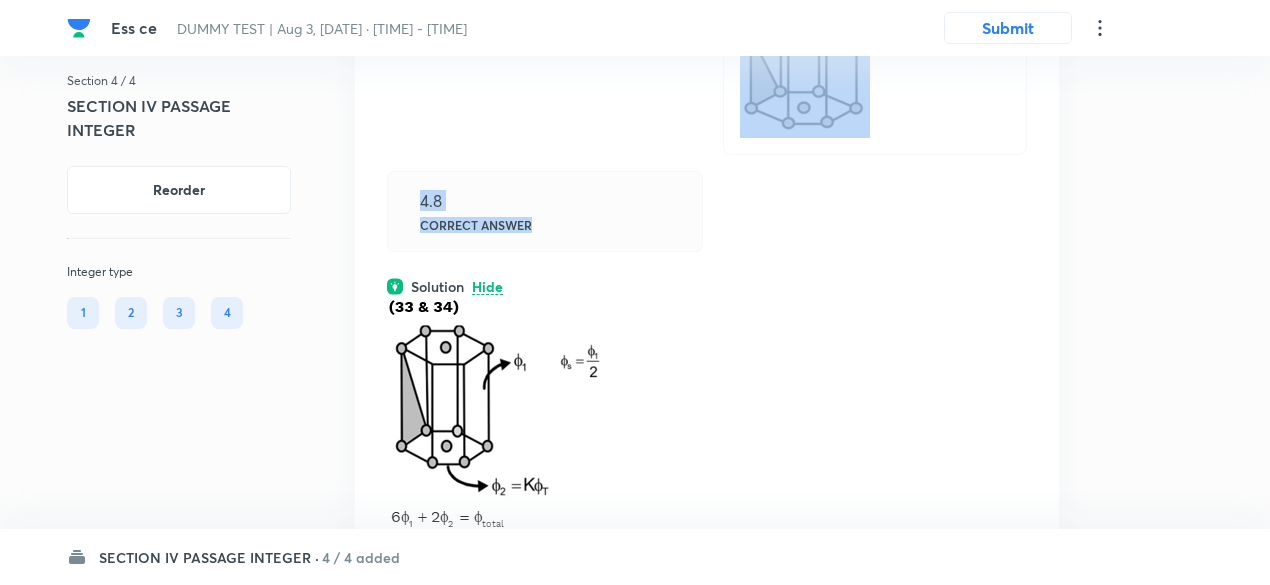 scroll, scrollTop: 1878, scrollLeft: 0, axis: vertical 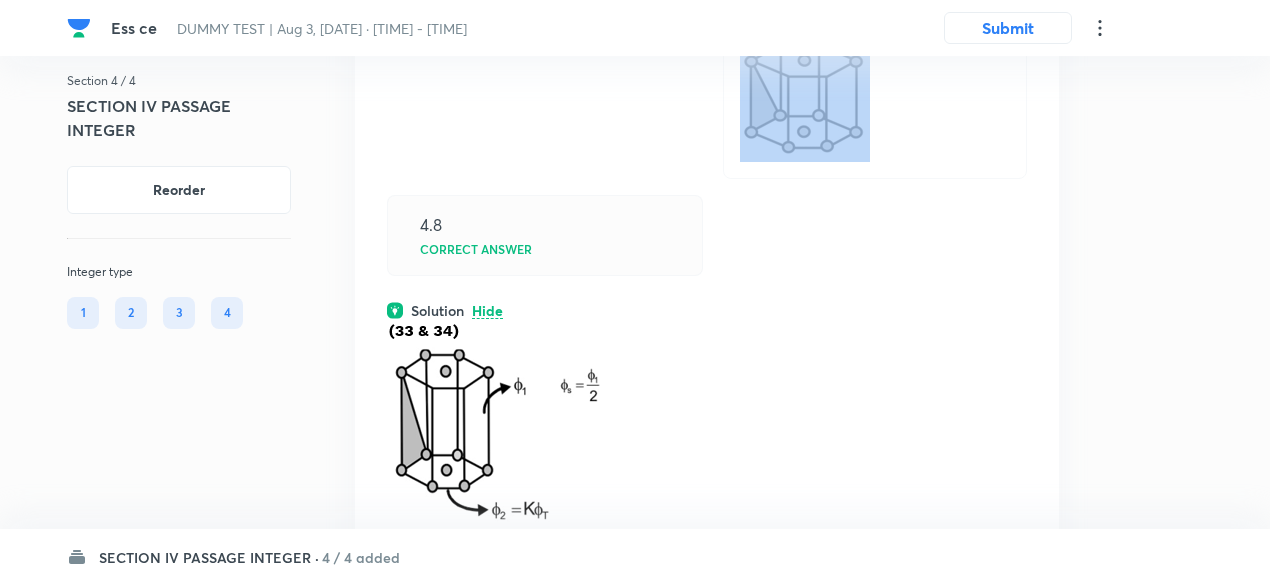 drag, startPoint x: 740, startPoint y: 97, endPoint x: 949, endPoint y: 178, distance: 224.14728 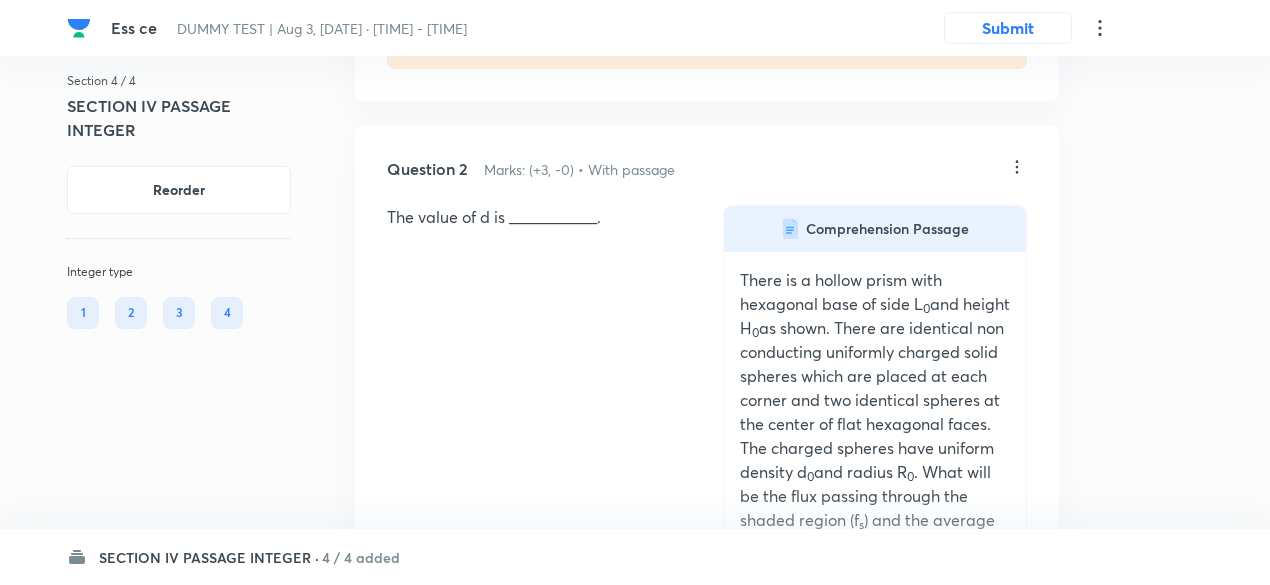 scroll, scrollTop: 1185, scrollLeft: 0, axis: vertical 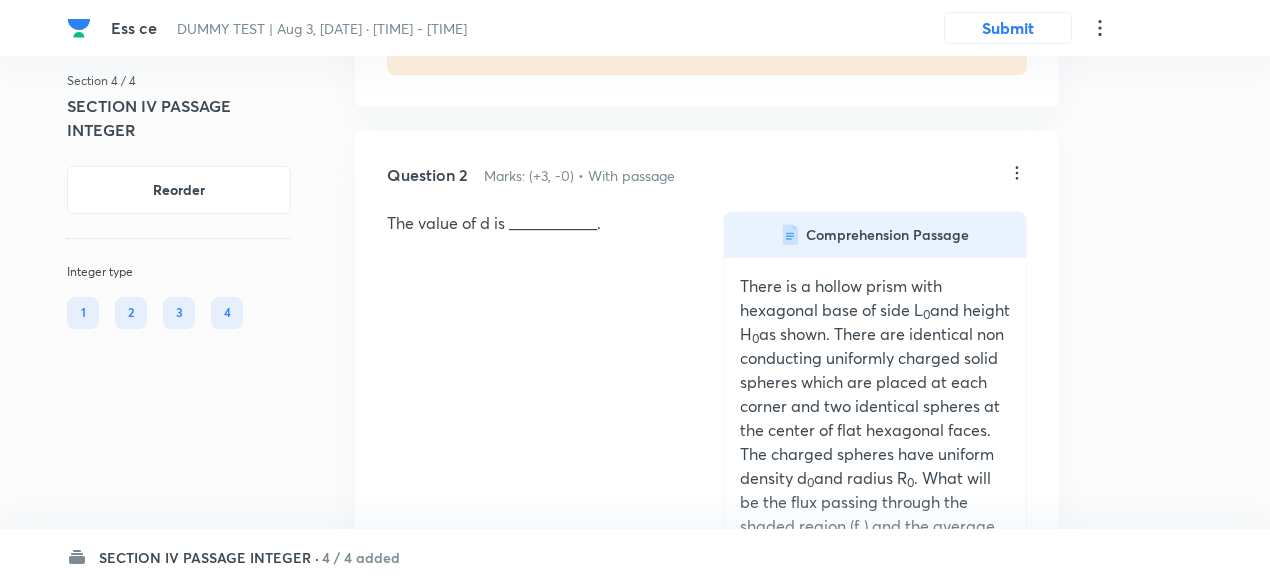 click on "The value of d is ___________." at bounding box center (539, 223) 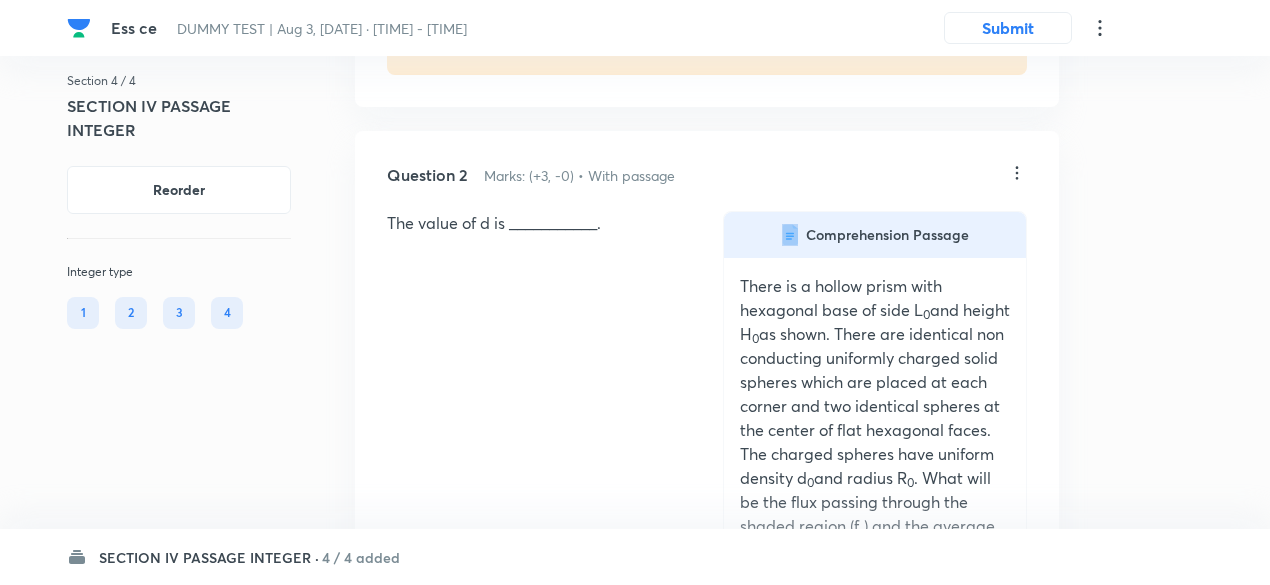 click on "The value of d is ___________." at bounding box center (539, 223) 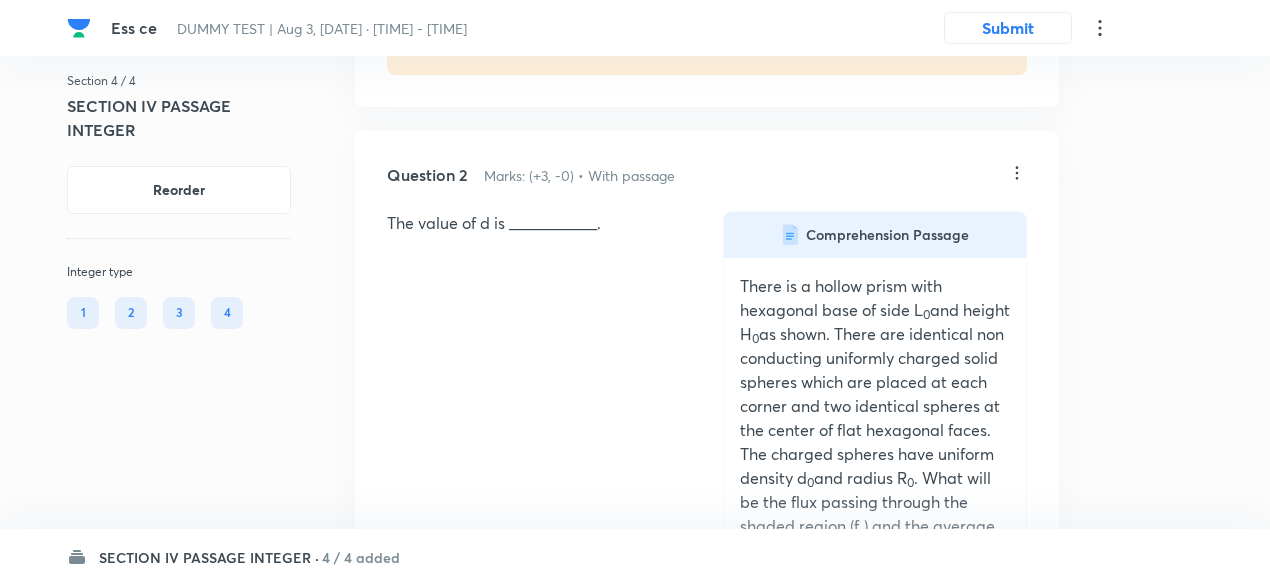 click on "The value of d is ___________." at bounding box center [539, 223] 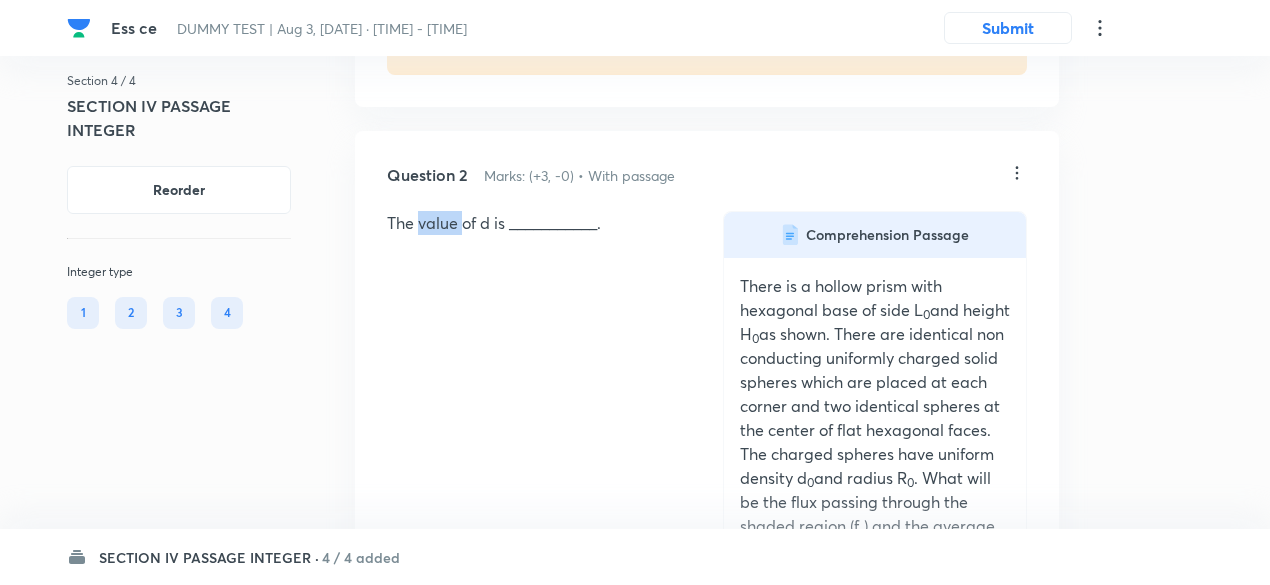 click on "The value of d is ___________." at bounding box center [539, 223] 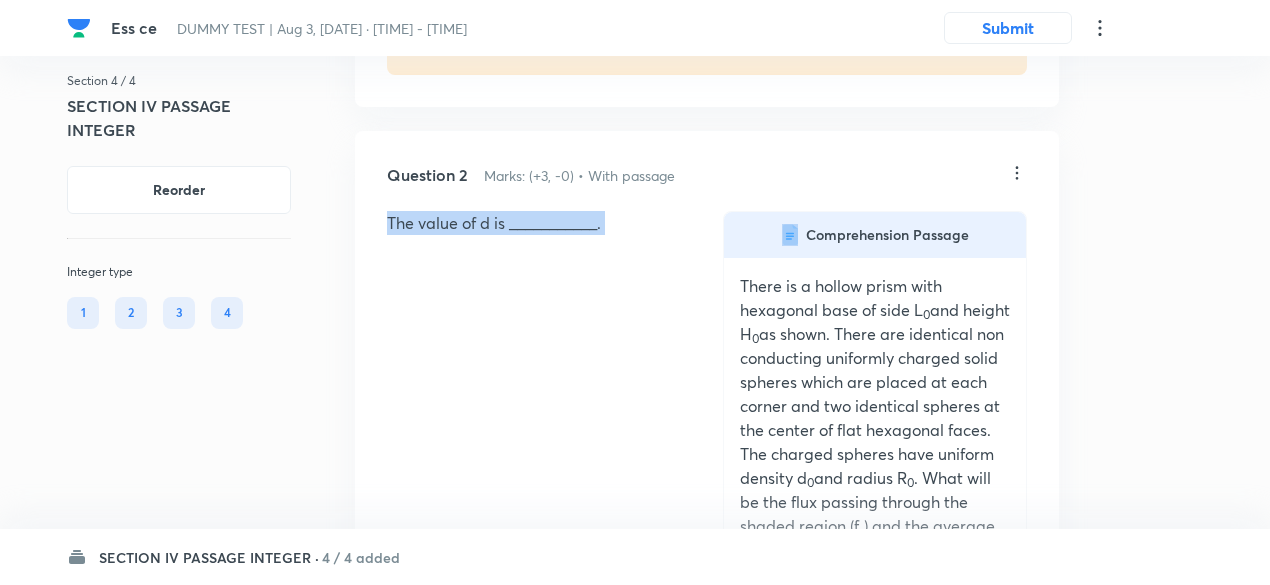 click on "The value of d is ___________." at bounding box center (539, 223) 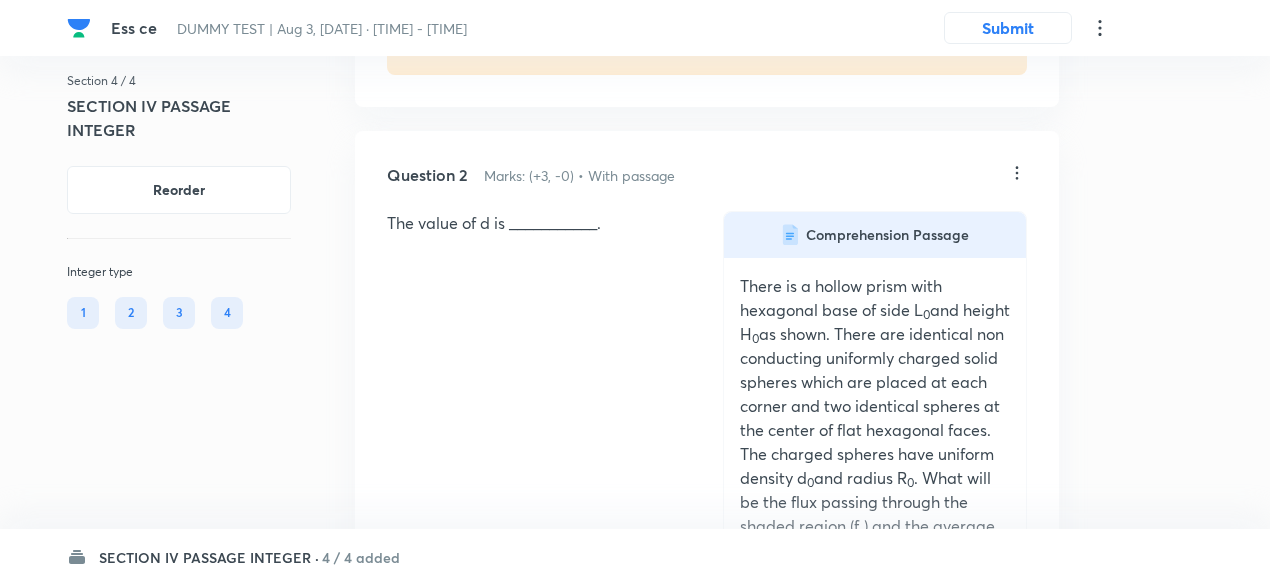 click on "There is a hollow prism with hexagonal base of side L 0  and height H 0  as shown. There are identical non conducting uniformly charged solid spheres which are placed at each corner and two identical spheres at the center of flat hexagonal faces. The charged spheres have uniform density d 0  and radius R 0 . What will be the flux passing through the shaded region (f s ) and the average charge density (d) inside the hexagonal prism. It is given that the flux passing through the hexagonal flat surface is k times the total flux passing through the prism.   Take     SI units  &     SI units and   ﻿" at bounding box center [875, 564] 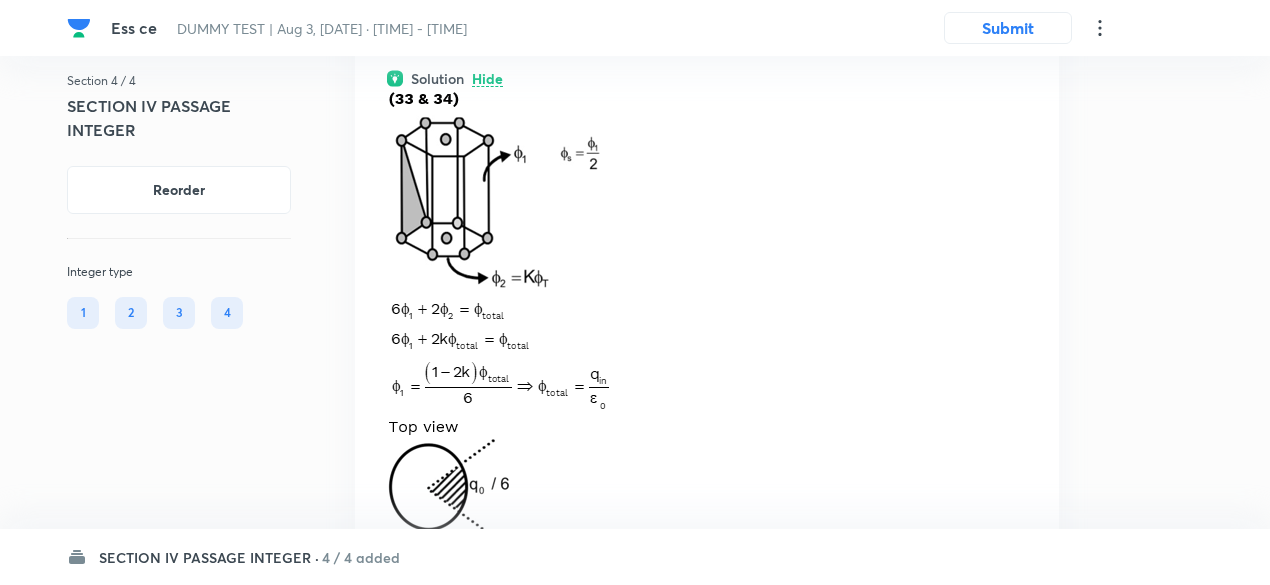 scroll, scrollTop: 2107, scrollLeft: 0, axis: vertical 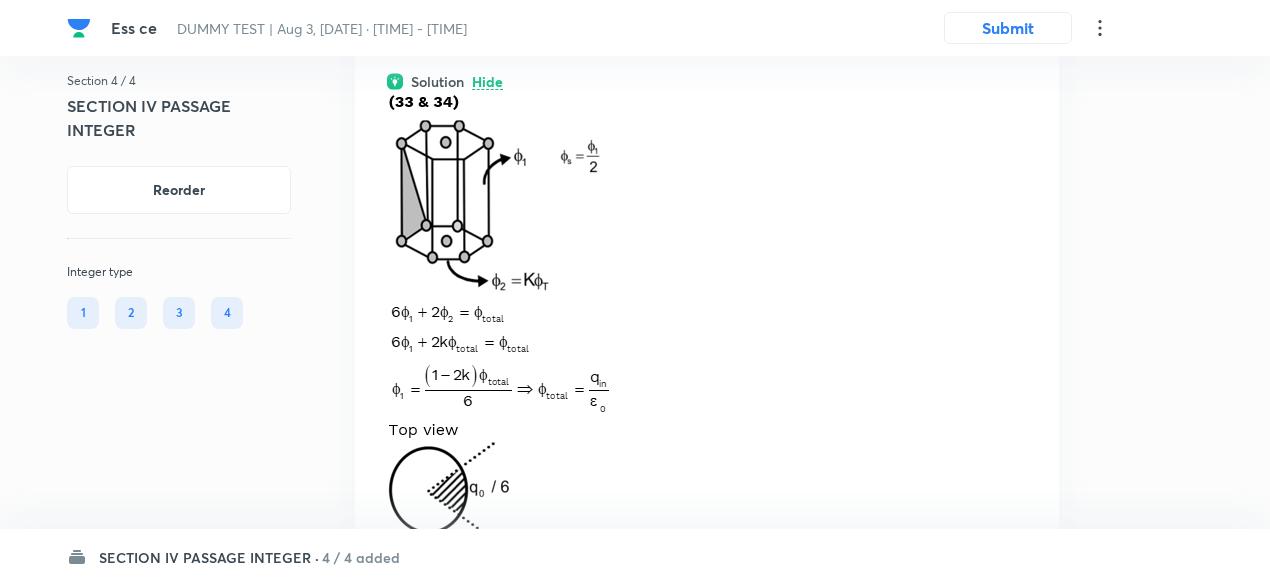 drag, startPoint x: 372, startPoint y: 157, endPoint x: 537, endPoint y: 365, distance: 265.49765 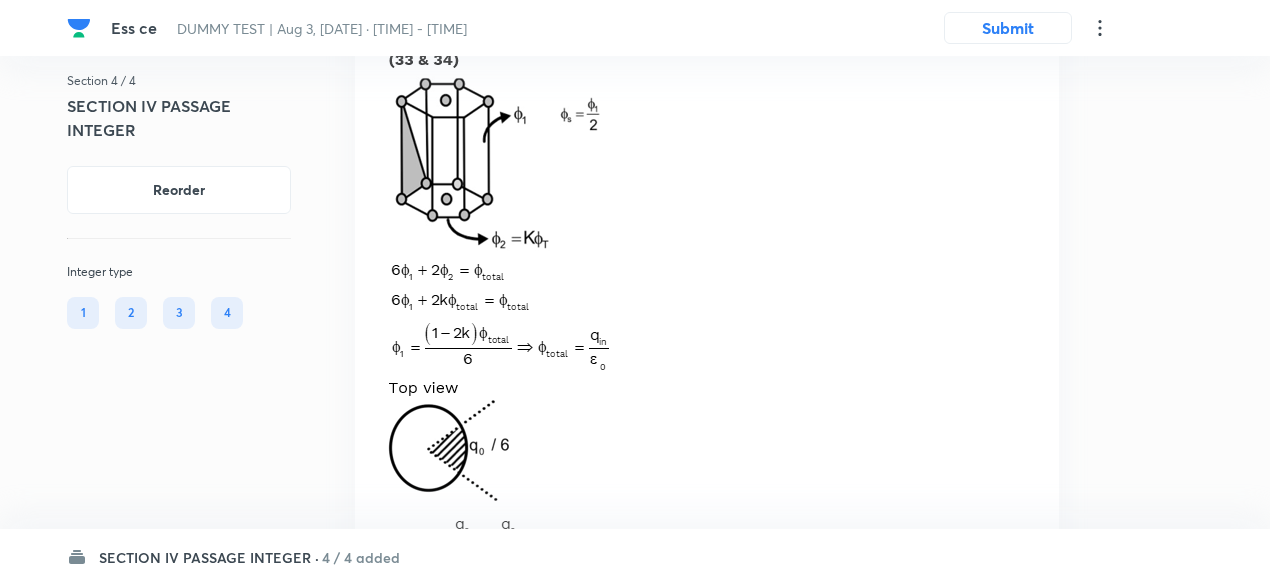 scroll, scrollTop: 2137, scrollLeft: 0, axis: vertical 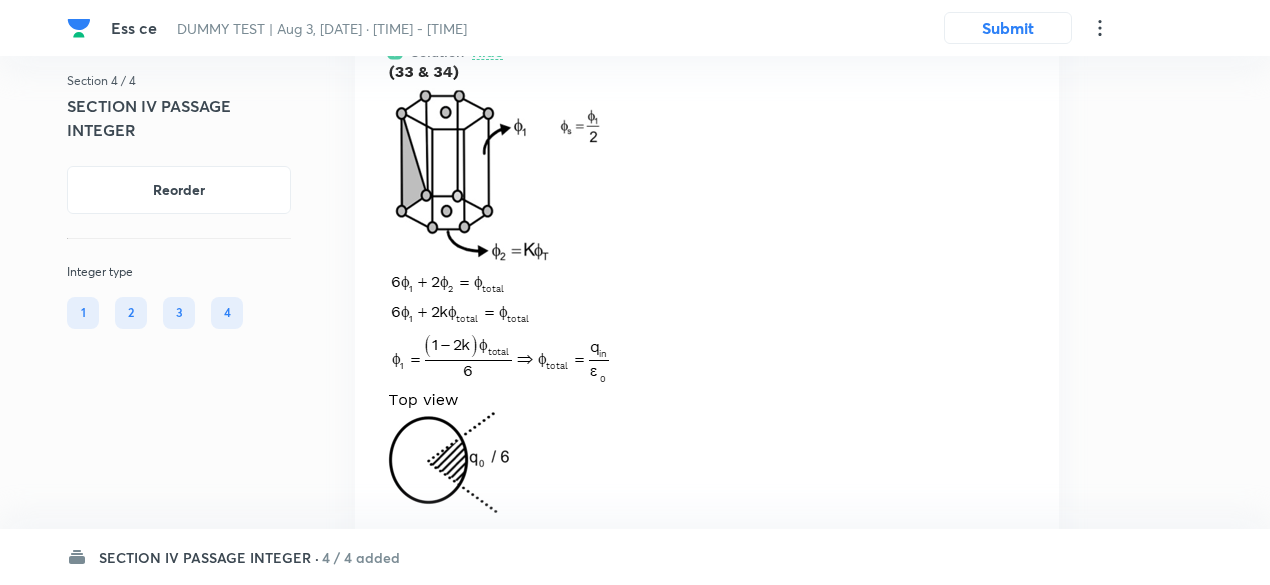 click at bounding box center [707, 291] 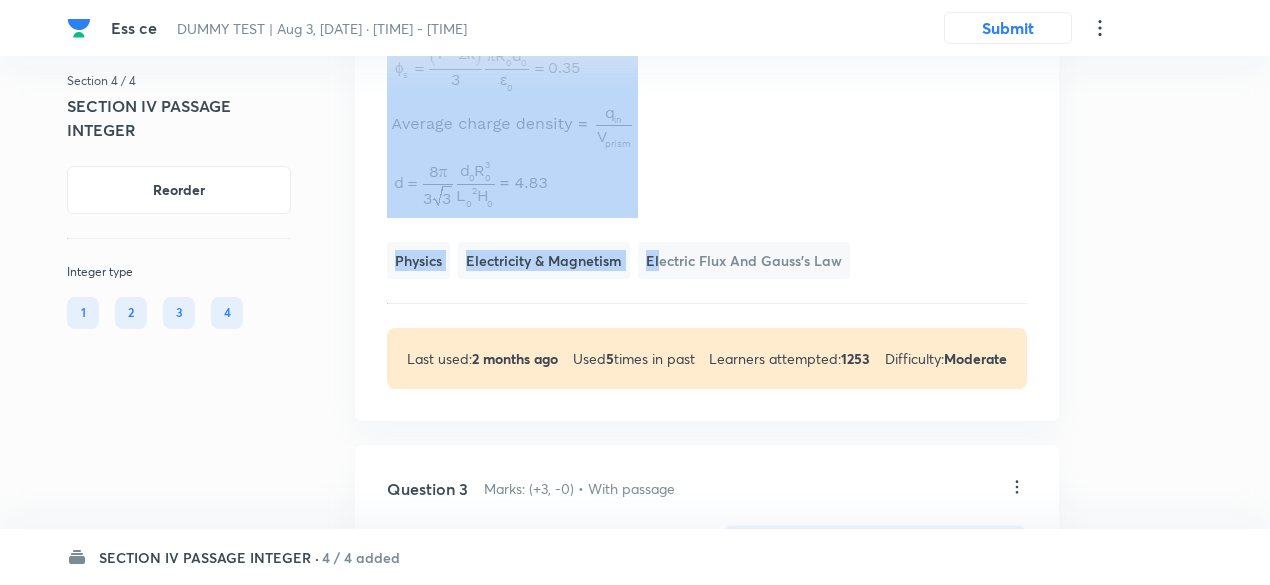 scroll, scrollTop: 2764, scrollLeft: 0, axis: vertical 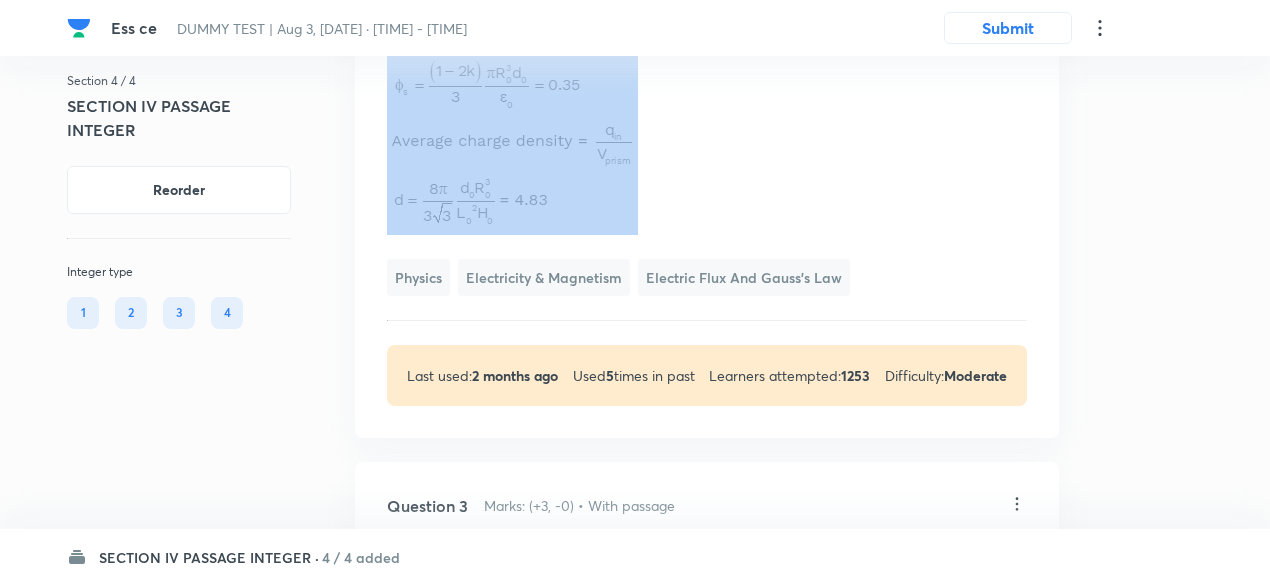 drag, startPoint x: 376, startPoint y: 135, endPoint x: 642, endPoint y: 234, distance: 283.82565 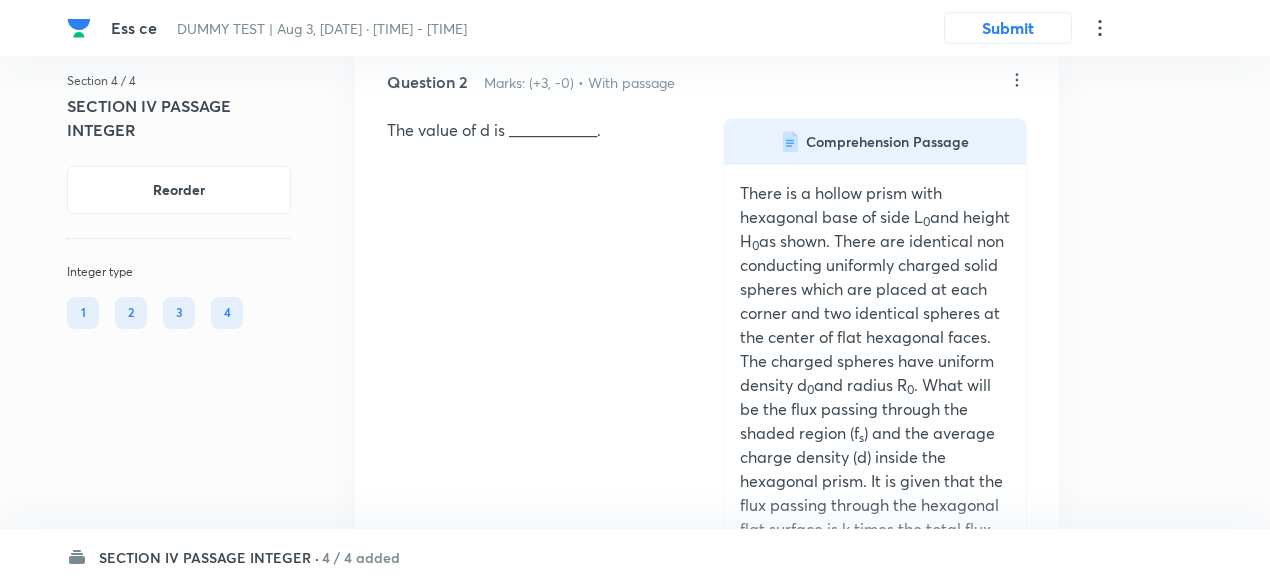 scroll, scrollTop: 1280, scrollLeft: 0, axis: vertical 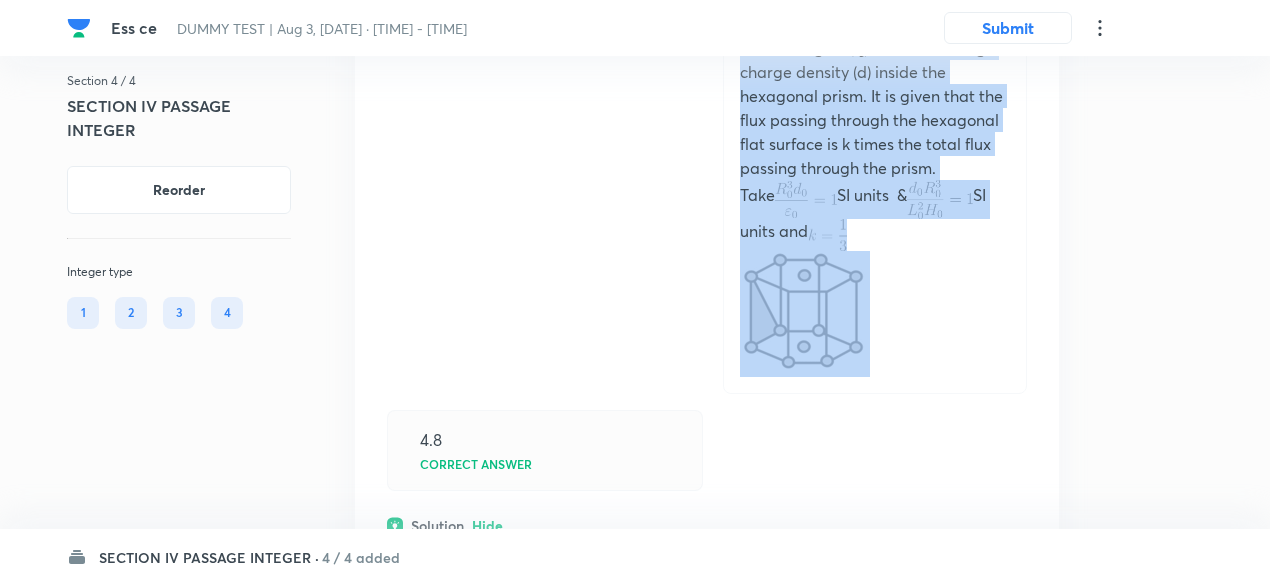 drag, startPoint x: 743, startPoint y: 215, endPoint x: 893, endPoint y: 324, distance: 185.42114 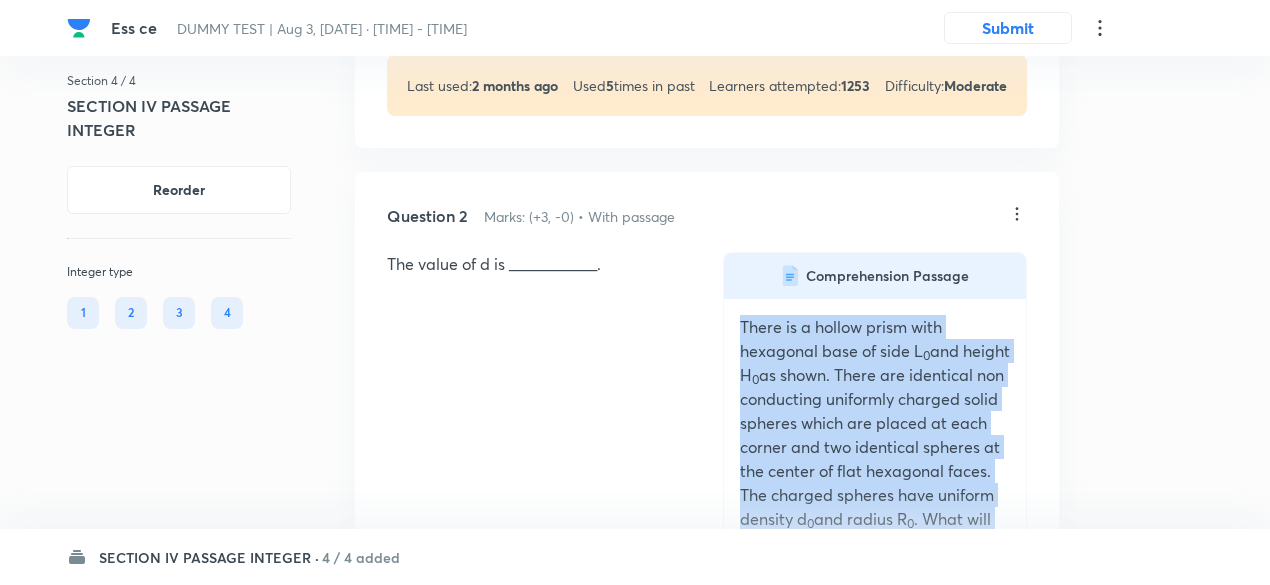 scroll, scrollTop: 1143, scrollLeft: 0, axis: vertical 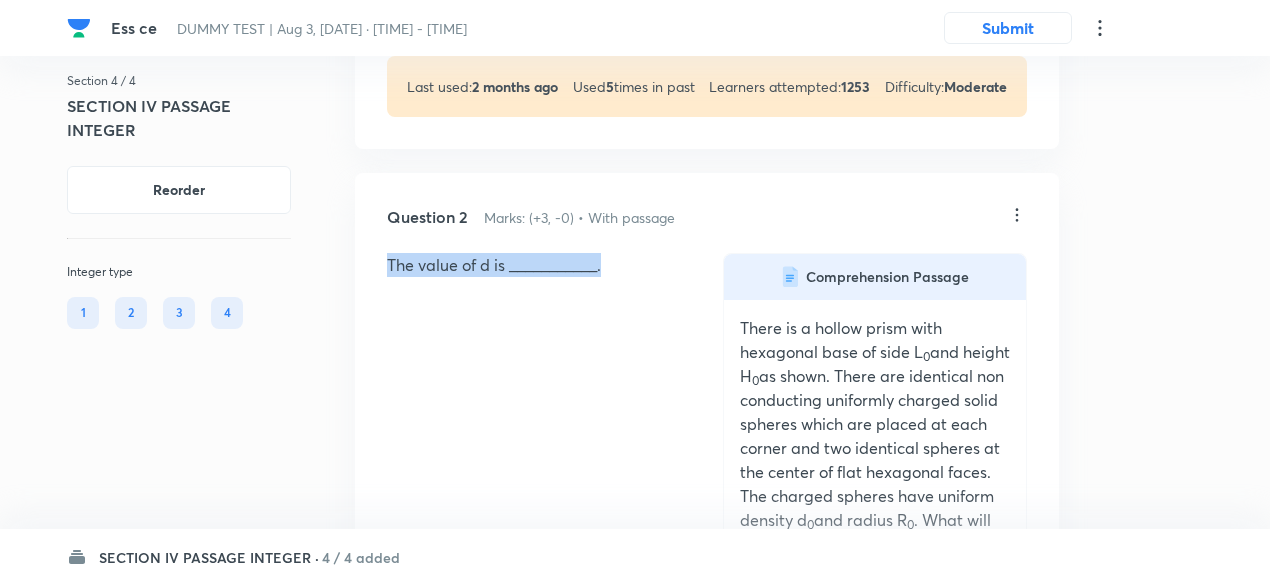 drag, startPoint x: 384, startPoint y: 284, endPoint x: 656, endPoint y: 291, distance: 272.09006 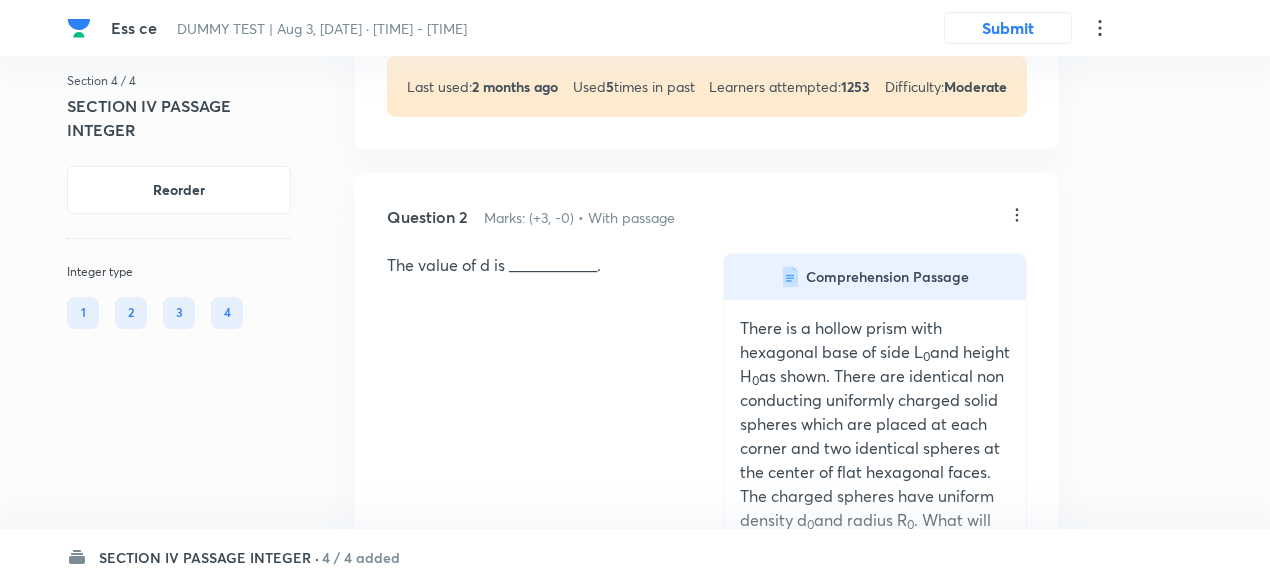 click on "There is a hollow prism with hexagonal base of side L 0  and height H 0  as shown. There are identical non conducting uniformly charged solid spheres which are placed at each corner and two identical spheres at the center of flat hexagonal faces. The charged spheres have uniform density d 0  and radius R 0 . What will be the flux passing through the shaded region (f s ) and the average charge density (d) inside the hexagonal prism. It is given that the flux passing through the hexagonal flat surface is k times the total flux passing through the prism." at bounding box center [875, 508] 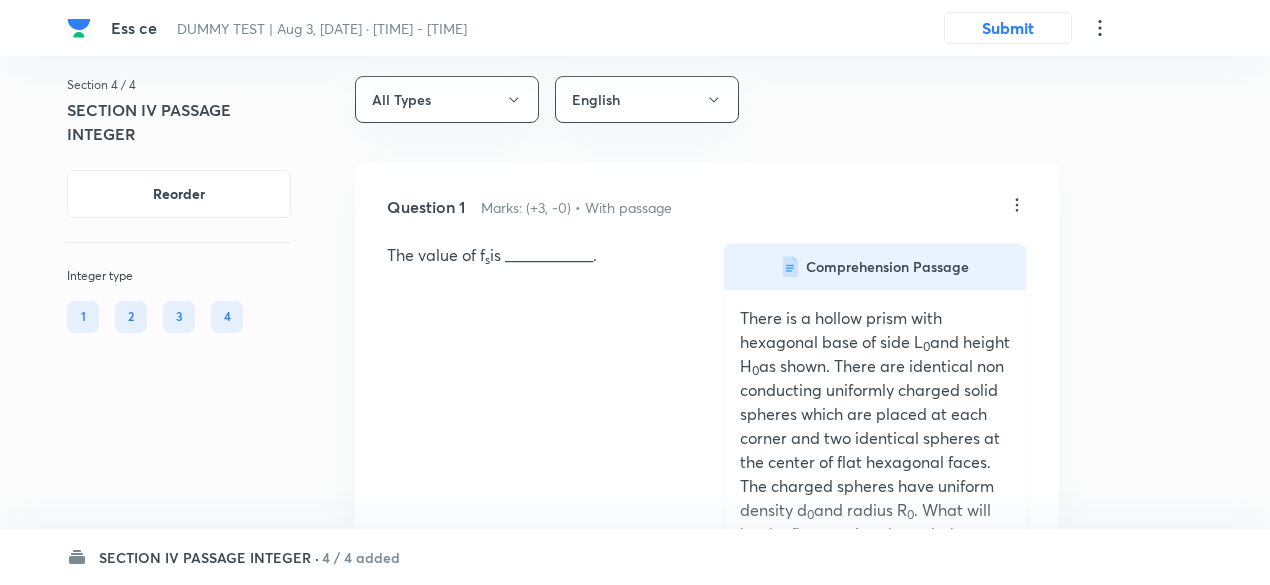 scroll, scrollTop: 0, scrollLeft: 0, axis: both 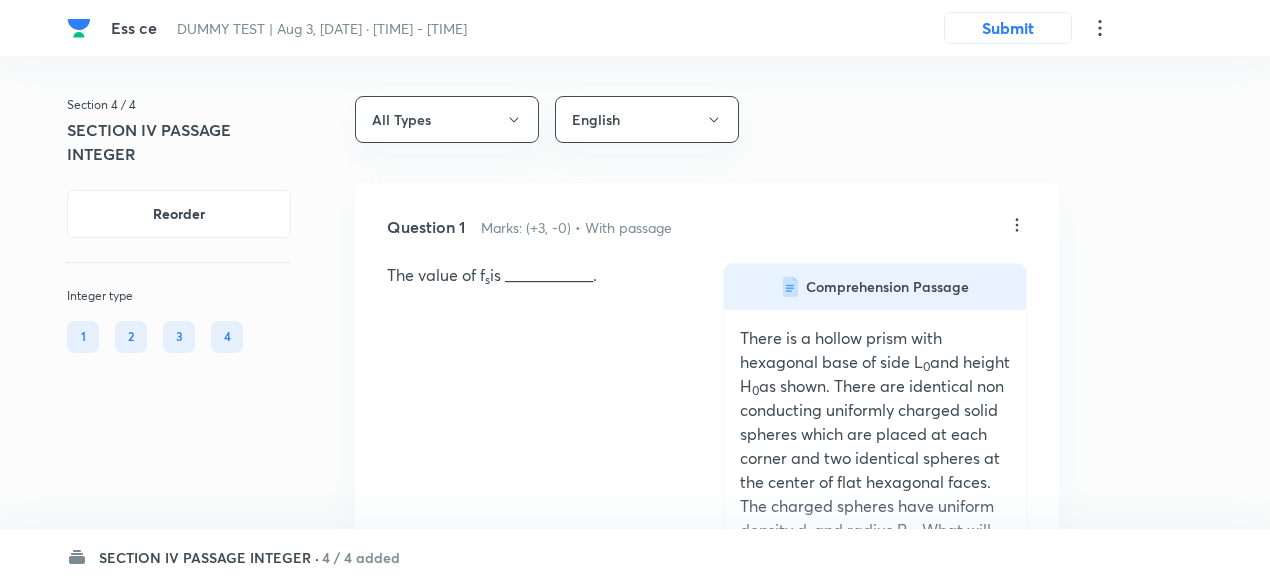 click on "The value of f s  is ___________." at bounding box center (539, 275) 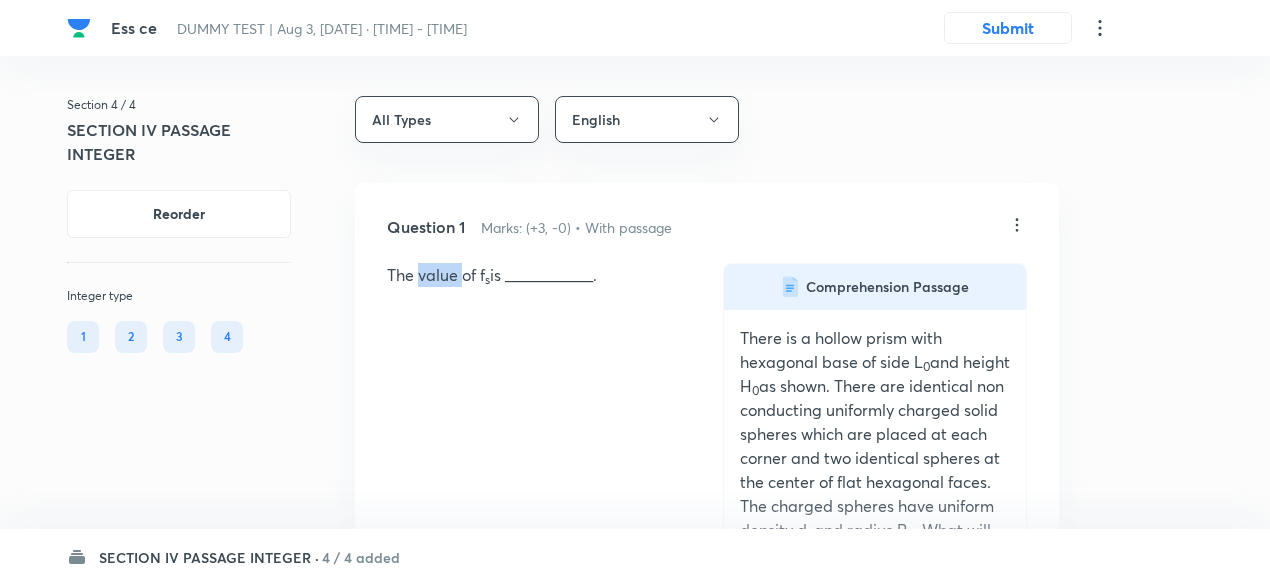 click on "The value of f s  is ___________." at bounding box center (539, 275) 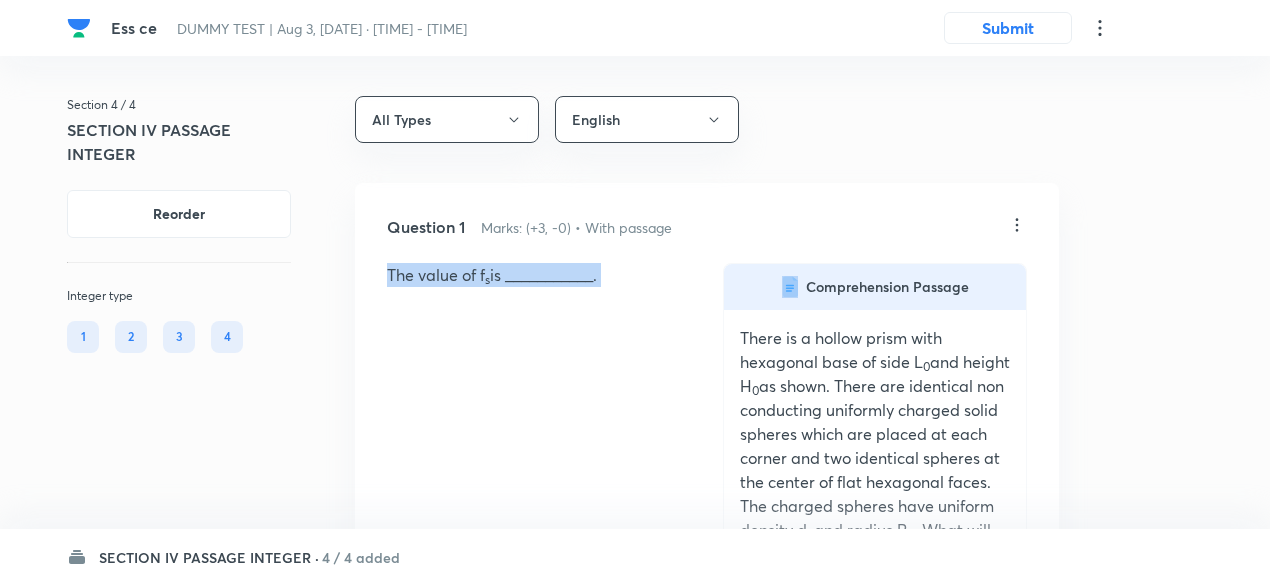 click on "The value of f s  is ___________." at bounding box center (539, 275) 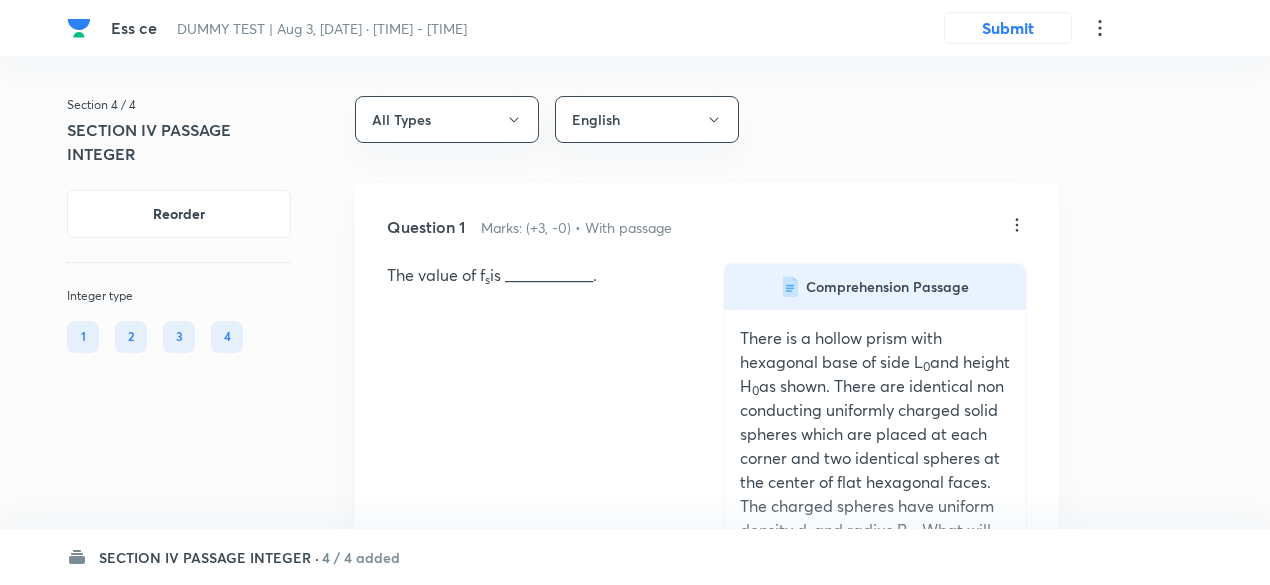click on "Question 1 Marks: (+3, -0) • With passage The value of f s  is ___________. Comprehension Passage There is a hollow prism with hexagonal base of side L 0  and height H 0  as shown. There are identical non conducting uniformly charged solid spheres which are placed at each corner and two identical spheres at the center of flat hexagonal faces. The charged spheres have uniform density d 0  and radius R 0 . What will be the flux passing through the shaded region (f s ) and the average charge density (d) inside the hexagonal prism. It is given that the flux passing through the hexagonal flat surface is k times the total flux passing through the prism.   Take     SI units  &     SI units and   ﻿ 0.35 Correct answer Solution Hide NA Physics Electricity & Magnetism Electric Flux and Gauss's Law Last used:  2 months ago Used  5  times in past Learners attempted:  1253 Difficulty: Moderate" at bounding box center (707, 737) 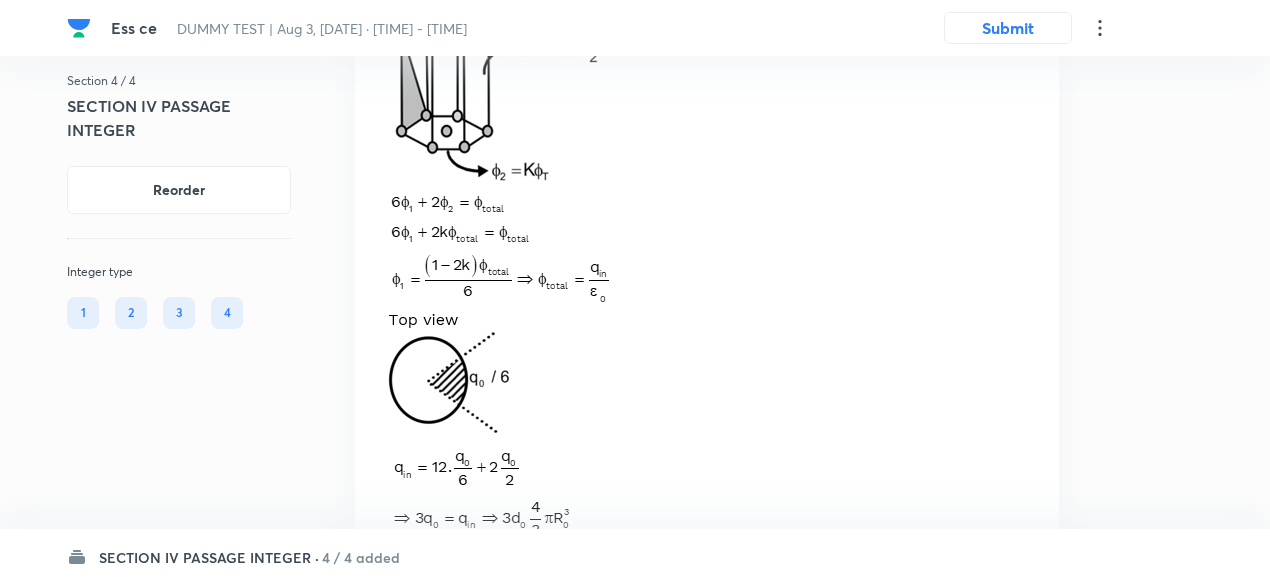 scroll, scrollTop: 2221, scrollLeft: 0, axis: vertical 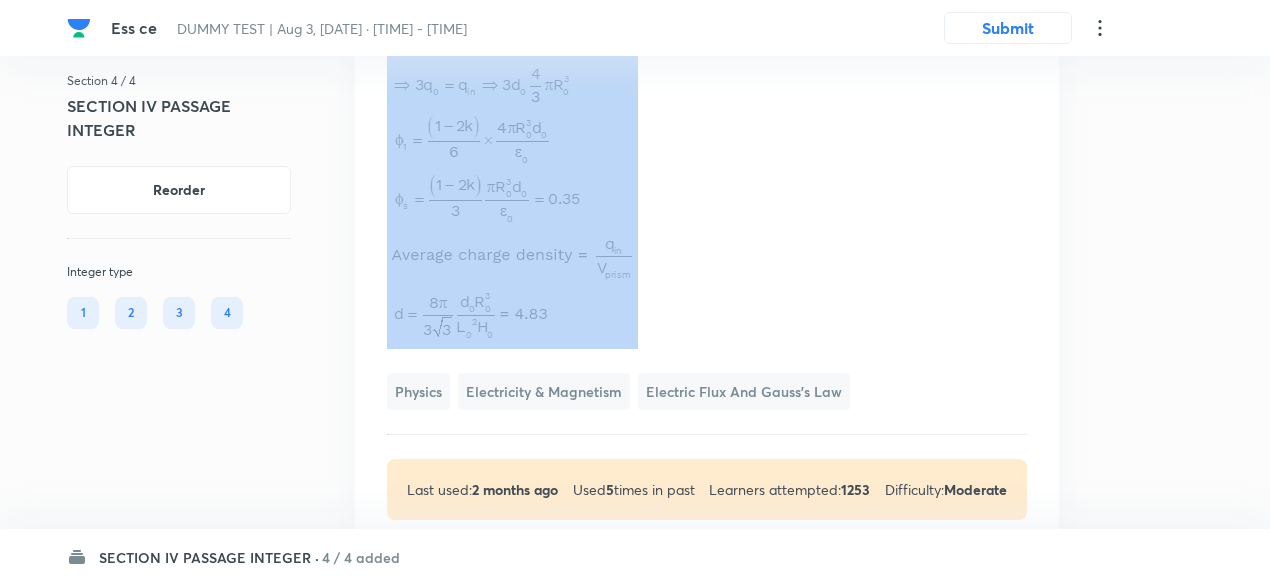 drag, startPoint x: 354, startPoint y: 71, endPoint x: 600, endPoint y: 261, distance: 310.83115 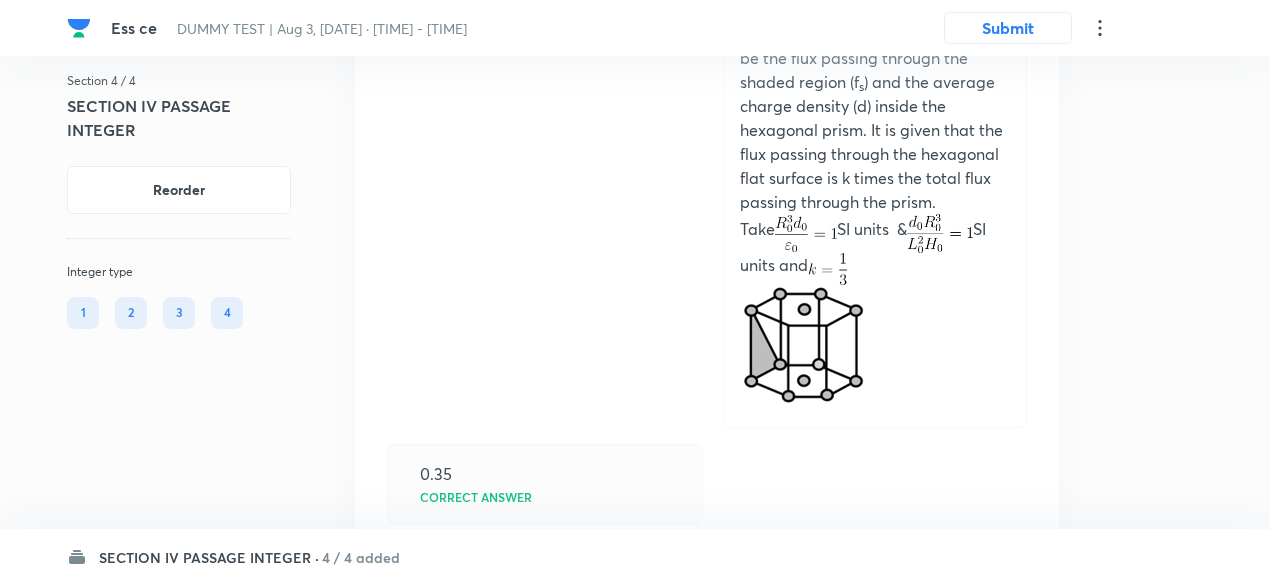 scroll, scrollTop: 488, scrollLeft: 0, axis: vertical 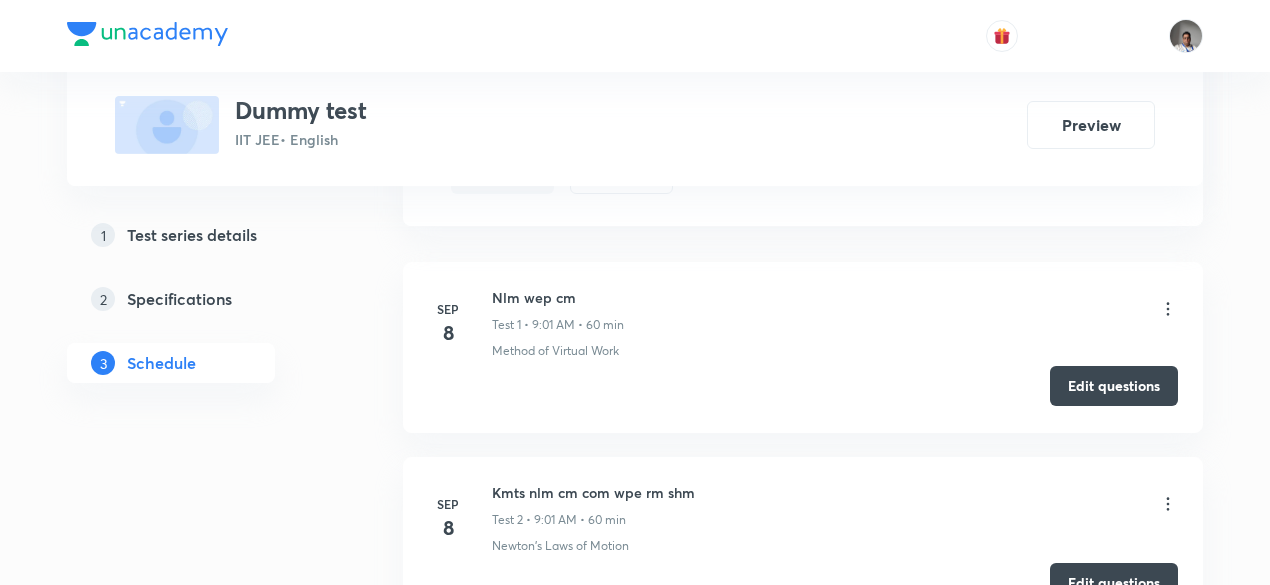 click on "Edit questions" at bounding box center [1114, 386] 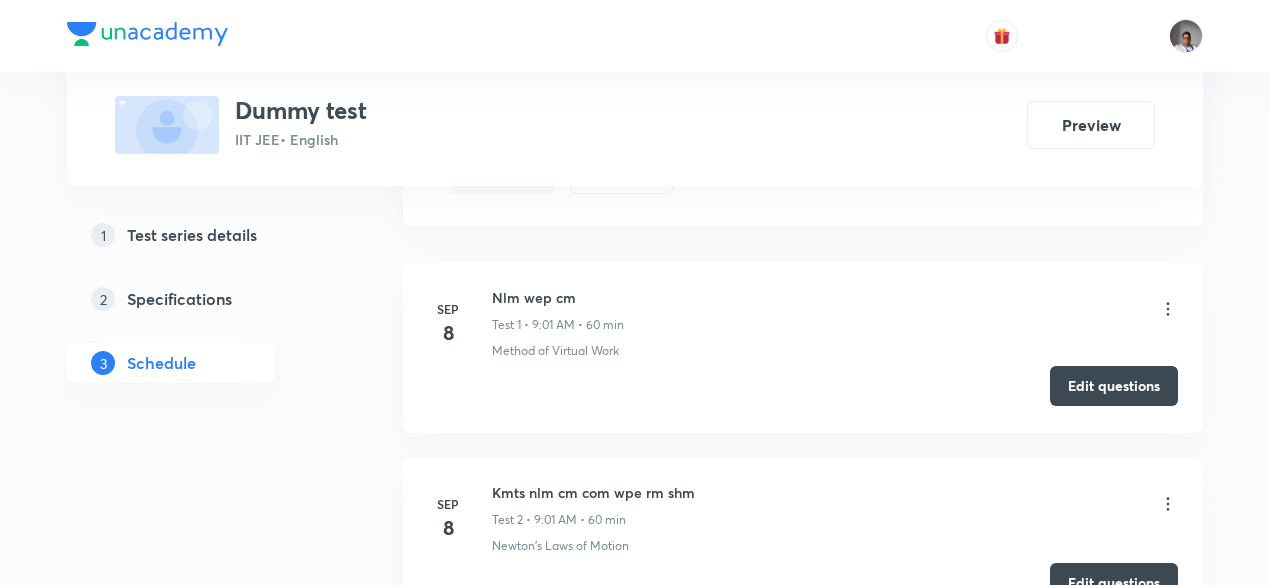 scroll, scrollTop: 2992, scrollLeft: 0, axis: vertical 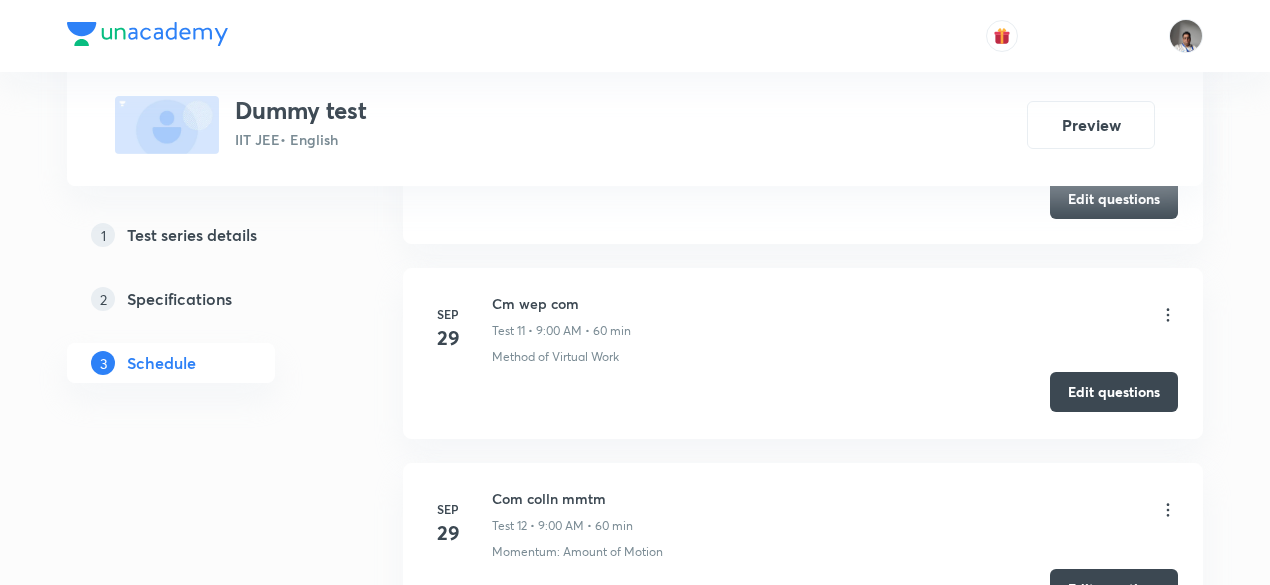 click on "Edit questions" at bounding box center [1114, 392] 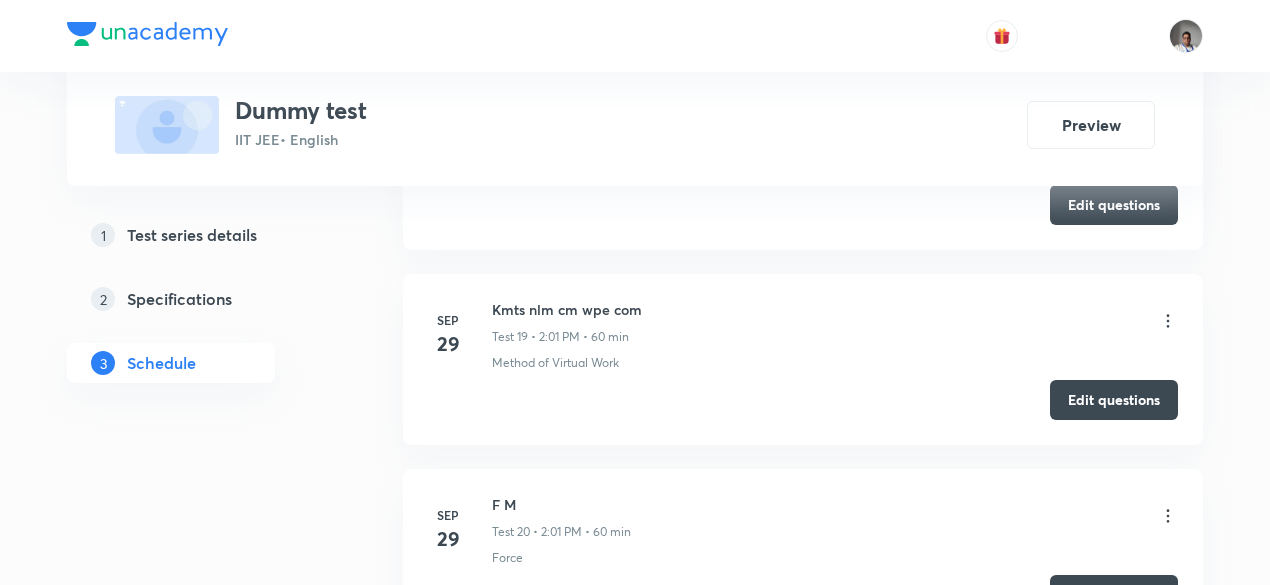 scroll, scrollTop: 7322, scrollLeft: 0, axis: vertical 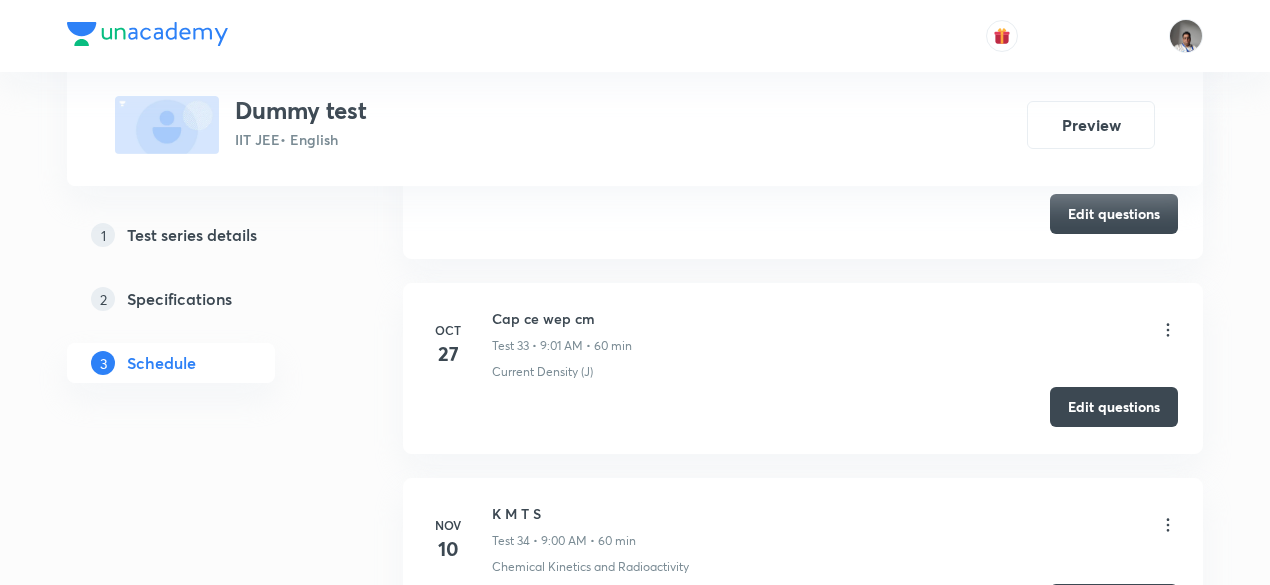 click on "Edit questions" at bounding box center [1114, 407] 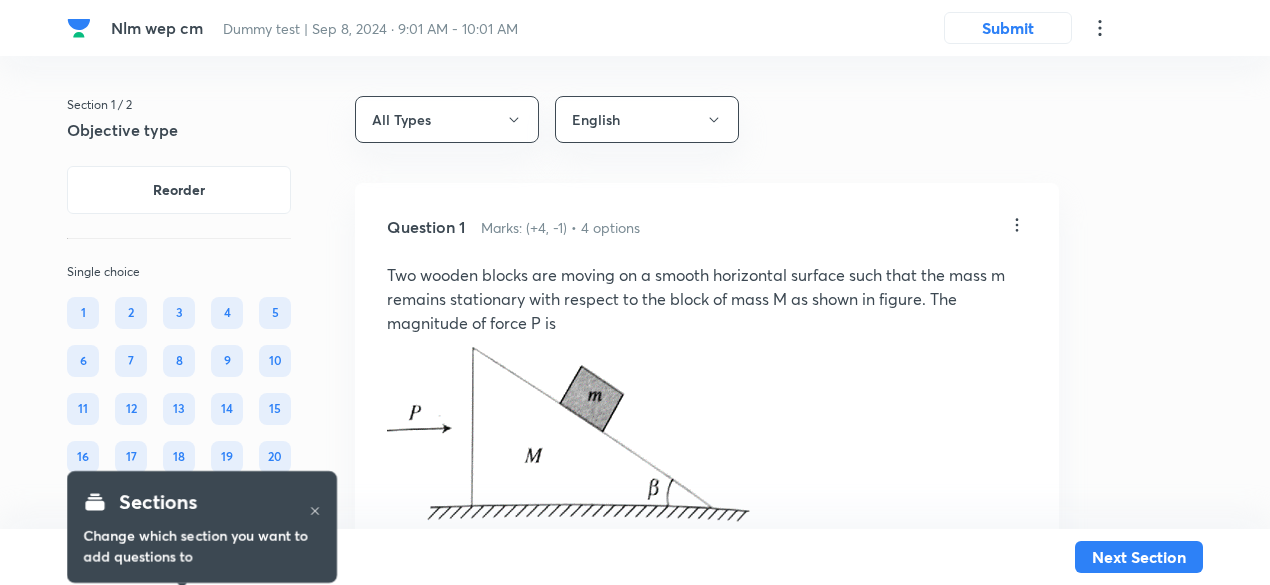 scroll, scrollTop: 316, scrollLeft: 0, axis: vertical 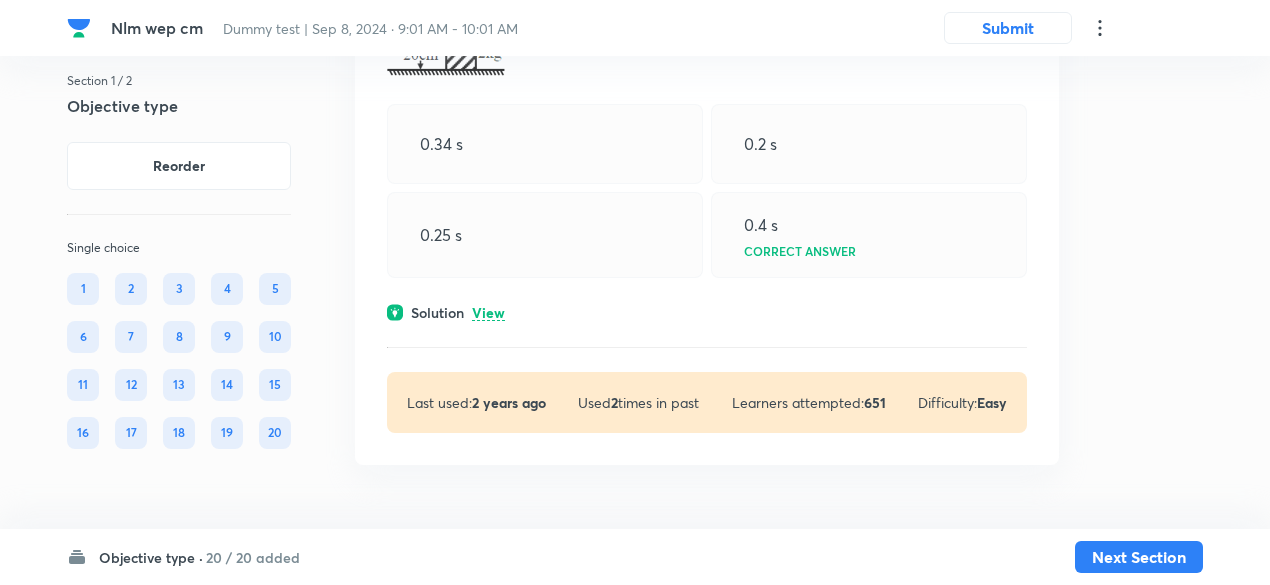 click on "View" at bounding box center (488, 313) 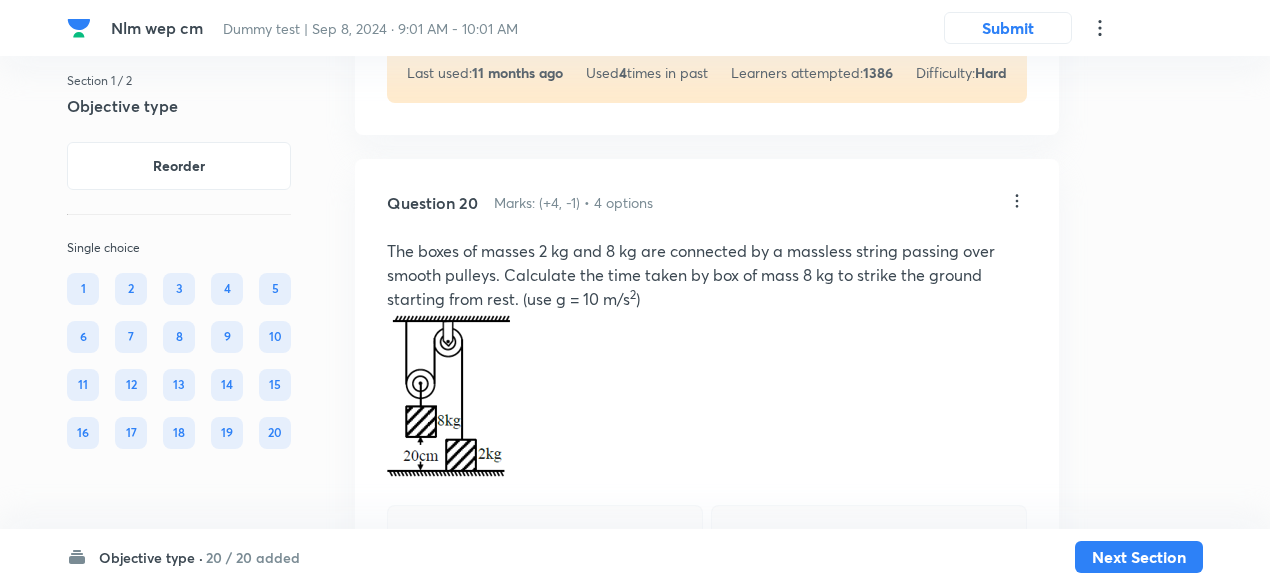 scroll, scrollTop: 12876, scrollLeft: 0, axis: vertical 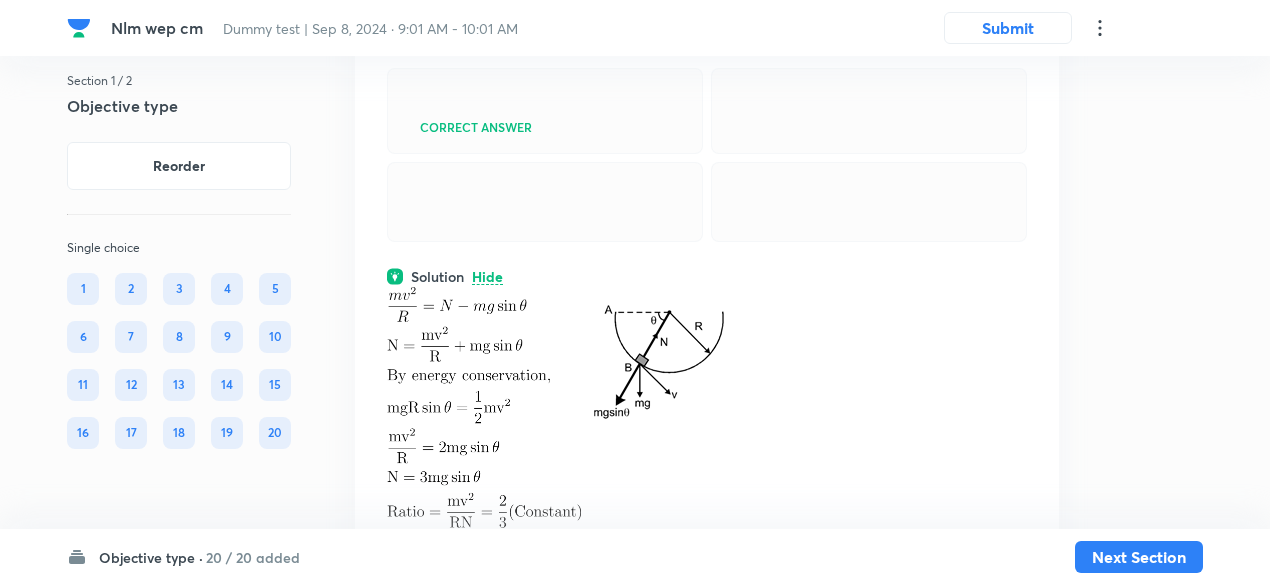 click on "Correct answer" at bounding box center (545, 111) 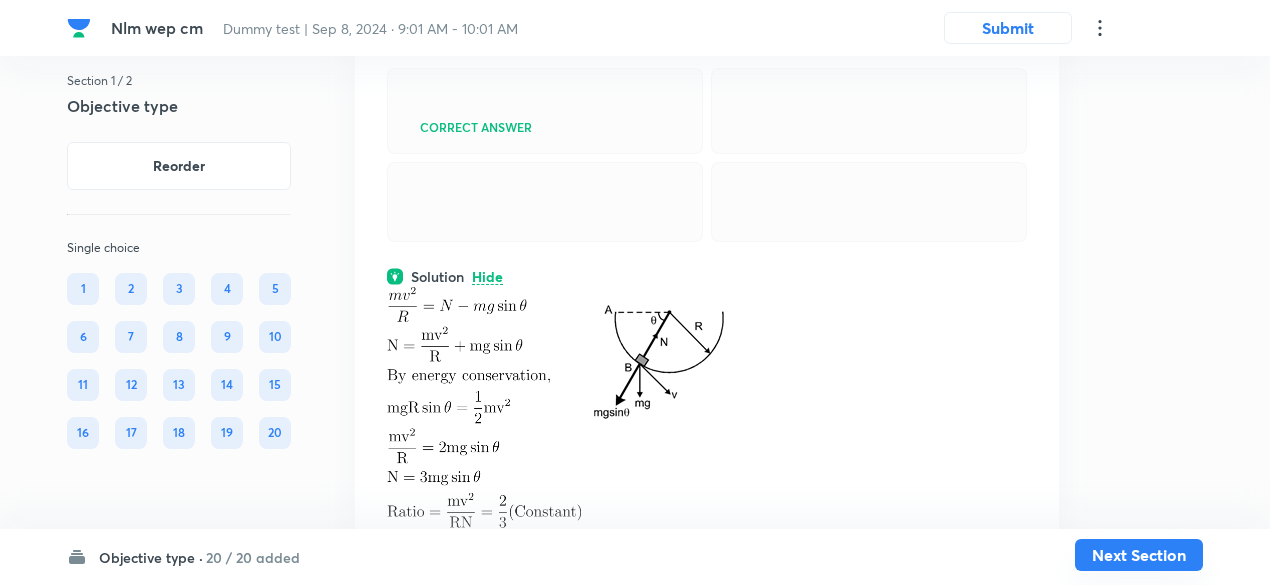 click on "Next Section" at bounding box center (1139, 555) 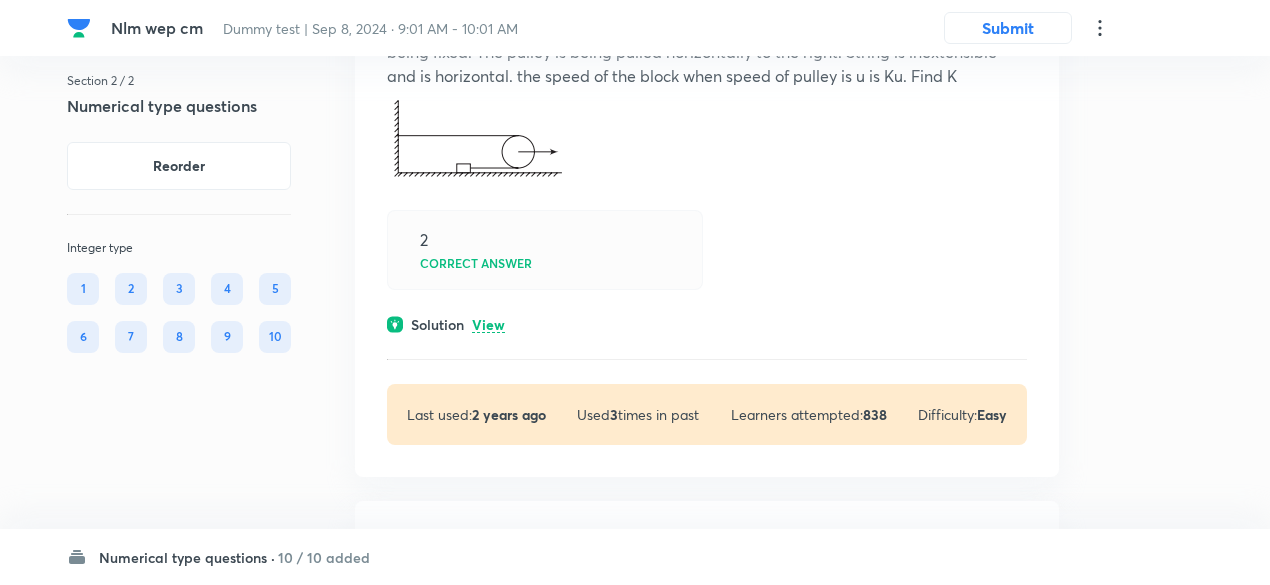 scroll, scrollTop: 254, scrollLeft: 0, axis: vertical 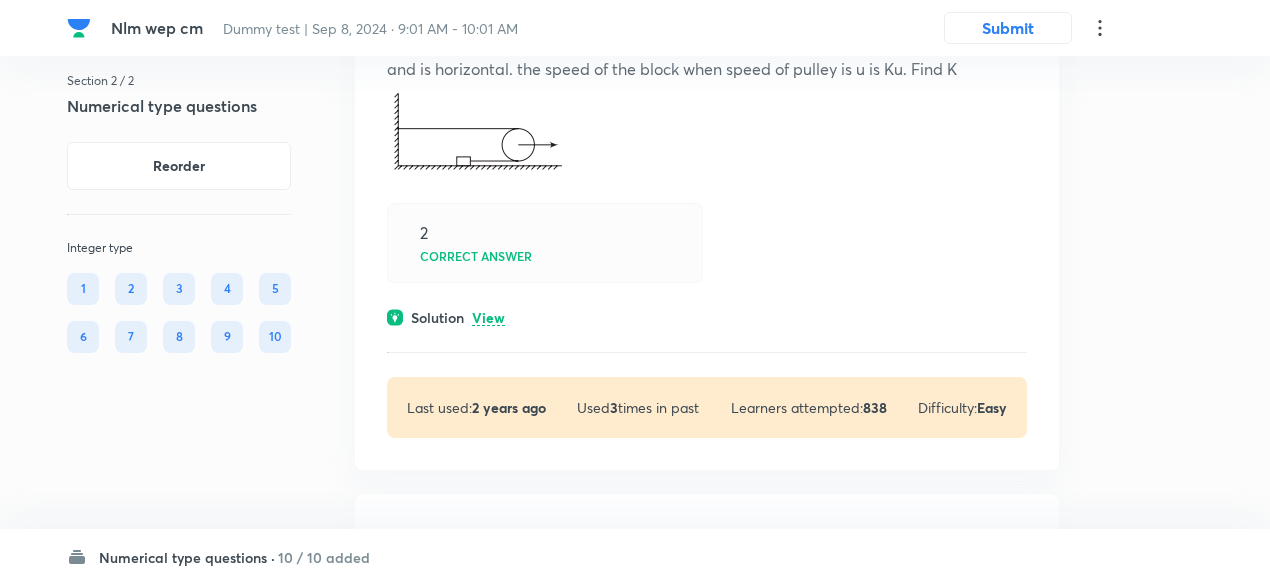 click on "In the figure shown, there is a movable pulley with one end of the string passing over it being fixed. The pulley is being pulled horizontally to the right. String is inextensible and is horizontal. the speed of the block when speed of pulley is u is Ku. Find K 2 Correct answer Solution View Last used: 2 years ago Used 3 times in past Learners attempted: 838 Difficulty: Easy" at bounding box center (707, 199) 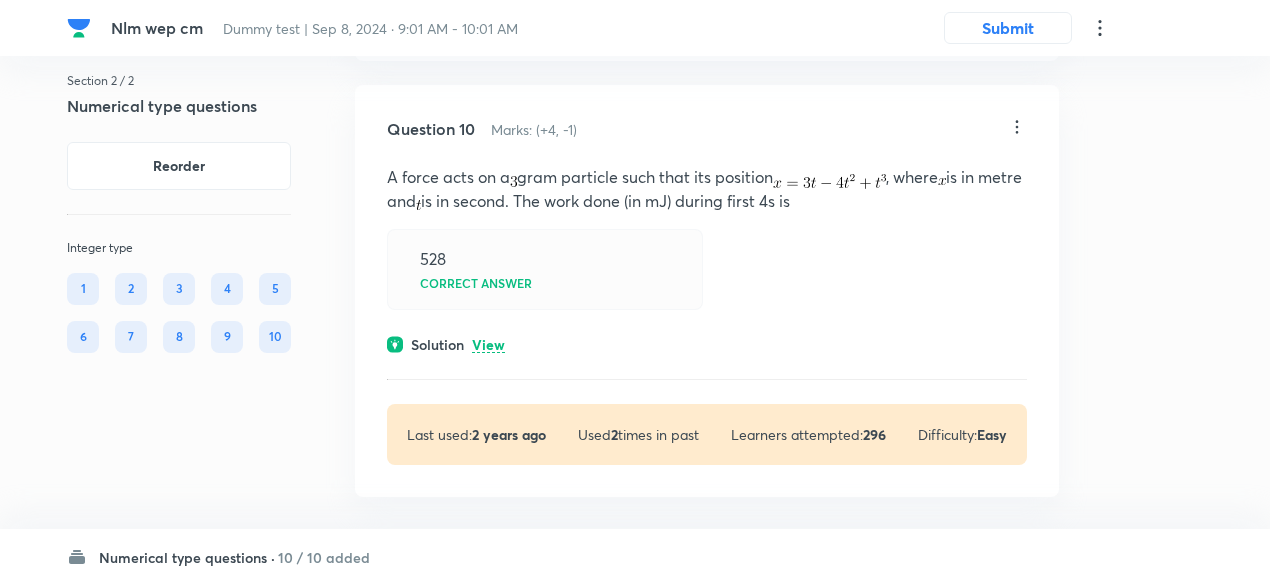 scroll, scrollTop: 5768, scrollLeft: 0, axis: vertical 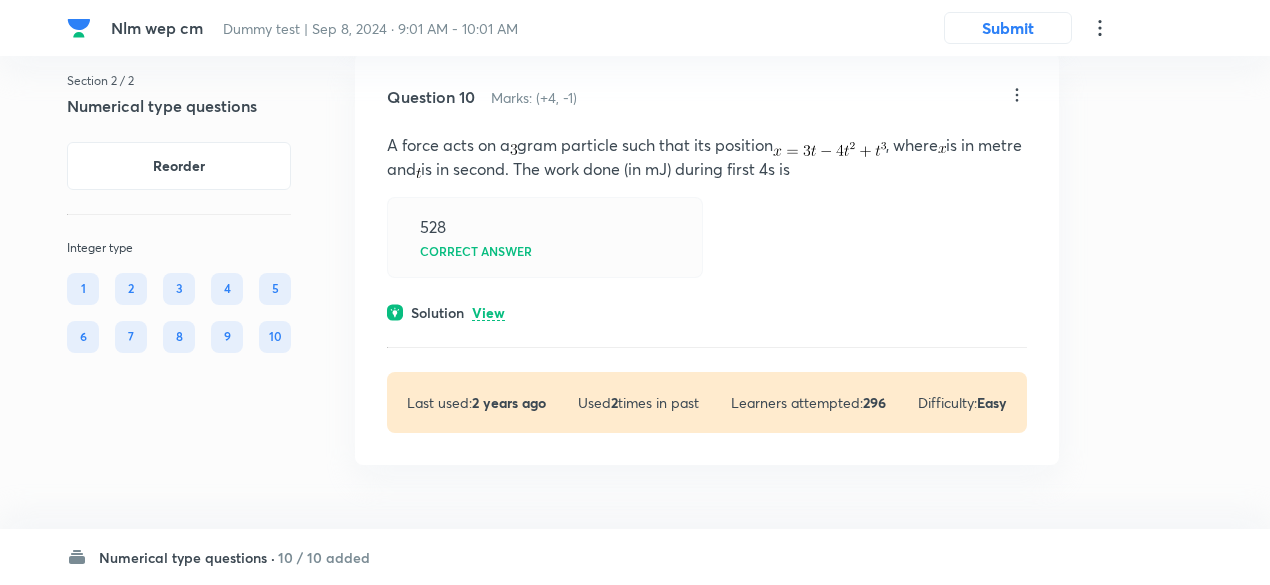 click on "View" at bounding box center [488, 313] 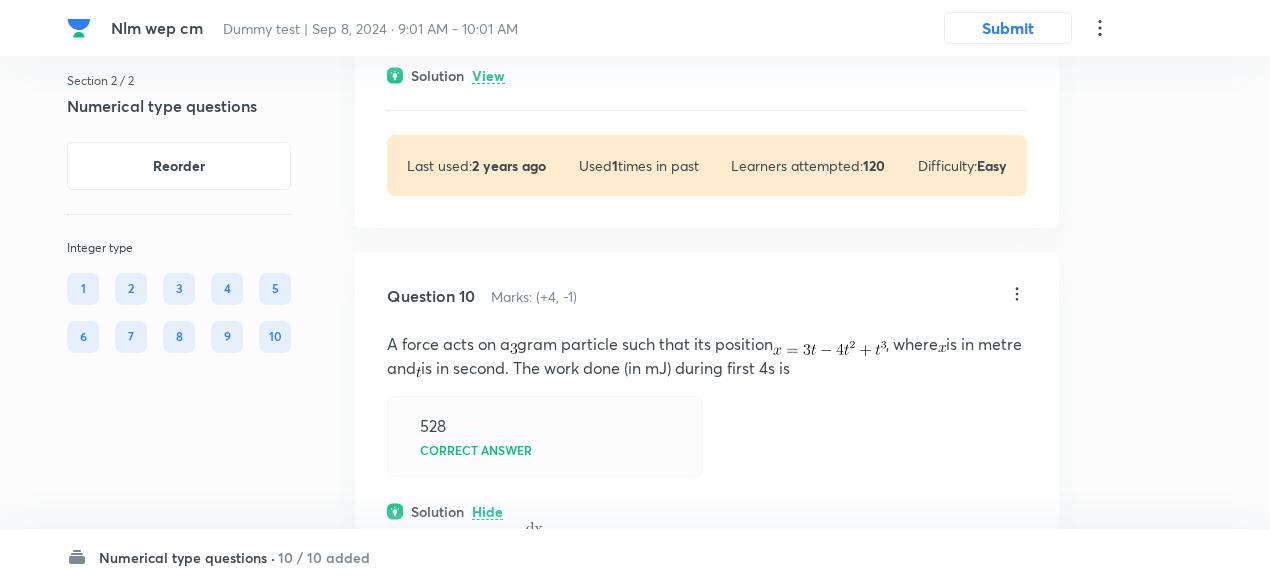 scroll, scrollTop: 5348, scrollLeft: 0, axis: vertical 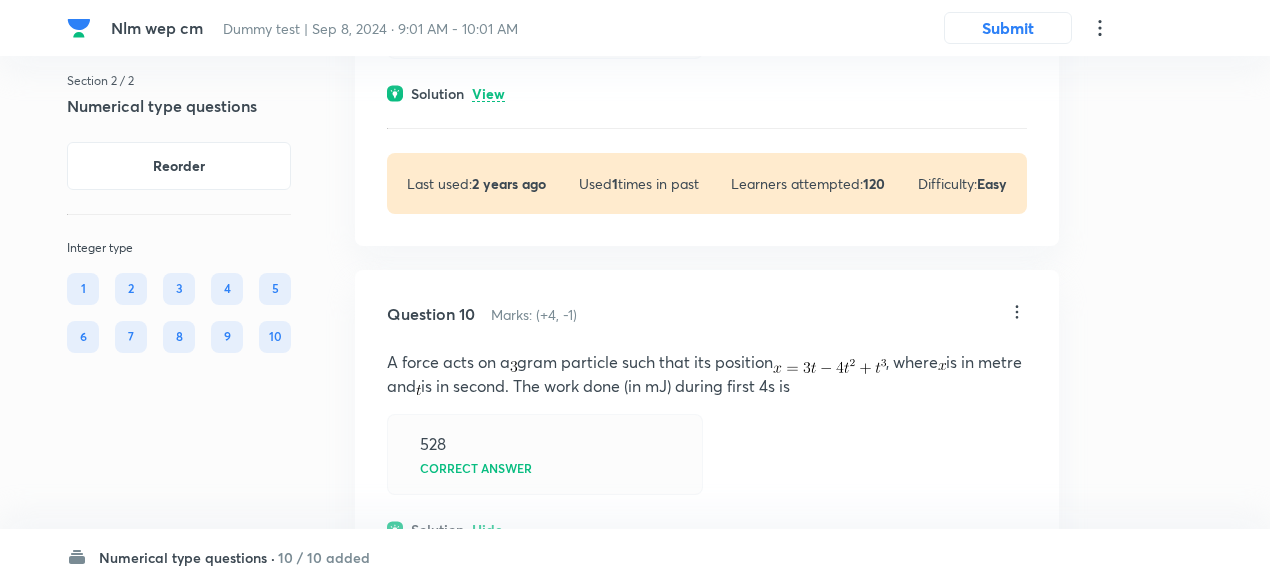click on "View" at bounding box center (488, 94) 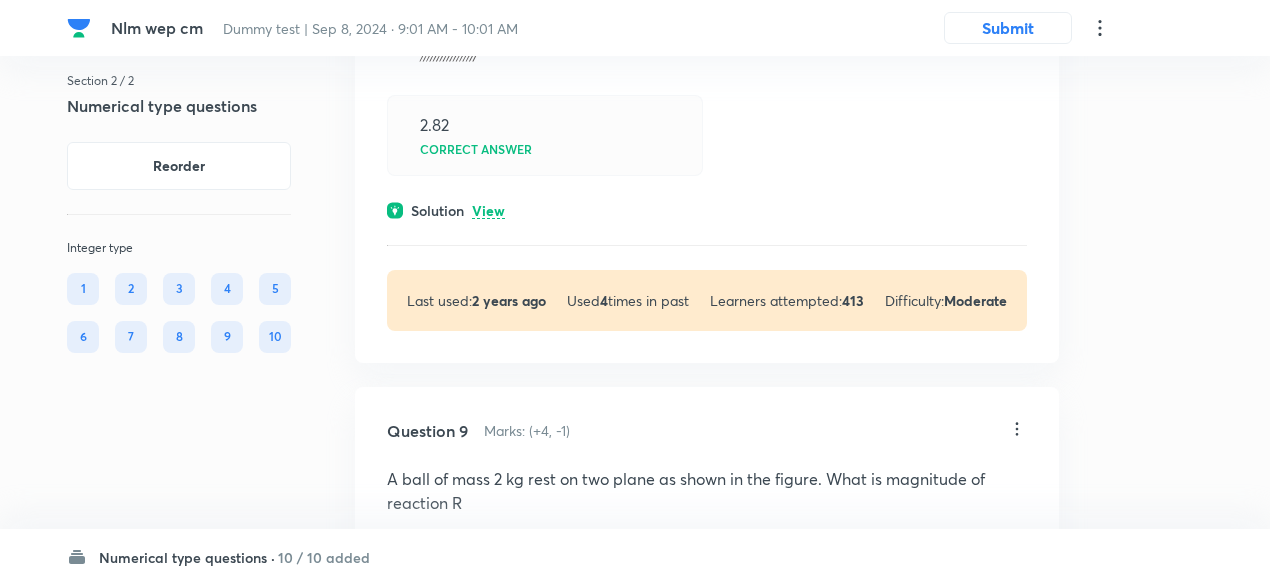 scroll, scrollTop: 4746, scrollLeft: 0, axis: vertical 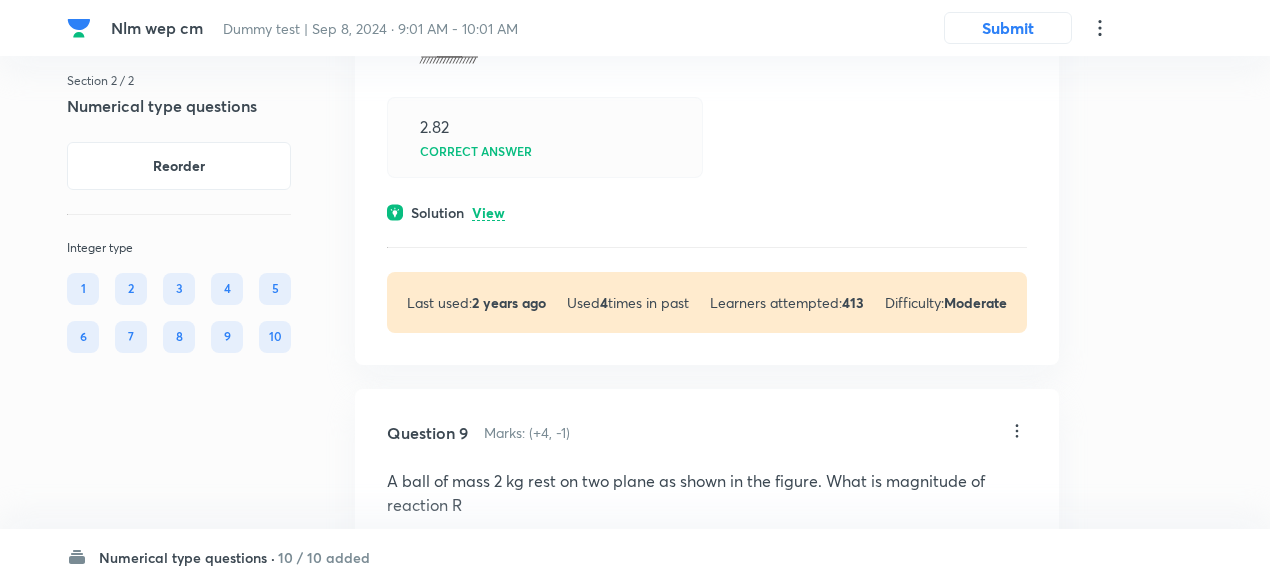 click on "View" at bounding box center (488, 213) 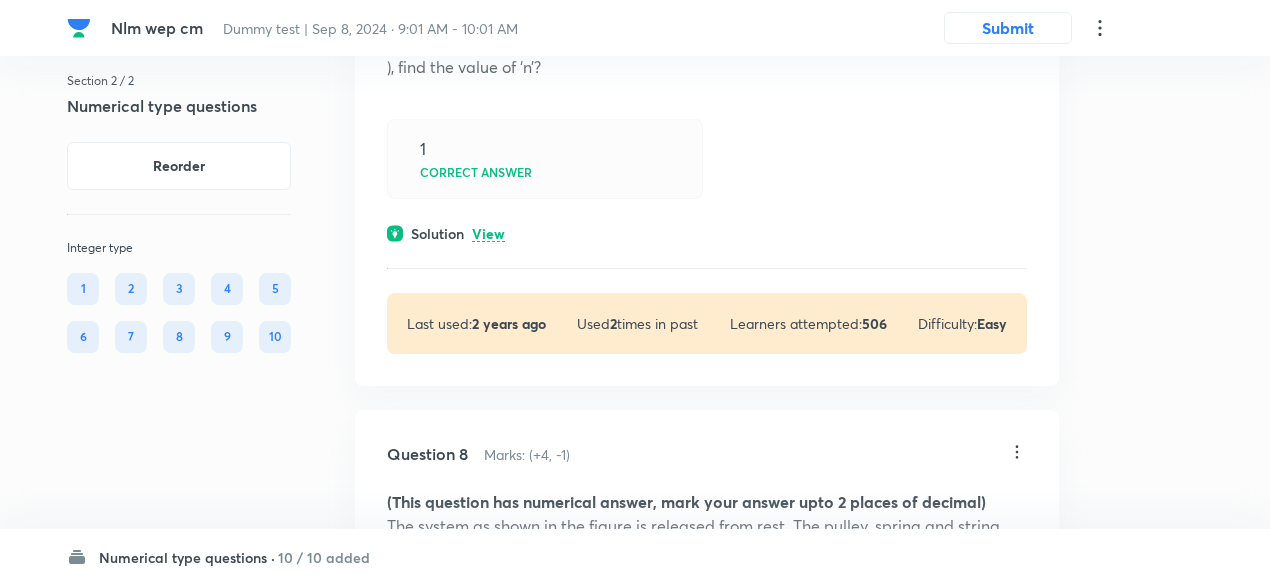 scroll, scrollTop: 4050, scrollLeft: 0, axis: vertical 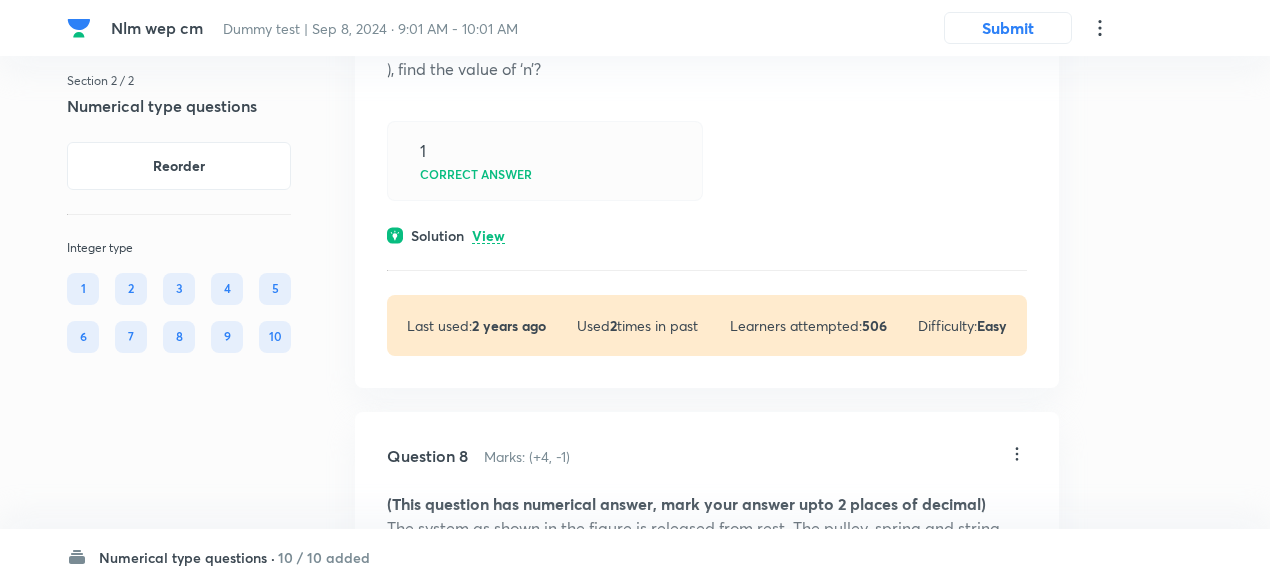 click on "View" at bounding box center (488, 236) 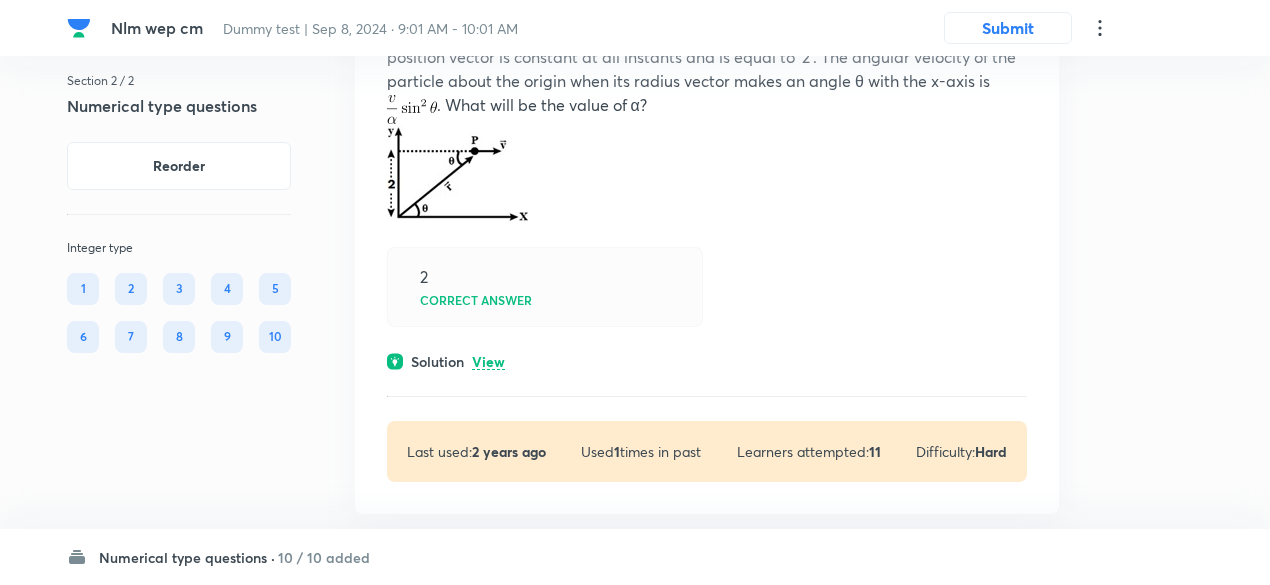 scroll, scrollTop: 3388, scrollLeft: 0, axis: vertical 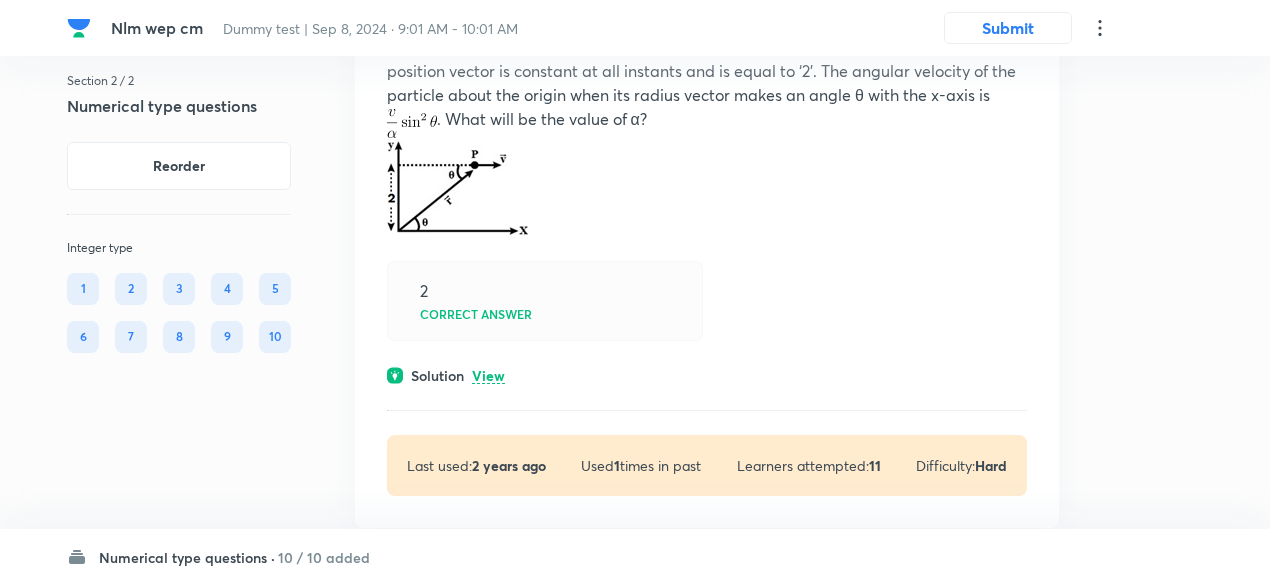 click on "A particle is moving parallel to x-axis as shown in fig. such that the y component of its position vector is constant at all instants and is equal to ‘2’. The angular velocity of the particle about the origin when its radius vector makes an angle θ with the x-axis is . What will be the value of α? 2 Correct answer Solution View Last used: 2 years ago Used 1 times in past Learners attempted: 11 Difficulty: Hard" at bounding box center (707, 241) 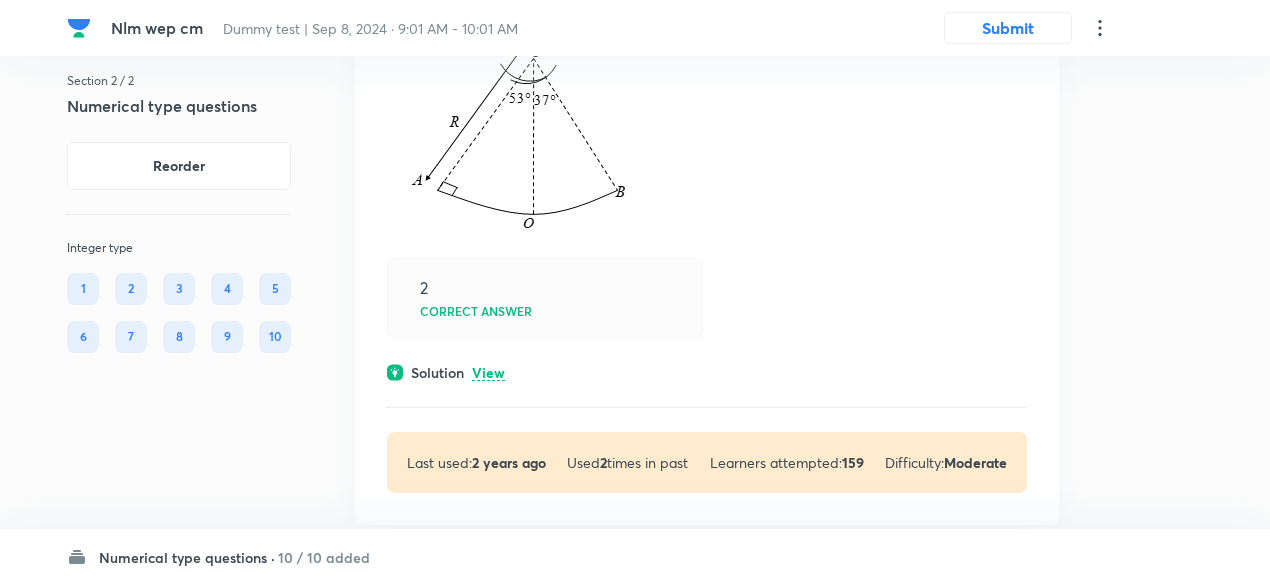 scroll, scrollTop: 2792, scrollLeft: 0, axis: vertical 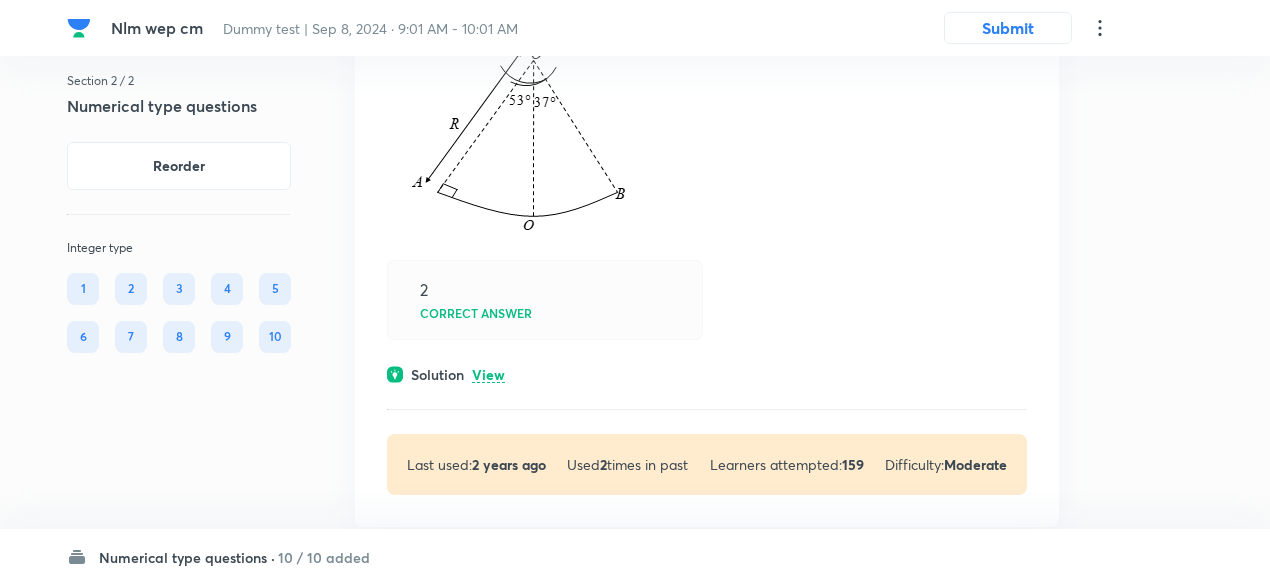 click on "View" at bounding box center (488, 375) 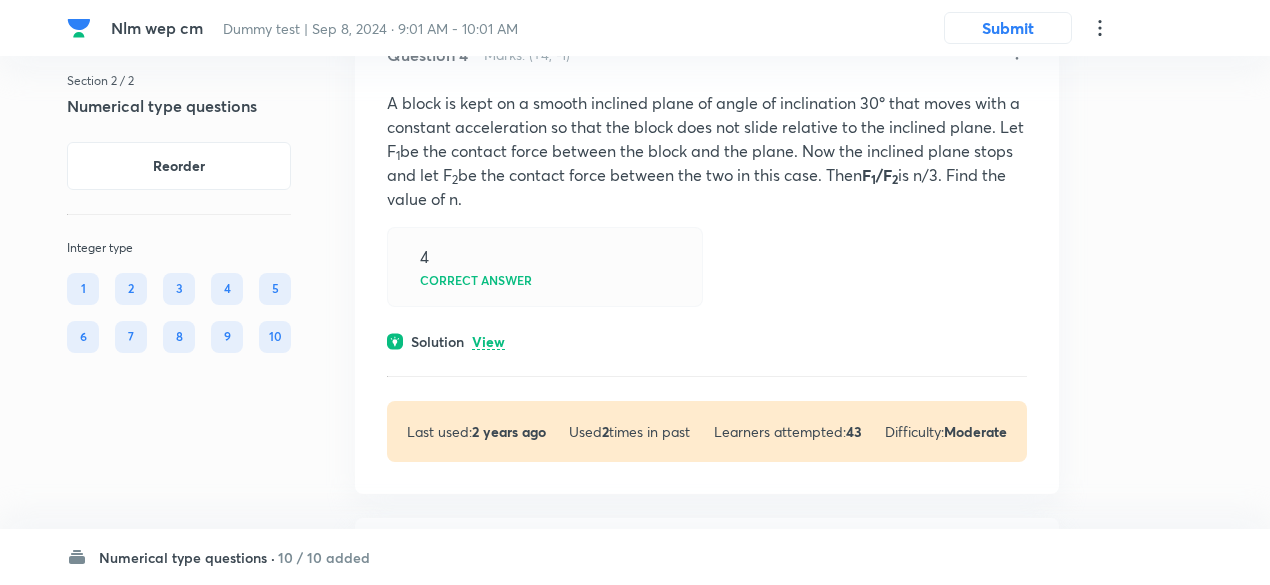 scroll, scrollTop: 2116, scrollLeft: 0, axis: vertical 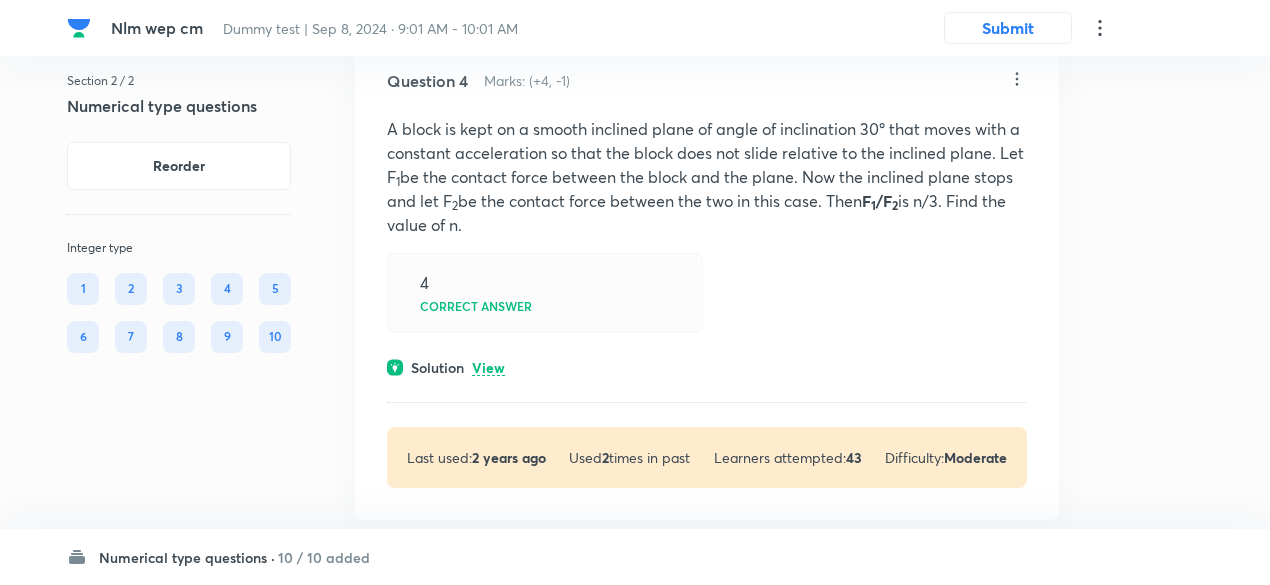 click on "View" at bounding box center (488, 368) 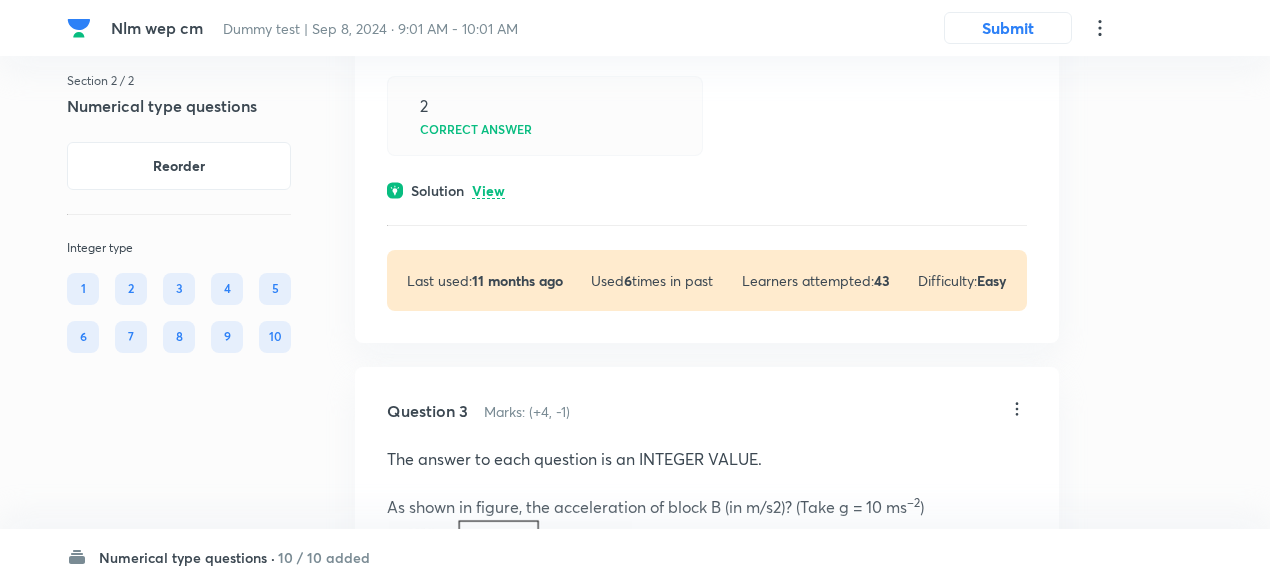 scroll, scrollTop: 1208, scrollLeft: 0, axis: vertical 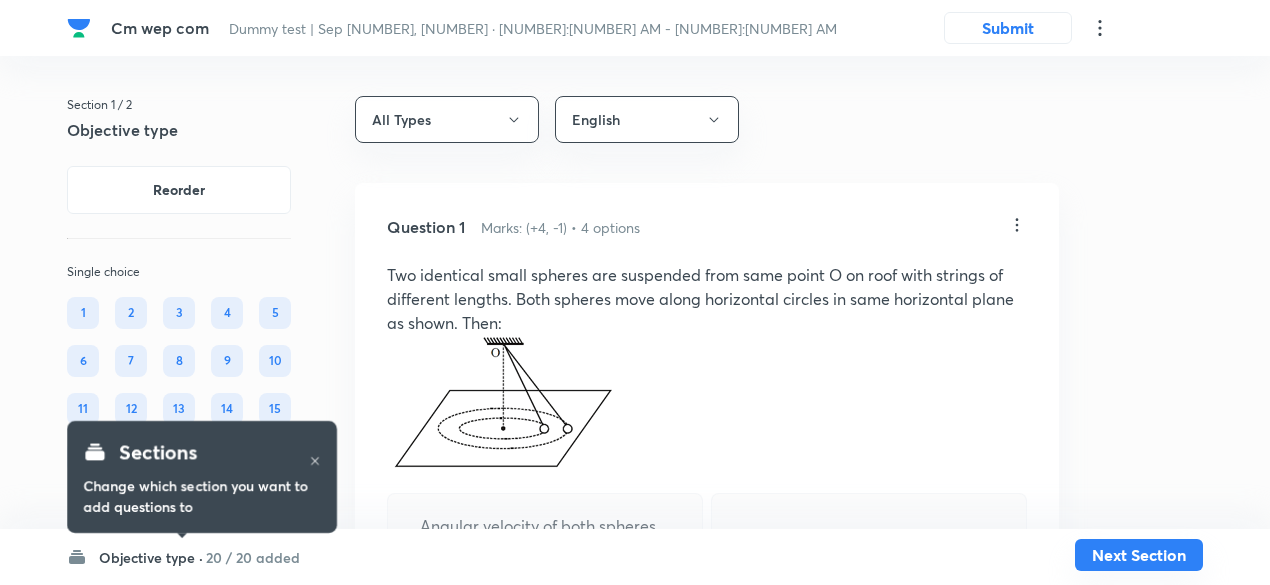 click on "Next Section" at bounding box center [1139, 555] 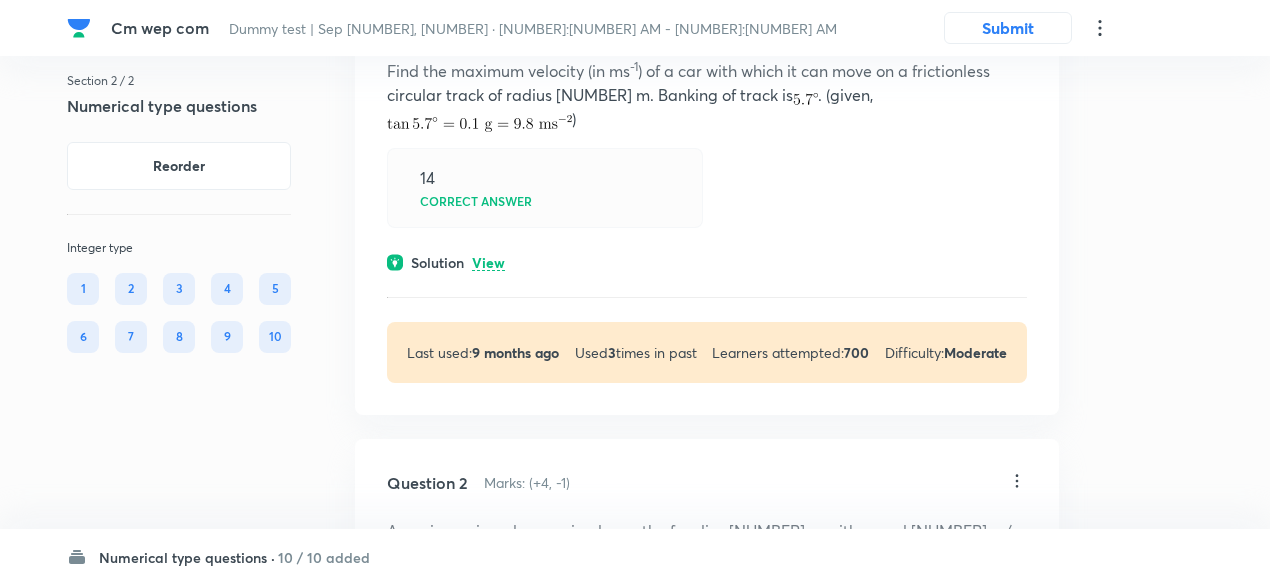 scroll, scrollTop: 252, scrollLeft: 0, axis: vertical 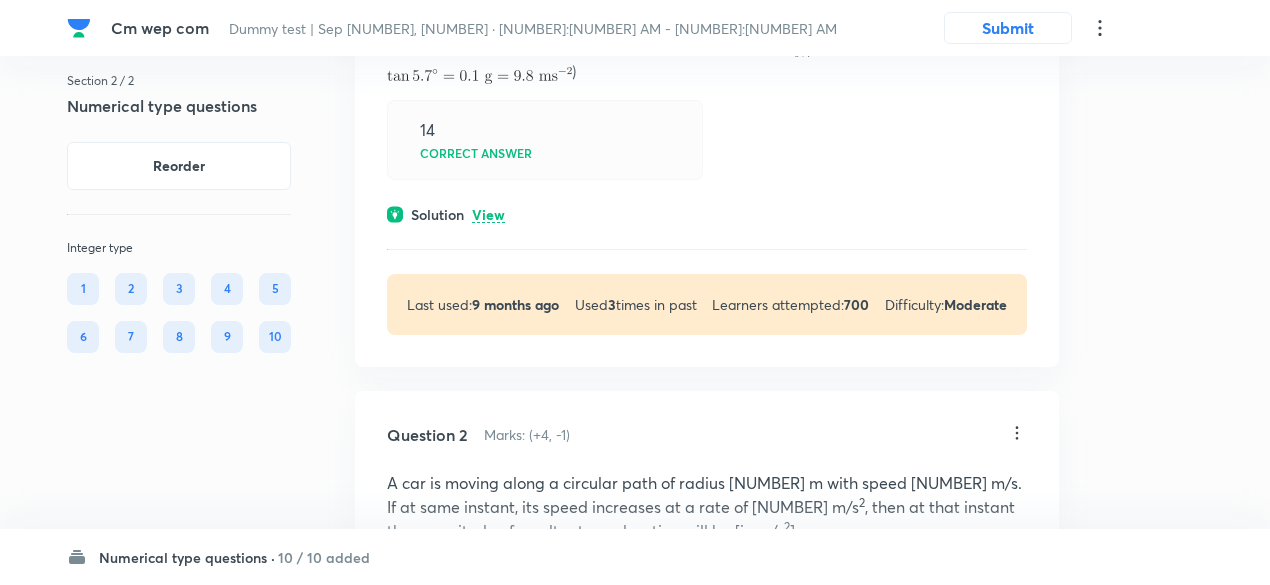 click on "View" at bounding box center (488, 215) 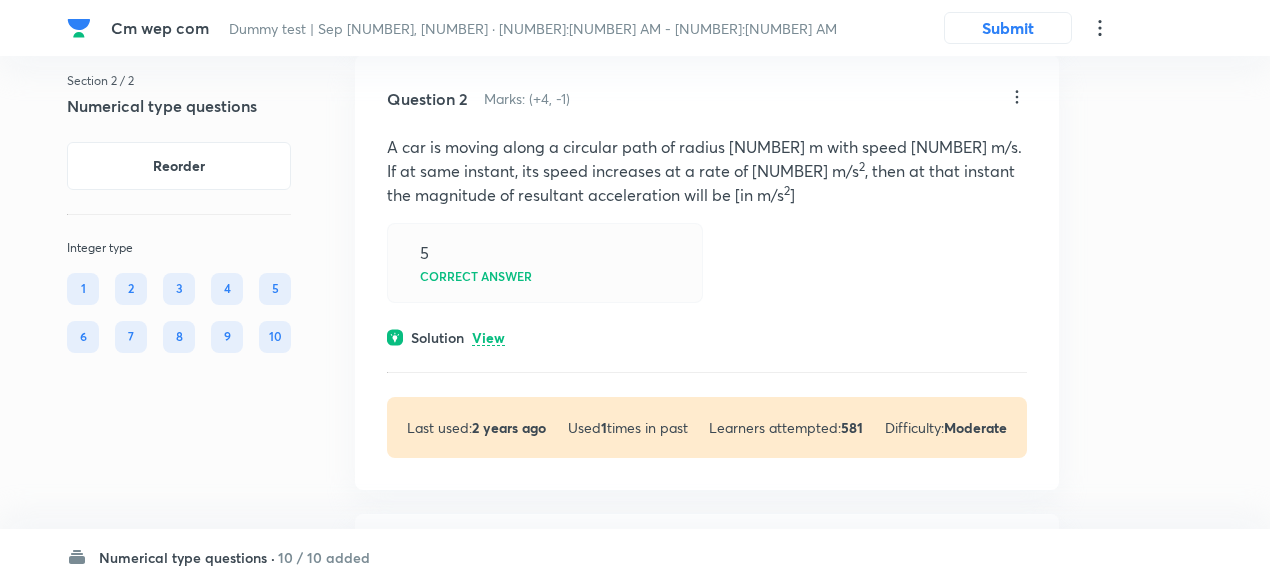 scroll, scrollTop: 730, scrollLeft: 0, axis: vertical 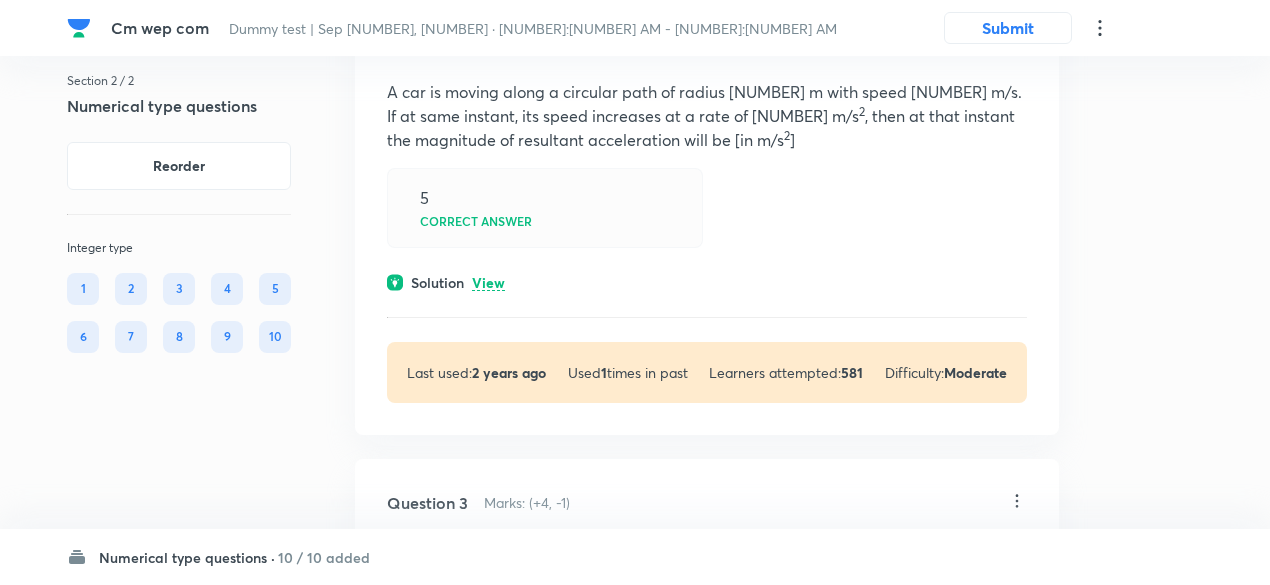 click on "View" at bounding box center (488, 283) 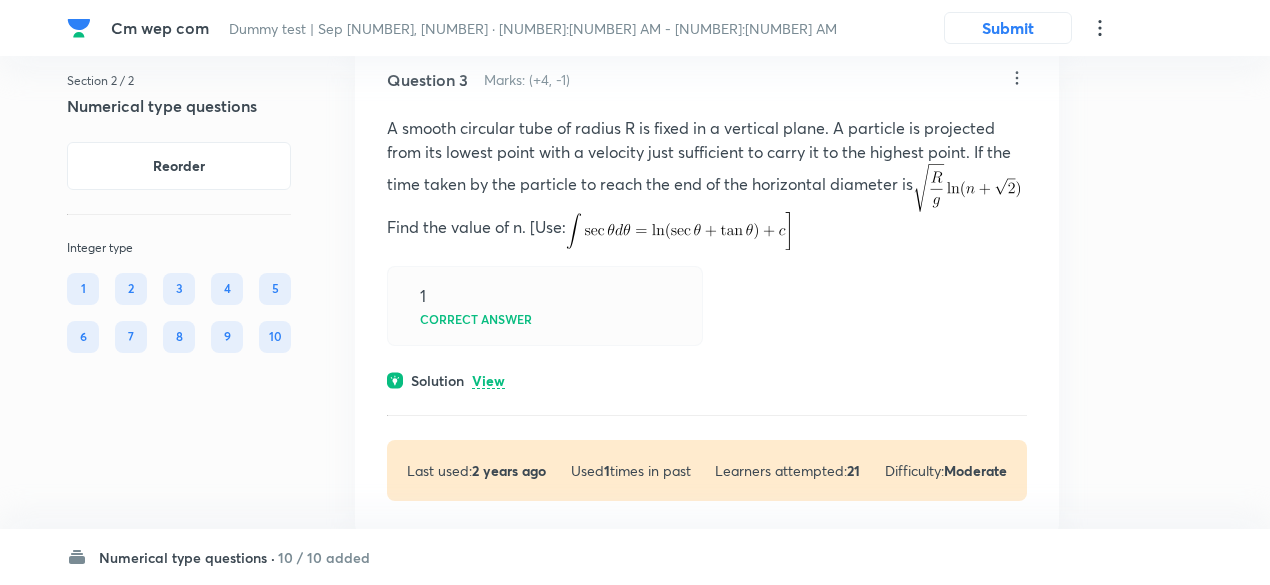 scroll, scrollTop: 1287, scrollLeft: 0, axis: vertical 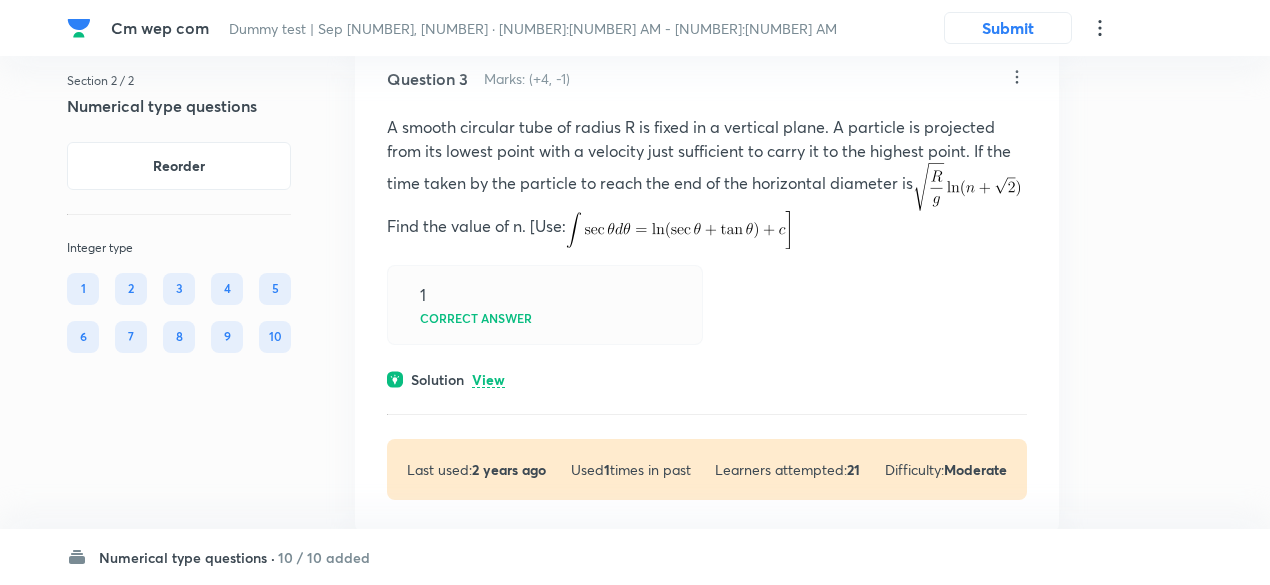 click on "View" at bounding box center [488, 380] 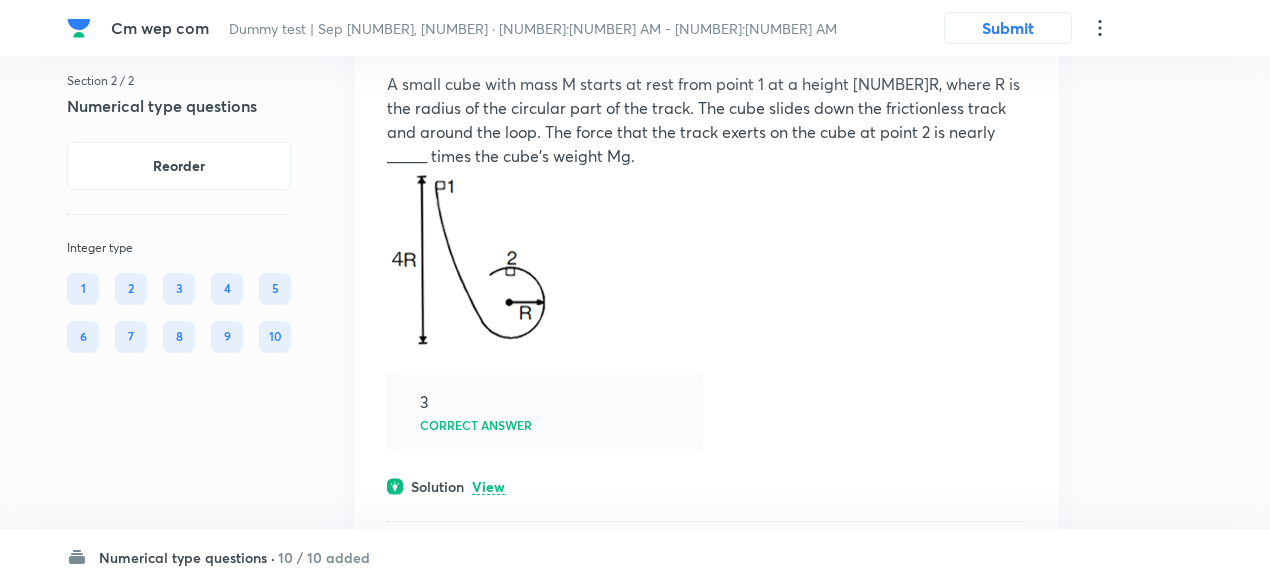 scroll, scrollTop: 2800, scrollLeft: 0, axis: vertical 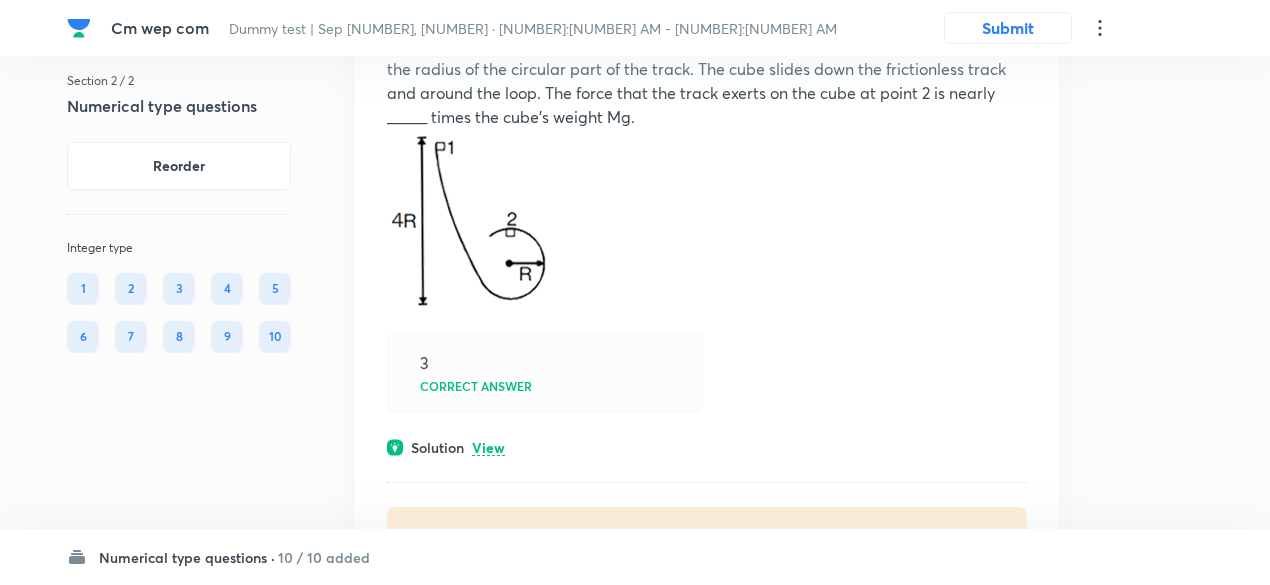 click on "View" at bounding box center (488, 448) 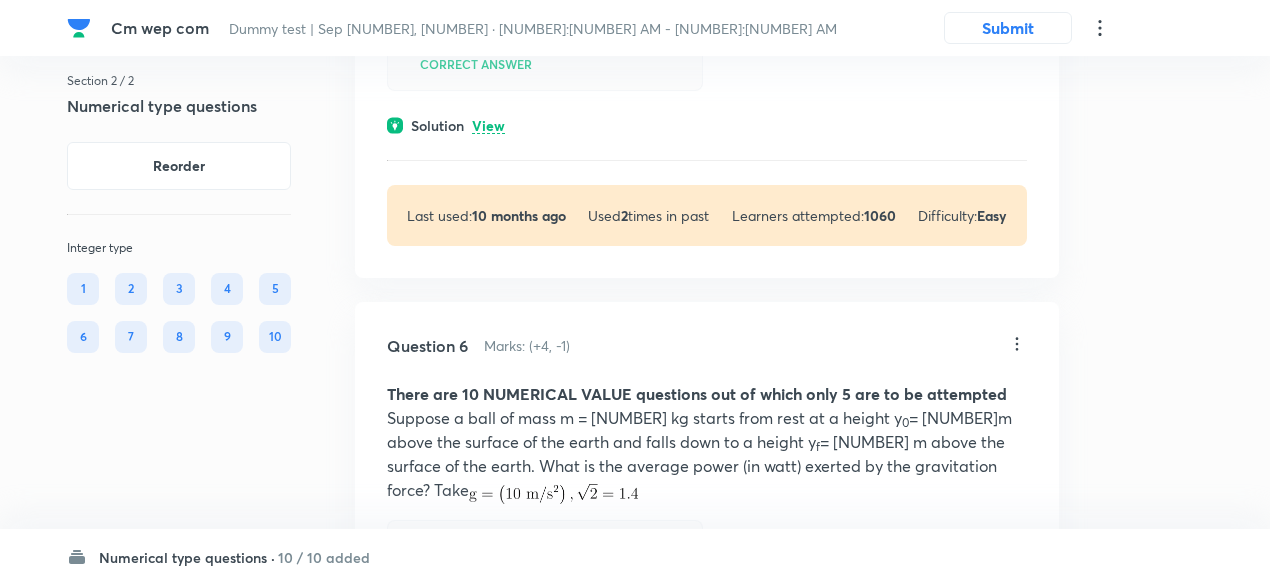 scroll, scrollTop: 4019, scrollLeft: 0, axis: vertical 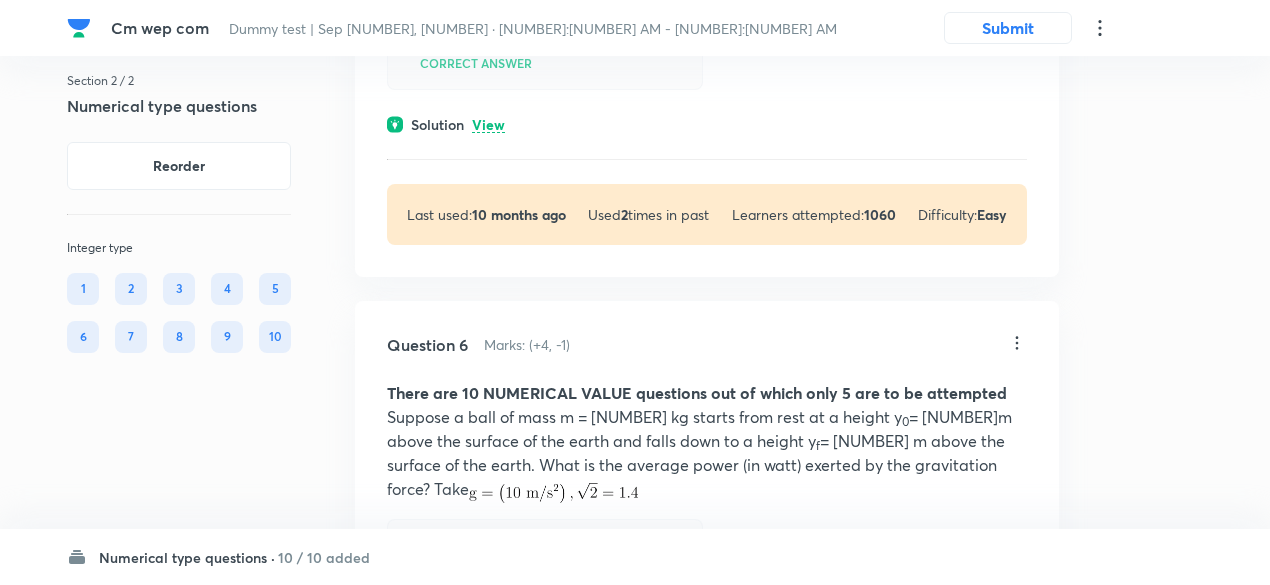 click on "View" at bounding box center (488, 125) 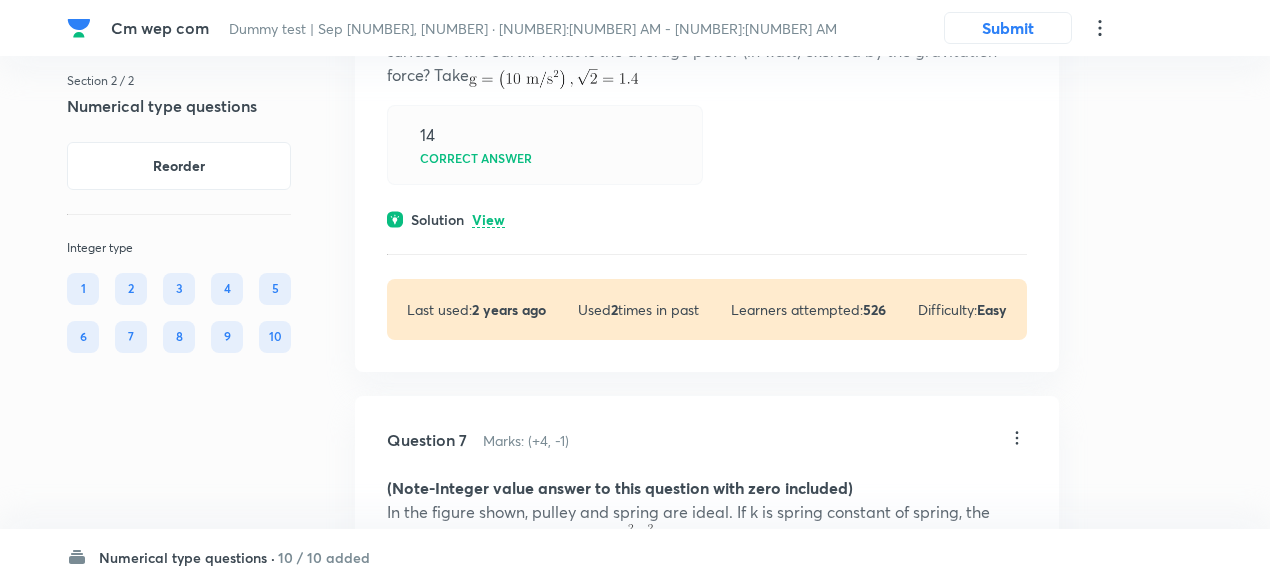 scroll, scrollTop: 4755, scrollLeft: 0, axis: vertical 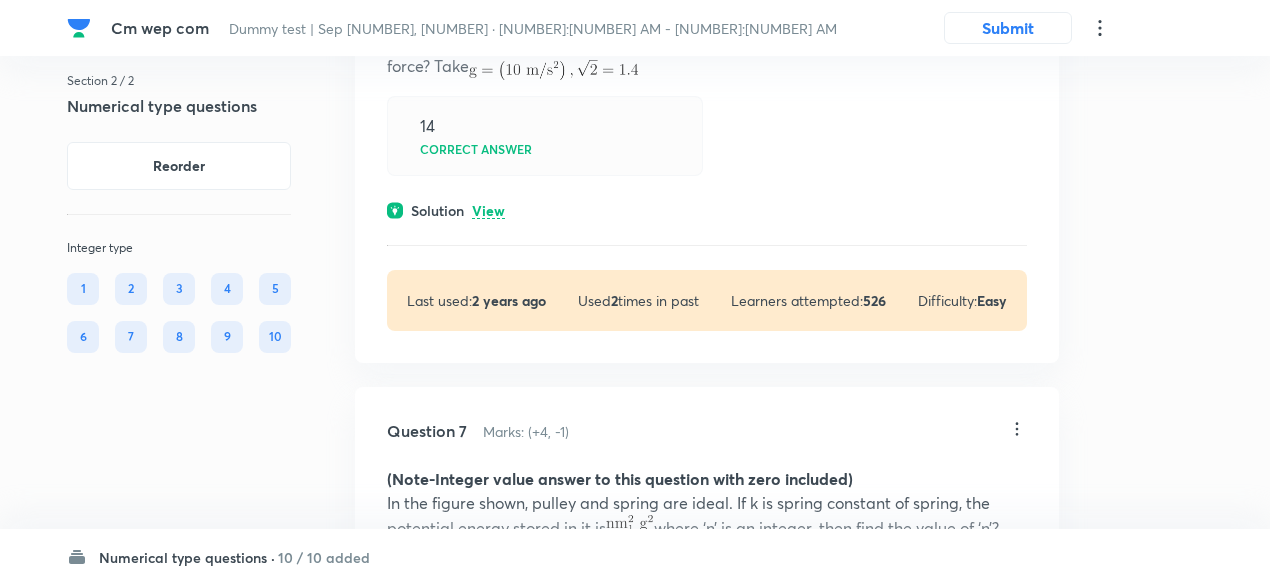 click on "View" at bounding box center [488, 211] 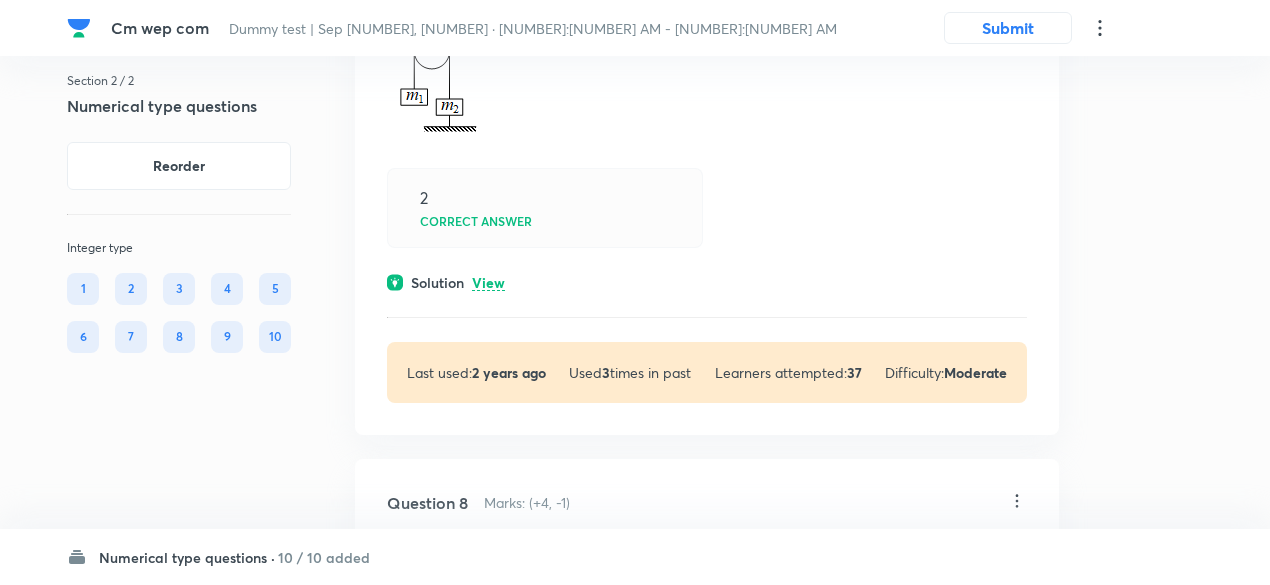 scroll, scrollTop: 5711, scrollLeft: 0, axis: vertical 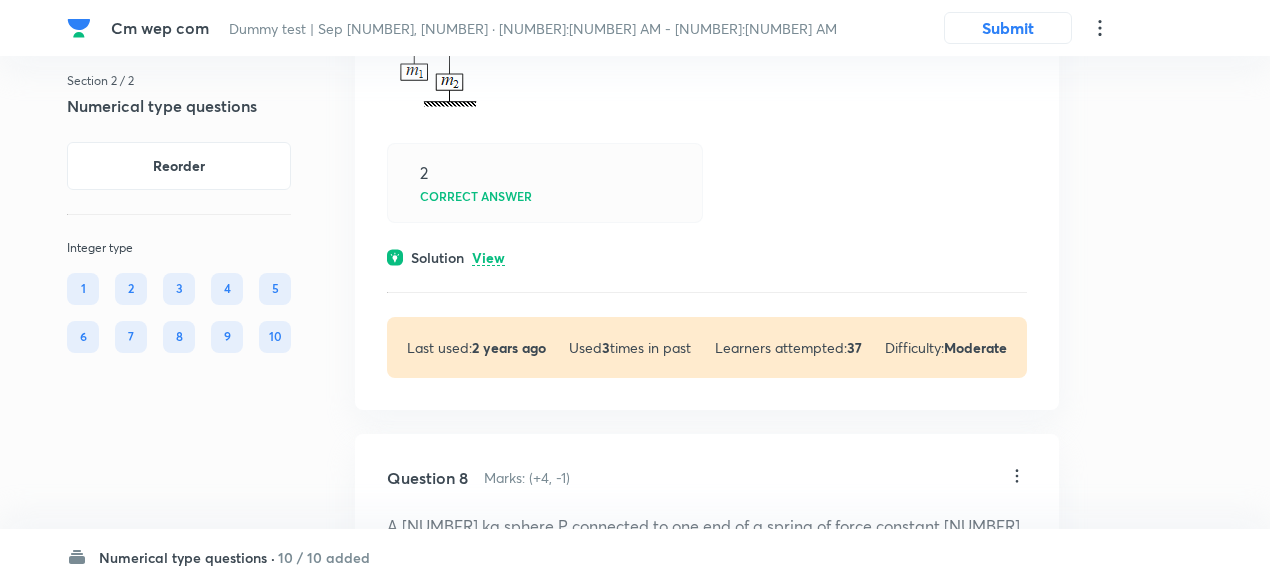 click on "View" at bounding box center (488, 258) 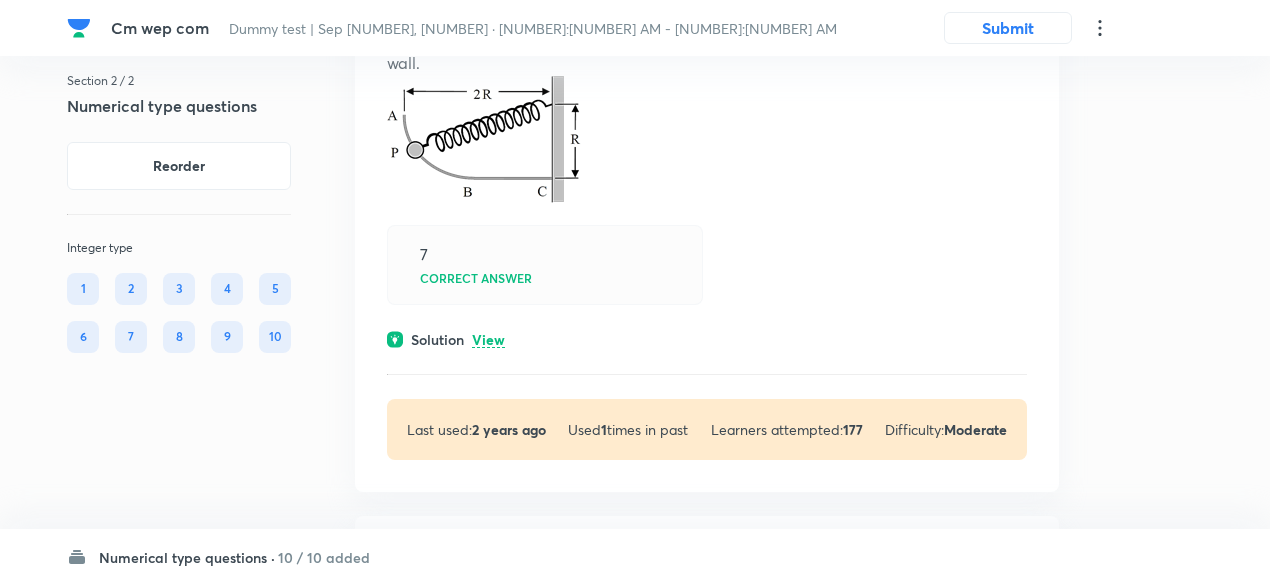 scroll, scrollTop: 6669, scrollLeft: 0, axis: vertical 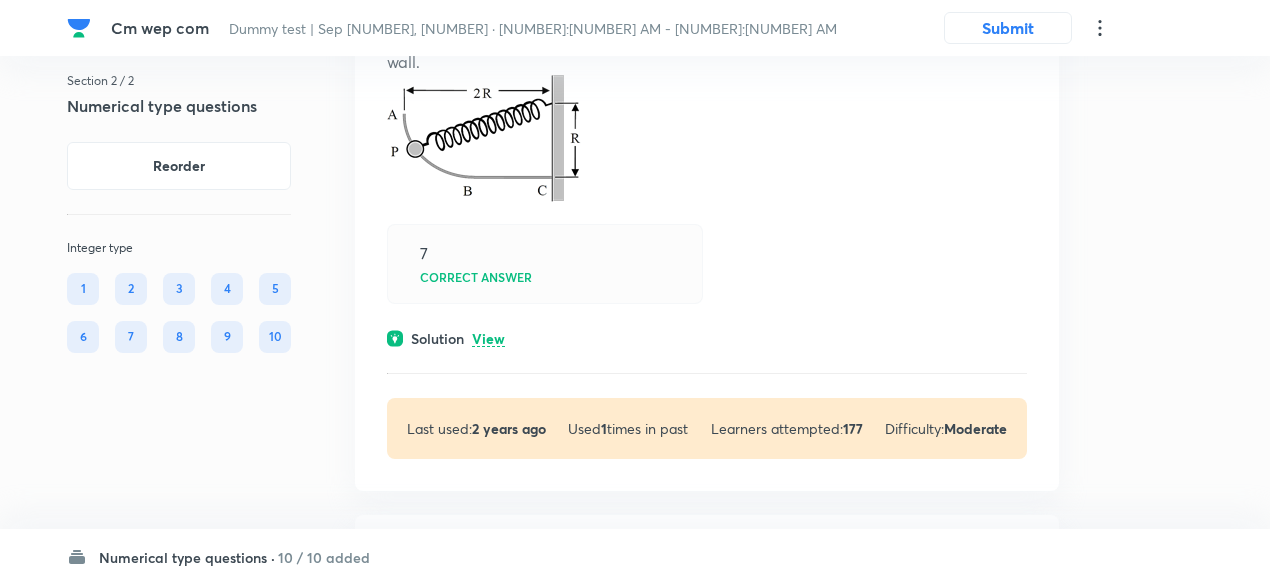 click on "View" at bounding box center [488, 339] 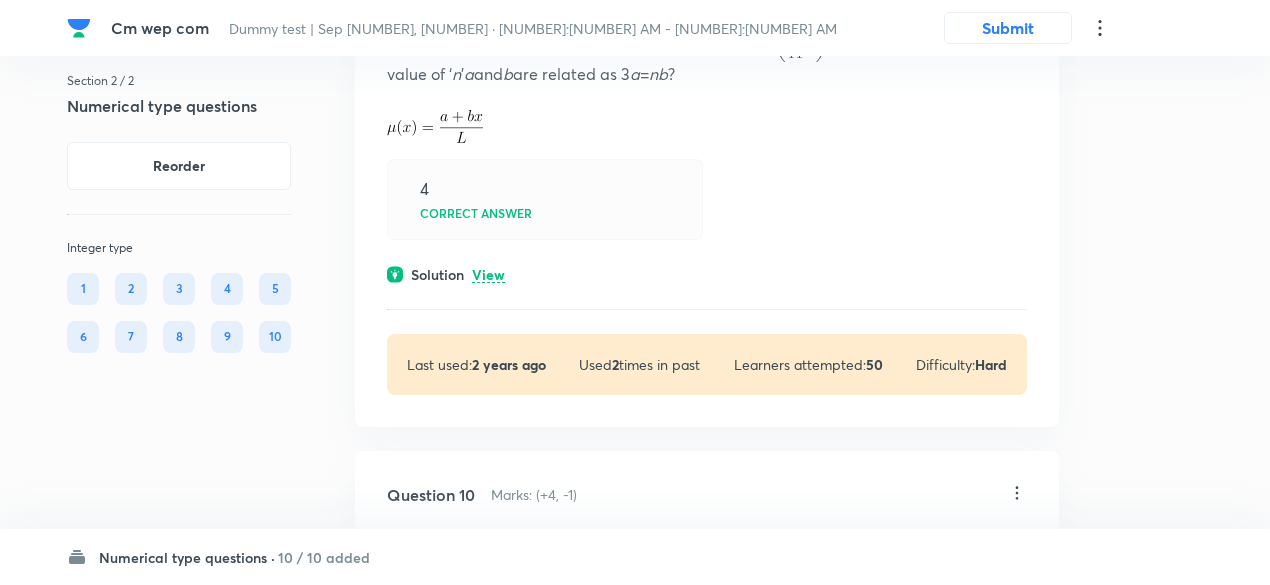 scroll, scrollTop: 7446, scrollLeft: 0, axis: vertical 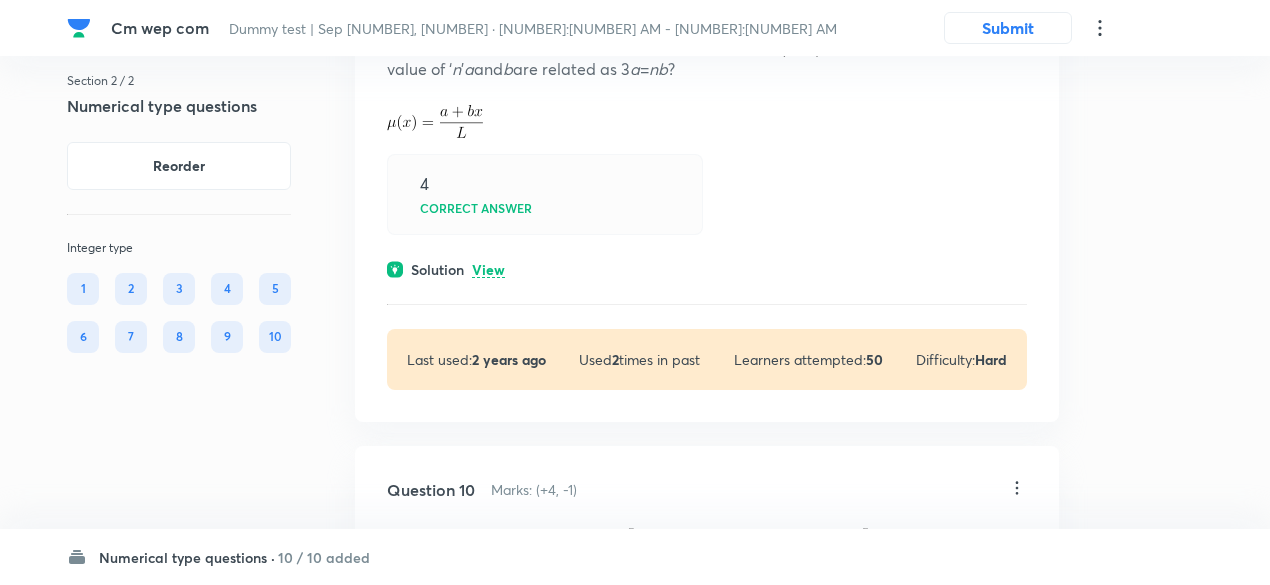 click on "View" at bounding box center (488, 270) 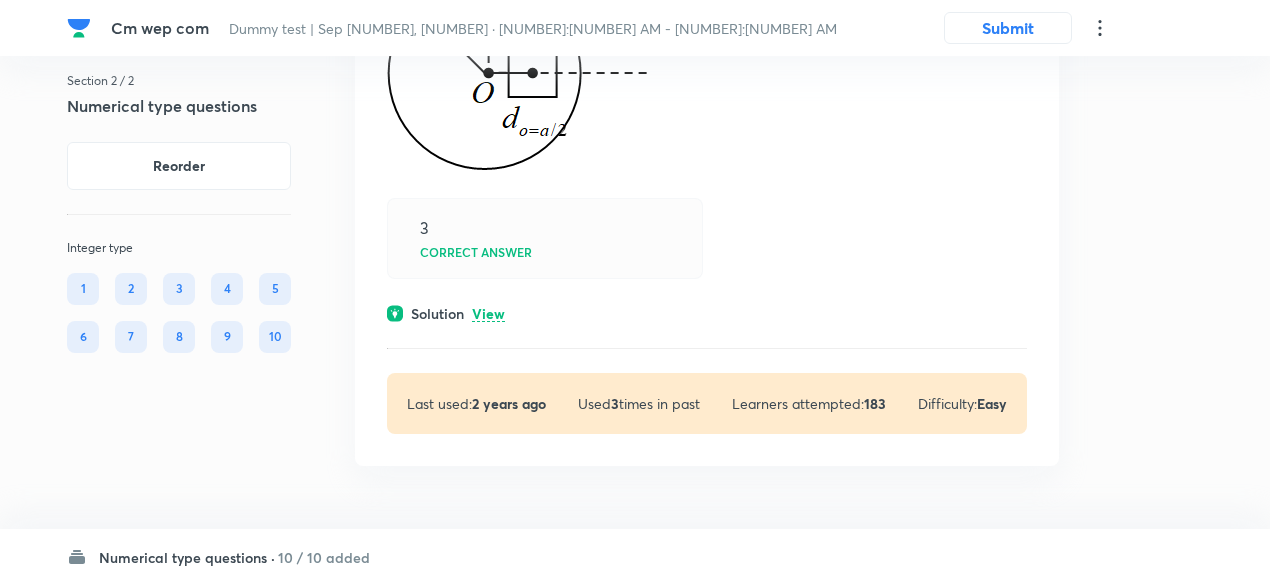 scroll, scrollTop: 8548, scrollLeft: 0, axis: vertical 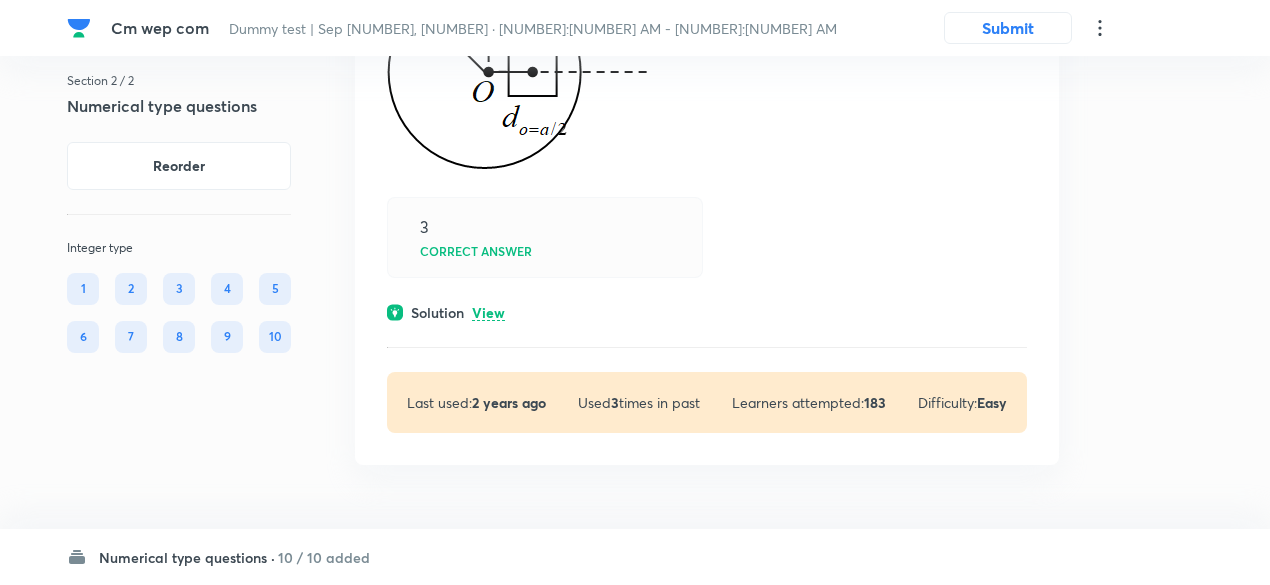 click on "View" at bounding box center (488, 313) 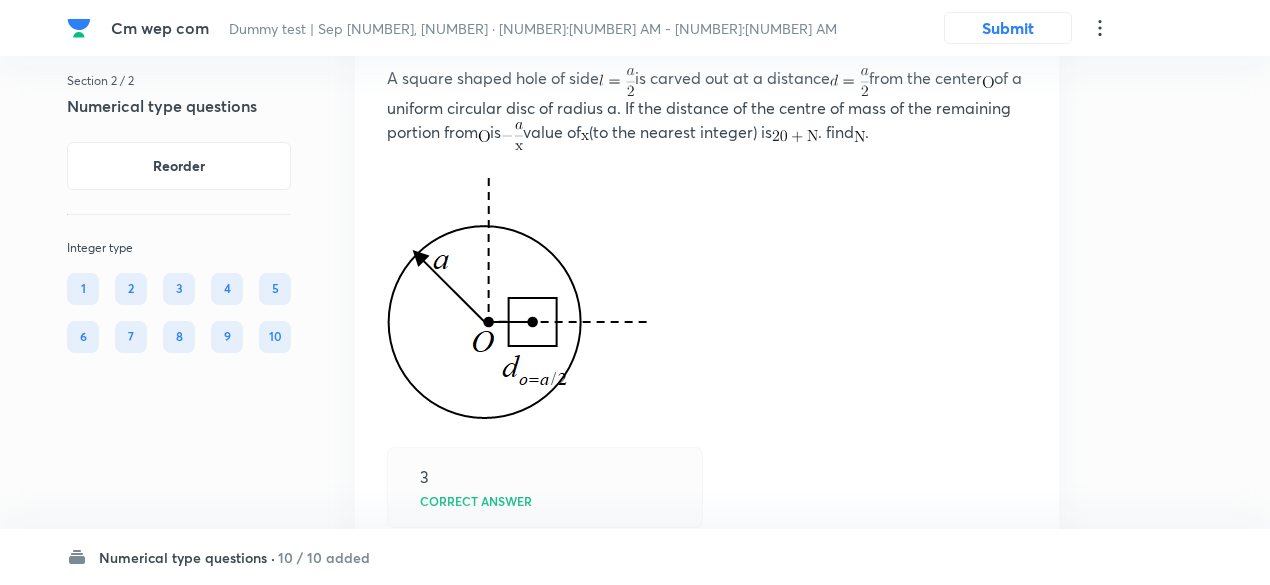 scroll, scrollTop: 8216, scrollLeft: 0, axis: vertical 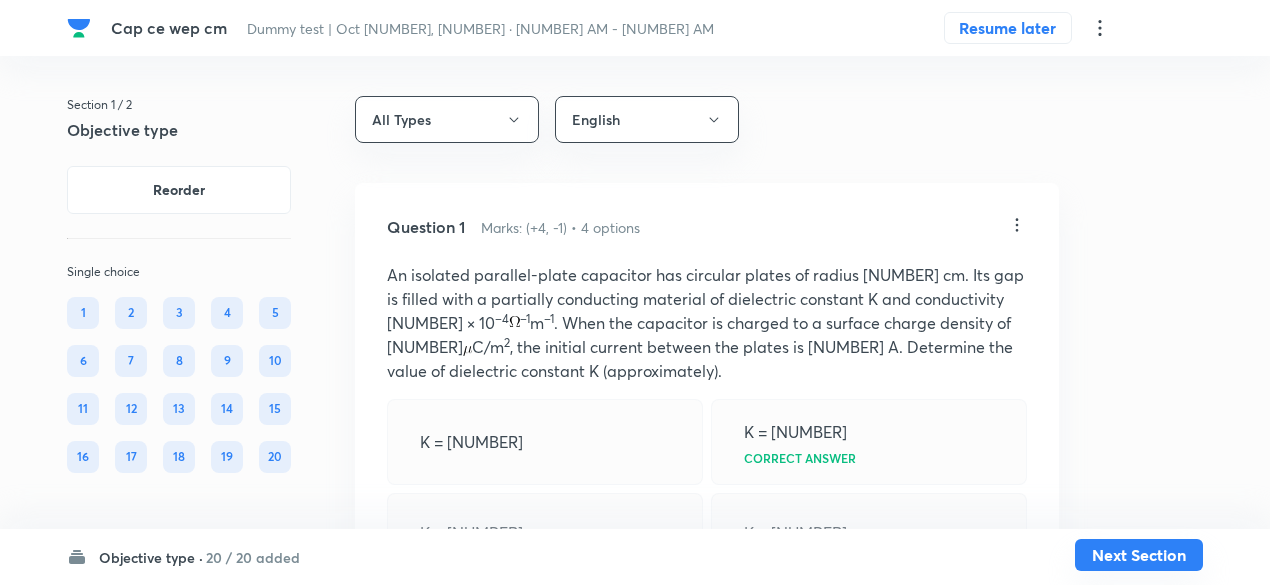click on "Next Section" at bounding box center (1139, 555) 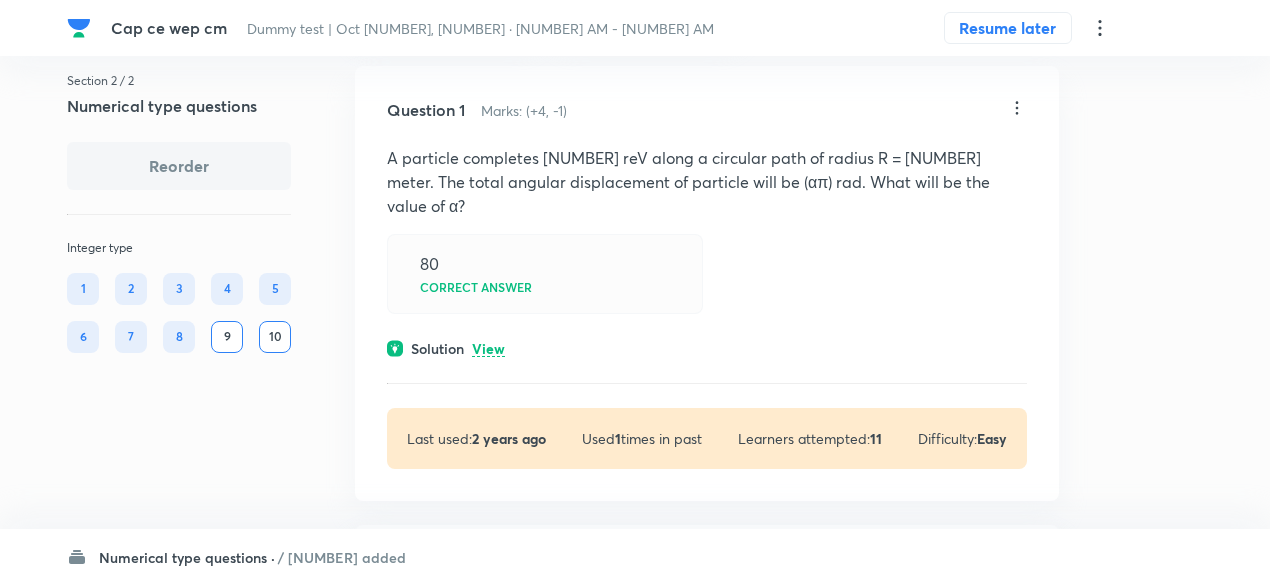 scroll, scrollTop: 194, scrollLeft: 0, axis: vertical 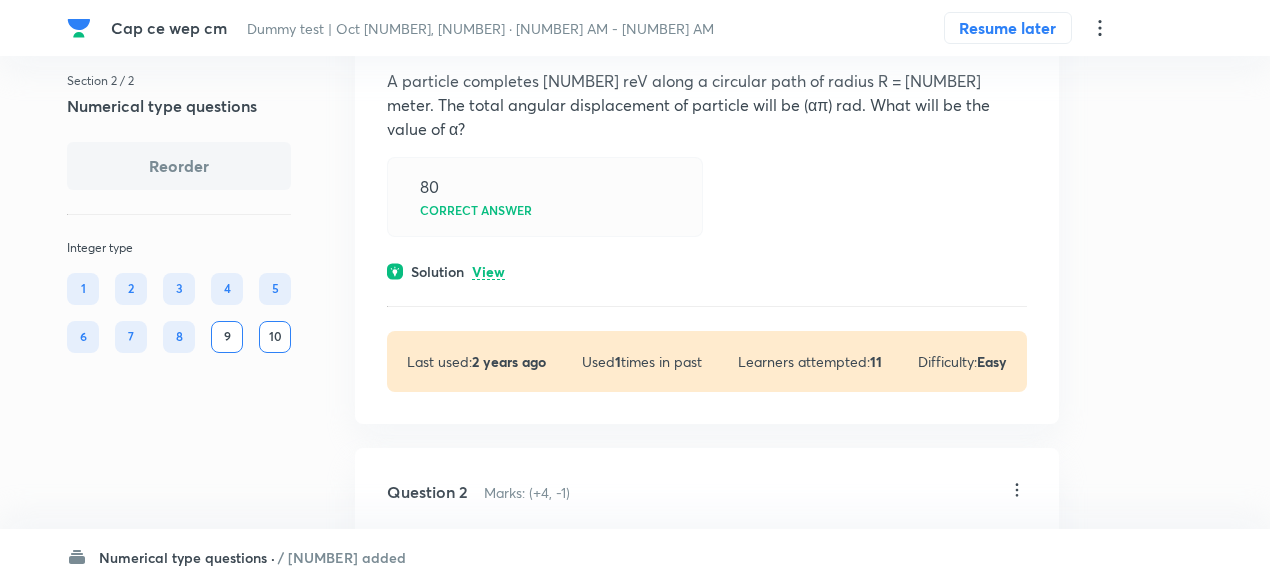 click on "View" at bounding box center (488, 272) 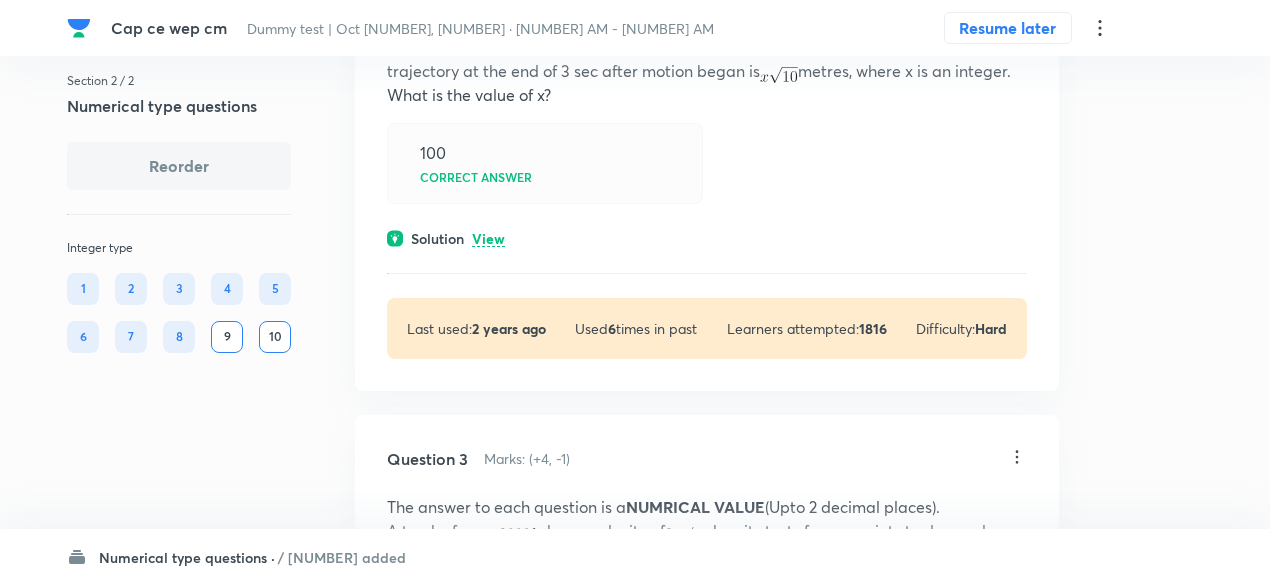 scroll, scrollTop: 894, scrollLeft: 0, axis: vertical 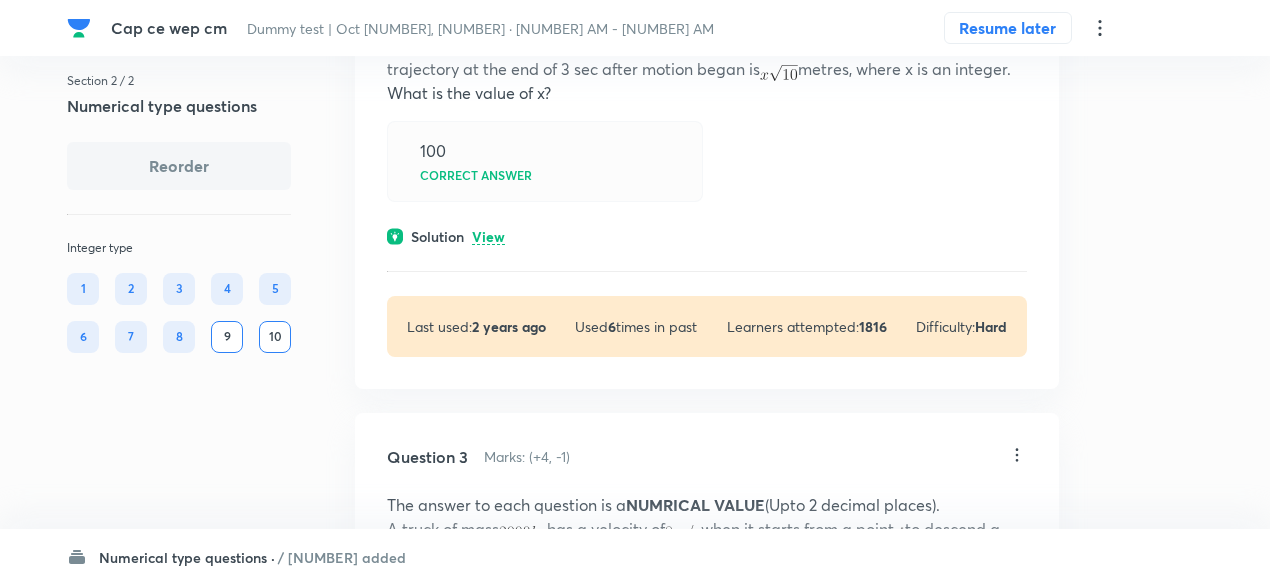 click on "View" at bounding box center [488, 237] 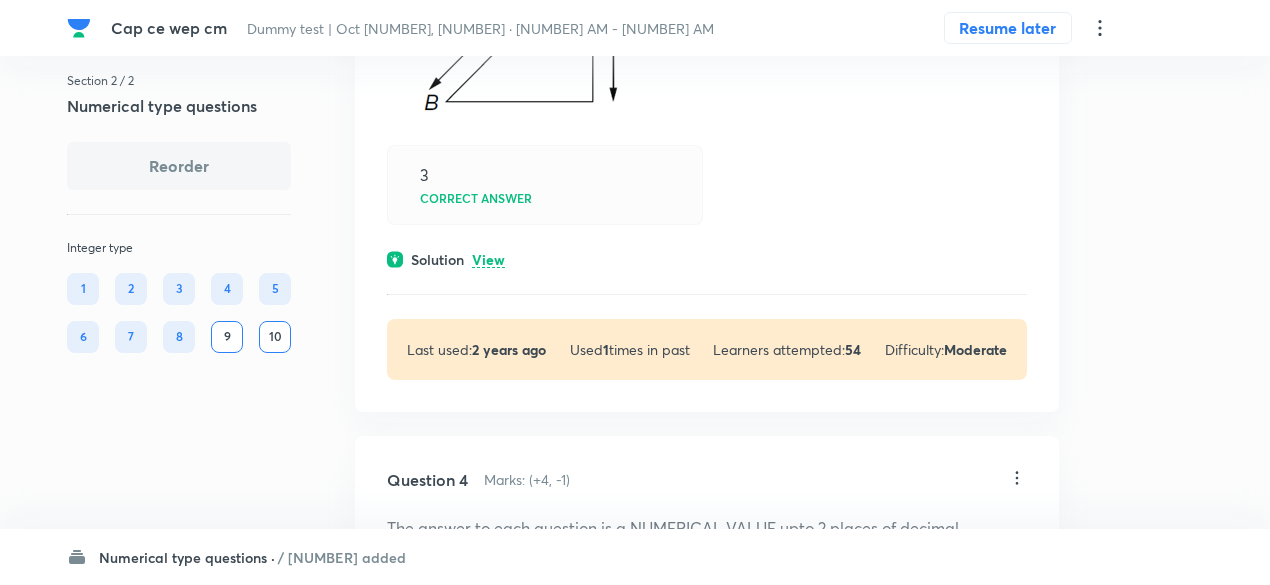 scroll, scrollTop: 2039, scrollLeft: 0, axis: vertical 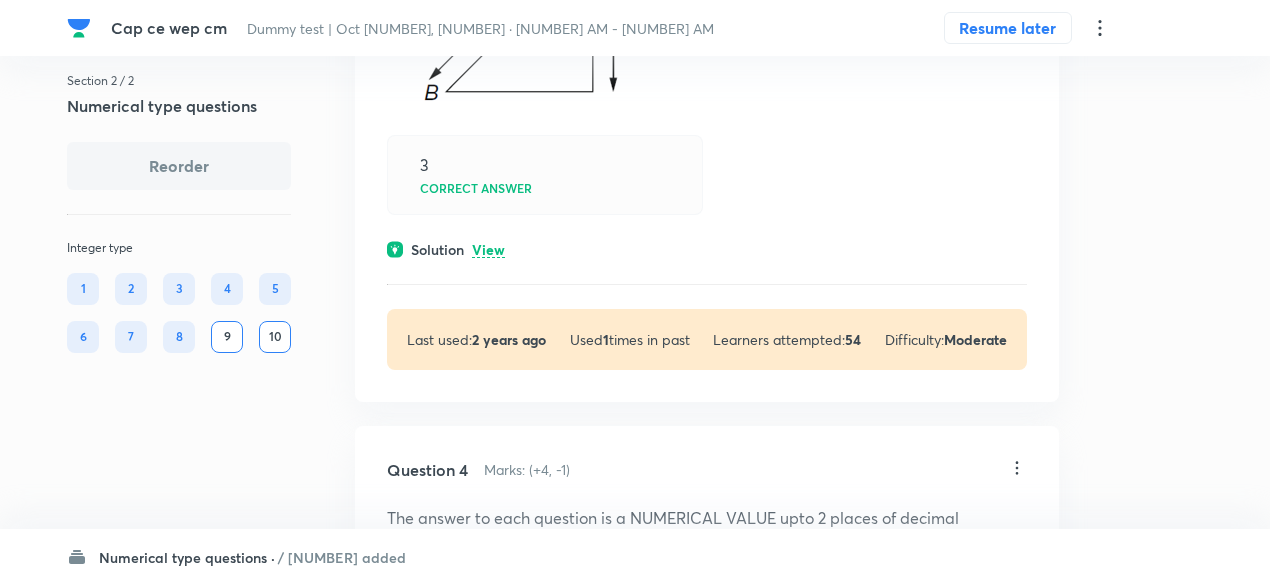 click on "View" at bounding box center [488, 250] 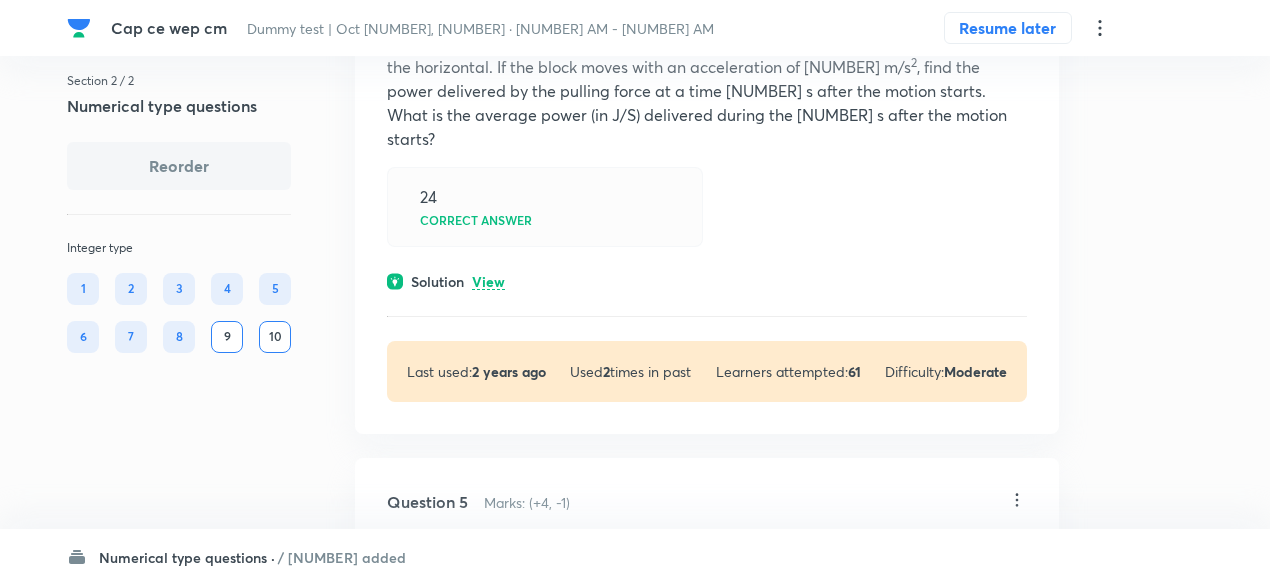 scroll, scrollTop: 2802, scrollLeft: 0, axis: vertical 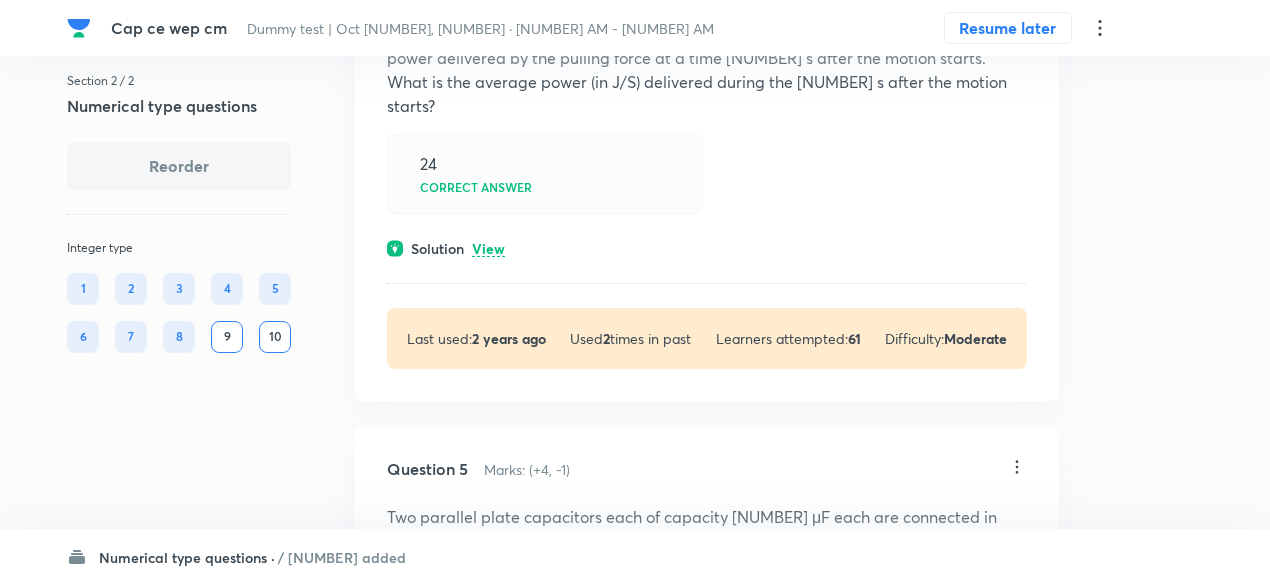 click on "View" at bounding box center (488, 249) 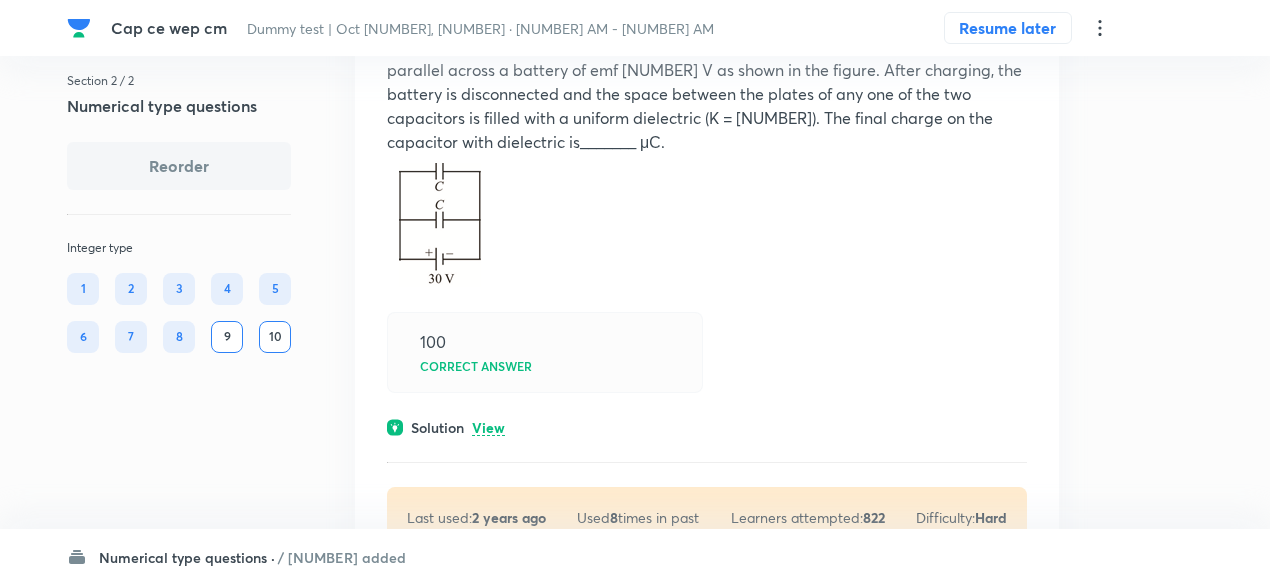 scroll, scrollTop: 3931, scrollLeft: 0, axis: vertical 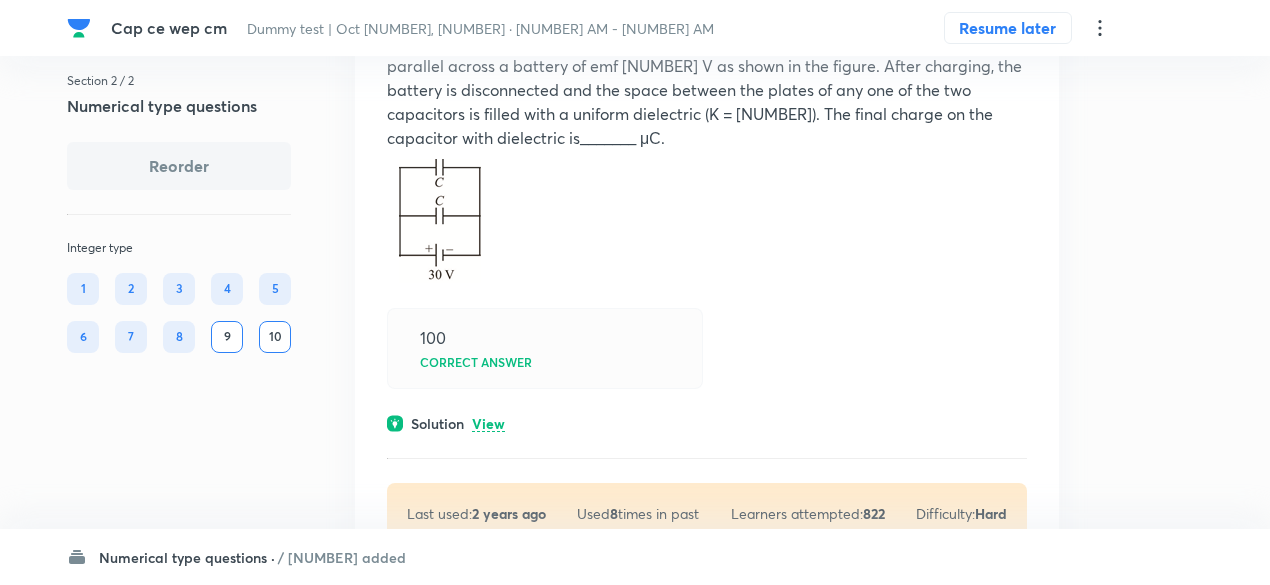 click on "View" at bounding box center (488, 424) 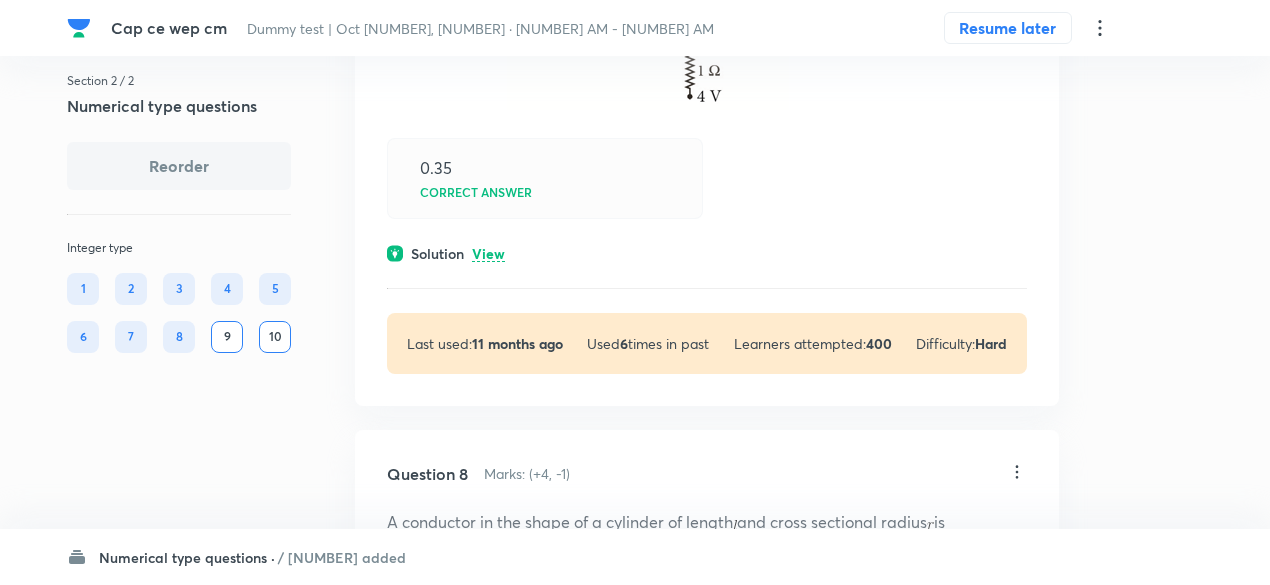 scroll, scrollTop: 5844, scrollLeft: 0, axis: vertical 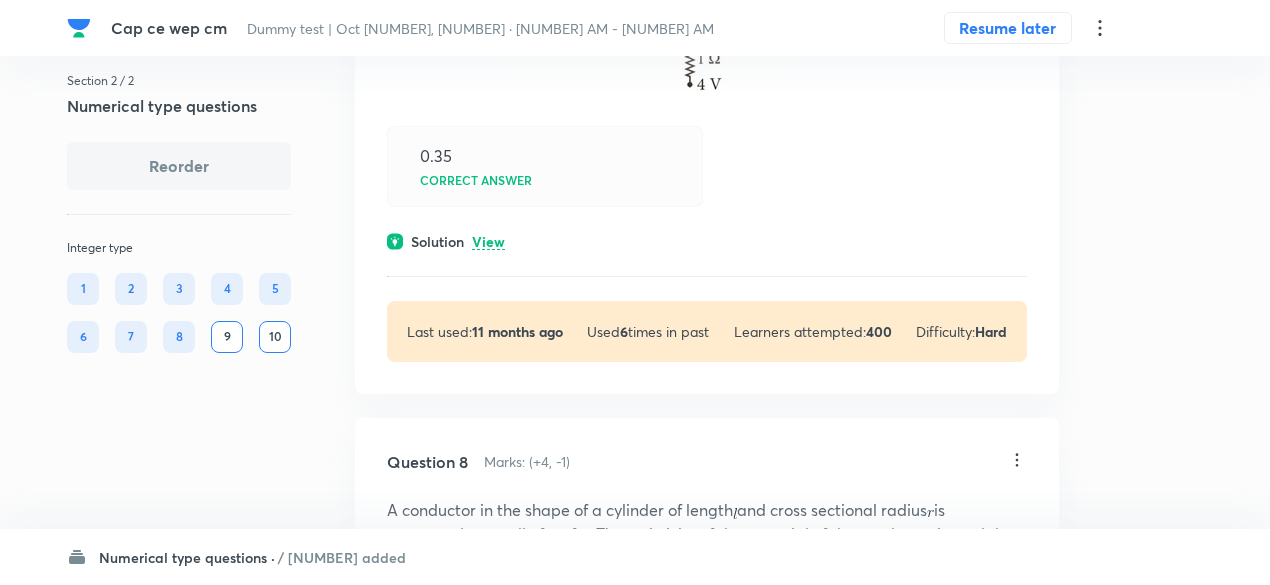 click on "View" at bounding box center (488, 242) 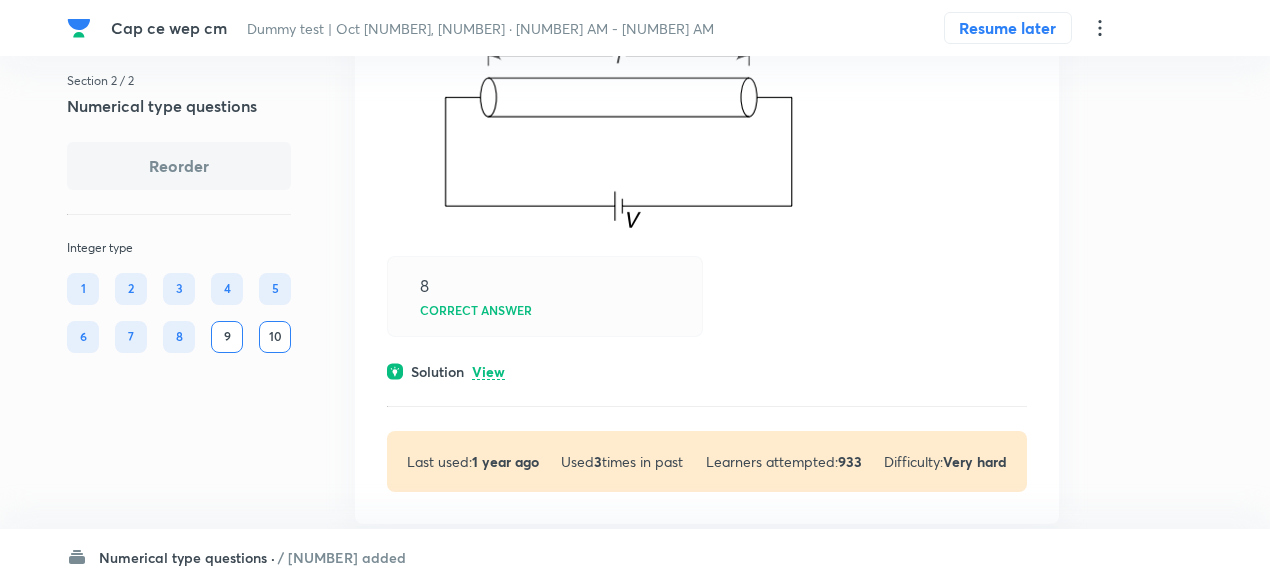 scroll, scrollTop: 7101, scrollLeft: 0, axis: vertical 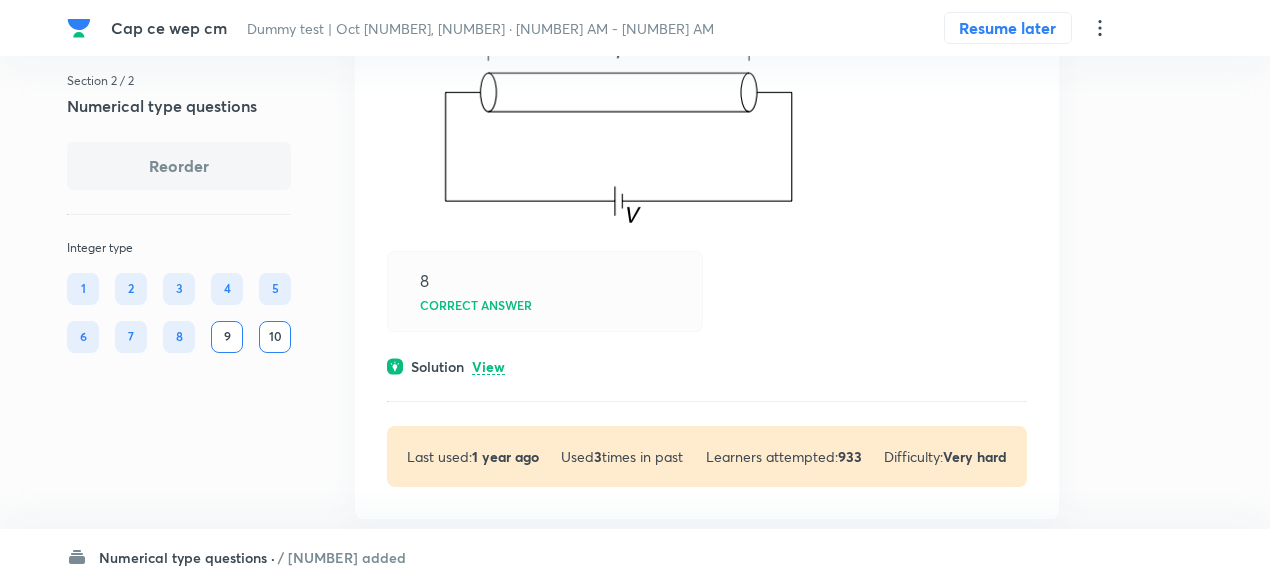 click on "View" at bounding box center (488, 367) 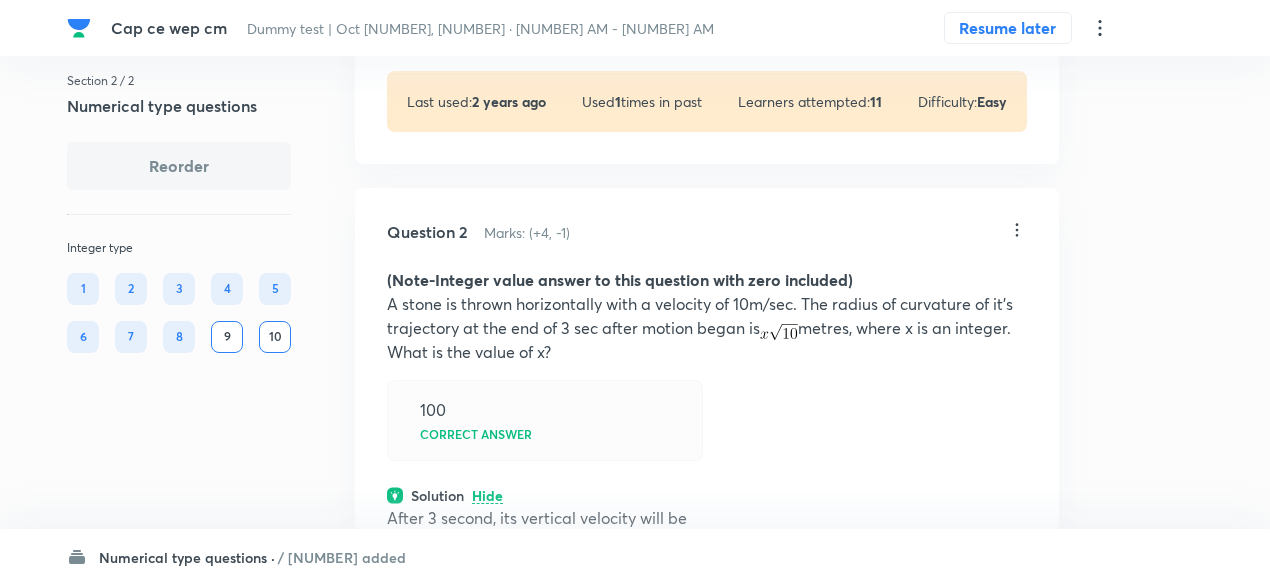 scroll, scrollTop: 623, scrollLeft: 0, axis: vertical 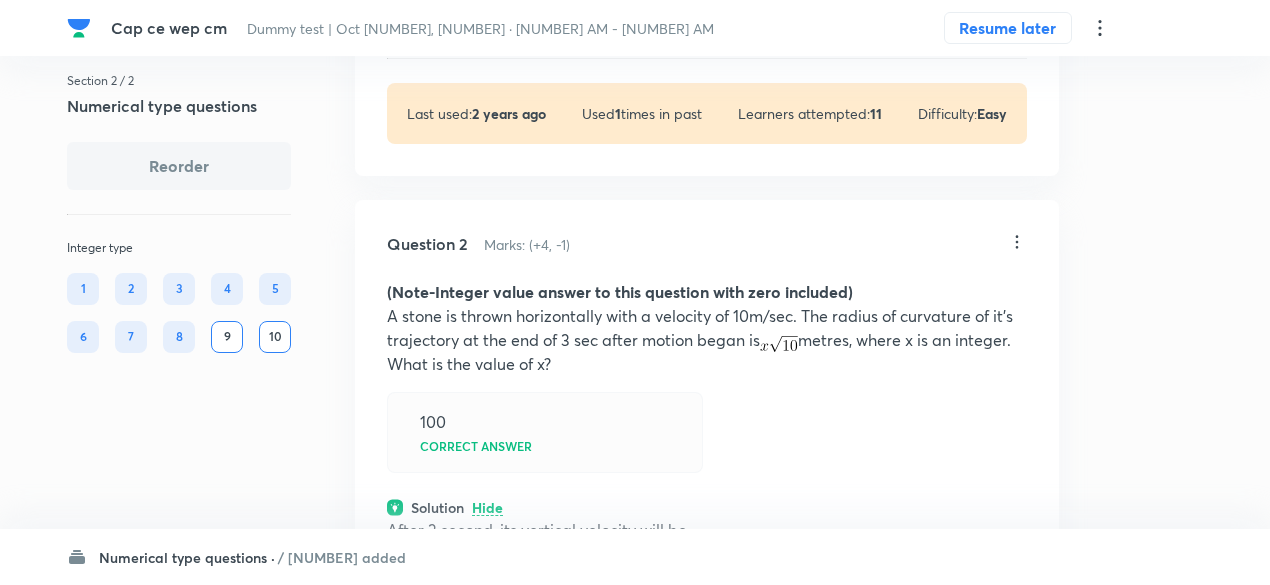 drag, startPoint x: 388, startPoint y: 261, endPoint x: 577, endPoint y: 340, distance: 204.84628 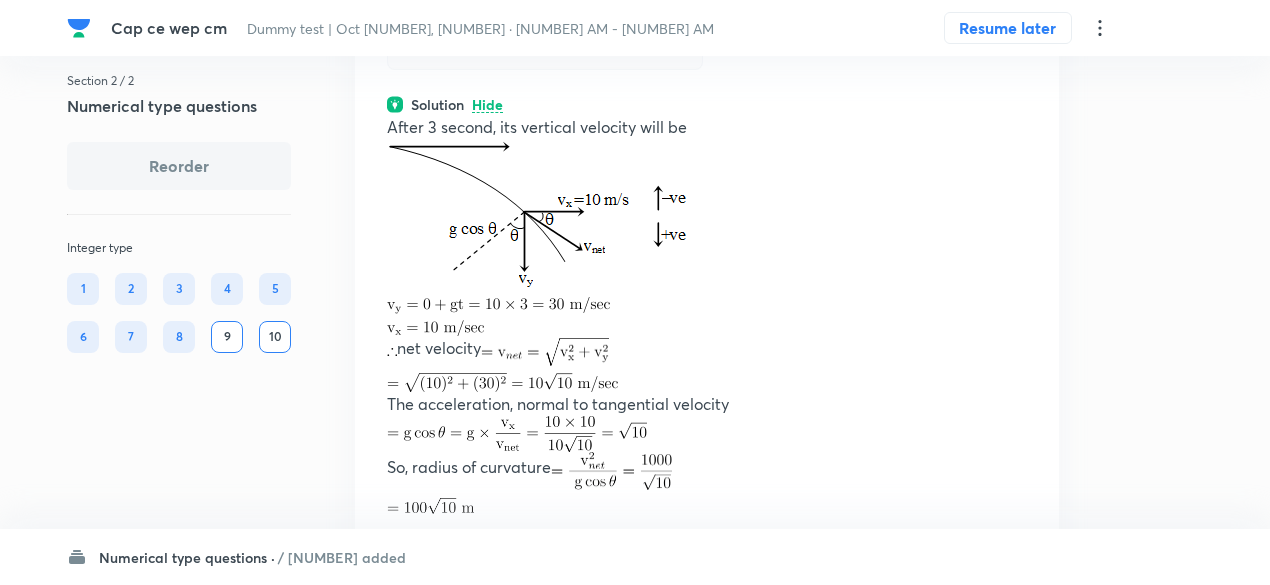 scroll, scrollTop: 1024, scrollLeft: 0, axis: vertical 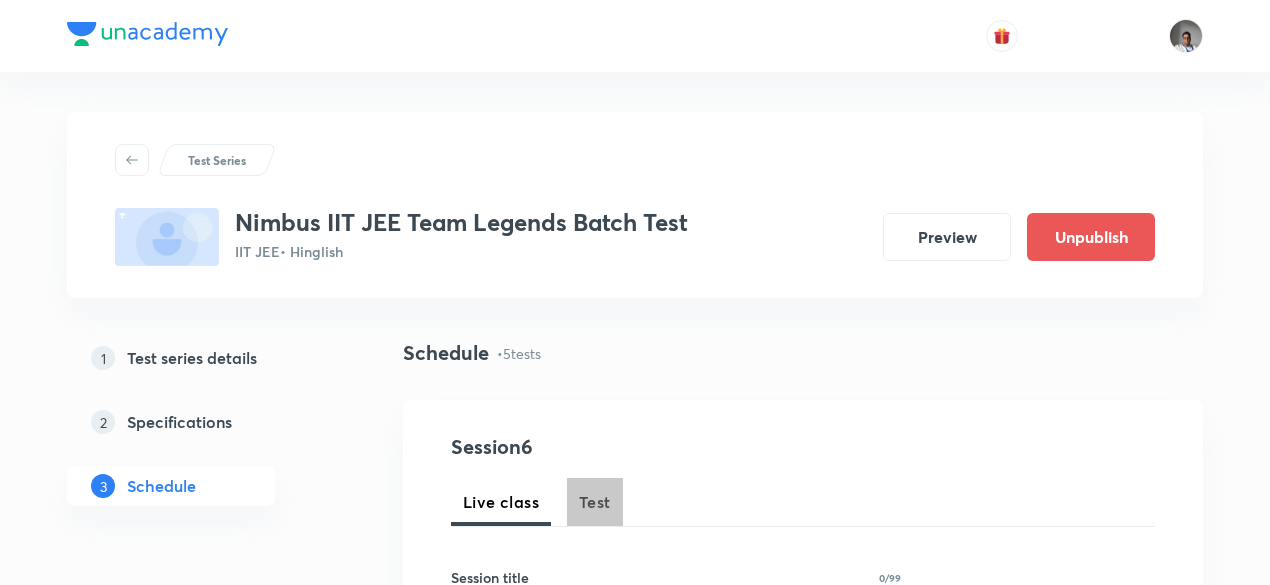 click on "Test" at bounding box center (595, 502) 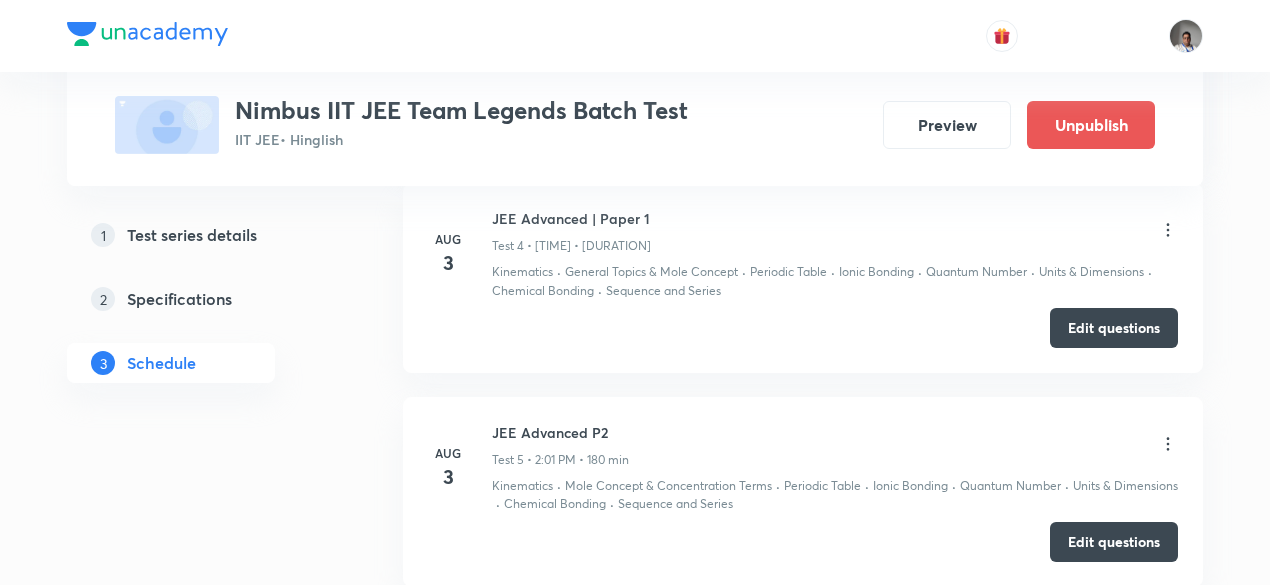scroll, scrollTop: 1706, scrollLeft: 0, axis: vertical 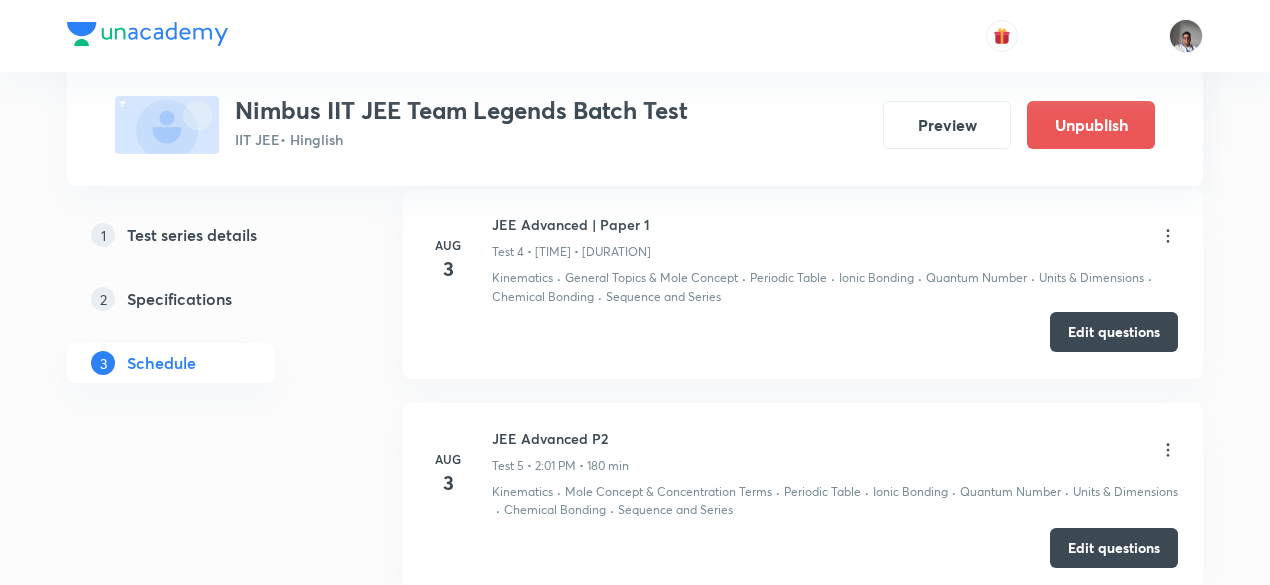 click on "Edit questions" at bounding box center (1114, 332) 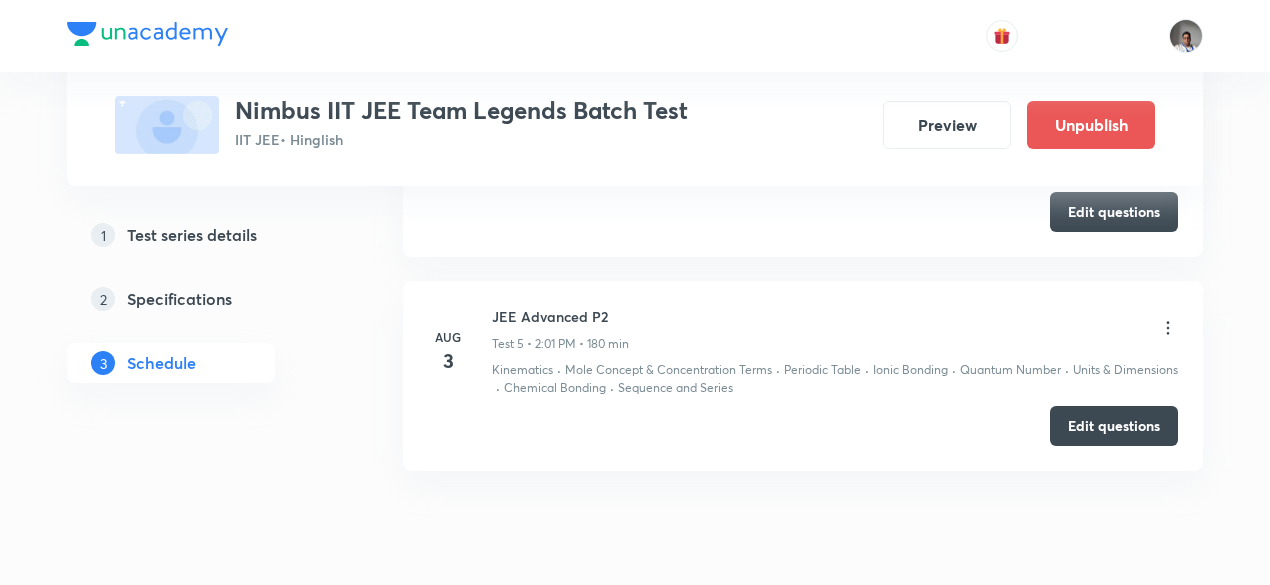 scroll, scrollTop: 1830, scrollLeft: 0, axis: vertical 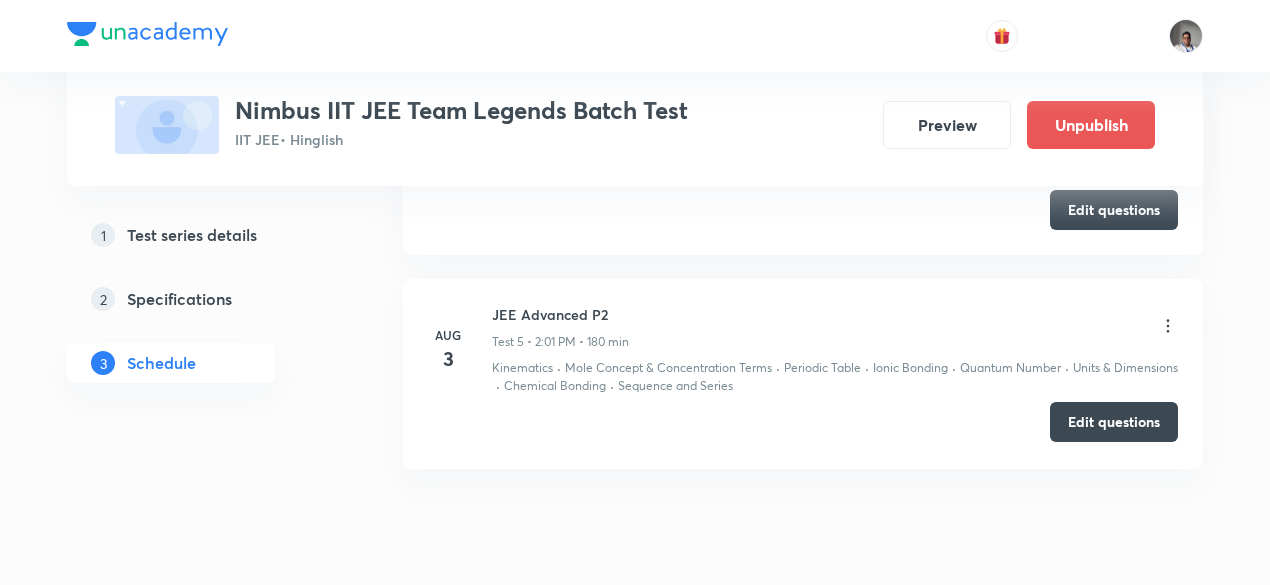 click on "Edit questions" at bounding box center (1114, 422) 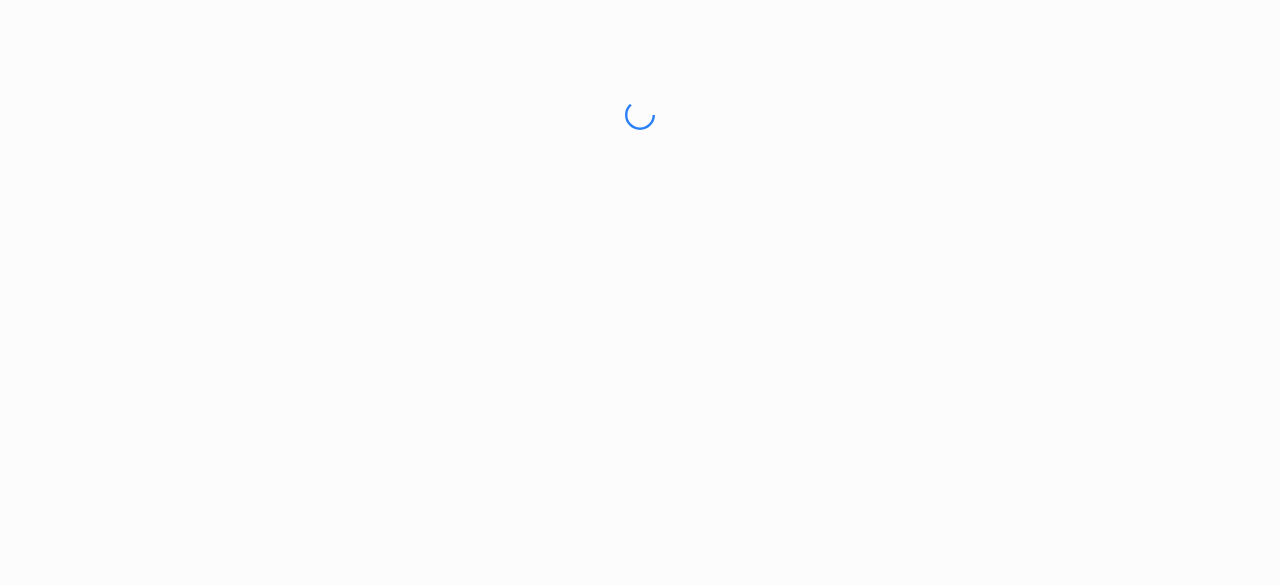 scroll, scrollTop: 0, scrollLeft: 0, axis: both 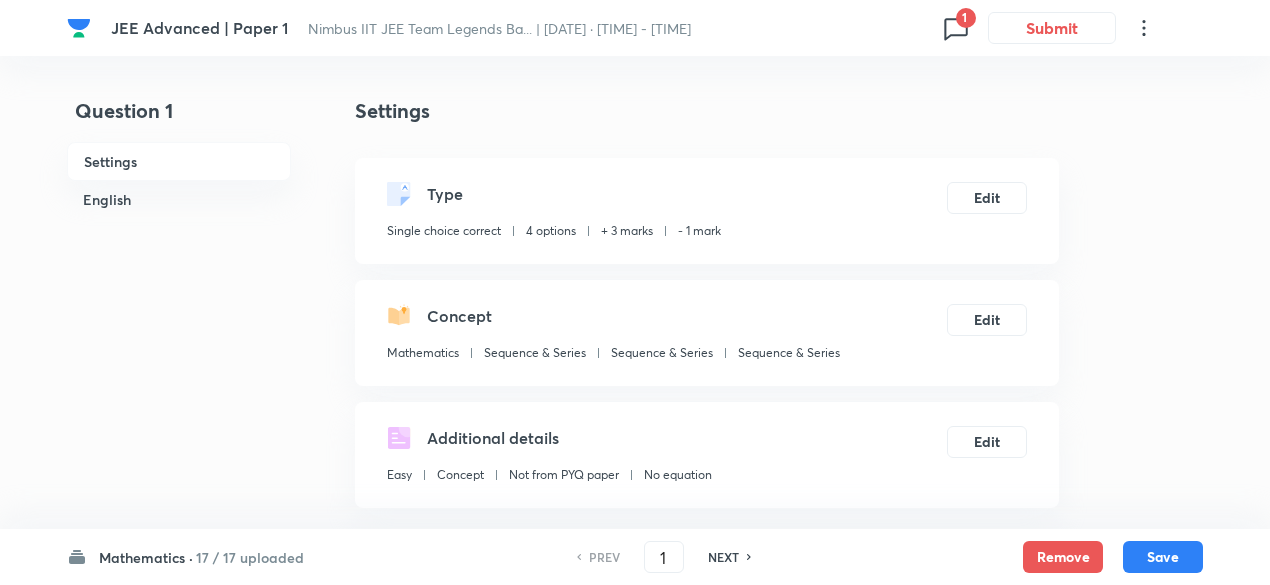 click on "Mathematics ·
17 / 17 uploaded
PREV 1 ​ NEXT Remove Save" at bounding box center (635, 557) 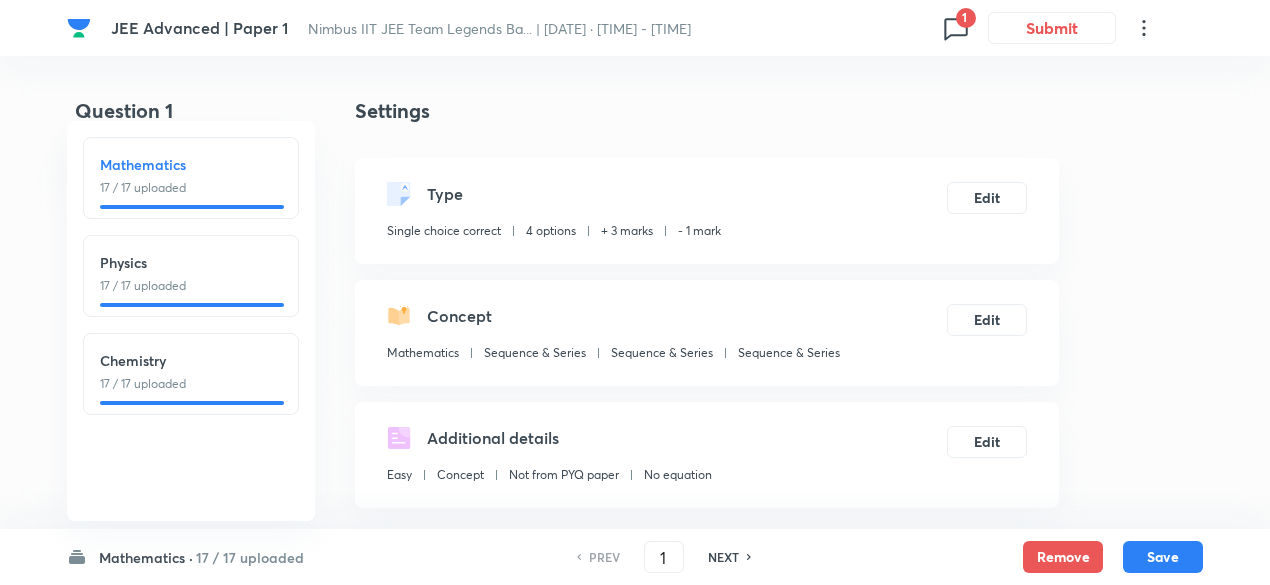 click on "17 / 17 uploaded" at bounding box center [191, 286] 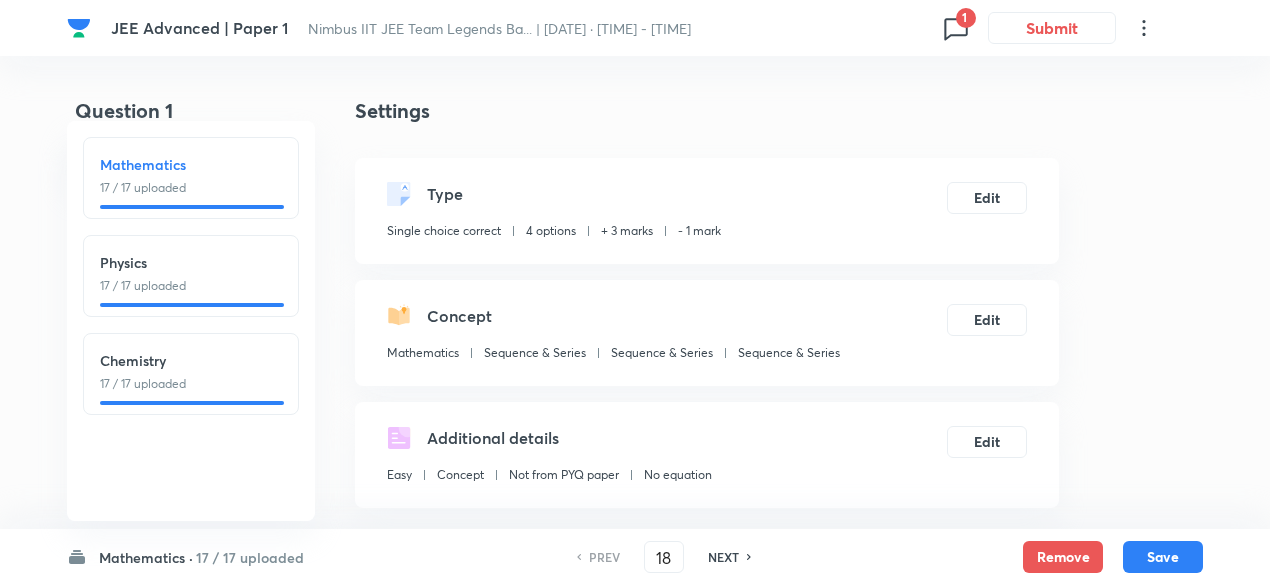 checkbox on "false" 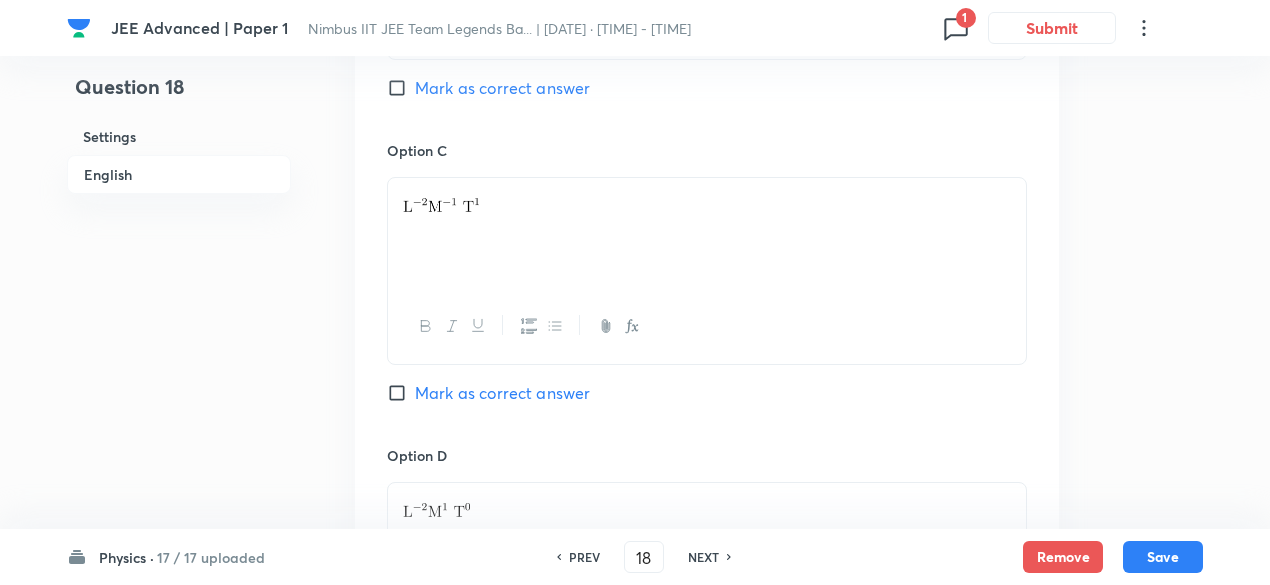 scroll, scrollTop: 2141, scrollLeft: 0, axis: vertical 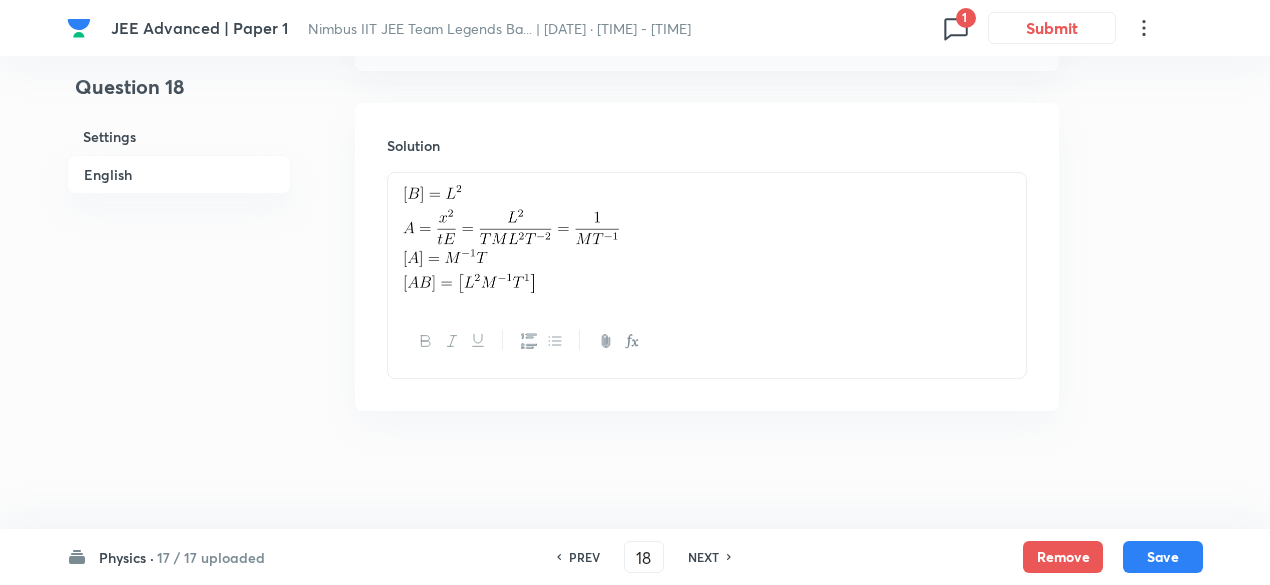 click on "NEXT" at bounding box center (703, 557) 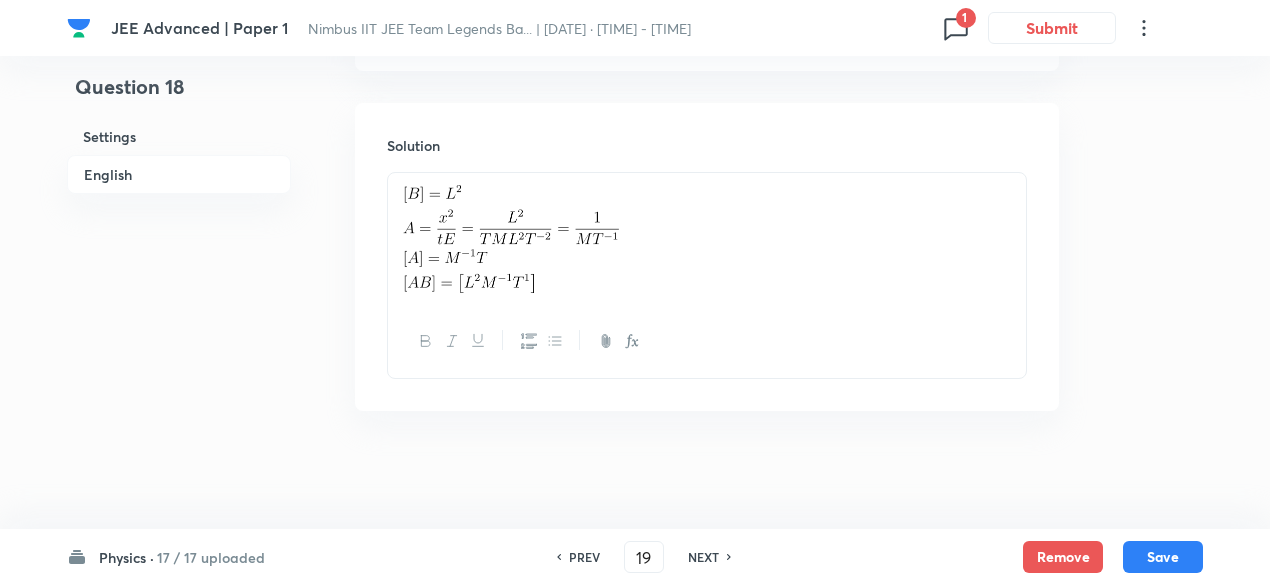 checkbox on "false" 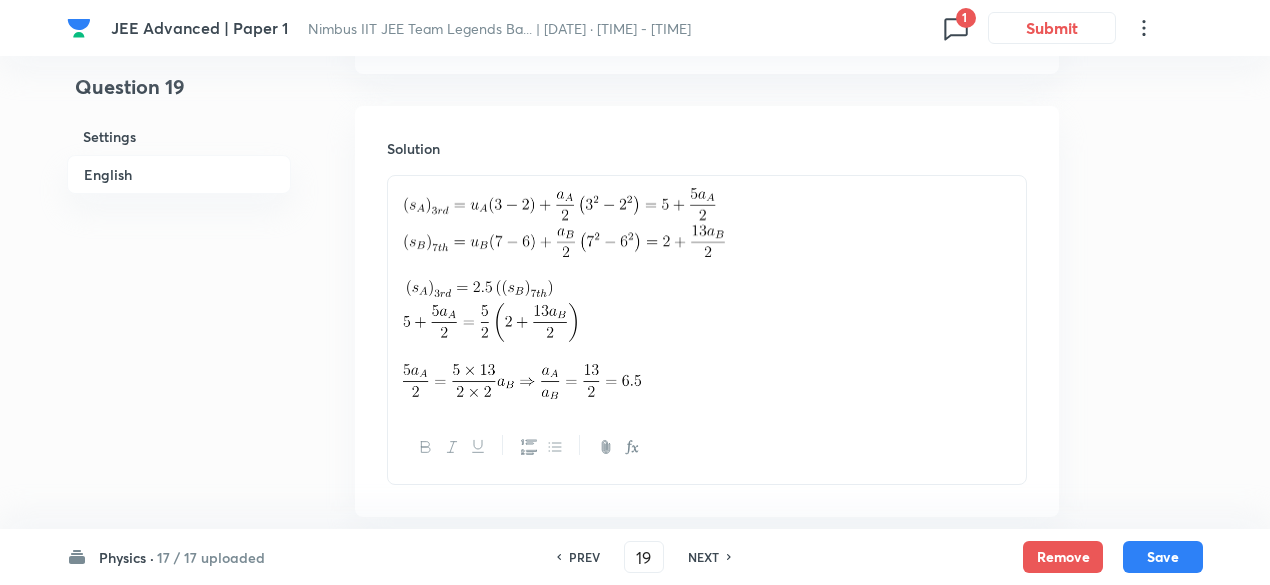 click on "NEXT" at bounding box center (703, 557) 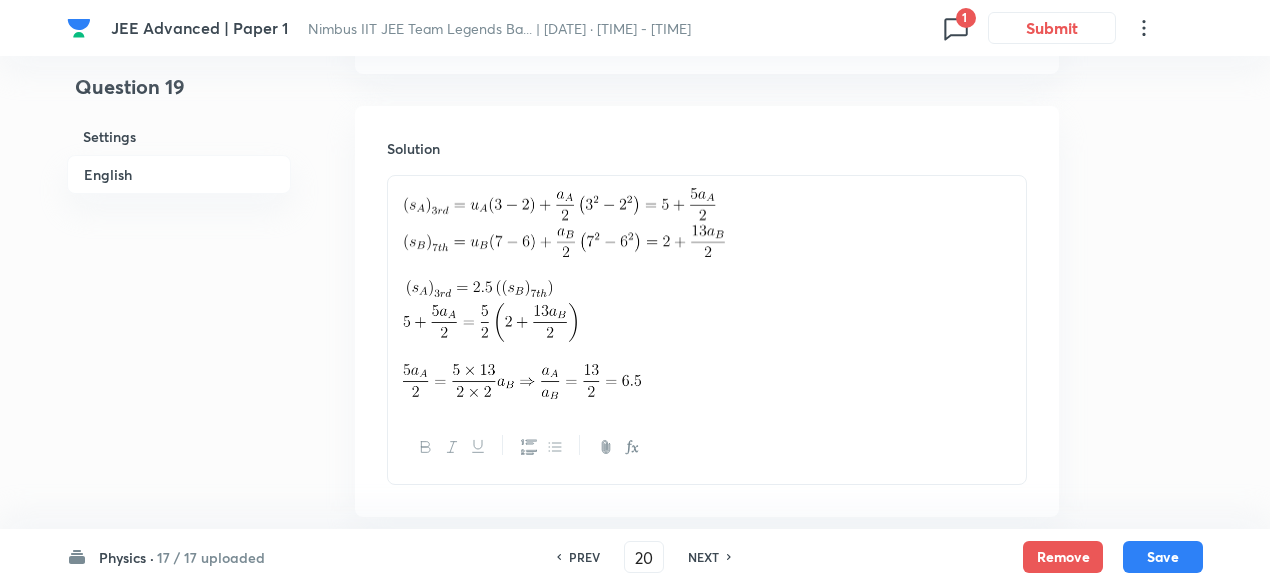 checkbox on "true" 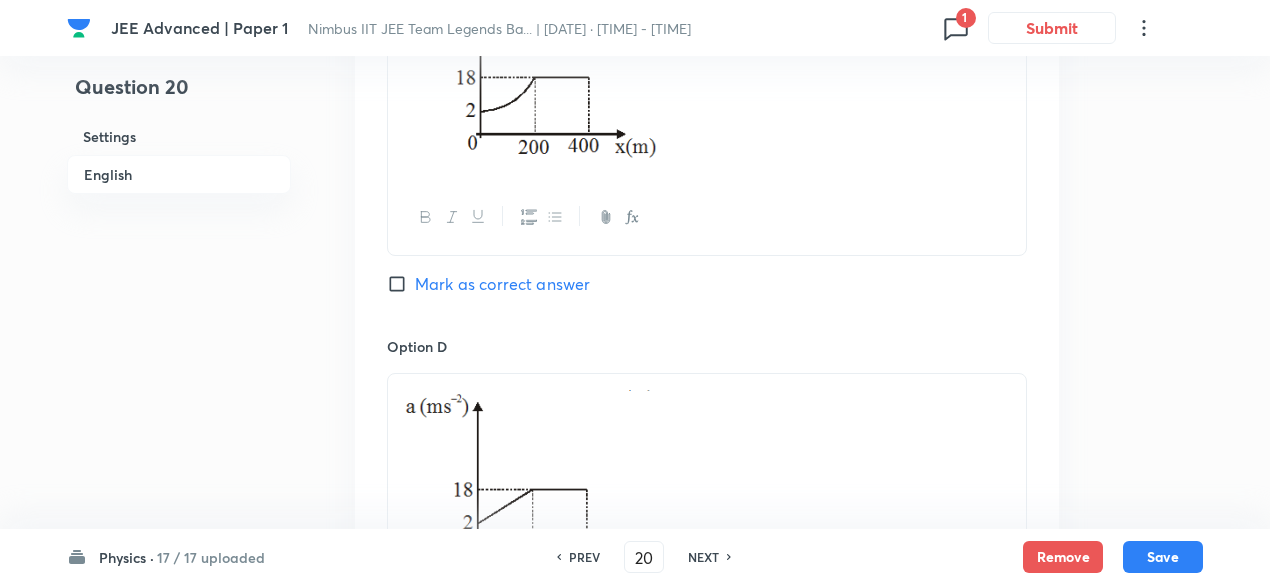click on "NEXT" at bounding box center (703, 557) 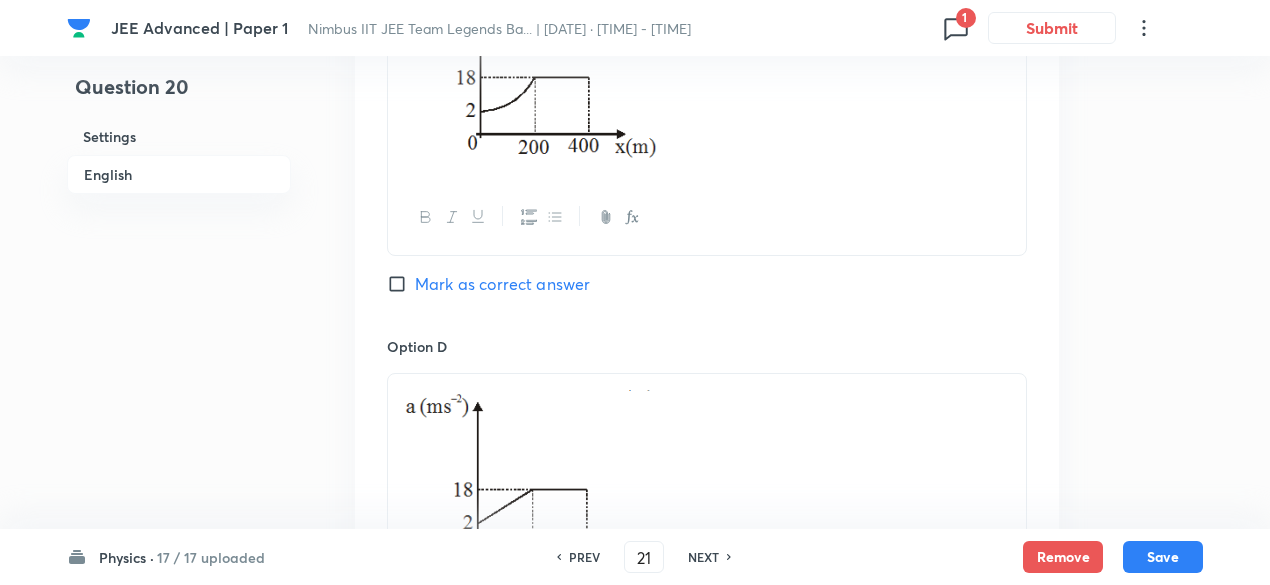 checkbox on "false" 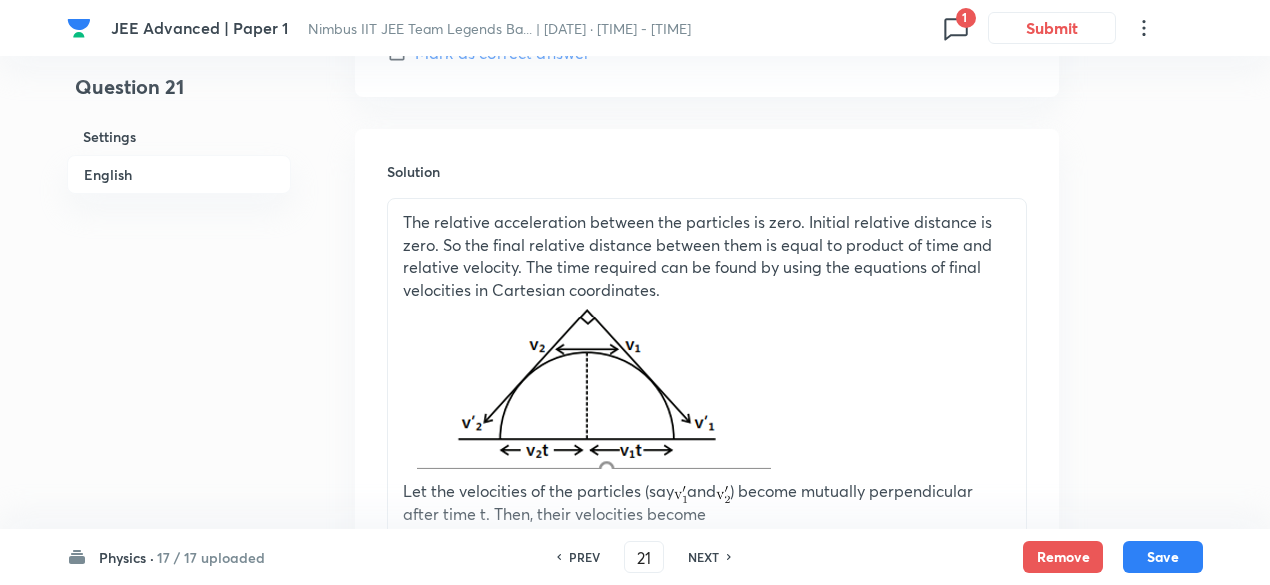 scroll, scrollTop: 2732, scrollLeft: 0, axis: vertical 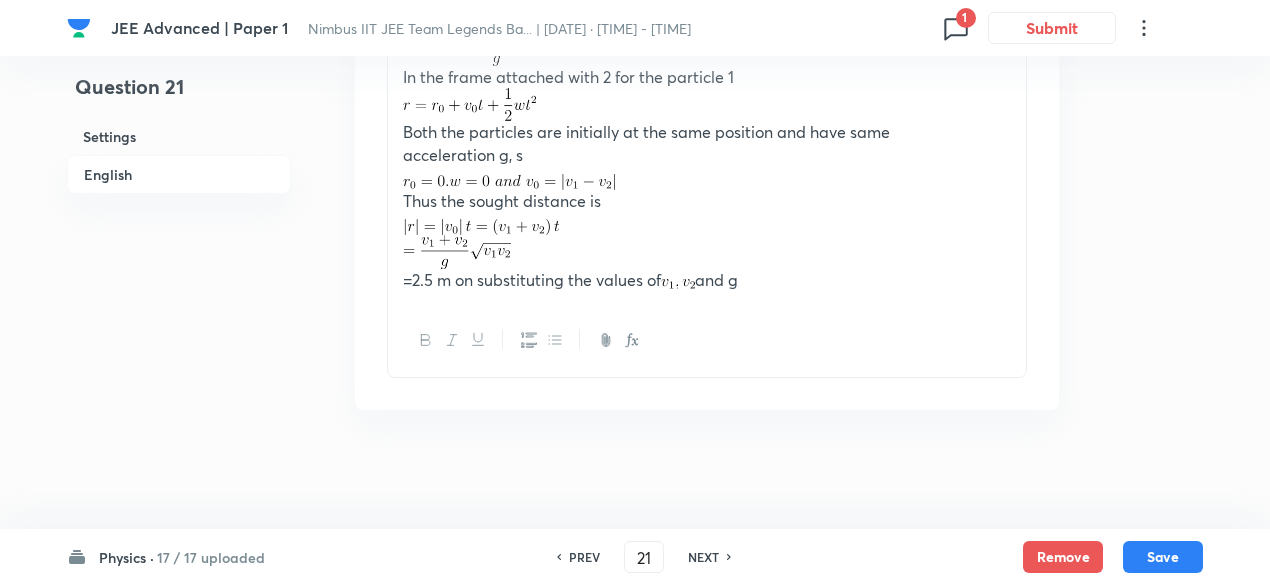 click on "NEXT" at bounding box center (703, 557) 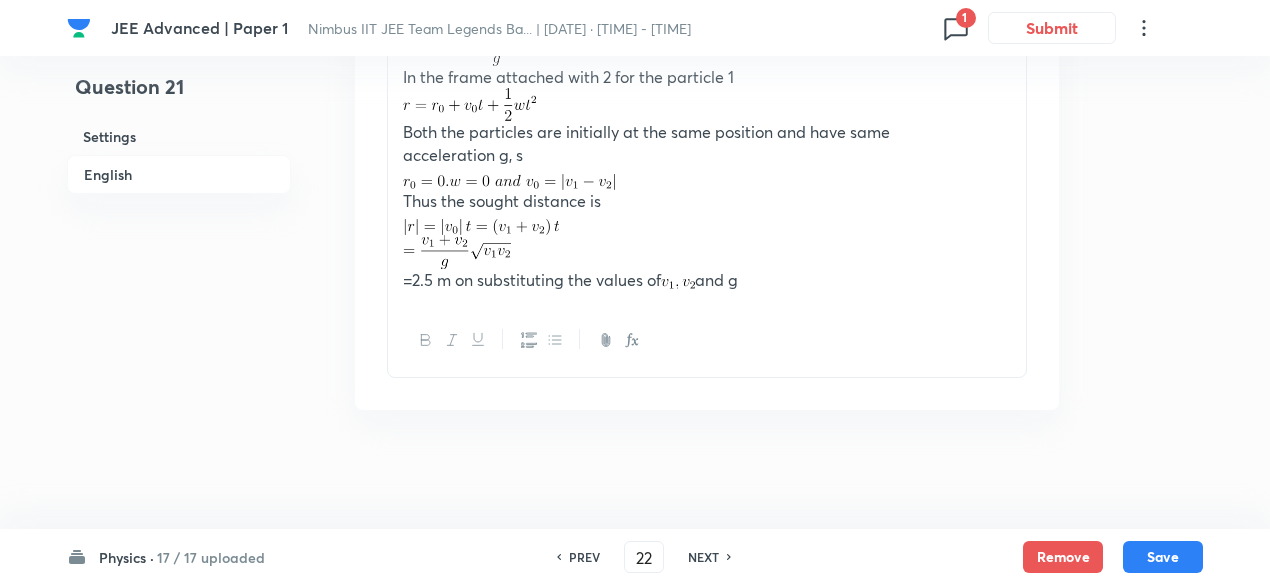 checkbox on "false" 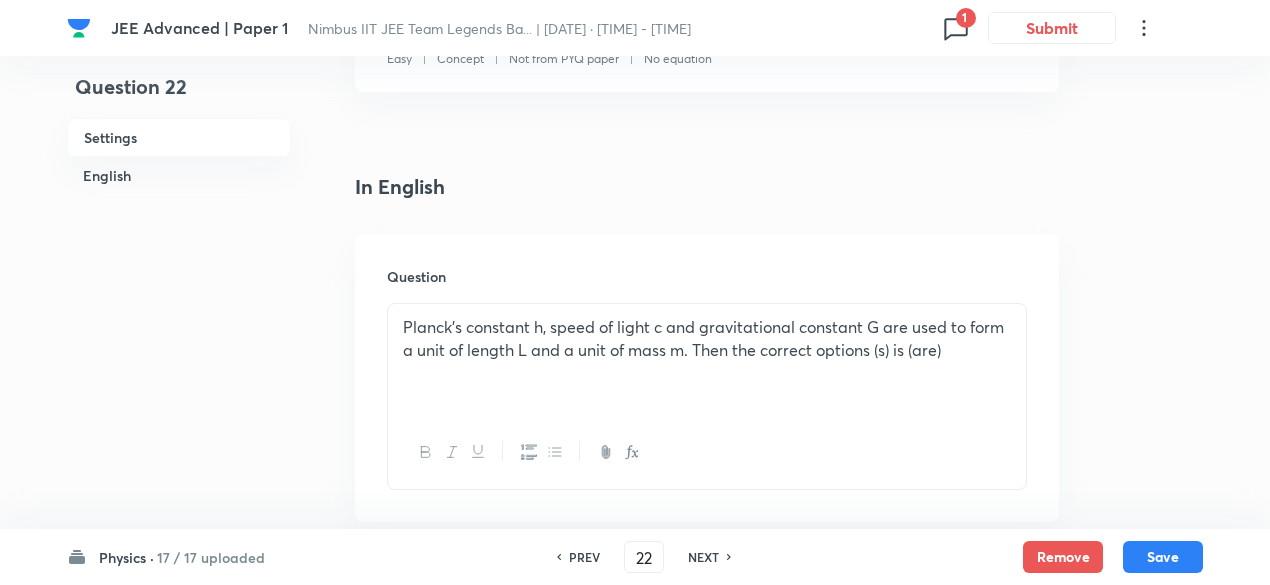 scroll, scrollTop: 418, scrollLeft: 0, axis: vertical 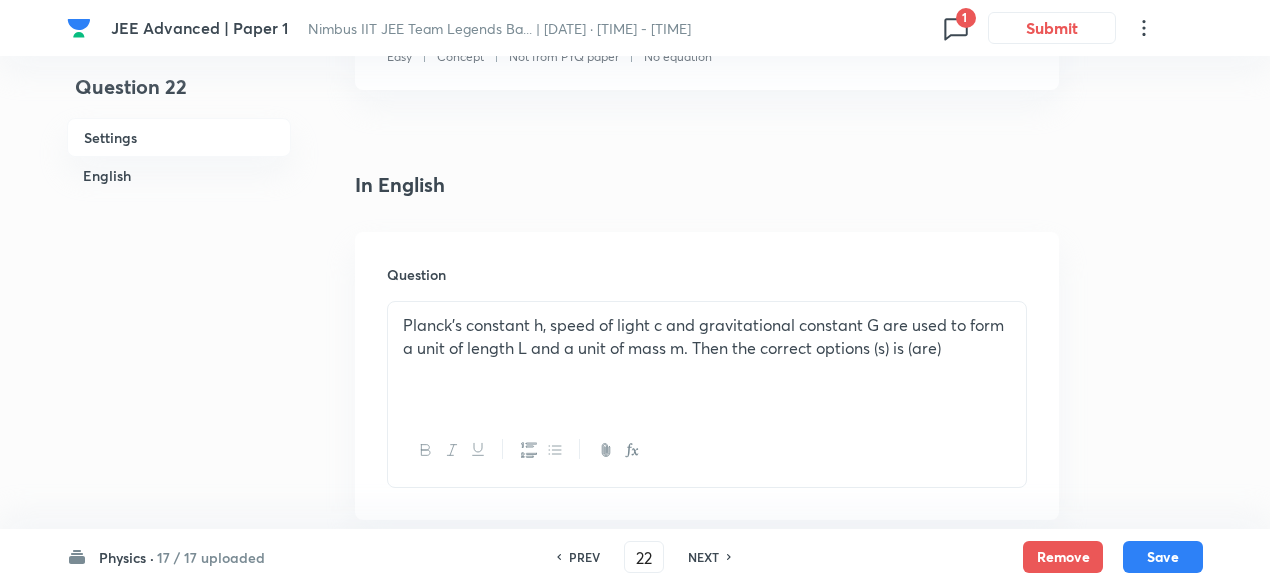 click on "NEXT" at bounding box center [703, 557] 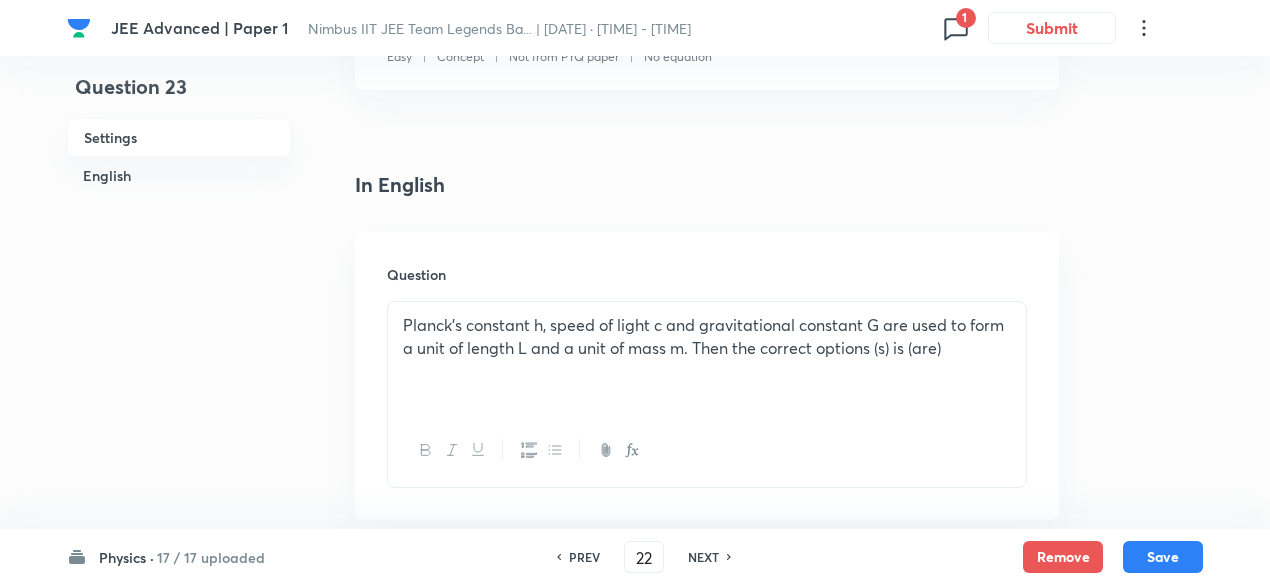 type on "23" 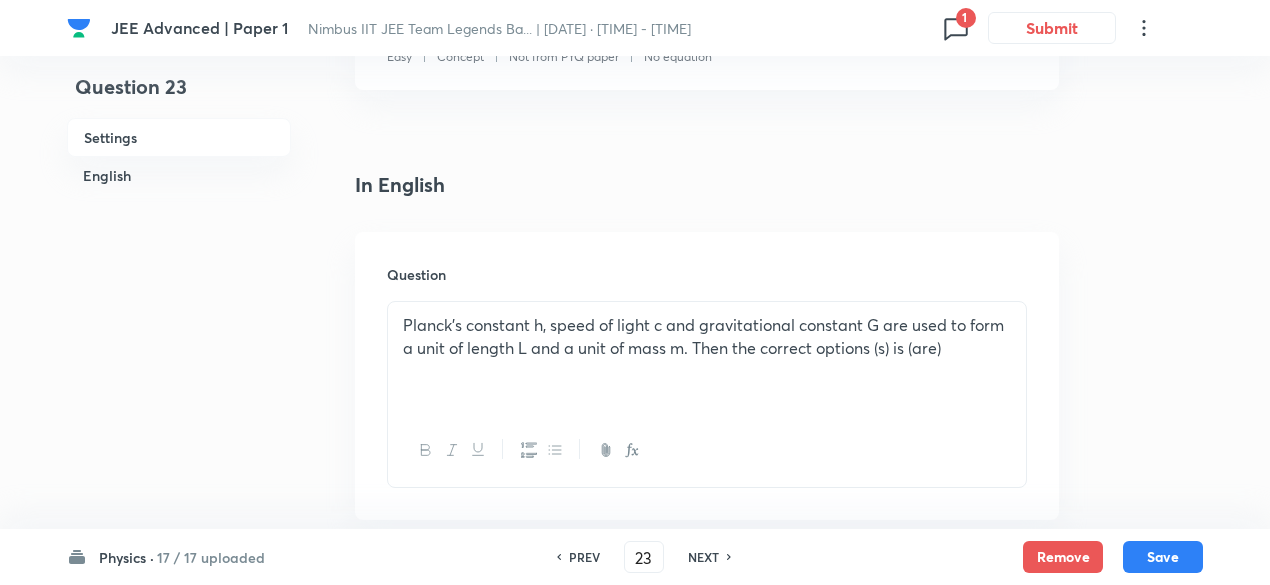 checkbox on "false" 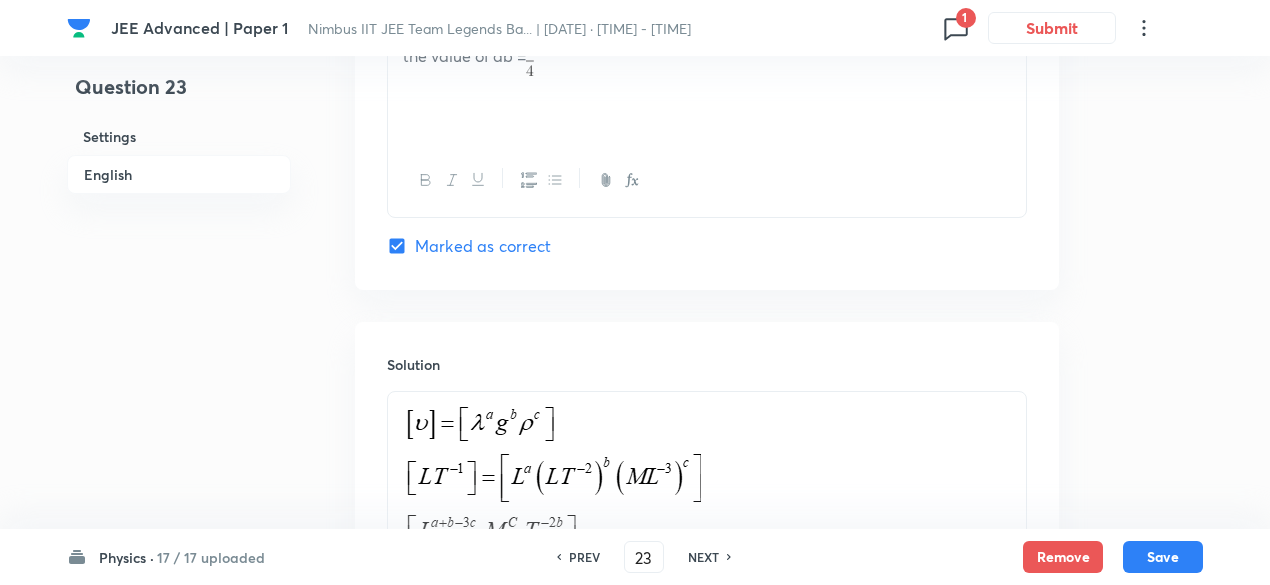 scroll, scrollTop: 2287, scrollLeft: 0, axis: vertical 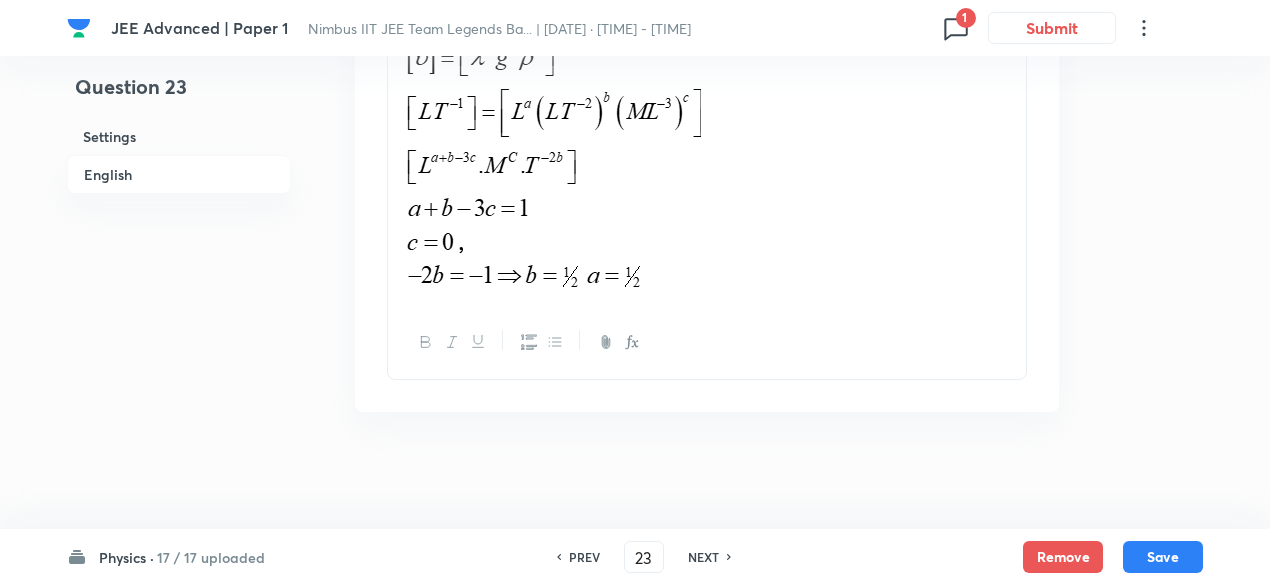 click on "NEXT" at bounding box center (703, 557) 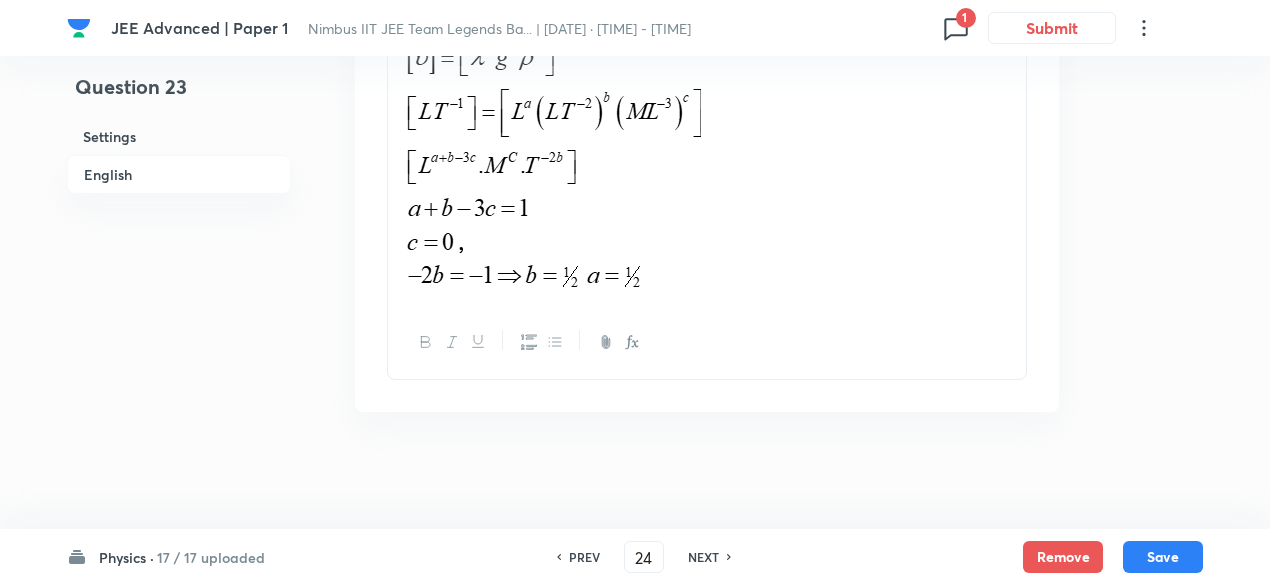 checkbox on "false" 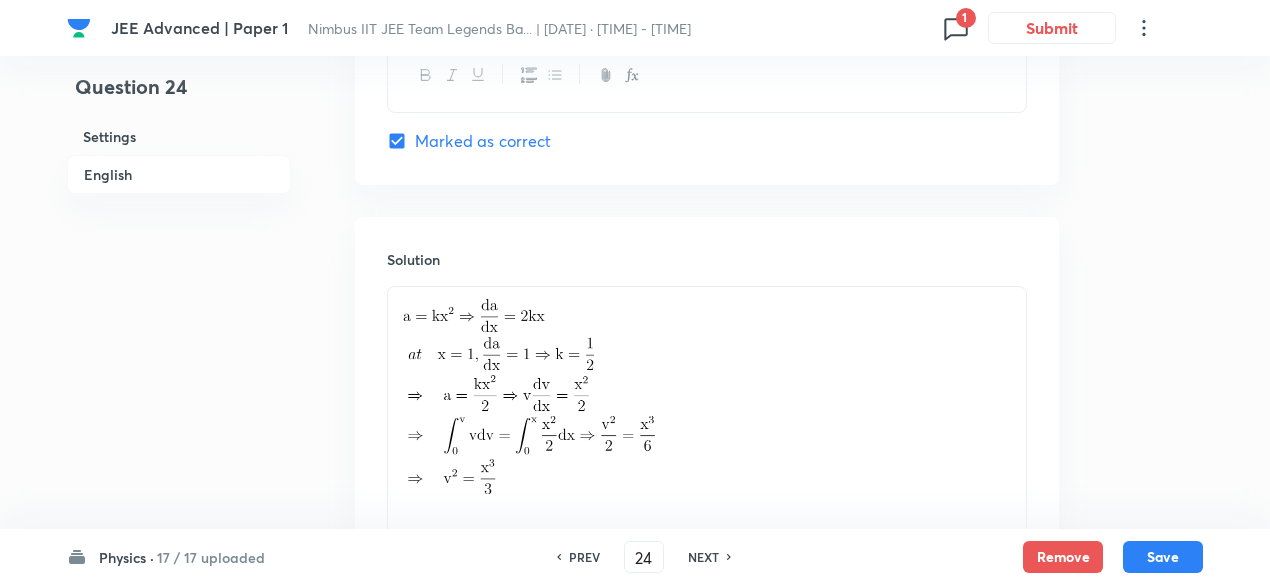 click on "NEXT" at bounding box center (703, 557) 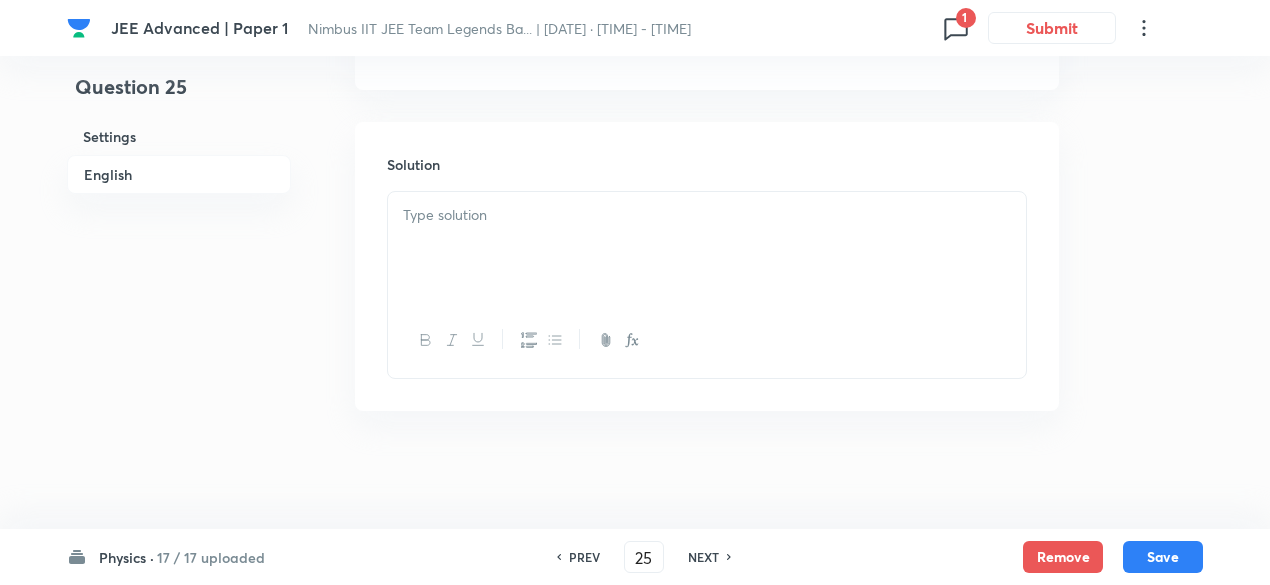 type on "30" 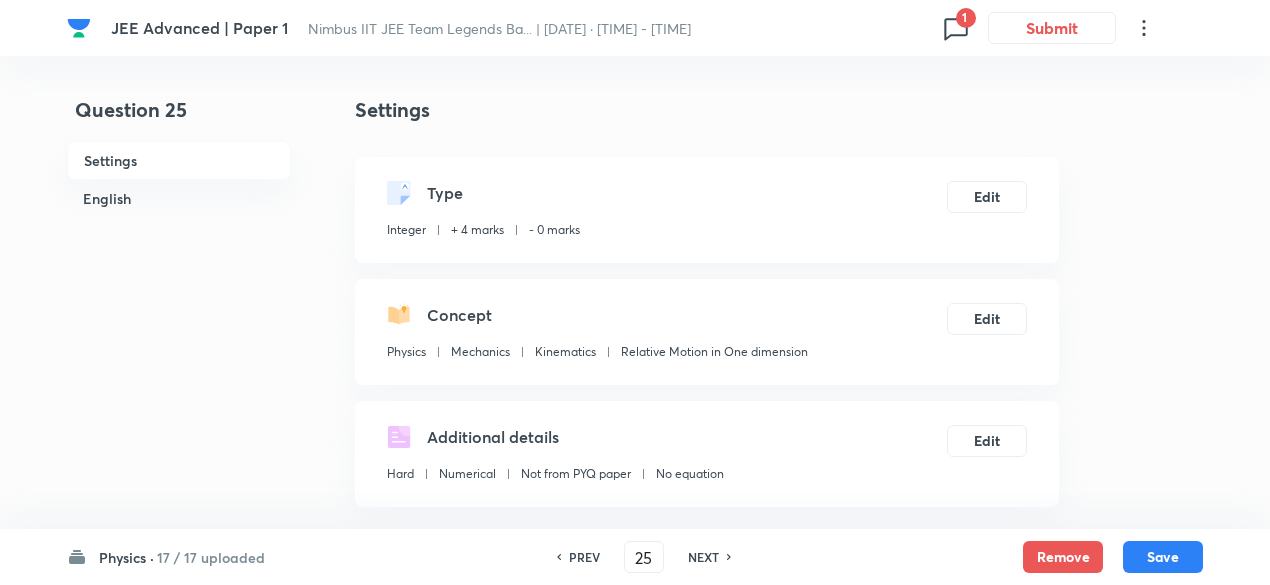 scroll, scrollTop: 0, scrollLeft: 0, axis: both 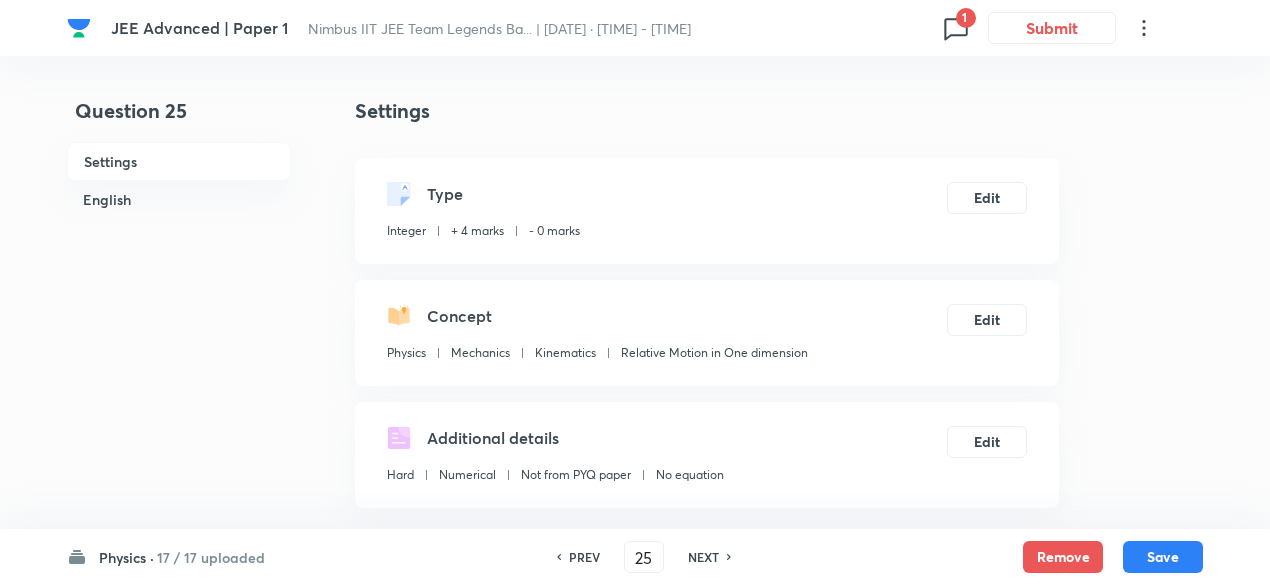 click on "NEXT" at bounding box center (703, 557) 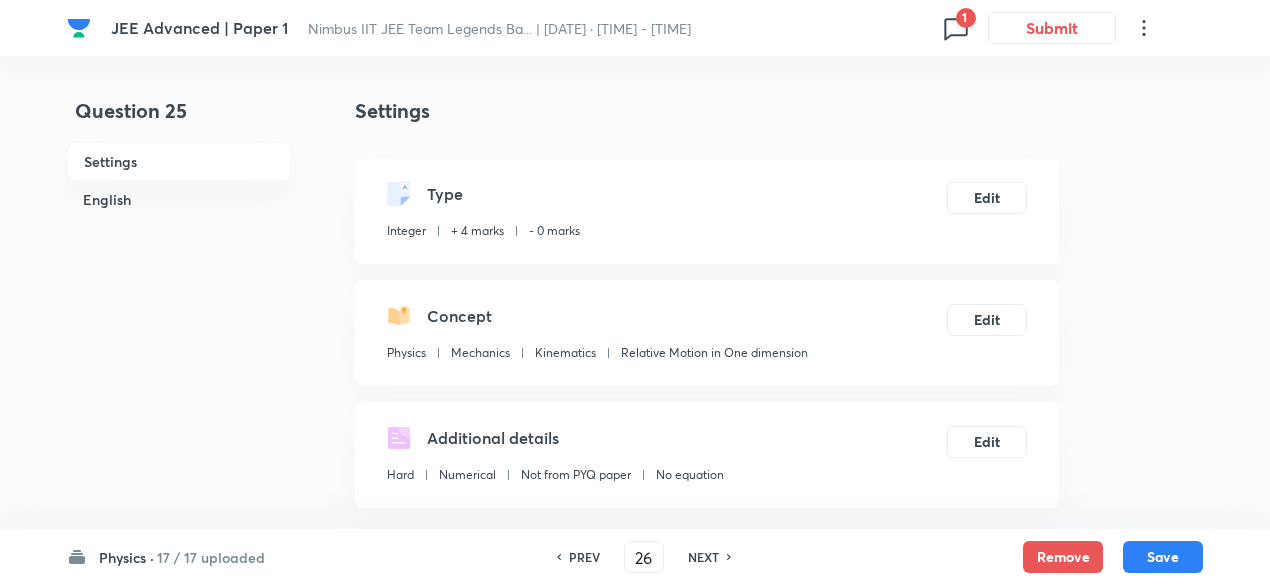 type on "3" 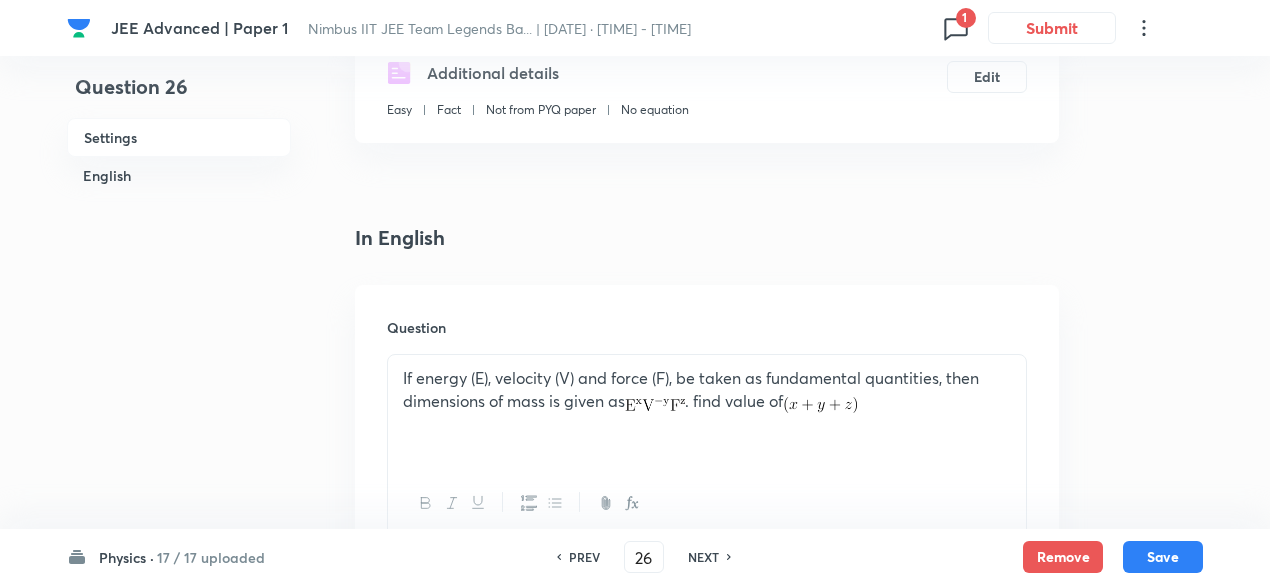 scroll, scrollTop: 424, scrollLeft: 0, axis: vertical 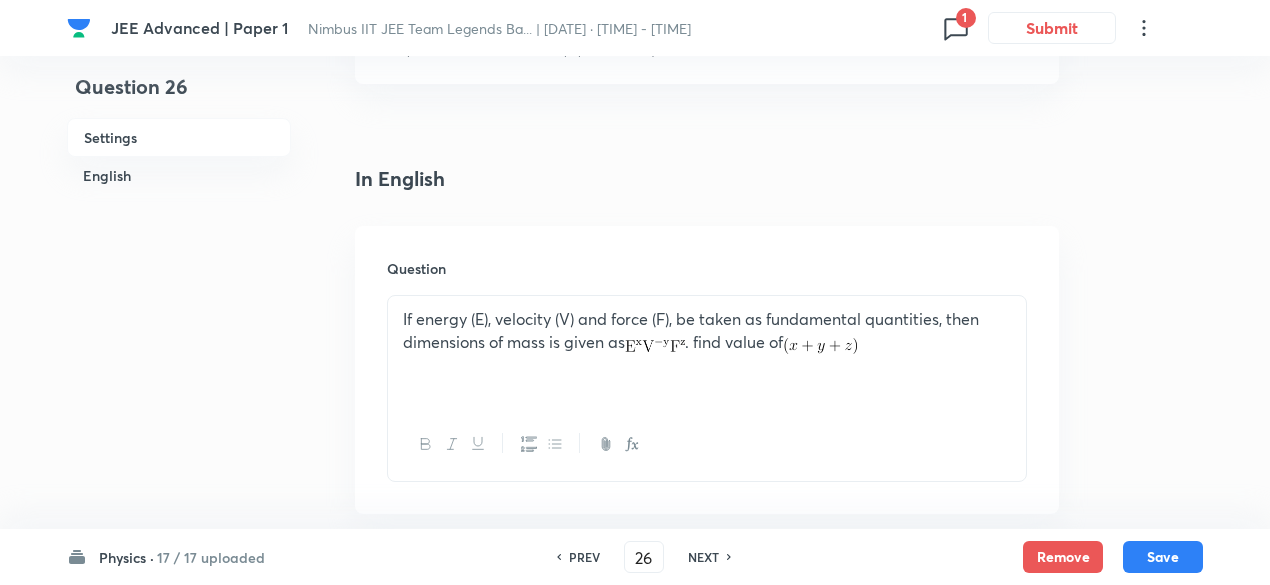 click on "NEXT" at bounding box center [703, 557] 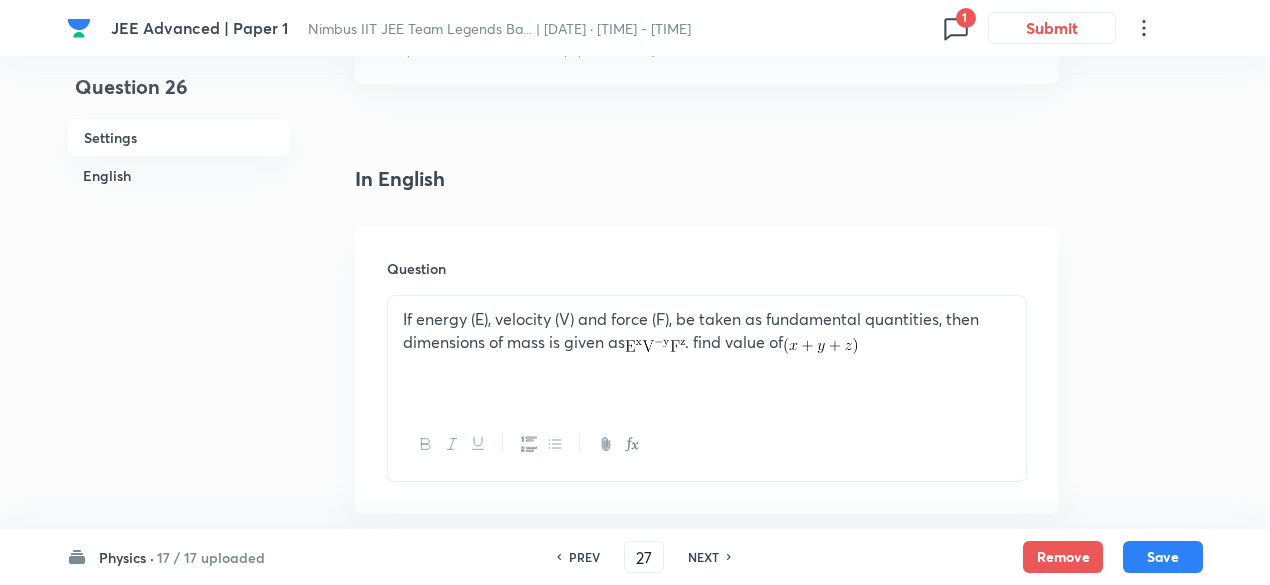 type on "1" 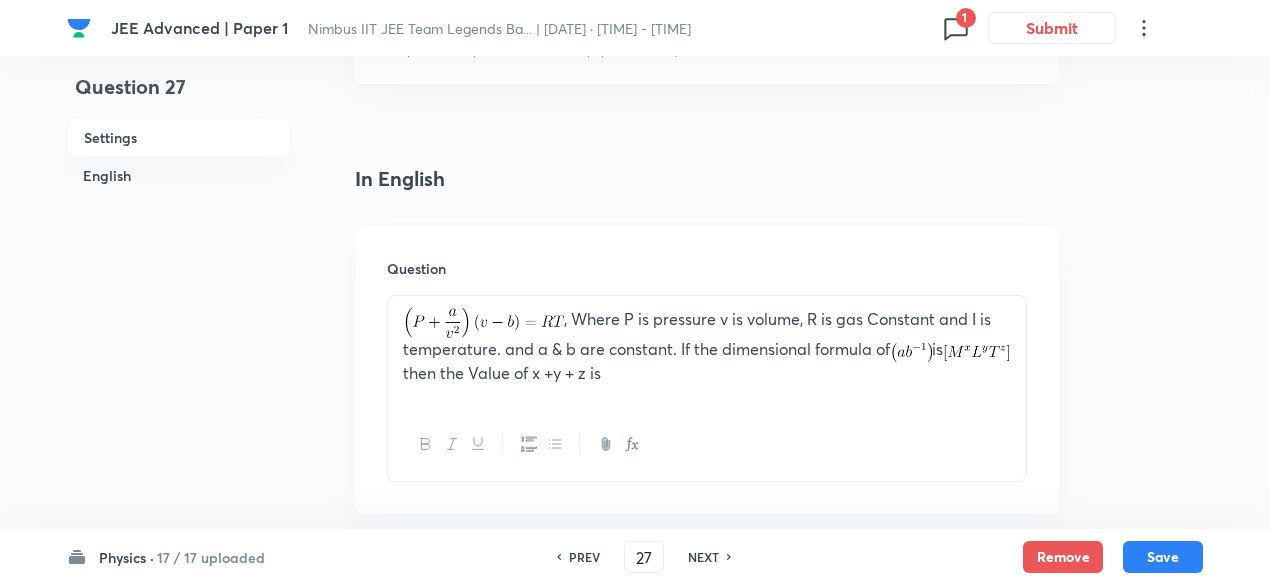 click on "NEXT" at bounding box center [703, 557] 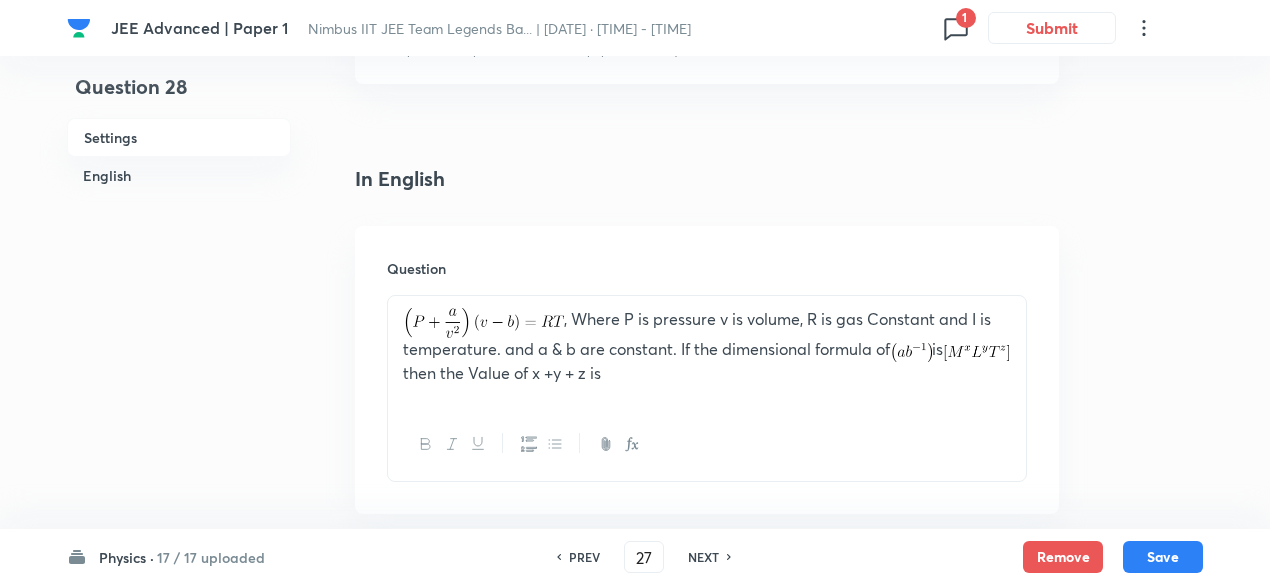 type on "28" 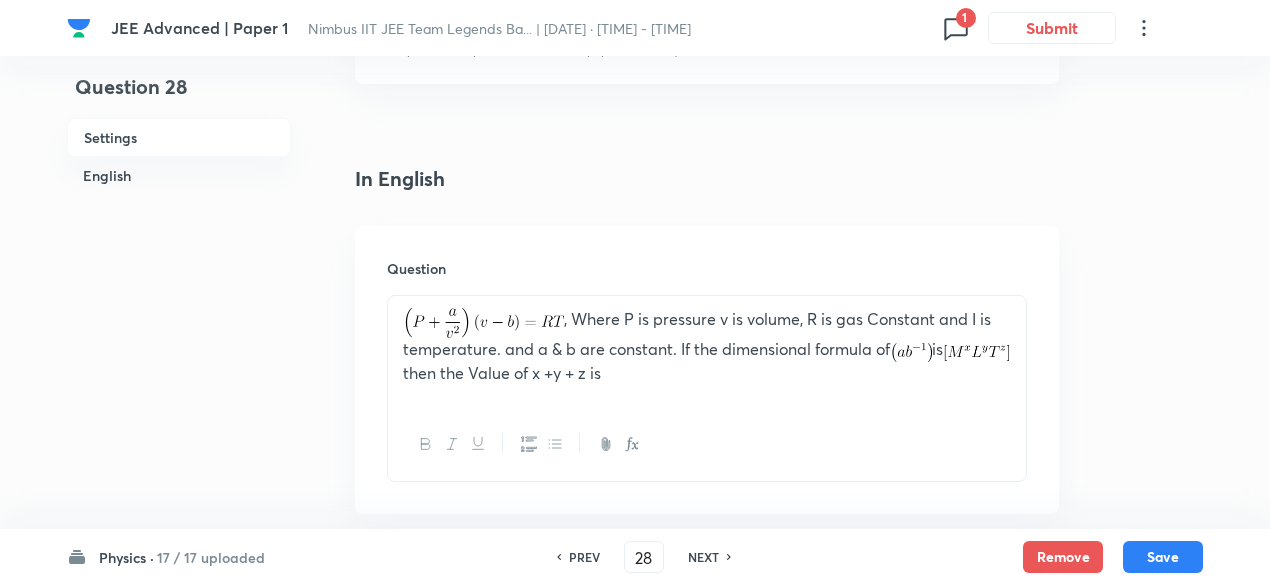 type on "2" 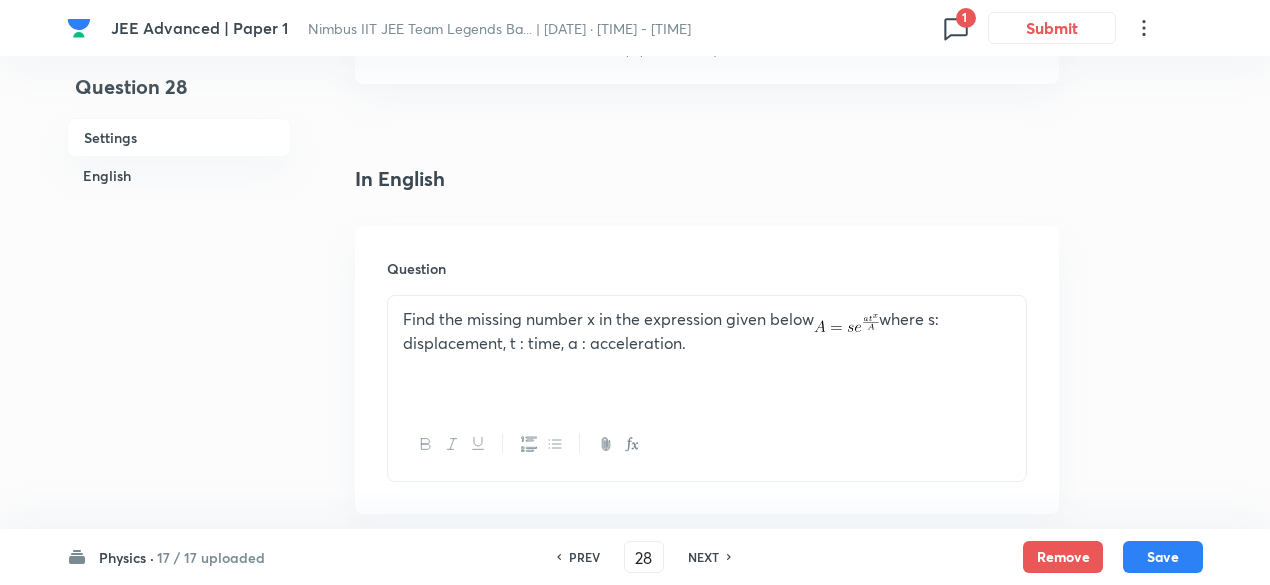 click on "NEXT" at bounding box center (703, 557) 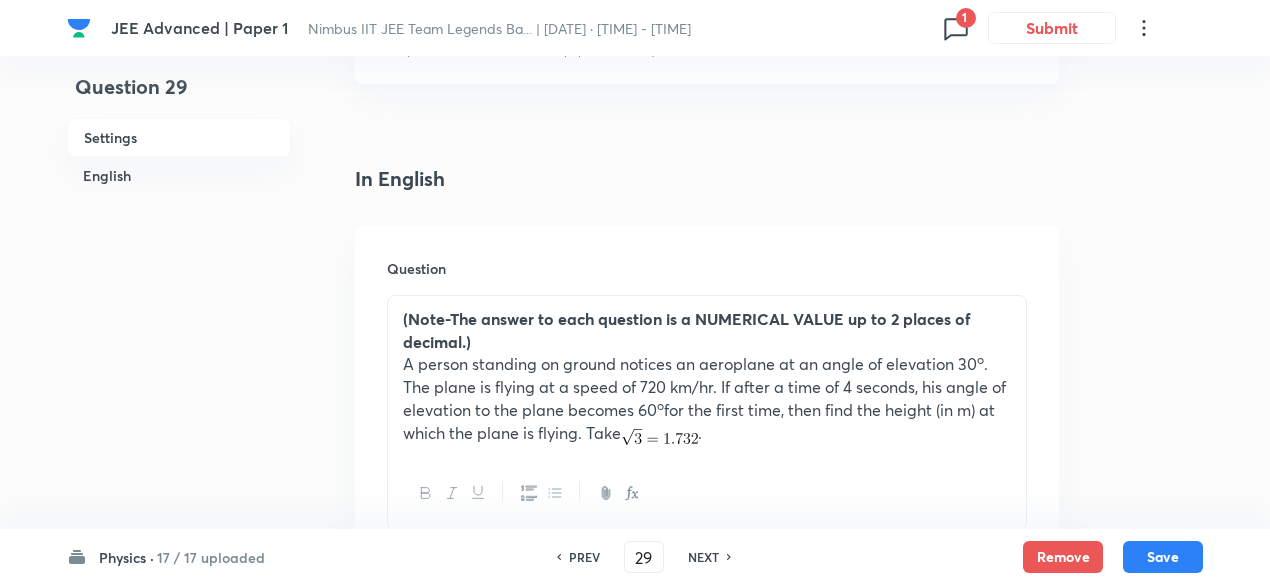 type 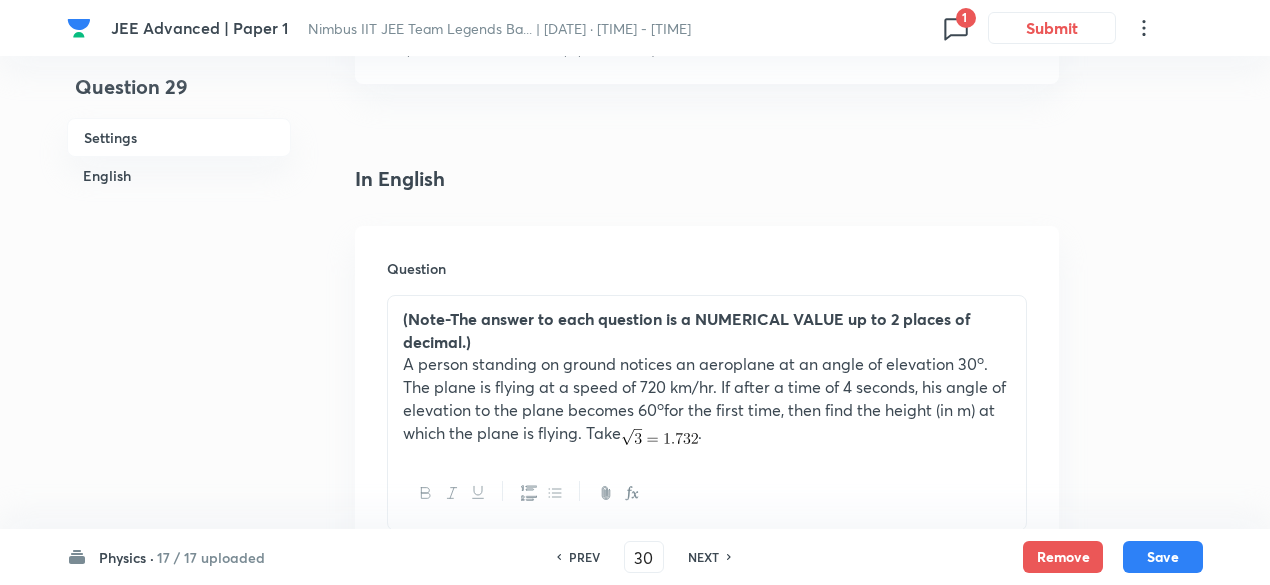 checkbox on "false" 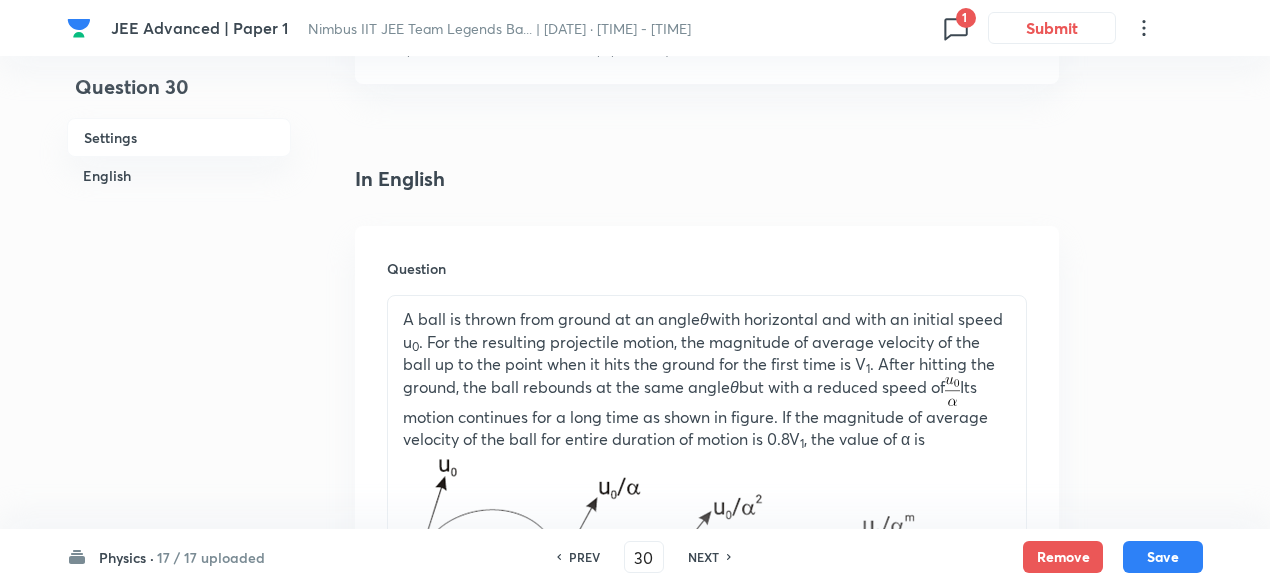 click on "NEXT" at bounding box center (703, 557) 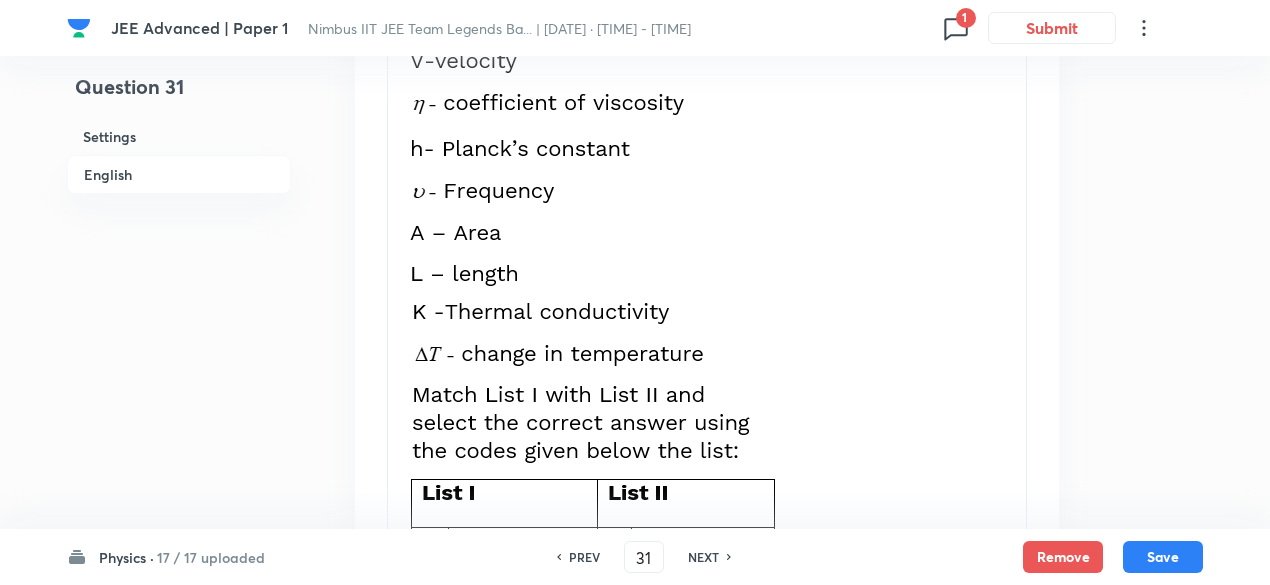 scroll, scrollTop: 992, scrollLeft: 0, axis: vertical 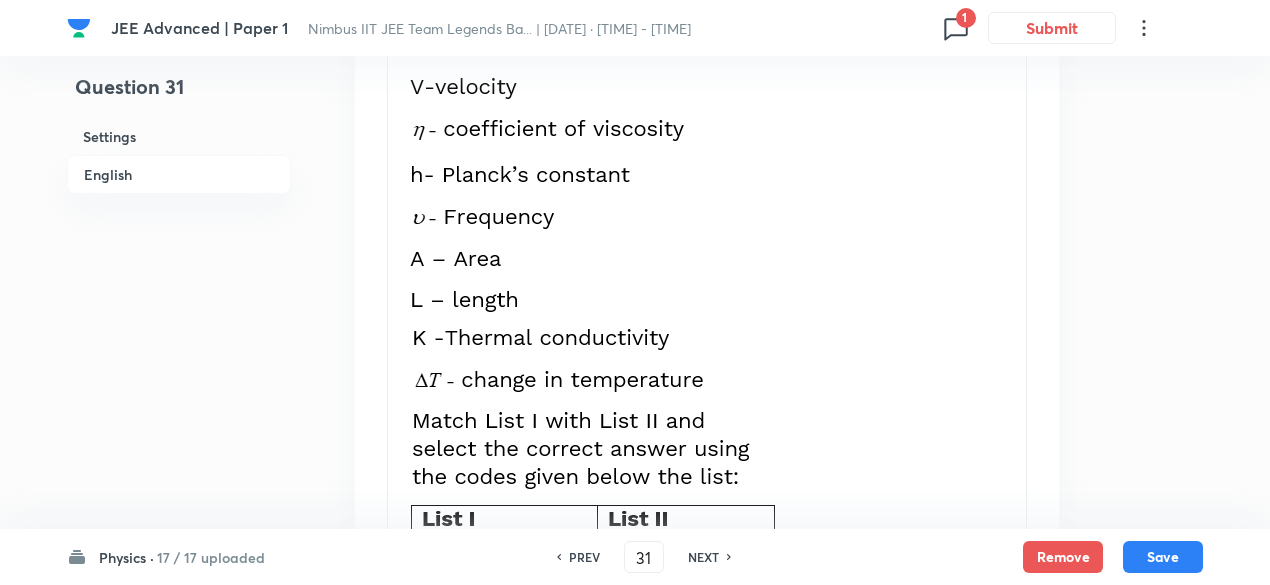 click on "NEXT" at bounding box center [703, 557] 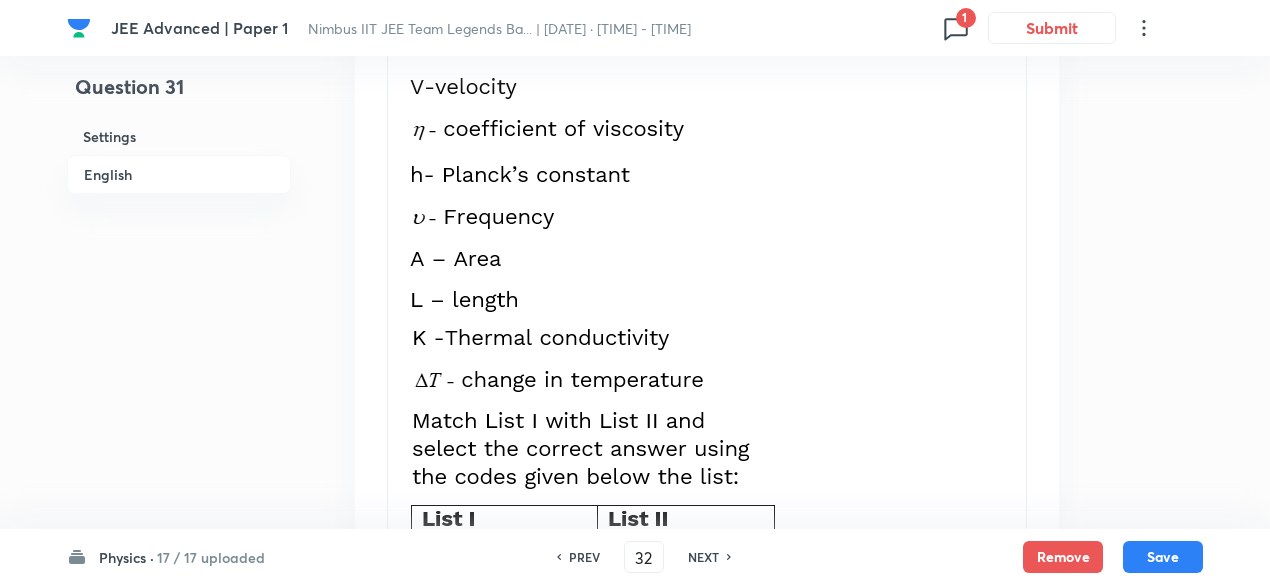 checkbox on "false" 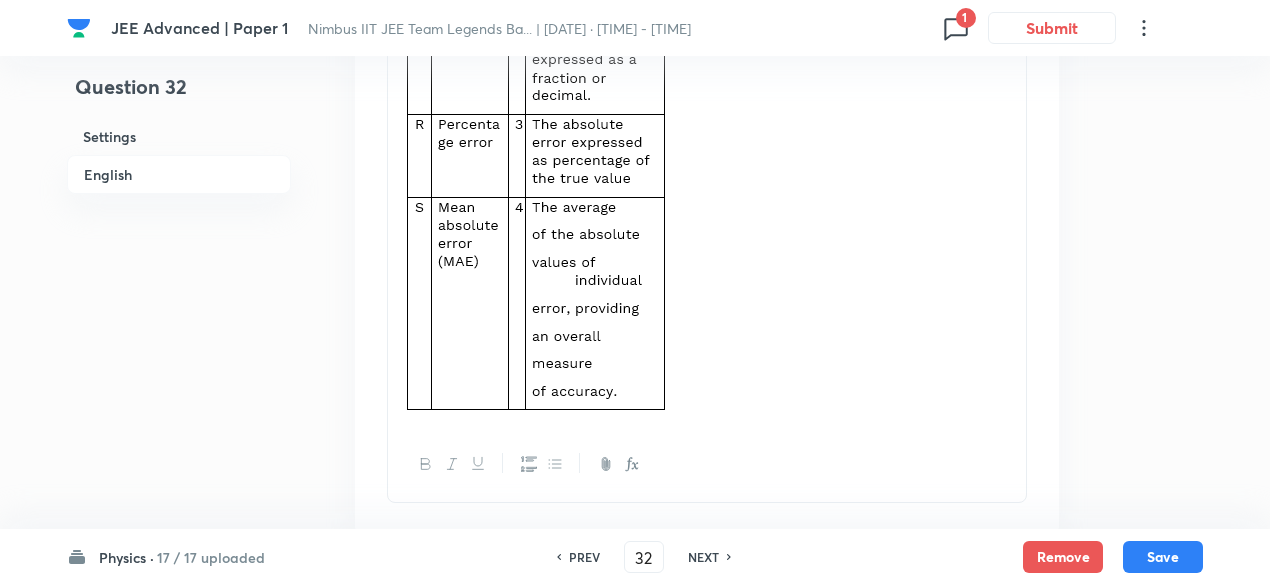 checkbox on "true" 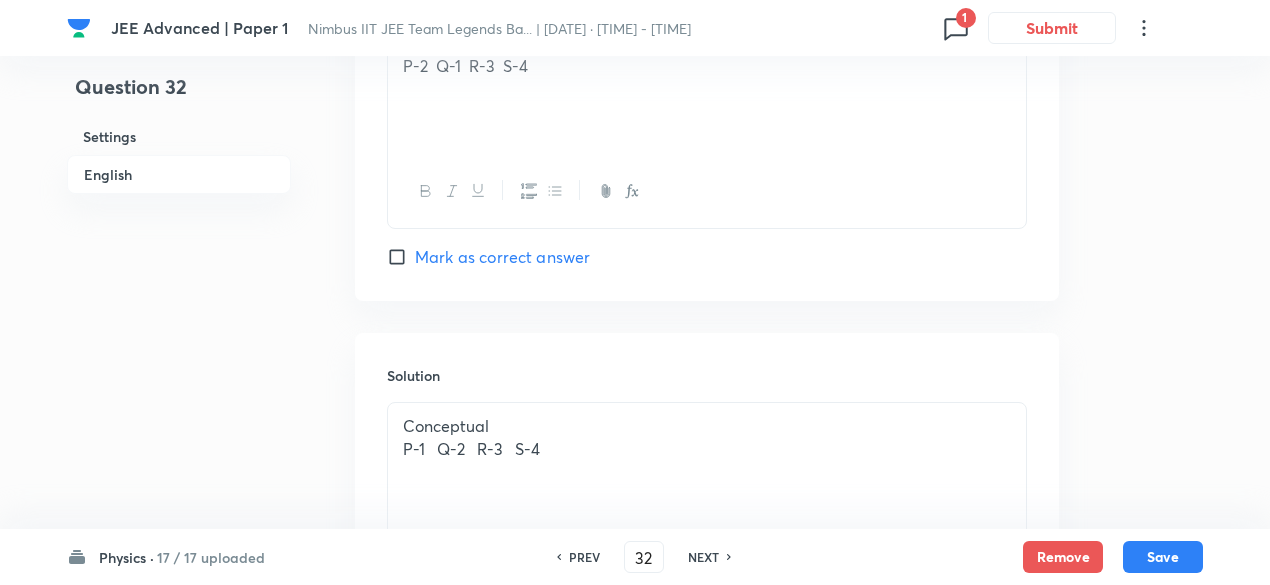 scroll, scrollTop: 2708, scrollLeft: 0, axis: vertical 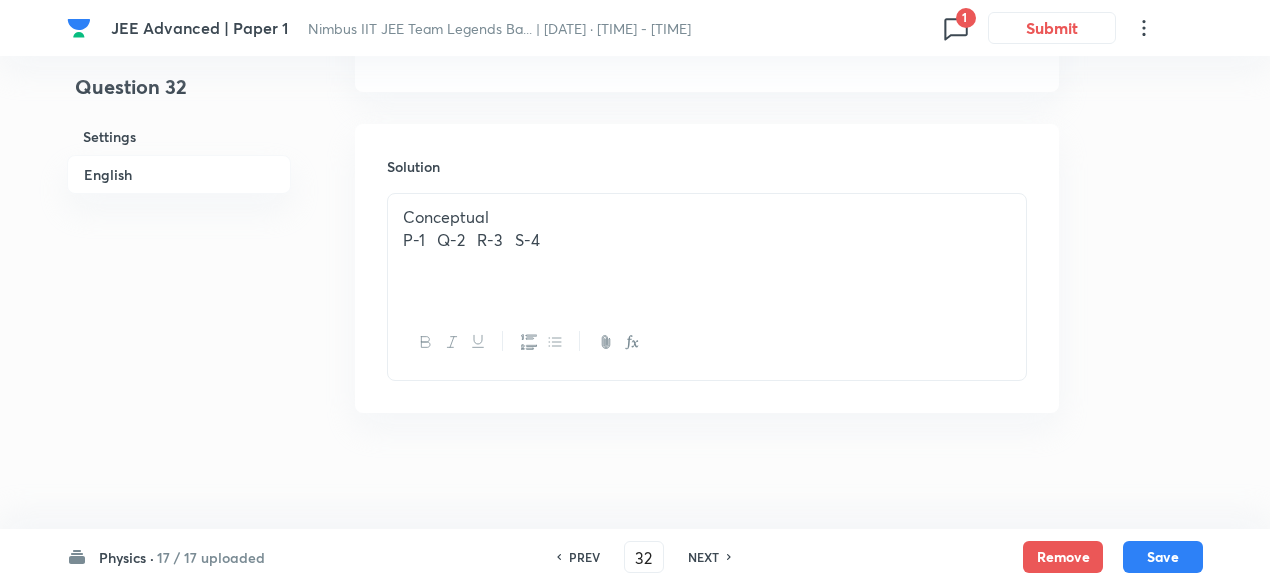 click on "NEXT" at bounding box center [703, 557] 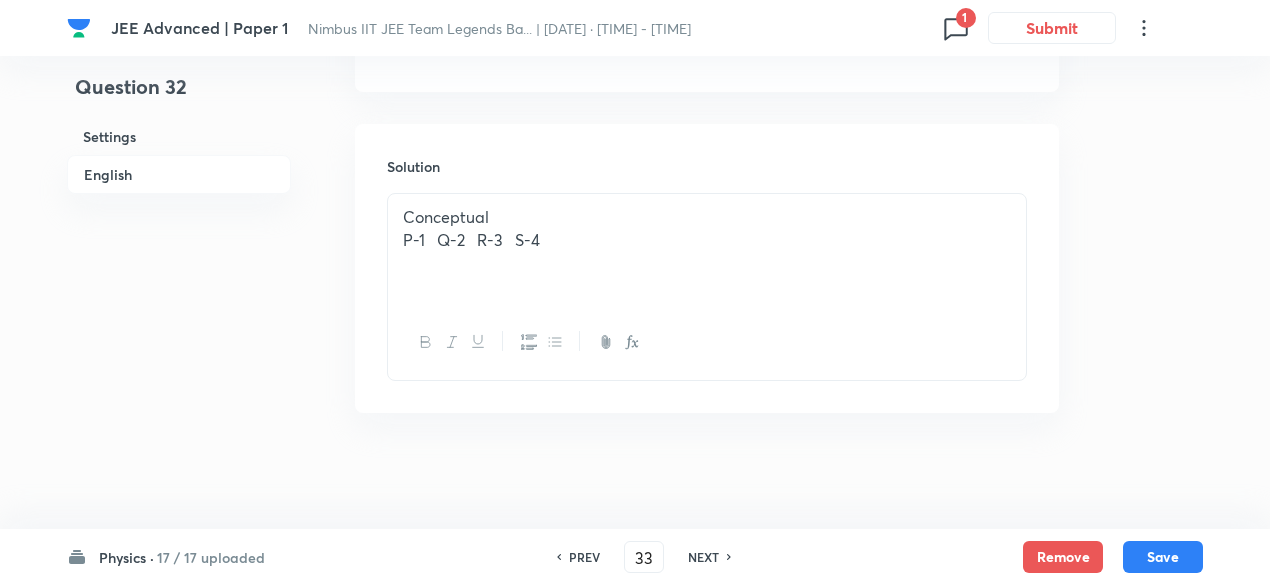checkbox on "false" 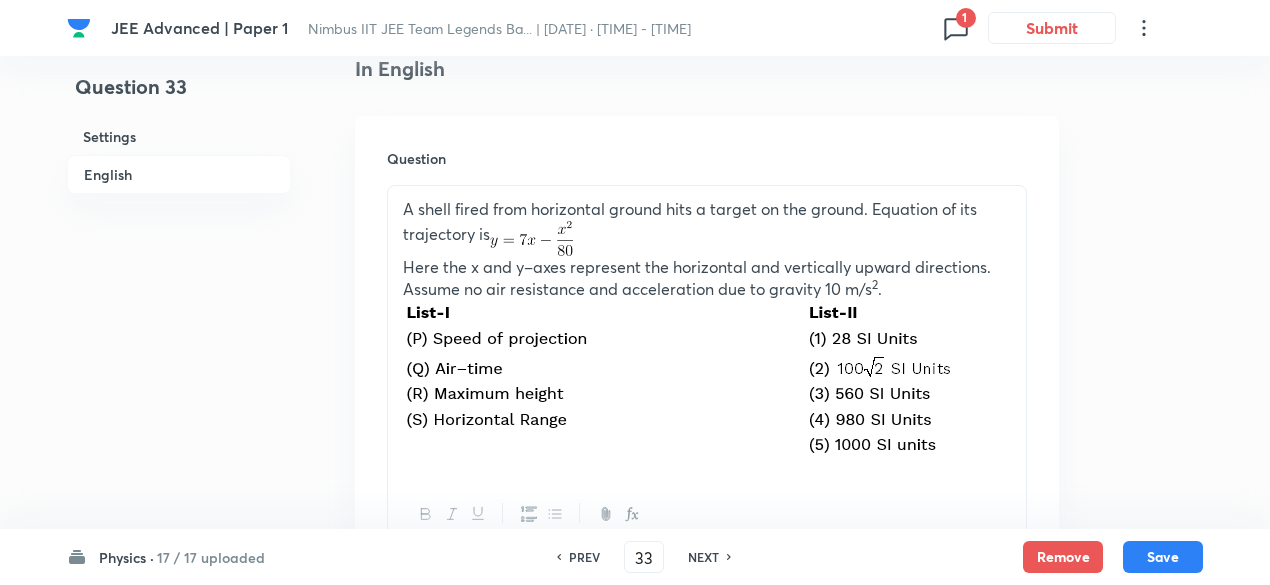 scroll, scrollTop: 532, scrollLeft: 0, axis: vertical 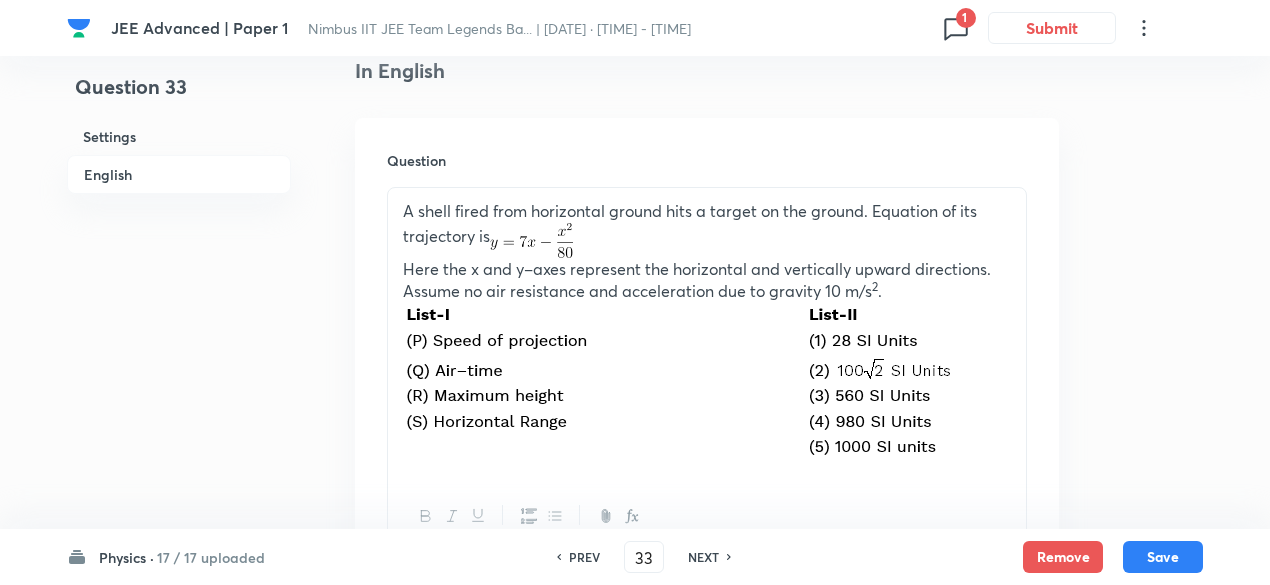 click on "NEXT" at bounding box center (703, 557) 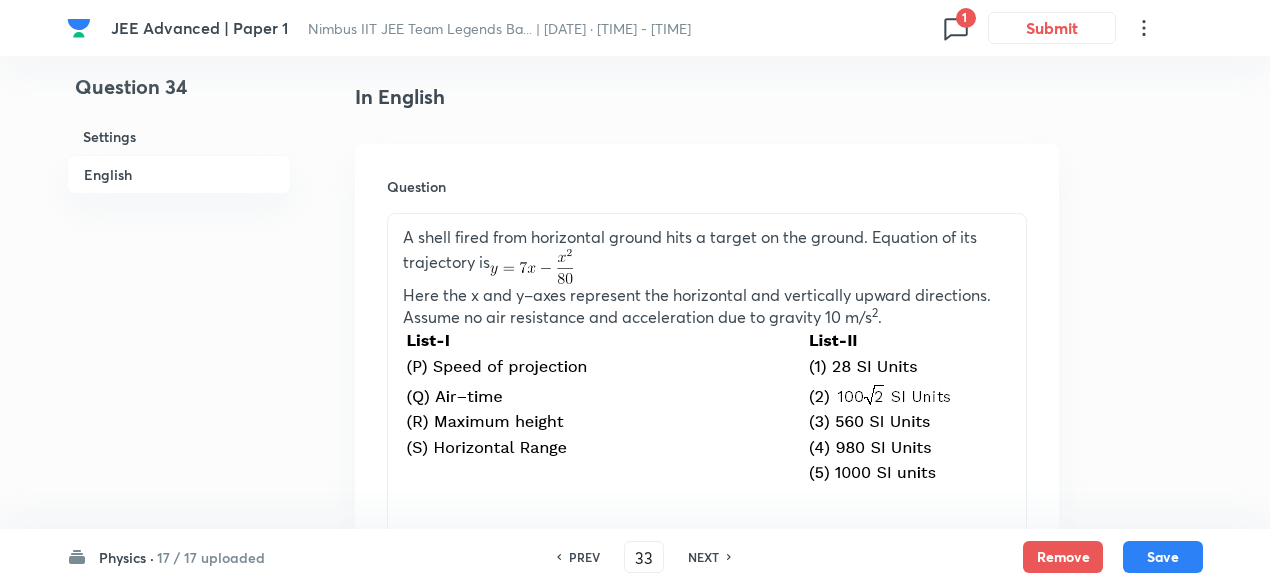 type on "34" 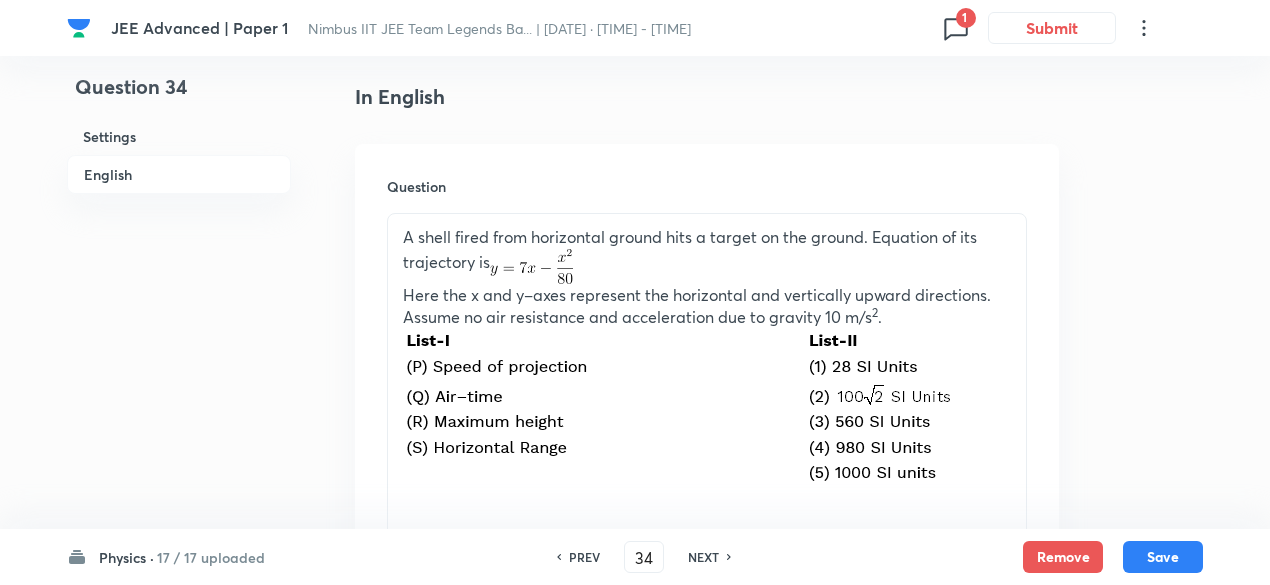 checkbox on "false" 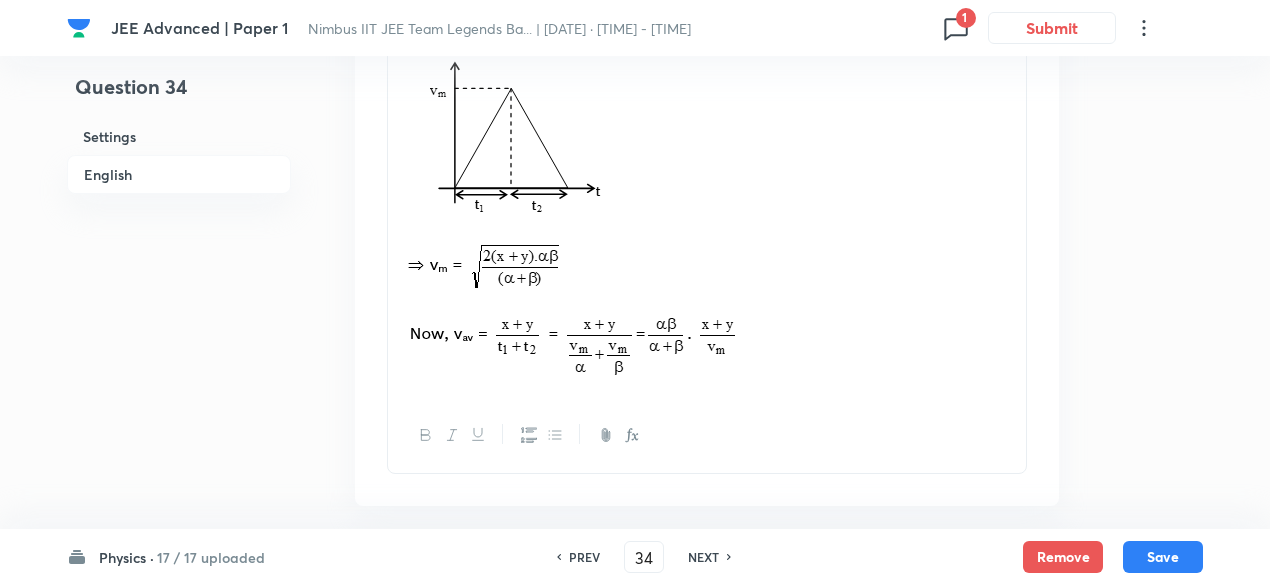 scroll, scrollTop: 2856, scrollLeft: 0, axis: vertical 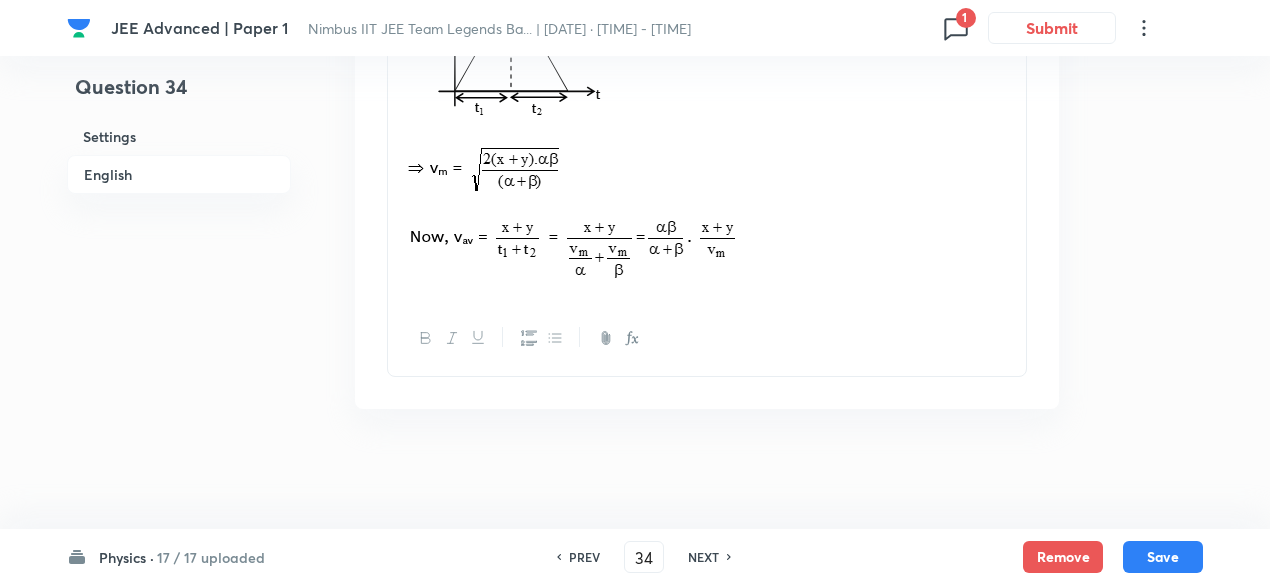 click on "NEXT" at bounding box center (703, 557) 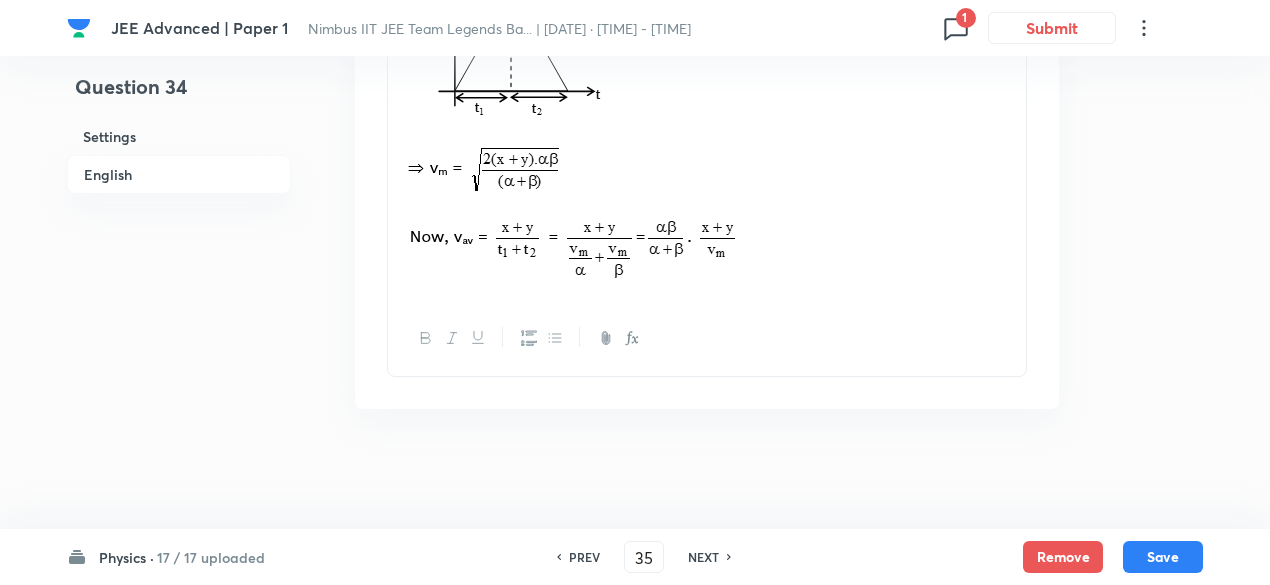 checkbox on "false" 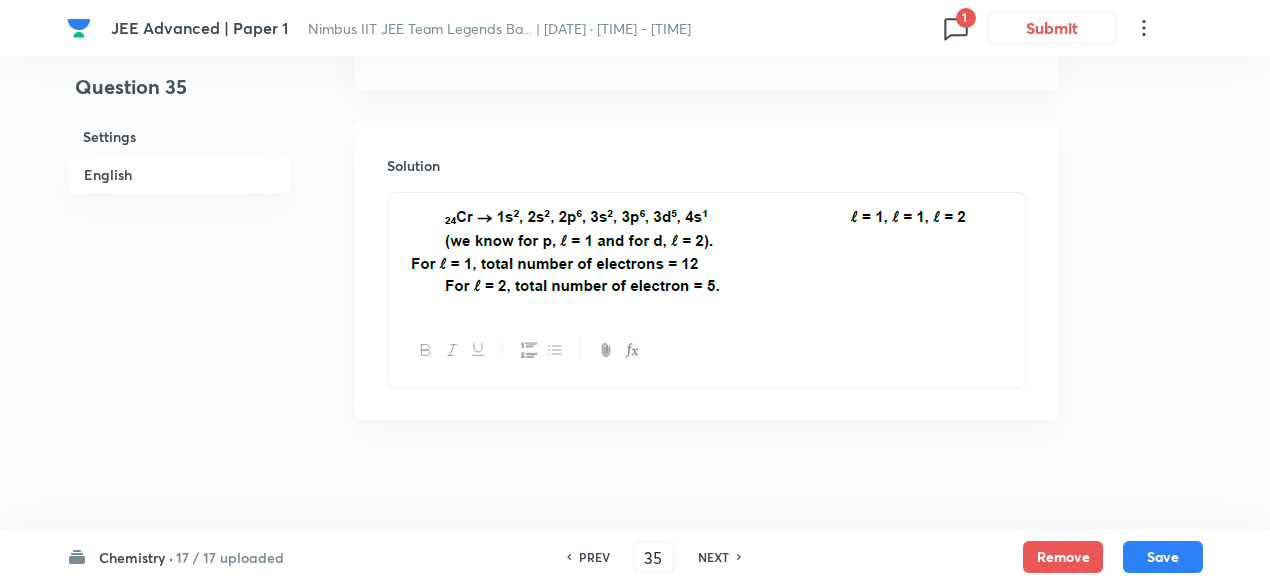 scroll, scrollTop: 2129, scrollLeft: 0, axis: vertical 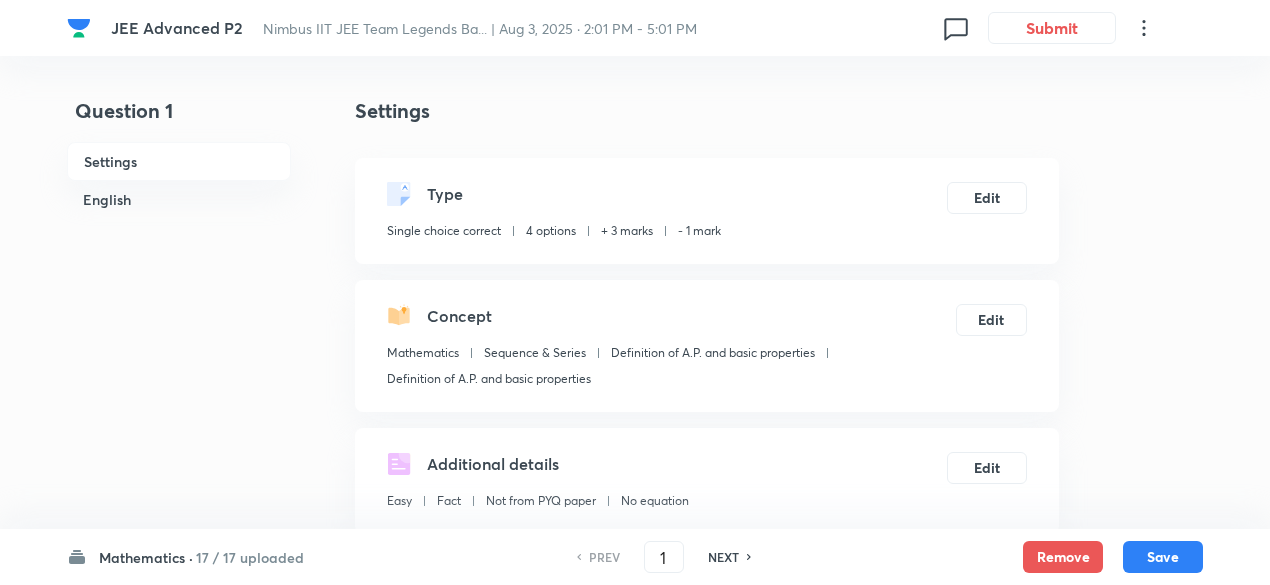 click on "17 / 17 uploaded" at bounding box center [250, 557] 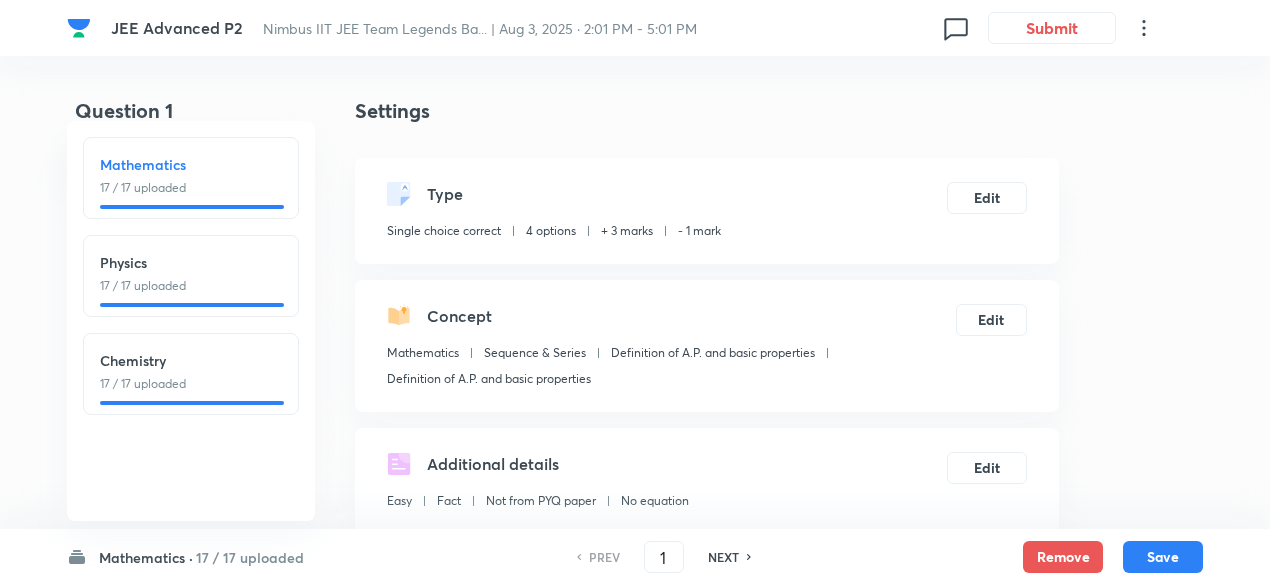 click on "Physics 17 / 17 uploaded" at bounding box center [191, 276] 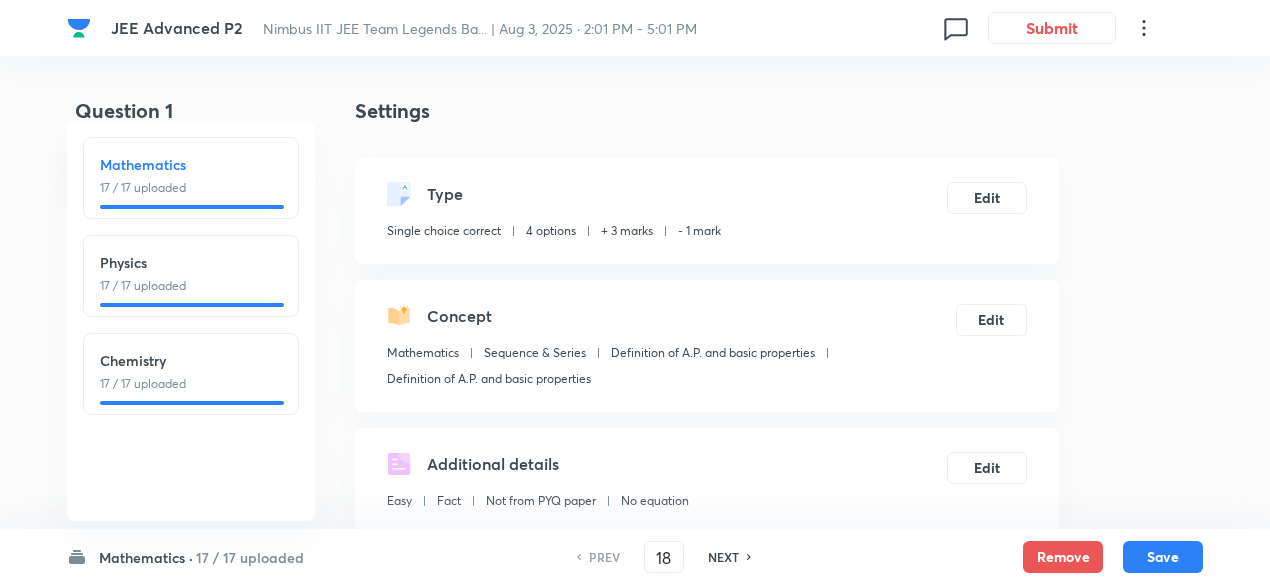 checkbox on "false" 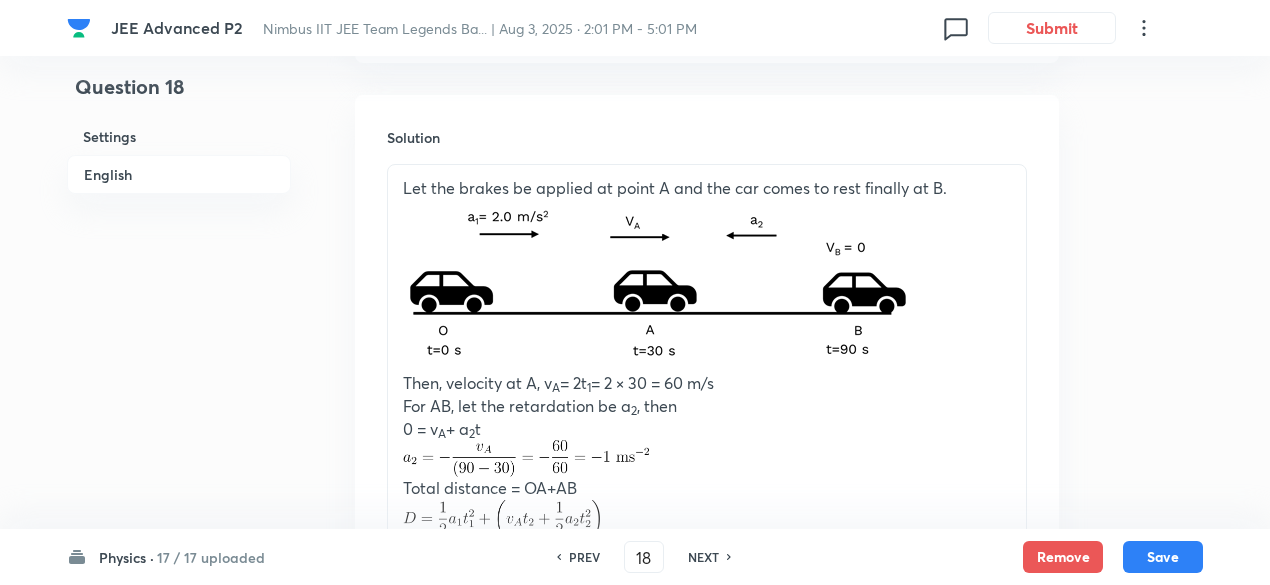 scroll, scrollTop: 2148, scrollLeft: 0, axis: vertical 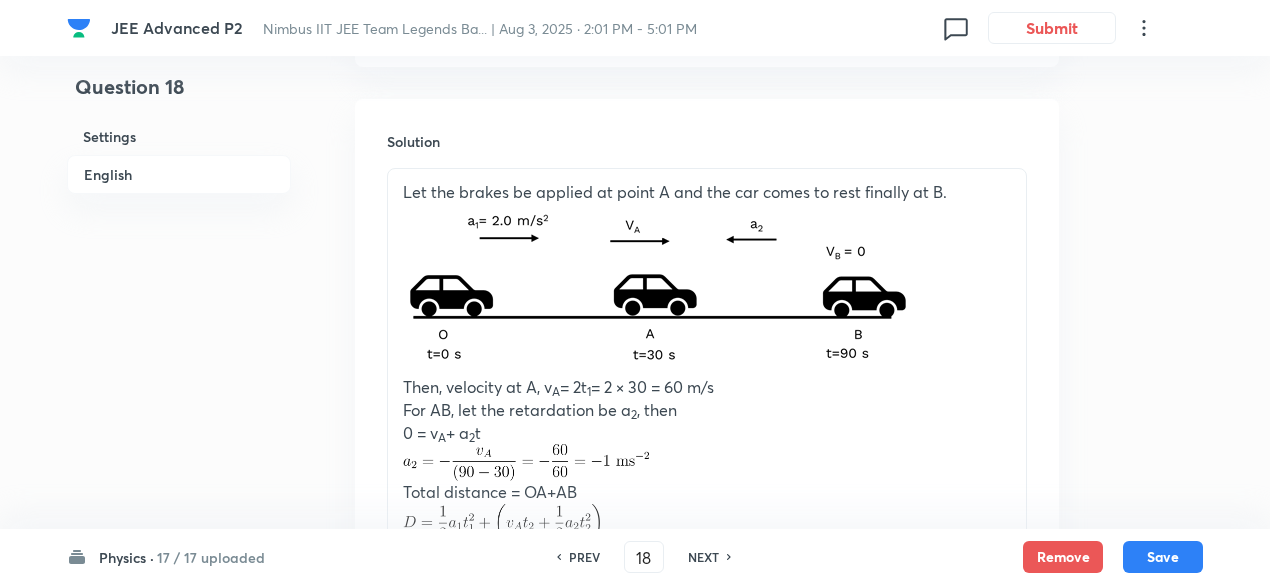 click on "NEXT" at bounding box center [703, 557] 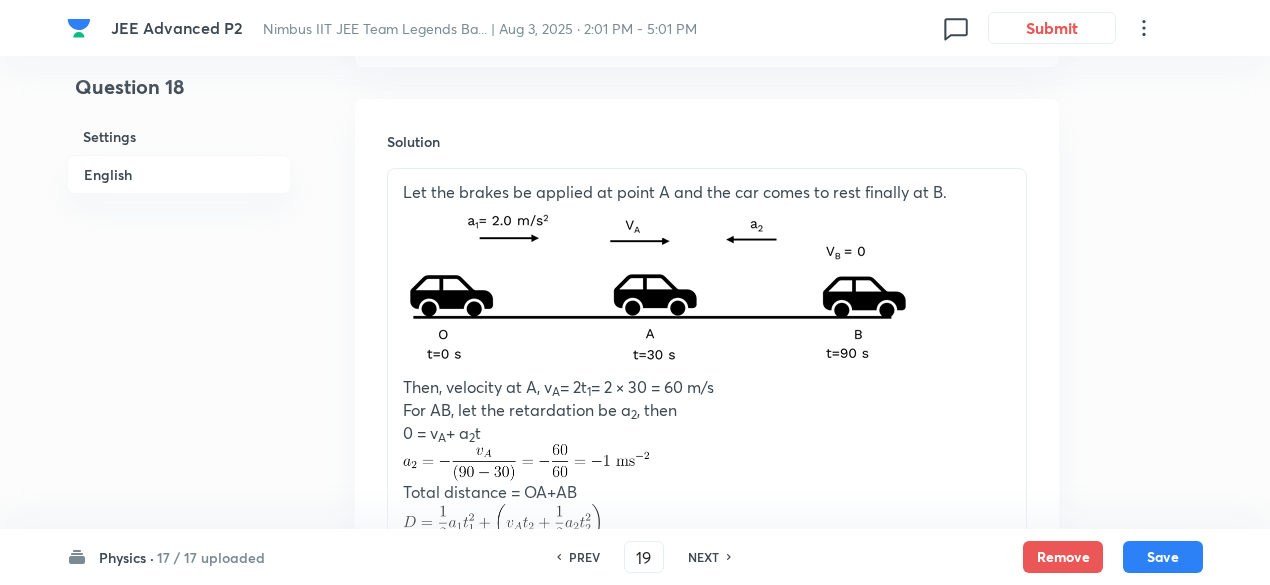 checkbox on "false" 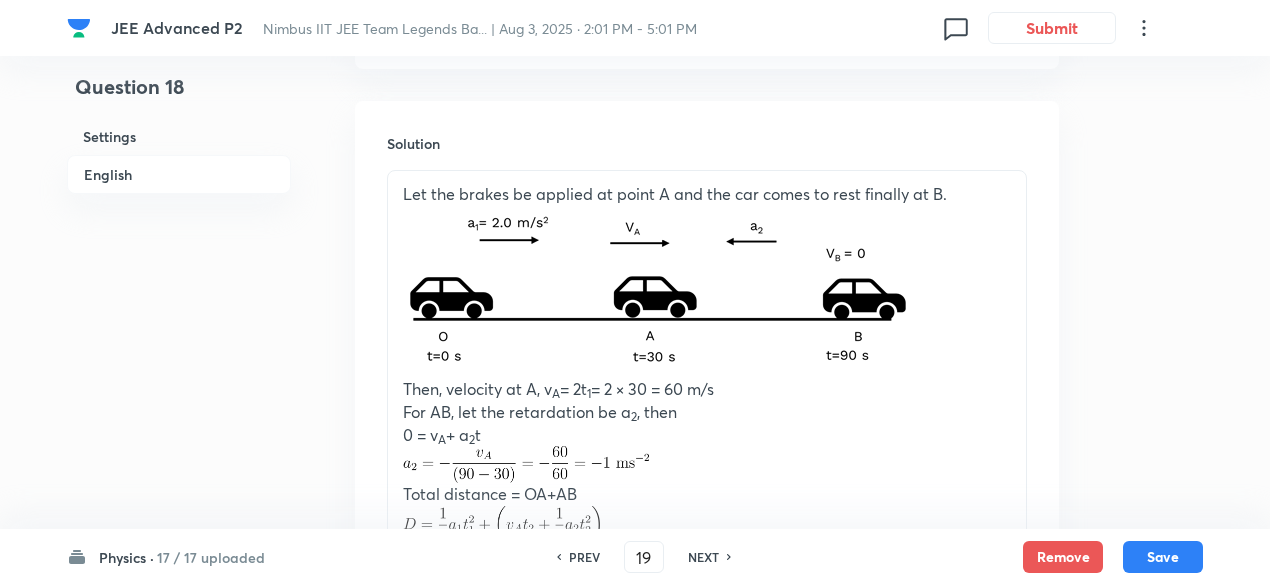 checkbox on "true" 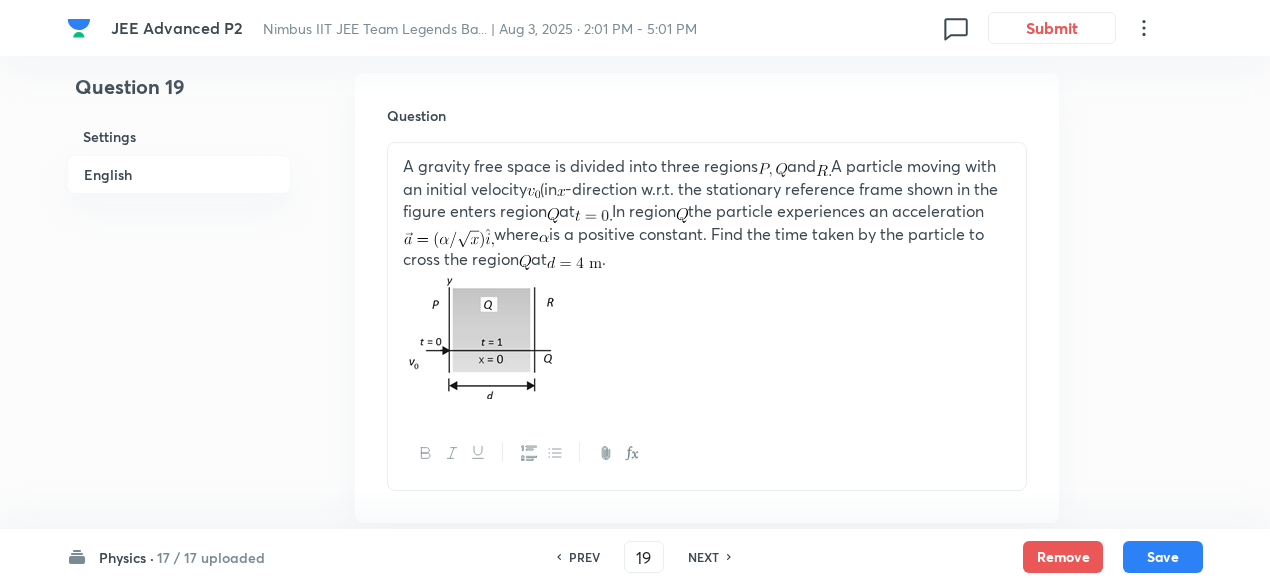 scroll, scrollTop: 576, scrollLeft: 0, axis: vertical 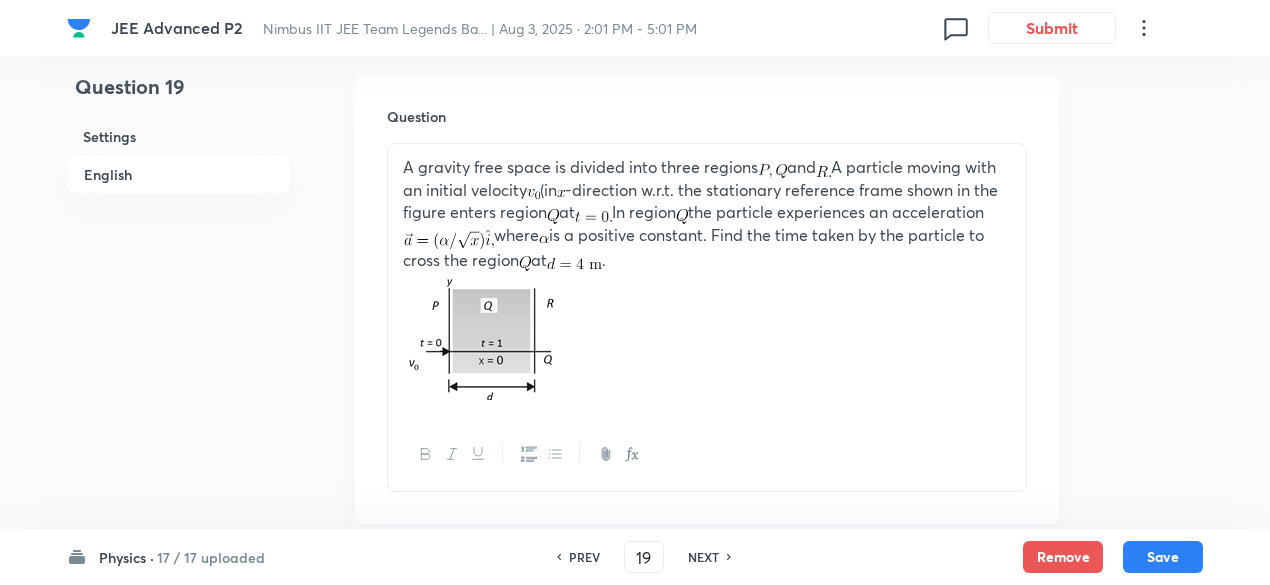 click on "NEXT" at bounding box center (703, 557) 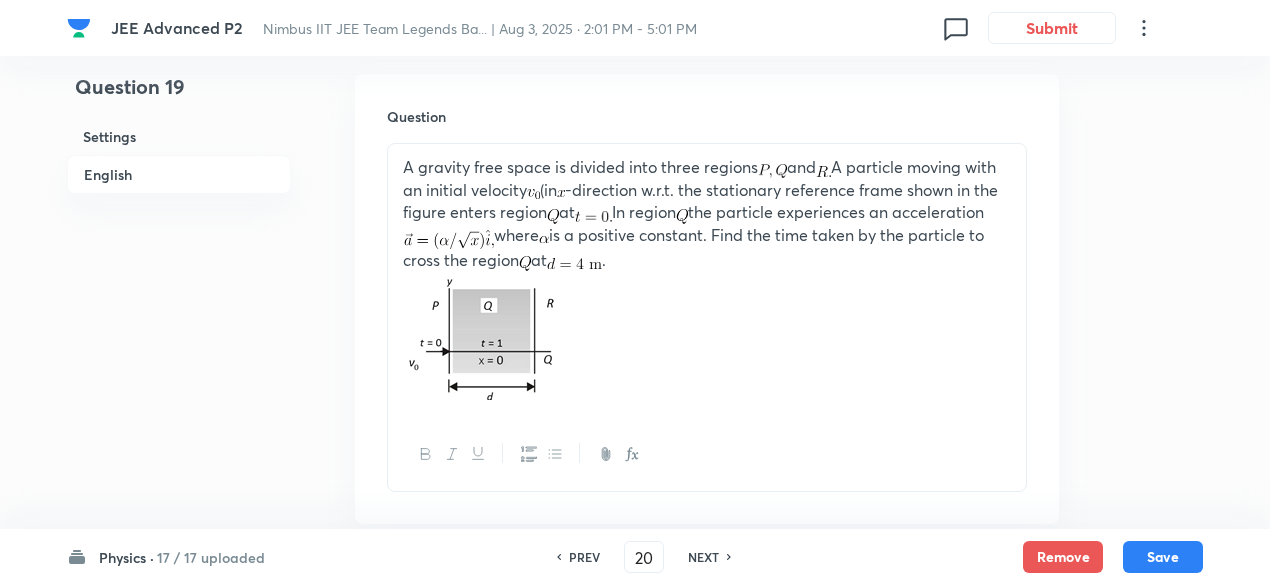 checkbox on "false" 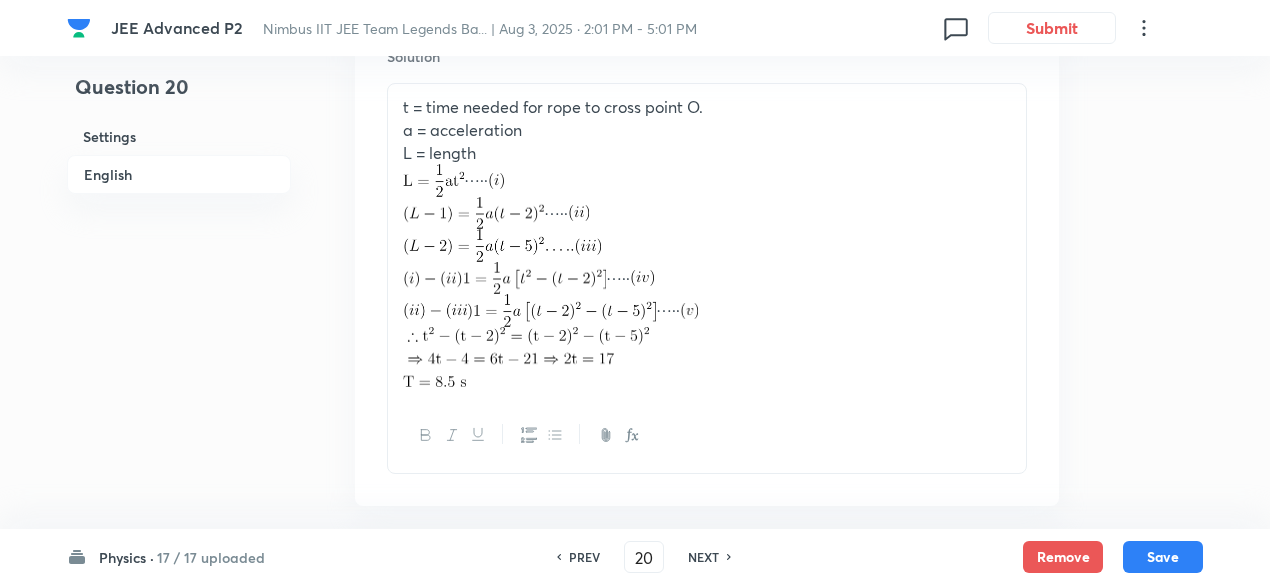click on "NEXT" at bounding box center [703, 557] 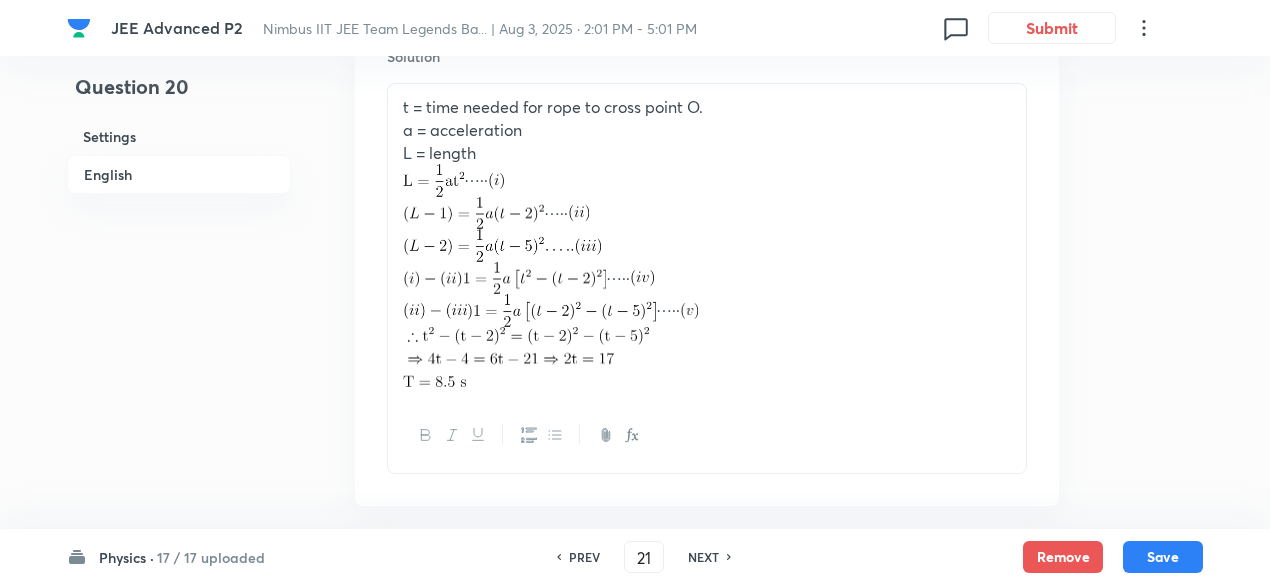 checkbox on "false" 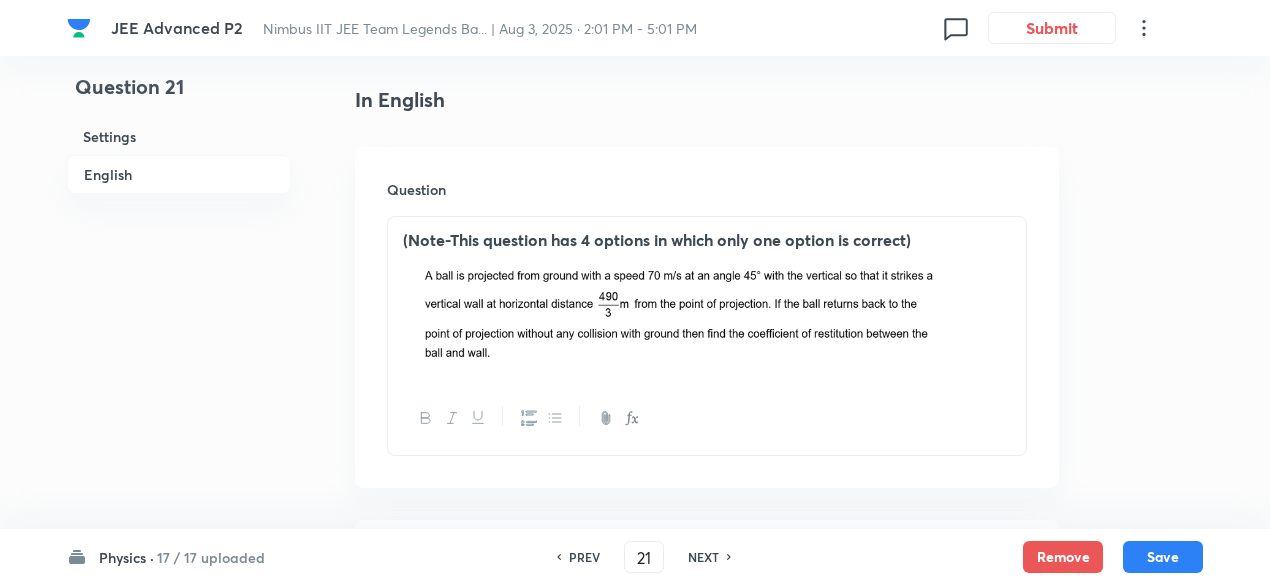 scroll, scrollTop: 501, scrollLeft: 0, axis: vertical 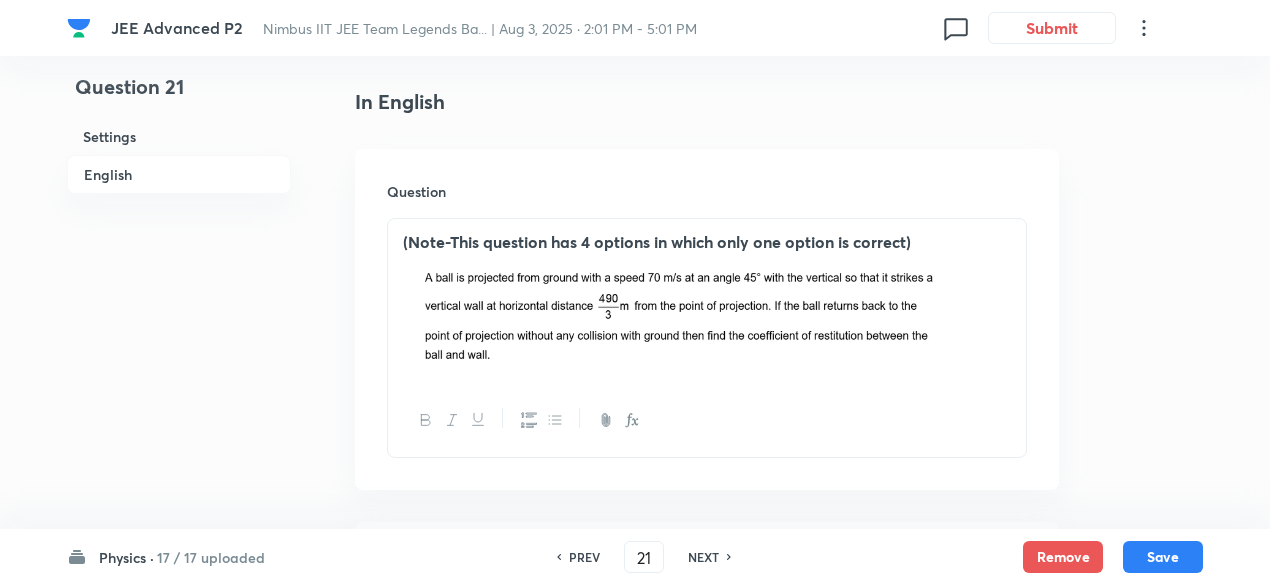 click on "NEXT" at bounding box center (703, 557) 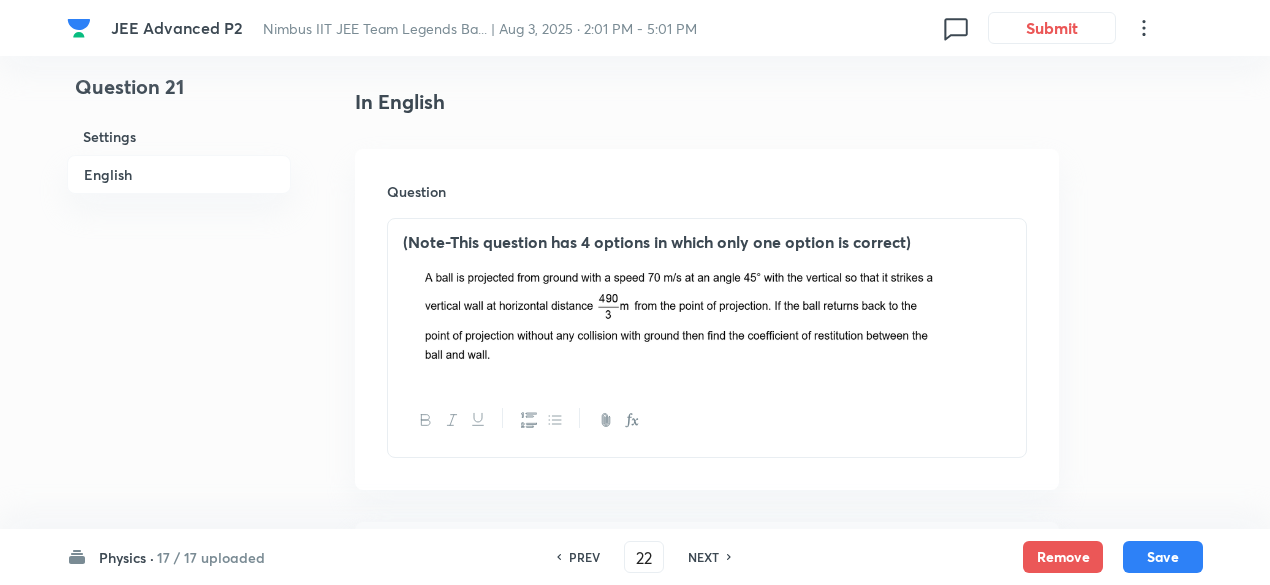 checkbox on "true" 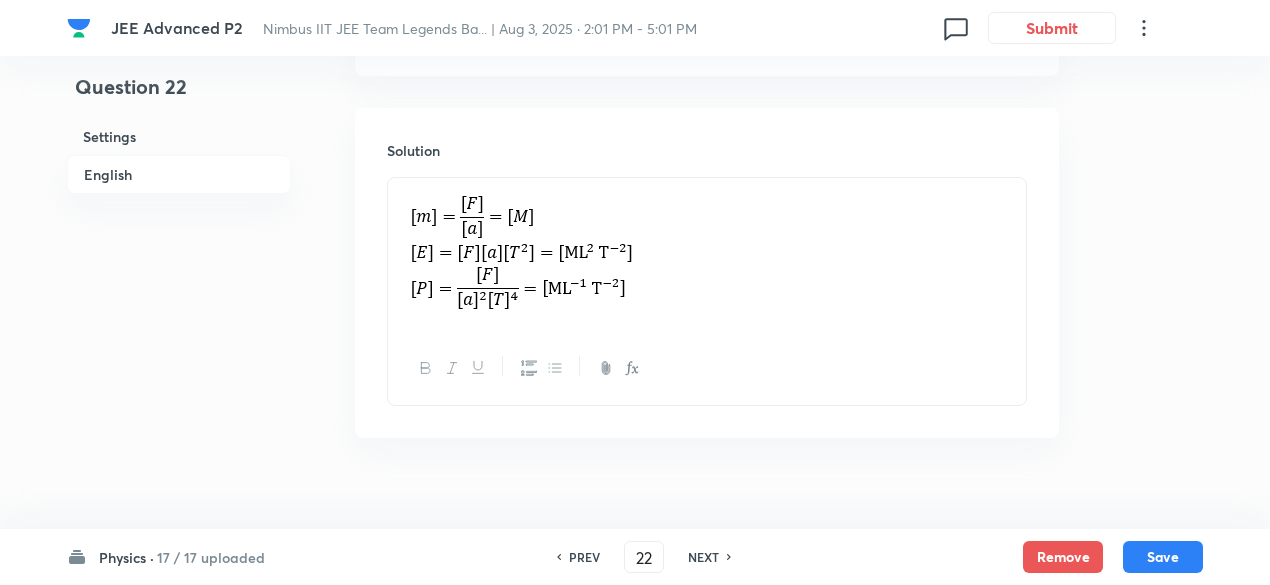 scroll, scrollTop: 2162, scrollLeft: 0, axis: vertical 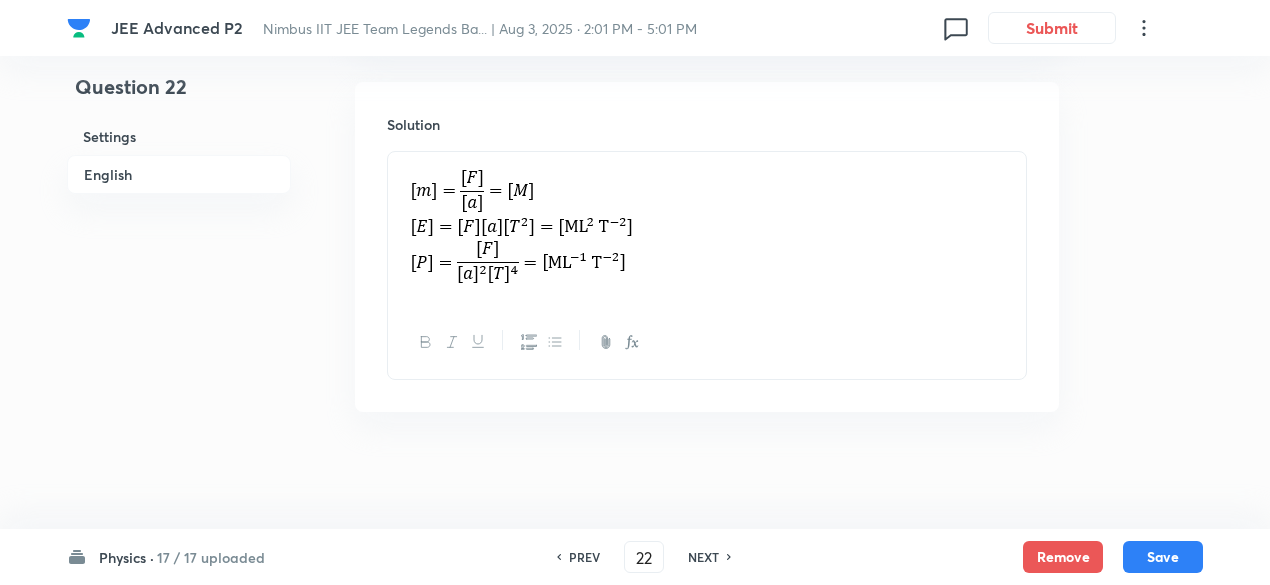 click on "NEXT" at bounding box center (703, 557) 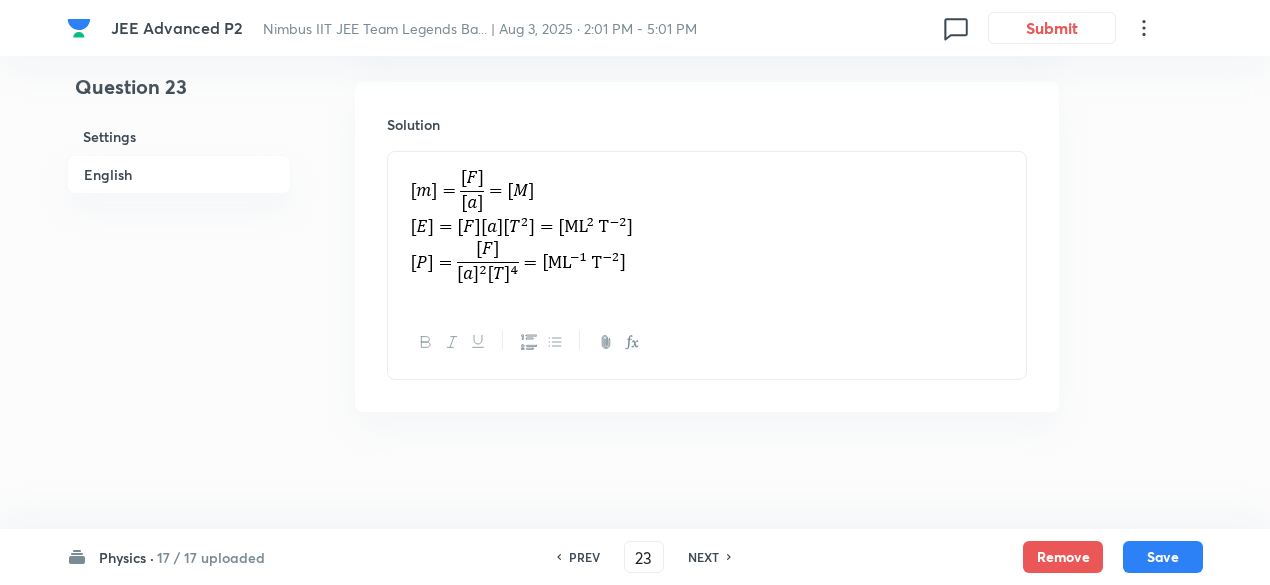 checkbox on "false" 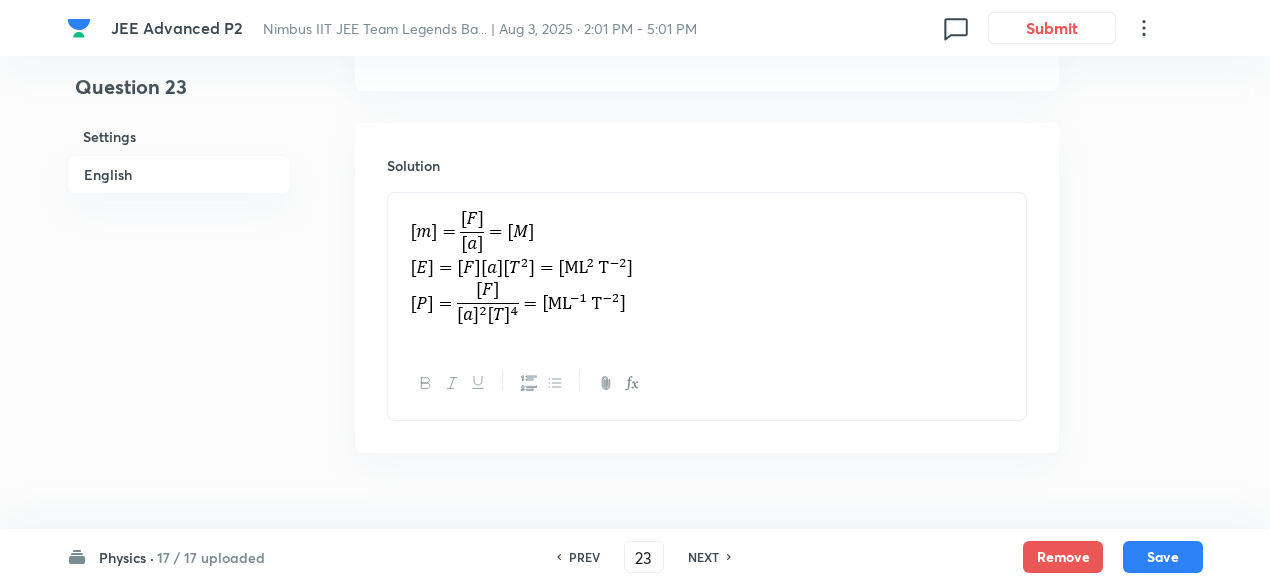 checkbox on "true" 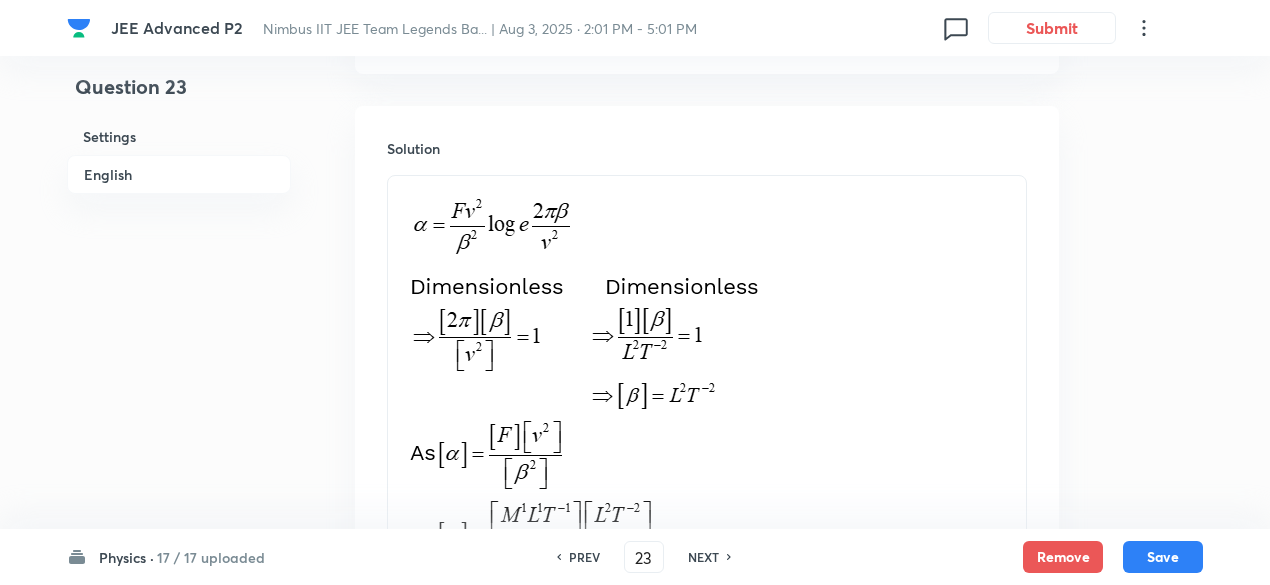 scroll, scrollTop: 2506, scrollLeft: 0, axis: vertical 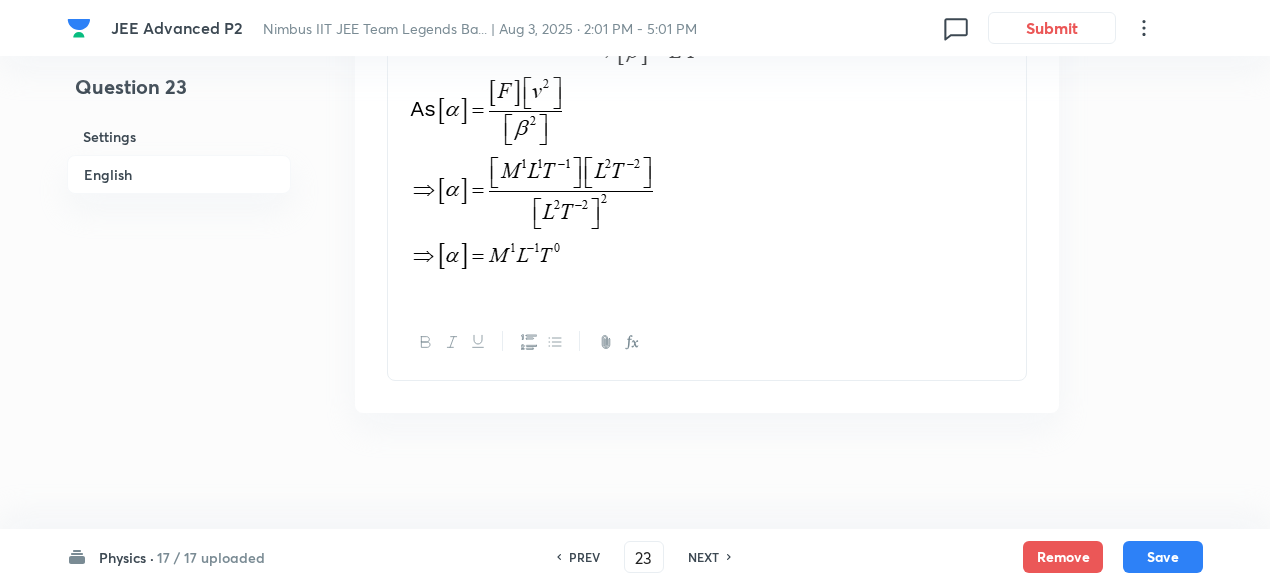 click on "NEXT" at bounding box center (703, 557) 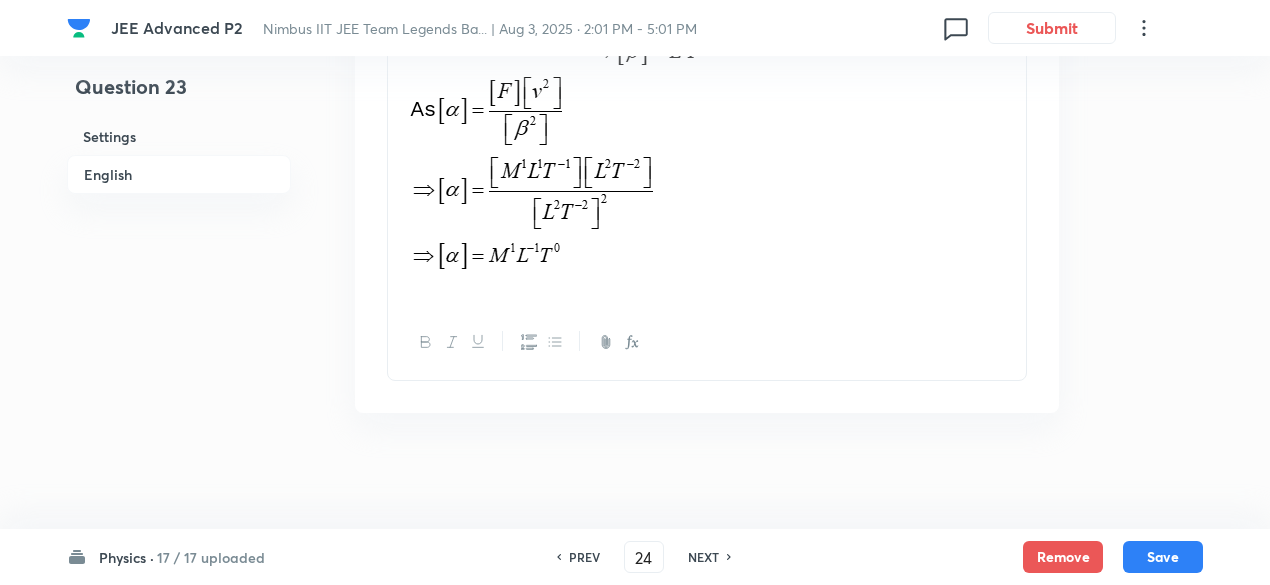 checkbox on "false" 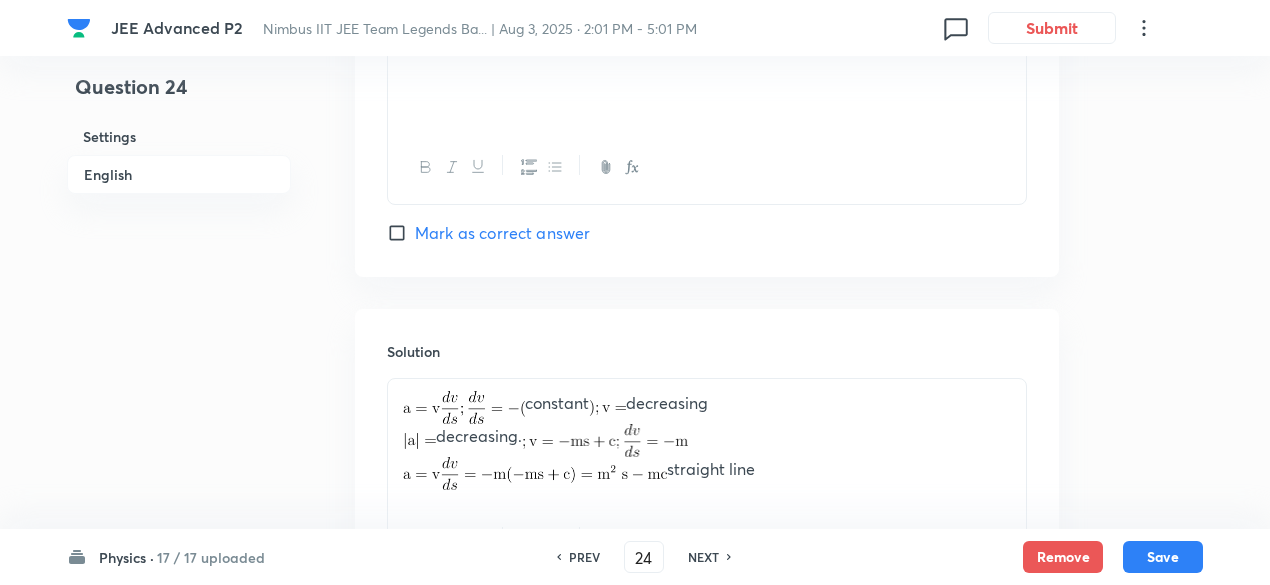 checkbox on "true" 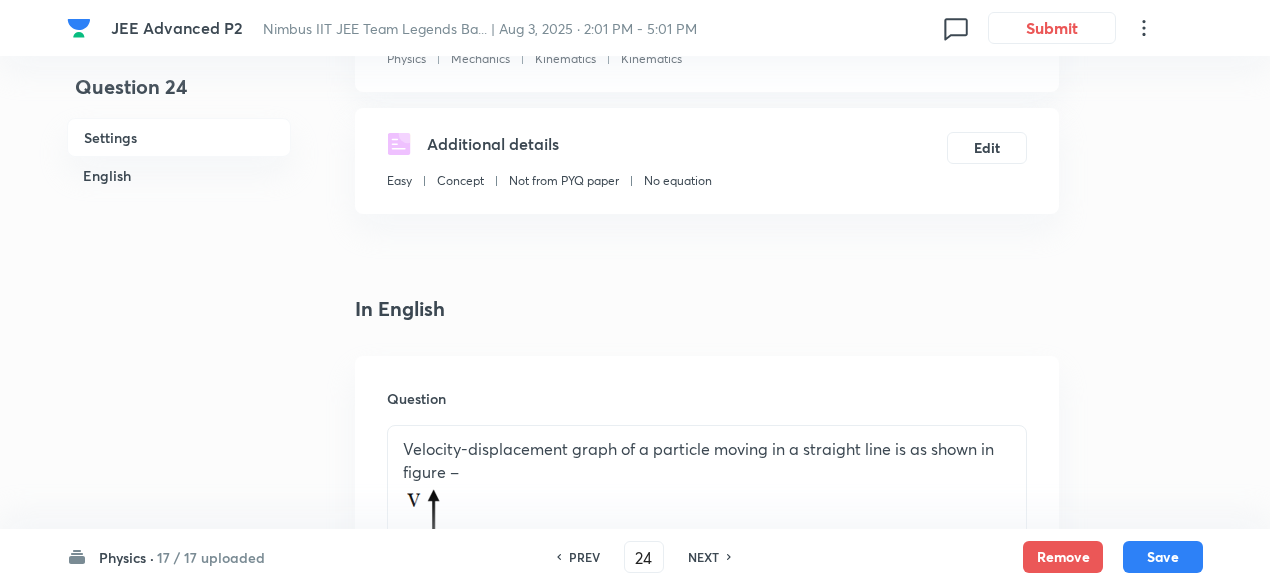 scroll, scrollTop: 292, scrollLeft: 0, axis: vertical 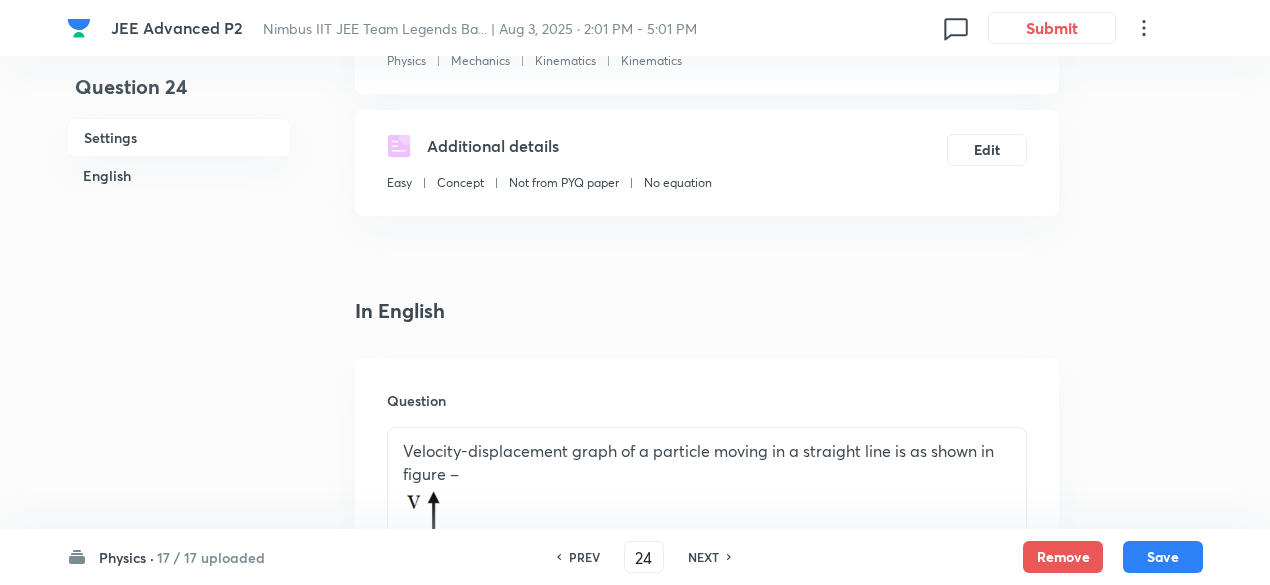 click on "NEXT" at bounding box center (703, 557) 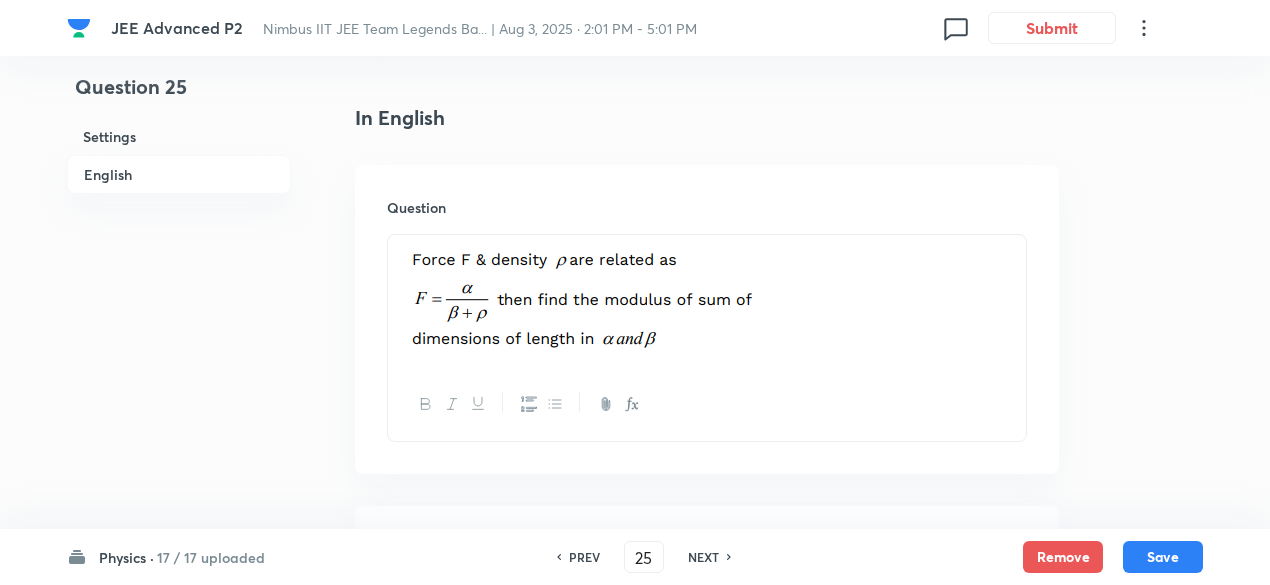 scroll, scrollTop: 483, scrollLeft: 0, axis: vertical 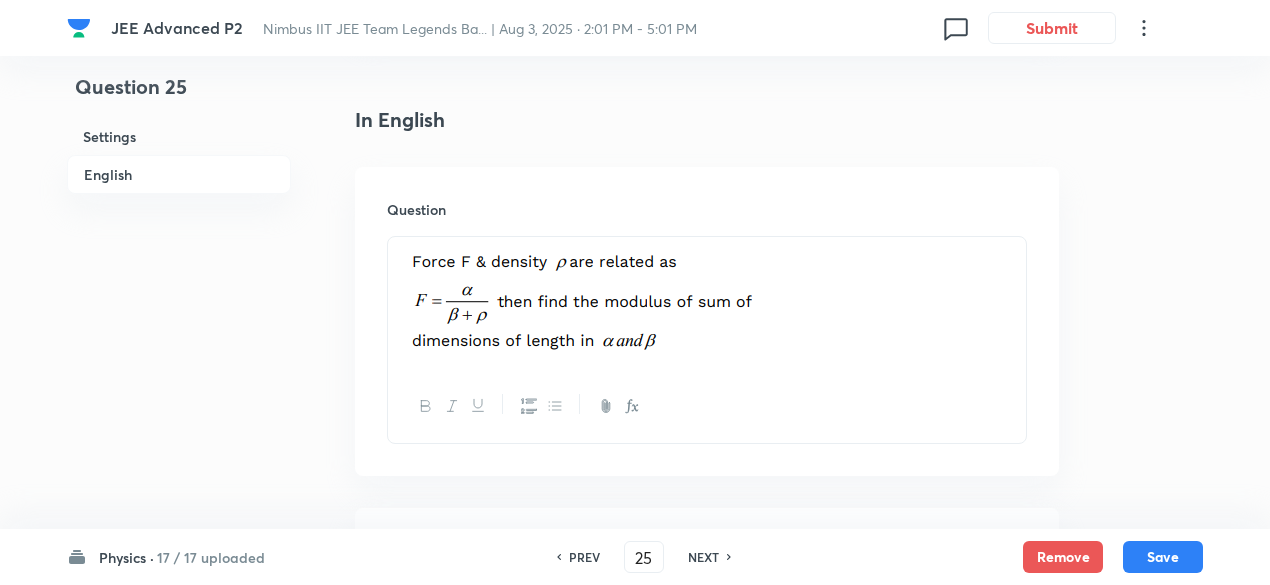 click on "NEXT" at bounding box center [703, 557] 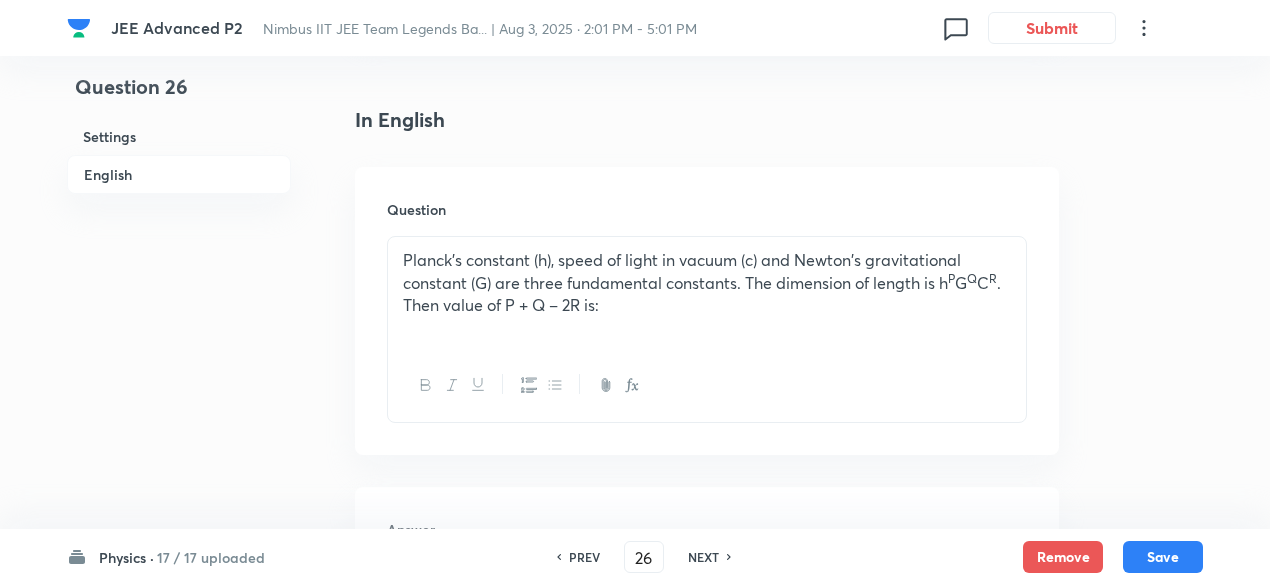 type on "4" 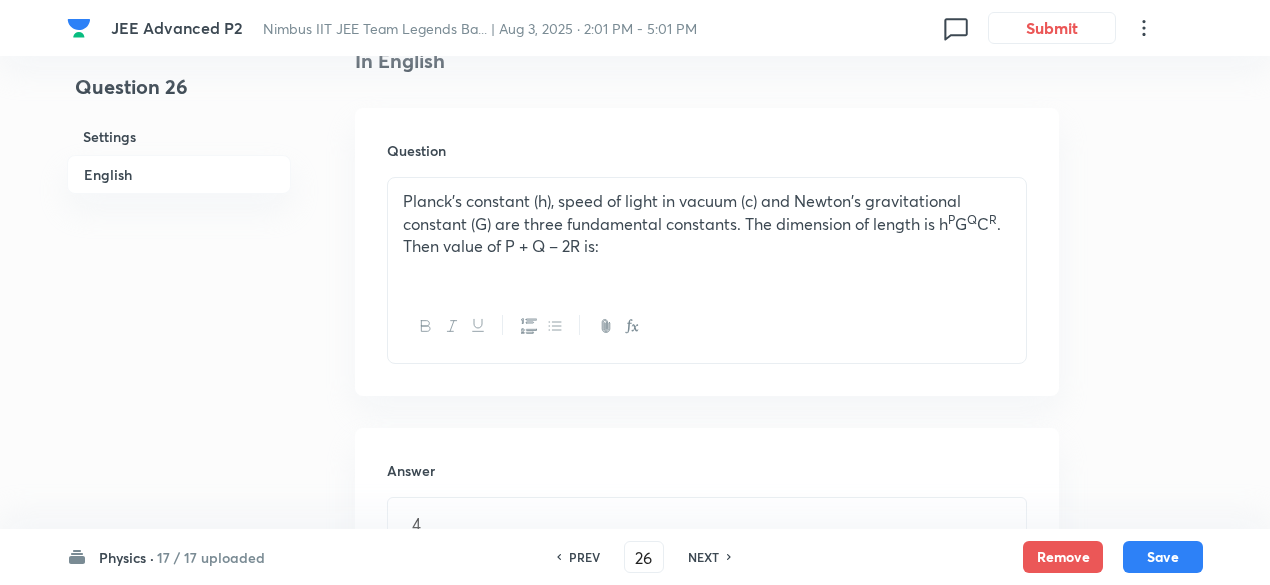 scroll, scrollTop: 541, scrollLeft: 0, axis: vertical 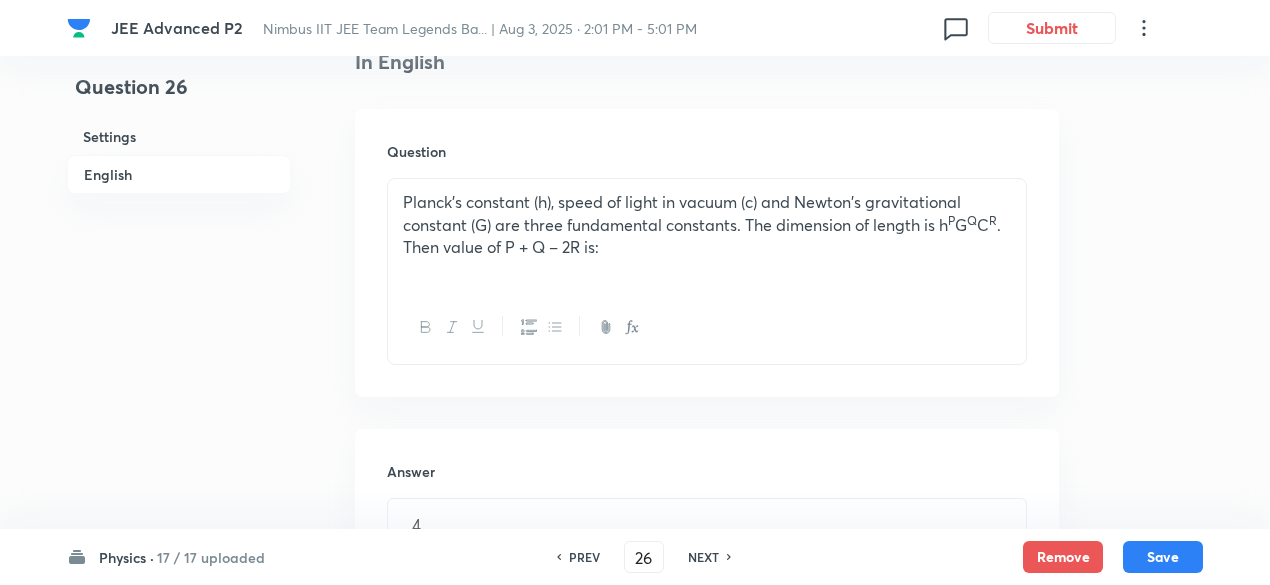 click on "NEXT" at bounding box center (703, 557) 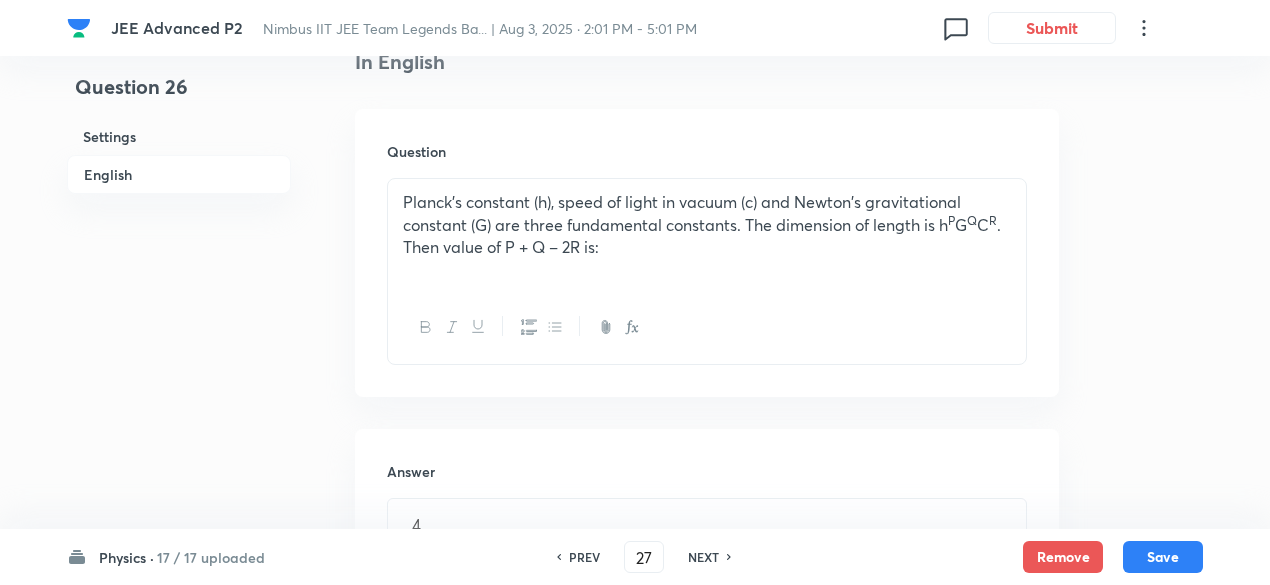 type 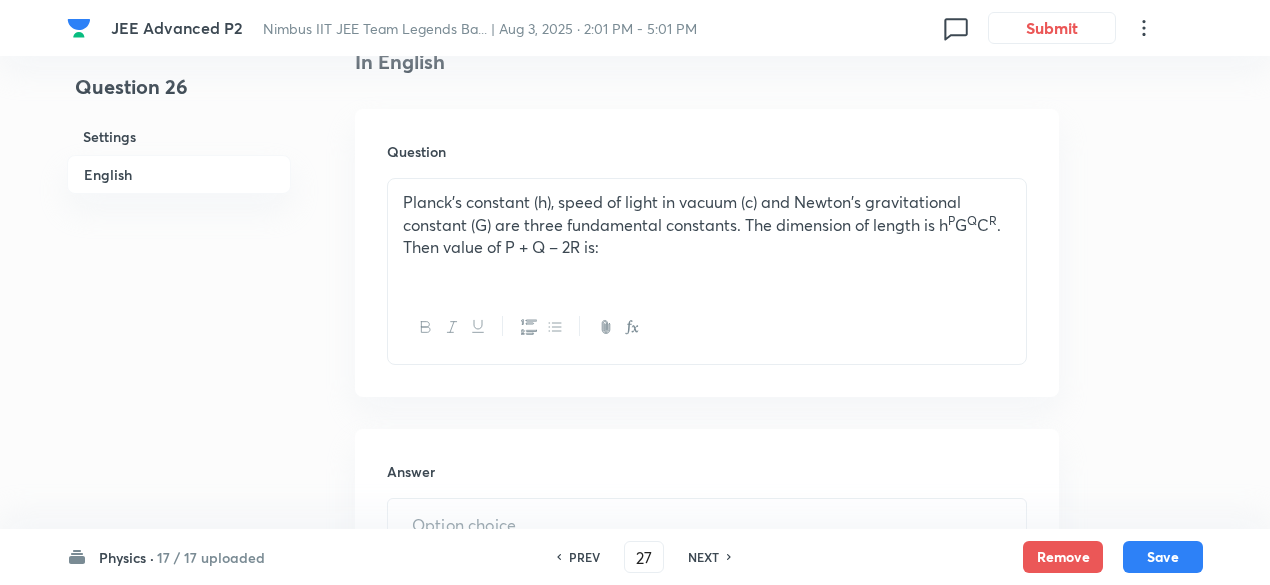 type on "6.5" 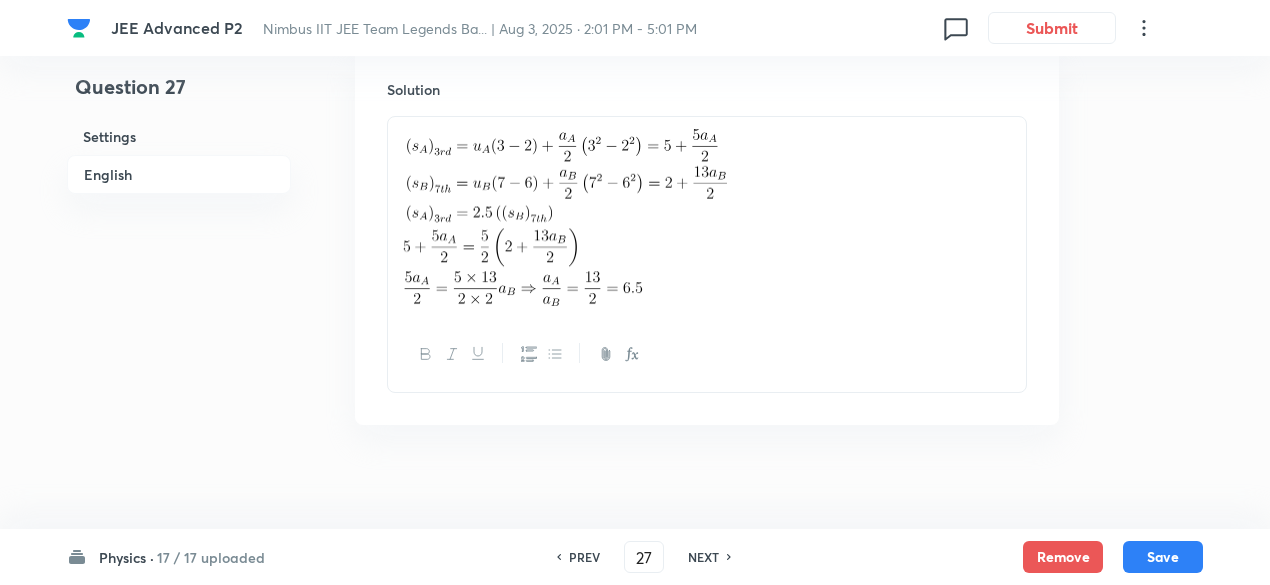 scroll, scrollTop: 1462, scrollLeft: 0, axis: vertical 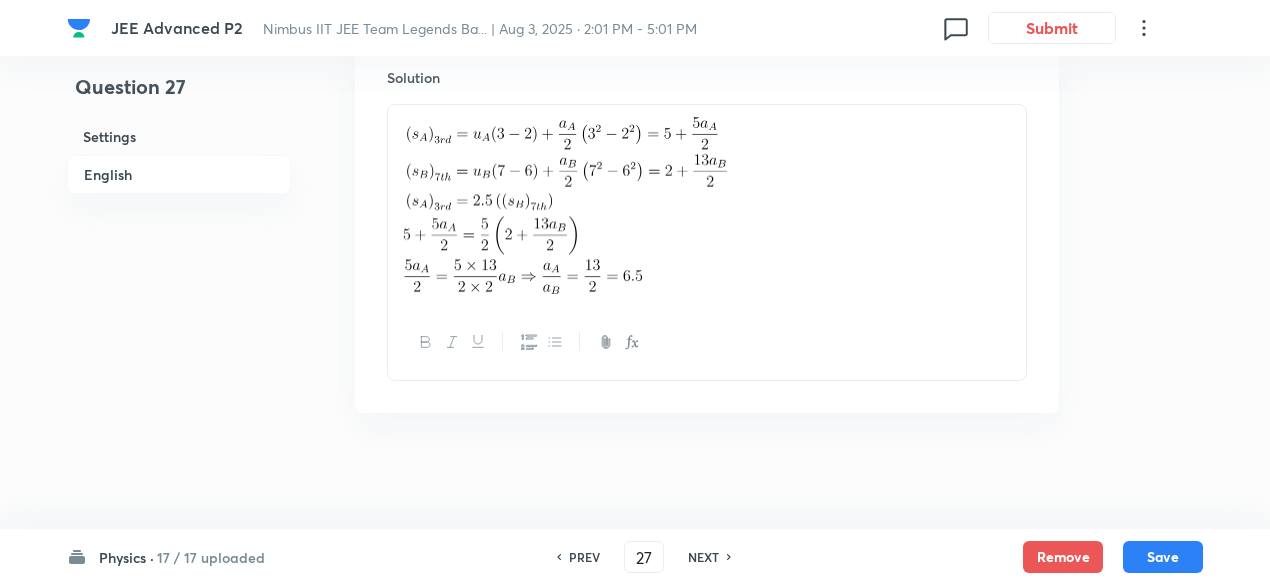 click on "NEXT" at bounding box center (703, 557) 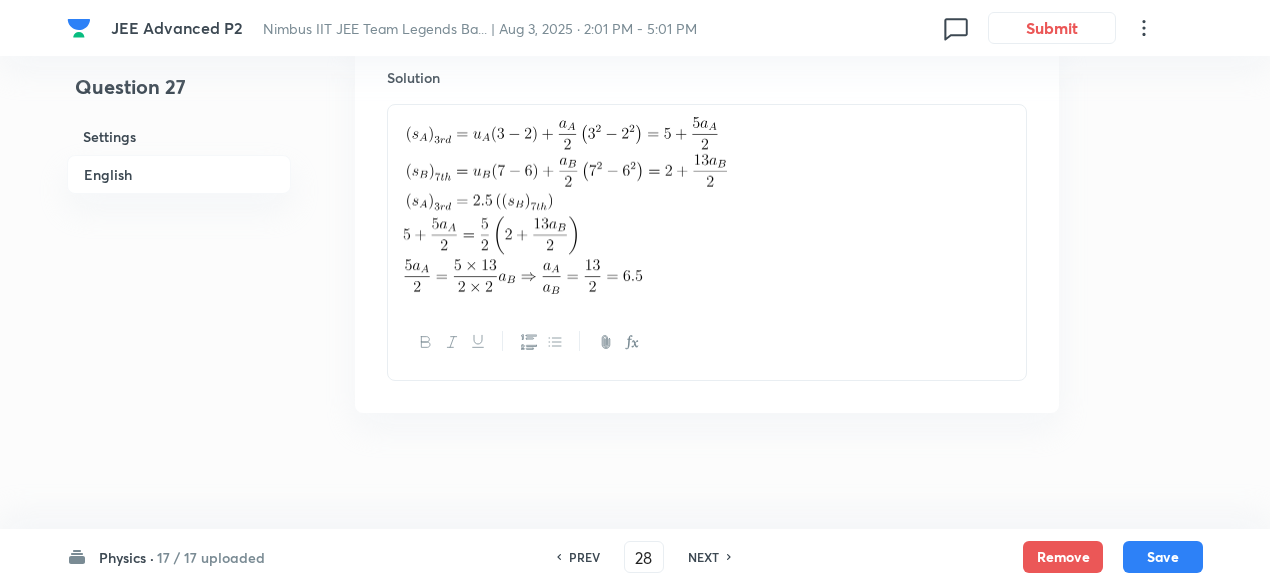 type 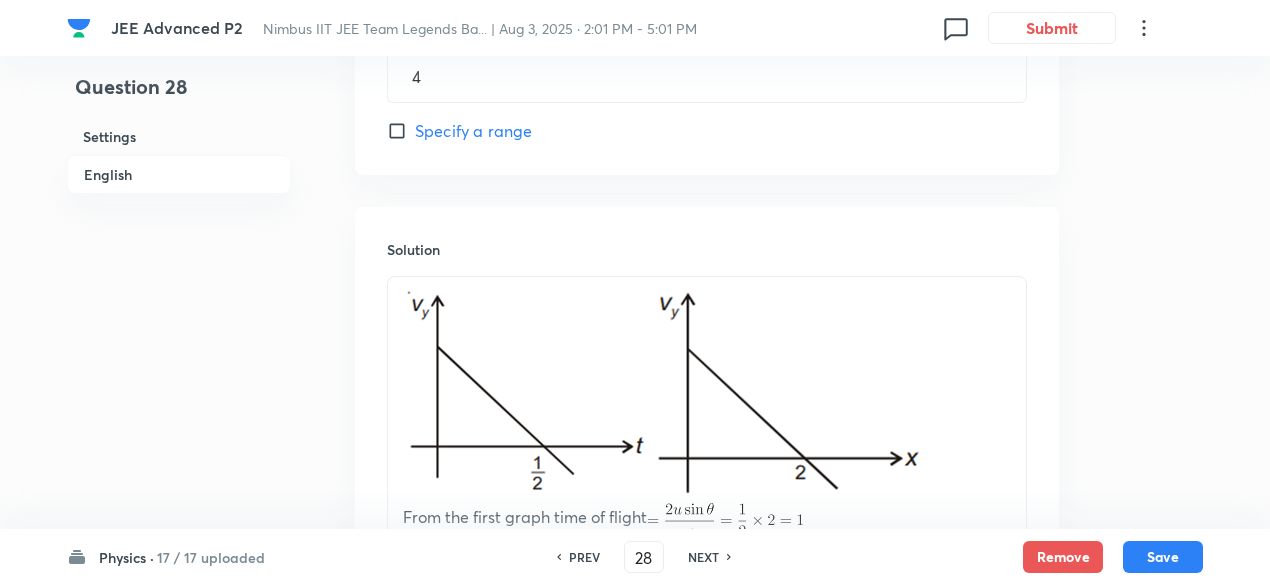 scroll, scrollTop: 1462, scrollLeft: 0, axis: vertical 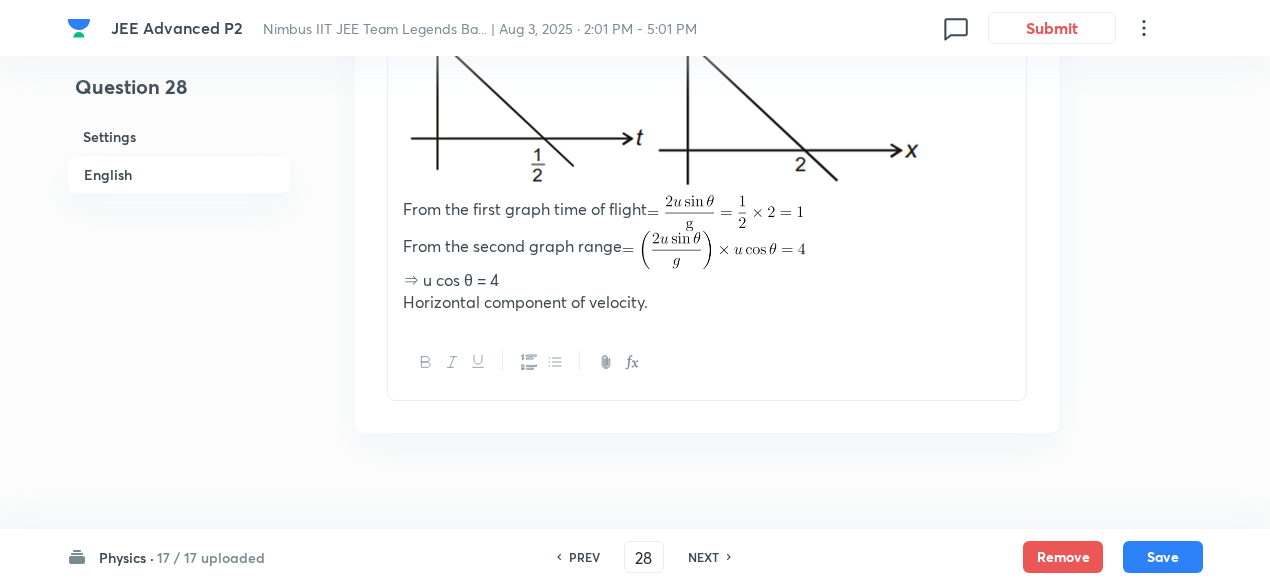click on "NEXT" at bounding box center (703, 557) 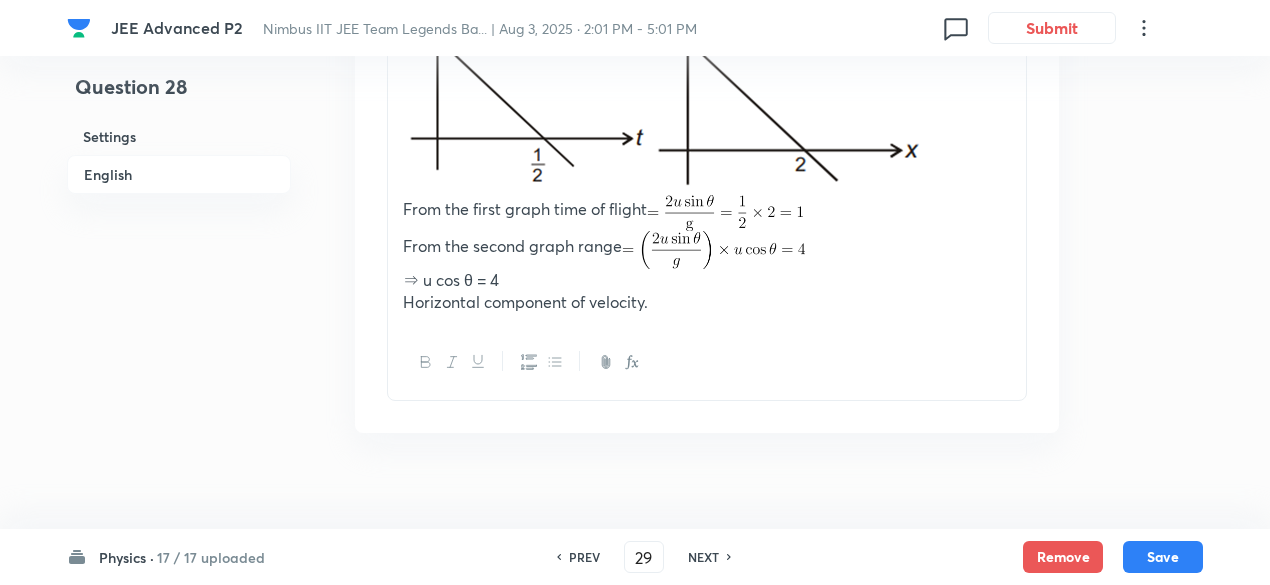 type on "2.05" 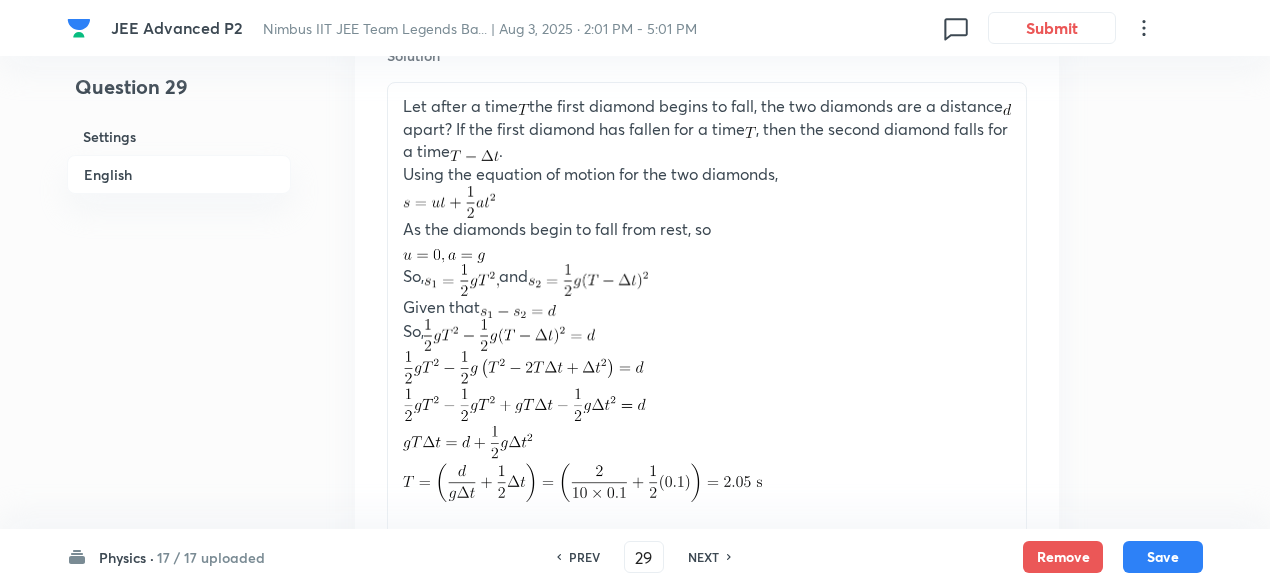 click on "NEXT" at bounding box center (703, 557) 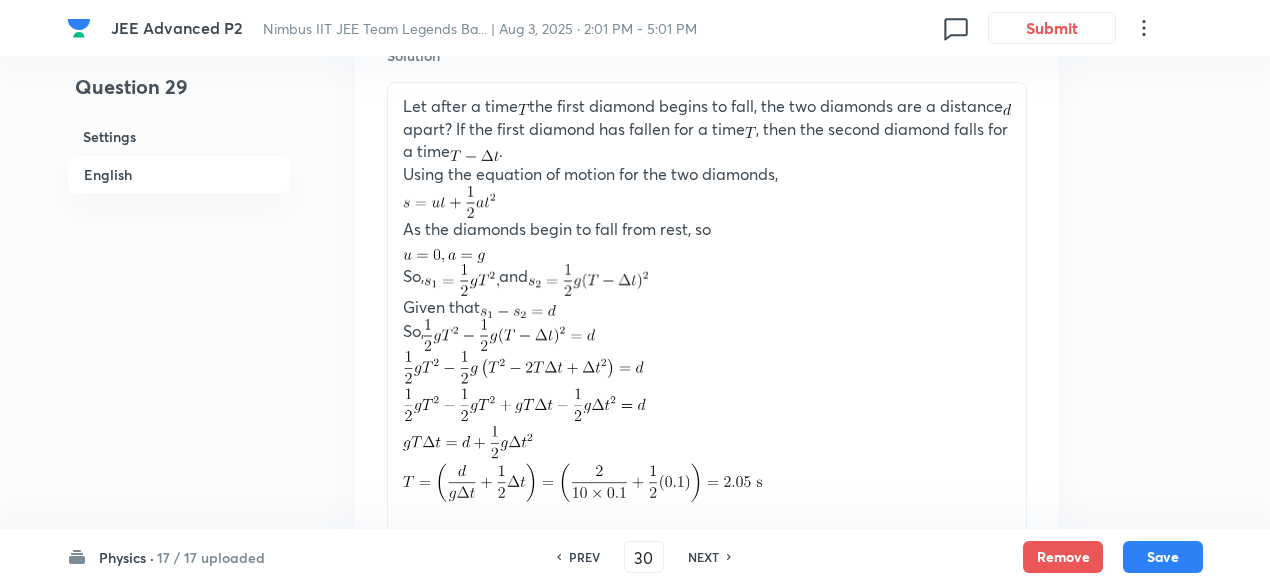 type 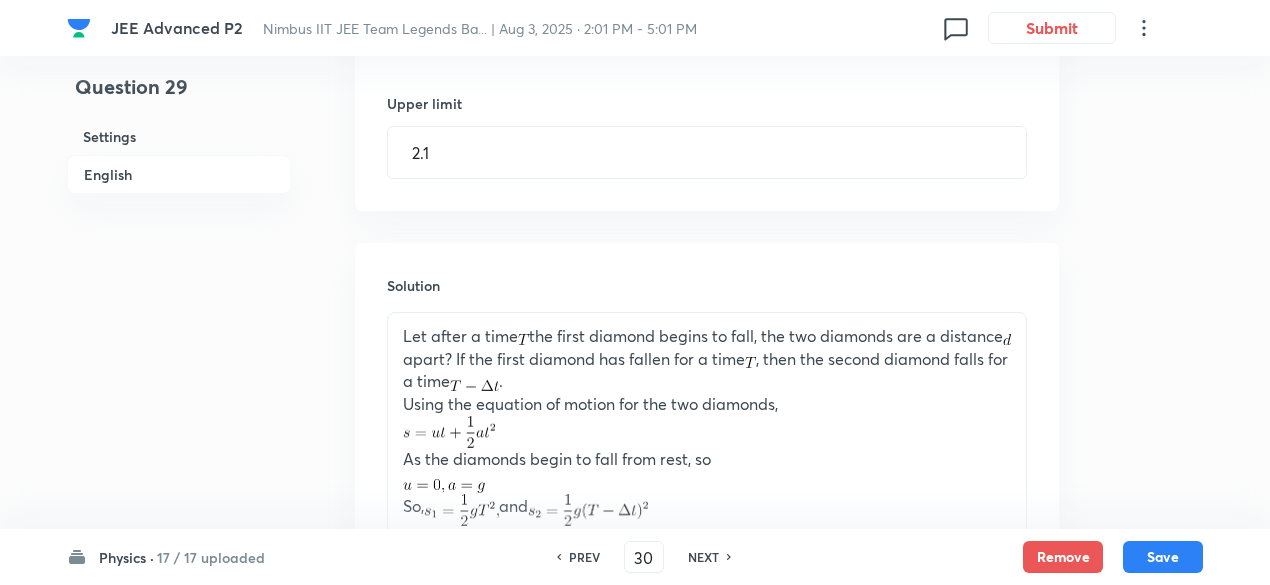 type on "4" 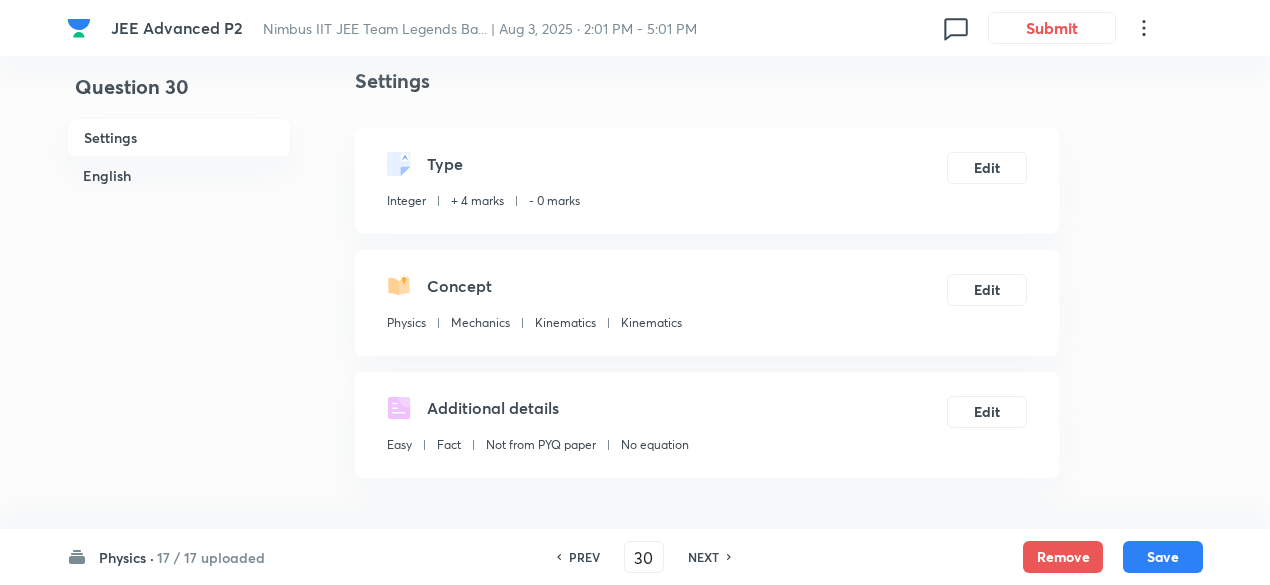 scroll, scrollTop: 0, scrollLeft: 0, axis: both 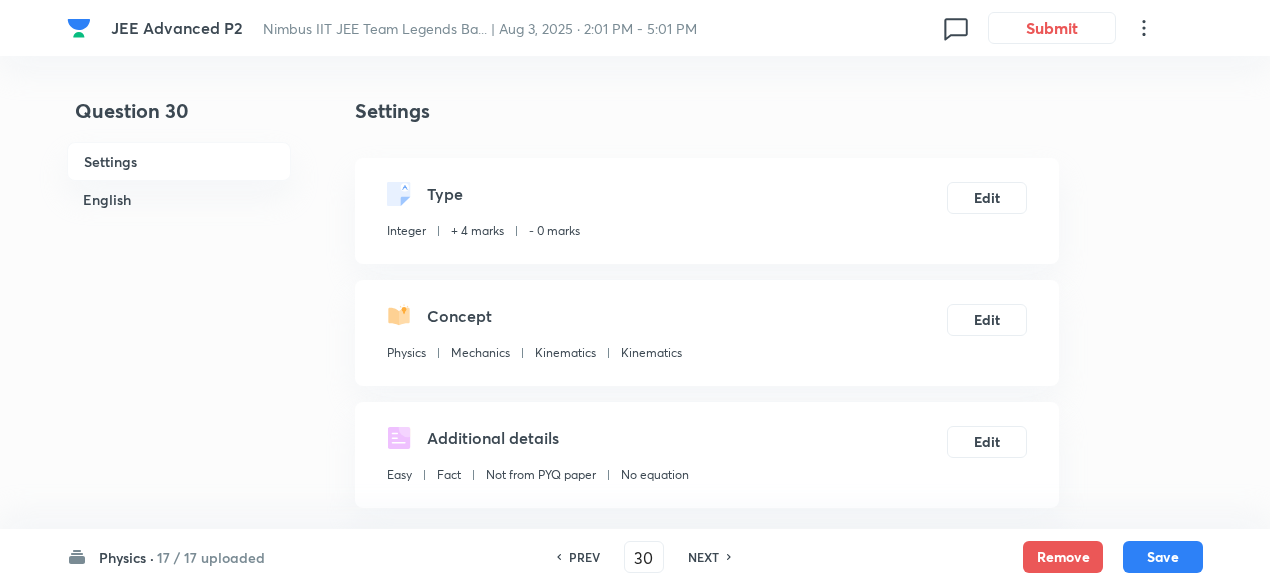 click on "NEXT" at bounding box center [703, 557] 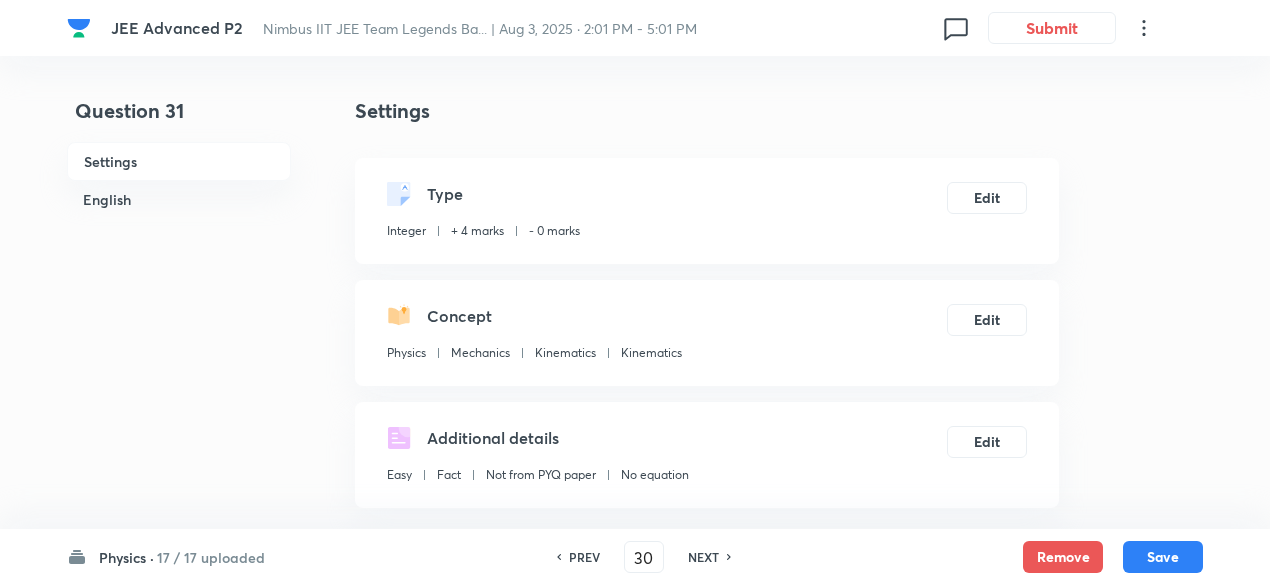 type on "31" 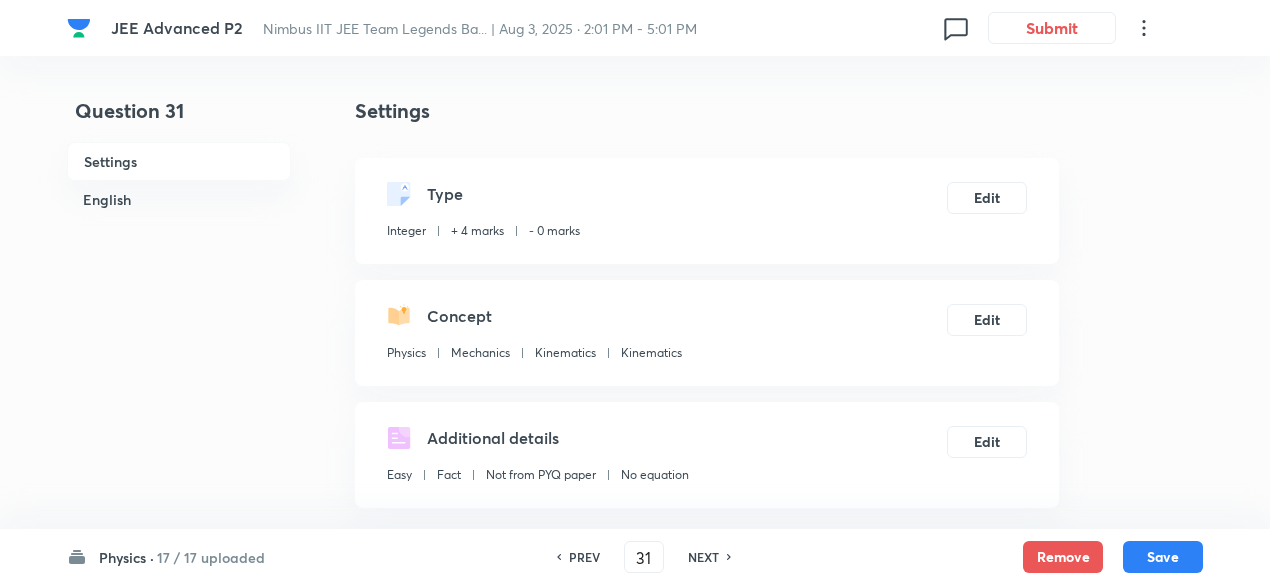 type 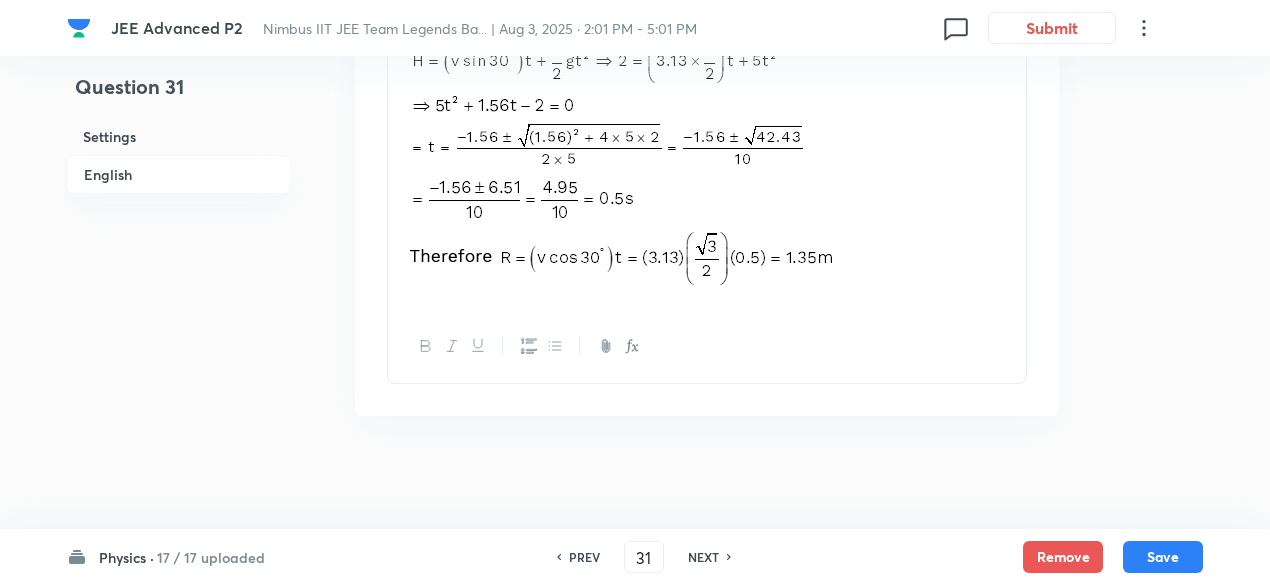 scroll, scrollTop: 2126, scrollLeft: 0, axis: vertical 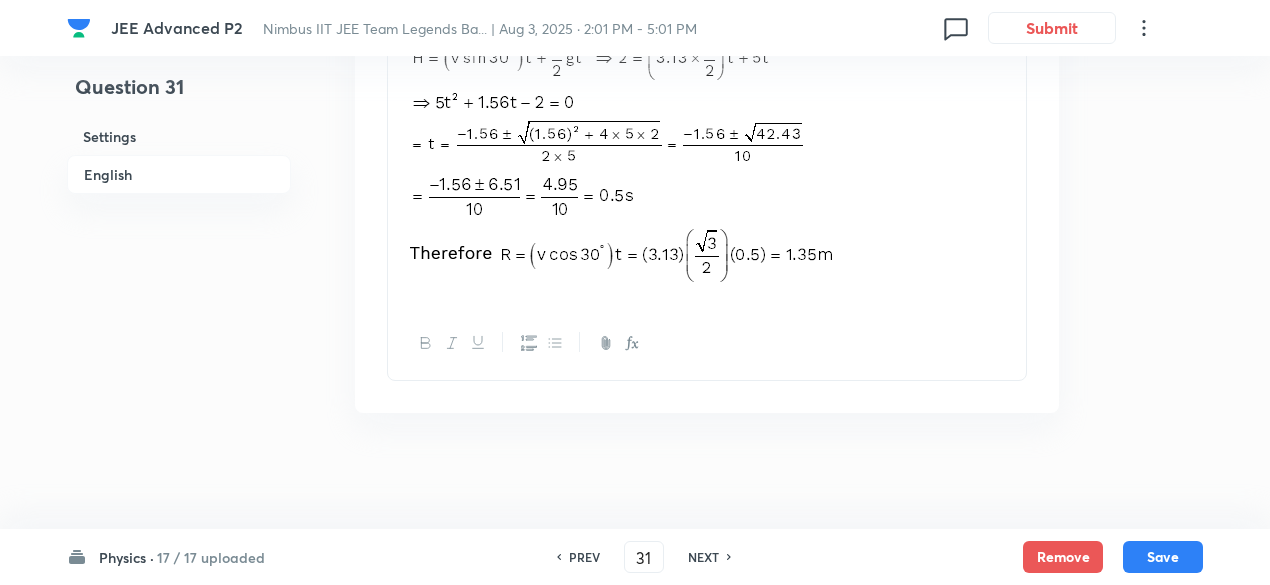 click on "NEXT" at bounding box center (703, 557) 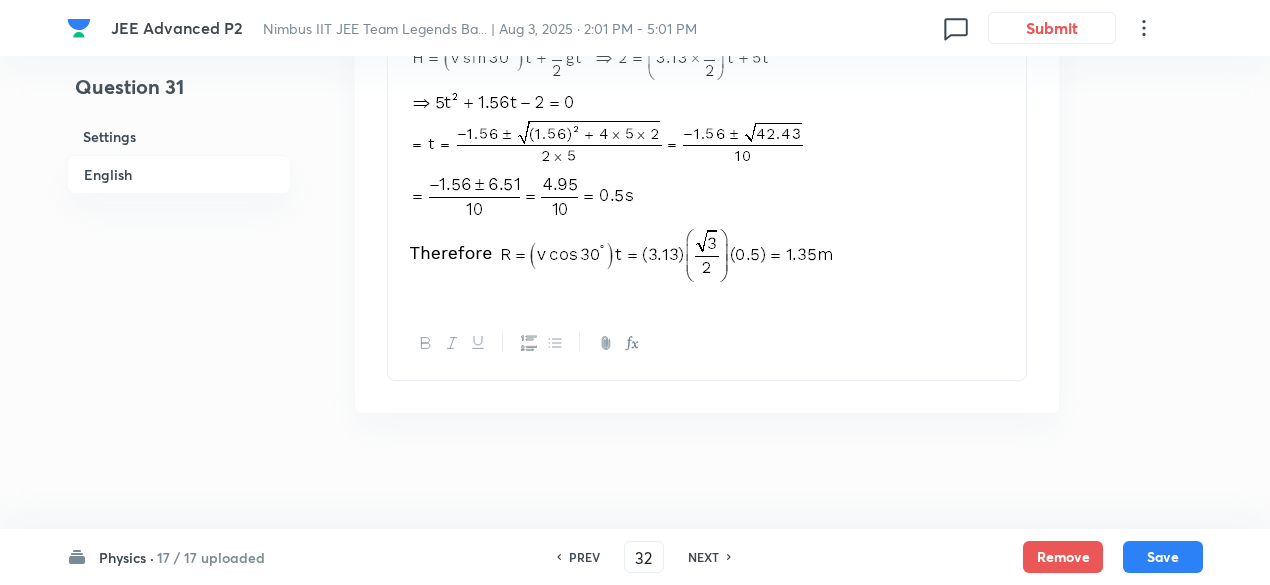 checkbox on "false" 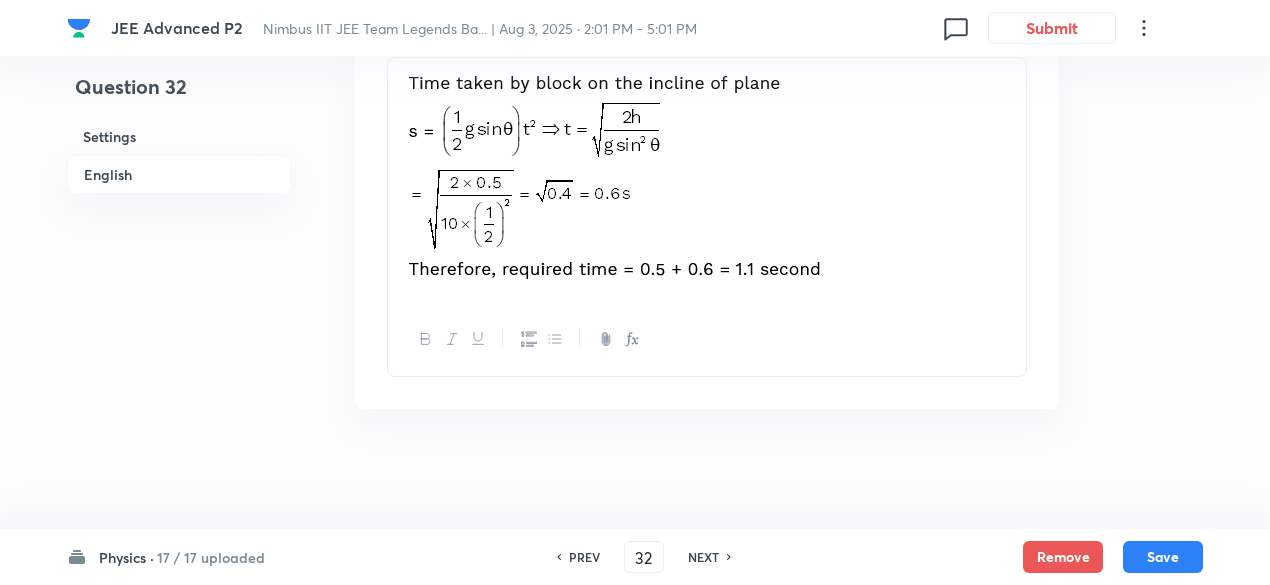 type on "1.1" 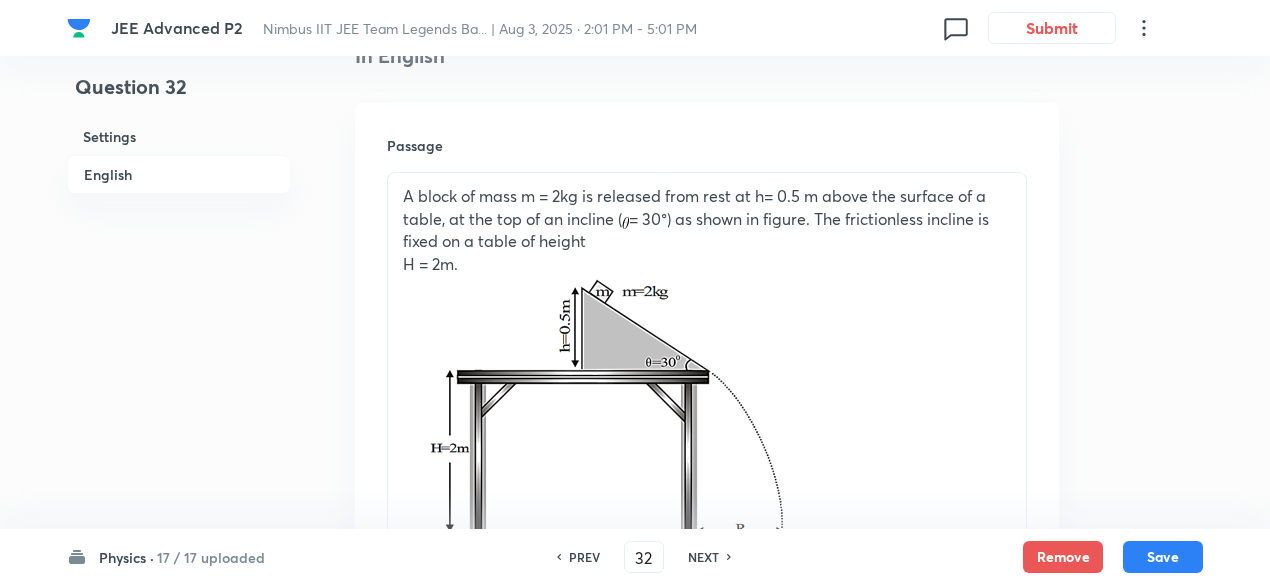 scroll, scrollTop: 546, scrollLeft: 0, axis: vertical 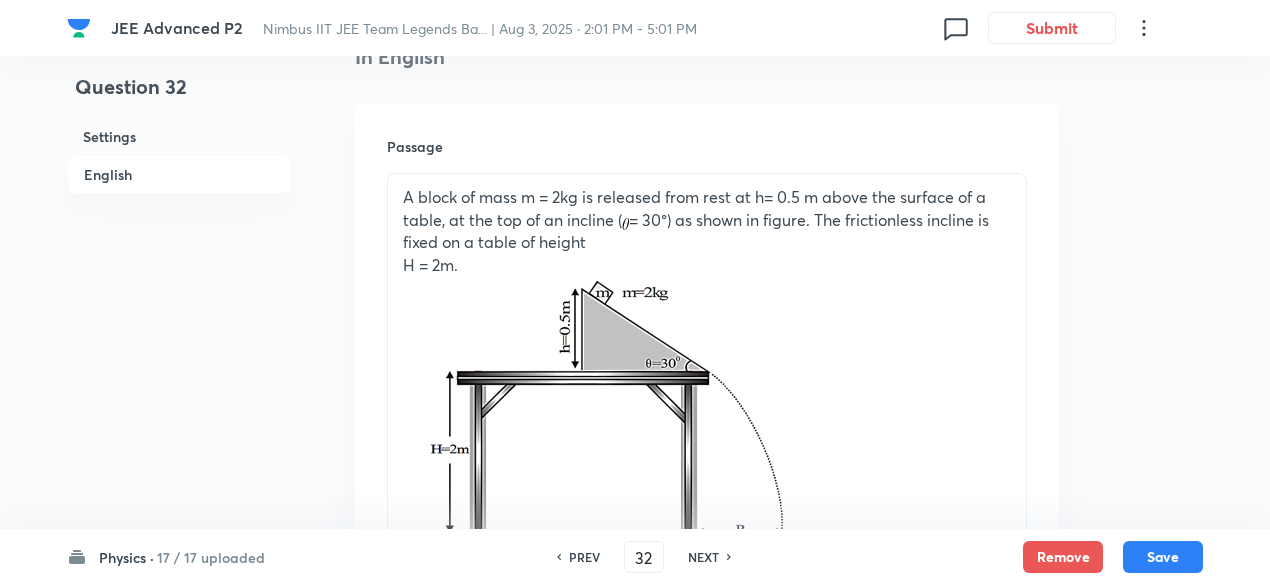 click on "NEXT" at bounding box center (703, 557) 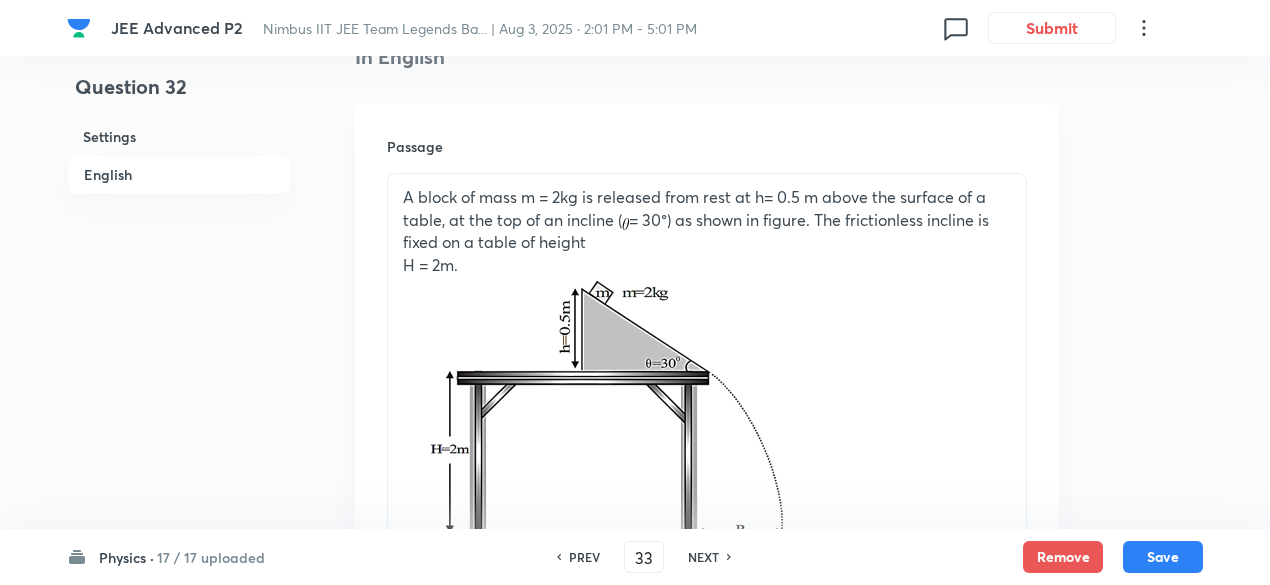 checkbox on "false" 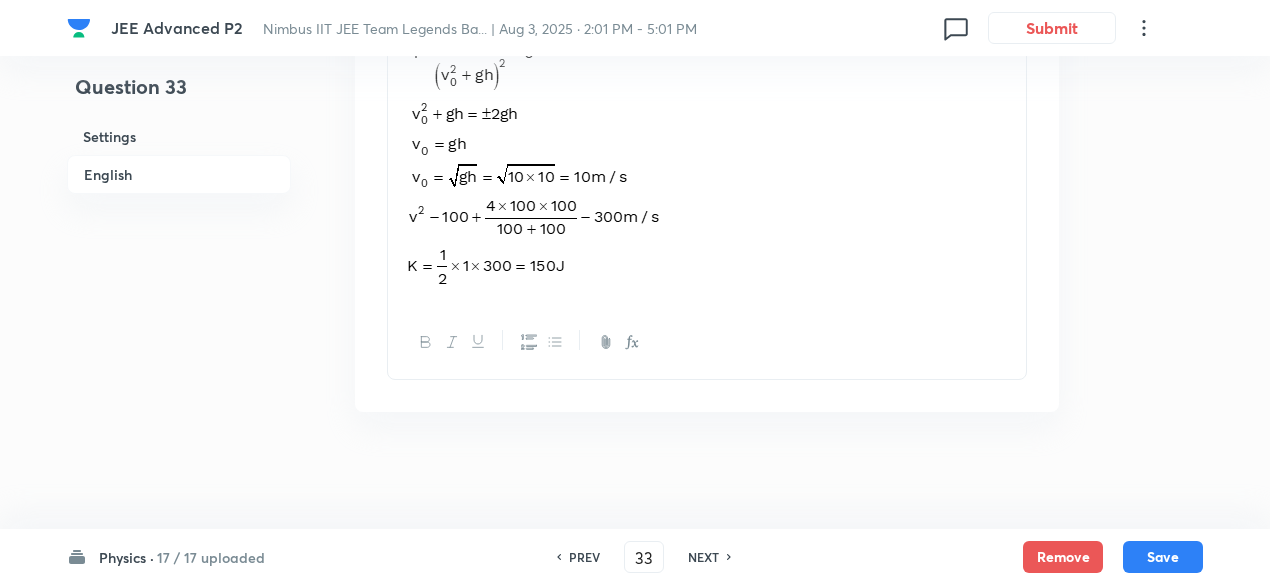 click on "NEXT" at bounding box center [703, 557] 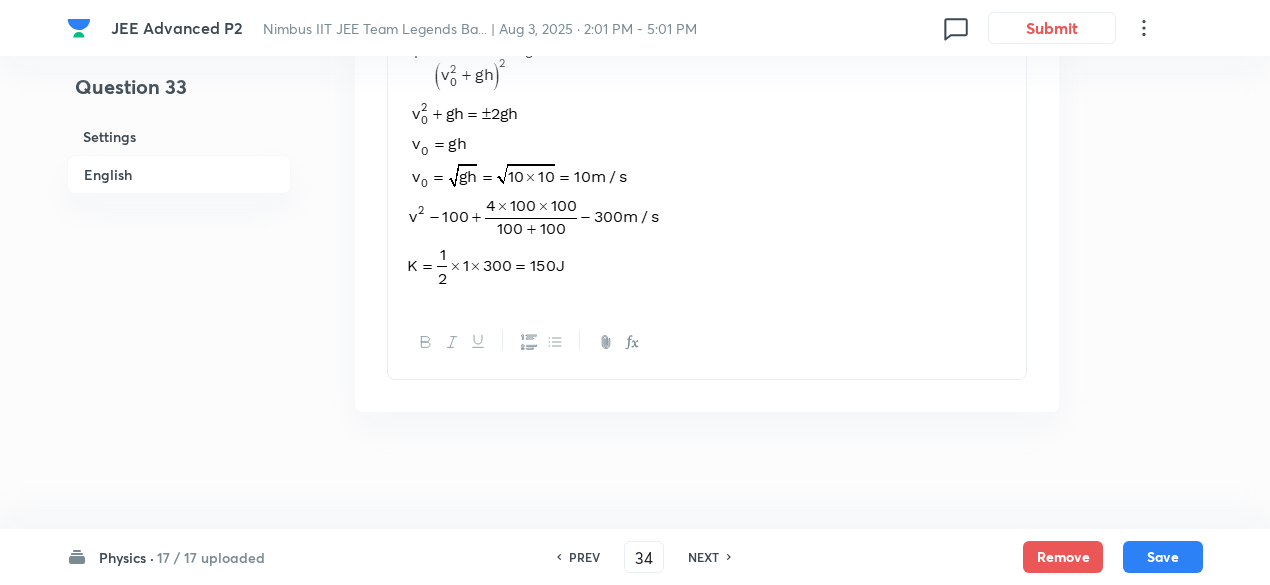 type on "150" 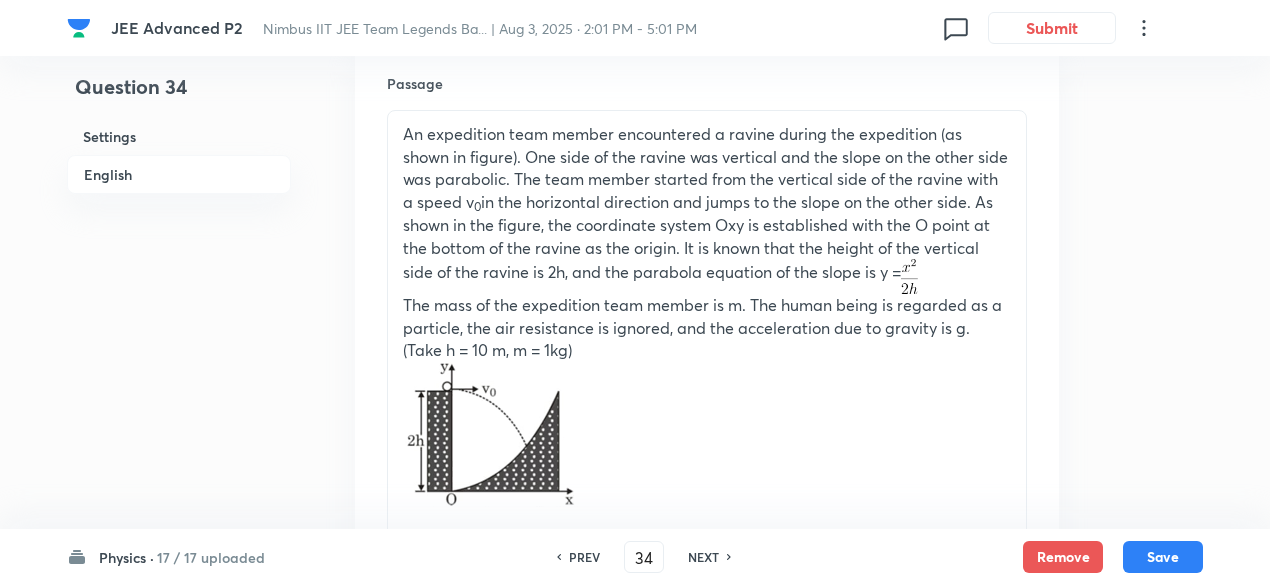 scroll, scrollTop: 604, scrollLeft: 0, axis: vertical 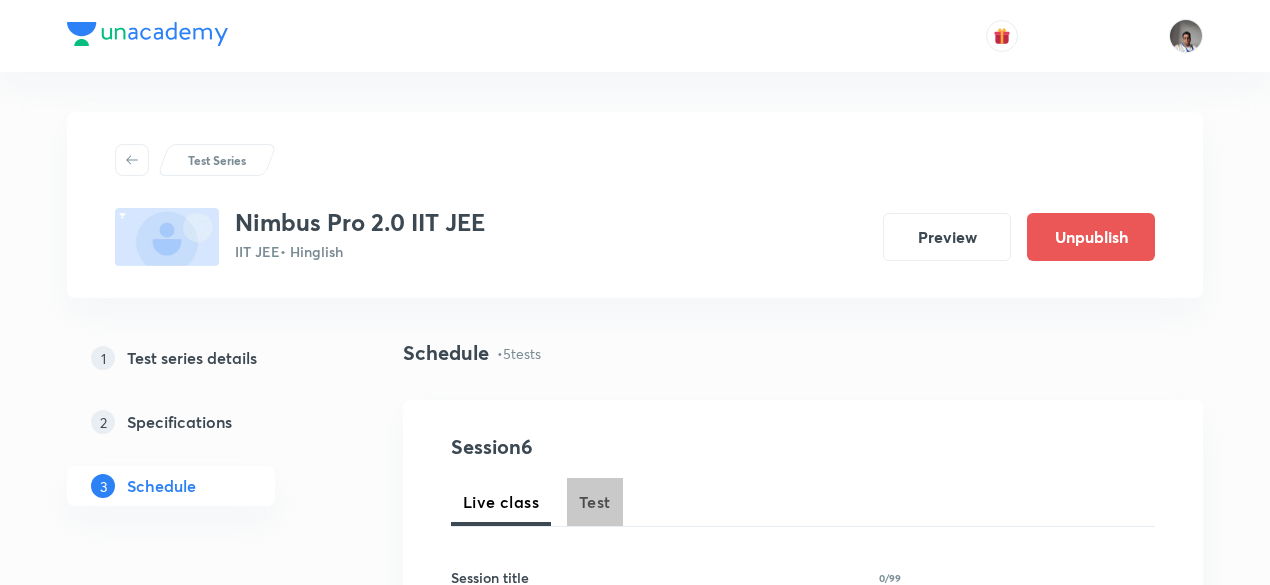 click on "Test" at bounding box center (595, 502) 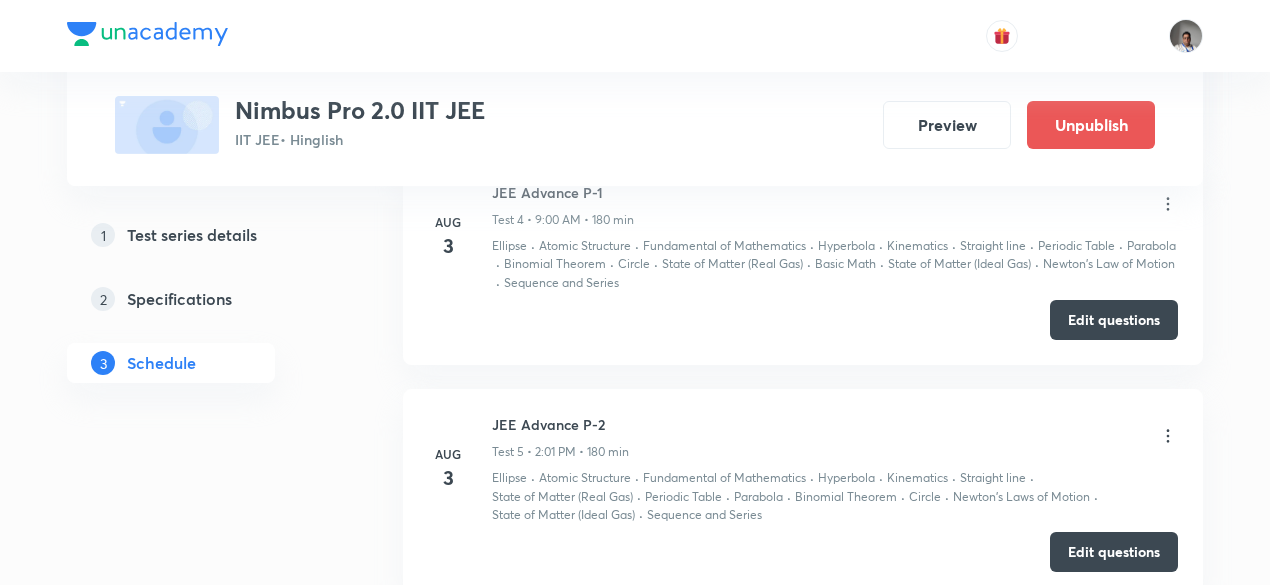 scroll, scrollTop: 1772, scrollLeft: 0, axis: vertical 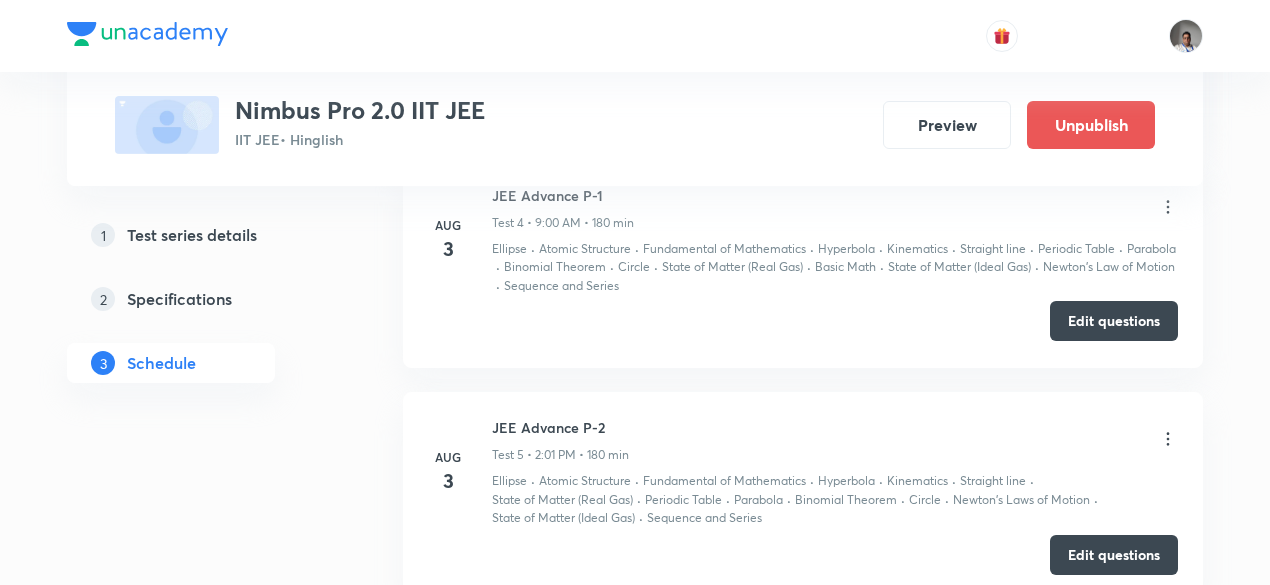 click on "Edit questions" at bounding box center (1114, 321) 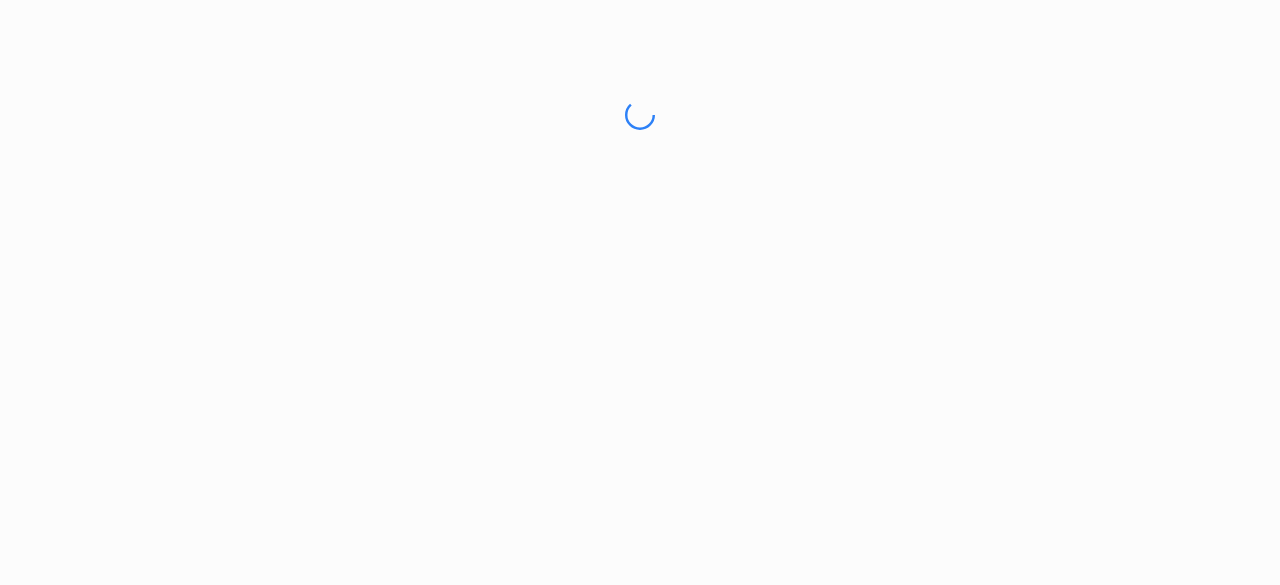 scroll, scrollTop: 0, scrollLeft: 0, axis: both 